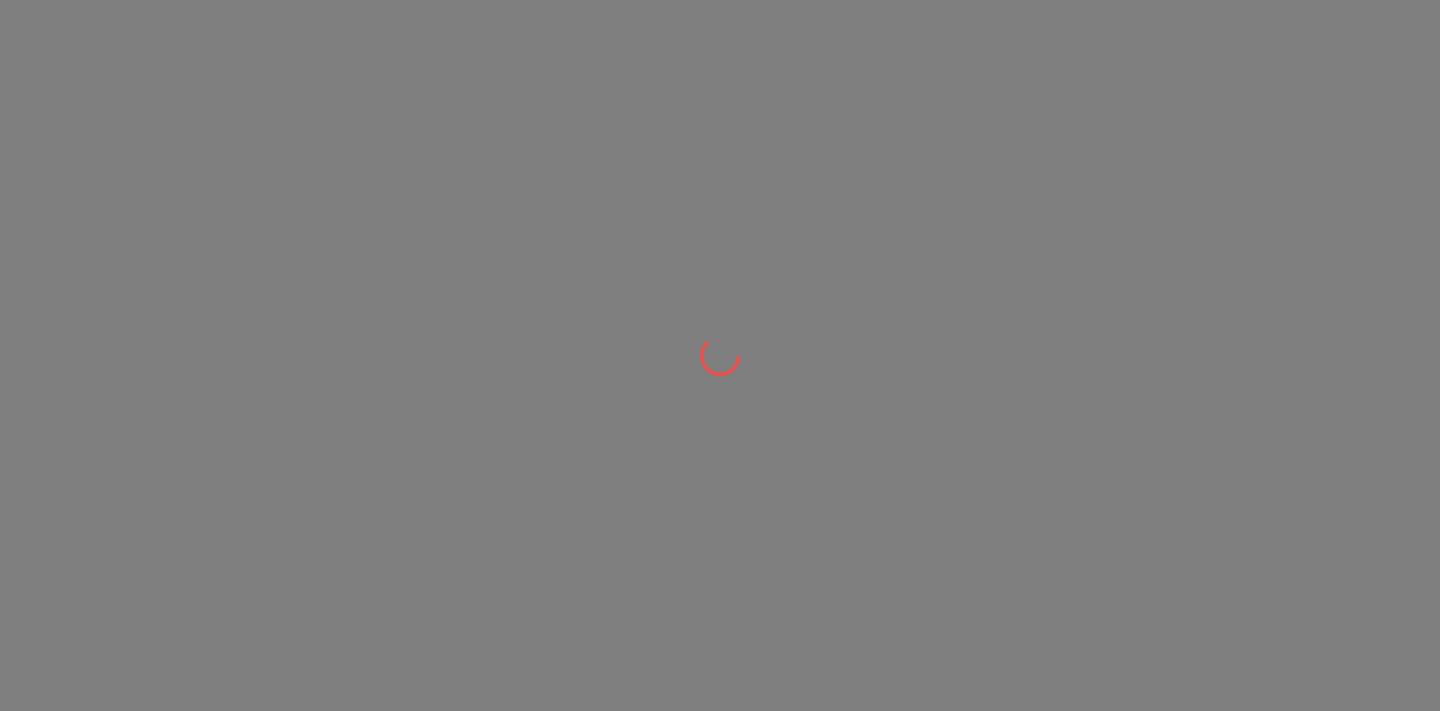 scroll, scrollTop: 0, scrollLeft: 0, axis: both 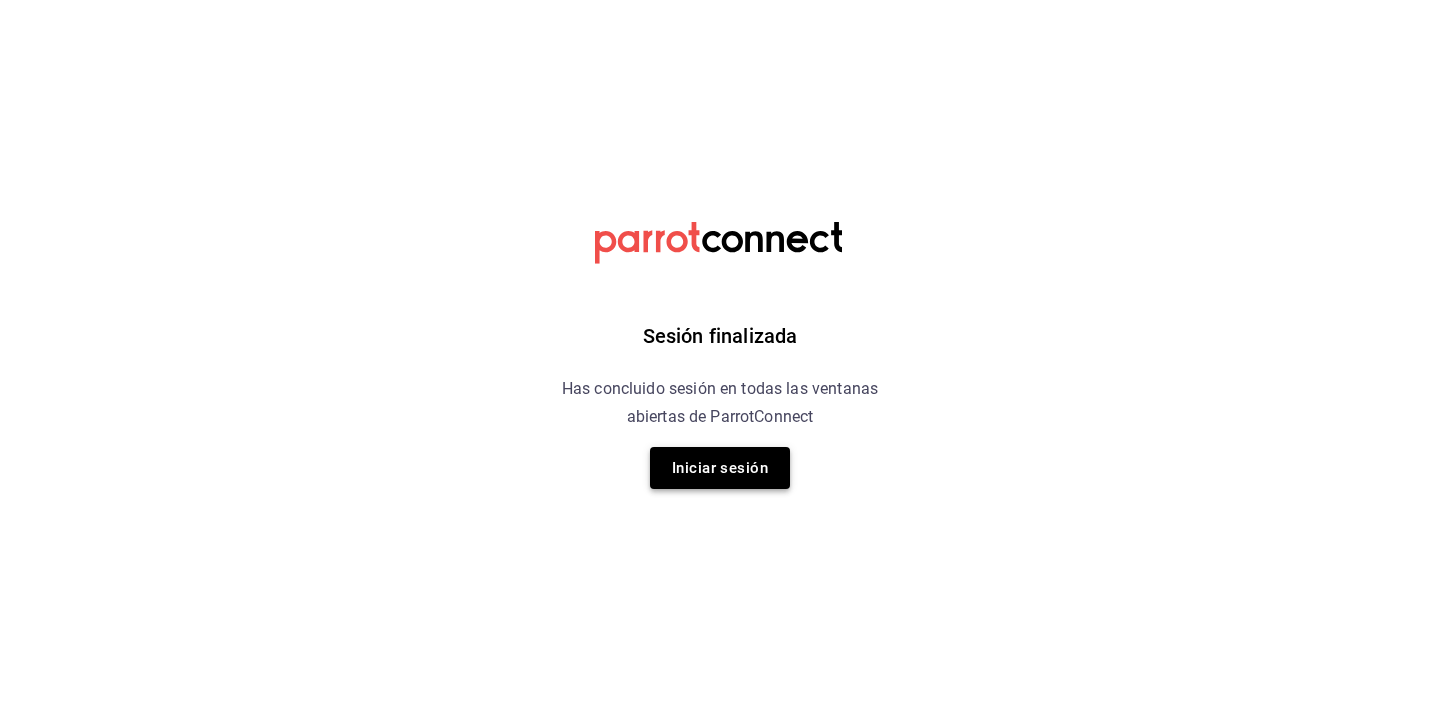 click on "Iniciar sesión" at bounding box center [720, 468] 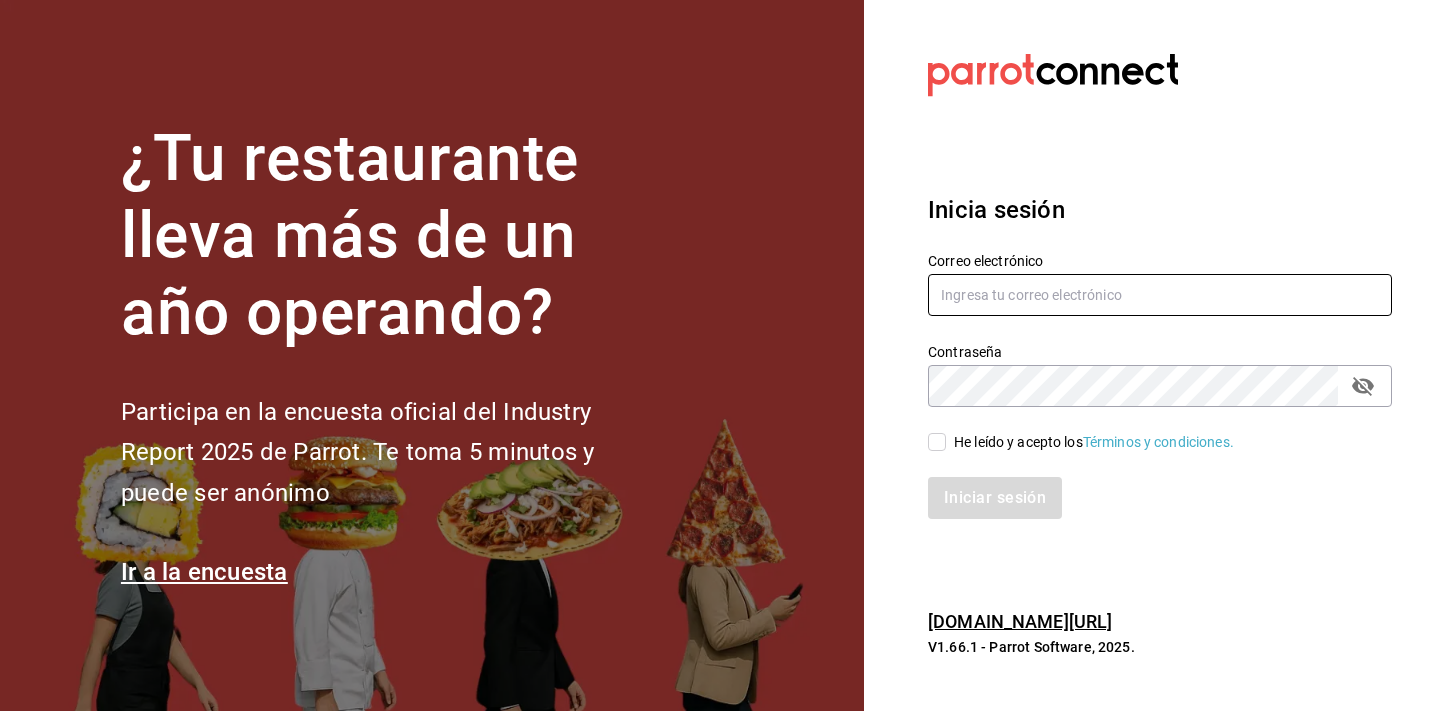 type on "[EMAIL_ADDRESS][DOMAIN_NAME]" 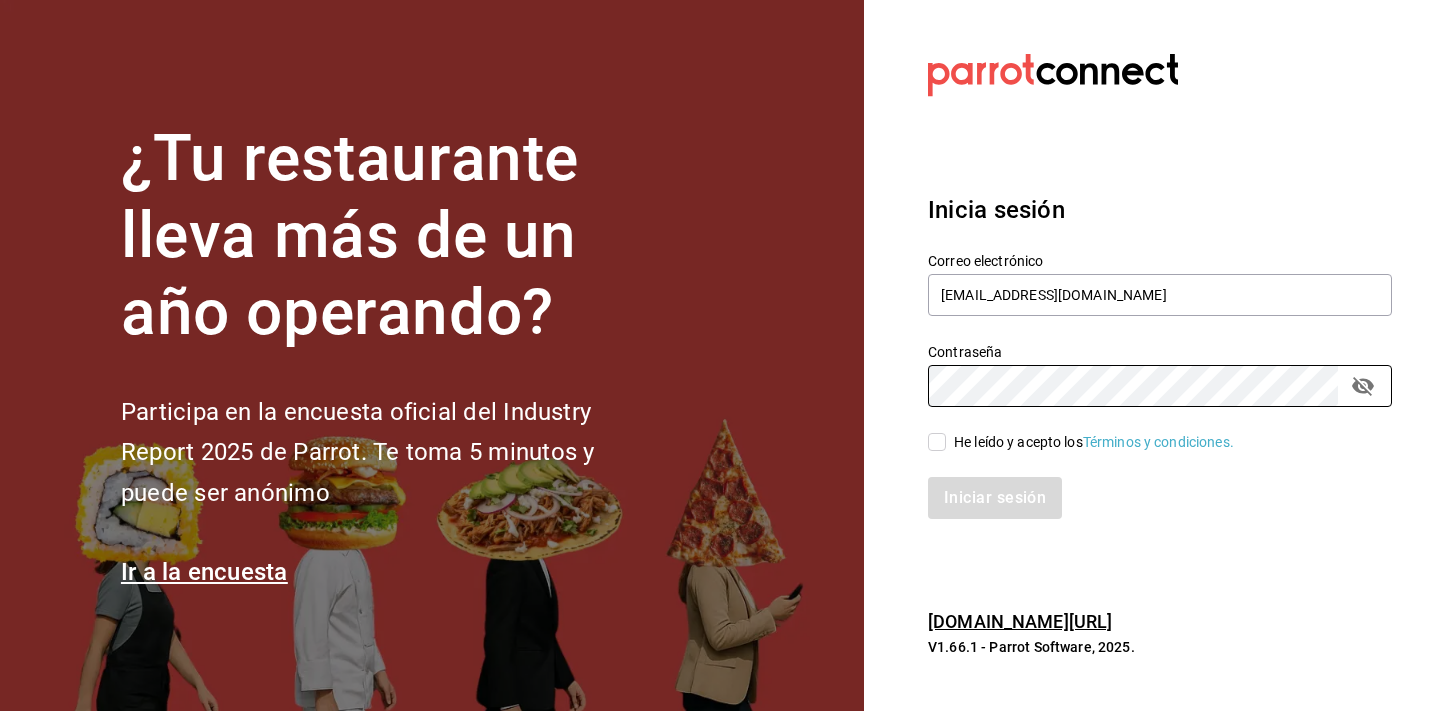 click on "He leído y acepto los  Términos y condiciones." at bounding box center [937, 442] 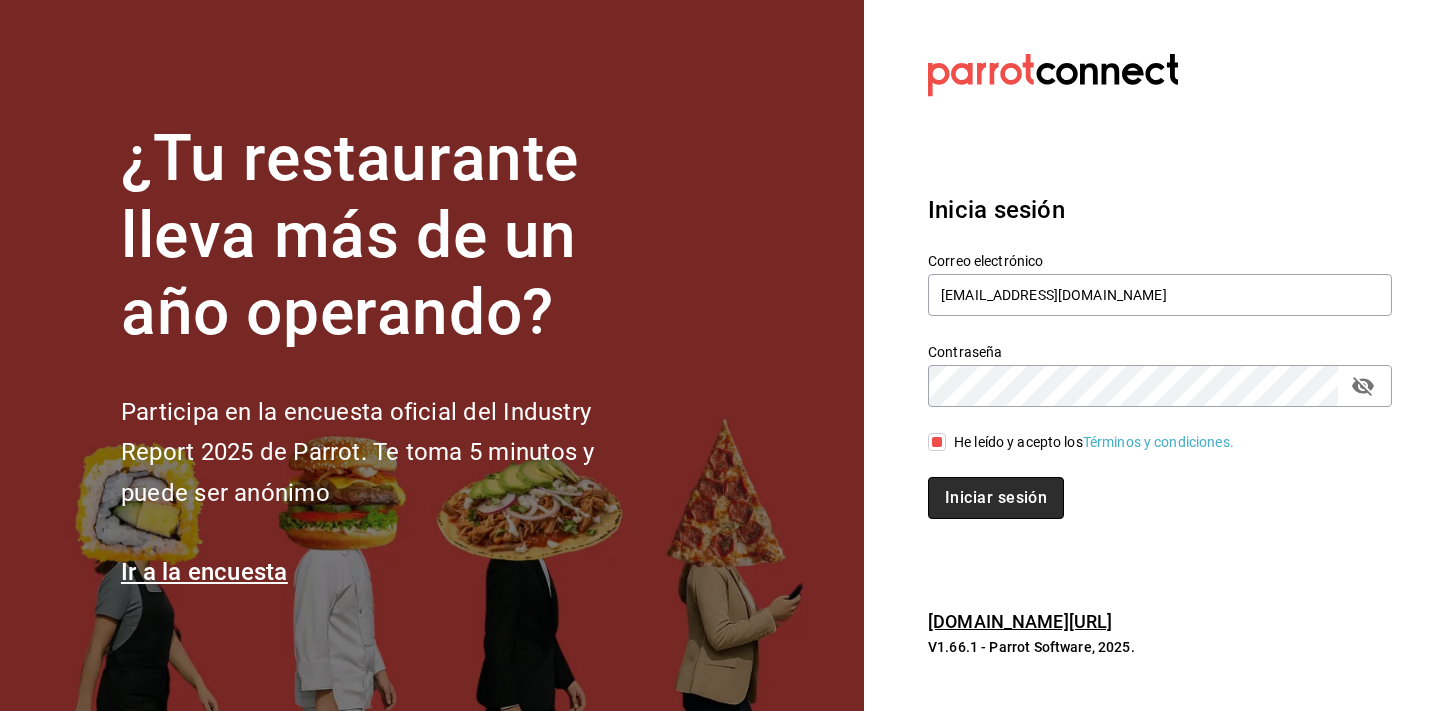 click on "Iniciar sesión" at bounding box center [996, 498] 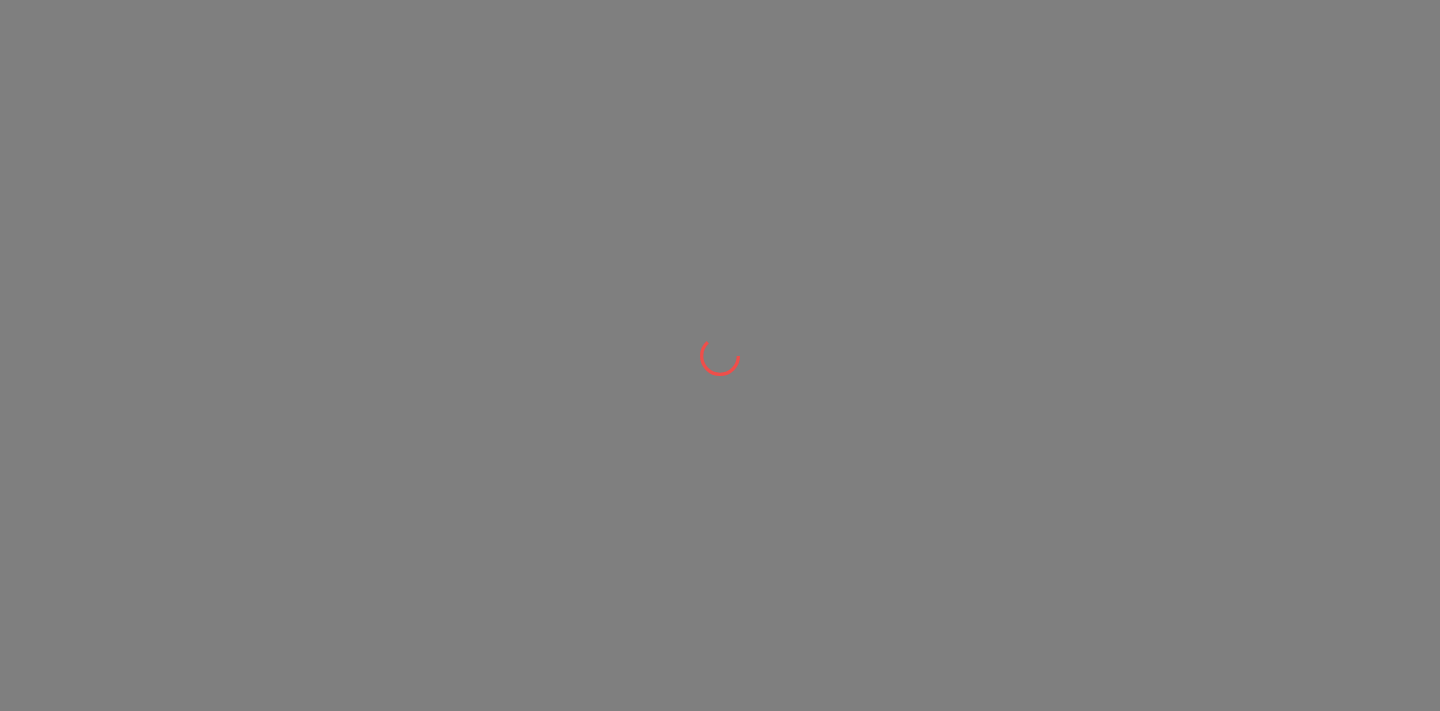 scroll, scrollTop: 0, scrollLeft: 0, axis: both 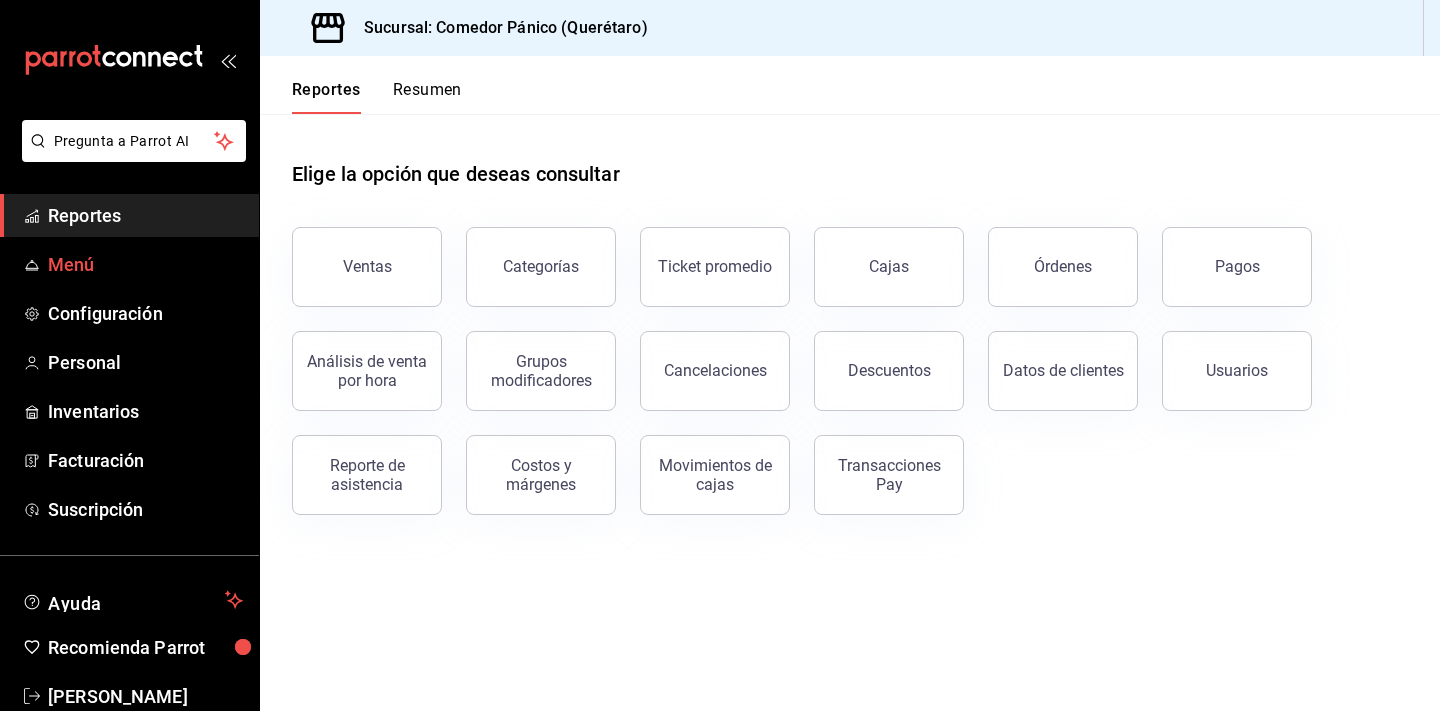 click on "Menú" at bounding box center [145, 264] 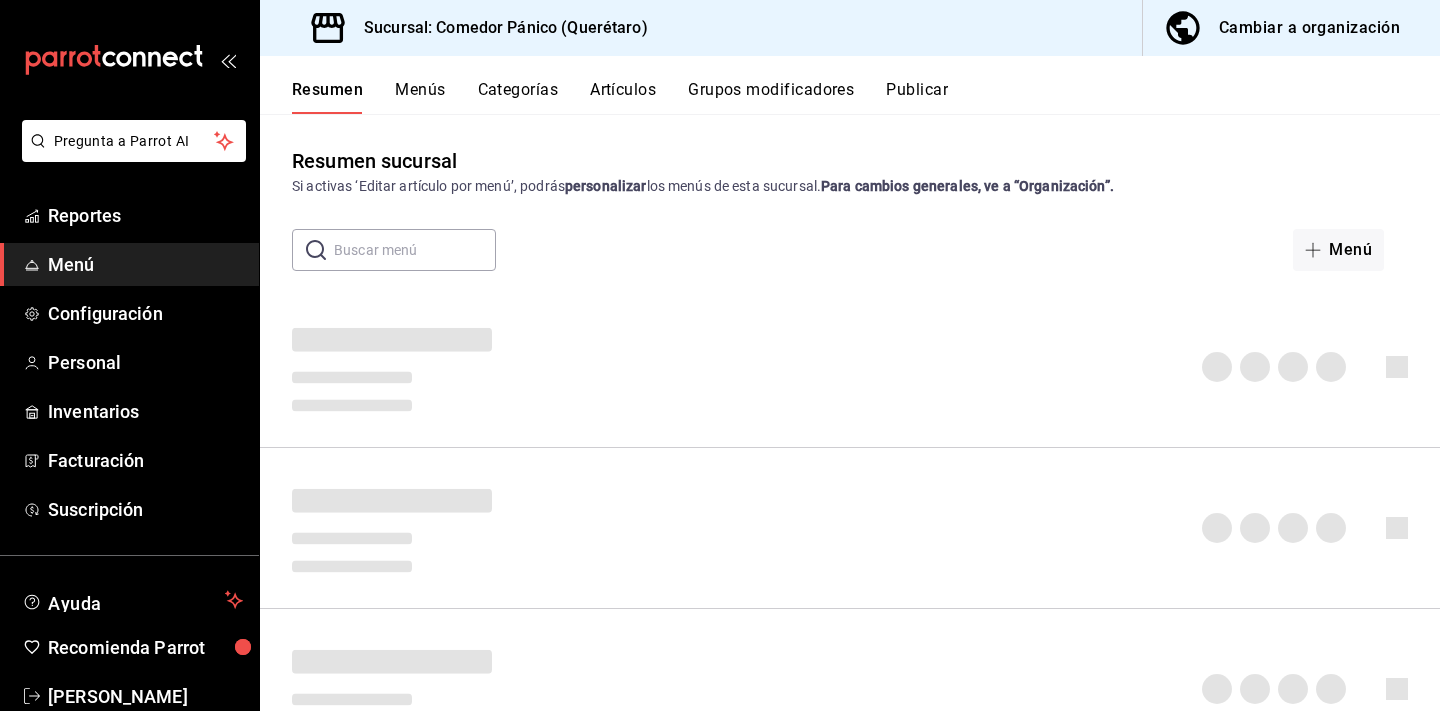 click on "Resumen sucursal Si activas ‘Editar artículo por menú’, podrás  personalizar  los menús de esta sucursal.  Para cambios generales, ve a “Organización”. ​ ​ Menú" at bounding box center (850, 412) 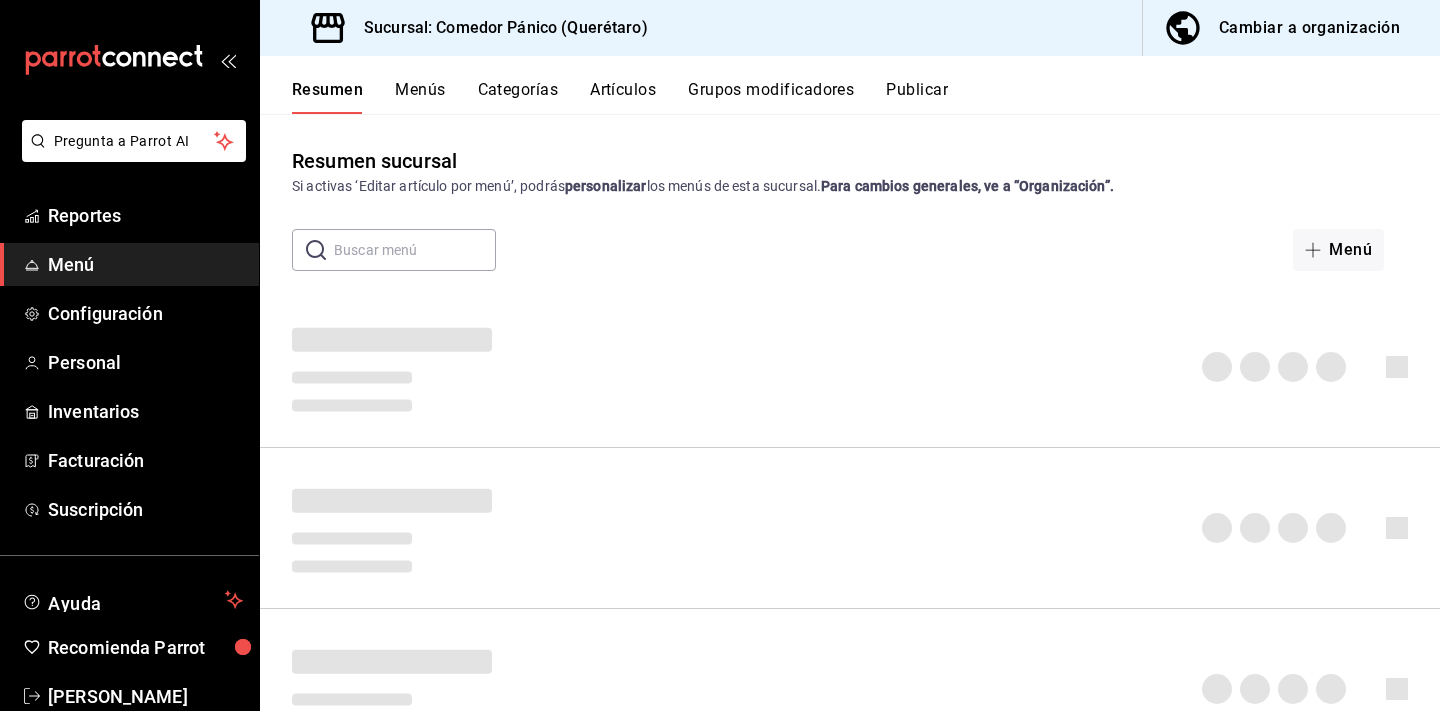 click on "Cambiar a organización" at bounding box center (1309, 28) 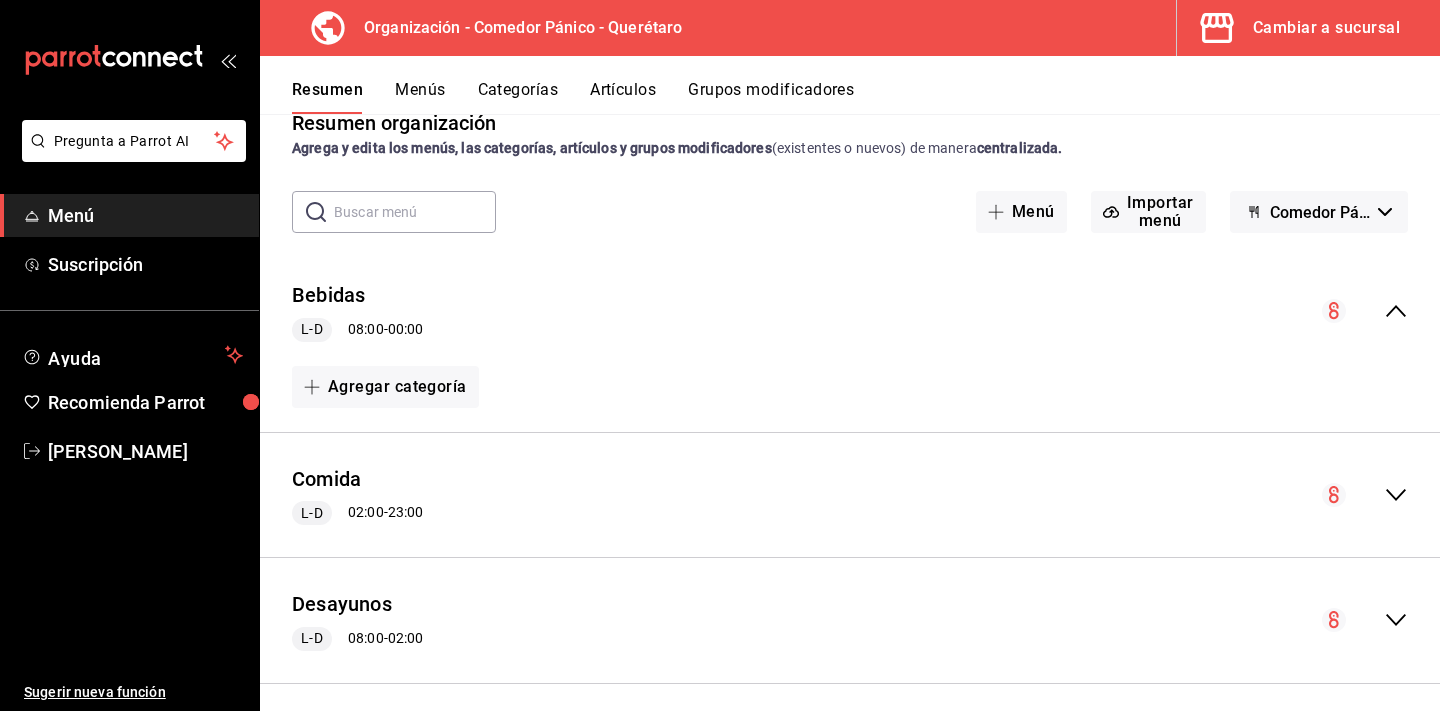 scroll, scrollTop: 50, scrollLeft: 0, axis: vertical 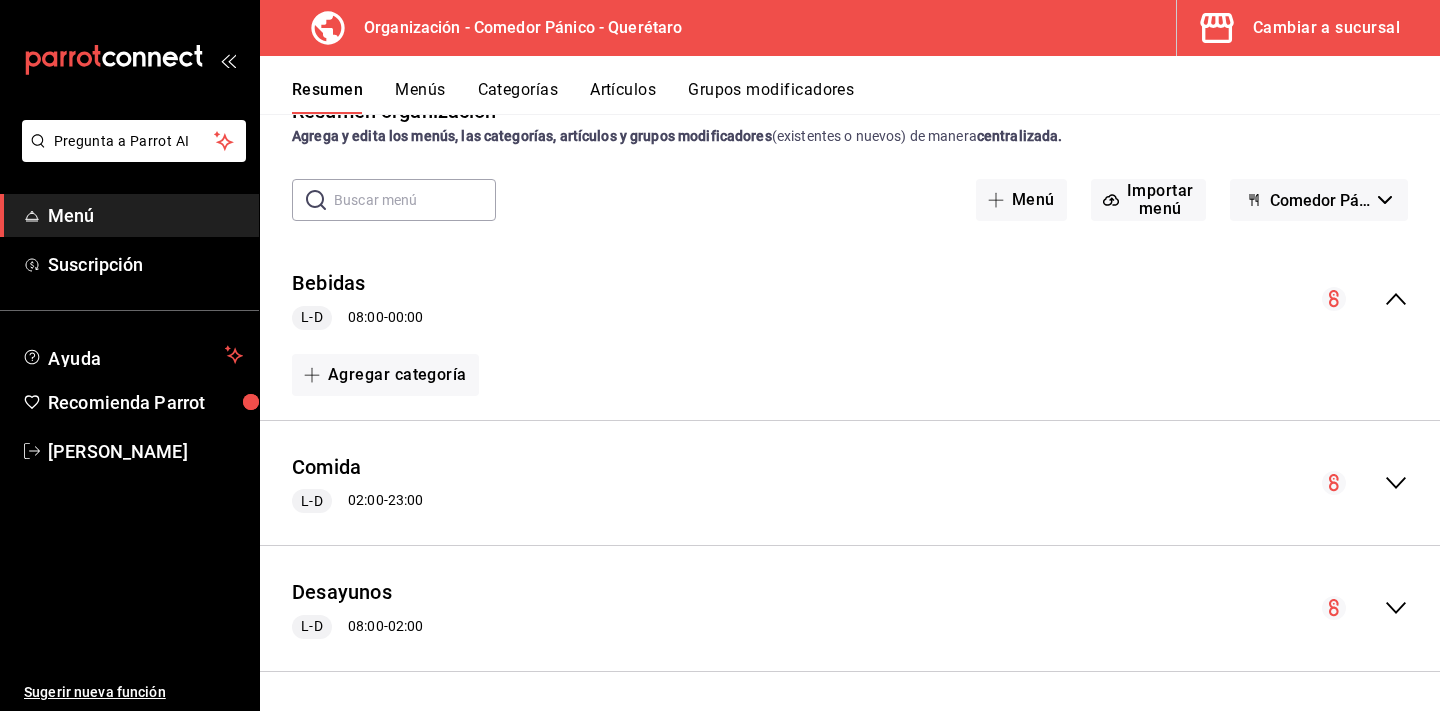 click 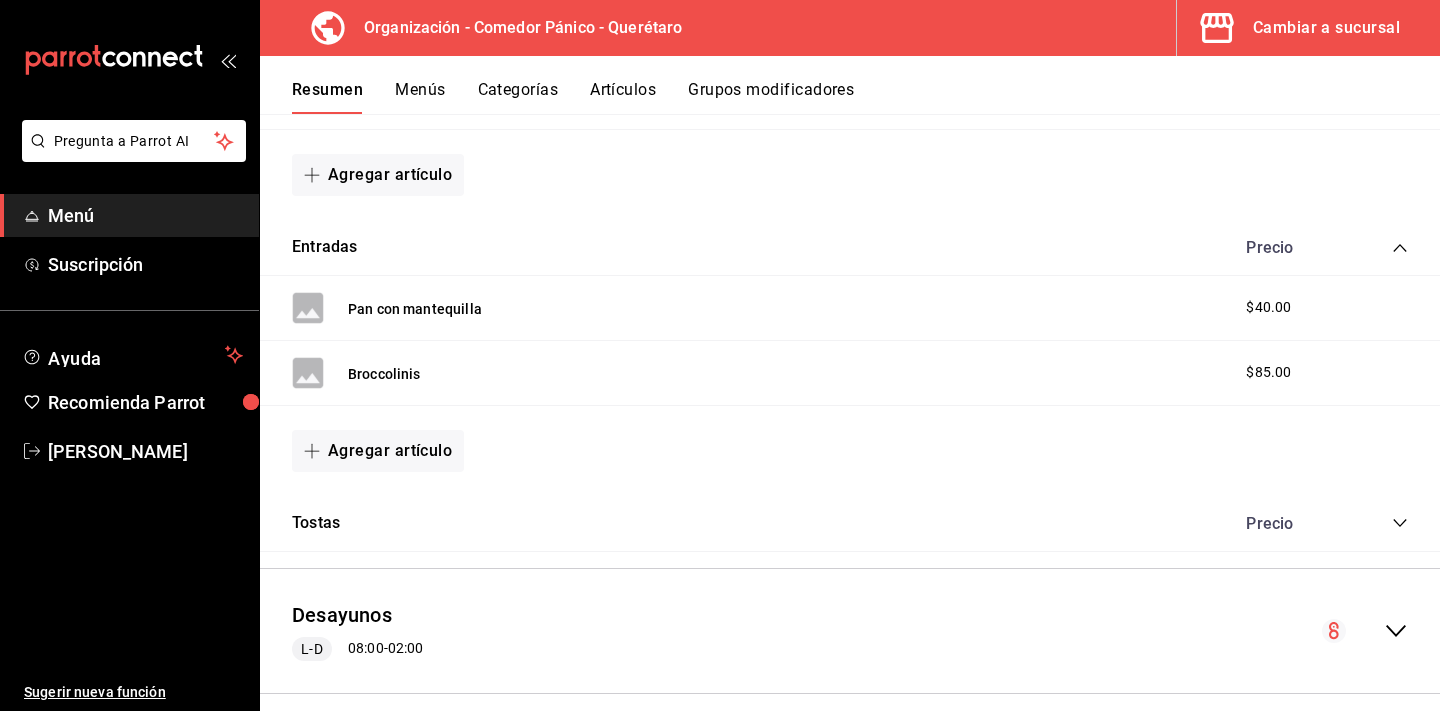 scroll, scrollTop: 845, scrollLeft: 0, axis: vertical 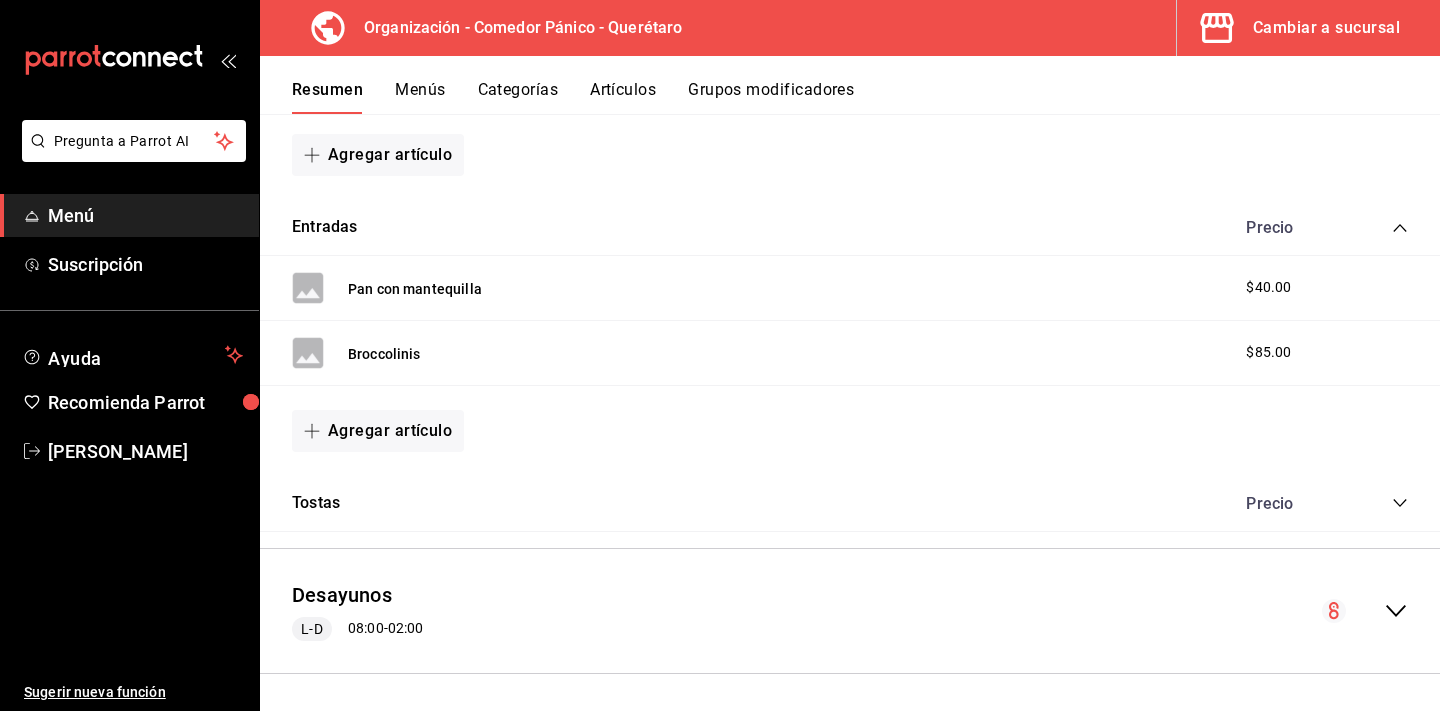 click 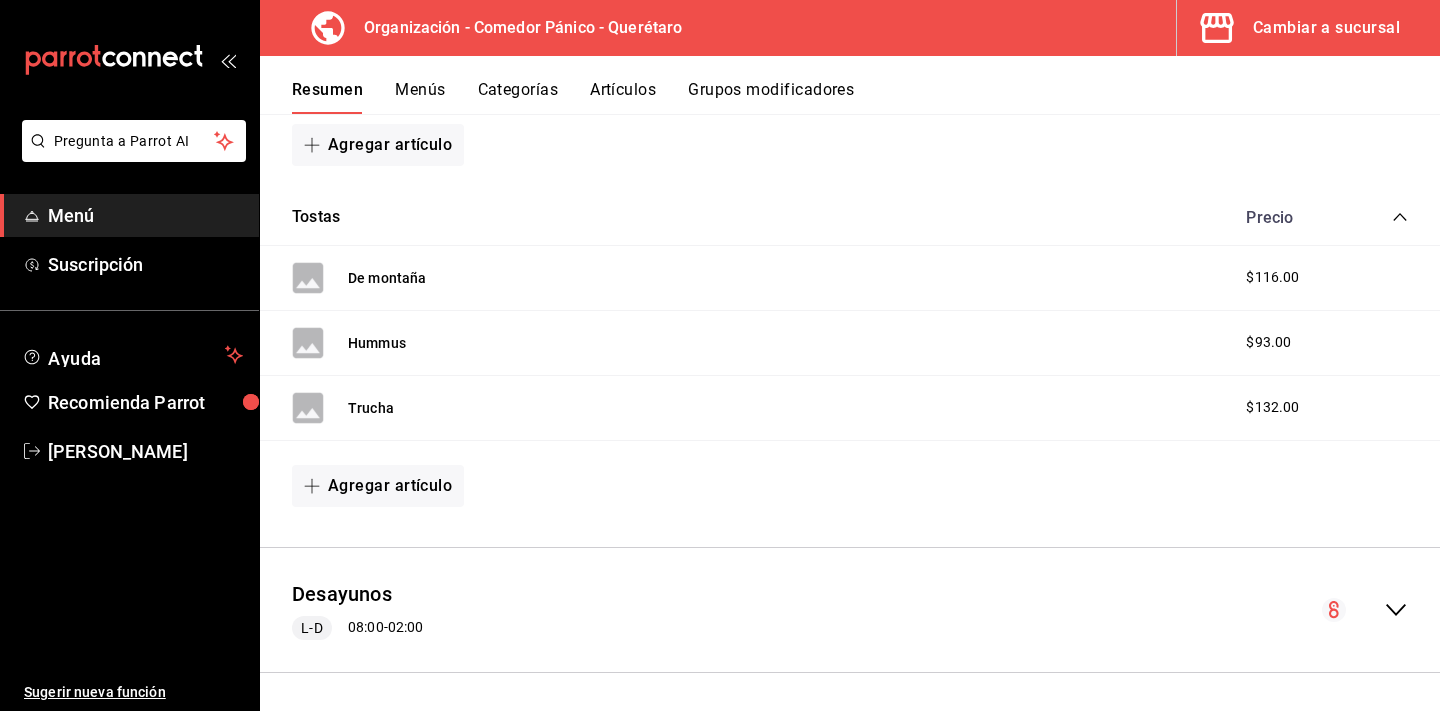 scroll, scrollTop: 1128, scrollLeft: 0, axis: vertical 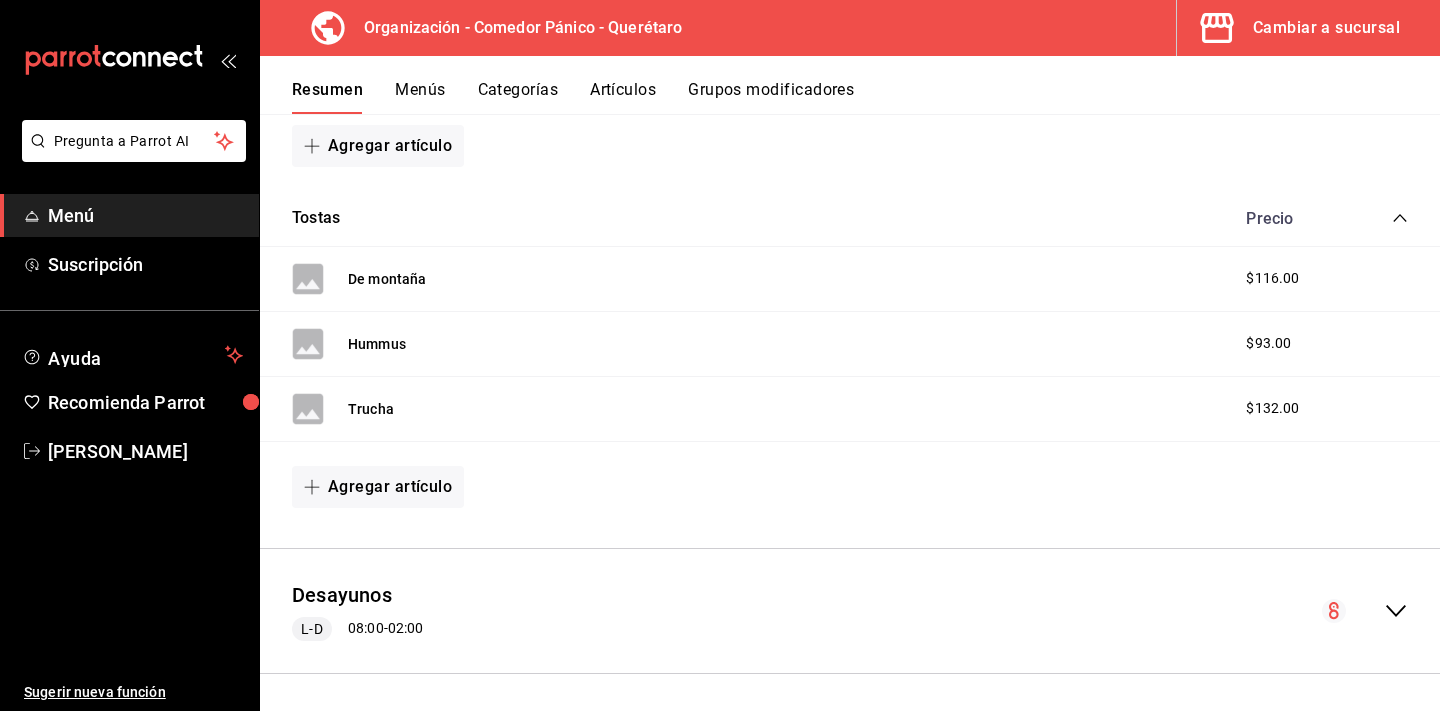 click 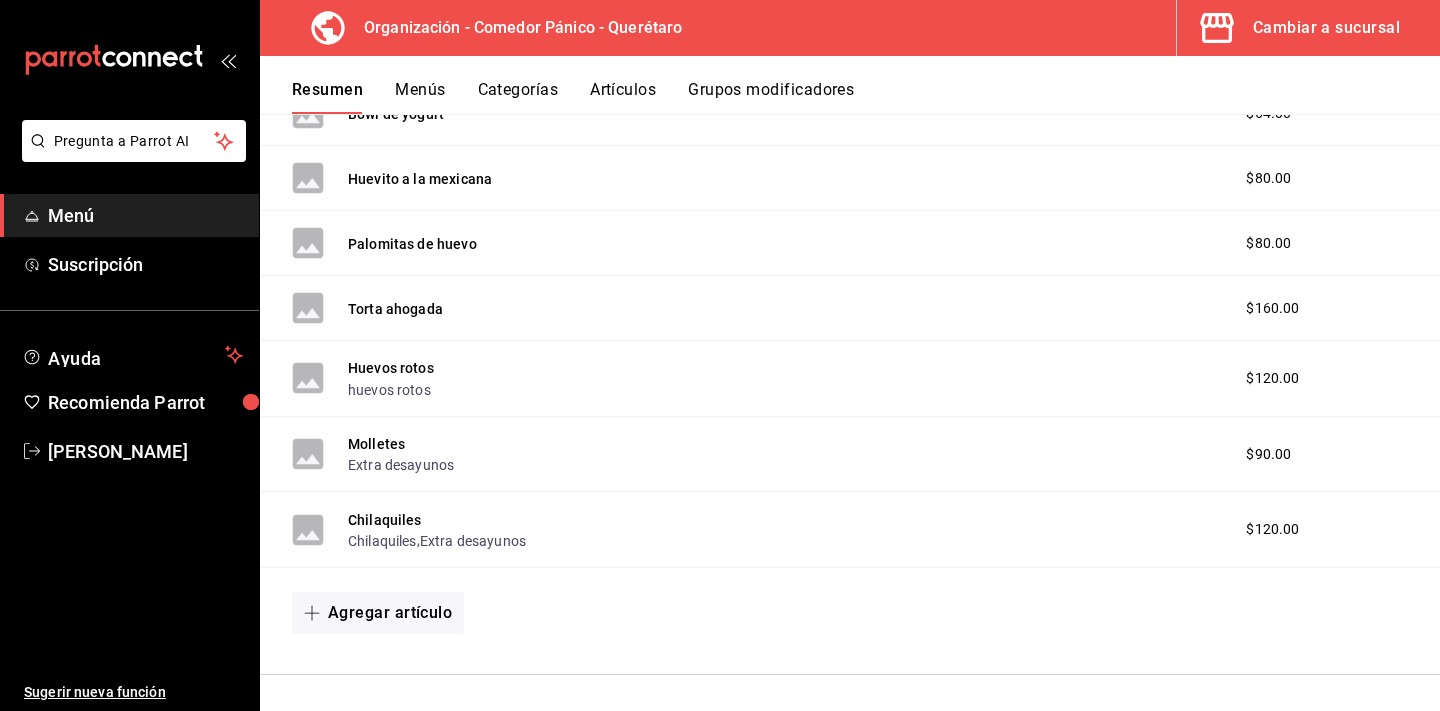 scroll, scrollTop: 2223, scrollLeft: 0, axis: vertical 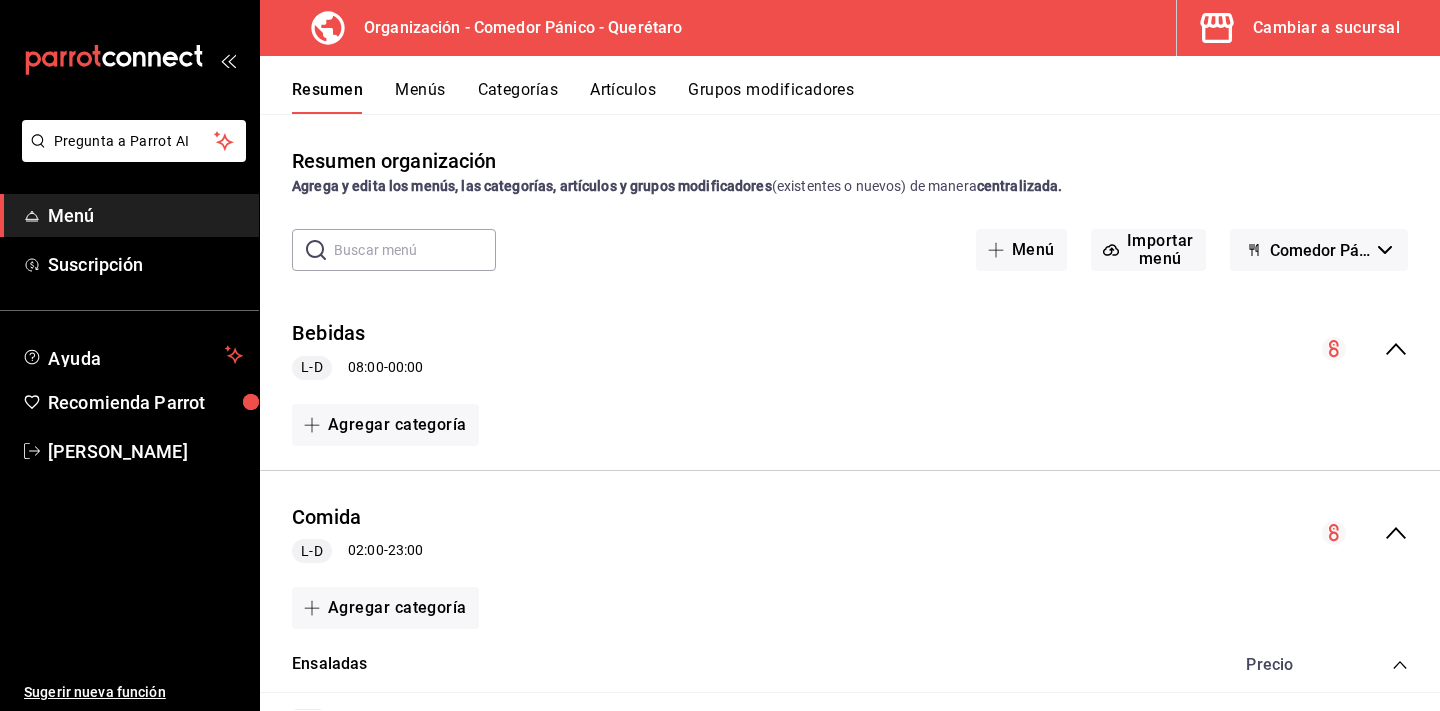 click on "Artículos" at bounding box center [623, 97] 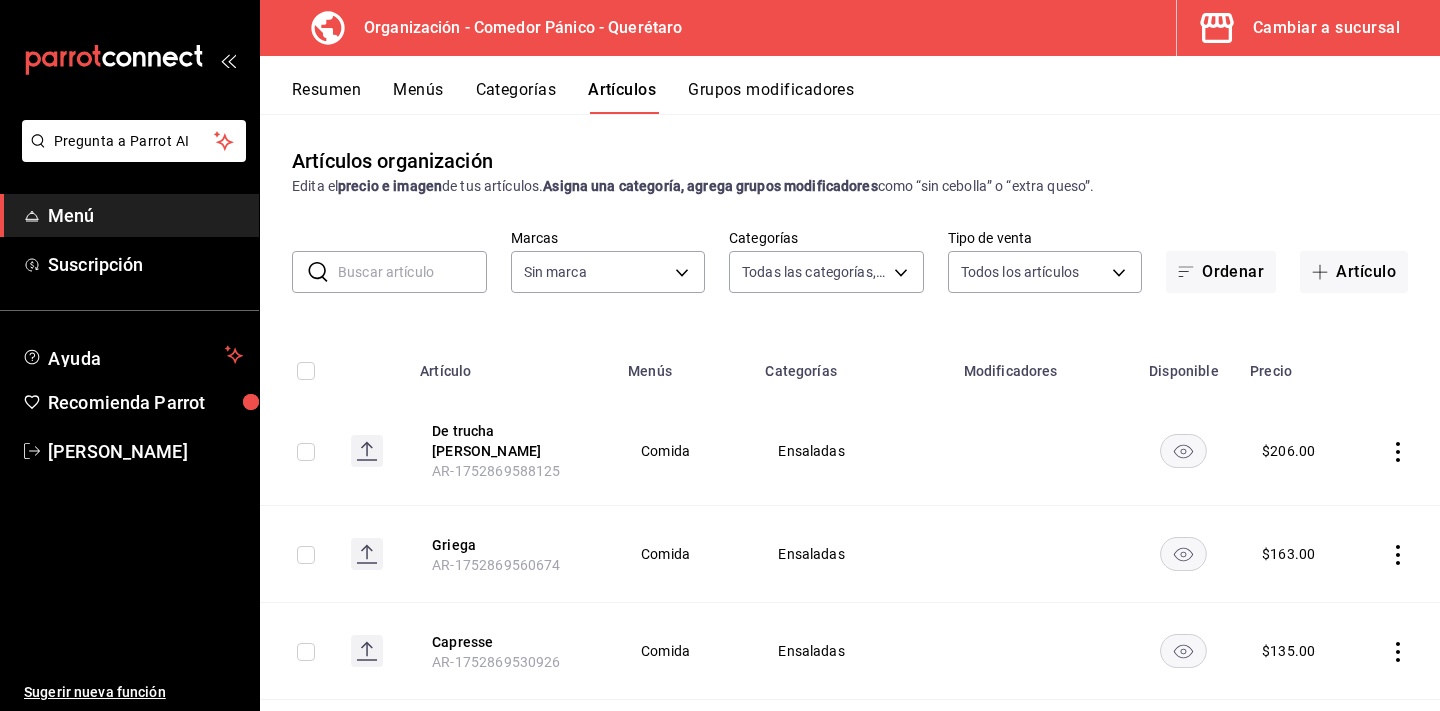 type on "613efd38-cfdf-46b1-9046-311bc94636de,6e7953ad-5990-45b3-940c-a2c8dbc3ea93,c5a35373-a6b9-4d57-ba58-bd0ca2f8a877,f9ad7c63-9656-43f4-a7d3-529b17b3c835" 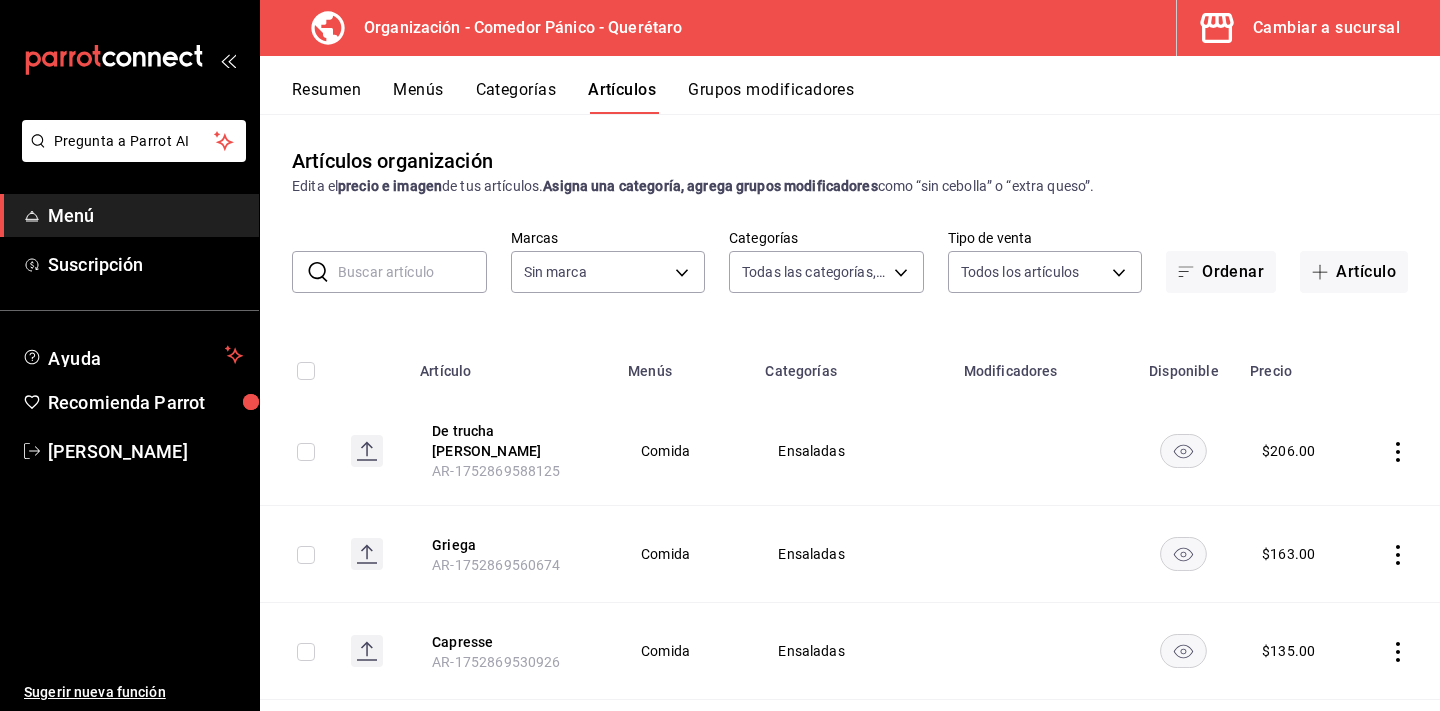 type on "0f40e74e-b6b1-418d-bf10-855e15756c5c" 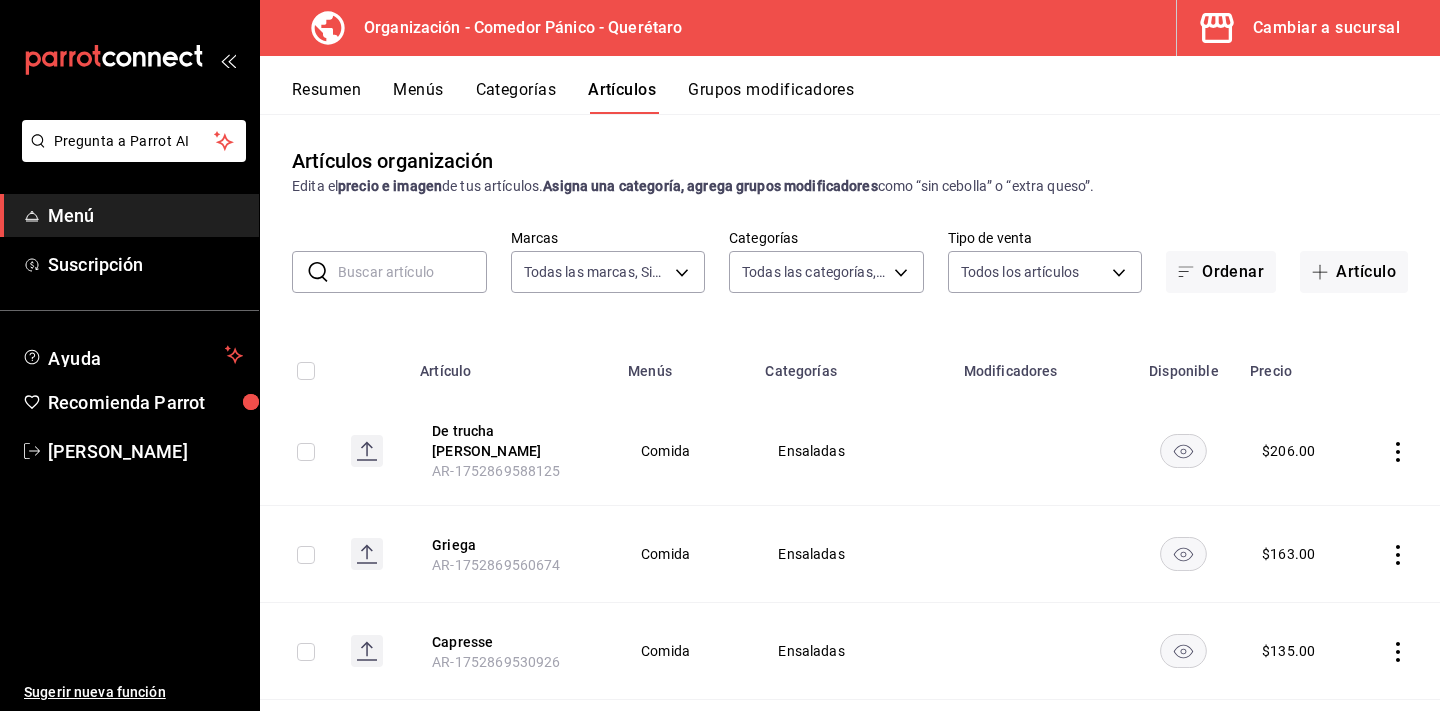 click on "Menús" at bounding box center [418, 97] 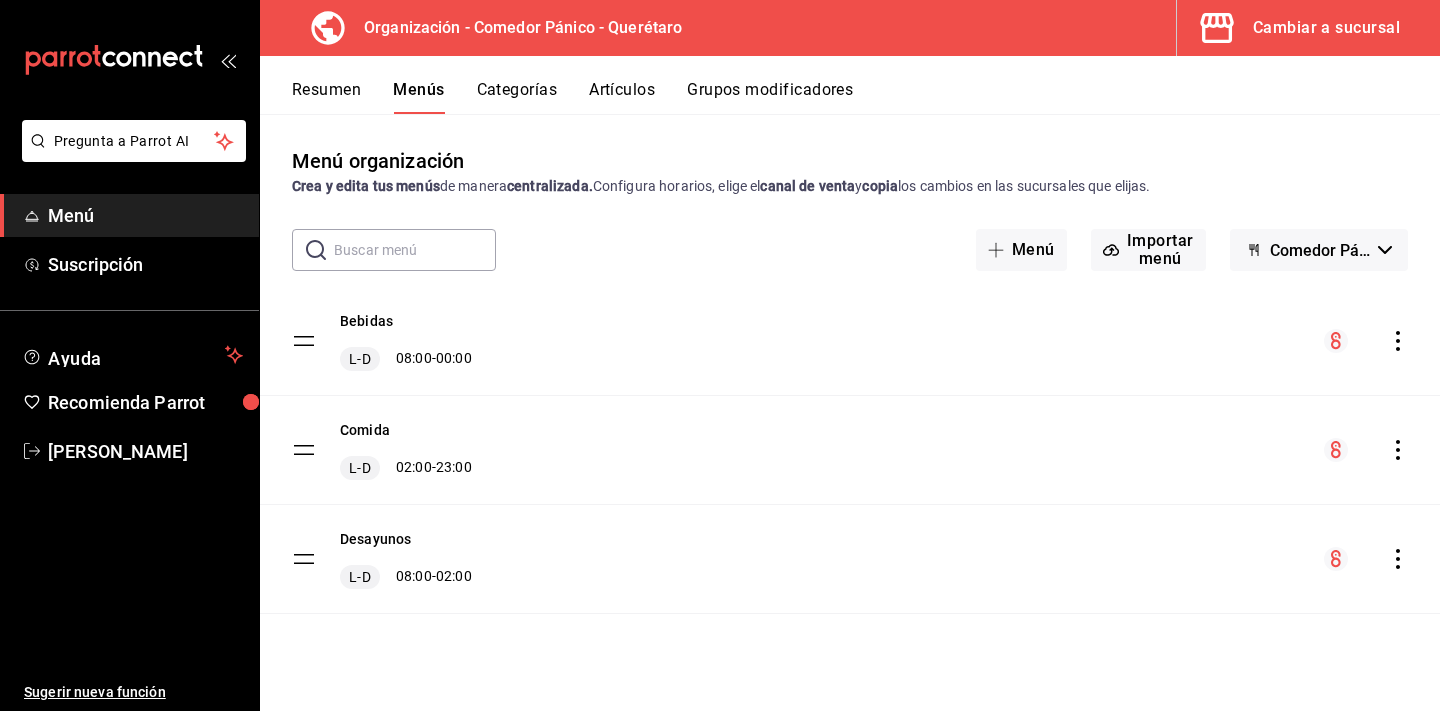 scroll, scrollTop: 0, scrollLeft: 0, axis: both 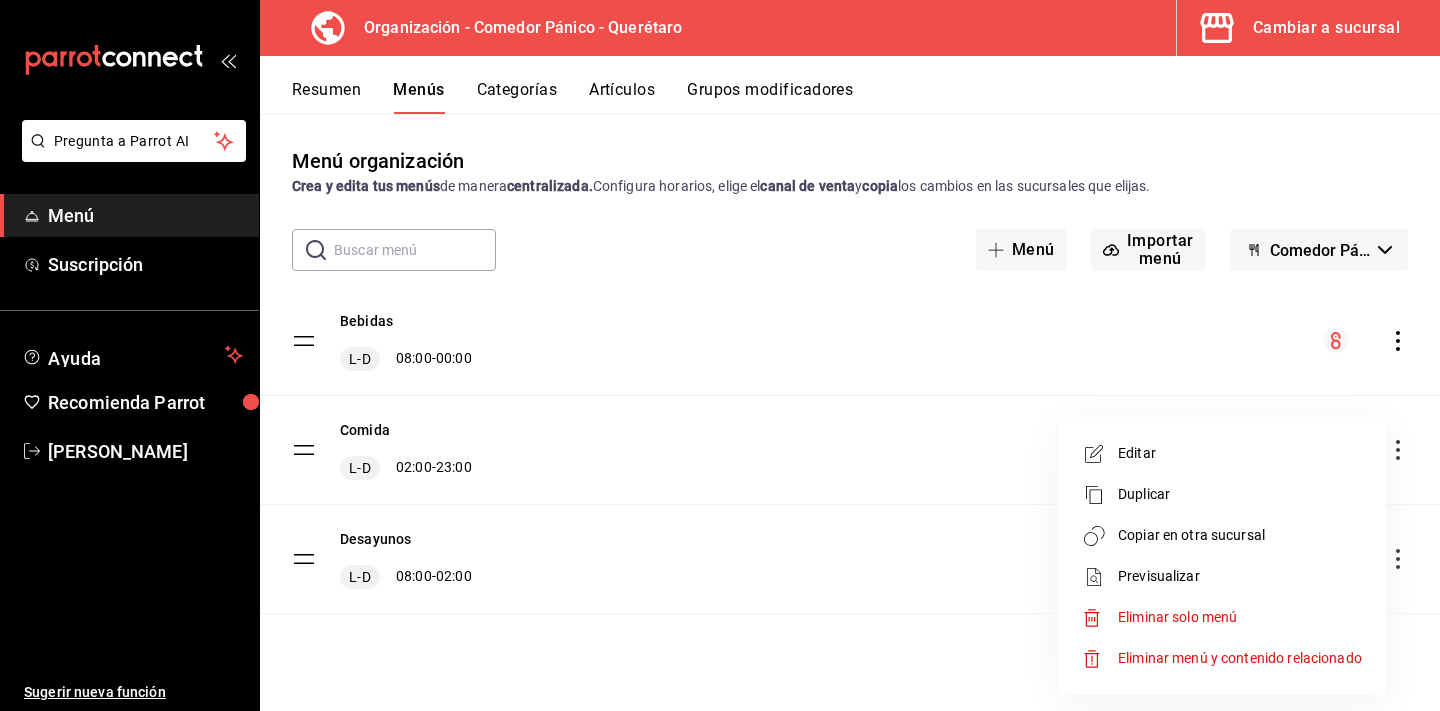 click at bounding box center [720, 355] 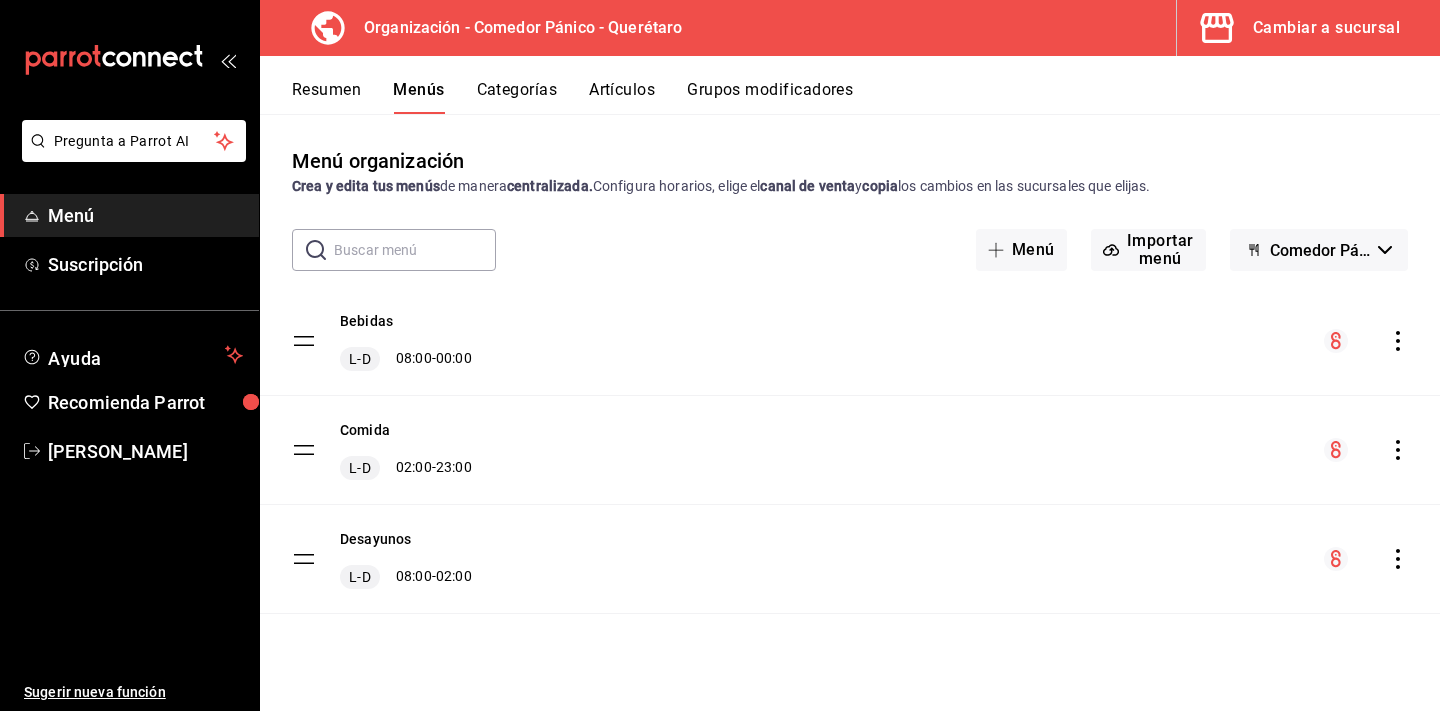 click on "Resumen" at bounding box center [326, 97] 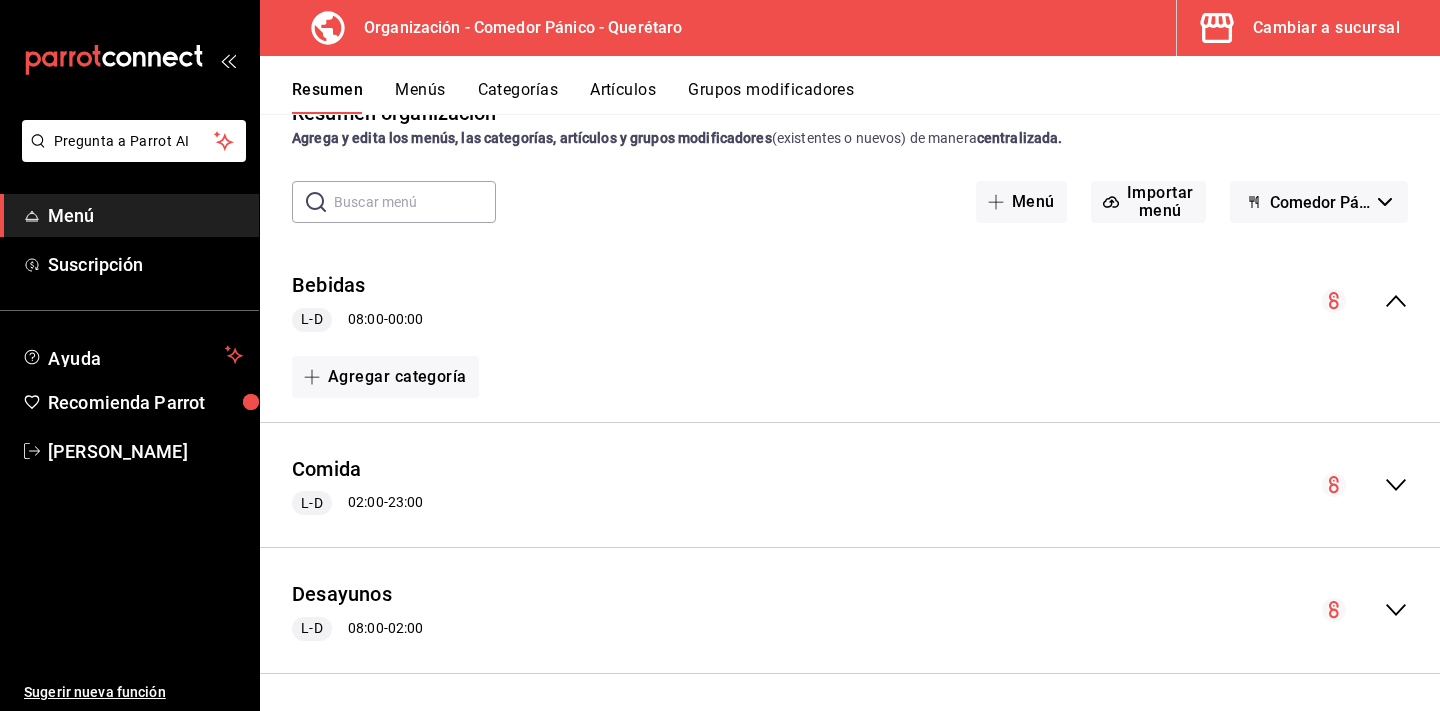scroll, scrollTop: 49, scrollLeft: 0, axis: vertical 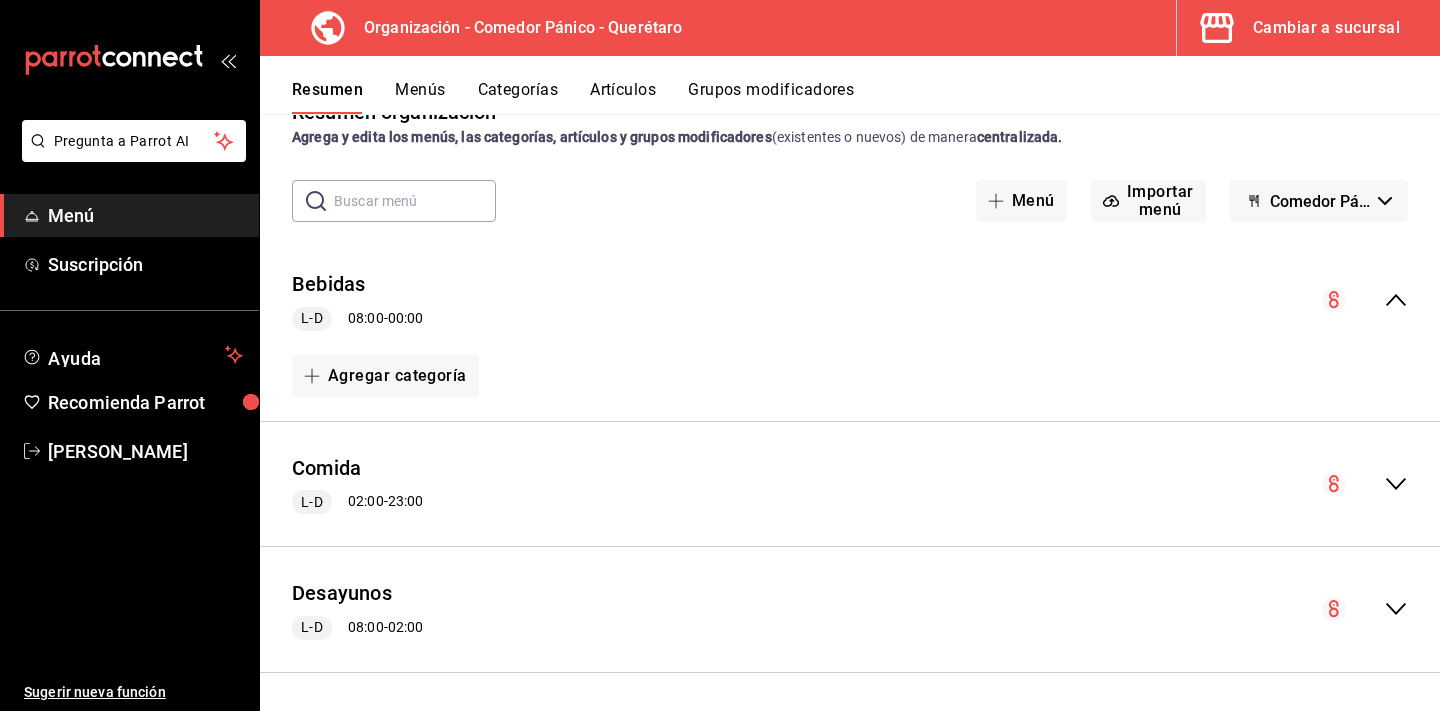 click 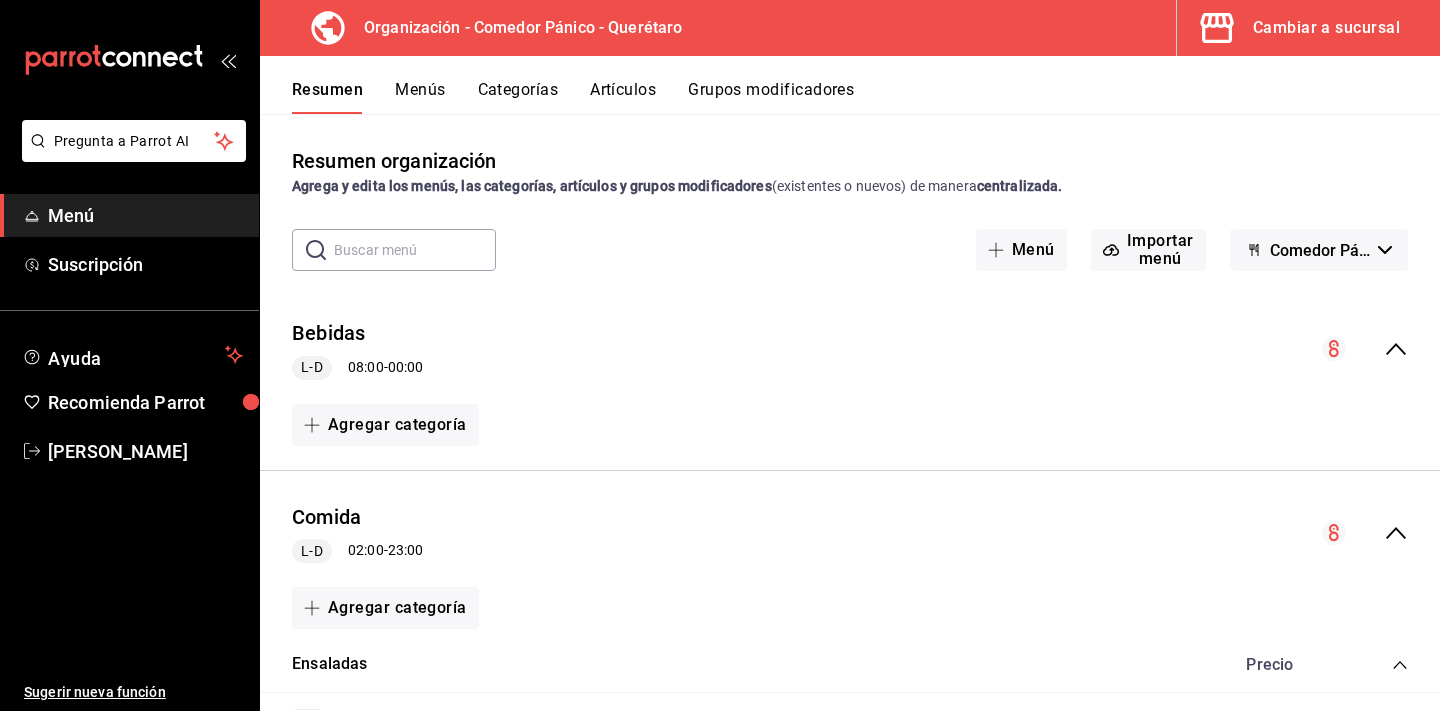 scroll, scrollTop: 0, scrollLeft: 0, axis: both 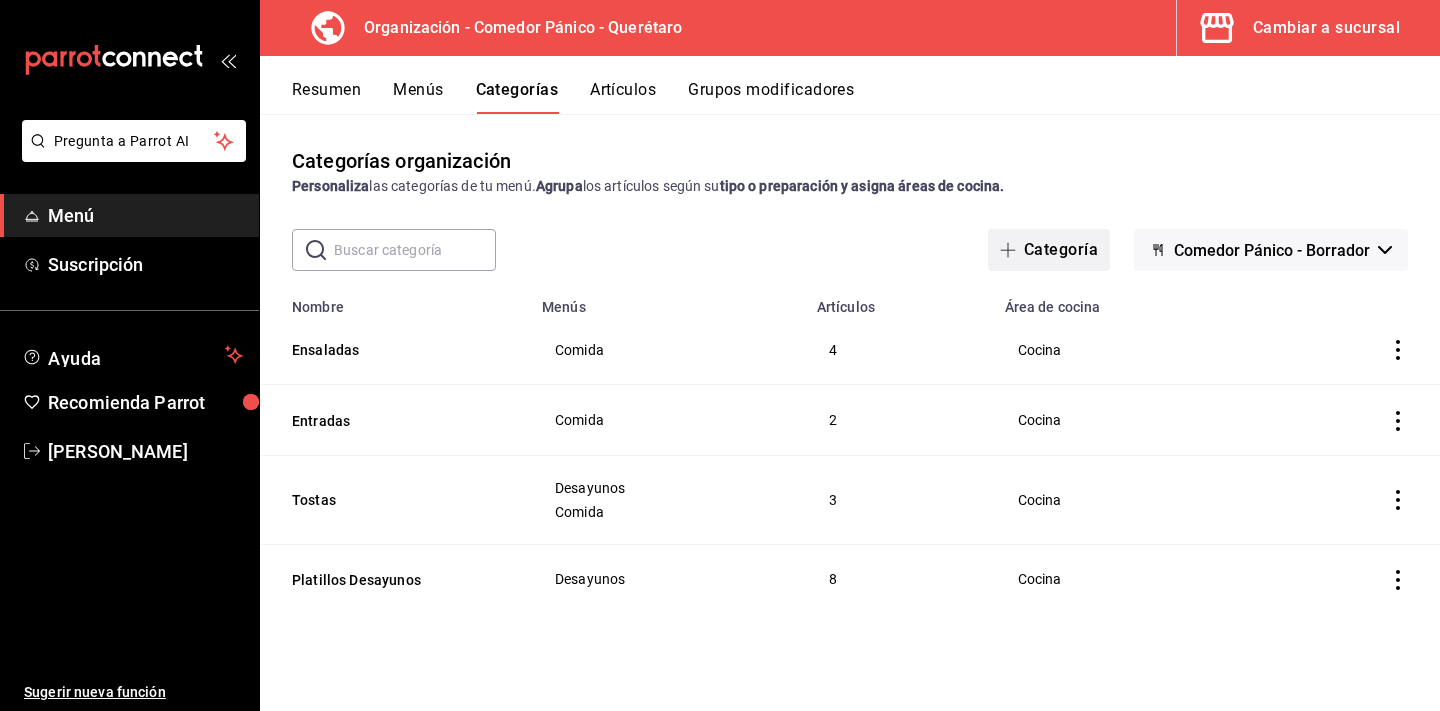 click on "Categoría" at bounding box center [1049, 250] 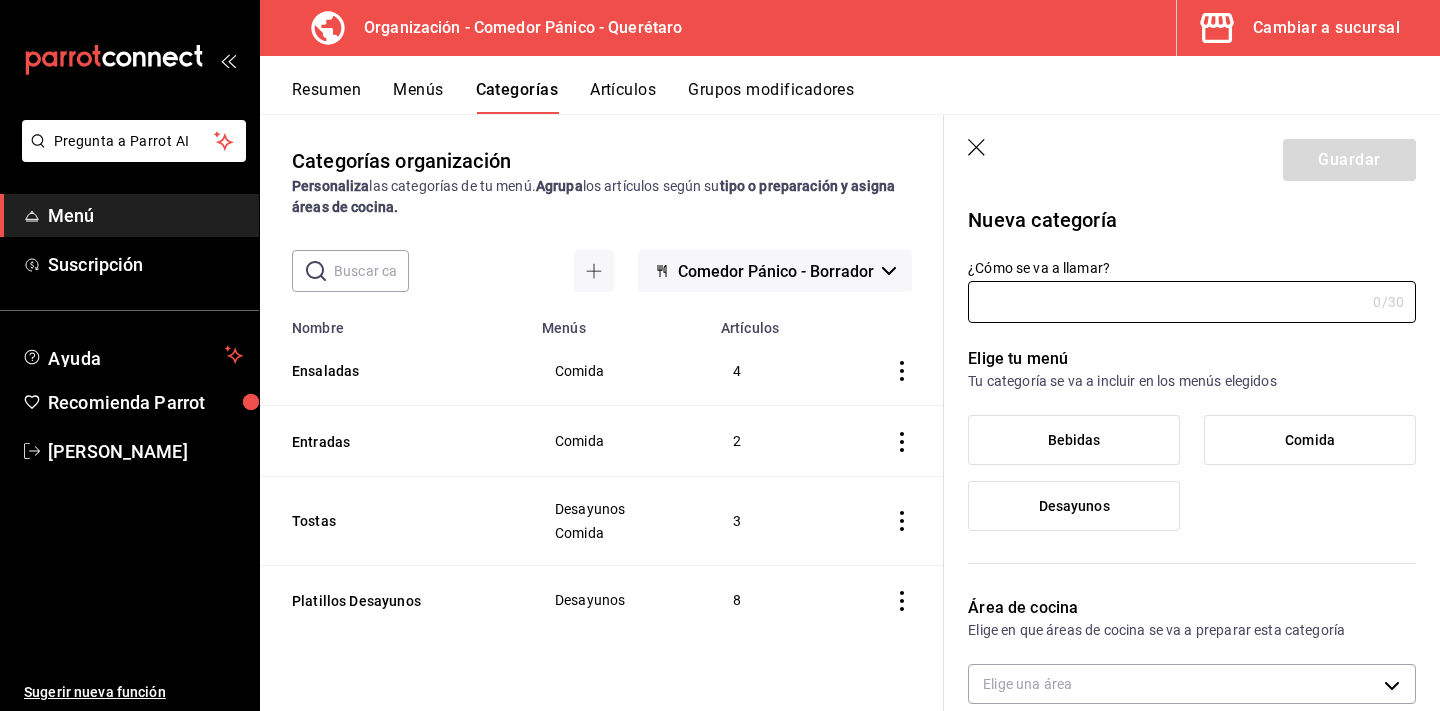 type on "5b8a3acd-77b9-4833-a40f-dcb0a788c07d" 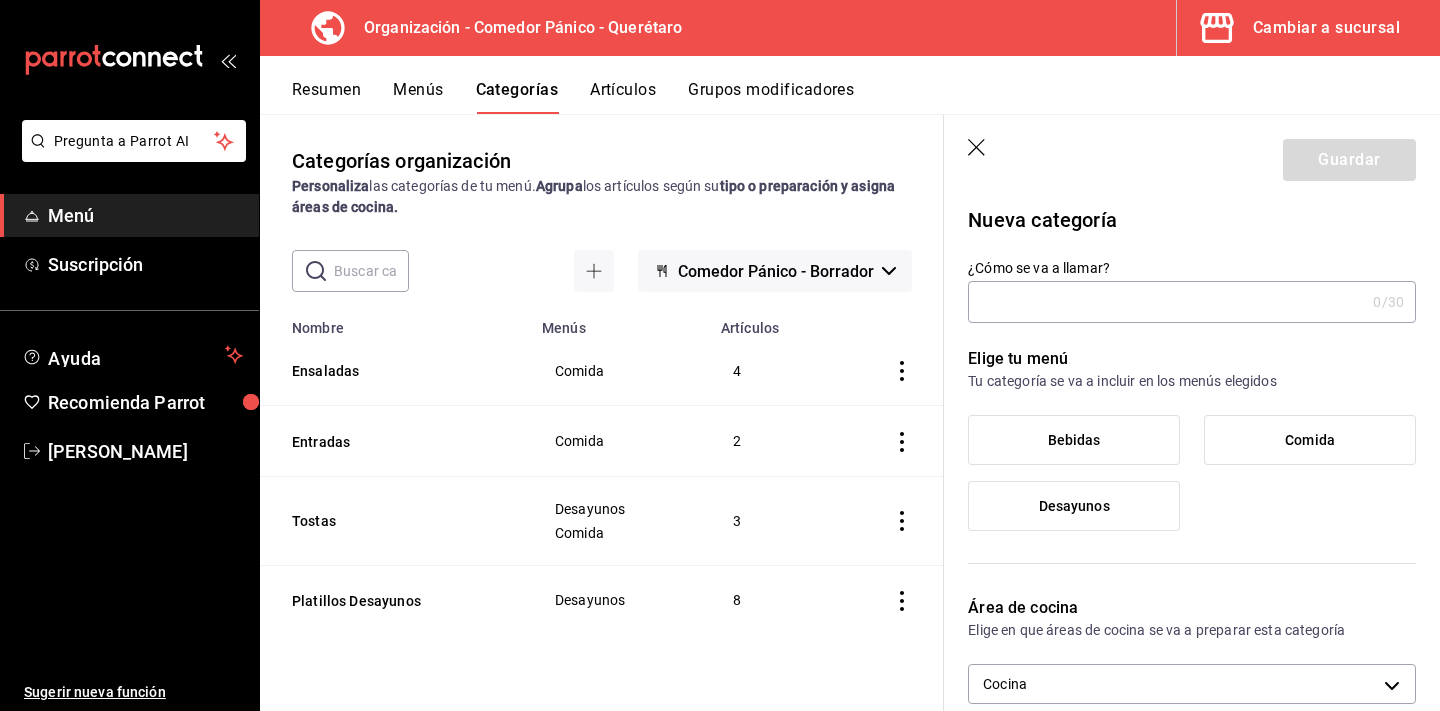 click on "¿Cómo se va a llamar?" at bounding box center (1166, 302) 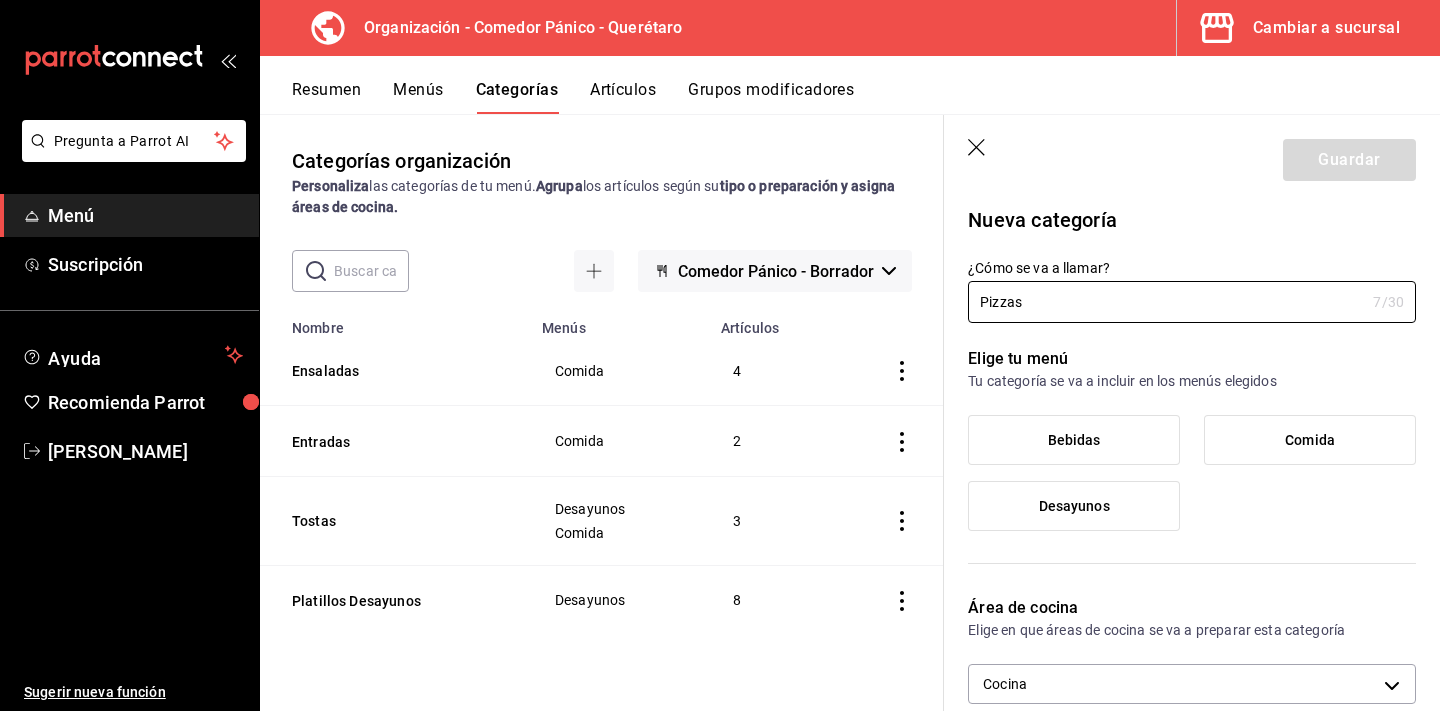 type on "Pizzas" 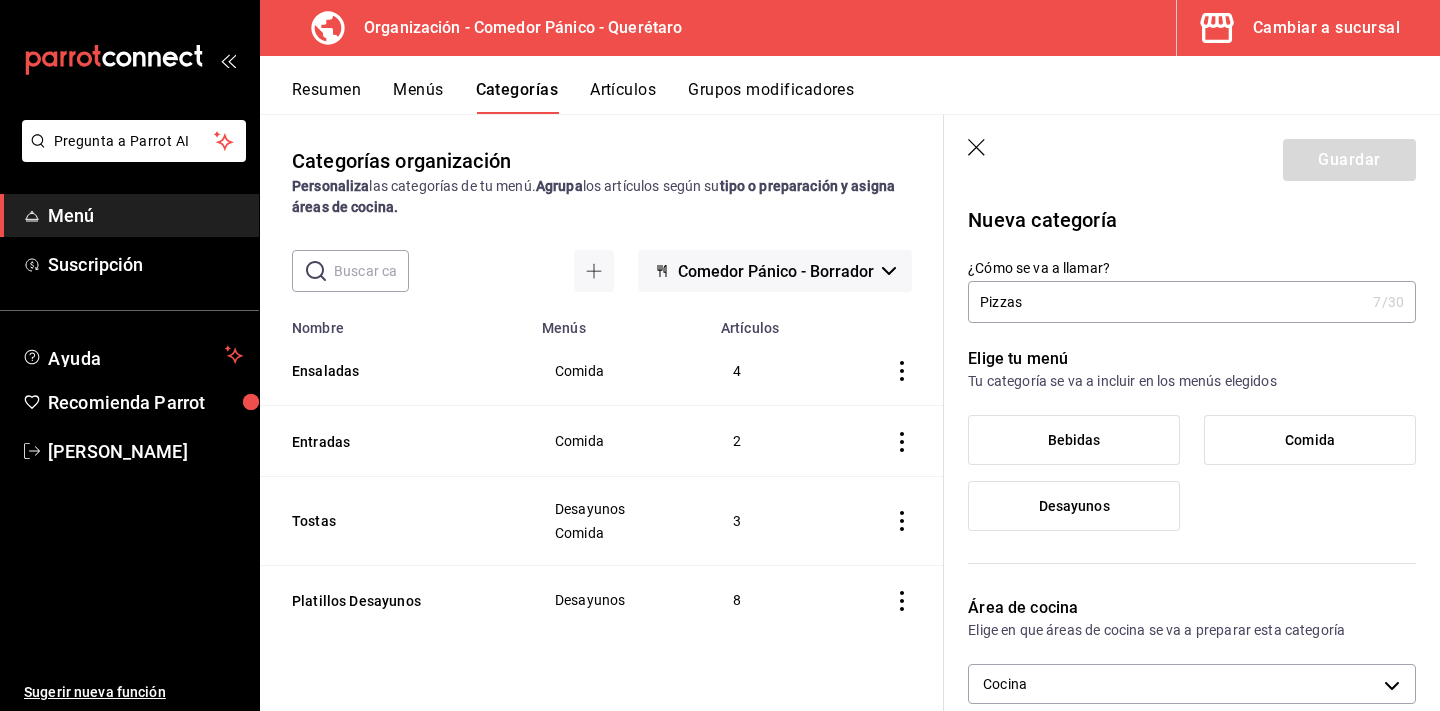click on "Comida" at bounding box center (1310, 440) 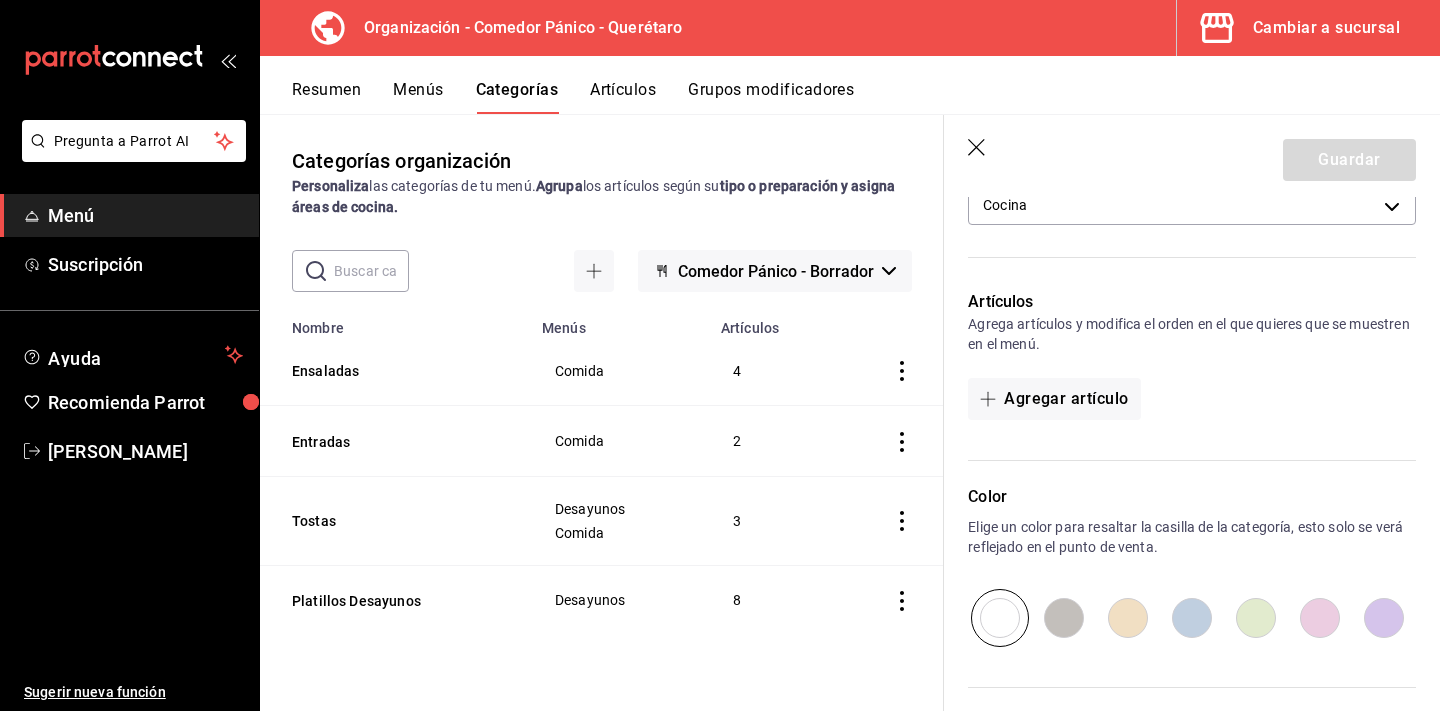 scroll, scrollTop: 505, scrollLeft: 0, axis: vertical 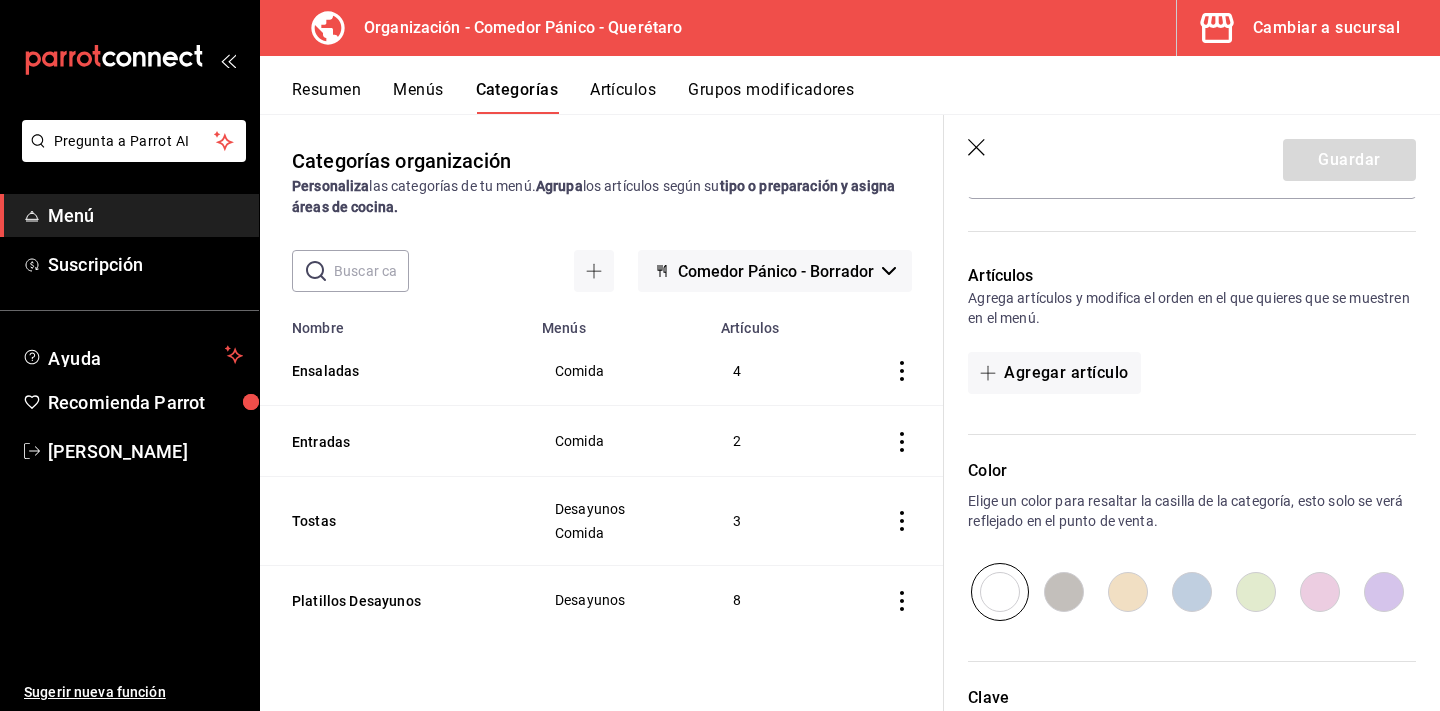 click at bounding box center (1064, 592) 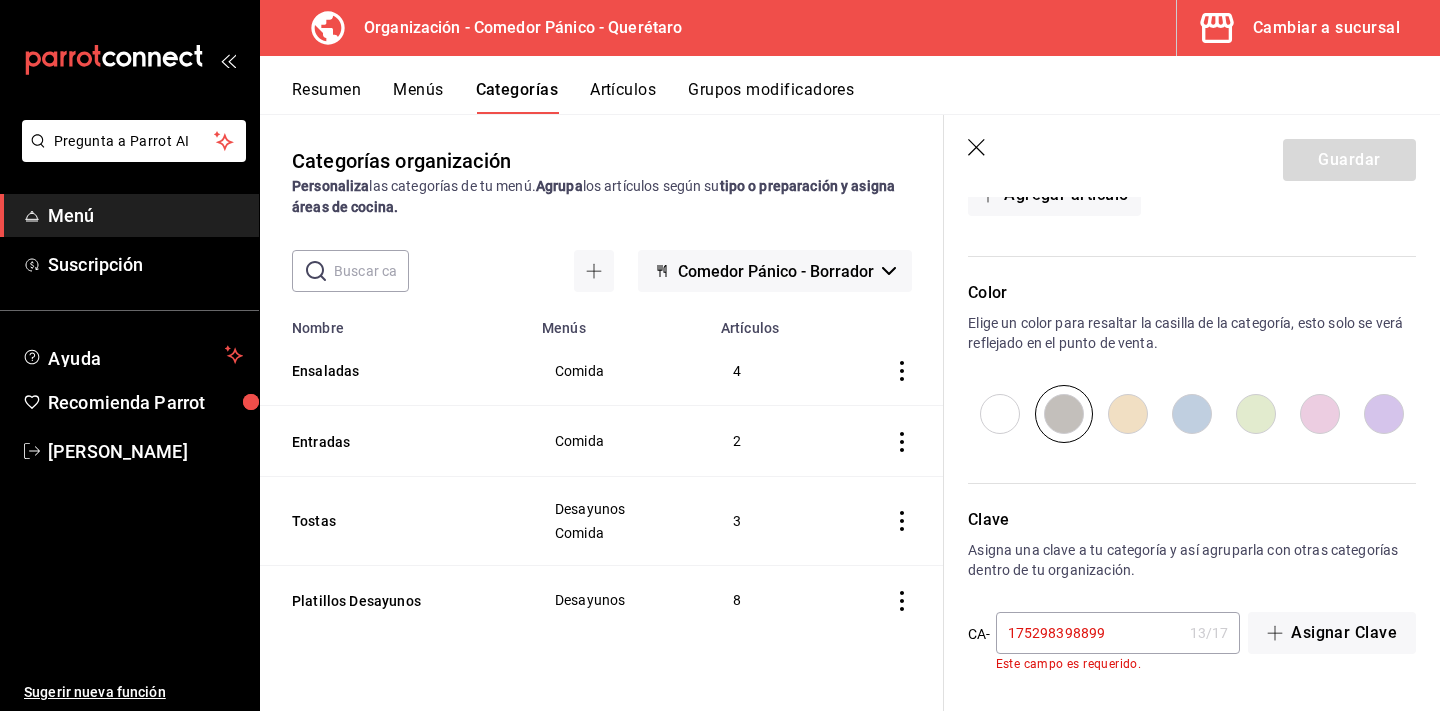 scroll, scrollTop: 668, scrollLeft: 0, axis: vertical 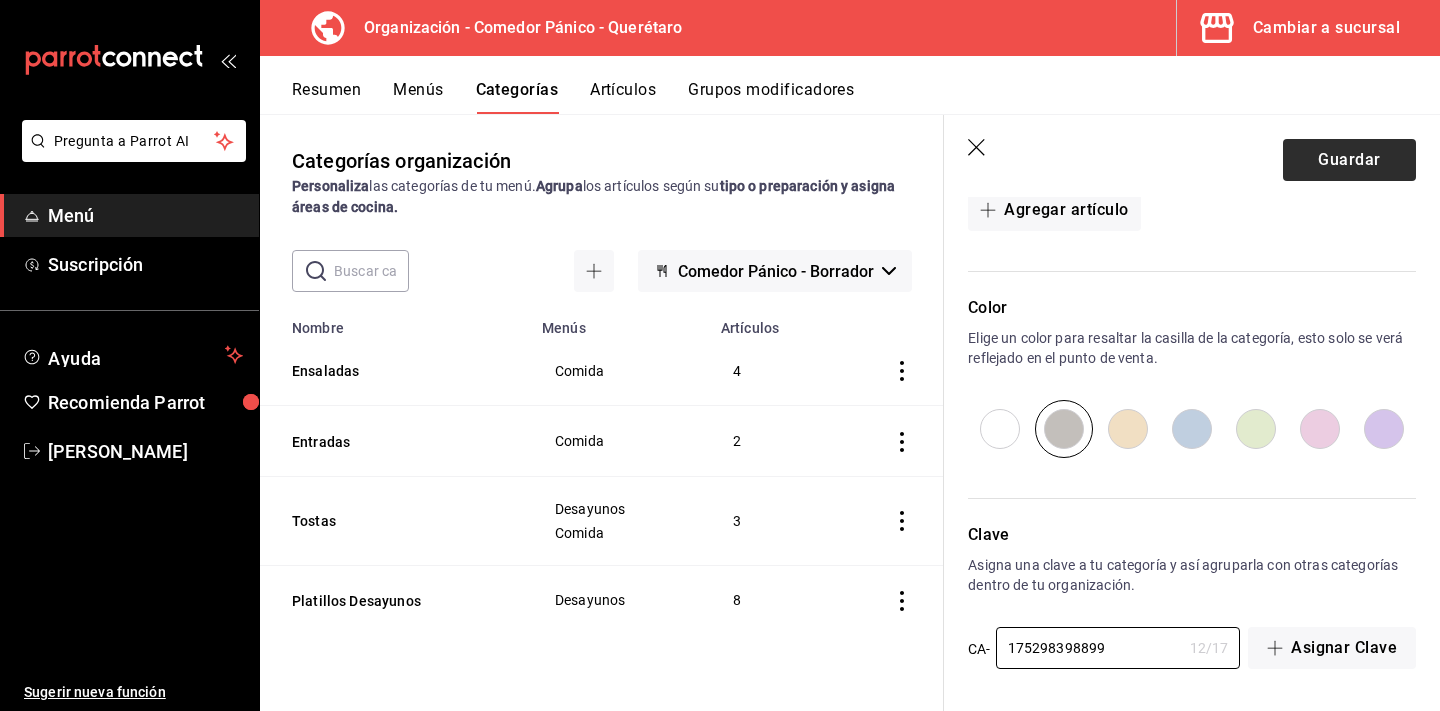 type on "175298398899" 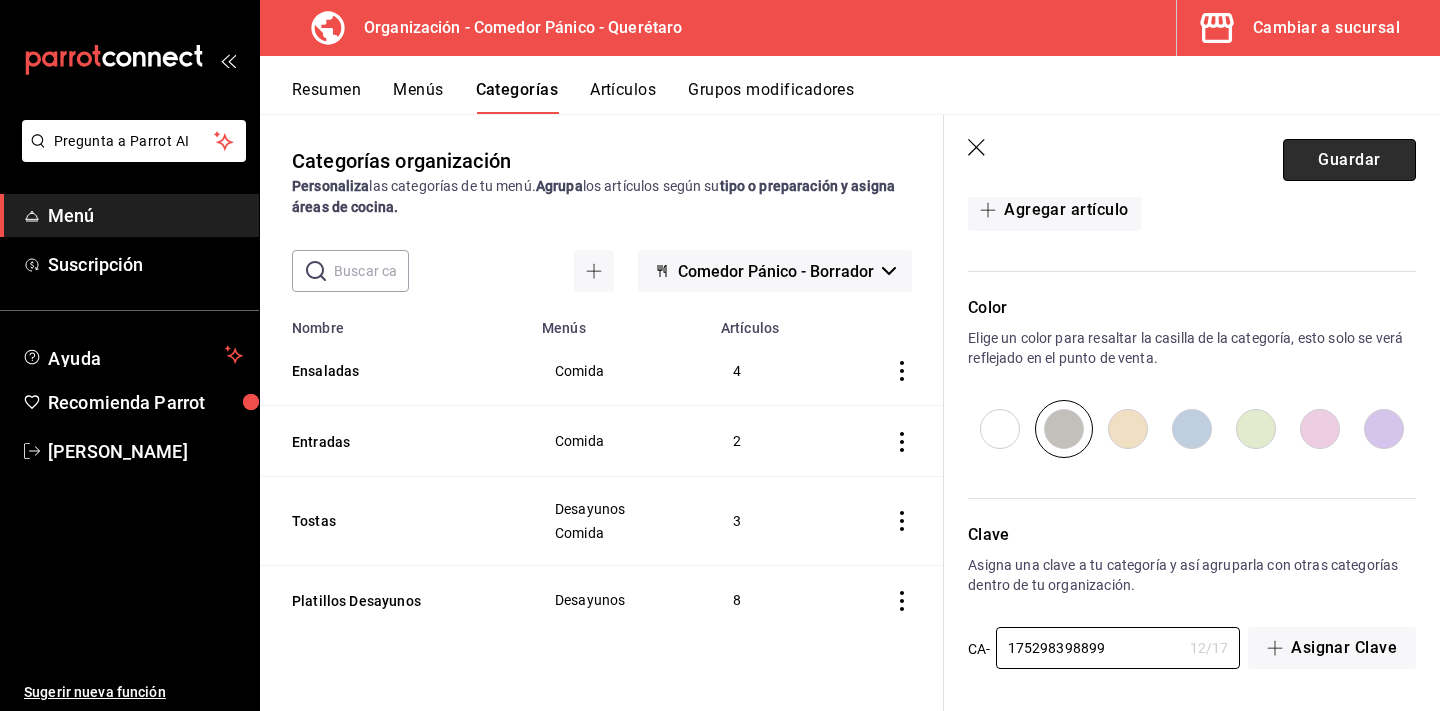 click on "Guardar" at bounding box center [1349, 160] 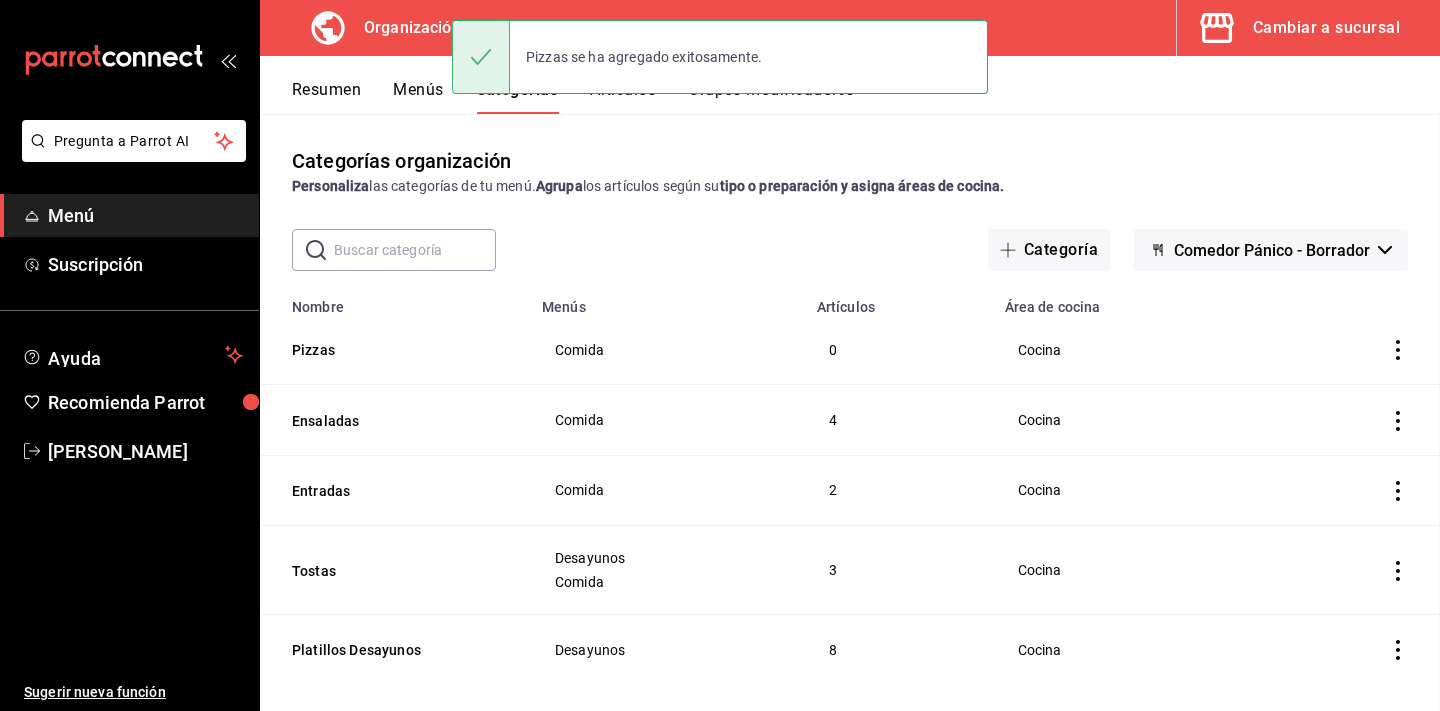 scroll, scrollTop: 0, scrollLeft: 0, axis: both 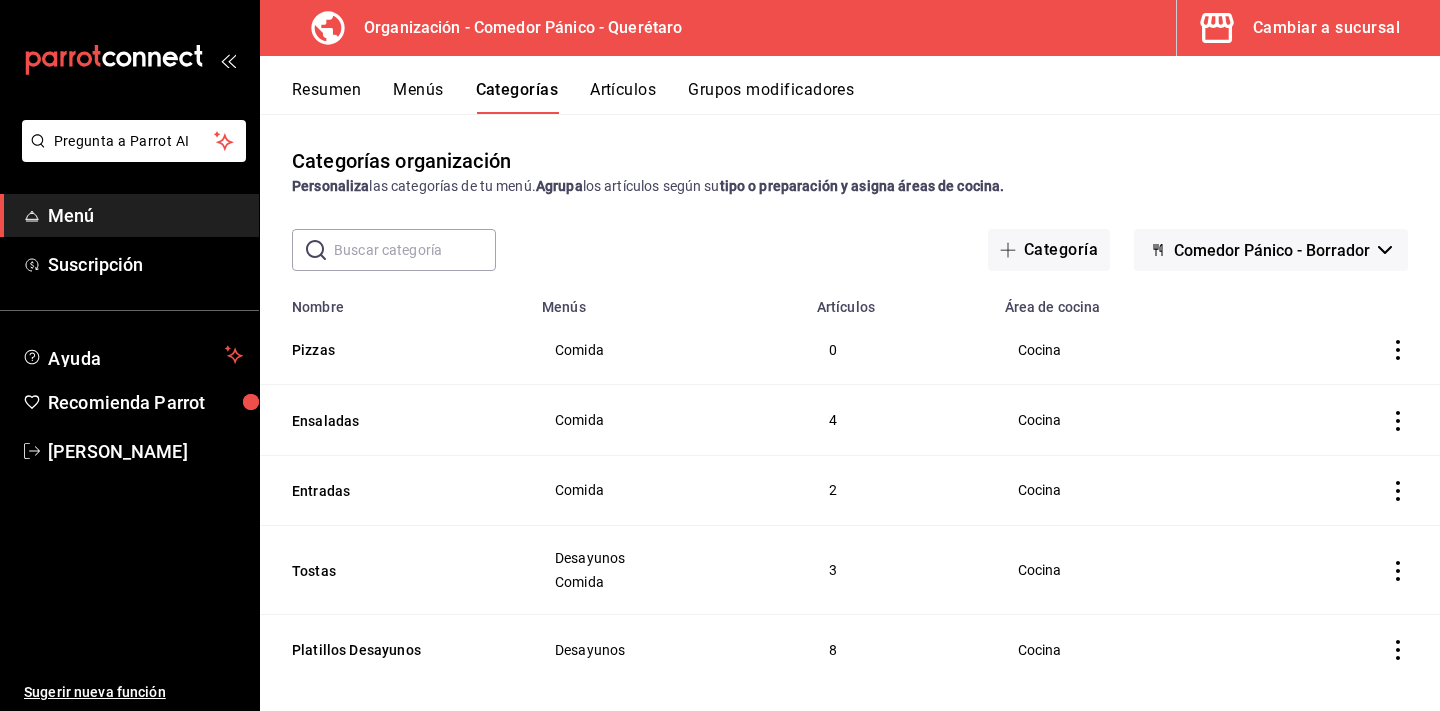 click on "Artículos" at bounding box center [623, 97] 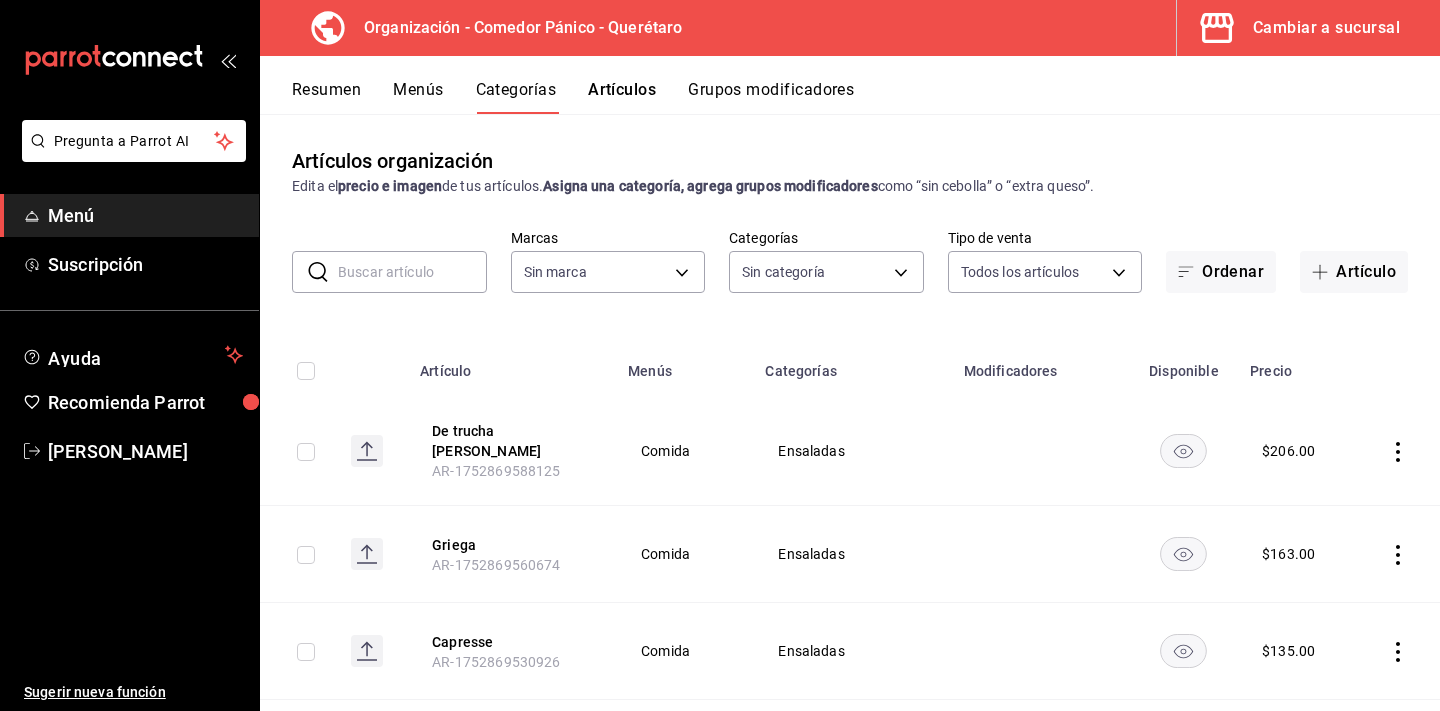 type on "1b975c66-f691-419c-9055-8bbdb853d34e,613efd38-cfdf-46b1-9046-311bc94636de,6e7953ad-5990-45b3-940c-a2c8dbc3ea93,c5a35373-a6b9-4d57-ba58-bd0ca2f8a877,f9ad7c63-9656-43f4-a7d3-529b17b3c835" 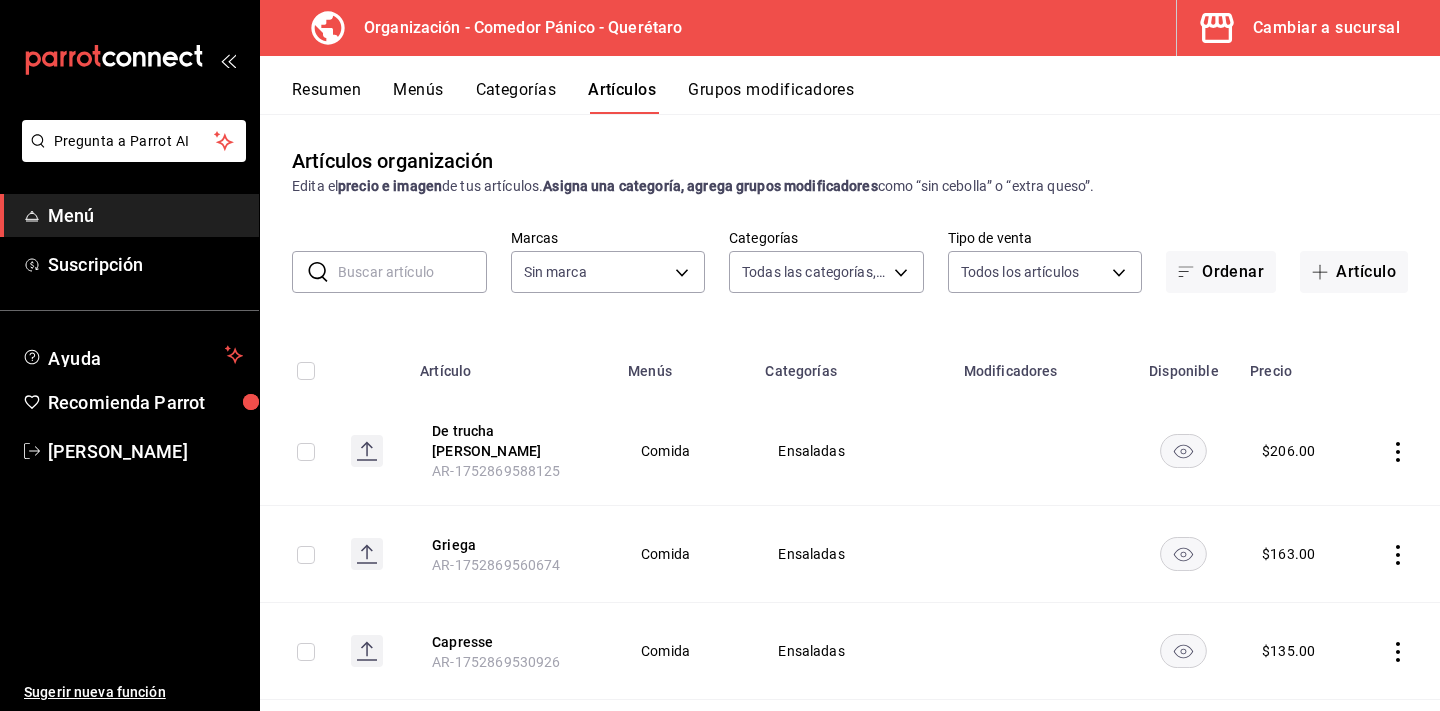 type on "0f40e74e-b6b1-418d-bf10-855e15756c5c" 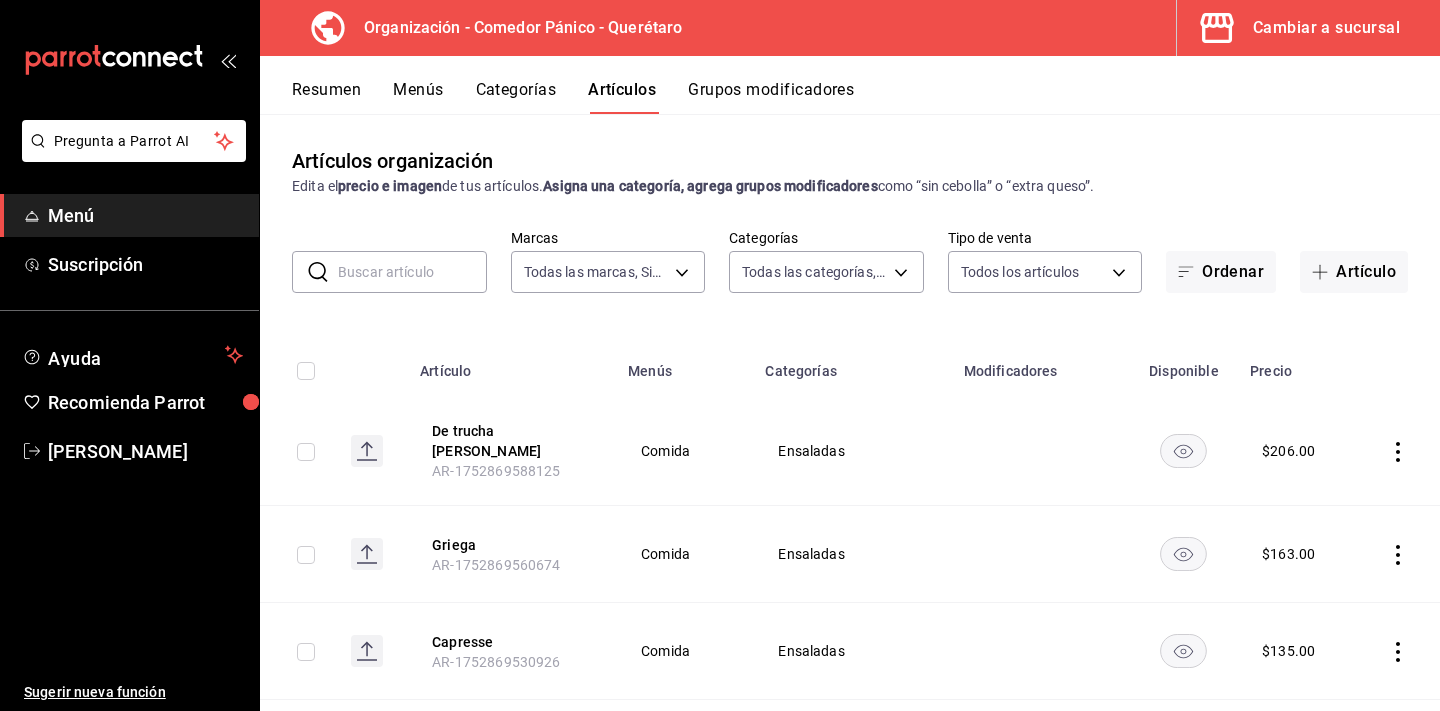 scroll, scrollTop: 0, scrollLeft: 0, axis: both 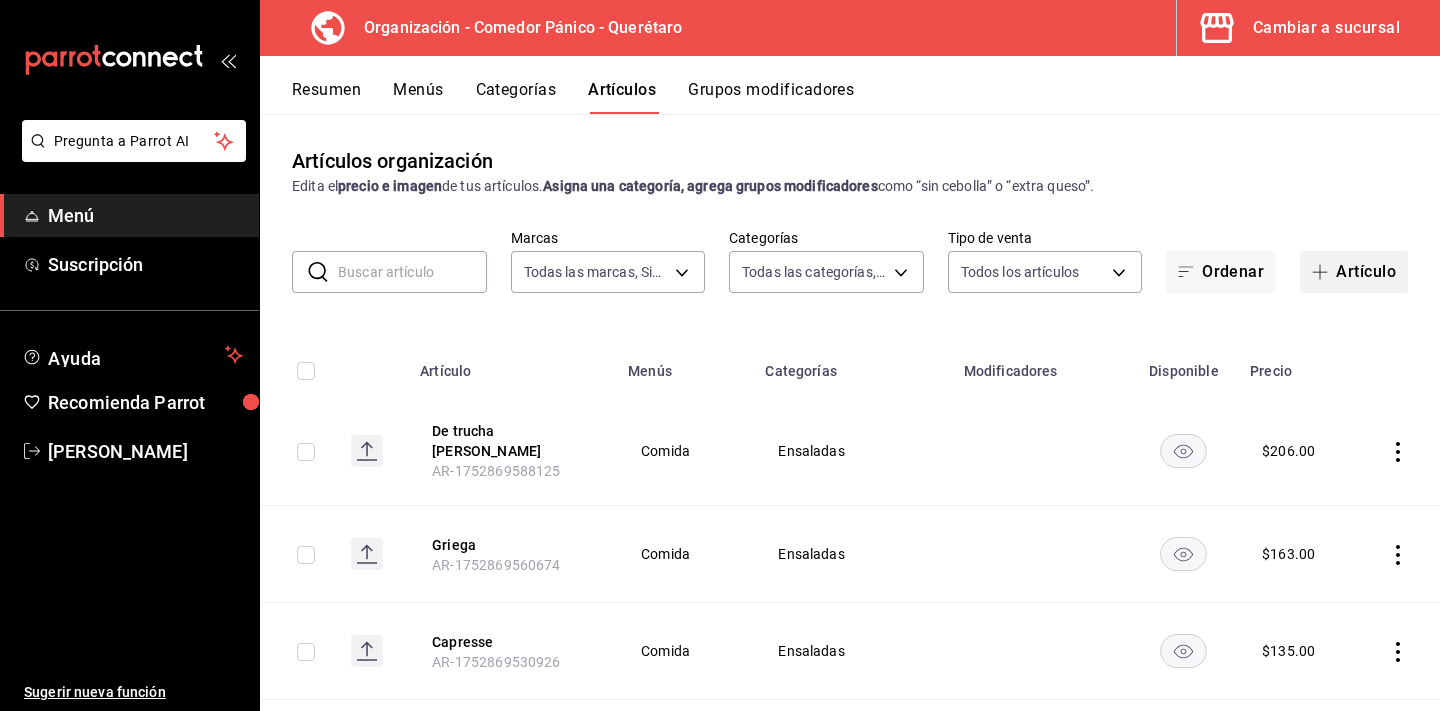 click 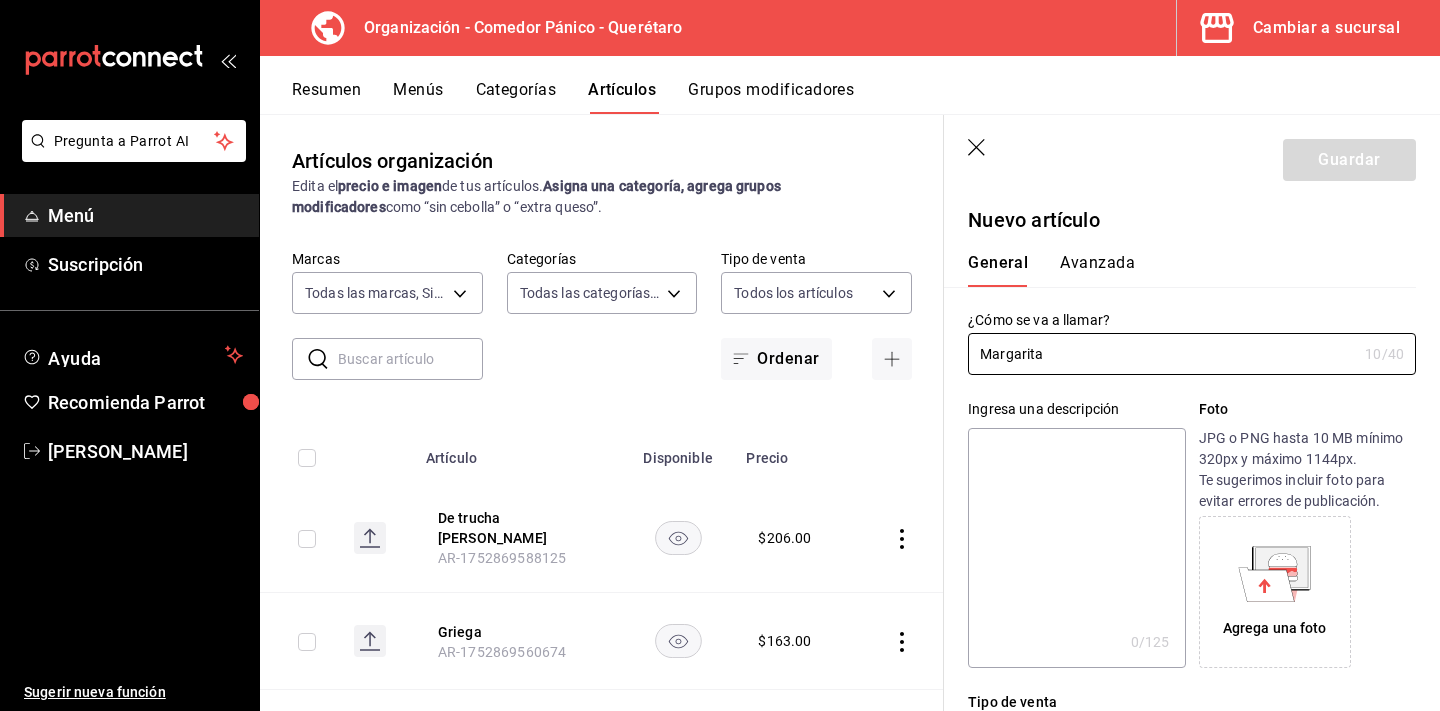 type on "Margarita" 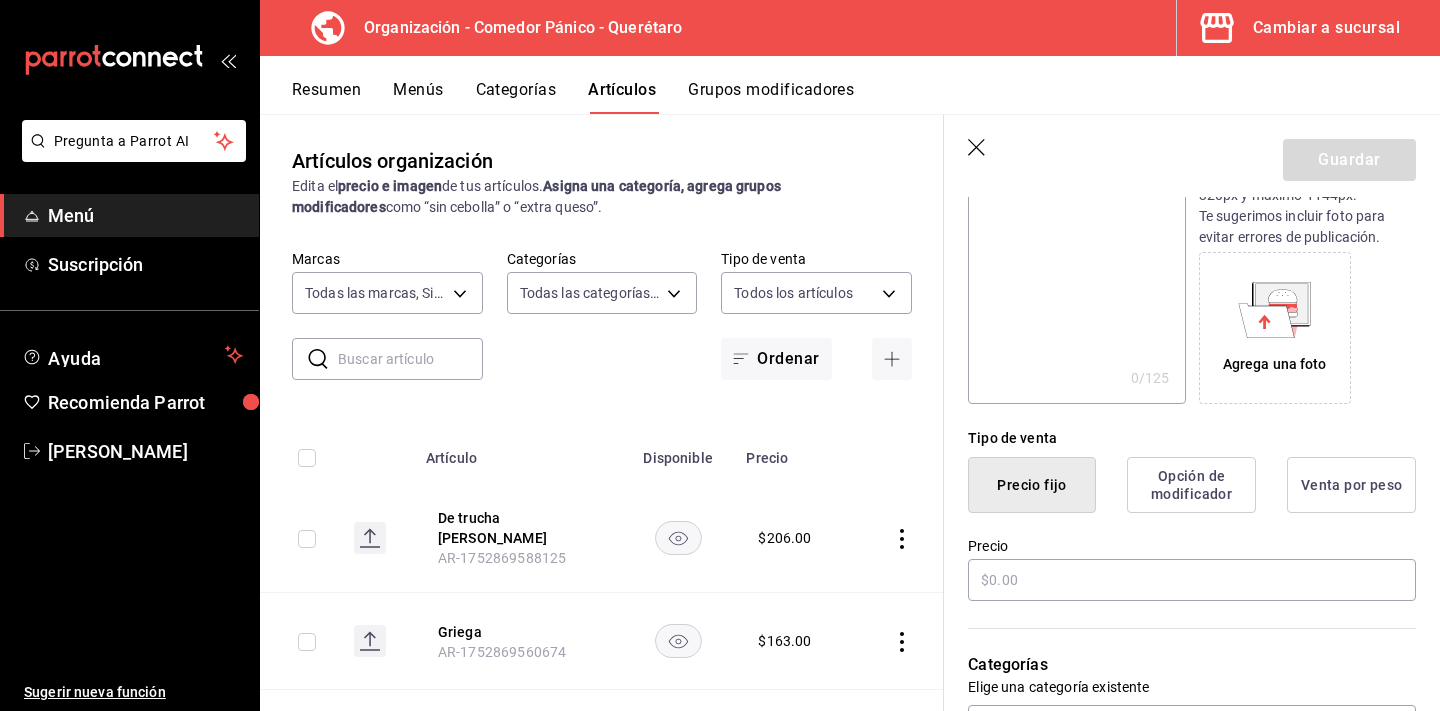 scroll, scrollTop: 319, scrollLeft: 0, axis: vertical 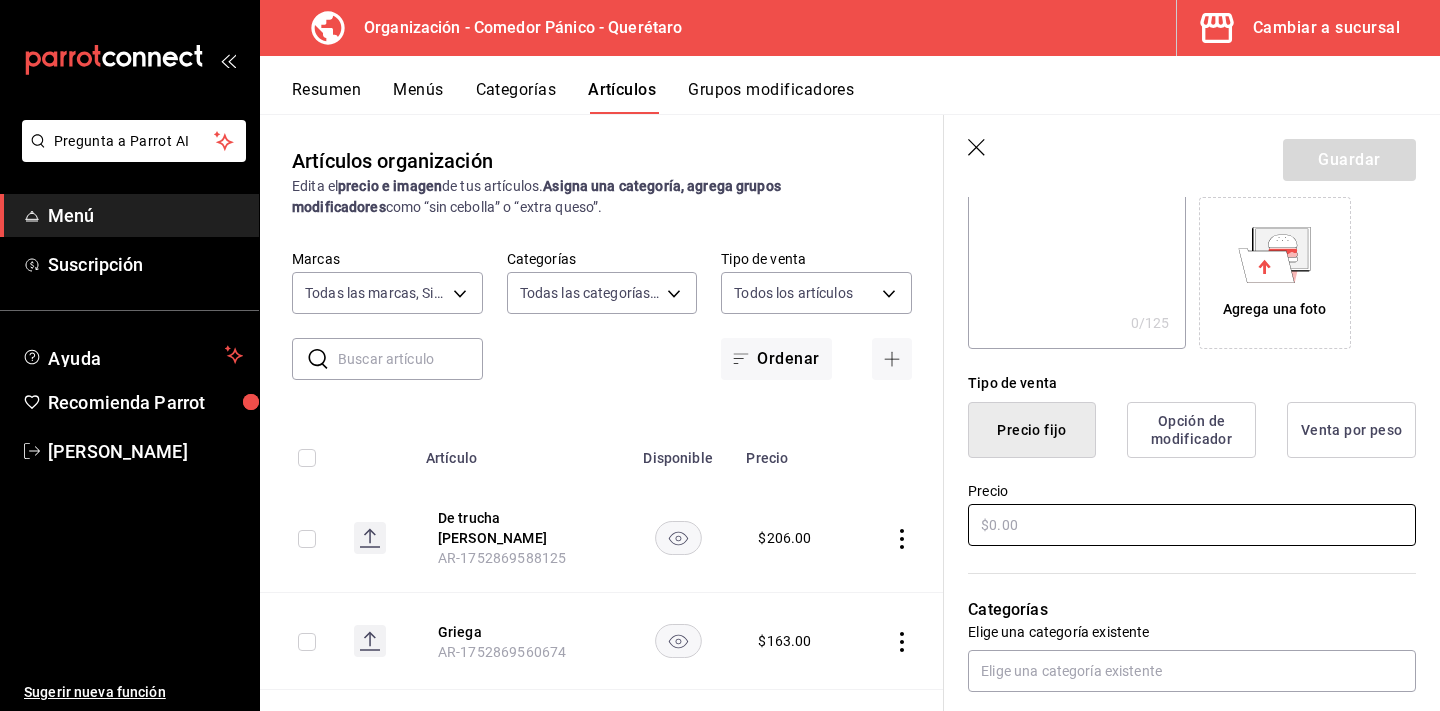 click at bounding box center [1192, 525] 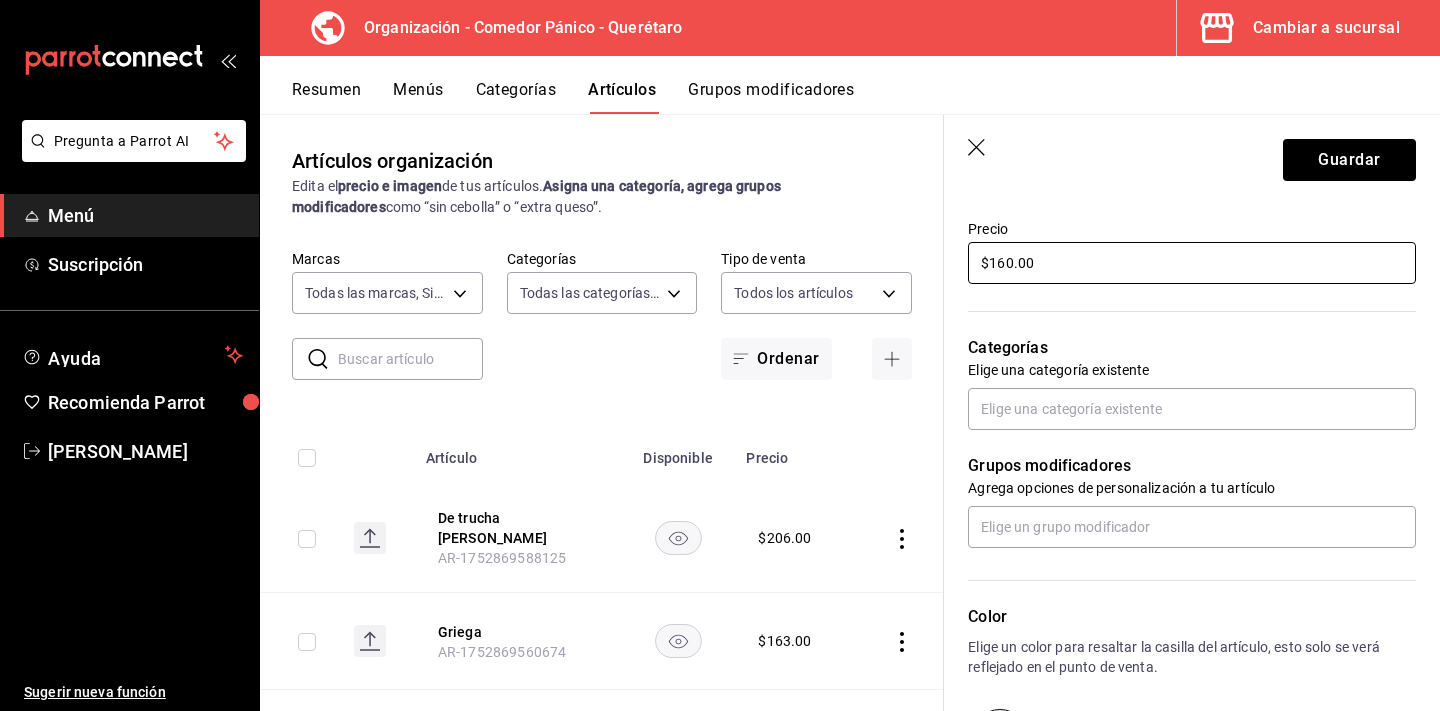 scroll, scrollTop: 592, scrollLeft: 0, axis: vertical 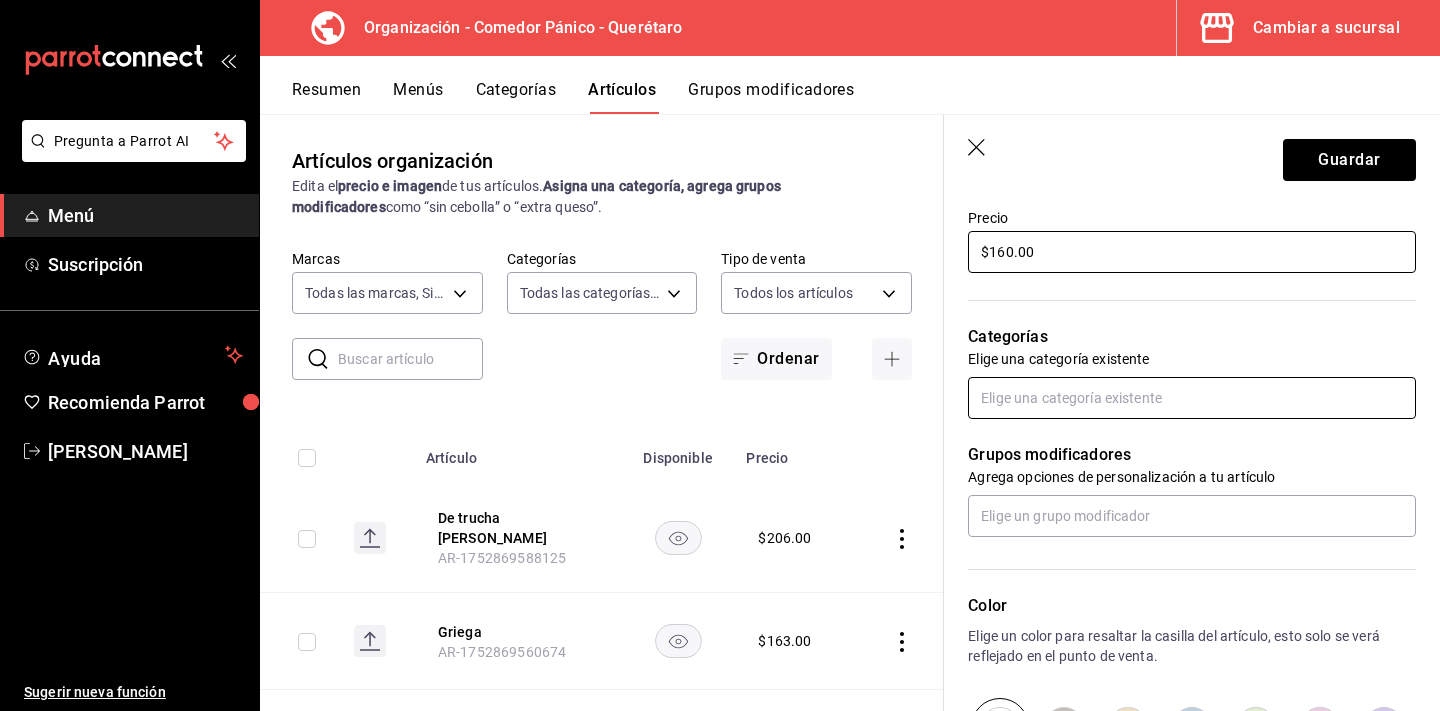 type on "$160.00" 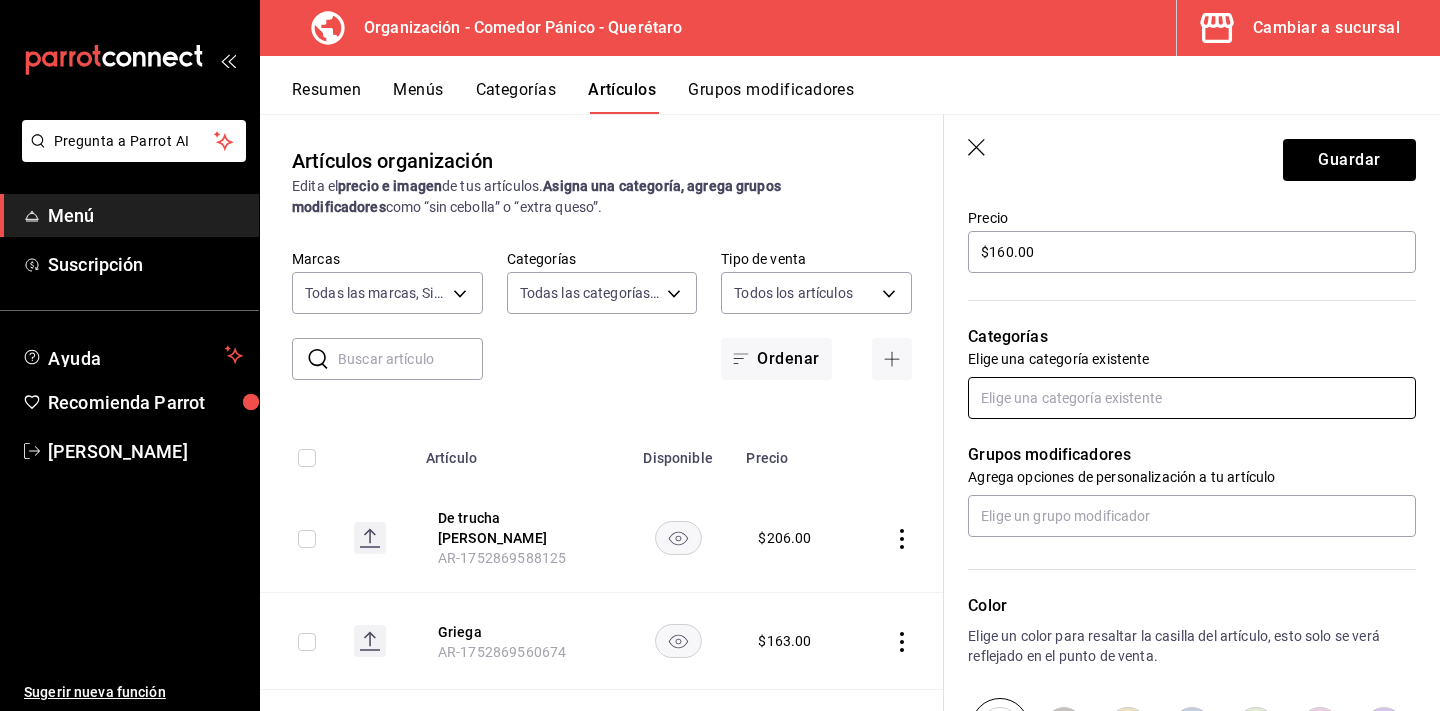 click at bounding box center [1192, 398] 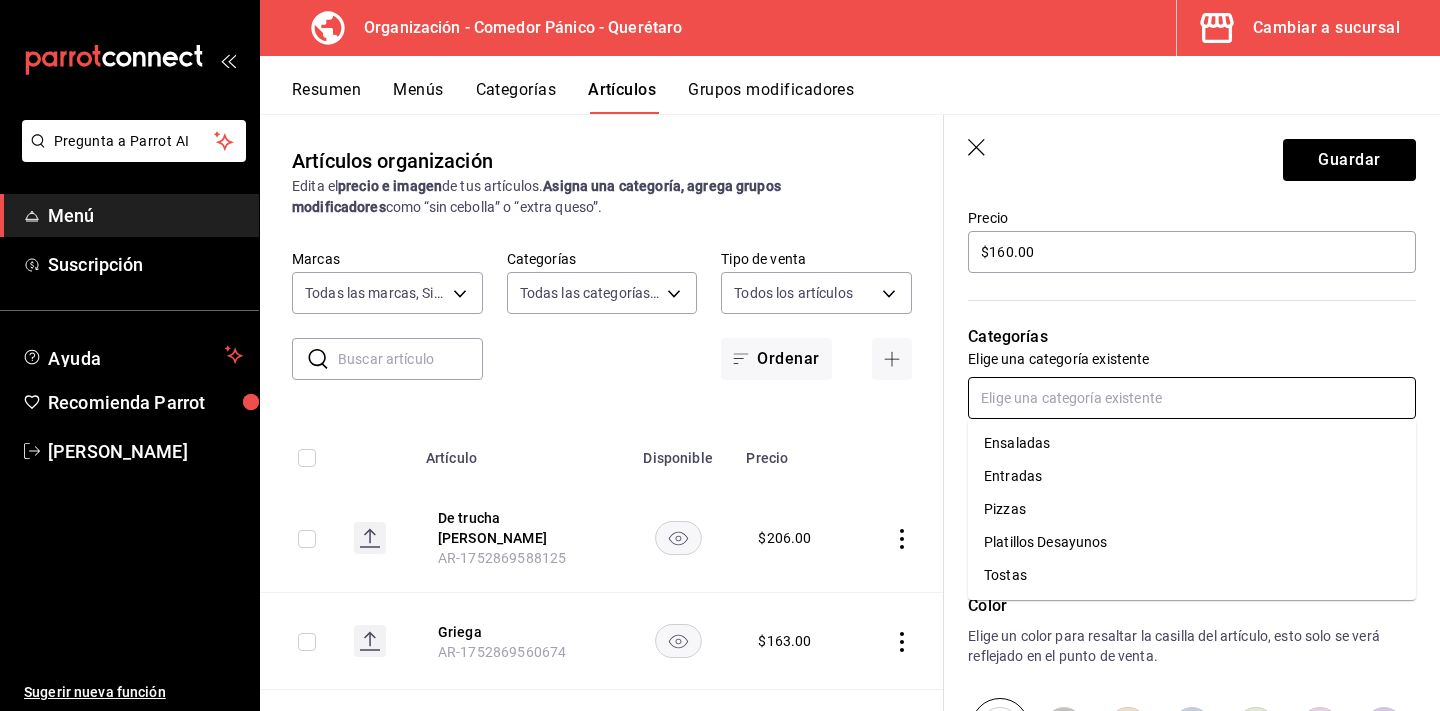 click on "Pizzas" at bounding box center (1192, 509) 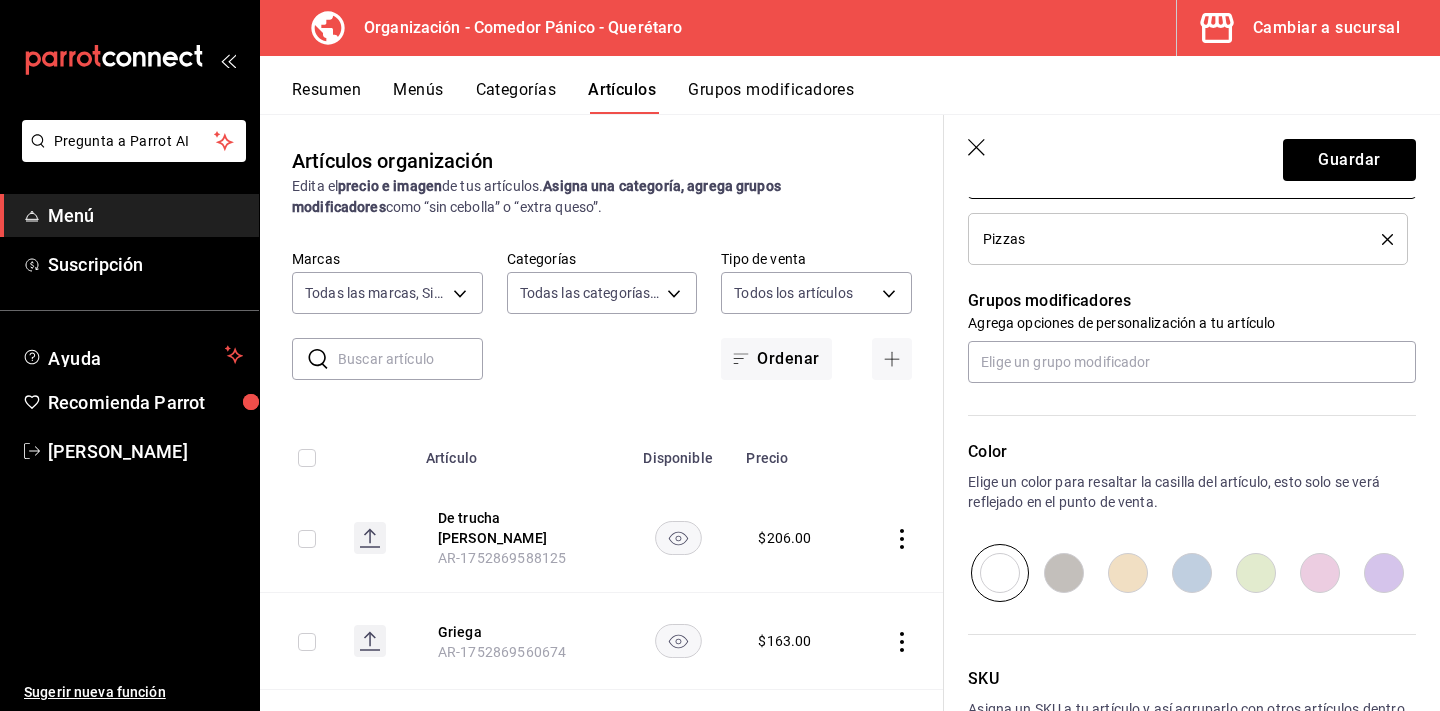 scroll, scrollTop: 831, scrollLeft: 0, axis: vertical 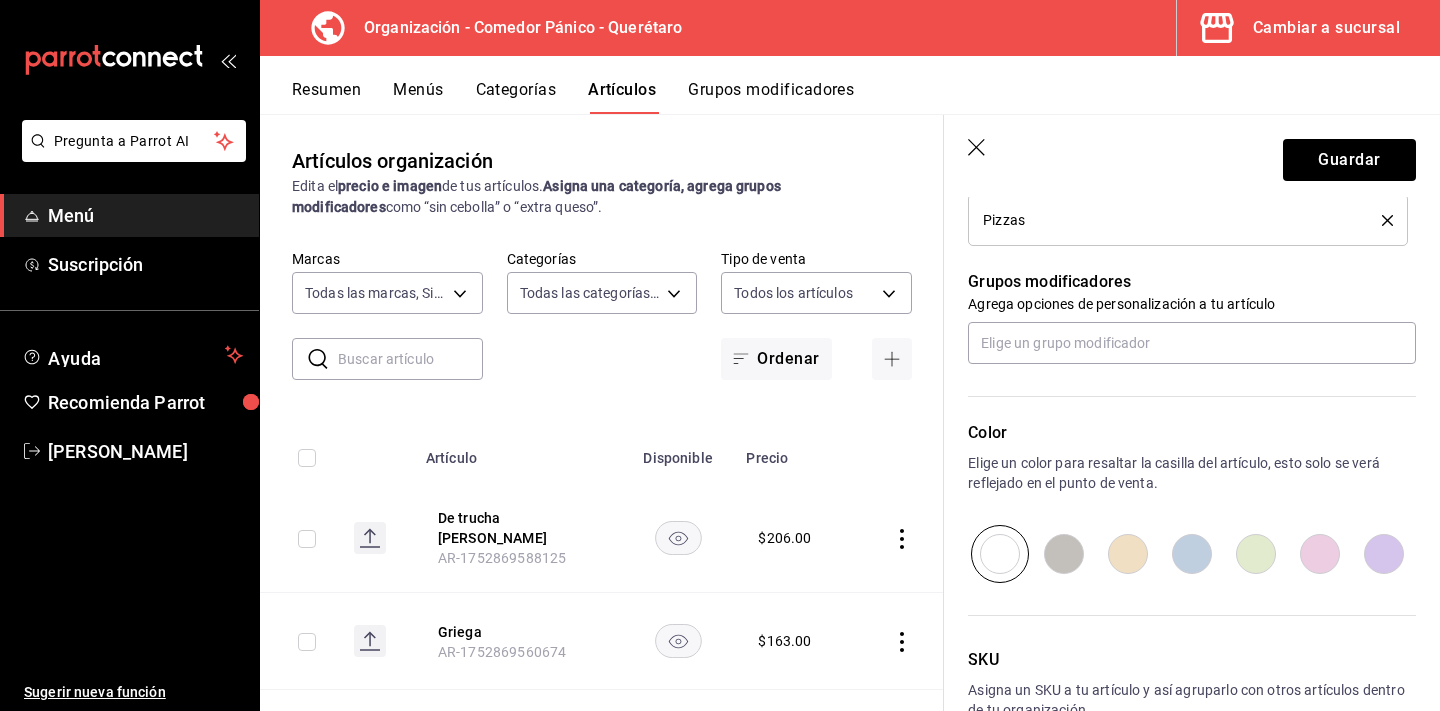 click at bounding box center [1064, 554] 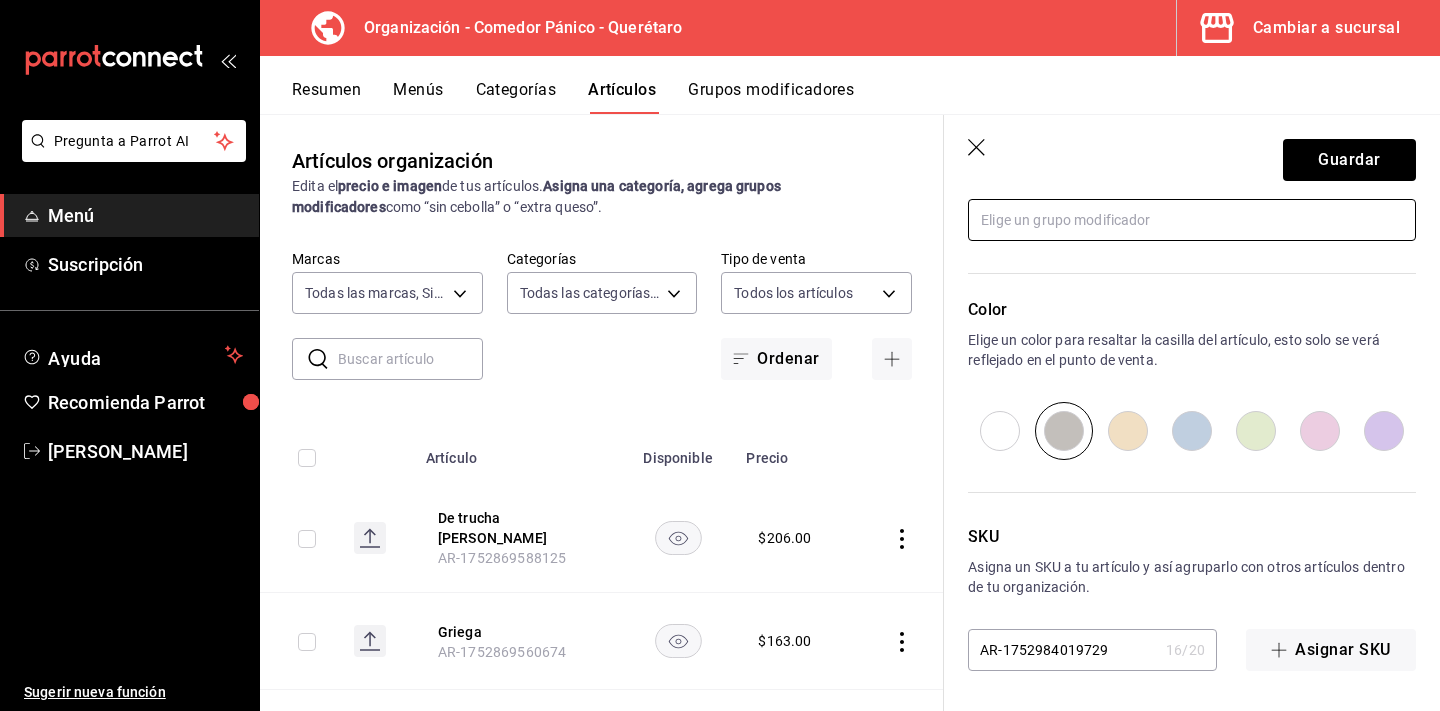scroll, scrollTop: 954, scrollLeft: 0, axis: vertical 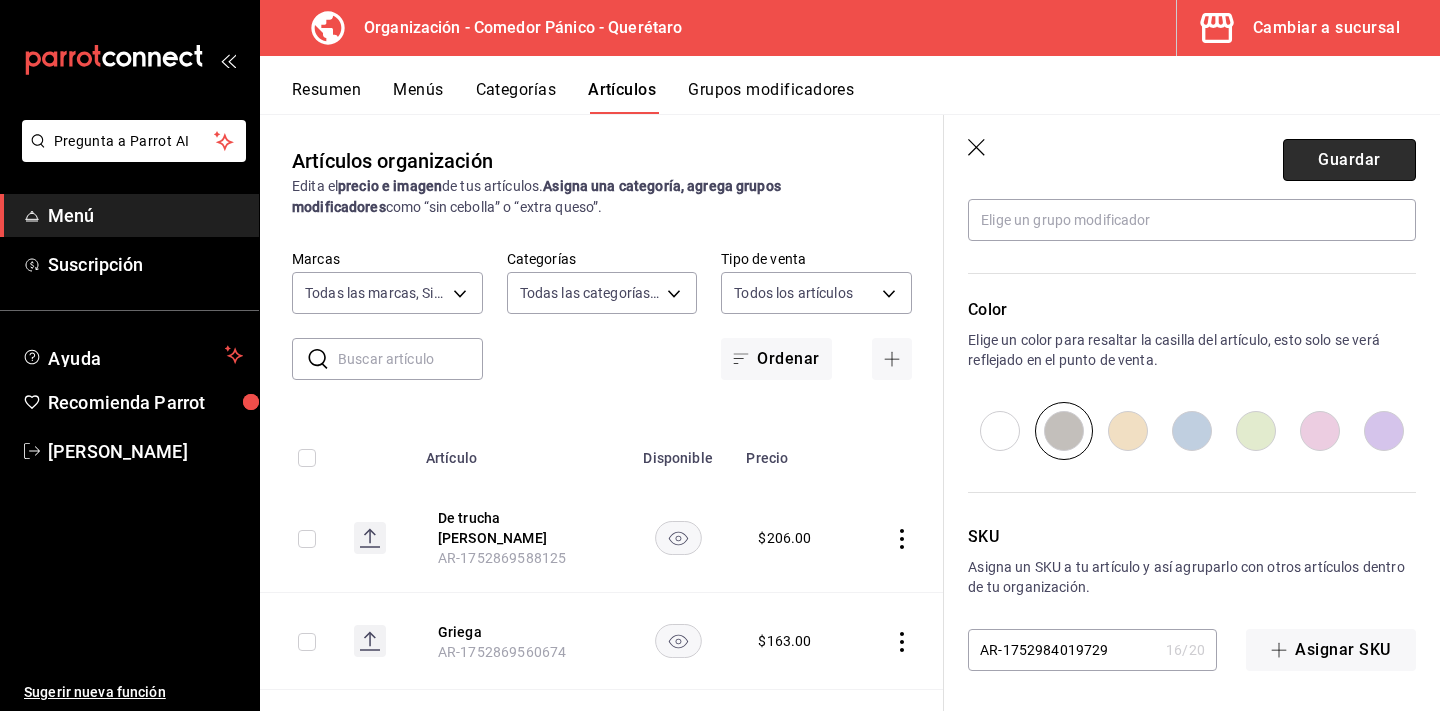 click on "Guardar" at bounding box center (1349, 160) 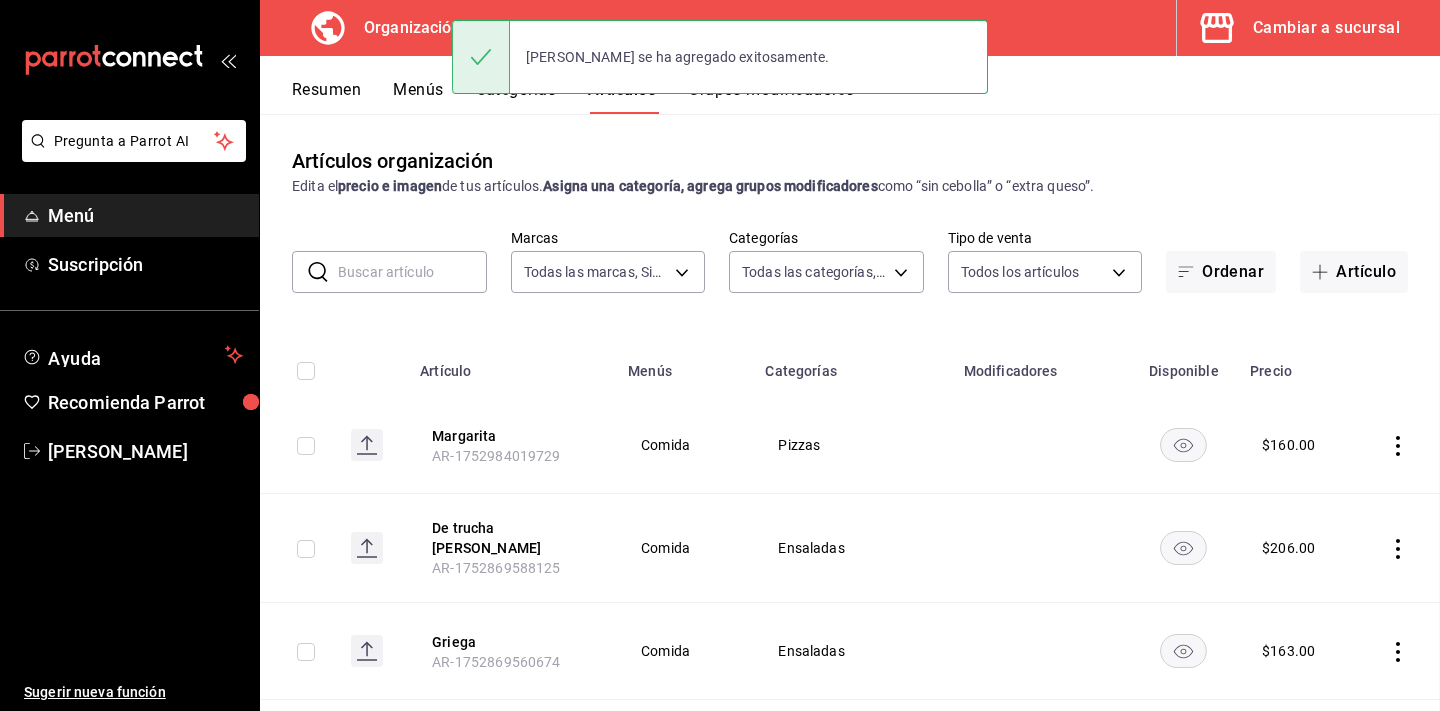 scroll, scrollTop: 0, scrollLeft: 0, axis: both 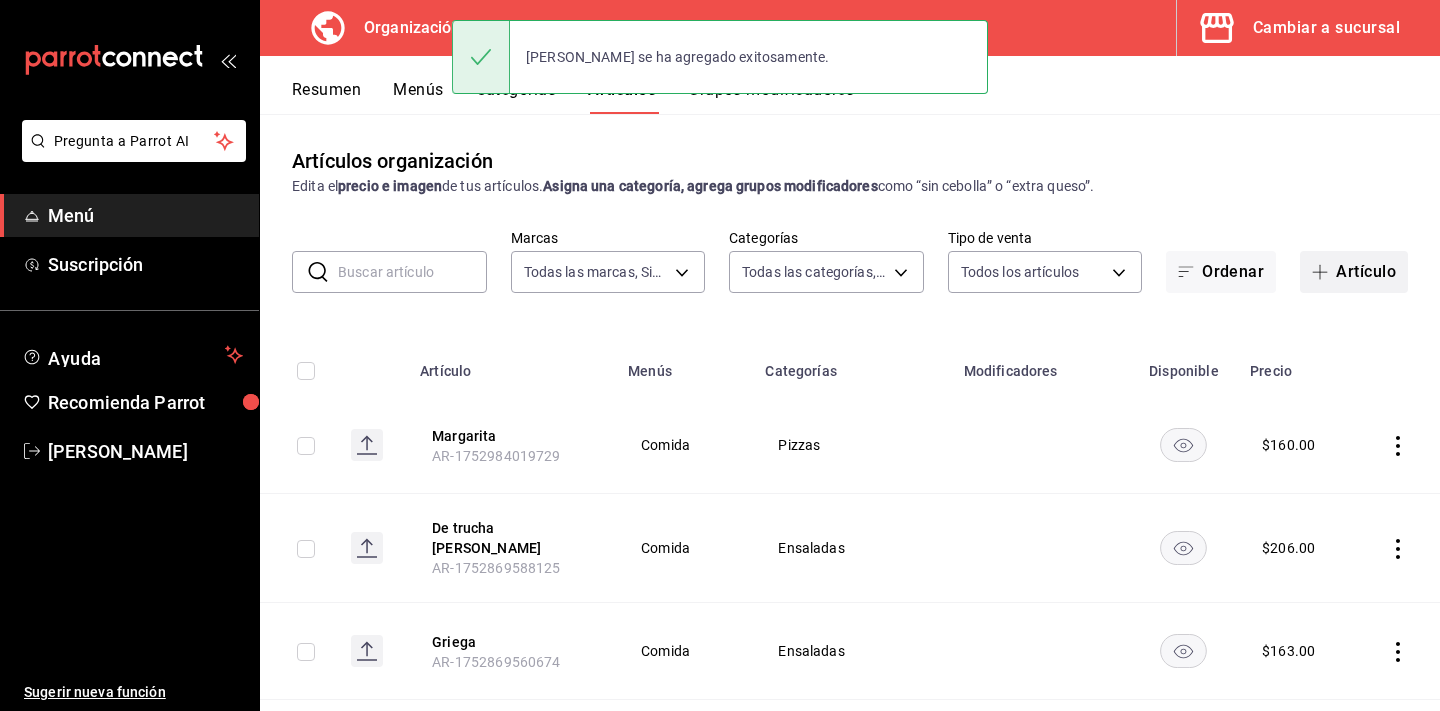 click on "Artículo" at bounding box center [1354, 272] 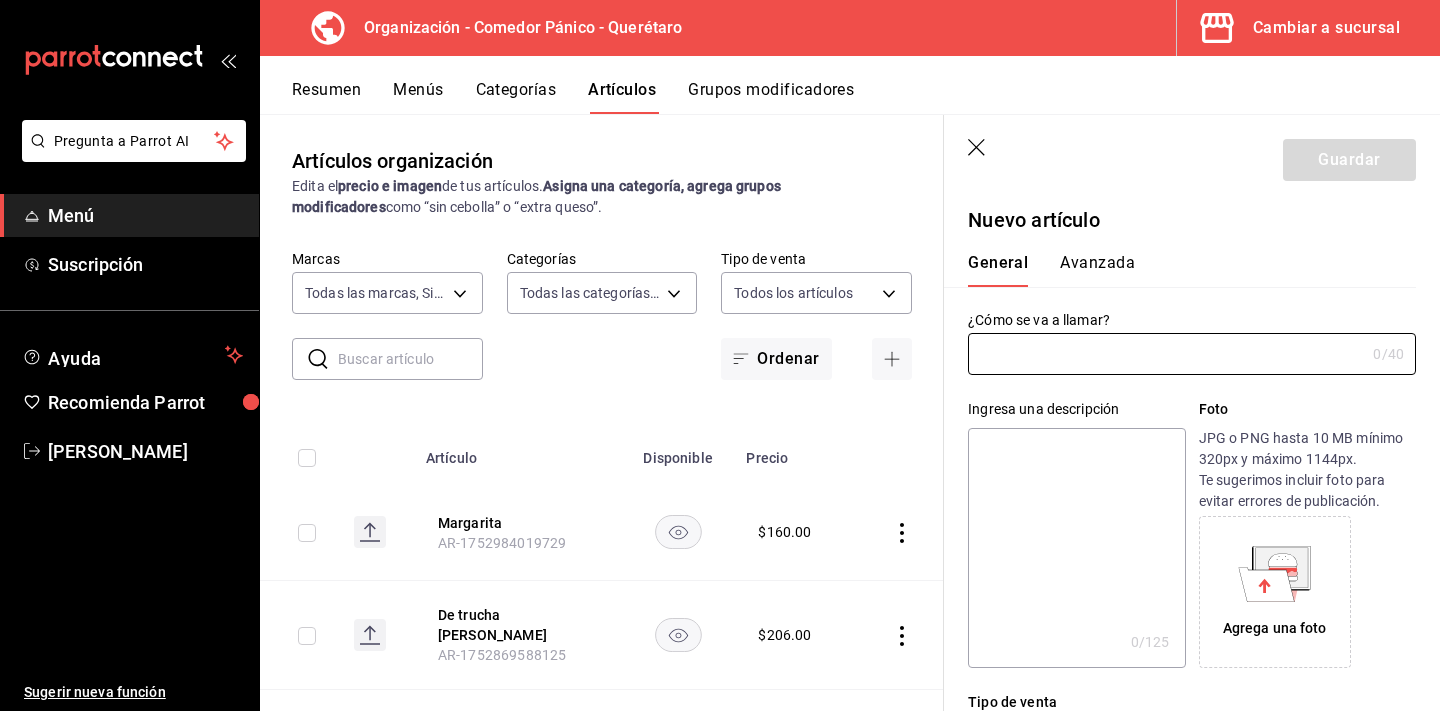 type on "AR-1752984068048" 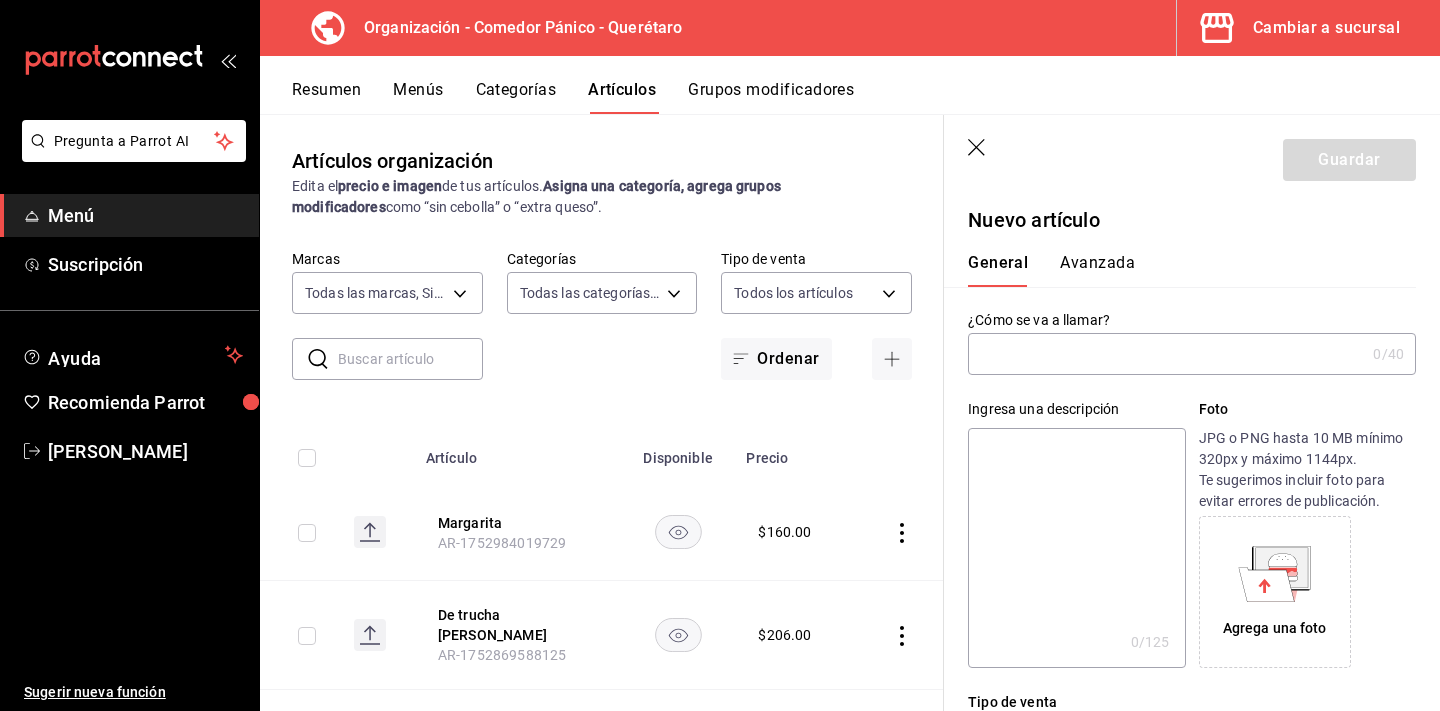 click at bounding box center [1166, 354] 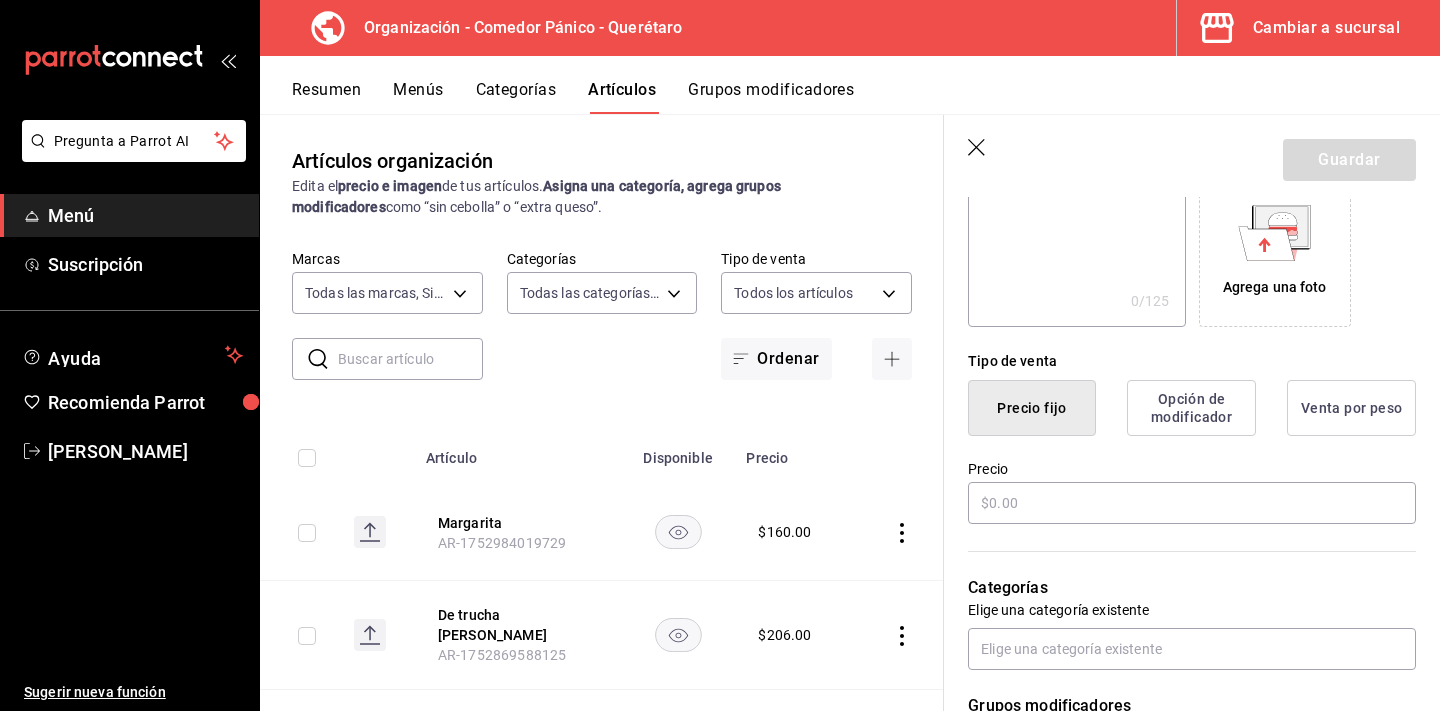 scroll, scrollTop: 343, scrollLeft: 0, axis: vertical 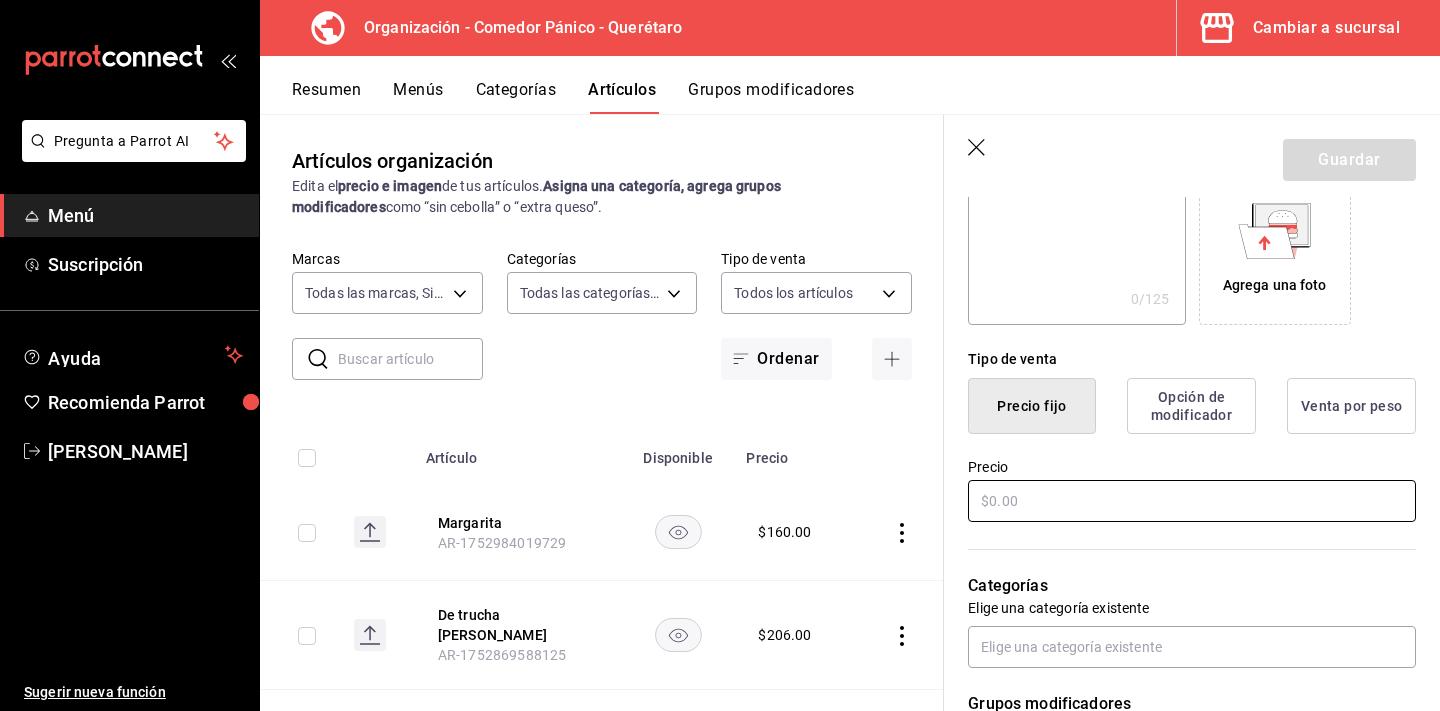 type on "Vegetariana" 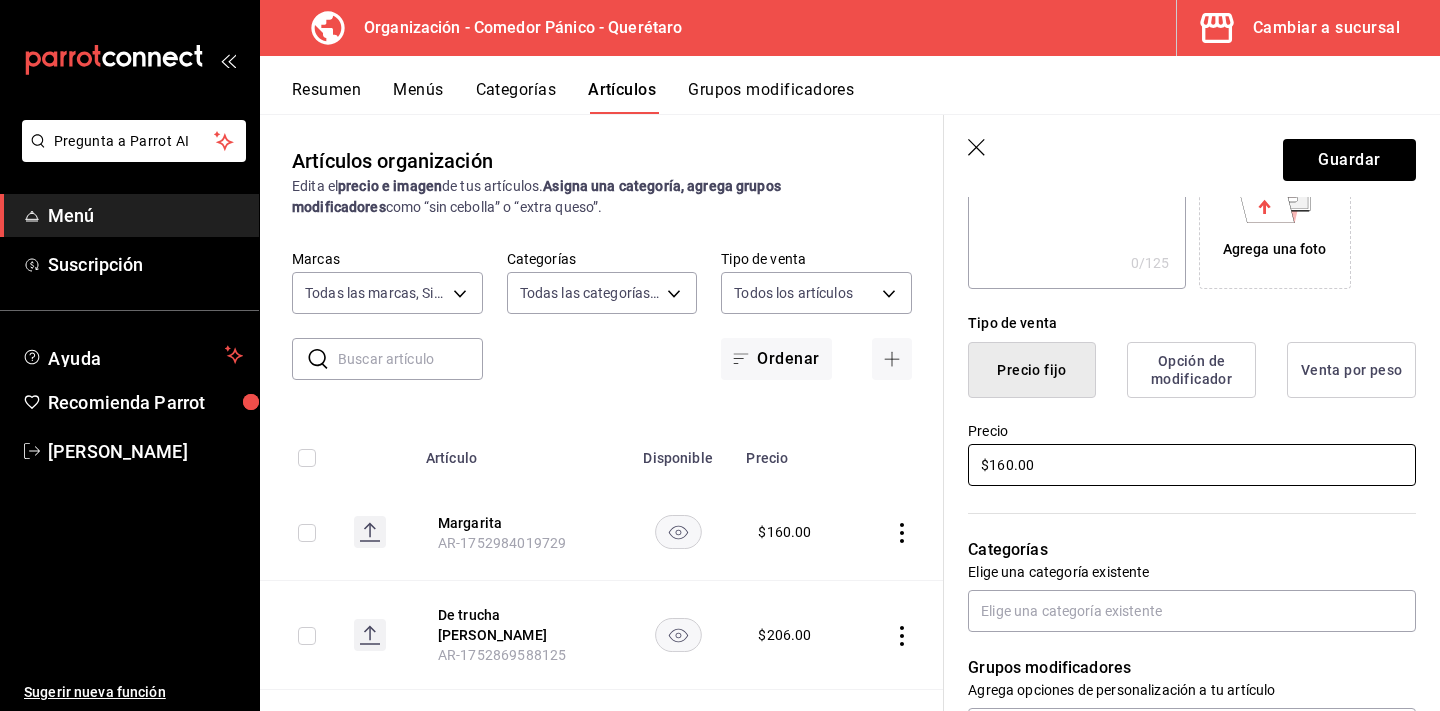 scroll, scrollTop: 432, scrollLeft: 0, axis: vertical 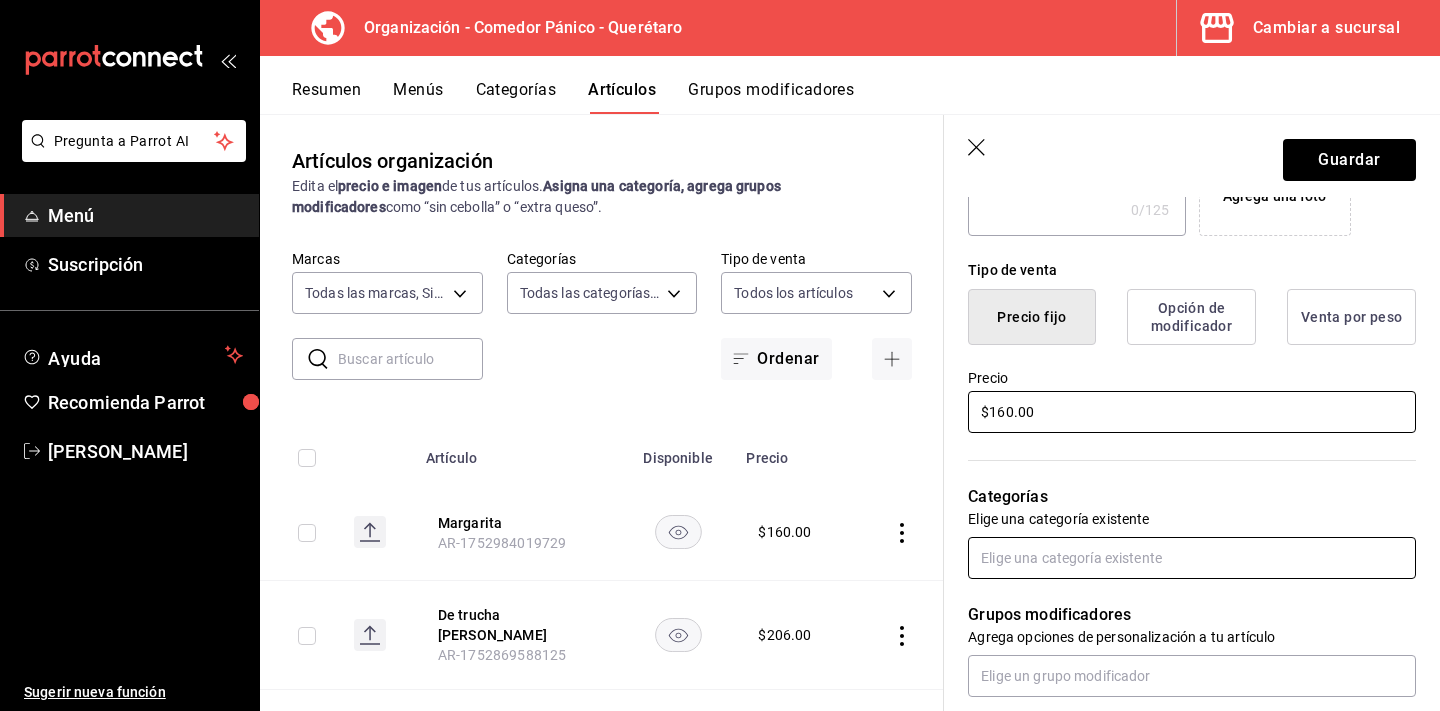 type on "$160.00" 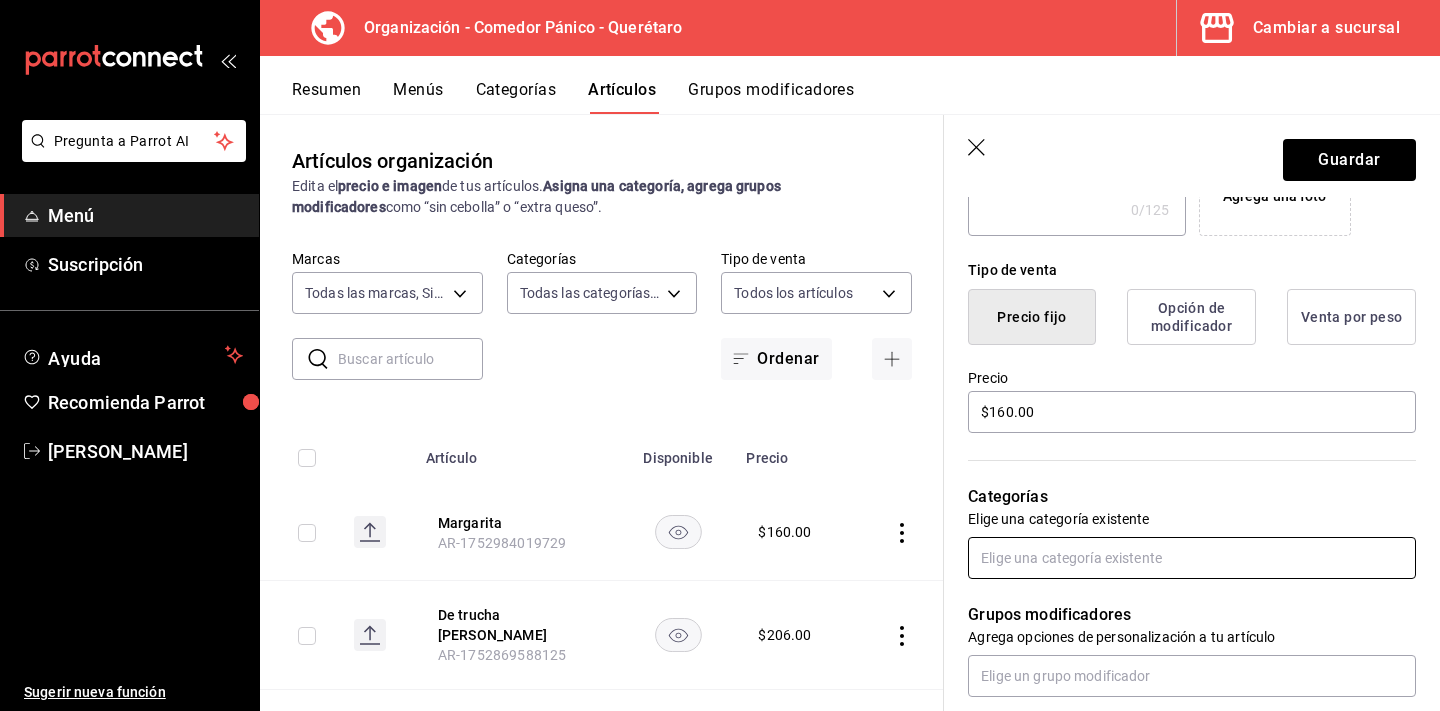 click at bounding box center (1192, 558) 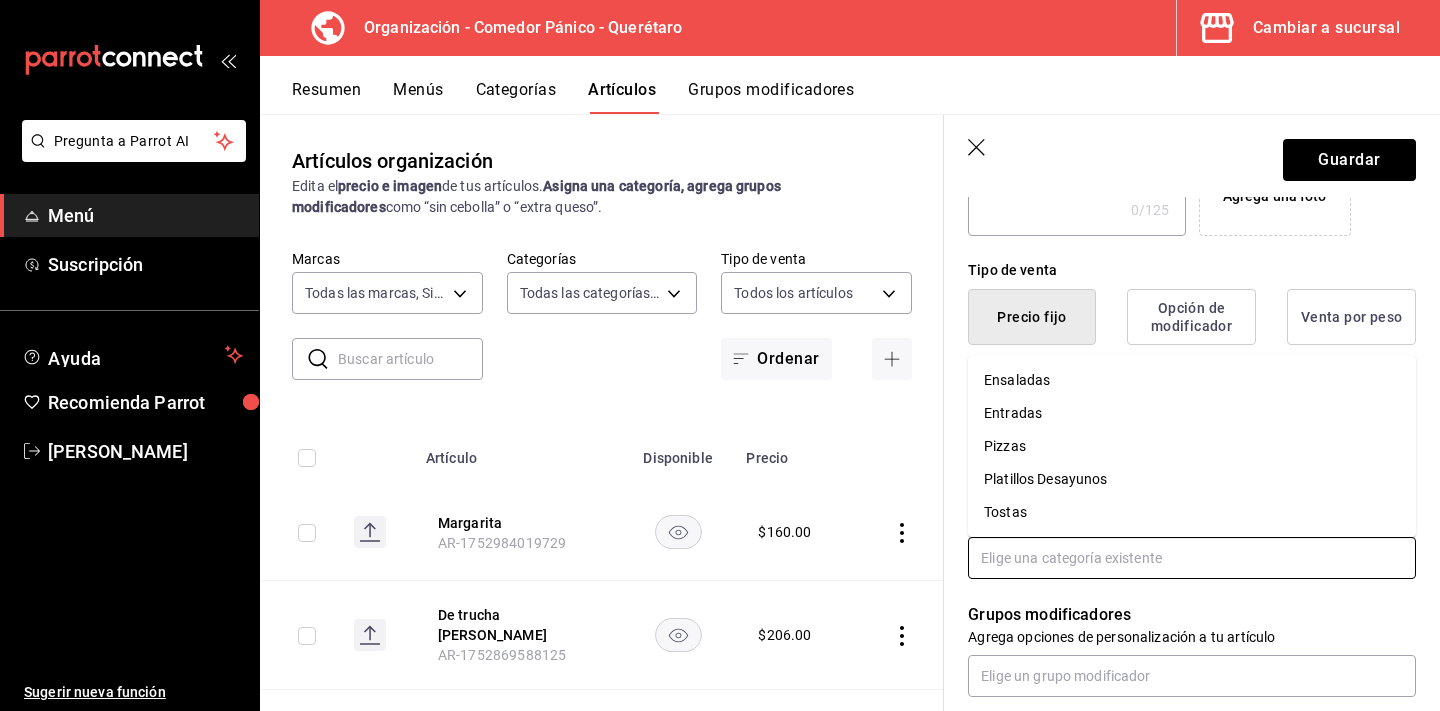 click on "Pizzas" at bounding box center (1192, 446) 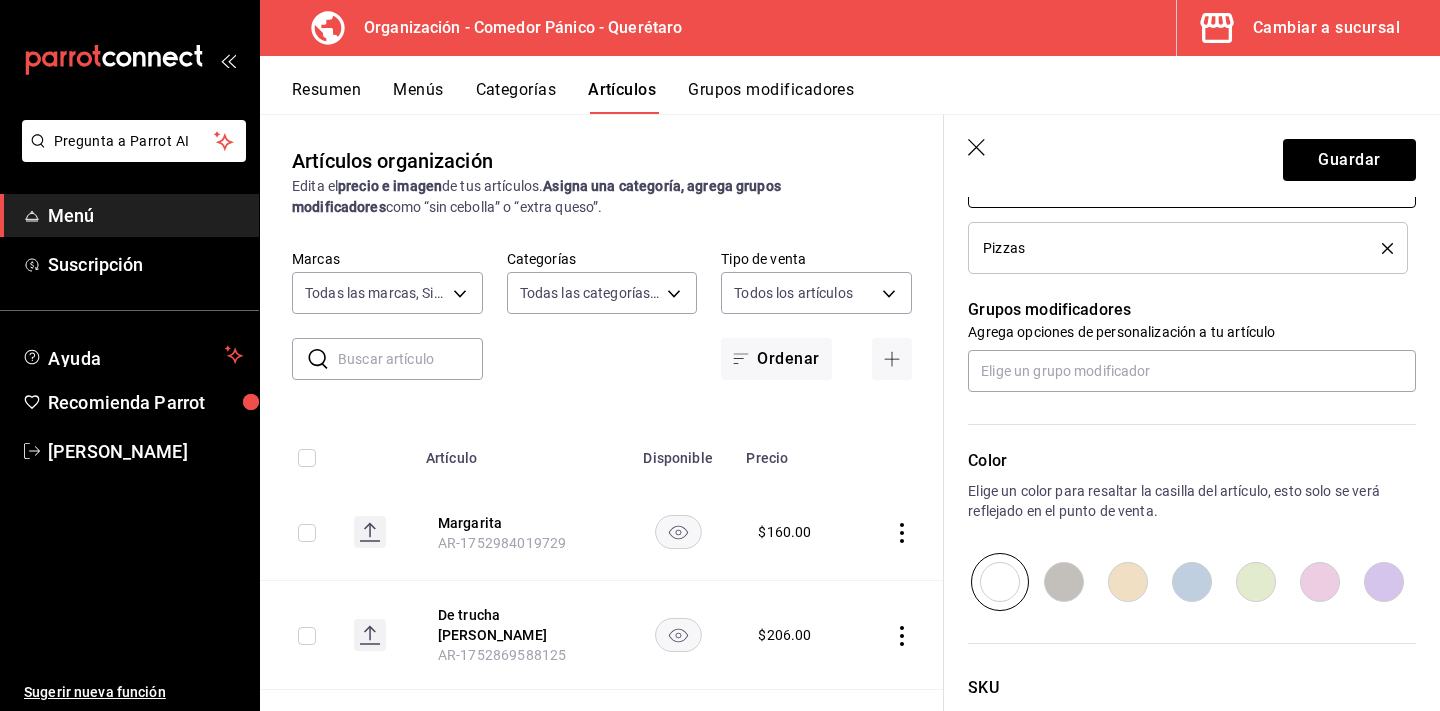 scroll, scrollTop: 856, scrollLeft: 0, axis: vertical 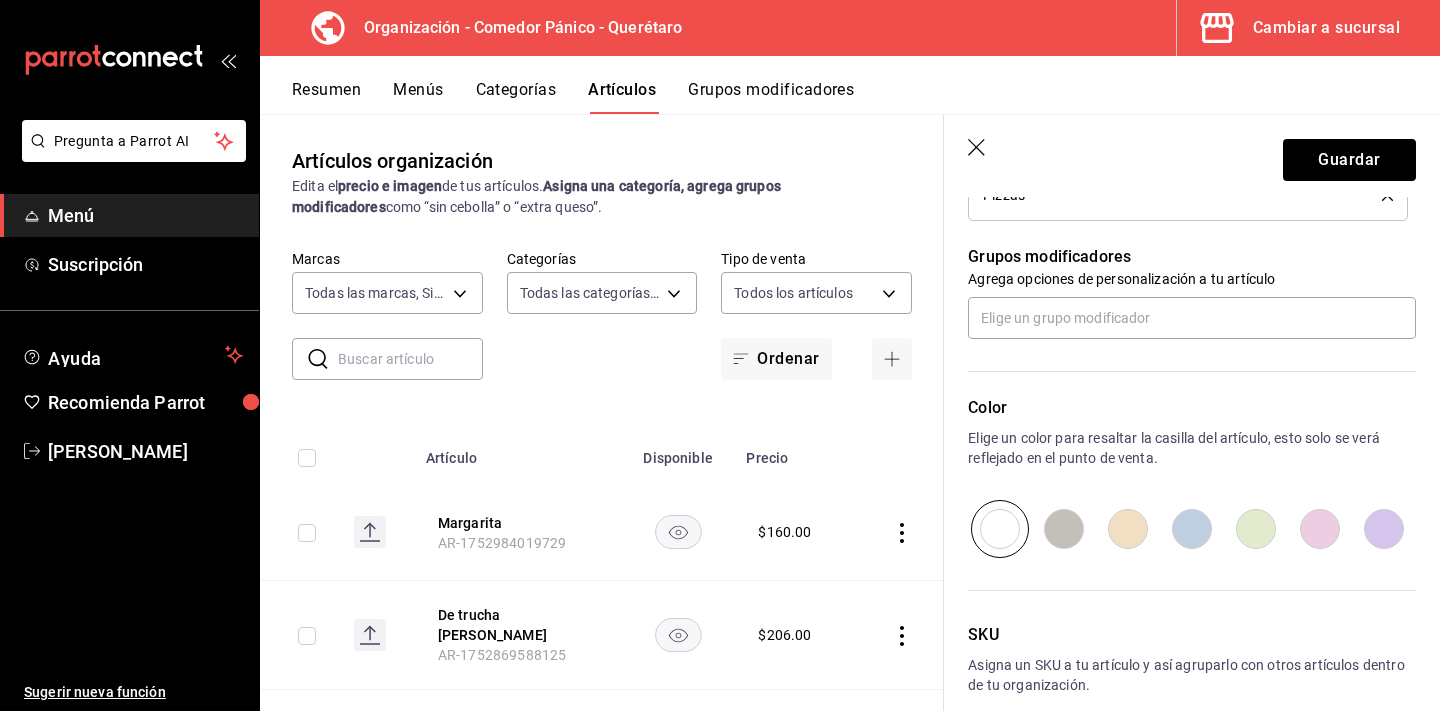 click at bounding box center [1064, 529] 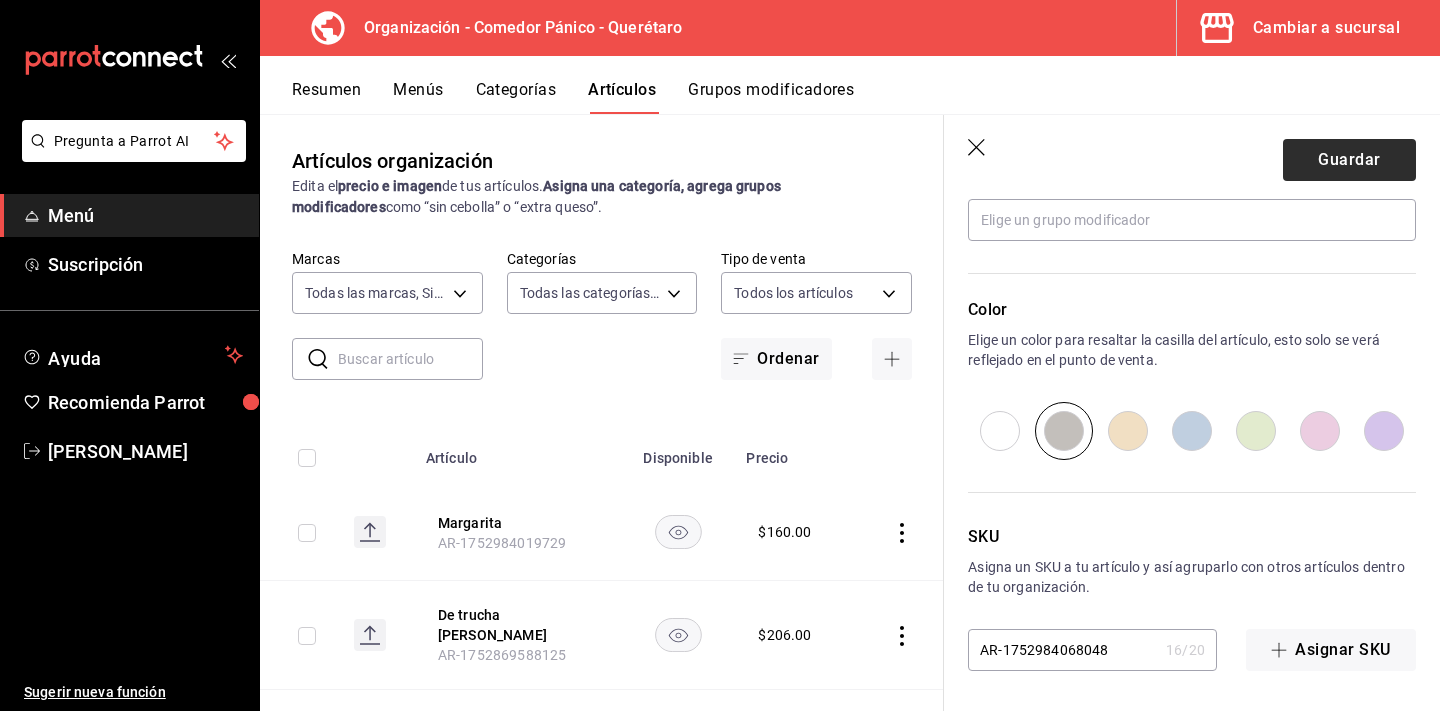 scroll, scrollTop: 954, scrollLeft: 0, axis: vertical 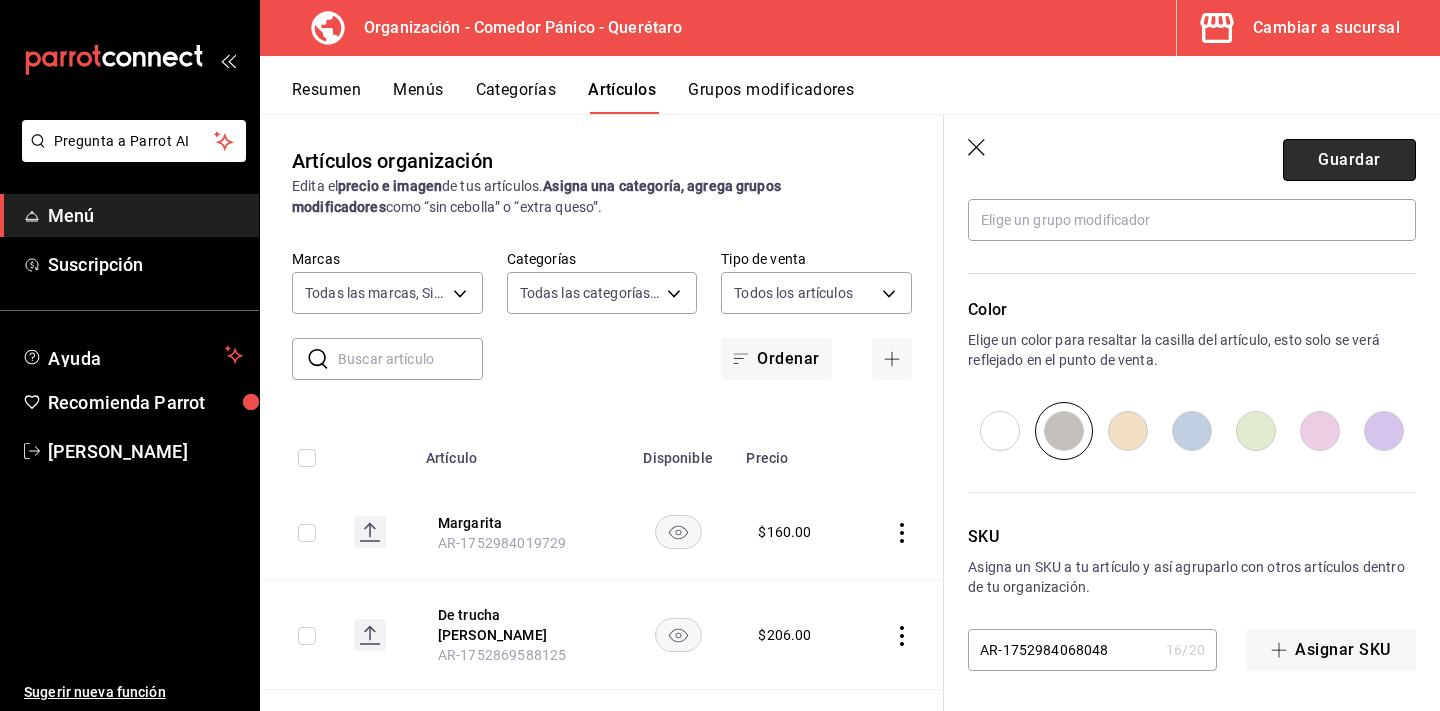 click on "Guardar" at bounding box center (1349, 160) 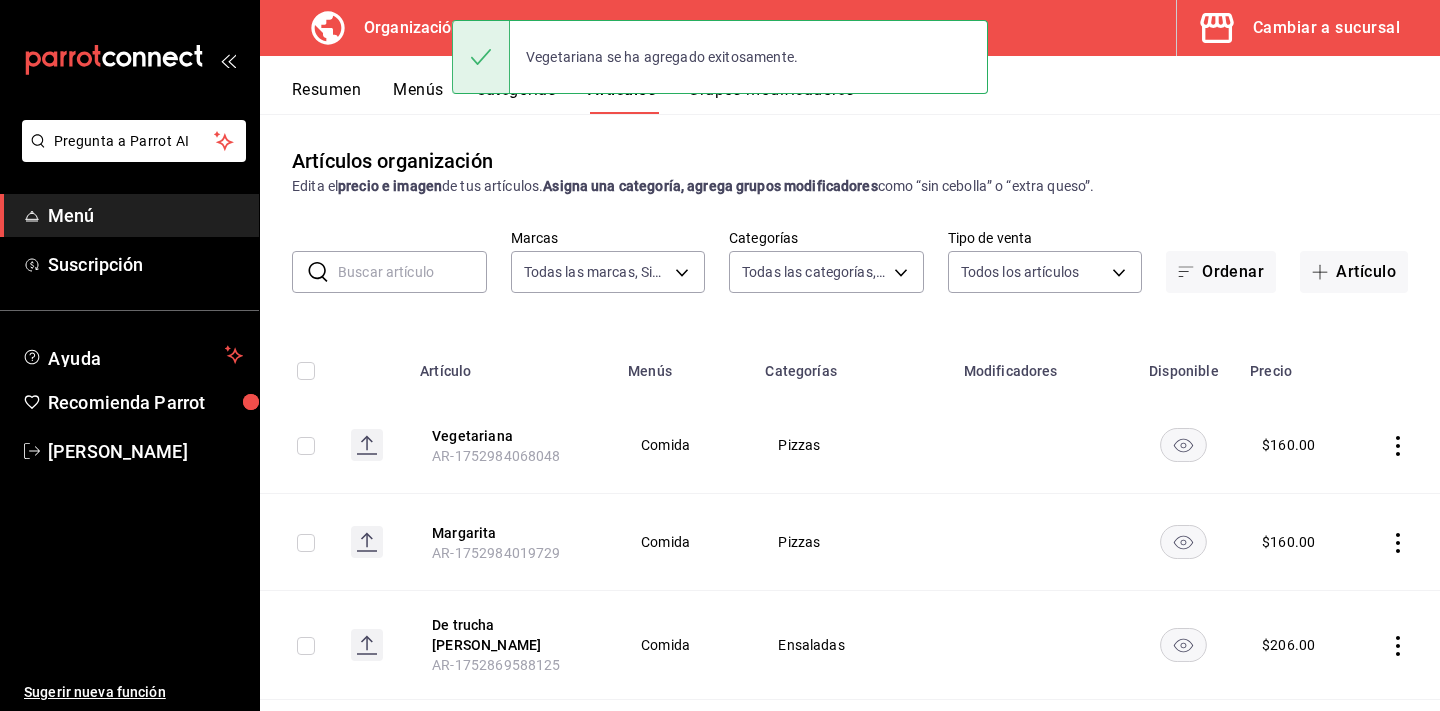 scroll, scrollTop: 0, scrollLeft: 0, axis: both 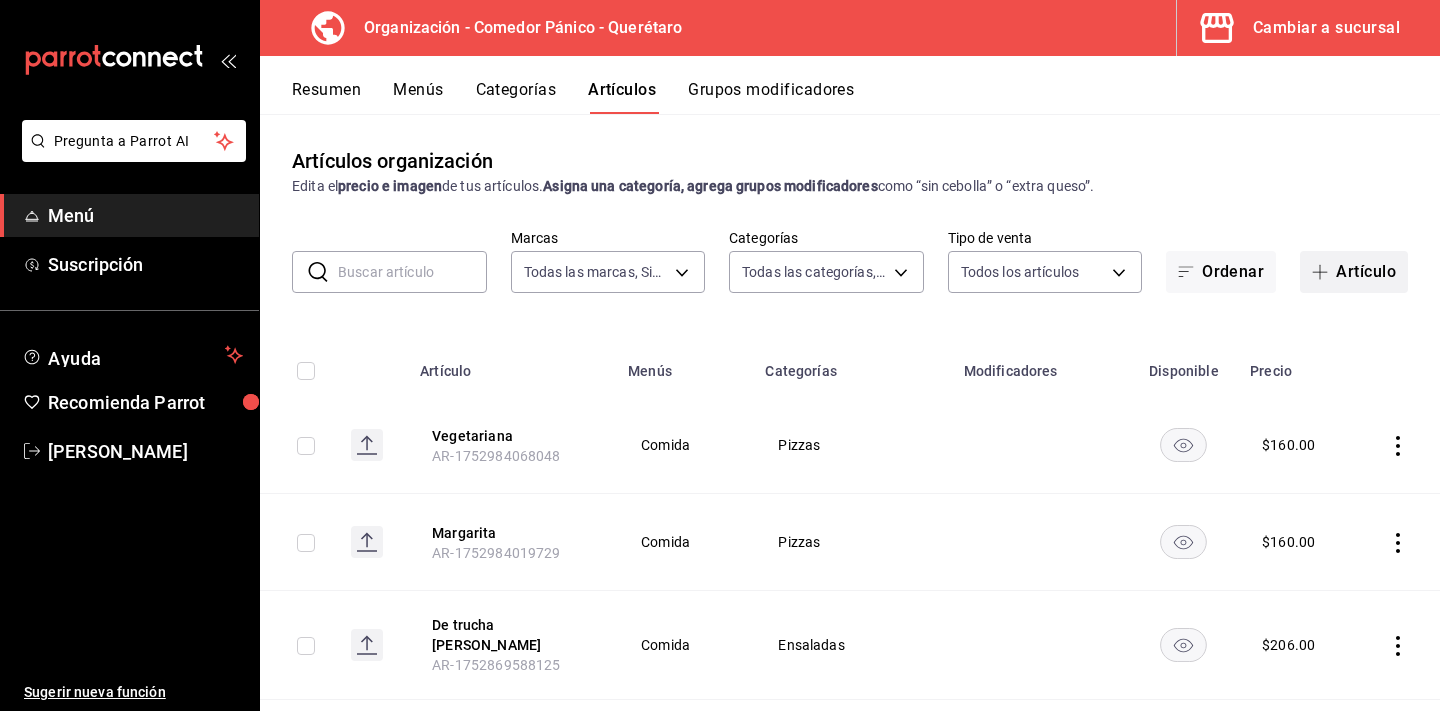 click on "Artículo" at bounding box center (1354, 272) 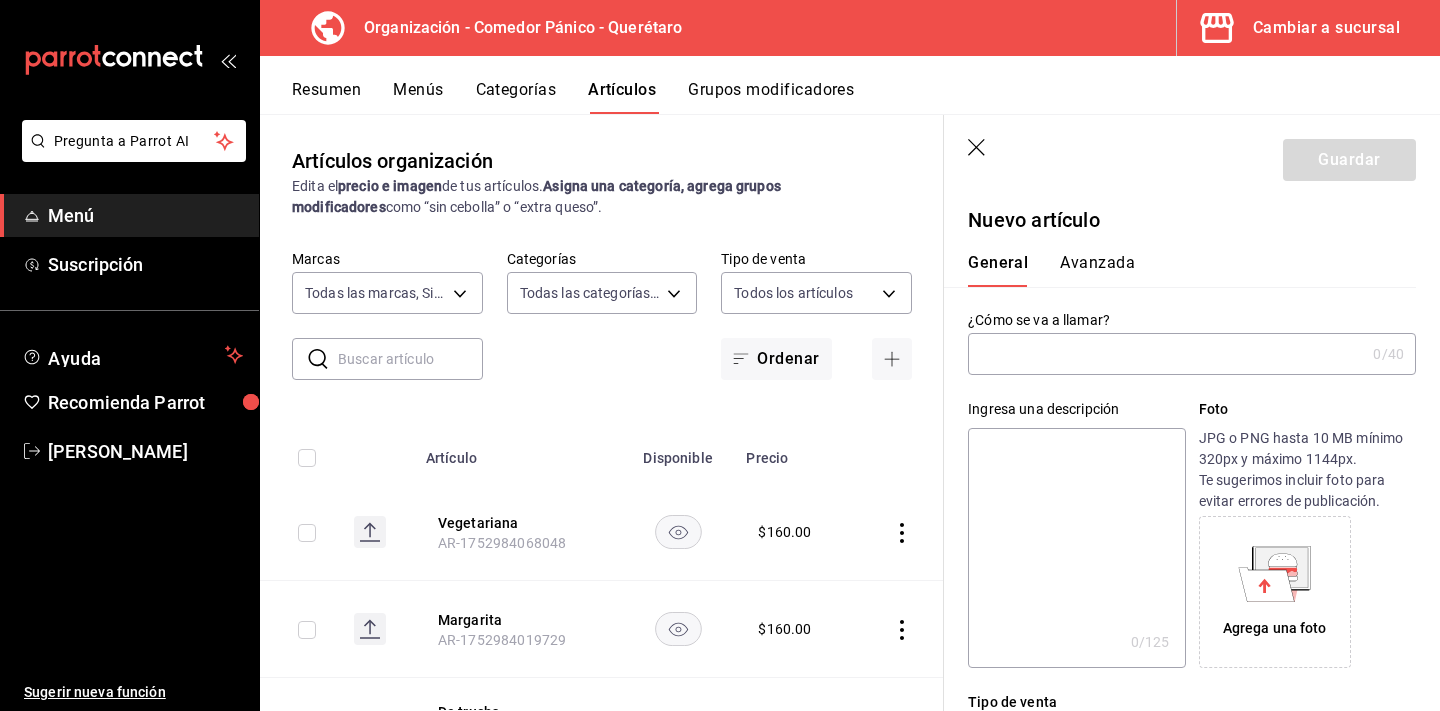 click at bounding box center [1166, 354] 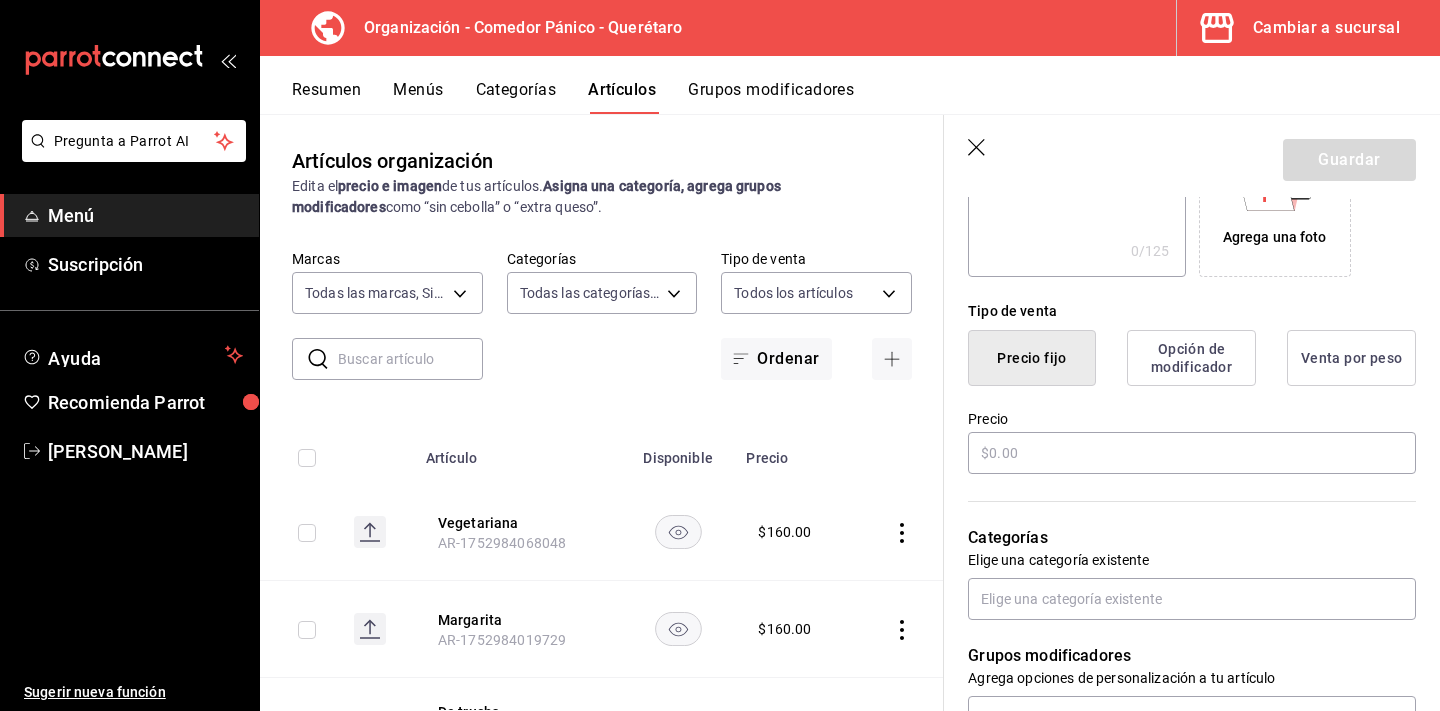 scroll, scrollTop: 399, scrollLeft: 0, axis: vertical 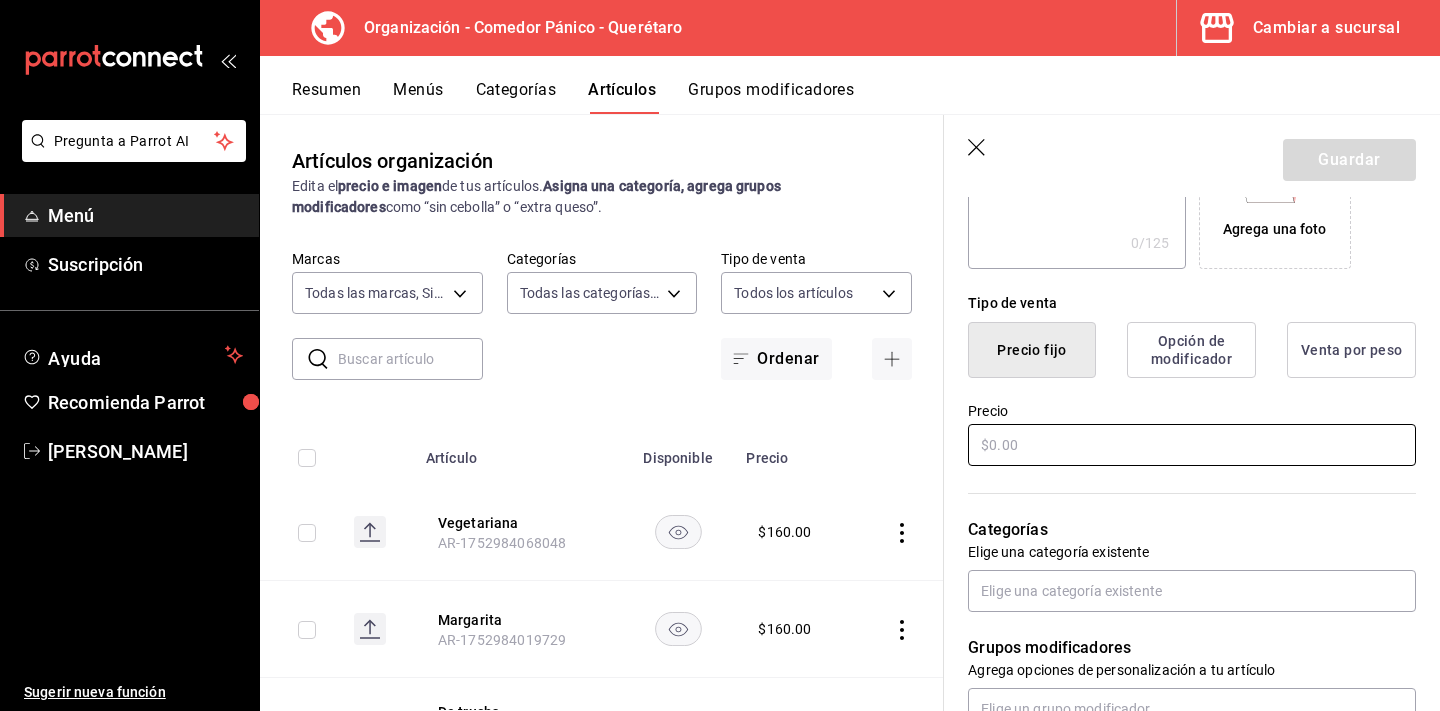 type on "Provolone Cherry" 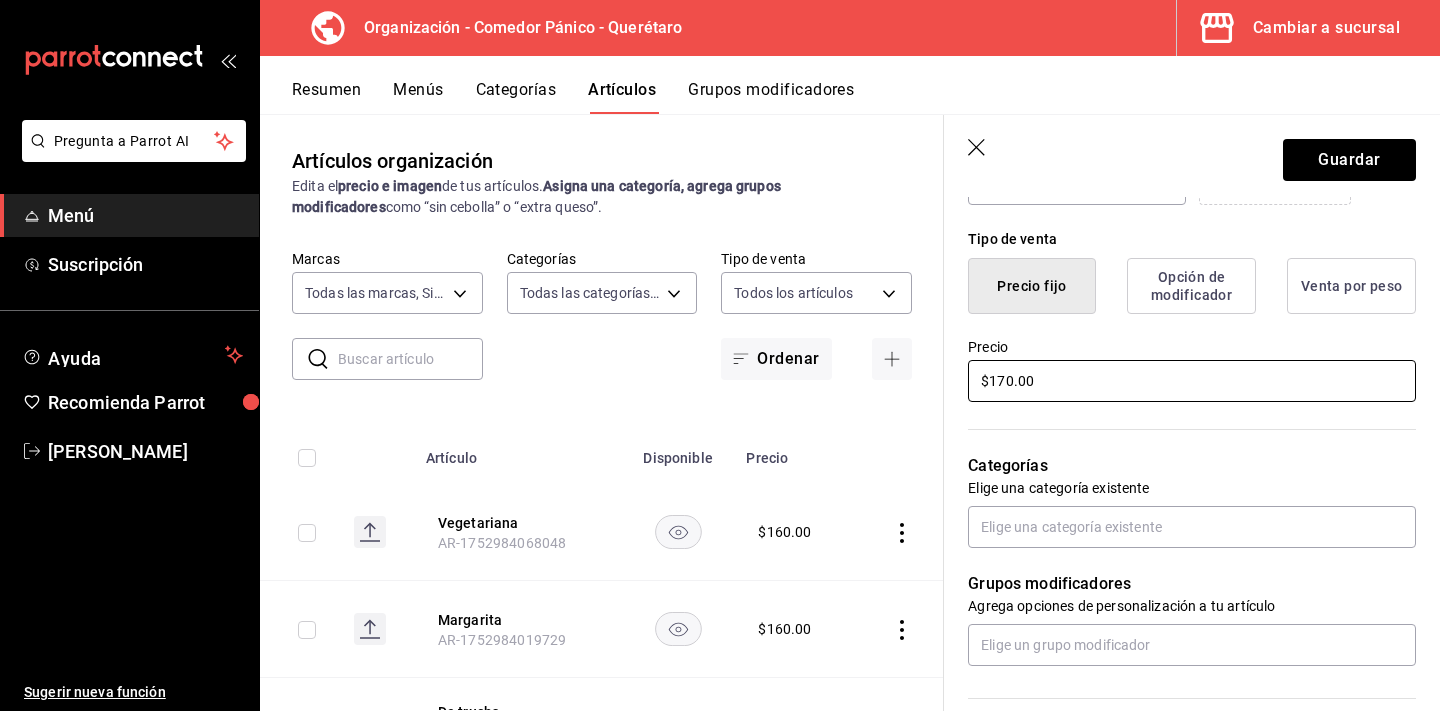 scroll, scrollTop: 474, scrollLeft: 0, axis: vertical 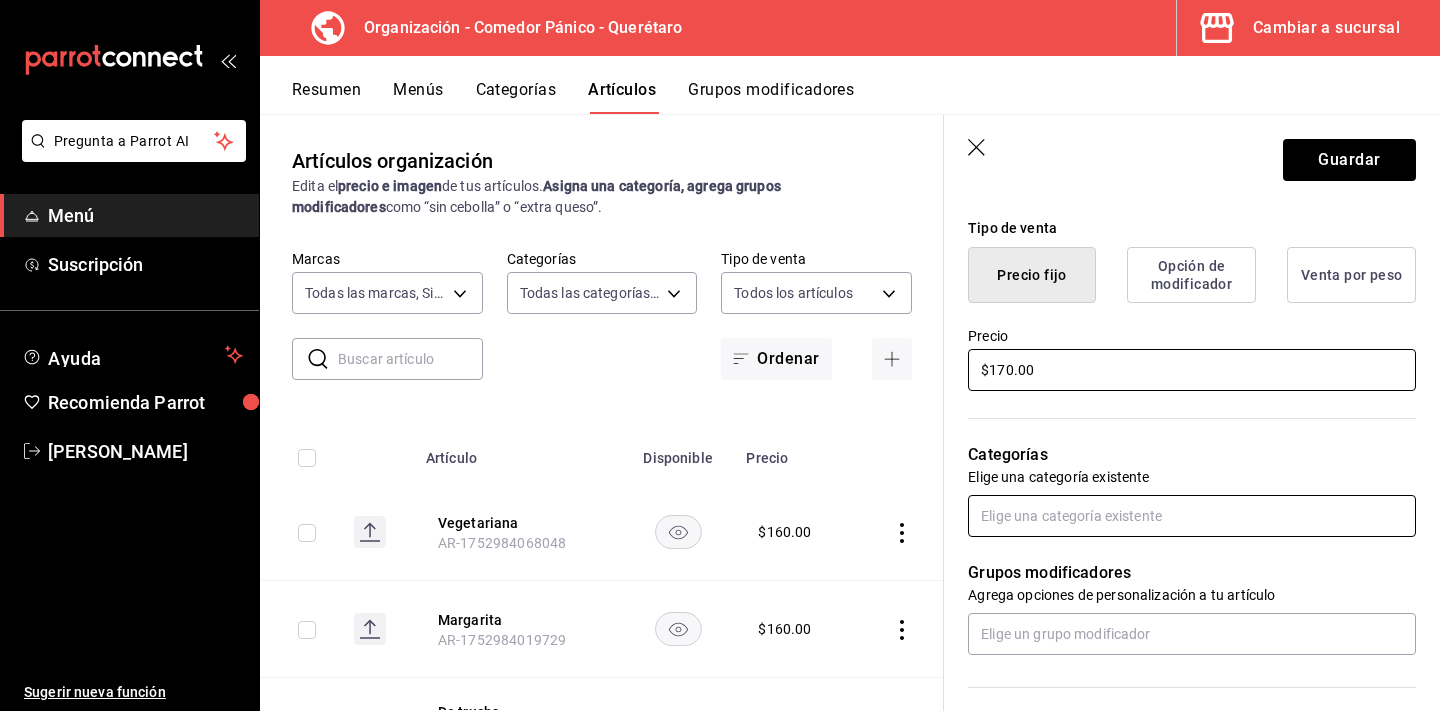 type on "$170.00" 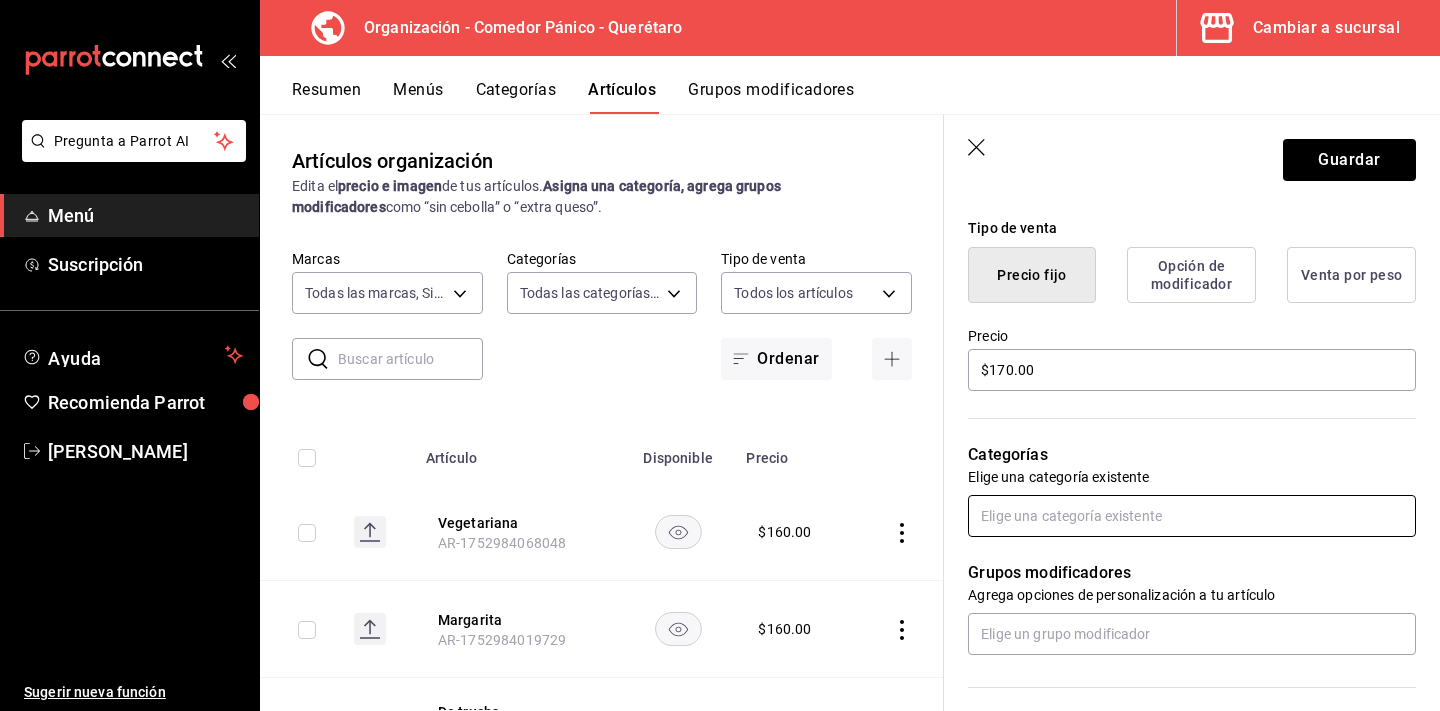 click at bounding box center (1192, 516) 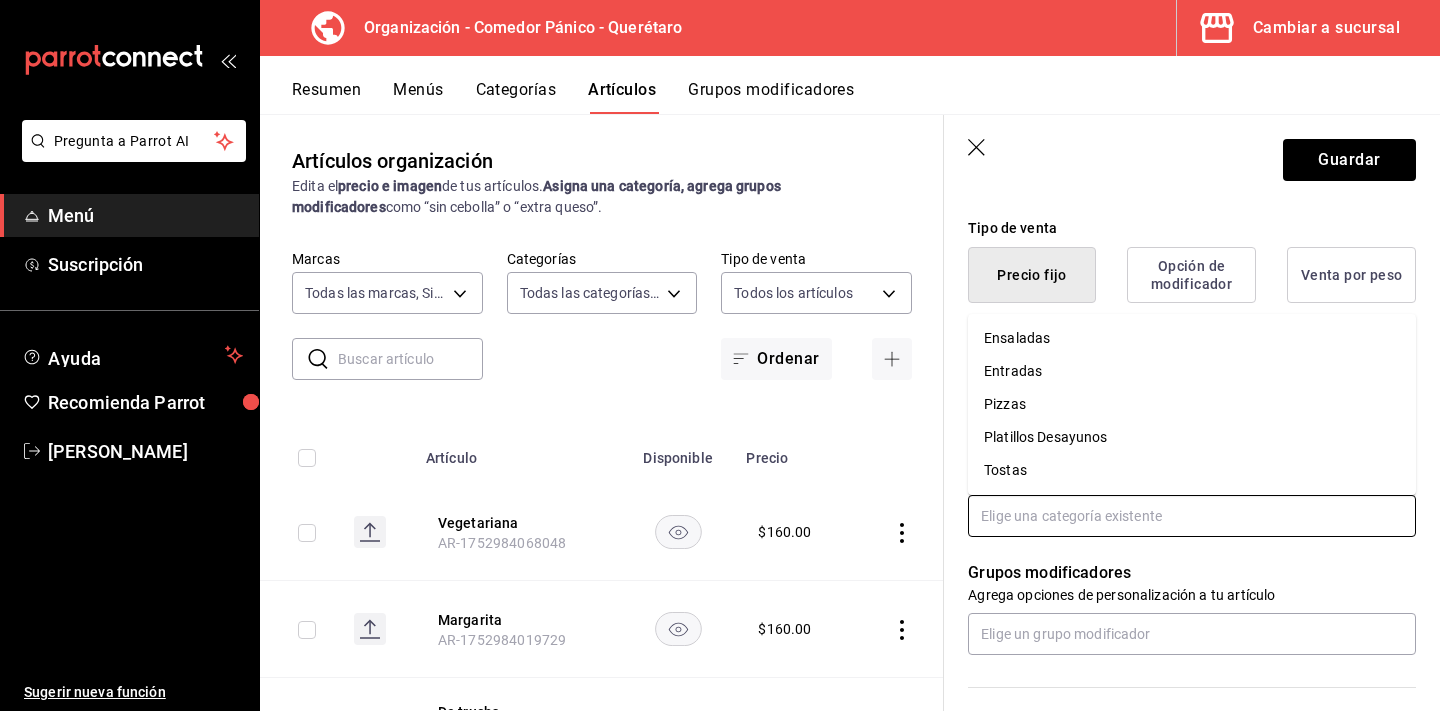 click on "Pizzas" at bounding box center (1192, 404) 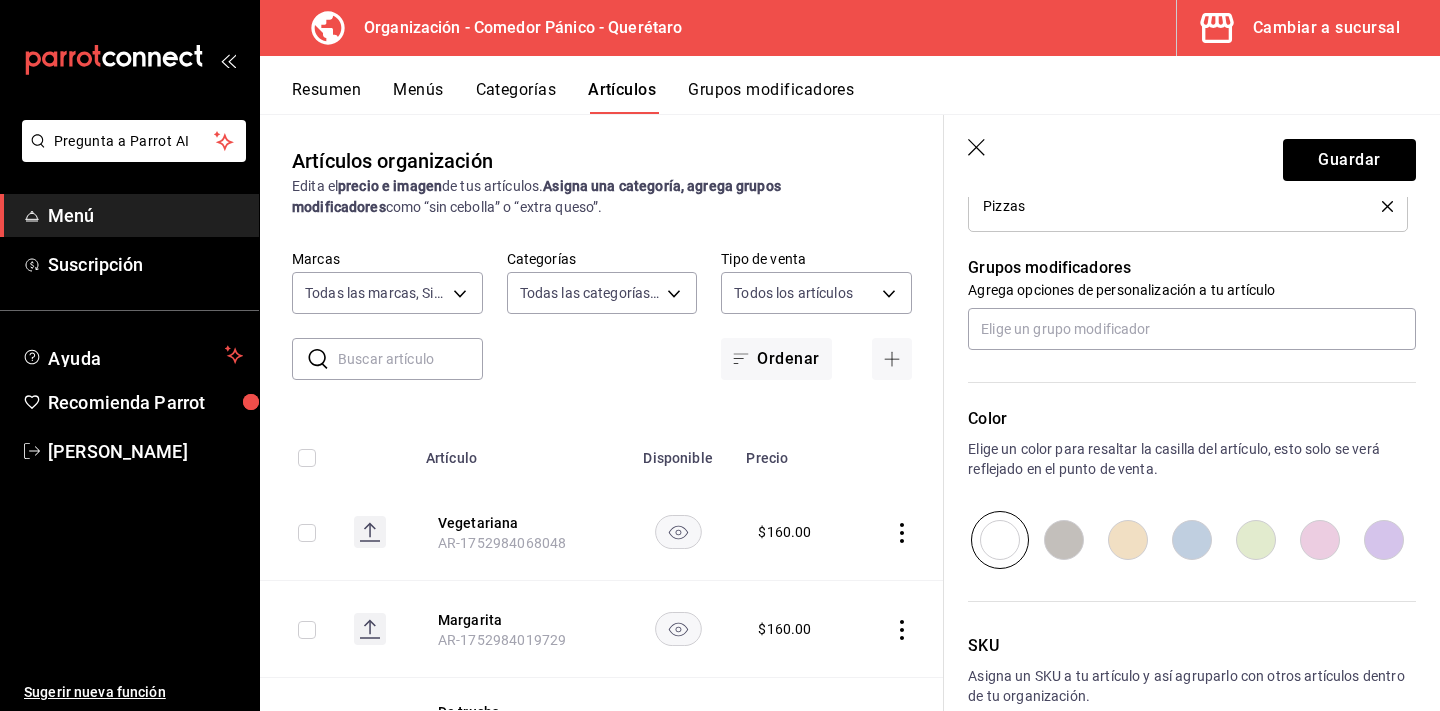 scroll, scrollTop: 853, scrollLeft: 0, axis: vertical 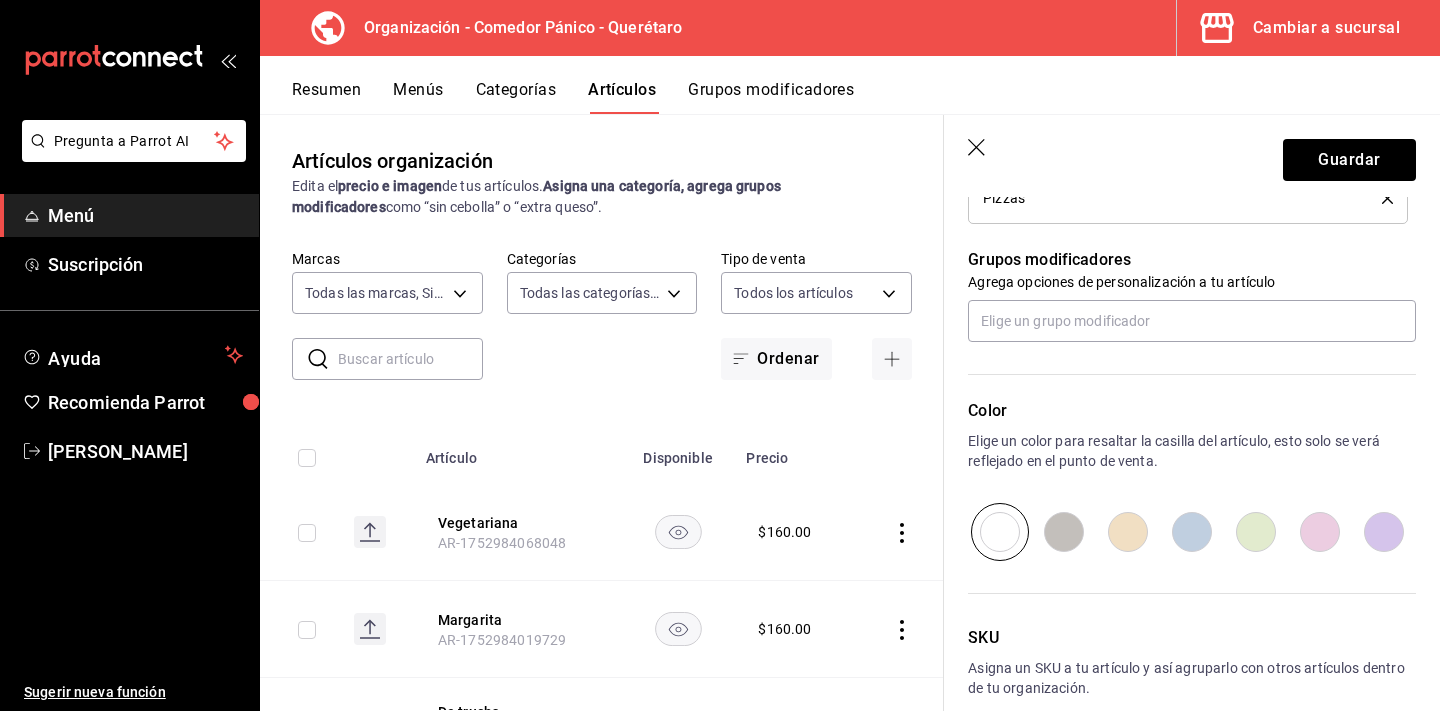 click at bounding box center (1064, 532) 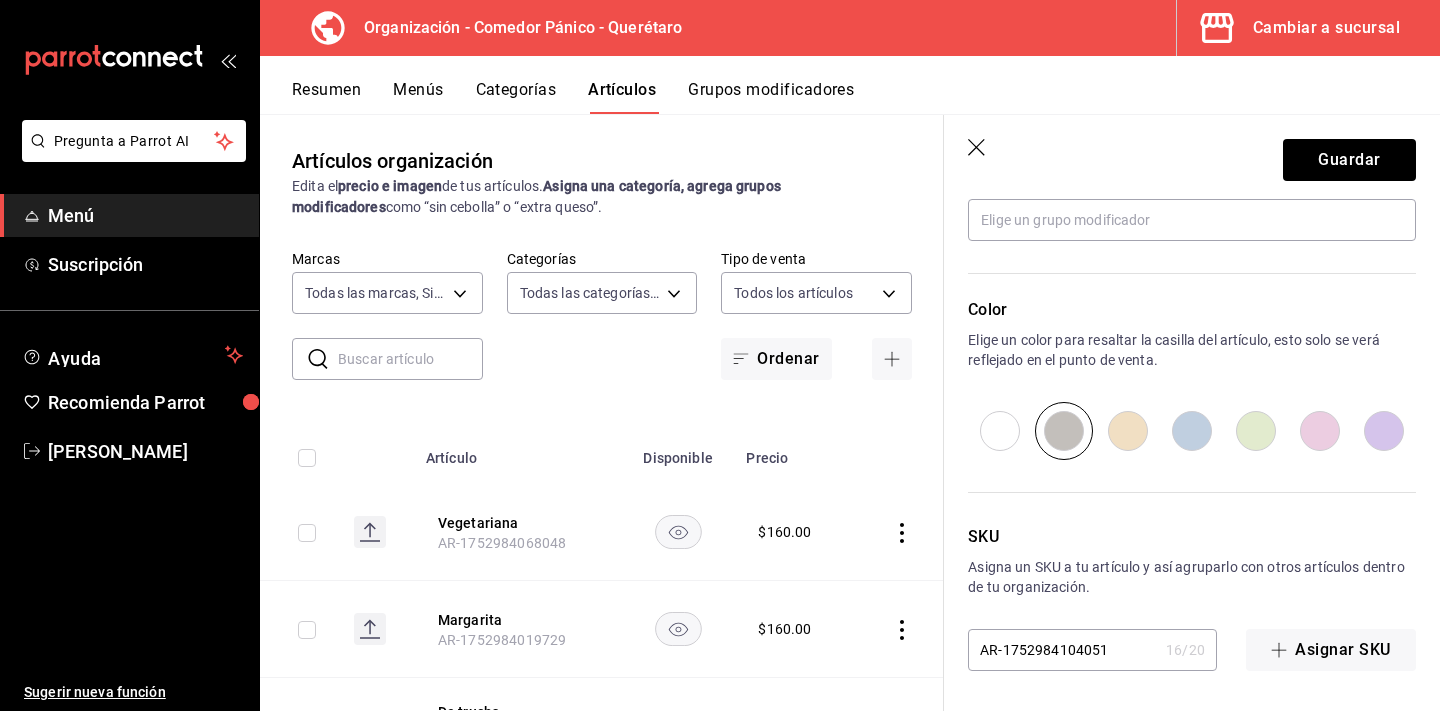 scroll, scrollTop: 954, scrollLeft: 0, axis: vertical 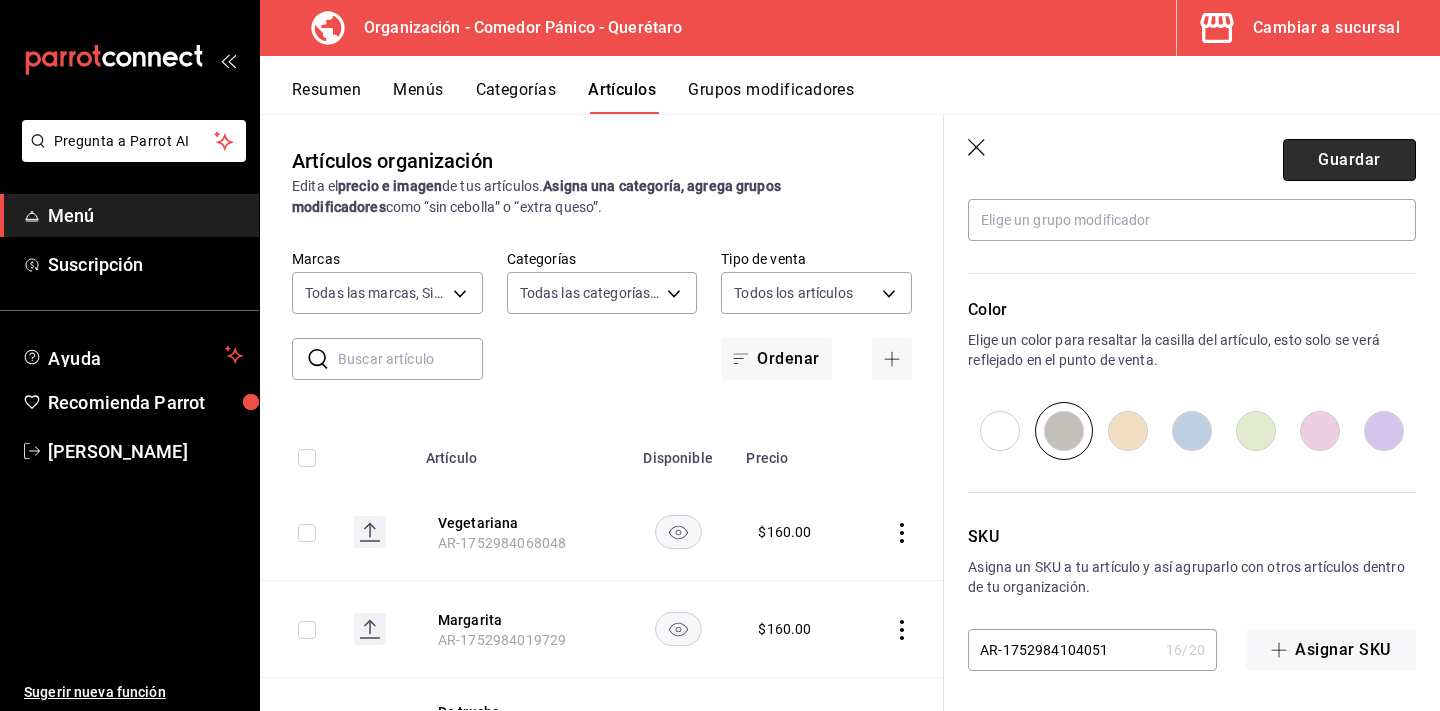 click on "Guardar" at bounding box center [1349, 160] 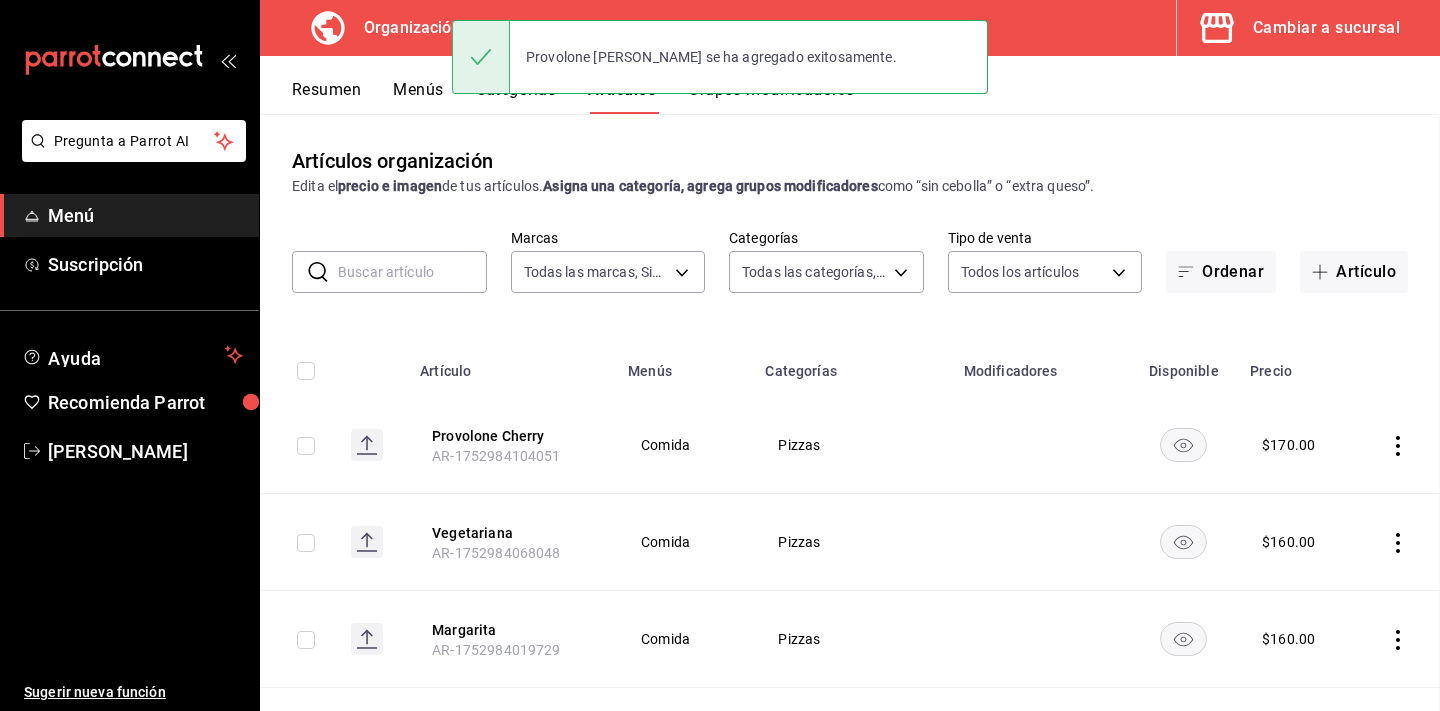 scroll, scrollTop: 0, scrollLeft: 0, axis: both 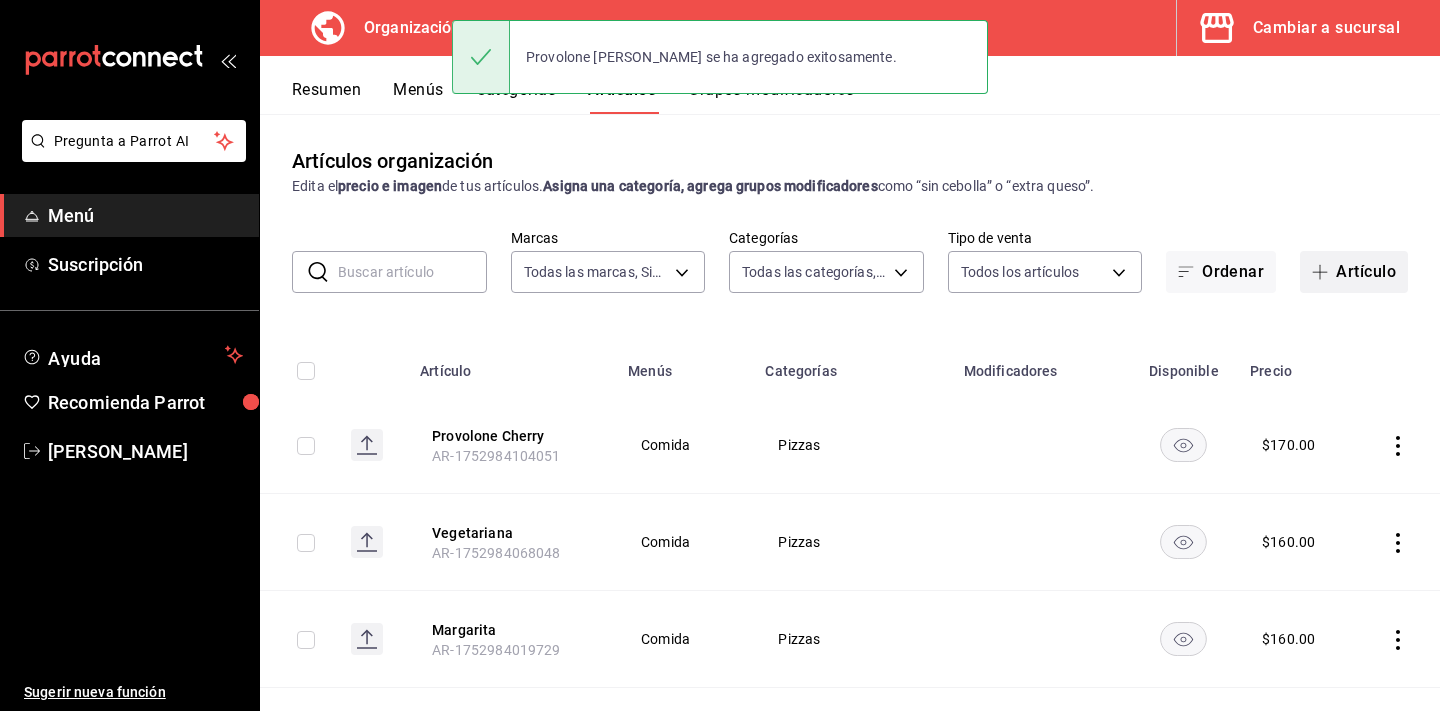 click on "Artículo" at bounding box center (1354, 272) 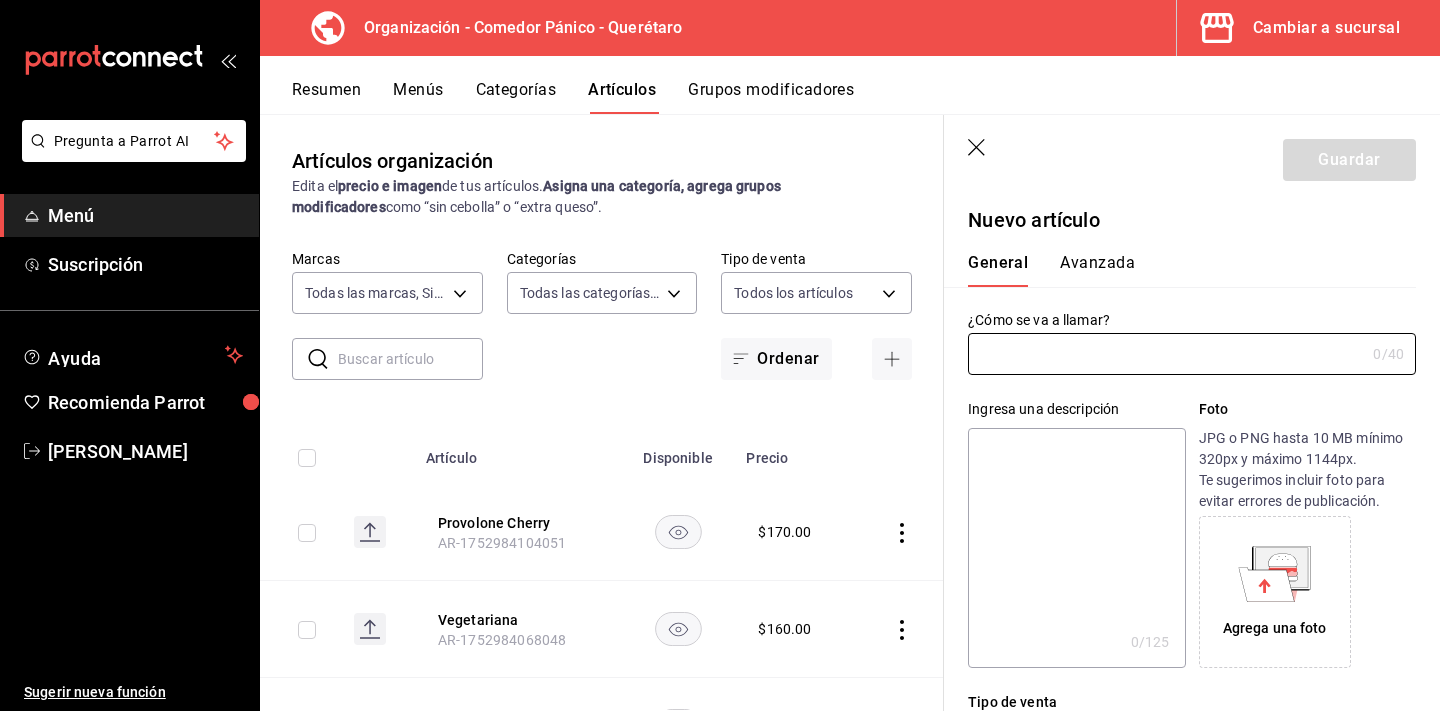 type on "AR-1752984140844" 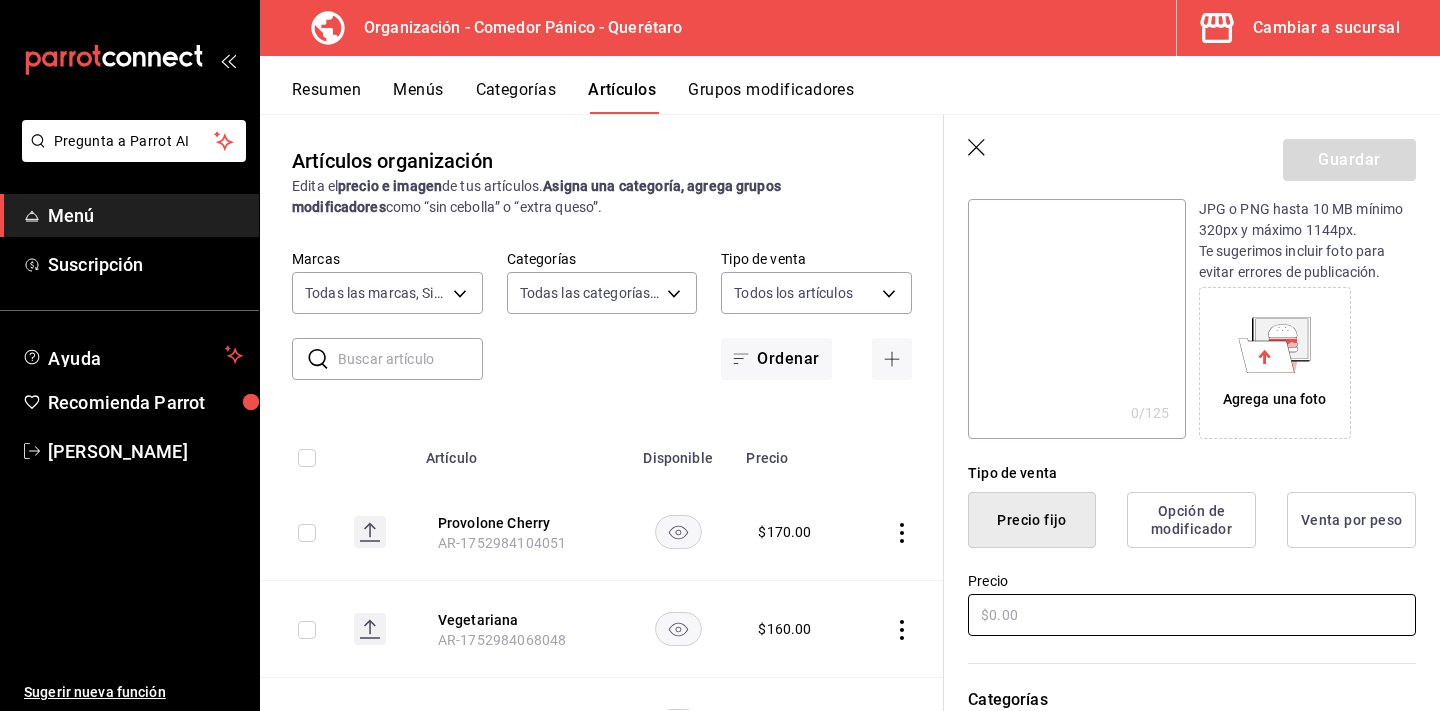 scroll, scrollTop: 245, scrollLeft: 0, axis: vertical 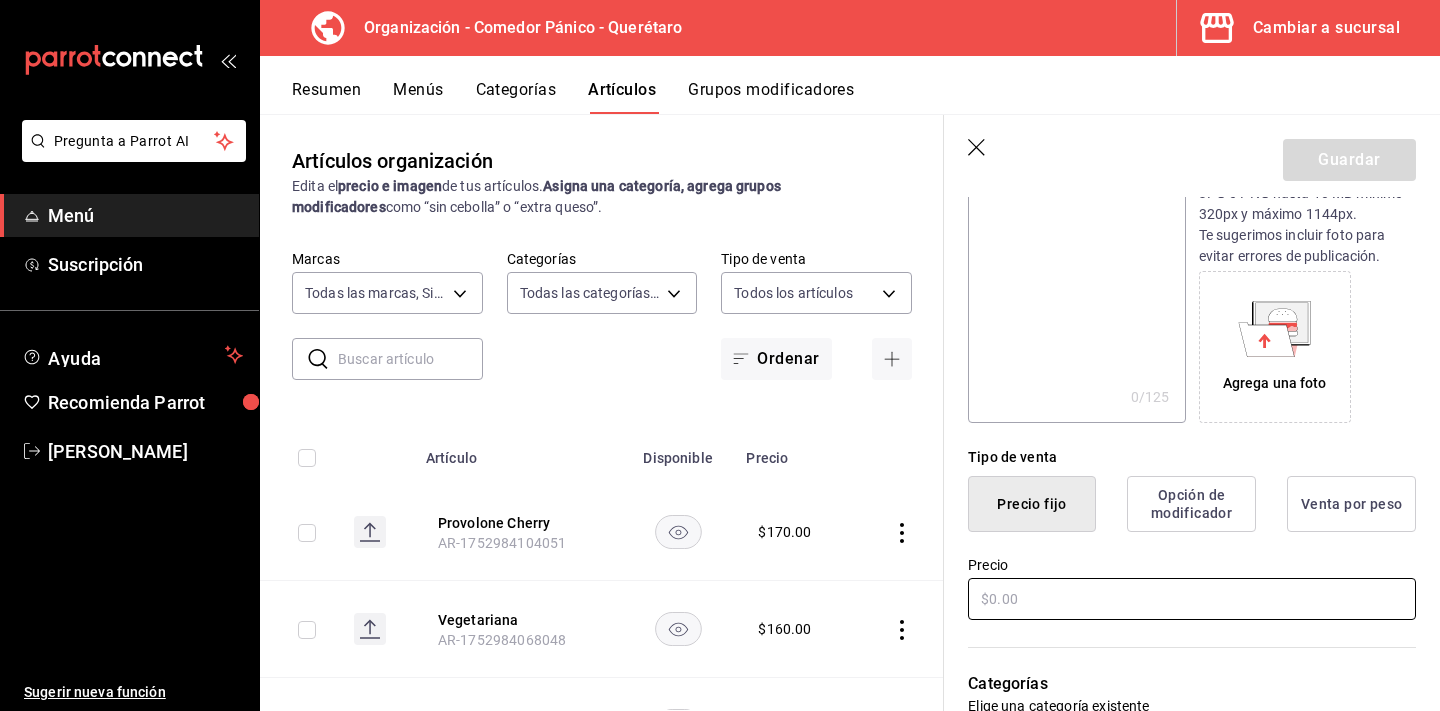 type on "Champiñones Ají" 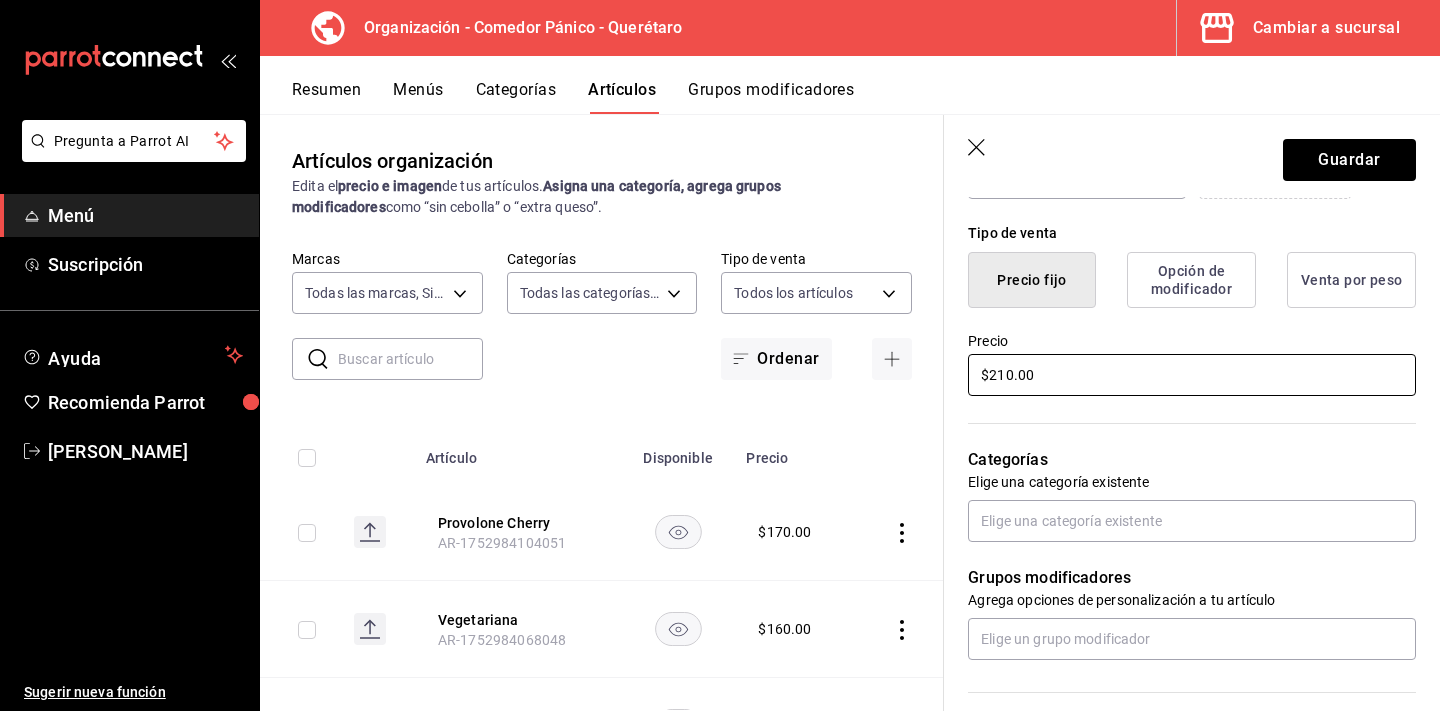 scroll, scrollTop: 520, scrollLeft: 0, axis: vertical 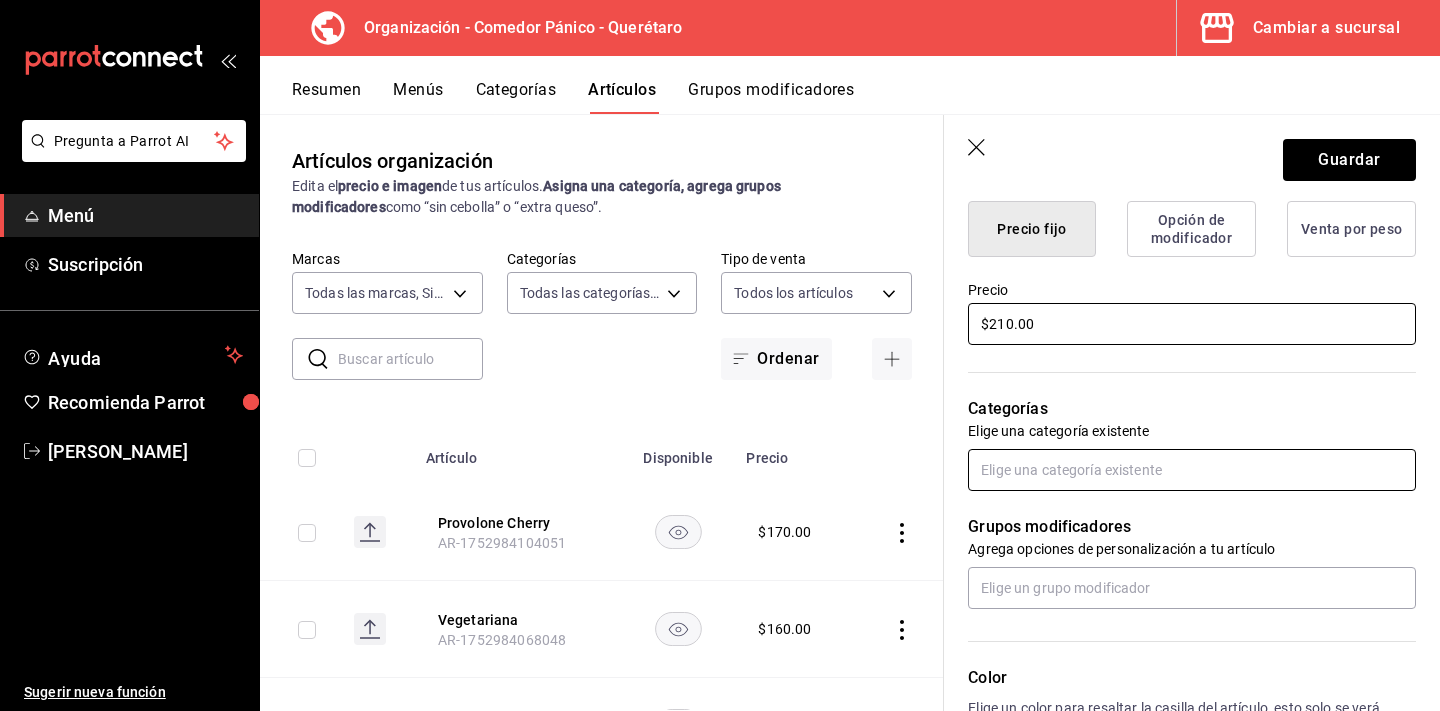 type on "$210.00" 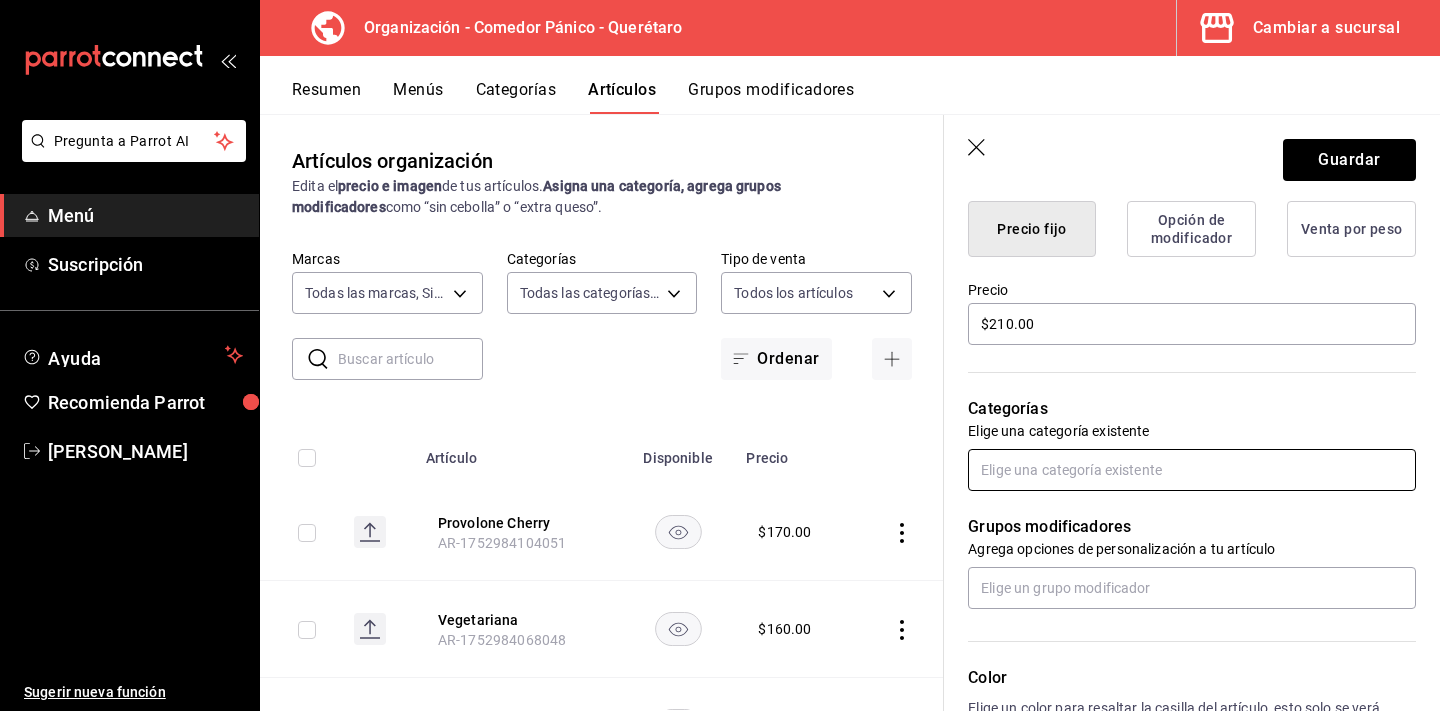 click at bounding box center [1192, 470] 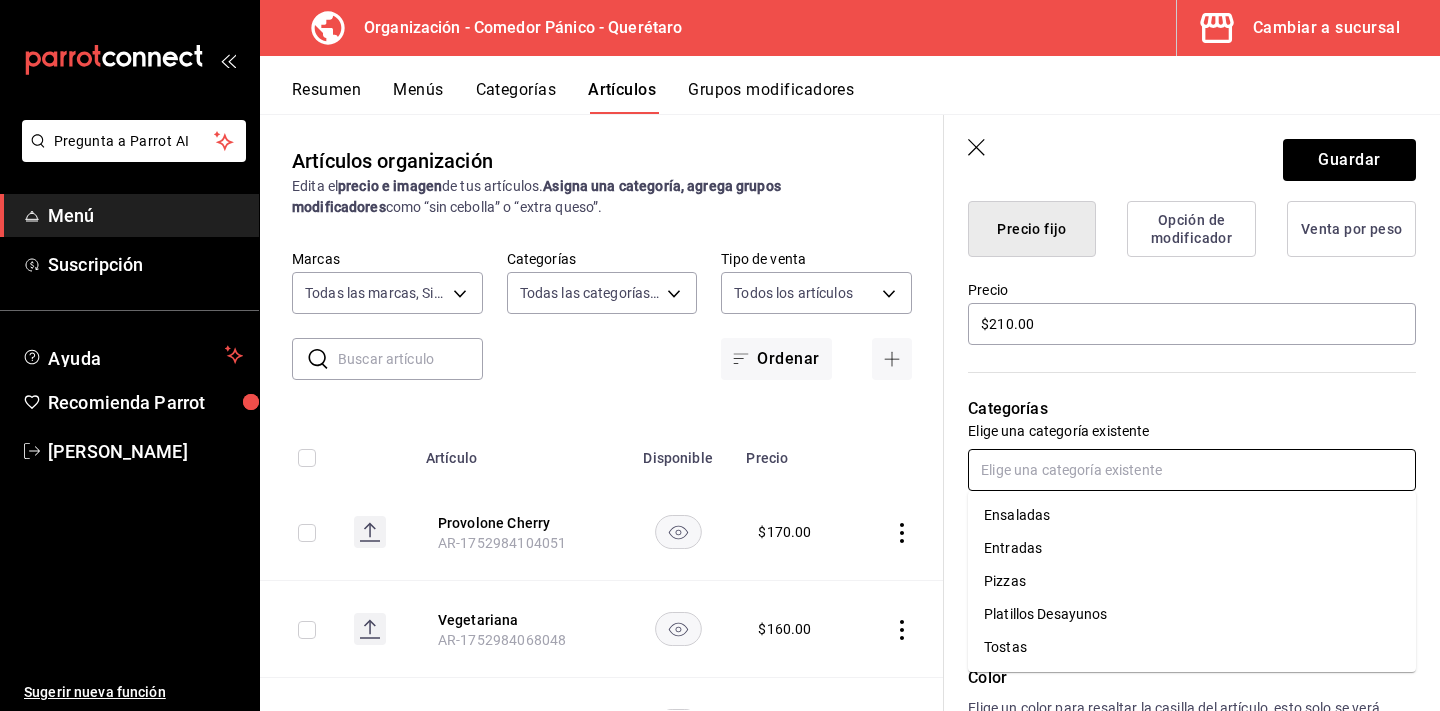 click on "Pizzas" at bounding box center (1192, 581) 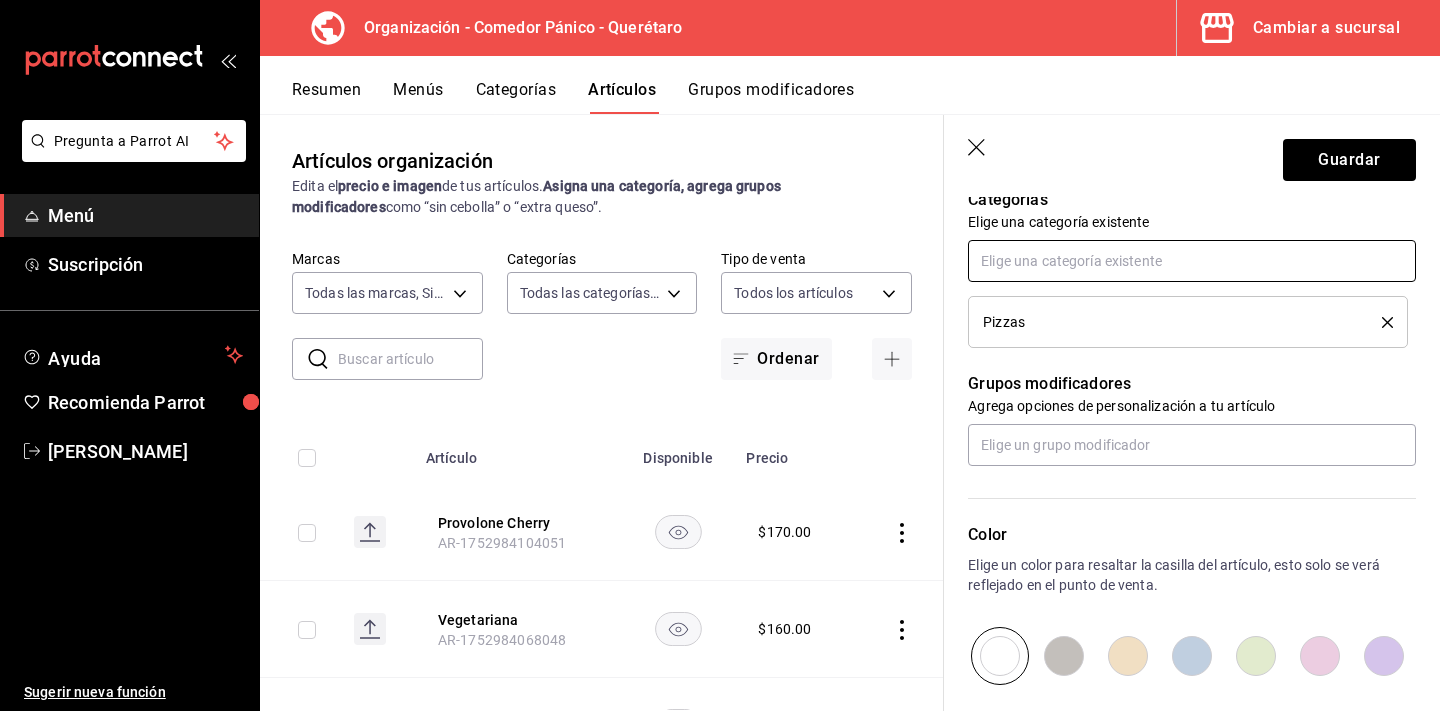 scroll, scrollTop: 732, scrollLeft: 0, axis: vertical 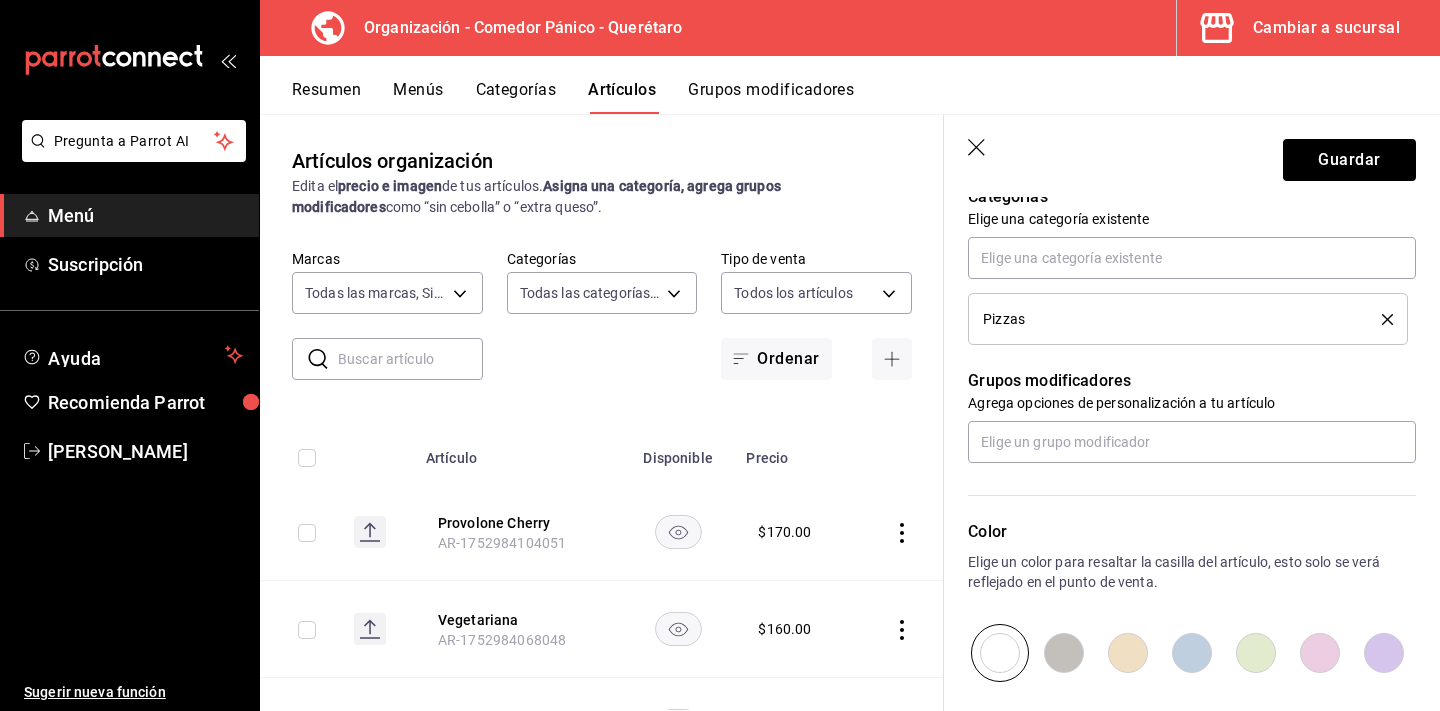 click at bounding box center [1064, 653] 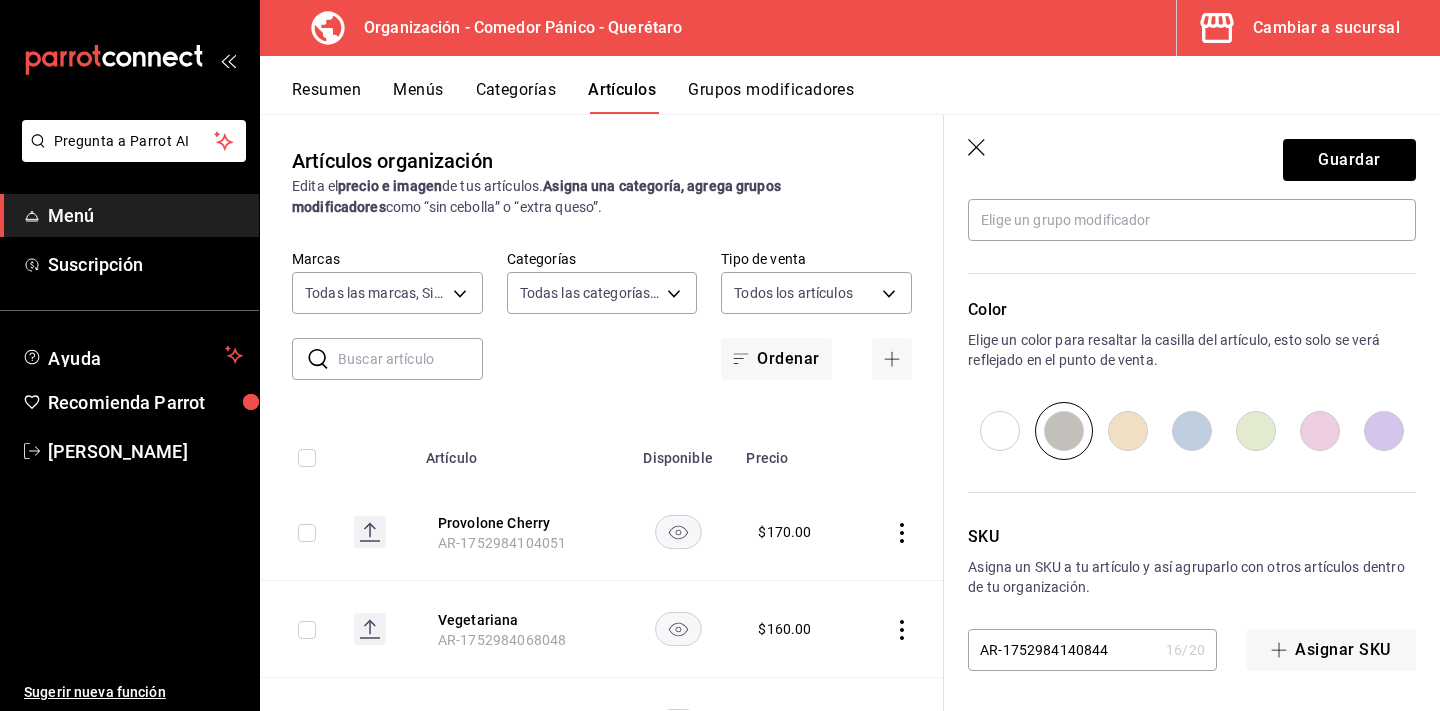 scroll, scrollTop: 954, scrollLeft: 0, axis: vertical 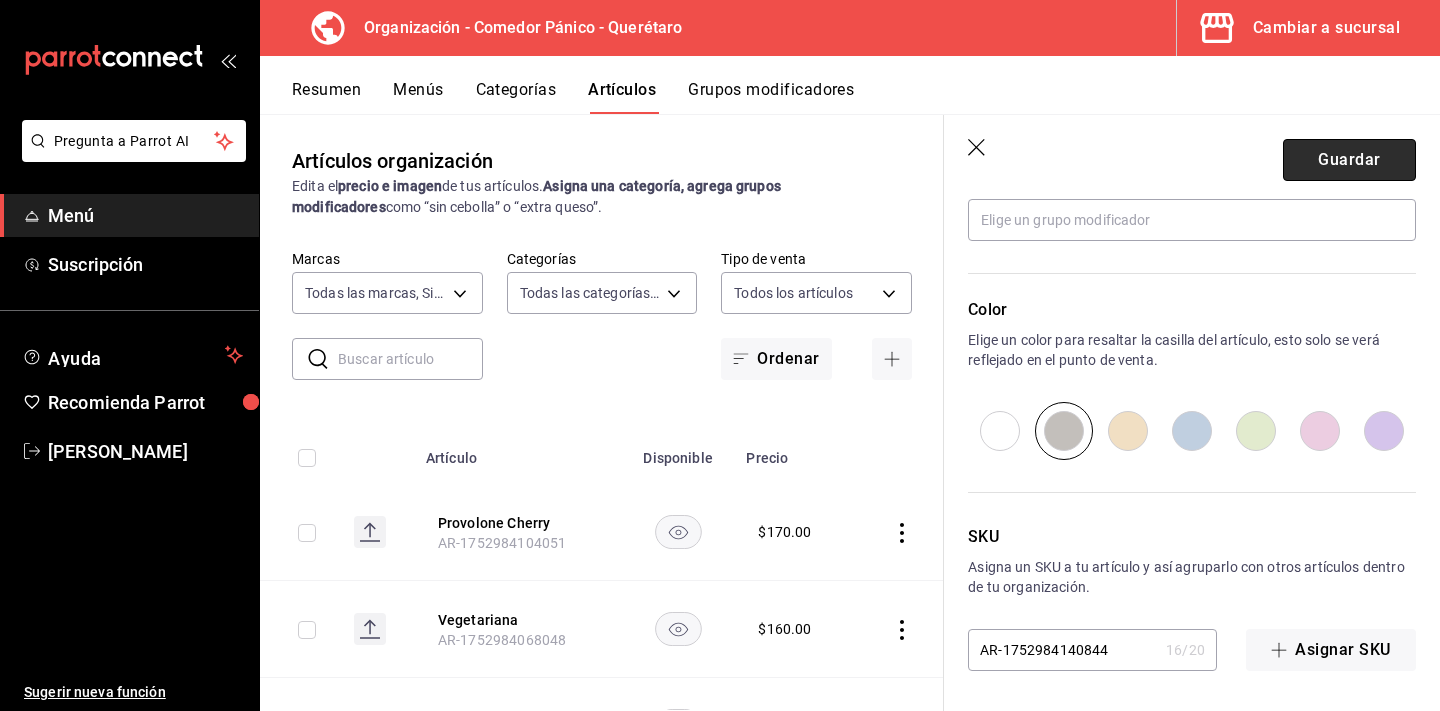 click on "Guardar" at bounding box center (1349, 160) 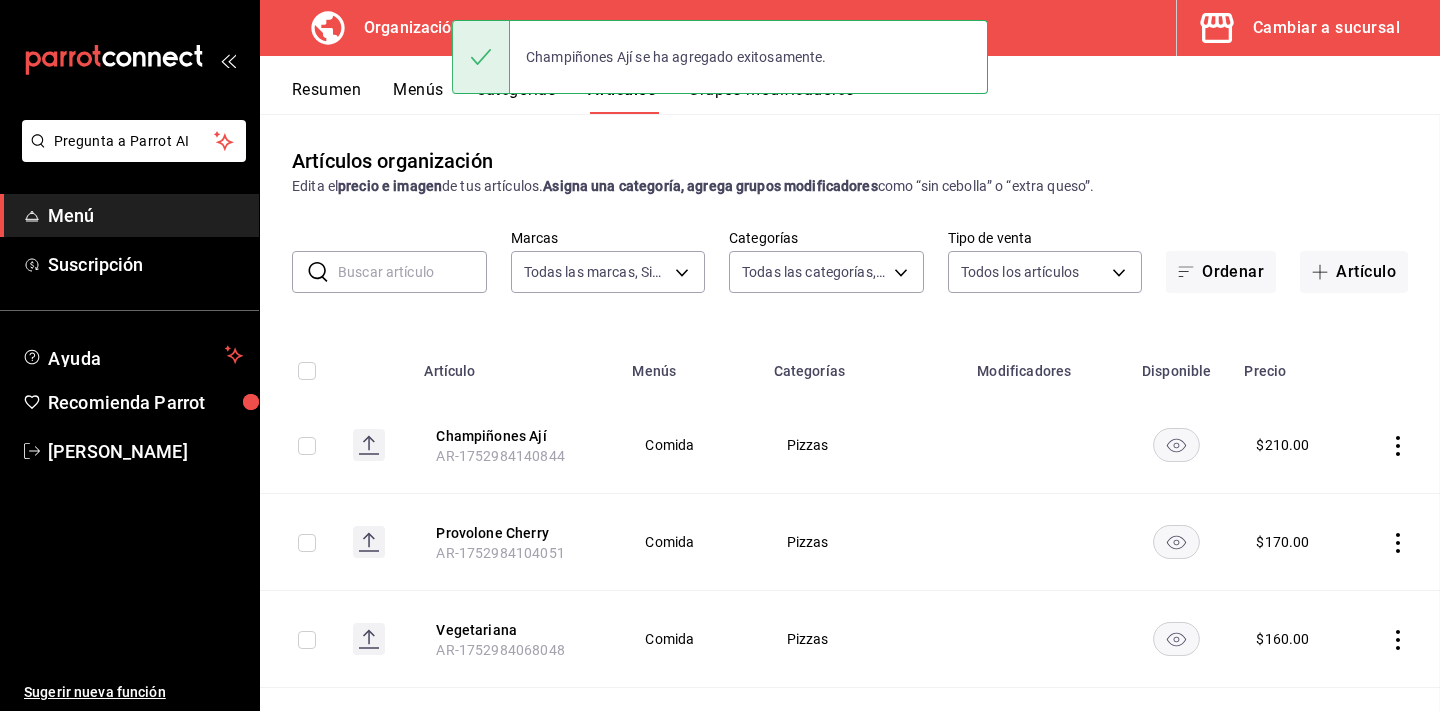 scroll, scrollTop: 0, scrollLeft: 0, axis: both 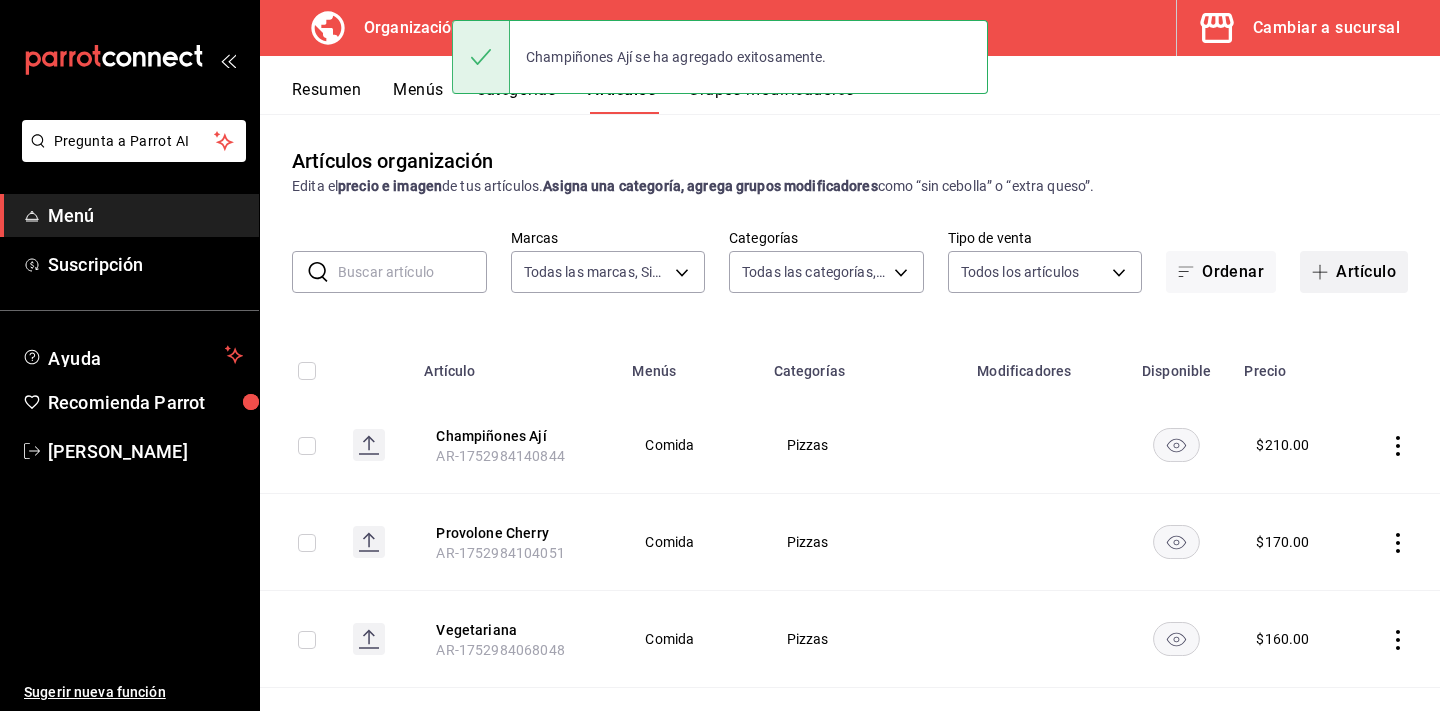 click on "Artículo" at bounding box center (1354, 272) 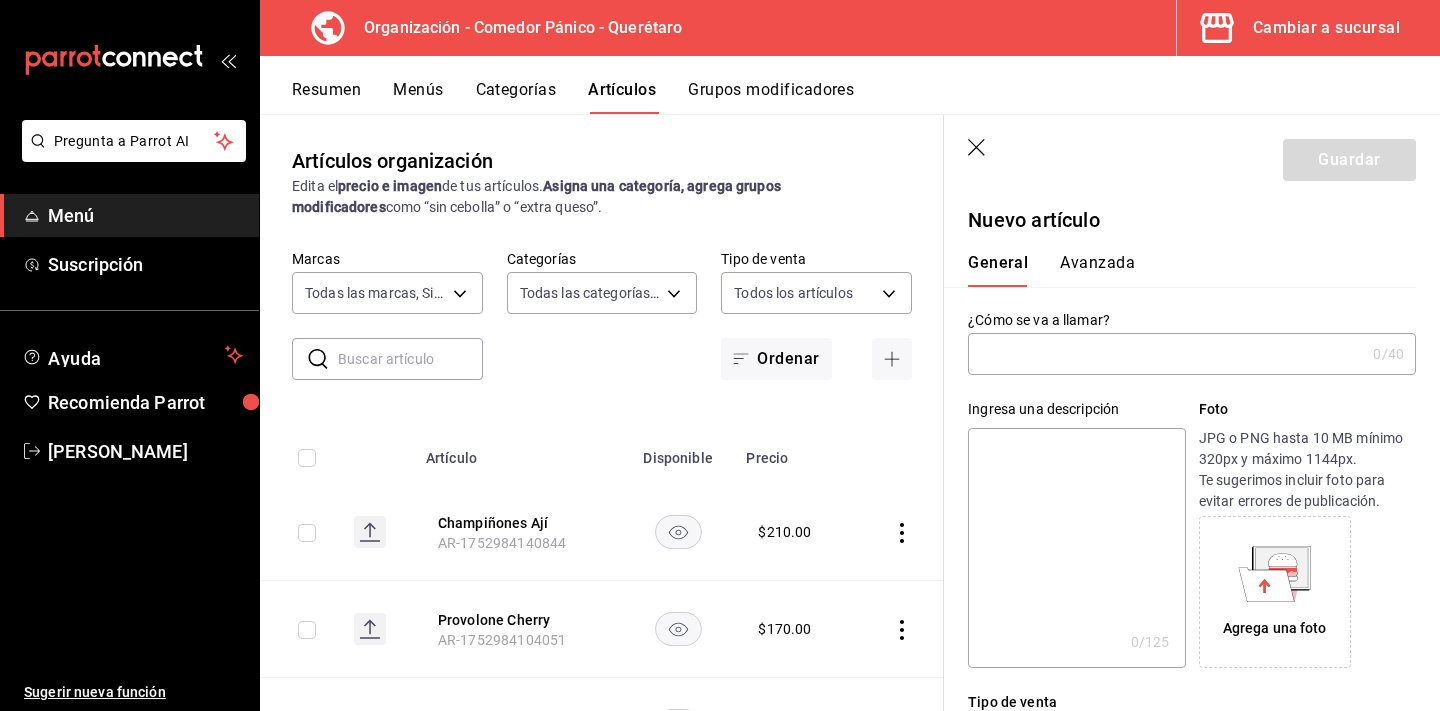 click at bounding box center [1166, 354] 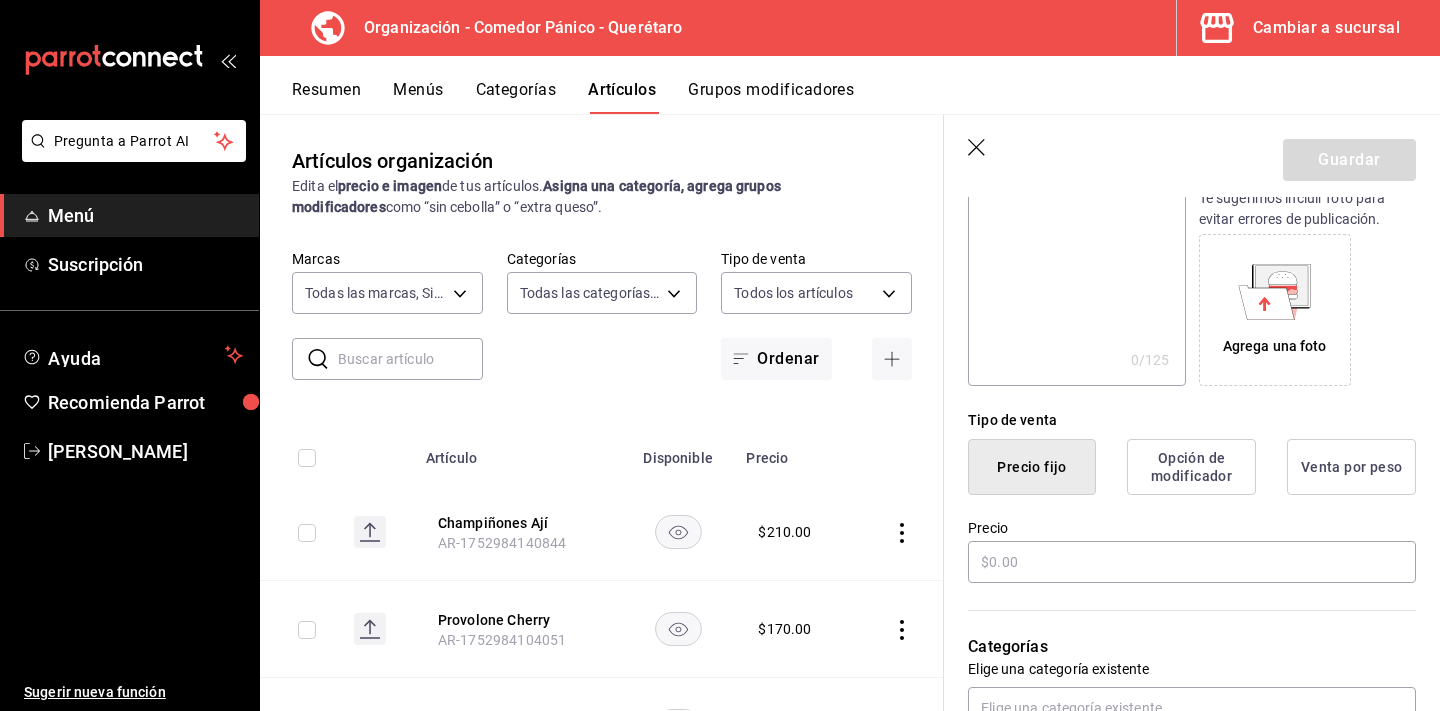 scroll, scrollTop: 295, scrollLeft: 0, axis: vertical 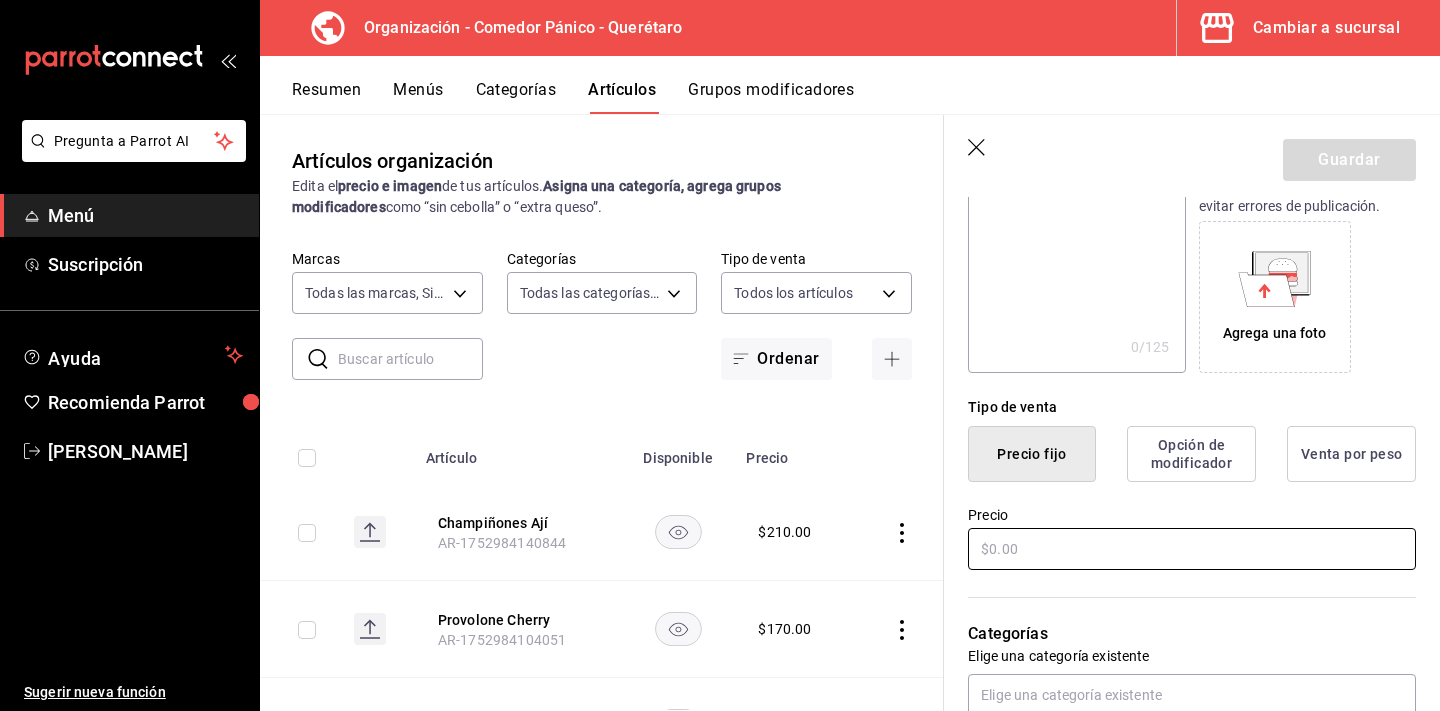 type on "Quesos" 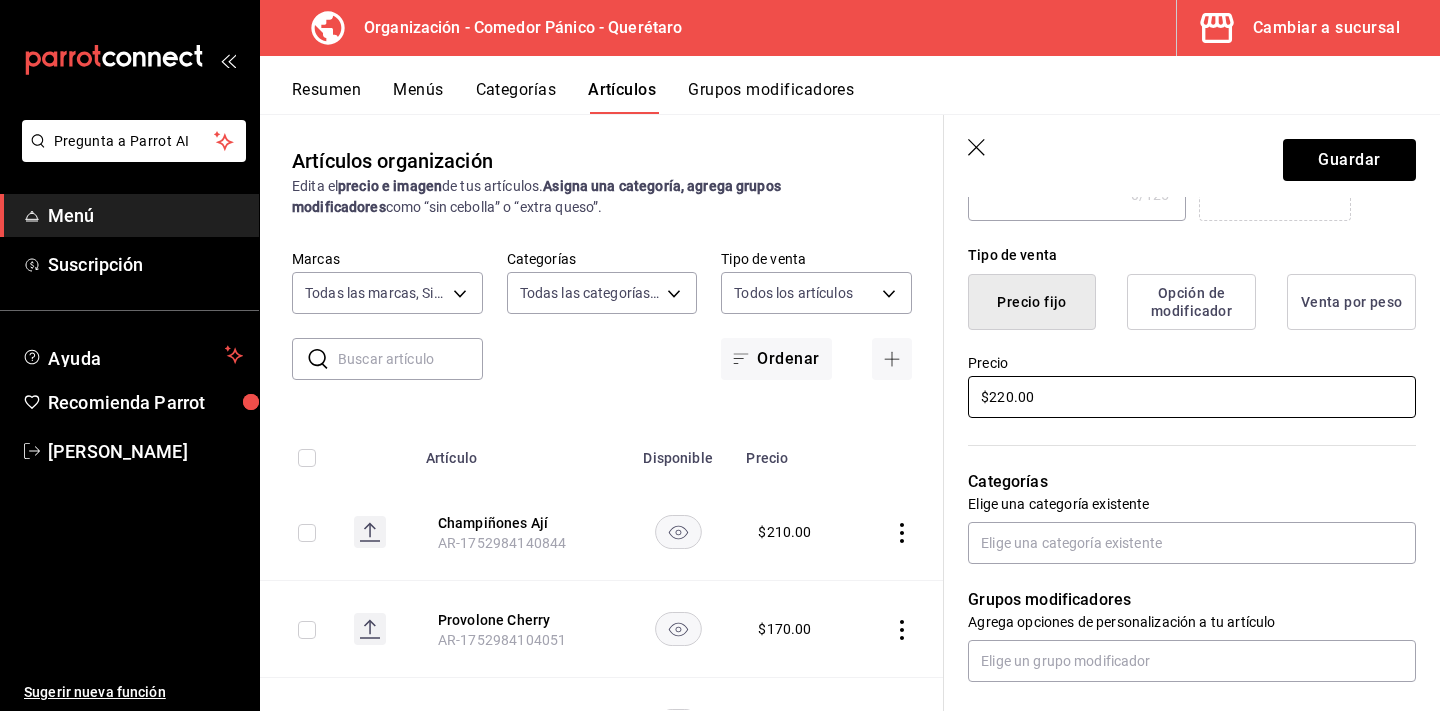 scroll, scrollTop: 466, scrollLeft: 0, axis: vertical 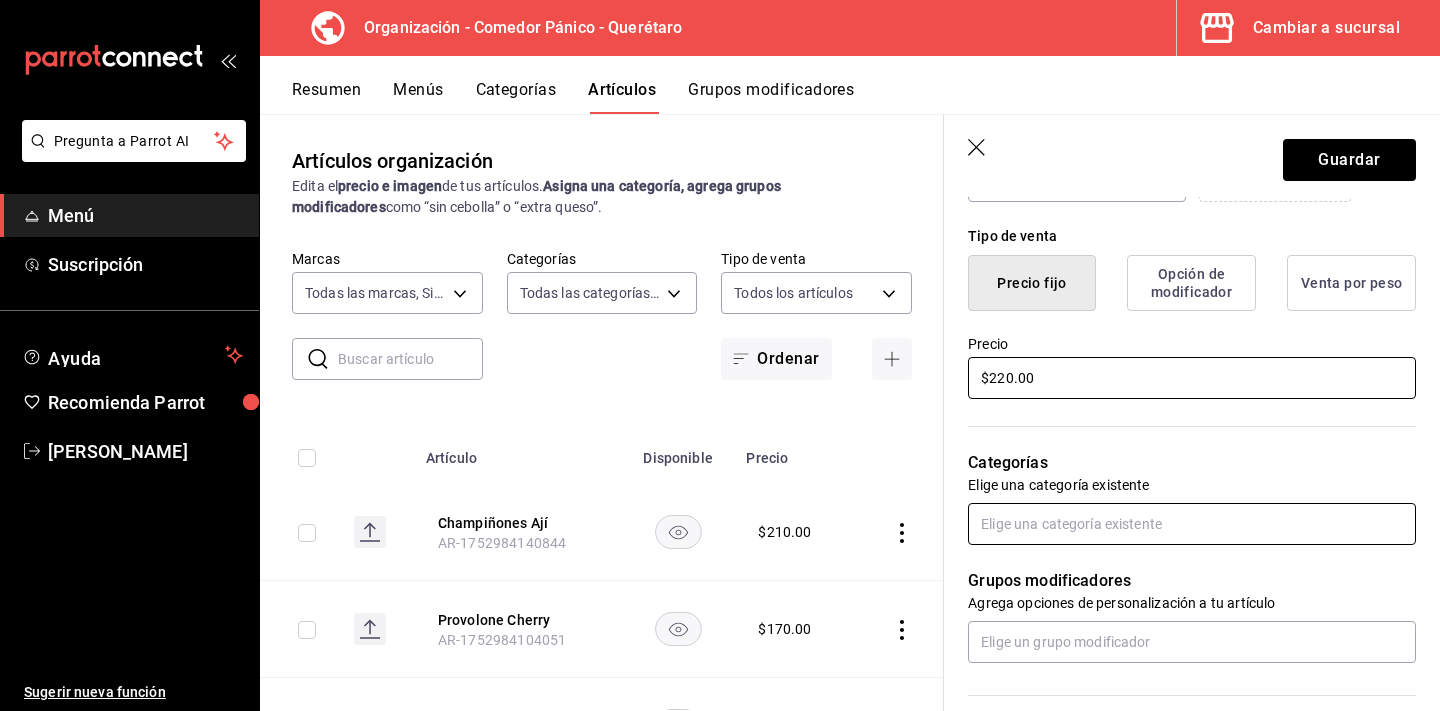 type on "$220.00" 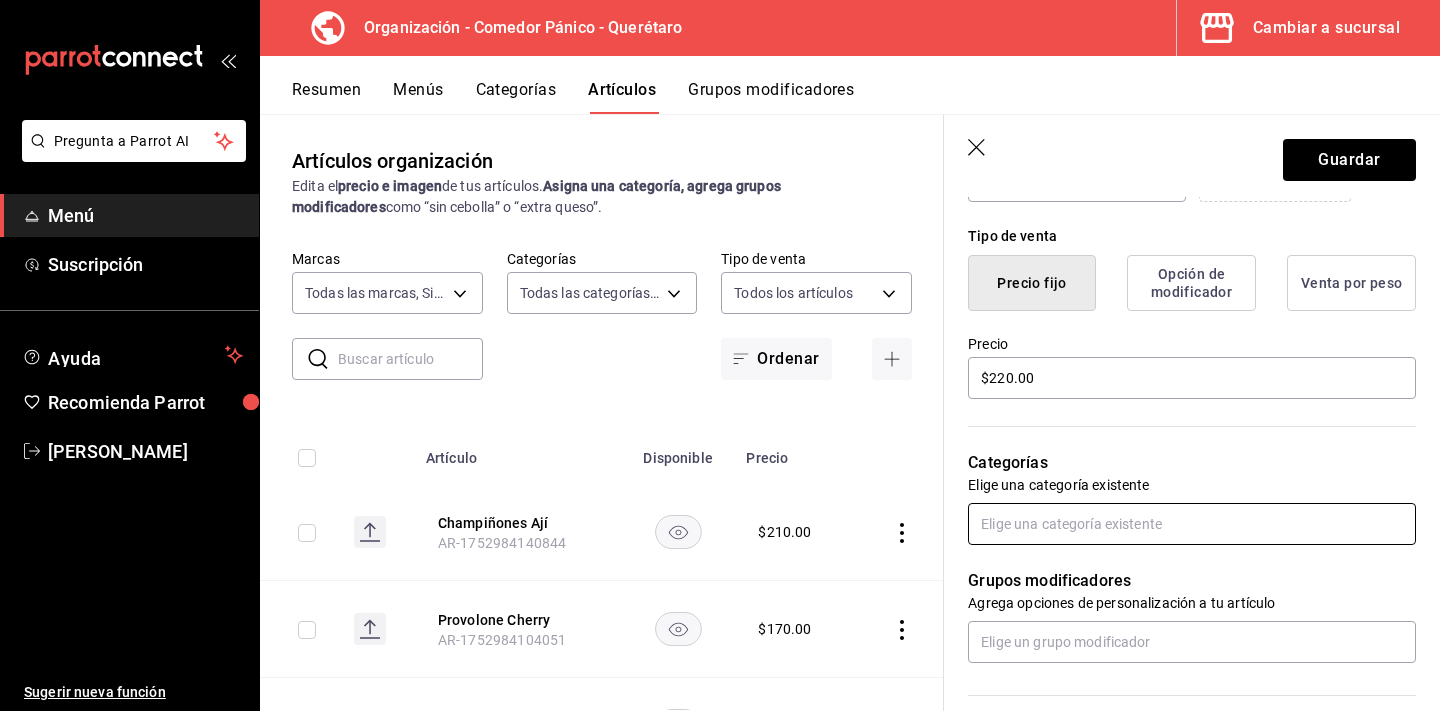click at bounding box center (1192, 524) 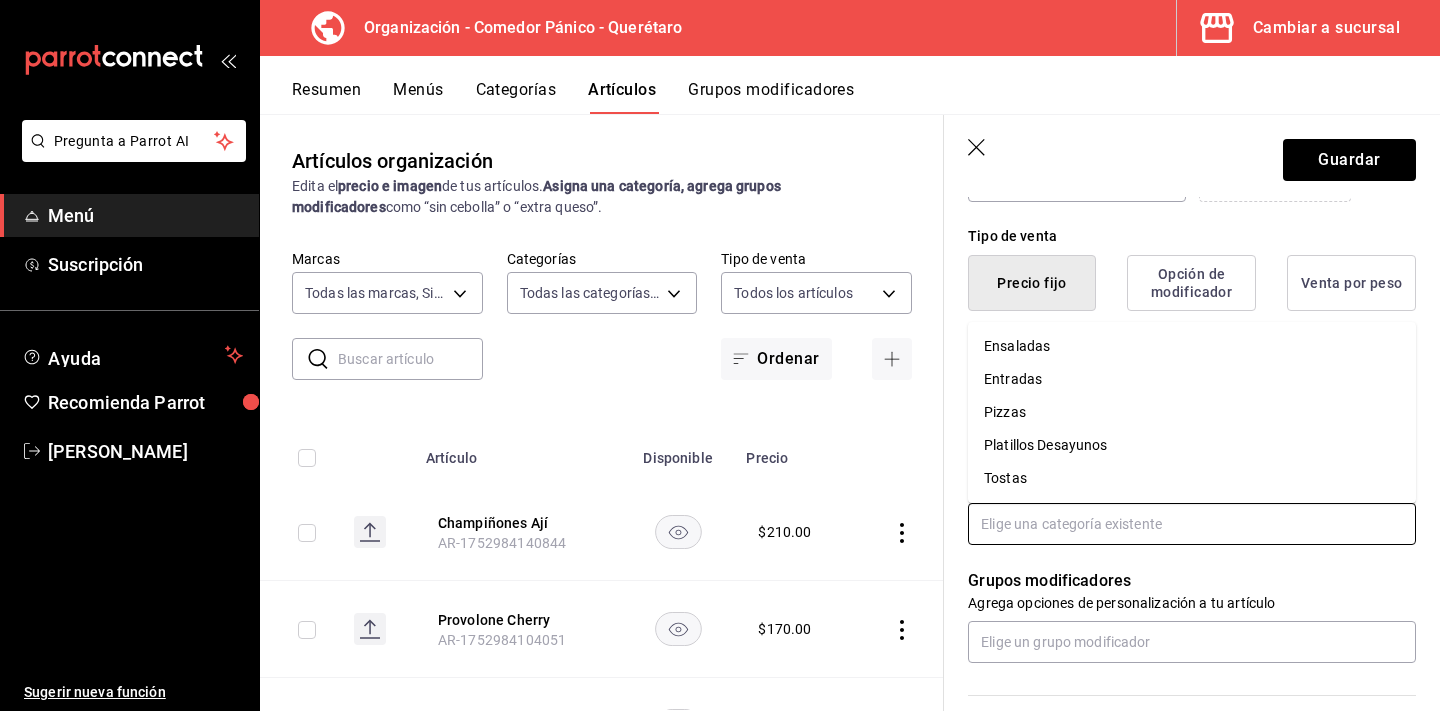 click on "Pizzas" at bounding box center (1192, 412) 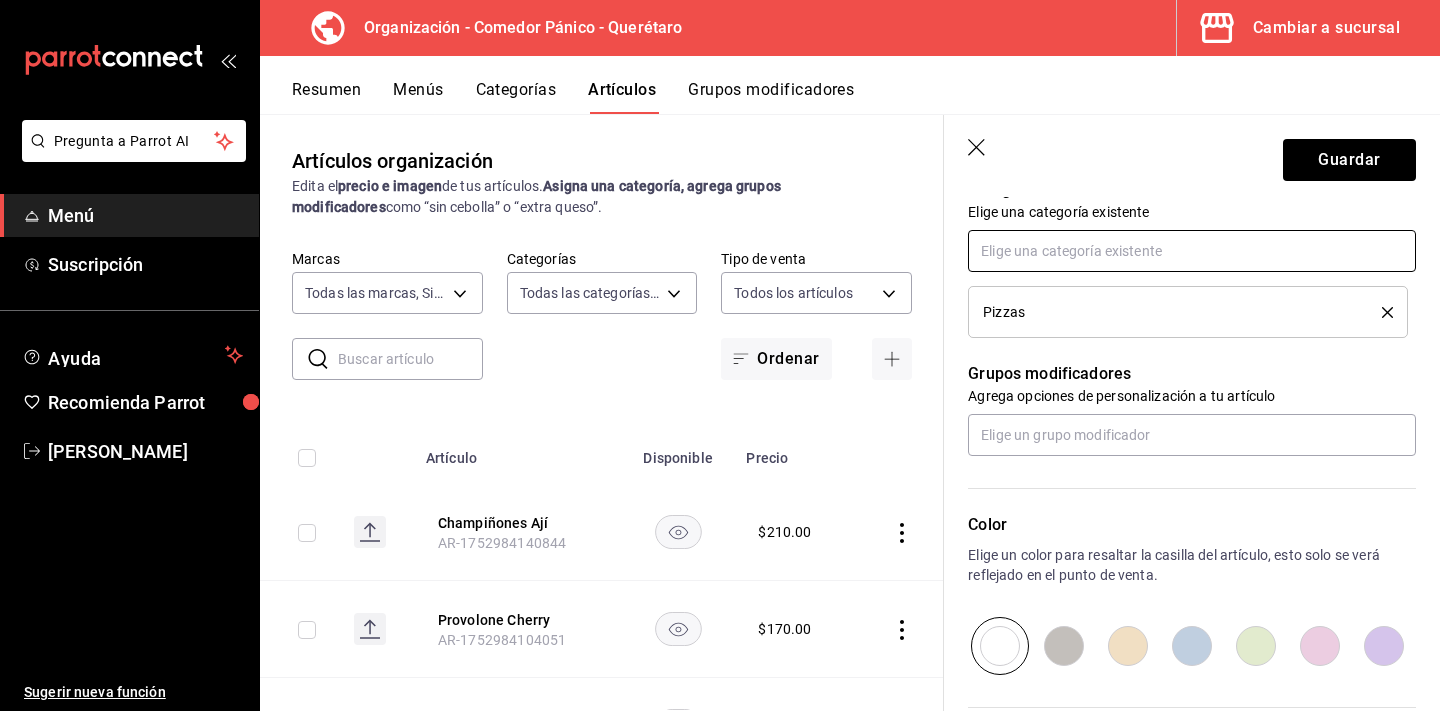 scroll, scrollTop: 740, scrollLeft: 0, axis: vertical 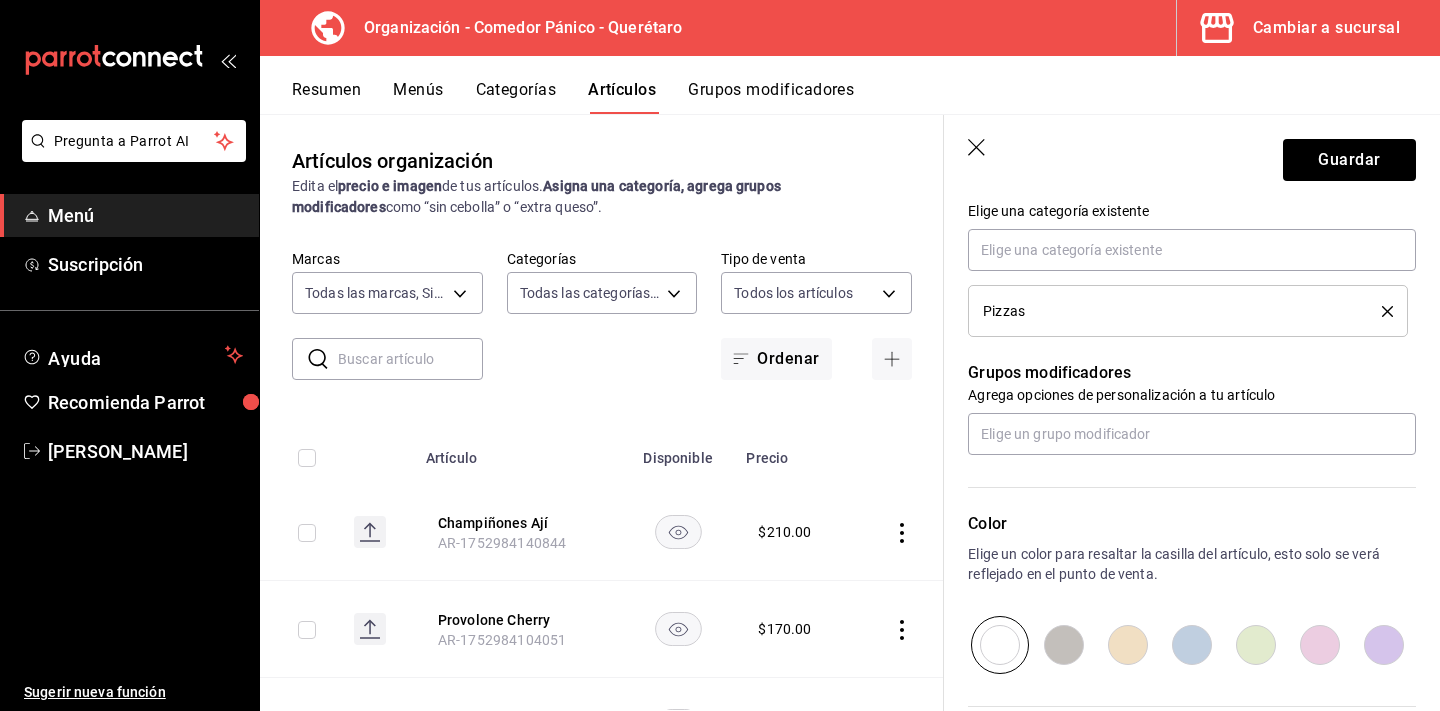 click at bounding box center (1064, 645) 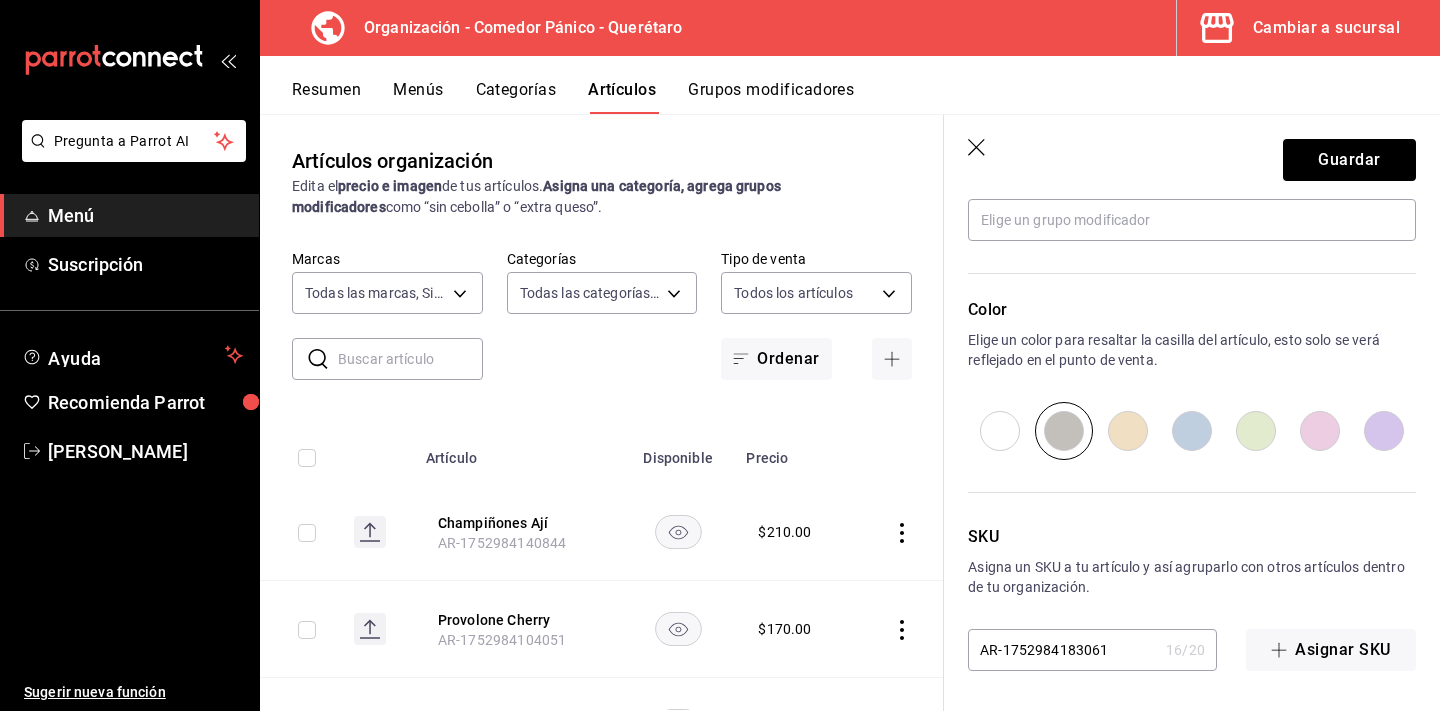 scroll, scrollTop: 954, scrollLeft: 0, axis: vertical 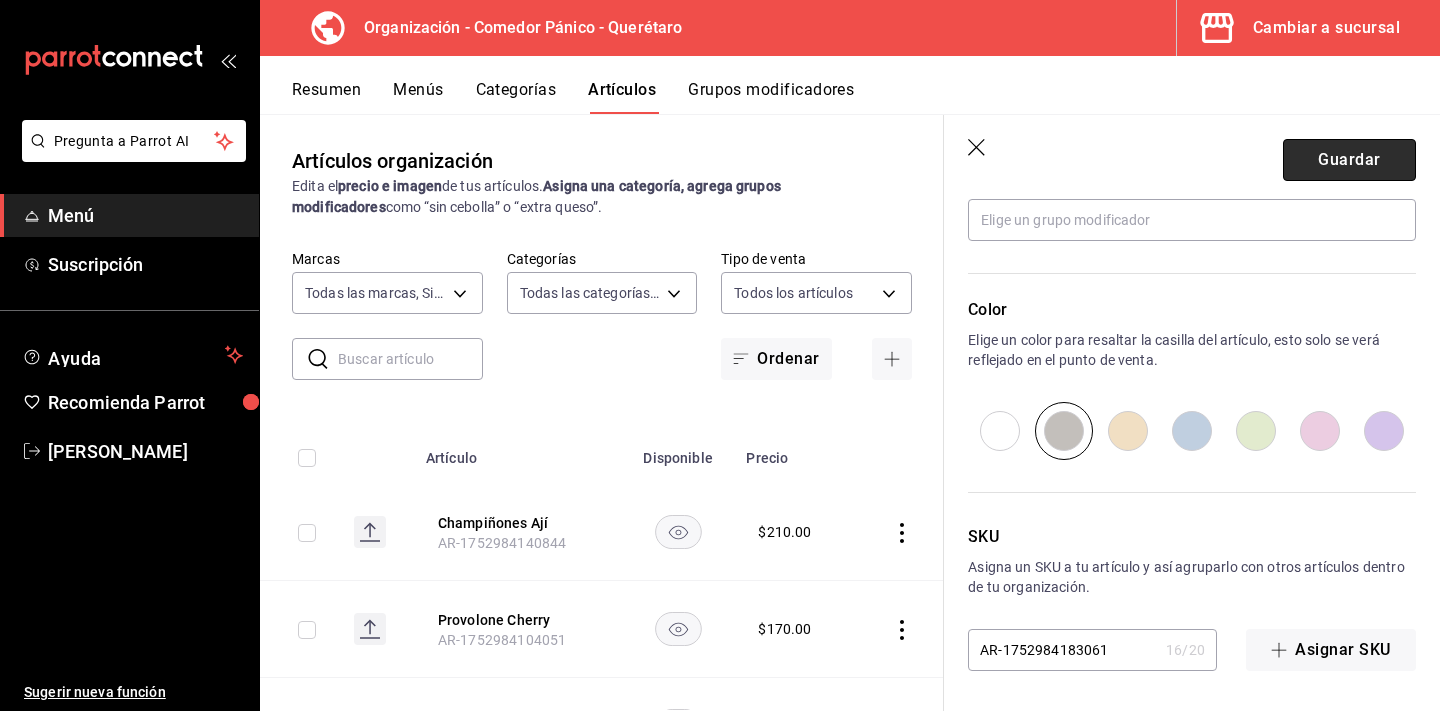 click on "Guardar" at bounding box center [1349, 160] 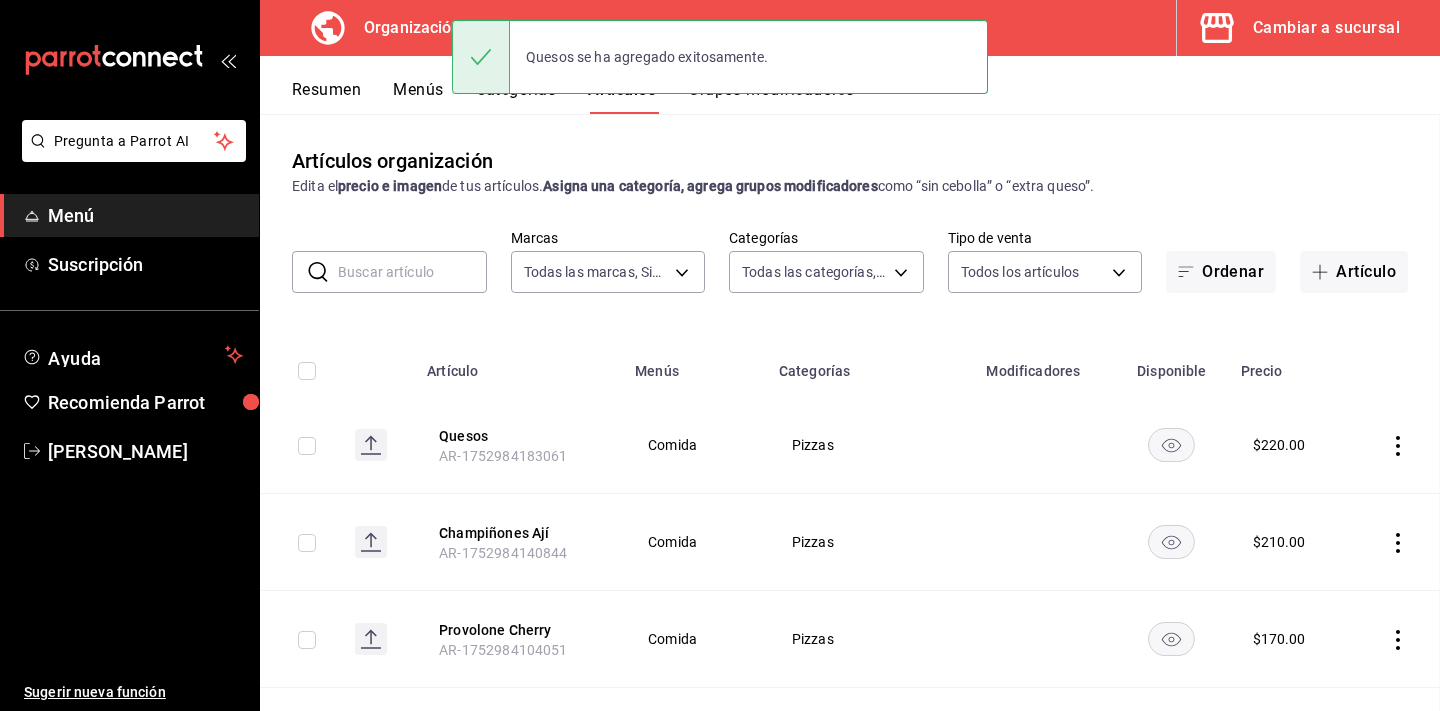 scroll, scrollTop: 0, scrollLeft: 0, axis: both 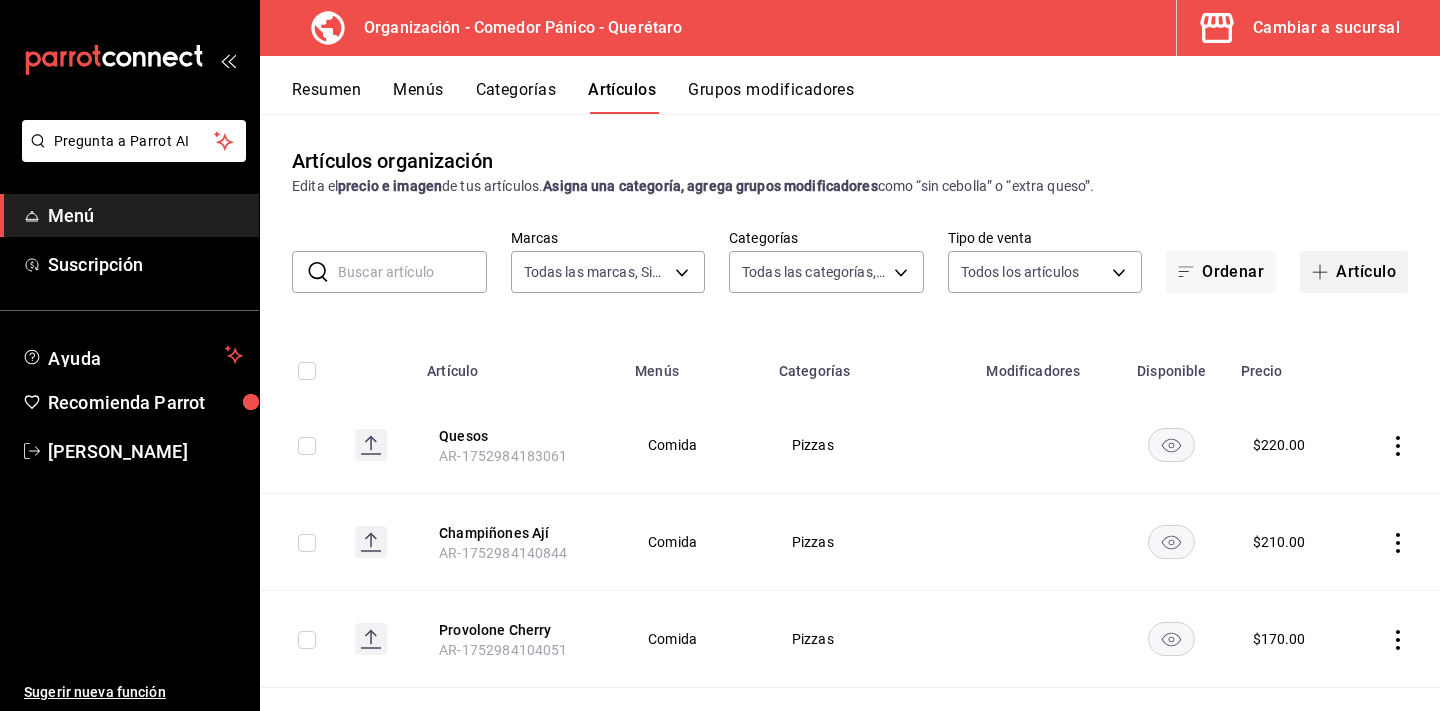click at bounding box center (1324, 272) 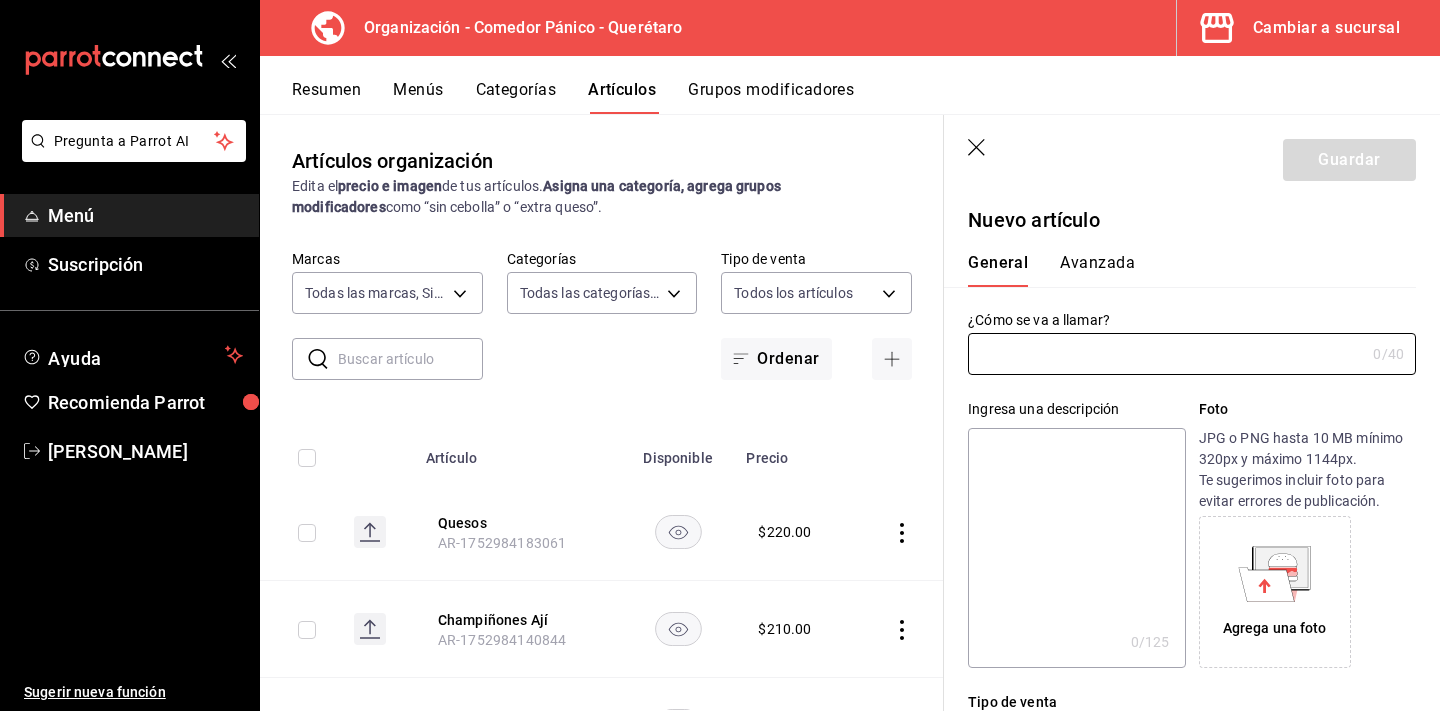 type on "AR-1752984215402" 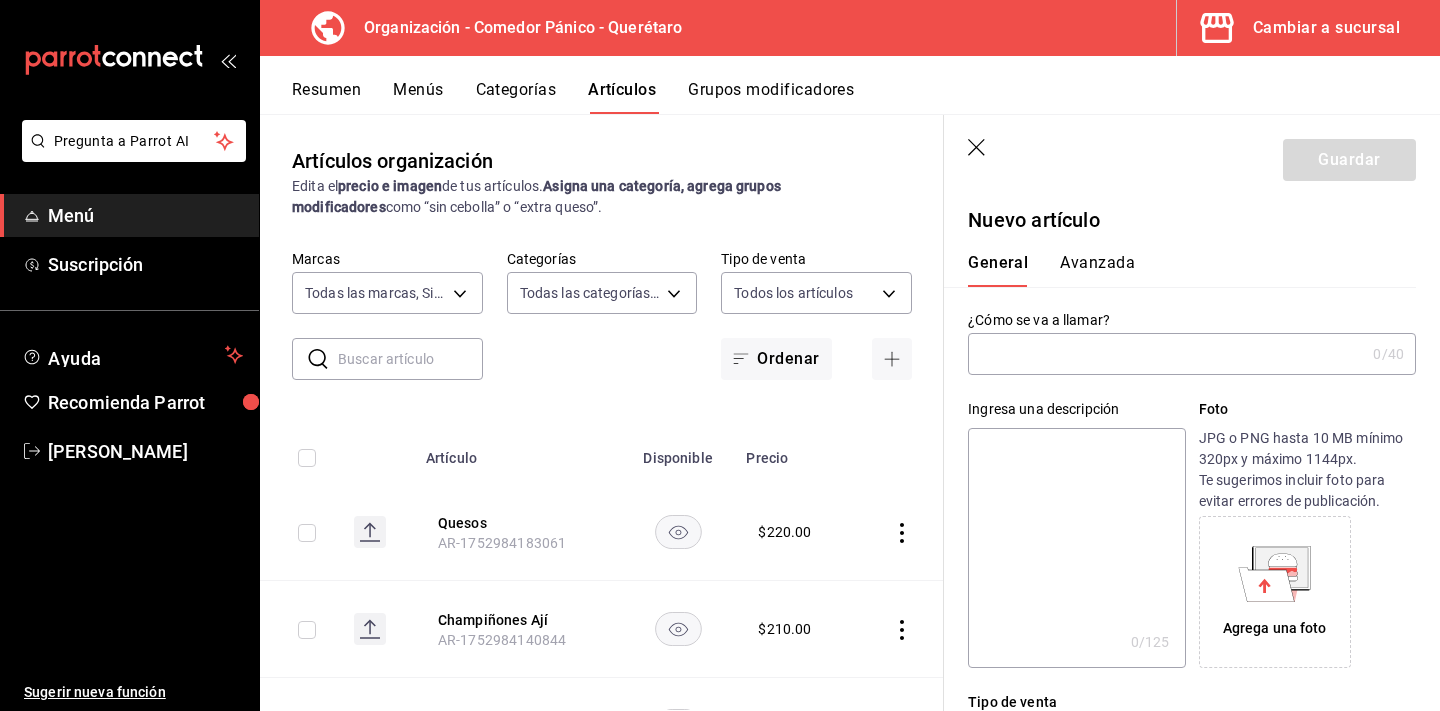 click at bounding box center (1166, 354) 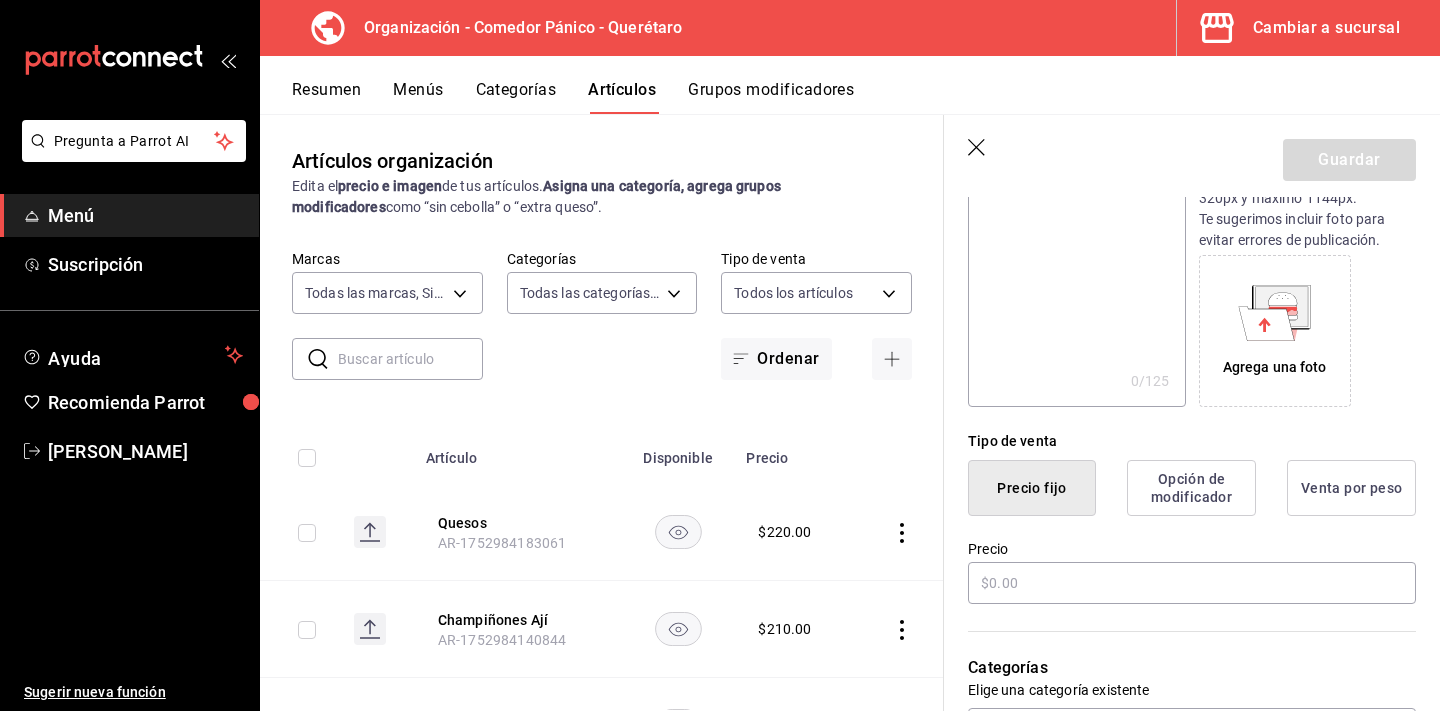scroll, scrollTop: 274, scrollLeft: 0, axis: vertical 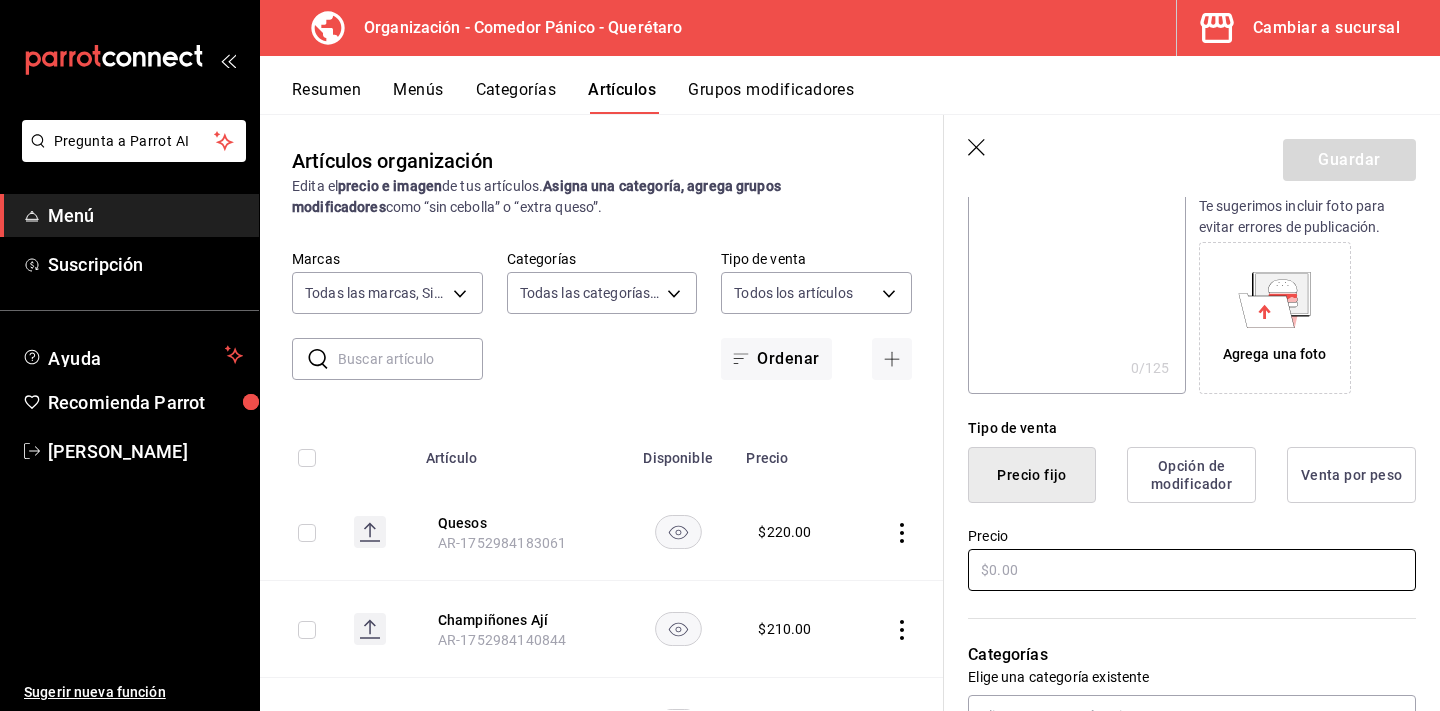 type on "Griega" 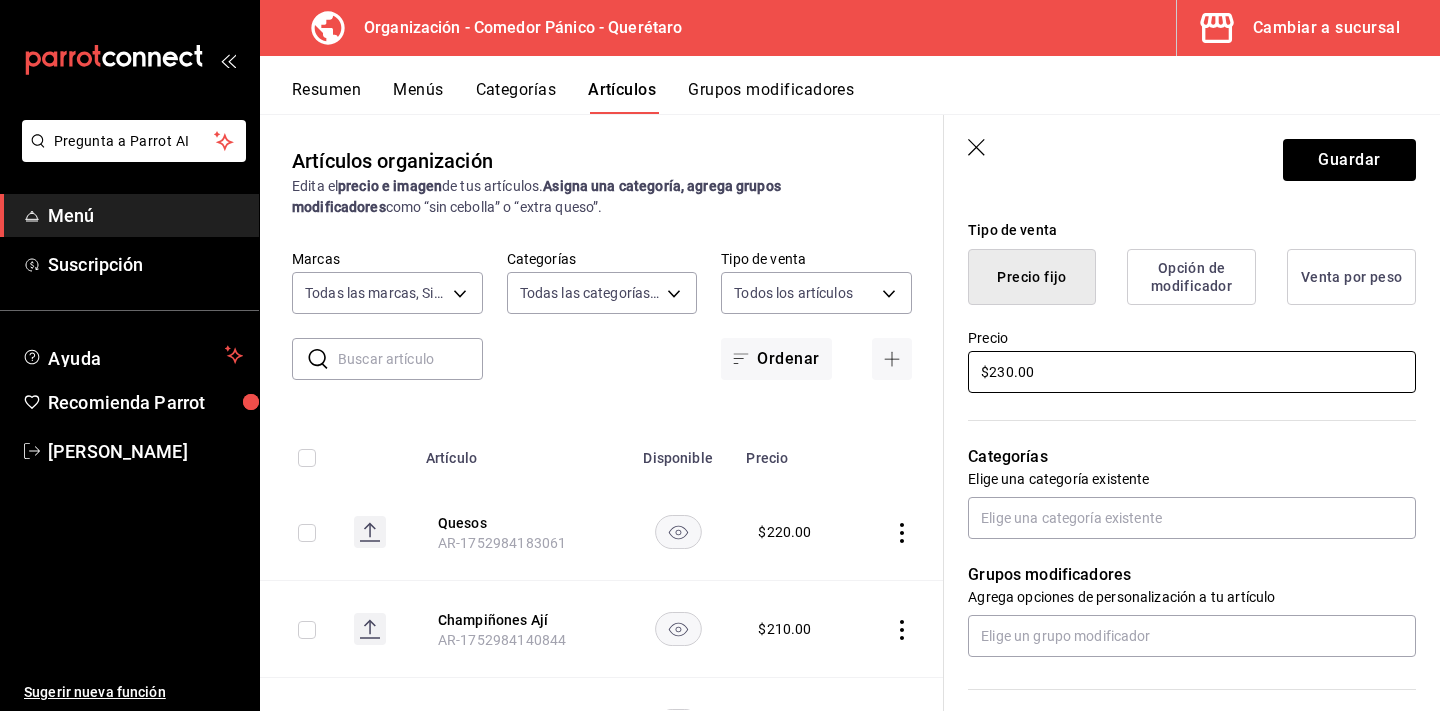 scroll, scrollTop: 486, scrollLeft: 0, axis: vertical 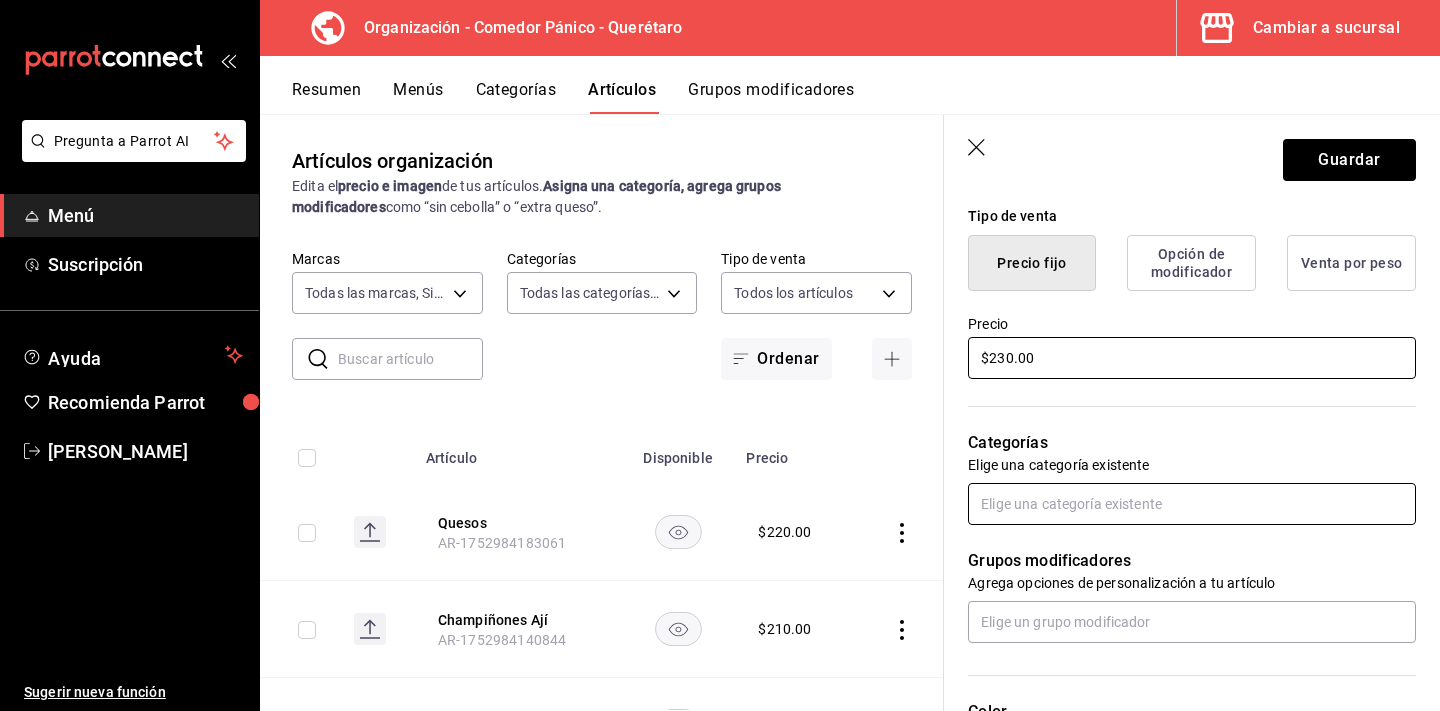 type on "$230.00" 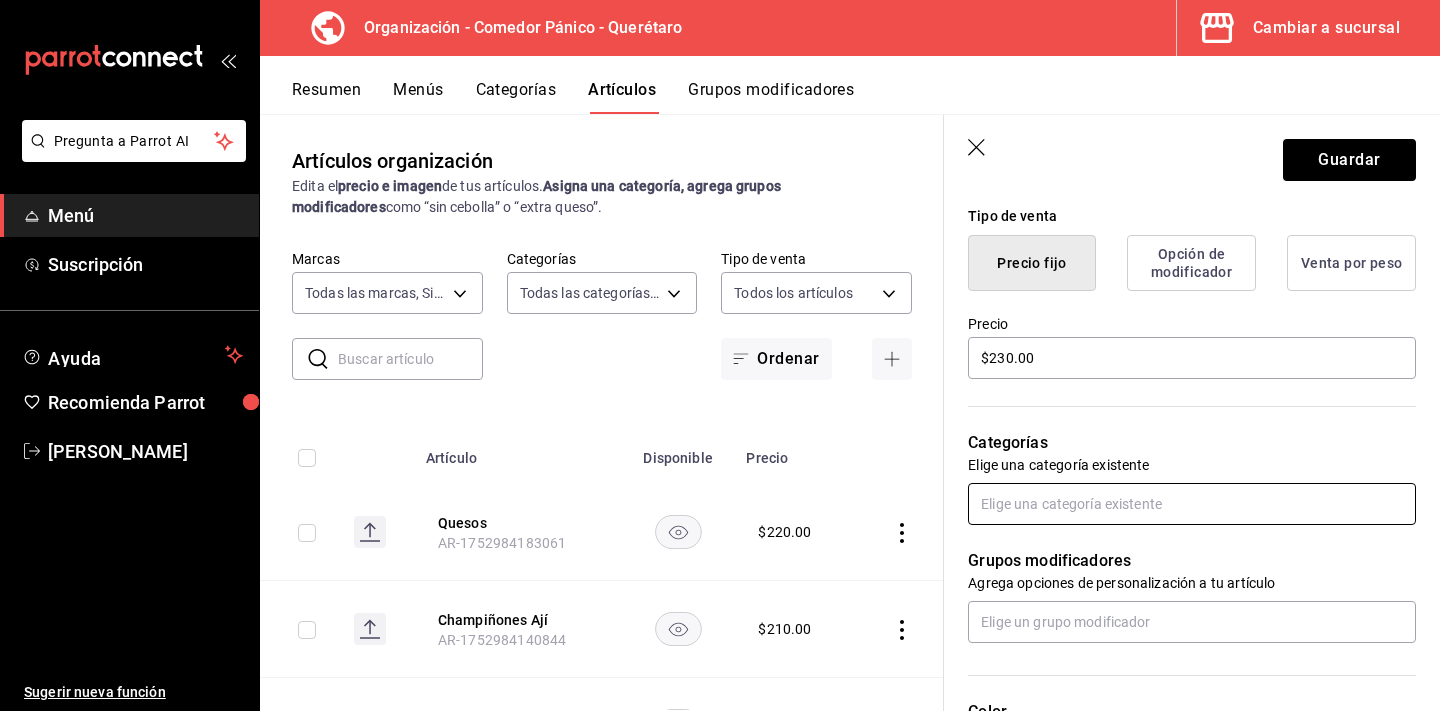 click at bounding box center [1192, 504] 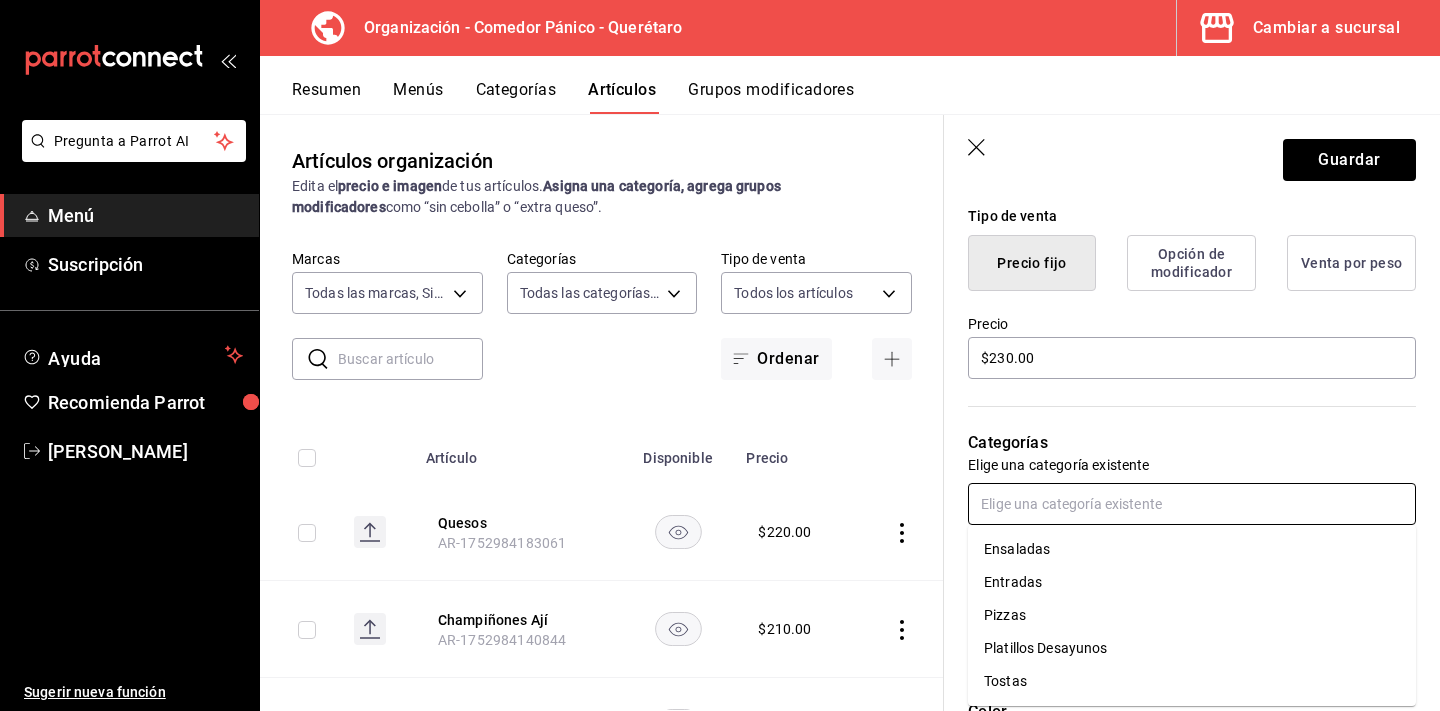 click on "Pizzas" at bounding box center [1192, 615] 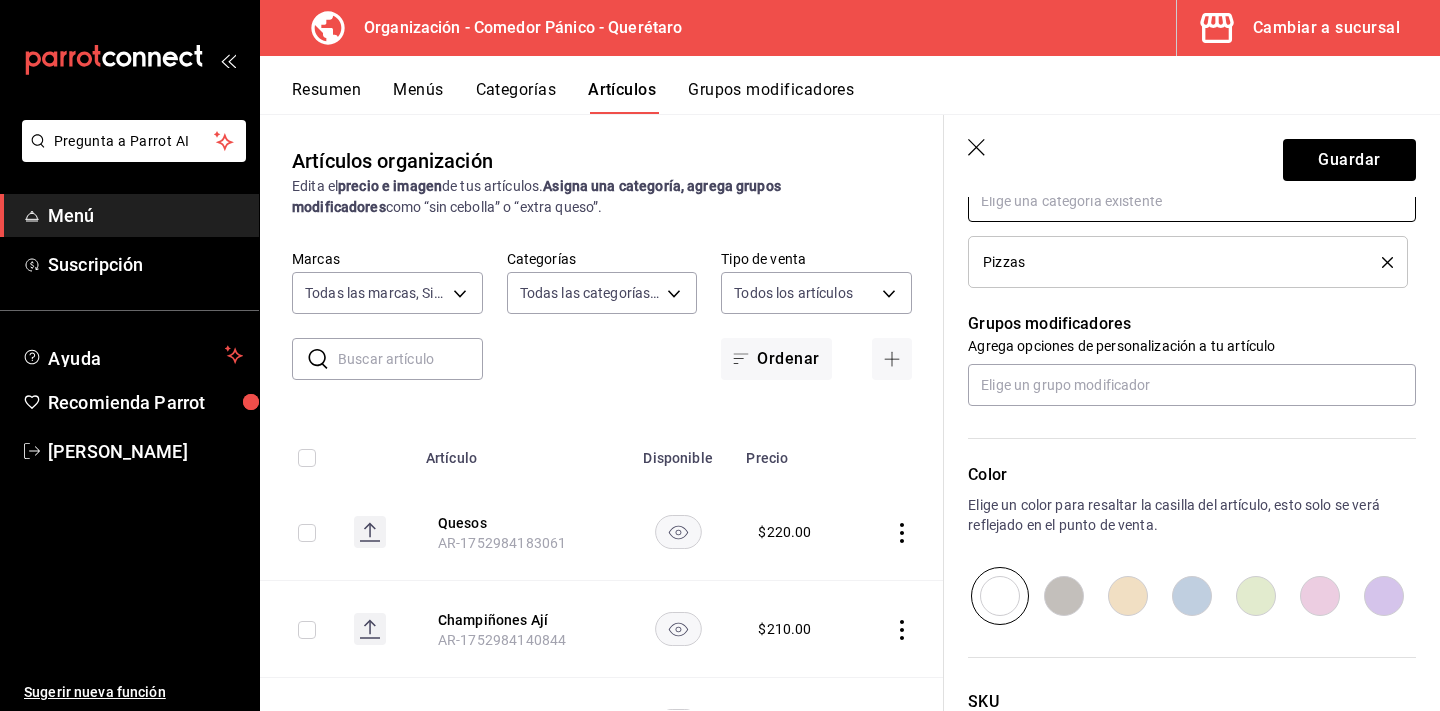scroll, scrollTop: 791, scrollLeft: 0, axis: vertical 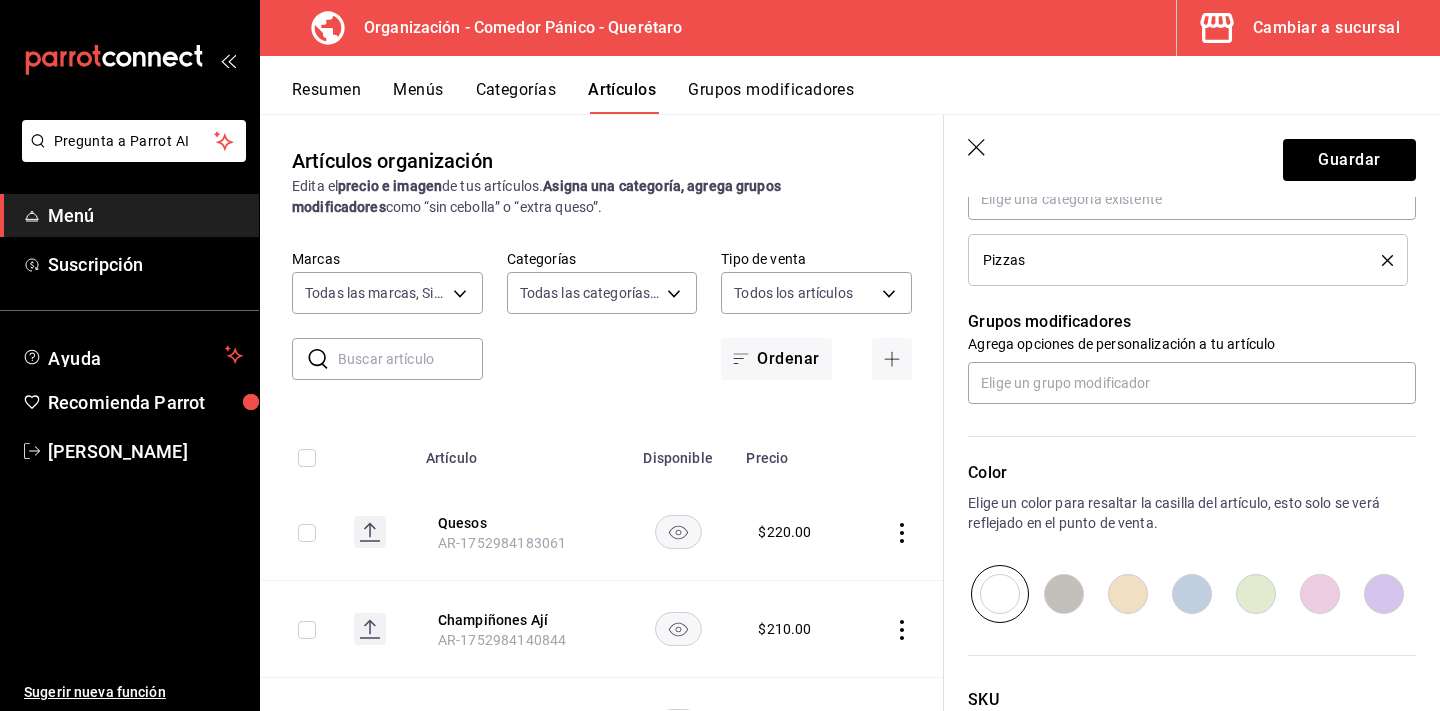 click at bounding box center (1064, 594) 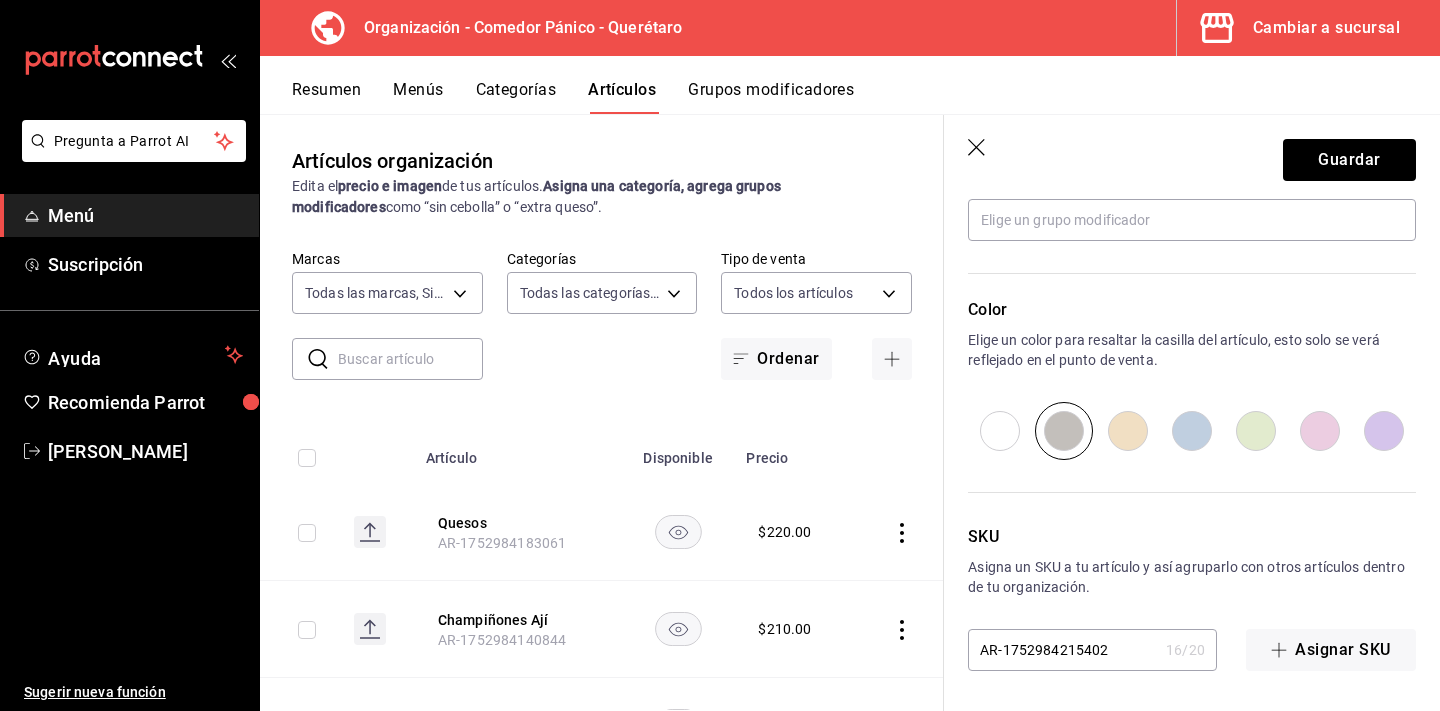 scroll, scrollTop: 954, scrollLeft: 0, axis: vertical 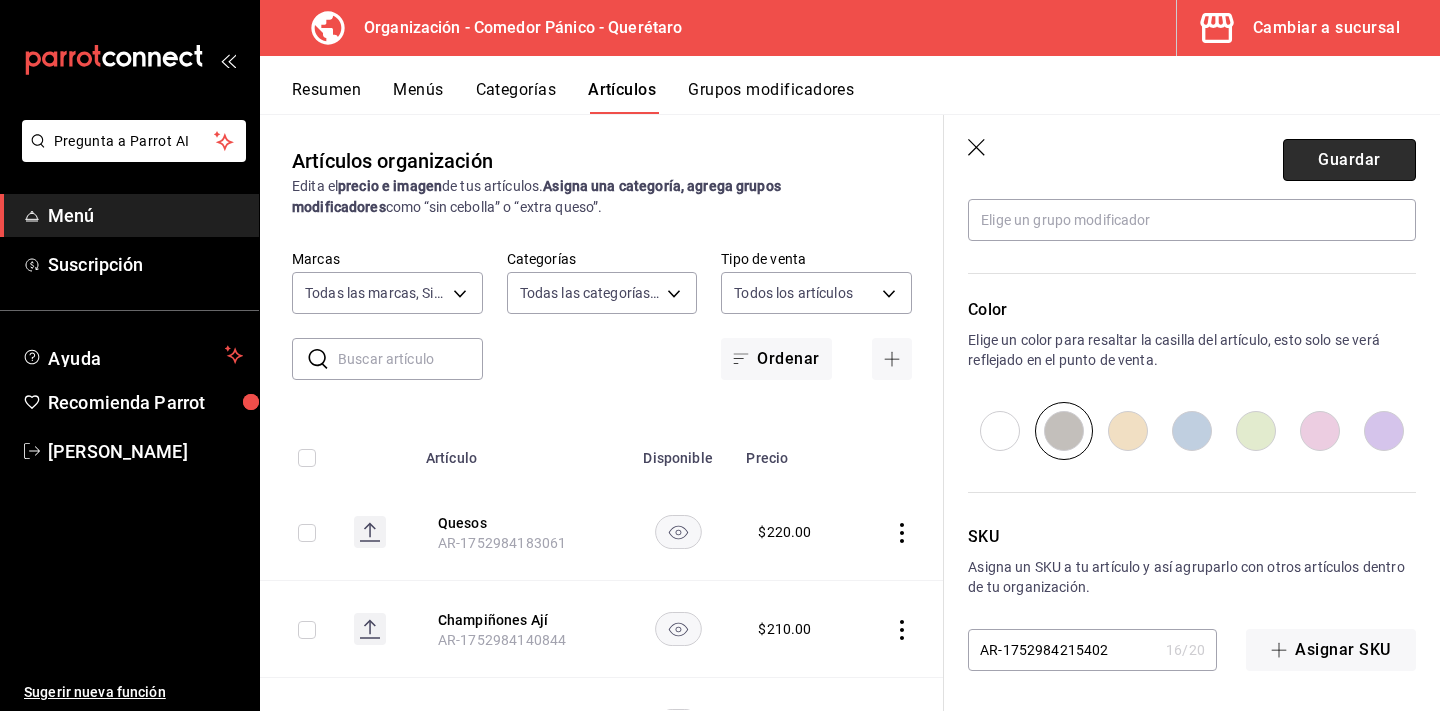 click on "Guardar" at bounding box center [1349, 160] 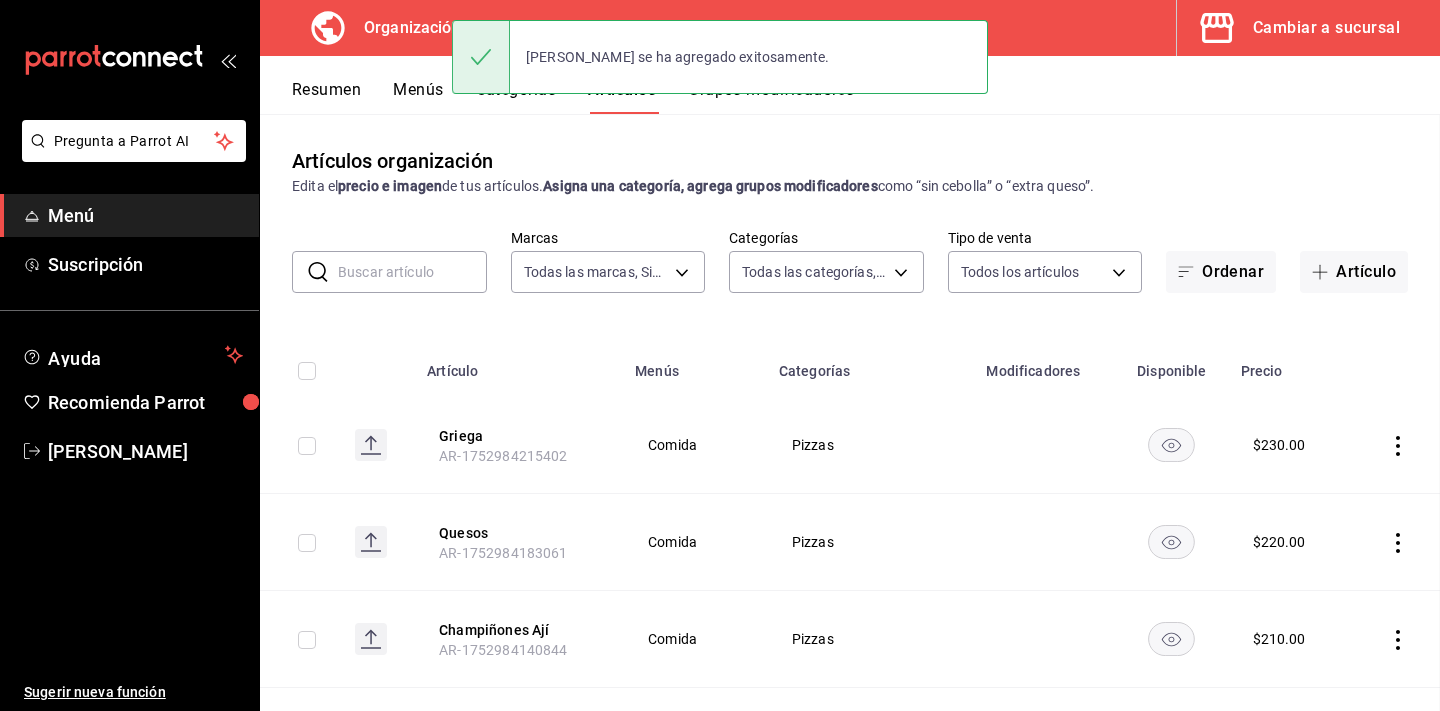 scroll, scrollTop: 0, scrollLeft: 0, axis: both 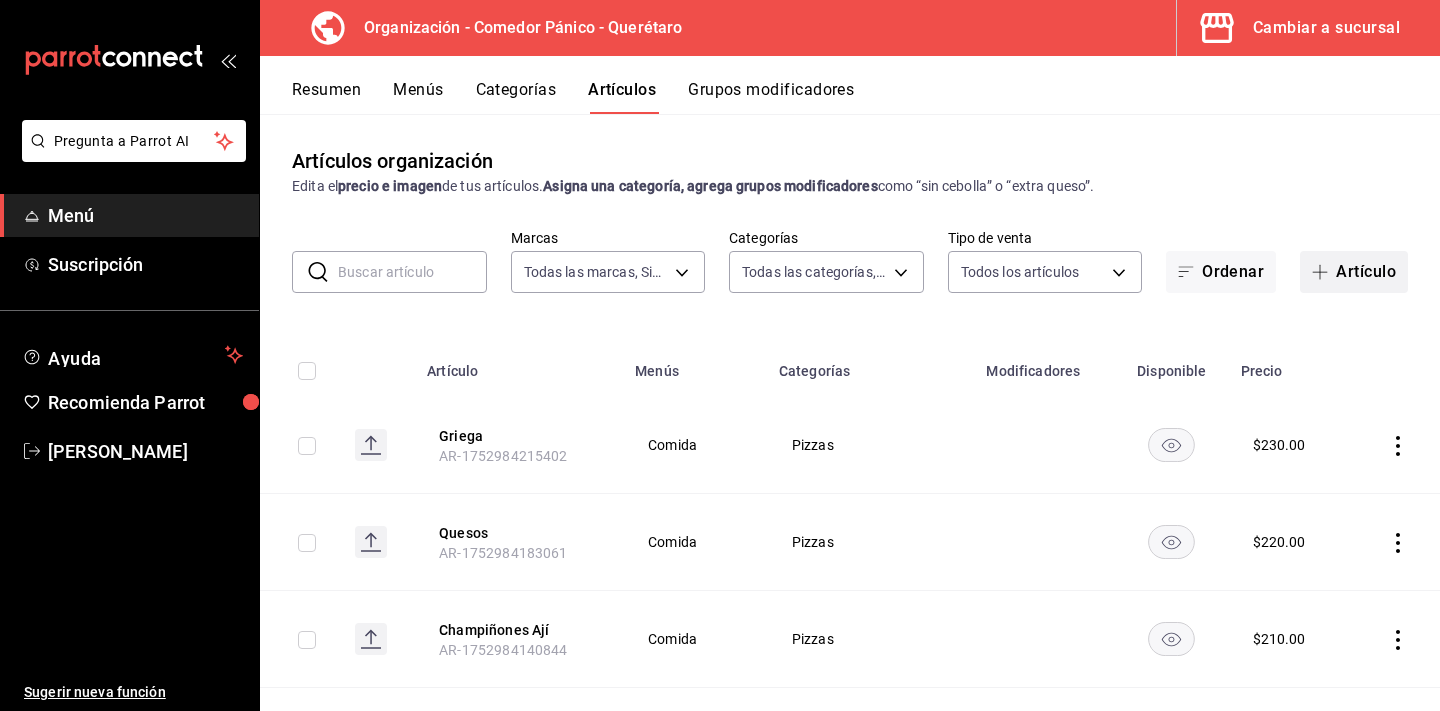 click on "Artículo" at bounding box center [1354, 272] 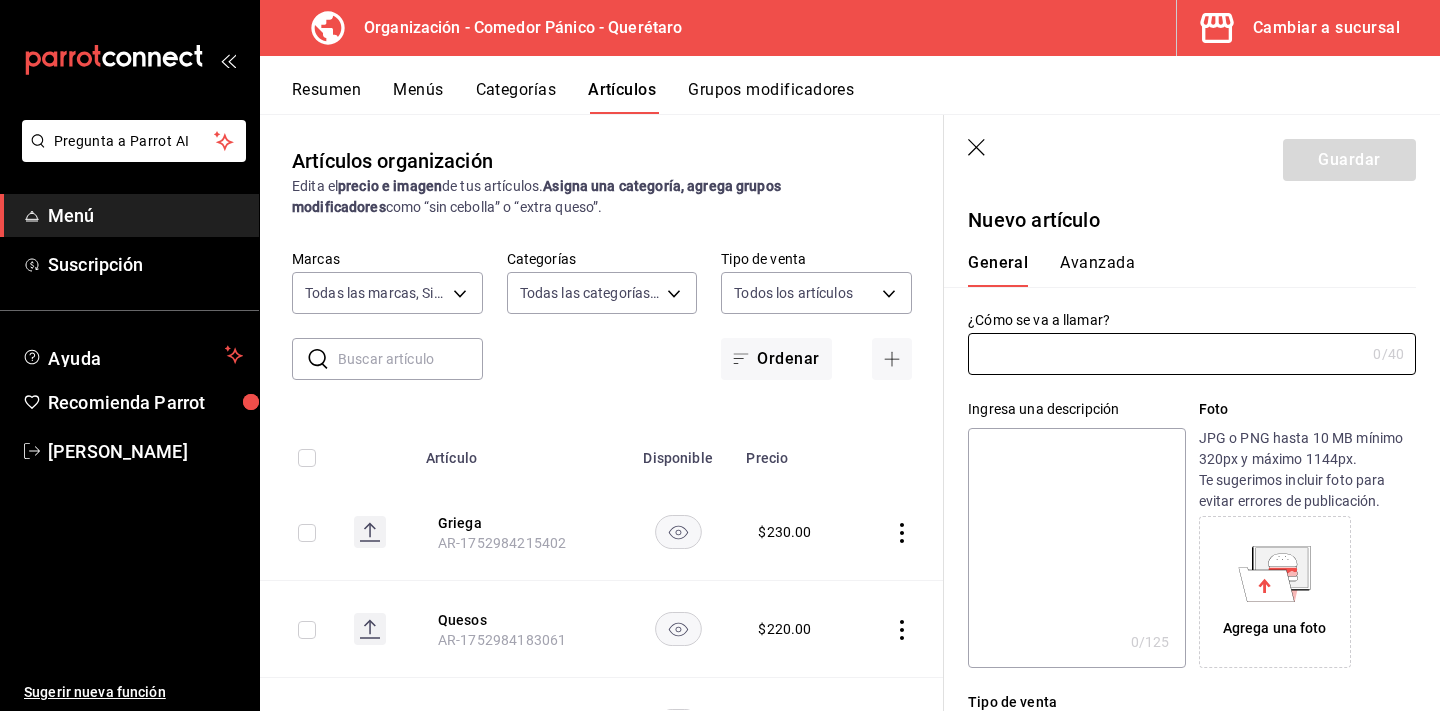 type on "AR-1752984241769" 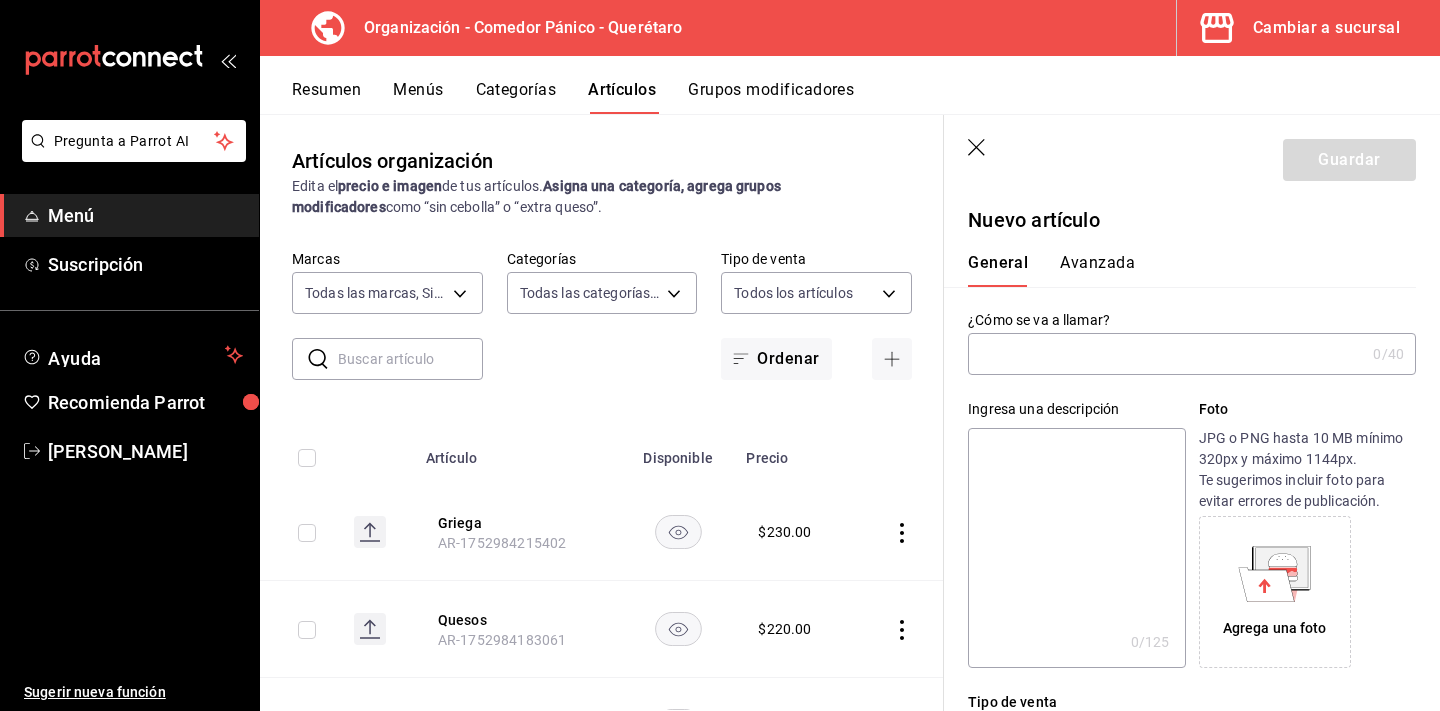 click at bounding box center (1166, 354) 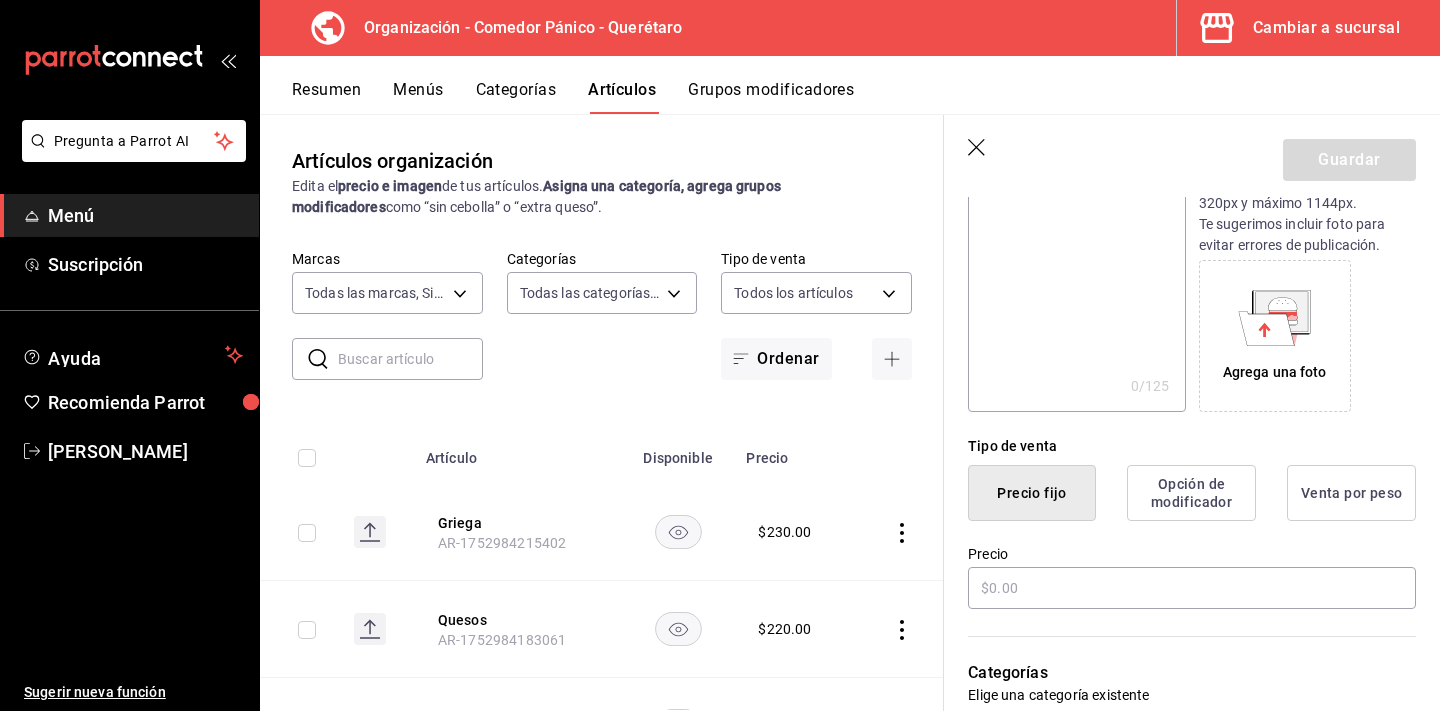 scroll, scrollTop: 283, scrollLeft: 0, axis: vertical 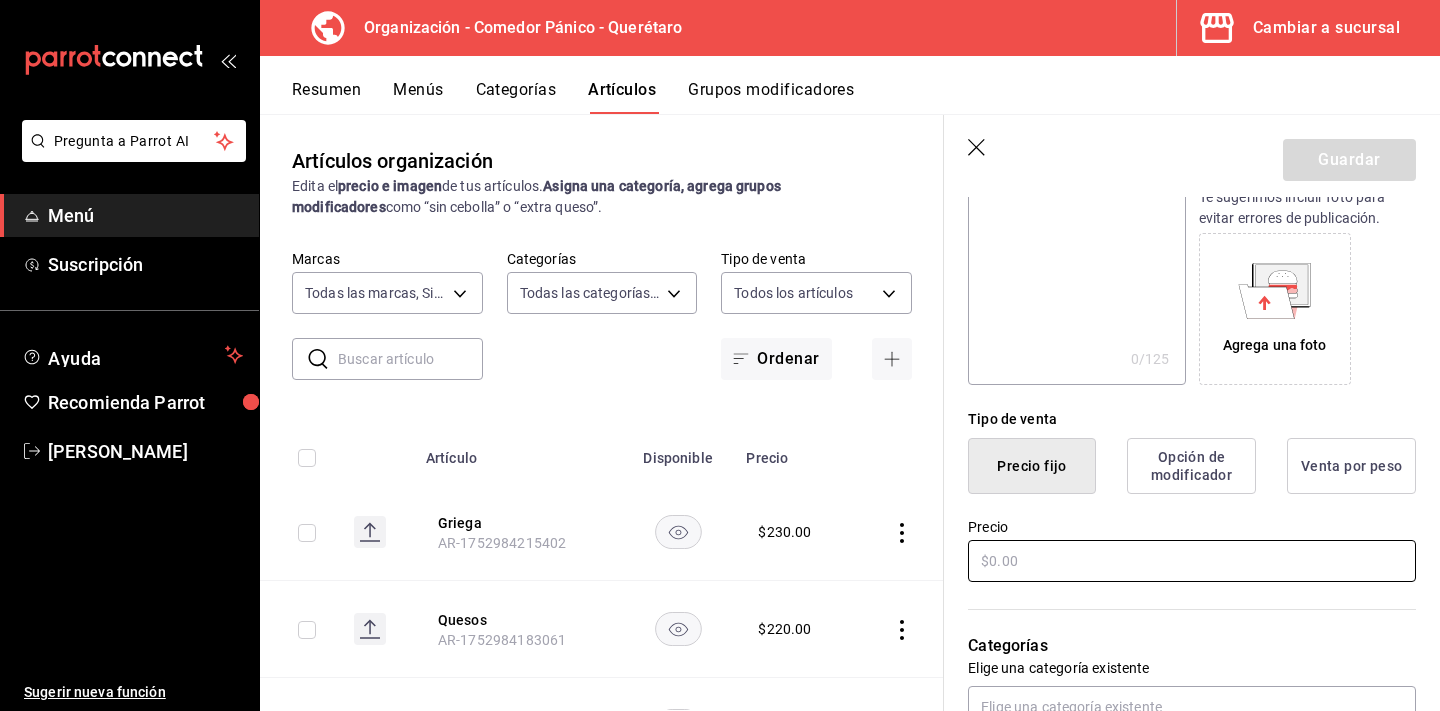 type on "Espinaca provolone" 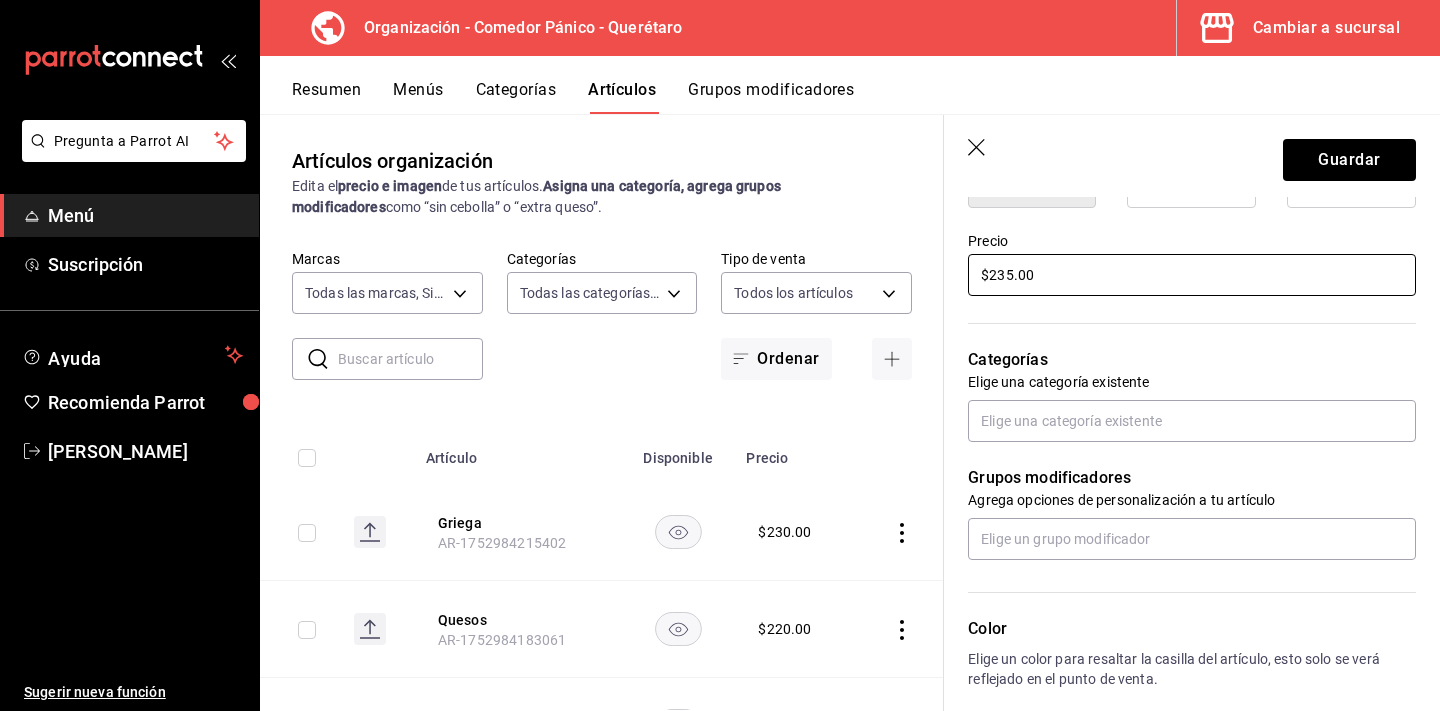 scroll, scrollTop: 589, scrollLeft: 0, axis: vertical 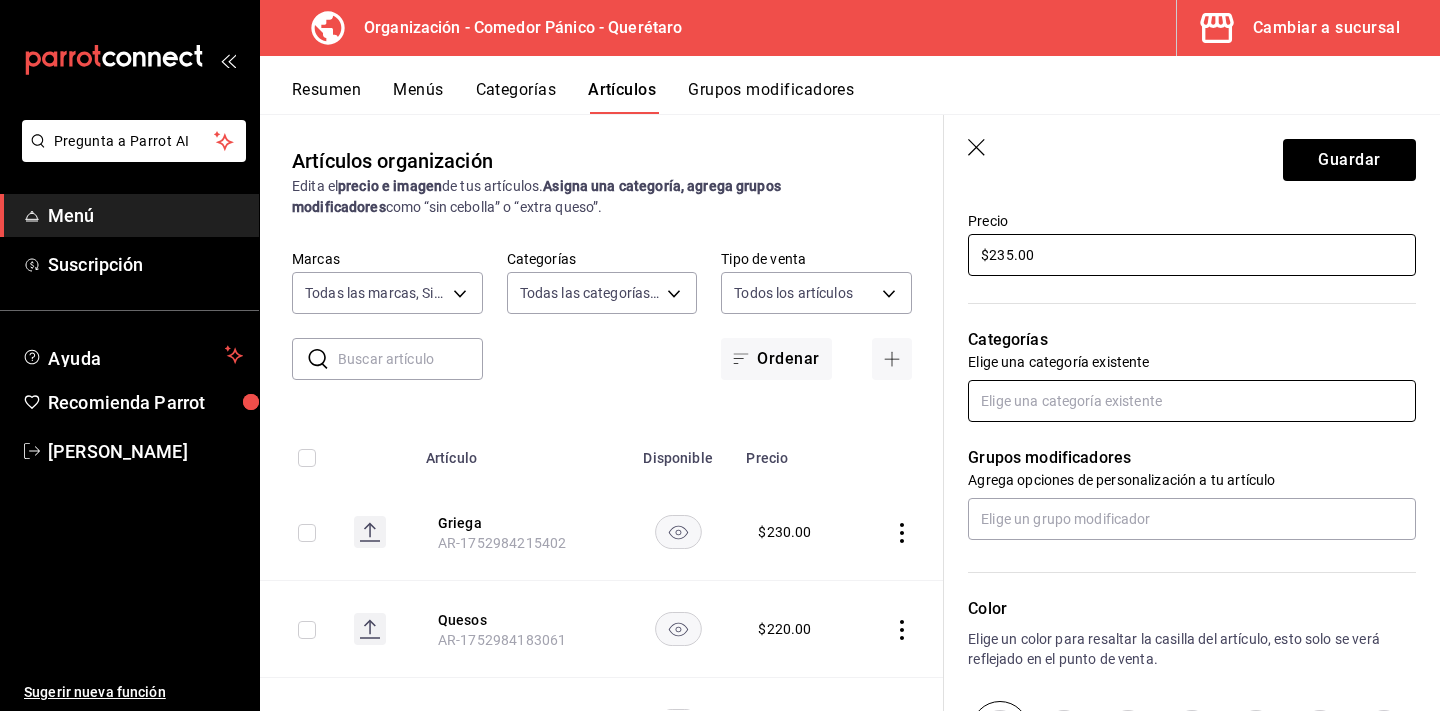 type on "$235.00" 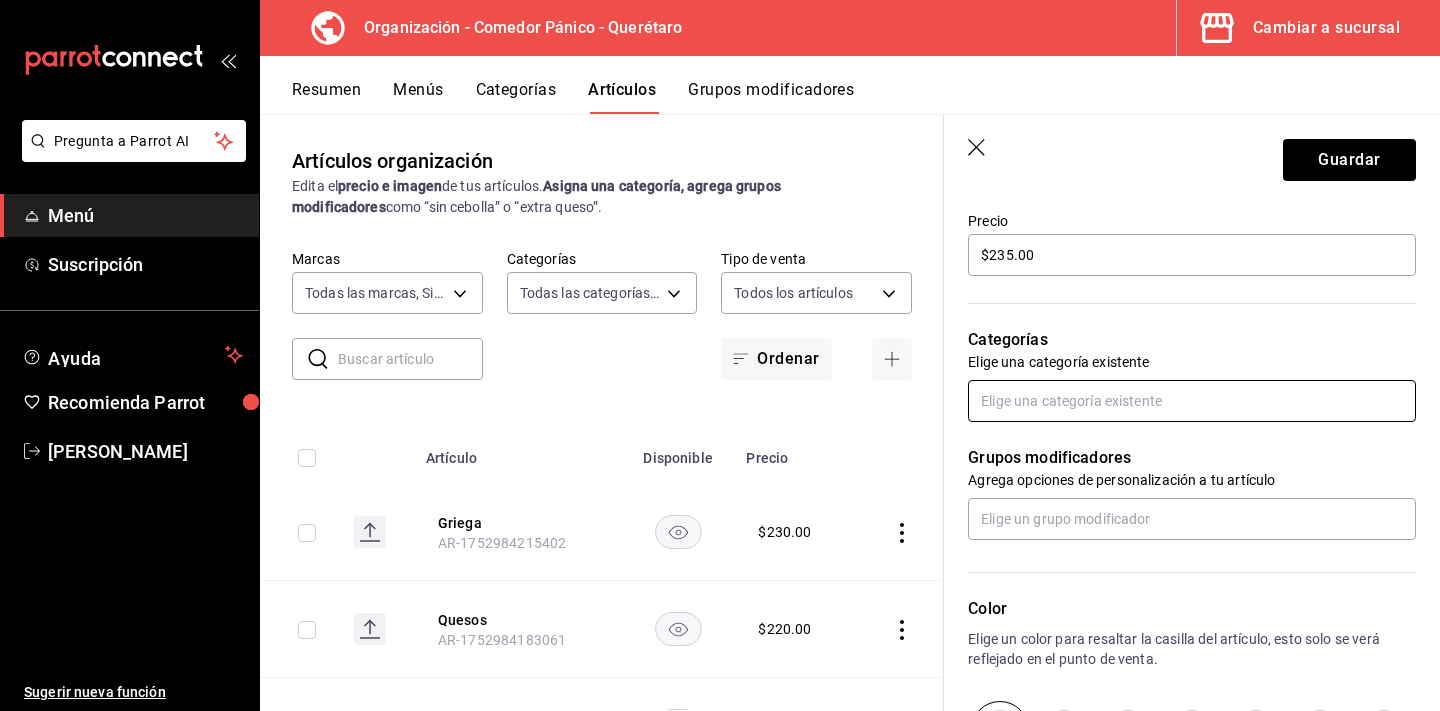 click at bounding box center [1192, 401] 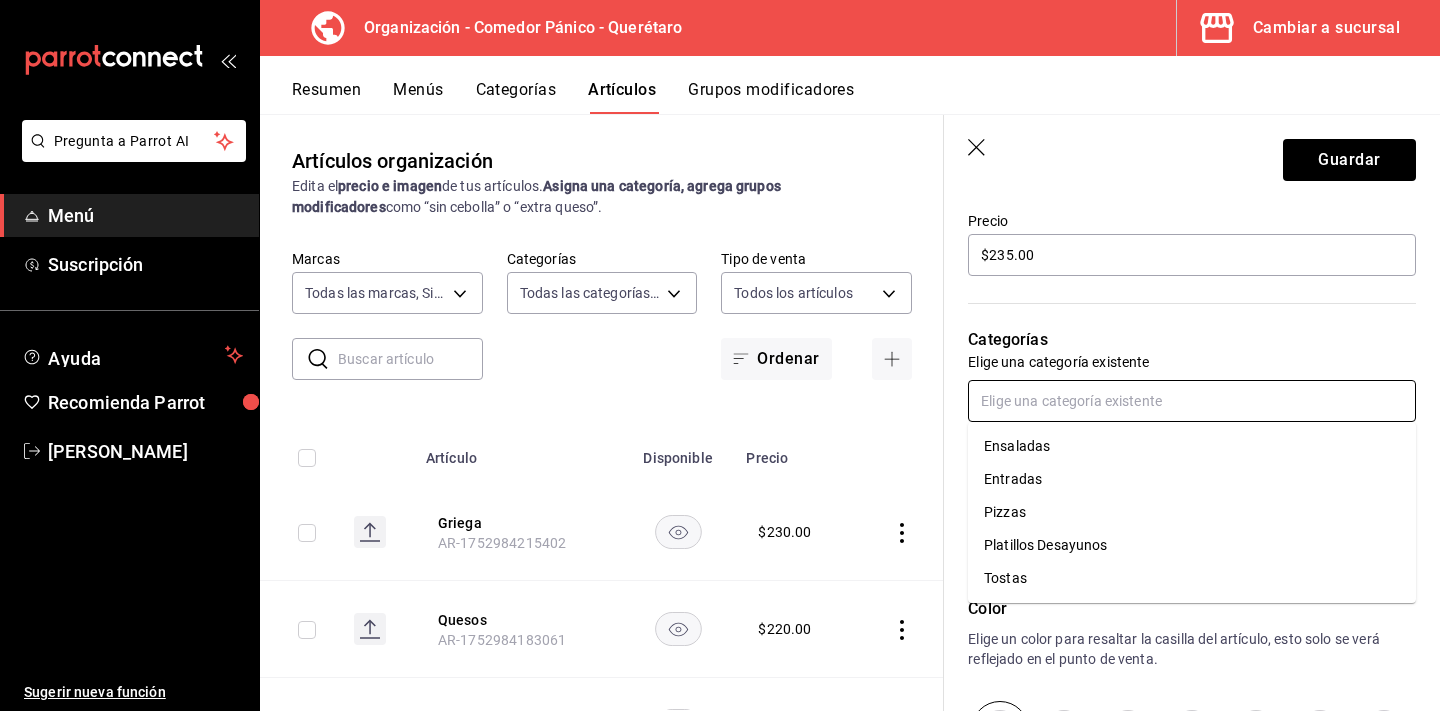 click on "Pizzas" at bounding box center (1192, 512) 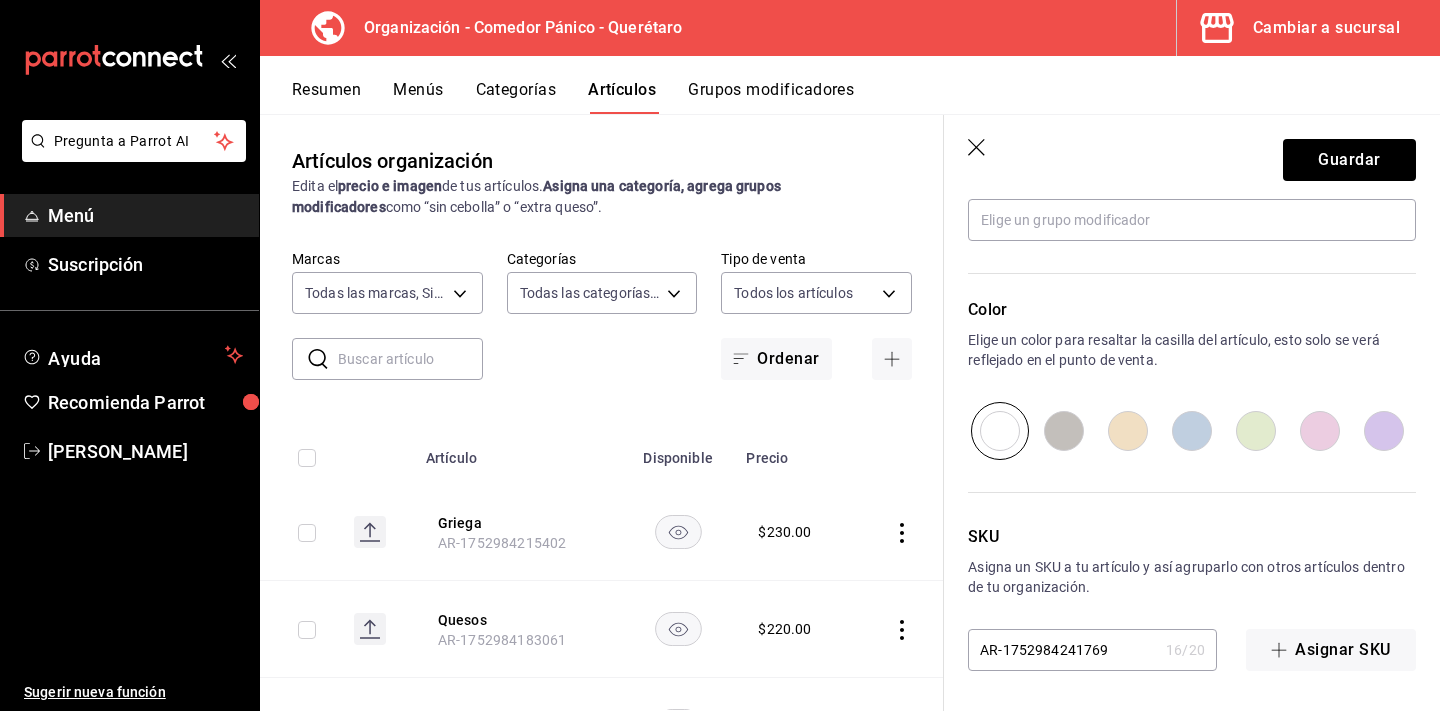 scroll, scrollTop: 954, scrollLeft: 0, axis: vertical 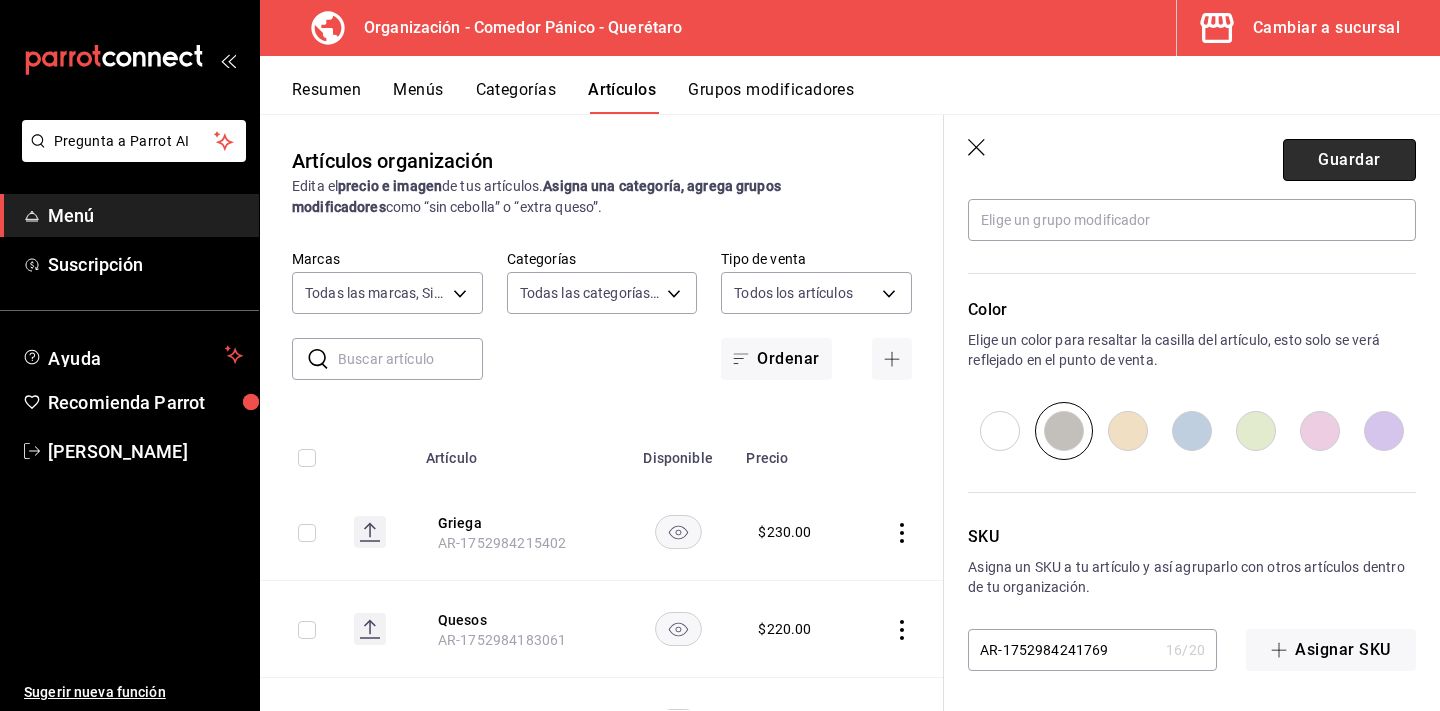 click on "Guardar" at bounding box center [1349, 160] 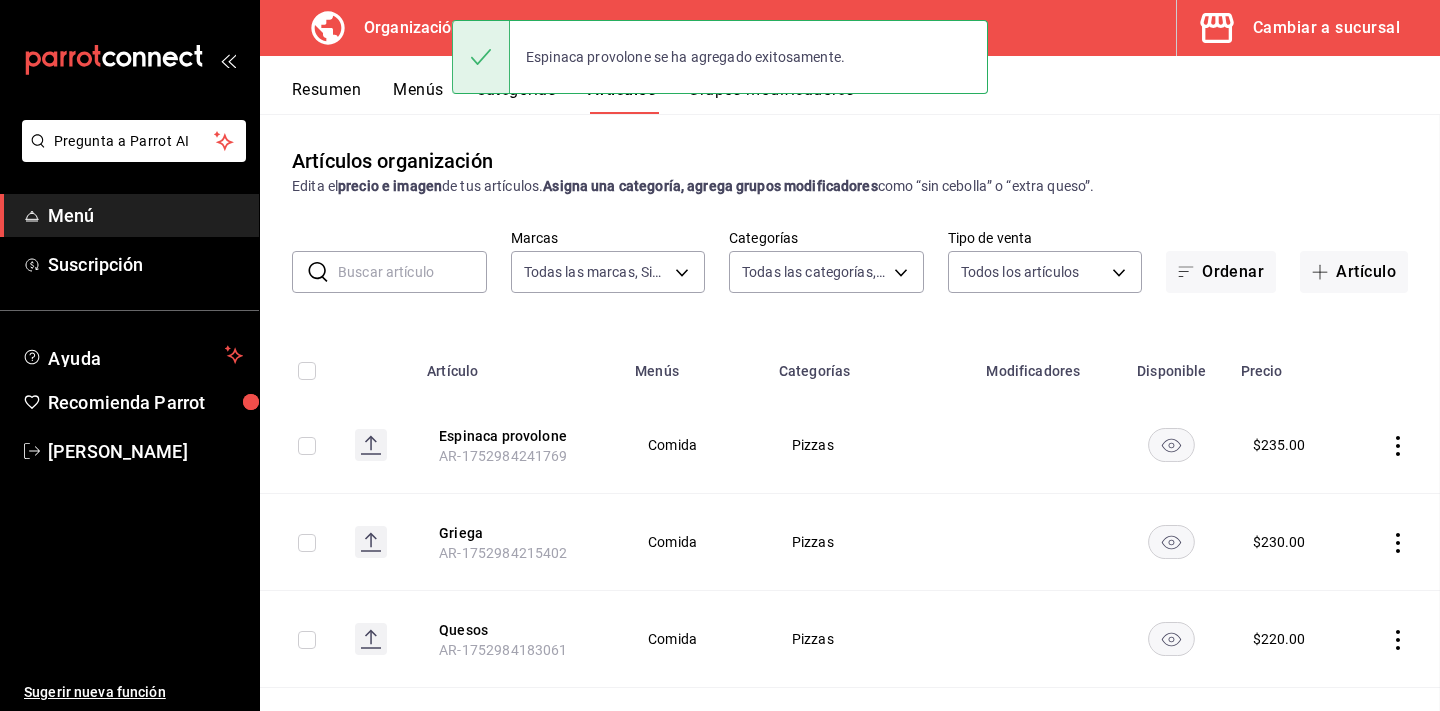 scroll, scrollTop: 0, scrollLeft: 0, axis: both 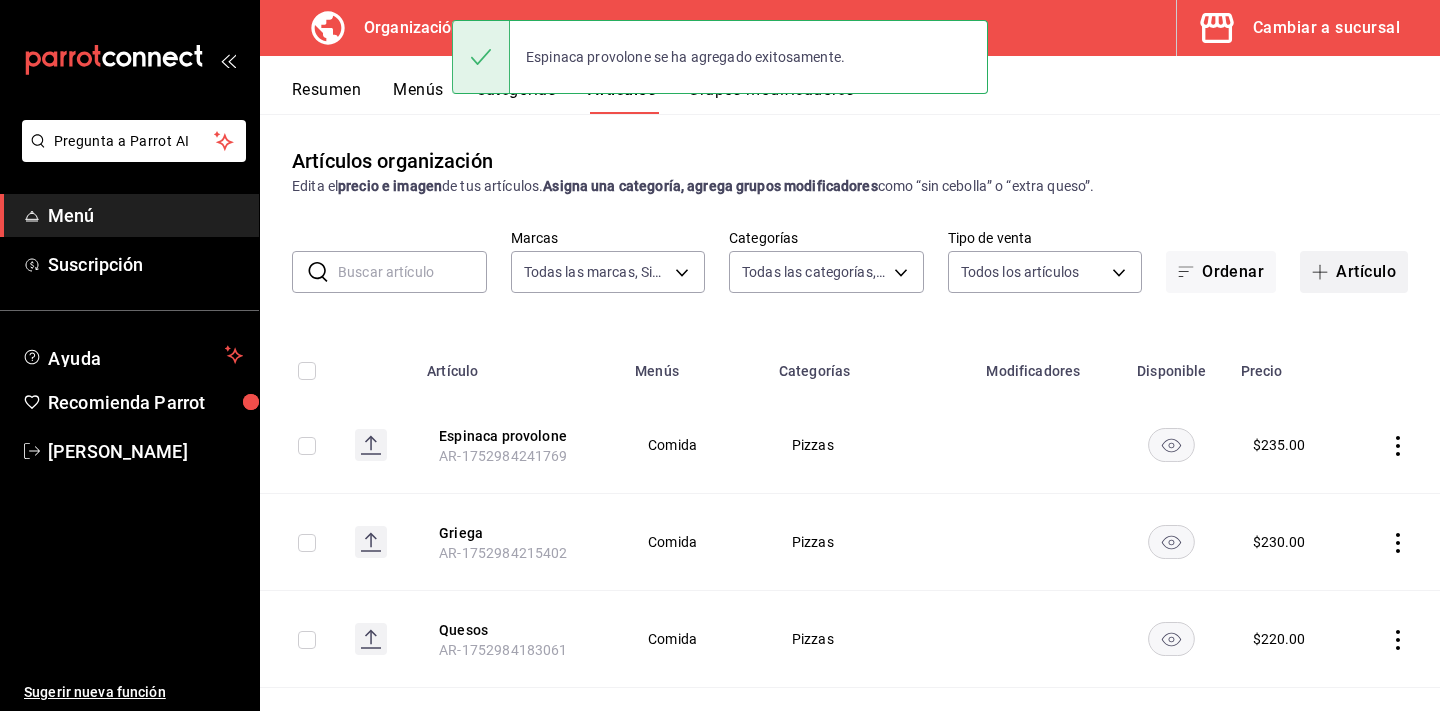 click on "Artículo" at bounding box center [1354, 272] 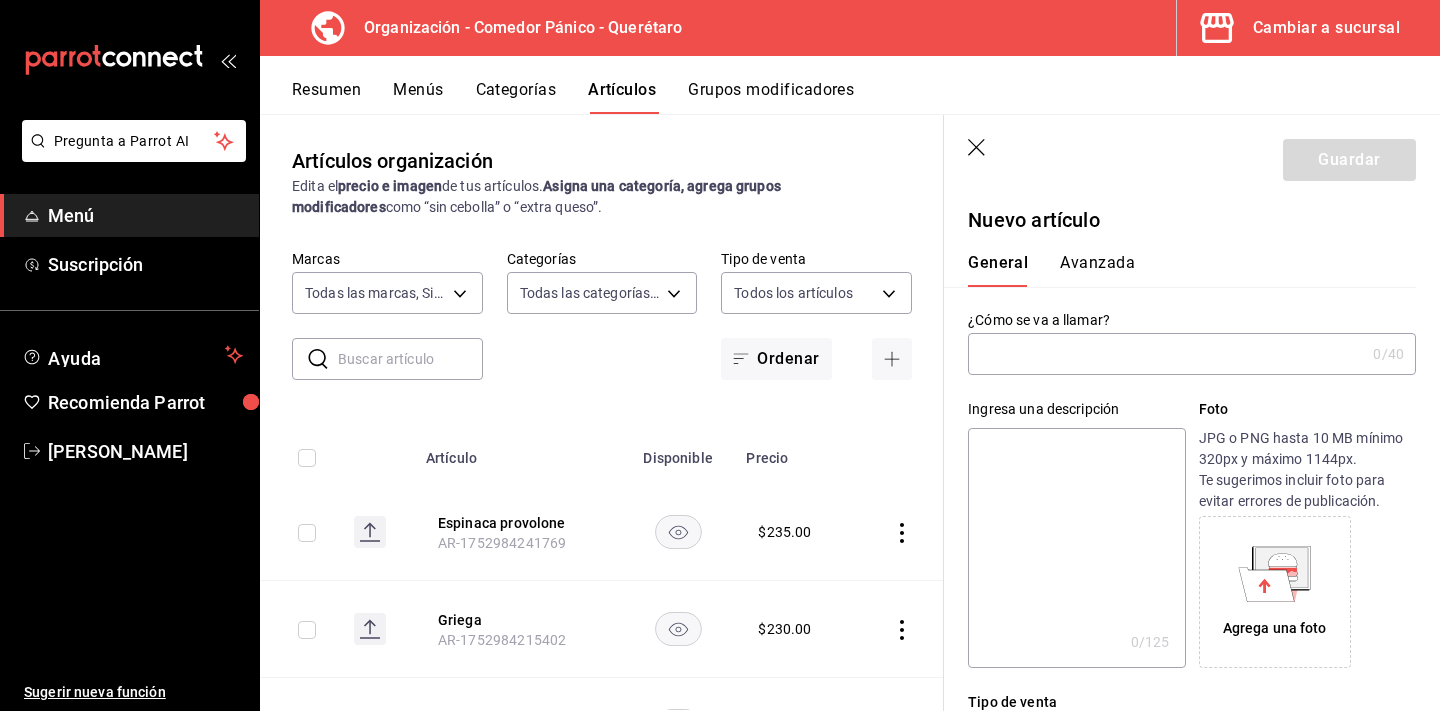 click at bounding box center (1166, 354) 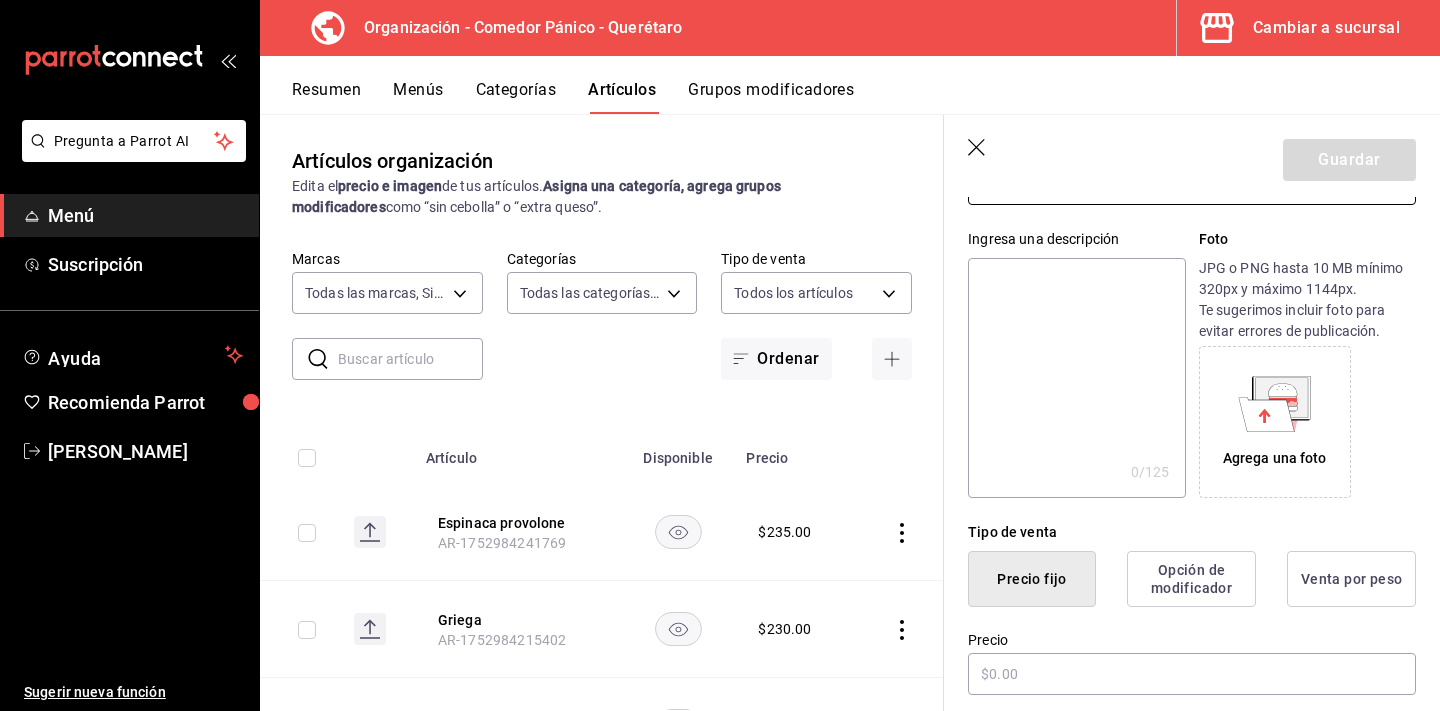 scroll, scrollTop: 215, scrollLeft: 0, axis: vertical 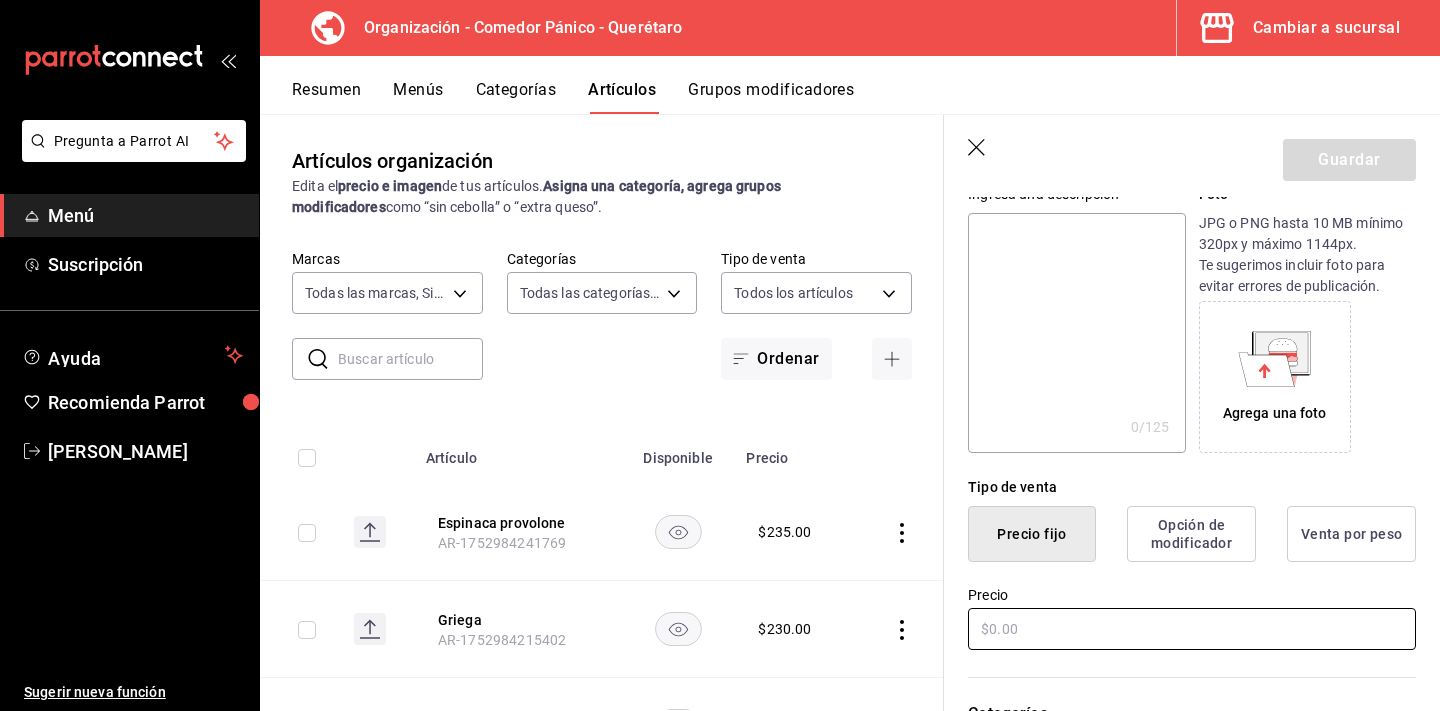 type on "Pera" 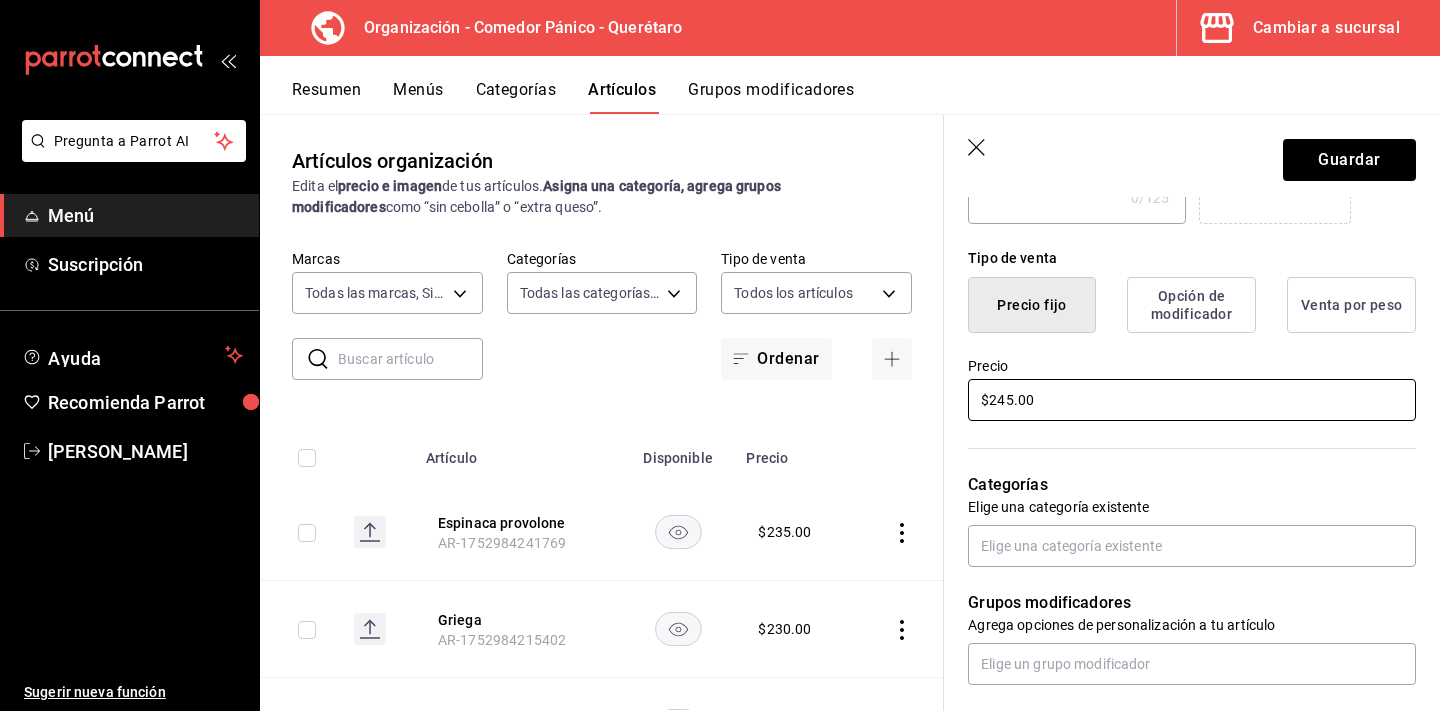 scroll, scrollTop: 479, scrollLeft: 0, axis: vertical 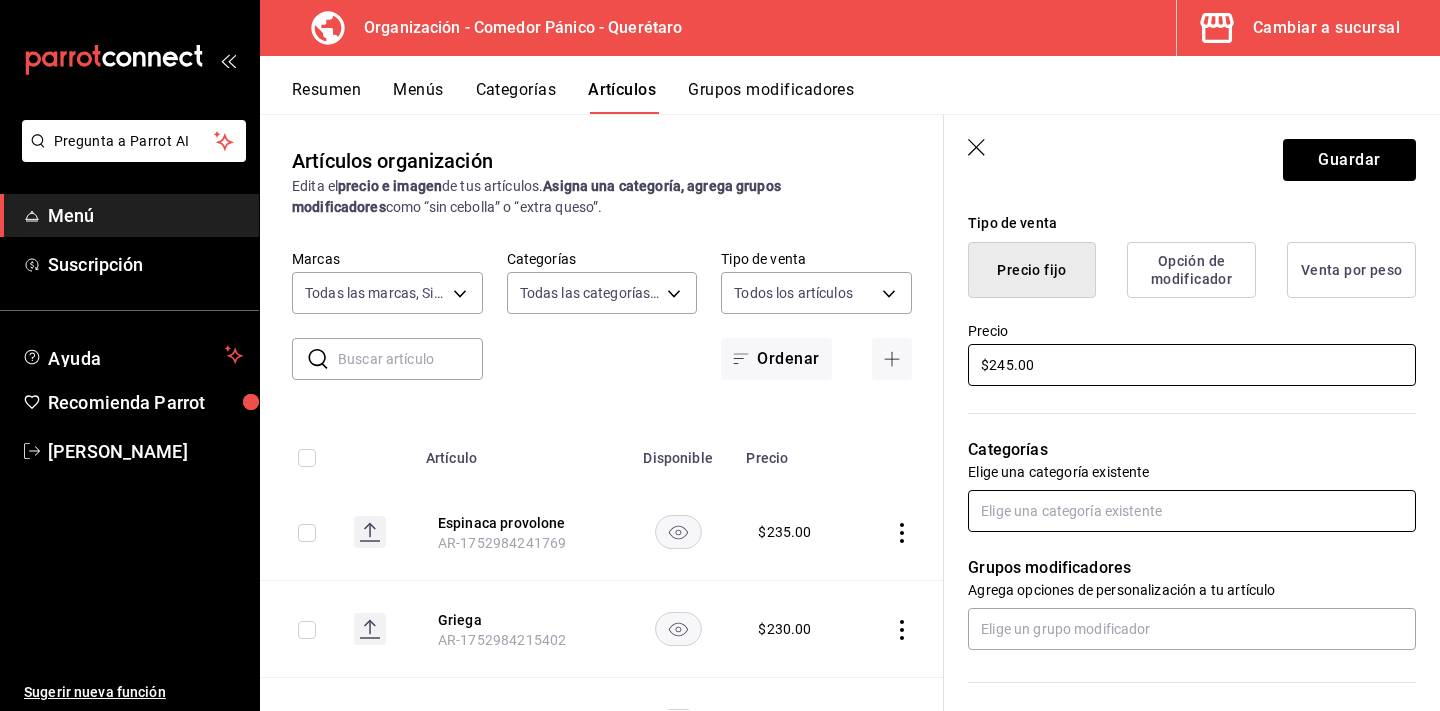 type on "$245.00" 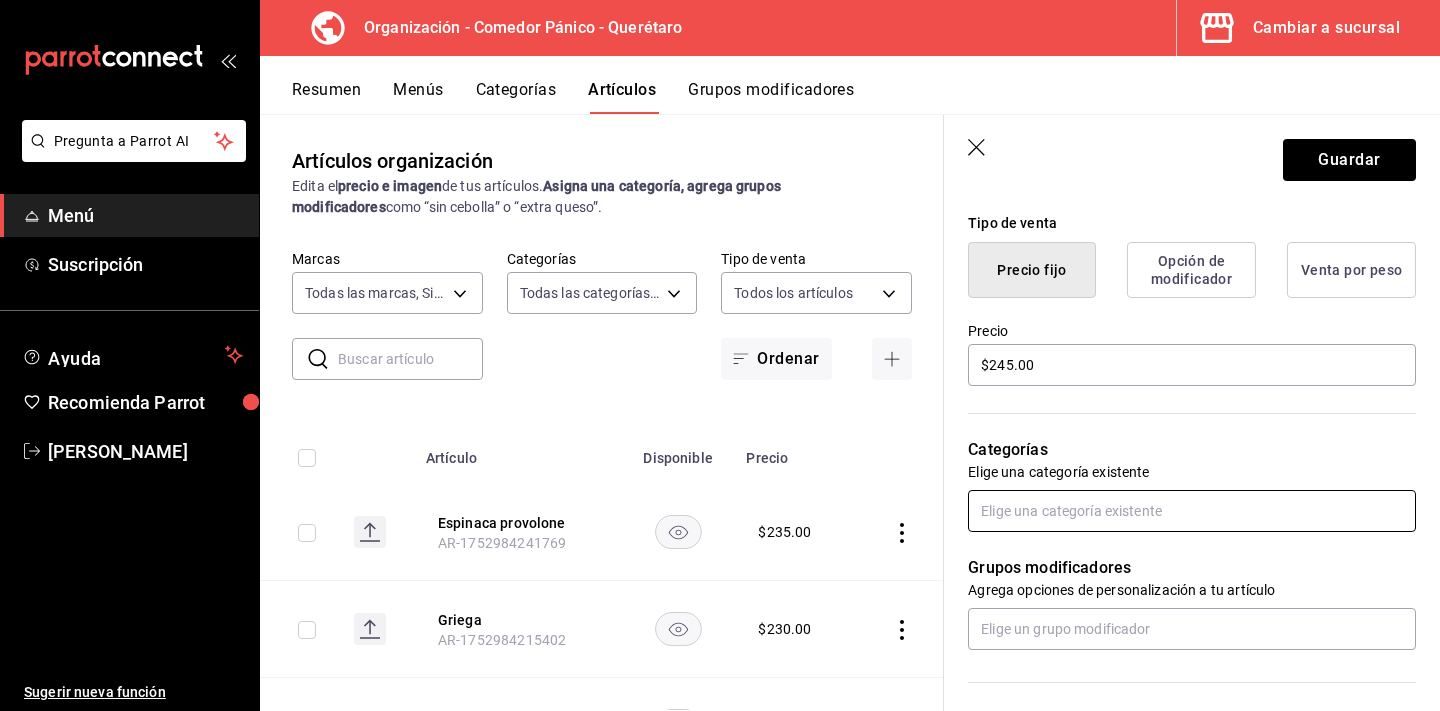 click at bounding box center (1192, 511) 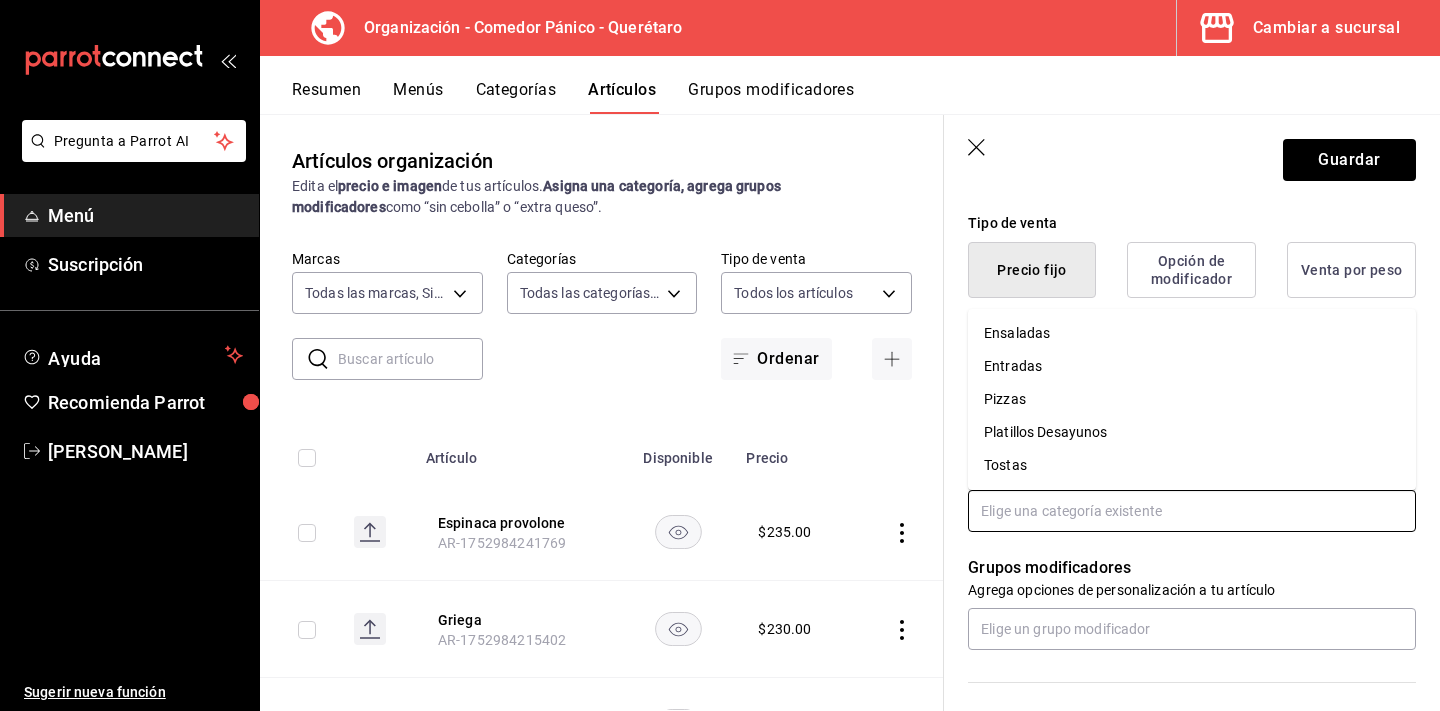 click on "Pizzas" at bounding box center [1192, 399] 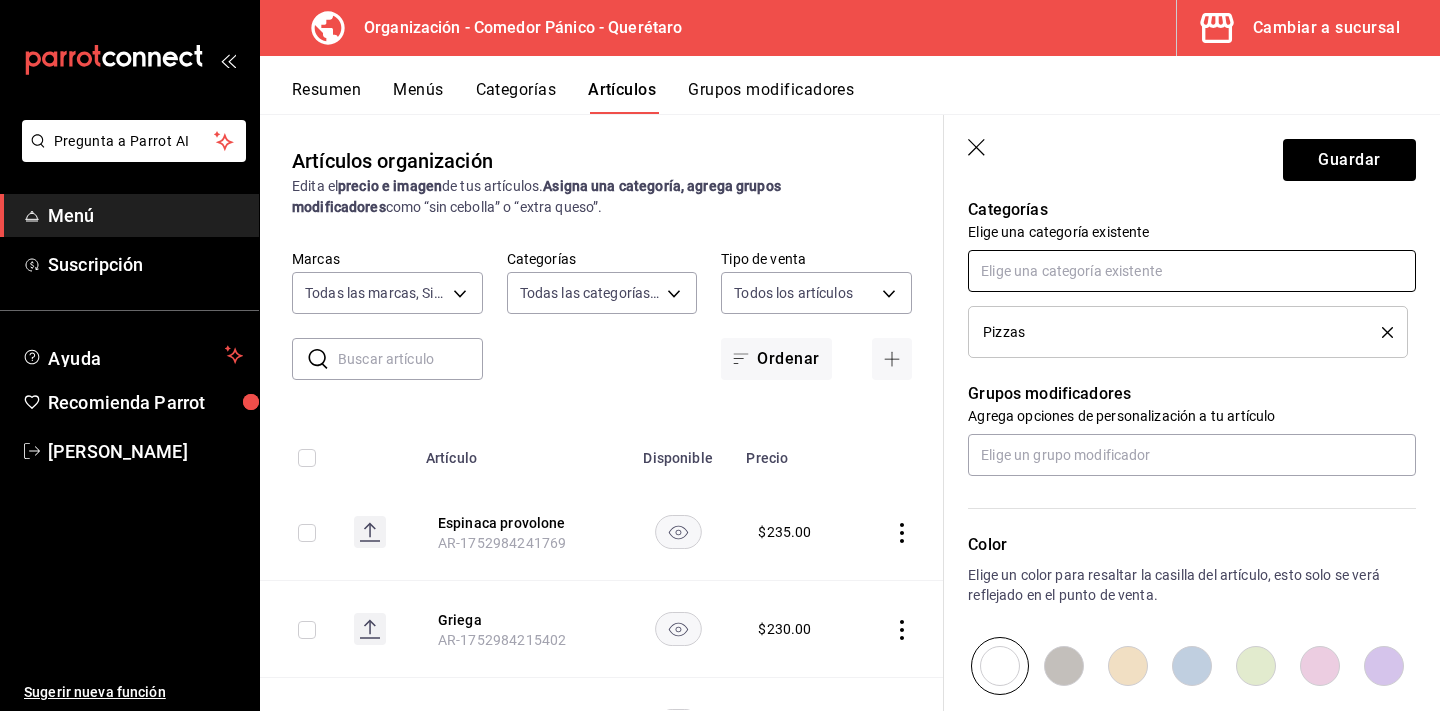scroll, scrollTop: 767, scrollLeft: 0, axis: vertical 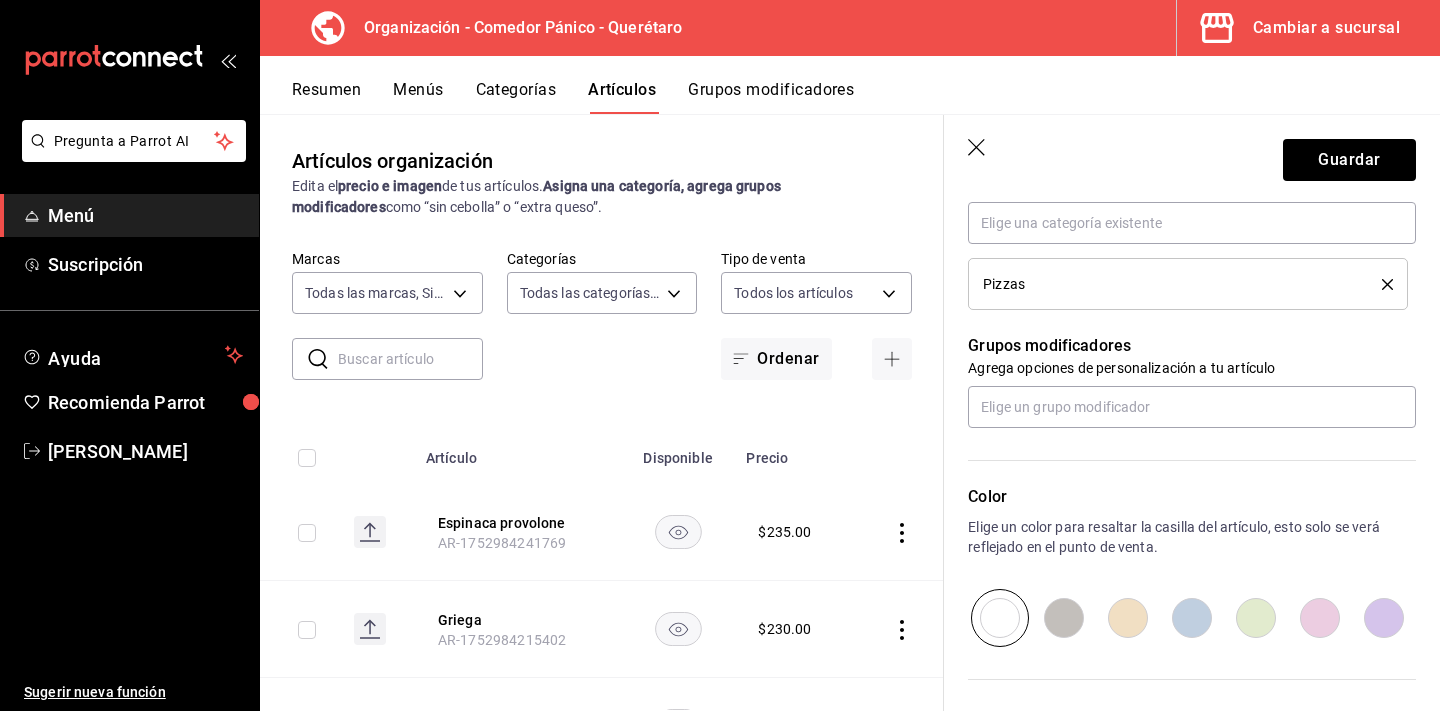 click at bounding box center (1064, 618) 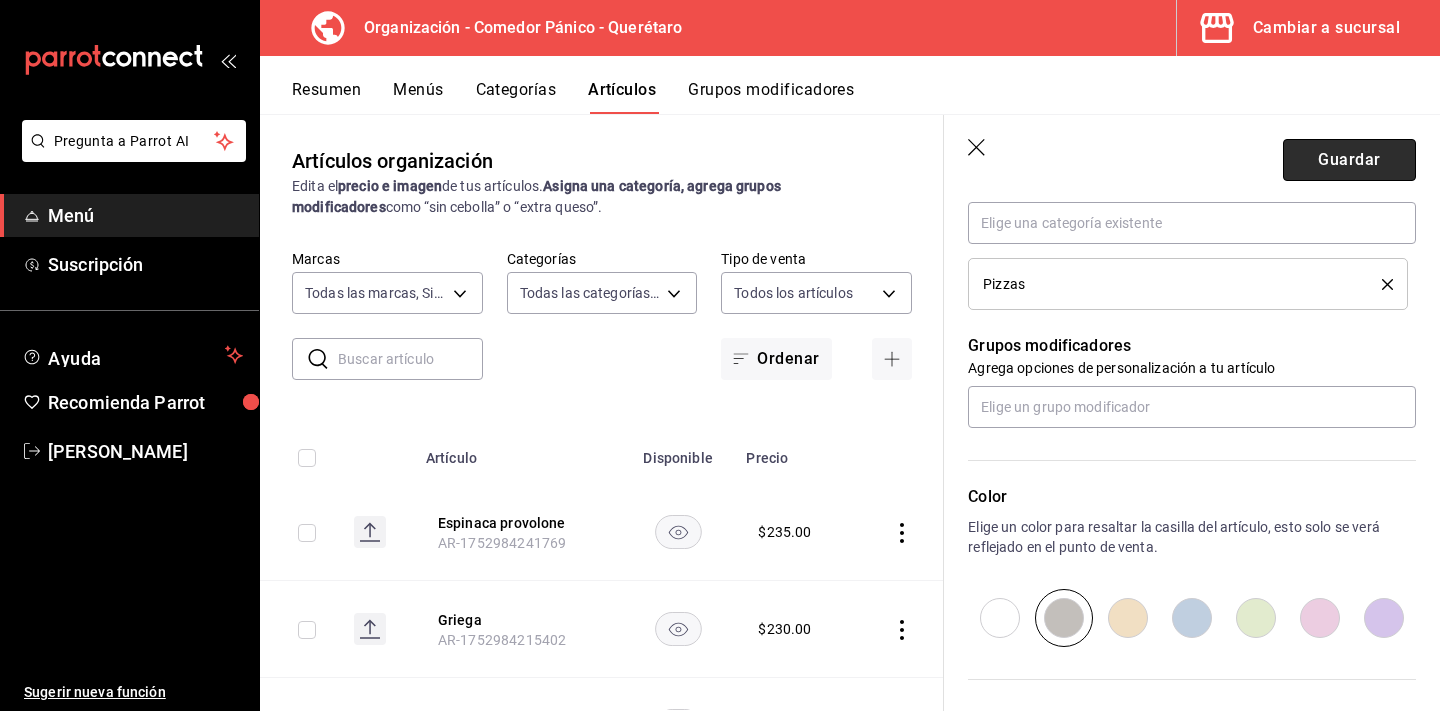 click on "Guardar" at bounding box center (1349, 160) 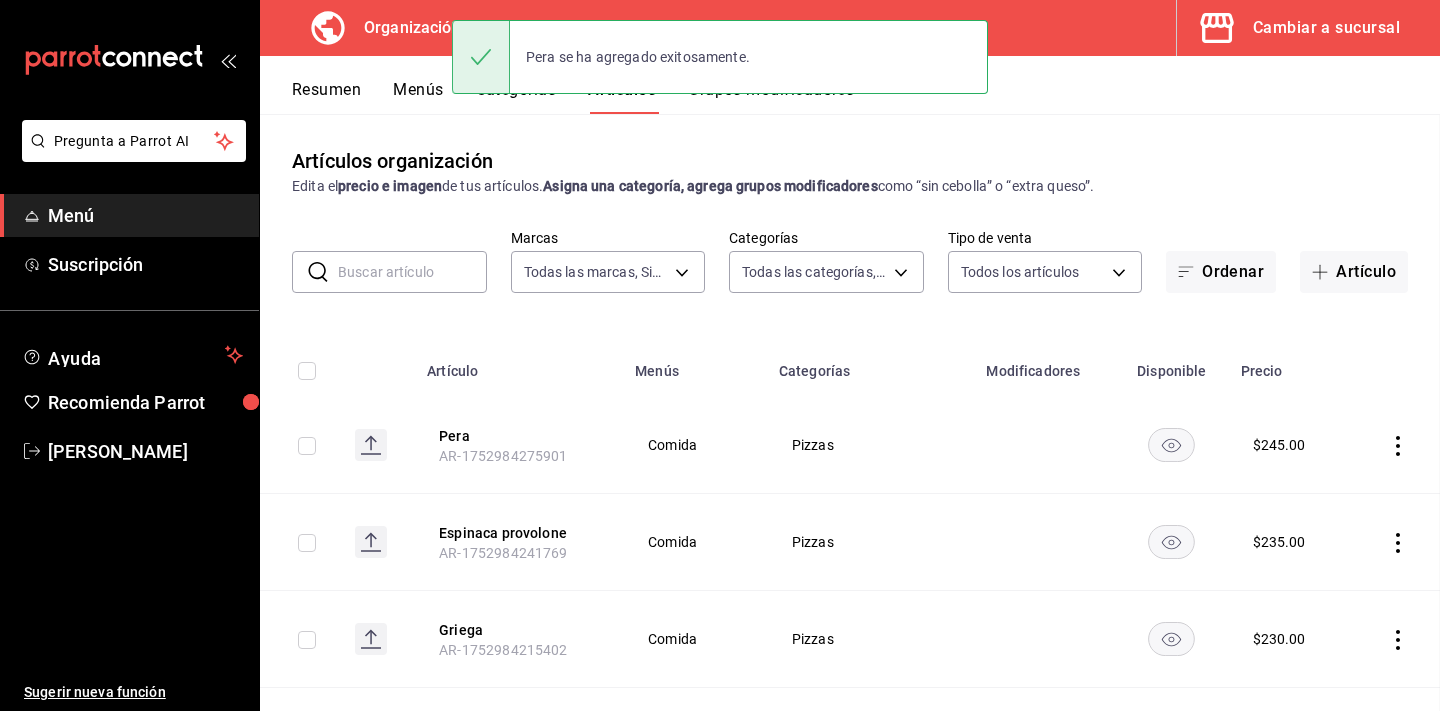 scroll, scrollTop: 0, scrollLeft: 0, axis: both 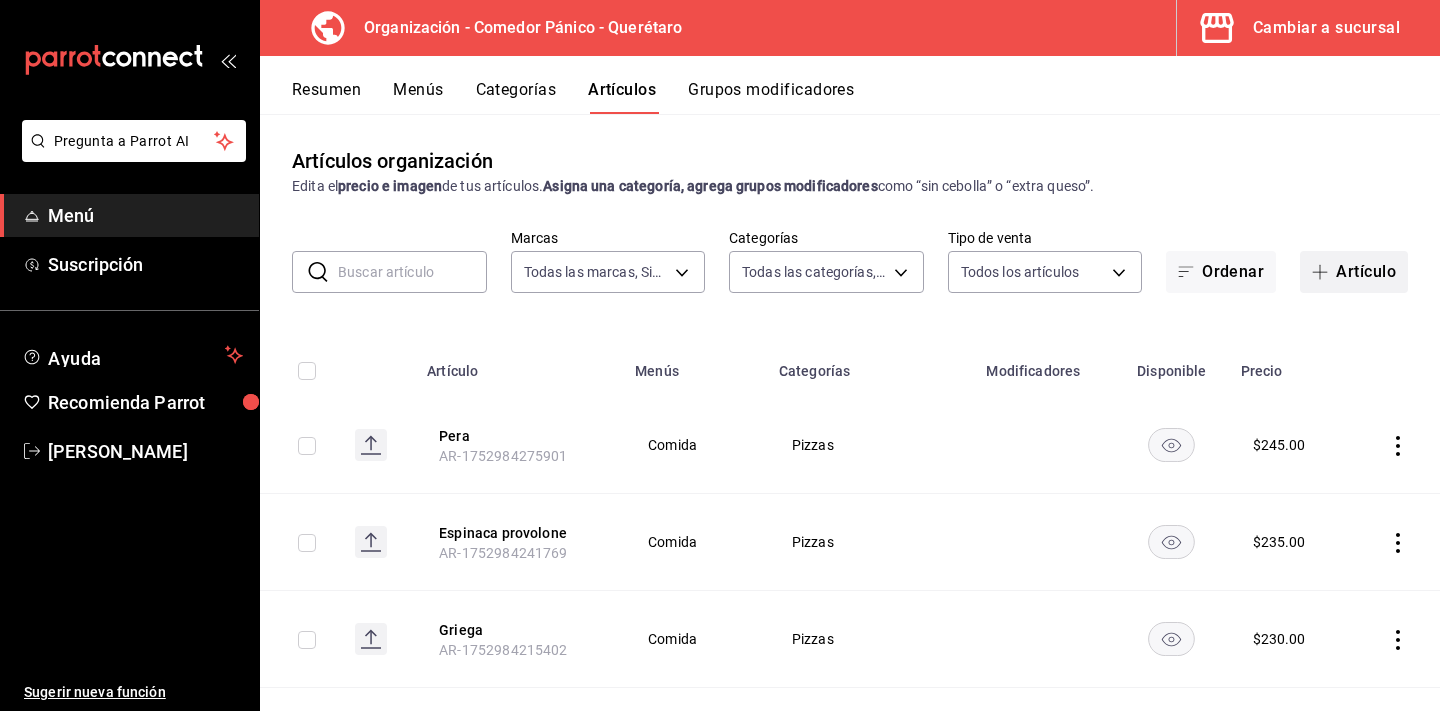 click on "Artículo" at bounding box center (1354, 272) 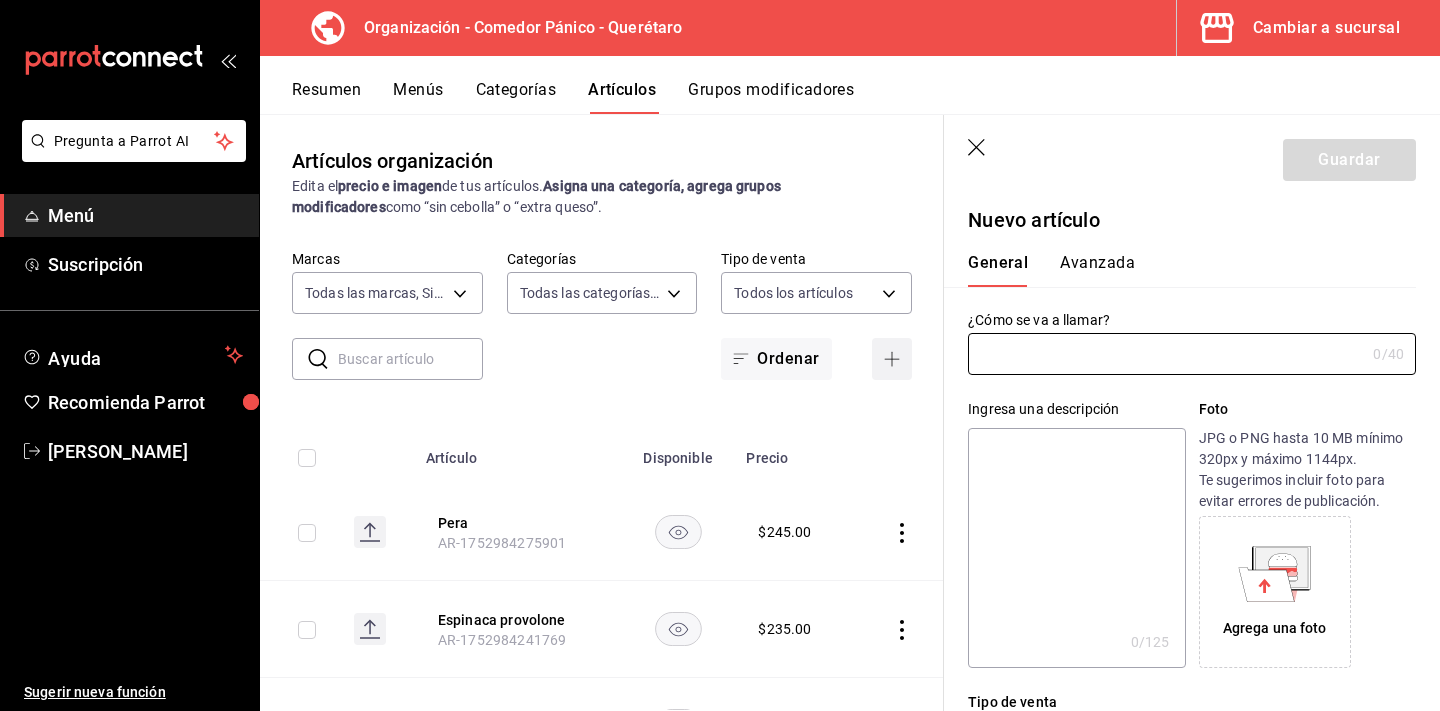click at bounding box center (1166, 354) 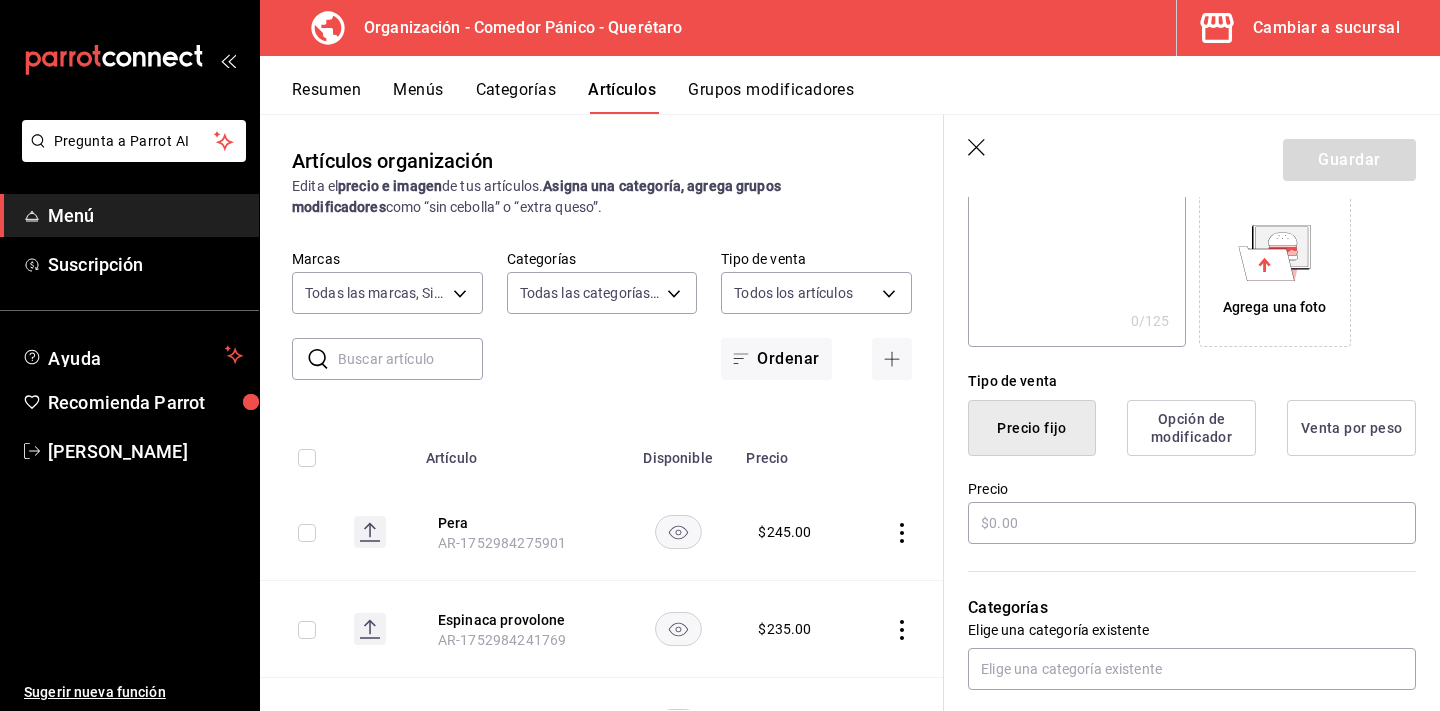 scroll, scrollTop: 352, scrollLeft: 0, axis: vertical 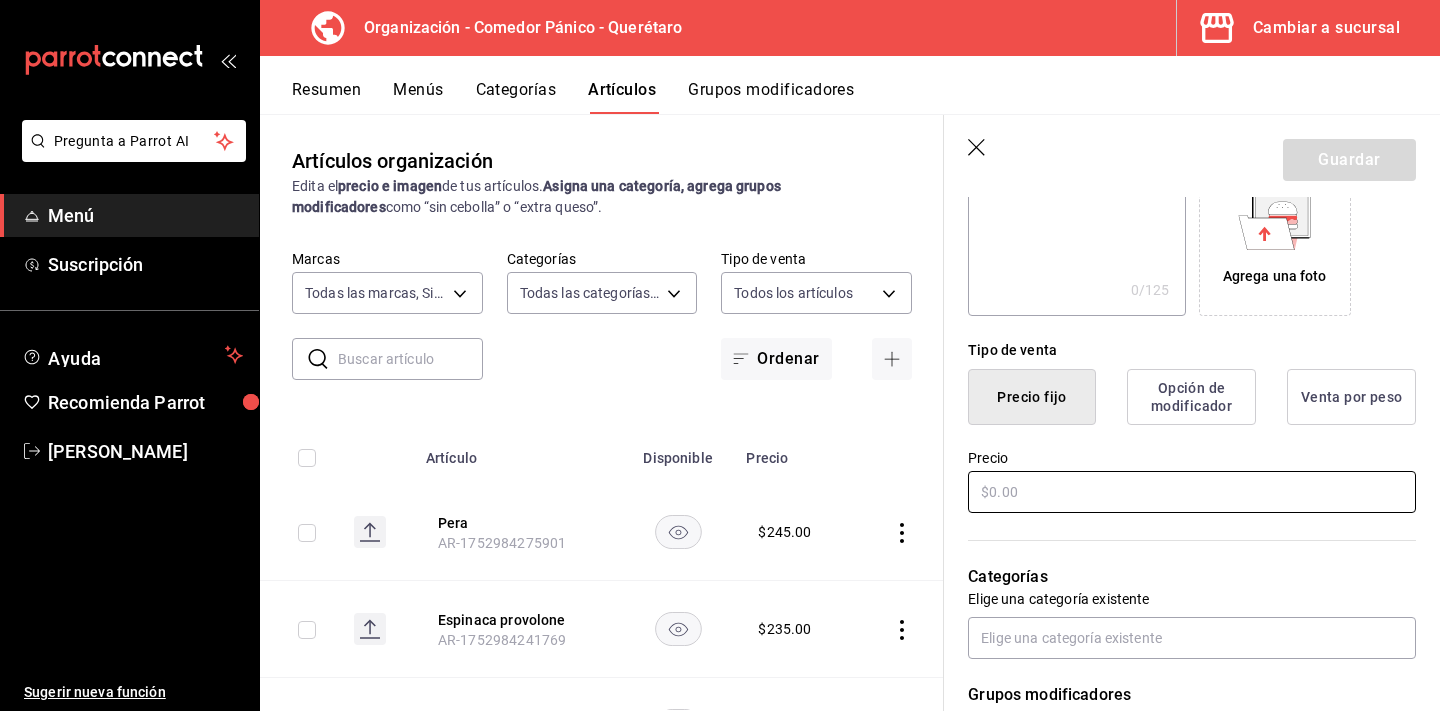 type on "Montaña" 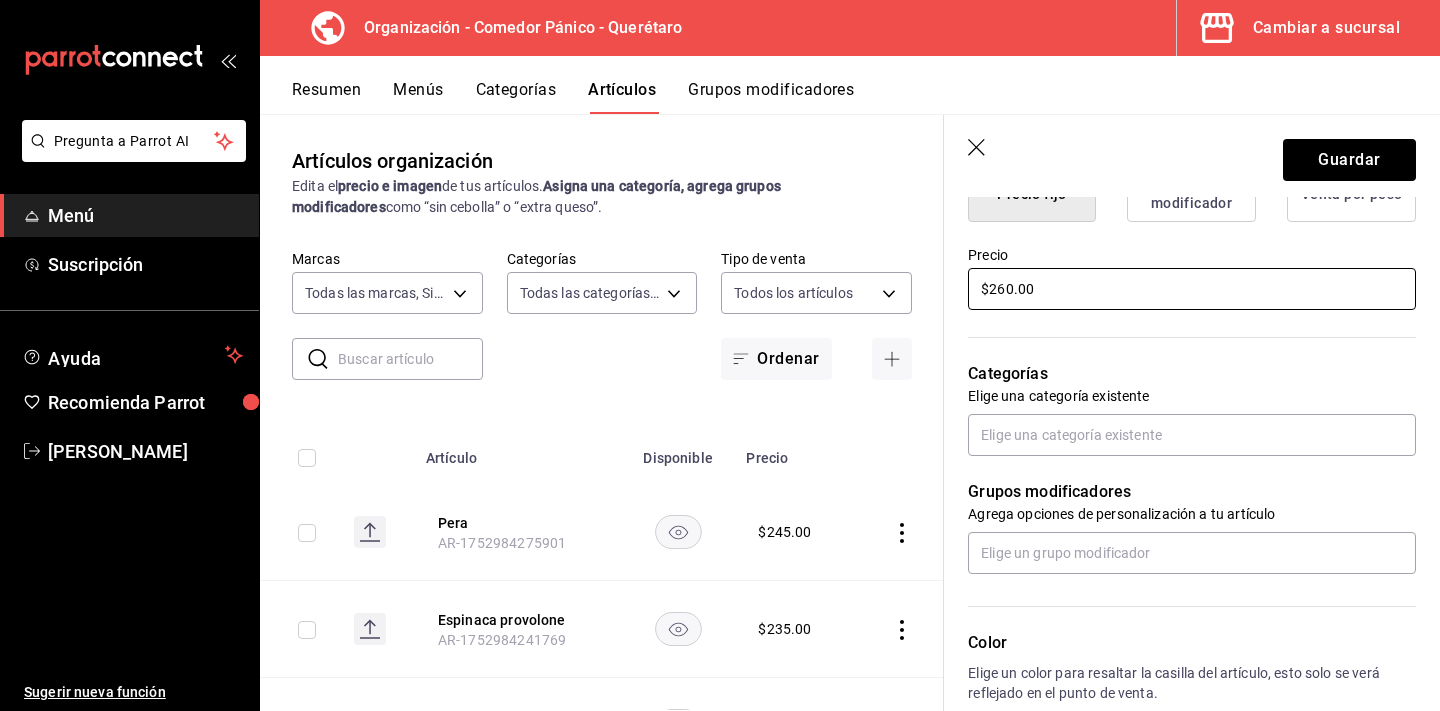 scroll, scrollTop: 556, scrollLeft: 0, axis: vertical 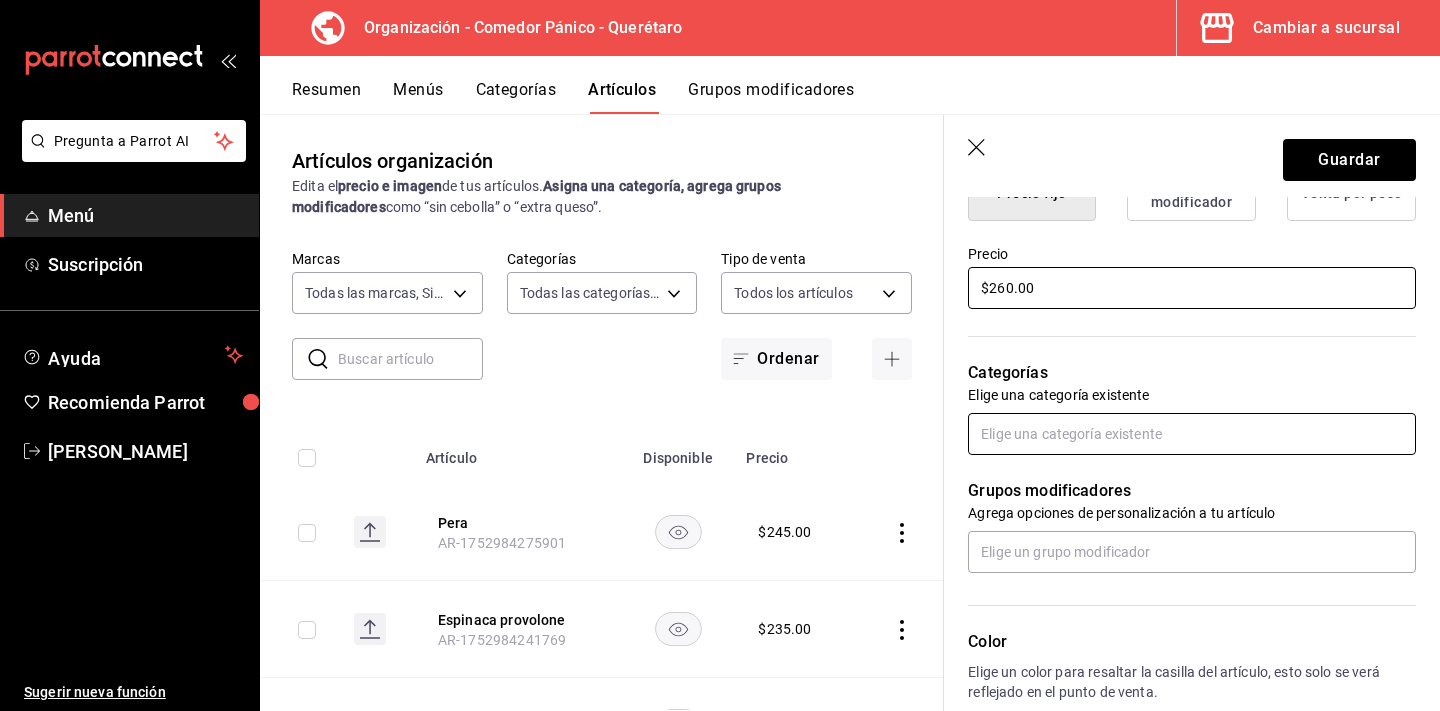 type on "$260.00" 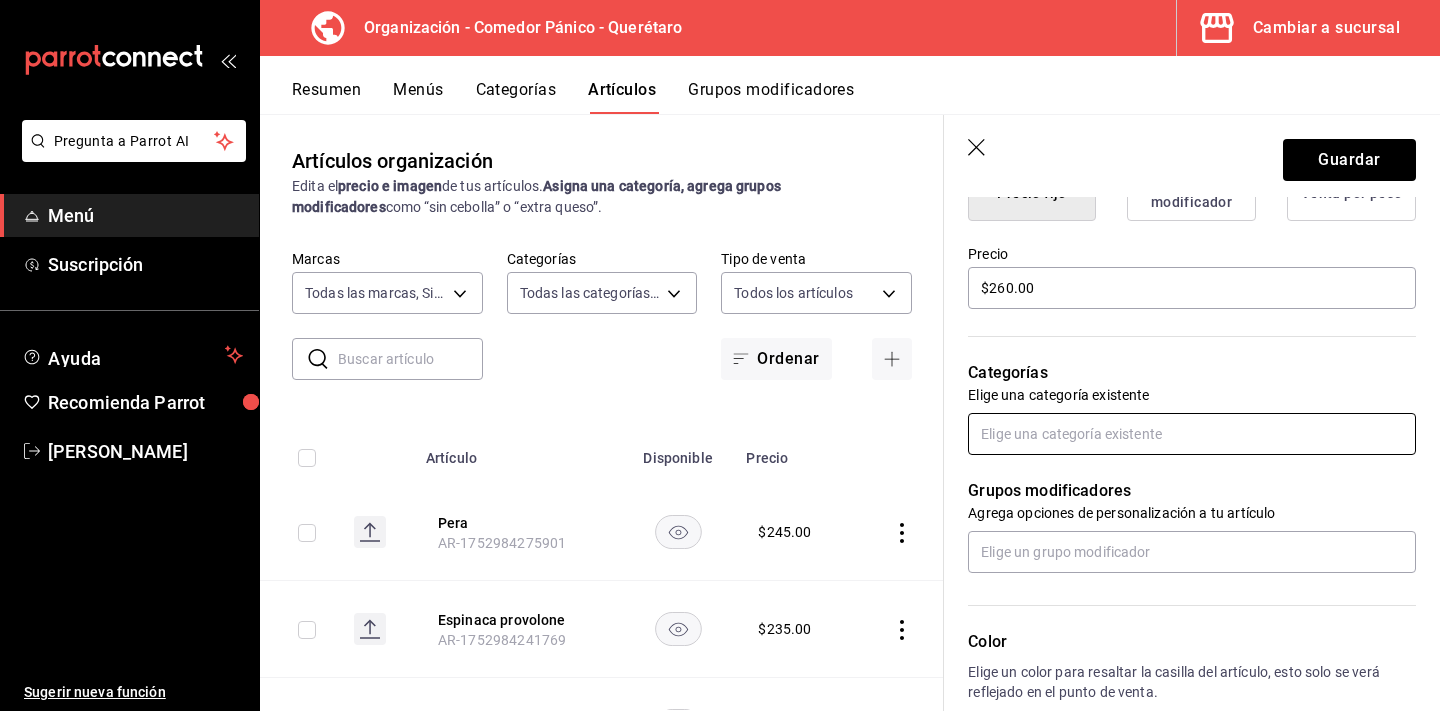 click at bounding box center [1192, 434] 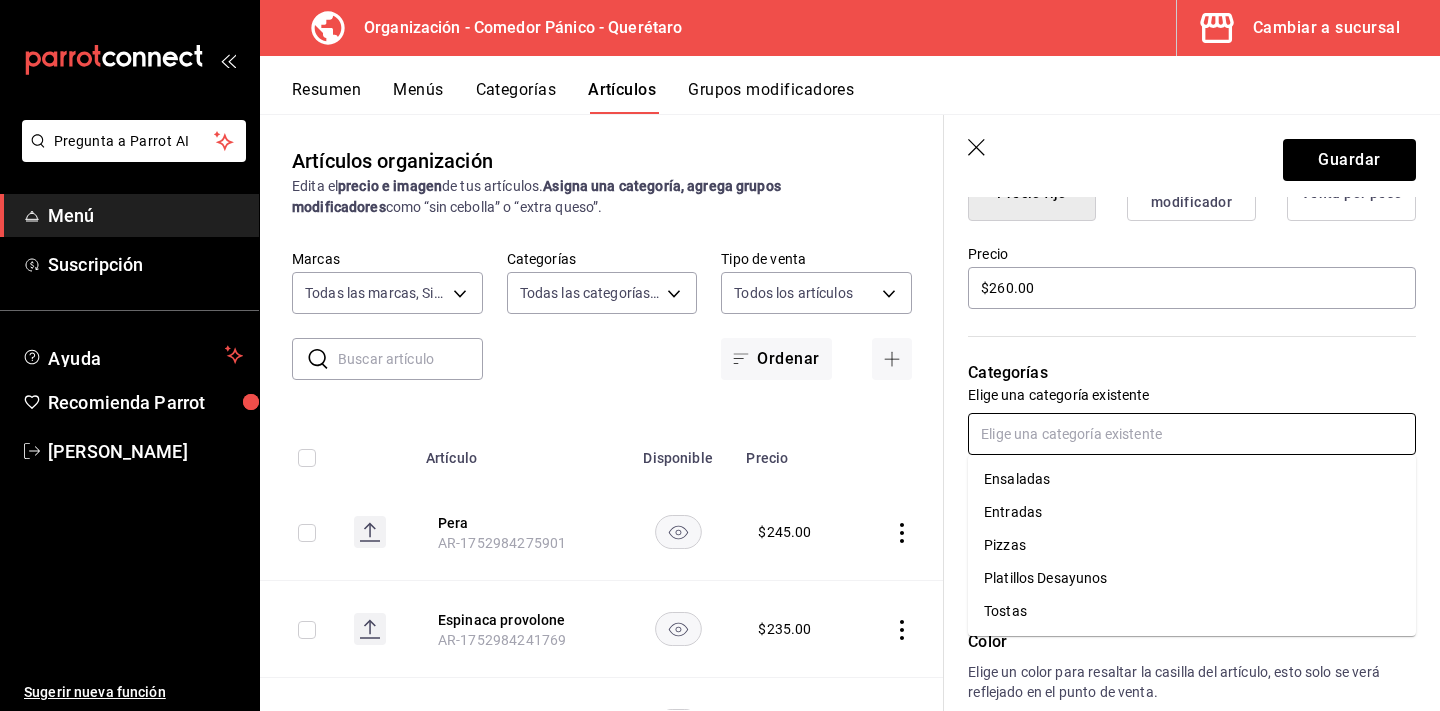 click on "Pizzas" at bounding box center [1192, 545] 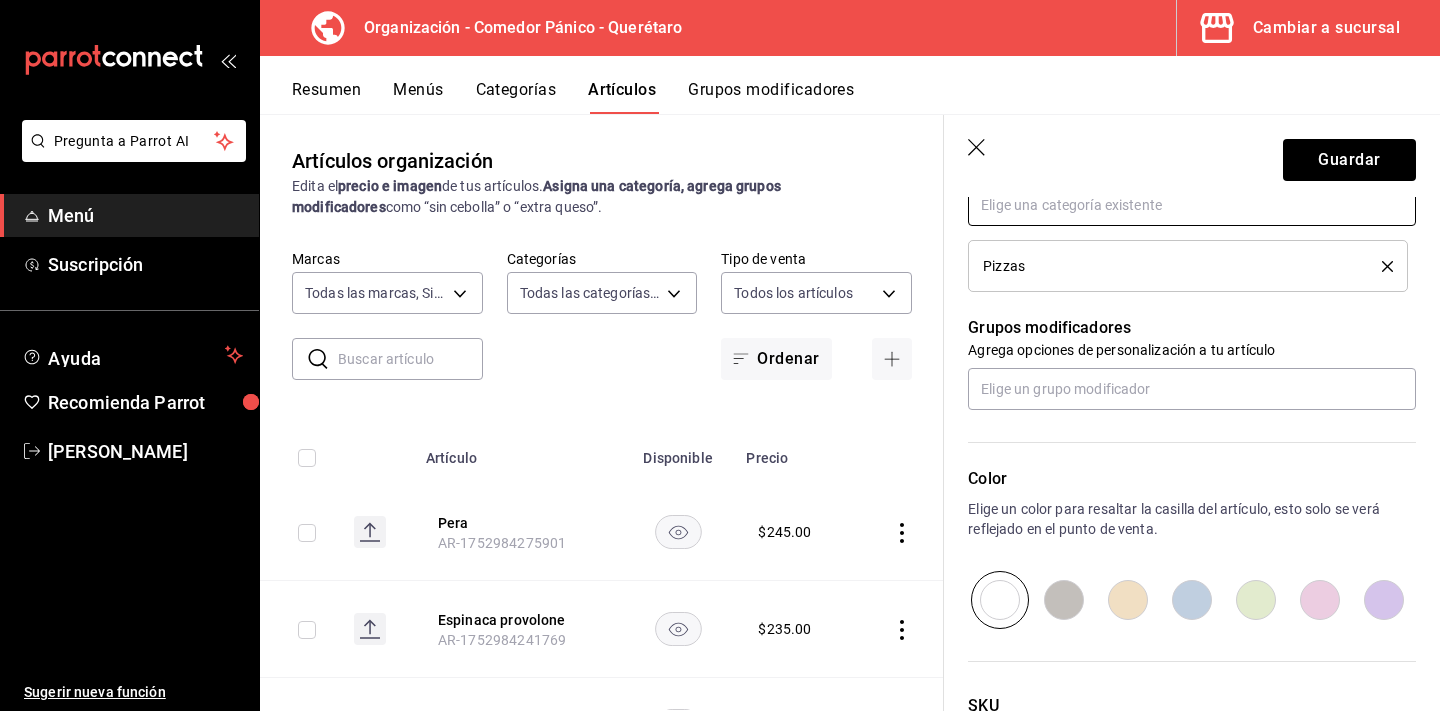 scroll, scrollTop: 821, scrollLeft: 0, axis: vertical 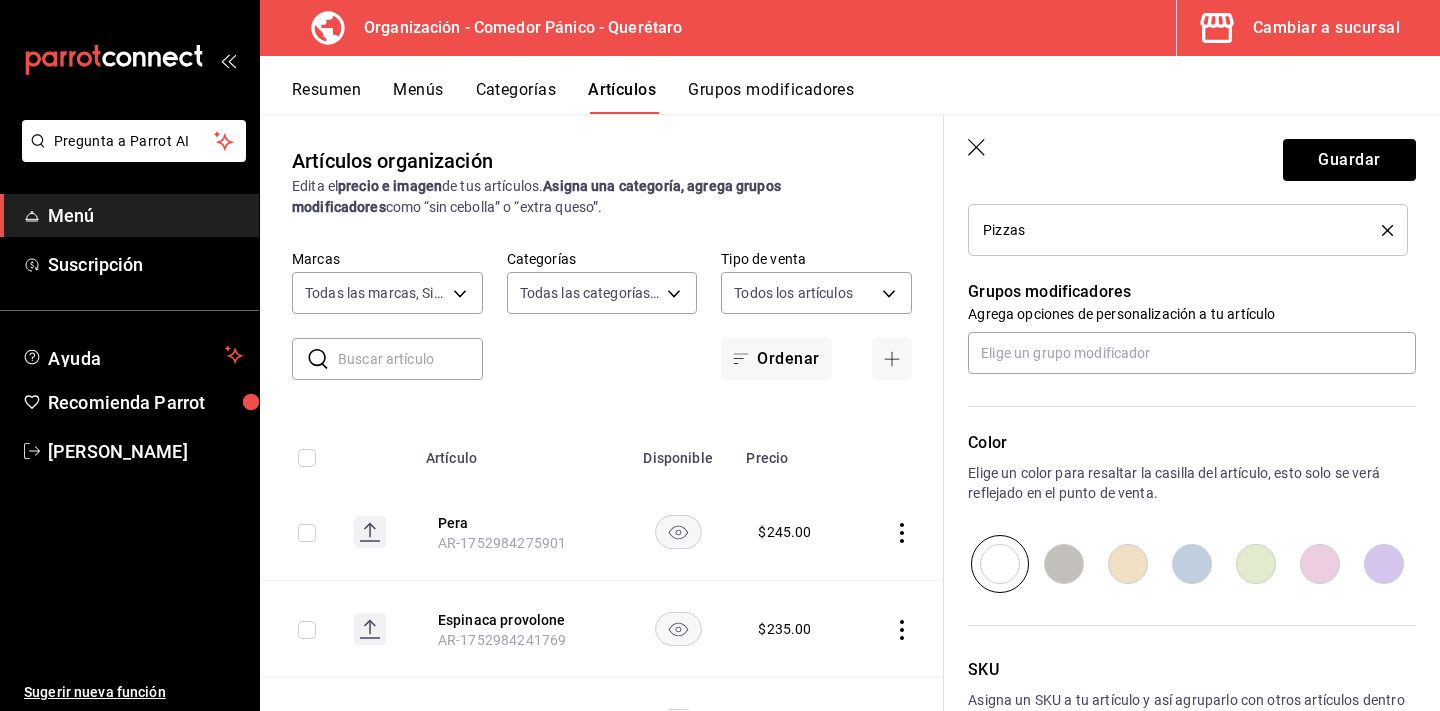 click at bounding box center [1064, 564] 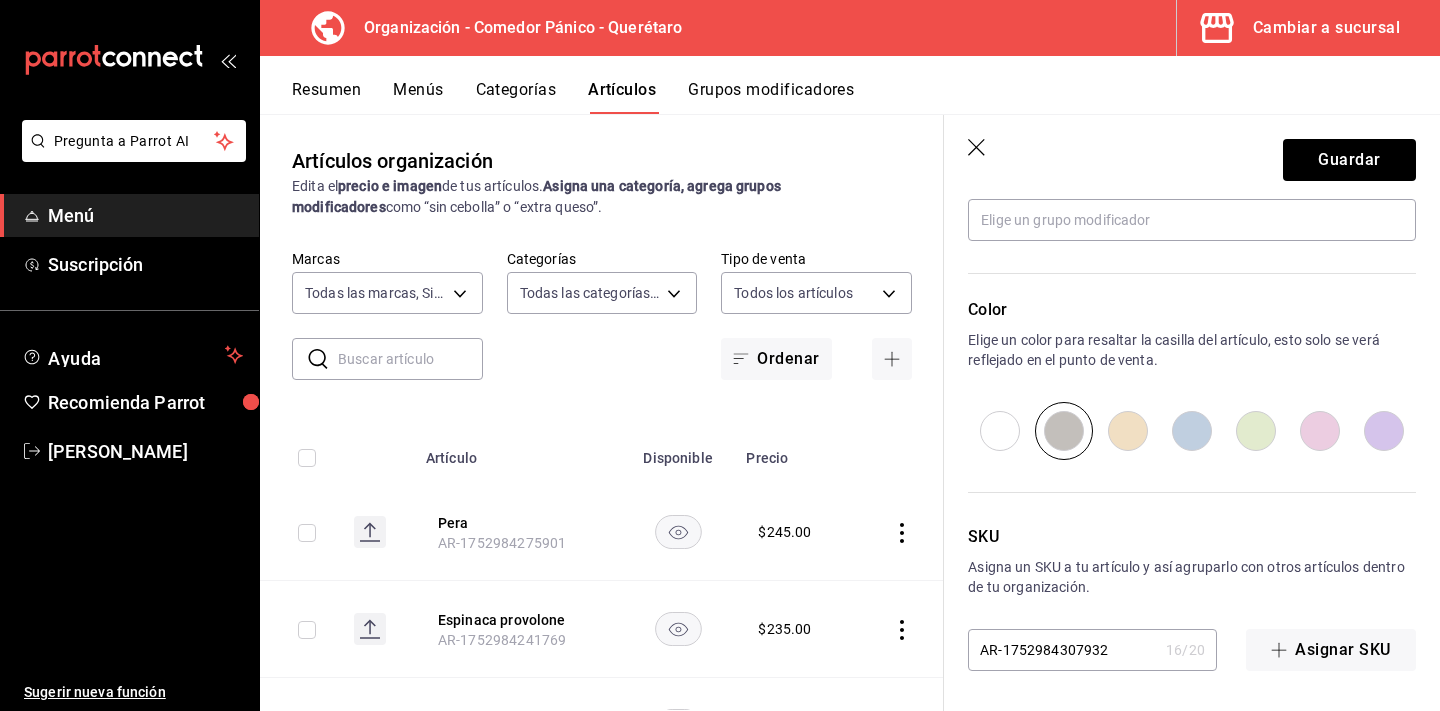 scroll, scrollTop: 954, scrollLeft: 0, axis: vertical 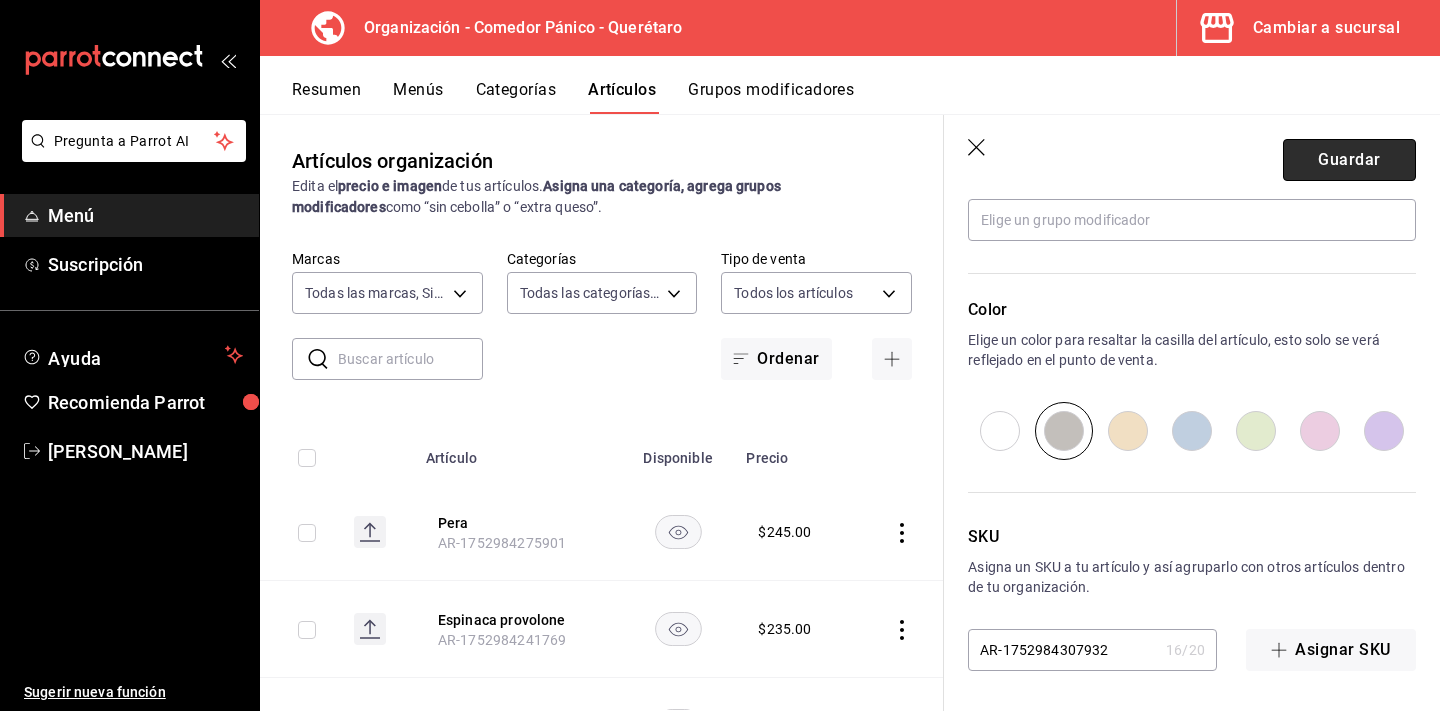 click on "Guardar" at bounding box center (1349, 160) 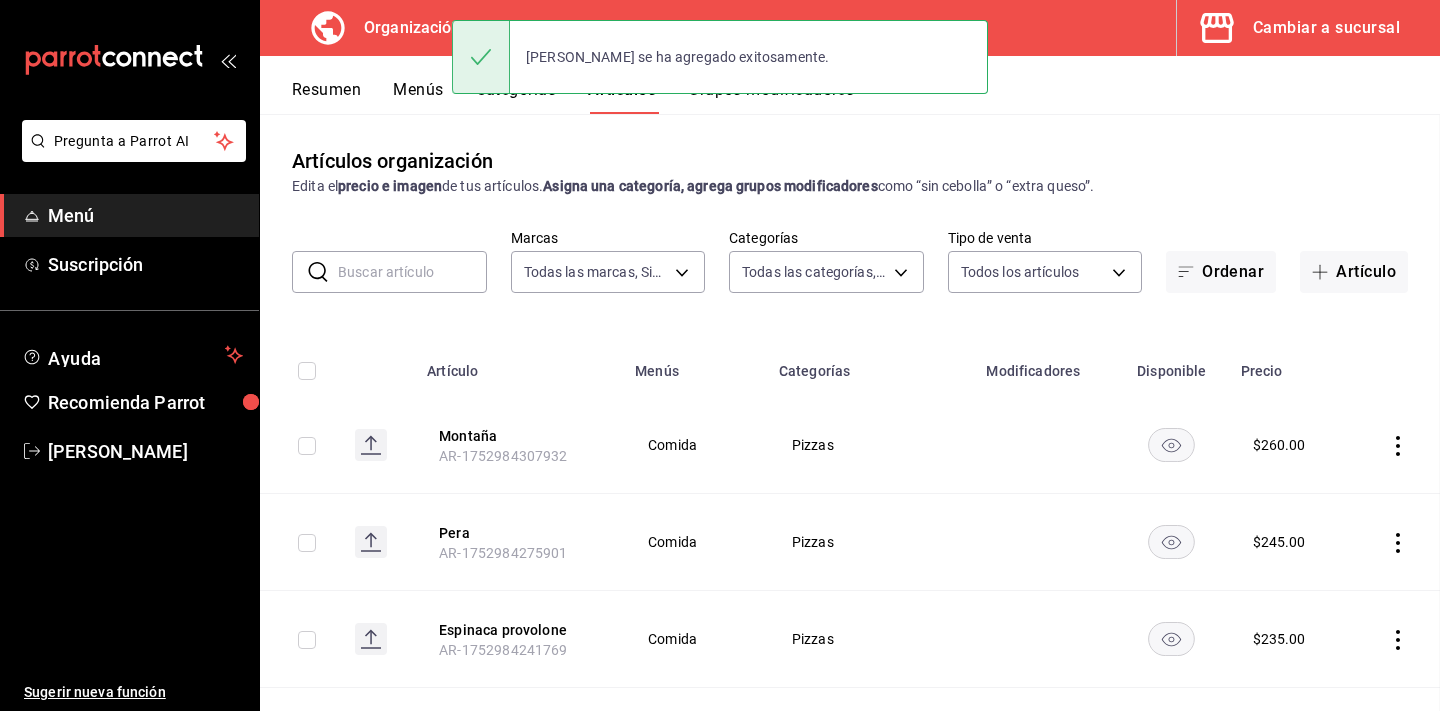 scroll, scrollTop: 0, scrollLeft: 0, axis: both 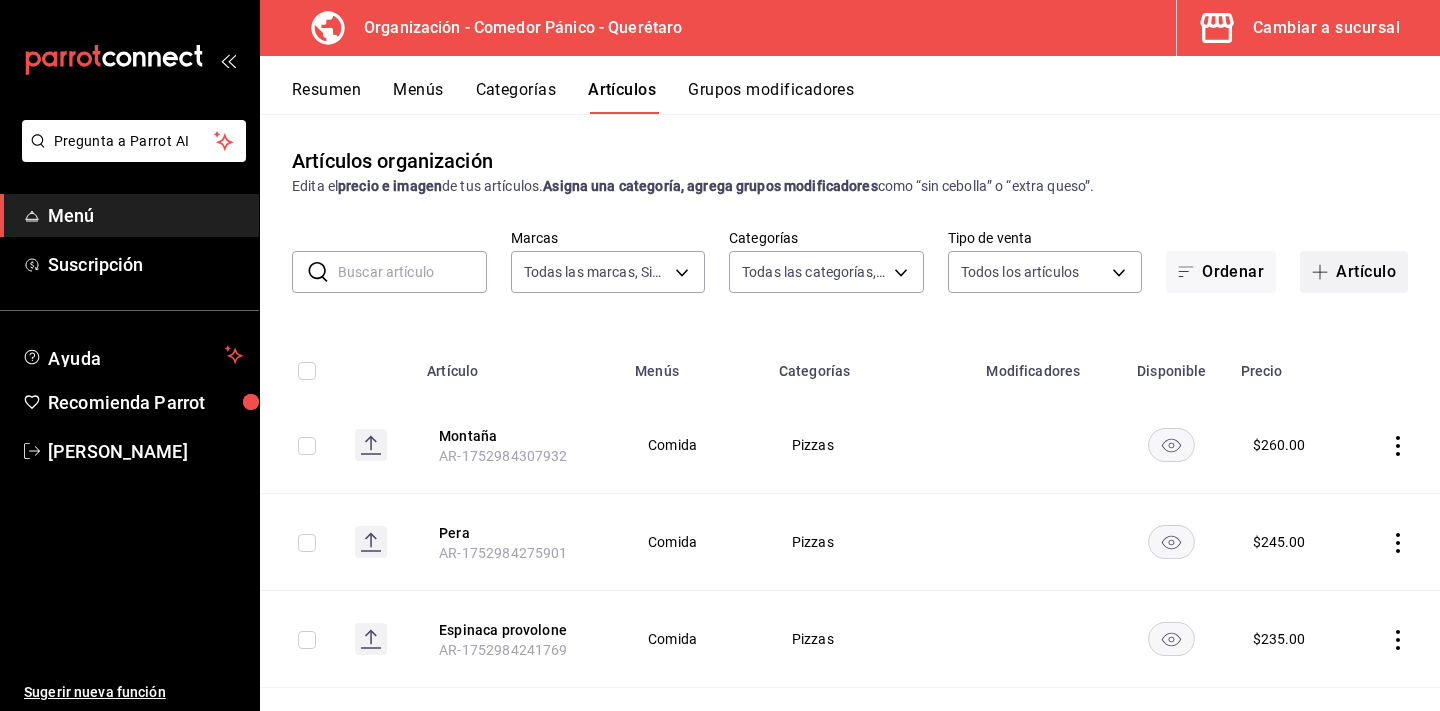 click on "Artículo" at bounding box center [1354, 272] 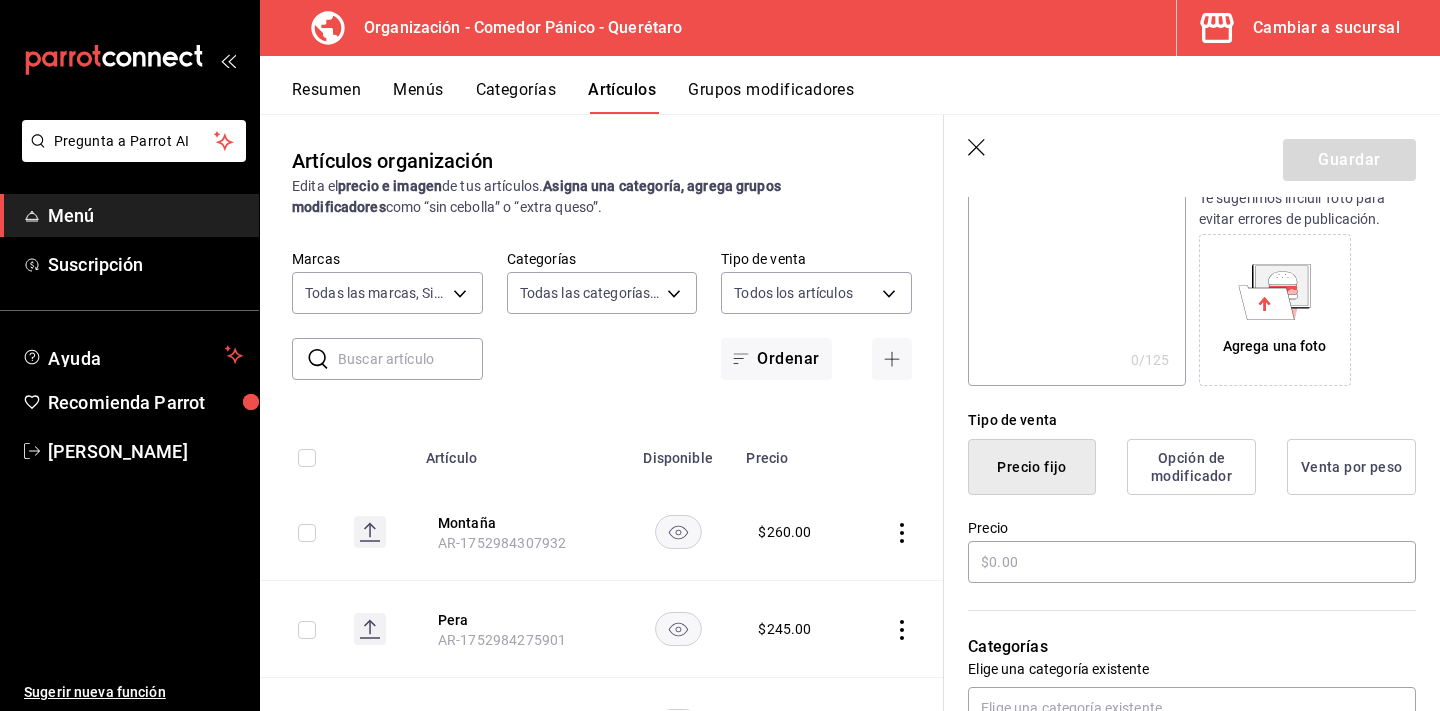 scroll, scrollTop: 323, scrollLeft: 0, axis: vertical 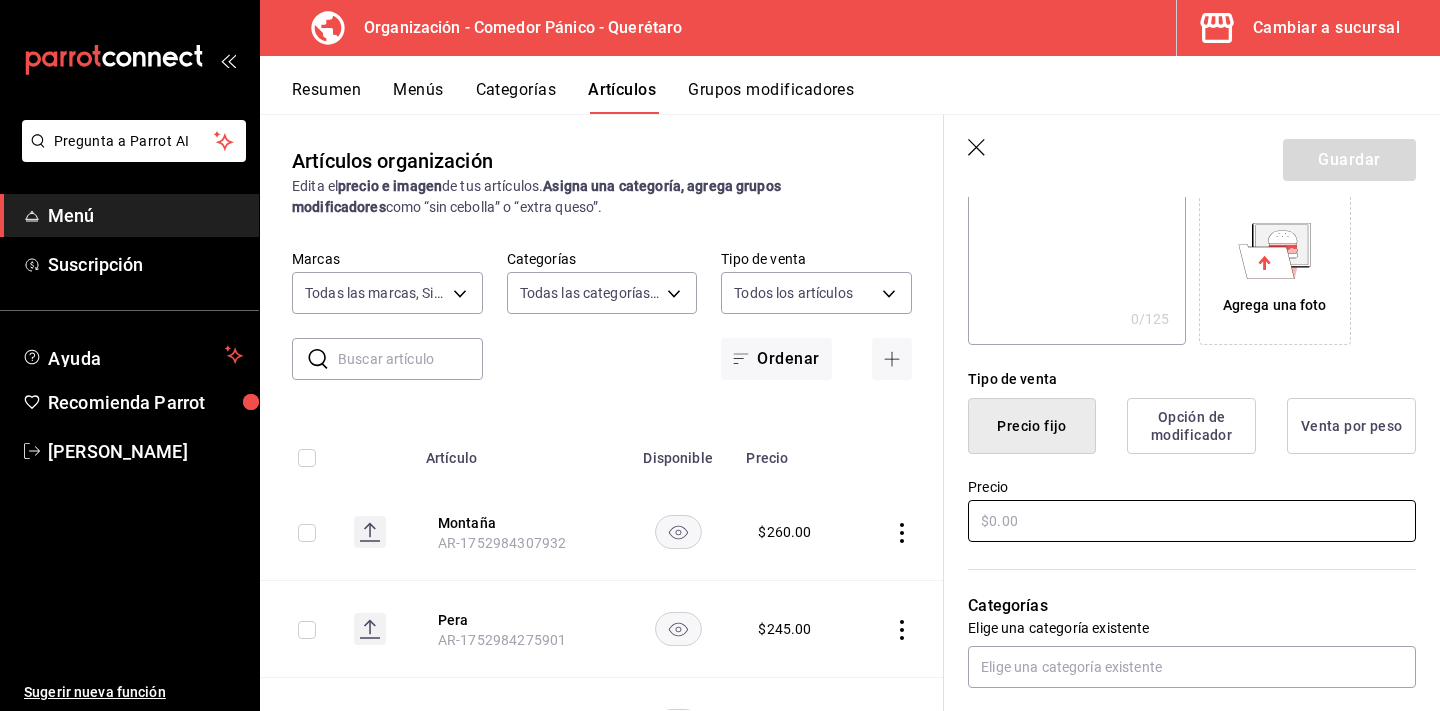 type on "Trio [PERSON_NAME]" 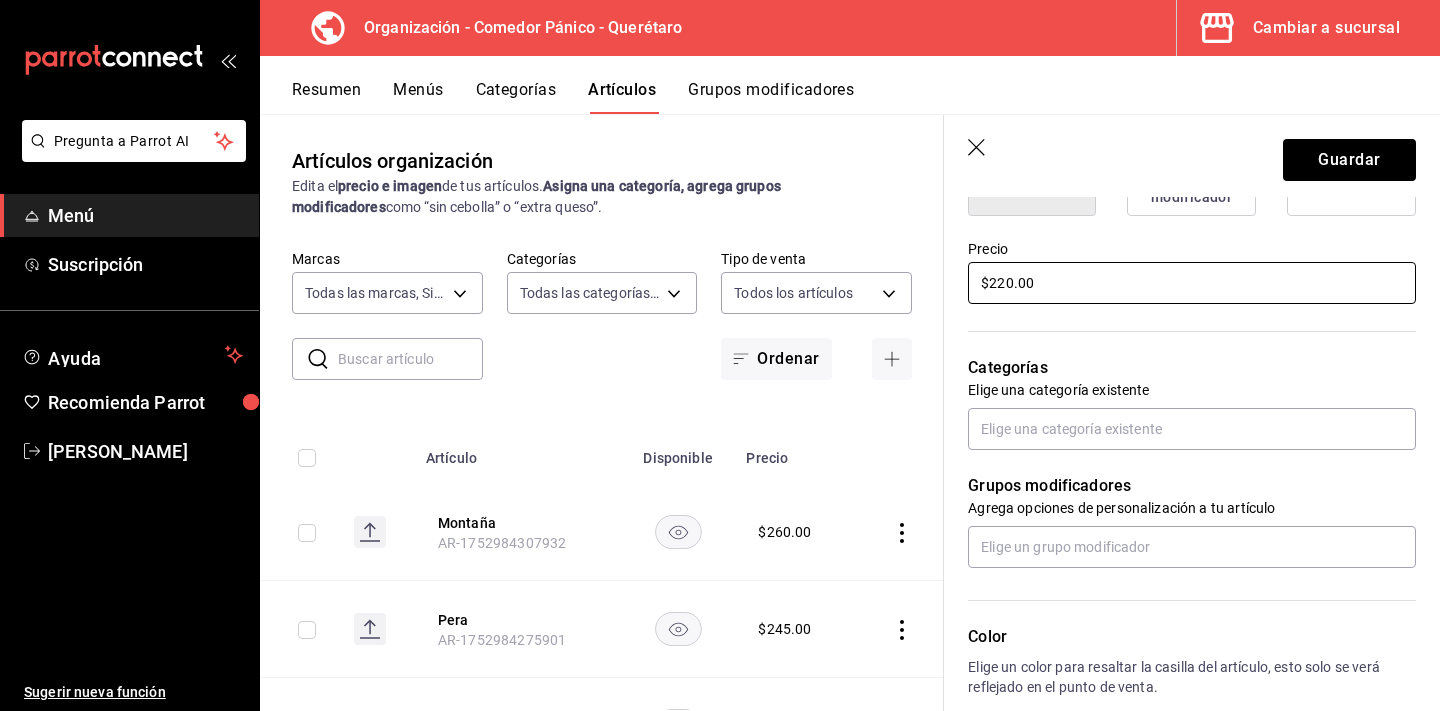 scroll, scrollTop: 597, scrollLeft: 0, axis: vertical 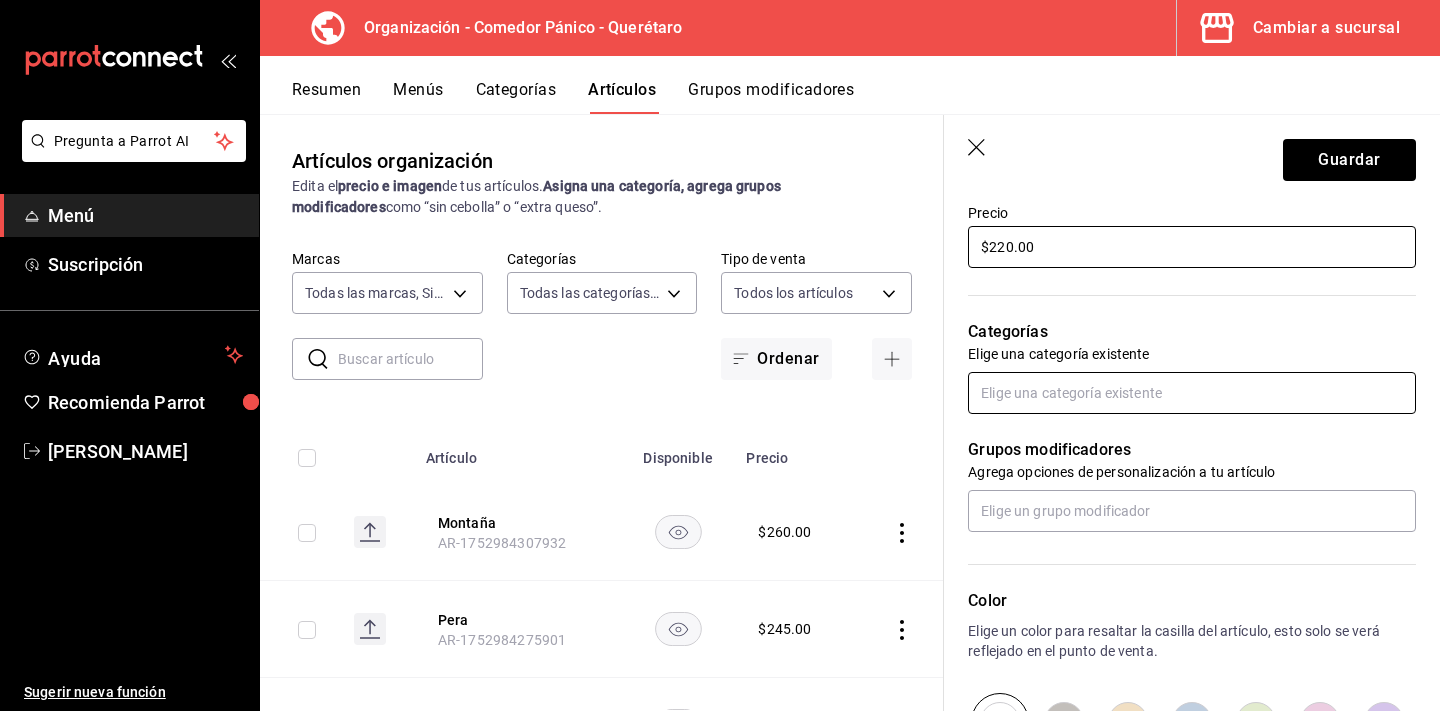 type on "$220.00" 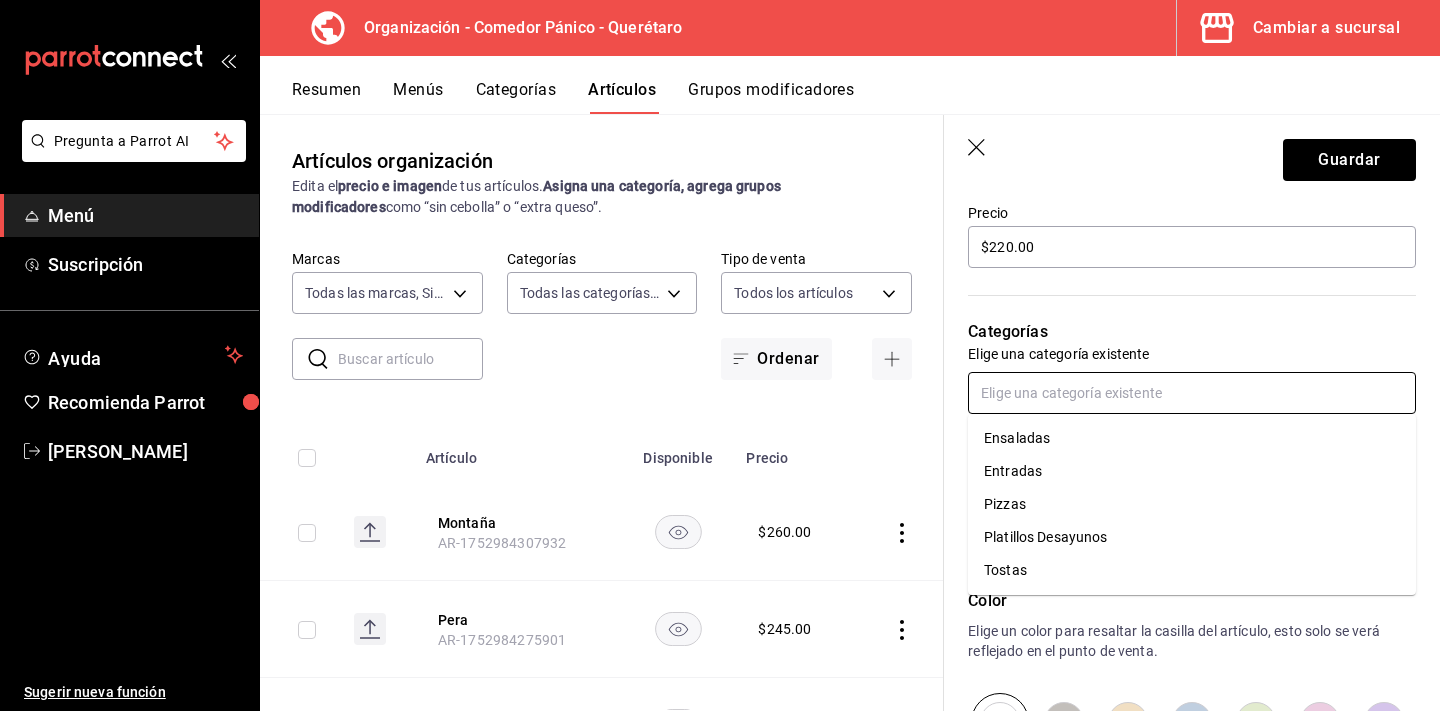 click at bounding box center (1192, 393) 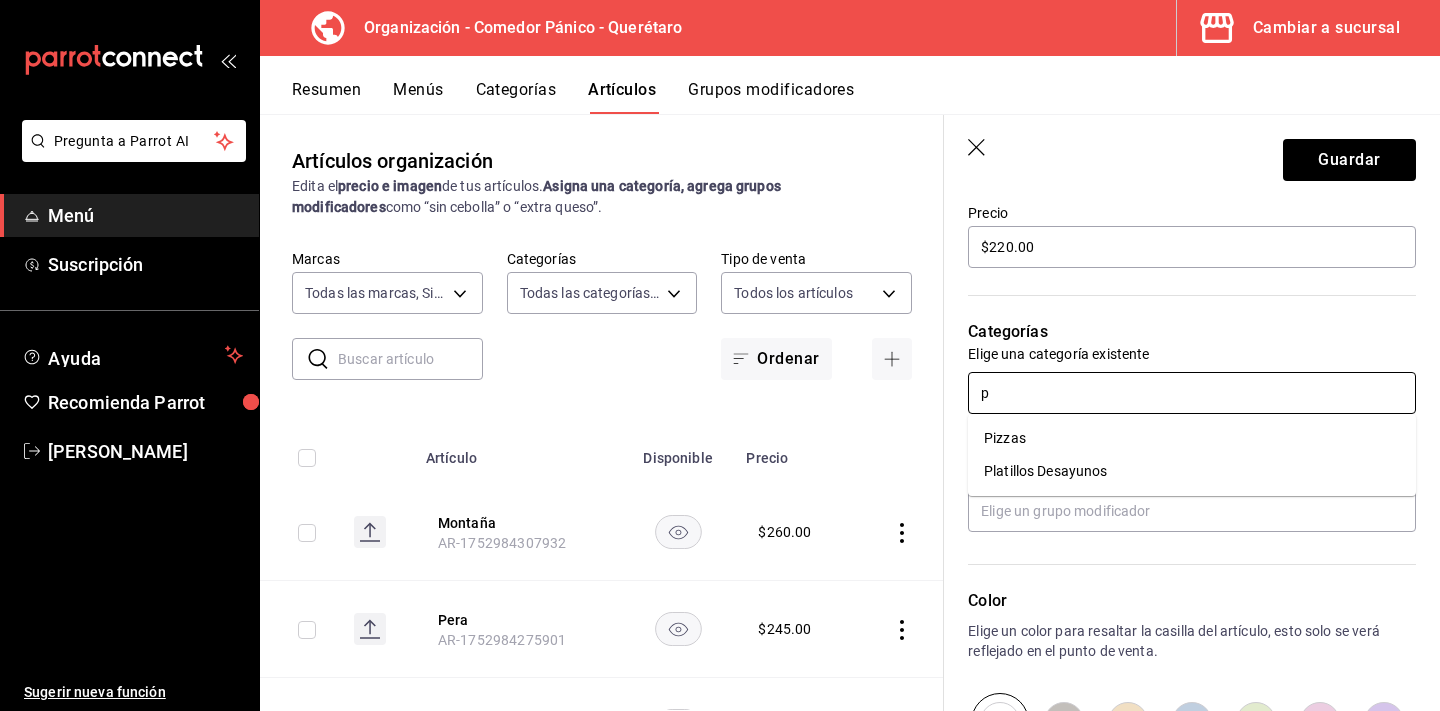 type on "pi" 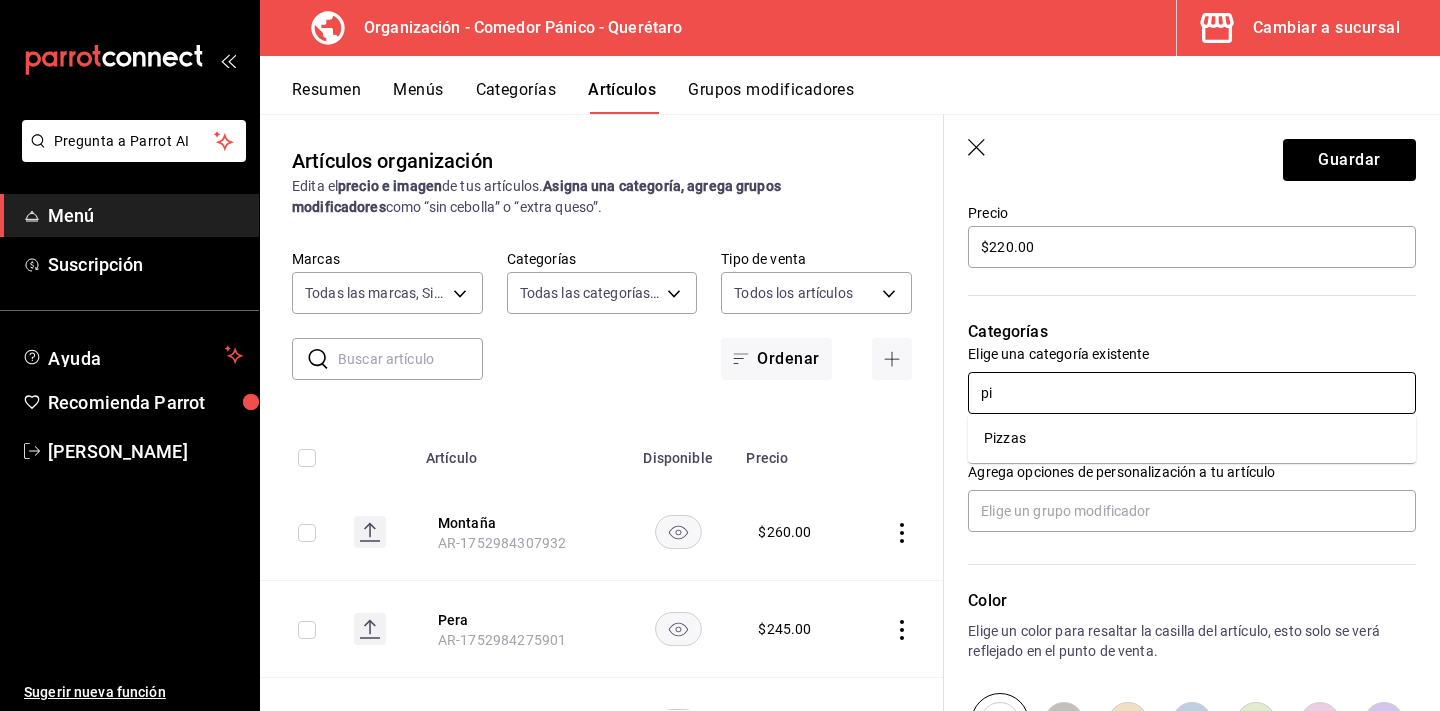 click on "Pizzas" at bounding box center (1192, 438) 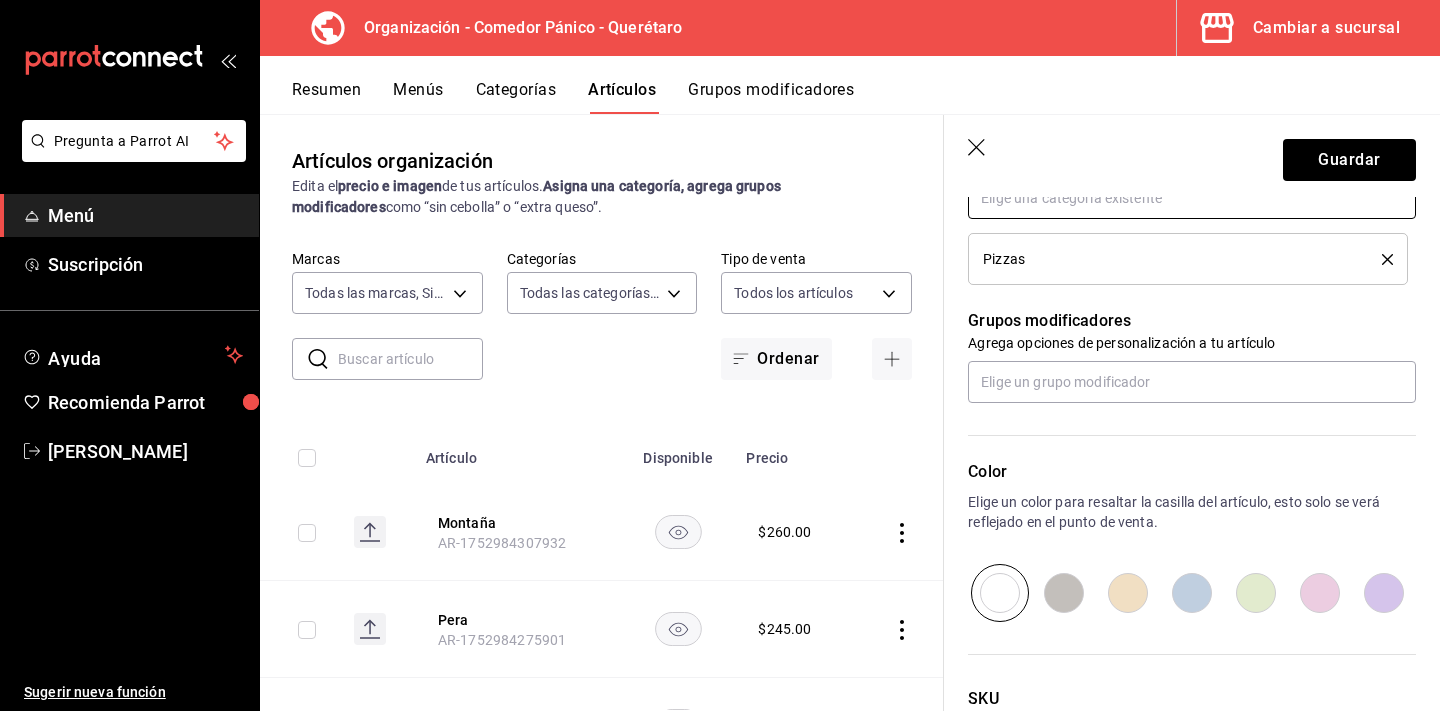 scroll, scrollTop: 818, scrollLeft: 0, axis: vertical 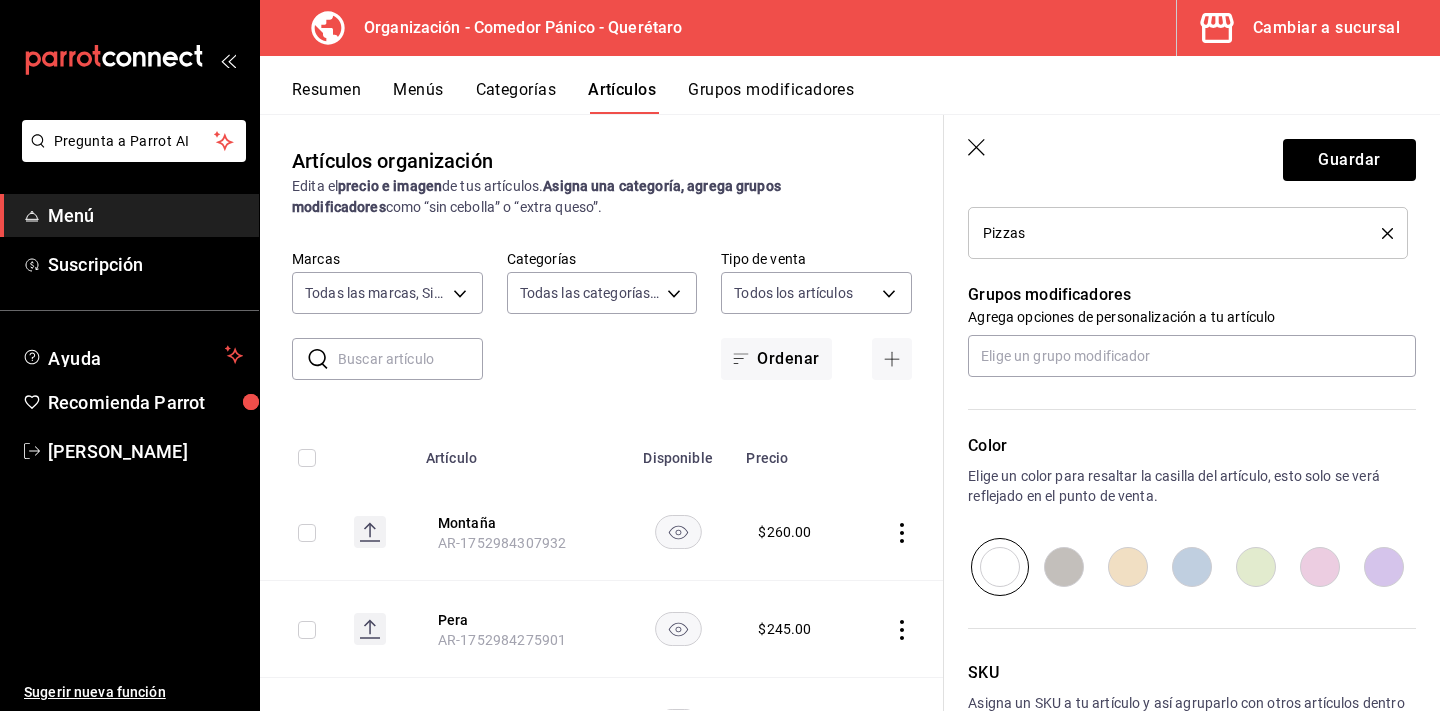 click at bounding box center [1064, 567] 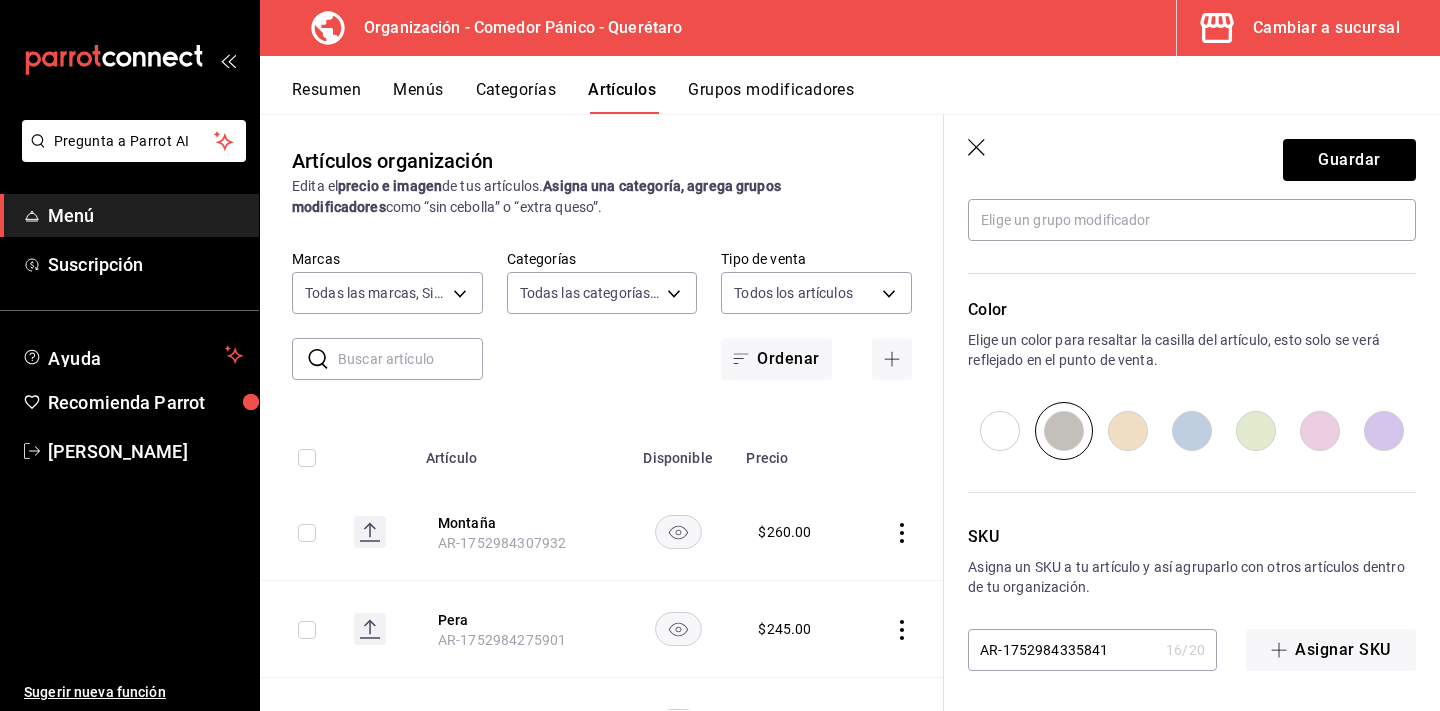 scroll, scrollTop: 960, scrollLeft: 0, axis: vertical 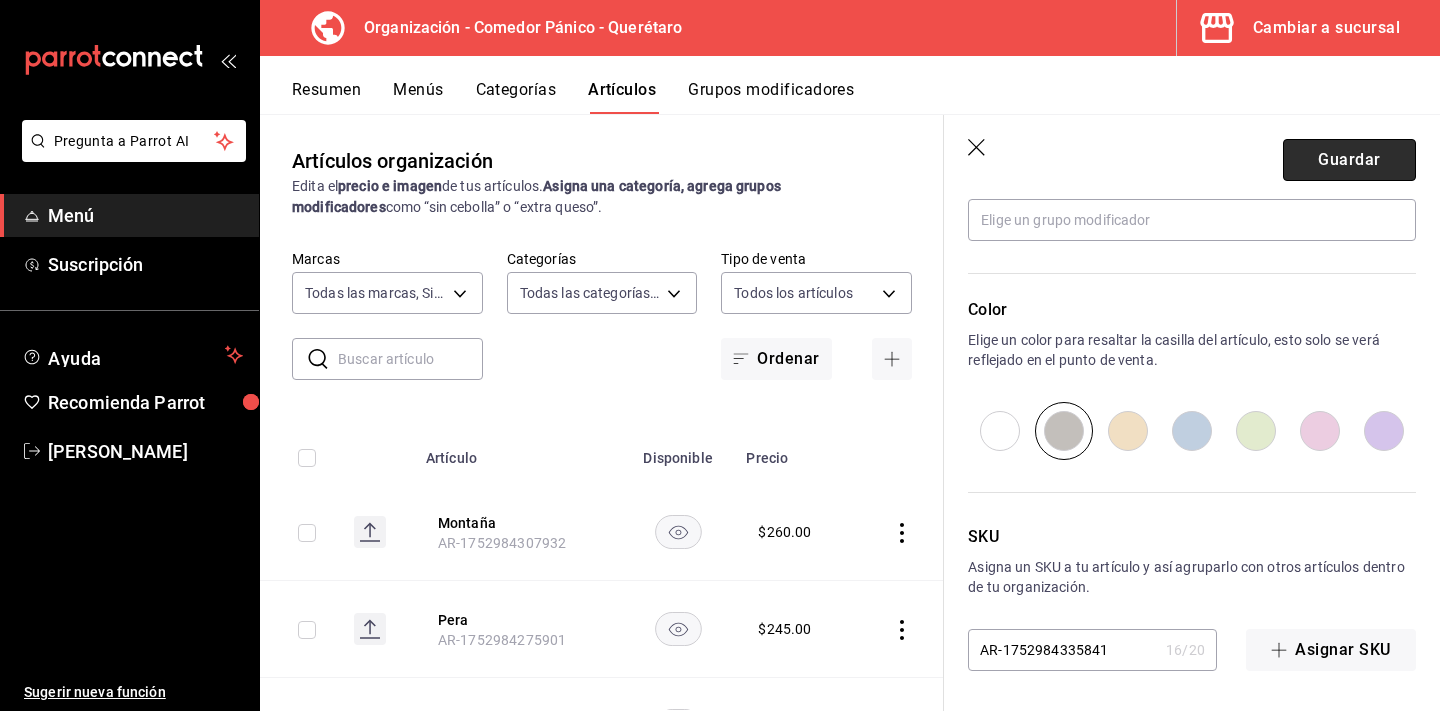 click on "Guardar" at bounding box center (1349, 160) 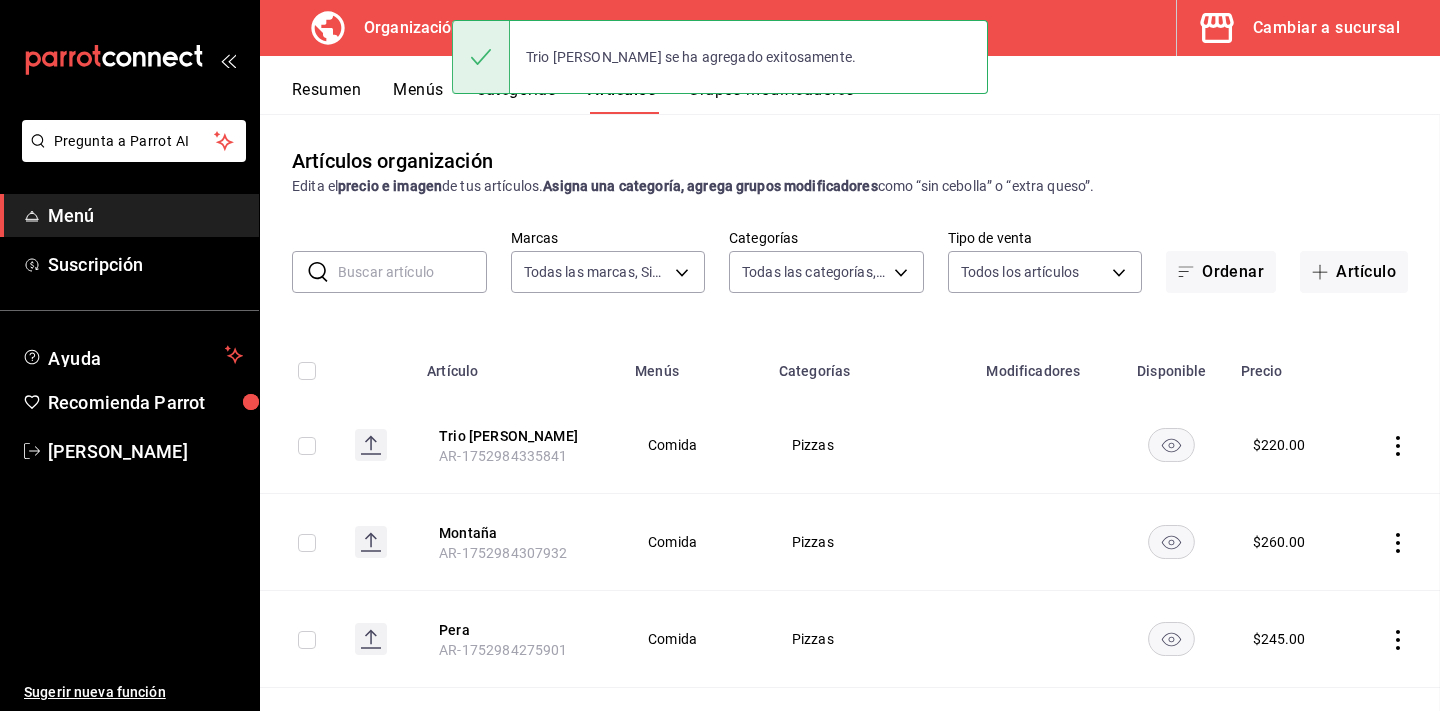 scroll, scrollTop: 0, scrollLeft: 0, axis: both 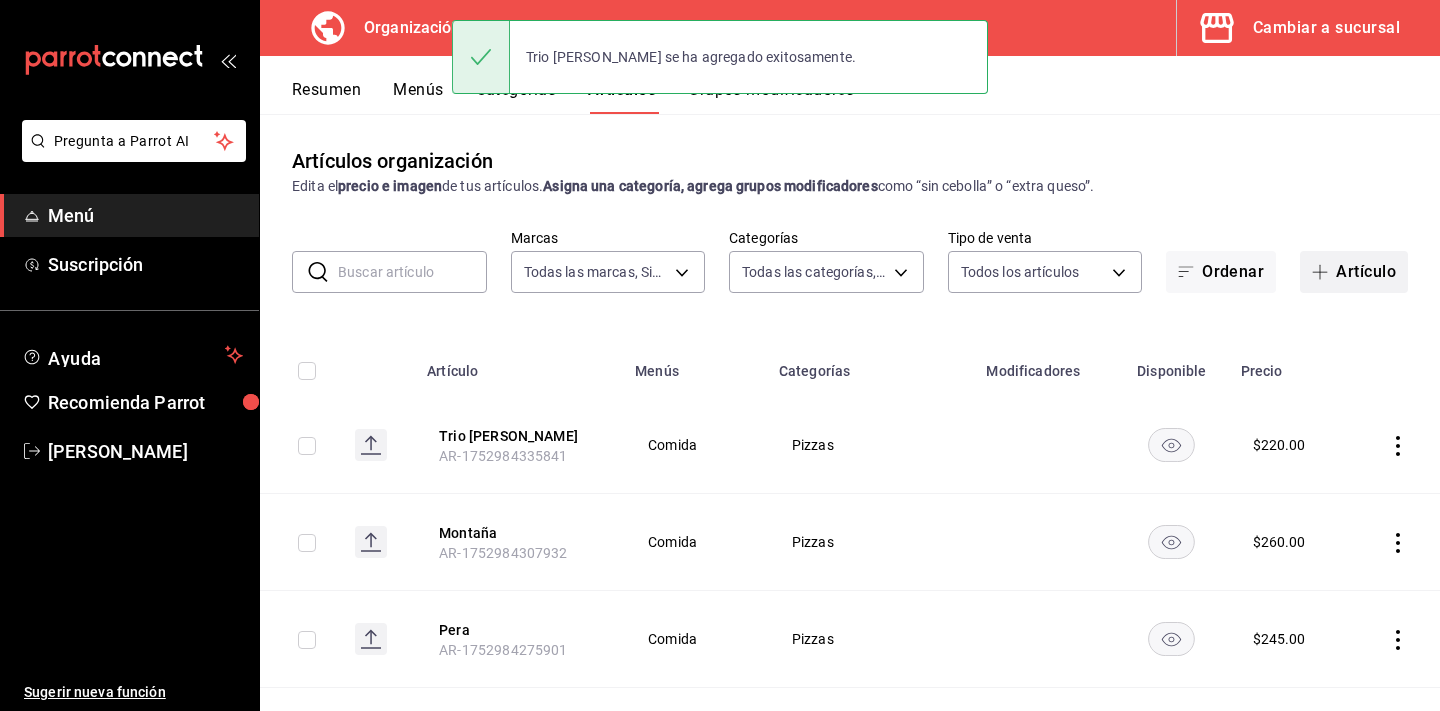 click on "Artículo" at bounding box center [1354, 272] 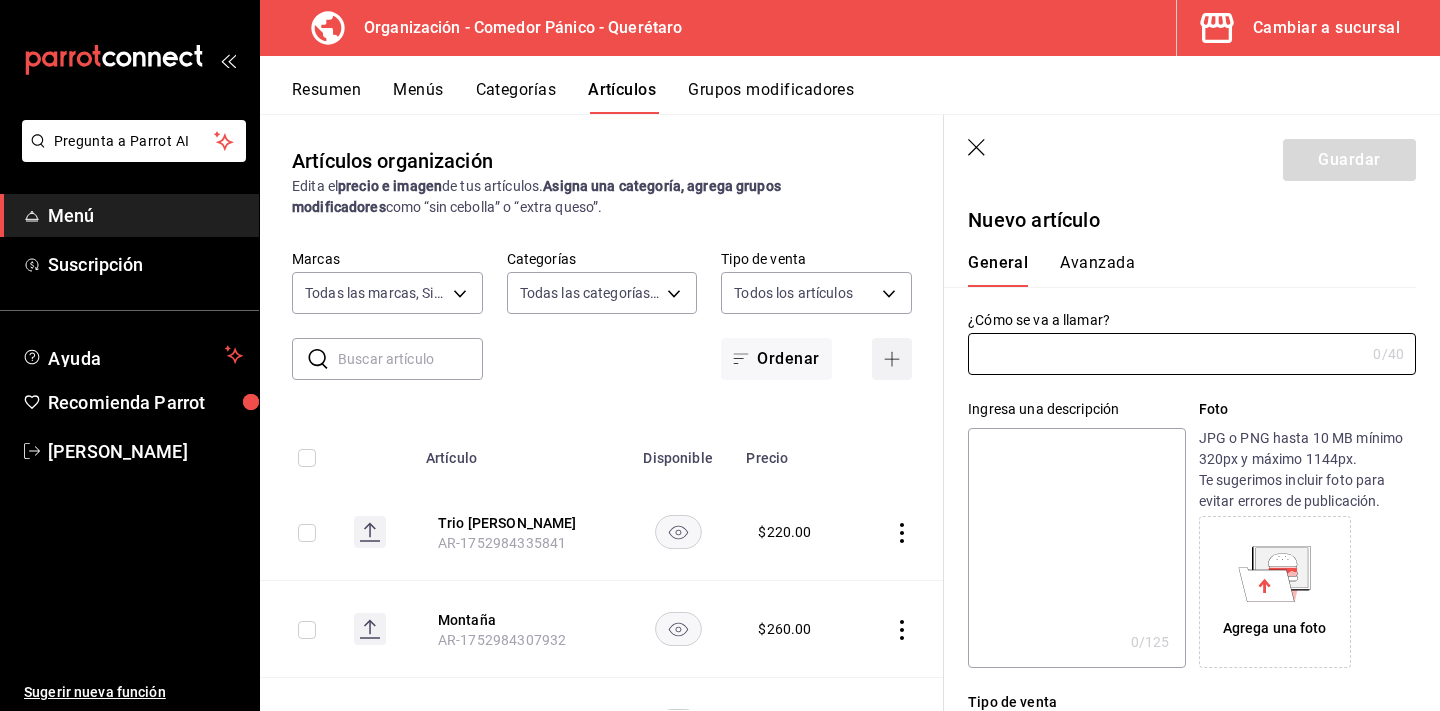 type on "AR-1752984369645" 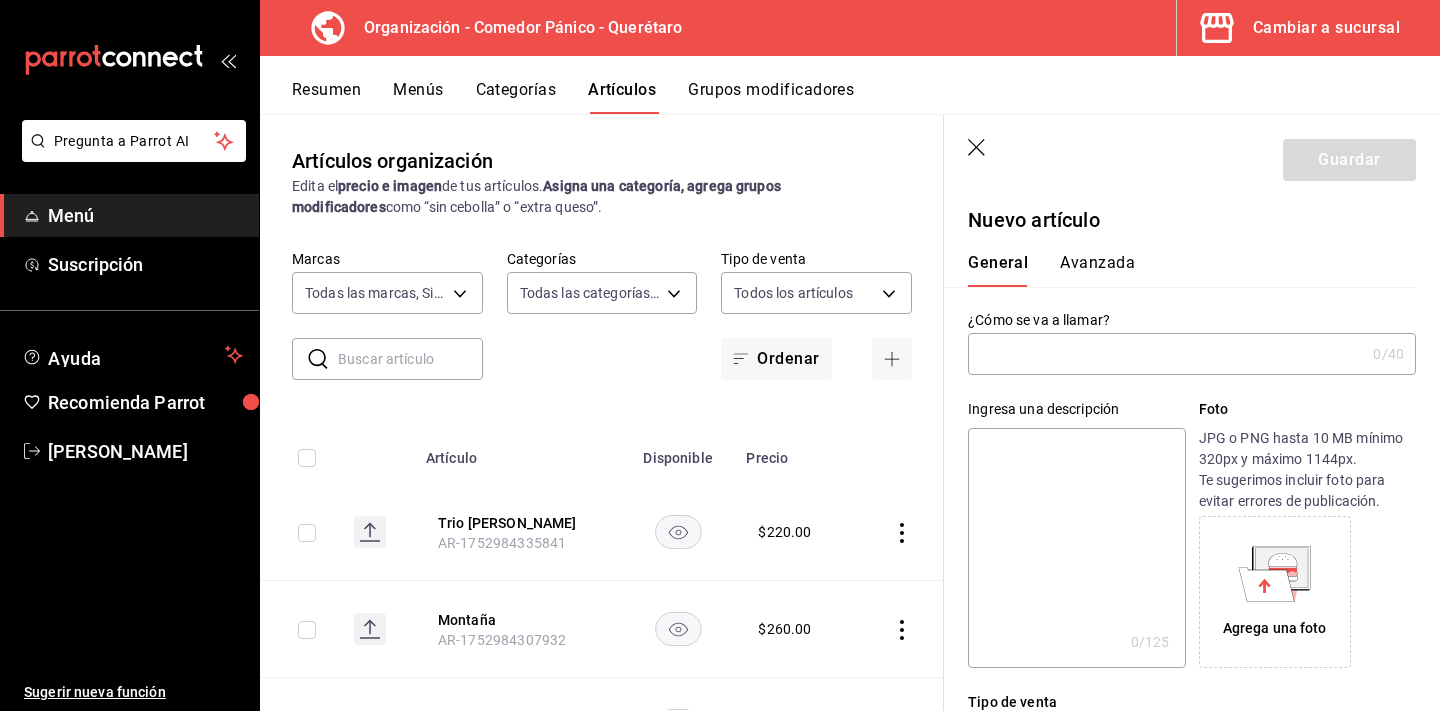 click at bounding box center (1166, 354) 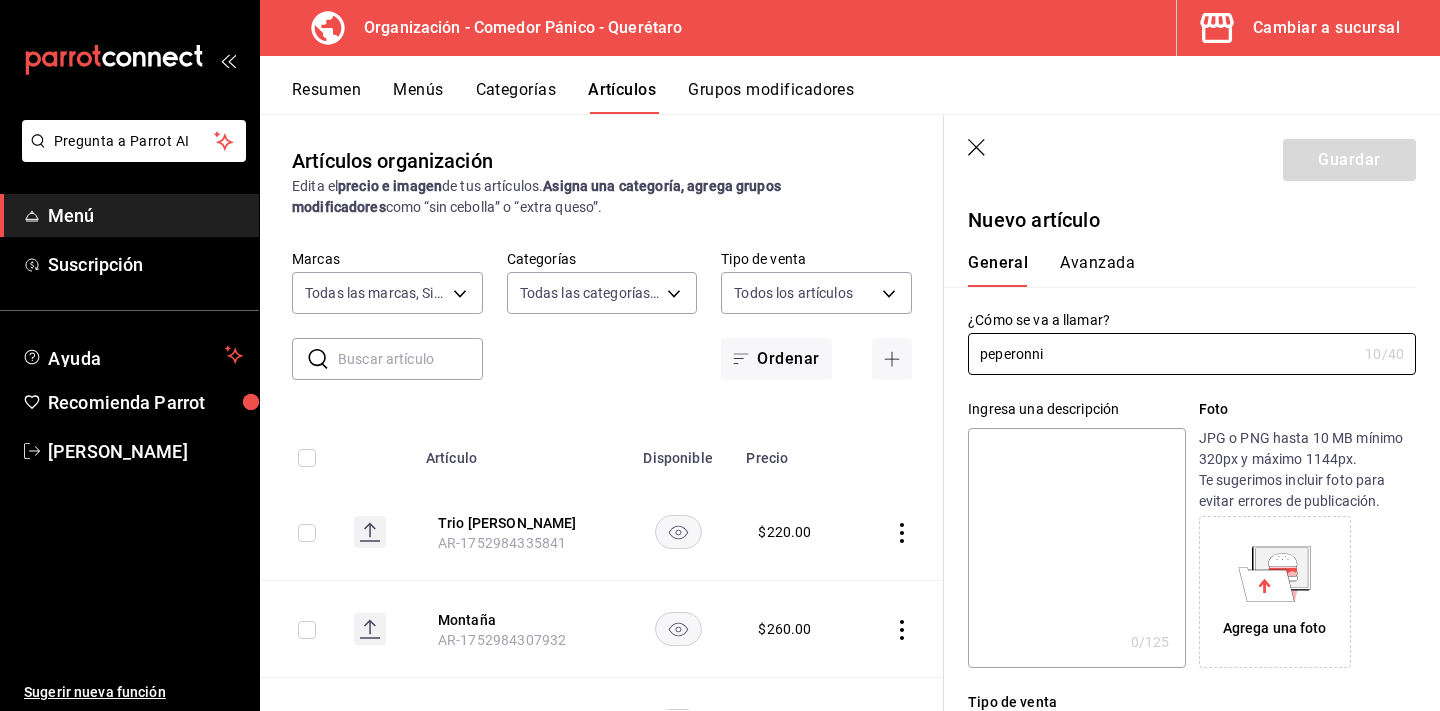 scroll, scrollTop: 0, scrollLeft: 0, axis: both 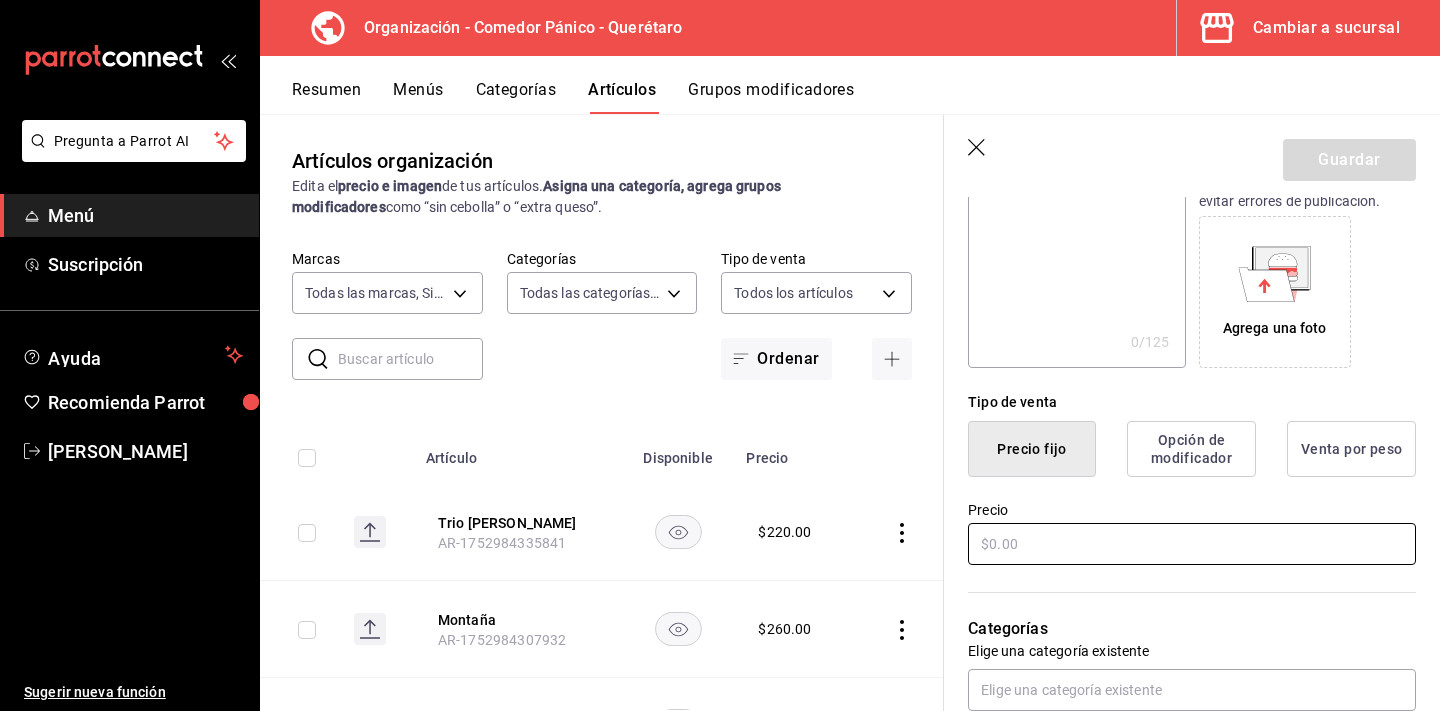 type on "peperonni" 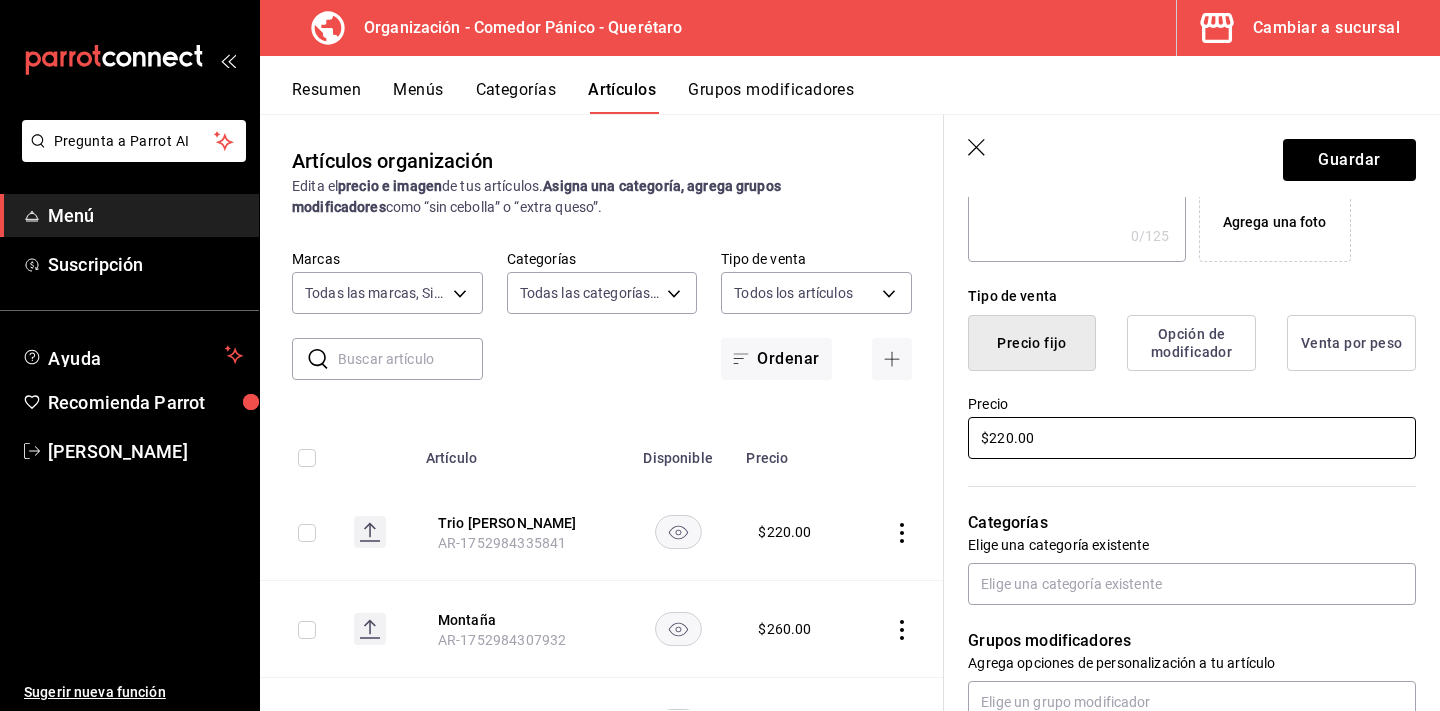 scroll, scrollTop: 521, scrollLeft: 0, axis: vertical 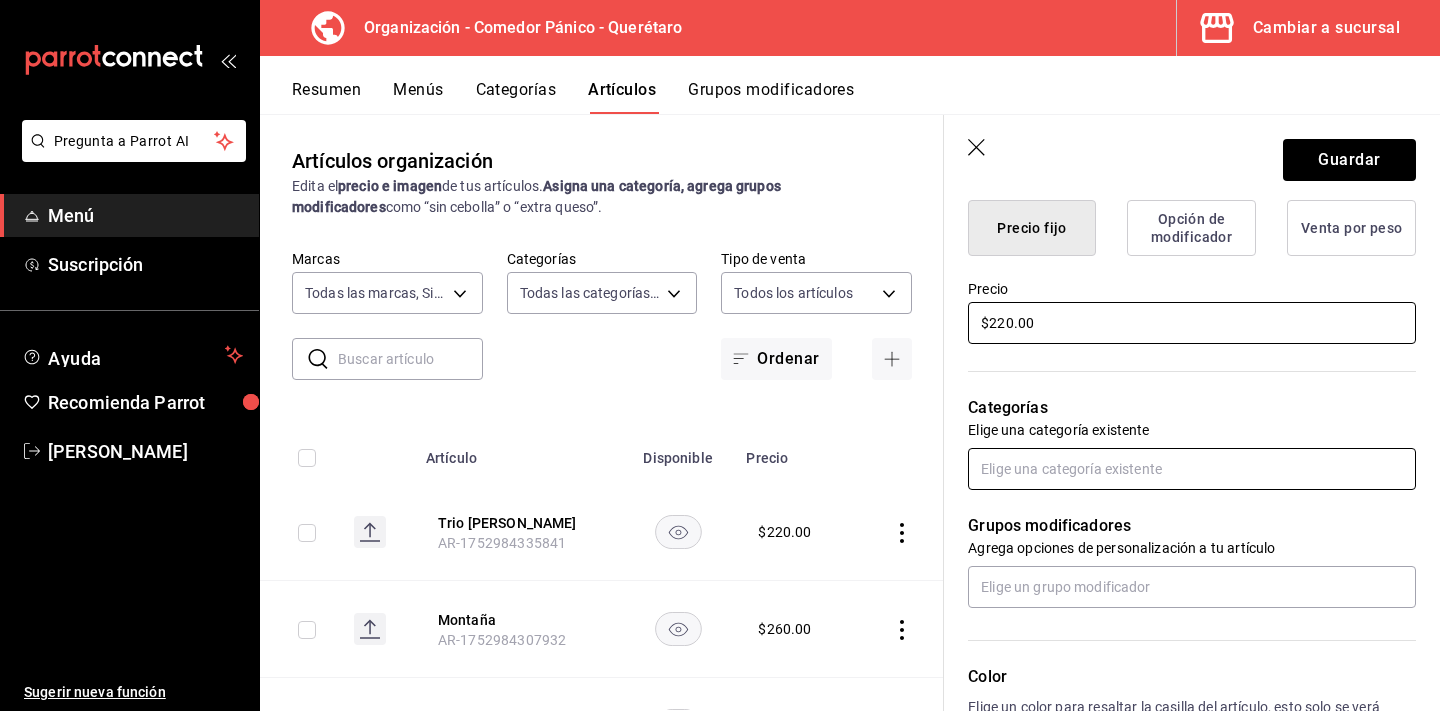 type on "$220.00" 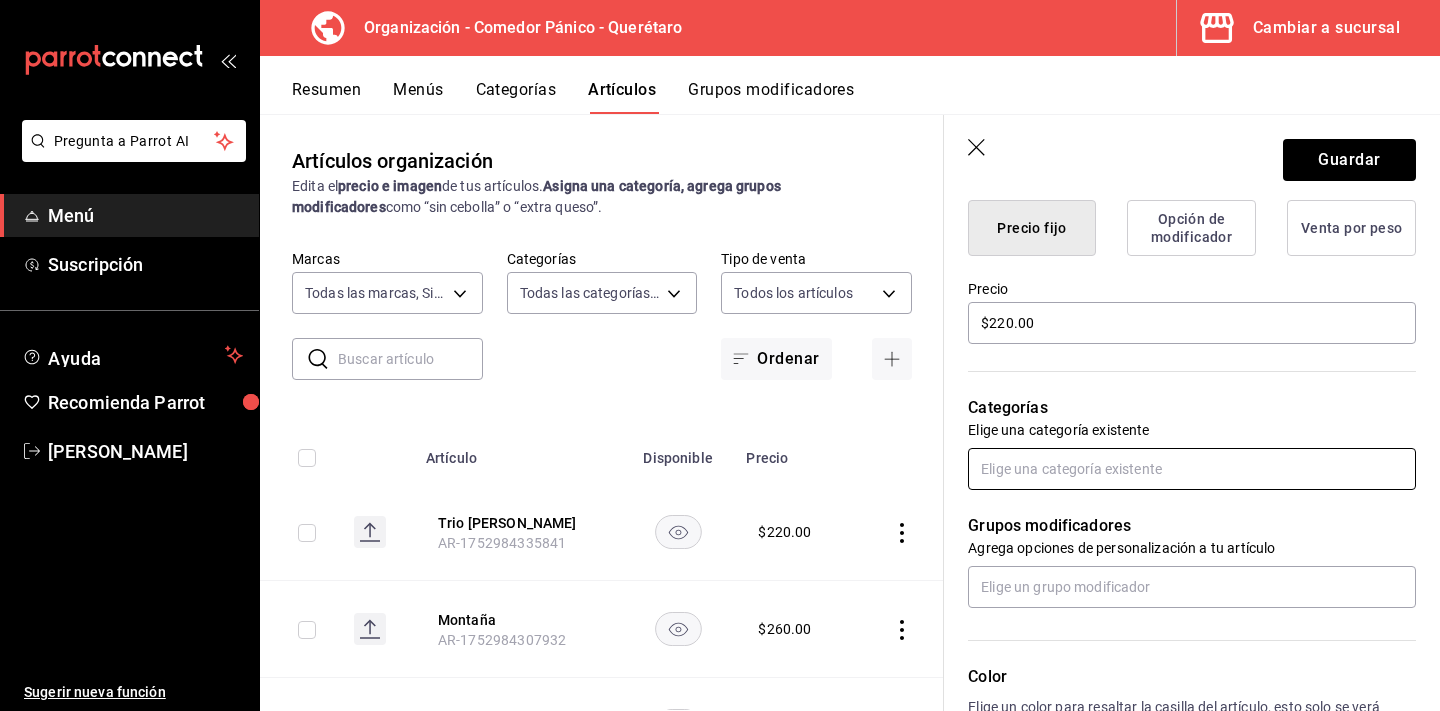 click at bounding box center (1192, 469) 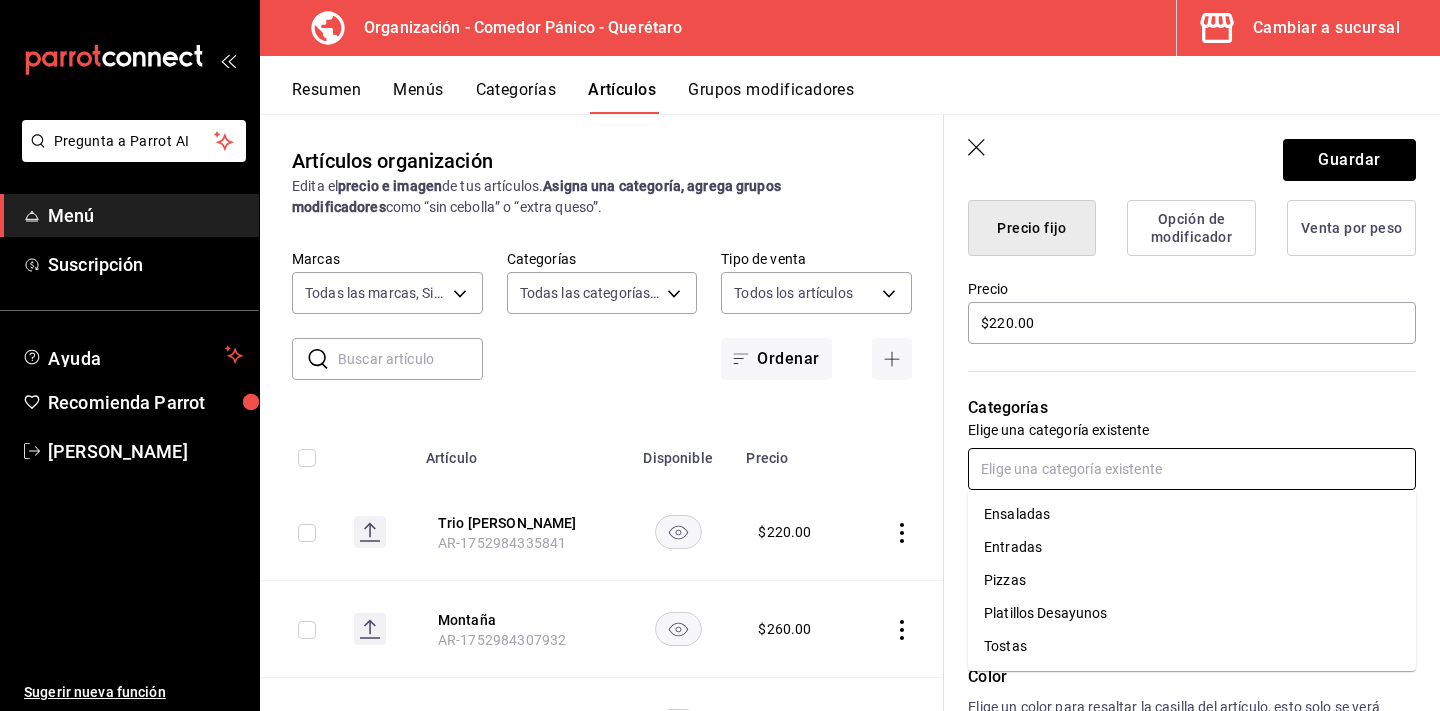 click on "Pizzas" at bounding box center (1192, 580) 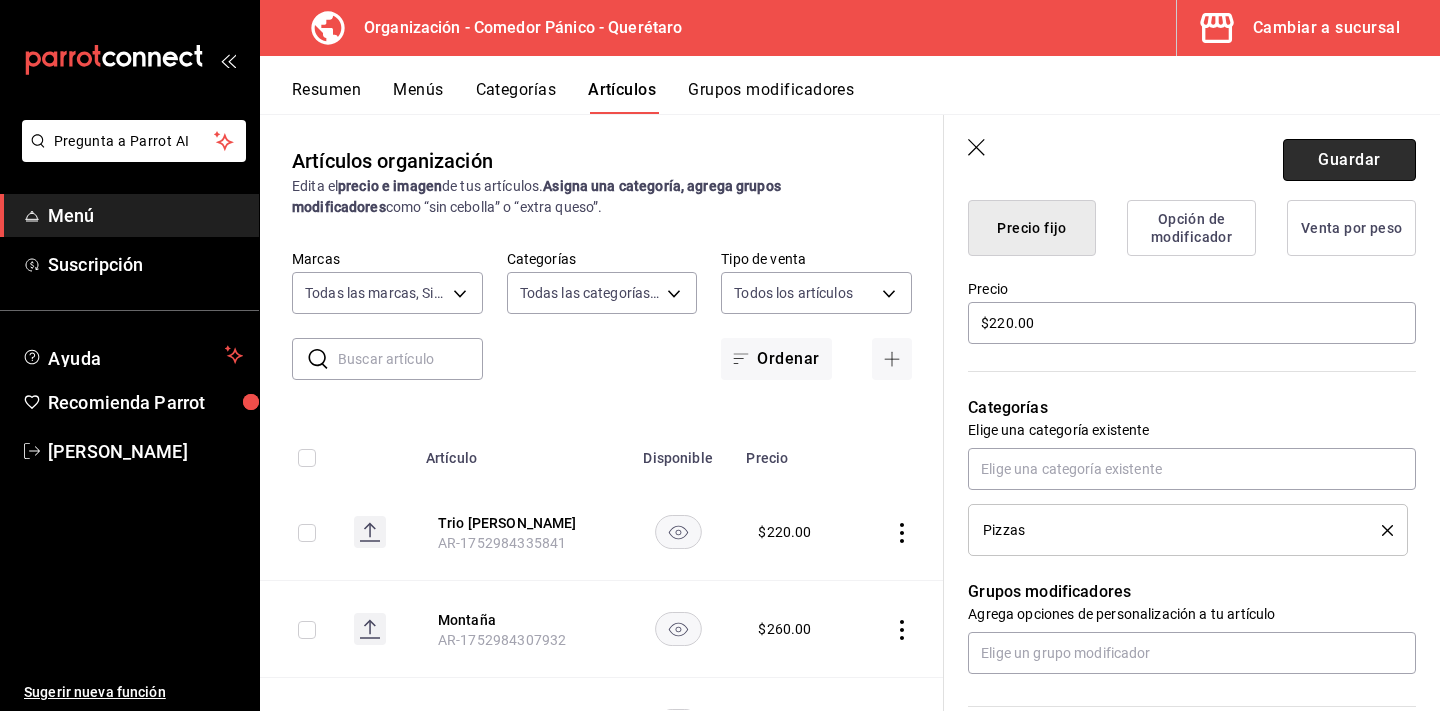 click on "Guardar" at bounding box center [1349, 160] 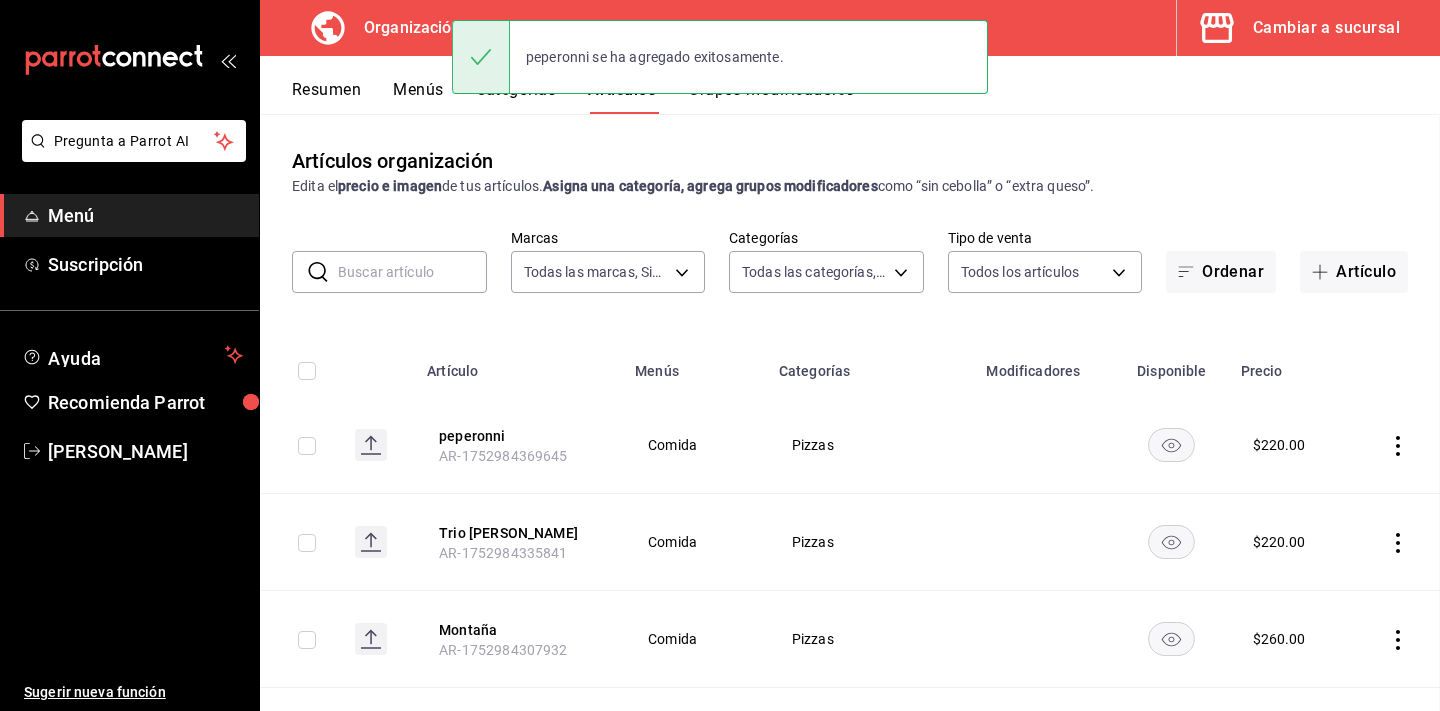 scroll, scrollTop: 0, scrollLeft: 0, axis: both 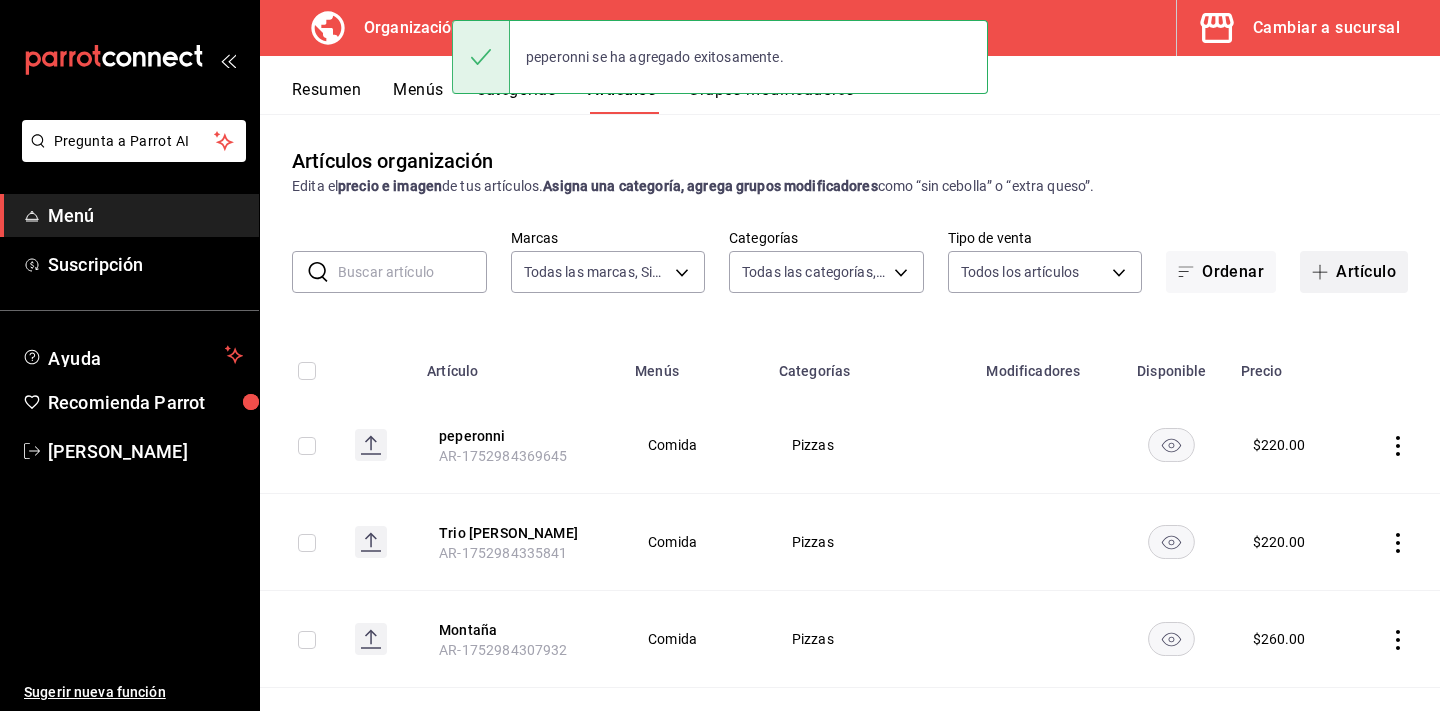 click at bounding box center (1324, 272) 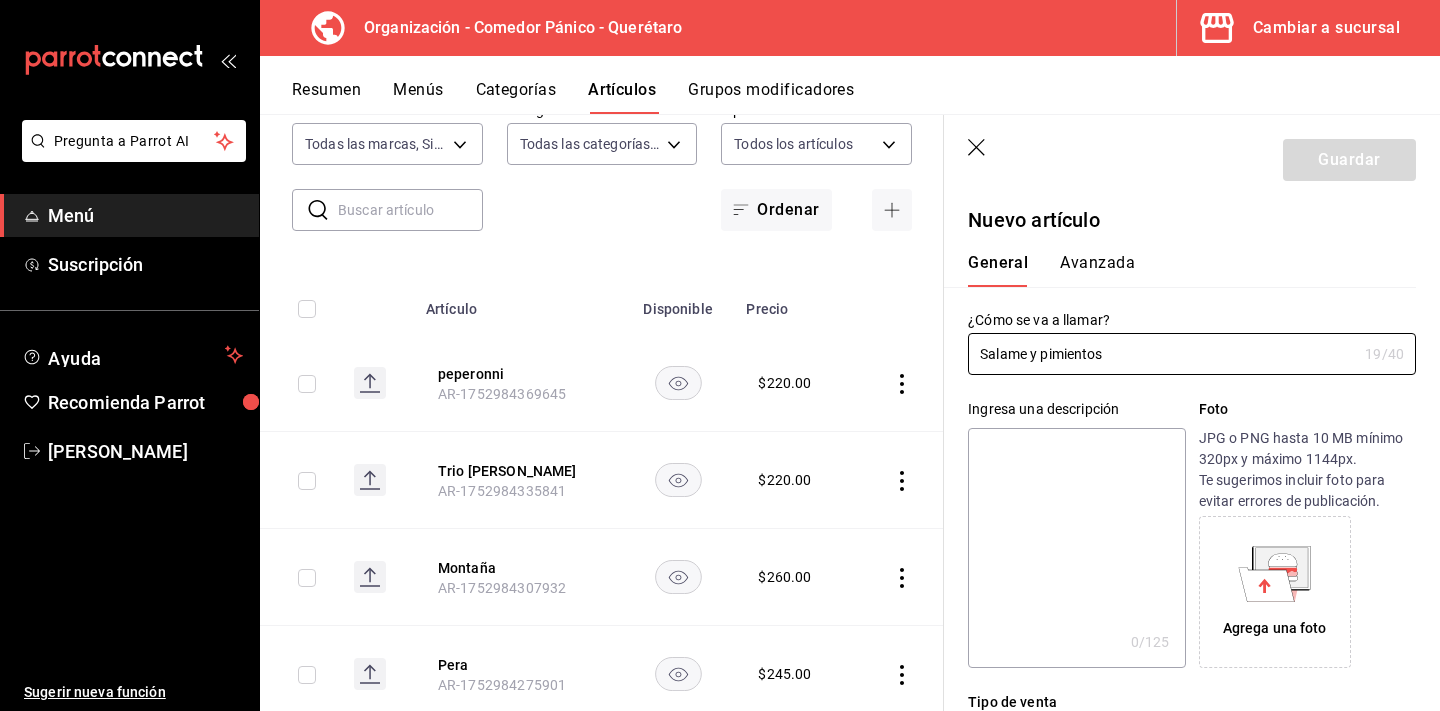 scroll, scrollTop: 269, scrollLeft: 0, axis: vertical 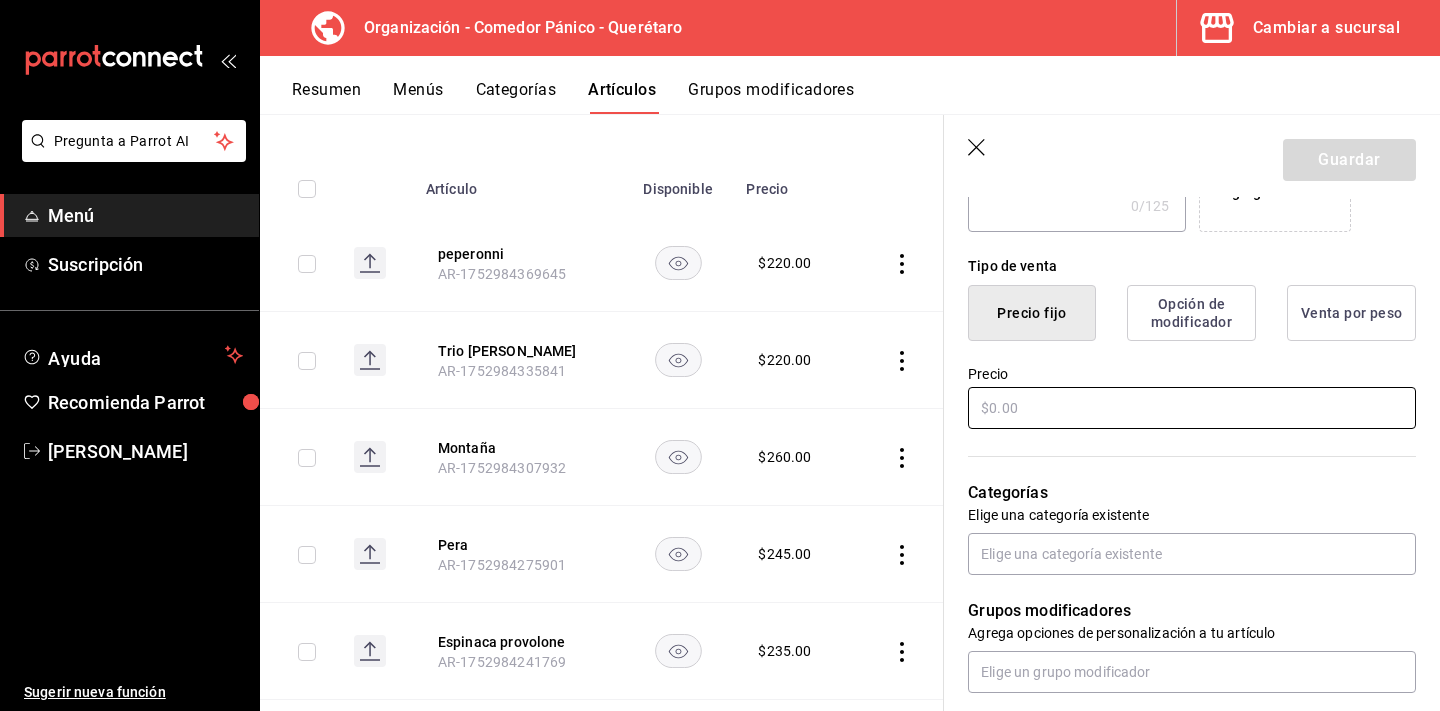 type on "Salame y pimientos" 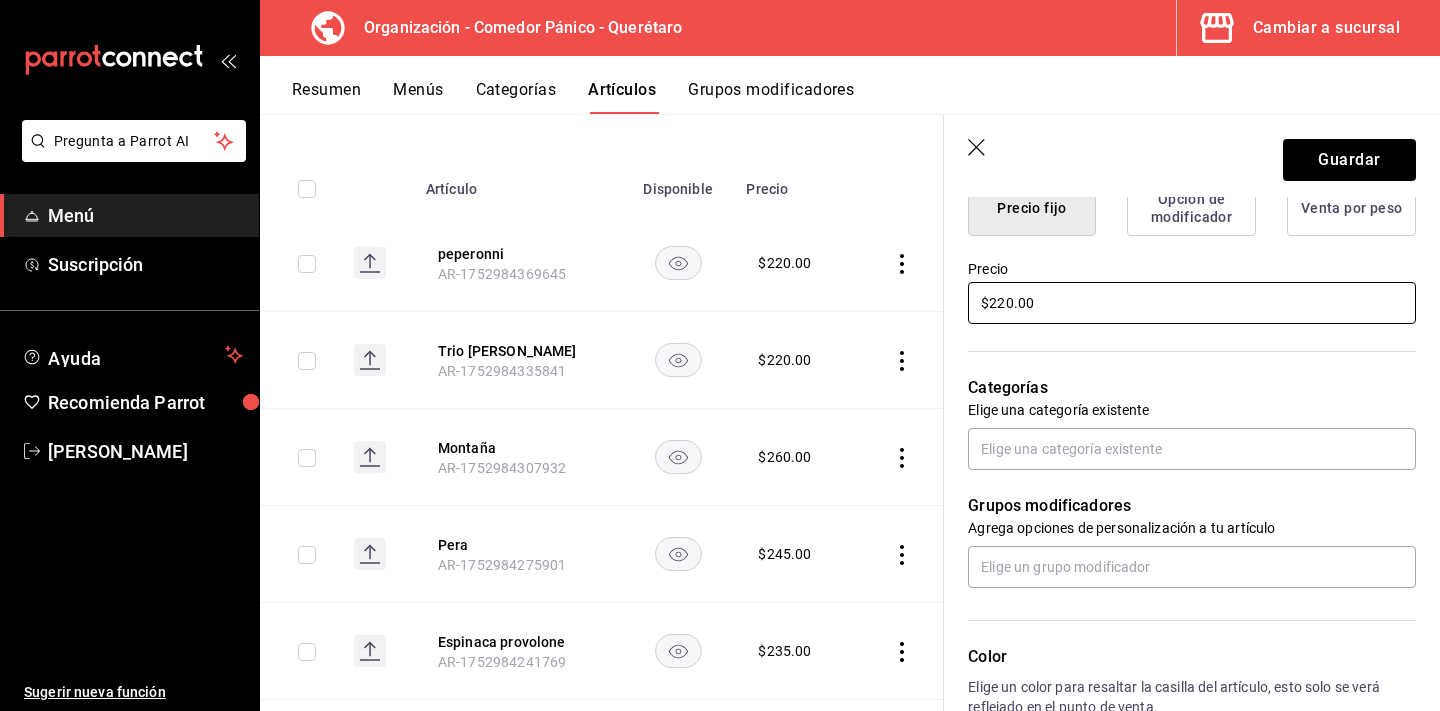 scroll, scrollTop: 603, scrollLeft: 0, axis: vertical 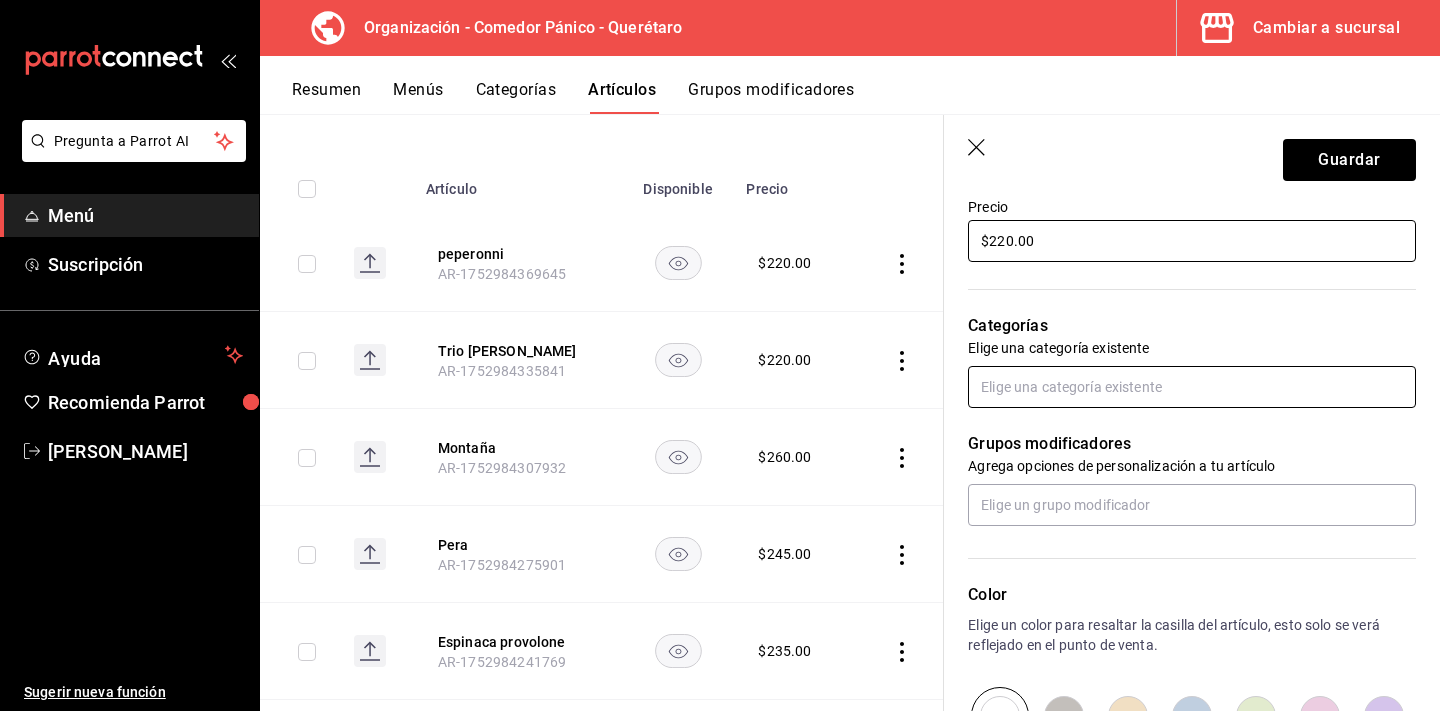 type on "$220.00" 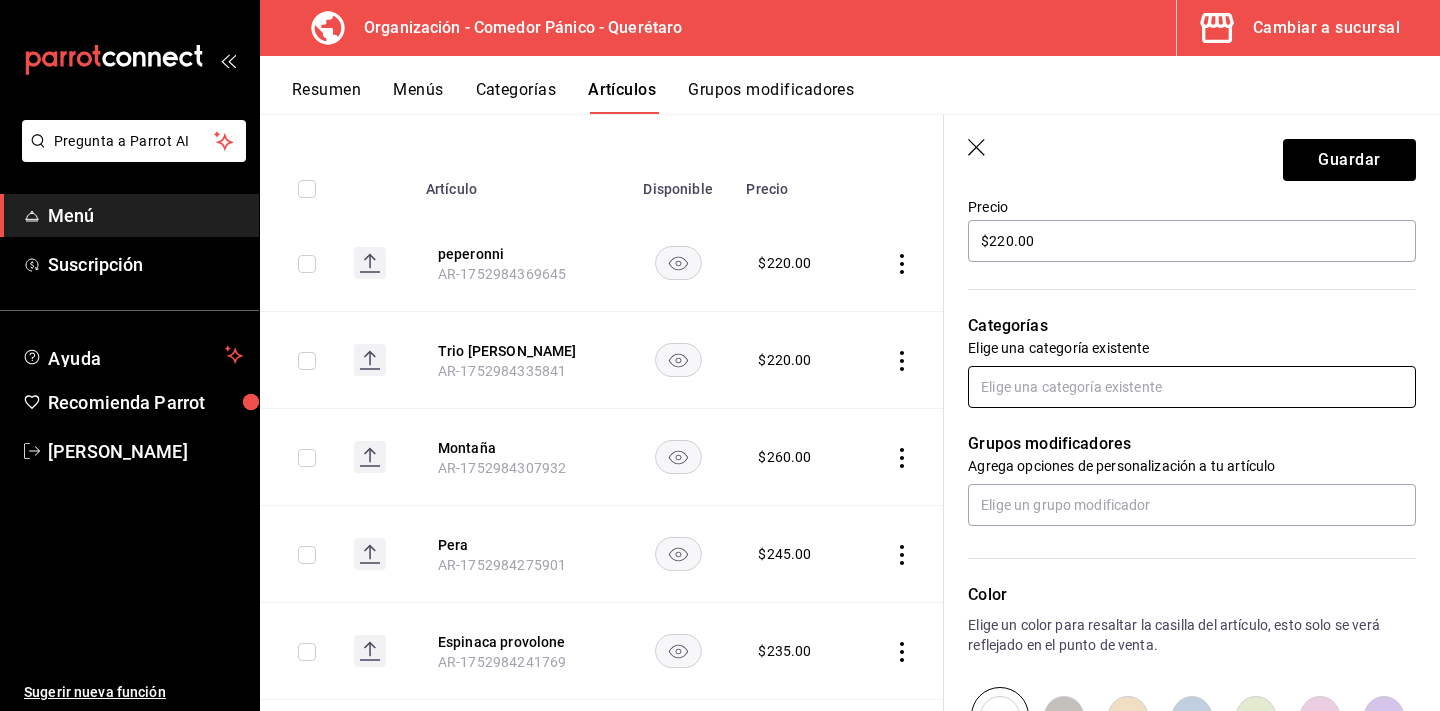 click at bounding box center (1192, 387) 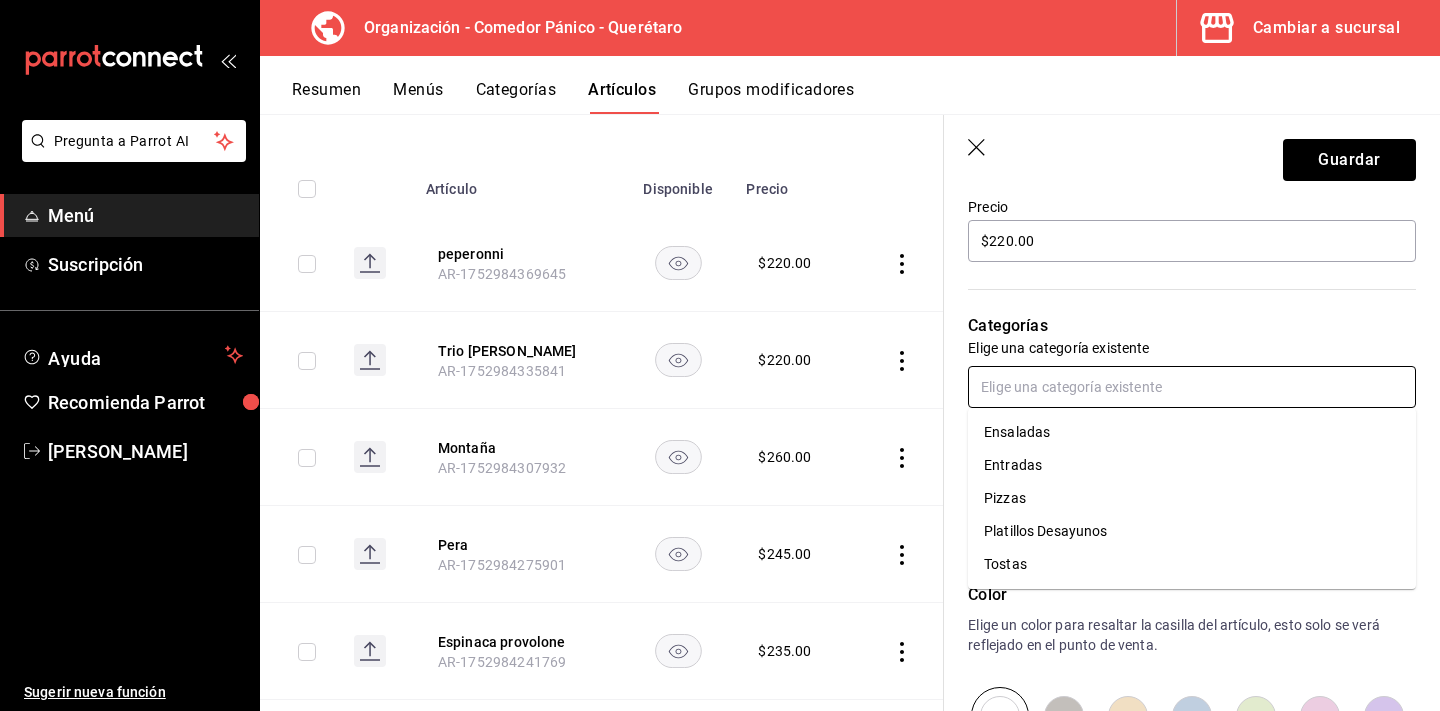 click on "Pizzas" at bounding box center (1192, 498) 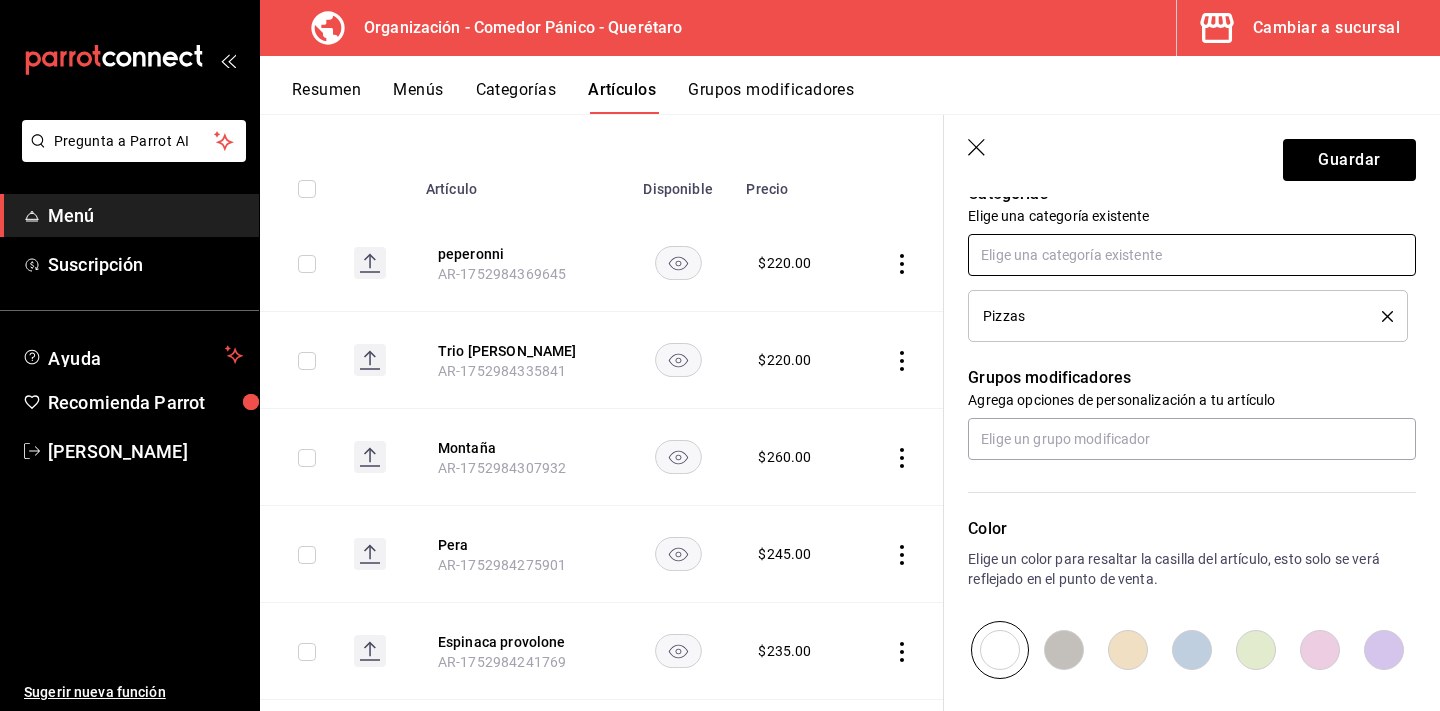 scroll, scrollTop: 738, scrollLeft: 0, axis: vertical 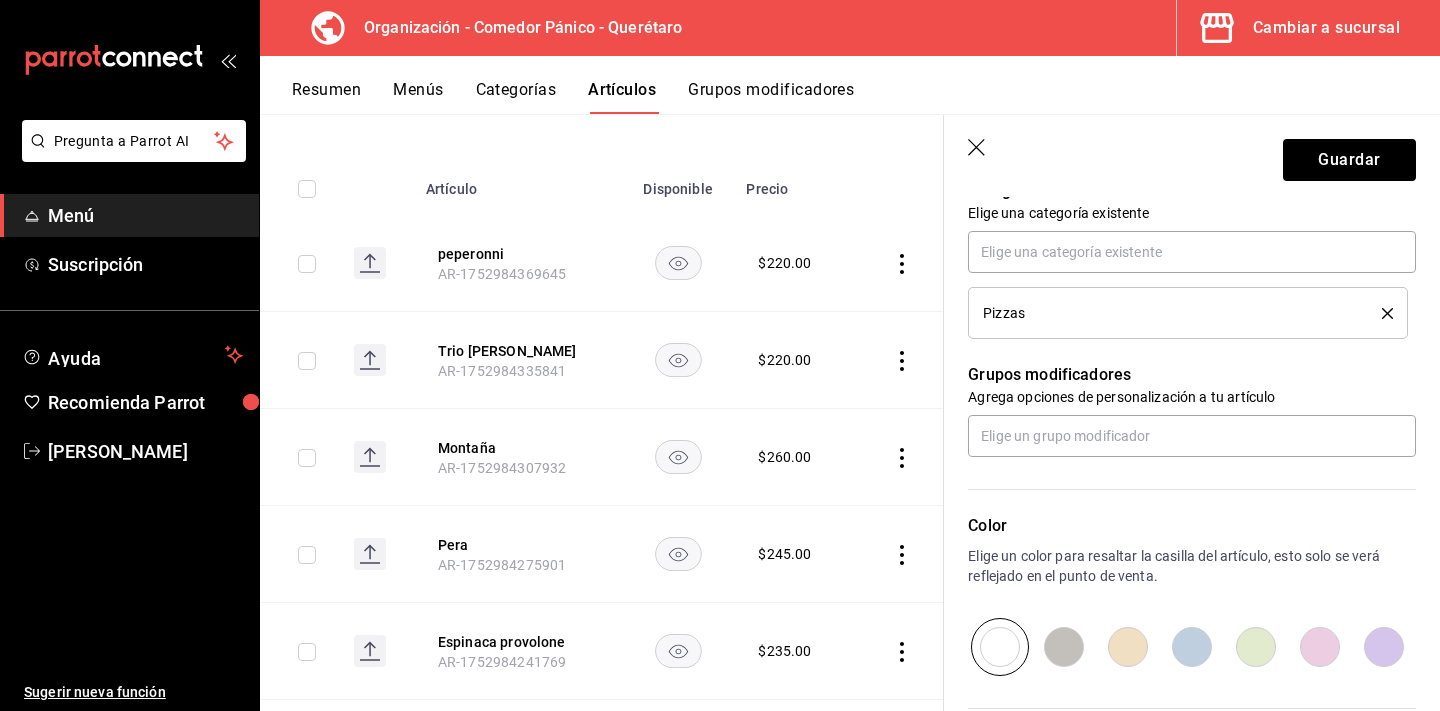 click at bounding box center (1064, 647) 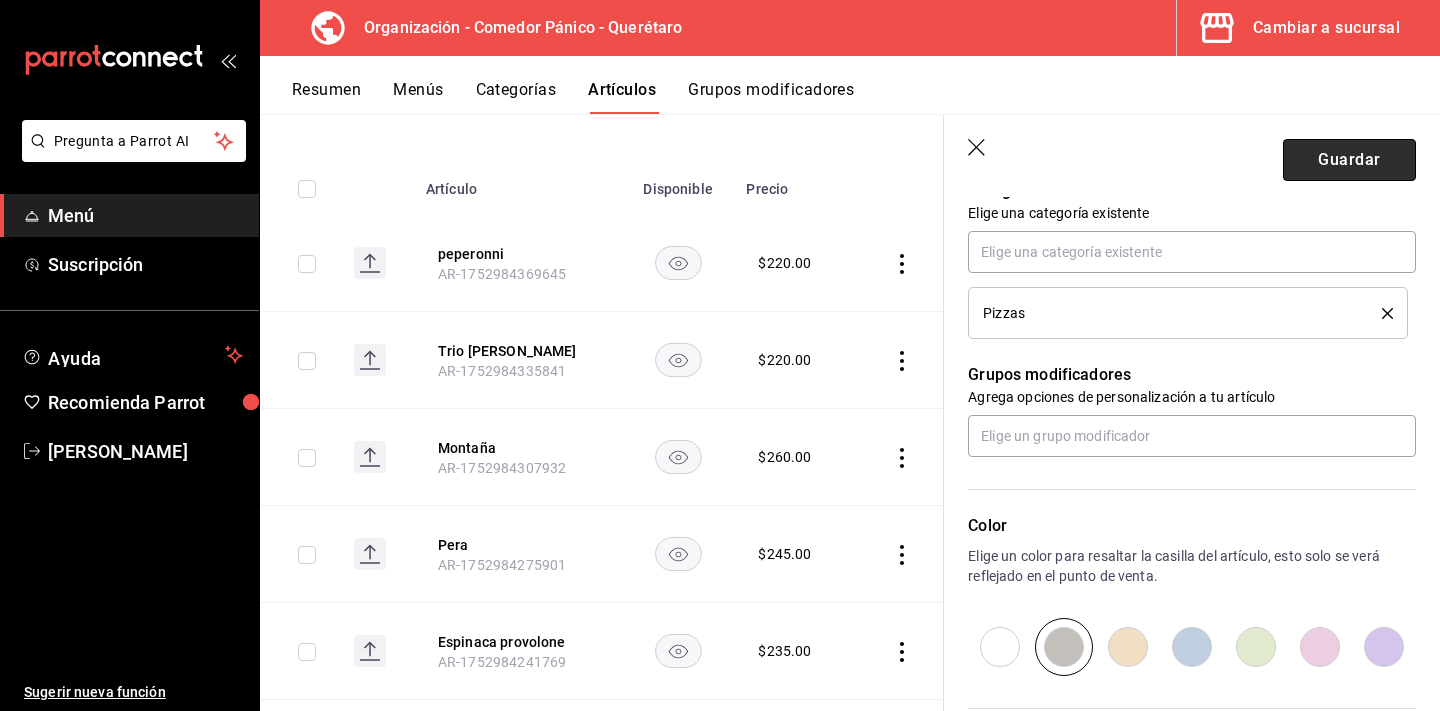 click on "Guardar" at bounding box center [1349, 160] 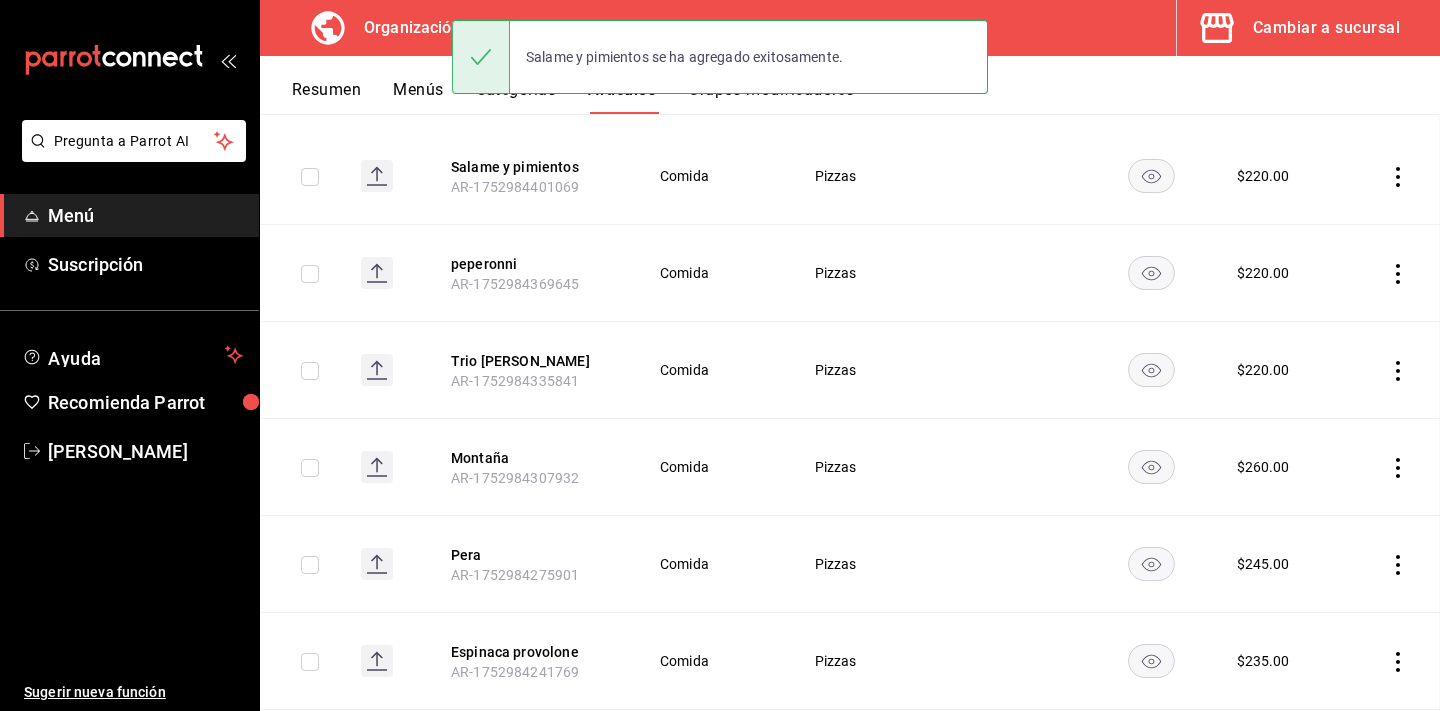 scroll, scrollTop: 0, scrollLeft: 0, axis: both 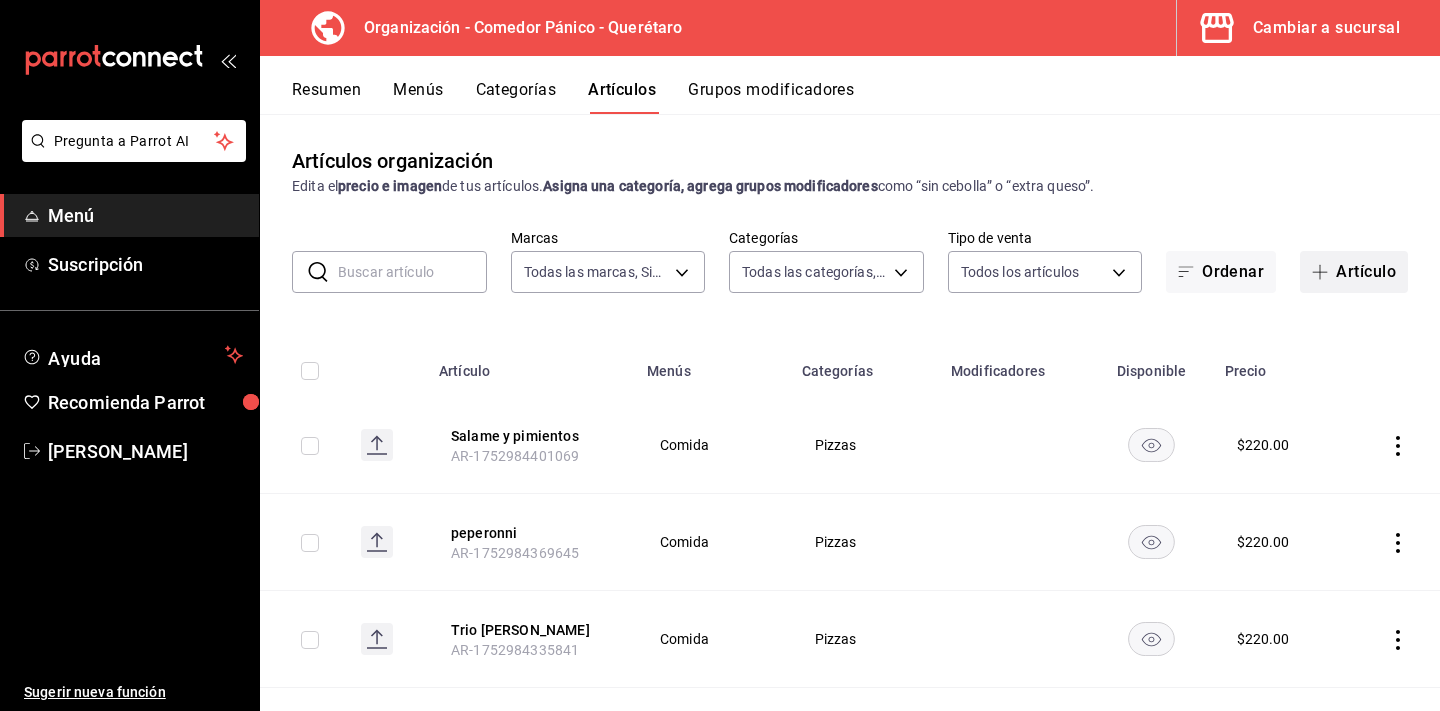 click on "Artículo" at bounding box center [1354, 272] 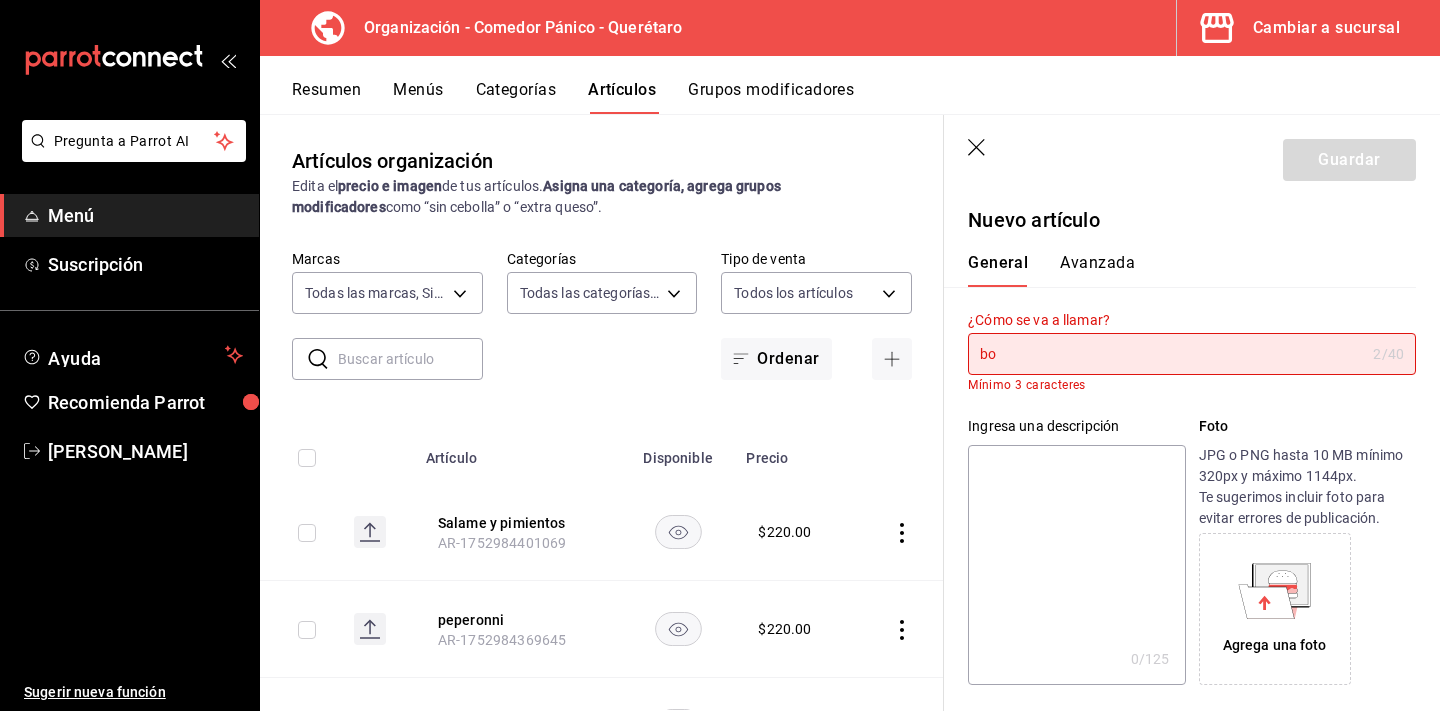 type on "b" 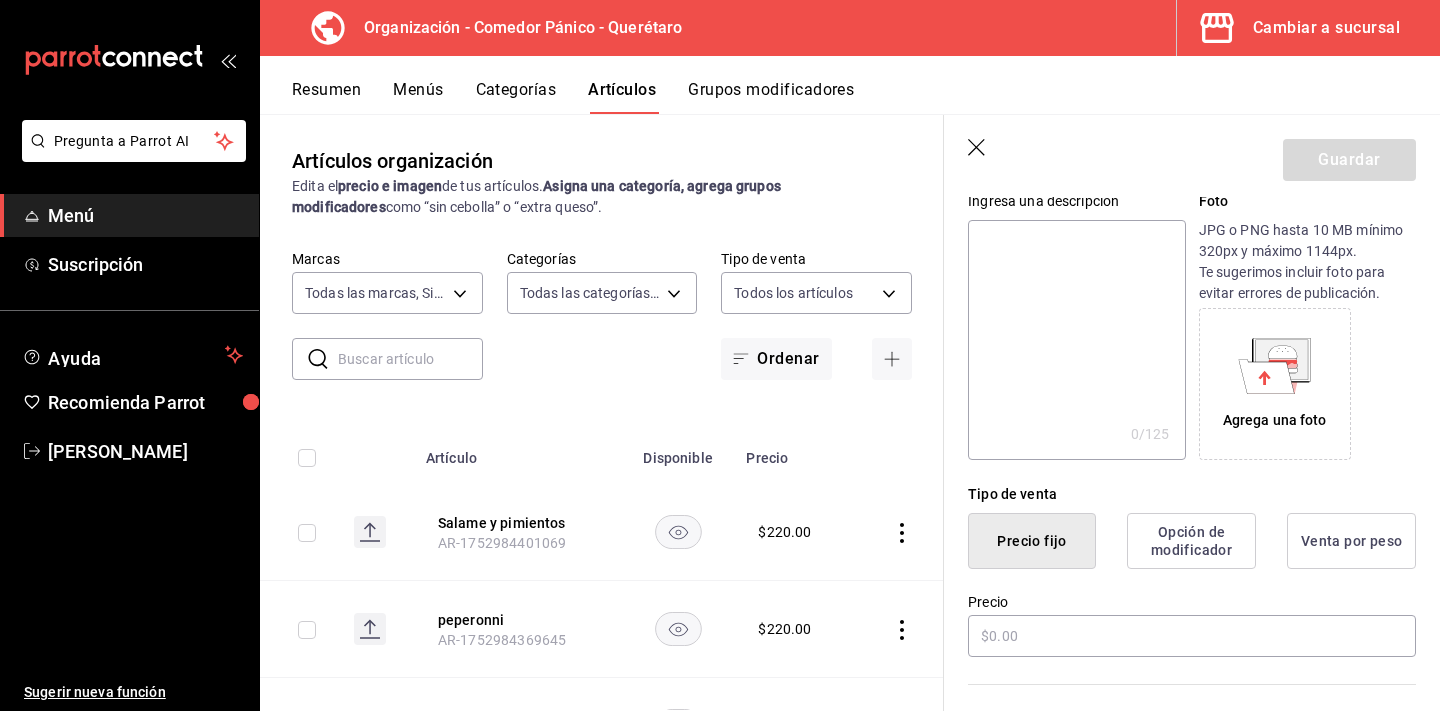 scroll, scrollTop: 216, scrollLeft: 0, axis: vertical 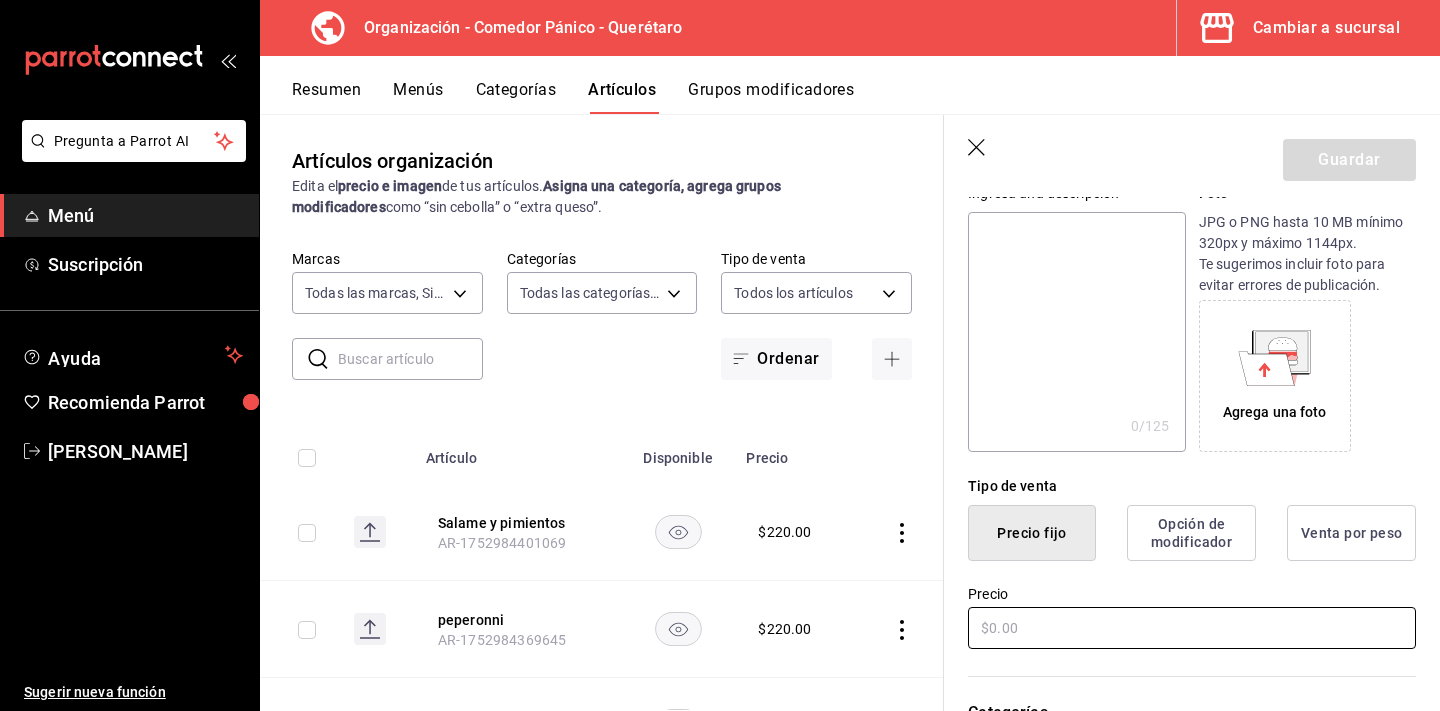 type on "Bolognesa con aceitunas" 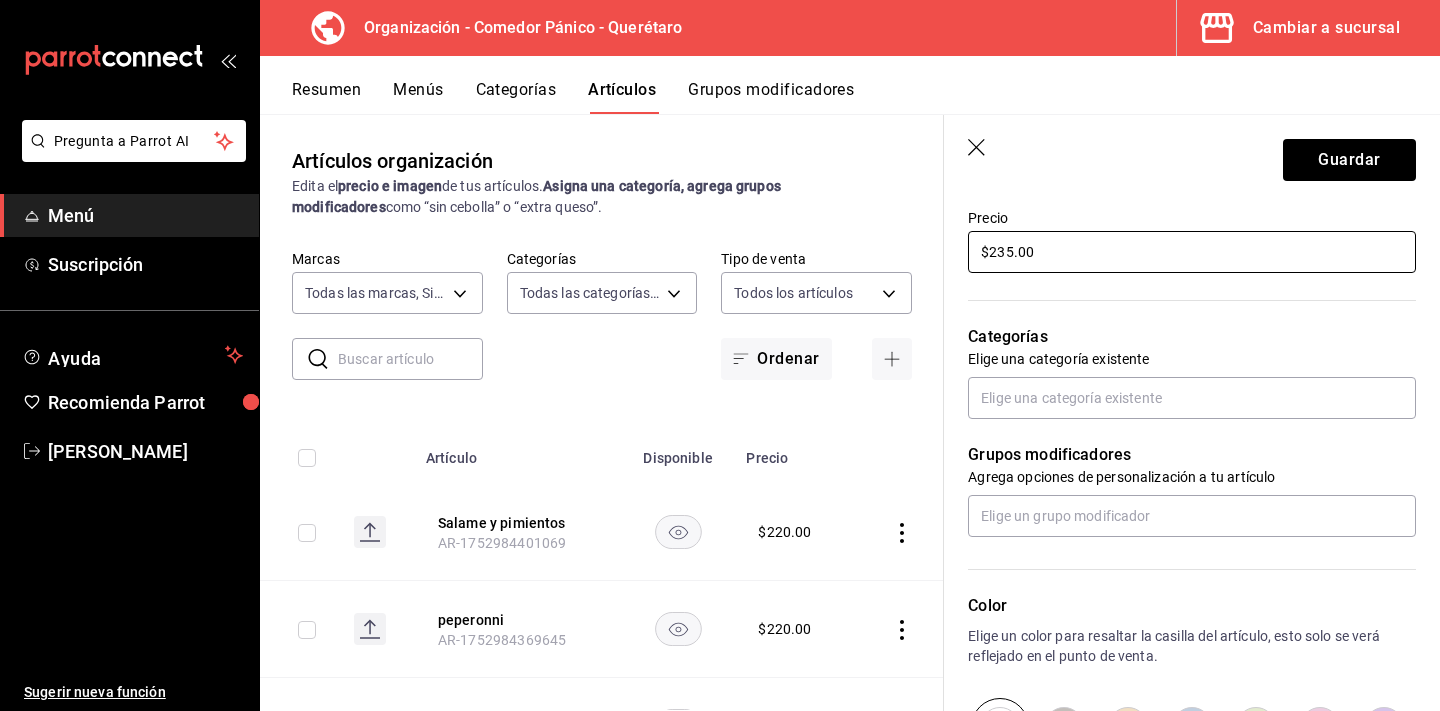 scroll, scrollTop: 722, scrollLeft: 0, axis: vertical 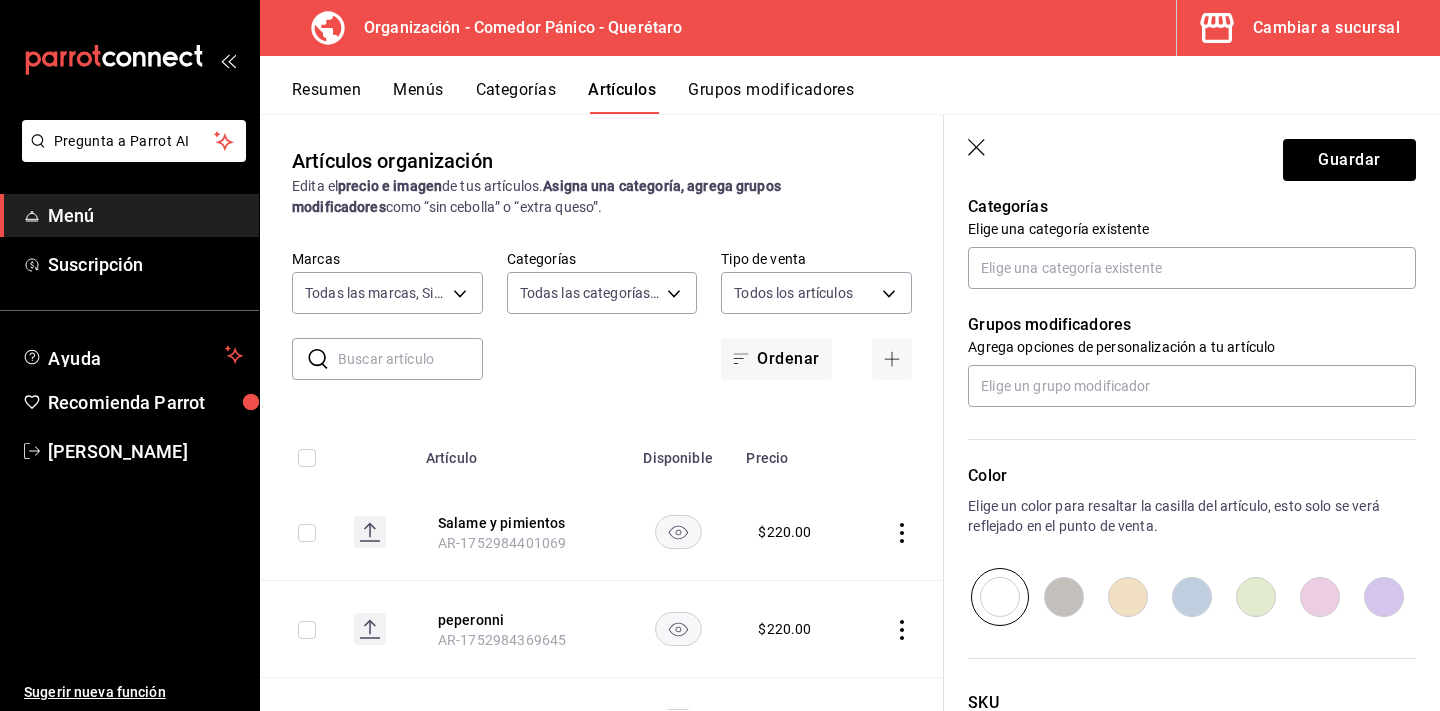 type on "$235.00" 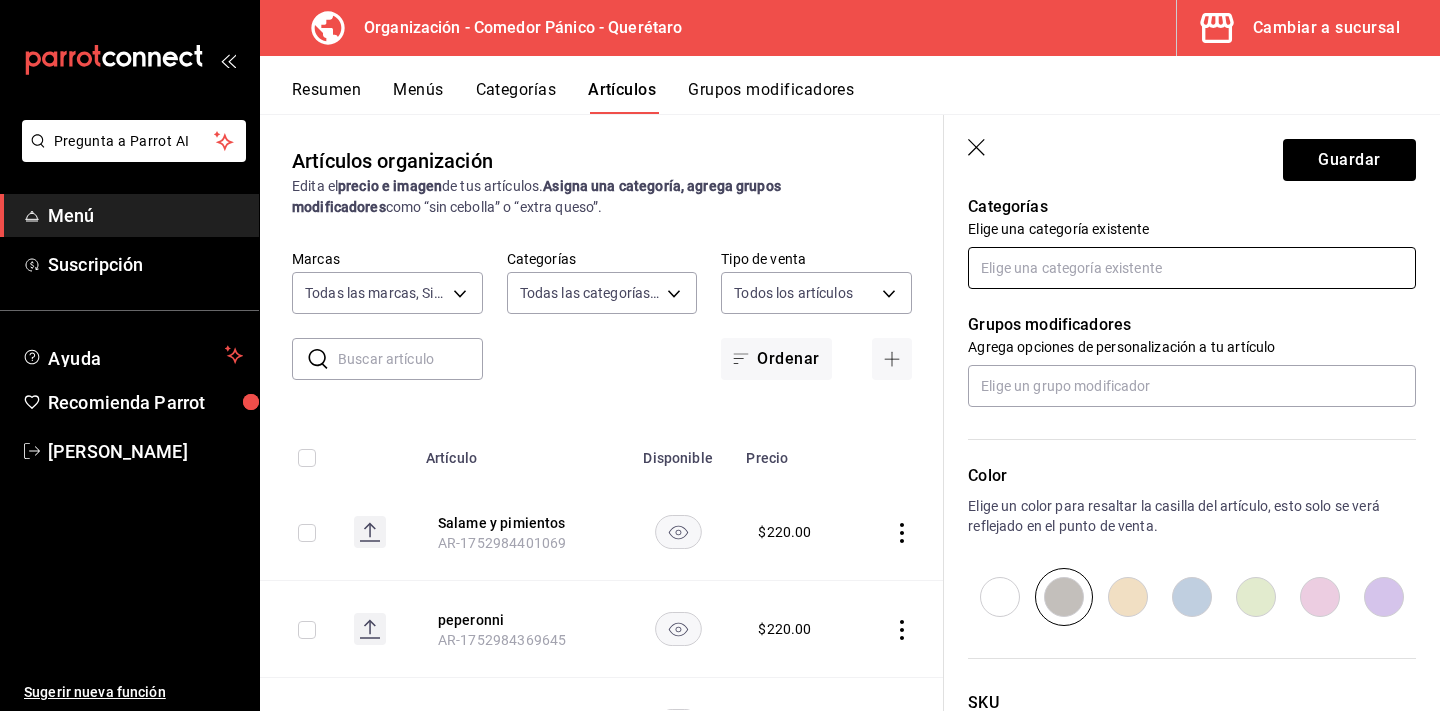 click at bounding box center [1192, 268] 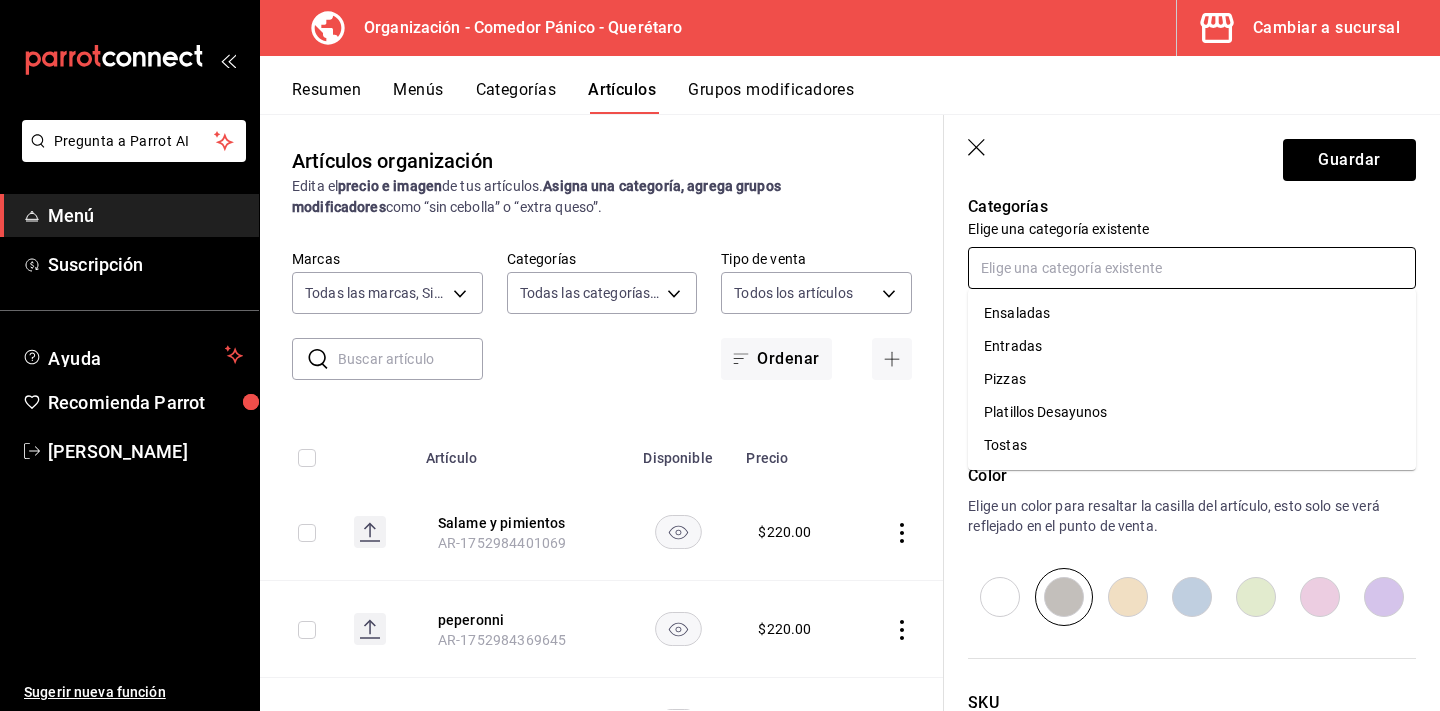 click on "Pizzas" at bounding box center [1192, 379] 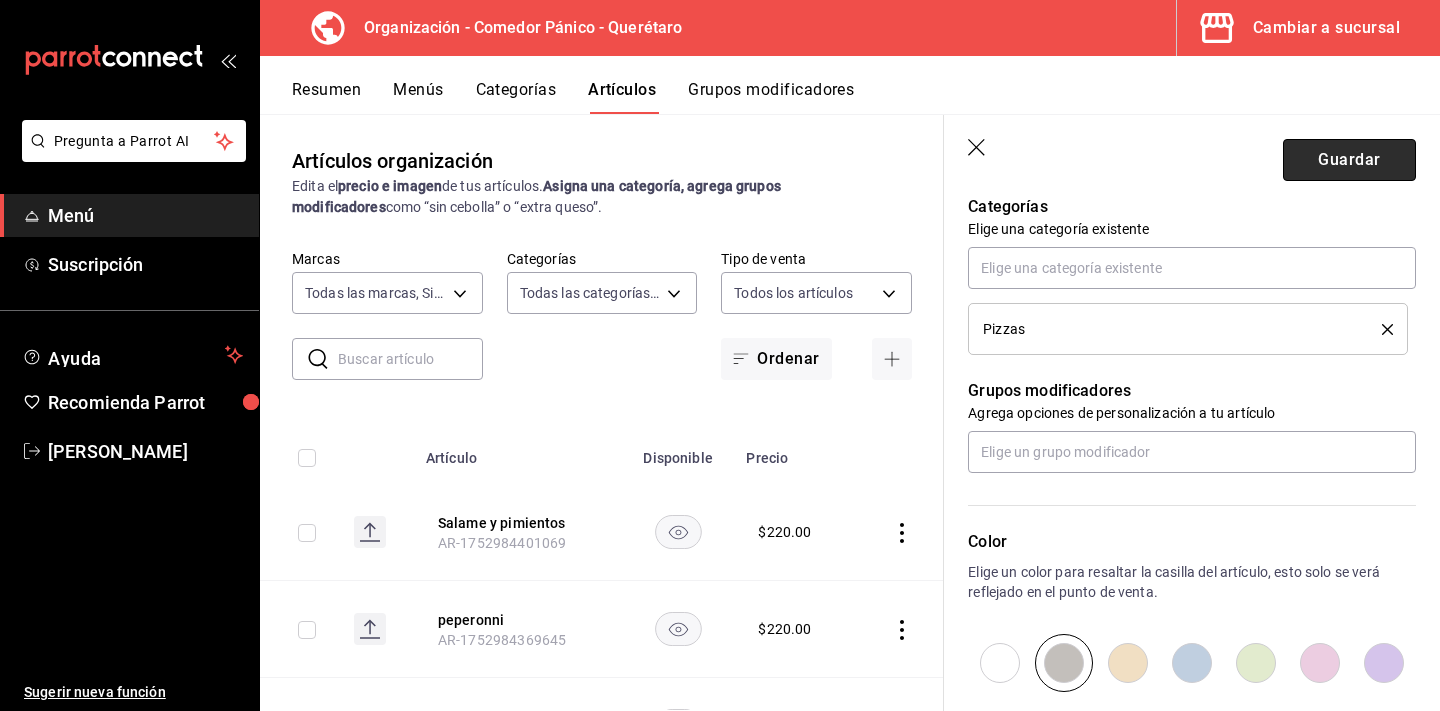 click on "Guardar" at bounding box center (1349, 160) 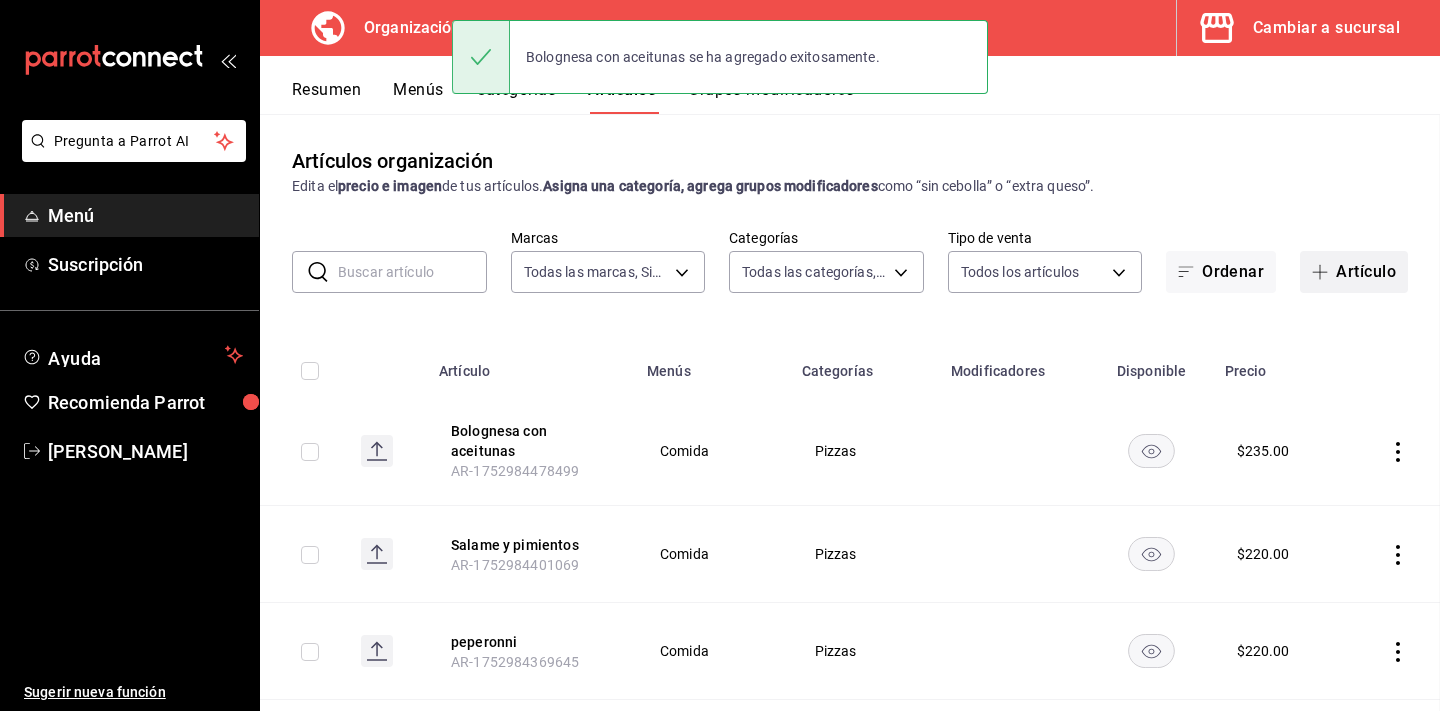 scroll, scrollTop: 0, scrollLeft: 0, axis: both 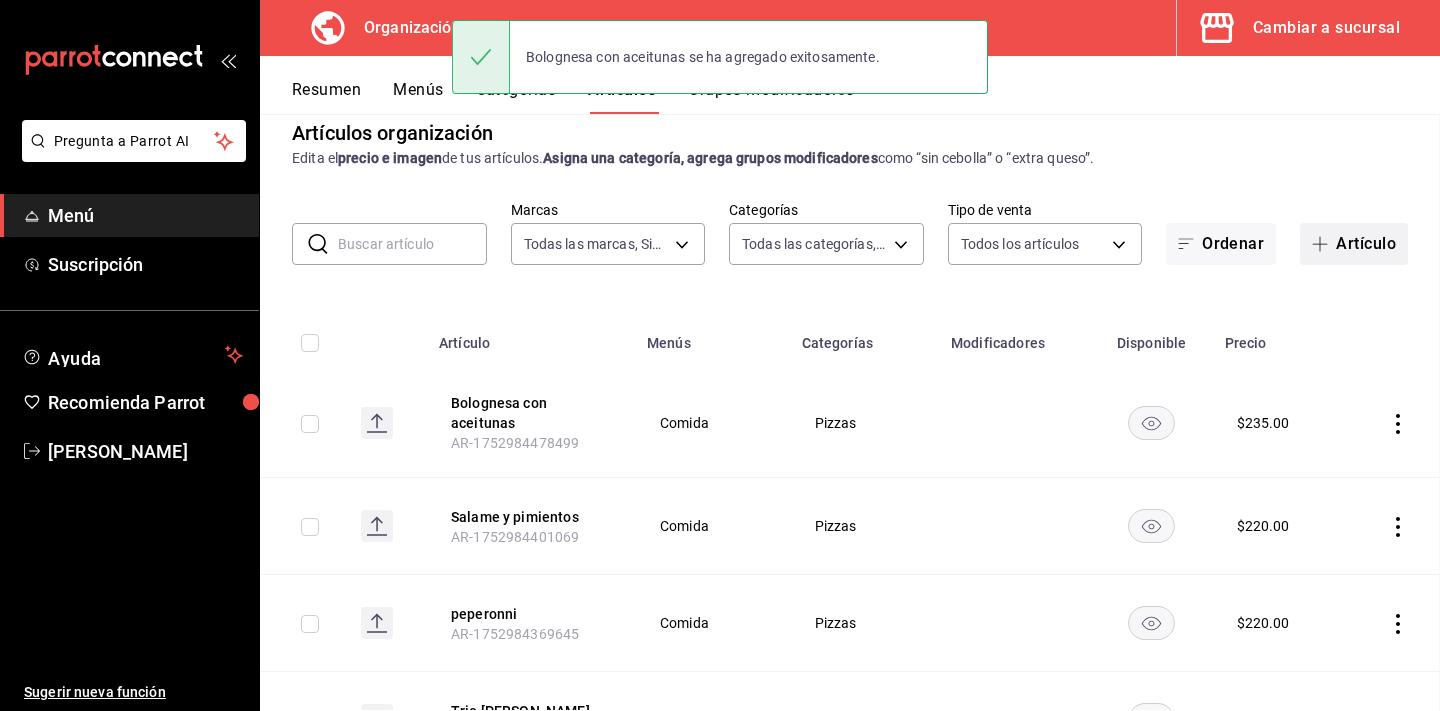 click on "Artículo" at bounding box center (1354, 244) 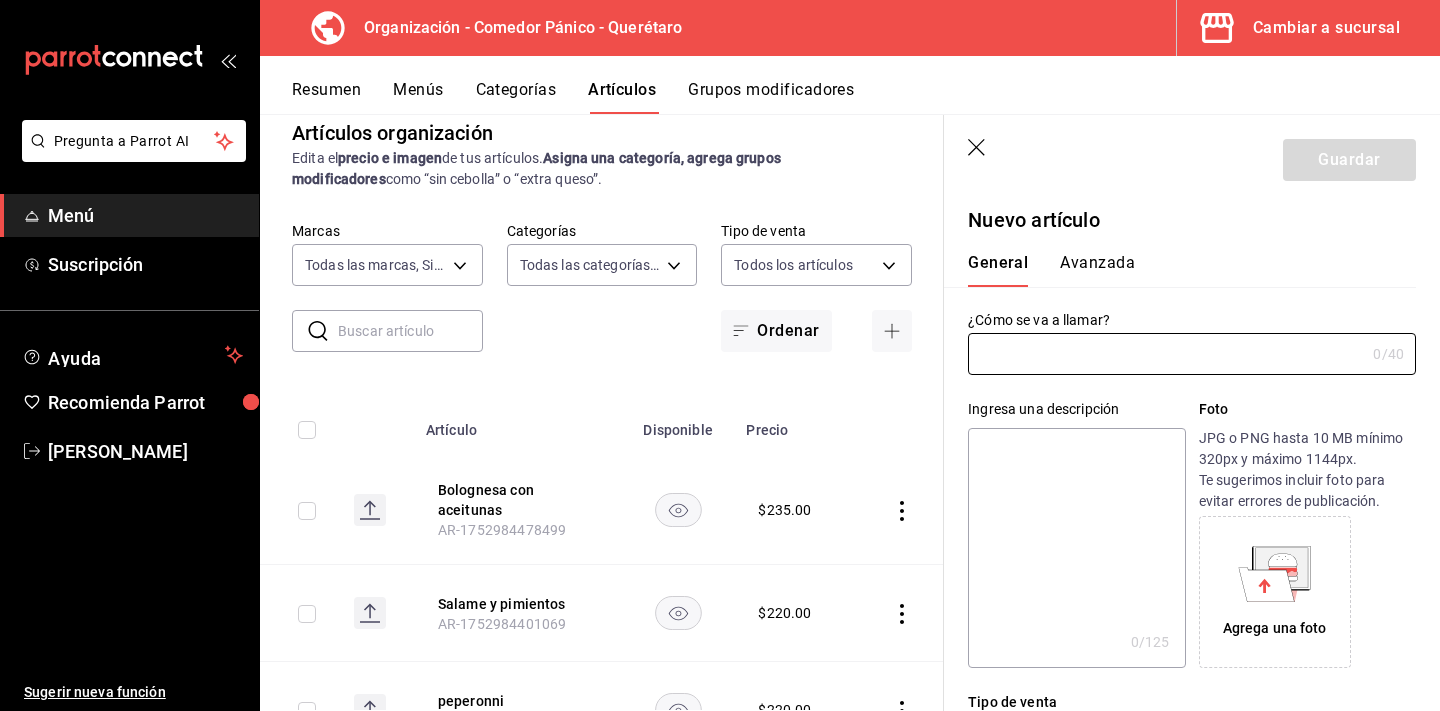 type on "AR-1752984524807" 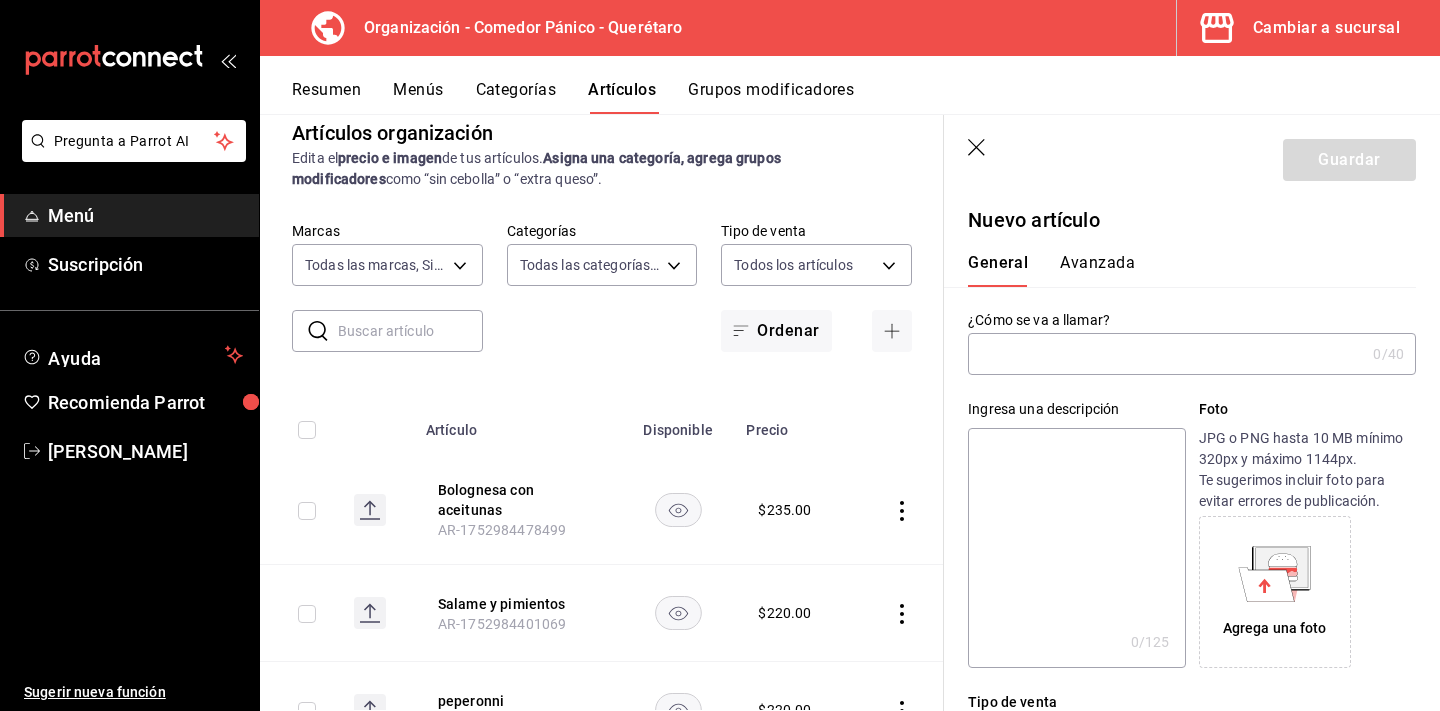click at bounding box center [1166, 354] 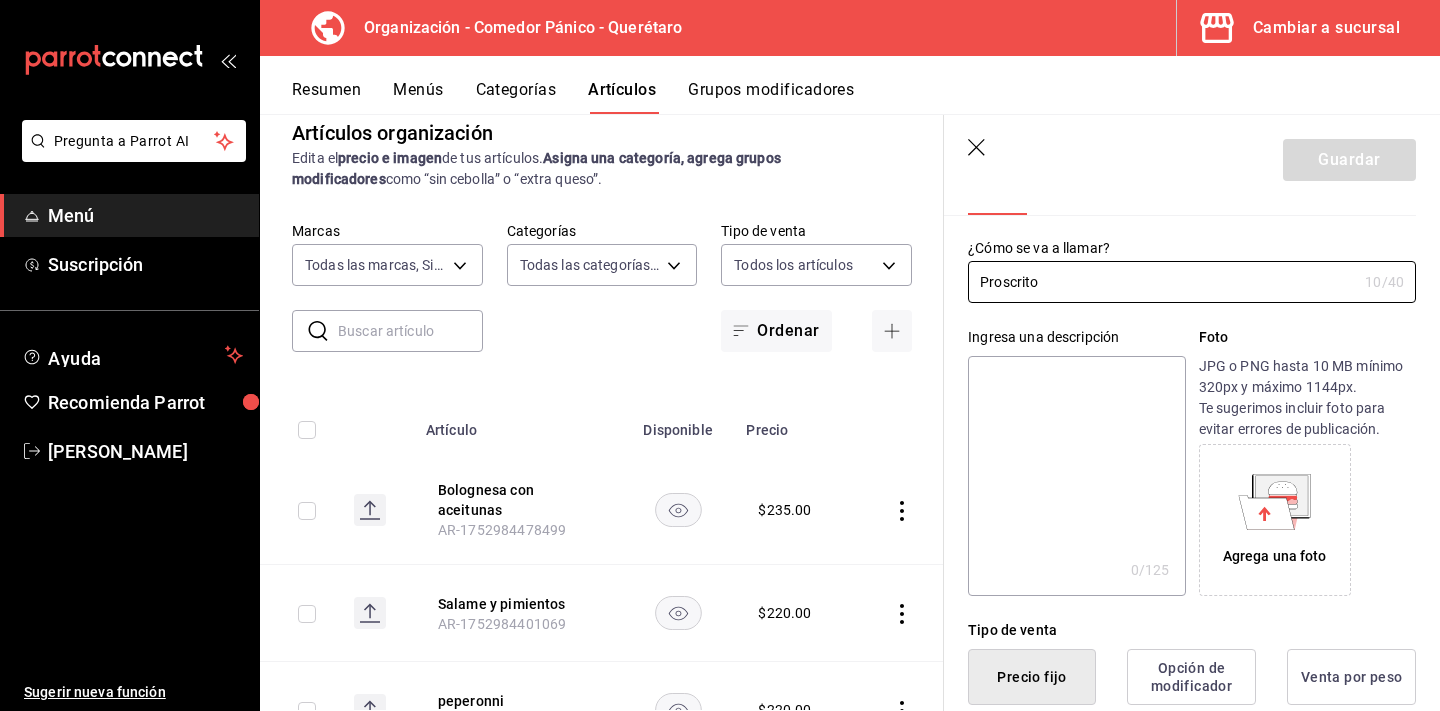 scroll, scrollTop: 78, scrollLeft: 0, axis: vertical 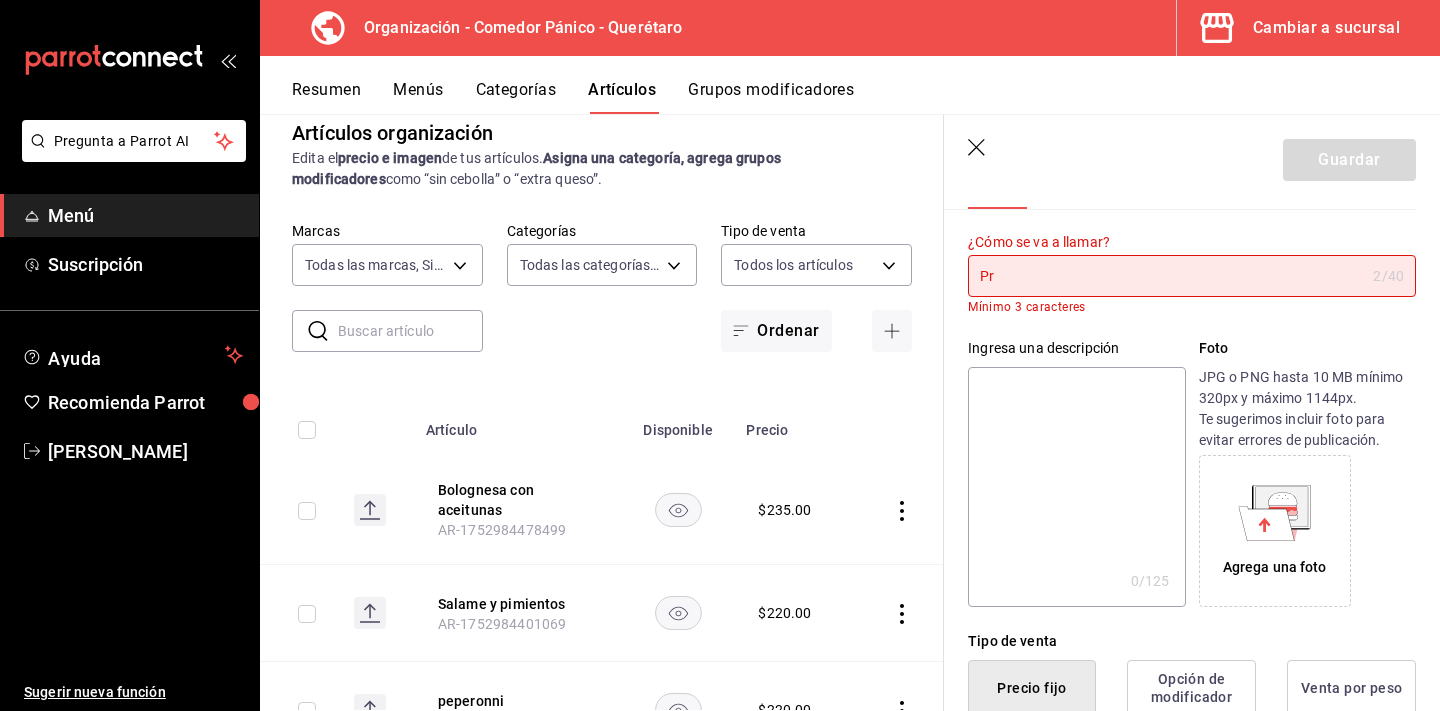 type on "P" 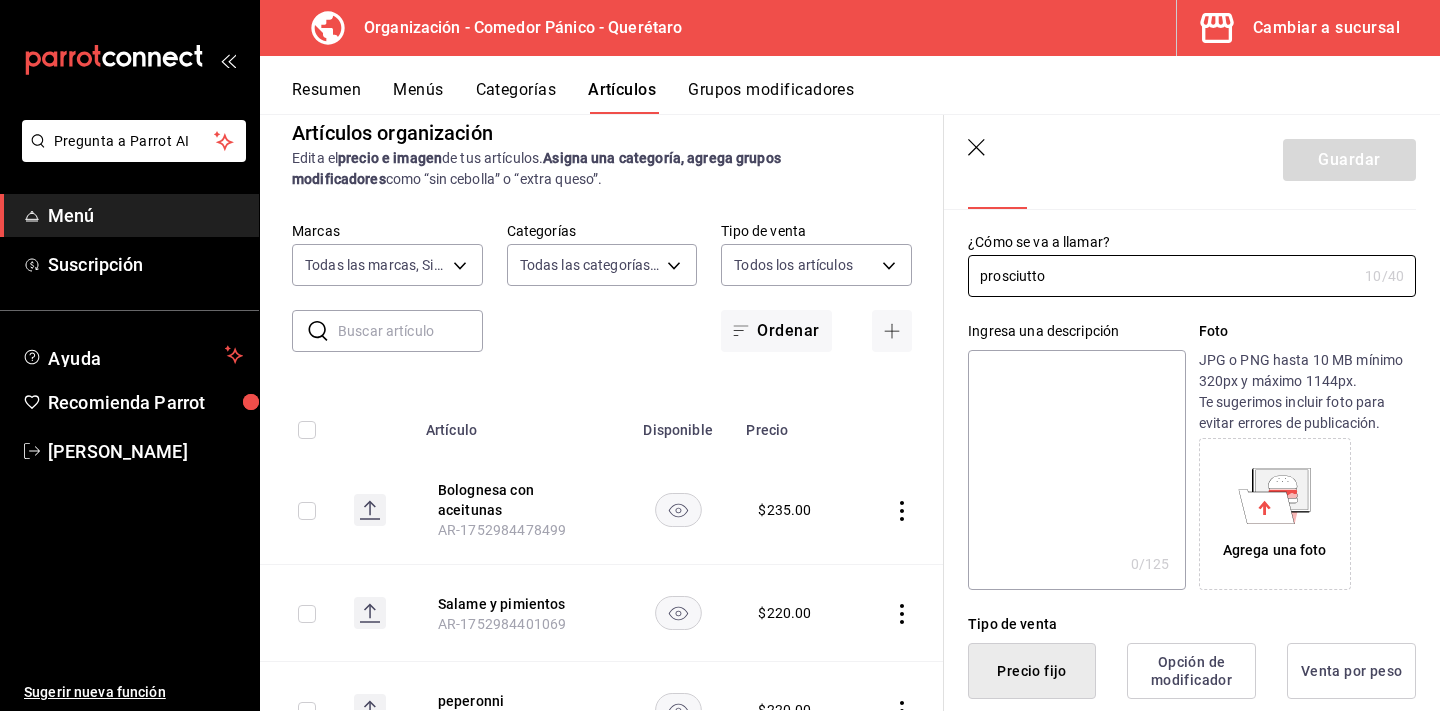 scroll, scrollTop: 129, scrollLeft: 0, axis: vertical 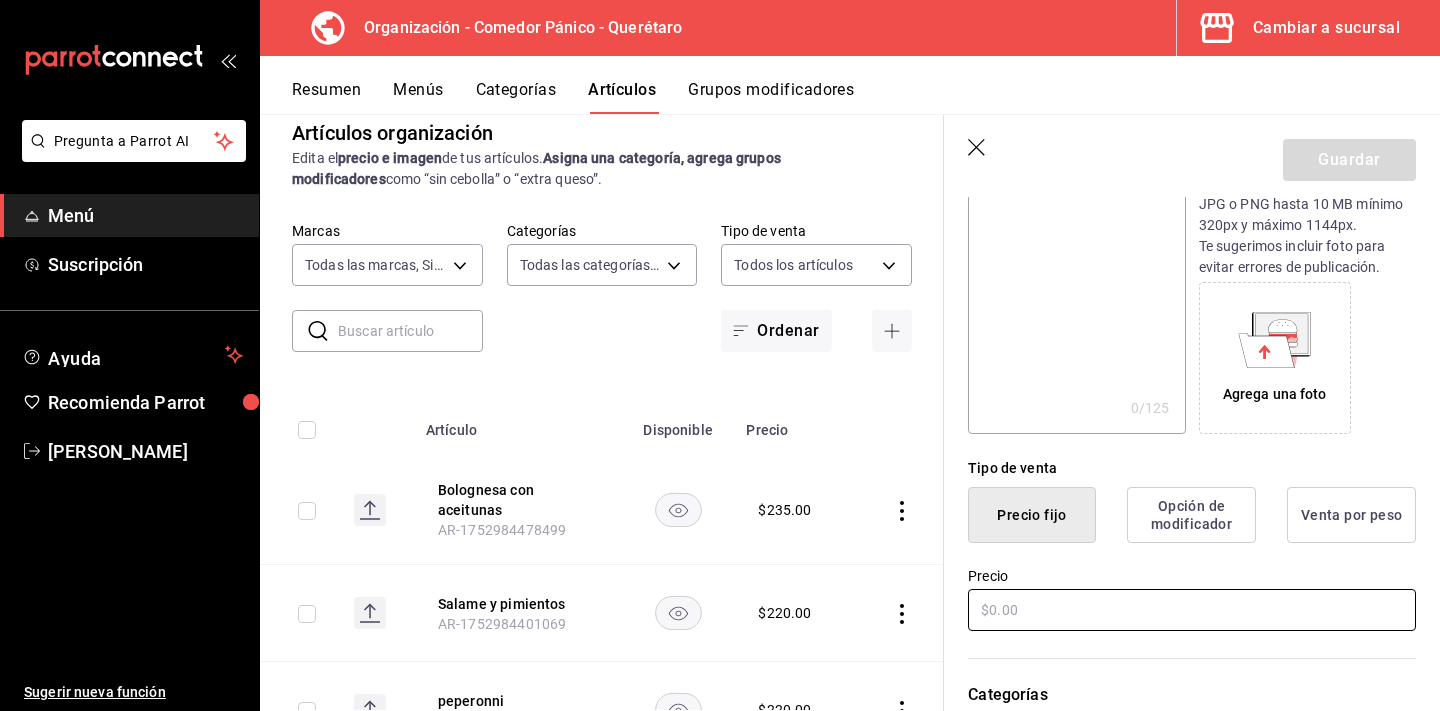 type on "prosciutto" 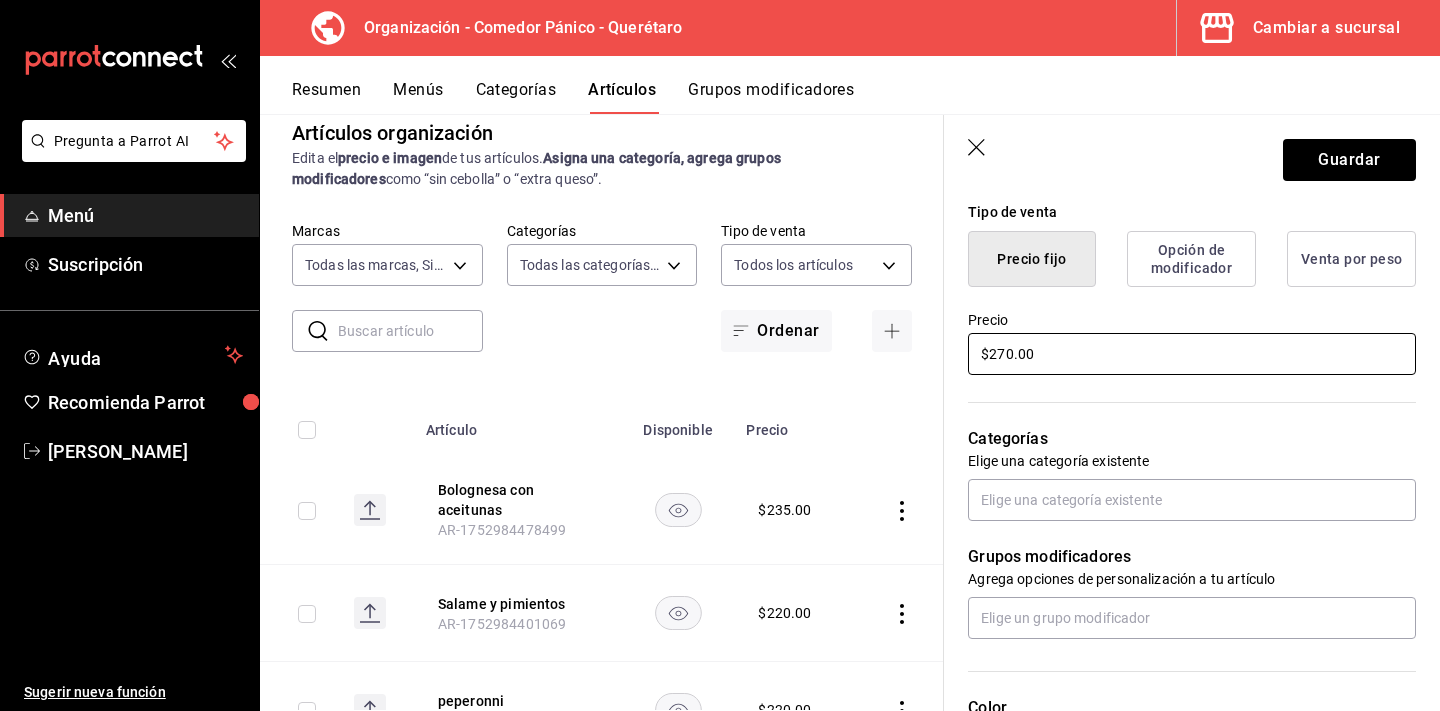 scroll, scrollTop: 493, scrollLeft: 0, axis: vertical 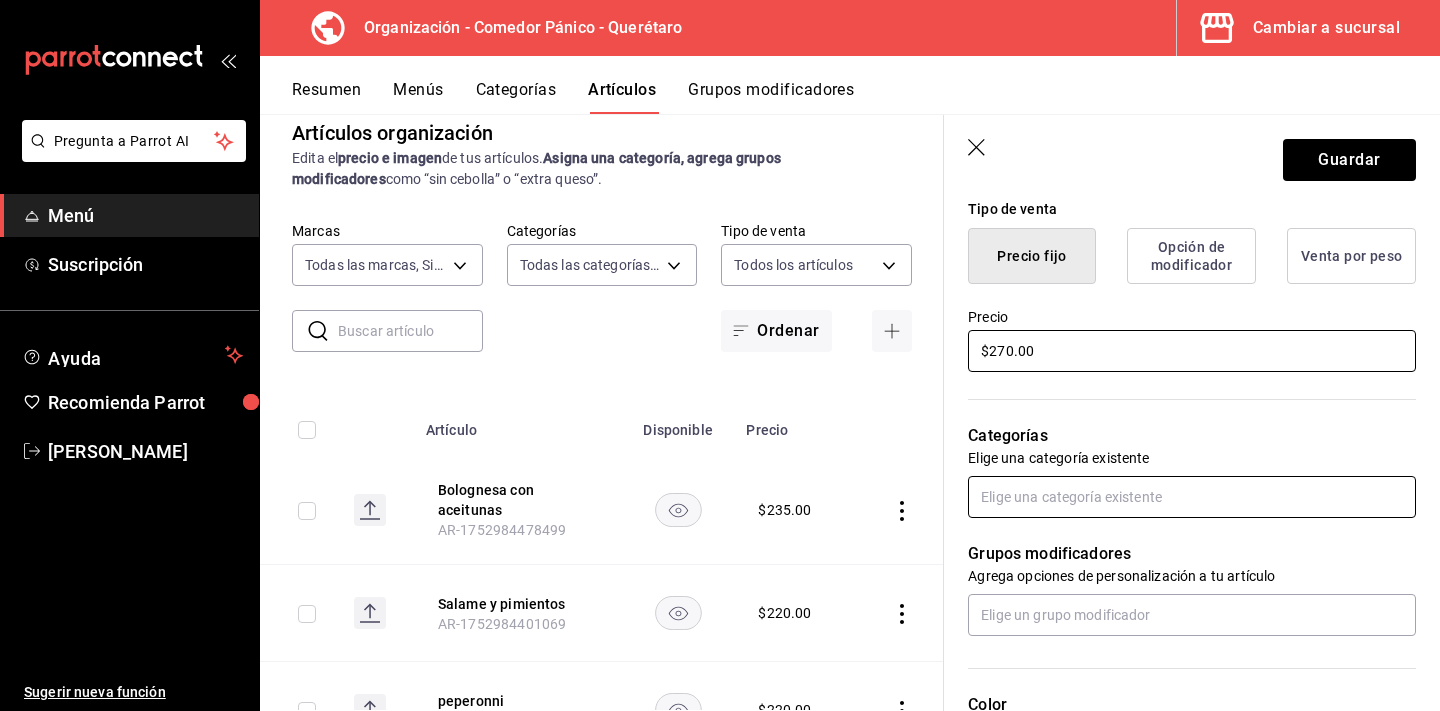 type on "$270.00" 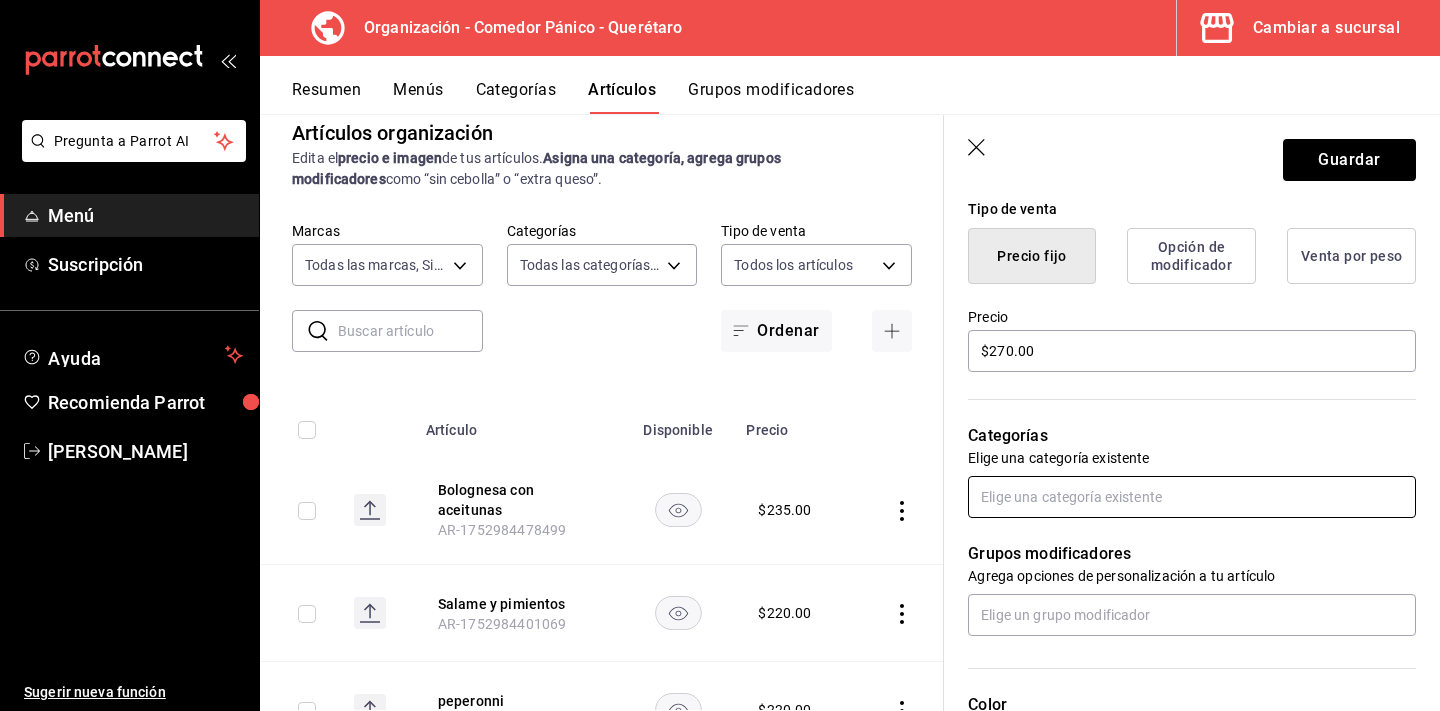 click at bounding box center (1192, 497) 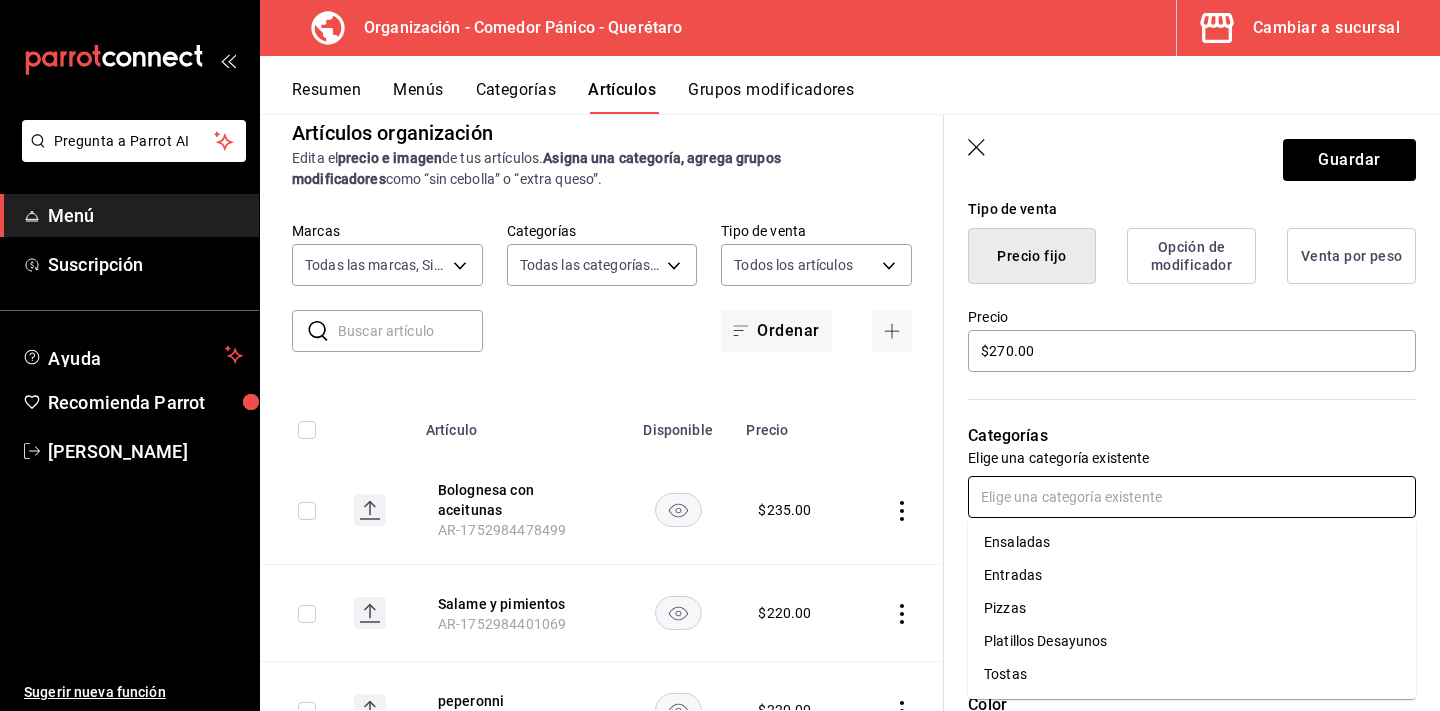 click on "Pizzas" at bounding box center (1192, 608) 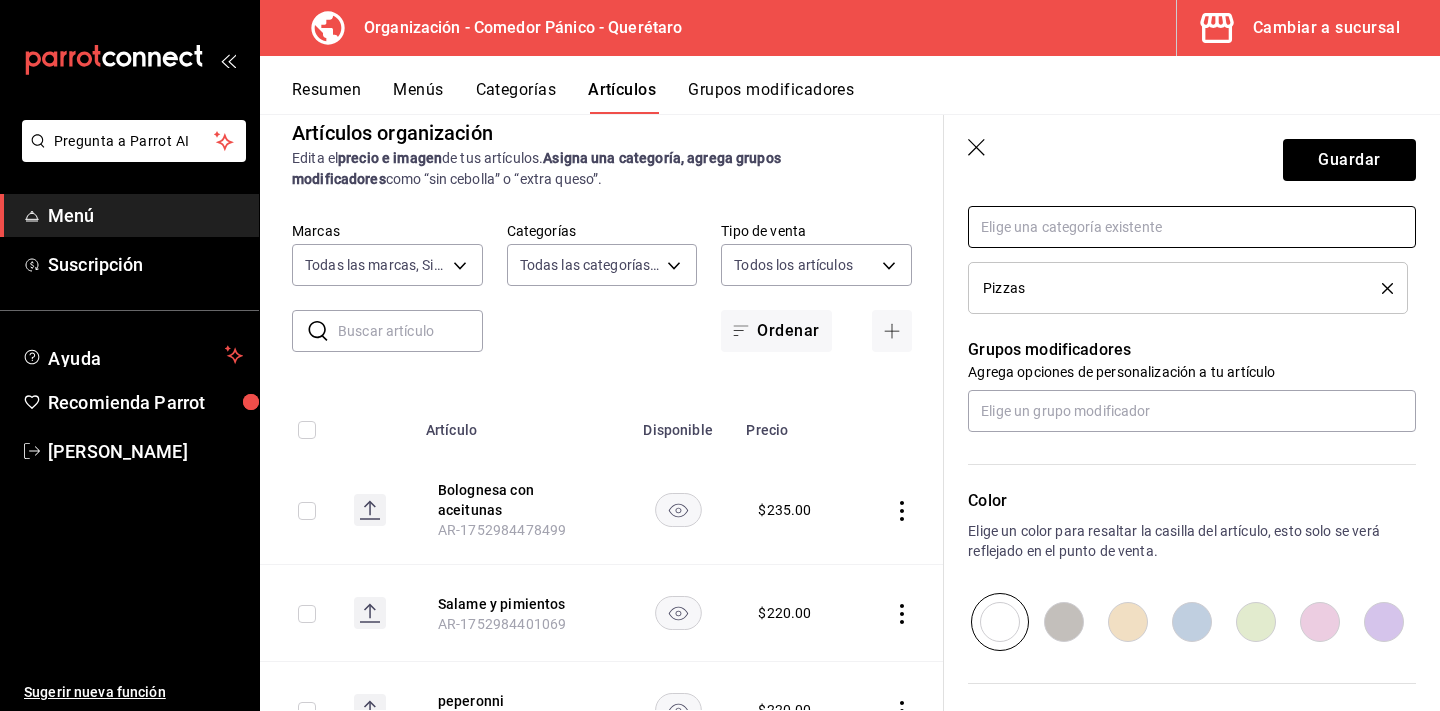 scroll, scrollTop: 764, scrollLeft: 0, axis: vertical 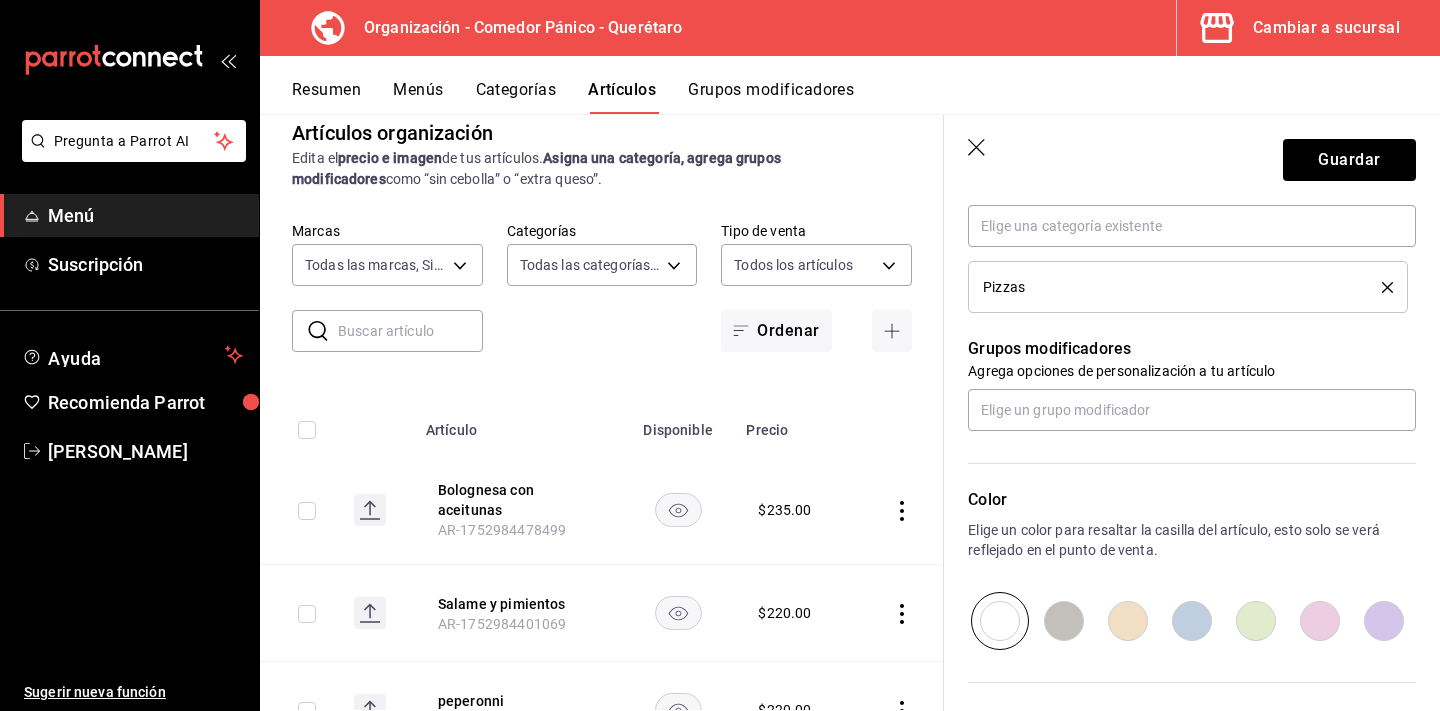 click at bounding box center [1064, 621] 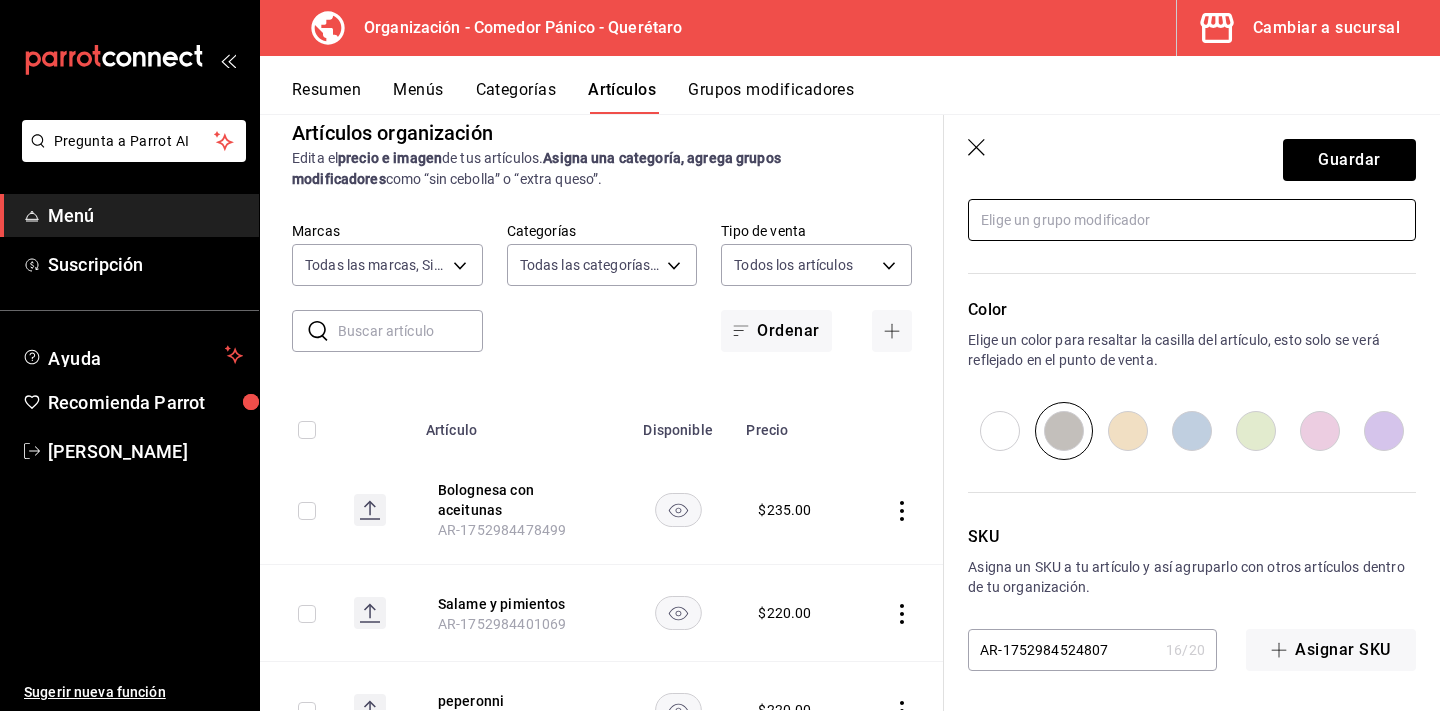 scroll, scrollTop: 954, scrollLeft: 0, axis: vertical 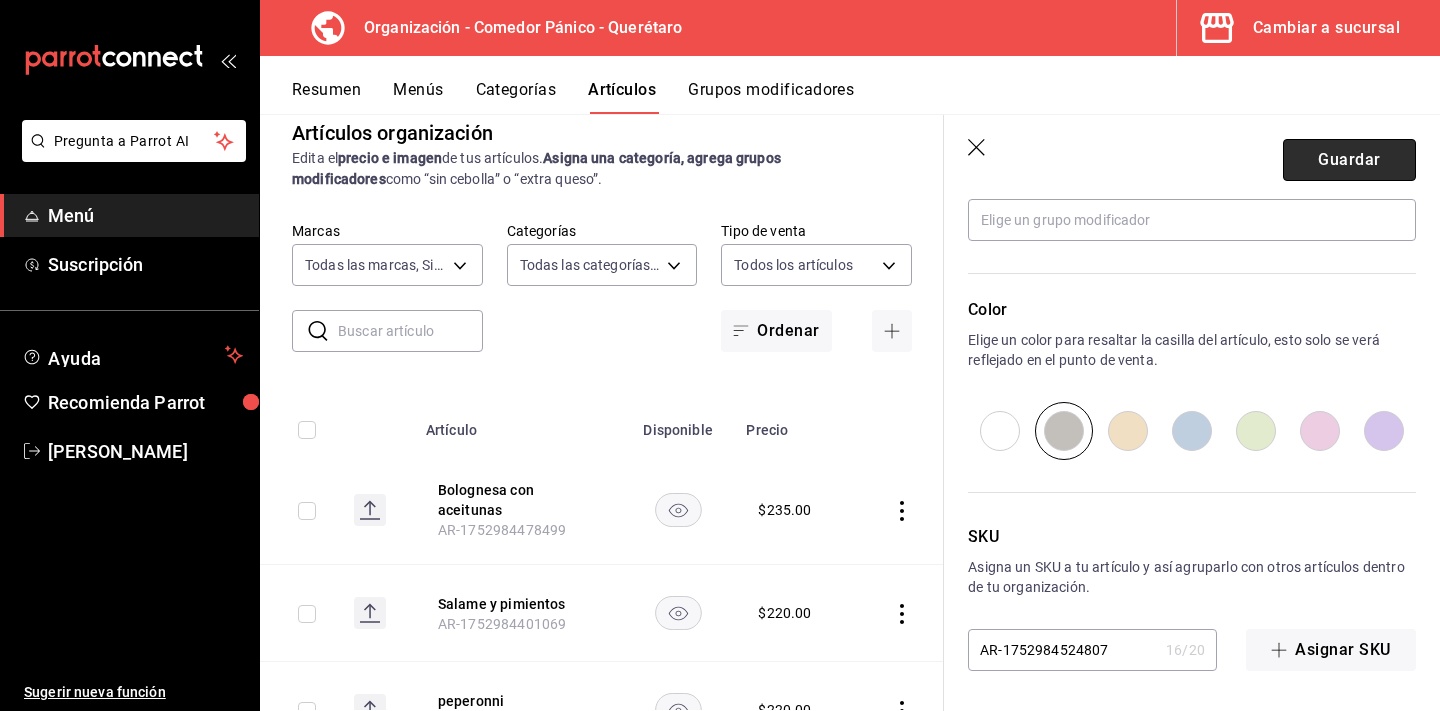 click on "Guardar" at bounding box center (1349, 160) 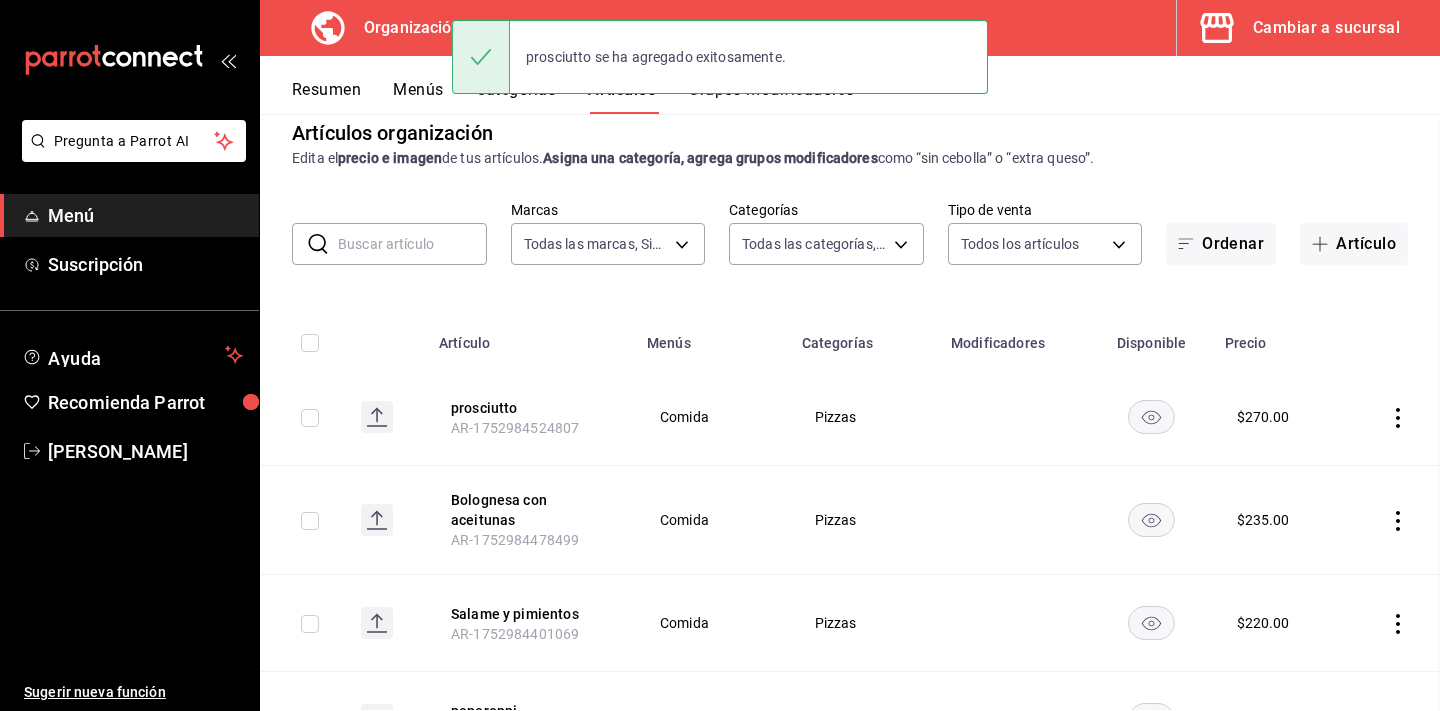 scroll, scrollTop: 0, scrollLeft: 0, axis: both 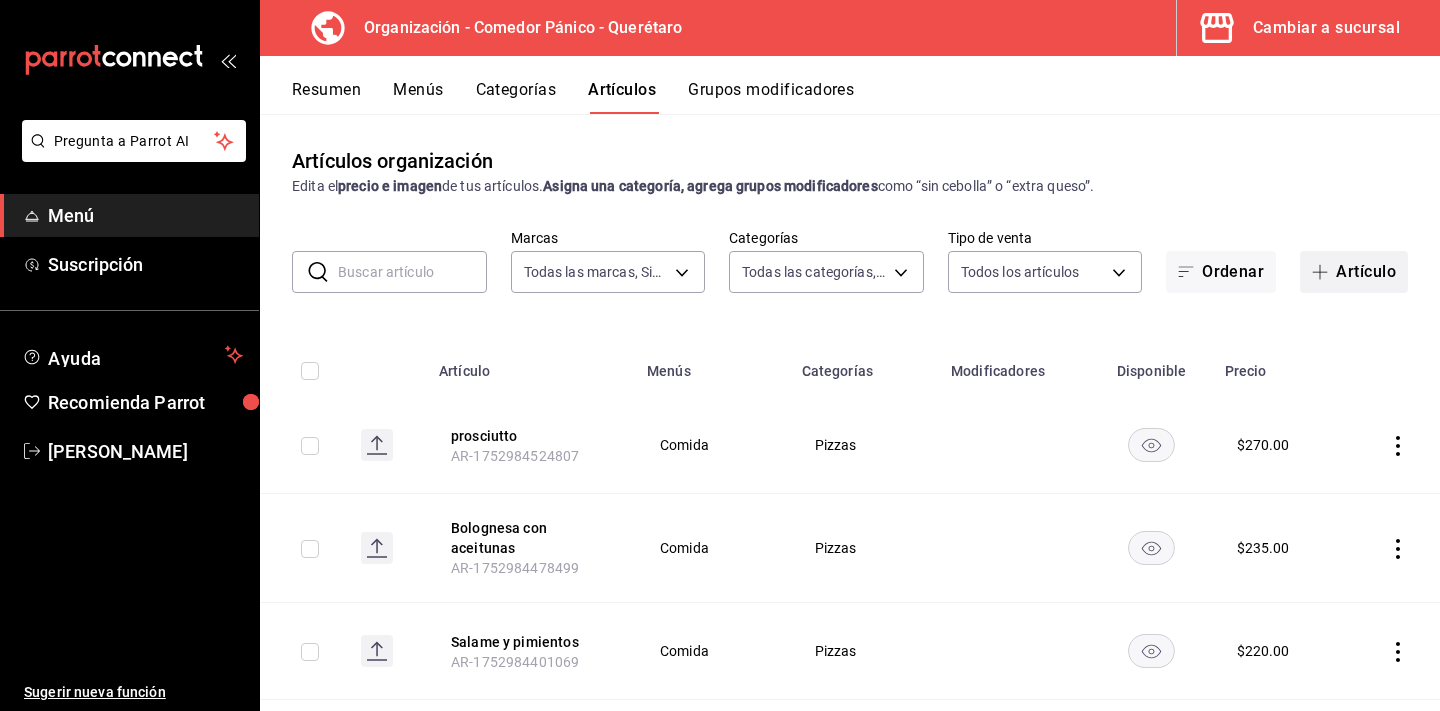 click on "Artículo" at bounding box center (1354, 272) 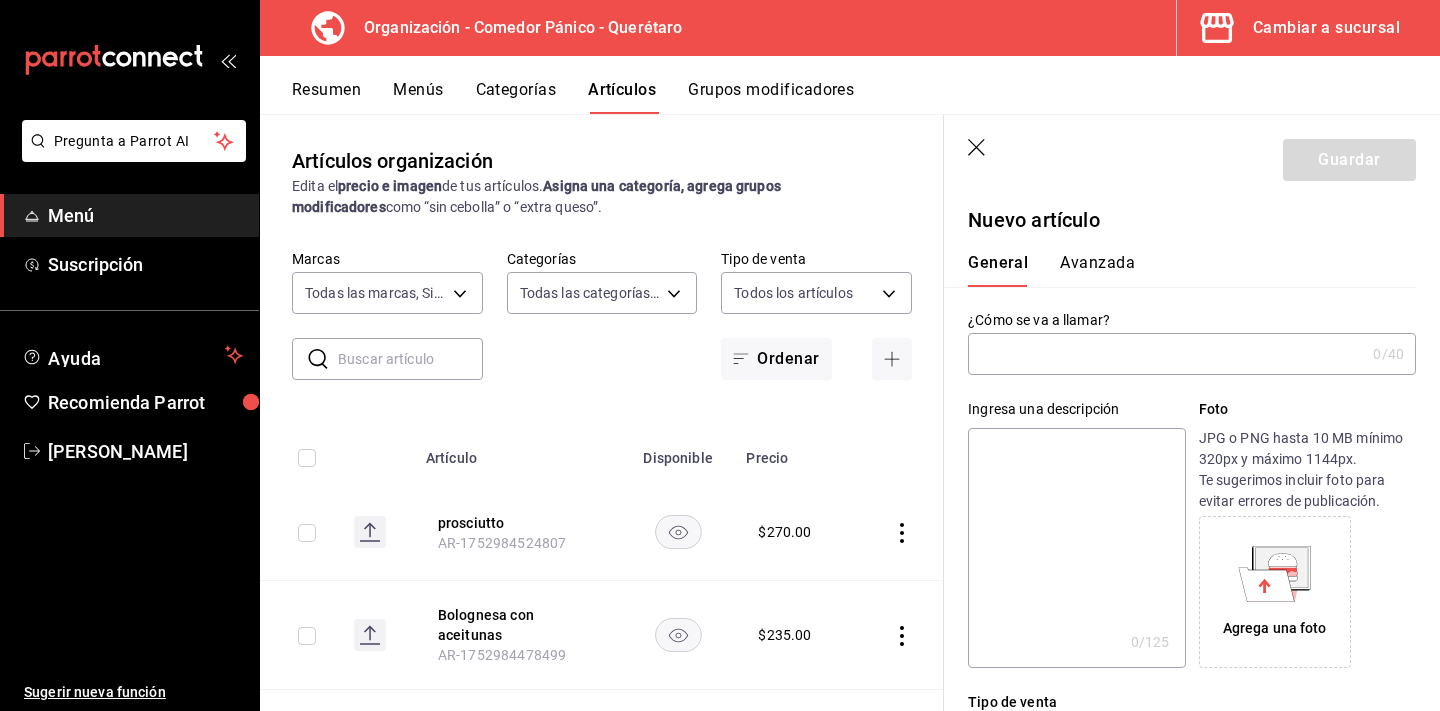 click at bounding box center (1166, 354) 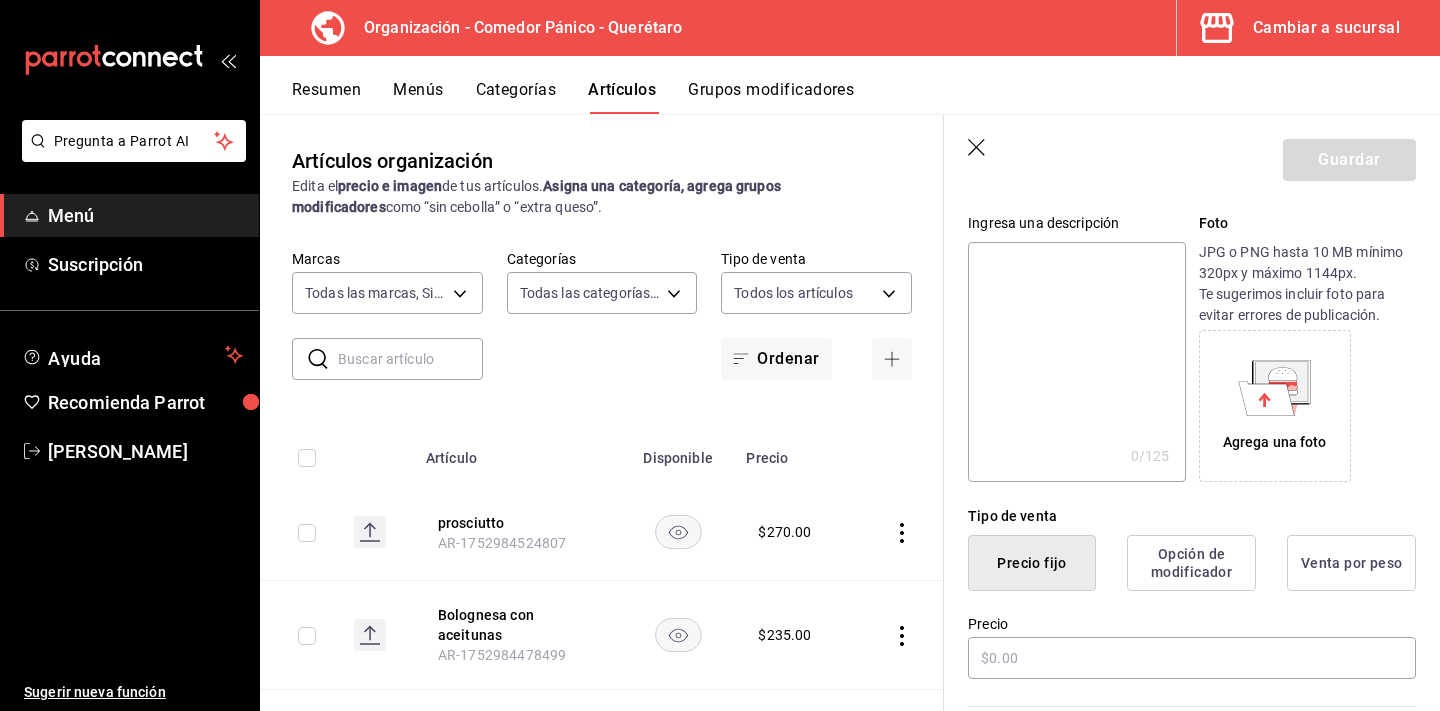 scroll, scrollTop: 214, scrollLeft: 0, axis: vertical 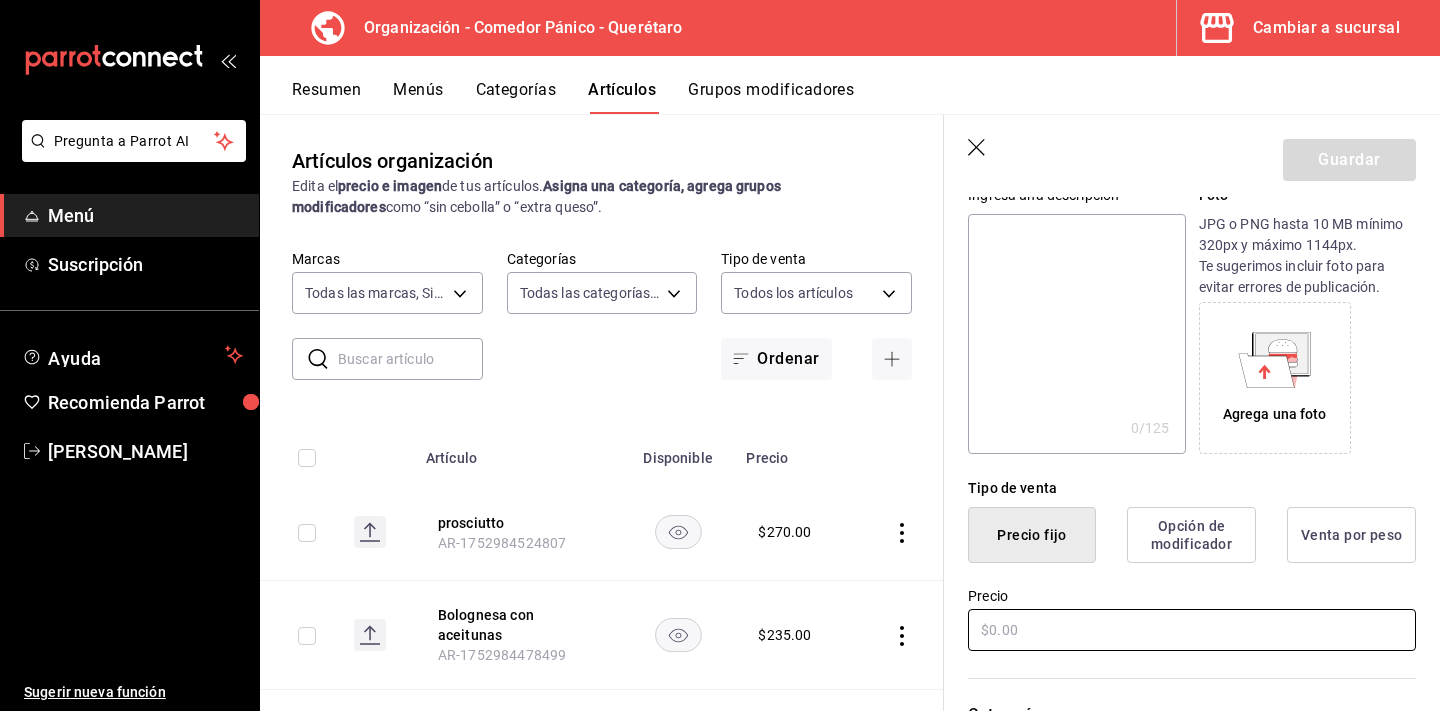 type on "Provolone tocino" 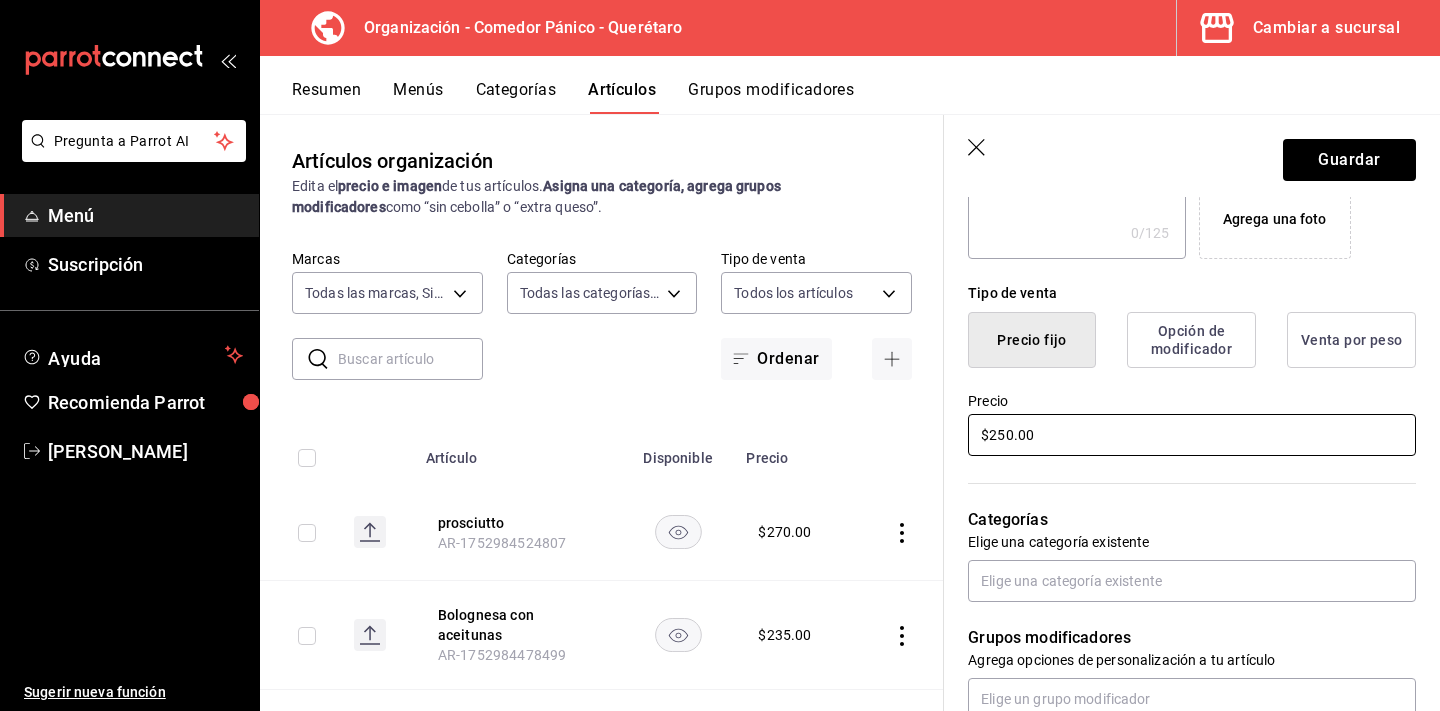 scroll, scrollTop: 505, scrollLeft: 0, axis: vertical 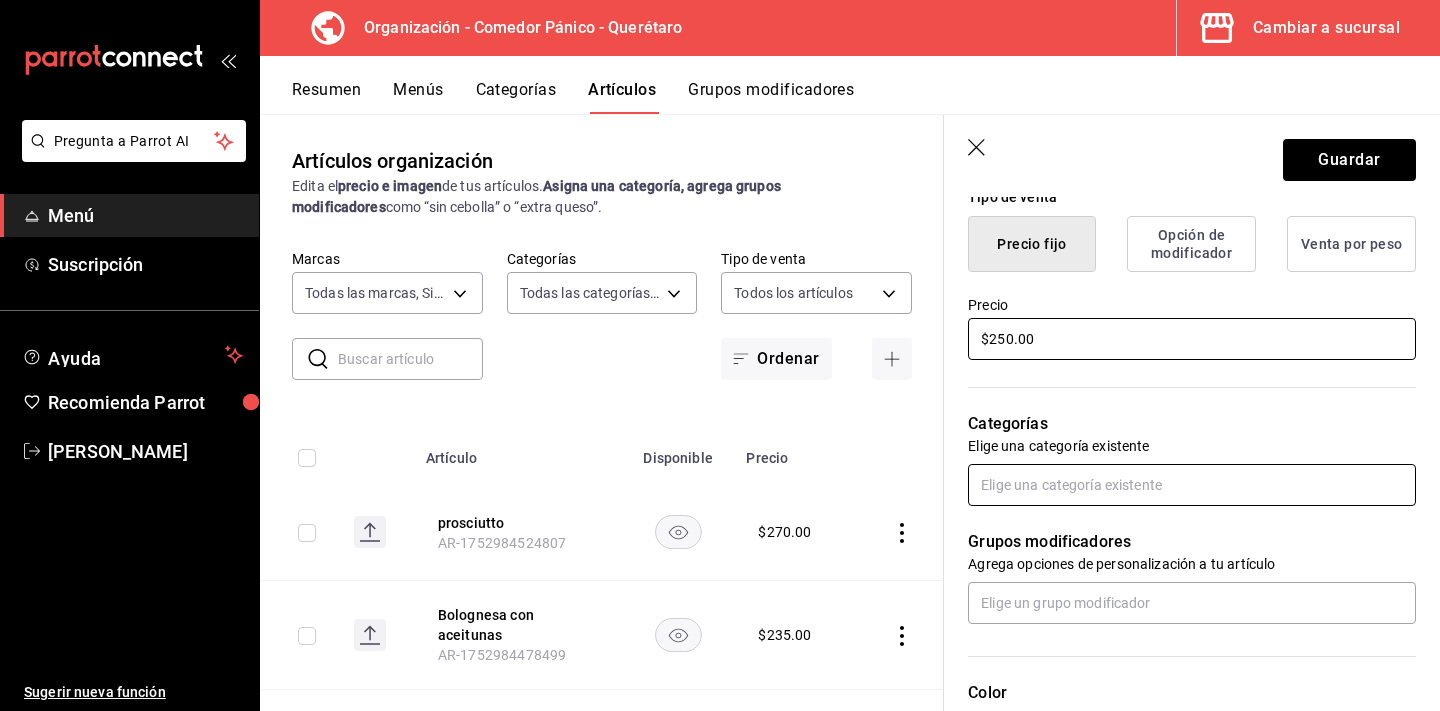 type on "$250.00" 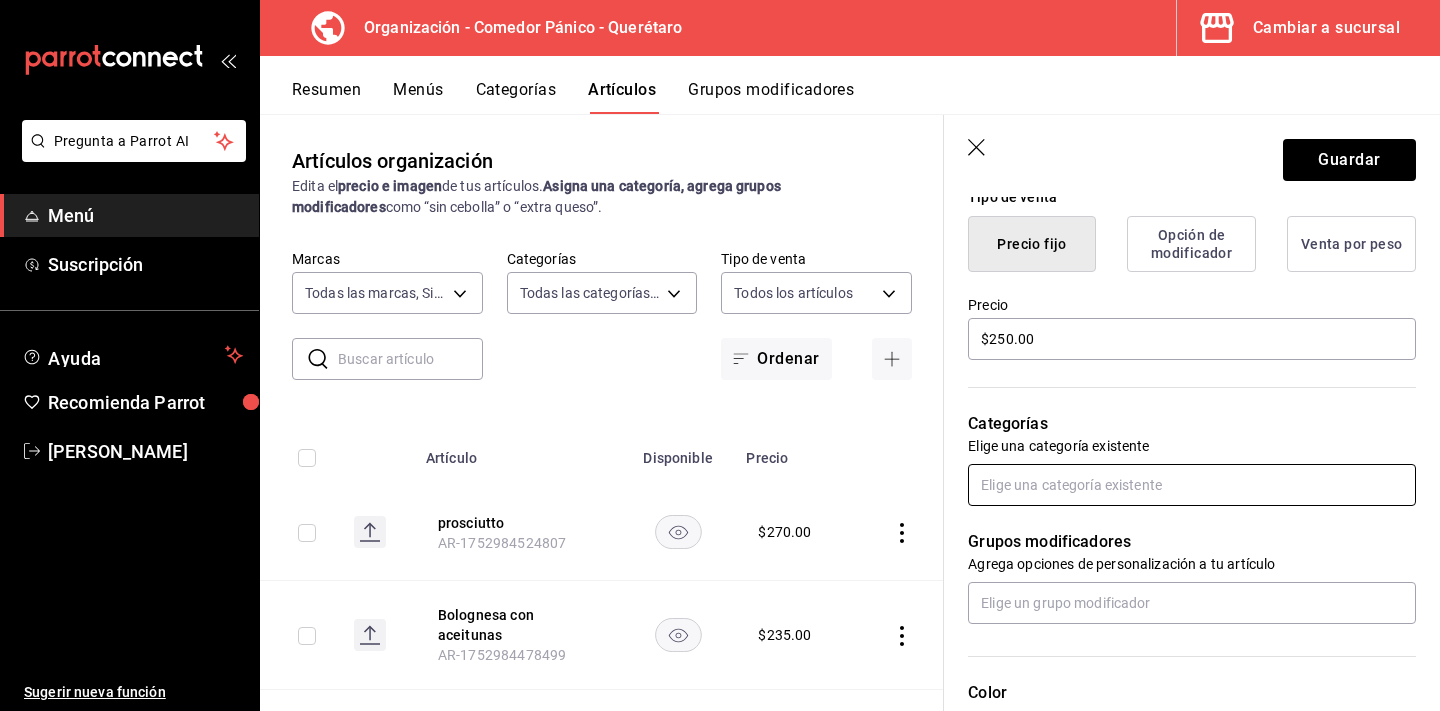 click at bounding box center [1192, 485] 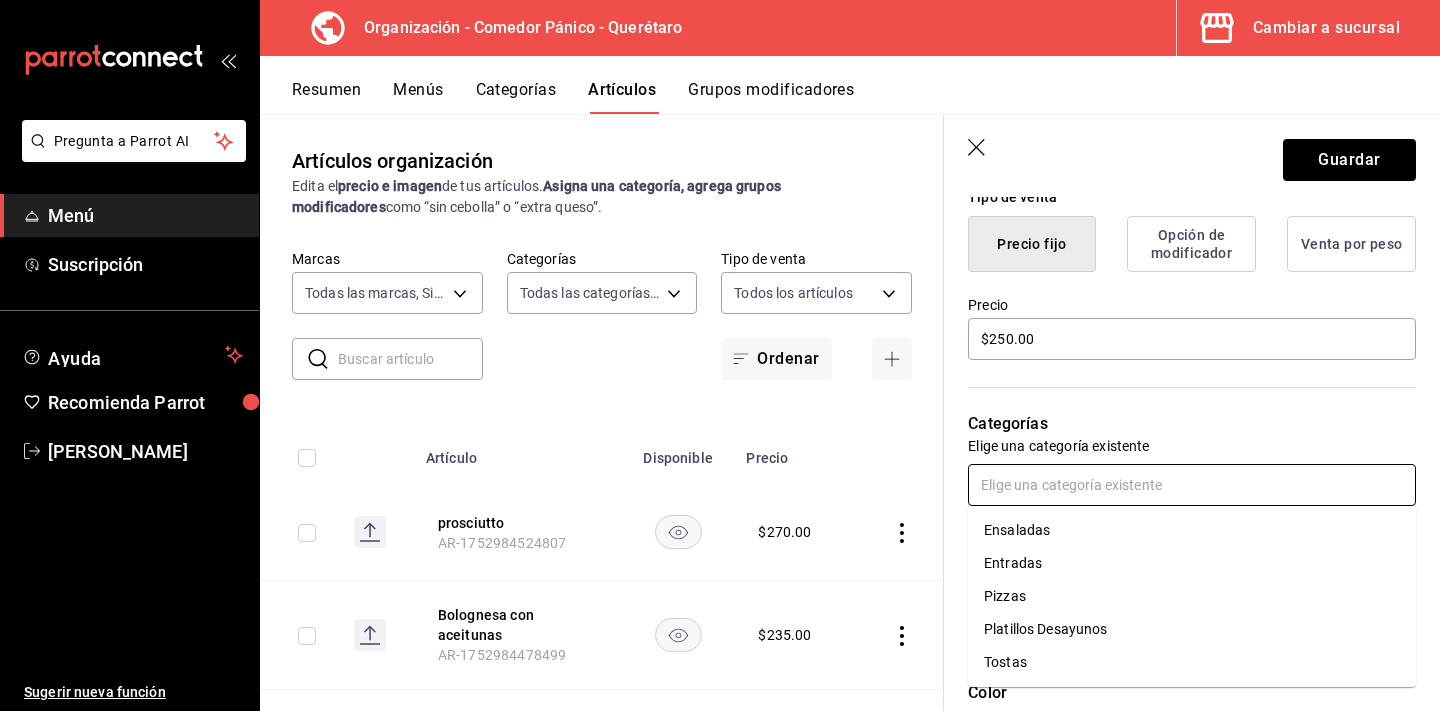 click on "Pizzas" at bounding box center (1192, 596) 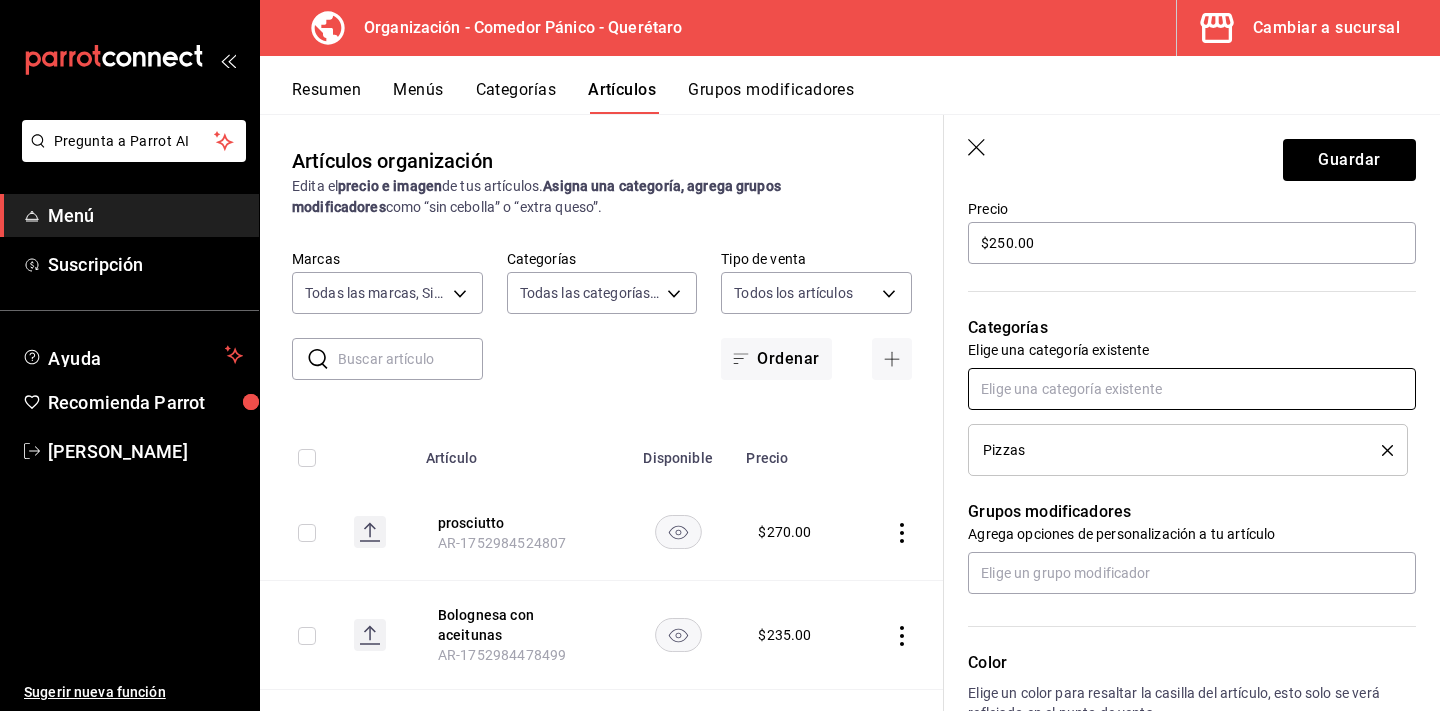 scroll, scrollTop: 655, scrollLeft: 0, axis: vertical 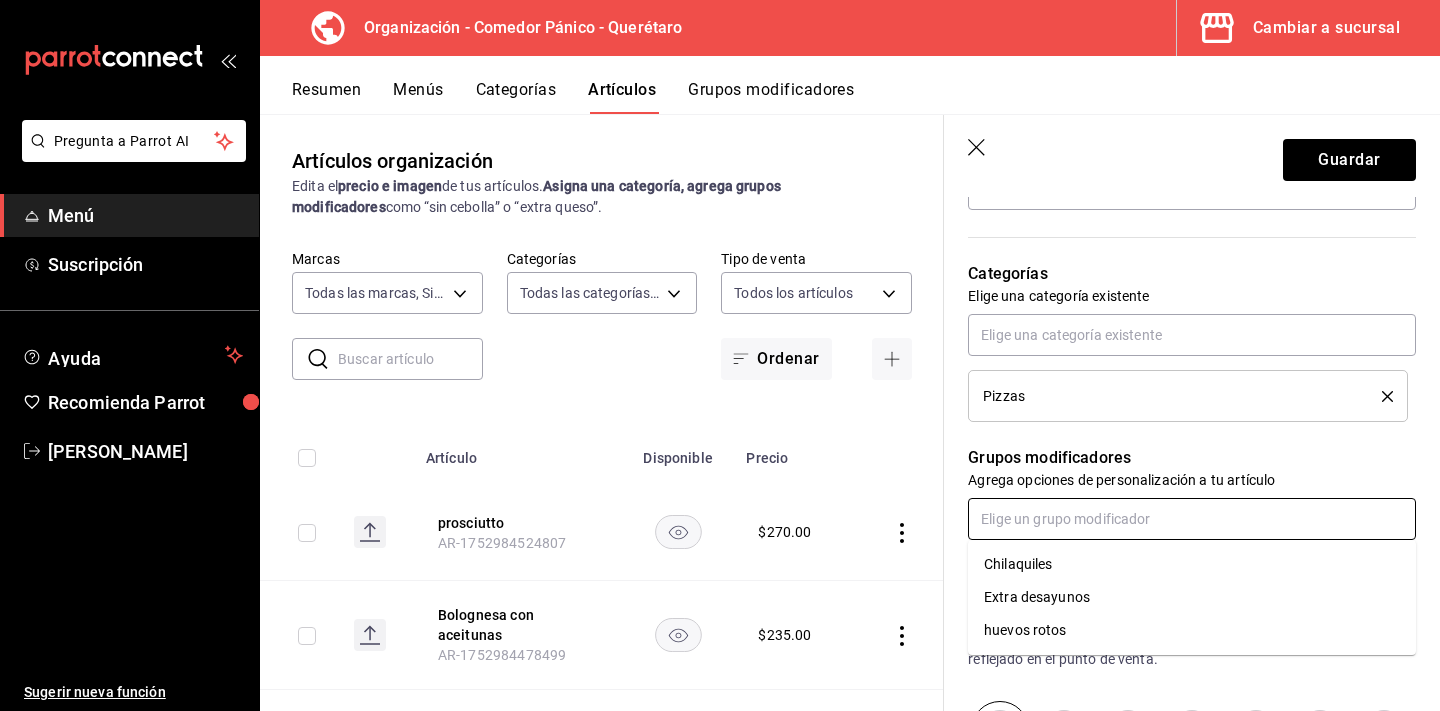 click at bounding box center [1192, 519] 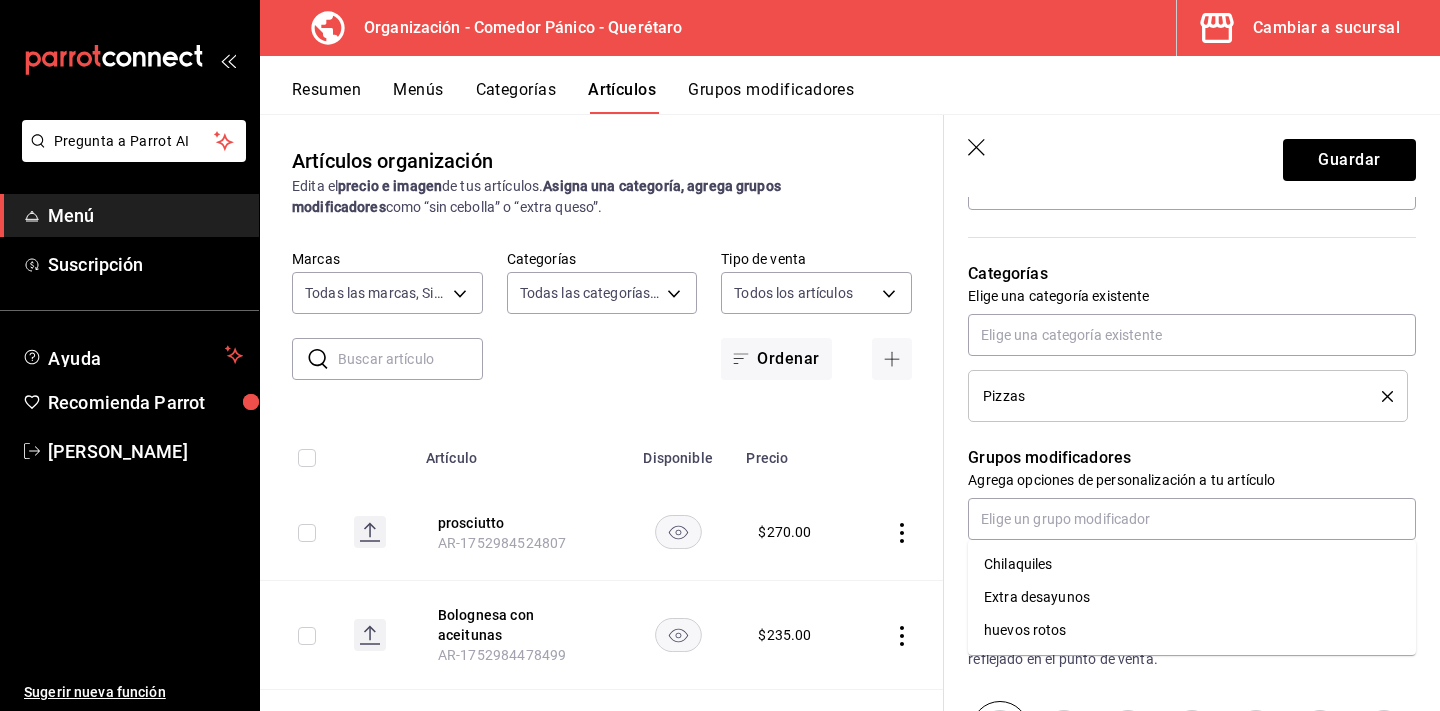 click on "Grupos modificadores Agrega opciones de personalización a tu artículo" at bounding box center [1180, 481] 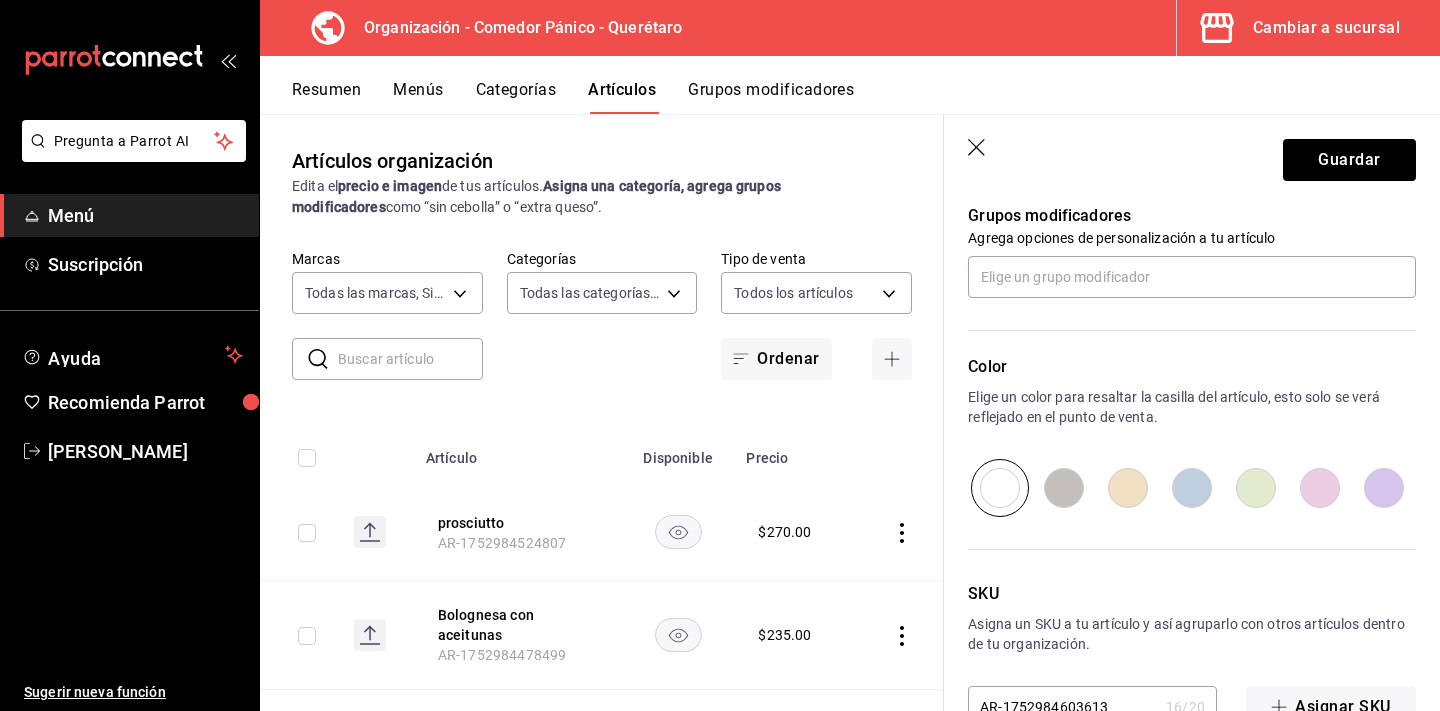 scroll, scrollTop: 919, scrollLeft: 0, axis: vertical 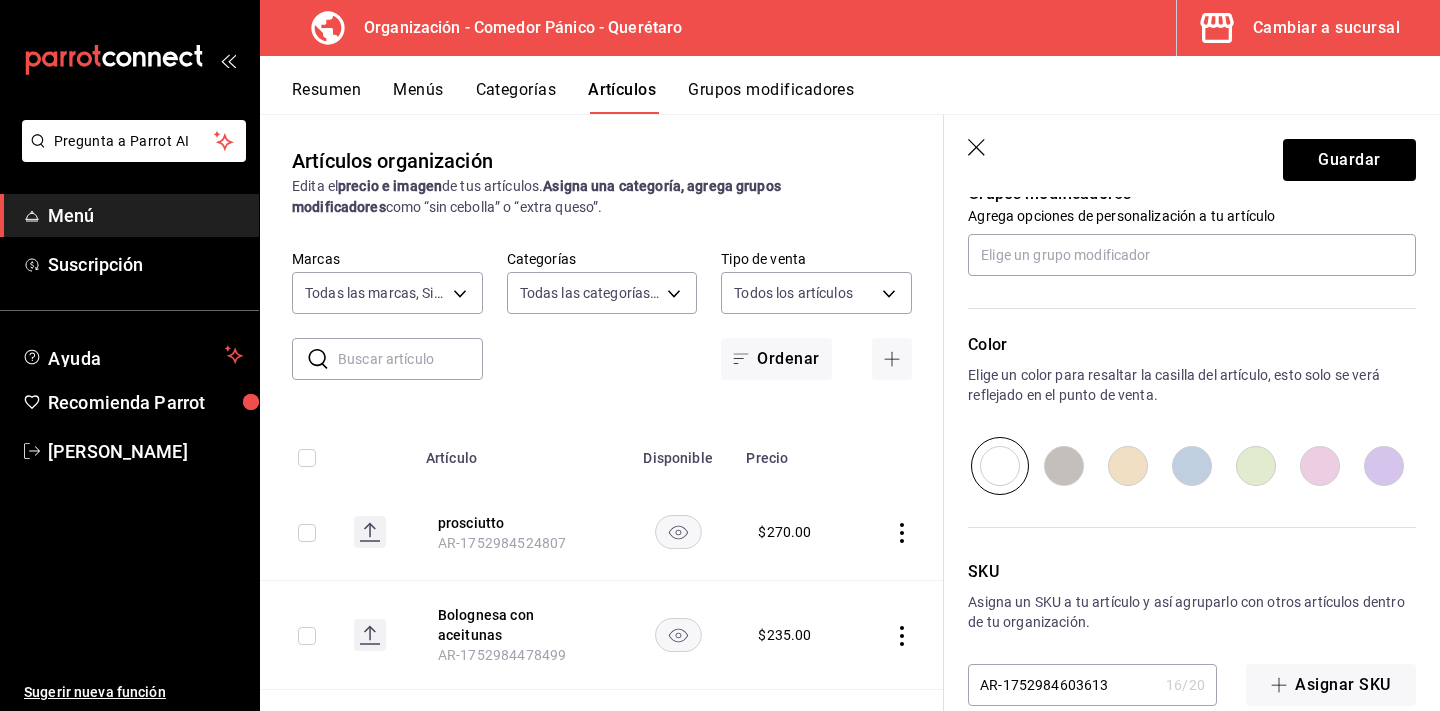 click at bounding box center (1064, 466) 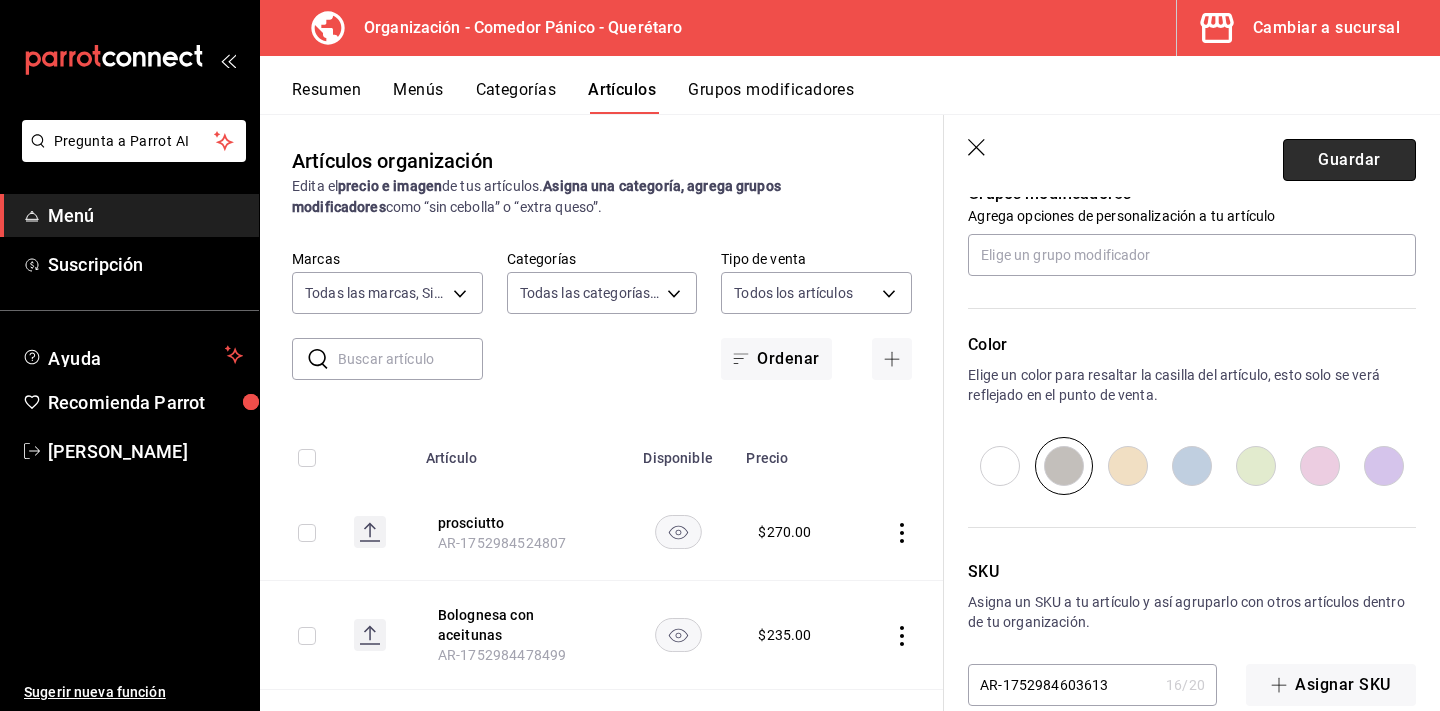click on "Guardar" at bounding box center [1349, 160] 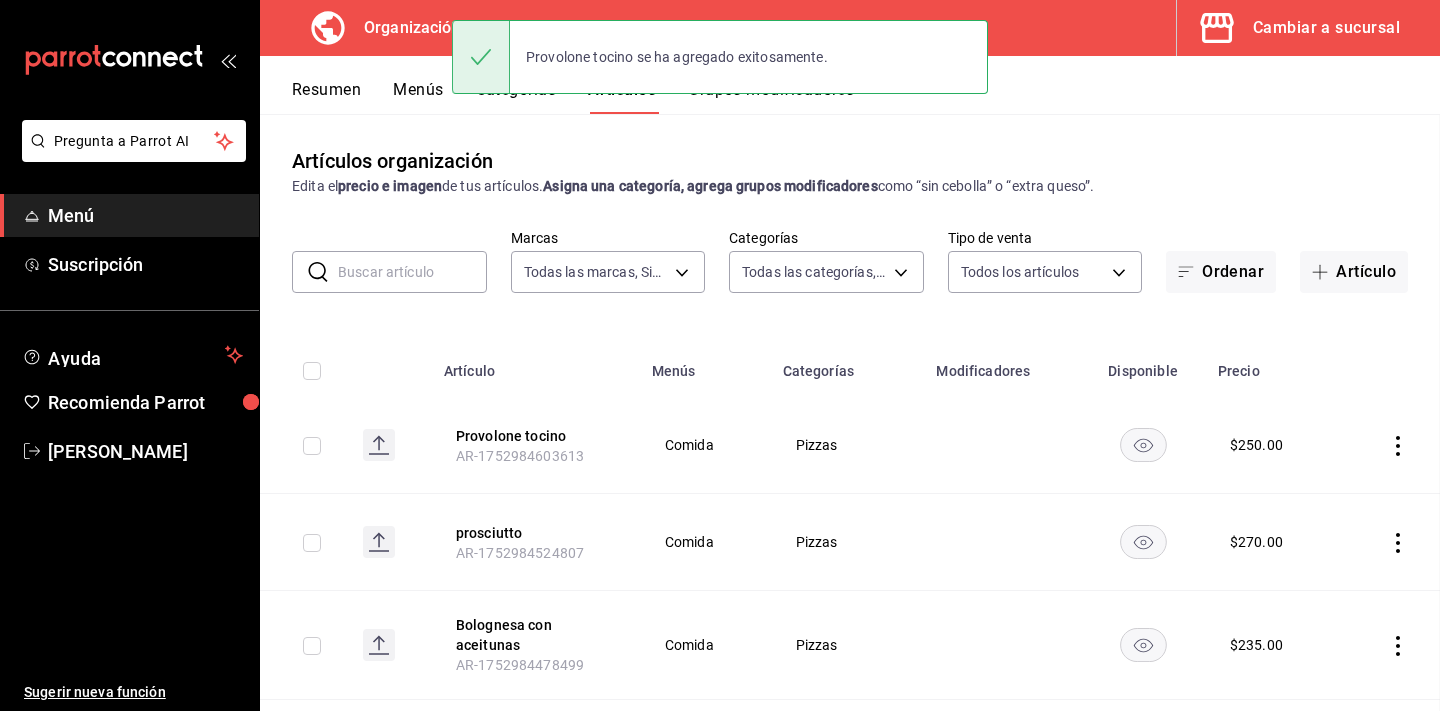 scroll, scrollTop: 0, scrollLeft: 0, axis: both 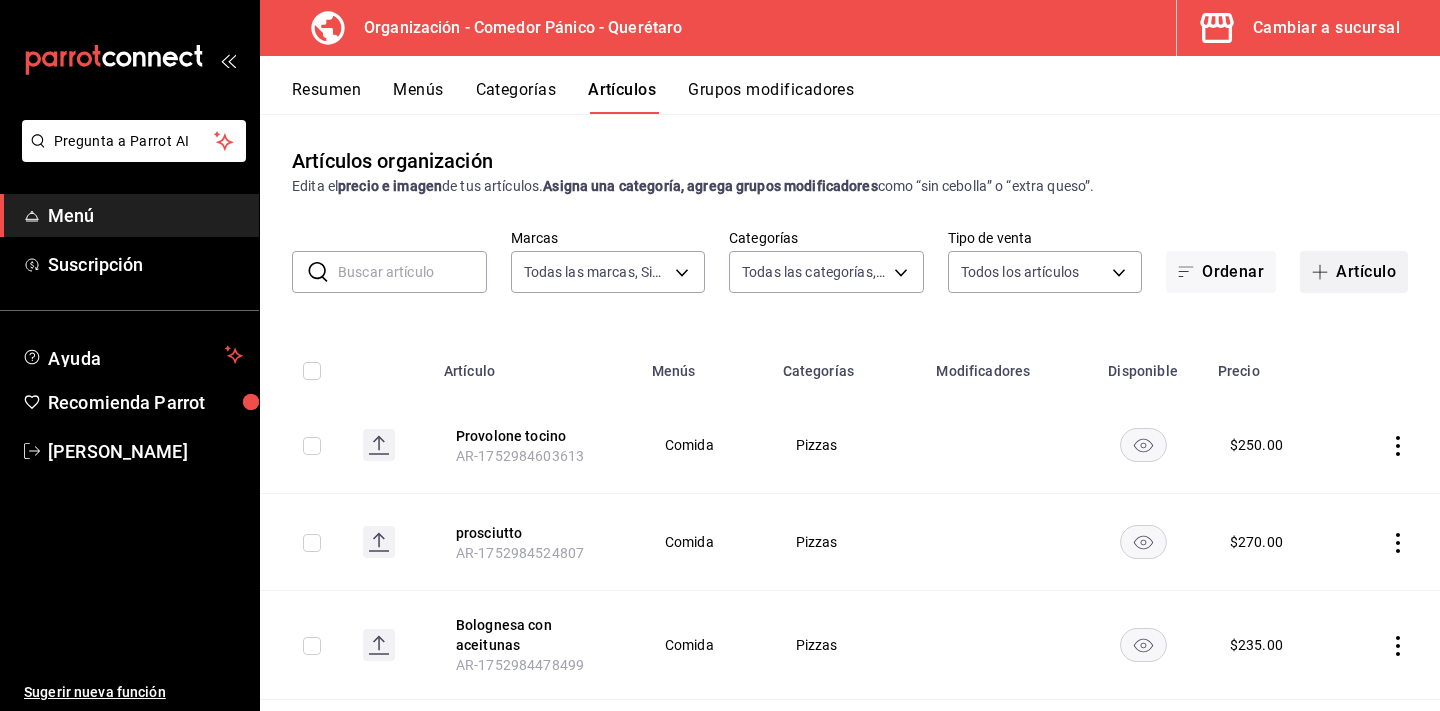 click on "Artículo" at bounding box center [1354, 272] 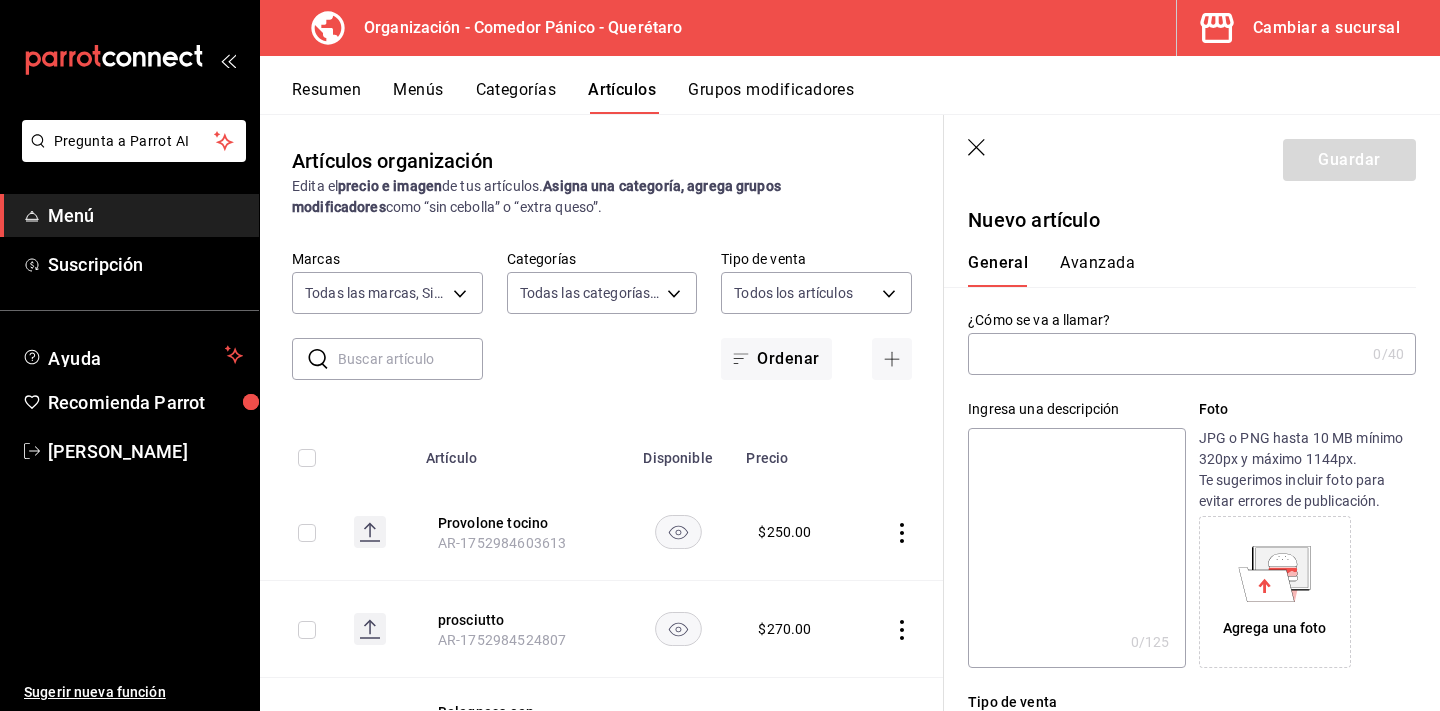 click at bounding box center [1166, 354] 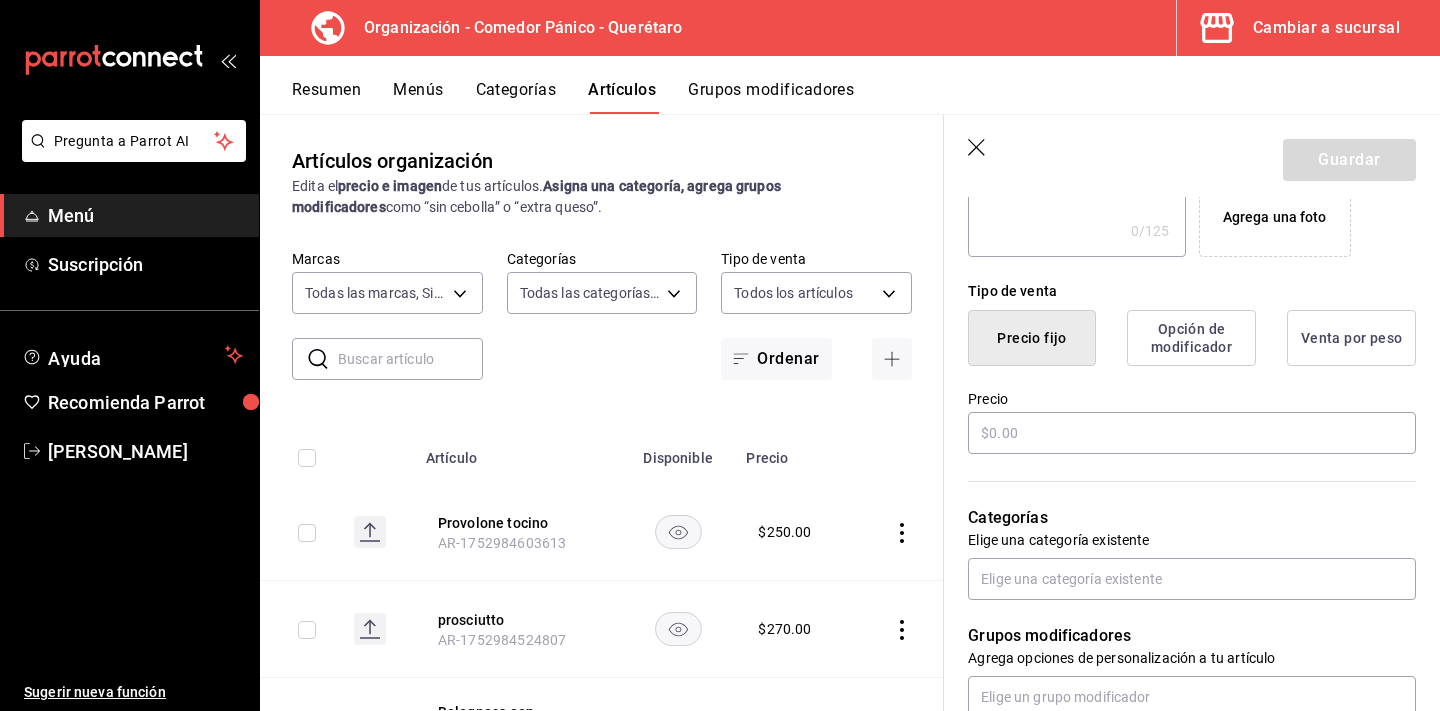 scroll, scrollTop: 420, scrollLeft: 0, axis: vertical 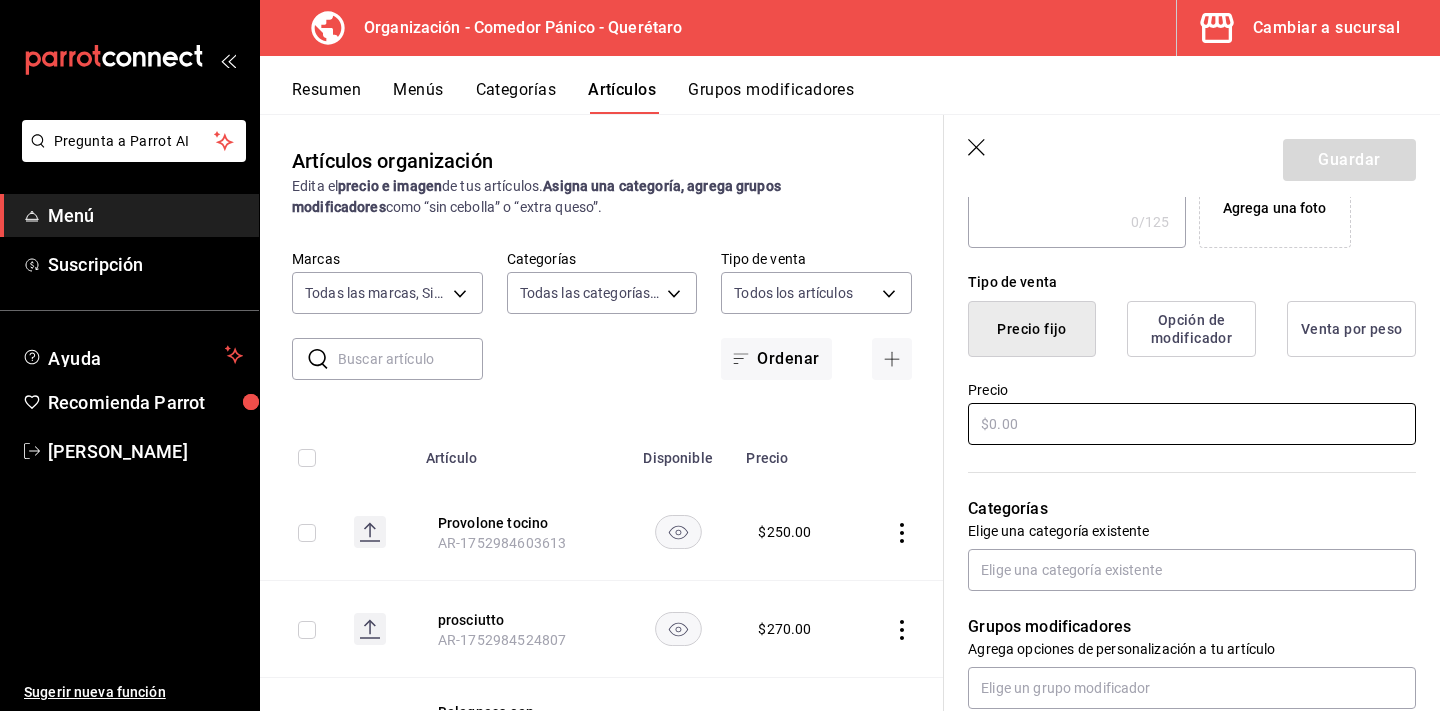 type on "La vieja" 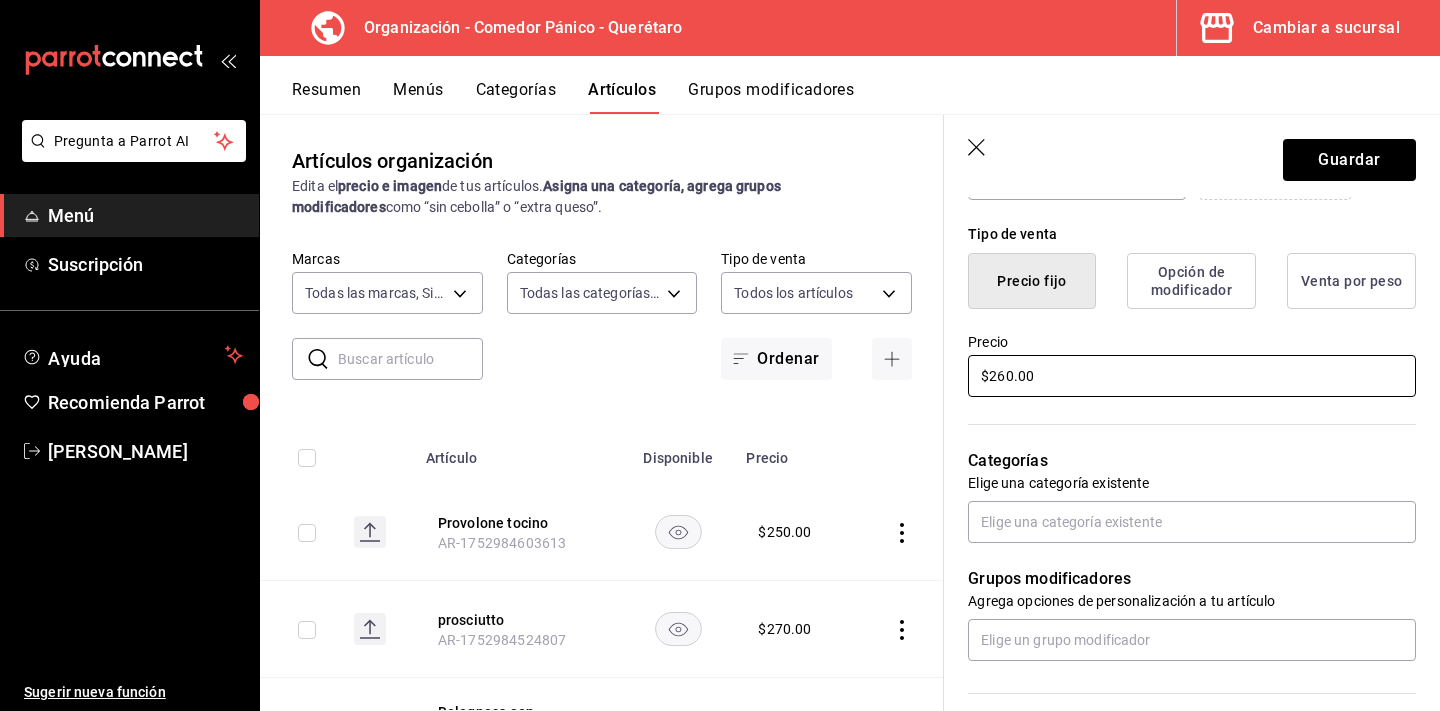 scroll, scrollTop: 492, scrollLeft: 0, axis: vertical 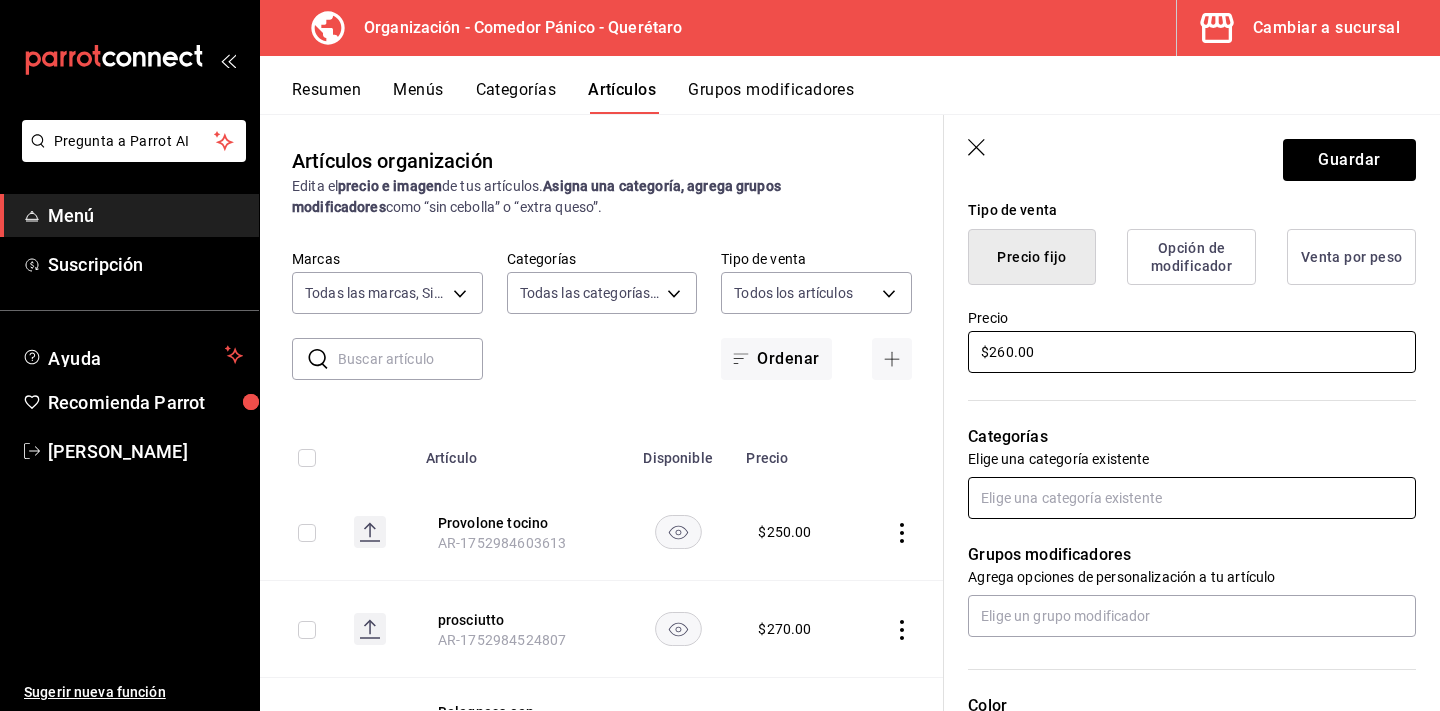 type on "$260.00" 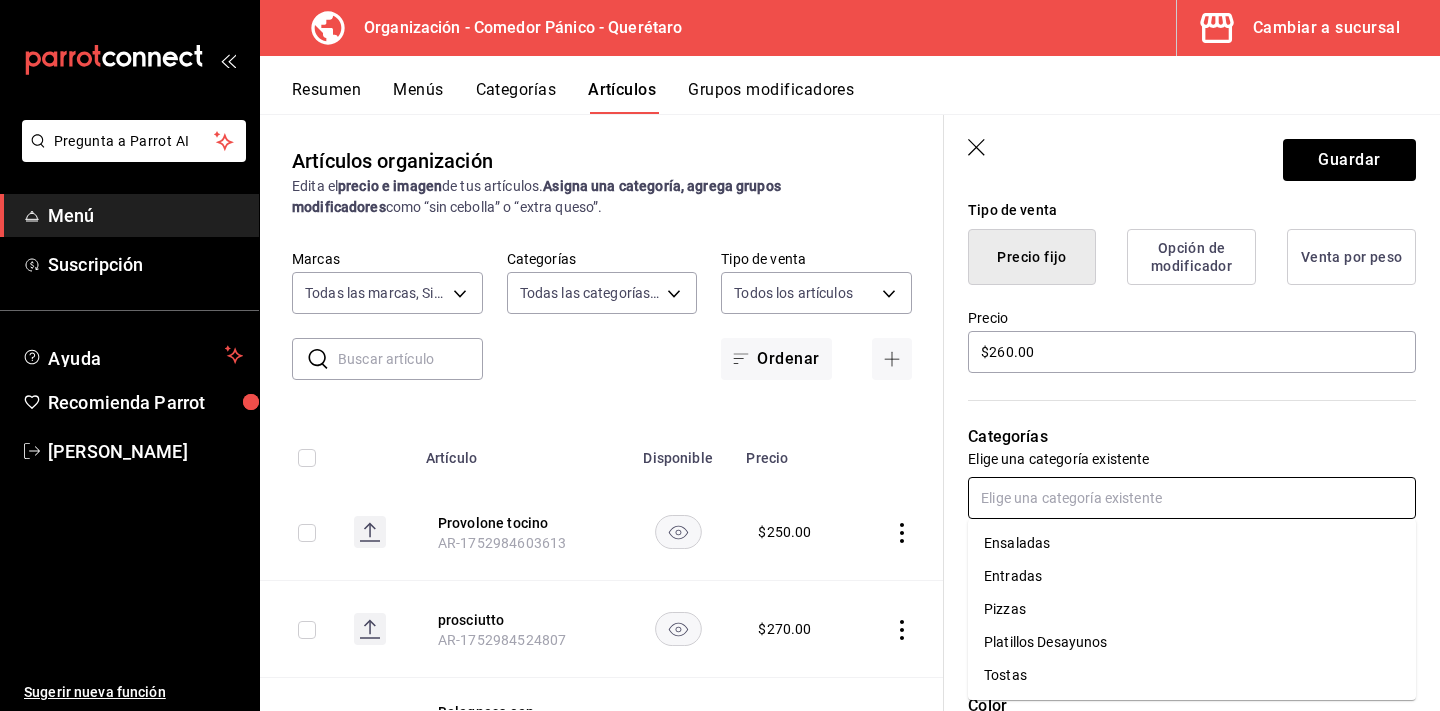 click at bounding box center [1192, 498] 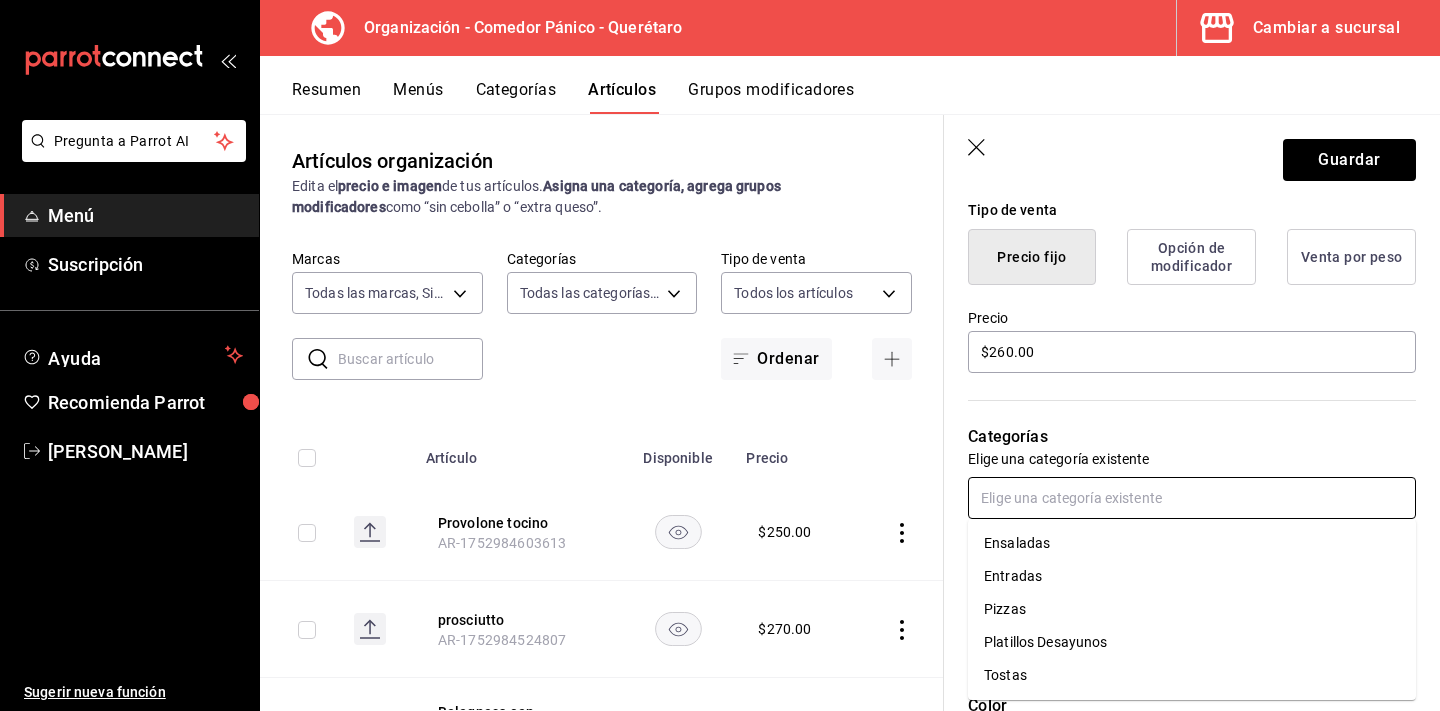 click on "Pizzas" at bounding box center [1192, 609] 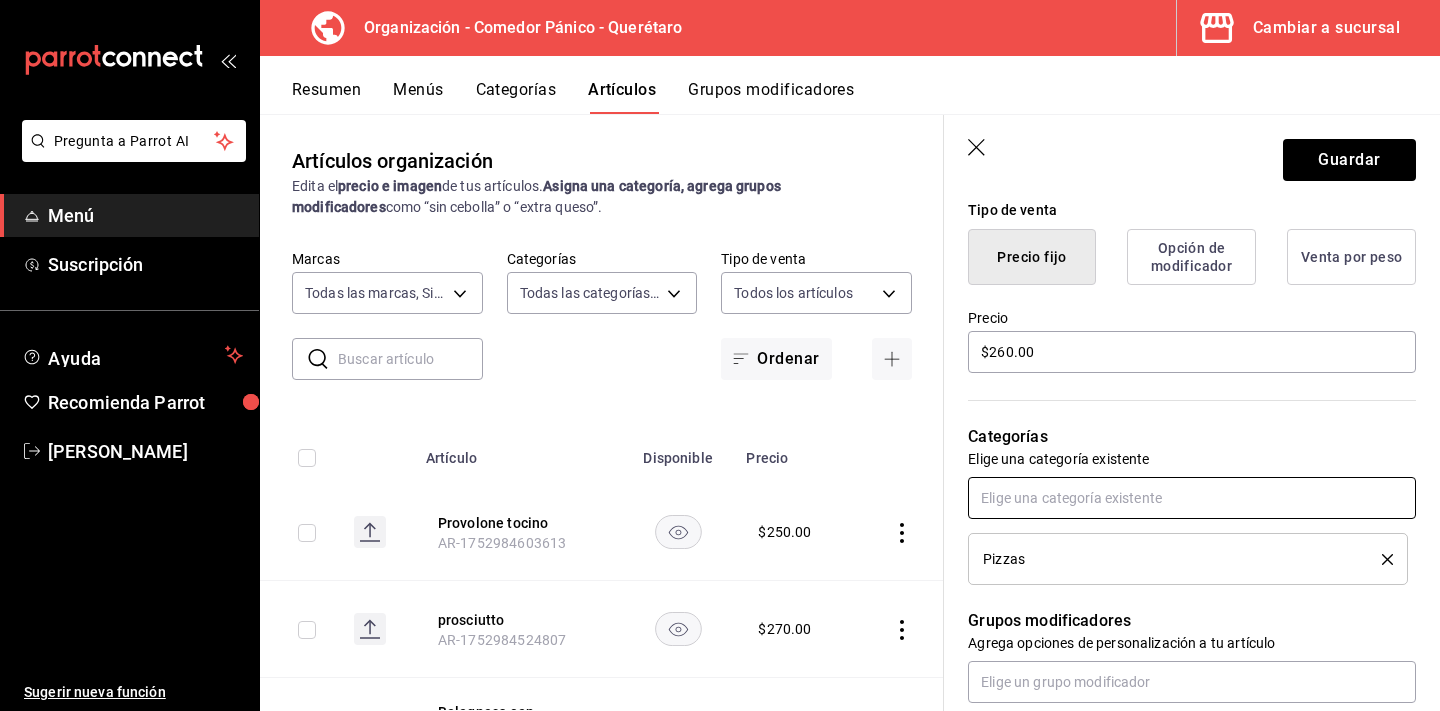 scroll, scrollTop: 784, scrollLeft: 0, axis: vertical 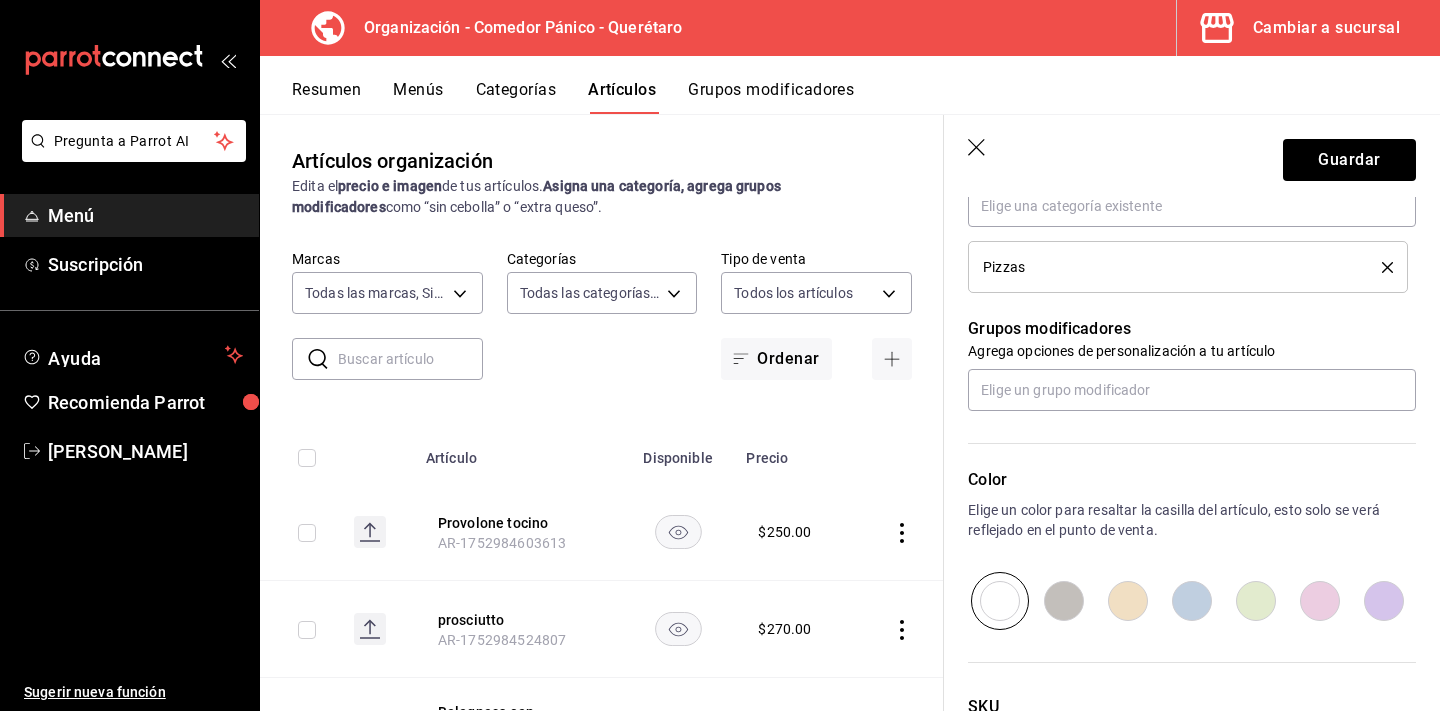 click at bounding box center (1064, 601) 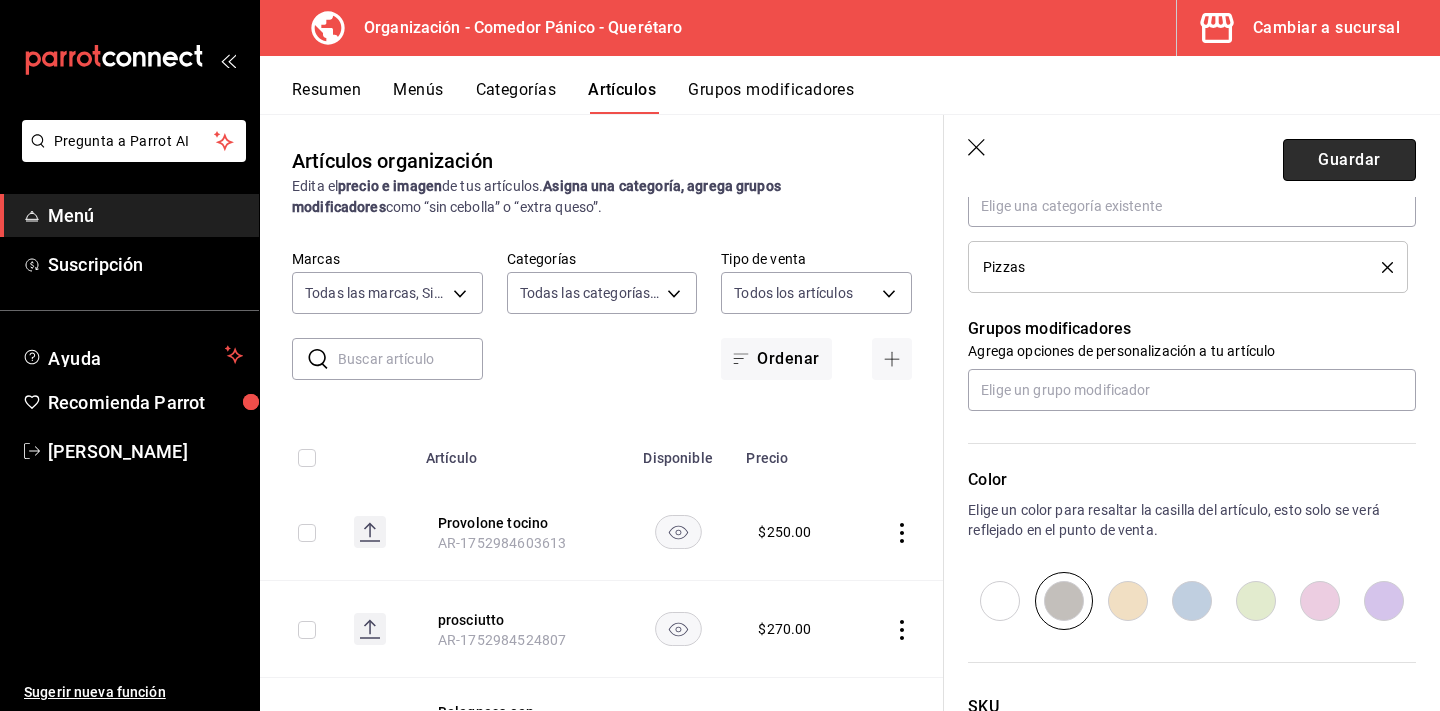click on "Guardar" at bounding box center [1349, 160] 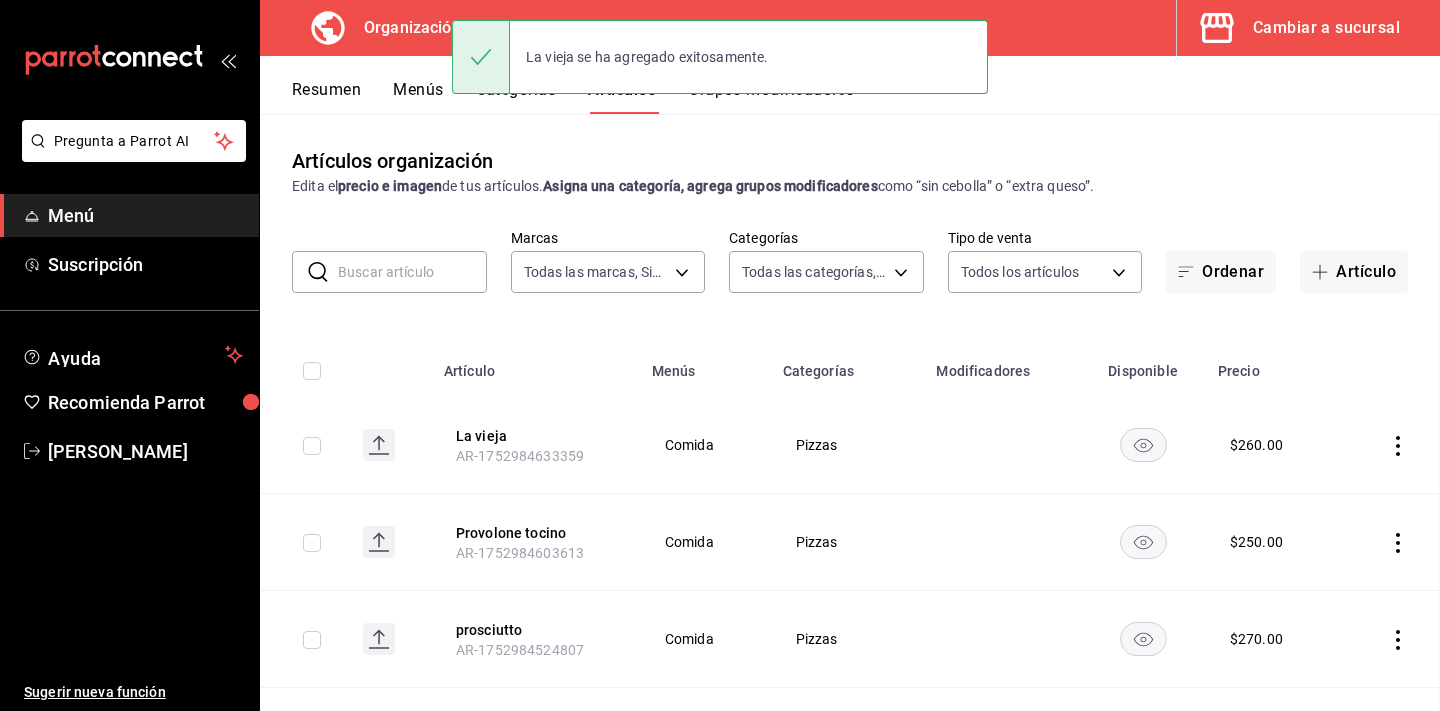 scroll, scrollTop: 0, scrollLeft: 0, axis: both 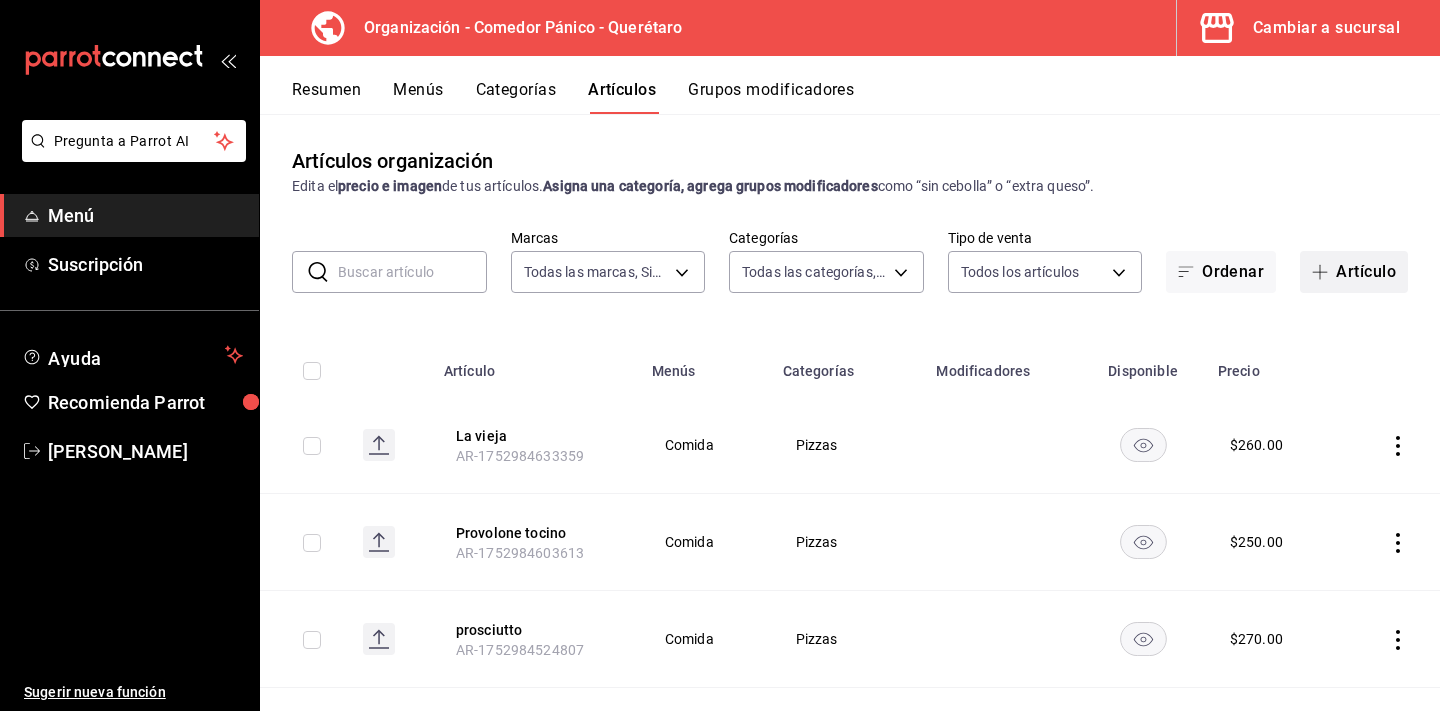 click on "Artículo" at bounding box center [1354, 272] 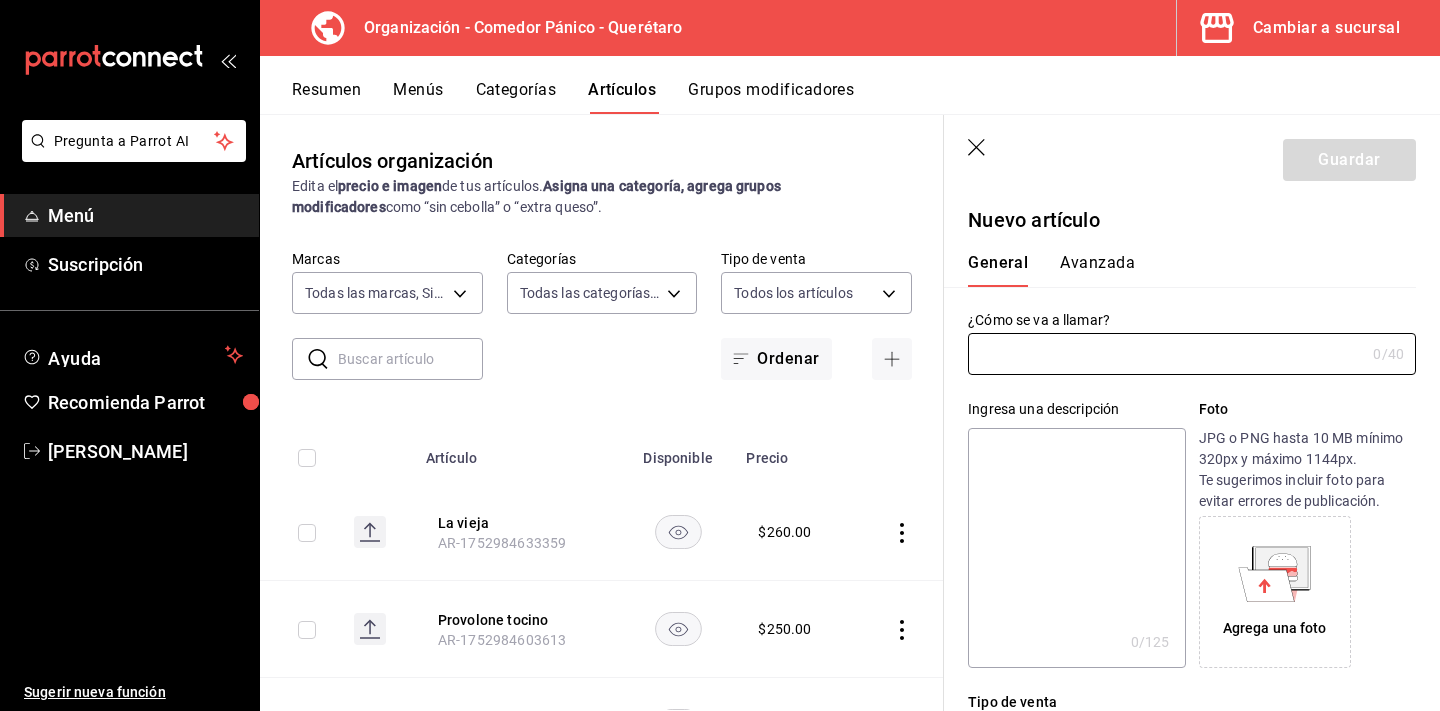 type on "AR-1752984658606" 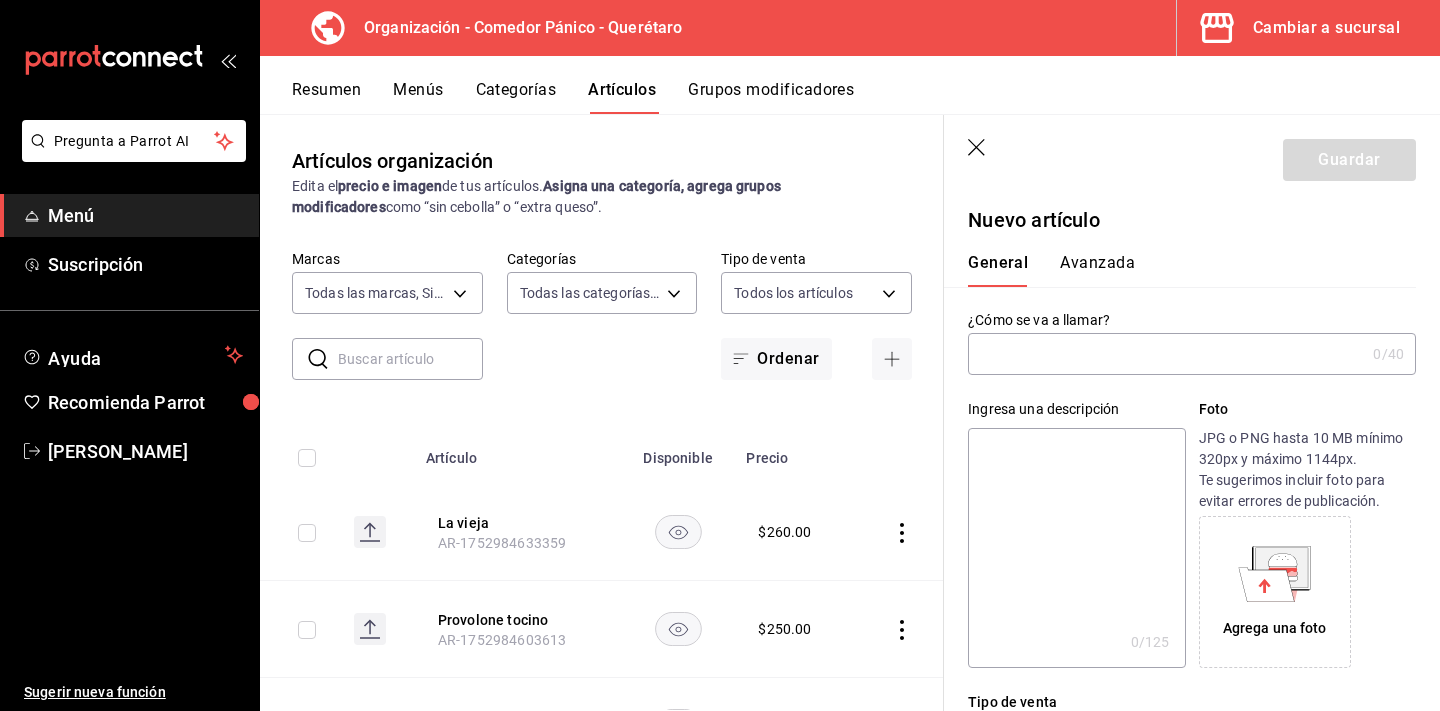 click at bounding box center (1166, 354) 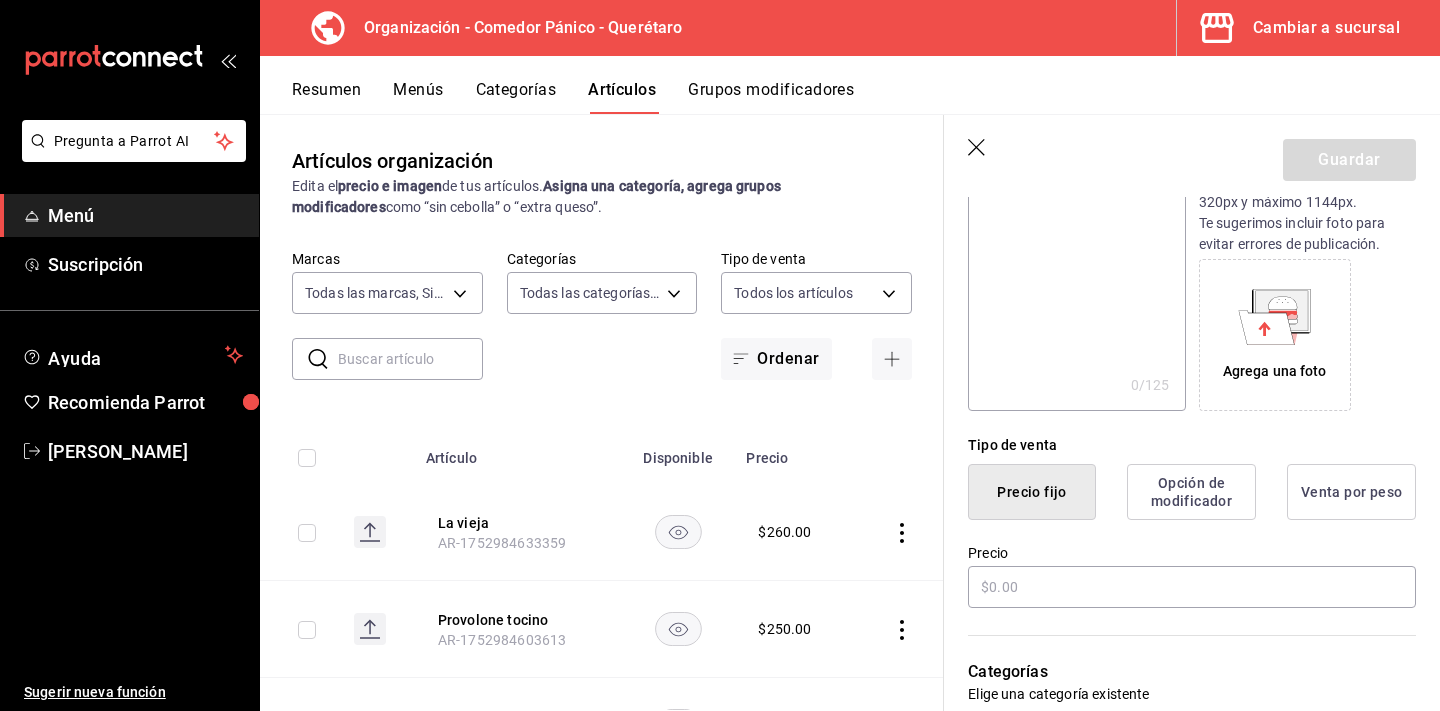 scroll, scrollTop: 300, scrollLeft: 0, axis: vertical 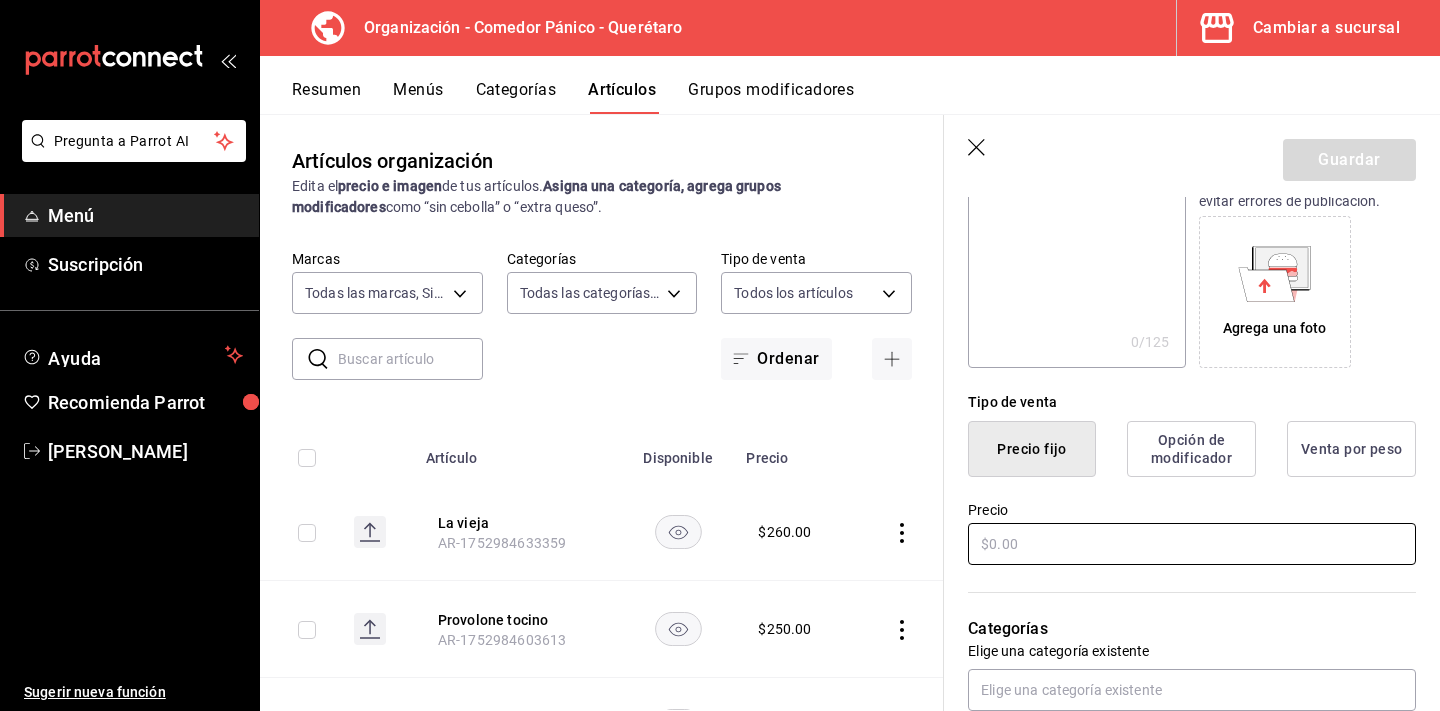 type on "Manzana" 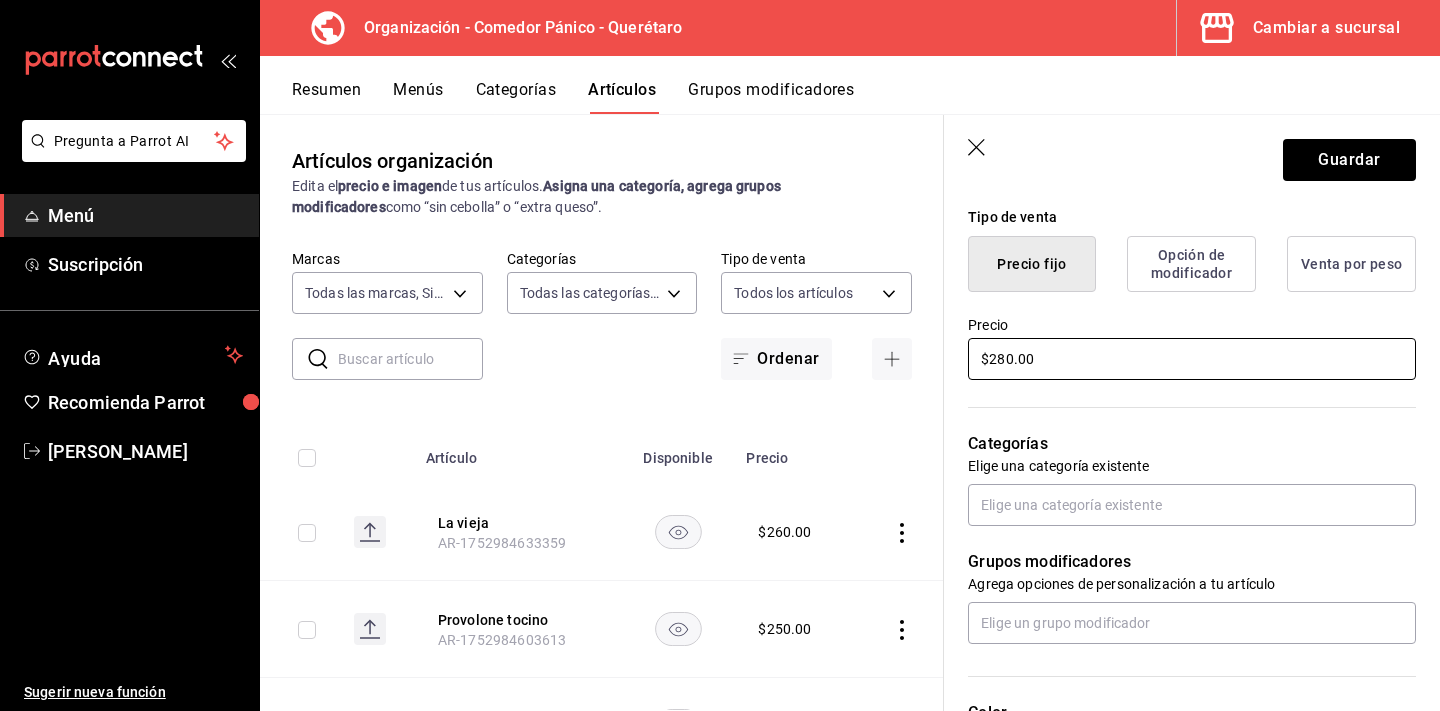 scroll, scrollTop: 491, scrollLeft: 0, axis: vertical 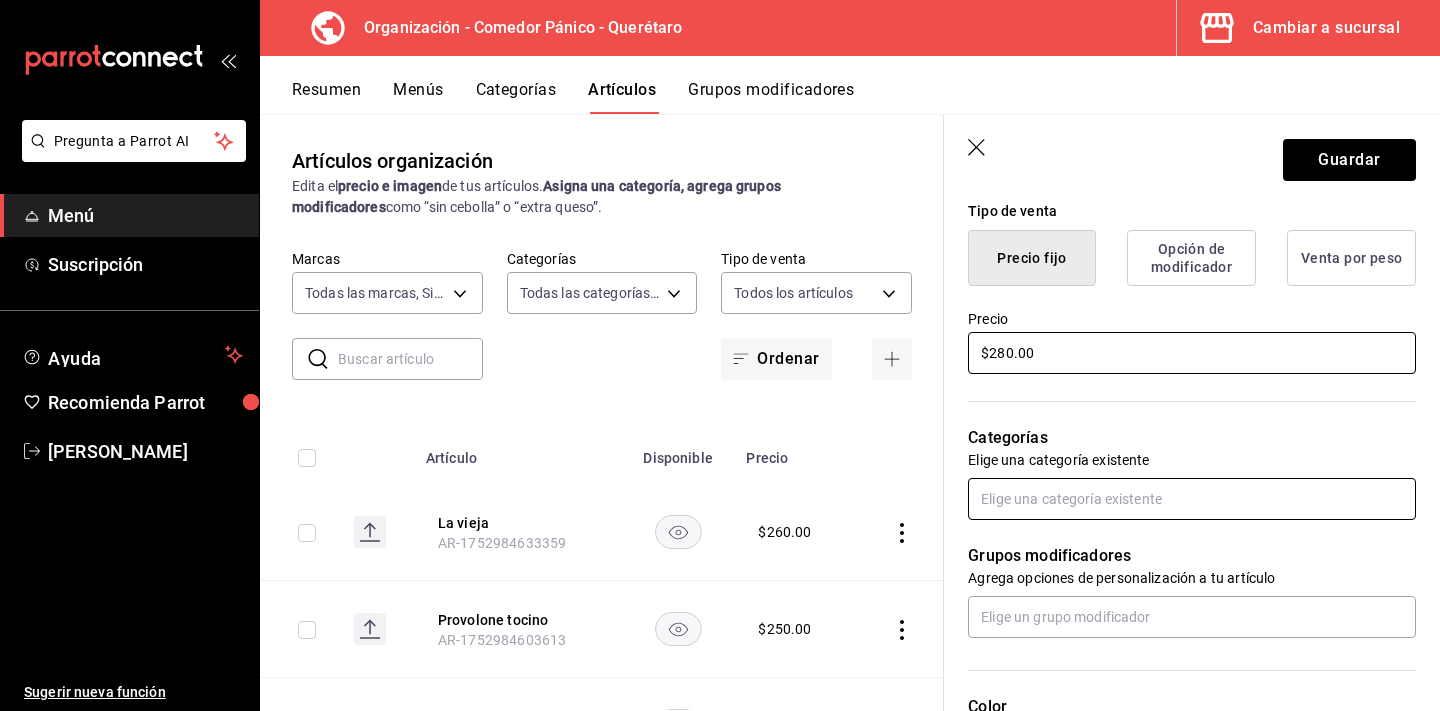 type on "$280.00" 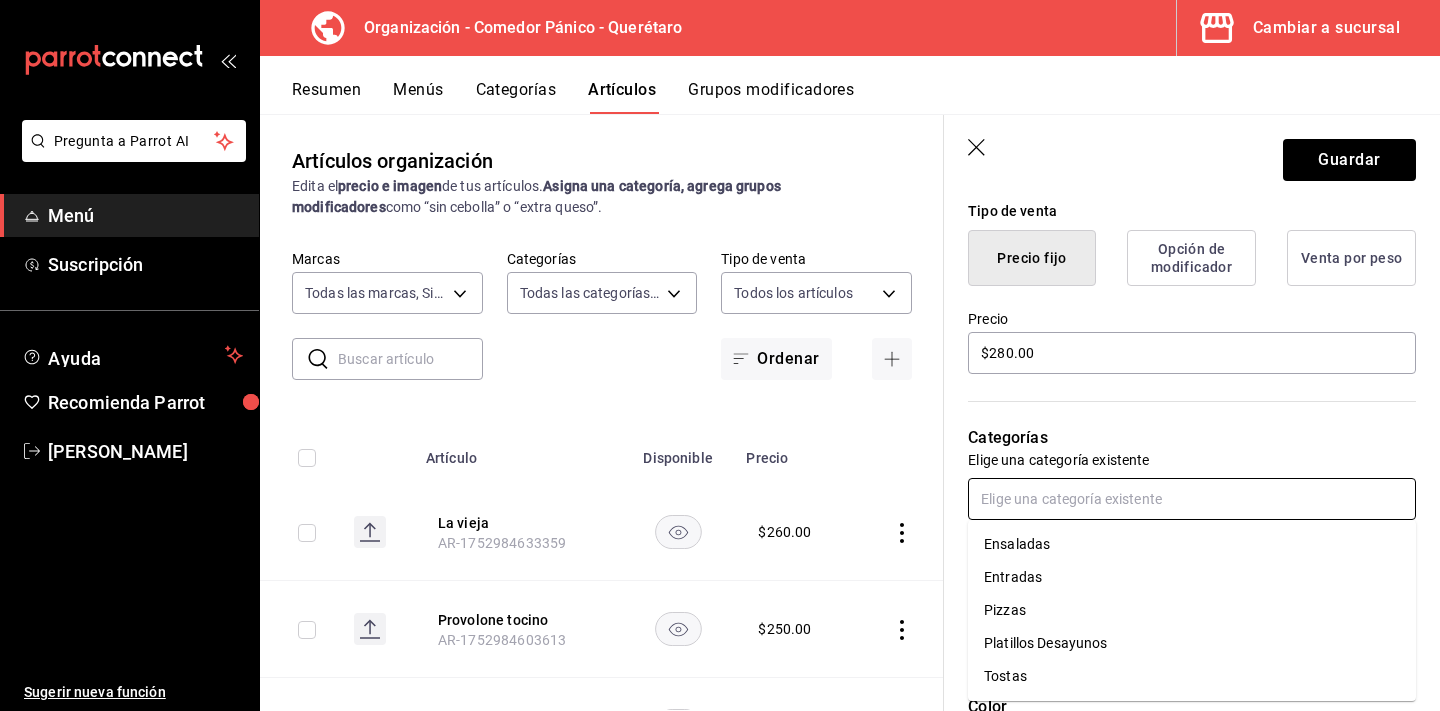 click at bounding box center (1192, 499) 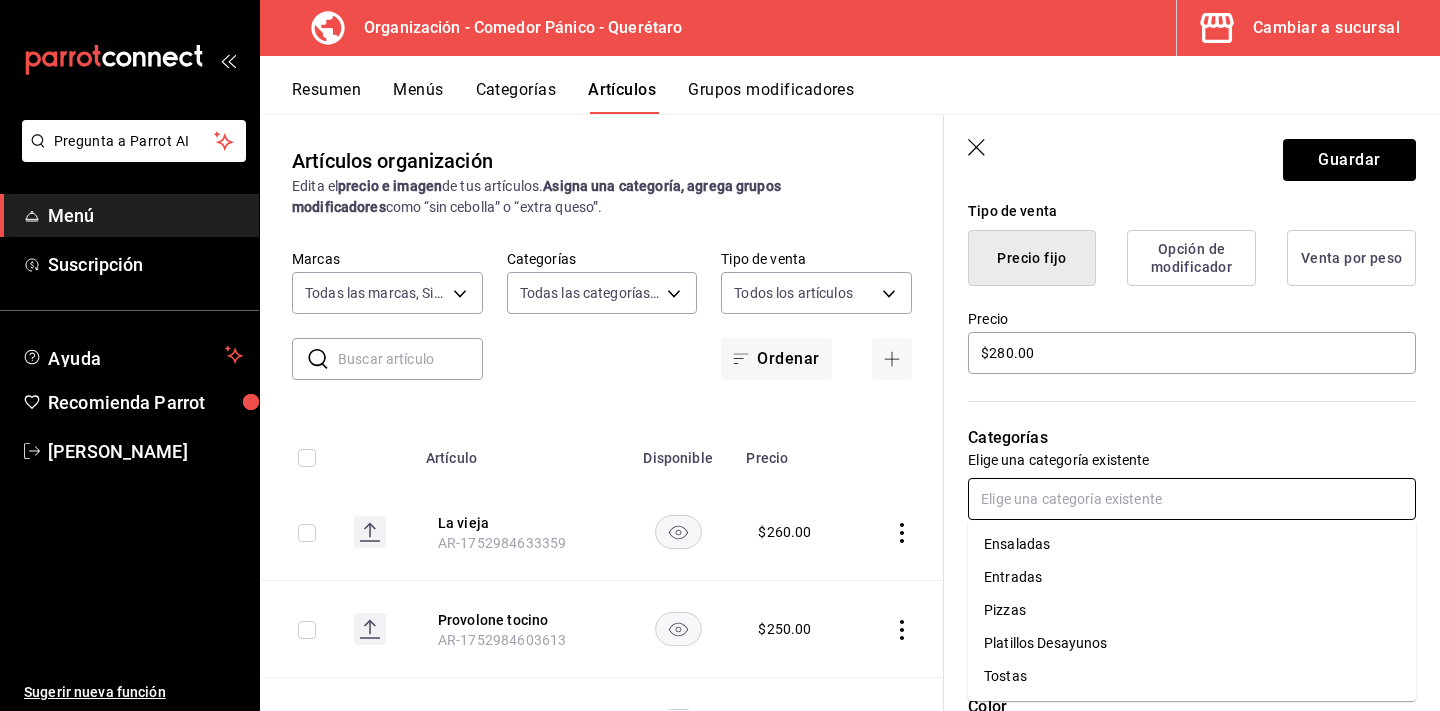 click on "Pizzas" at bounding box center (1192, 610) 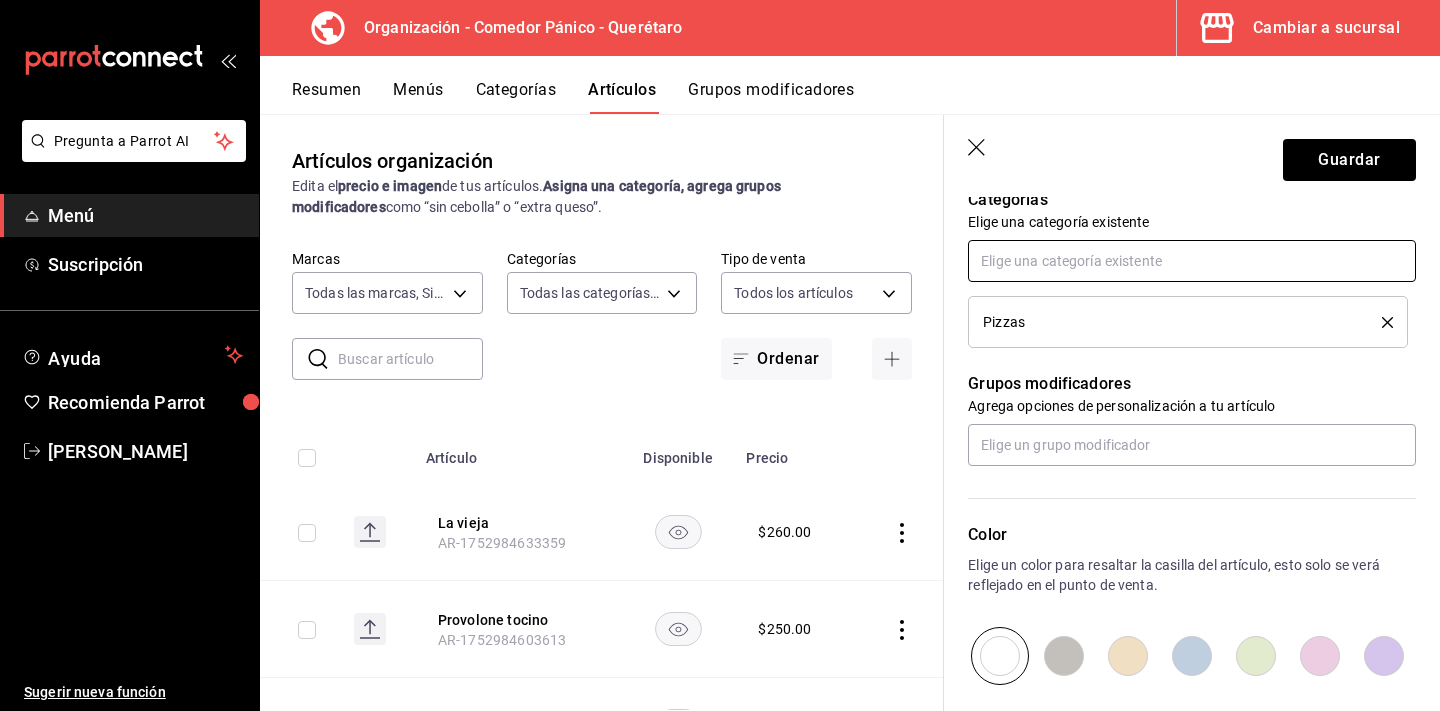scroll, scrollTop: 745, scrollLeft: 0, axis: vertical 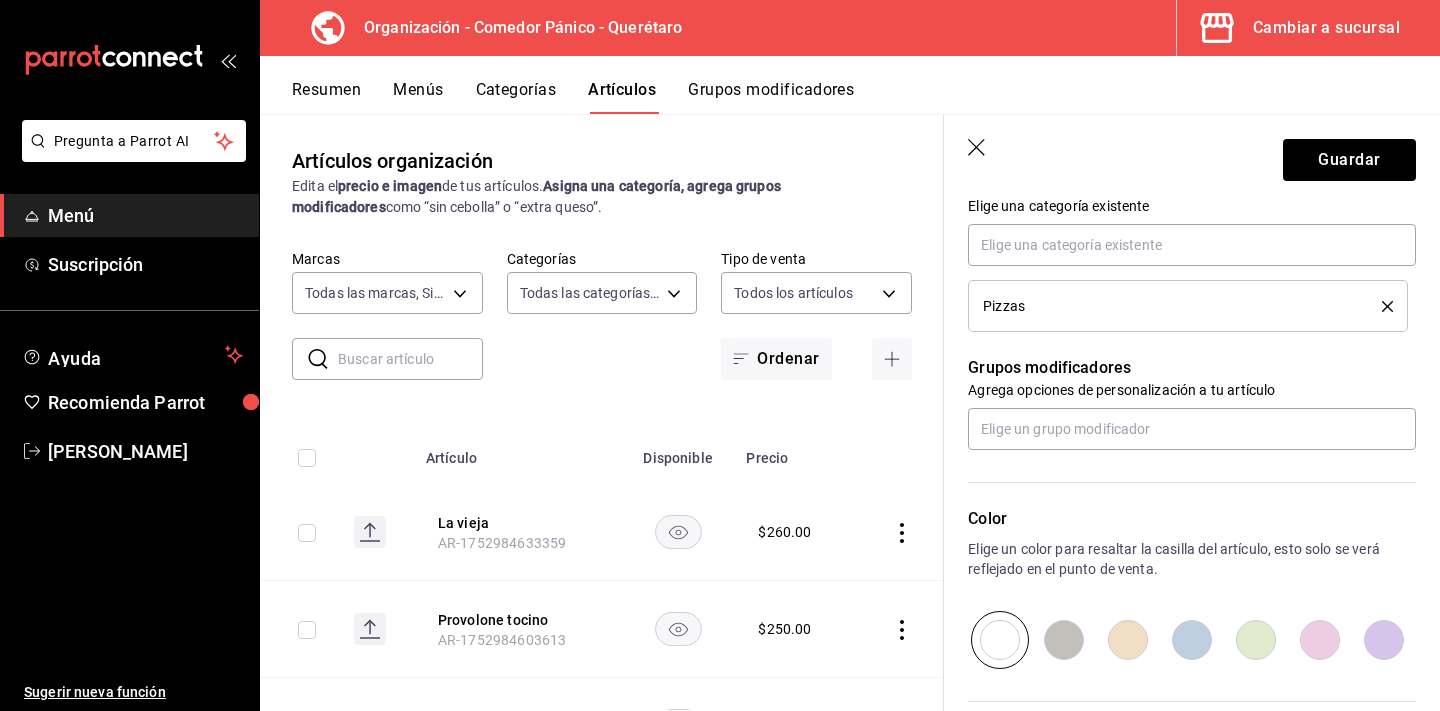 click at bounding box center [1064, 640] 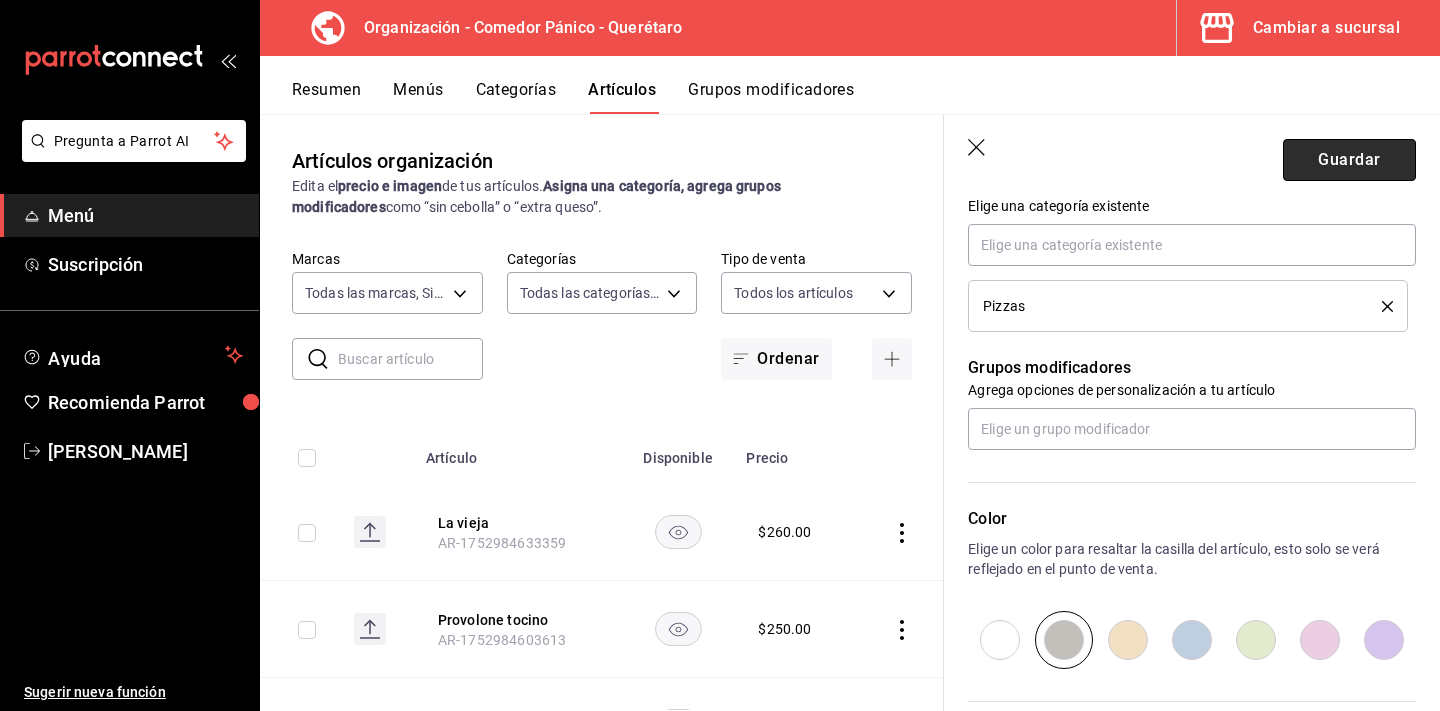 click on "Guardar" at bounding box center [1349, 160] 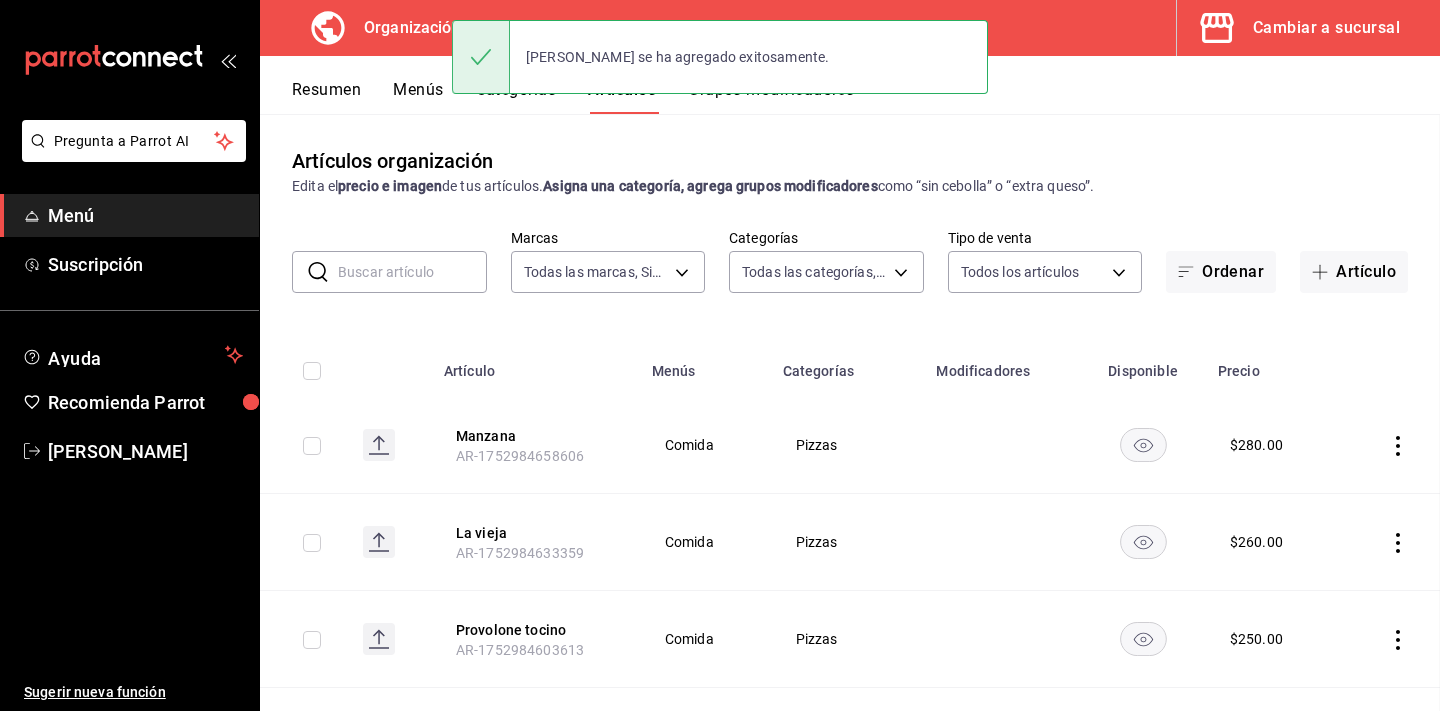 scroll, scrollTop: 0, scrollLeft: 0, axis: both 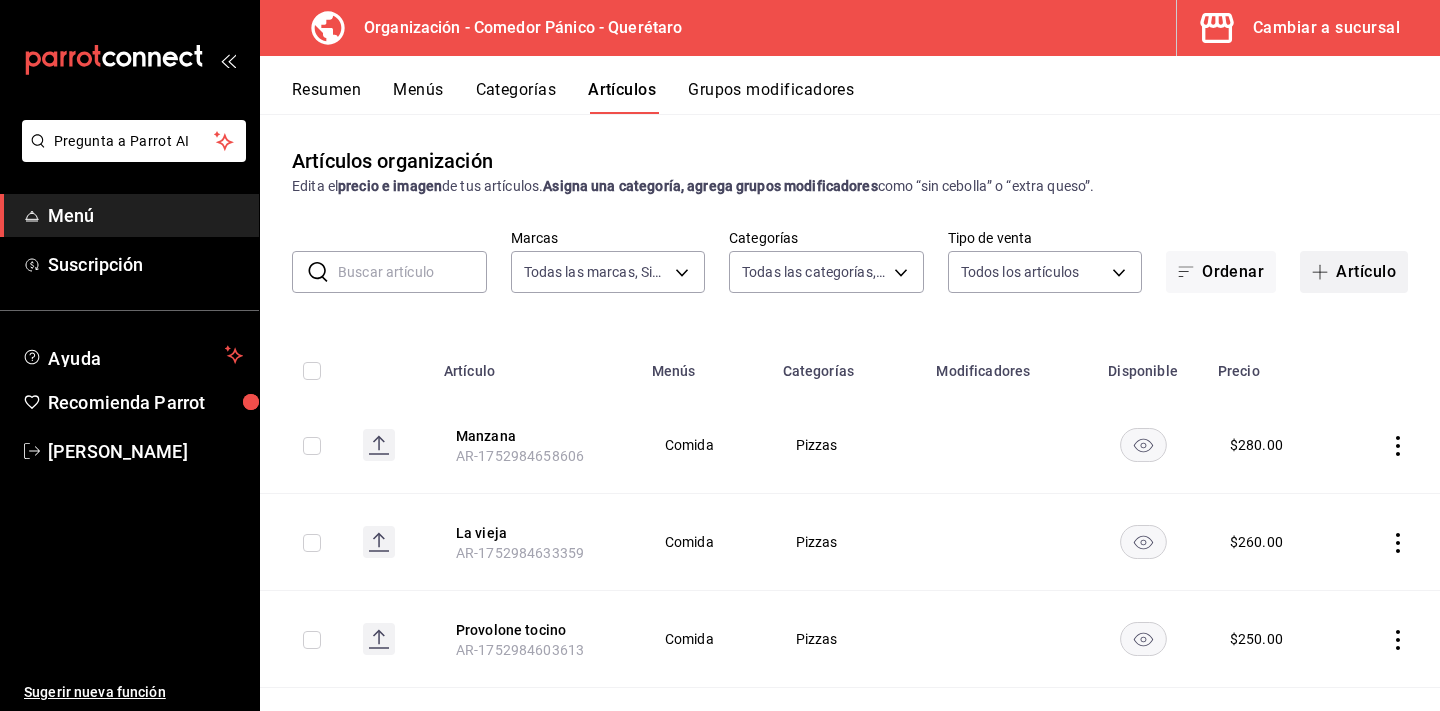 click on "Artículo" at bounding box center [1354, 272] 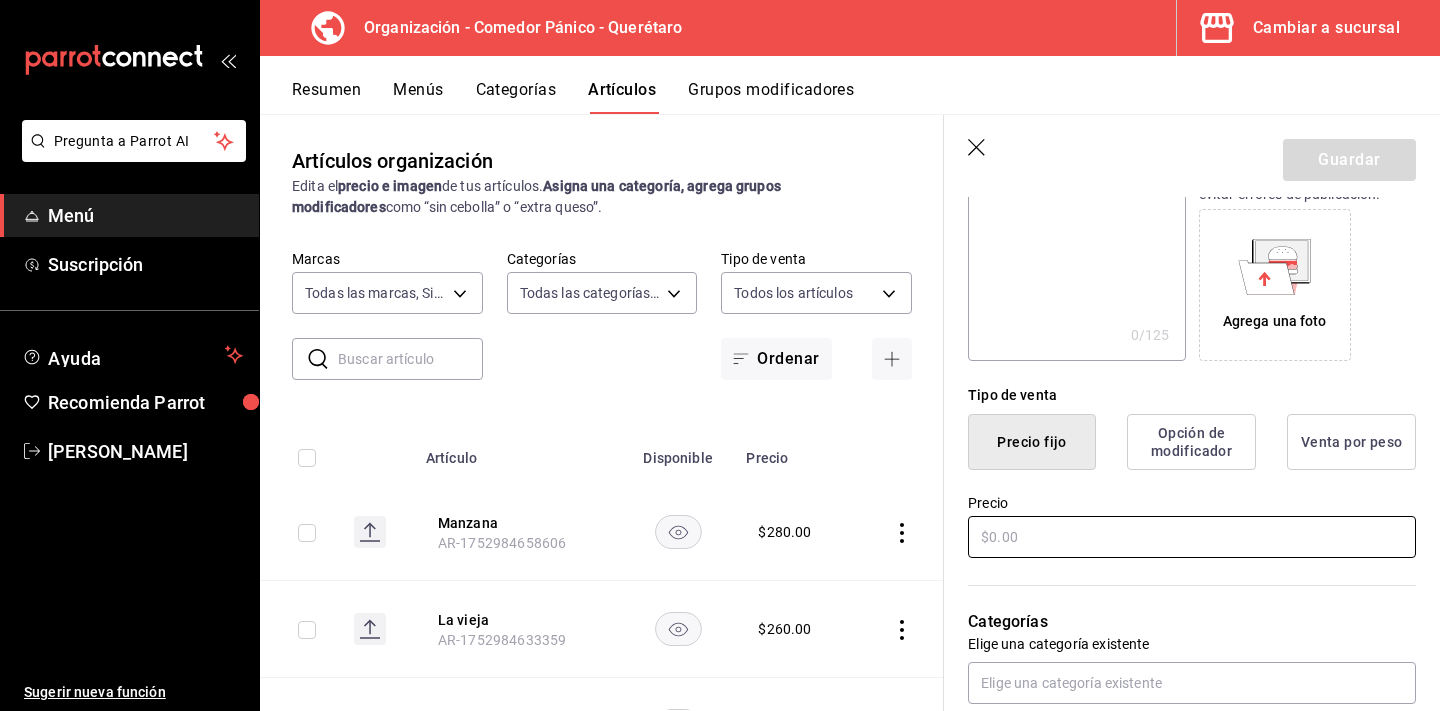 scroll, scrollTop: 335, scrollLeft: 0, axis: vertical 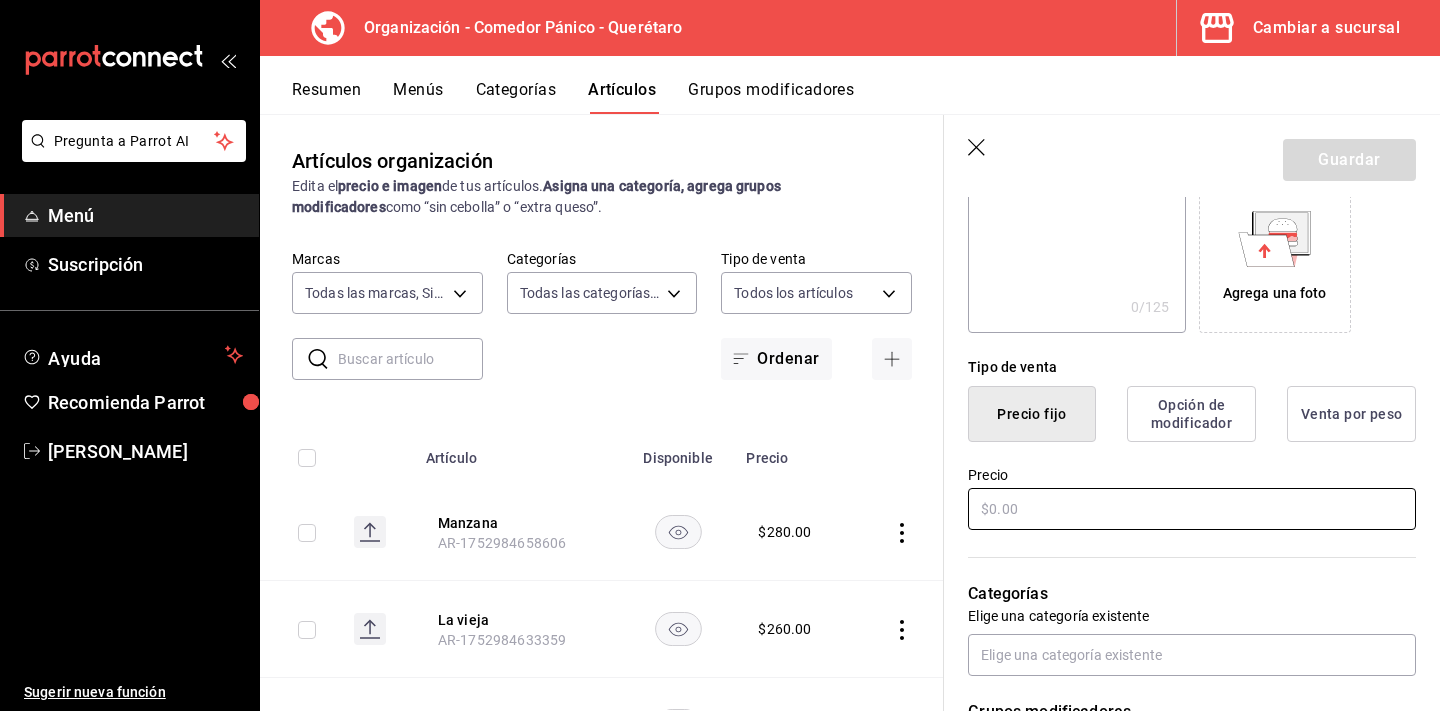 type on "Arrosto y broccoloni" 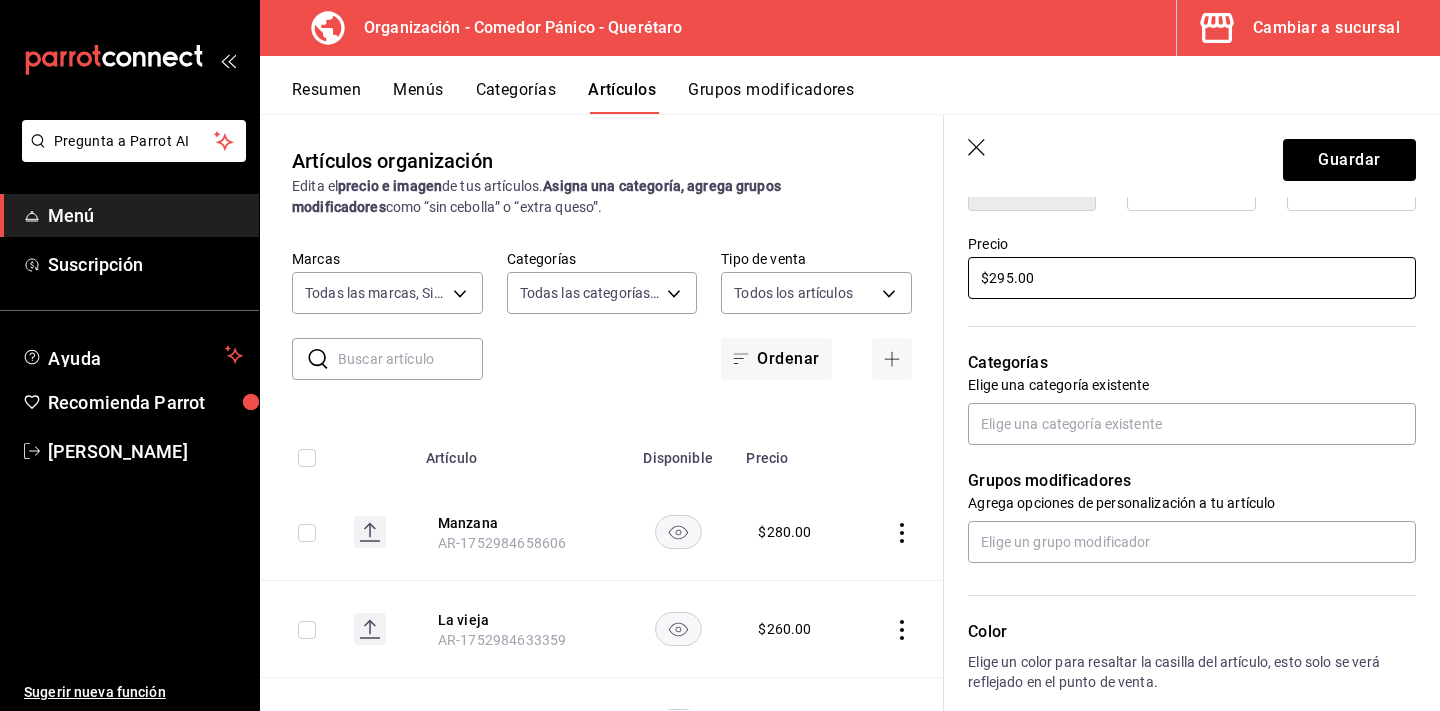 scroll, scrollTop: 580, scrollLeft: 0, axis: vertical 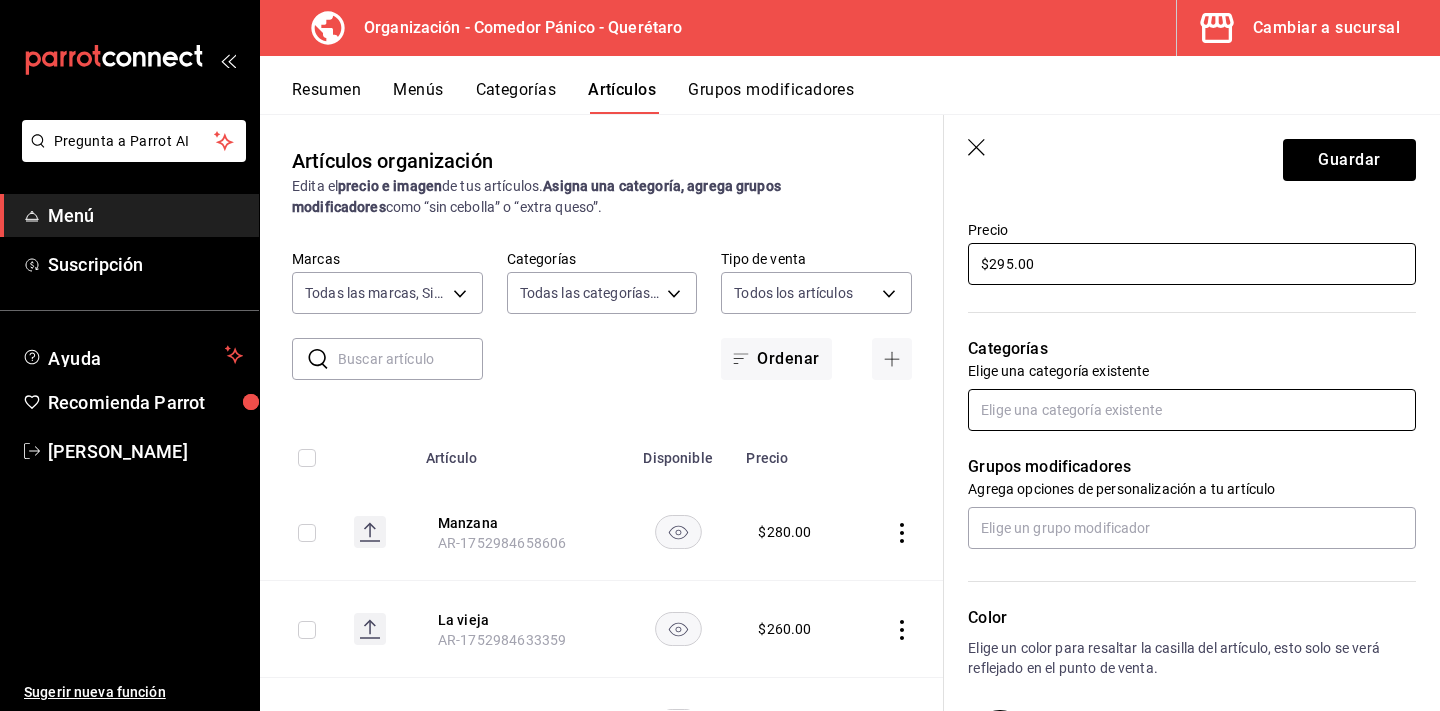 type on "$295.00" 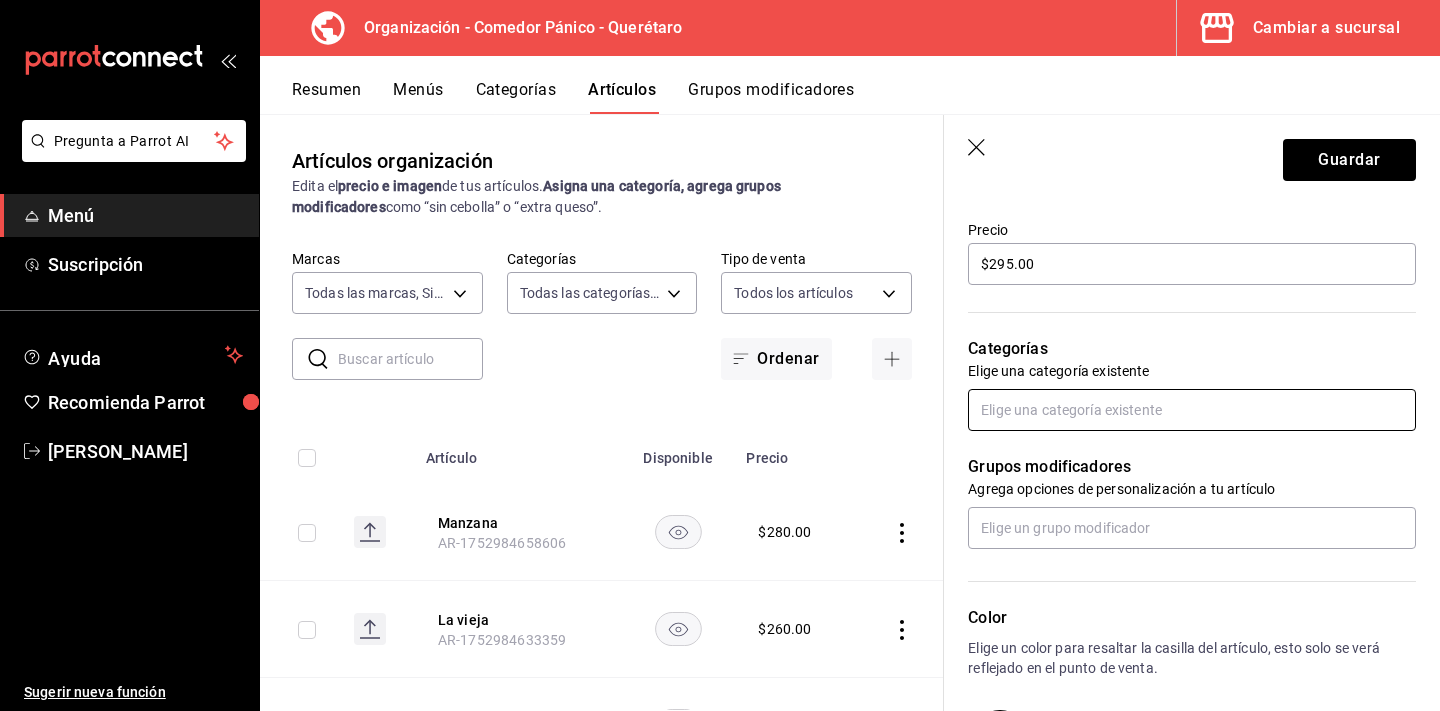 click at bounding box center [1192, 410] 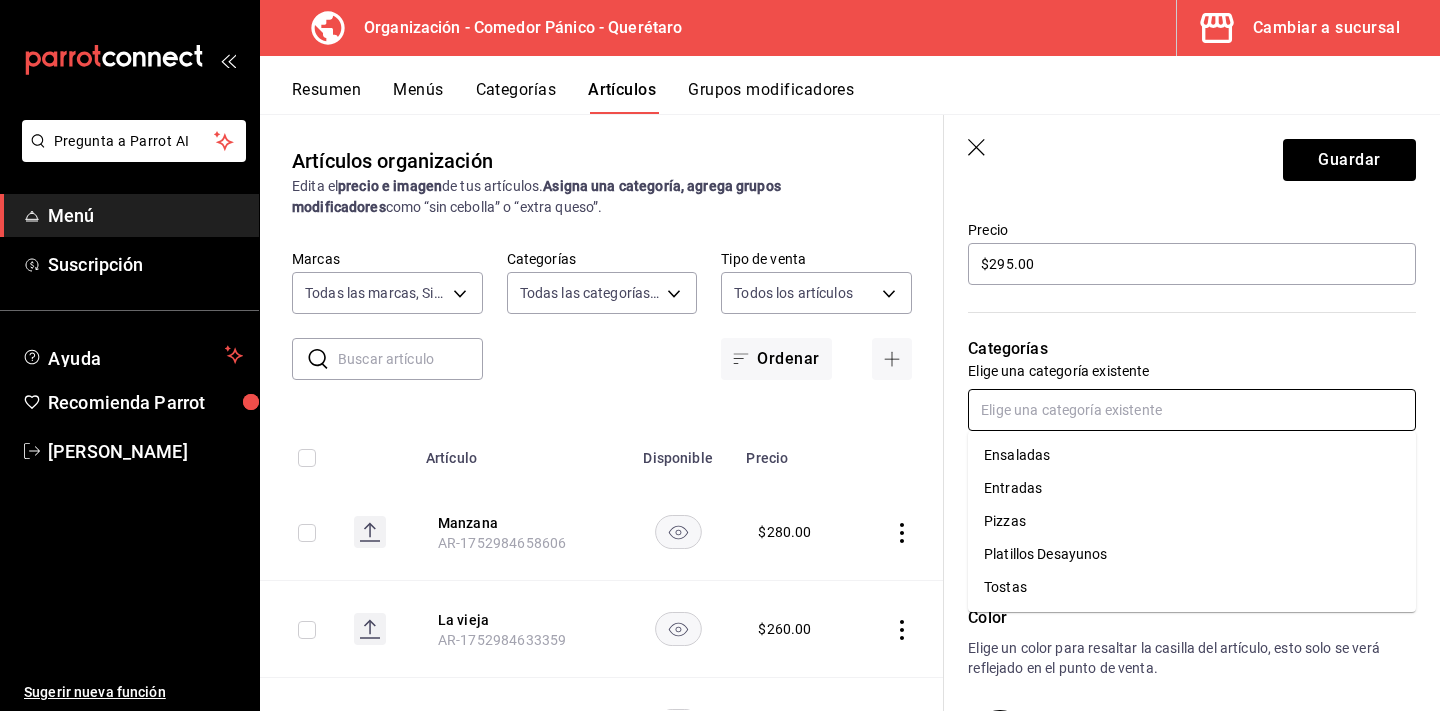click on "Pizzas" at bounding box center [1192, 521] 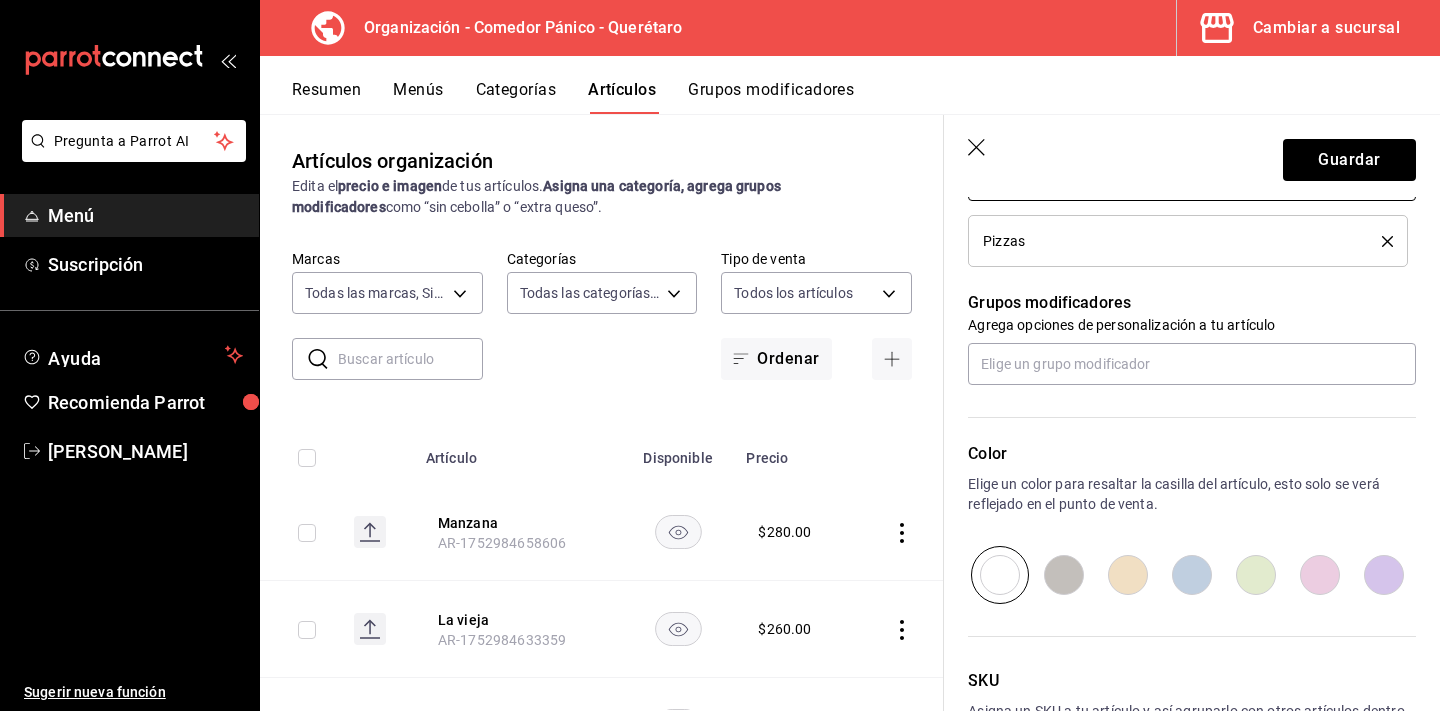scroll, scrollTop: 813, scrollLeft: 0, axis: vertical 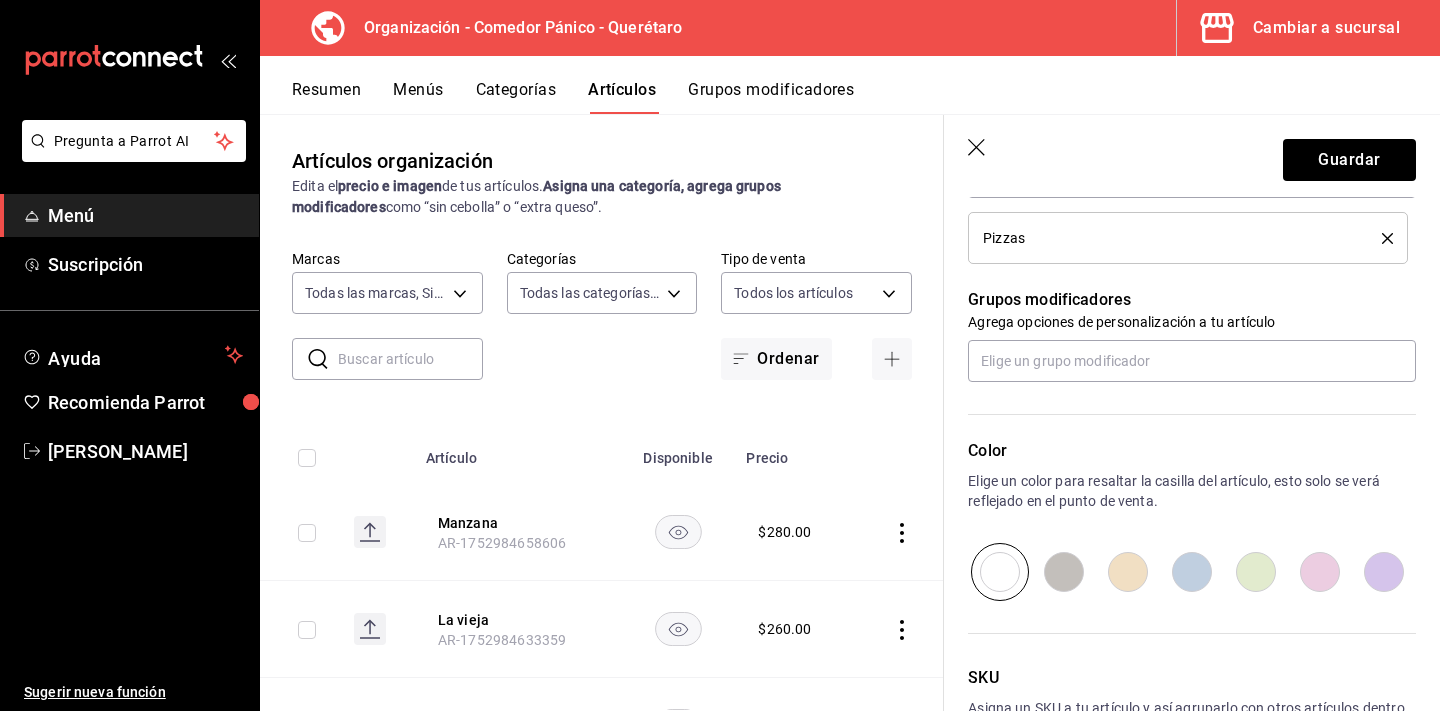 click at bounding box center [1064, 572] 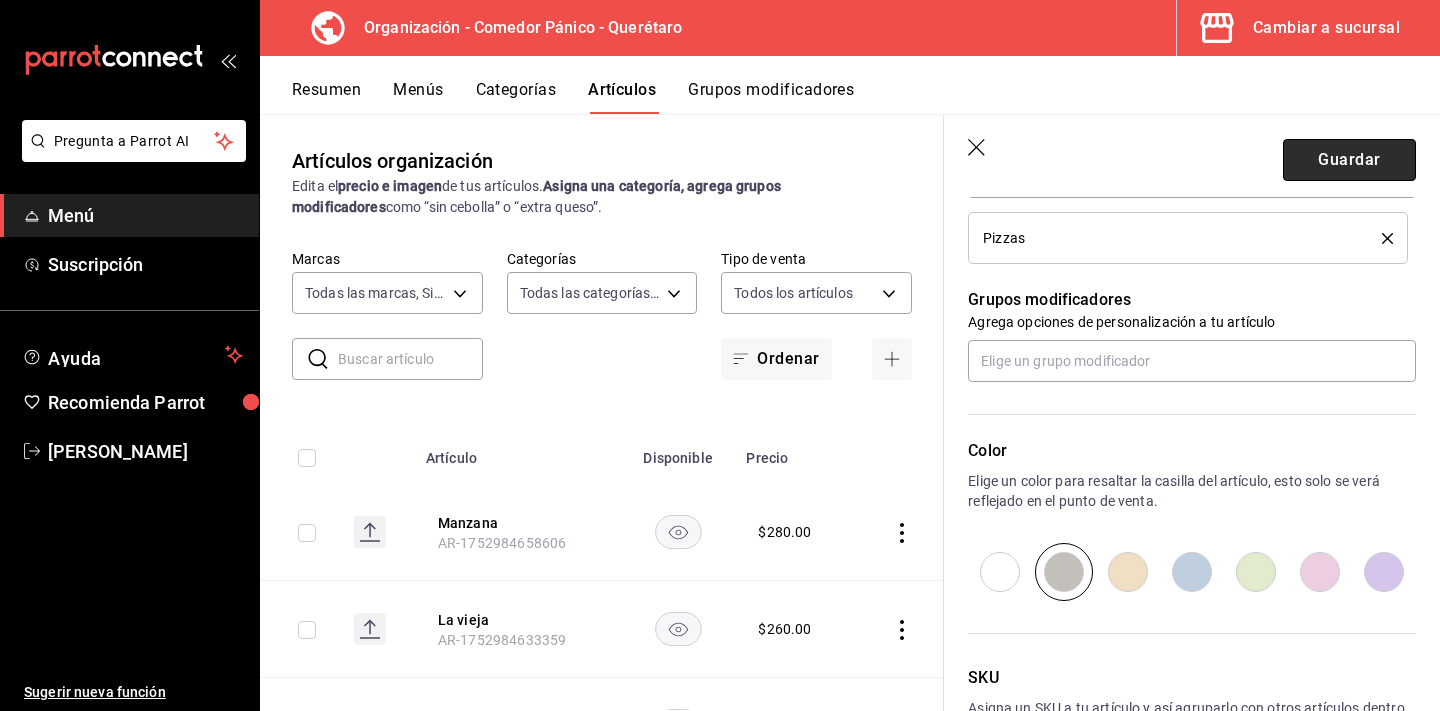 click on "Guardar" at bounding box center [1349, 160] 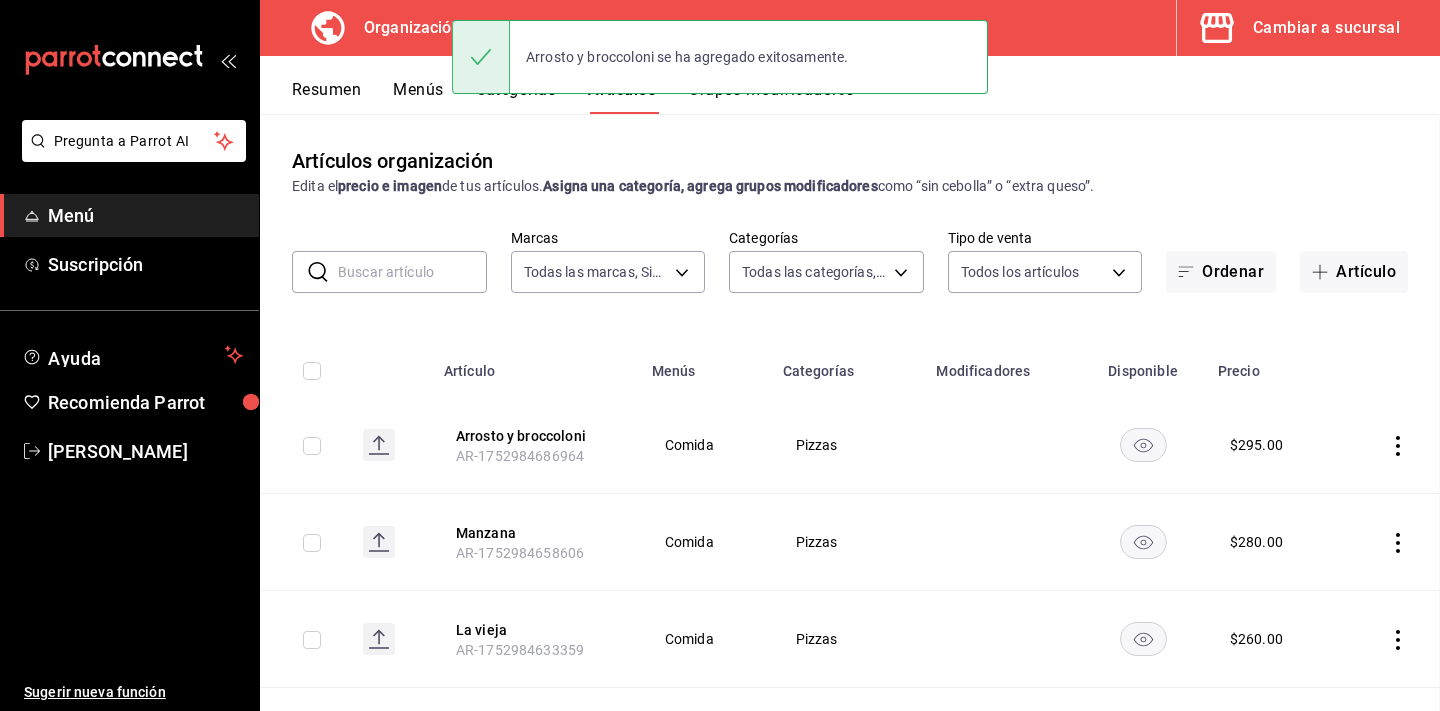 scroll, scrollTop: 0, scrollLeft: 0, axis: both 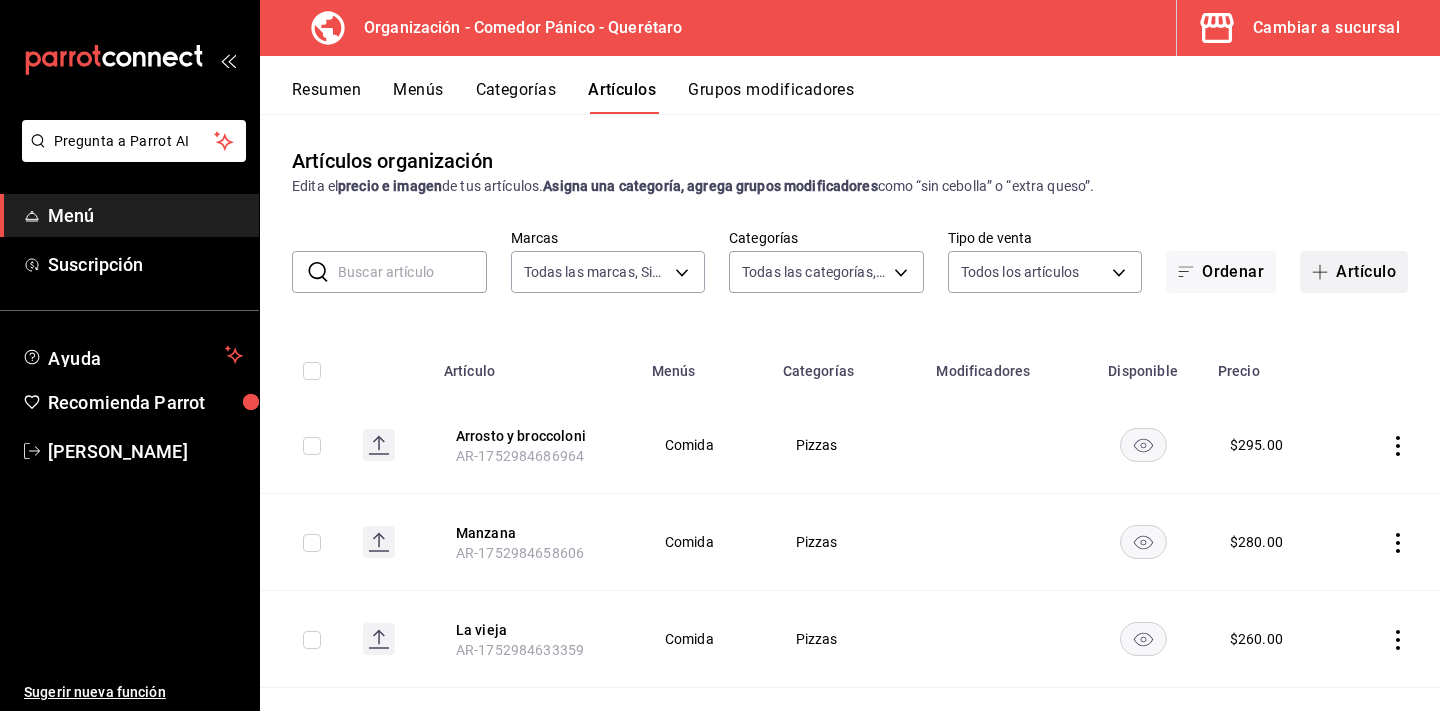 click on "Artículo" at bounding box center [1354, 272] 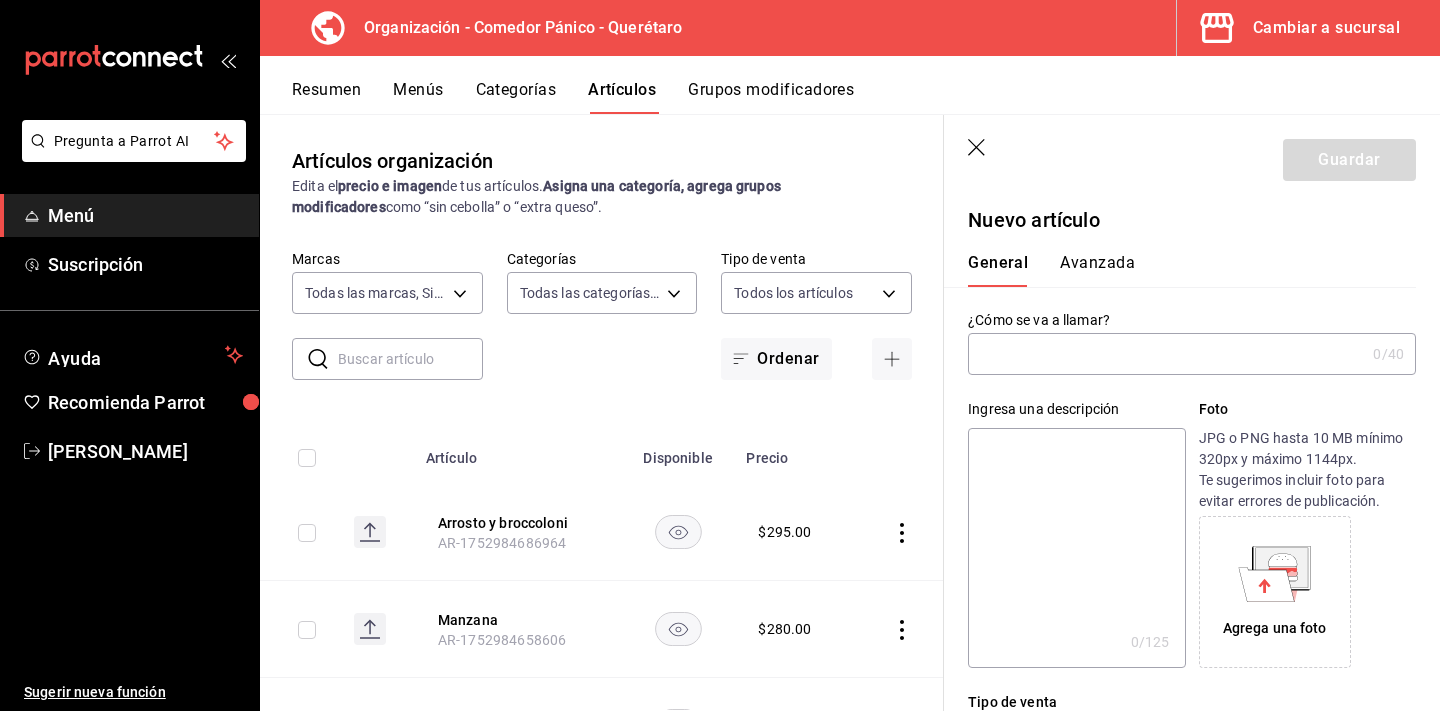 click at bounding box center [1166, 354] 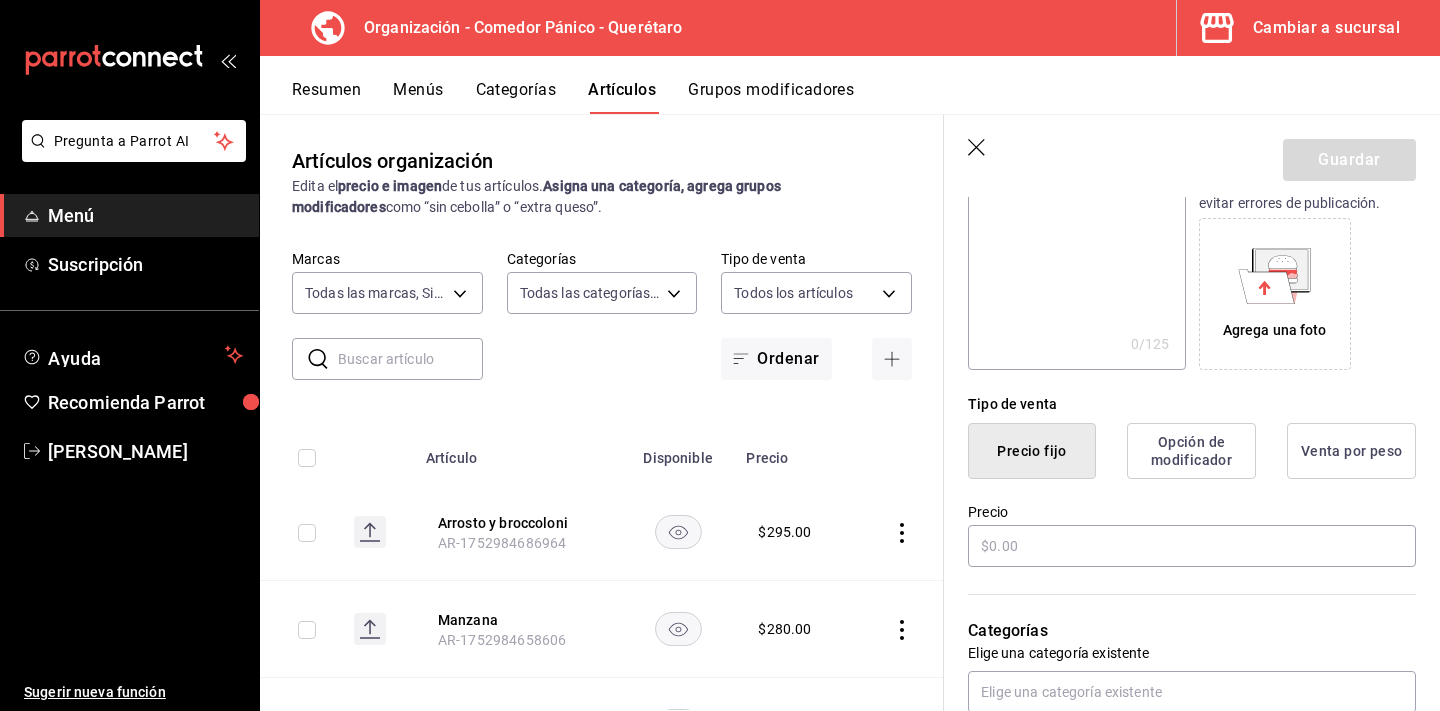 scroll, scrollTop: 300, scrollLeft: 0, axis: vertical 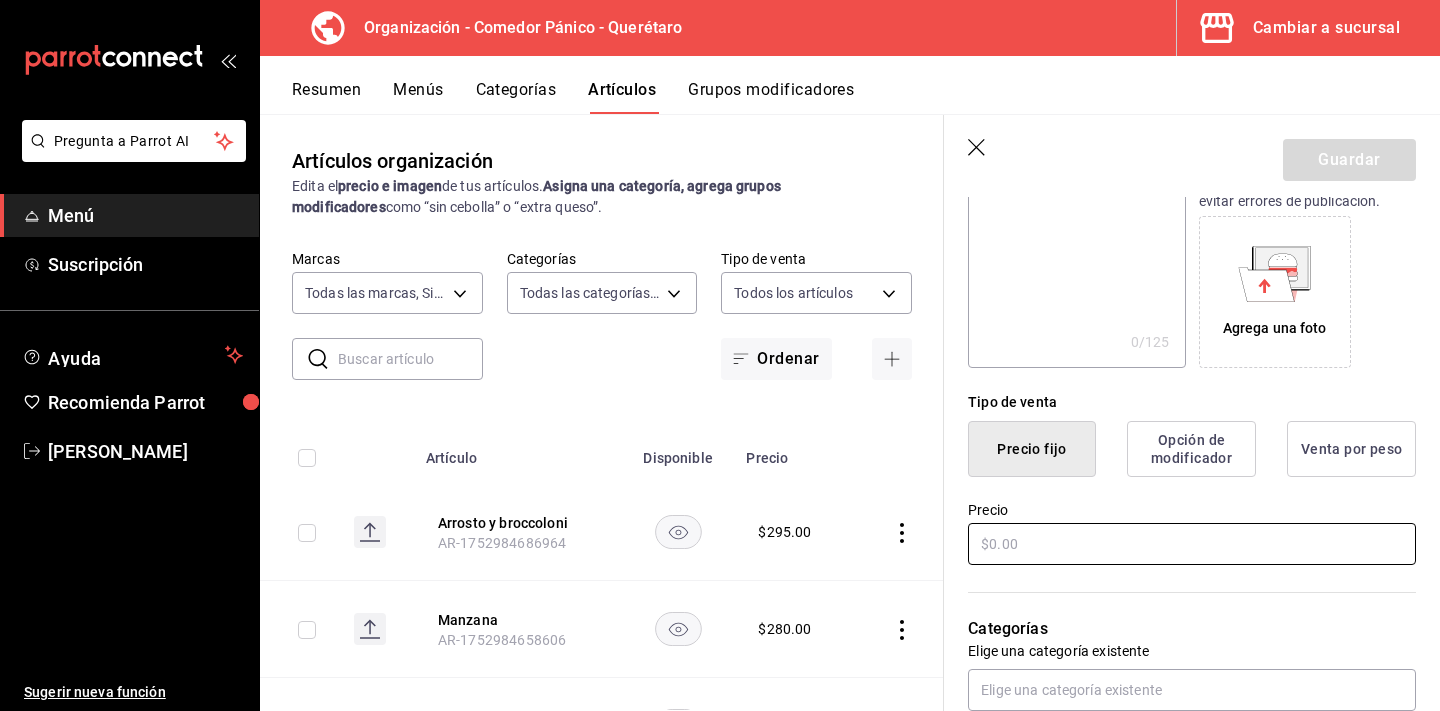 type on "Salchicha" 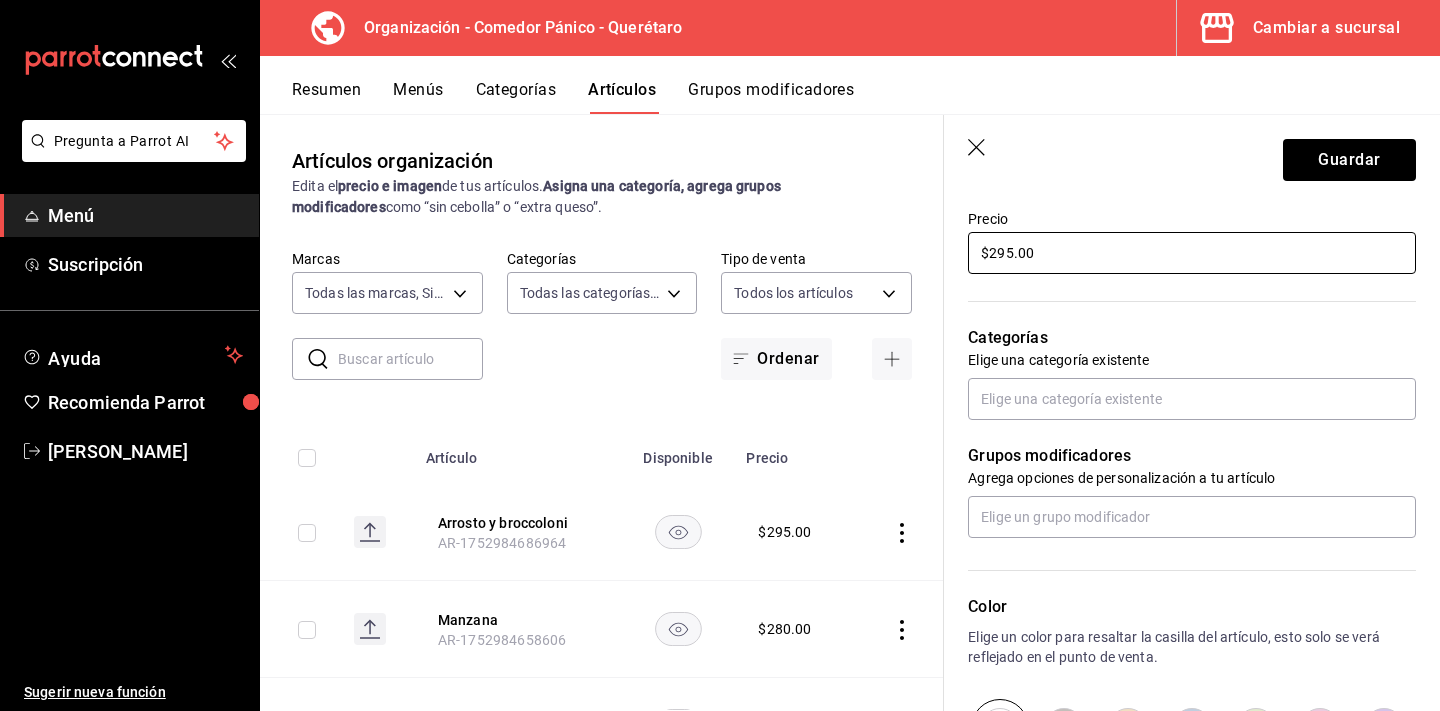 scroll, scrollTop: 596, scrollLeft: 0, axis: vertical 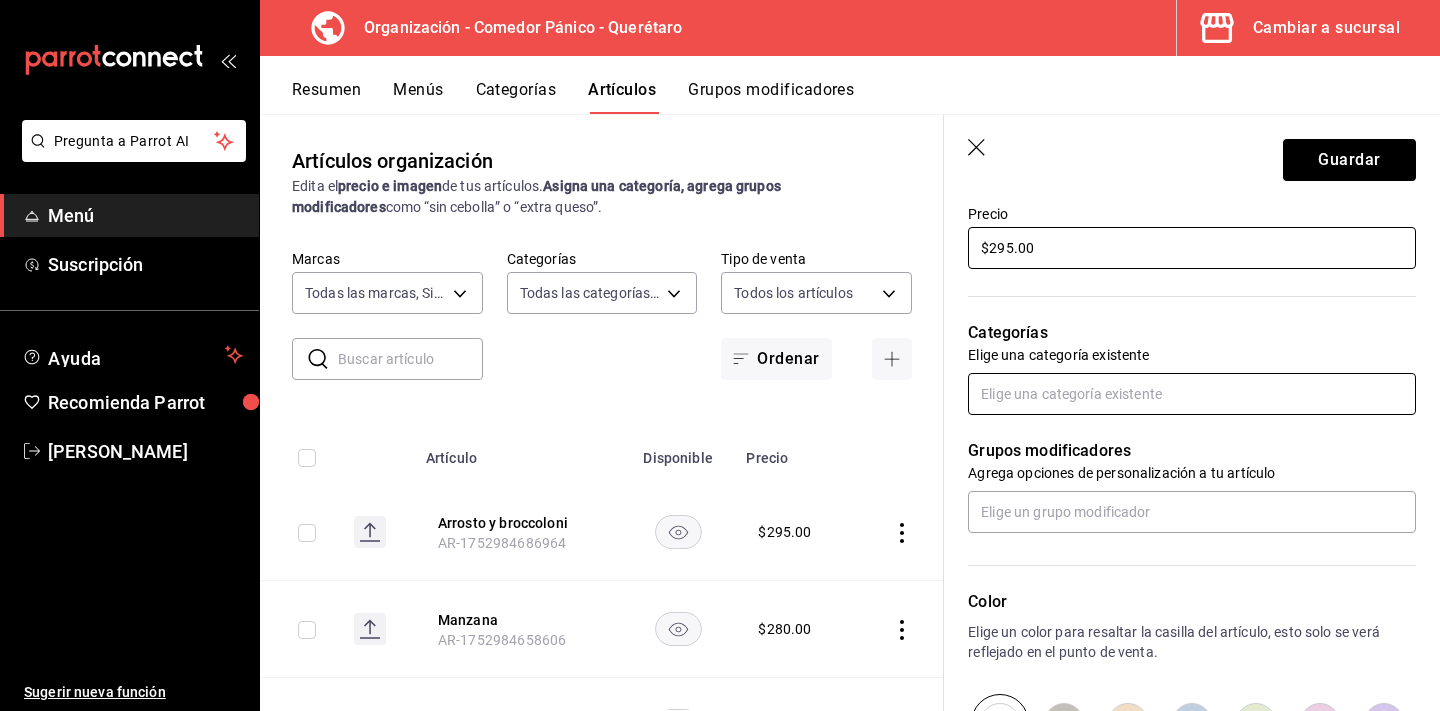 type on "$295.00" 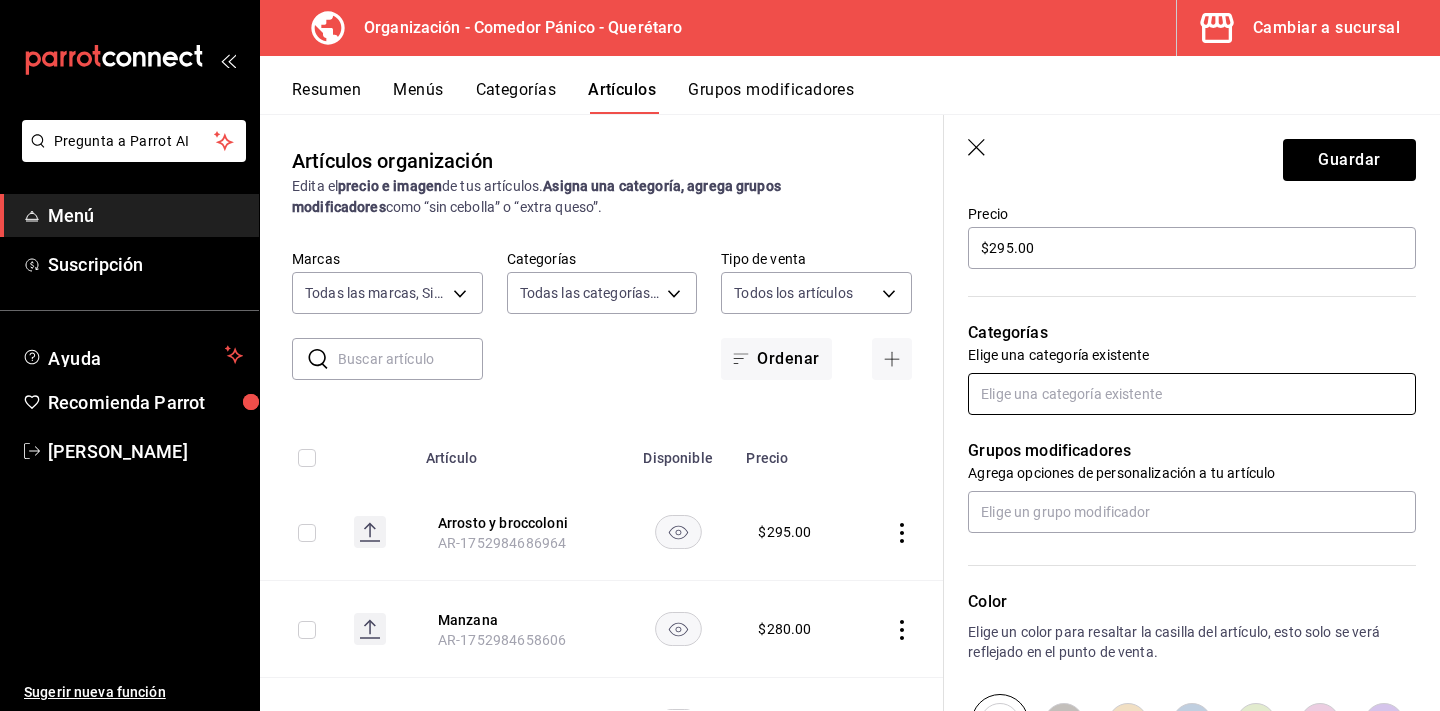 click at bounding box center [1192, 394] 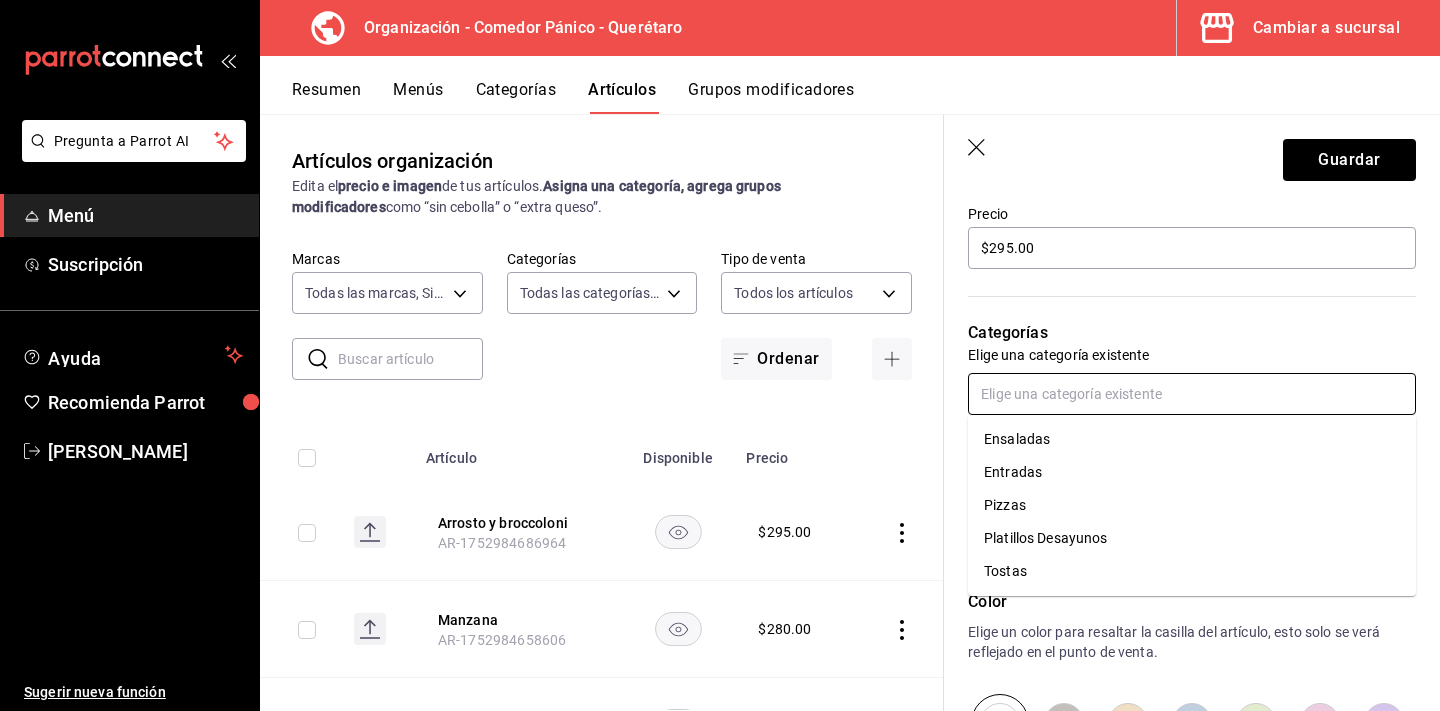 click on "Pizzas" at bounding box center [1192, 505] 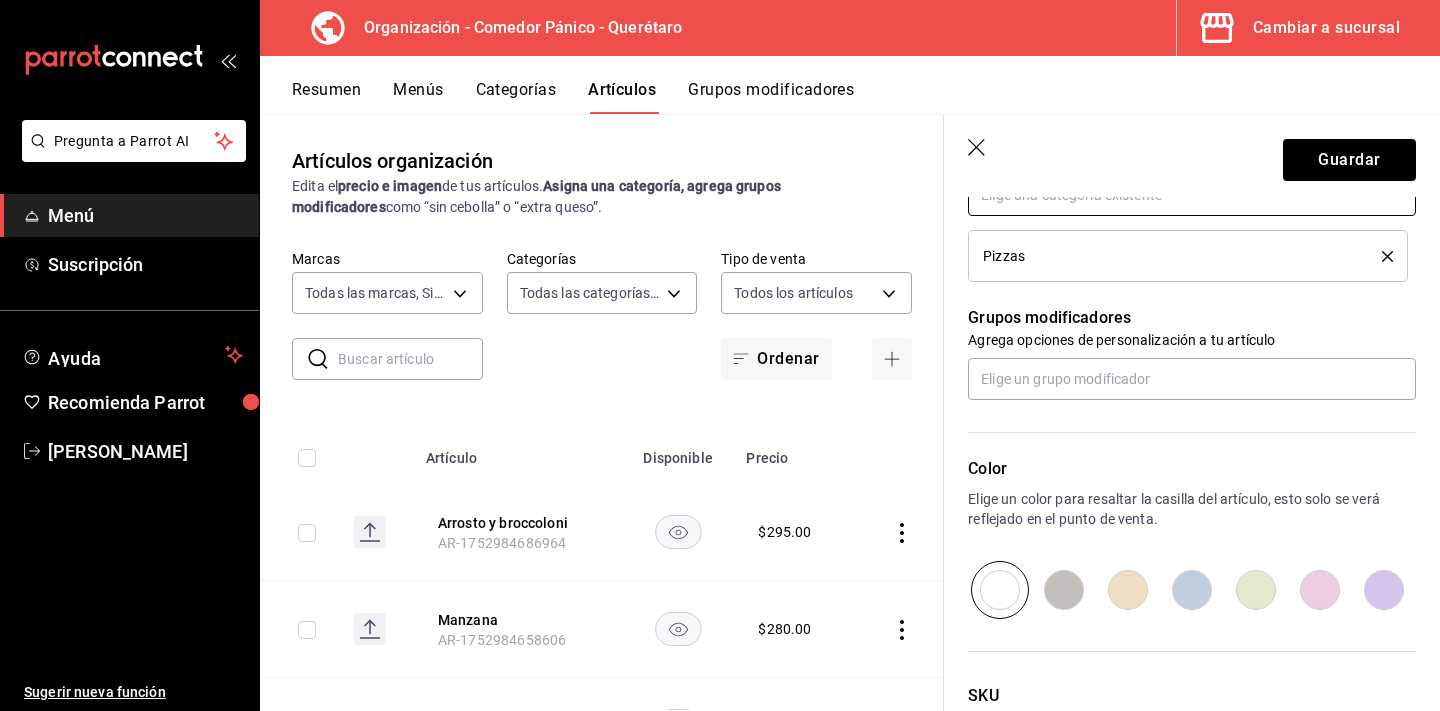 scroll, scrollTop: 818, scrollLeft: 0, axis: vertical 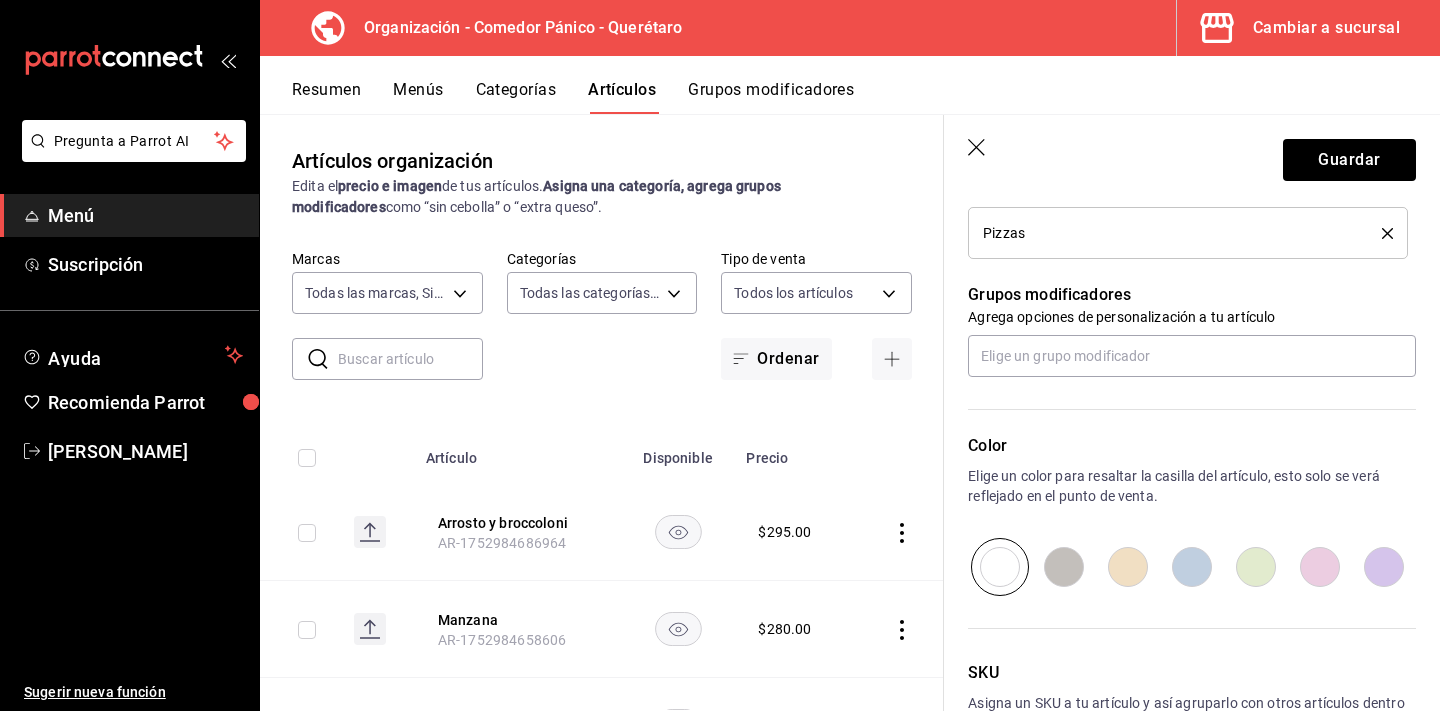 click at bounding box center (1064, 567) 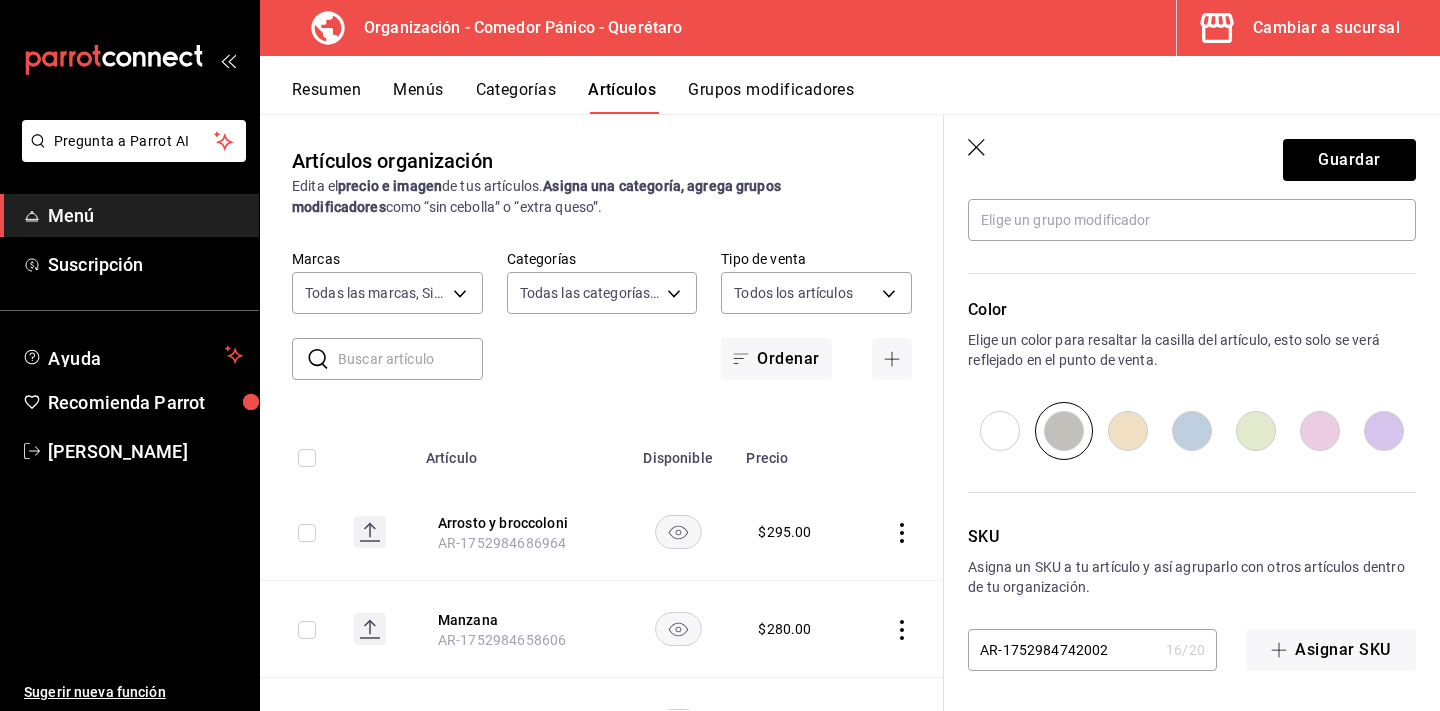 scroll, scrollTop: 954, scrollLeft: 0, axis: vertical 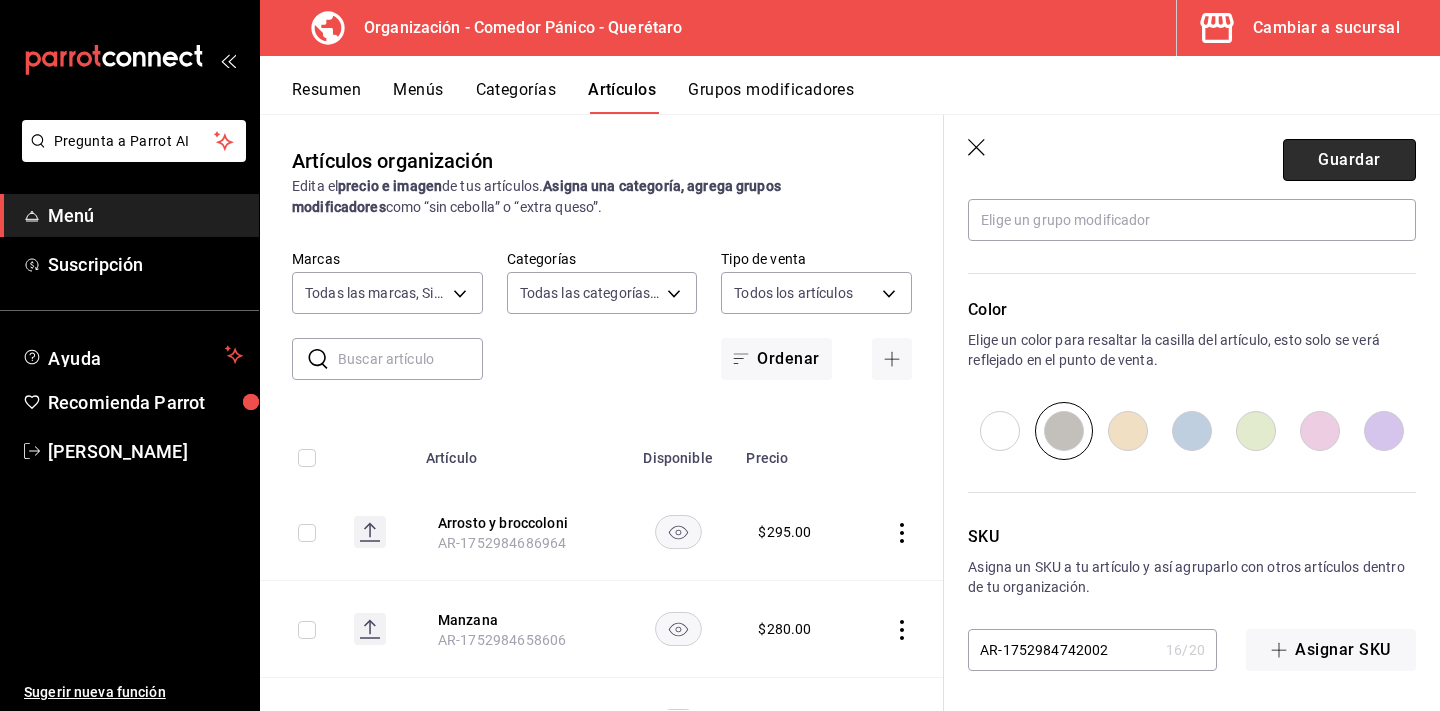 click on "Guardar" at bounding box center (1349, 160) 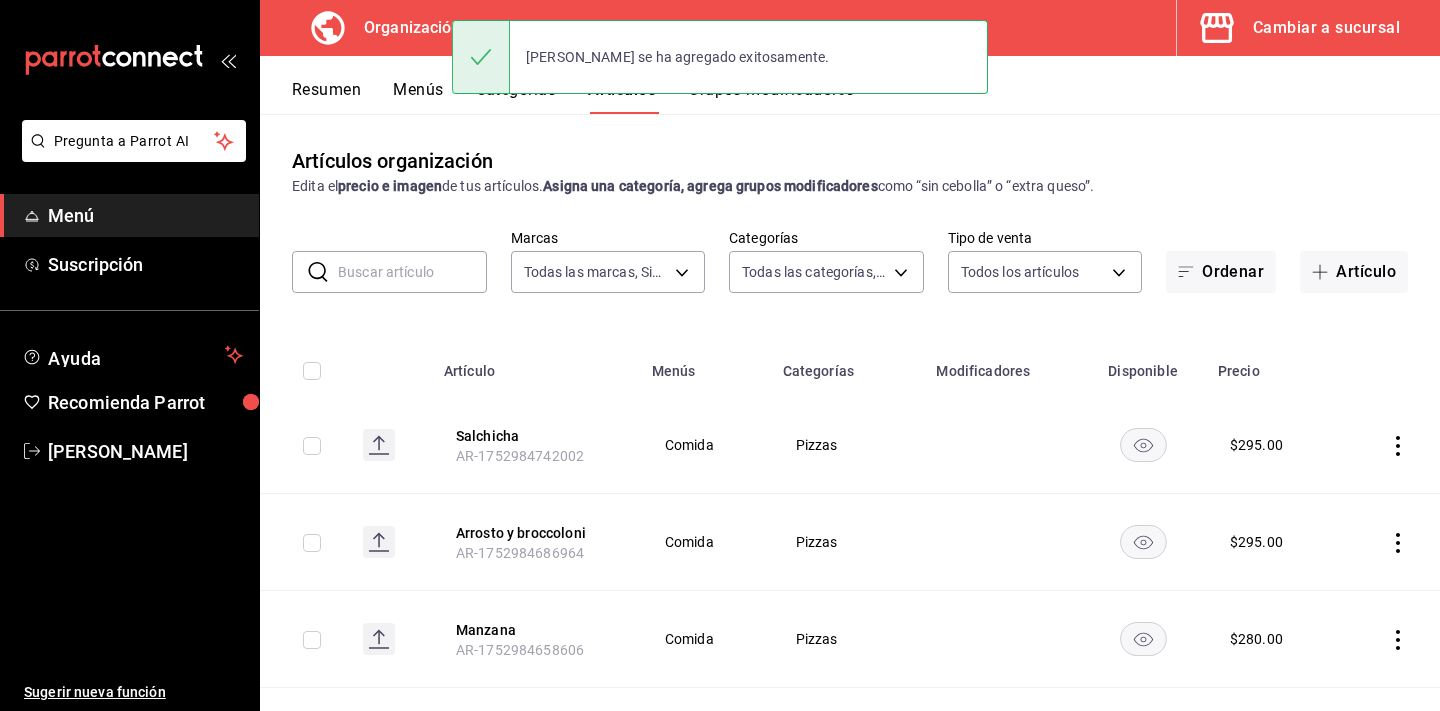 scroll, scrollTop: 0, scrollLeft: 0, axis: both 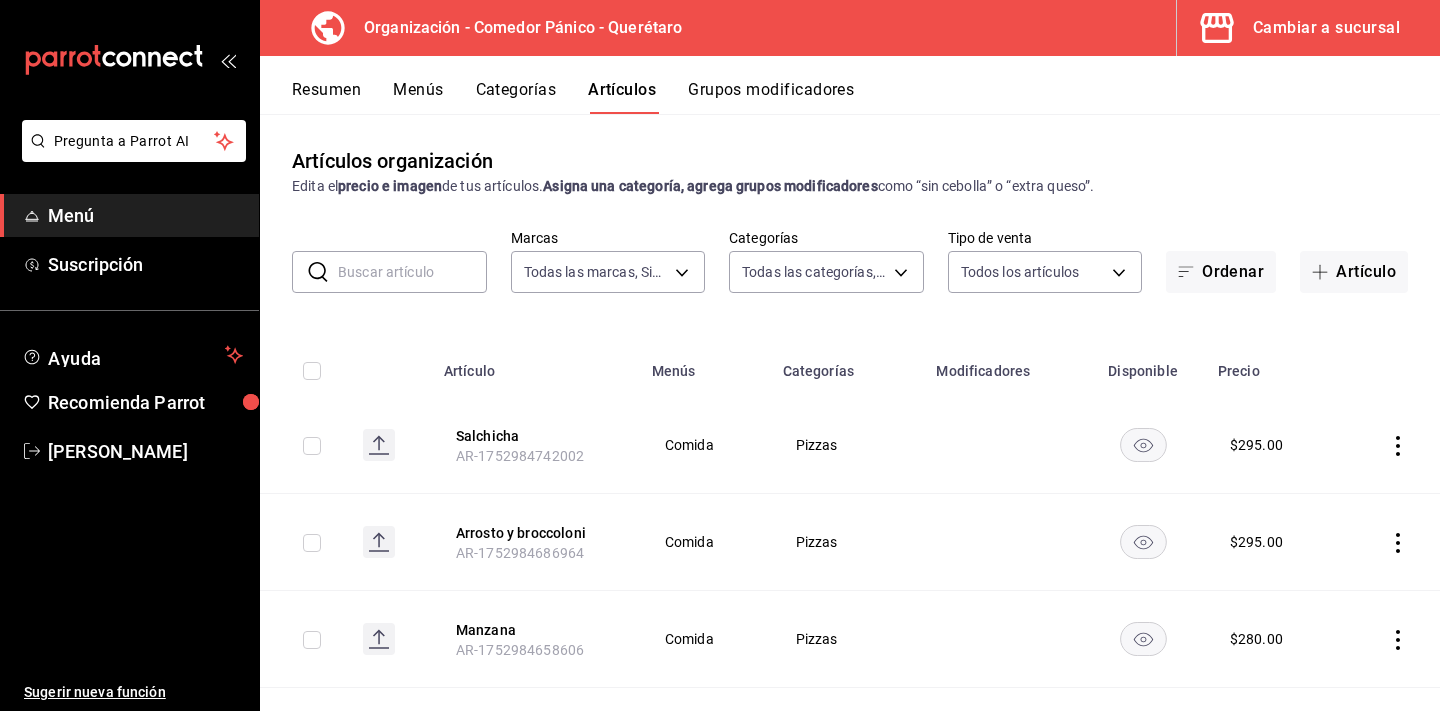click on "Categorías" at bounding box center [516, 97] 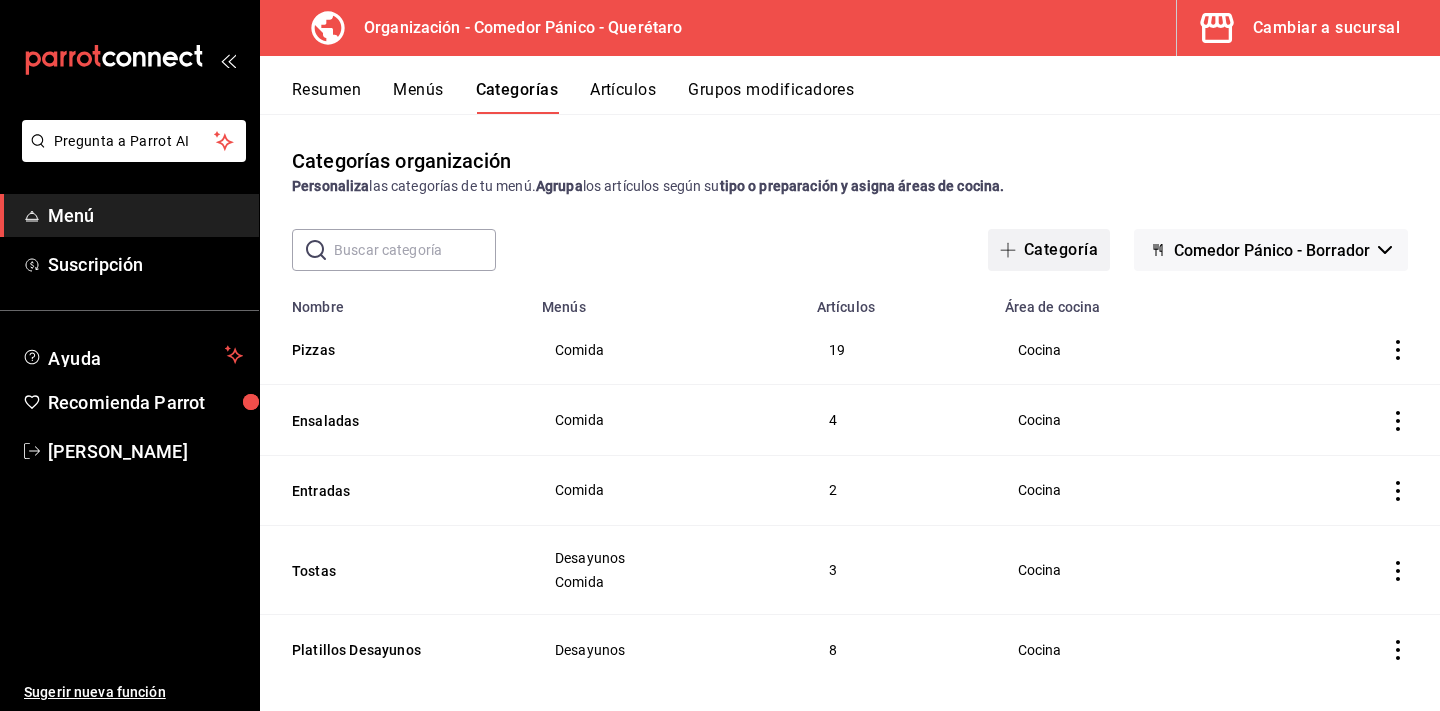 click on "Categoría" at bounding box center (1049, 250) 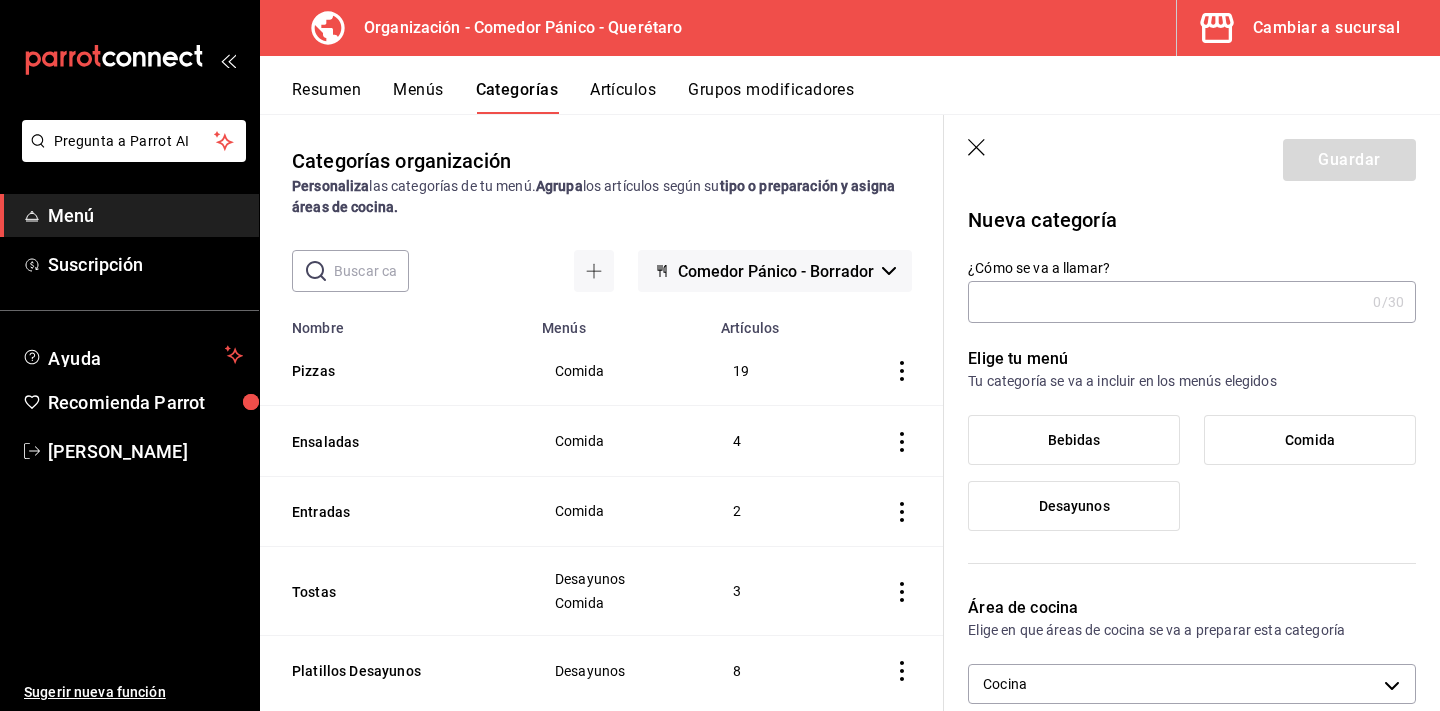click on "¿Cómo se va a llamar?" at bounding box center (1166, 302) 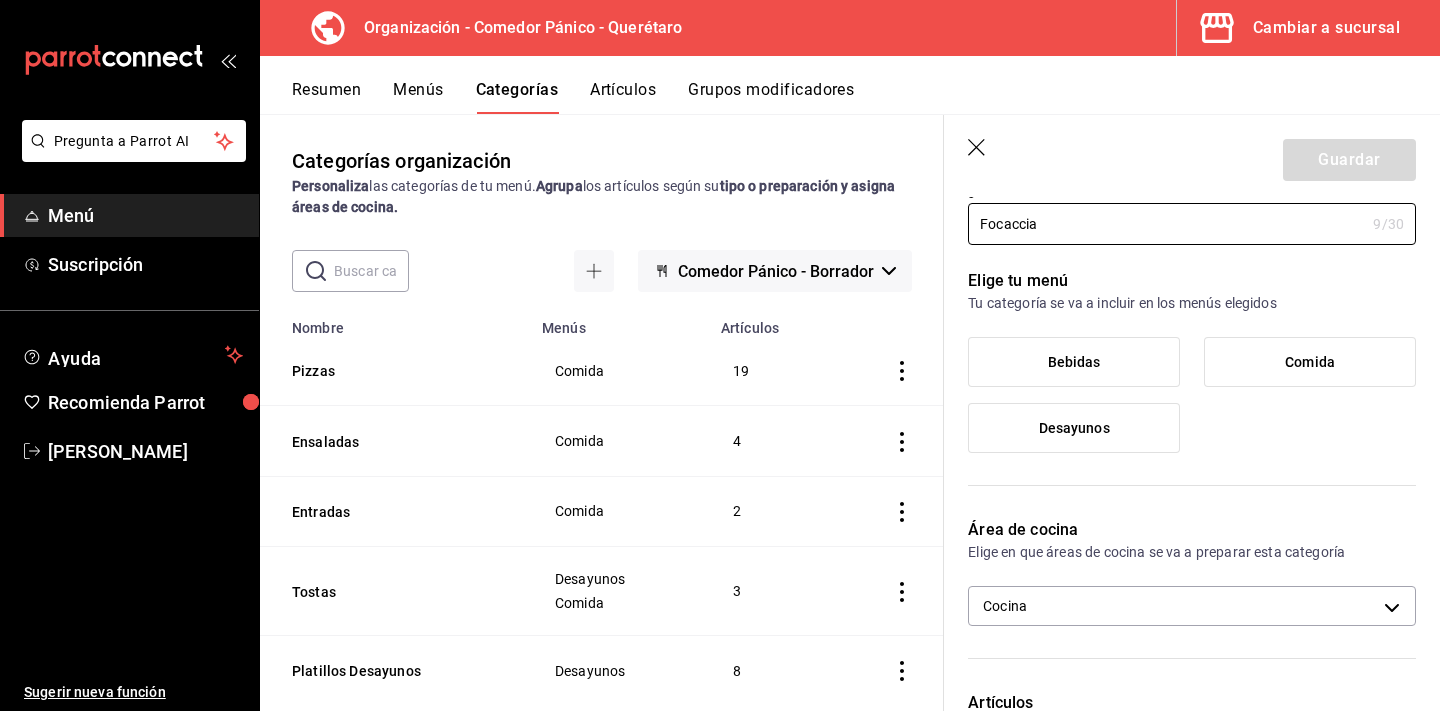 scroll, scrollTop: 91, scrollLeft: 0, axis: vertical 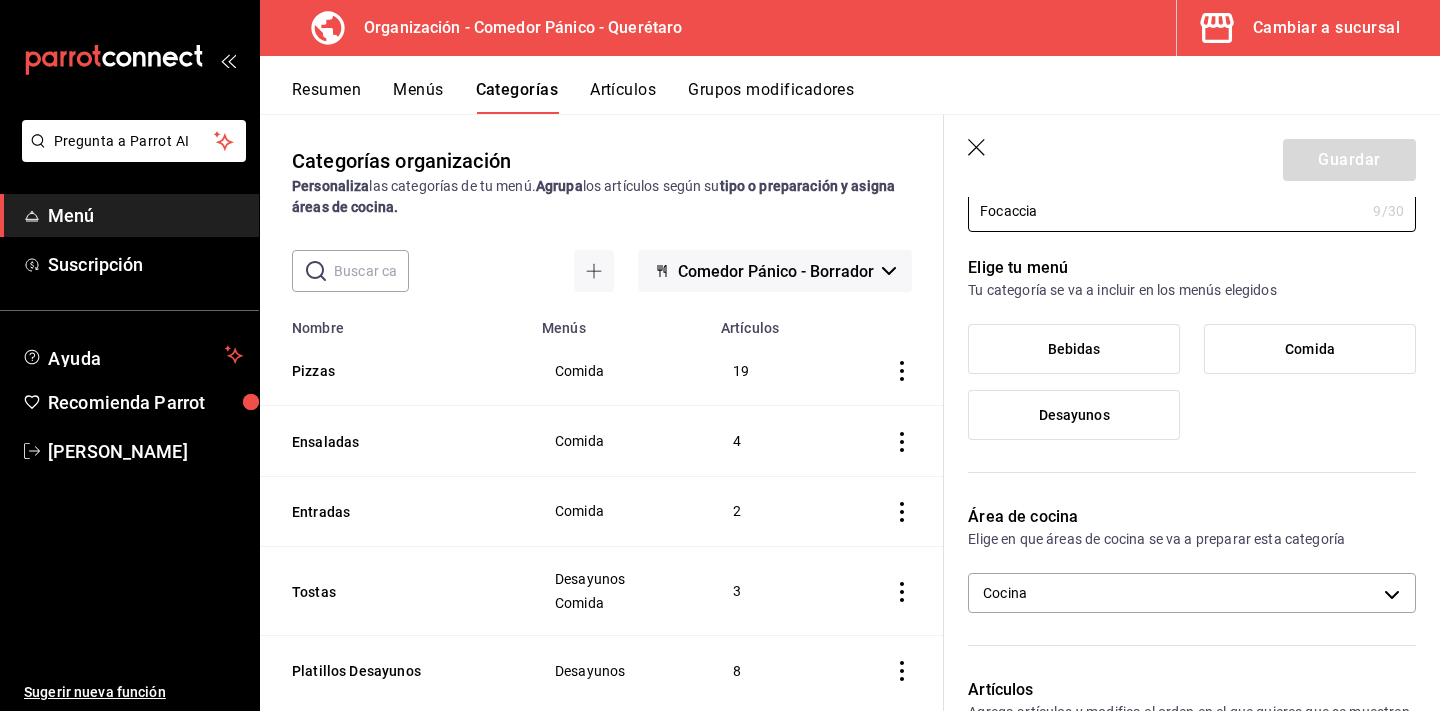 type on "Focaccia" 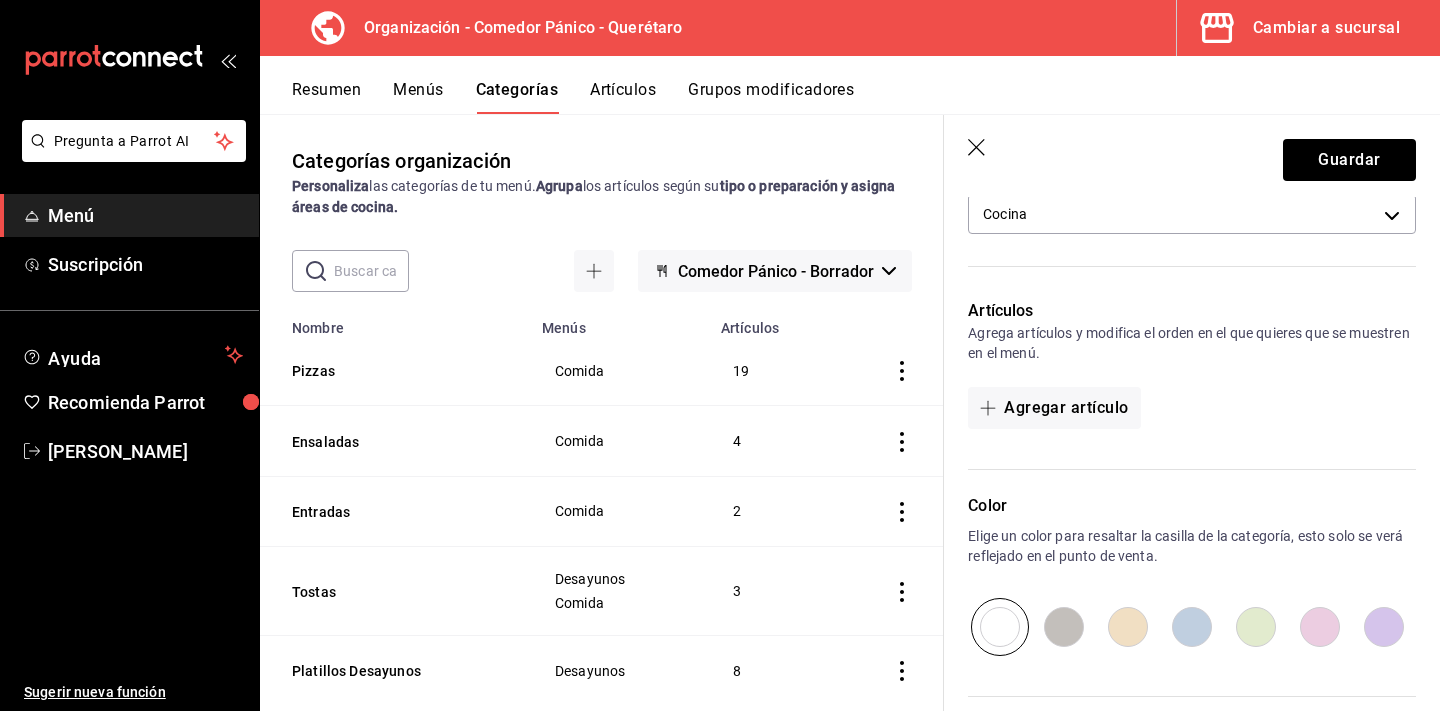 scroll, scrollTop: 532, scrollLeft: 0, axis: vertical 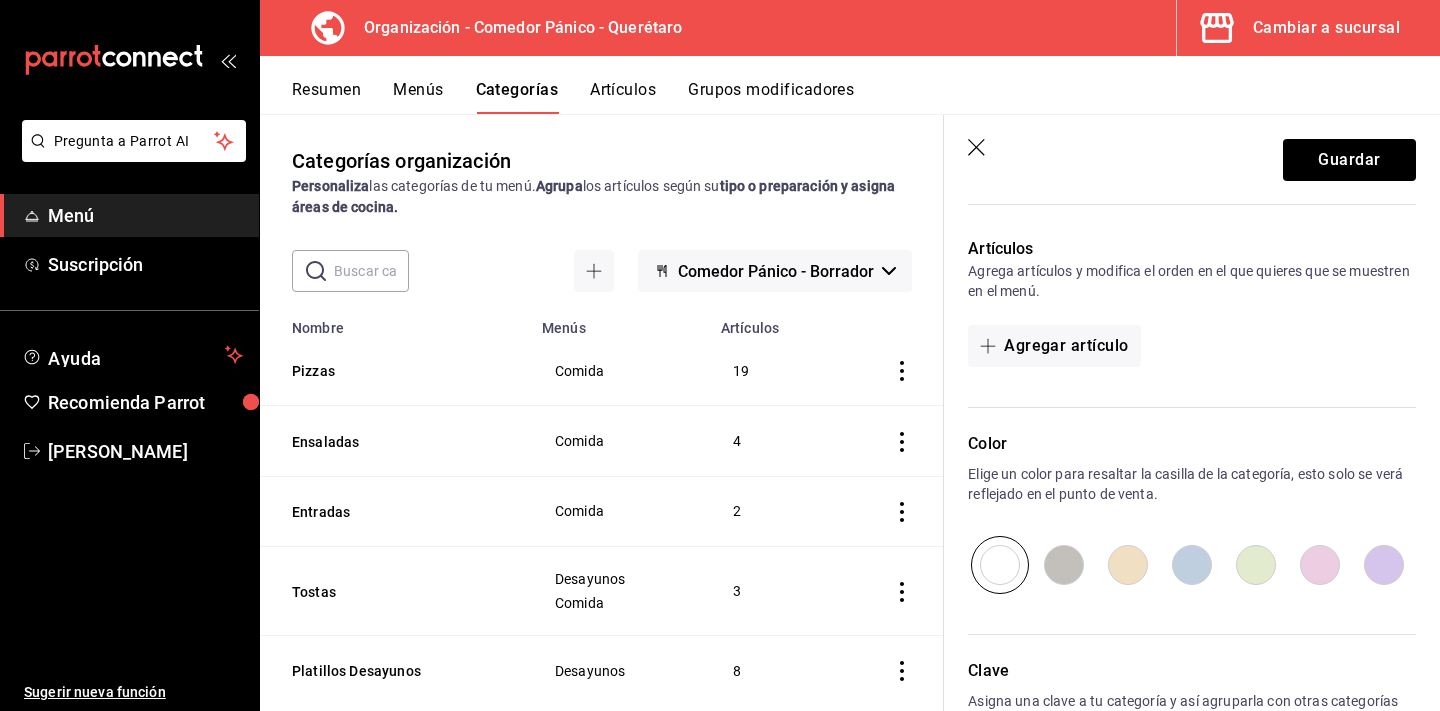 click at bounding box center (1128, 565) 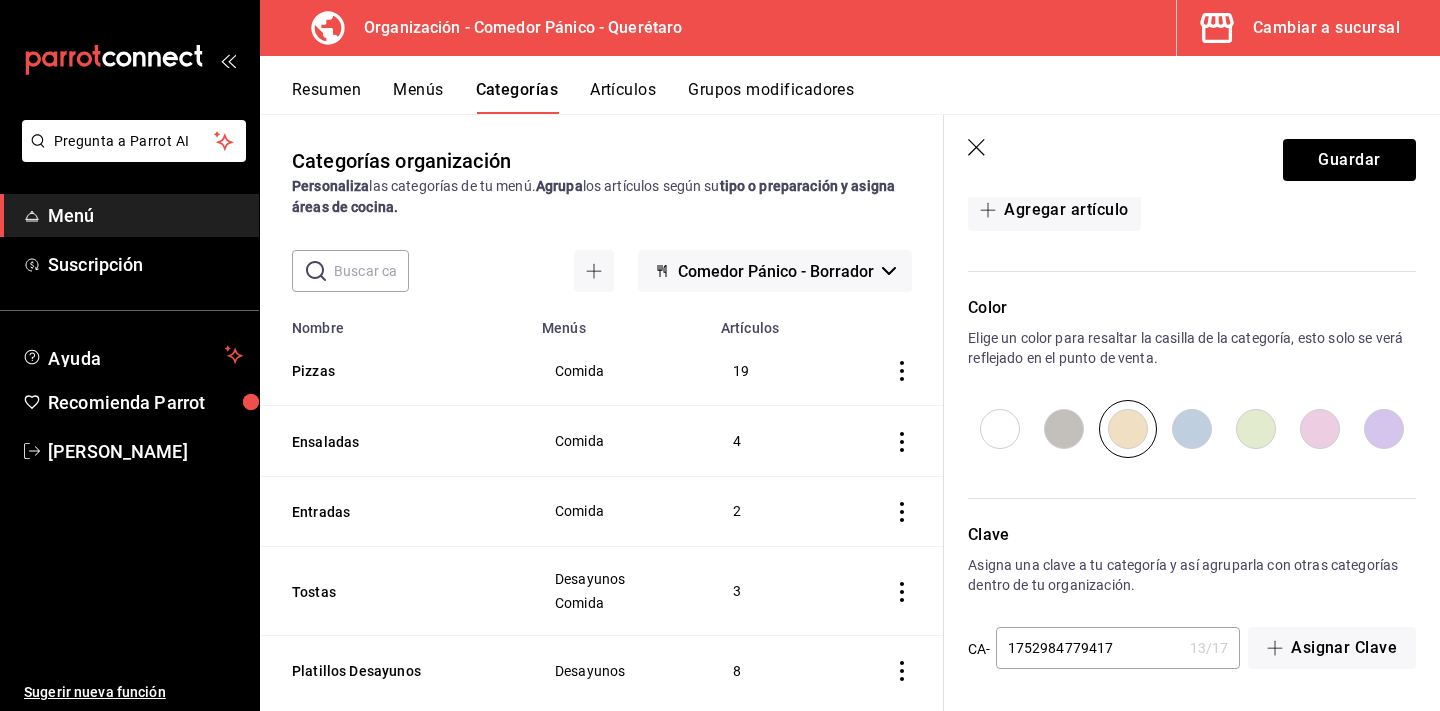 scroll, scrollTop: 668, scrollLeft: 0, axis: vertical 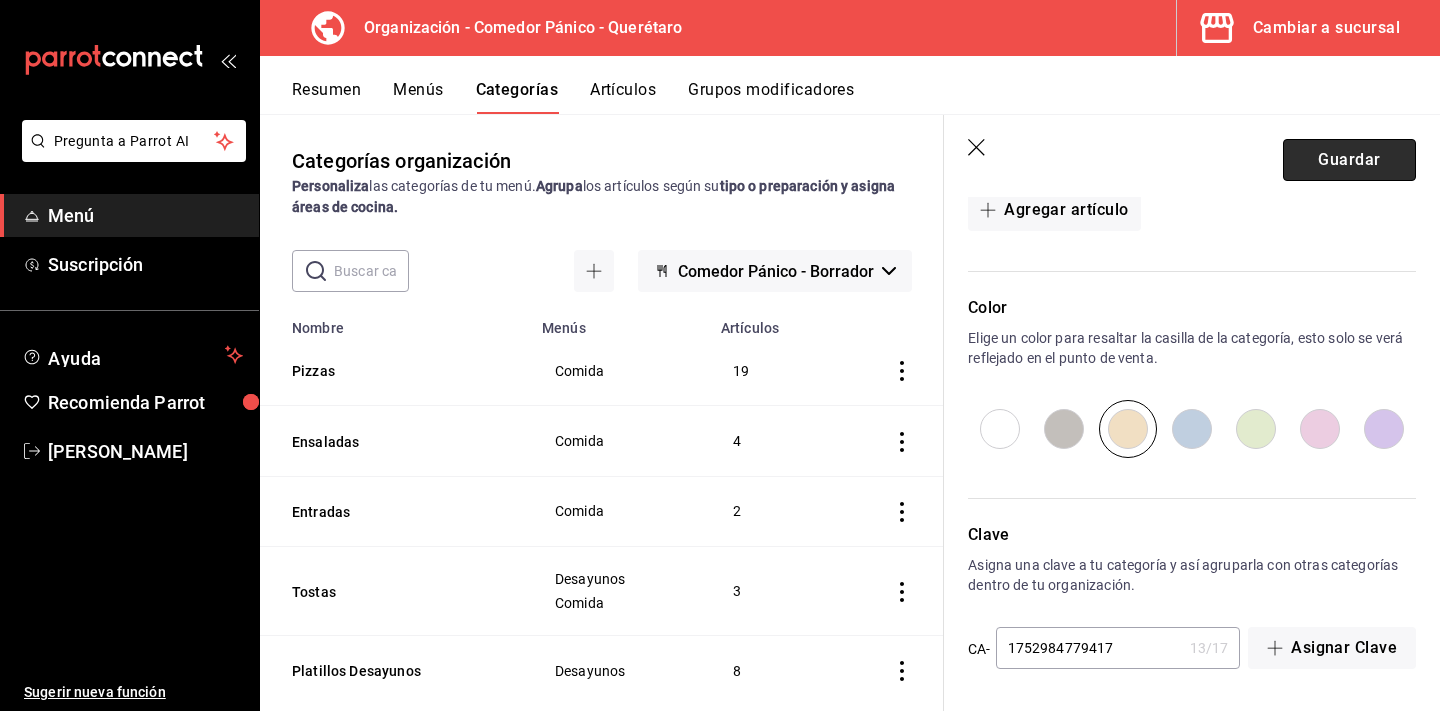 click on "Guardar" at bounding box center [1349, 160] 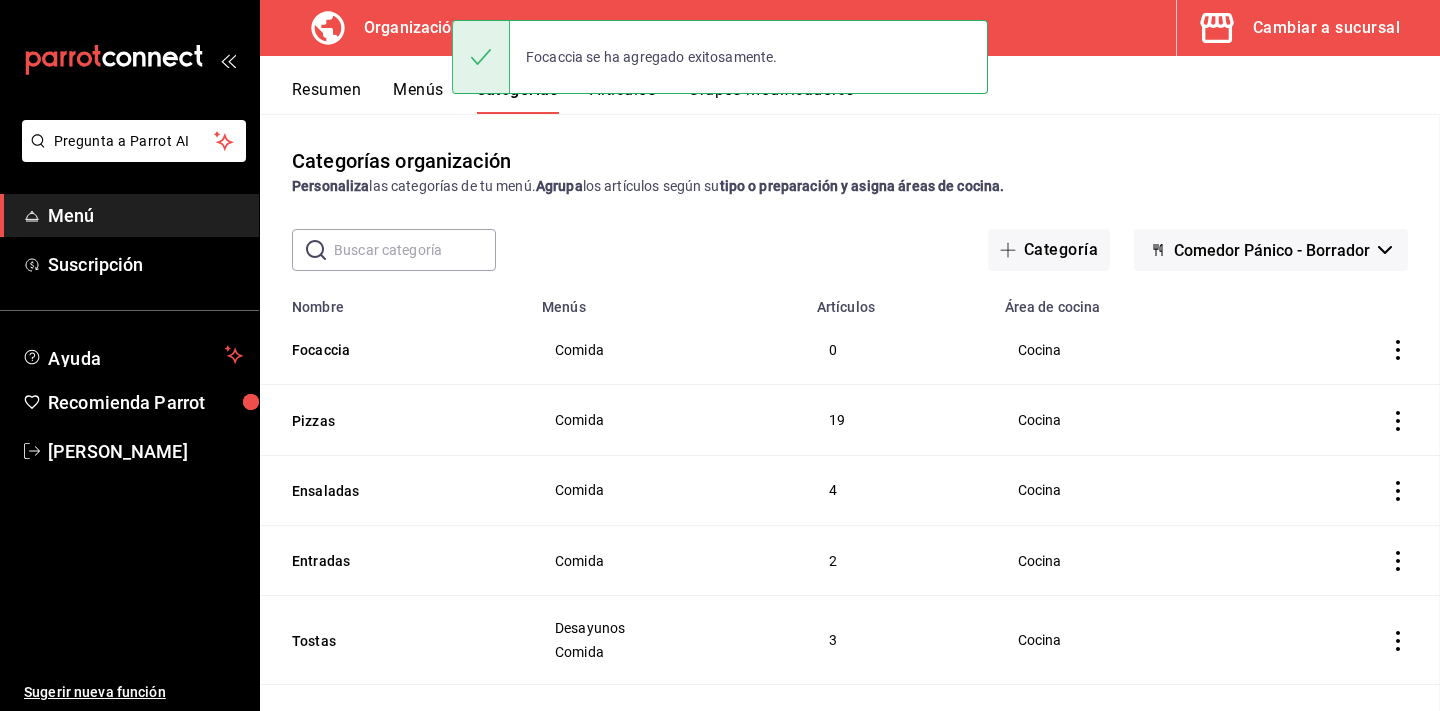 scroll, scrollTop: 0, scrollLeft: 0, axis: both 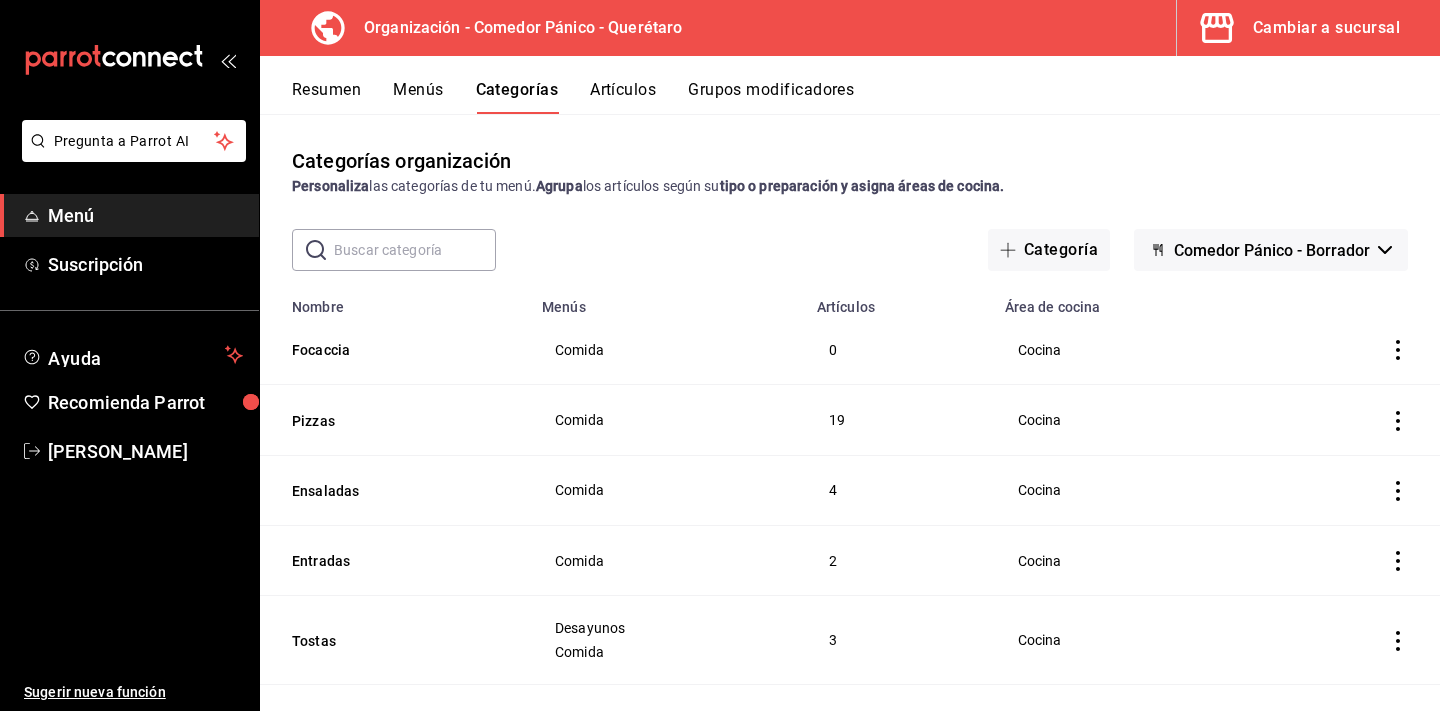 click on "Artículos" at bounding box center (623, 97) 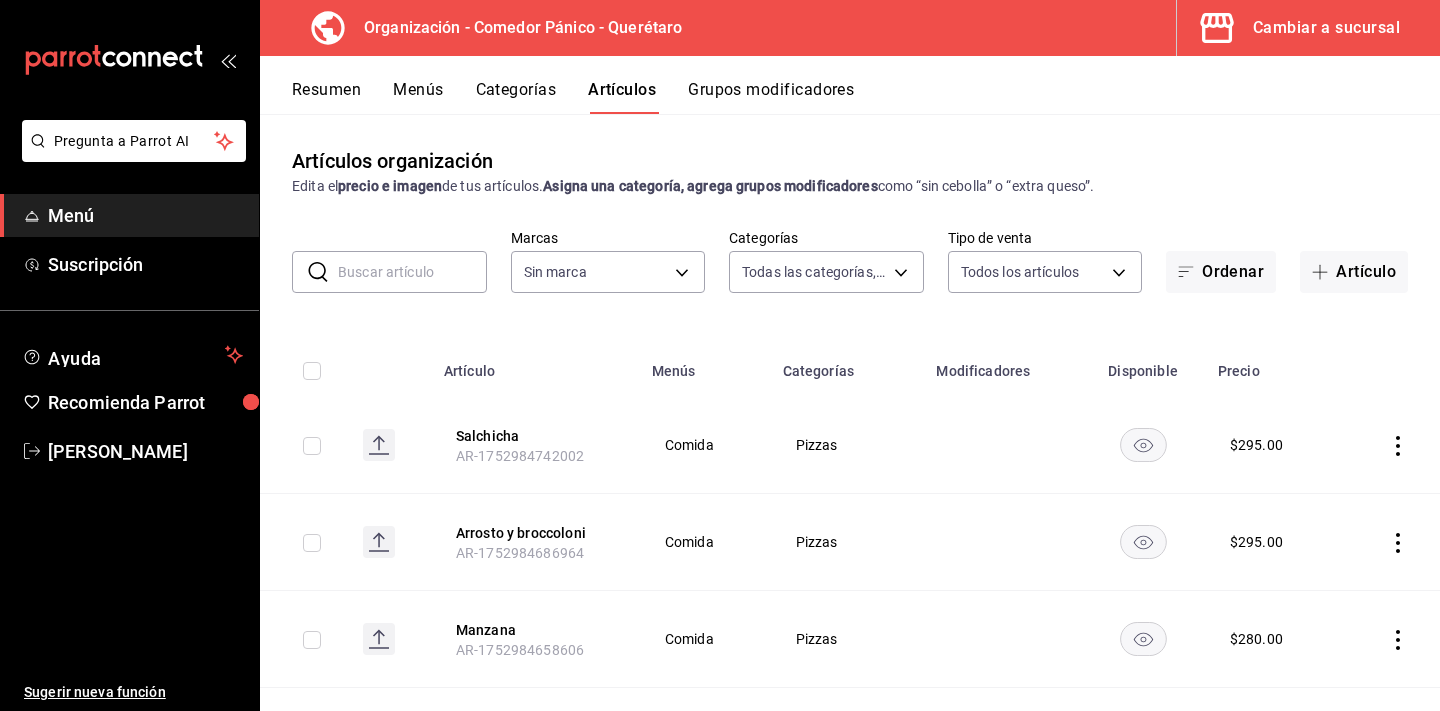 type on "38ff3ed1-5dec-40ec-8661-bef2b7bccfc4,1b975c66-f691-419c-9055-8bbdb853d34e,613efd38-cfdf-46b1-9046-311bc94636de,6e7953ad-5990-45b3-940c-a2c8dbc3ea93,c5a35373-a6b9-4d57-ba58-bd0ca2f8a877,f9ad7c63-9656-43f4-a7d3-529b17b3c835" 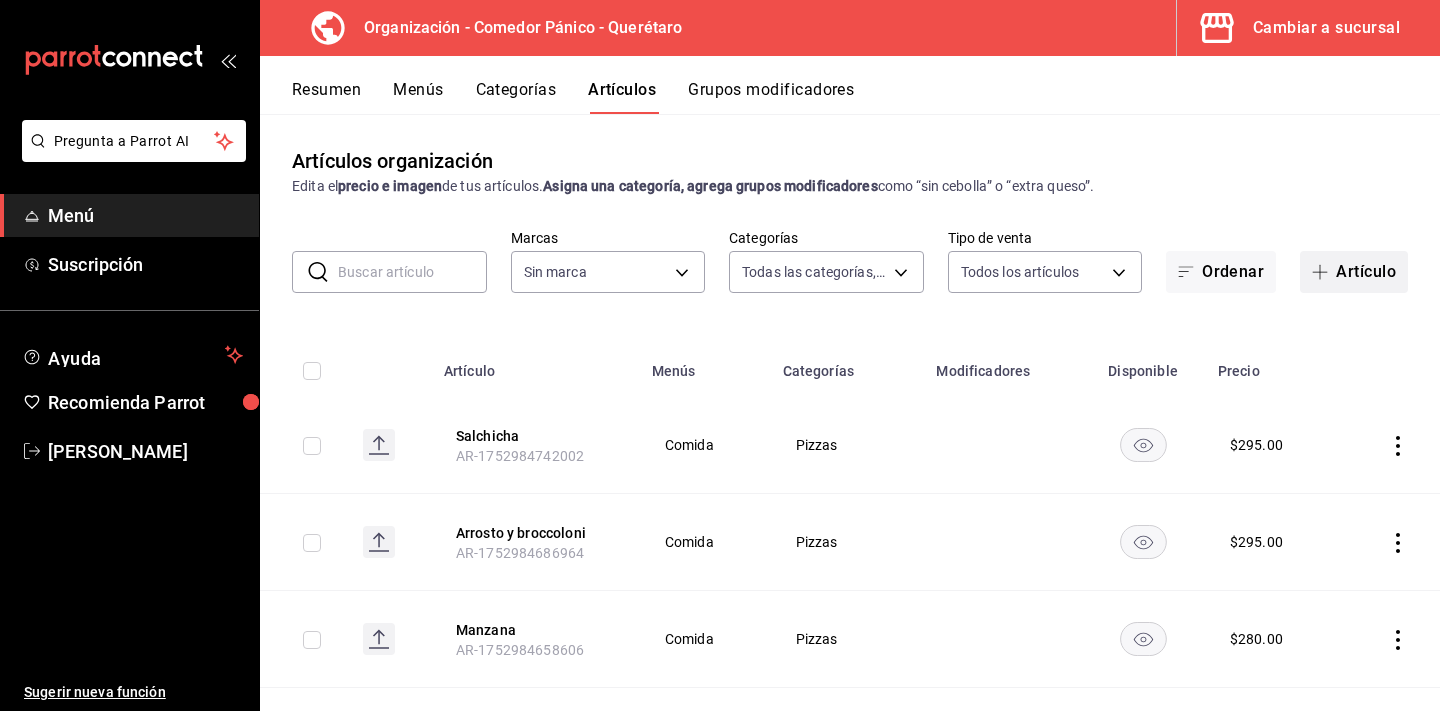 type on "0f40e74e-b6b1-418d-bf10-855e15756c5c" 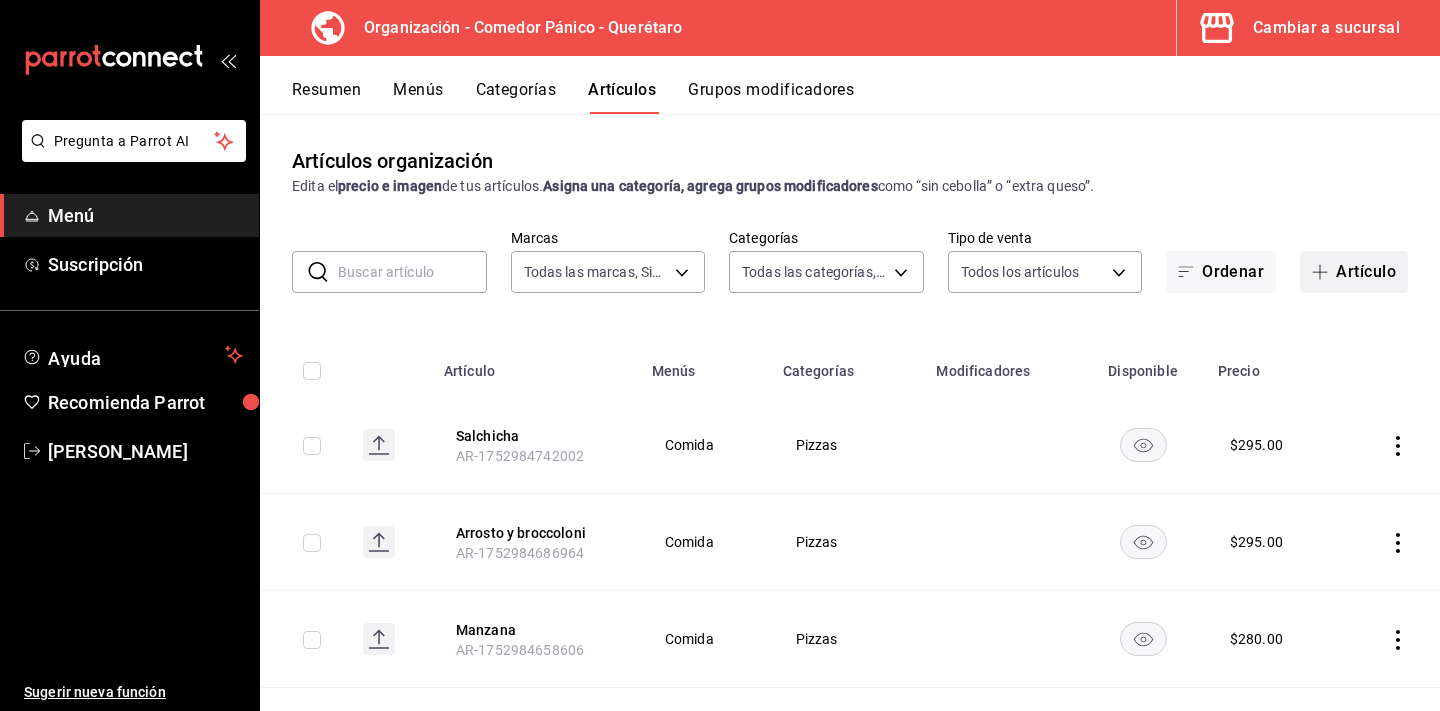 click on "Artículo" at bounding box center [1354, 272] 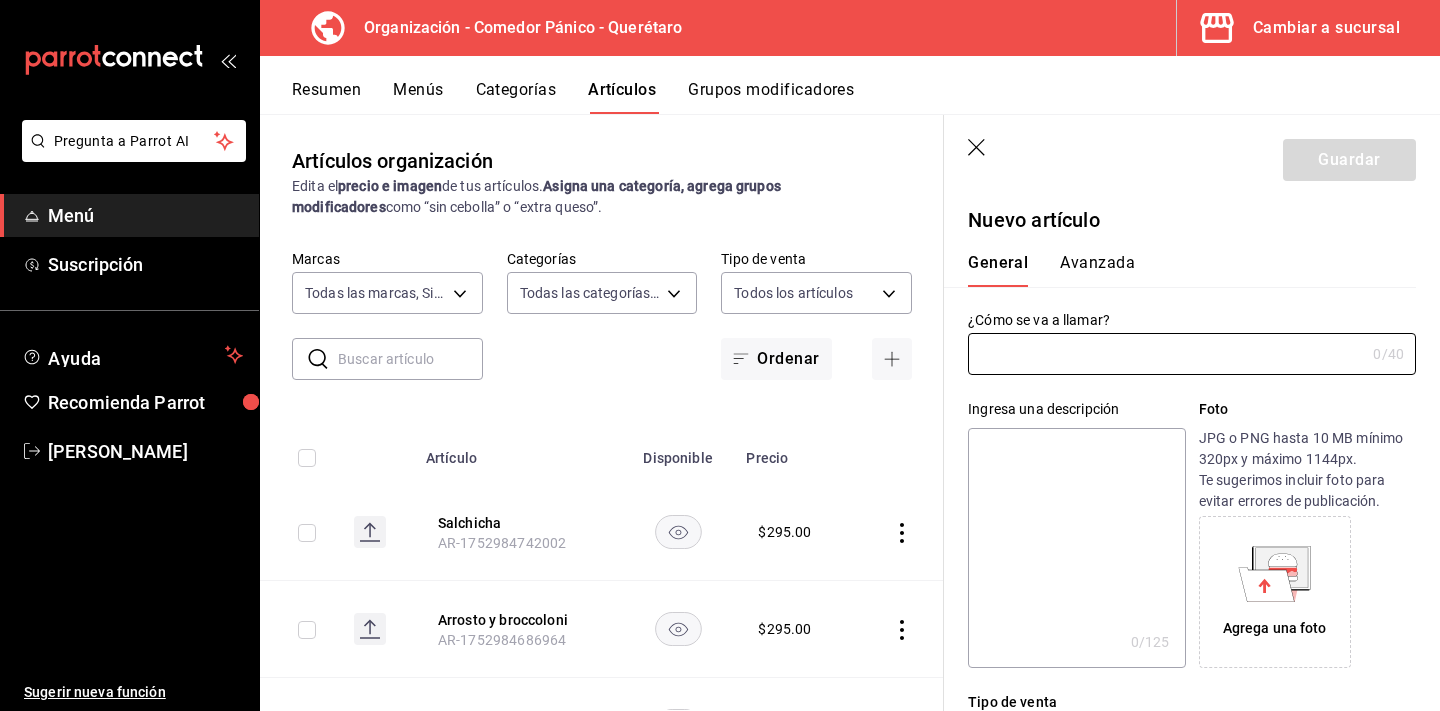 type on "AR-1752984810113" 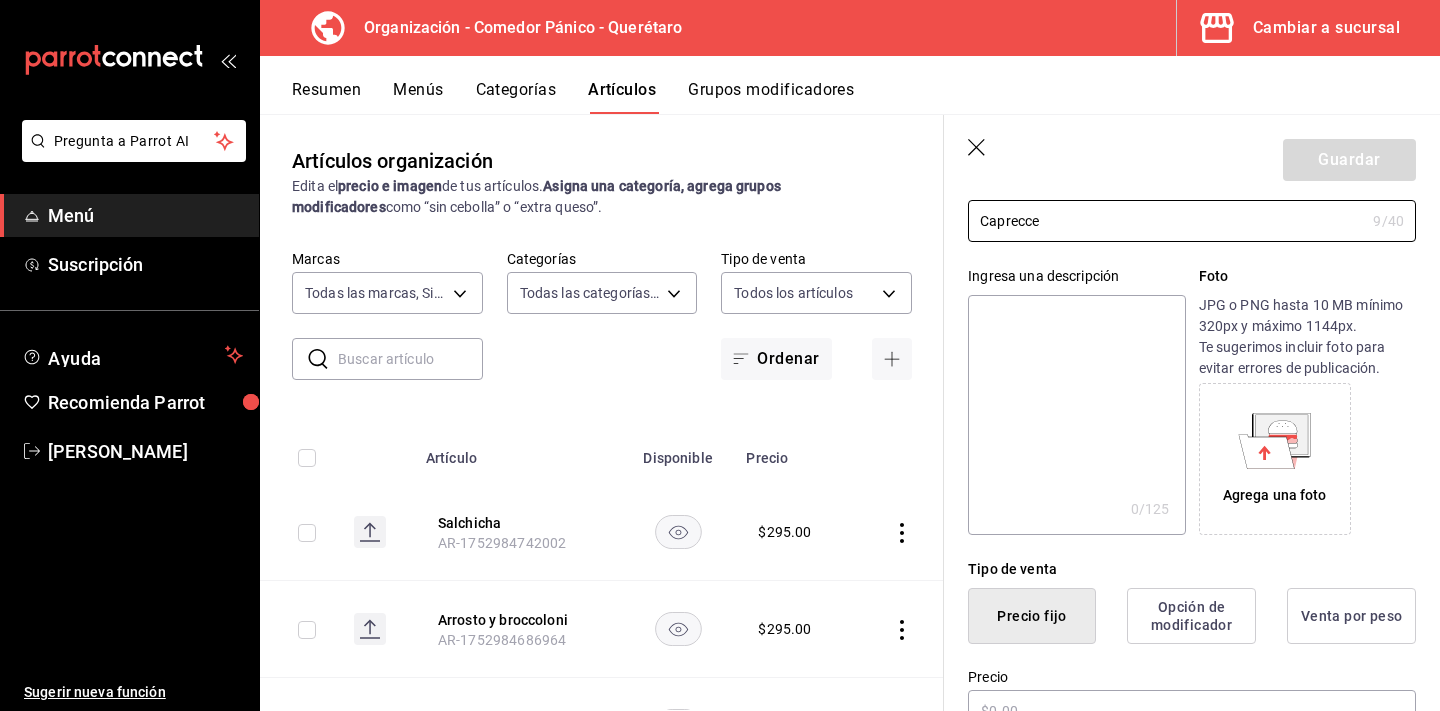 scroll, scrollTop: 141, scrollLeft: 0, axis: vertical 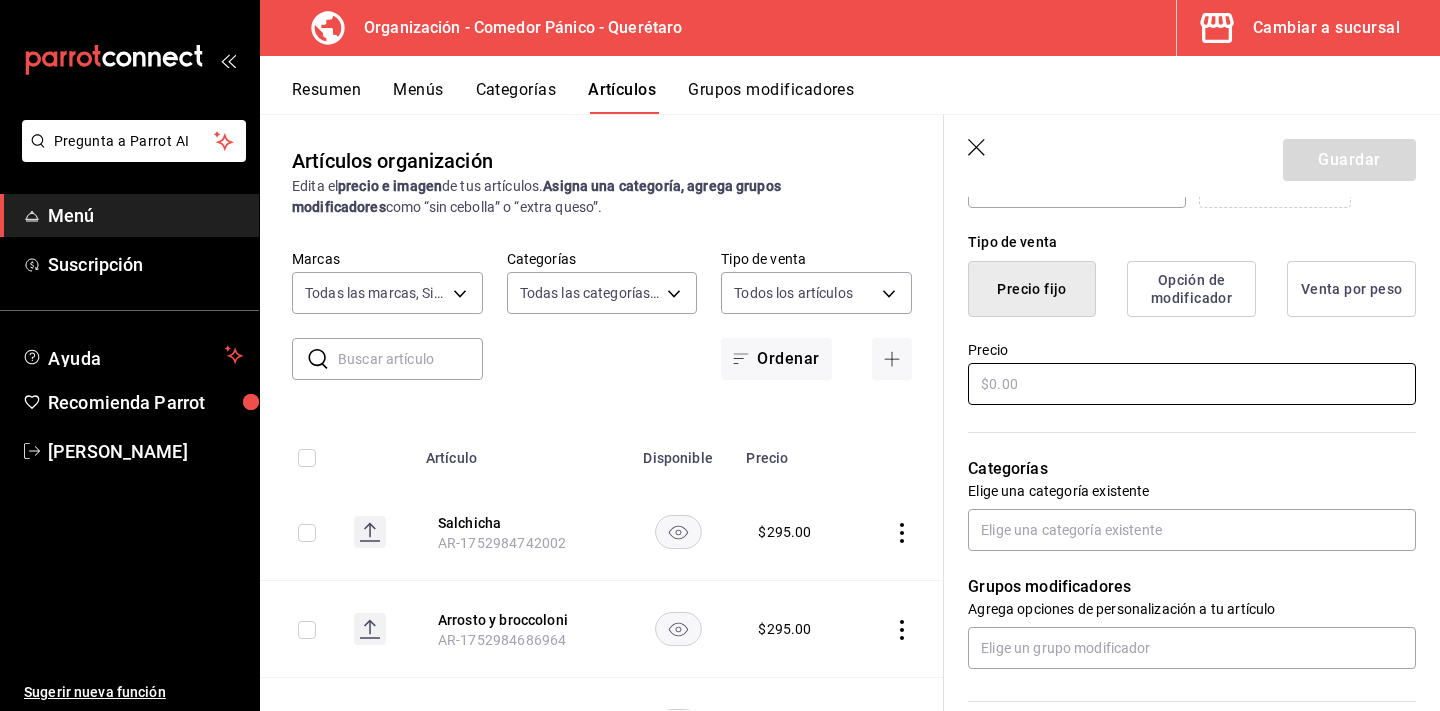 type on "Caprese" 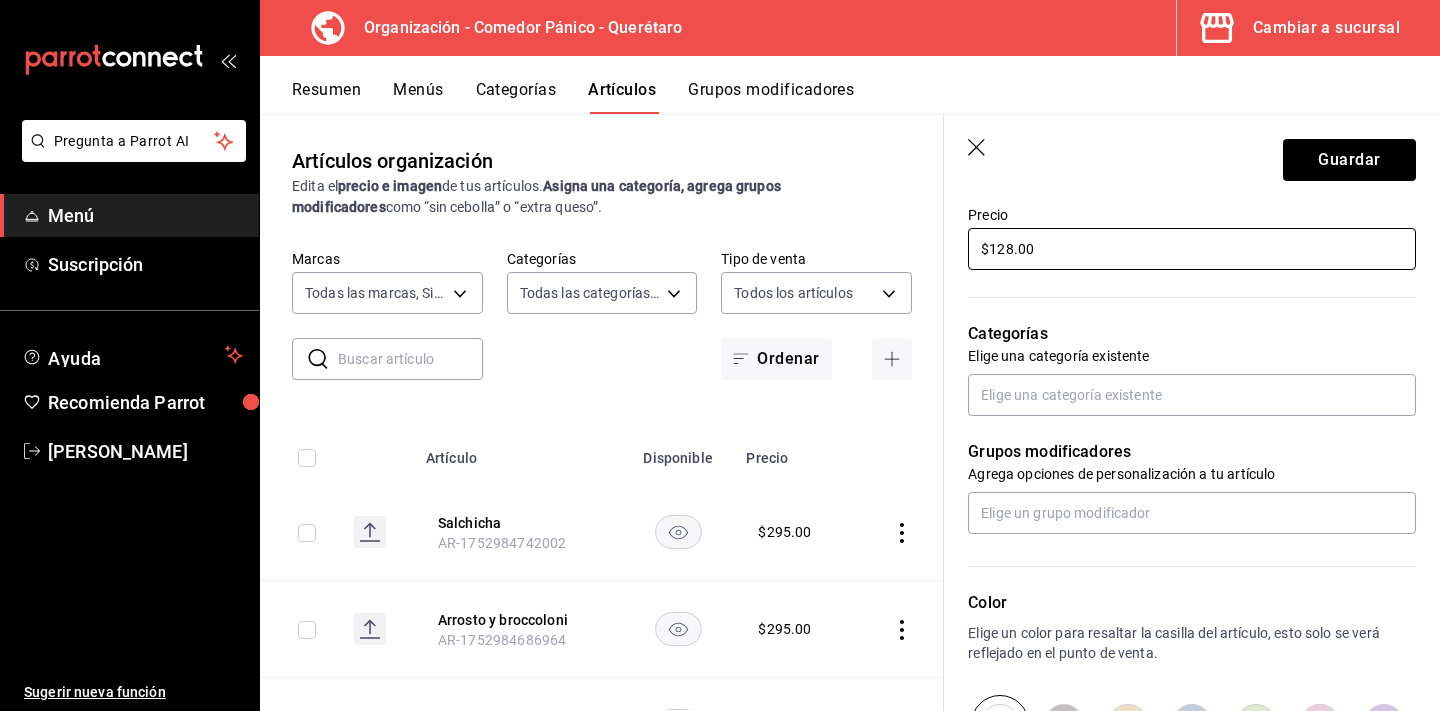 scroll, scrollTop: 603, scrollLeft: 0, axis: vertical 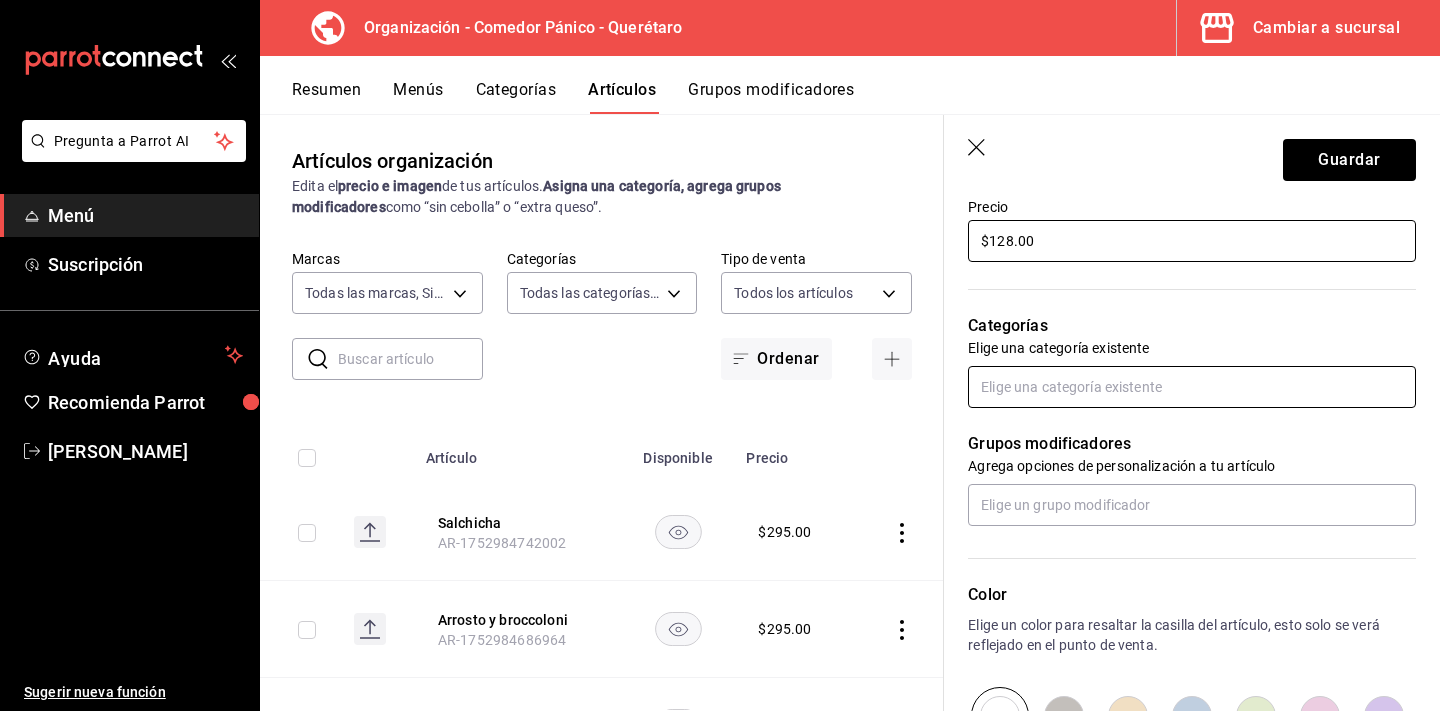type on "$128.00" 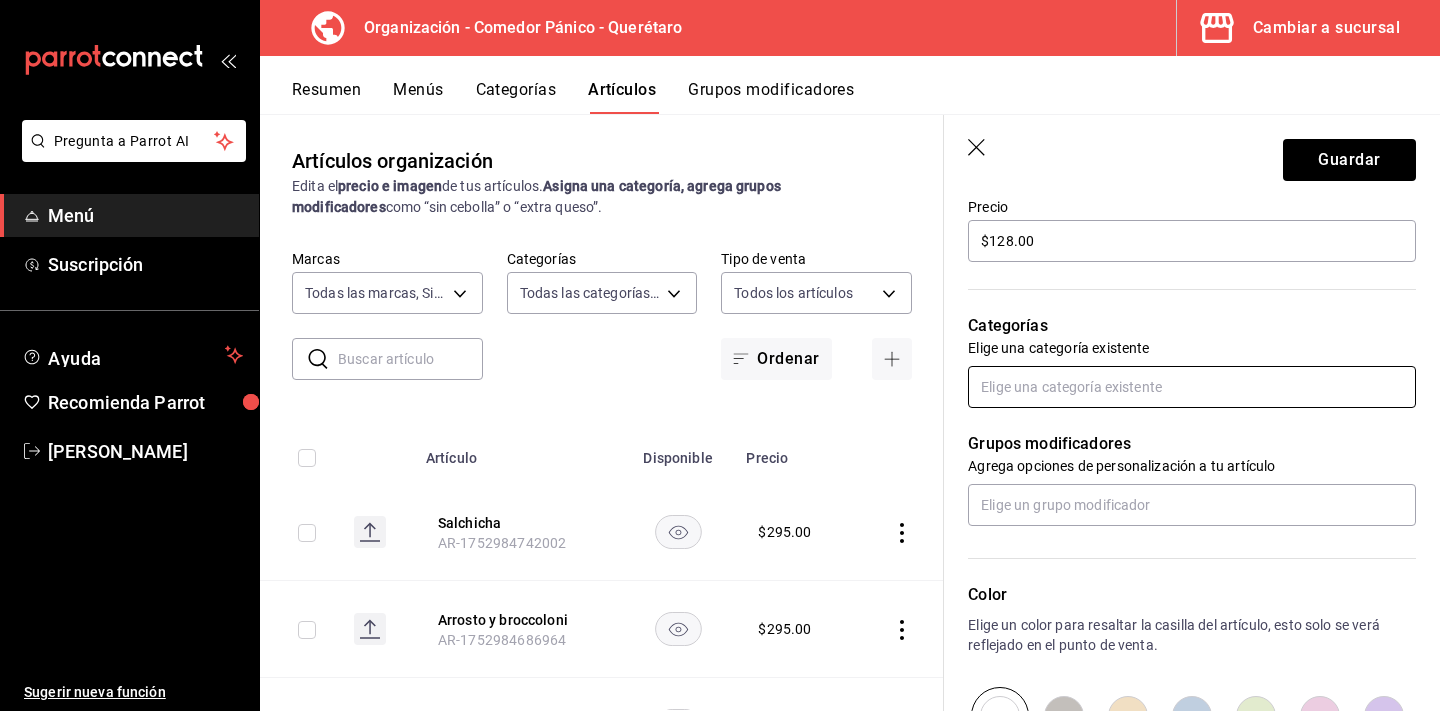 click at bounding box center (1192, 387) 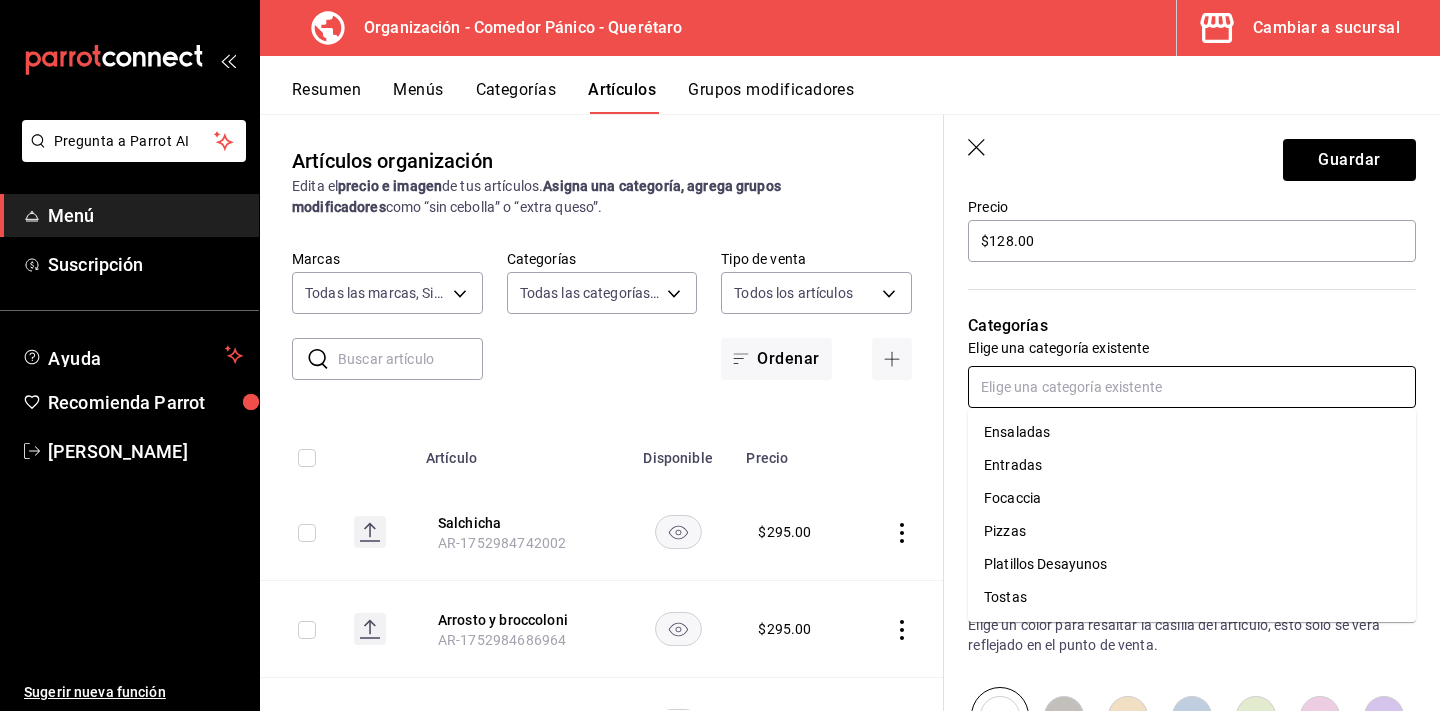 click on "Focaccia" at bounding box center [1192, 498] 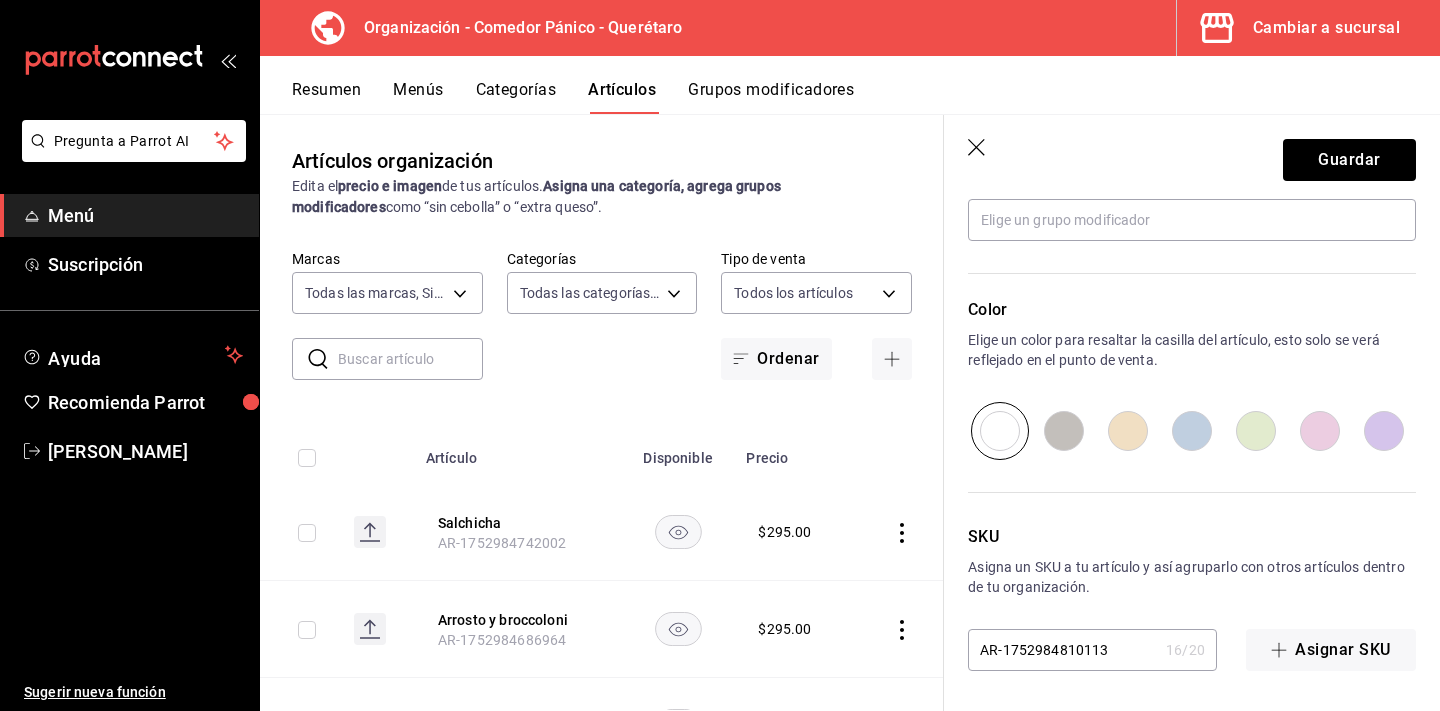 scroll, scrollTop: 954, scrollLeft: 0, axis: vertical 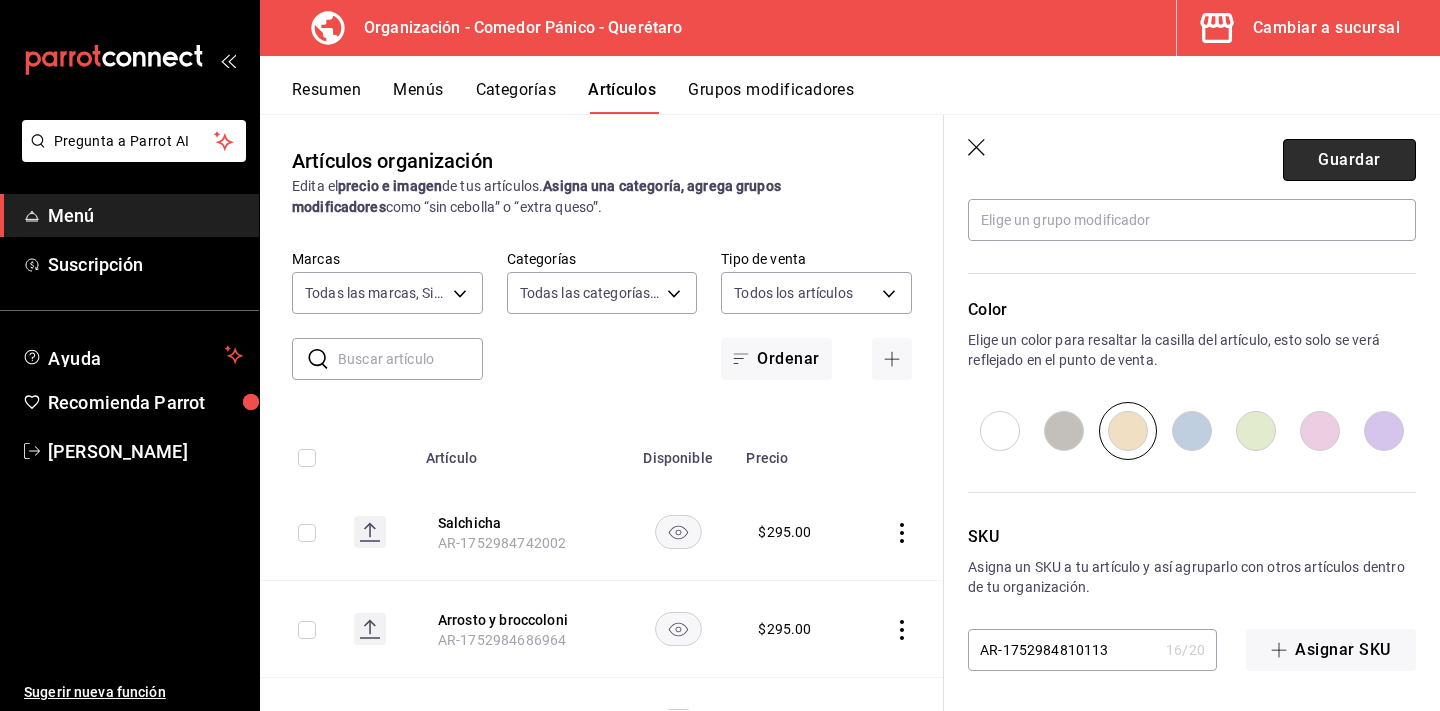 click on "Guardar" at bounding box center [1349, 160] 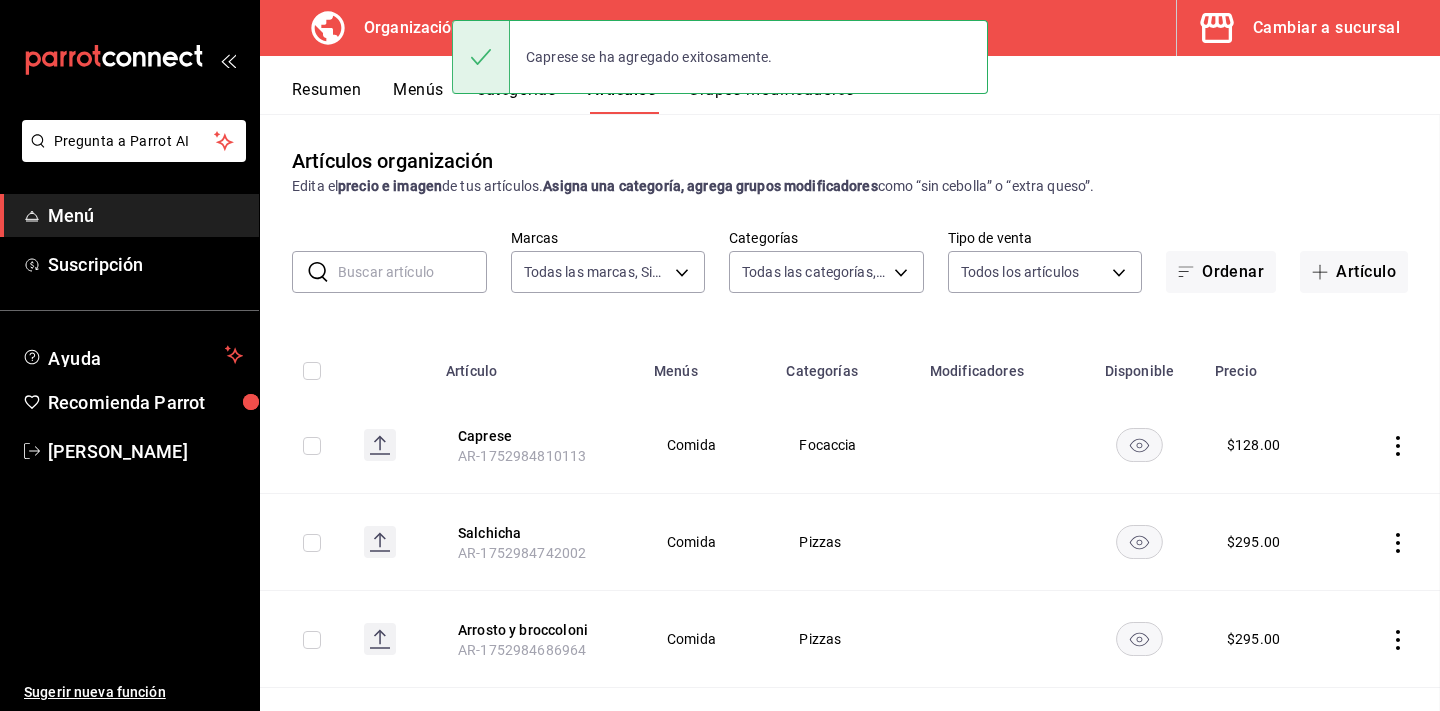 scroll, scrollTop: 0, scrollLeft: 0, axis: both 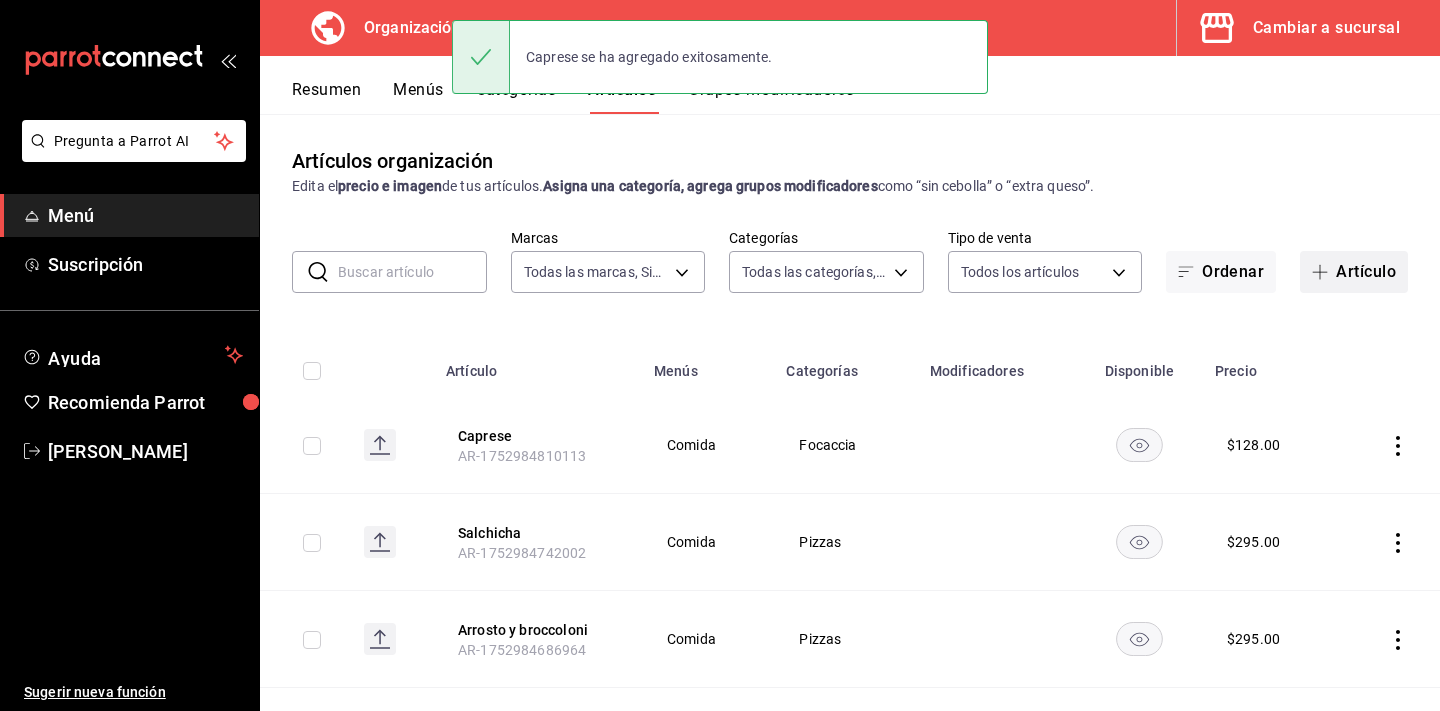 click on "Artículo" at bounding box center (1354, 272) 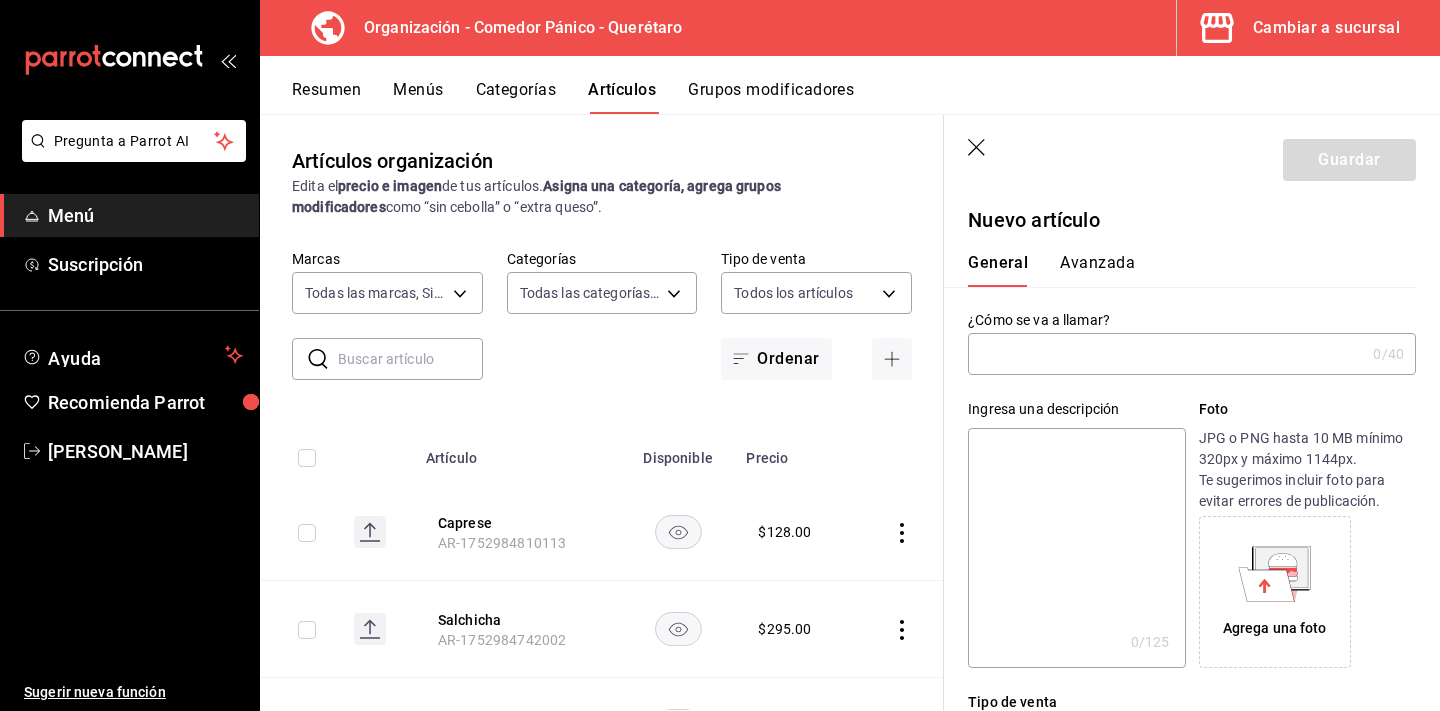 click at bounding box center (1166, 354) 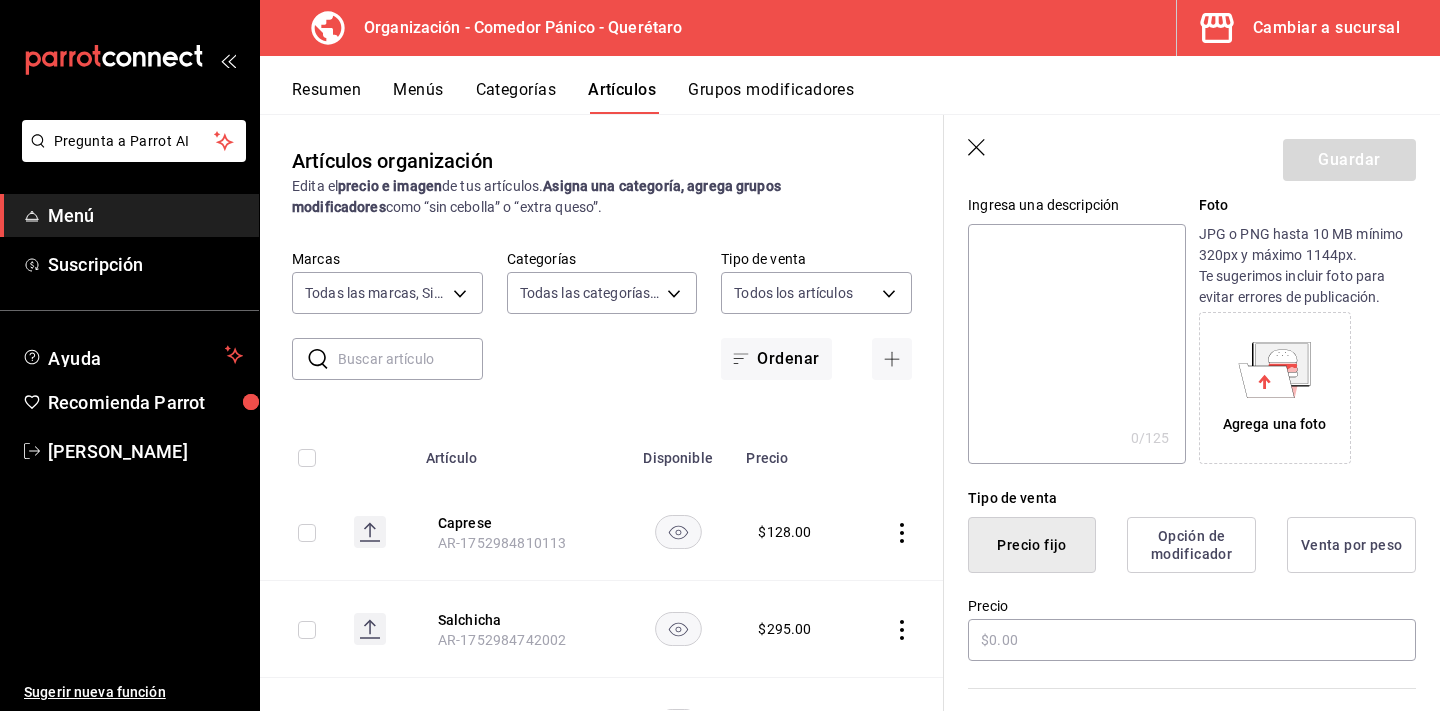 scroll, scrollTop: 224, scrollLeft: 0, axis: vertical 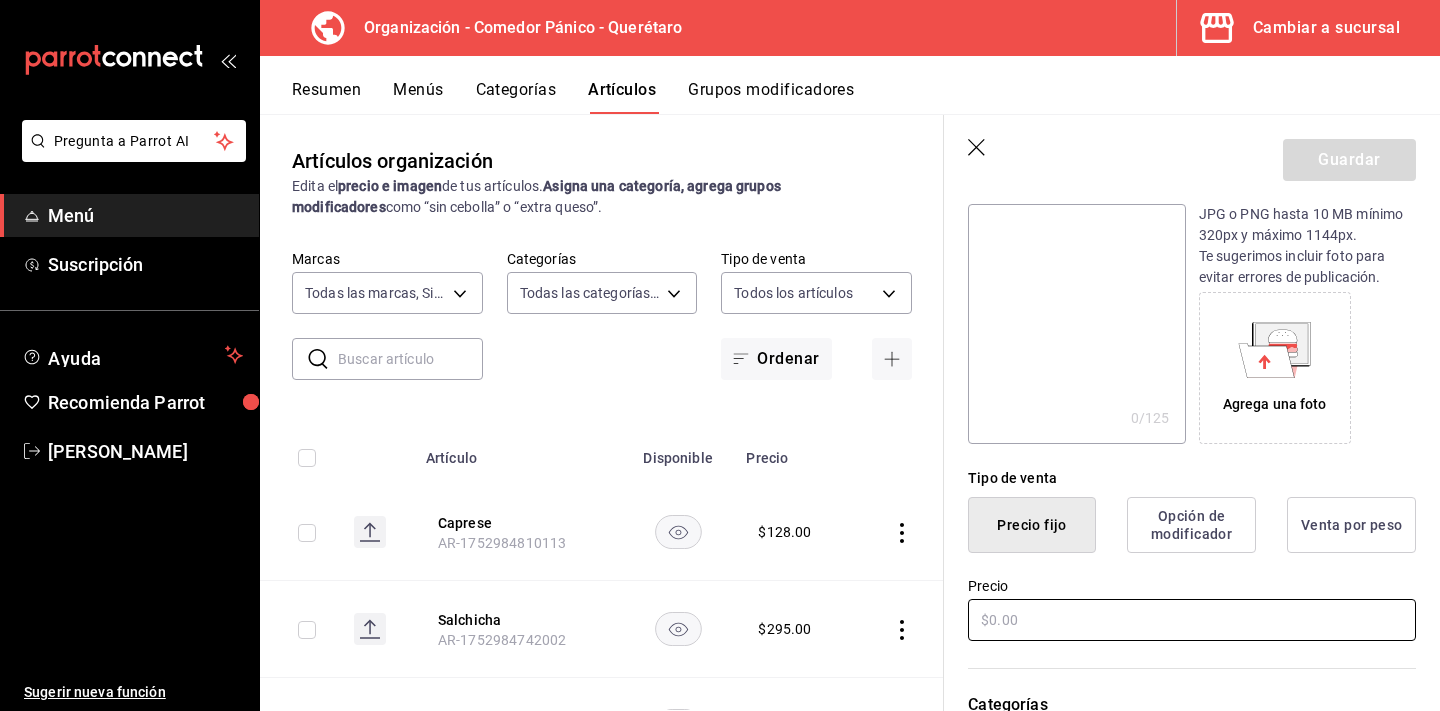 type on "Porchetta" 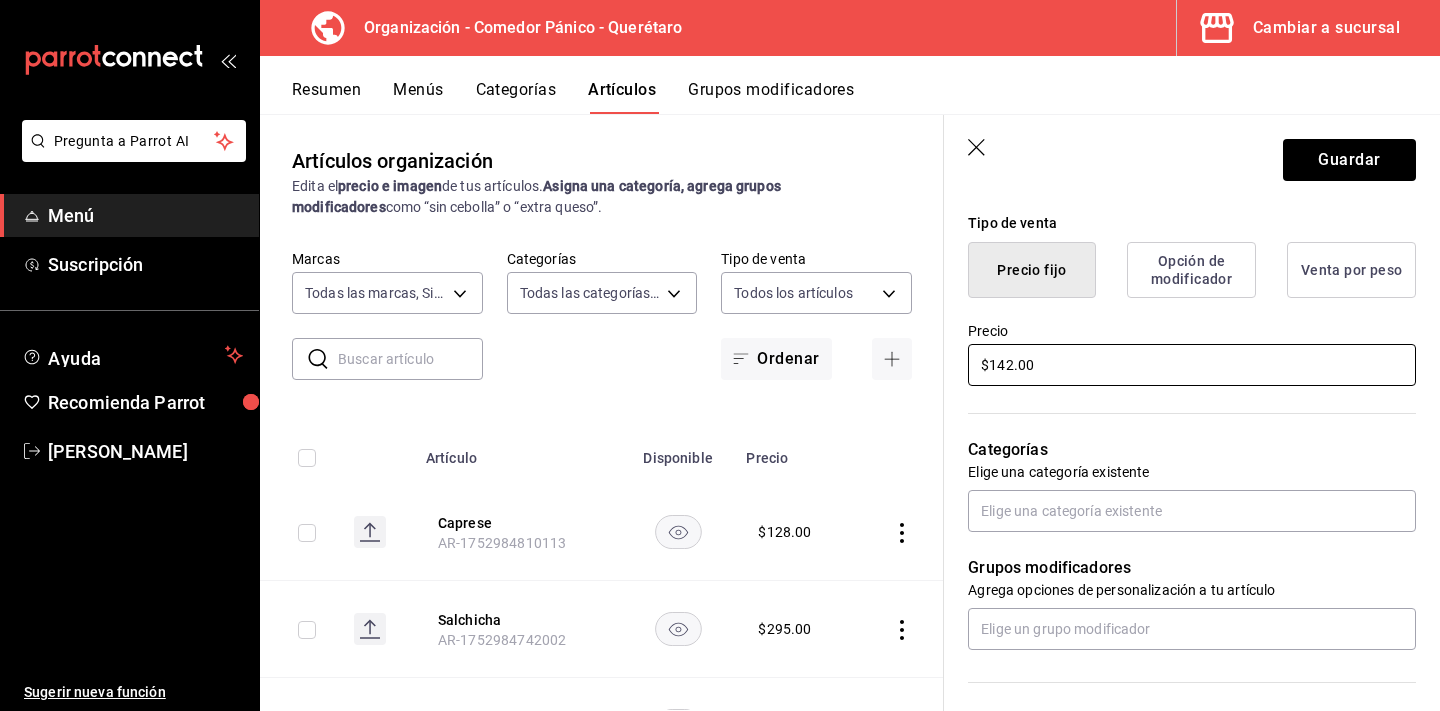 scroll, scrollTop: 483, scrollLeft: 0, axis: vertical 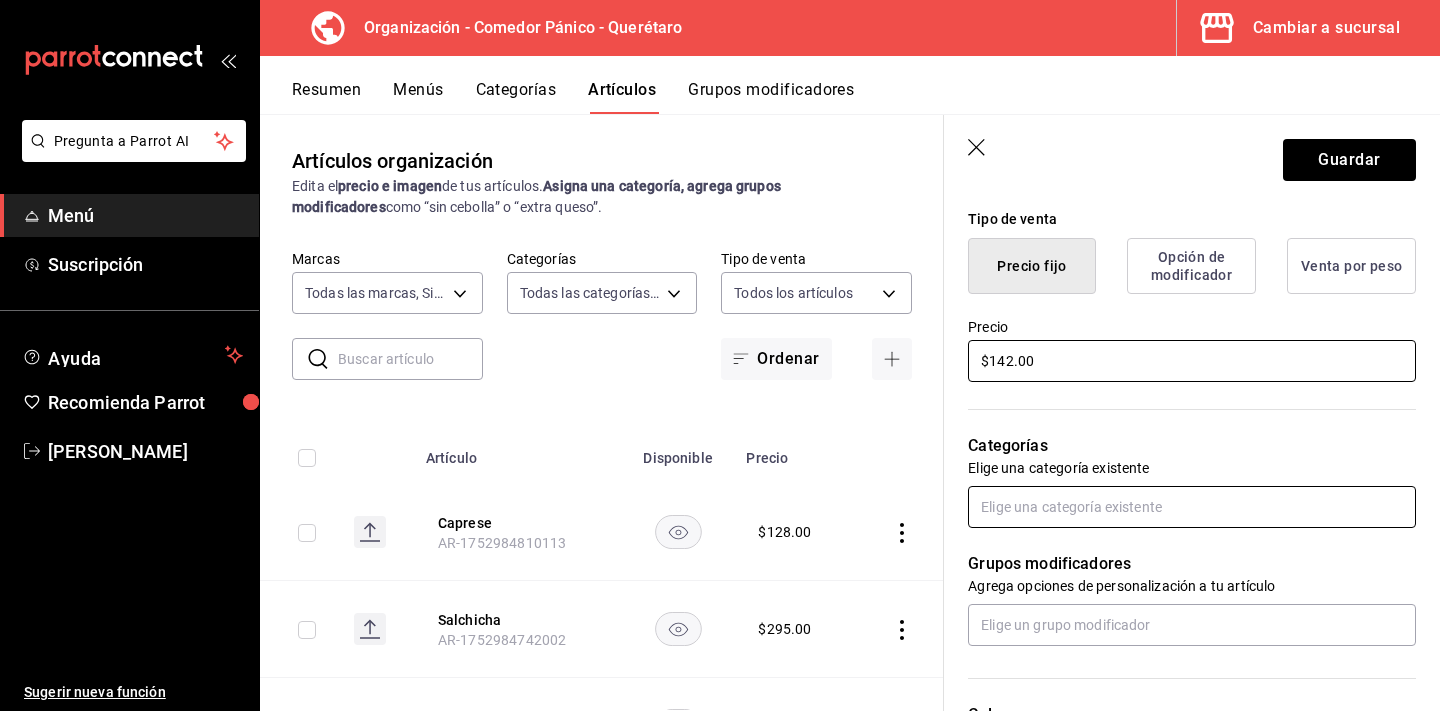 type on "$142.00" 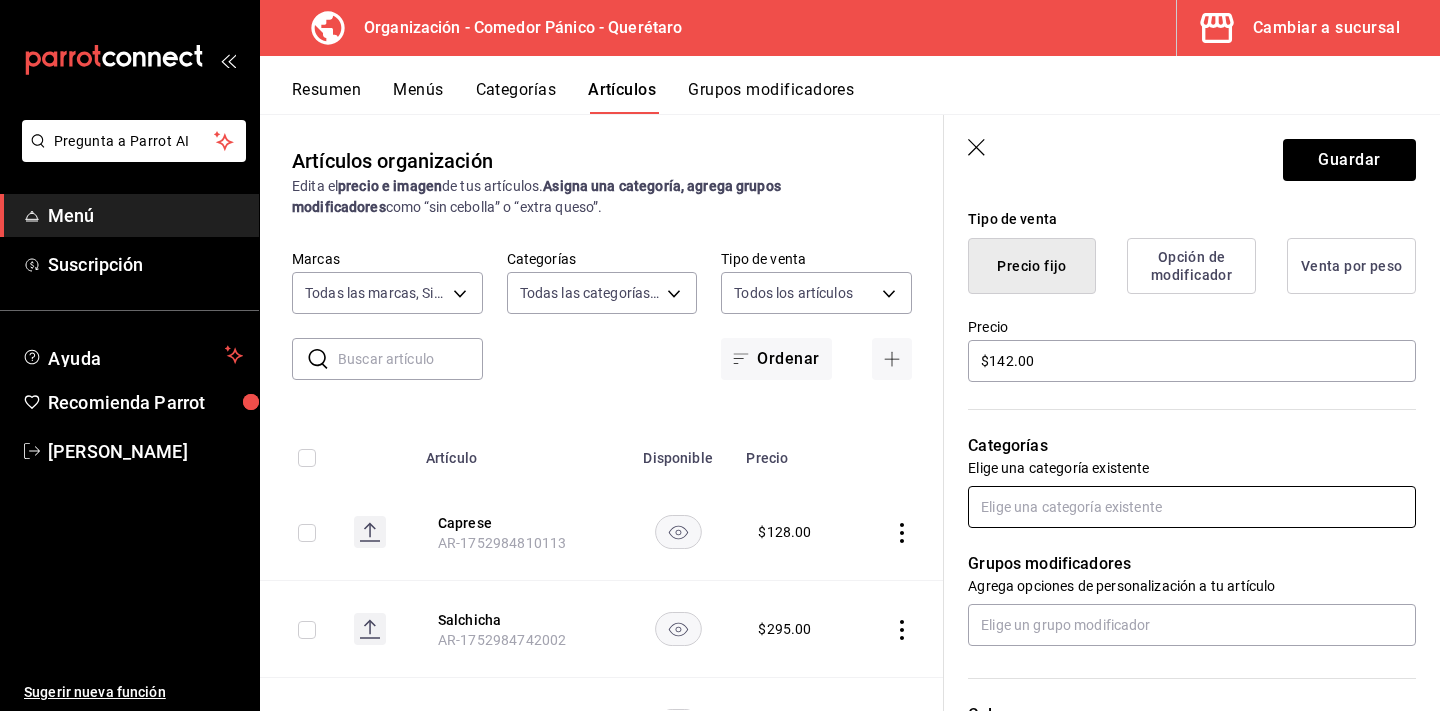 click at bounding box center (1192, 507) 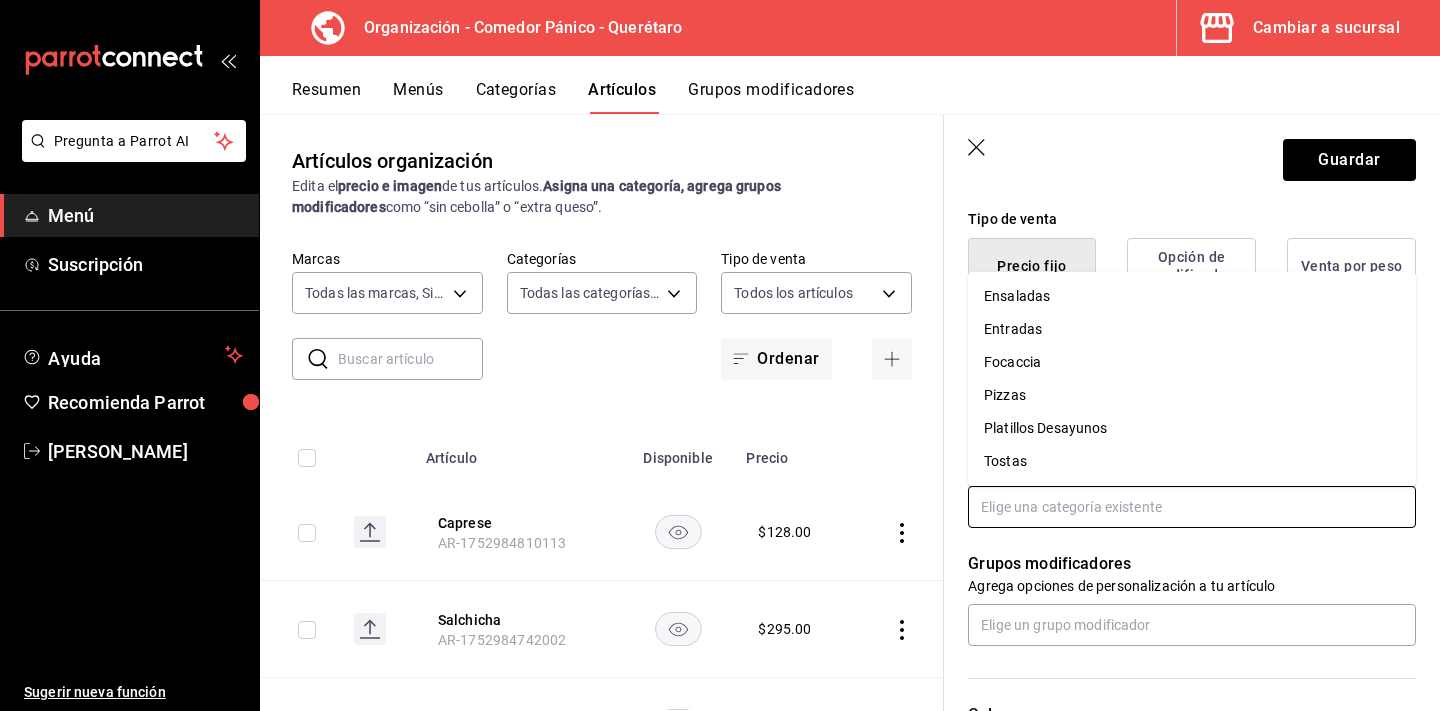 click on "Focaccia" at bounding box center (1192, 362) 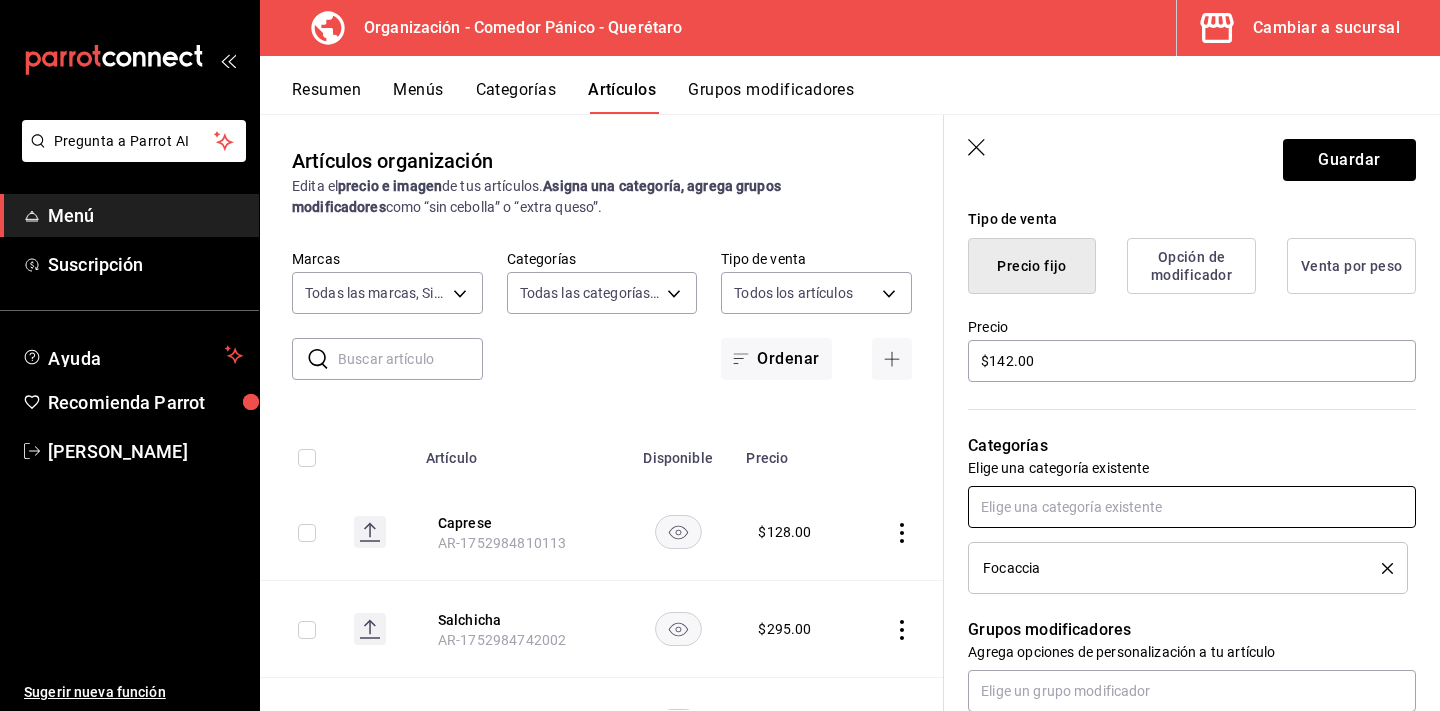 click at bounding box center (1192, 507) 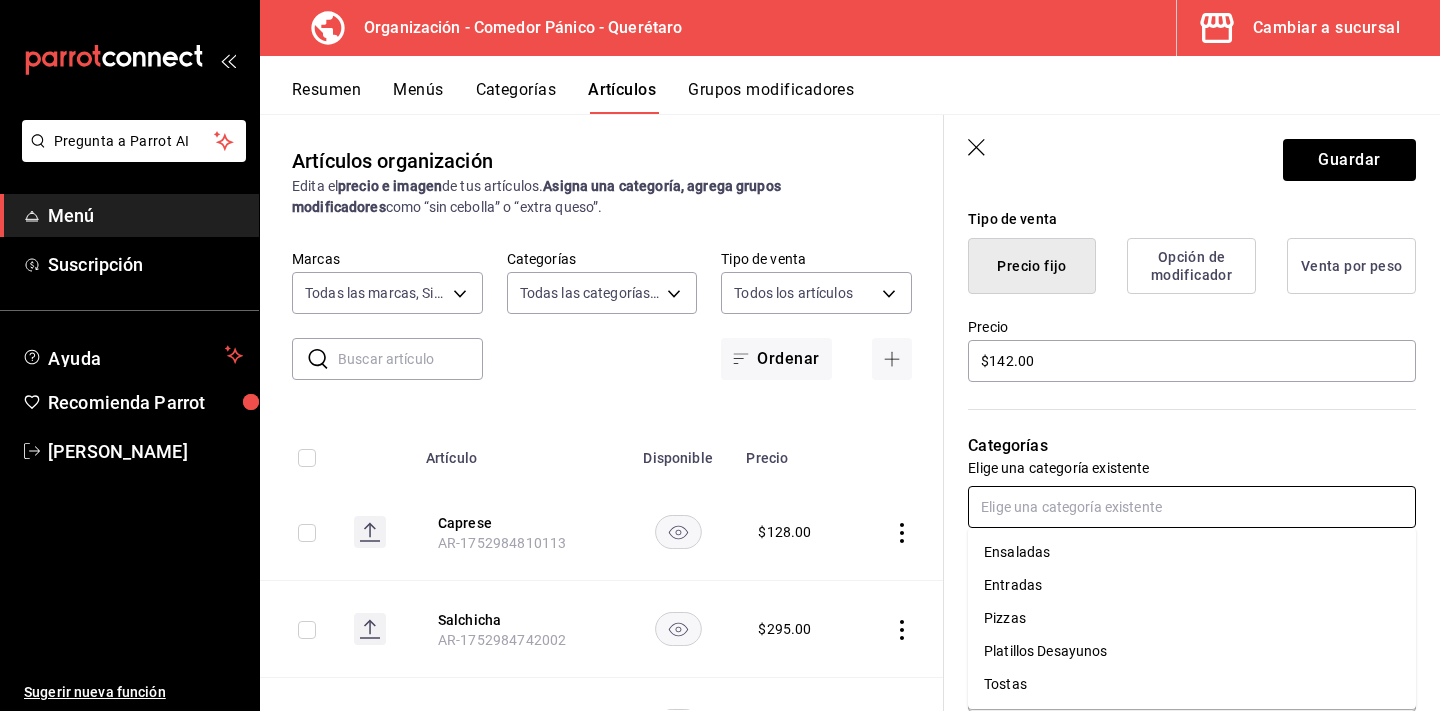scroll, scrollTop: 0, scrollLeft: 0, axis: both 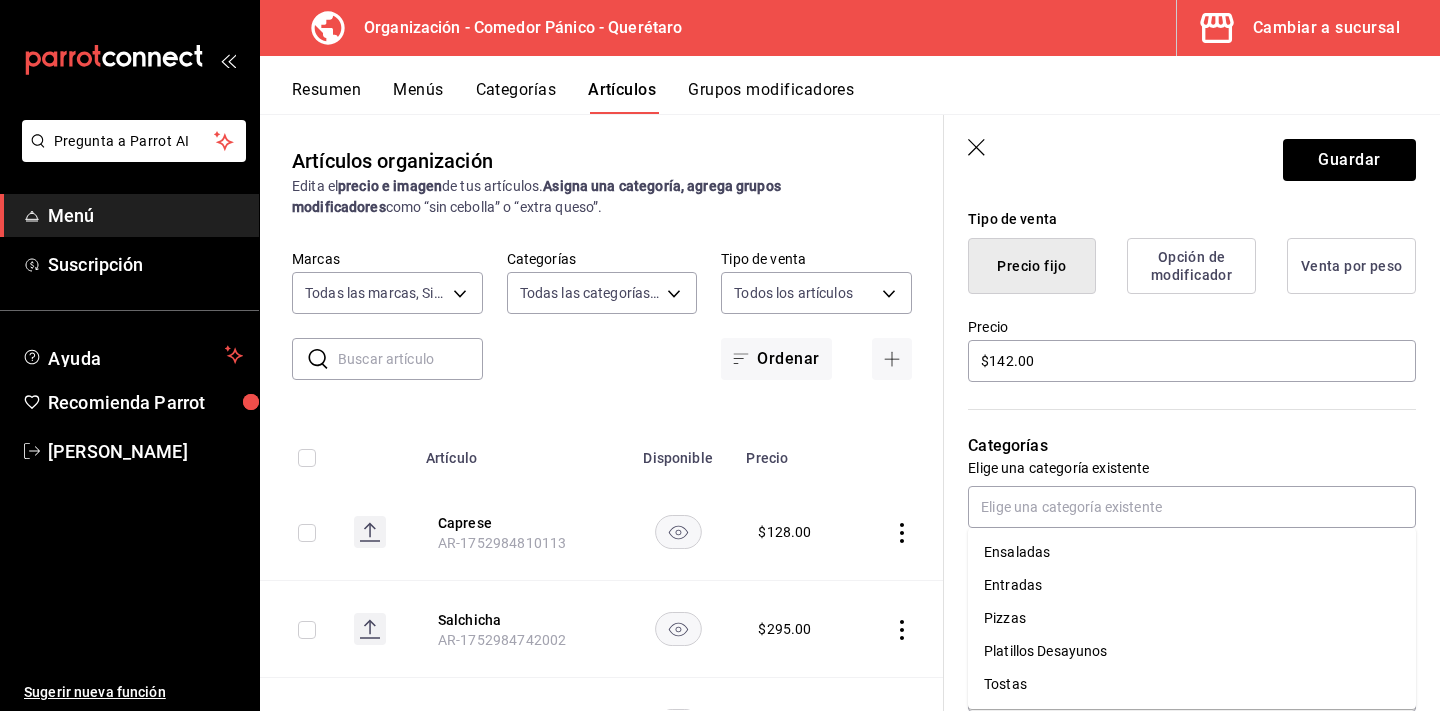 click on "Categorías" at bounding box center (1192, 446) 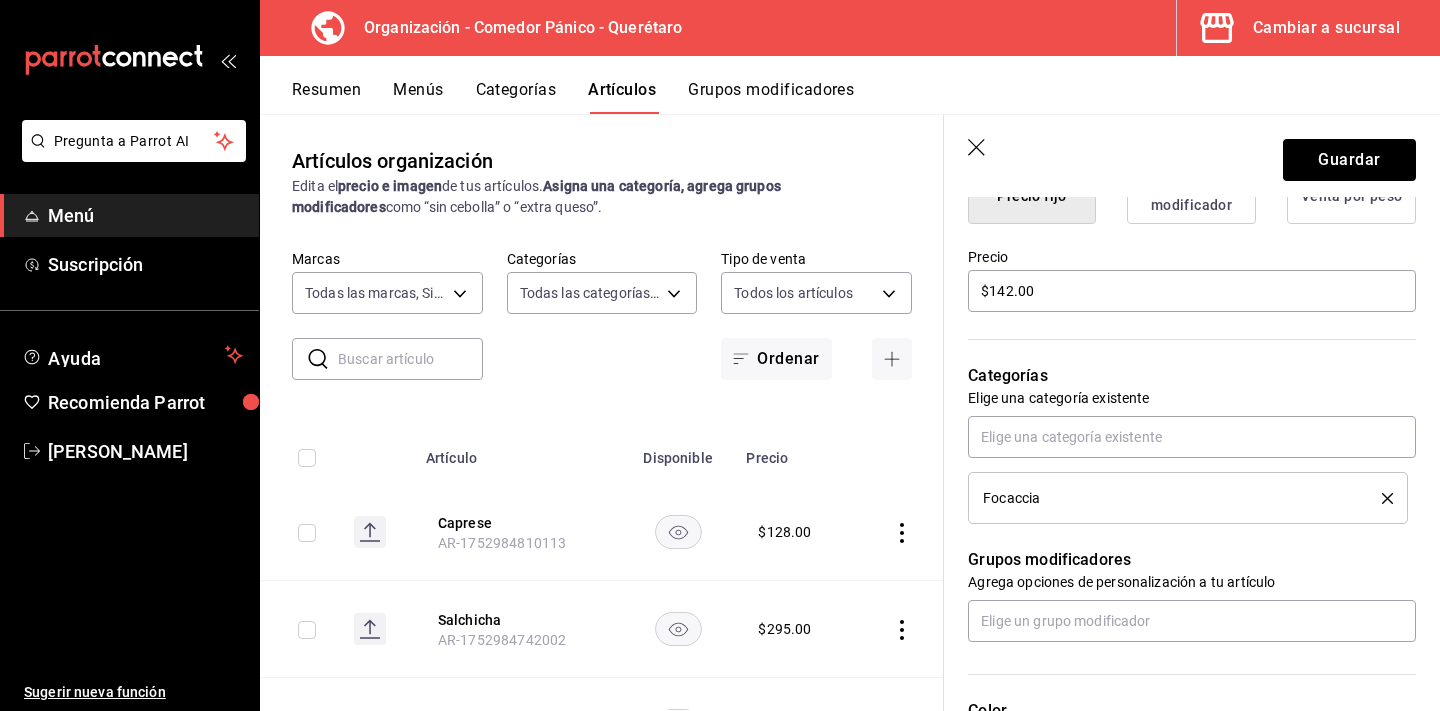 scroll, scrollTop: 585, scrollLeft: 0, axis: vertical 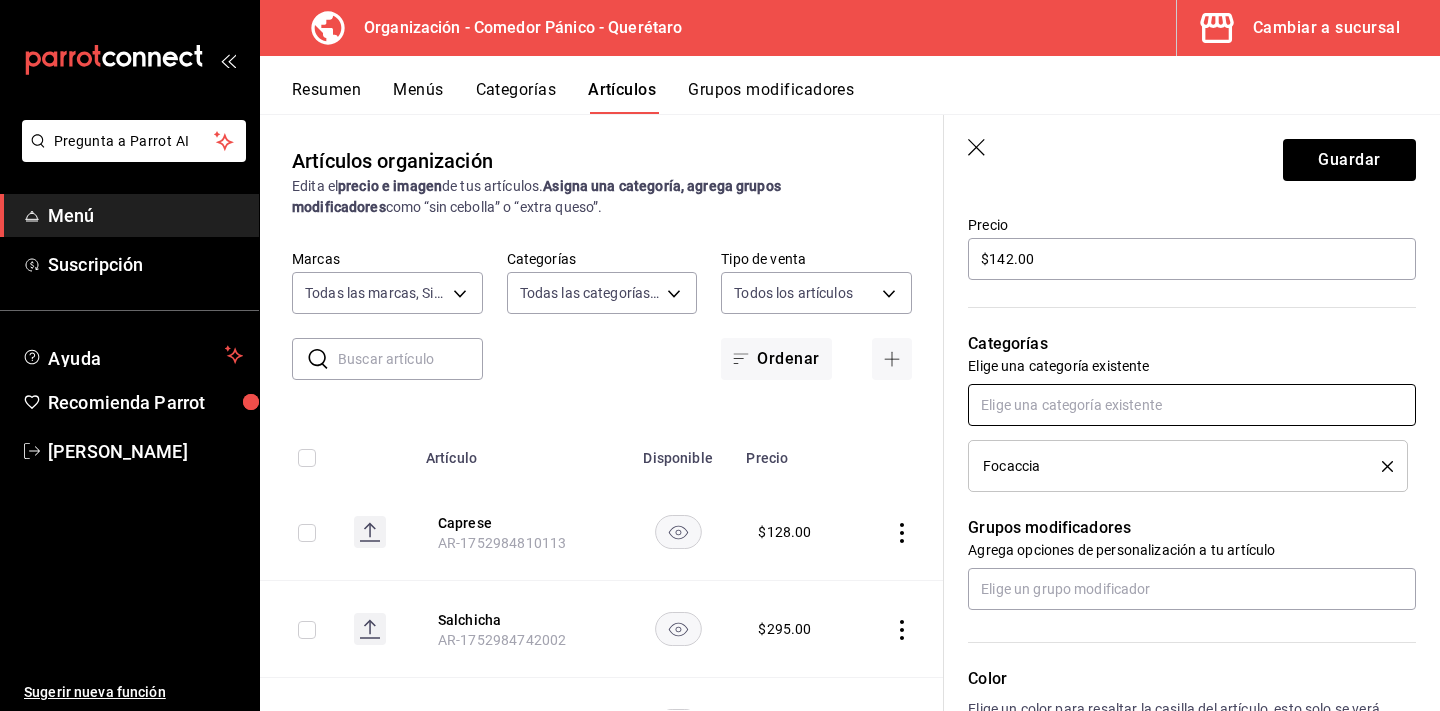 click at bounding box center (1192, 405) 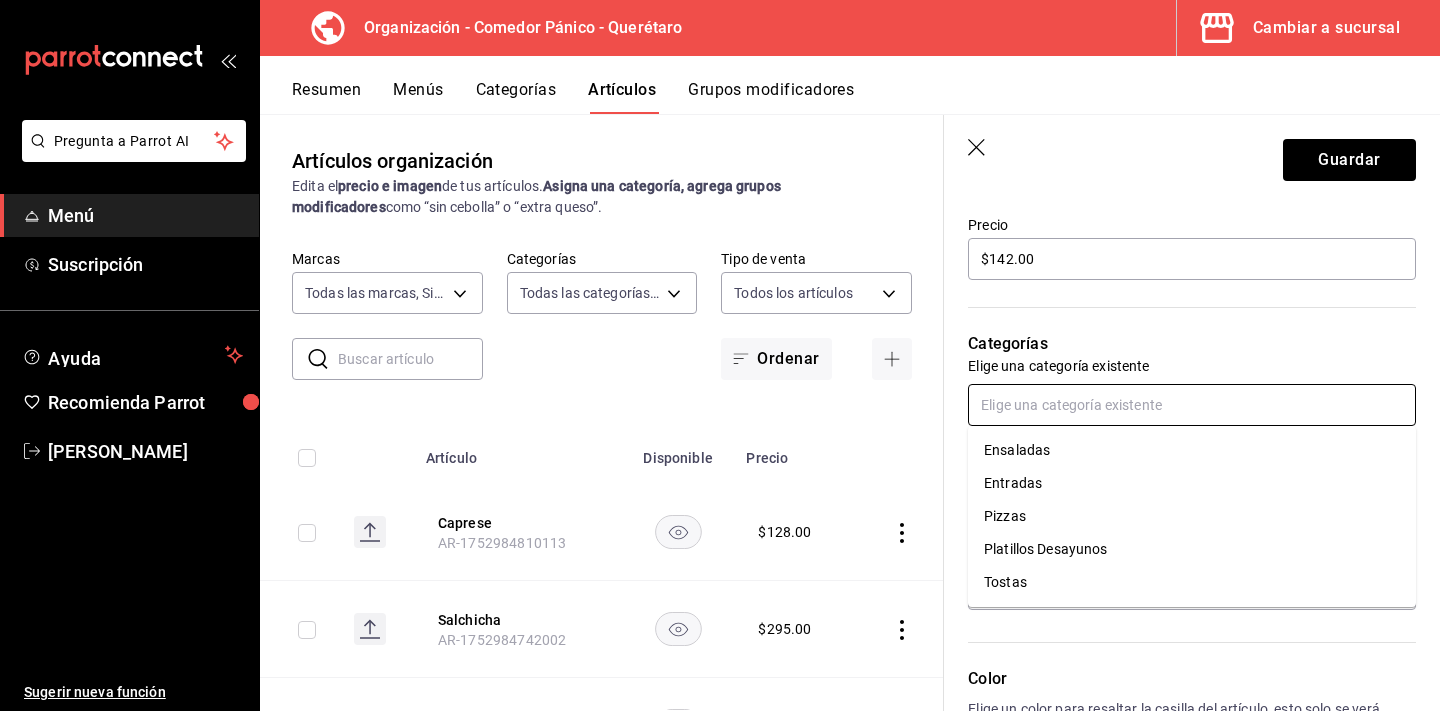 scroll, scrollTop: 0, scrollLeft: 0, axis: both 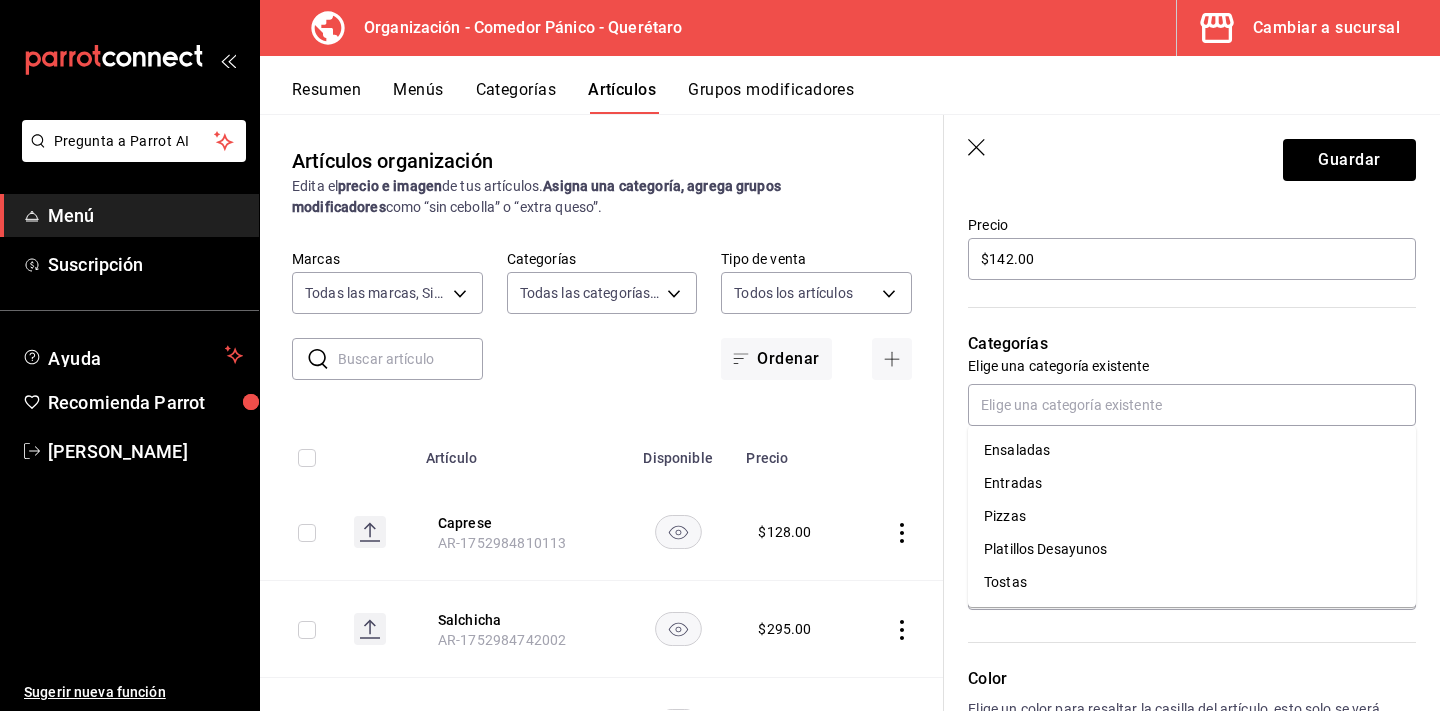 click on "Elige una categoría existente" at bounding box center (1192, 366) 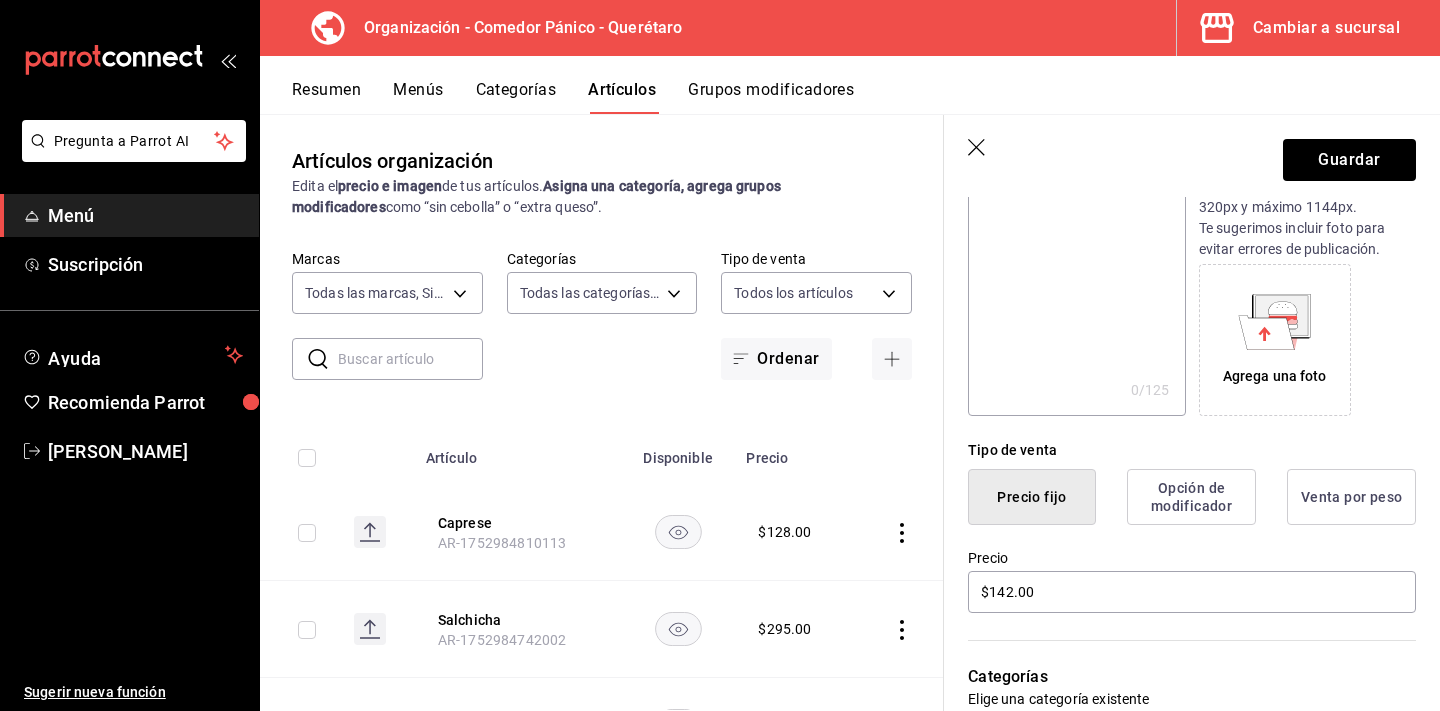 scroll, scrollTop: 475, scrollLeft: 0, axis: vertical 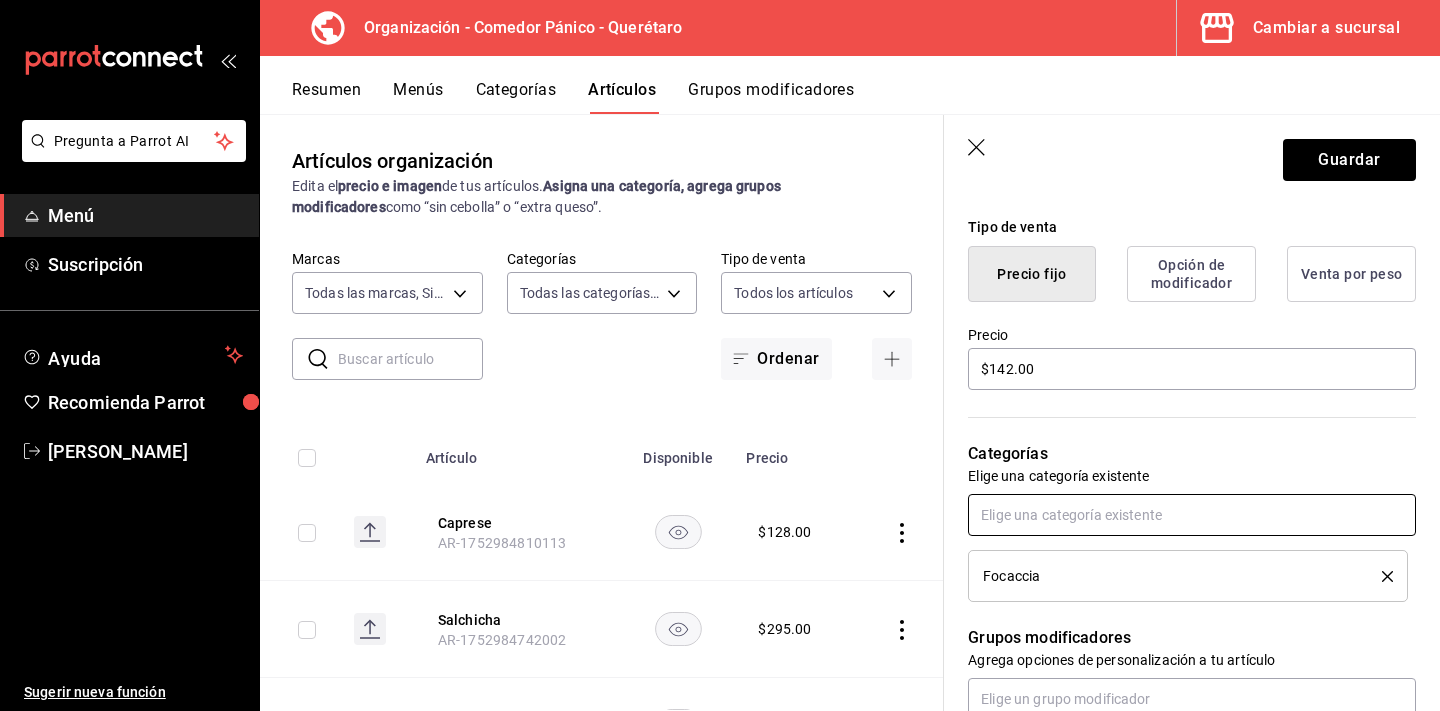 click at bounding box center [1192, 515] 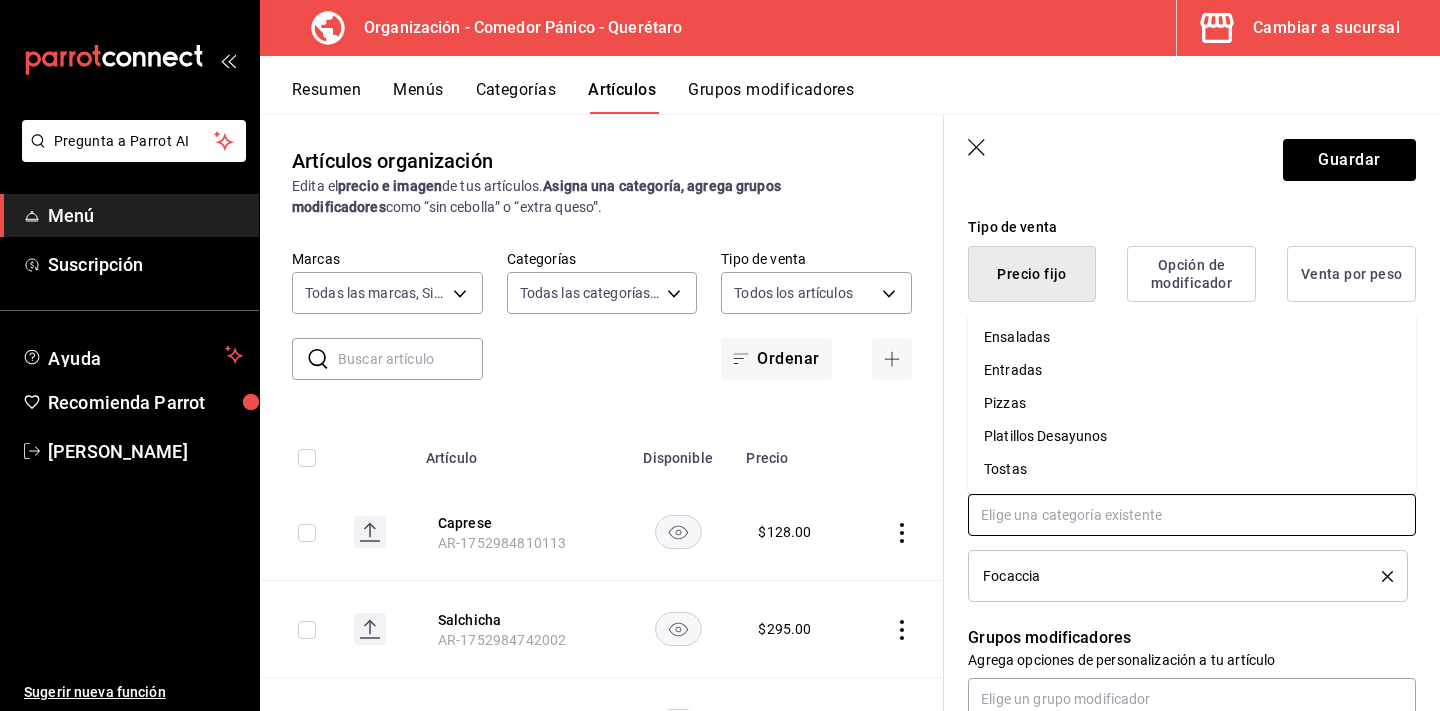 click on "Platillos Desayunos" at bounding box center [1192, 436] 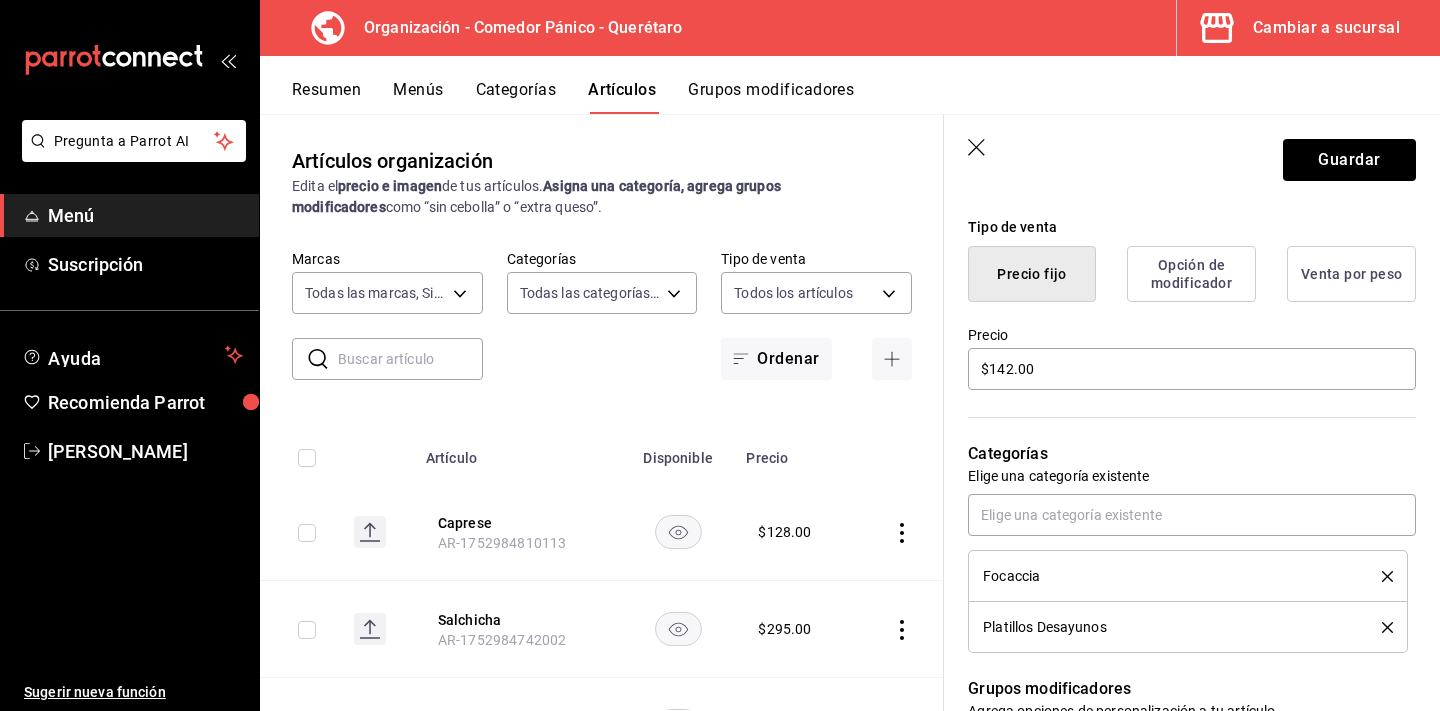 click 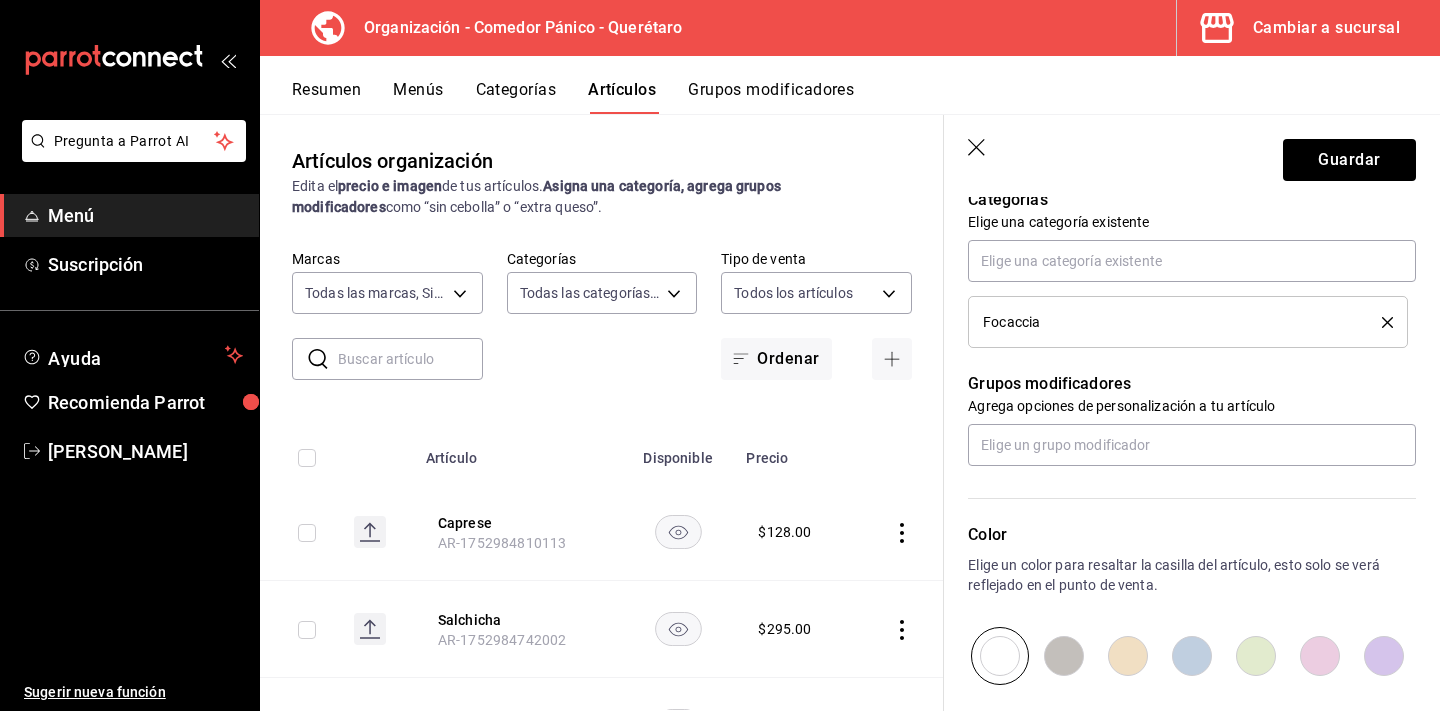 scroll, scrollTop: 733, scrollLeft: 0, axis: vertical 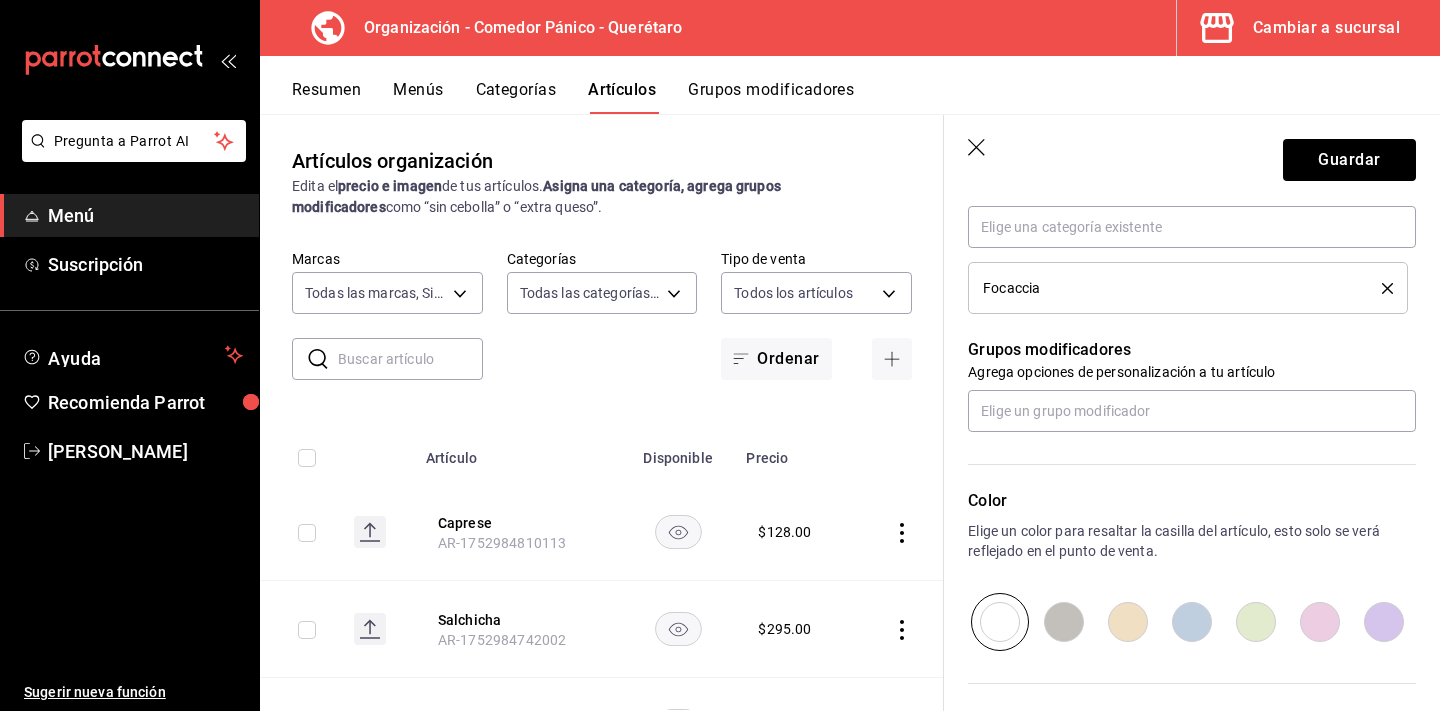 click at bounding box center (1128, 622) 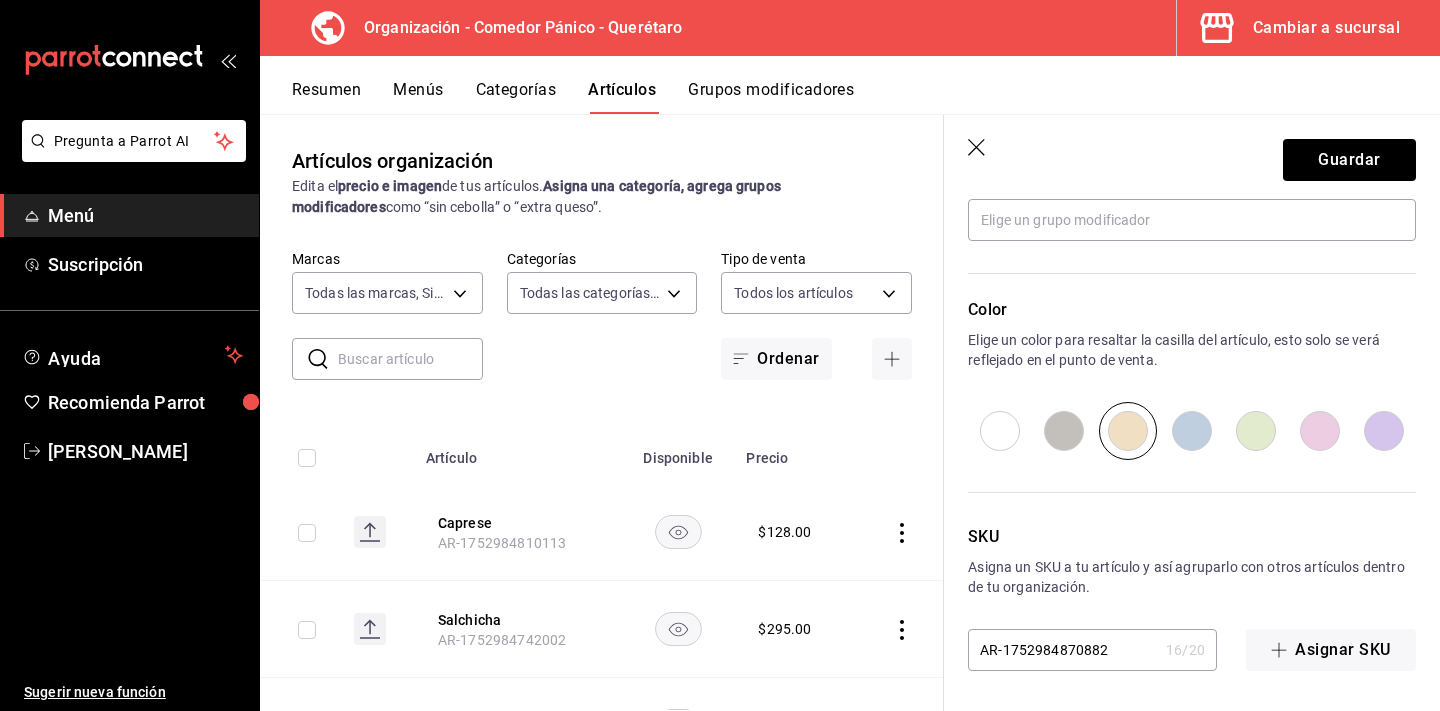 scroll, scrollTop: 954, scrollLeft: 0, axis: vertical 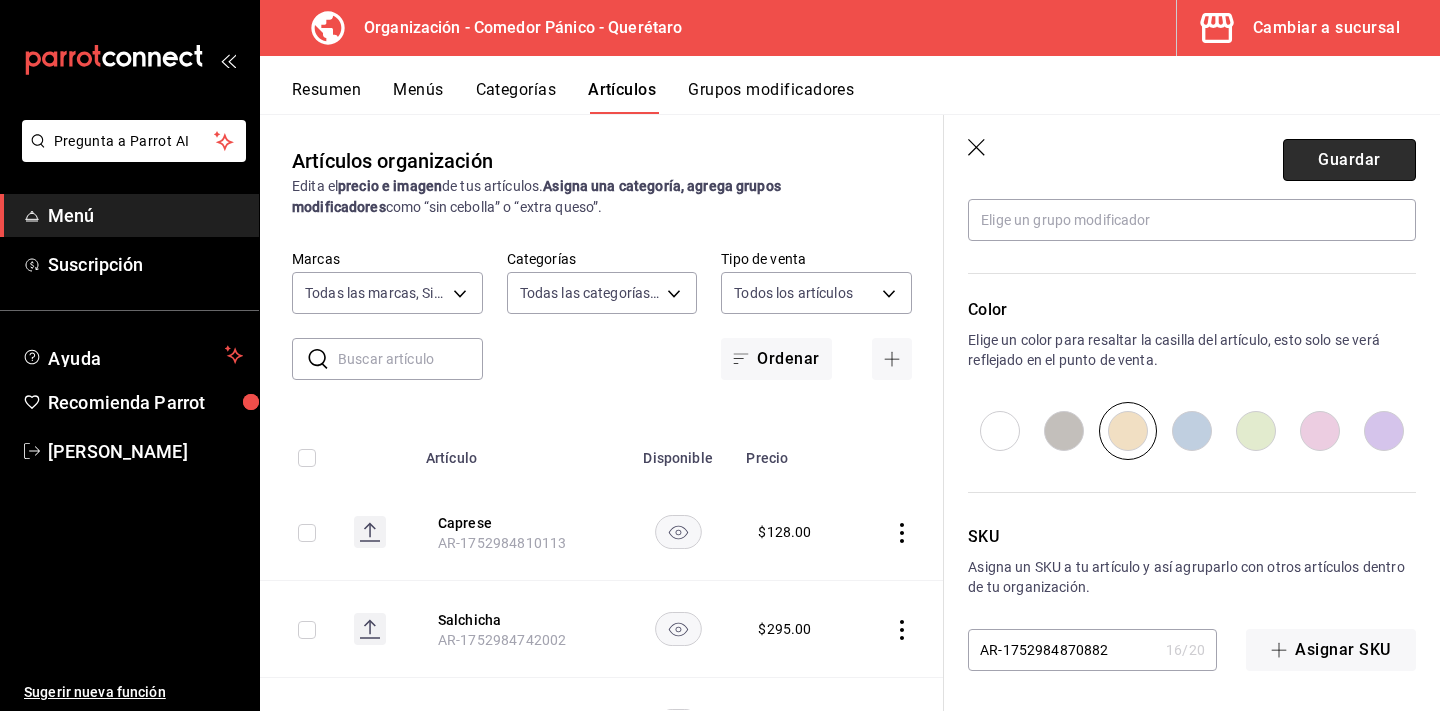 click on "Guardar" at bounding box center (1349, 160) 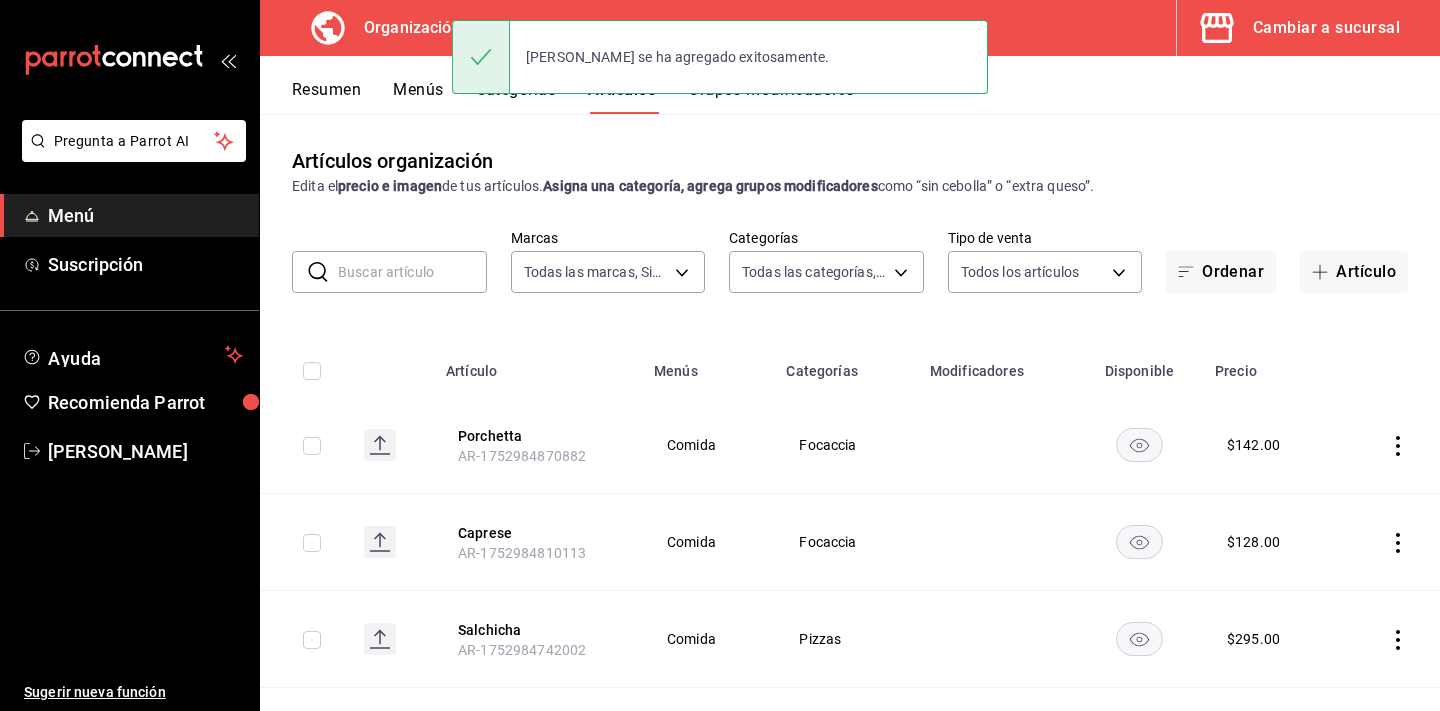 scroll, scrollTop: 0, scrollLeft: 0, axis: both 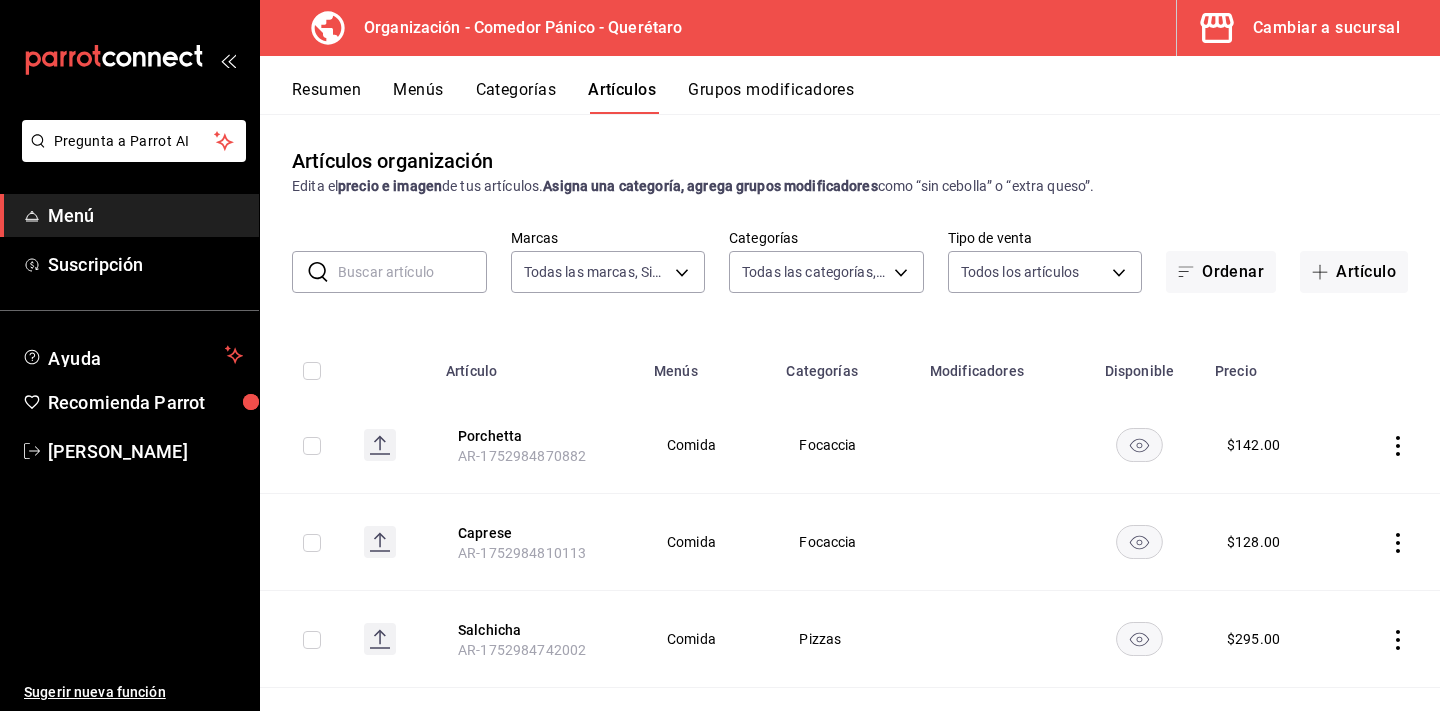 click on "Categorías" at bounding box center (516, 97) 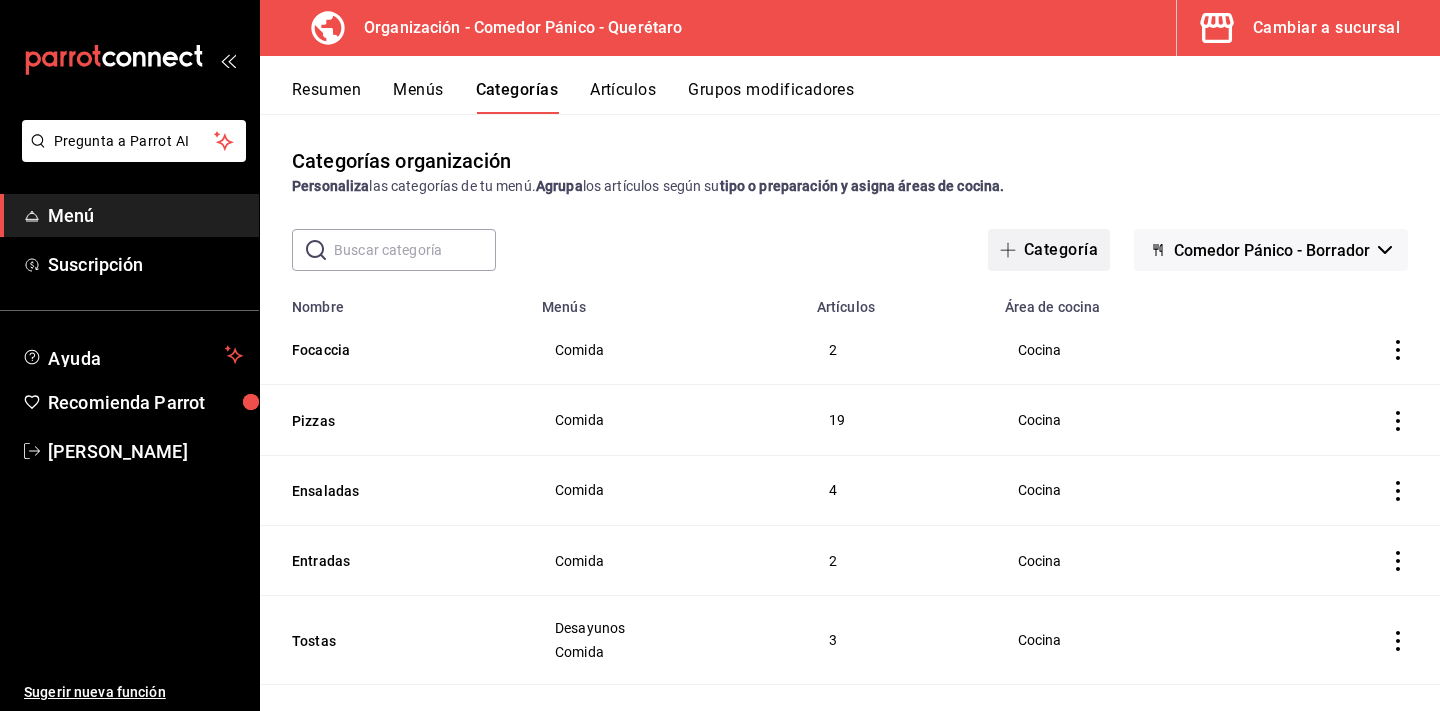 click on "Categoría" at bounding box center (1049, 250) 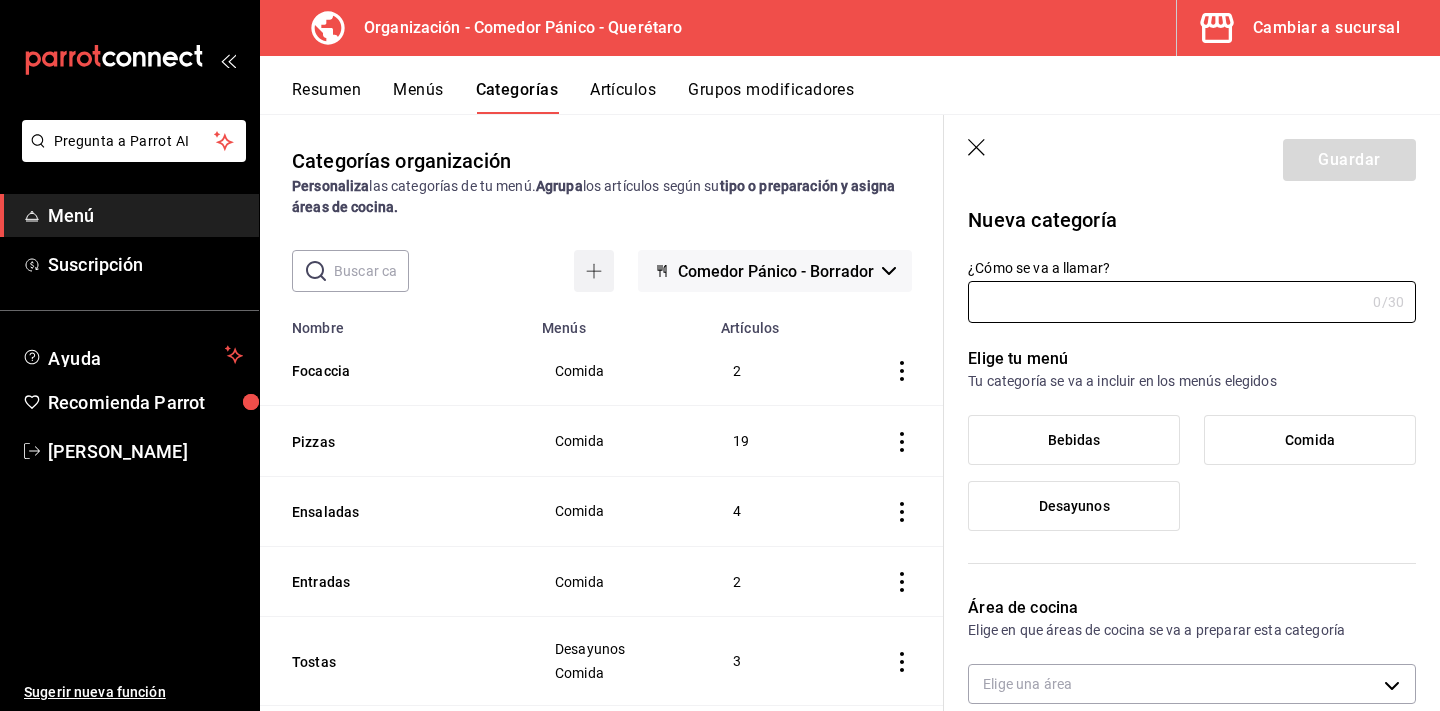type on "5b8a3acd-77b9-4833-a40f-dcb0a788c07d" 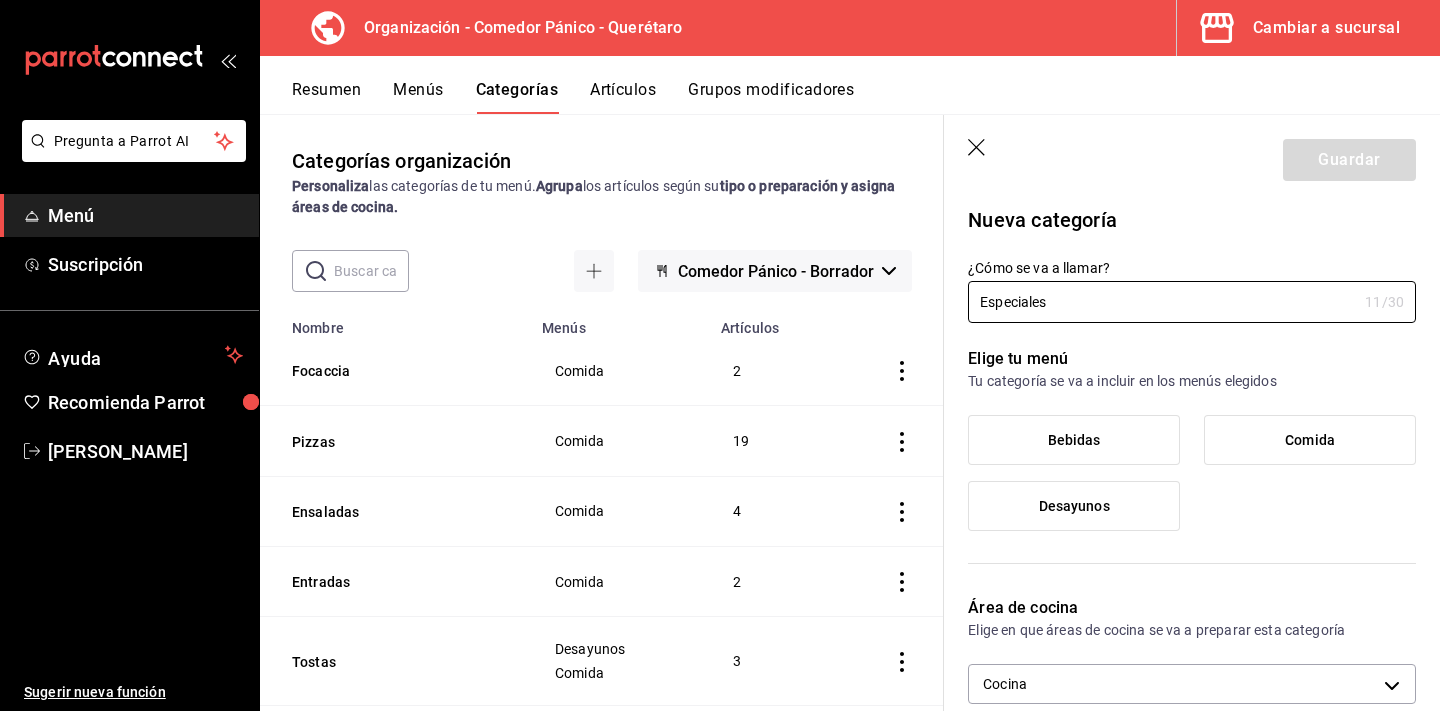 scroll, scrollTop: 59, scrollLeft: 0, axis: vertical 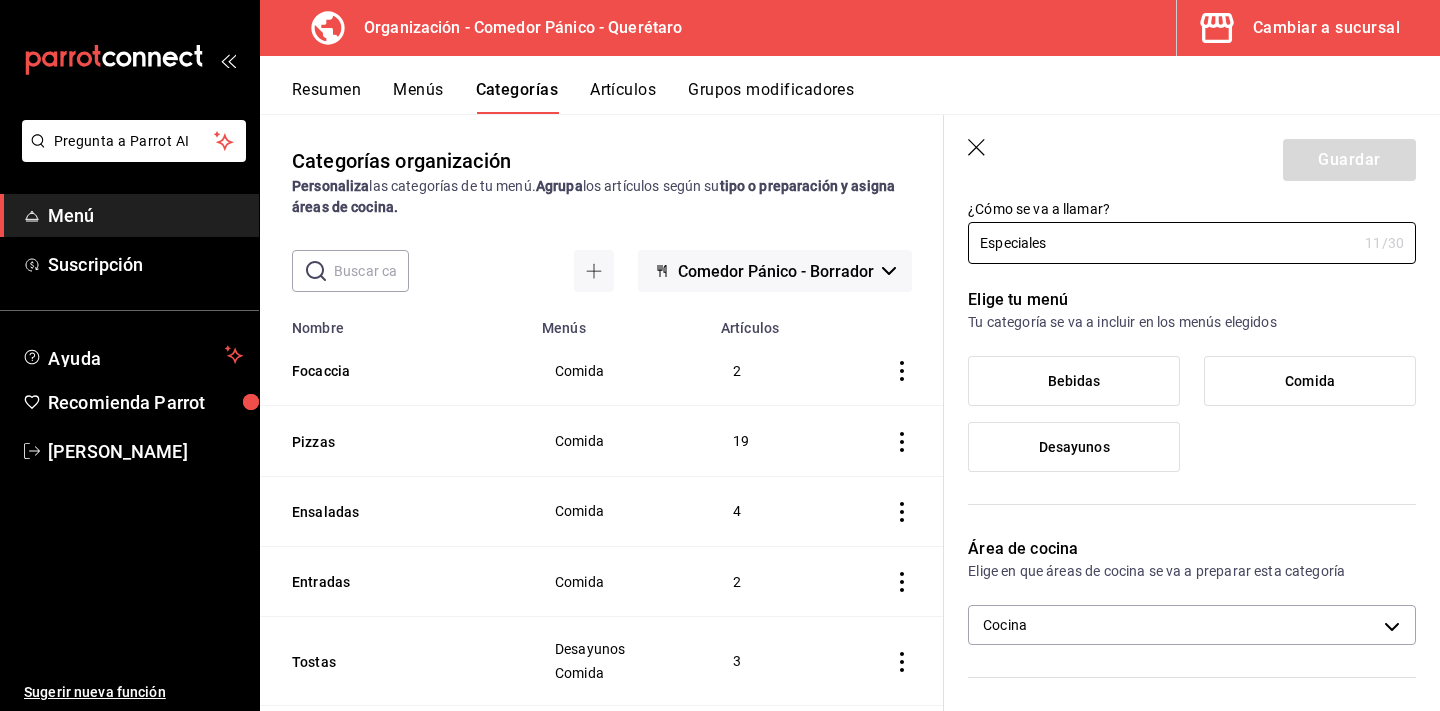 type on "Especiales" 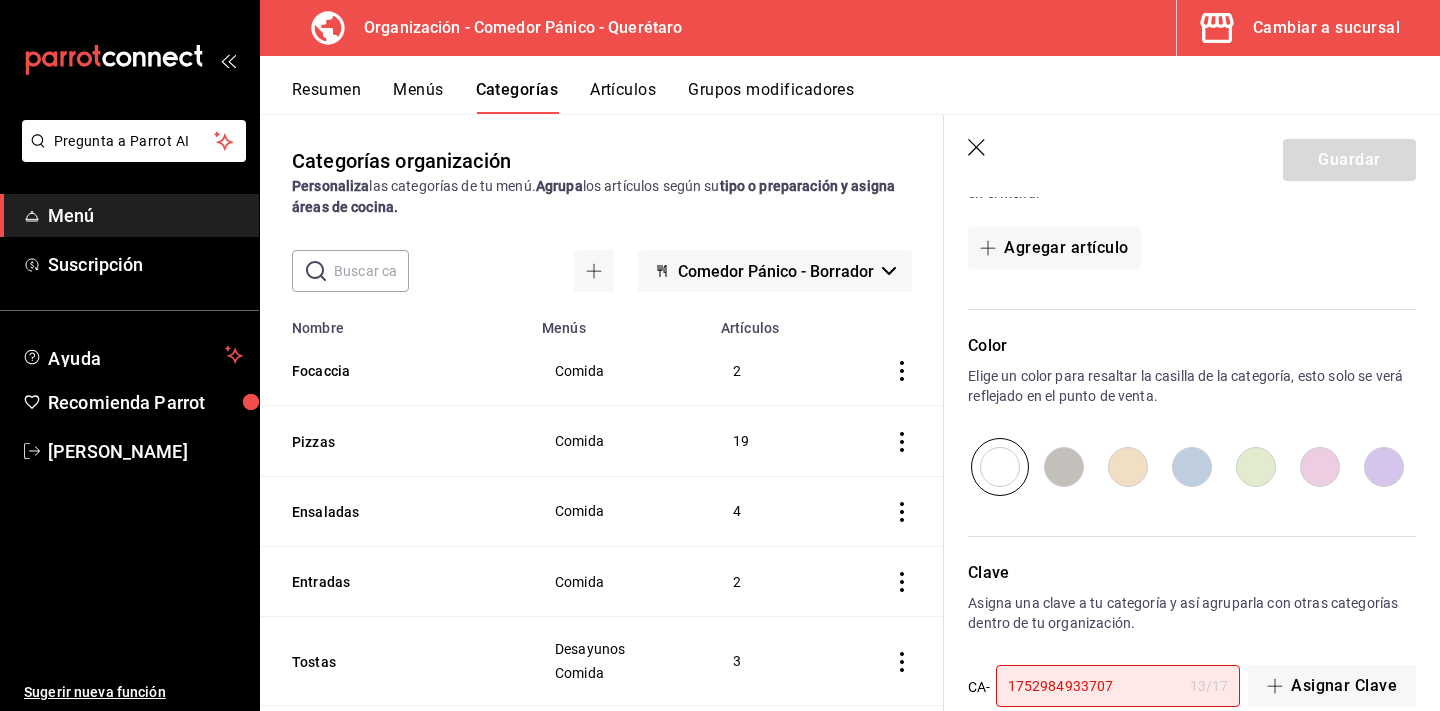 scroll, scrollTop: 635, scrollLeft: 0, axis: vertical 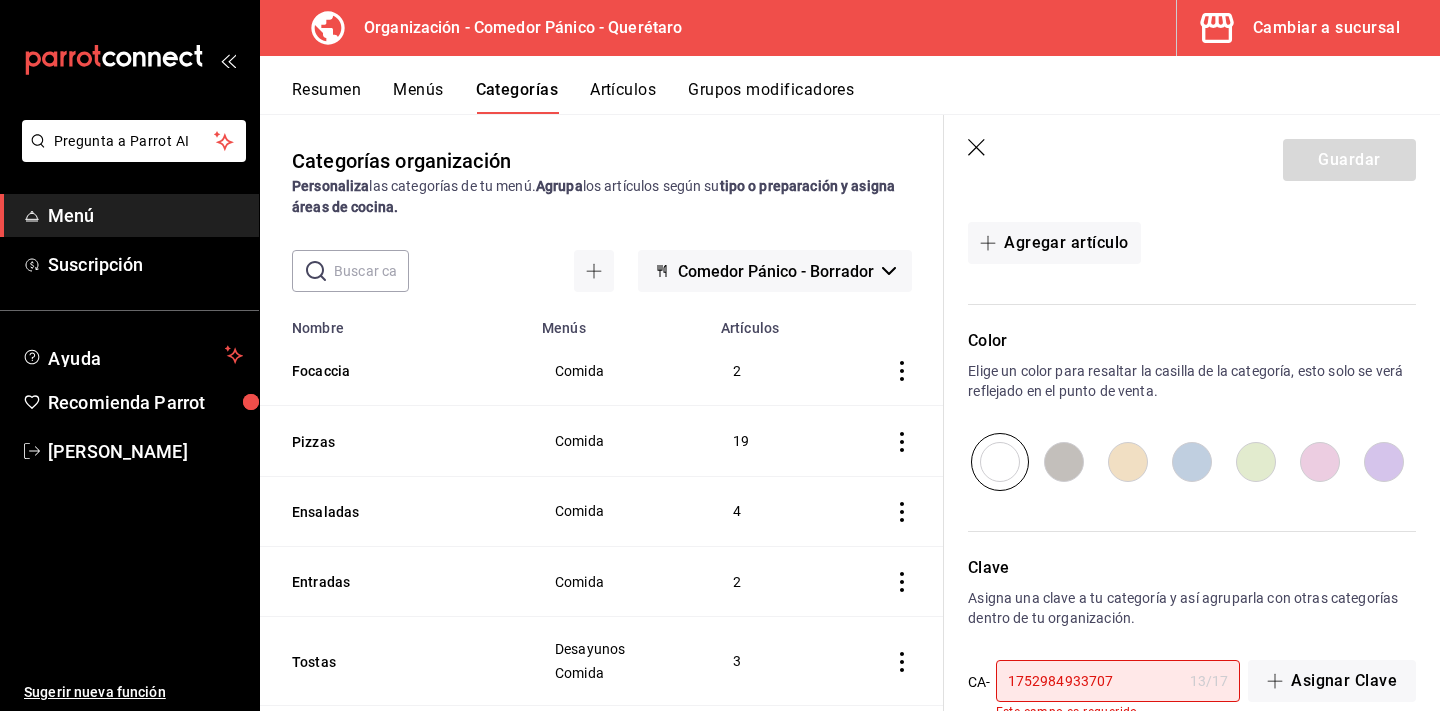 click at bounding box center [1384, 462] 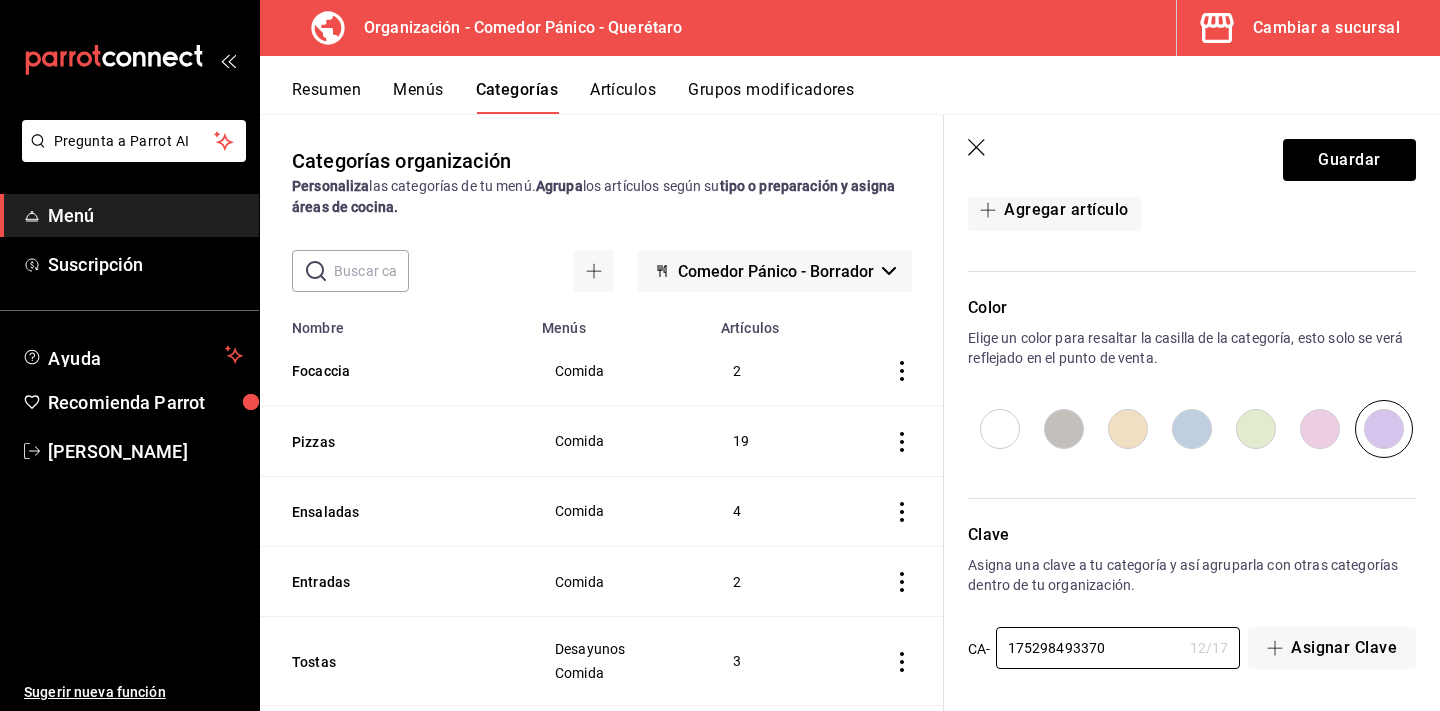scroll, scrollTop: 668, scrollLeft: 0, axis: vertical 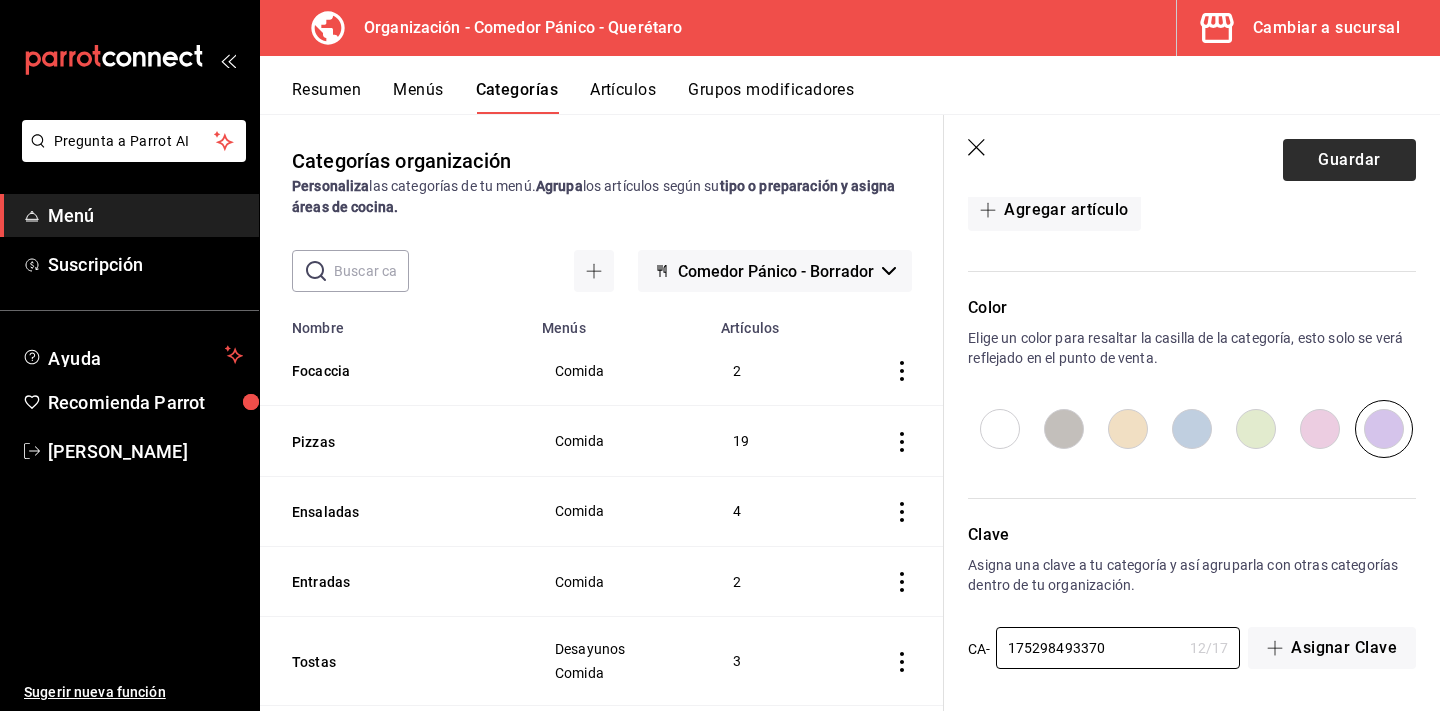 type on "175298493370" 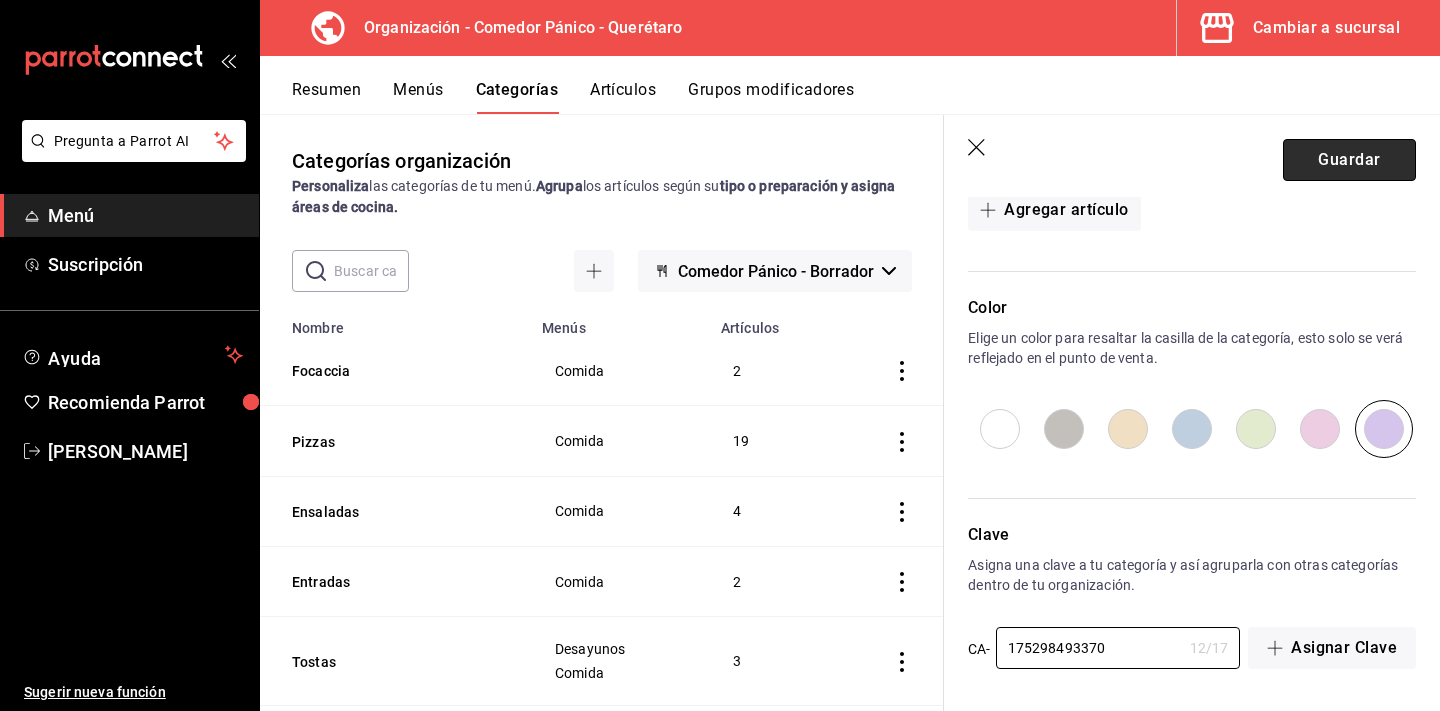 click on "Guardar" at bounding box center [1349, 160] 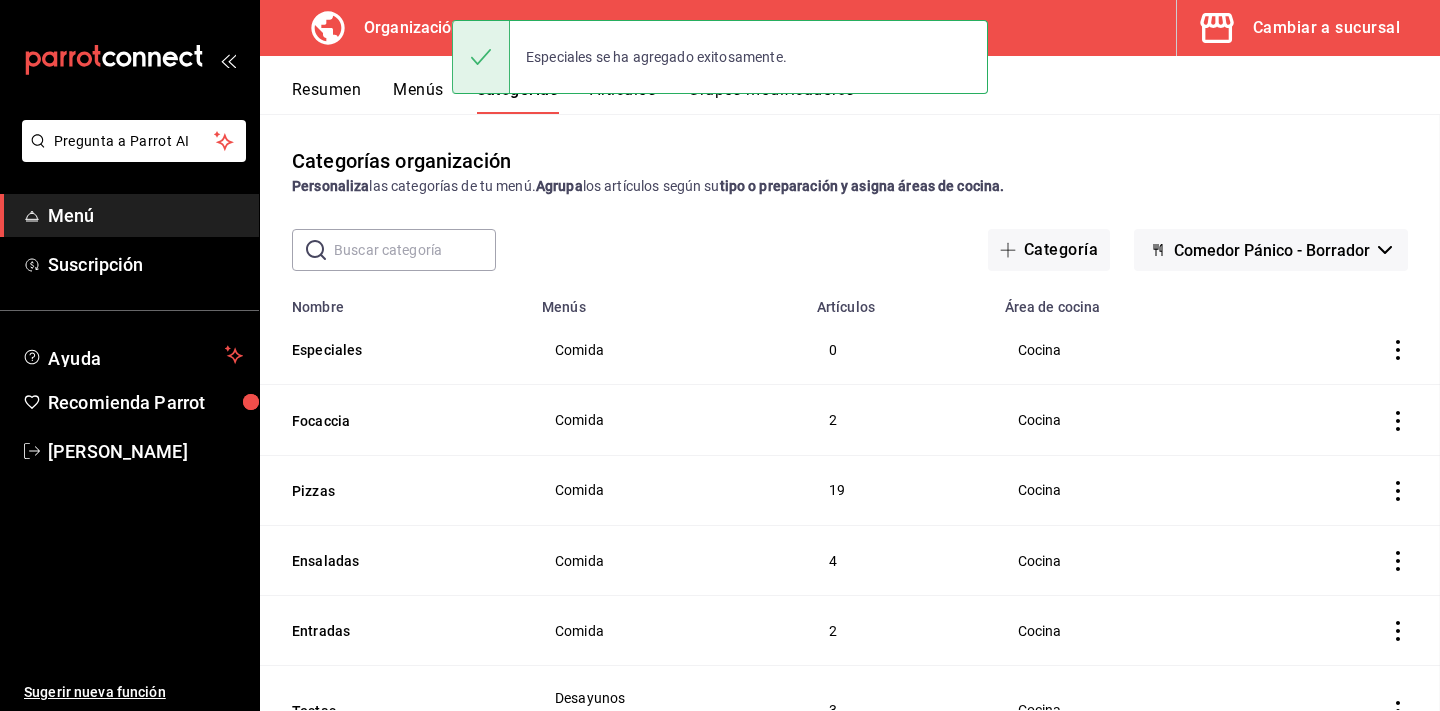 scroll, scrollTop: 0, scrollLeft: 0, axis: both 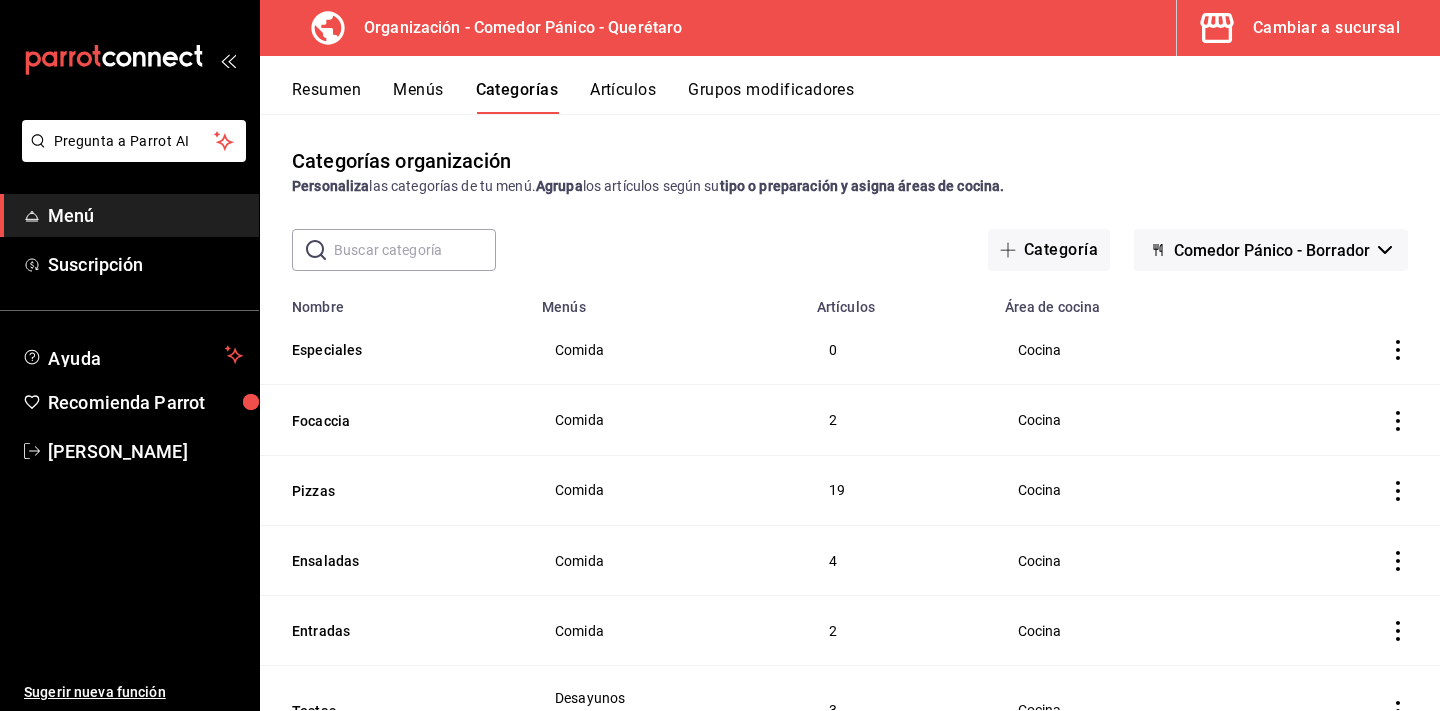click on "Artículos" at bounding box center [623, 97] 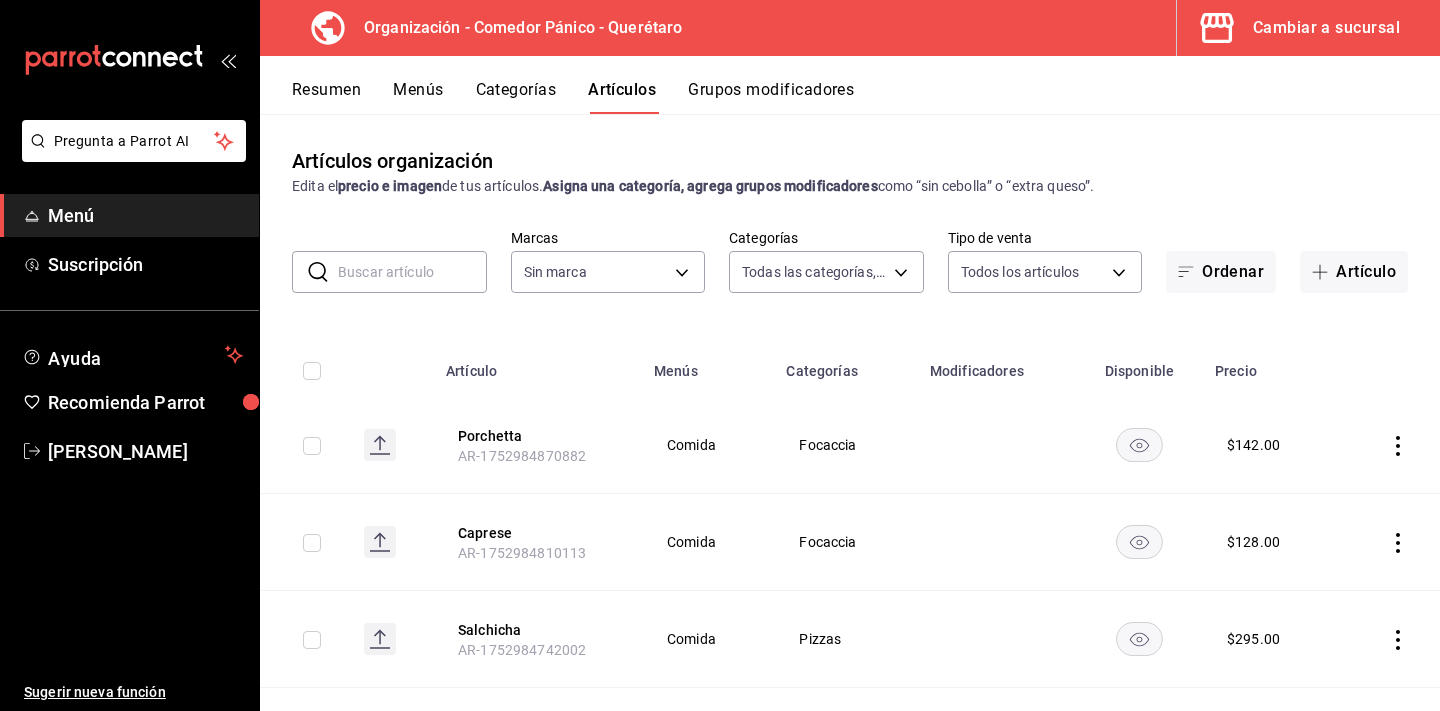 type on "d84e76d2-f574-4f36-a092-669d12951a65,38ff3ed1-5dec-40ec-8661-bef2b7bccfc4,1b975c66-f691-419c-9055-8bbdb853d34e,613efd38-cfdf-46b1-9046-311bc94636de,6e7953ad-5990-45b3-940c-a2c8dbc3ea93,c5a35373-a6b9-4d57-ba58-bd0ca2f8a877,f9ad7c63-9656-43f4-a7d3-529b17b3c835" 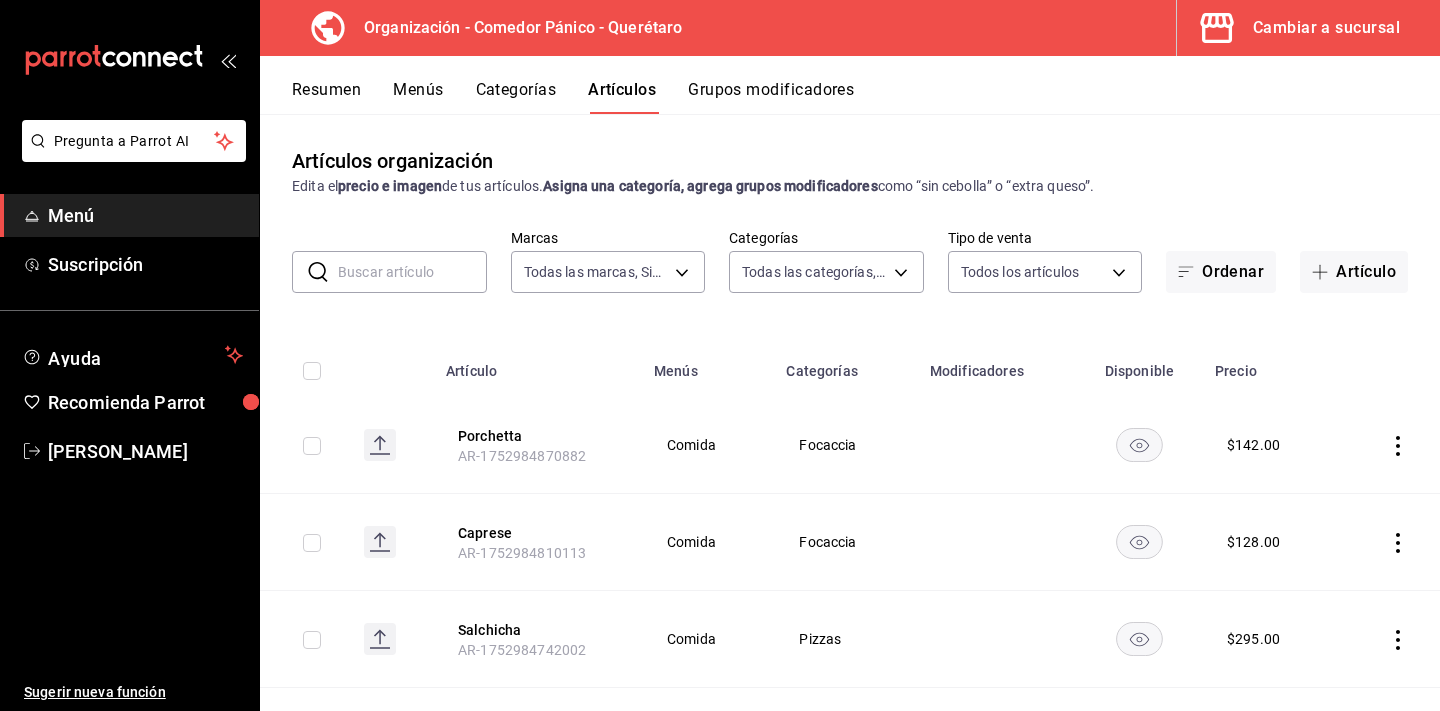 type on "0f40e74e-b6b1-418d-bf10-855e15756c5c" 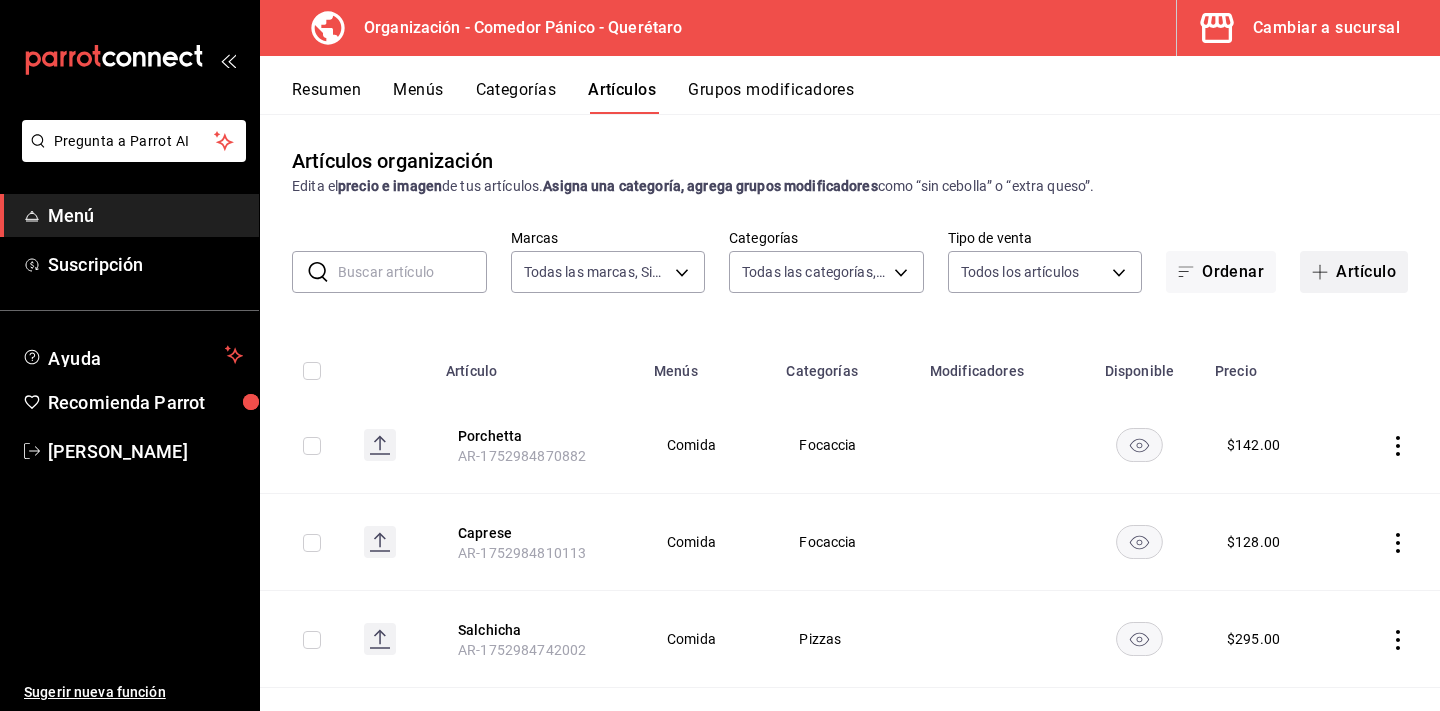 click on "Artículo" at bounding box center [1354, 272] 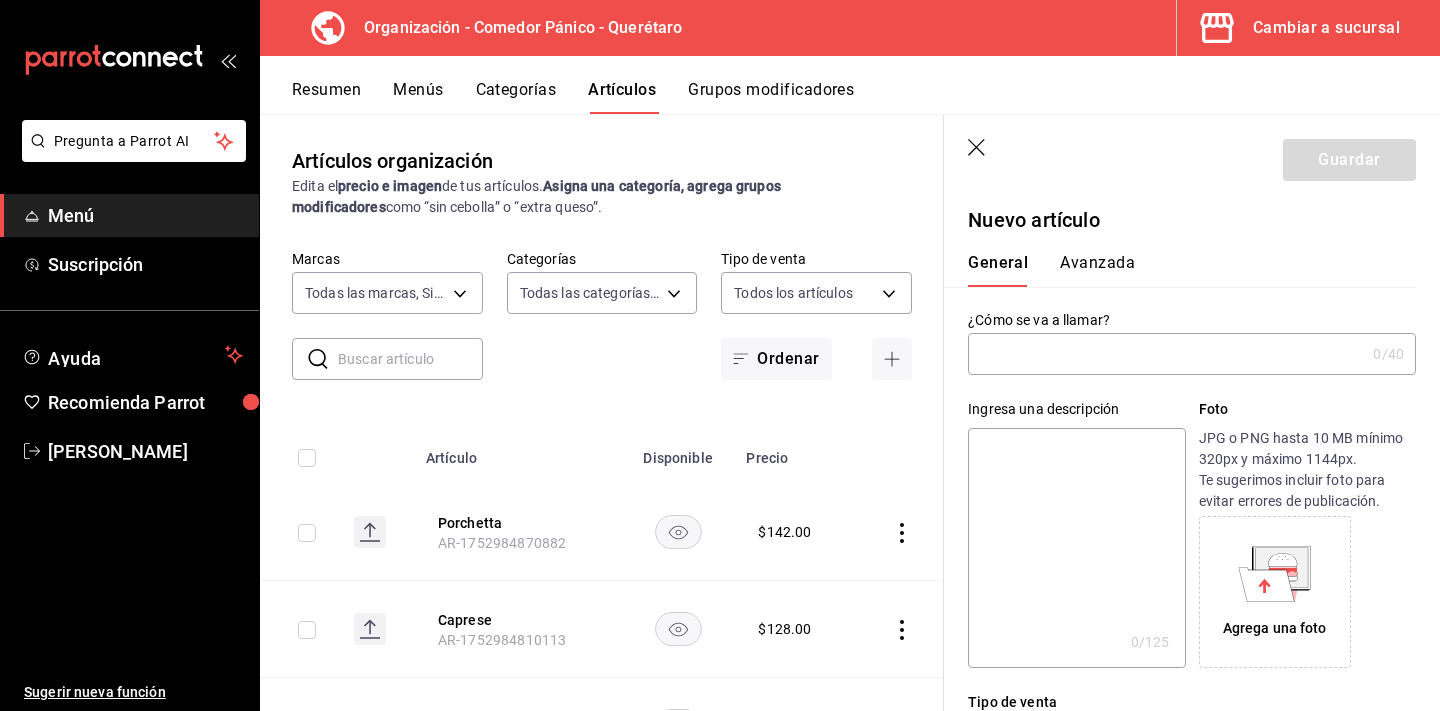 click at bounding box center (1166, 354) 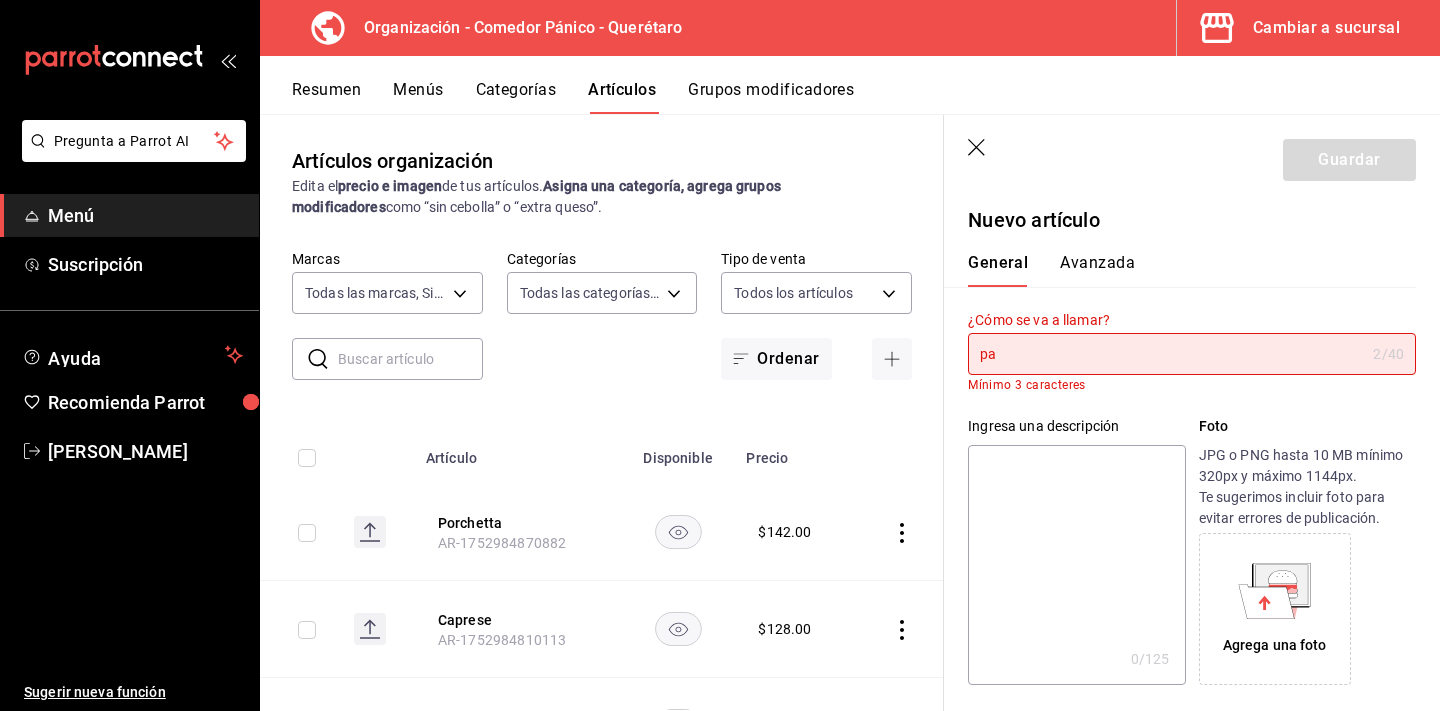type on "p" 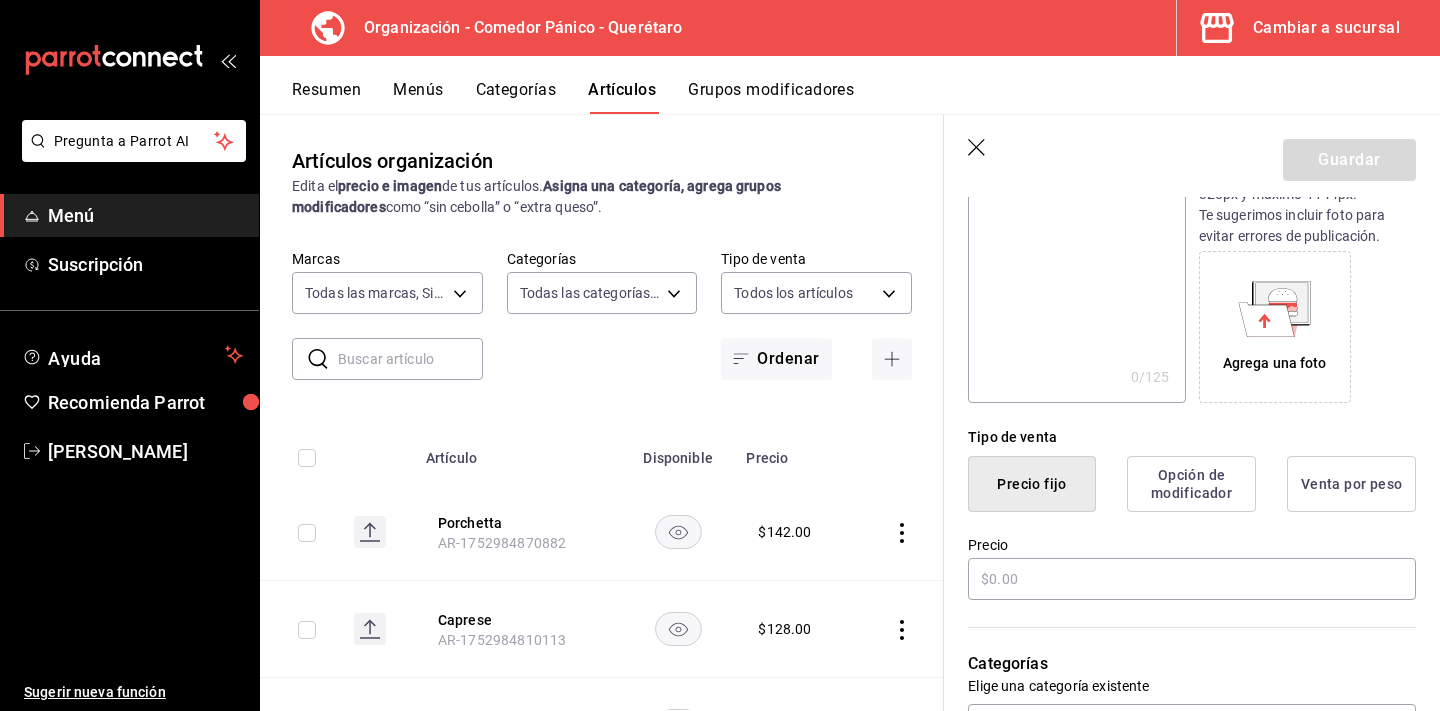 scroll, scrollTop: 304, scrollLeft: 0, axis: vertical 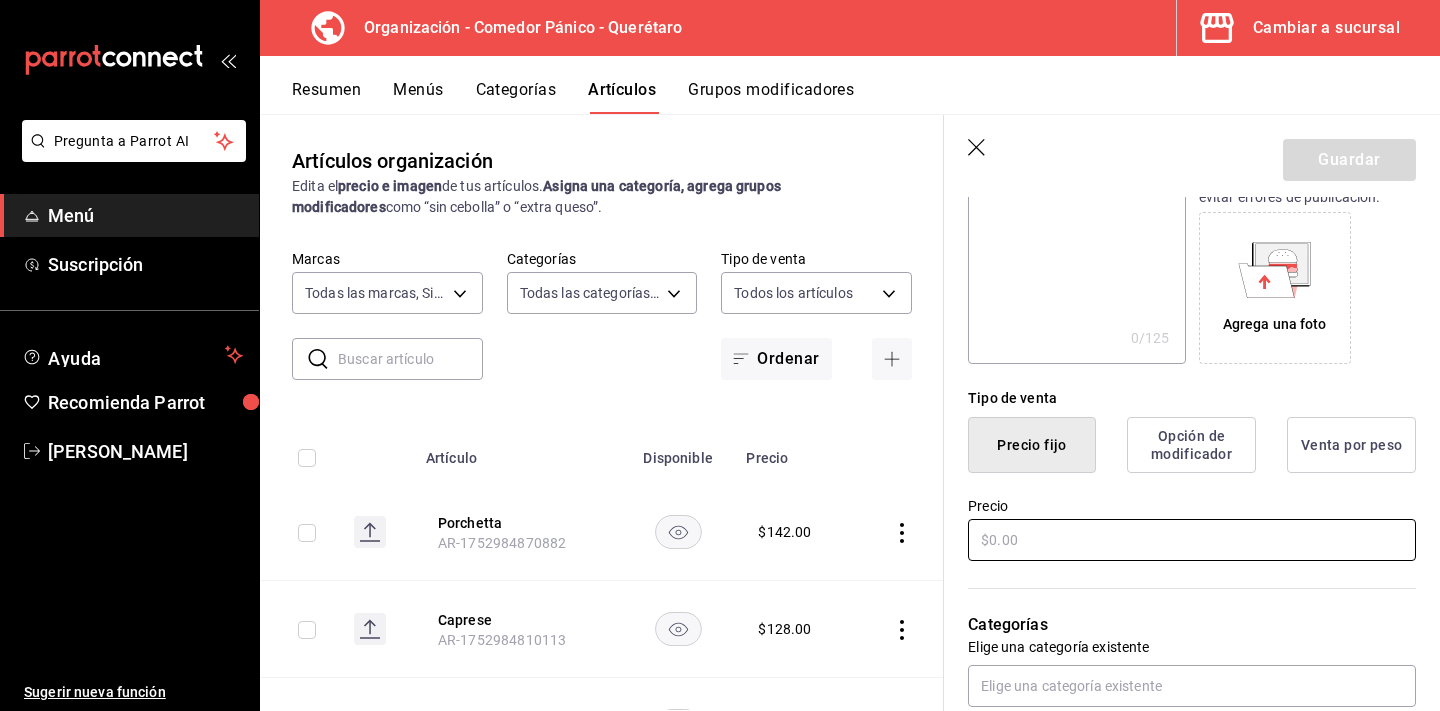 type on "Plato de queso" 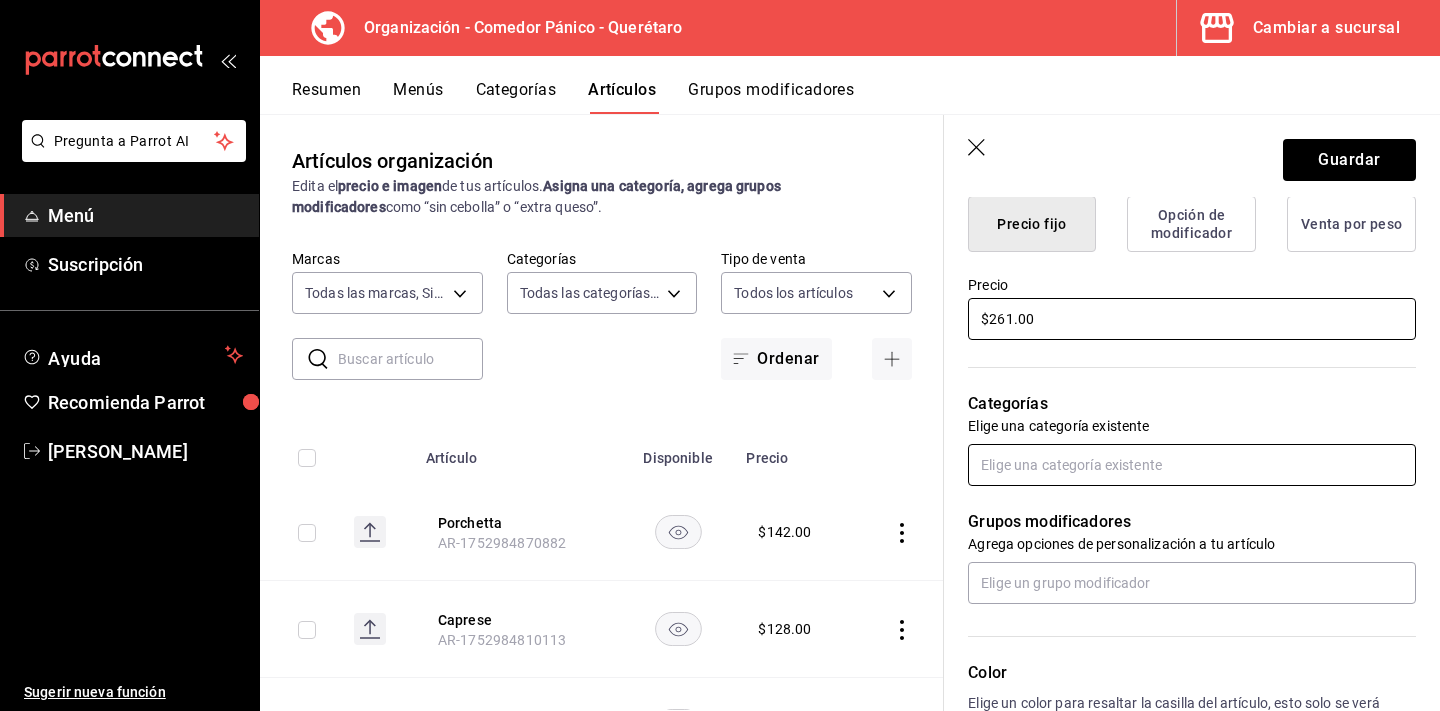 scroll, scrollTop: 526, scrollLeft: 0, axis: vertical 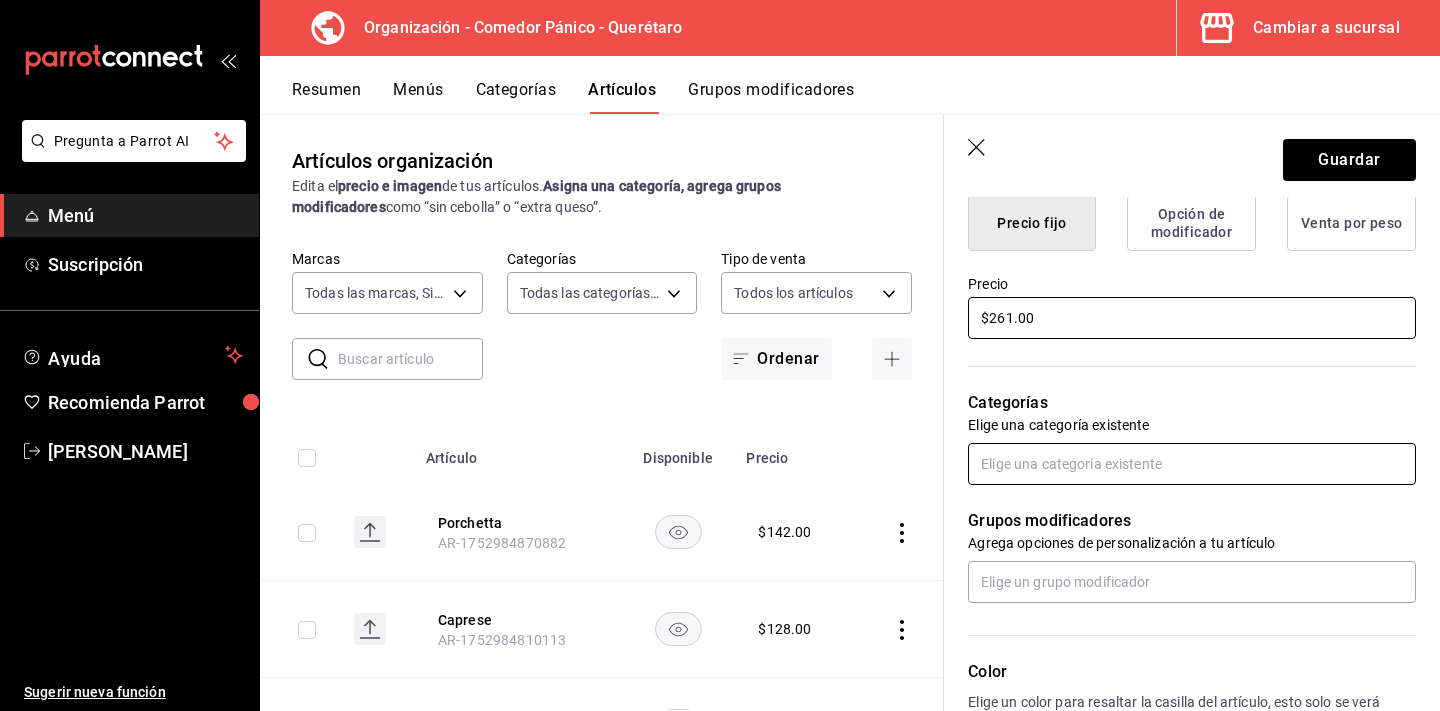 type on "$261.00" 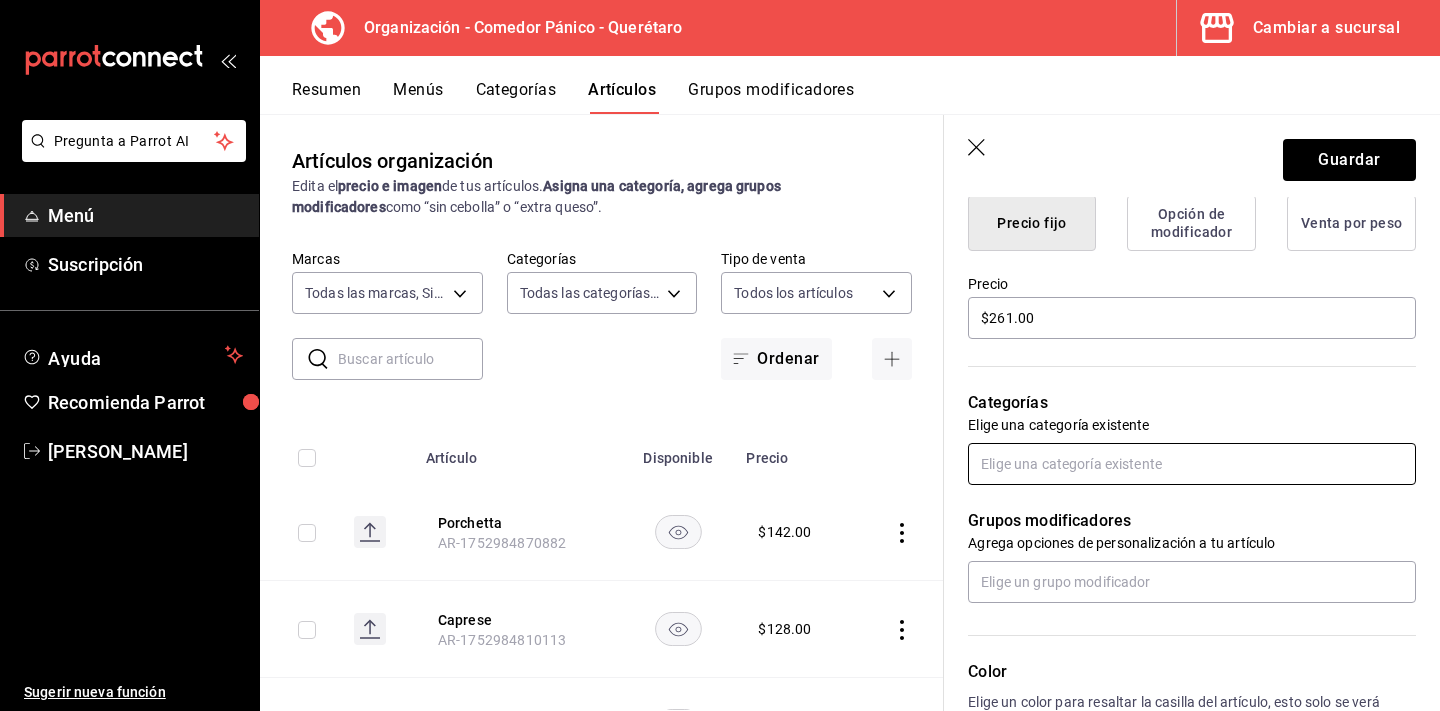 click at bounding box center [1192, 464] 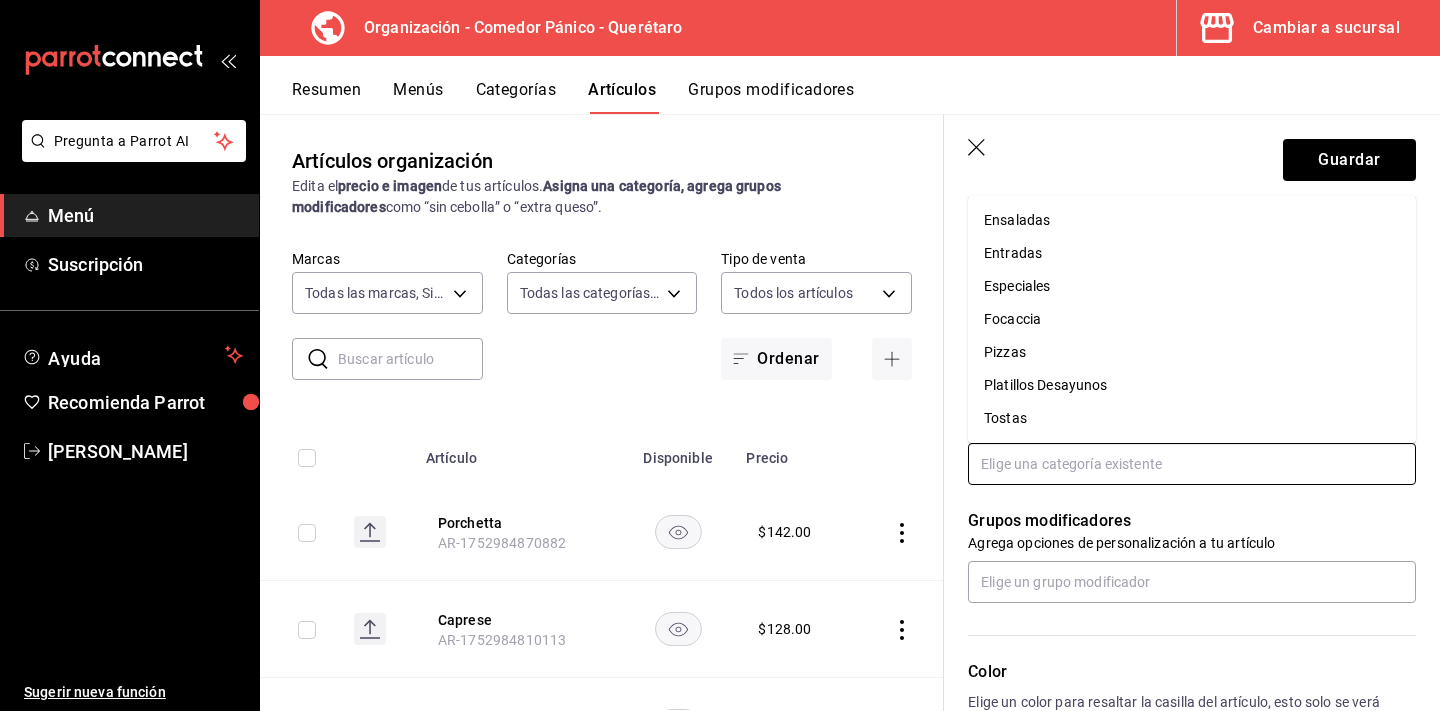 click on "Especiales" at bounding box center (1192, 286) 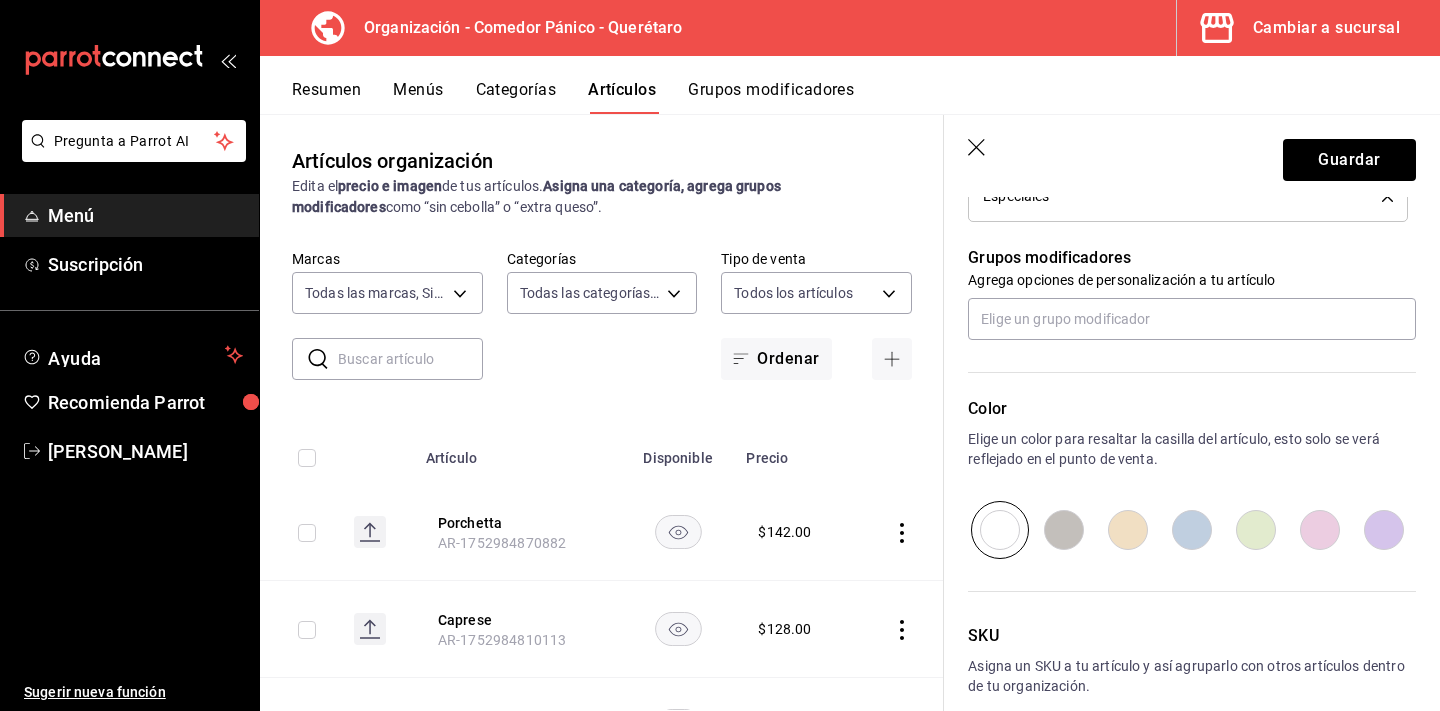 scroll, scrollTop: 871, scrollLeft: 0, axis: vertical 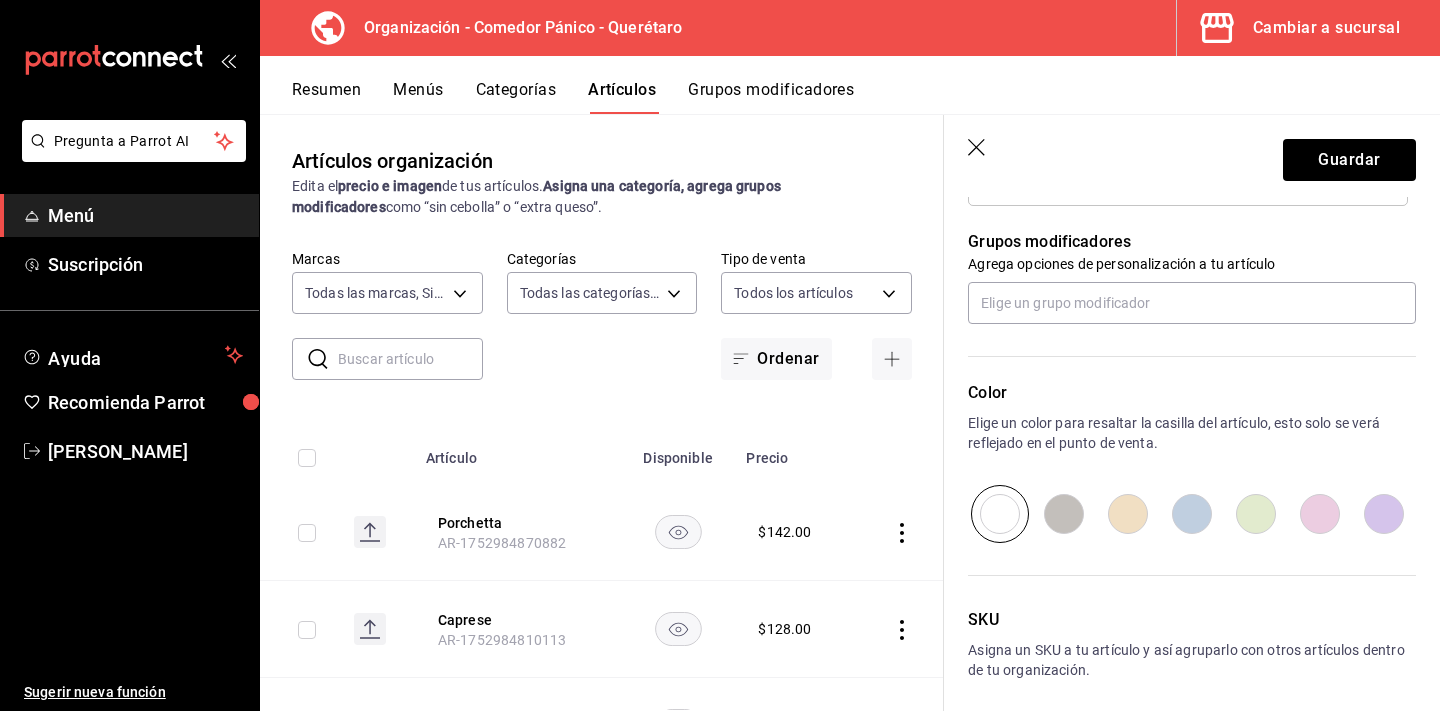 click at bounding box center [1384, 514] 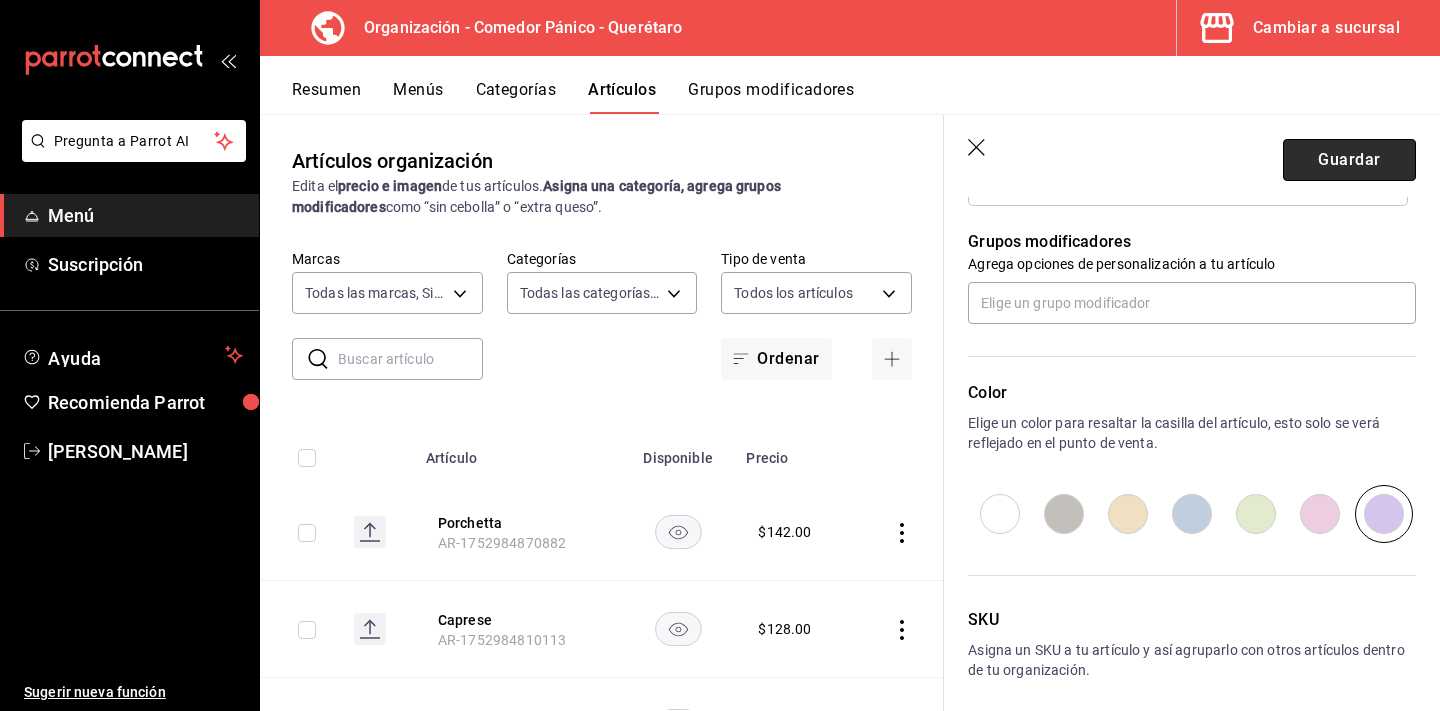 click on "Guardar" at bounding box center [1349, 160] 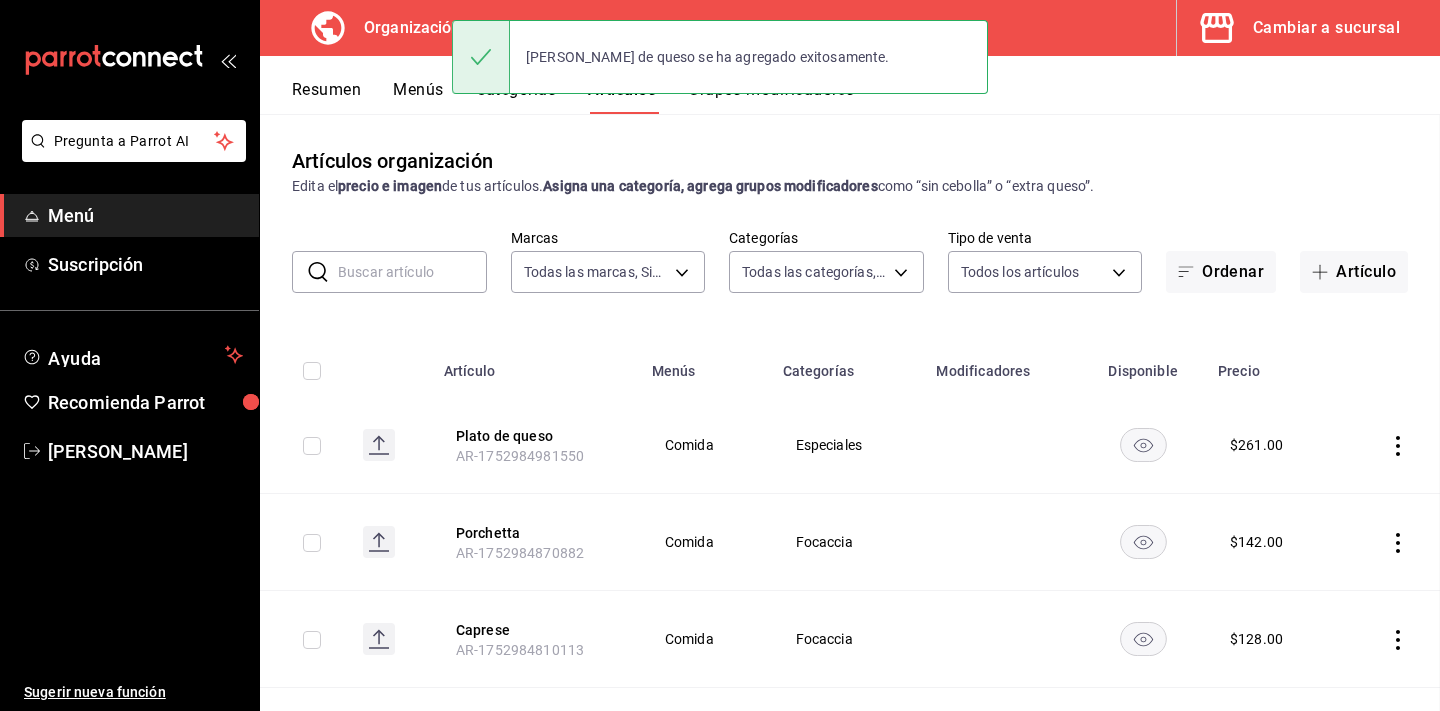 scroll, scrollTop: 0, scrollLeft: 0, axis: both 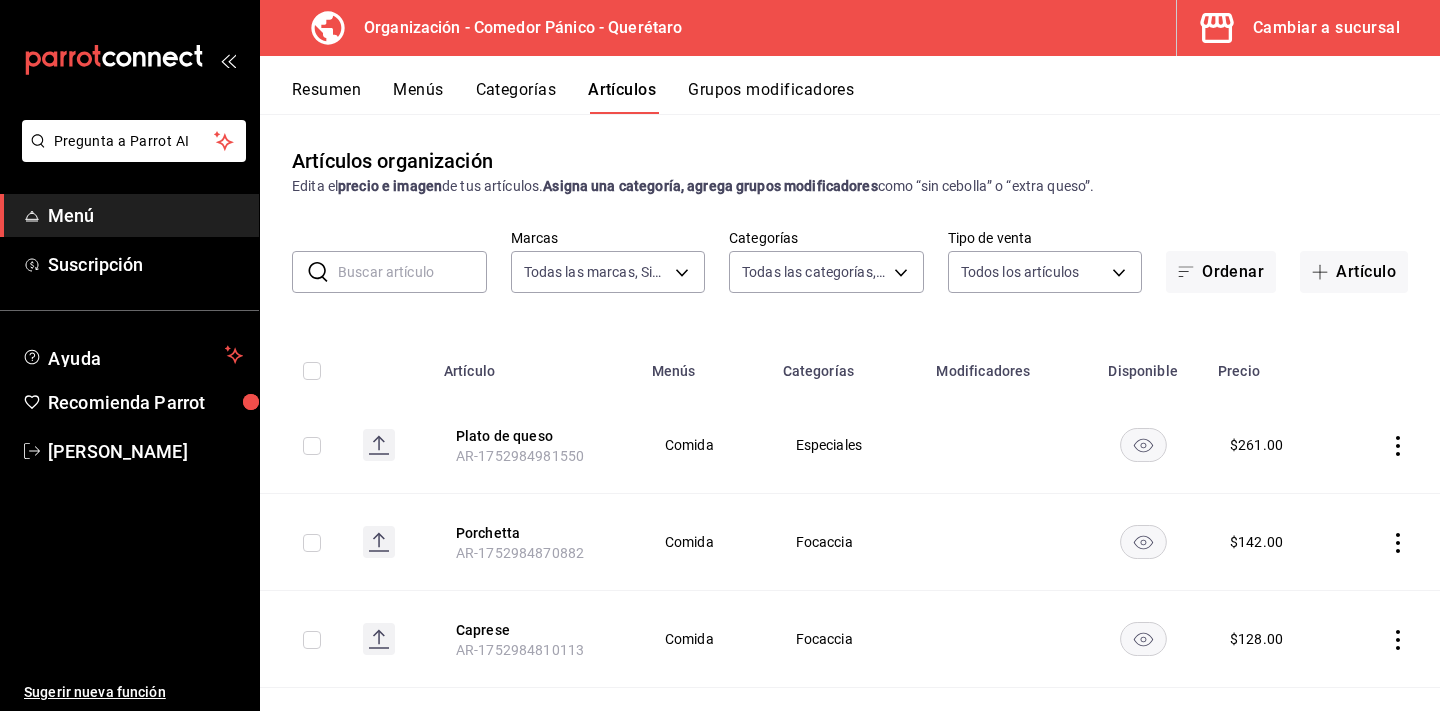 click on "Categorías" at bounding box center [516, 97] 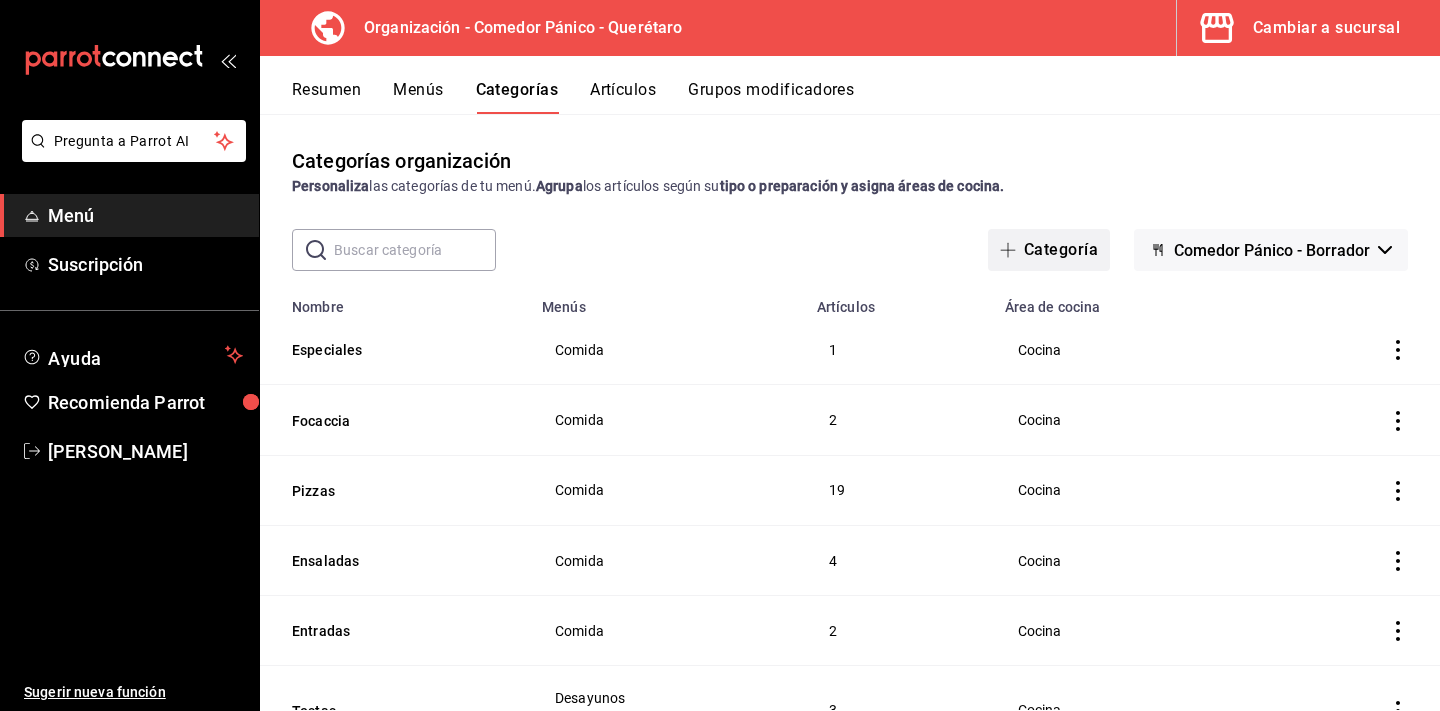 click on "Categoría" at bounding box center (1049, 250) 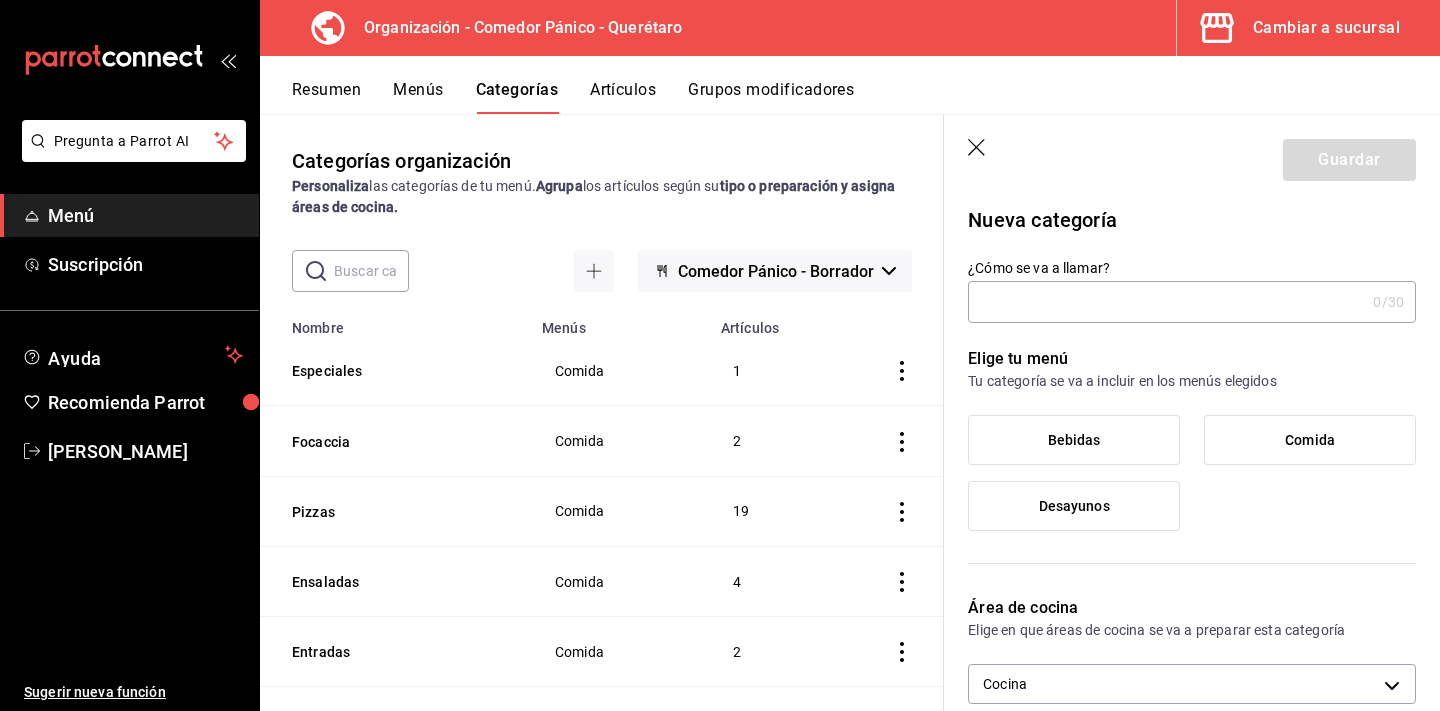 click on "¿Cómo se va a llamar?" at bounding box center (1166, 302) 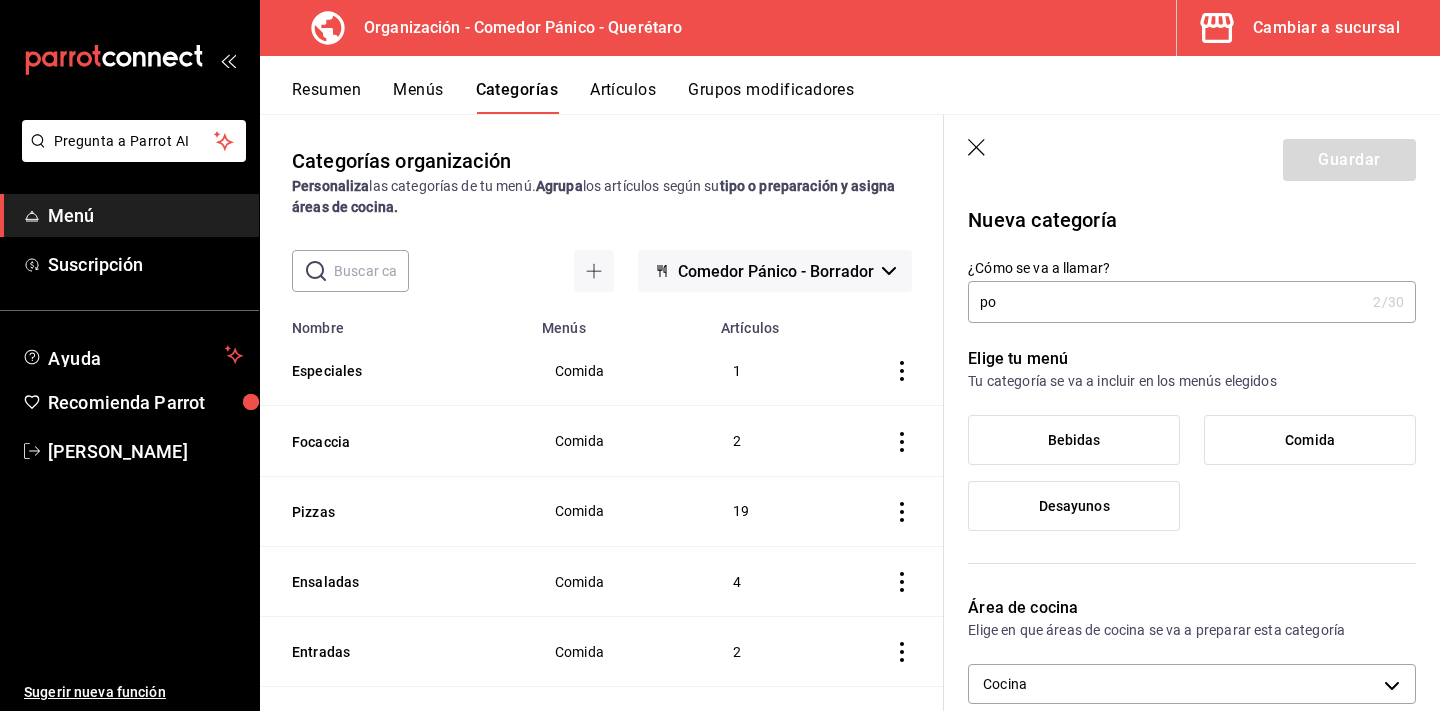 type on "p" 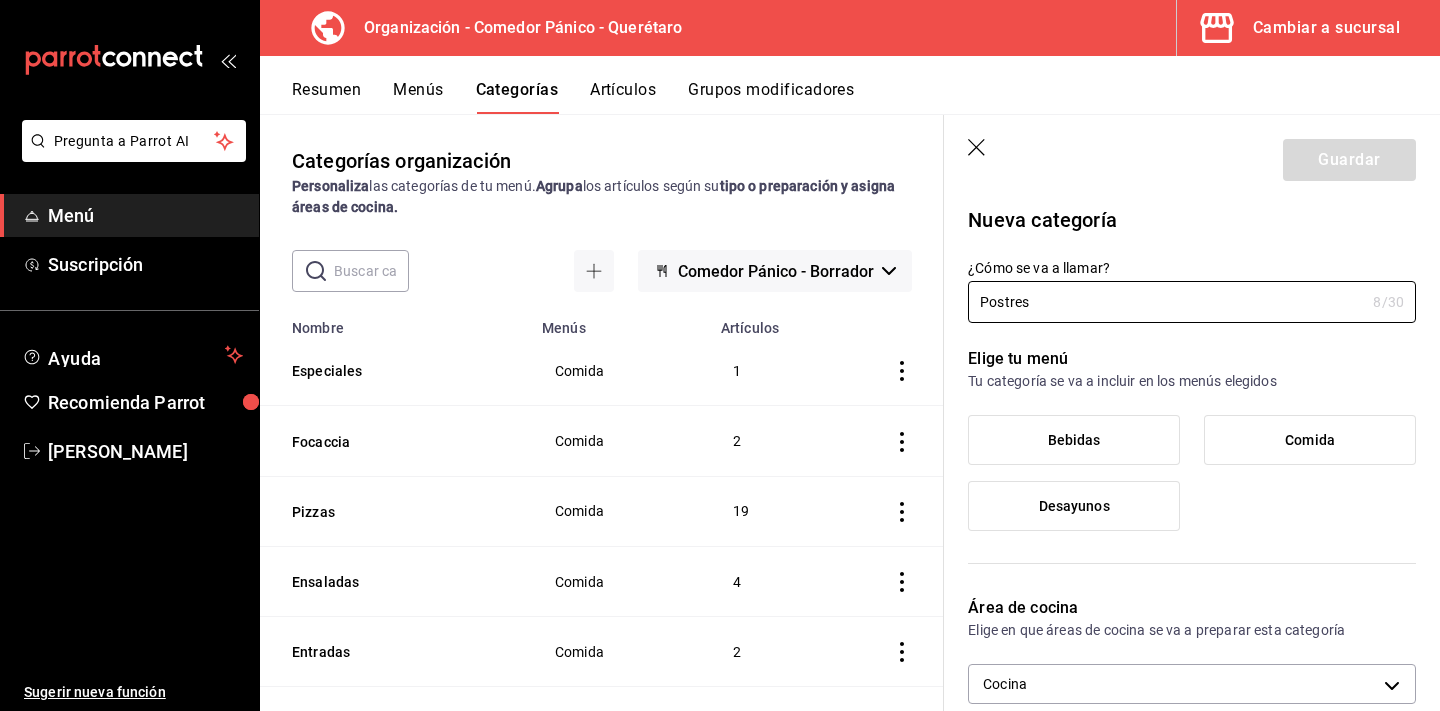 type on "Postres" 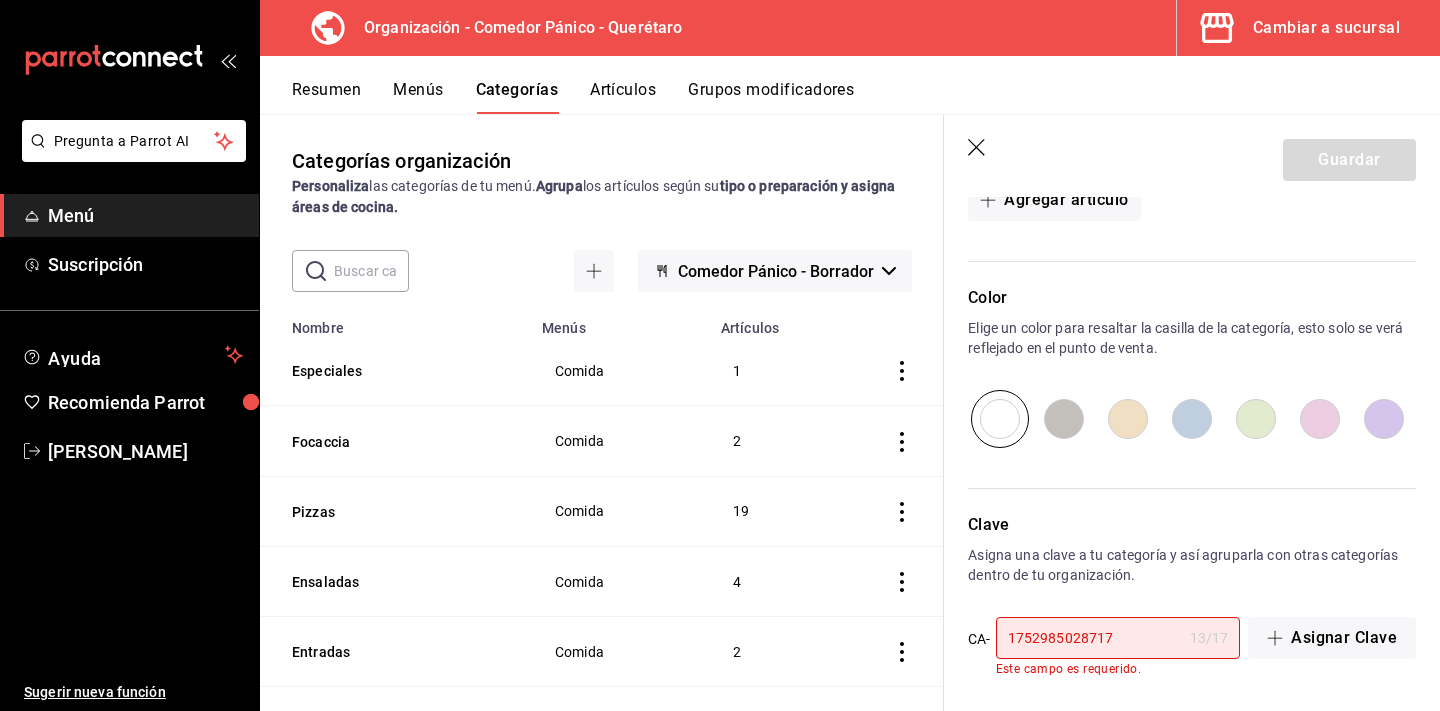 scroll, scrollTop: 679, scrollLeft: 0, axis: vertical 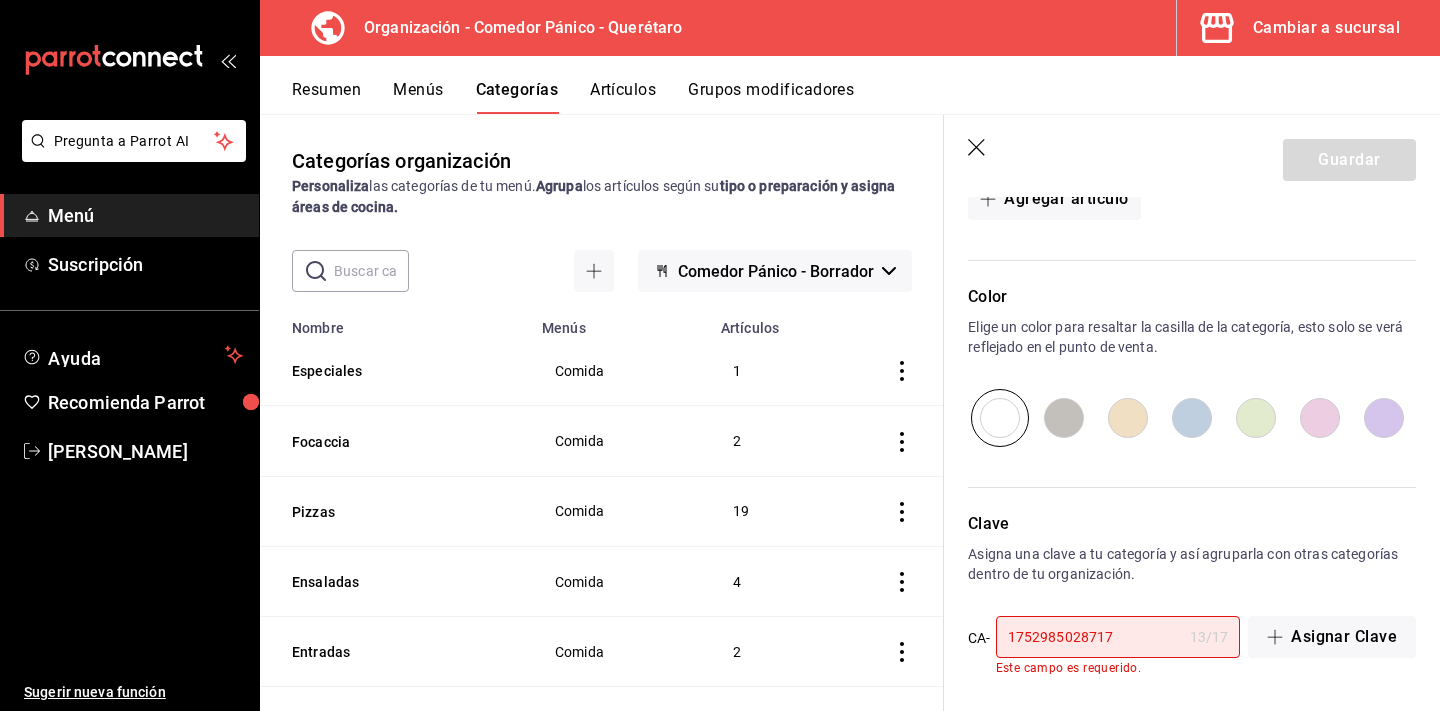 click at bounding box center (1320, 418) 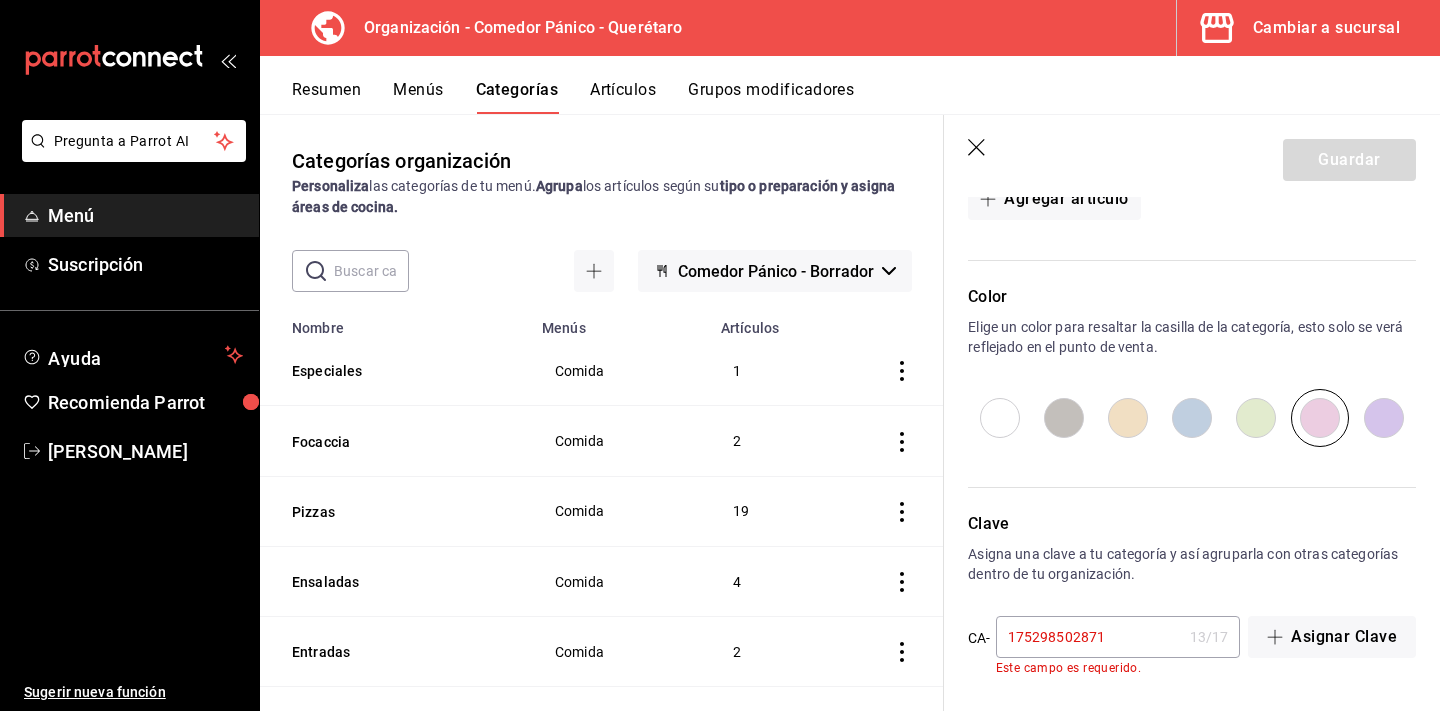 scroll, scrollTop: 668, scrollLeft: 0, axis: vertical 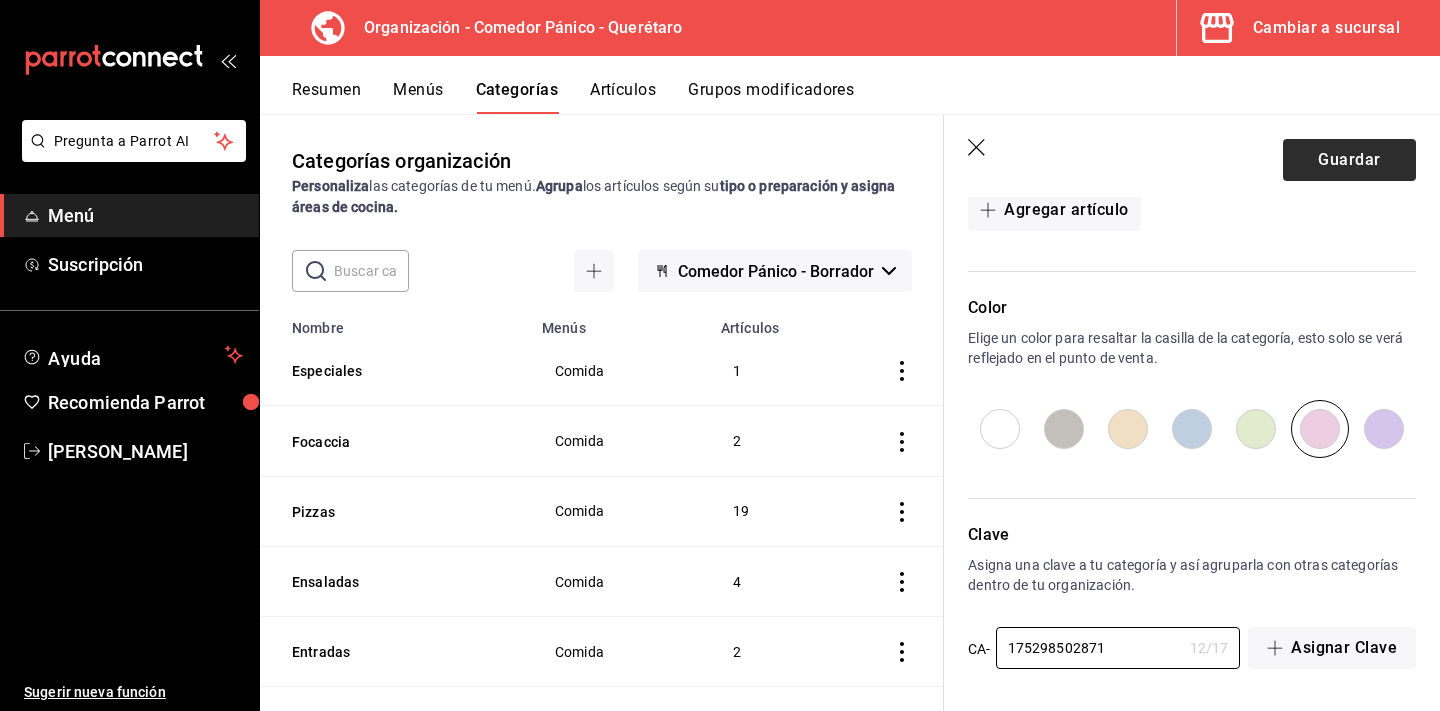 type on "175298502871" 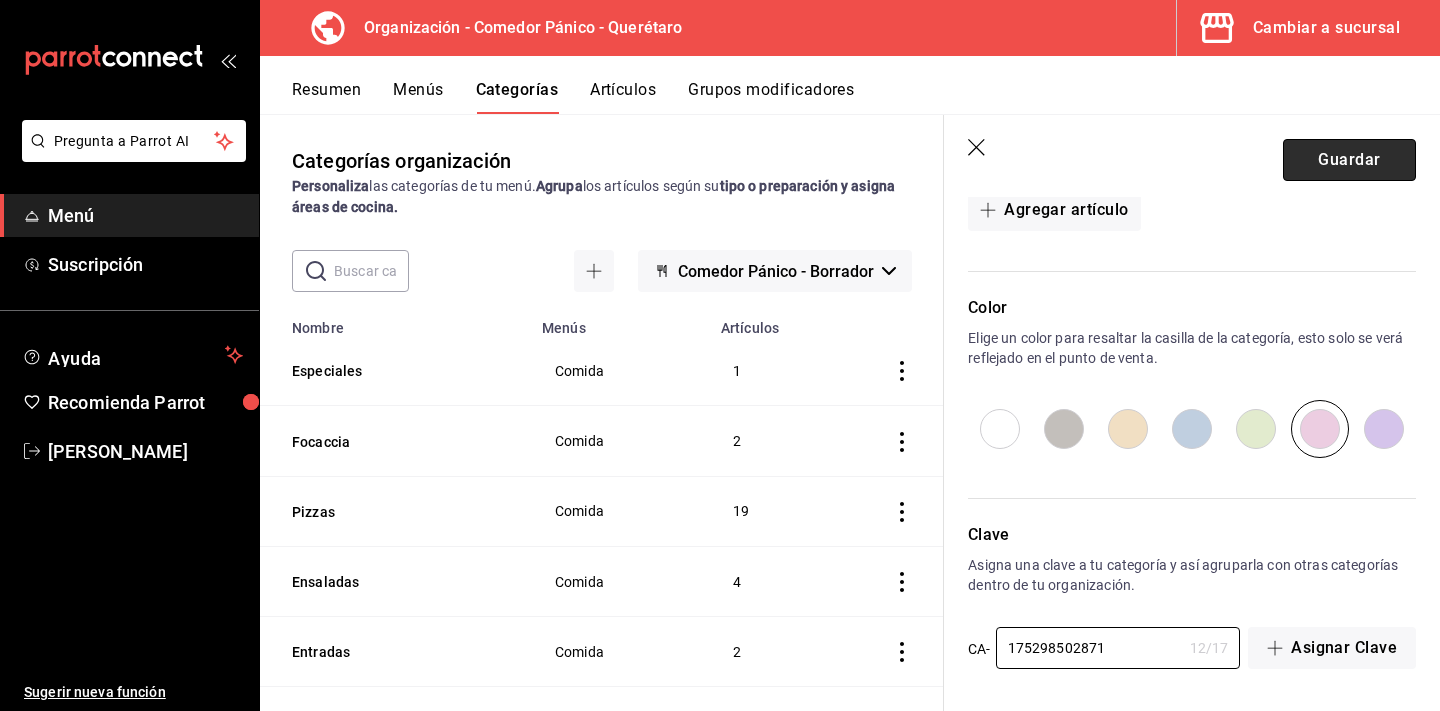 click on "Guardar" at bounding box center [1349, 160] 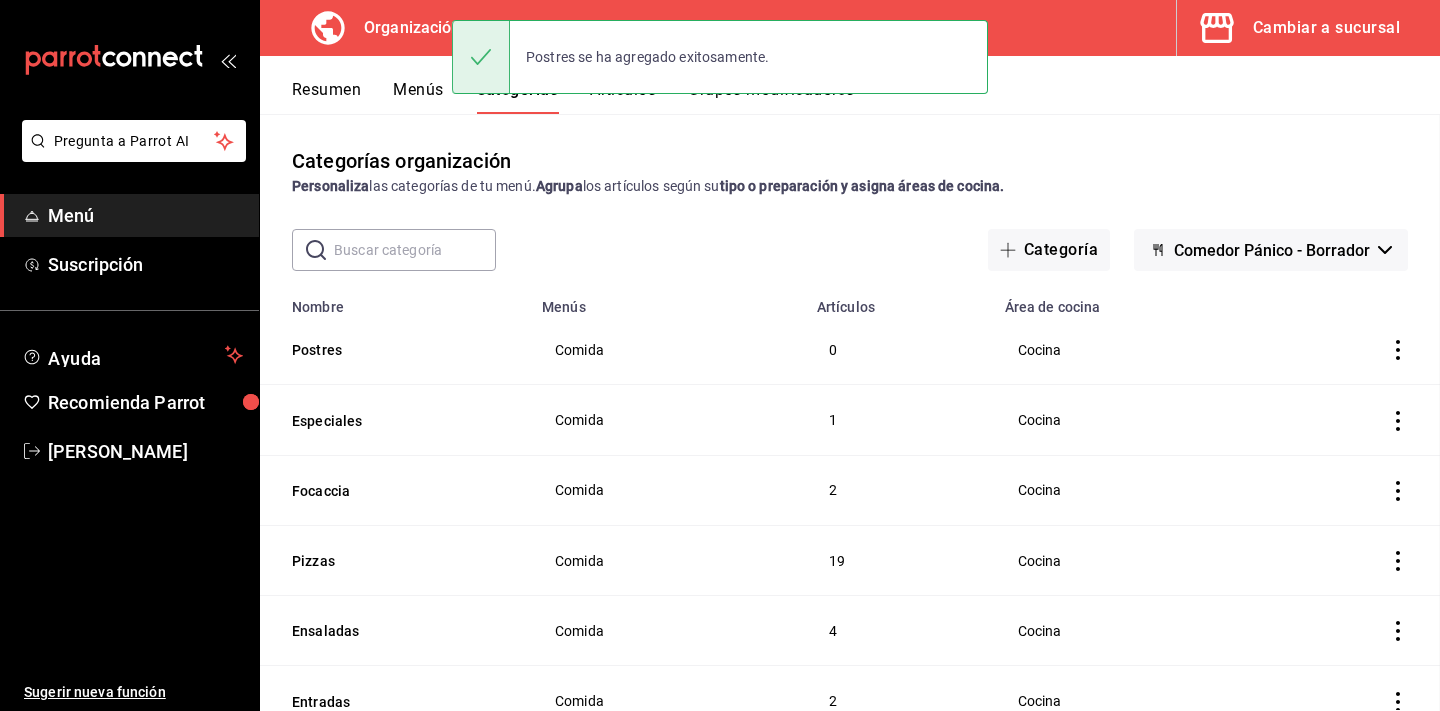 scroll, scrollTop: 0, scrollLeft: 0, axis: both 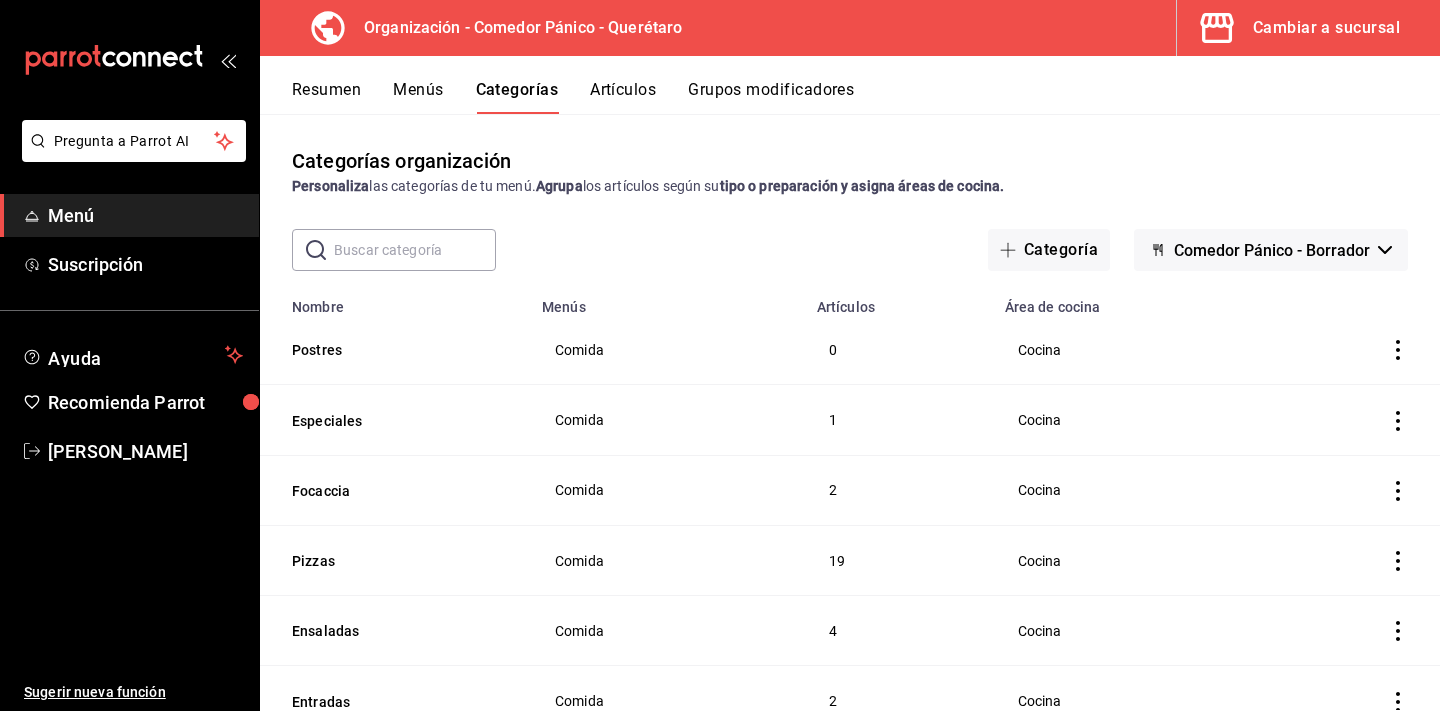 click on "Artículos" at bounding box center [623, 97] 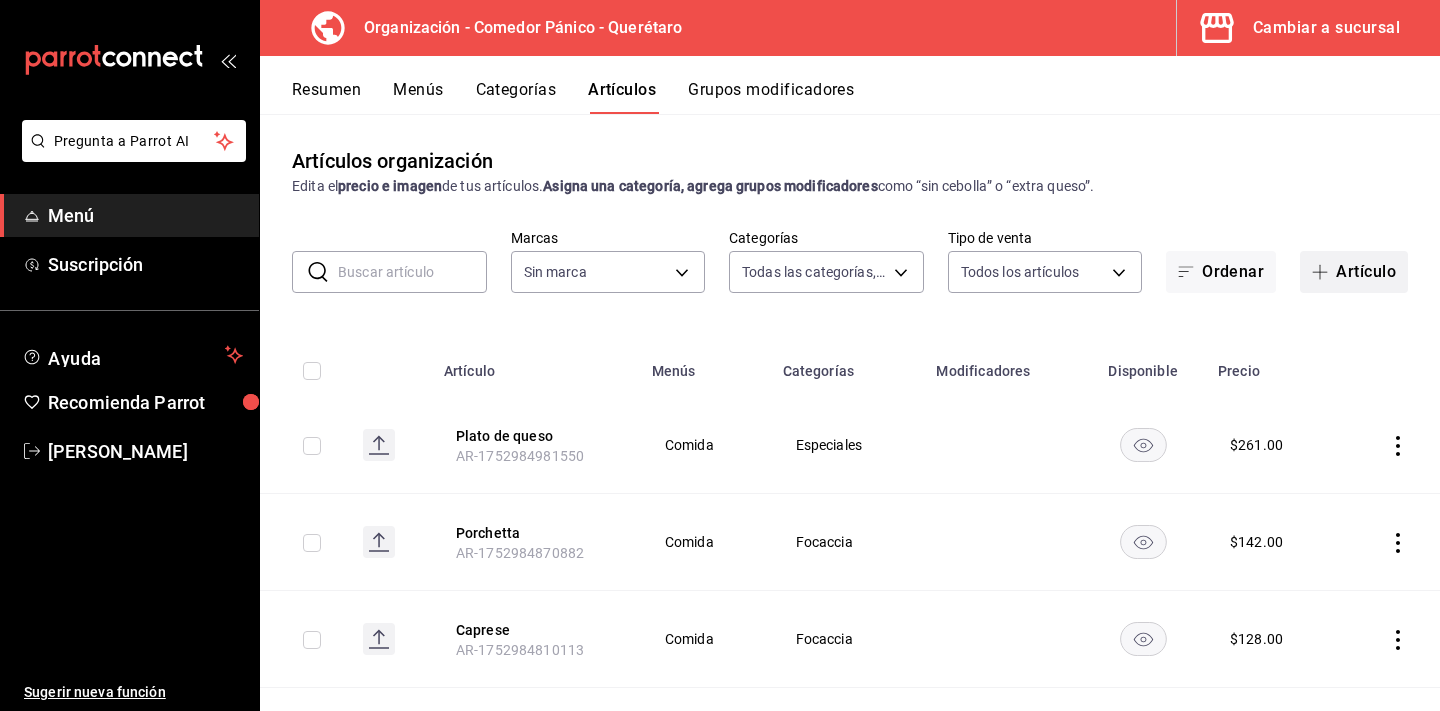 type on "0b42c147-9fa0-487a-a92c-2c3d47713da6,d84e76d2-f574-4f36-a092-669d12951a65,38ff3ed1-5dec-40ec-8661-bef2b7bccfc4,1b975c66-f691-419c-9055-8bbdb853d34e,613efd38-cfdf-46b1-9046-311bc94636de,6e7953ad-5990-45b3-940c-a2c8dbc3ea93,c5a35373-a6b9-4d57-ba58-bd0ca2f8a877,f9ad7c63-9656-43f4-a7d3-529b17b3c835" 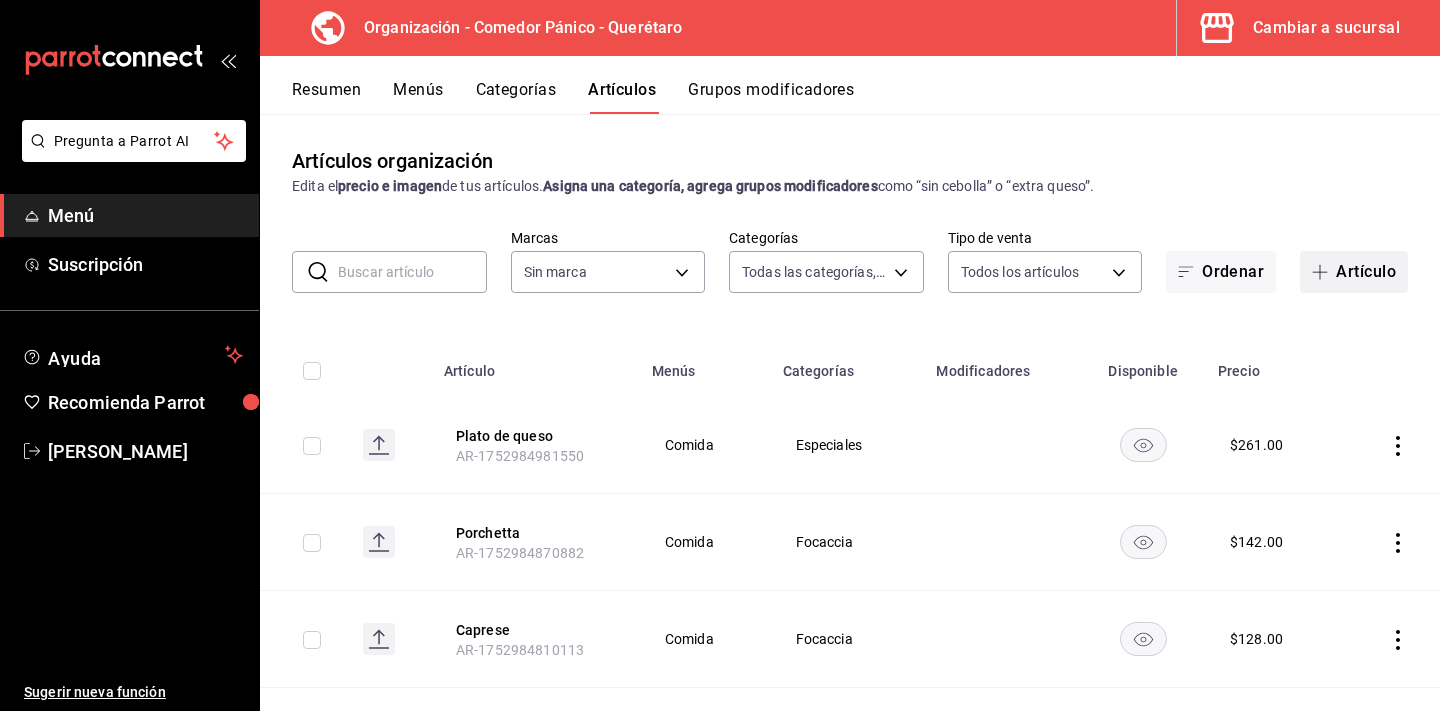 type on "0f40e74e-b6b1-418d-bf10-855e15756c5c" 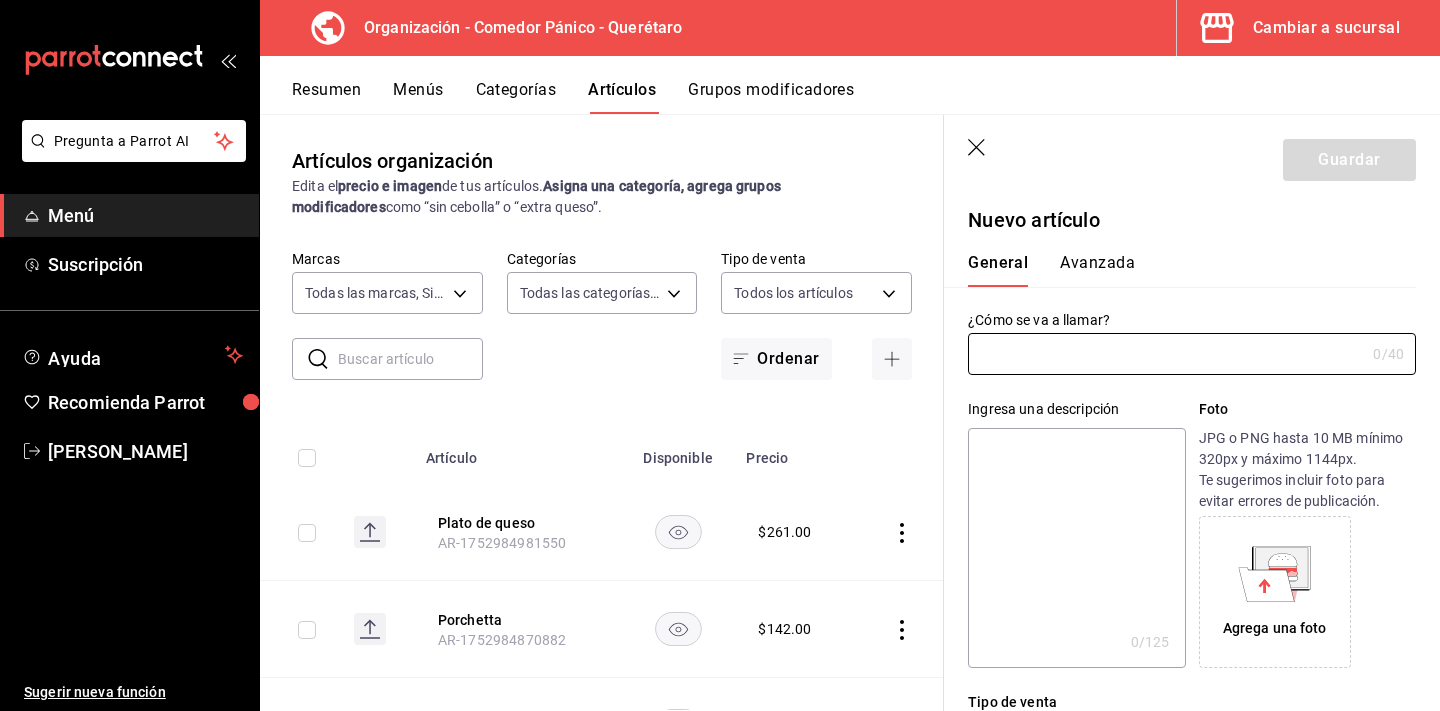 type on "AR-1752985148105" 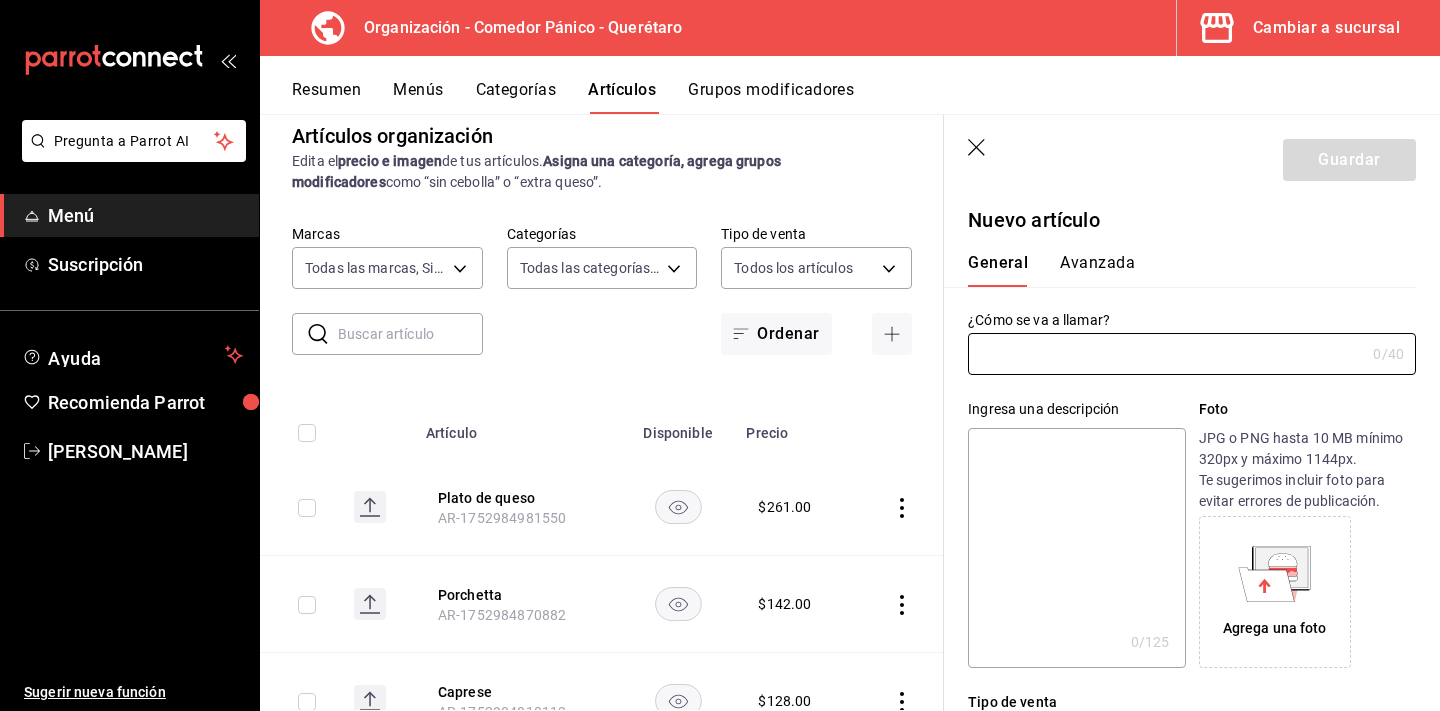 scroll, scrollTop: 39, scrollLeft: 0, axis: vertical 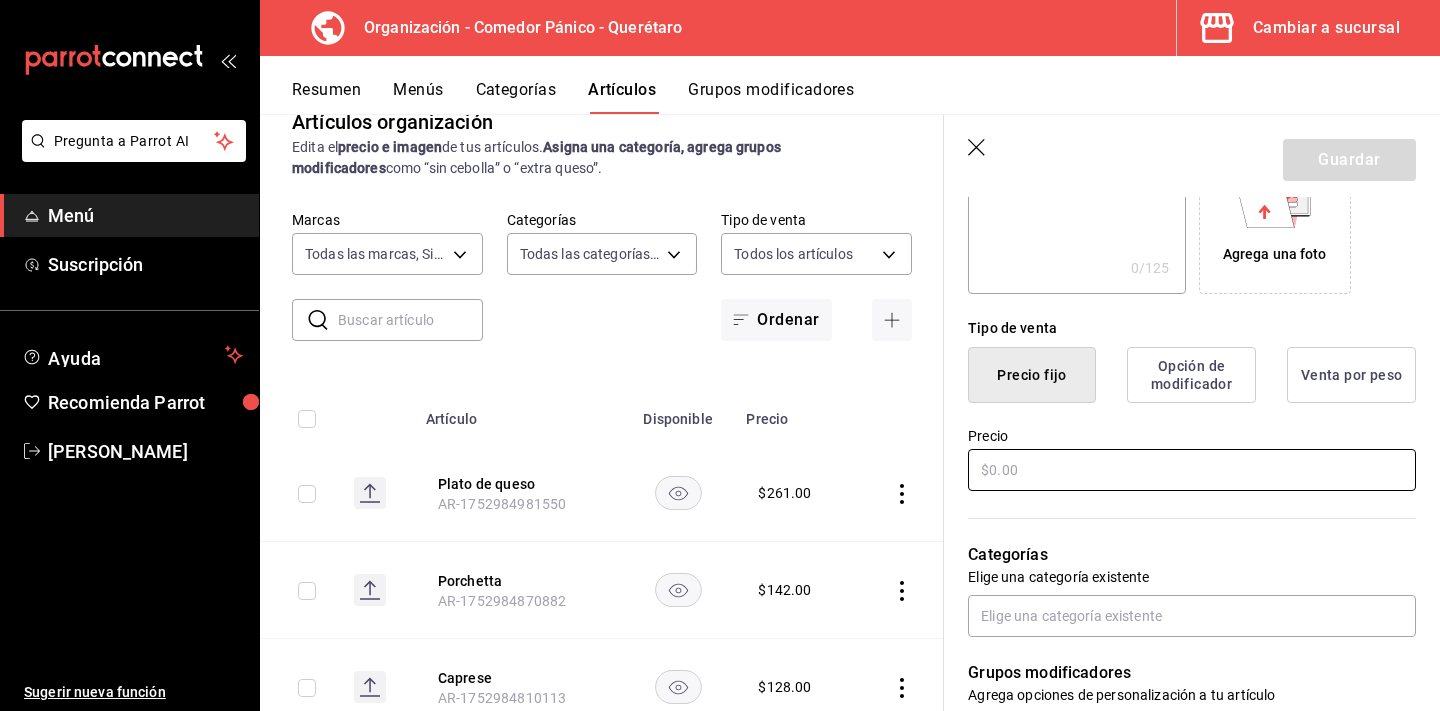 type on "affogato" 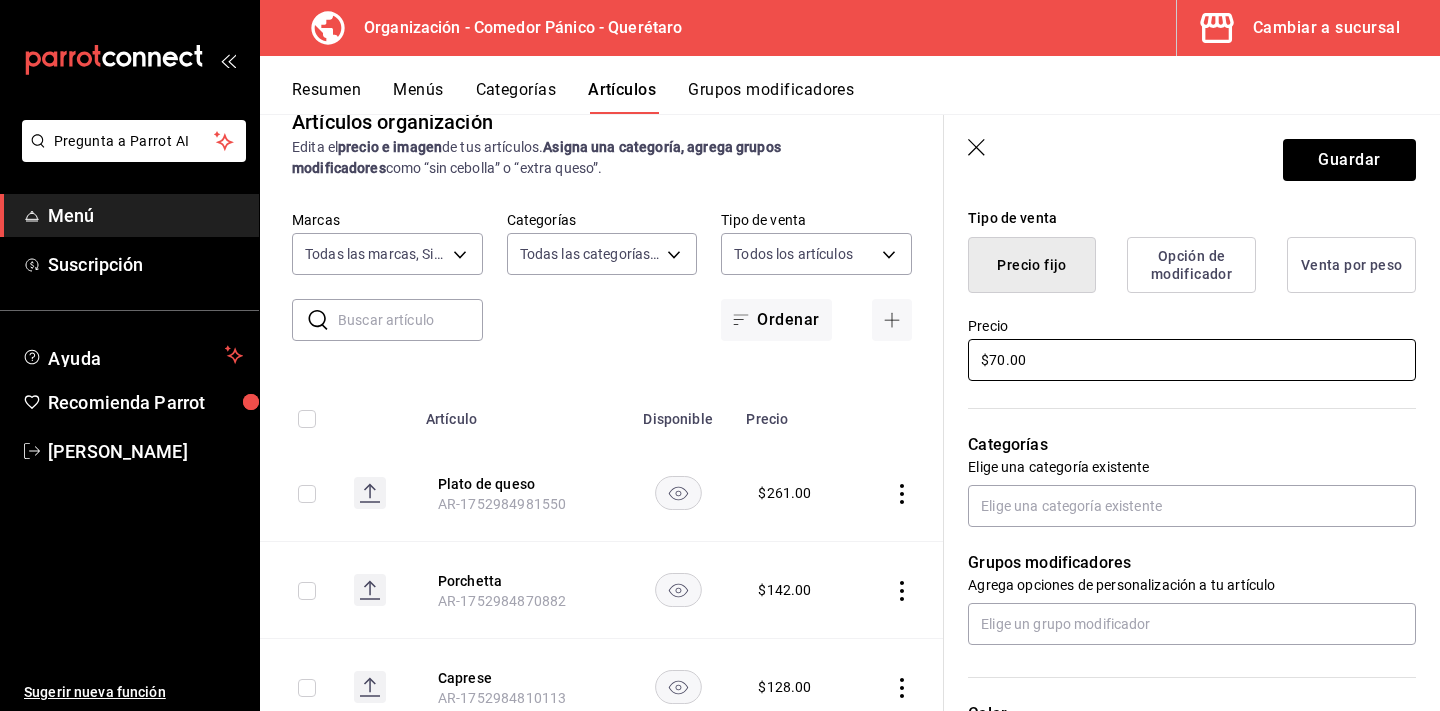 scroll, scrollTop: 558, scrollLeft: 0, axis: vertical 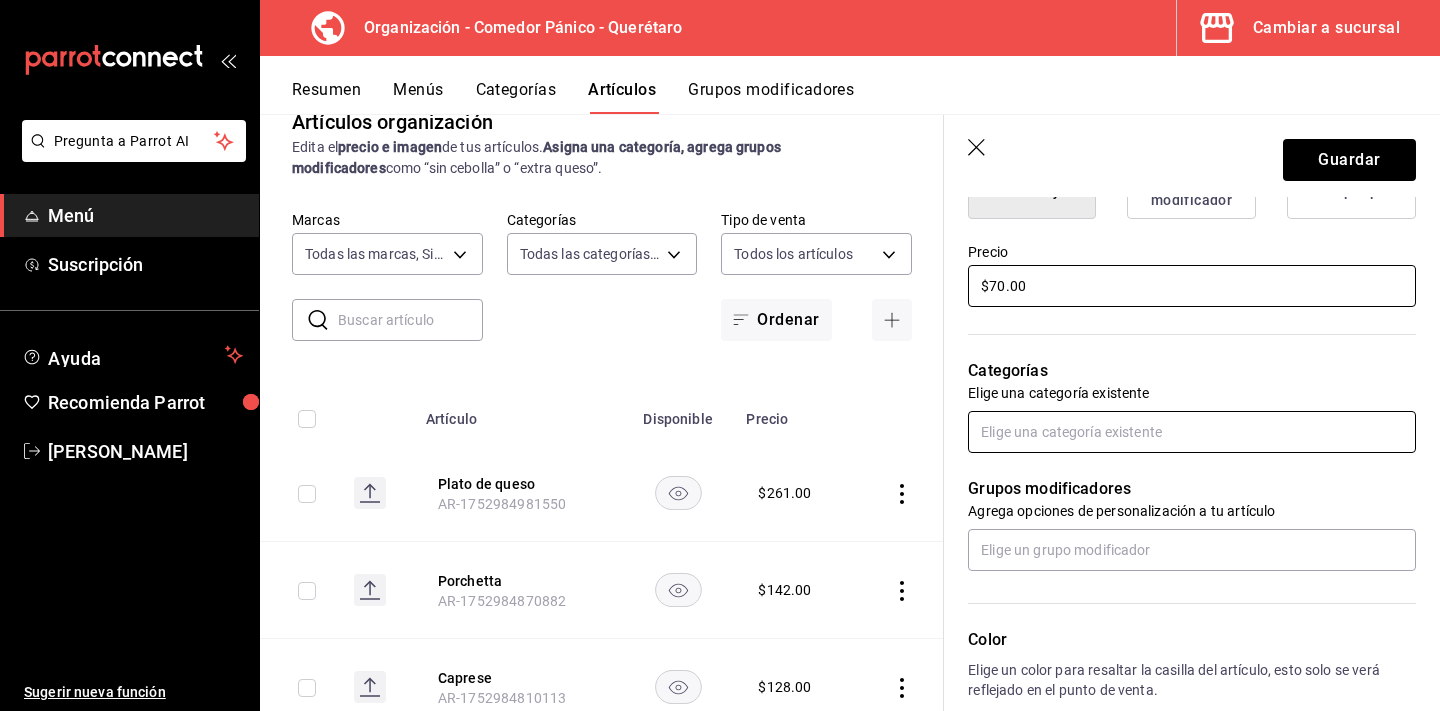 type on "$70.00" 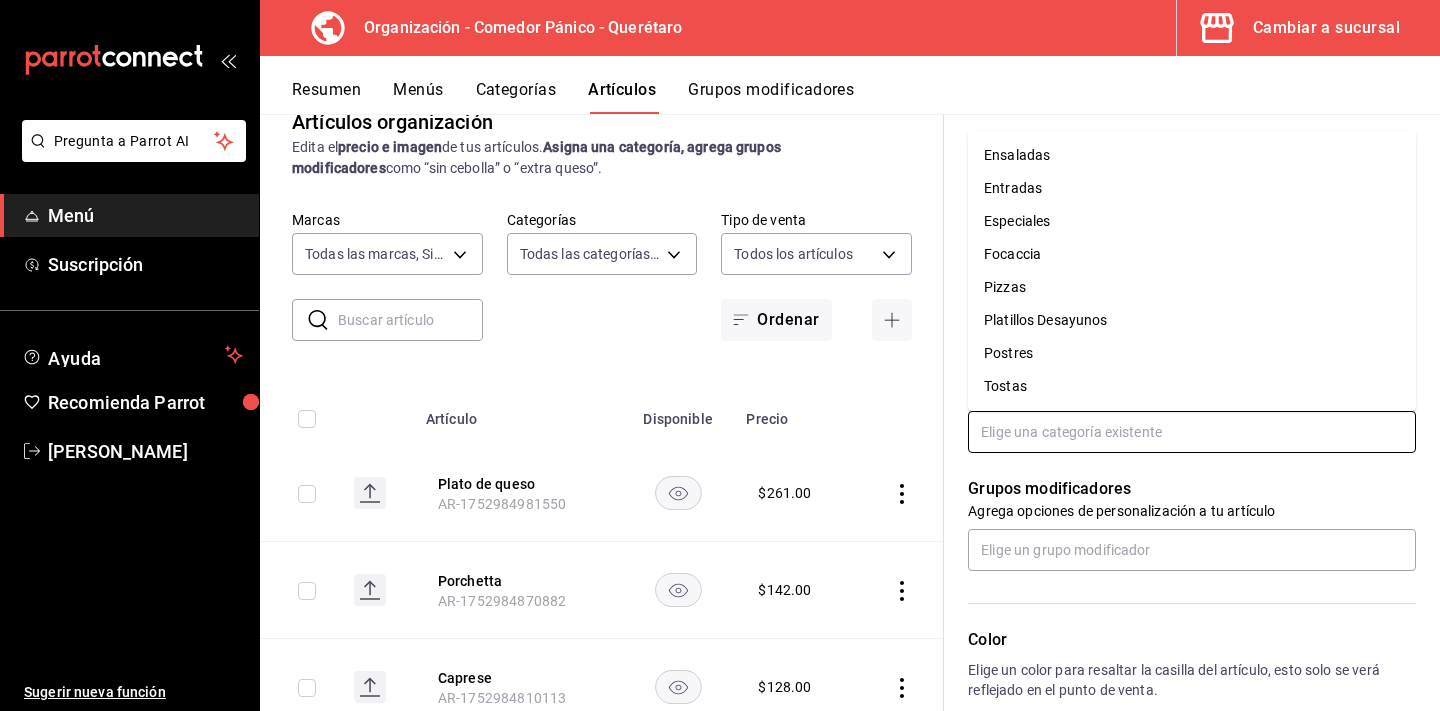 click at bounding box center (1192, 432) 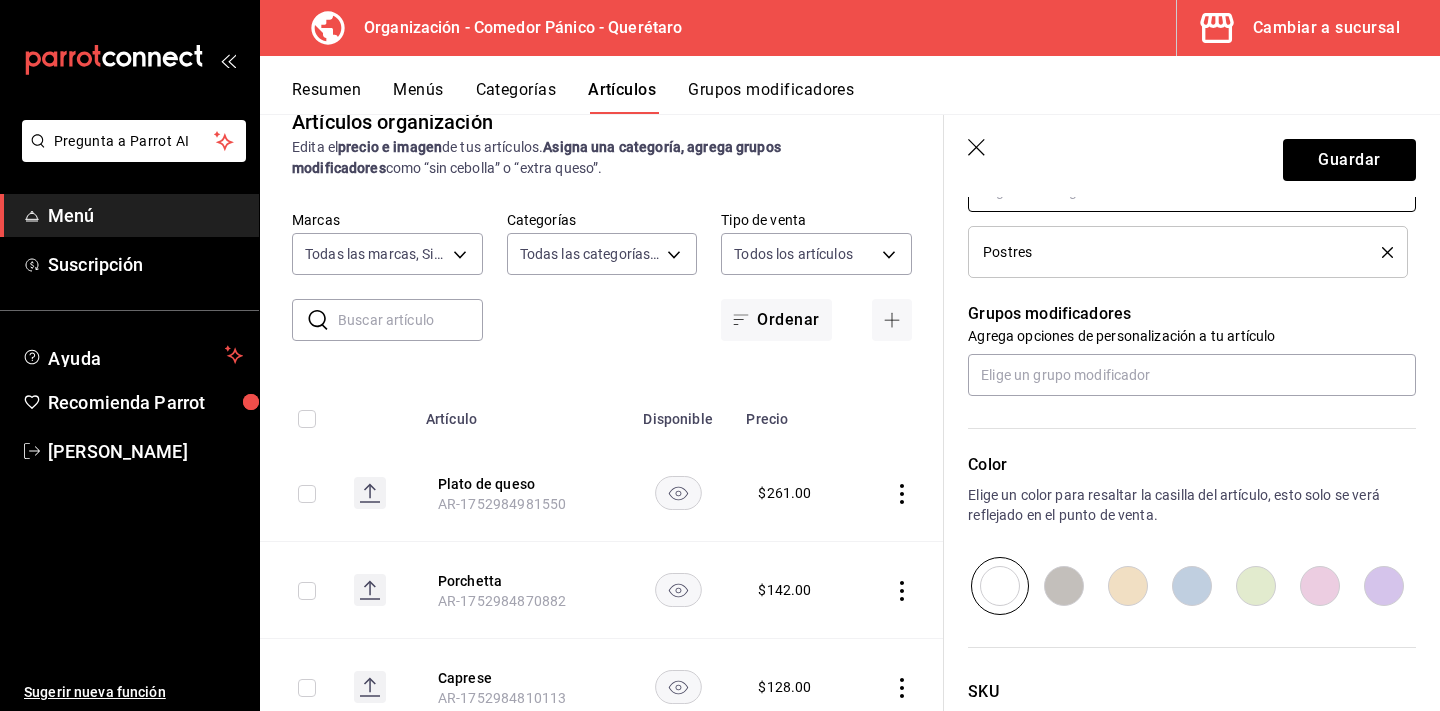 scroll, scrollTop: 808, scrollLeft: 0, axis: vertical 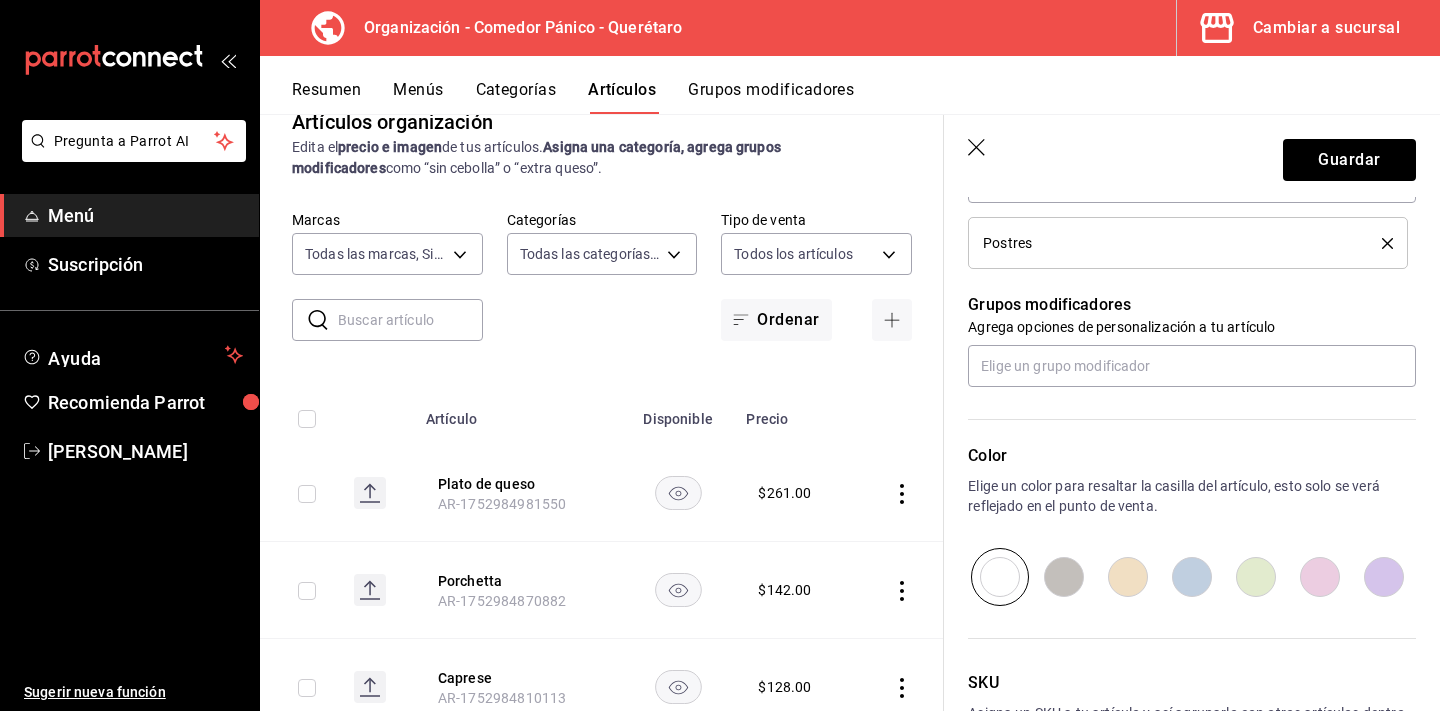 click at bounding box center [1320, 577] 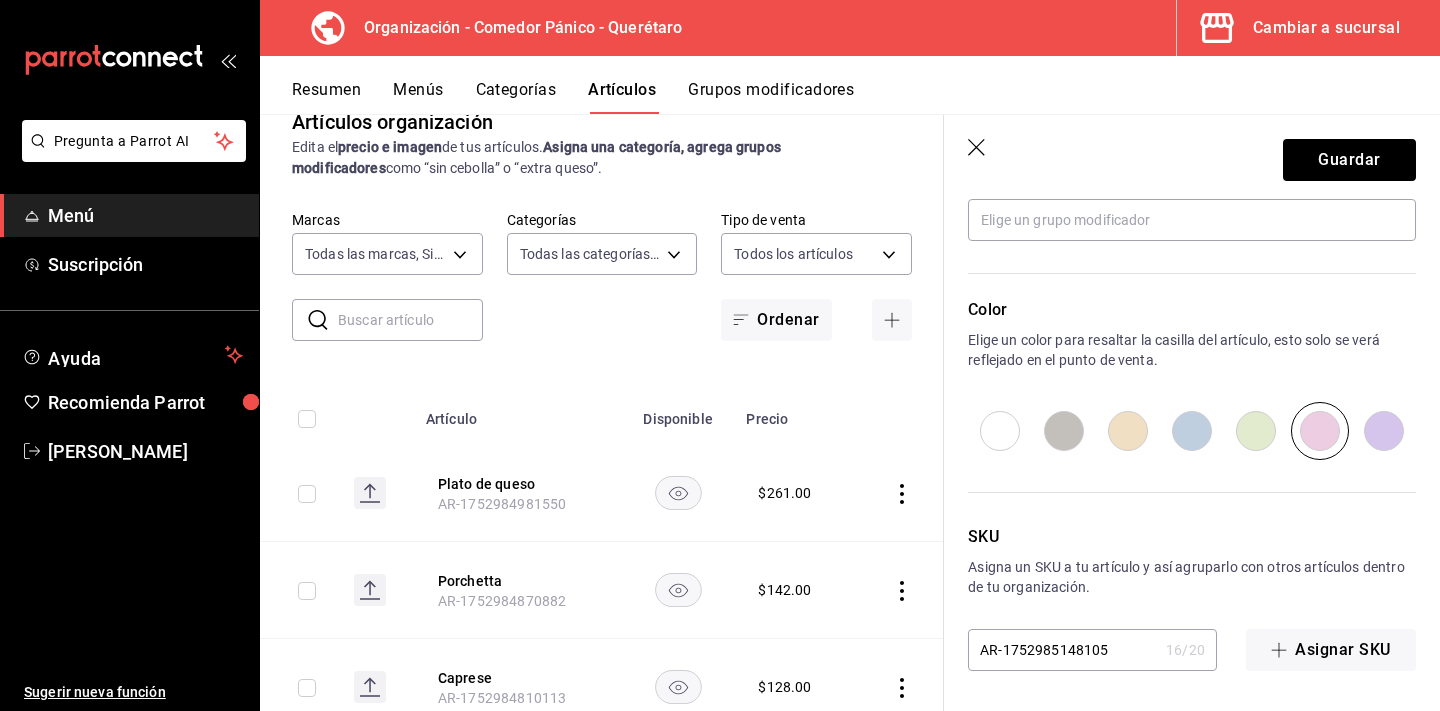 scroll, scrollTop: 954, scrollLeft: 0, axis: vertical 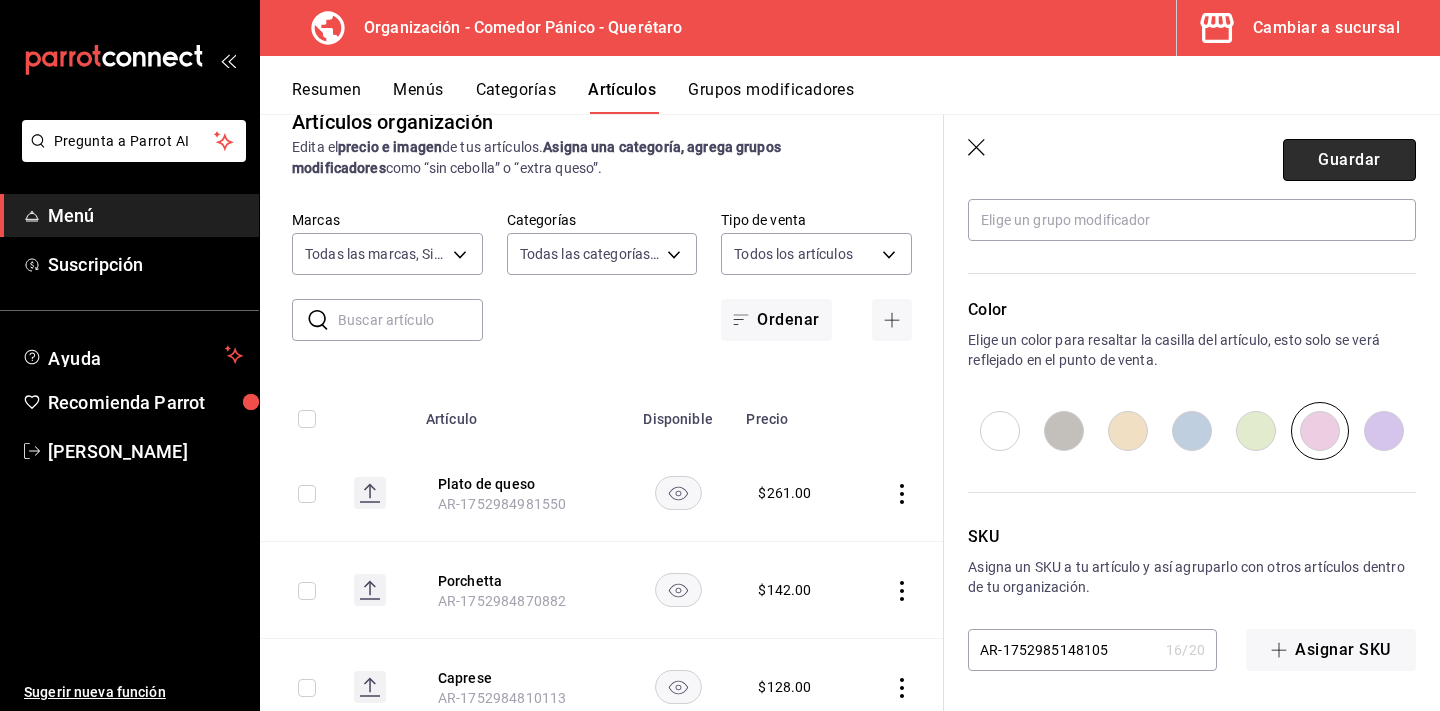 click on "Guardar" at bounding box center (1349, 160) 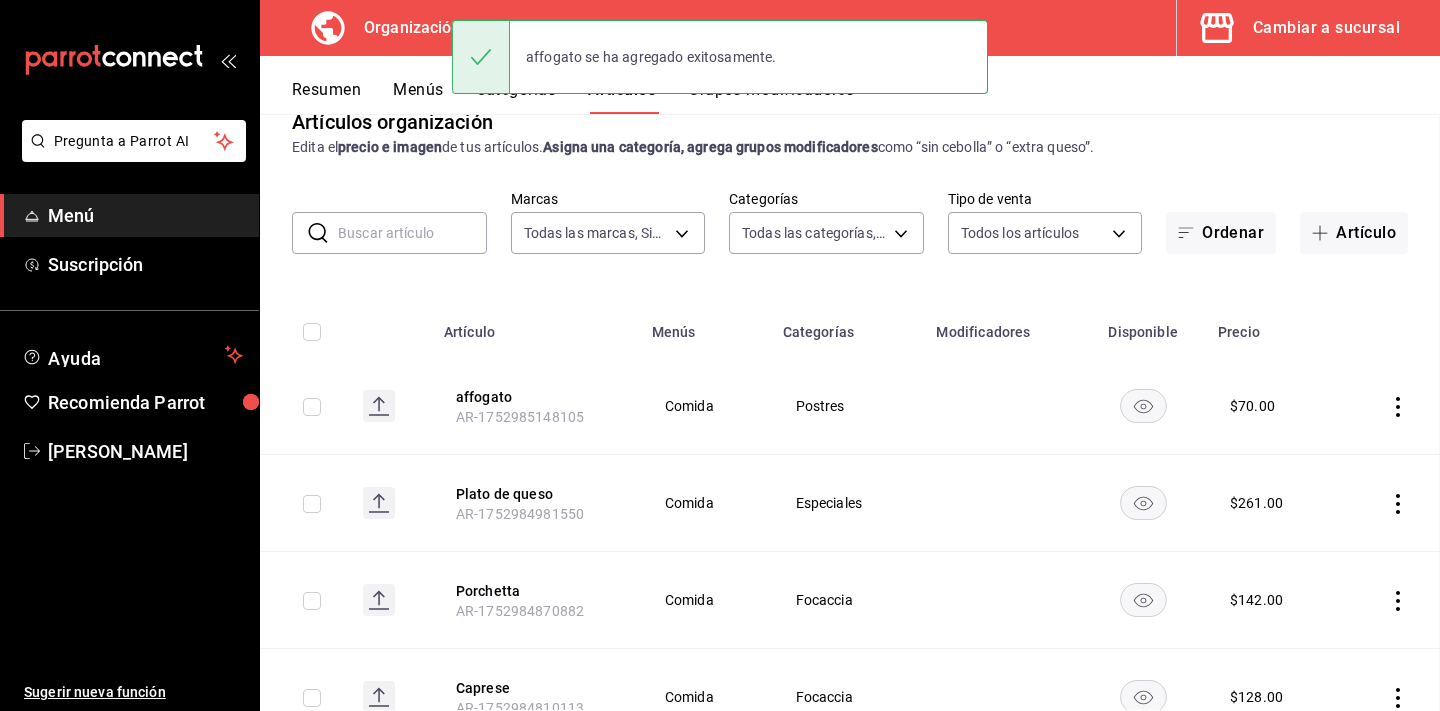 scroll, scrollTop: 0, scrollLeft: 0, axis: both 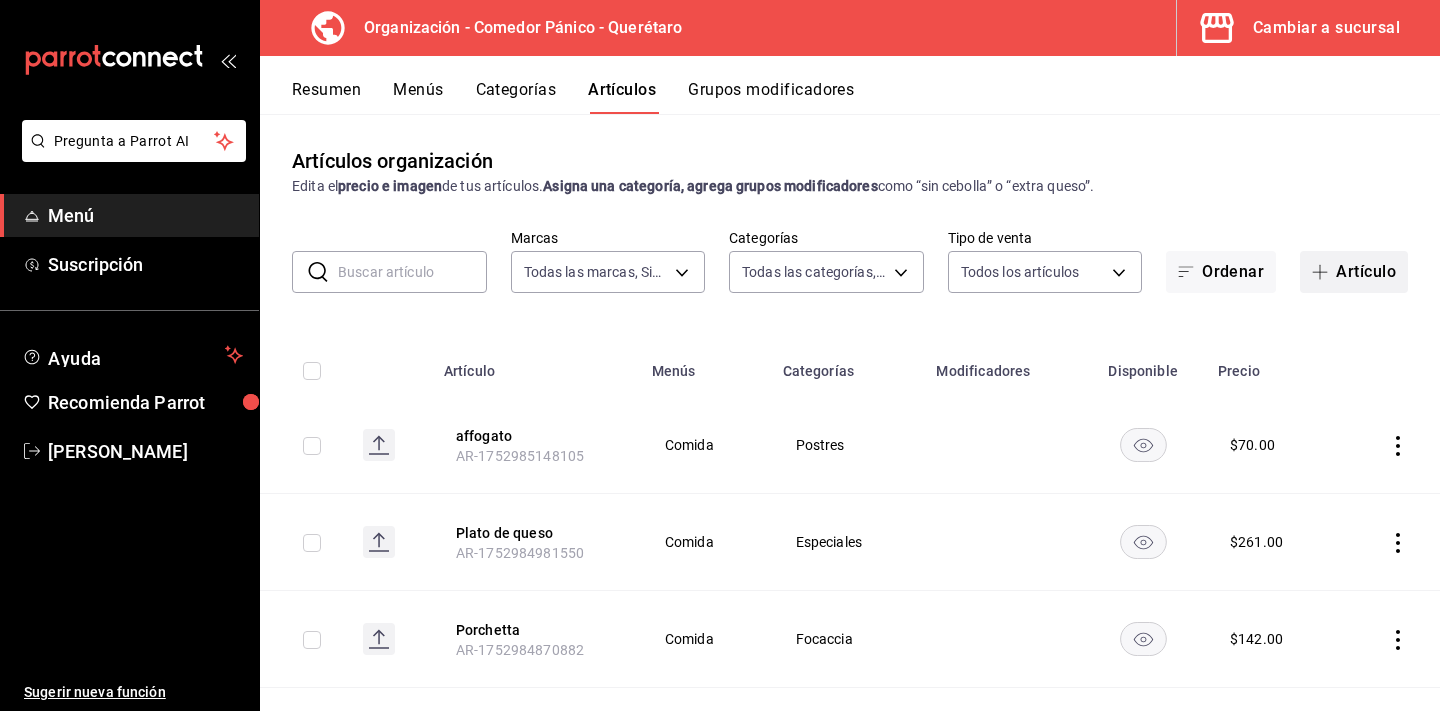 click on "Artículo" at bounding box center [1354, 272] 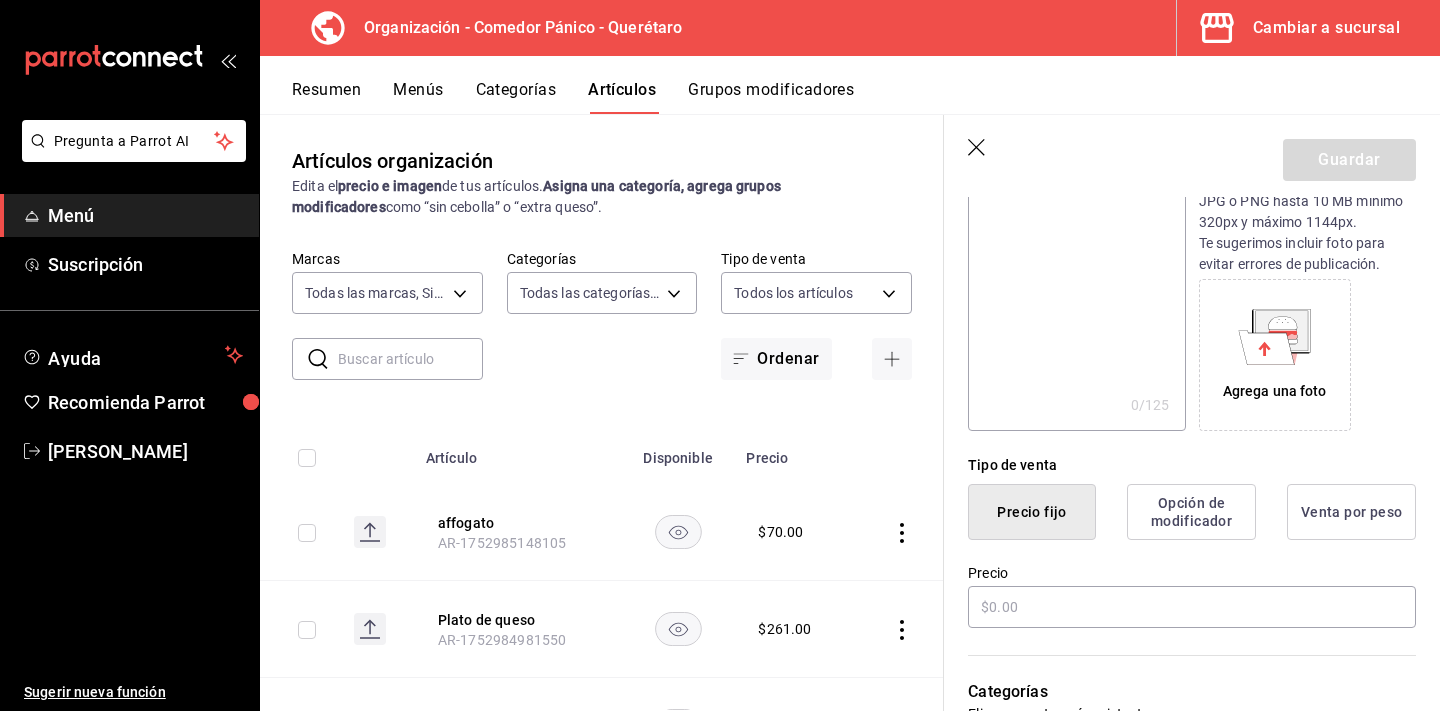 scroll, scrollTop: 242, scrollLeft: 0, axis: vertical 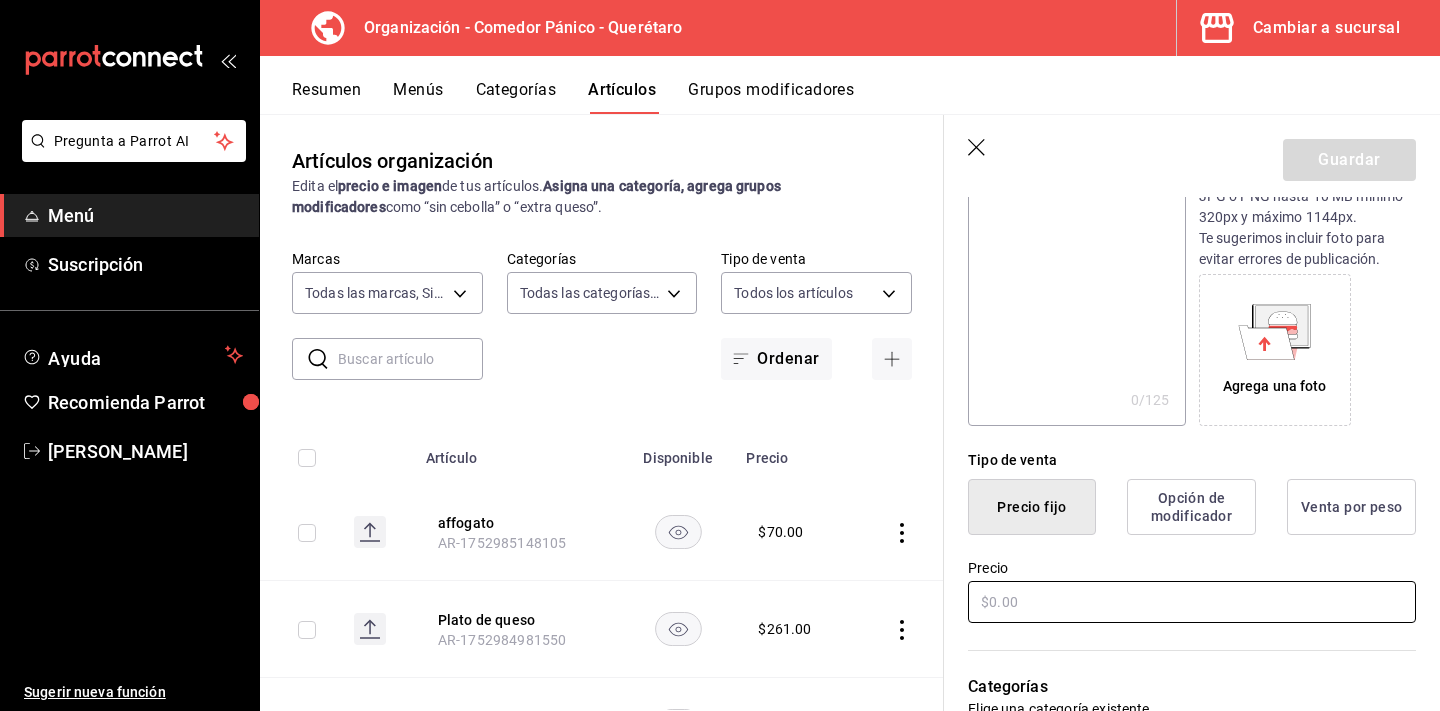 type on "Strudel" 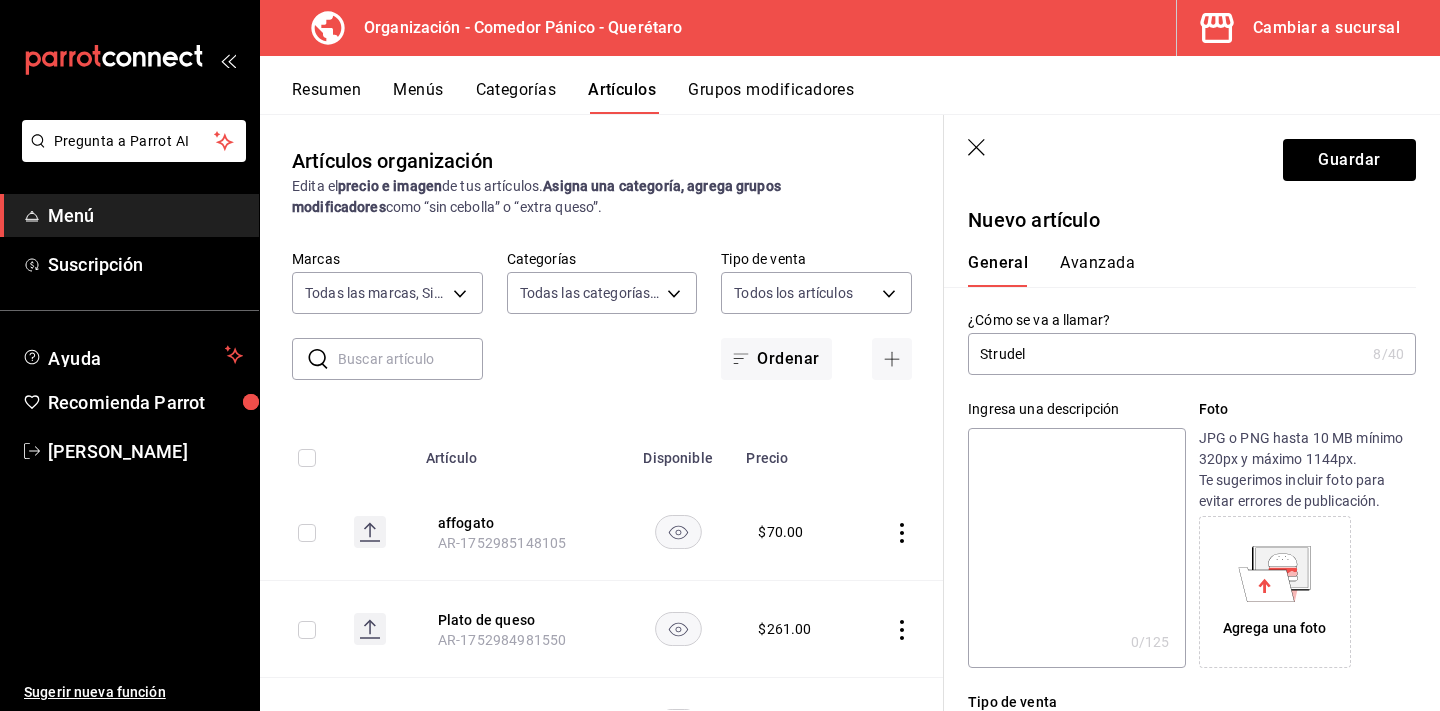scroll, scrollTop: 0, scrollLeft: 0, axis: both 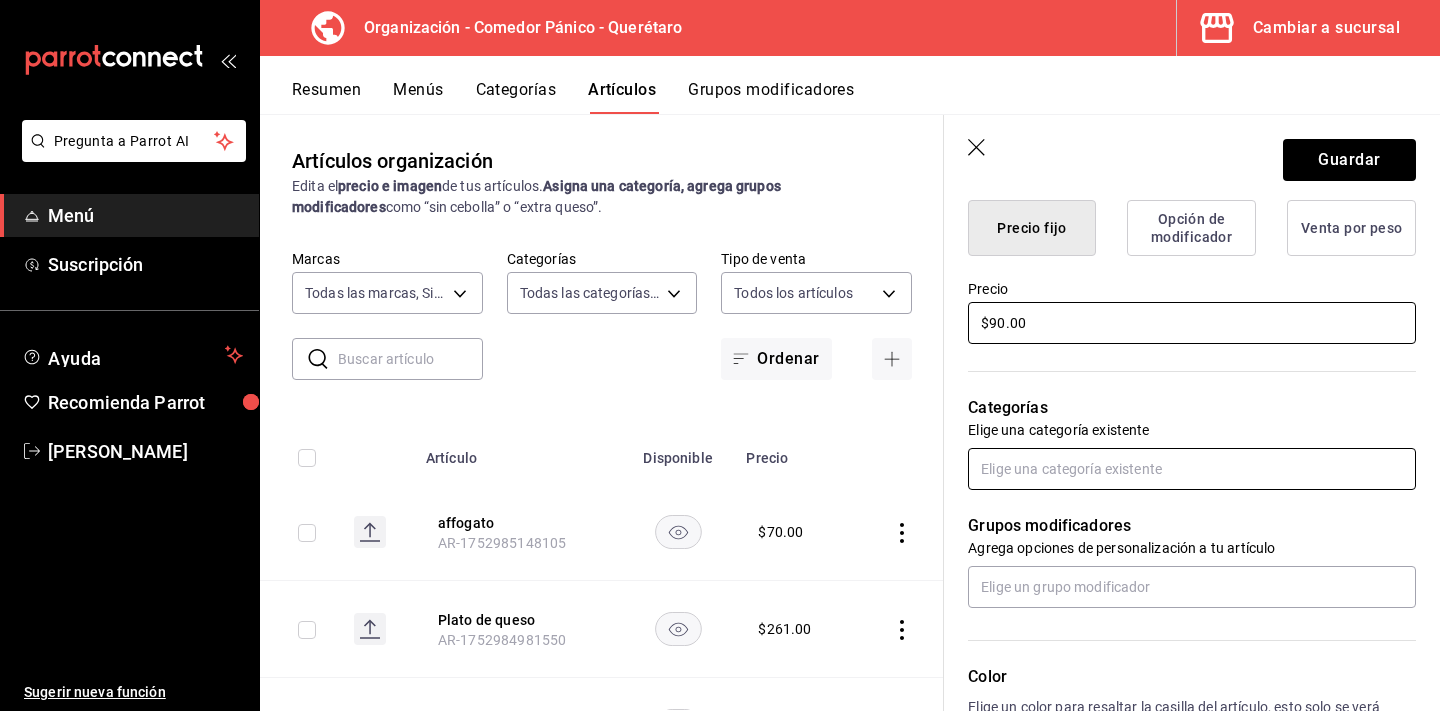 type on "$90.00" 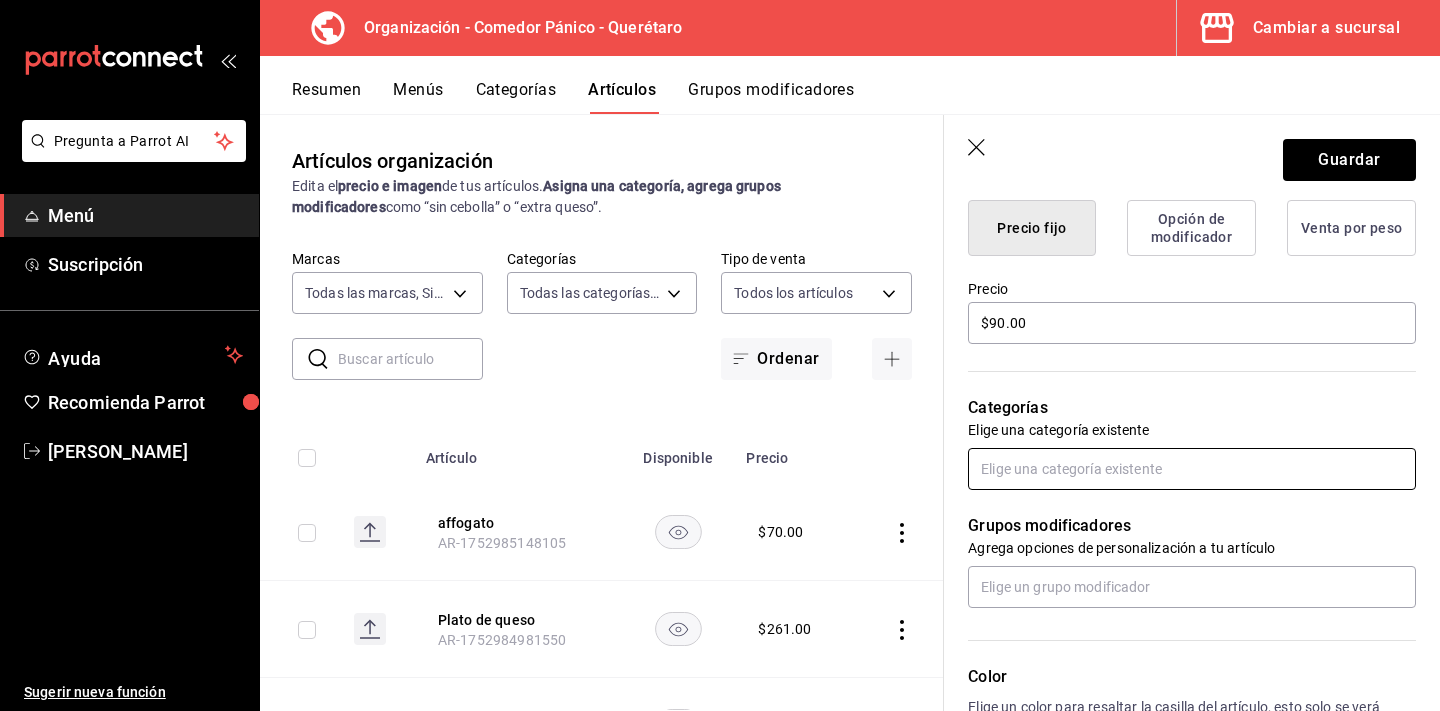 click at bounding box center (1192, 469) 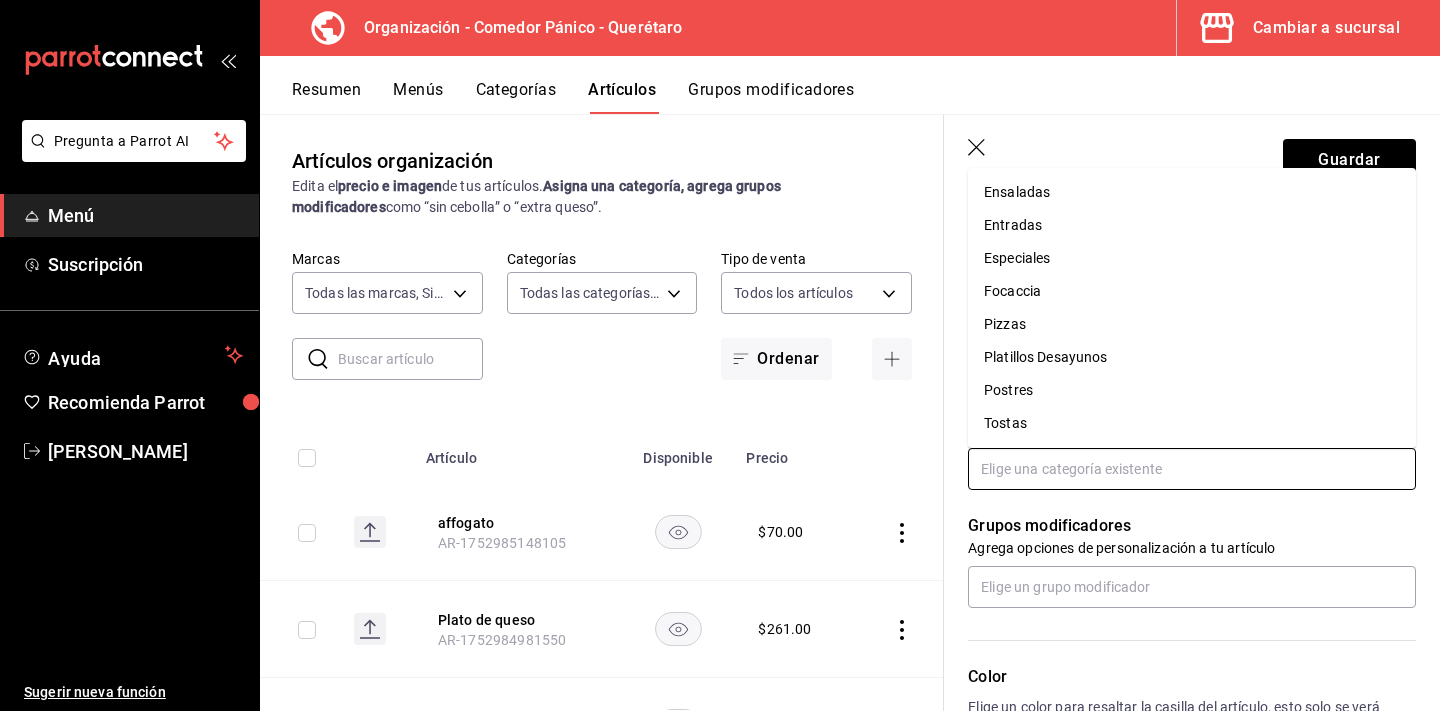 click on "Postres" at bounding box center [1192, 390] 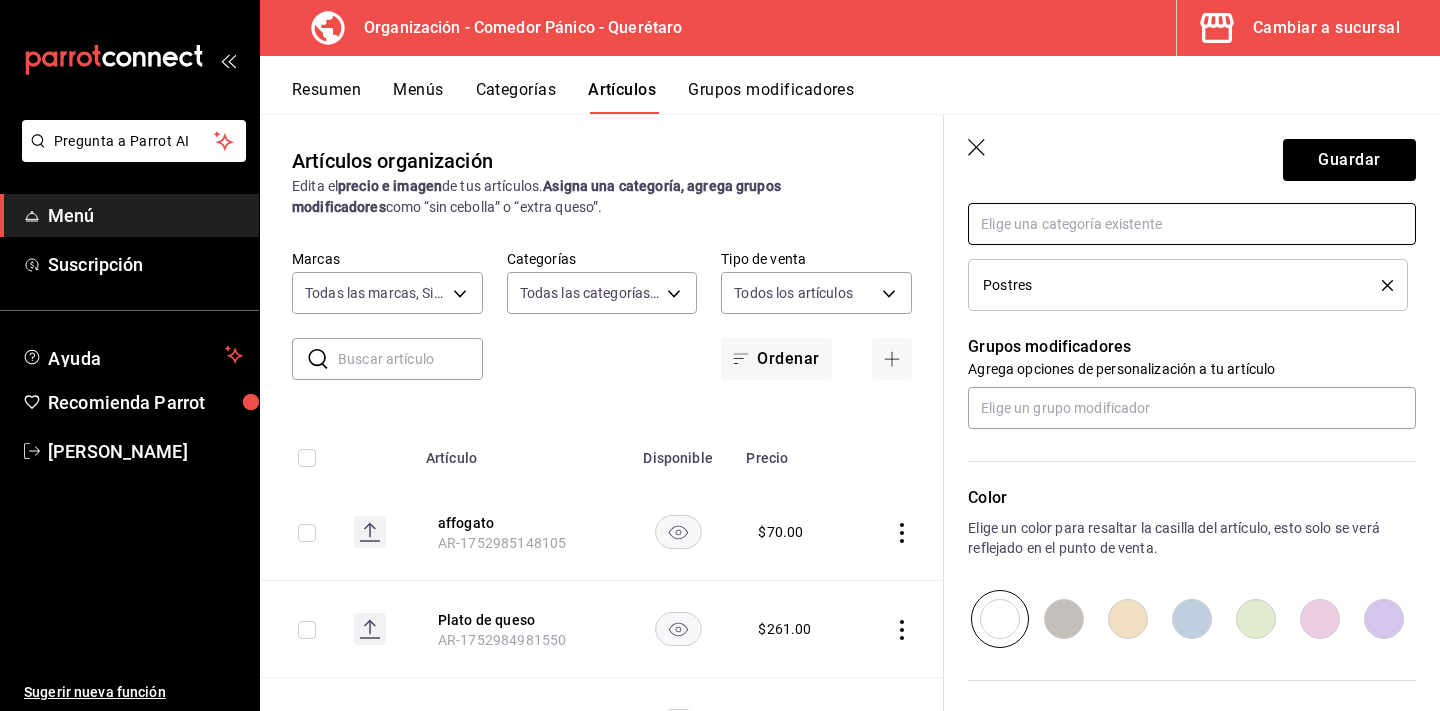scroll, scrollTop: 792, scrollLeft: 0, axis: vertical 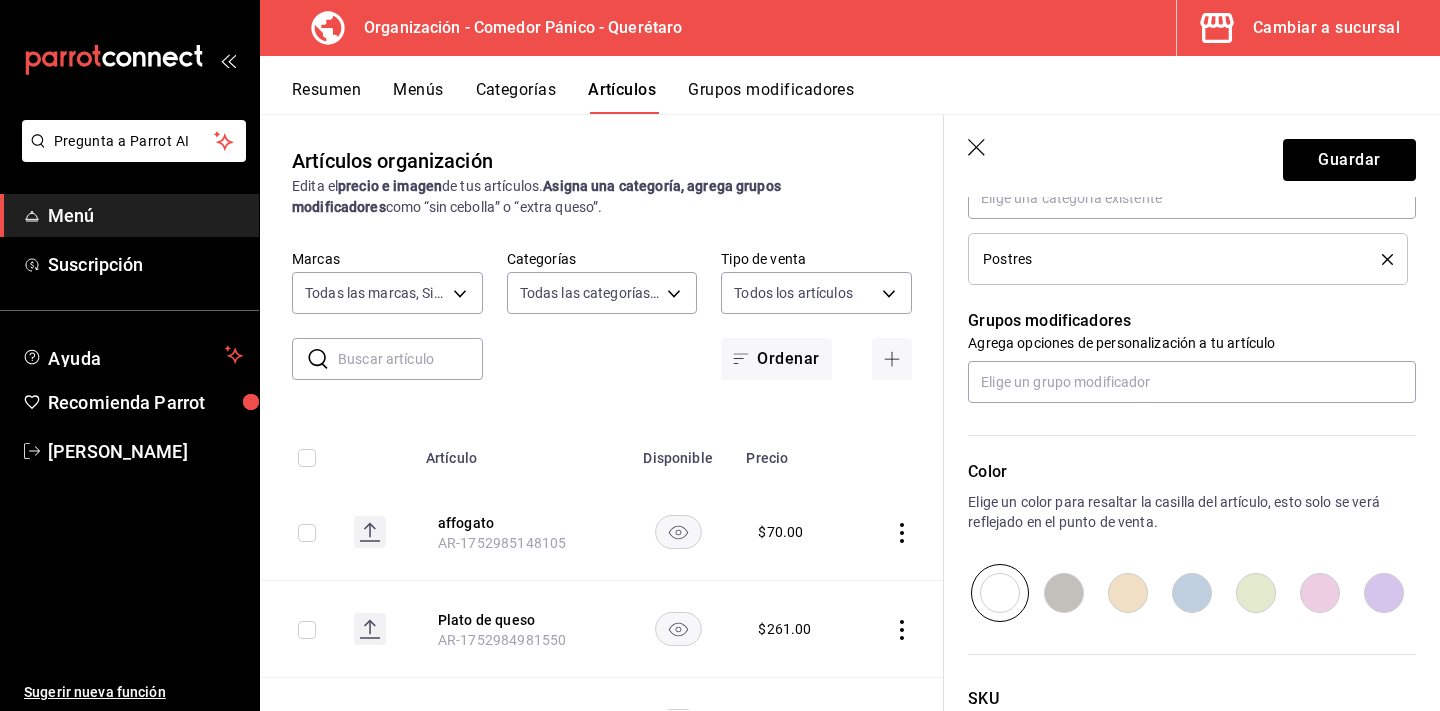 click at bounding box center [1320, 593] 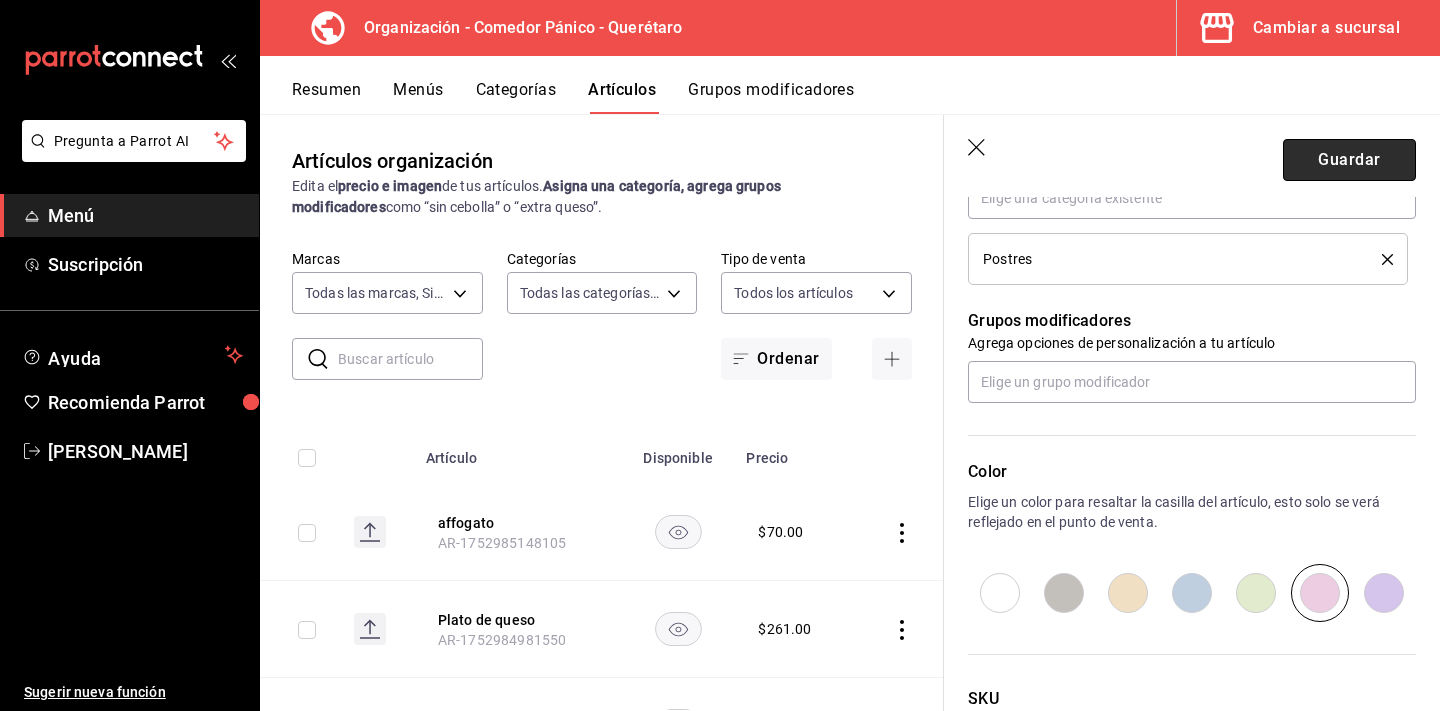 click on "Guardar" at bounding box center [1349, 160] 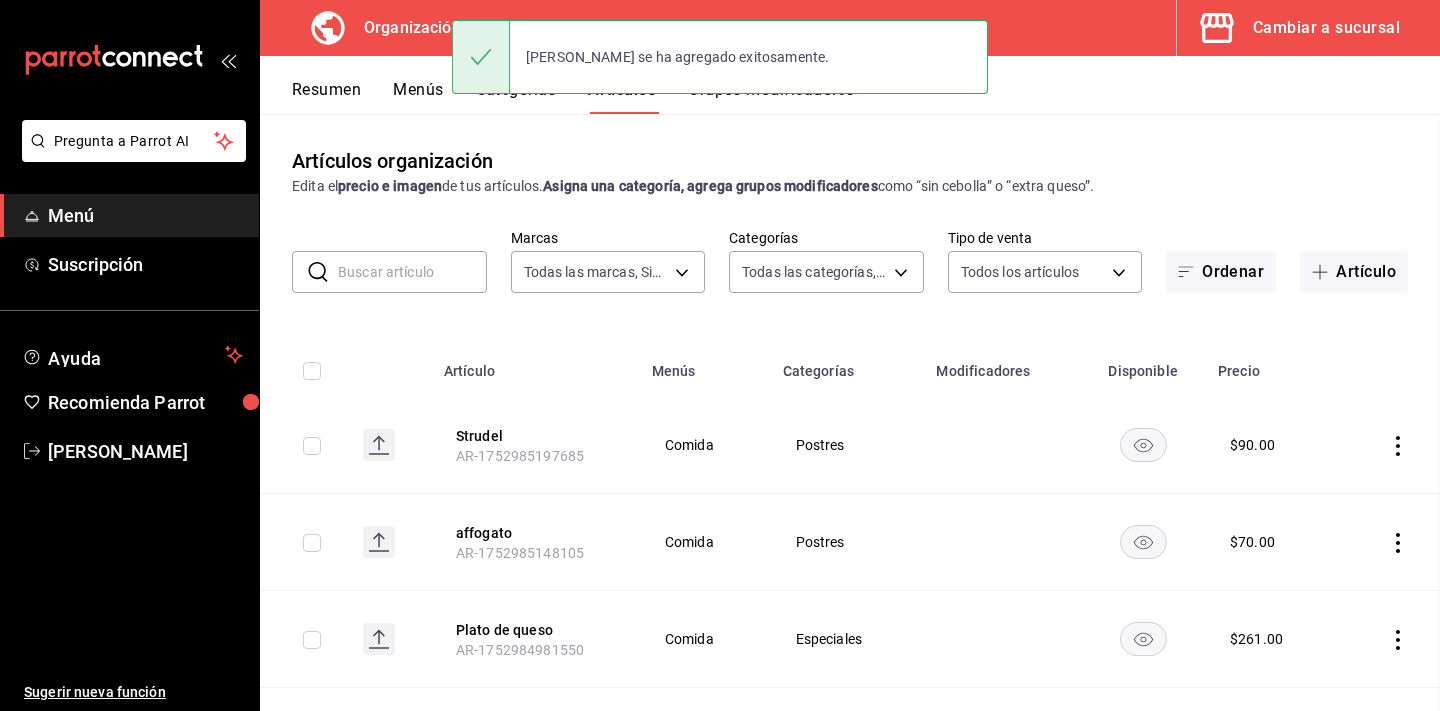 scroll, scrollTop: 0, scrollLeft: 0, axis: both 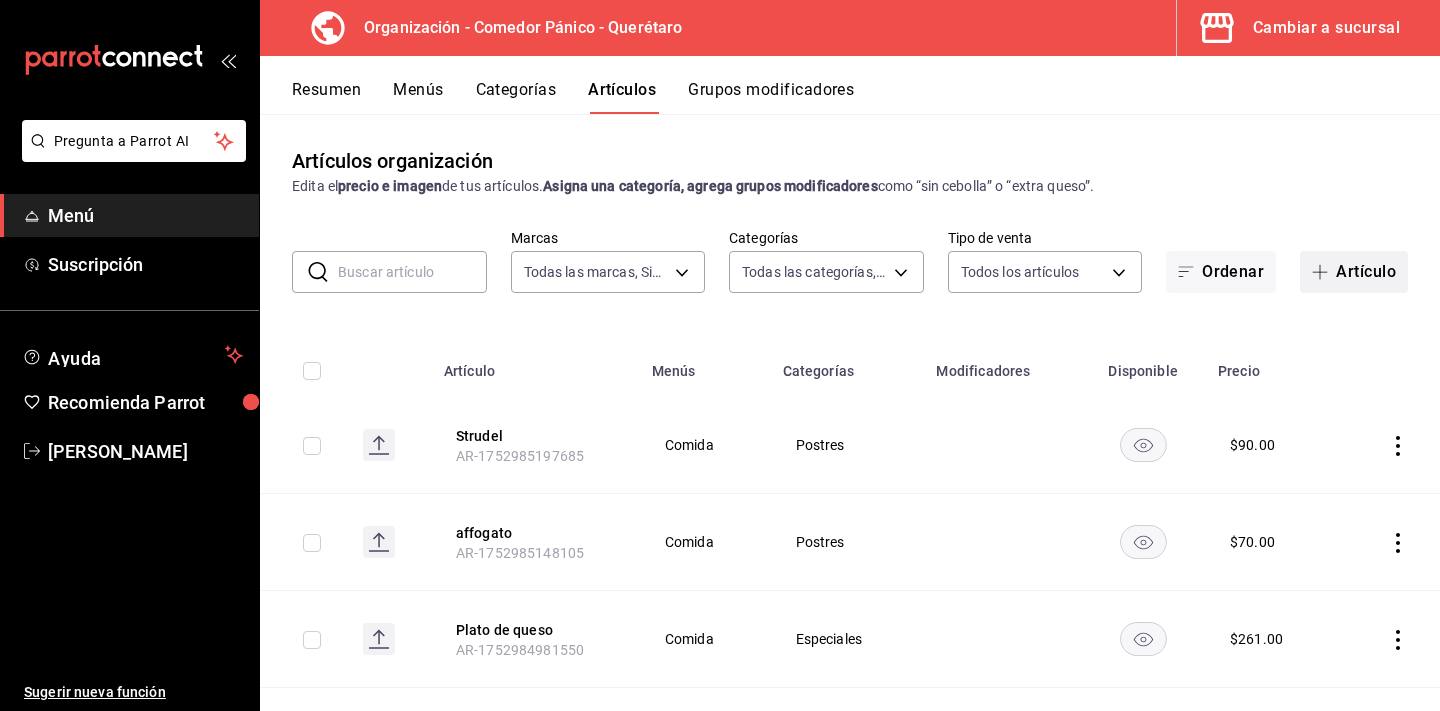 click on "Artículo" at bounding box center [1354, 272] 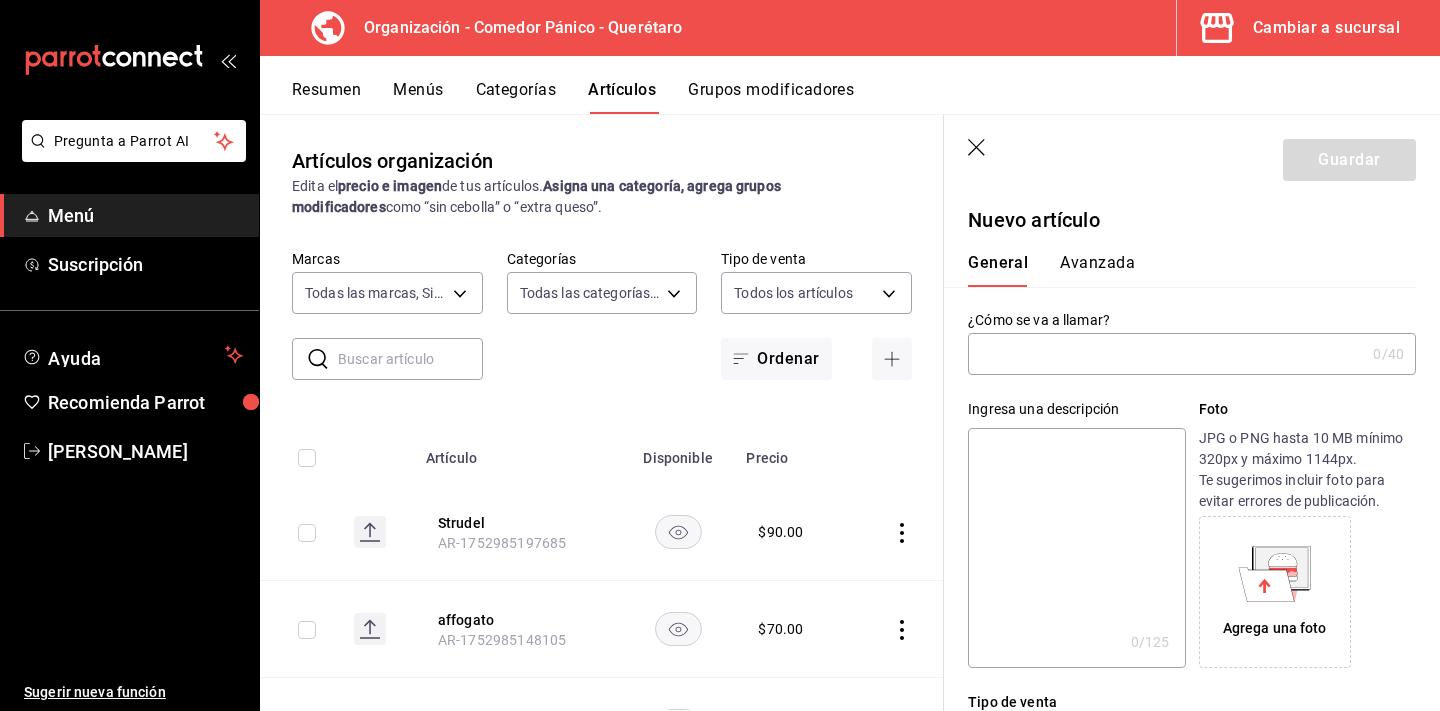 click at bounding box center (1166, 354) 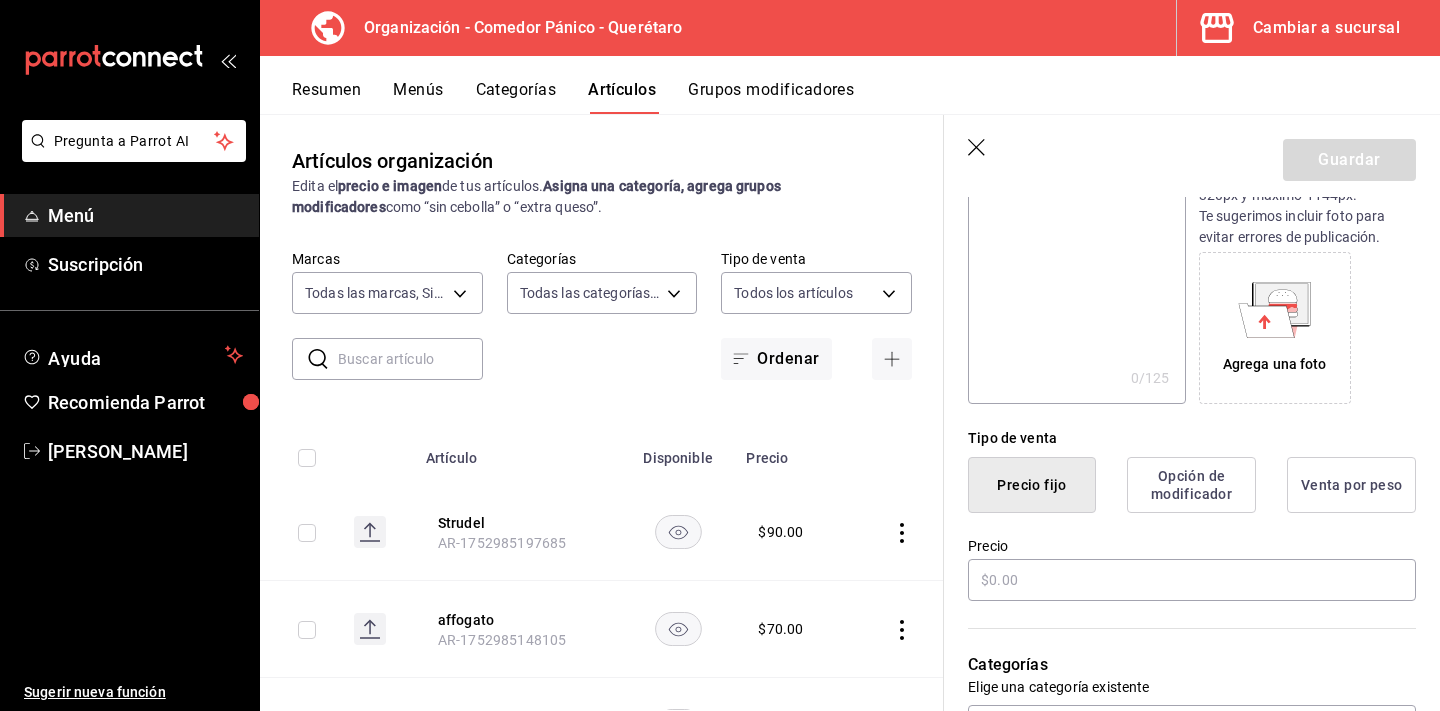 scroll, scrollTop: 319, scrollLeft: 0, axis: vertical 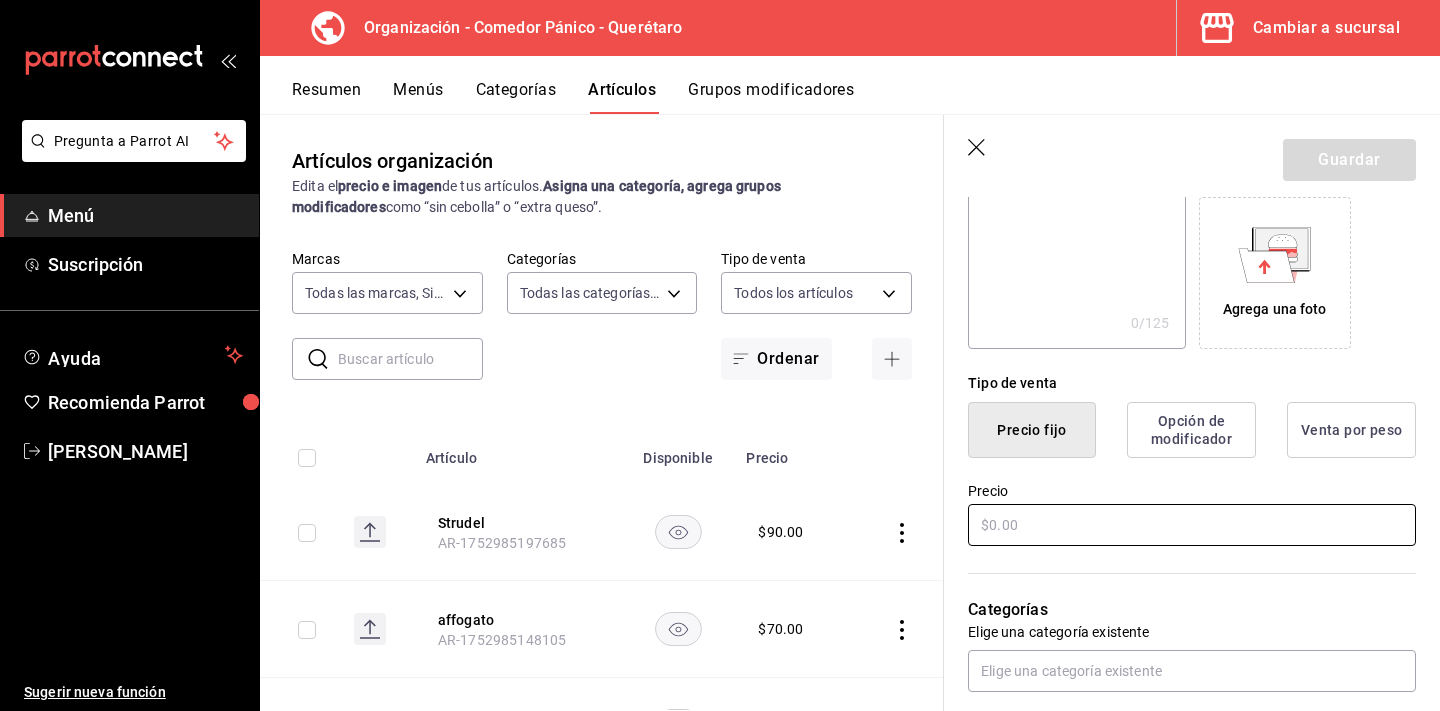 type on "Brownie" 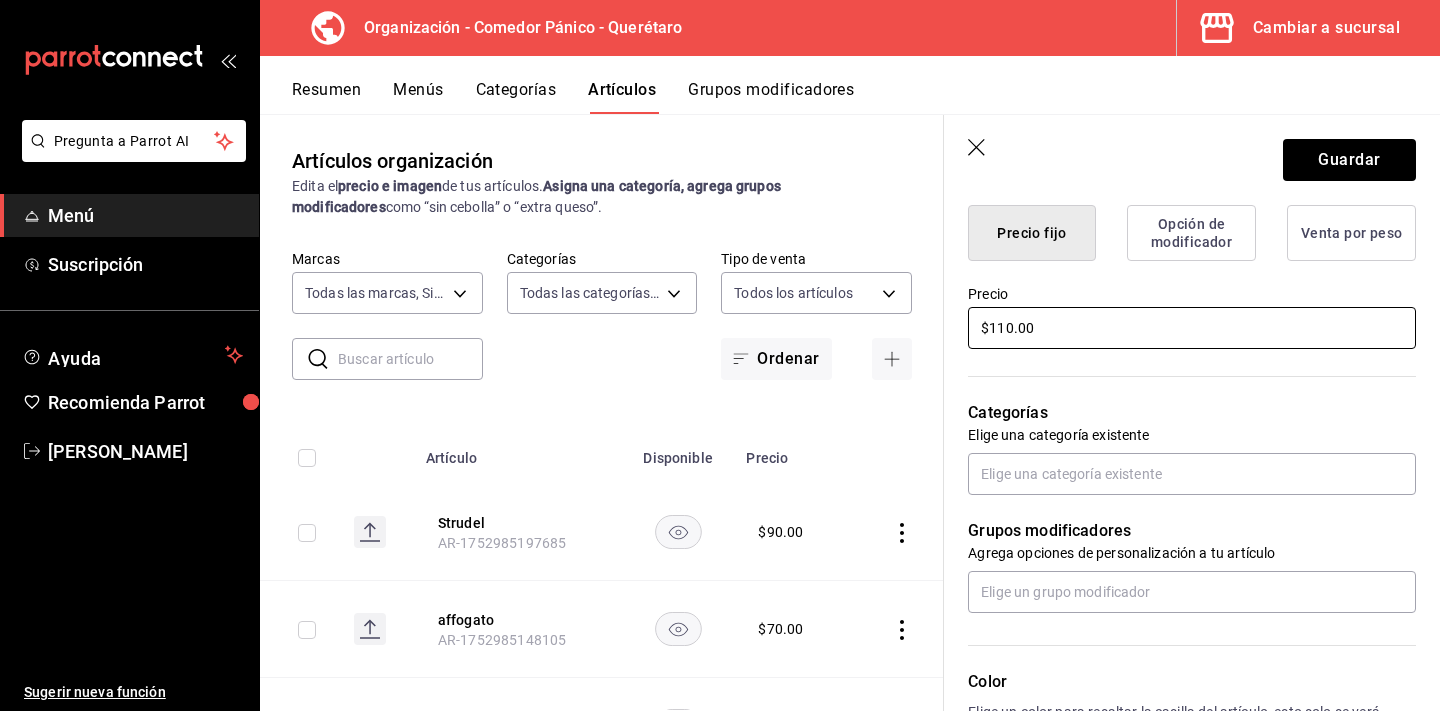 scroll, scrollTop: 520, scrollLeft: 0, axis: vertical 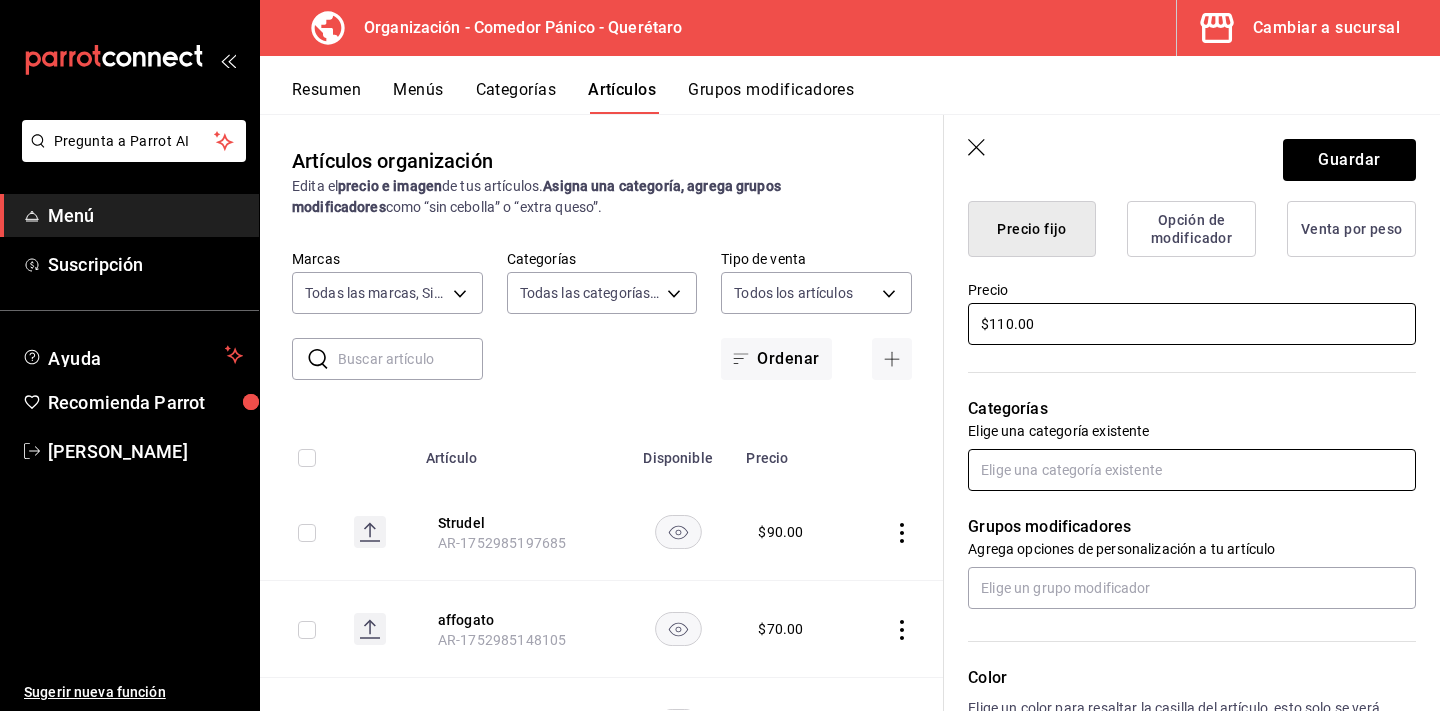 type on "$110.00" 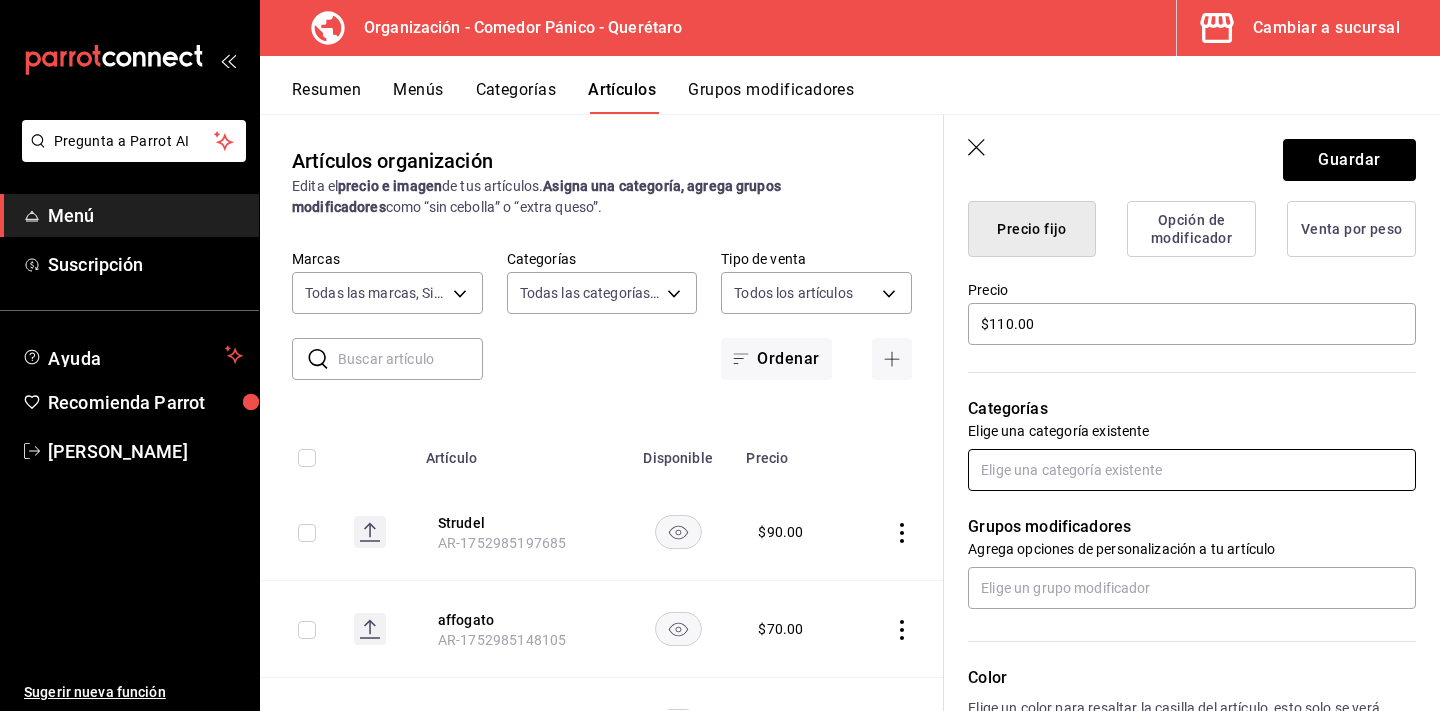 click at bounding box center (1192, 470) 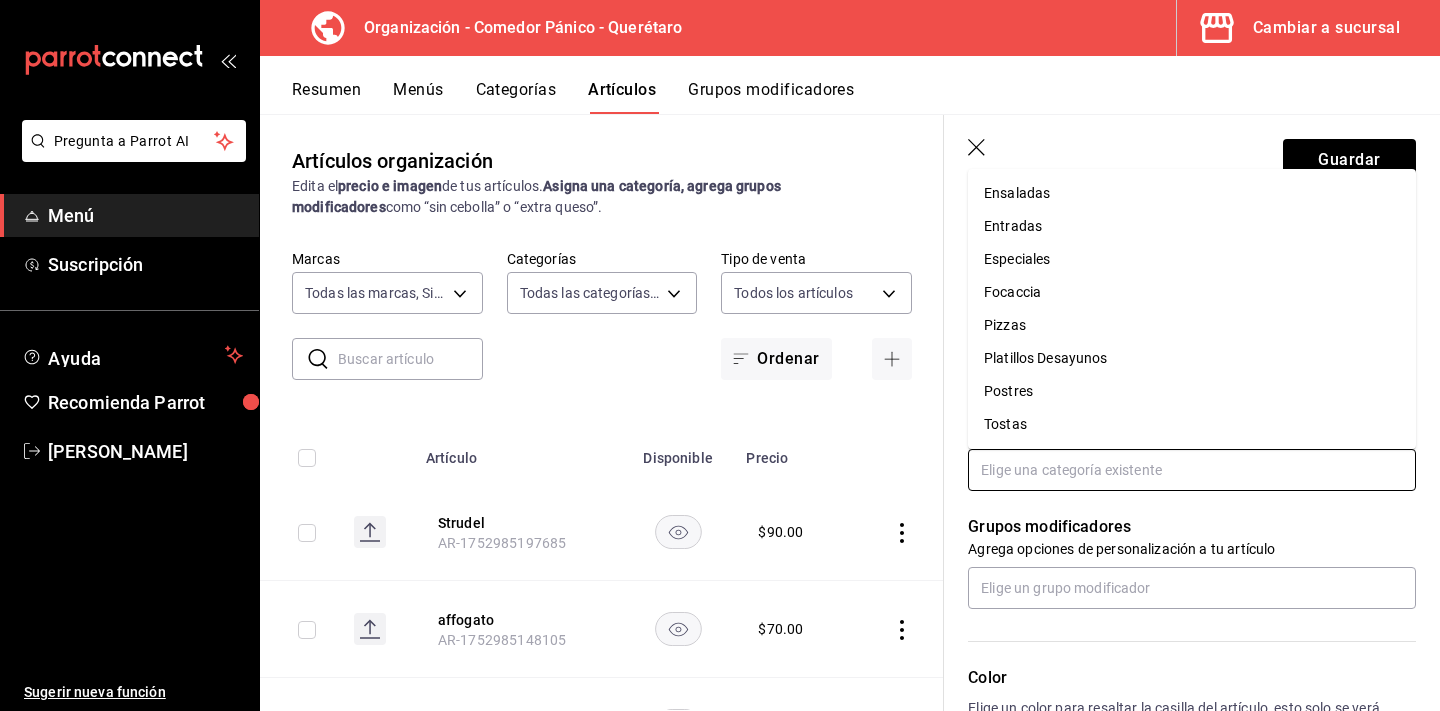 click on "Postres" at bounding box center [1192, 391] 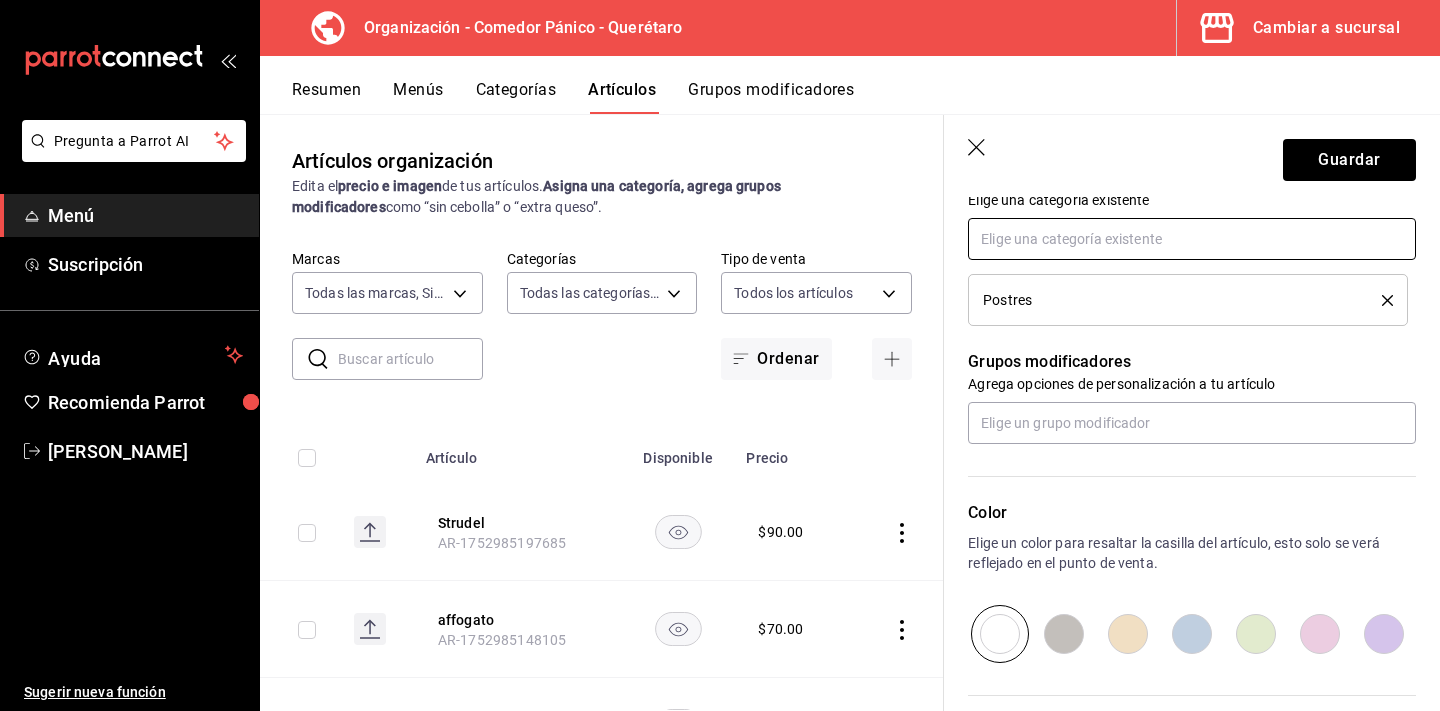 scroll, scrollTop: 752, scrollLeft: 0, axis: vertical 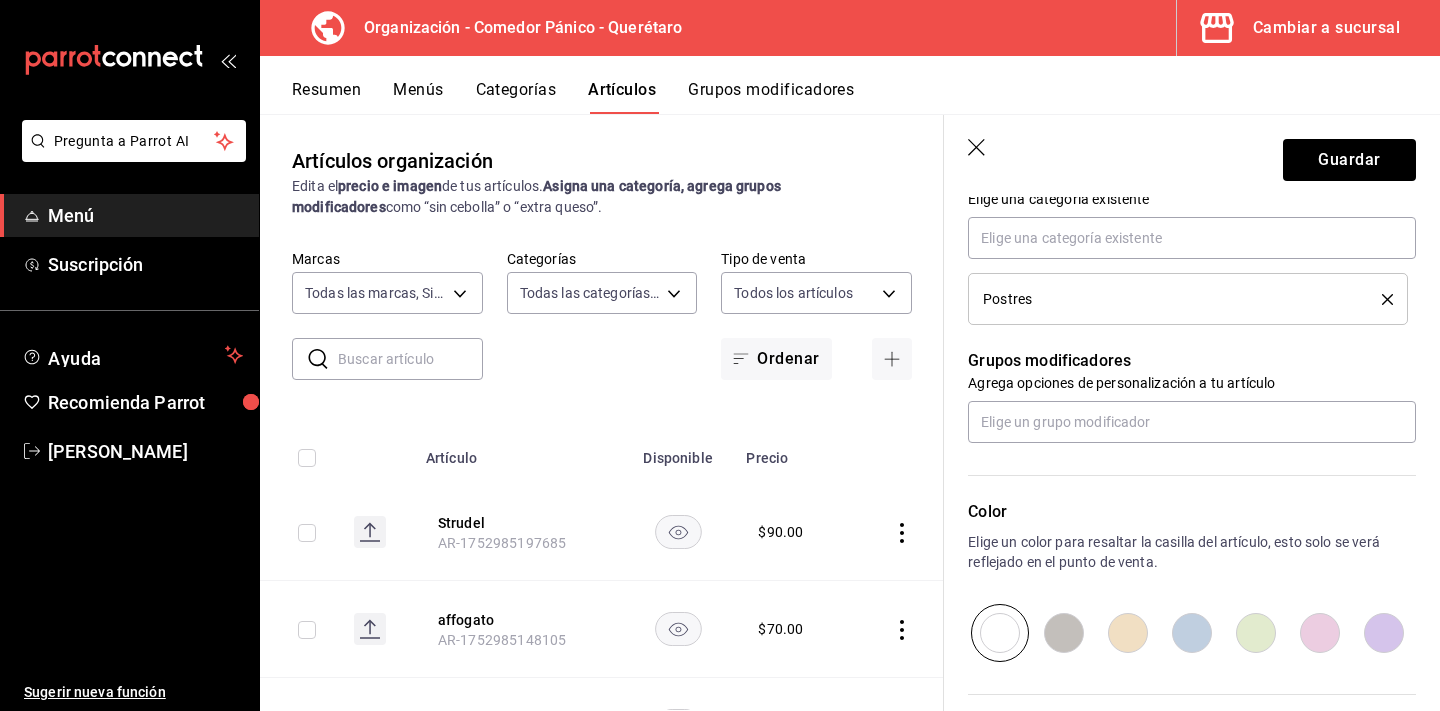 click at bounding box center (1320, 633) 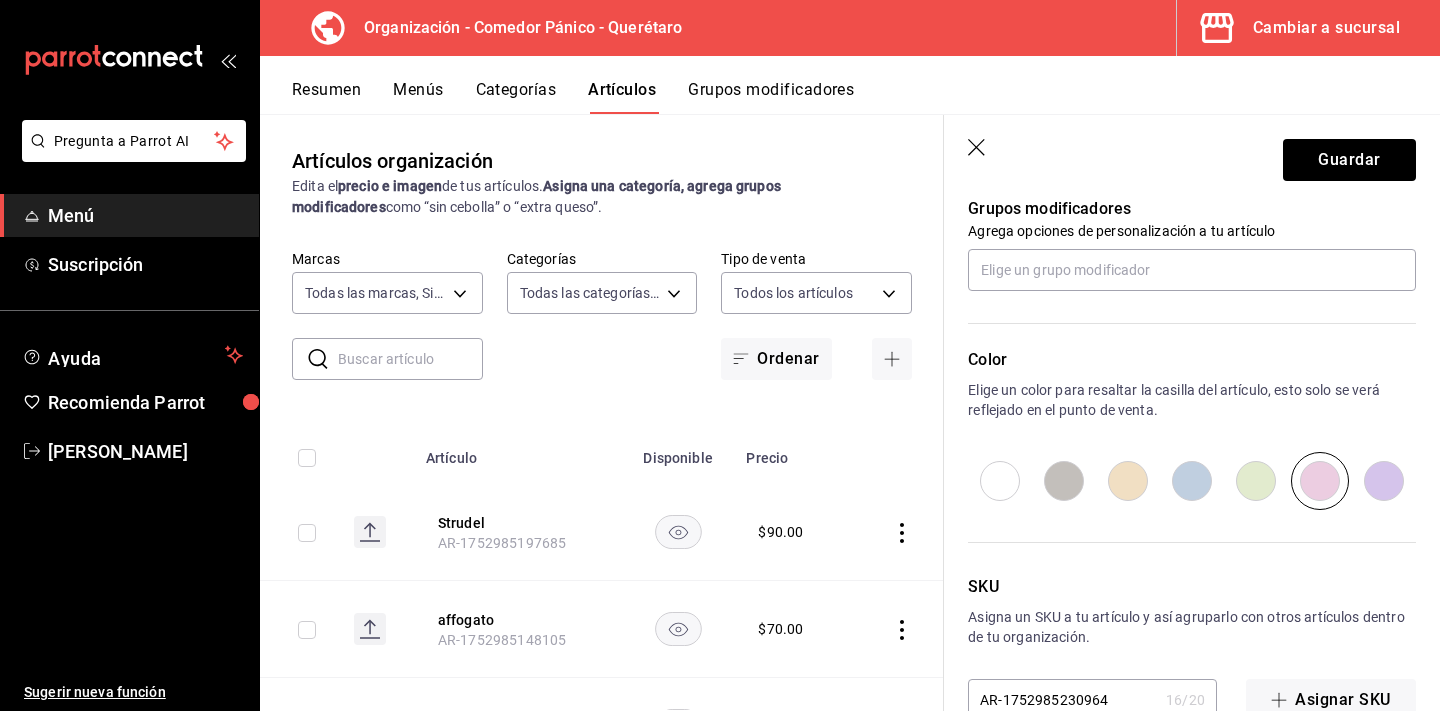 scroll, scrollTop: 916, scrollLeft: 0, axis: vertical 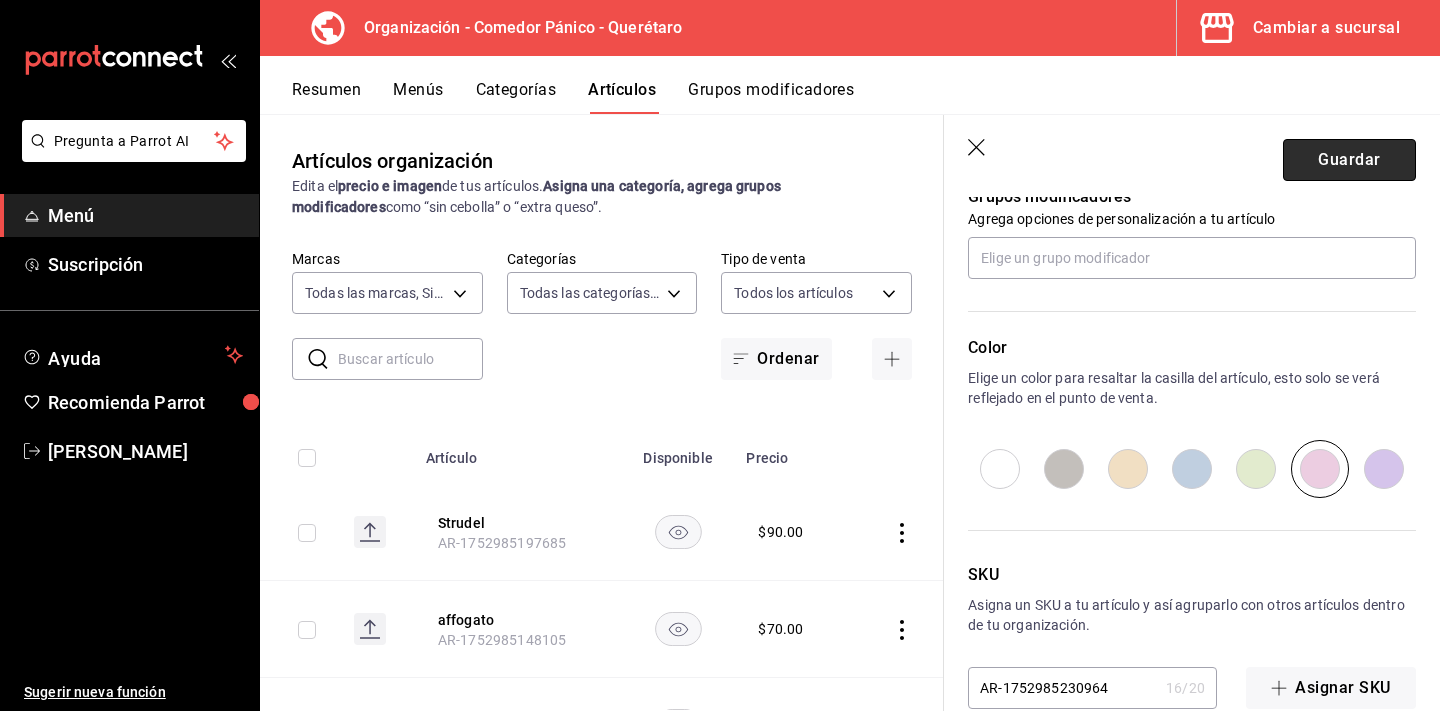 click on "Guardar" at bounding box center [1349, 160] 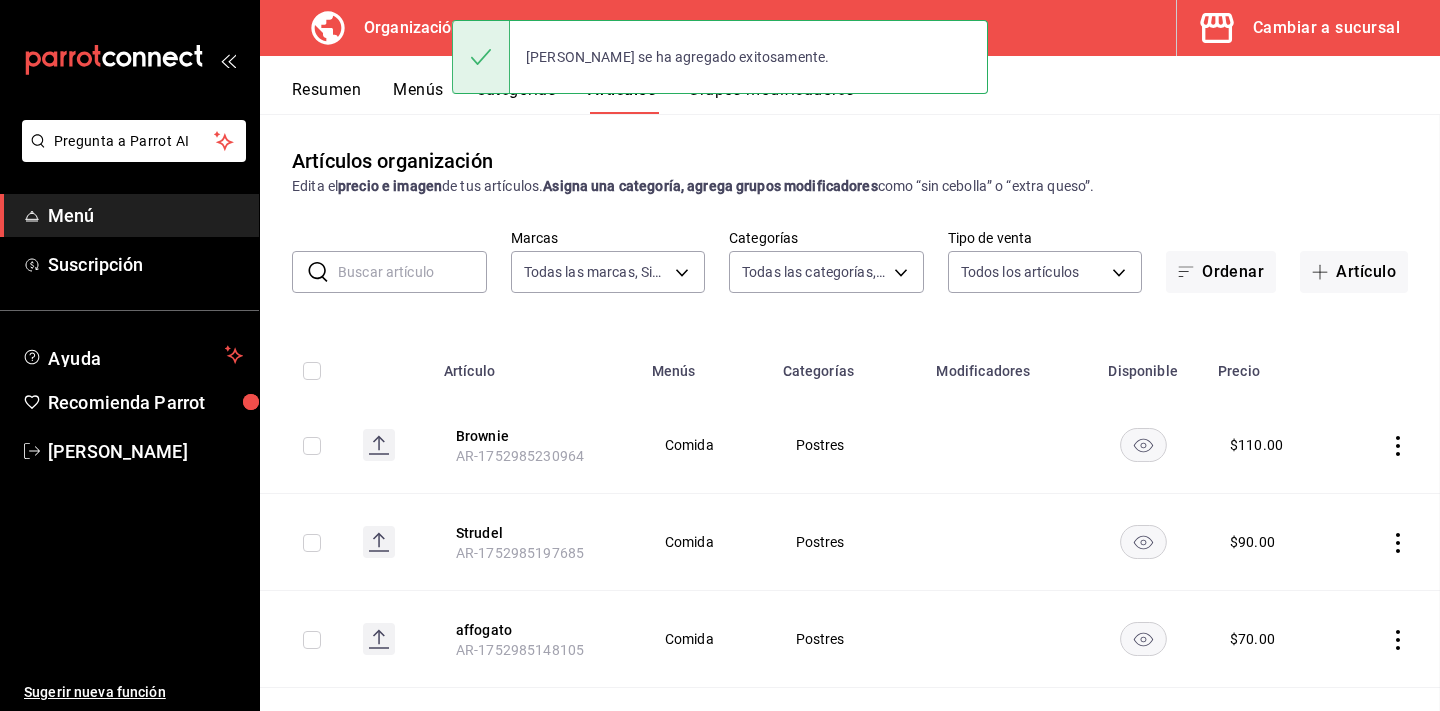 scroll, scrollTop: 0, scrollLeft: 0, axis: both 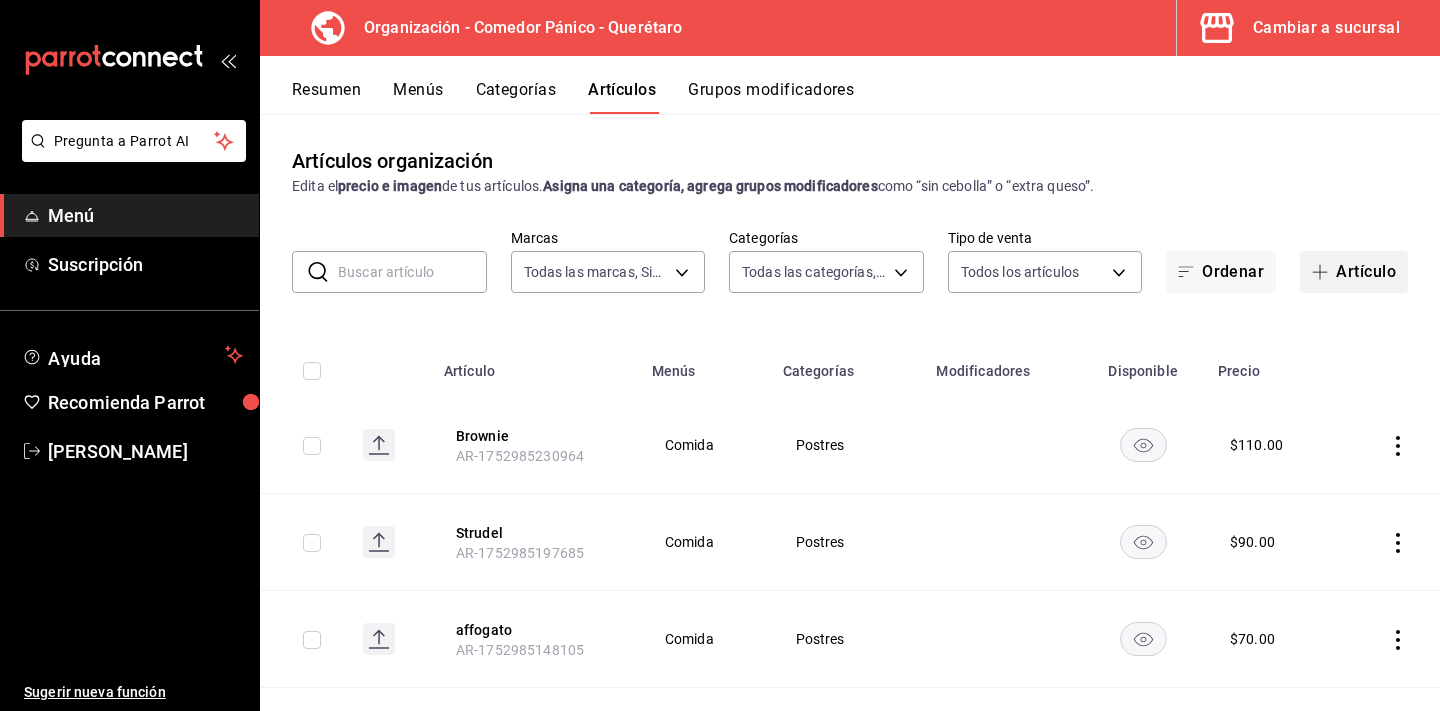 click on "Artículo" at bounding box center (1354, 272) 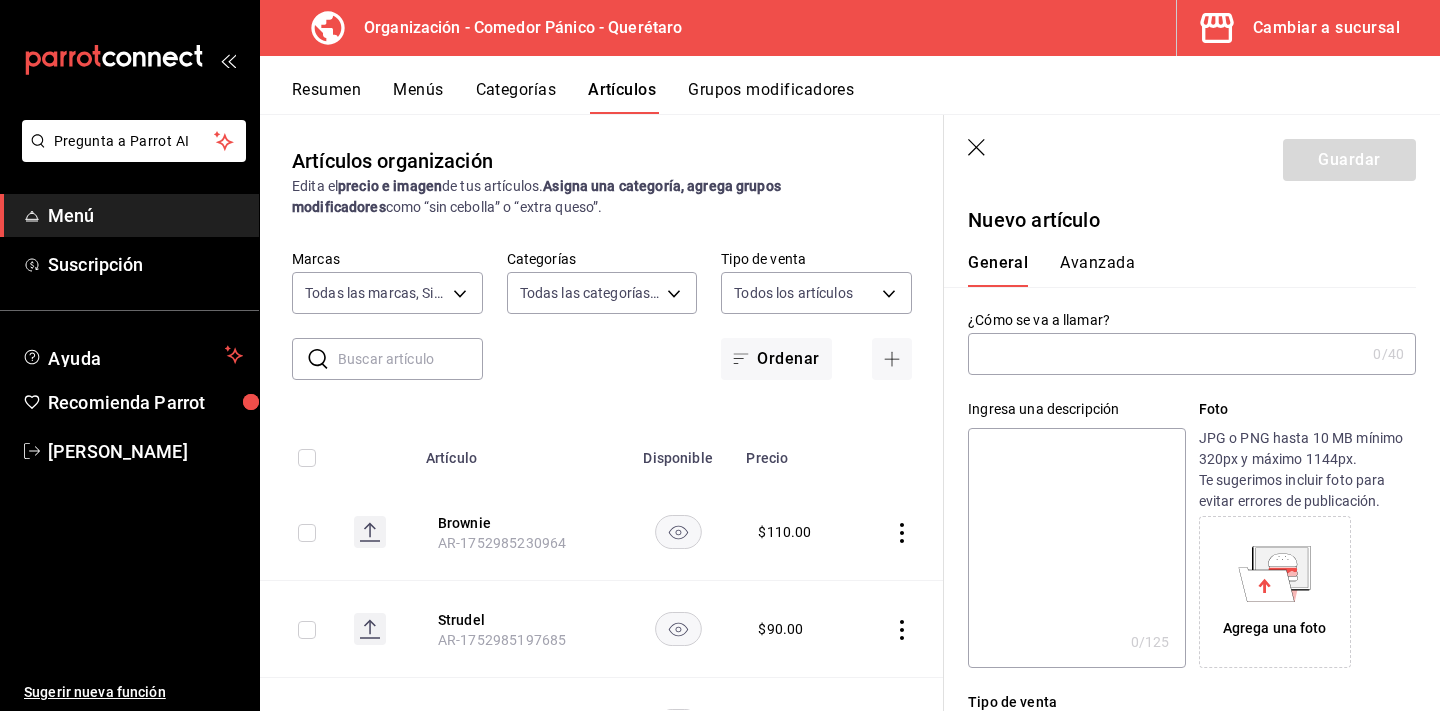 type on "AR-1752985266553" 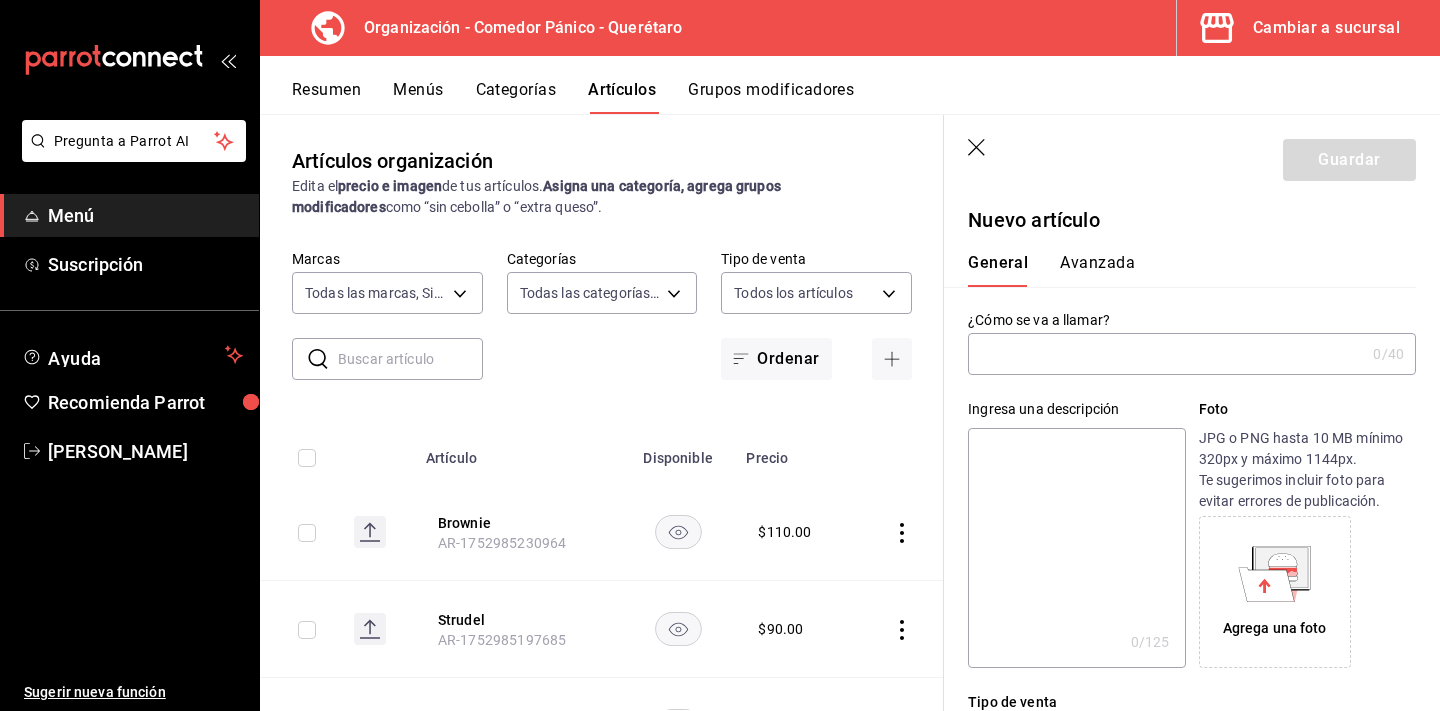 click at bounding box center [1166, 354] 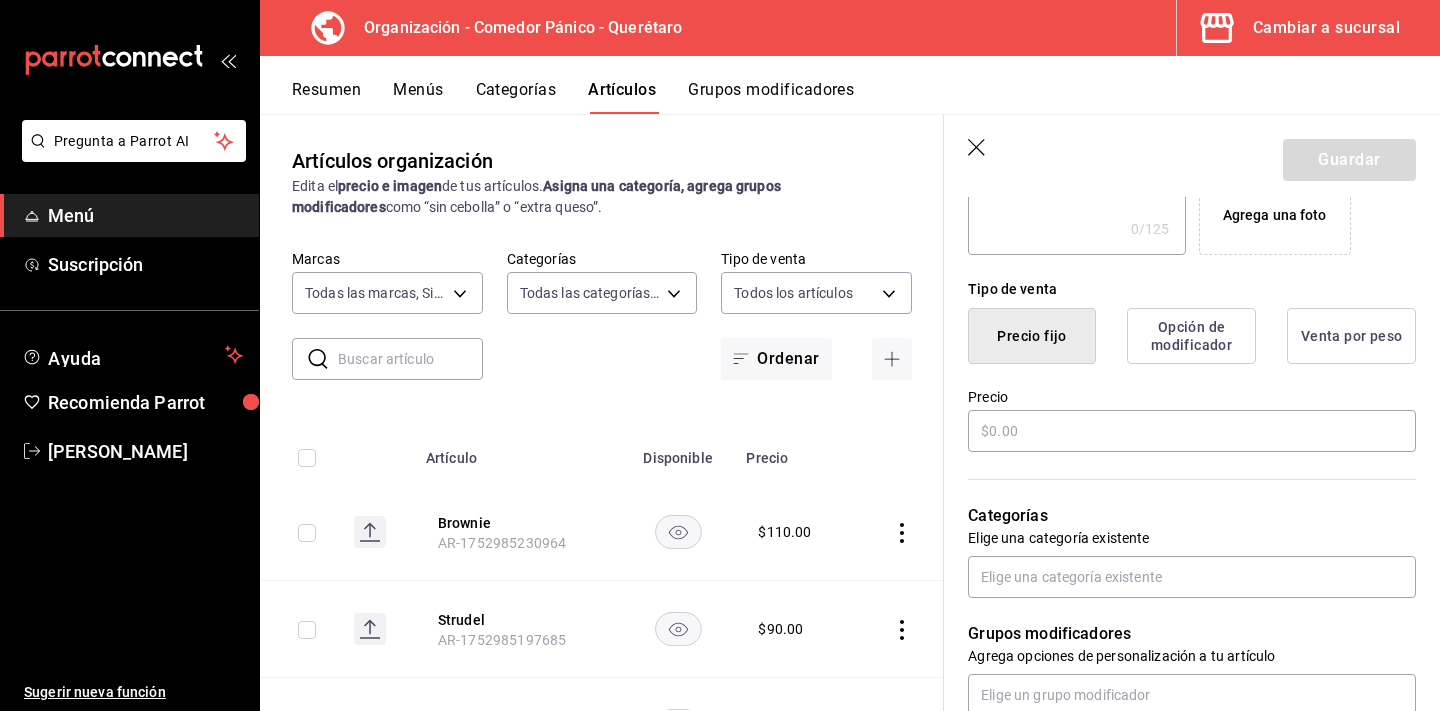 scroll, scrollTop: 432, scrollLeft: 0, axis: vertical 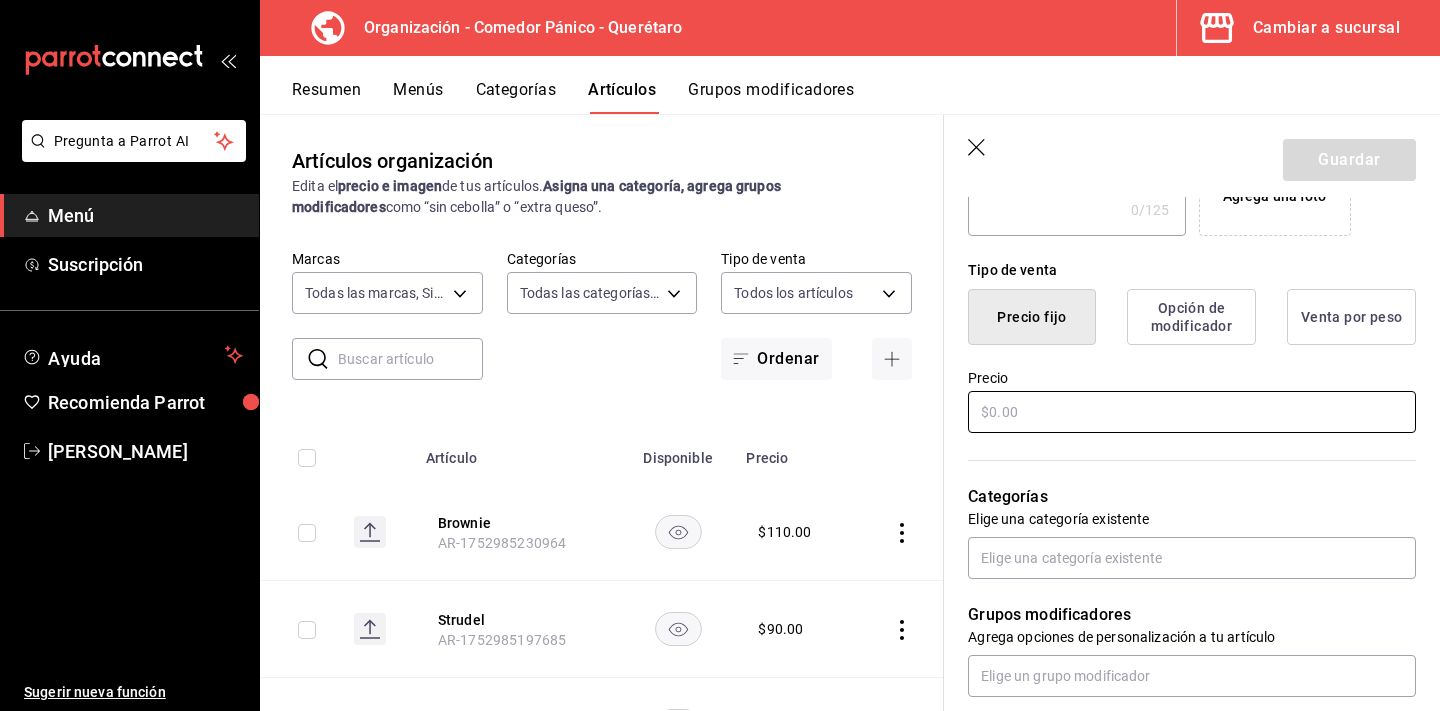type on "Tarta de pera" 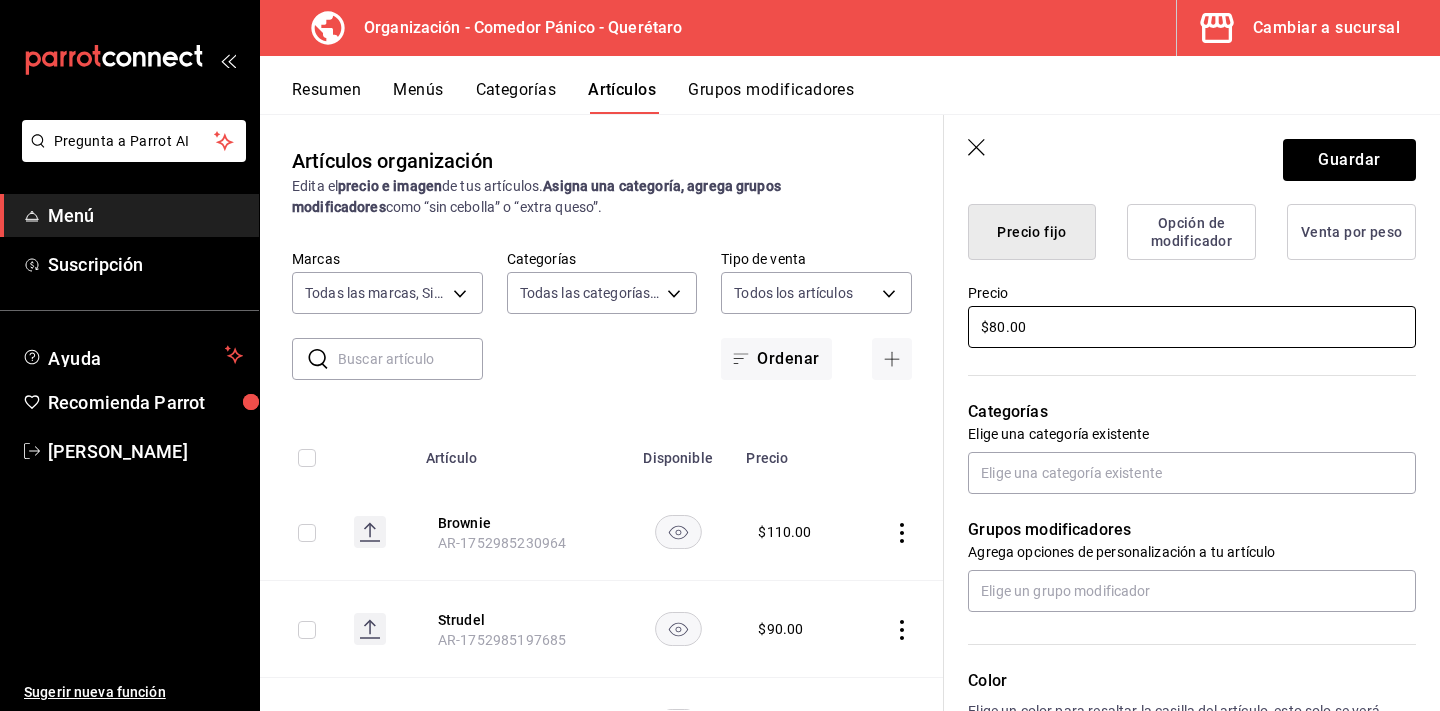 scroll, scrollTop: 543, scrollLeft: 0, axis: vertical 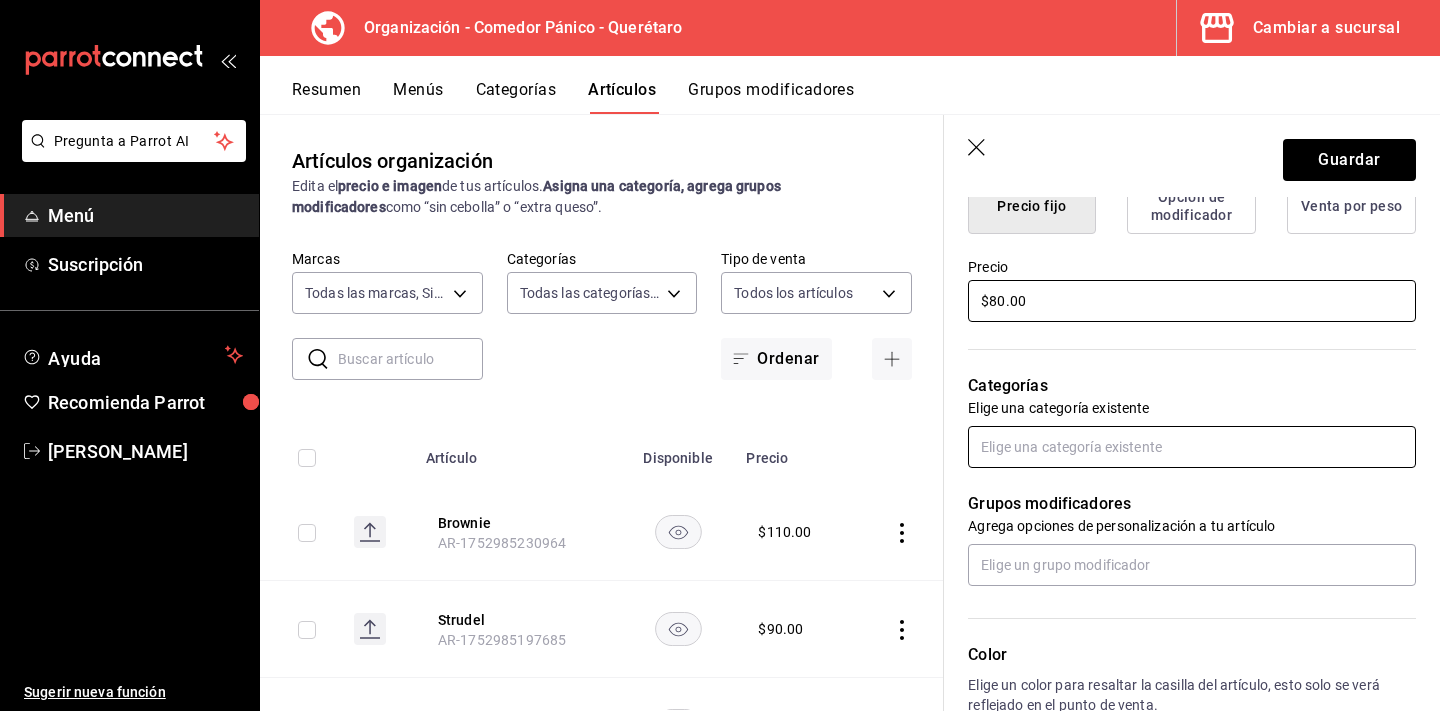 type on "$80.00" 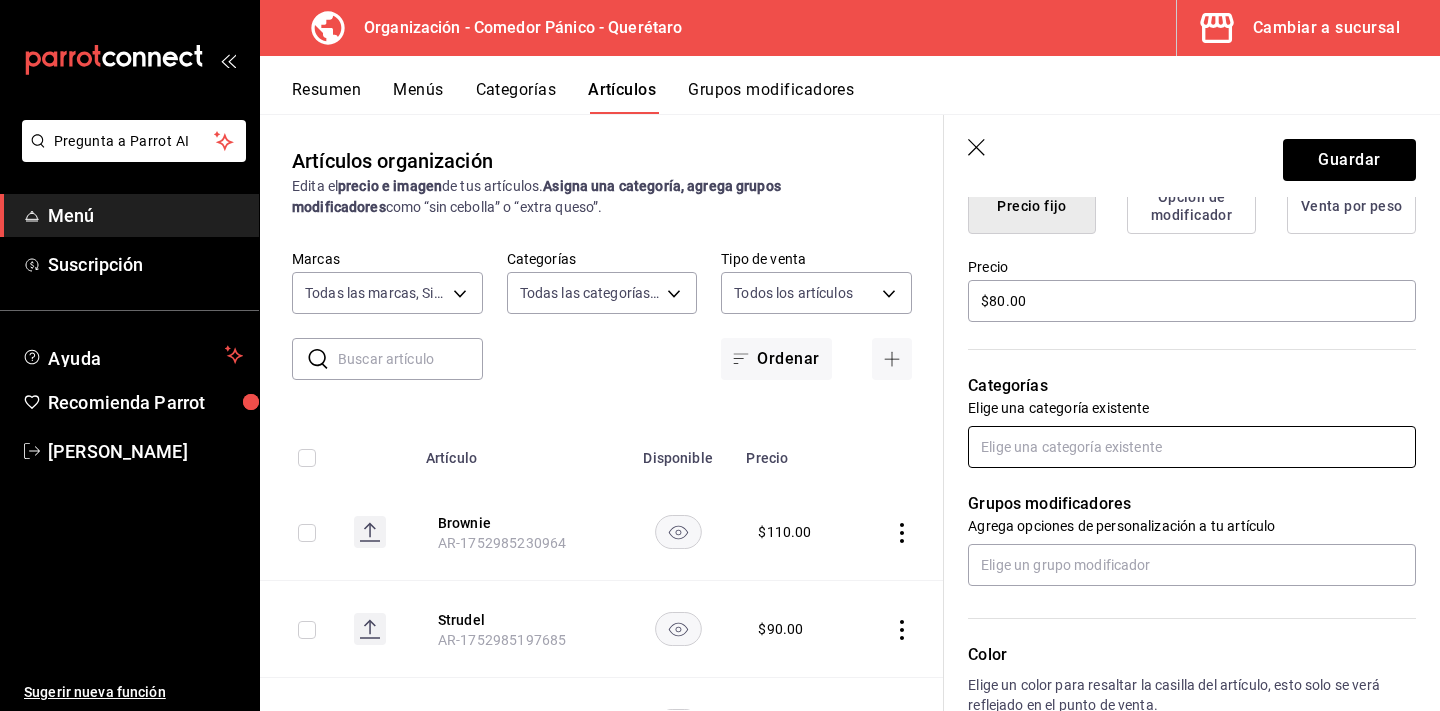 click at bounding box center (1192, 447) 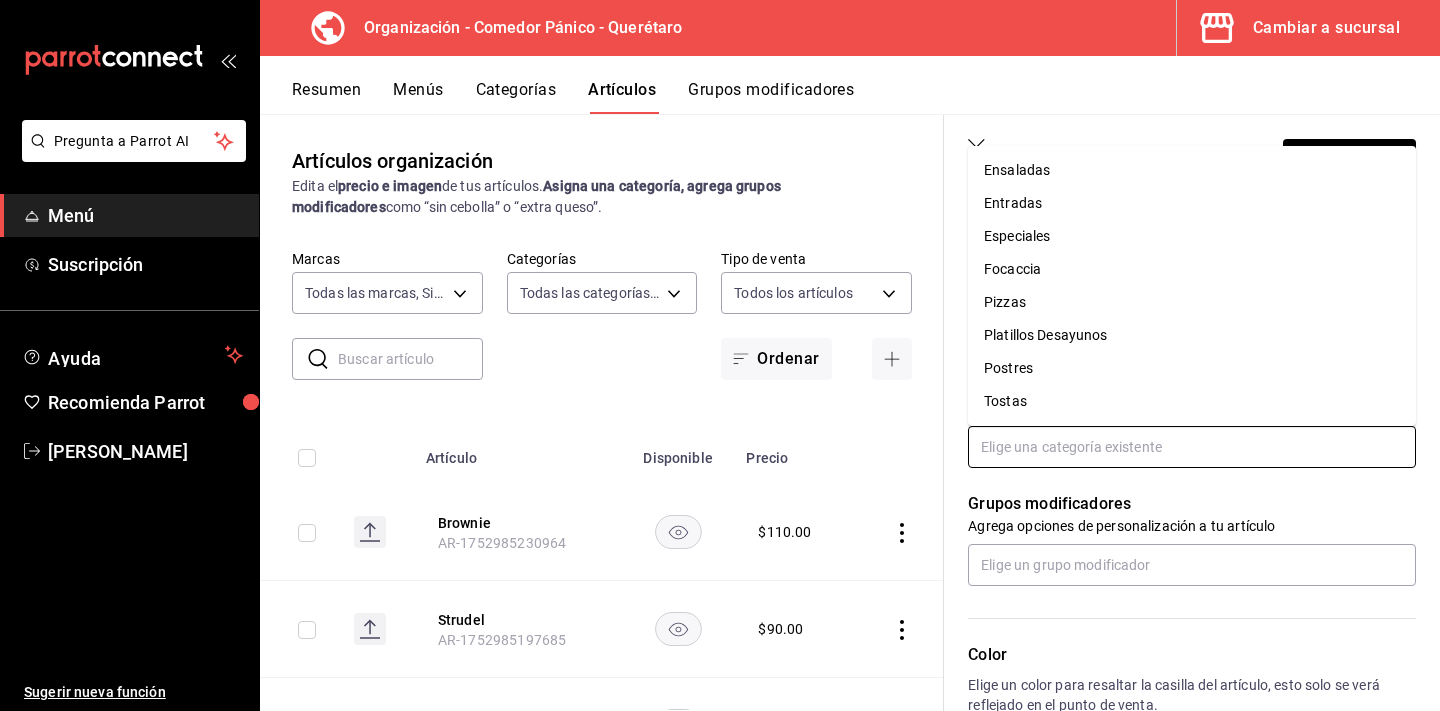 click on "Postres" at bounding box center [1192, 368] 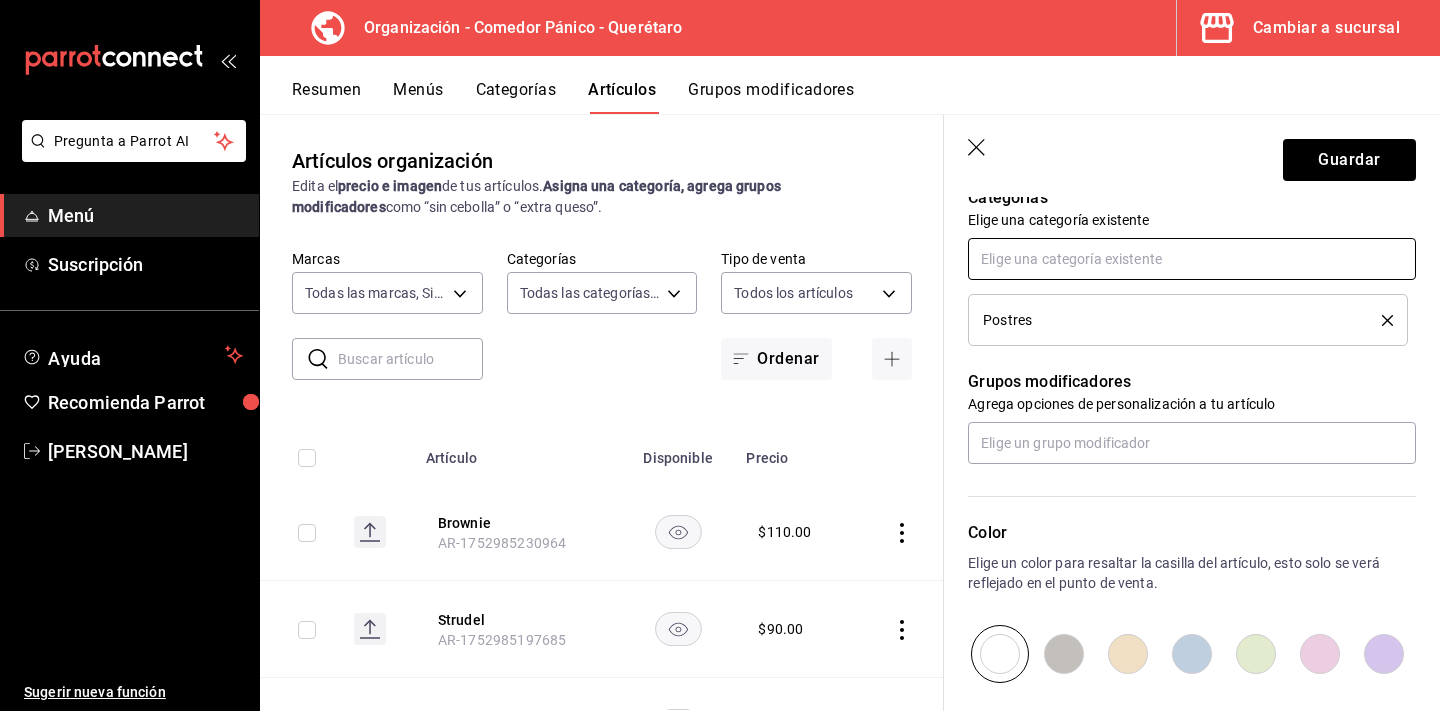 scroll, scrollTop: 793, scrollLeft: 0, axis: vertical 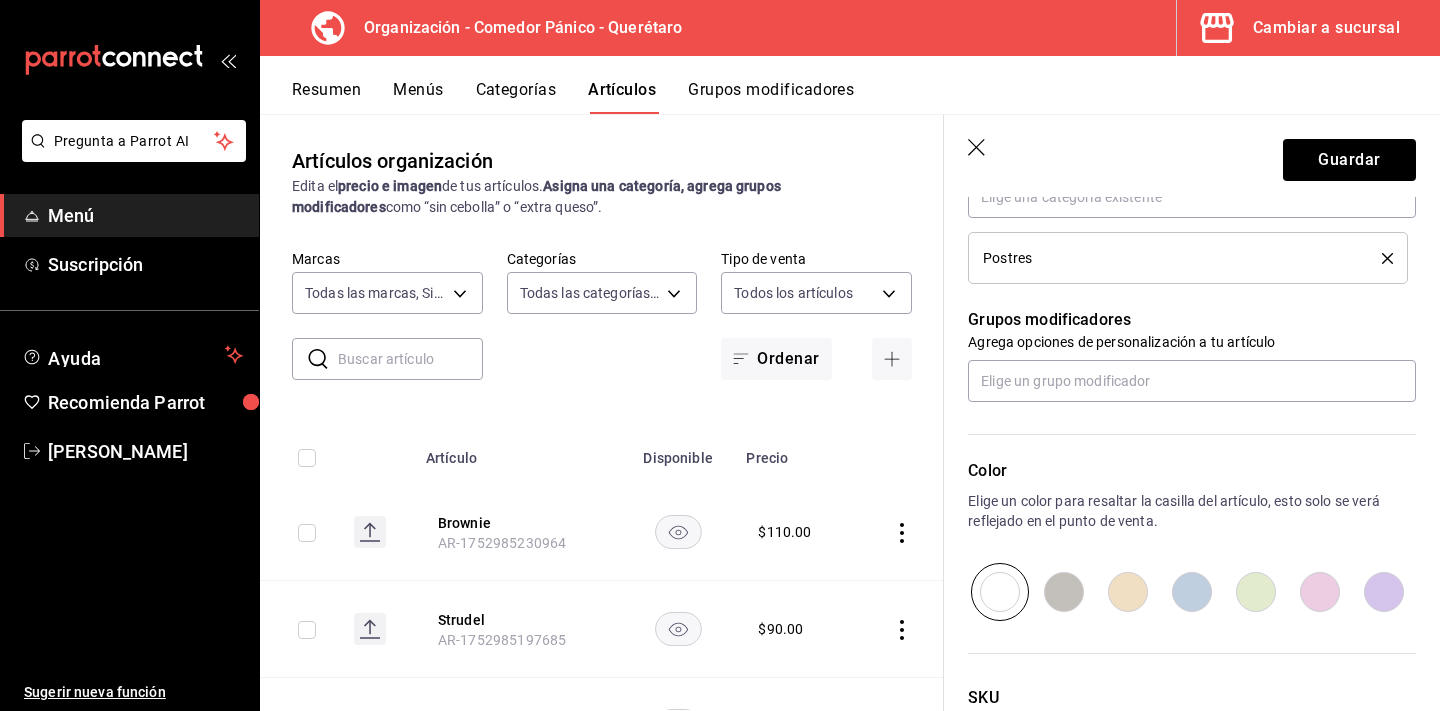 click at bounding box center [1320, 592] 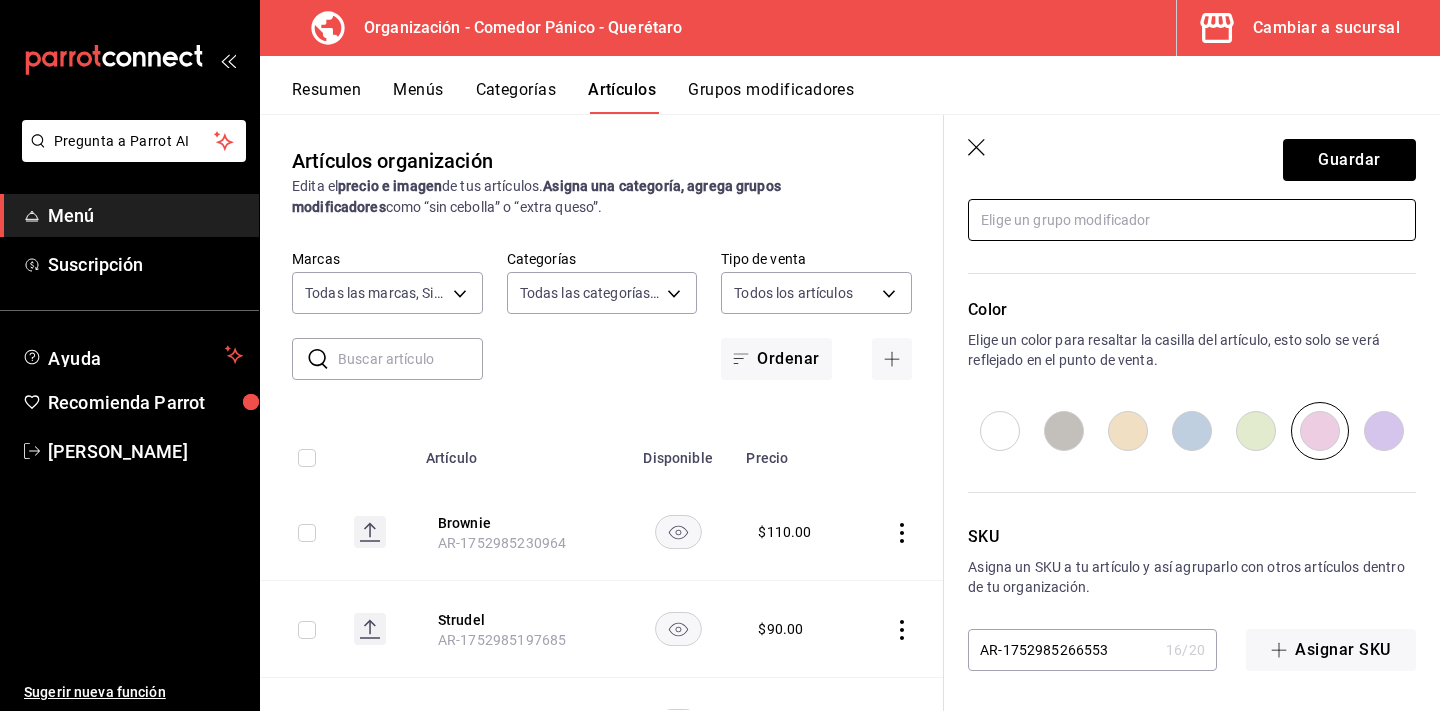 scroll, scrollTop: 954, scrollLeft: 0, axis: vertical 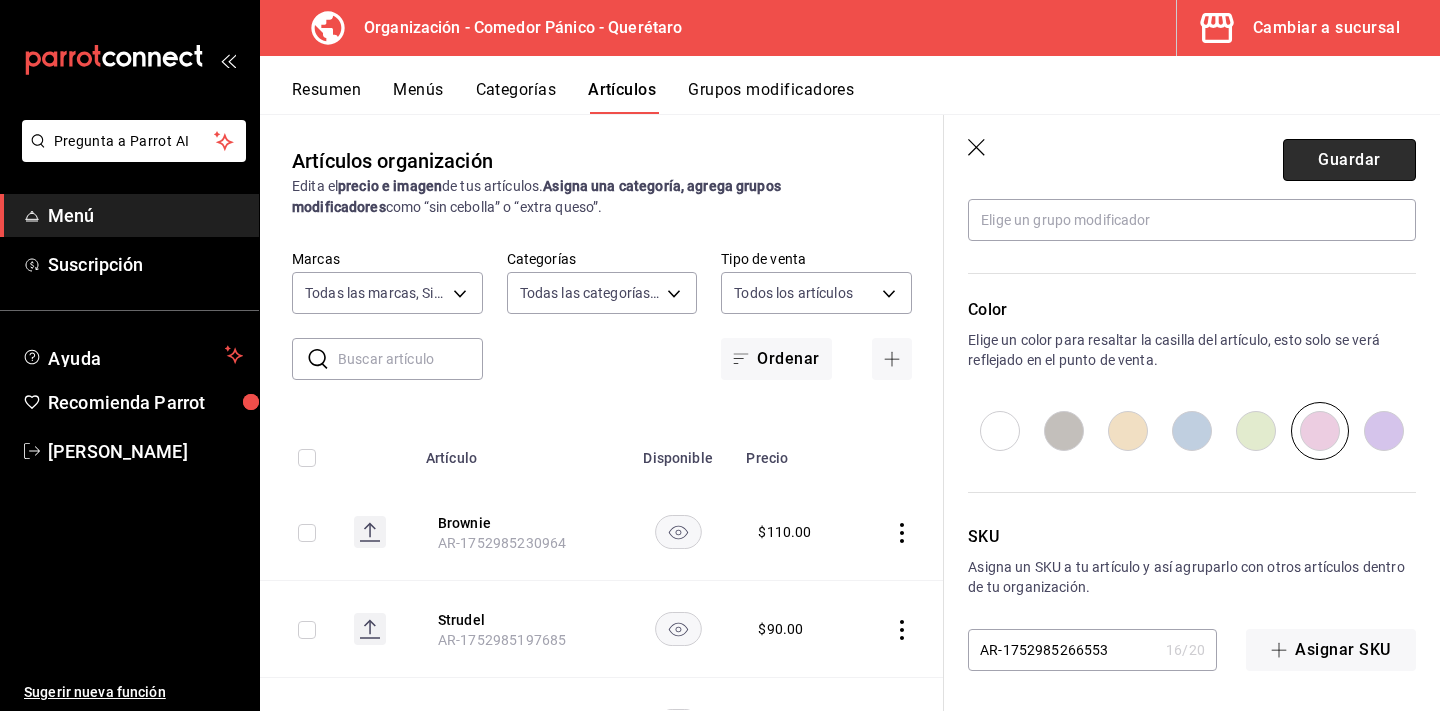 click on "Guardar" at bounding box center [1349, 160] 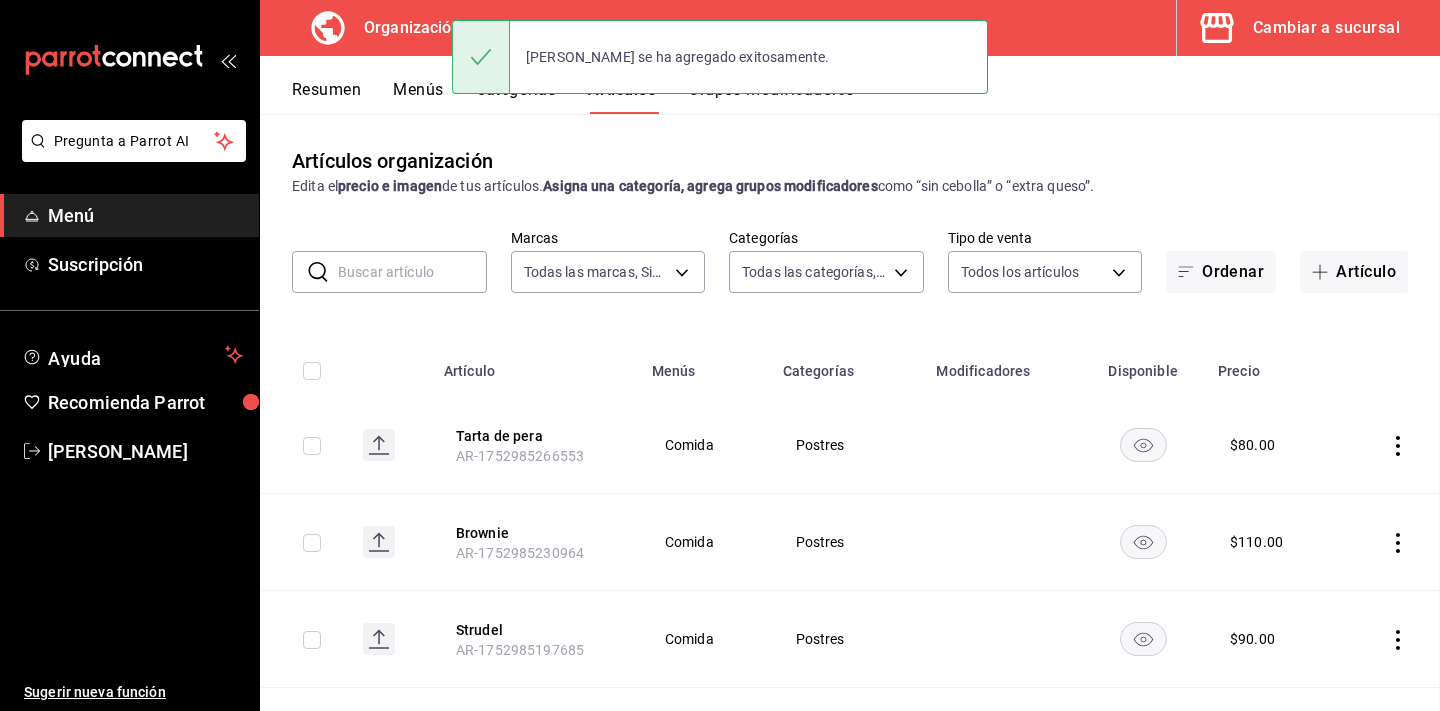 scroll, scrollTop: 0, scrollLeft: 0, axis: both 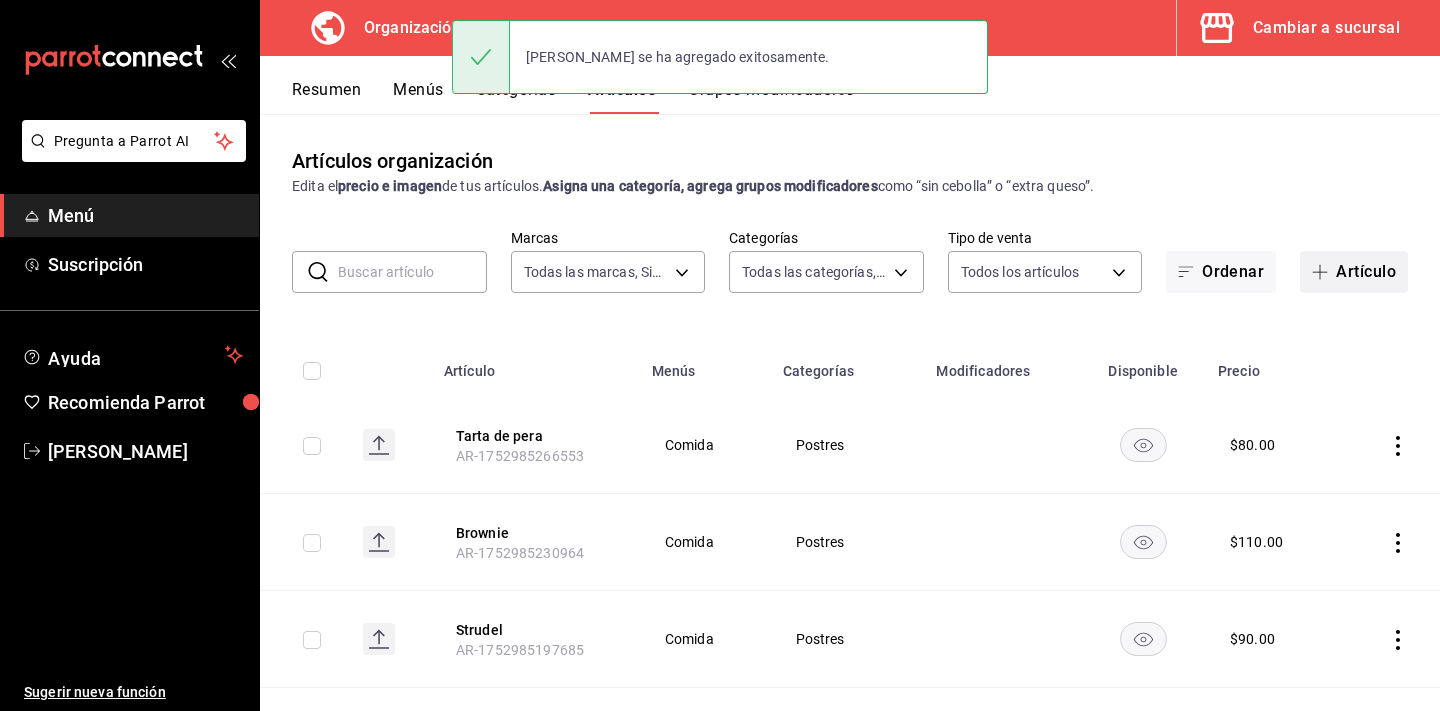 click on "Artículo" at bounding box center [1354, 272] 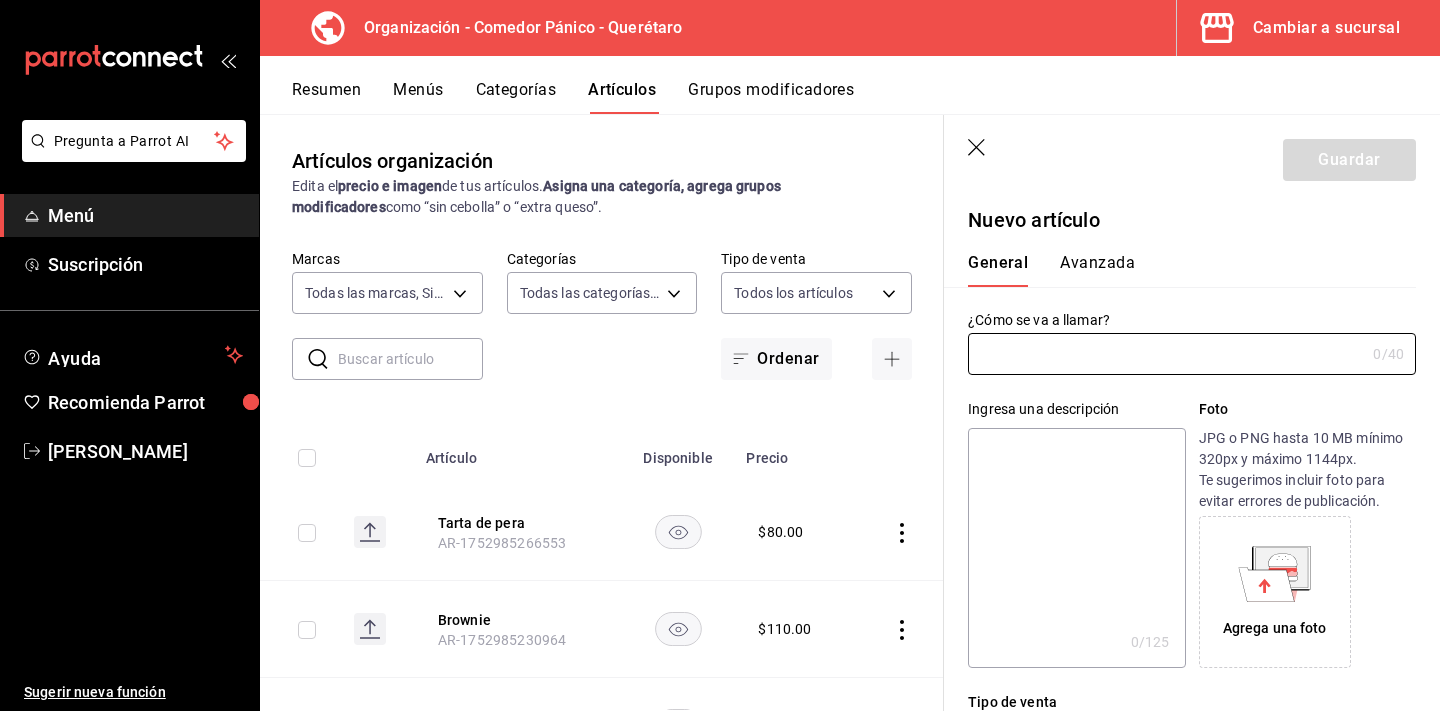 type on "AR-1752985298197" 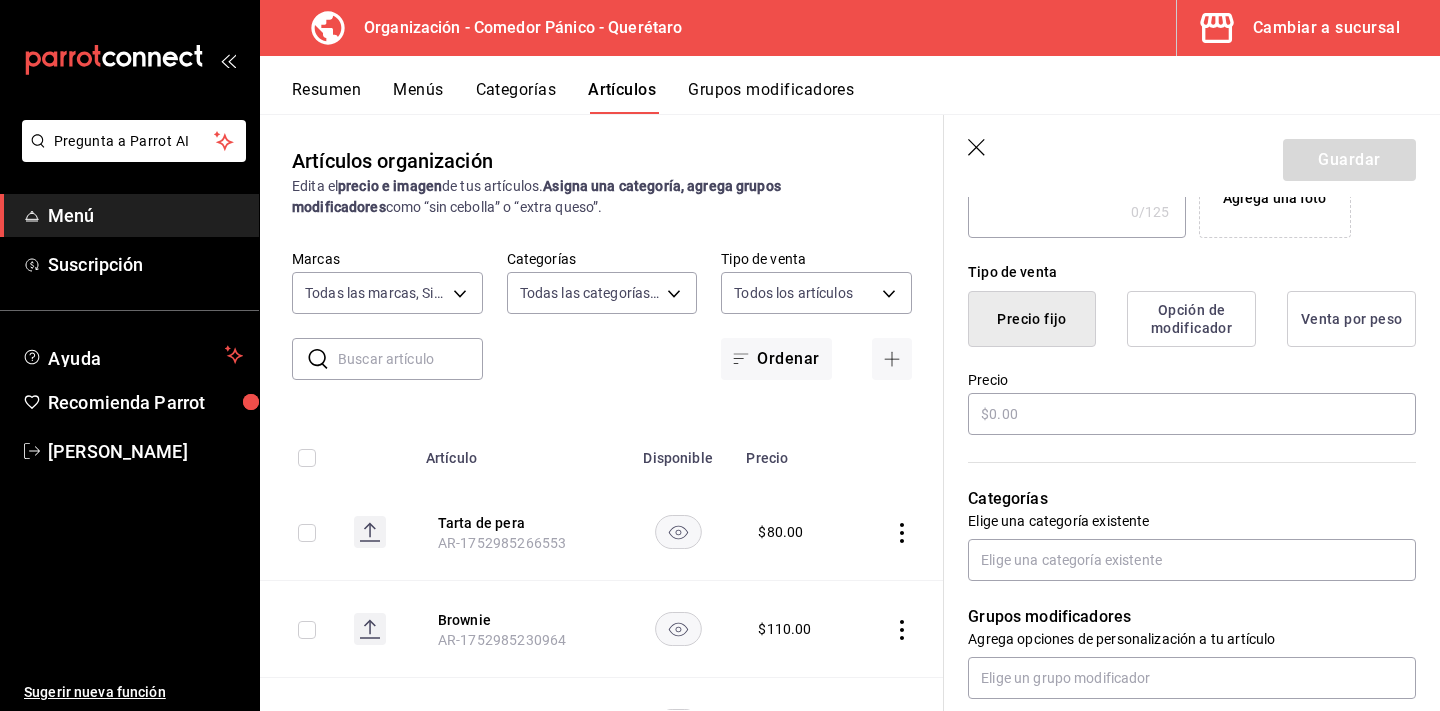 scroll, scrollTop: 443, scrollLeft: 0, axis: vertical 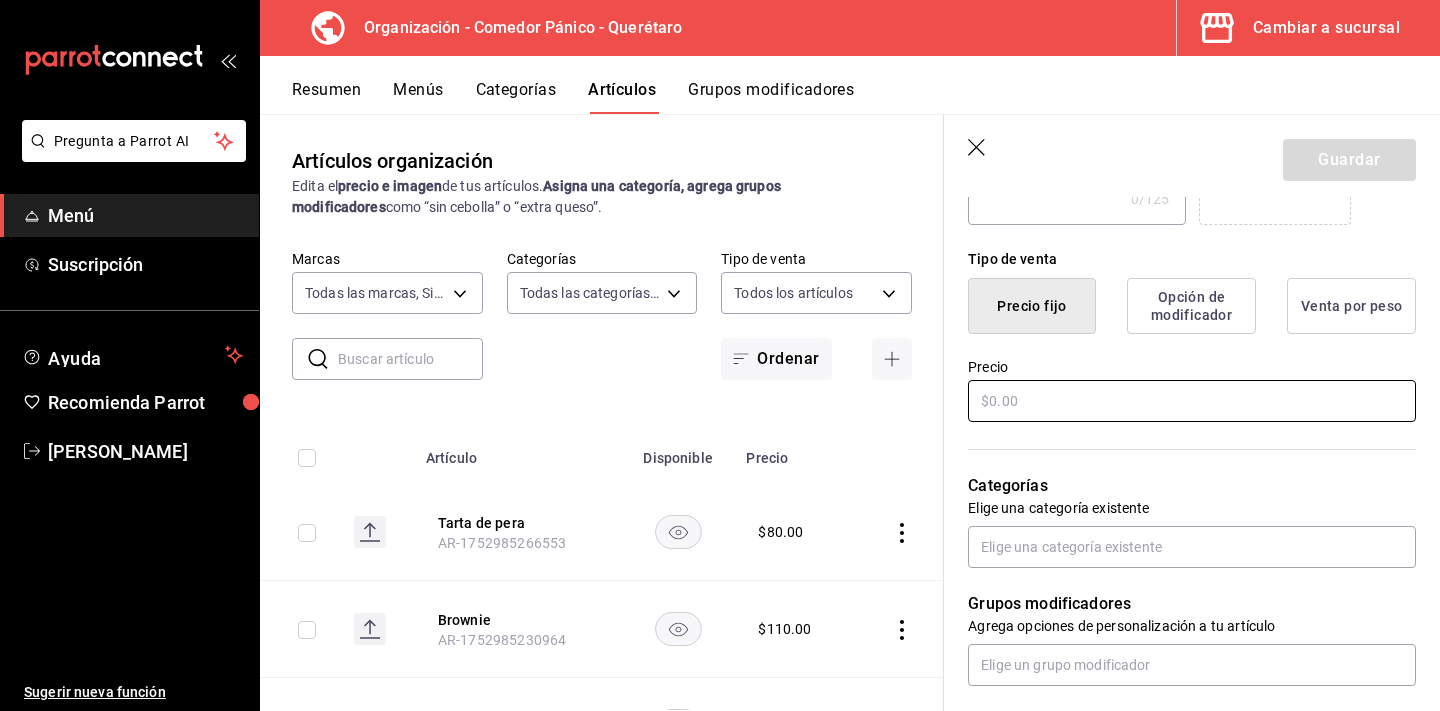 type on "Tarta de queso" 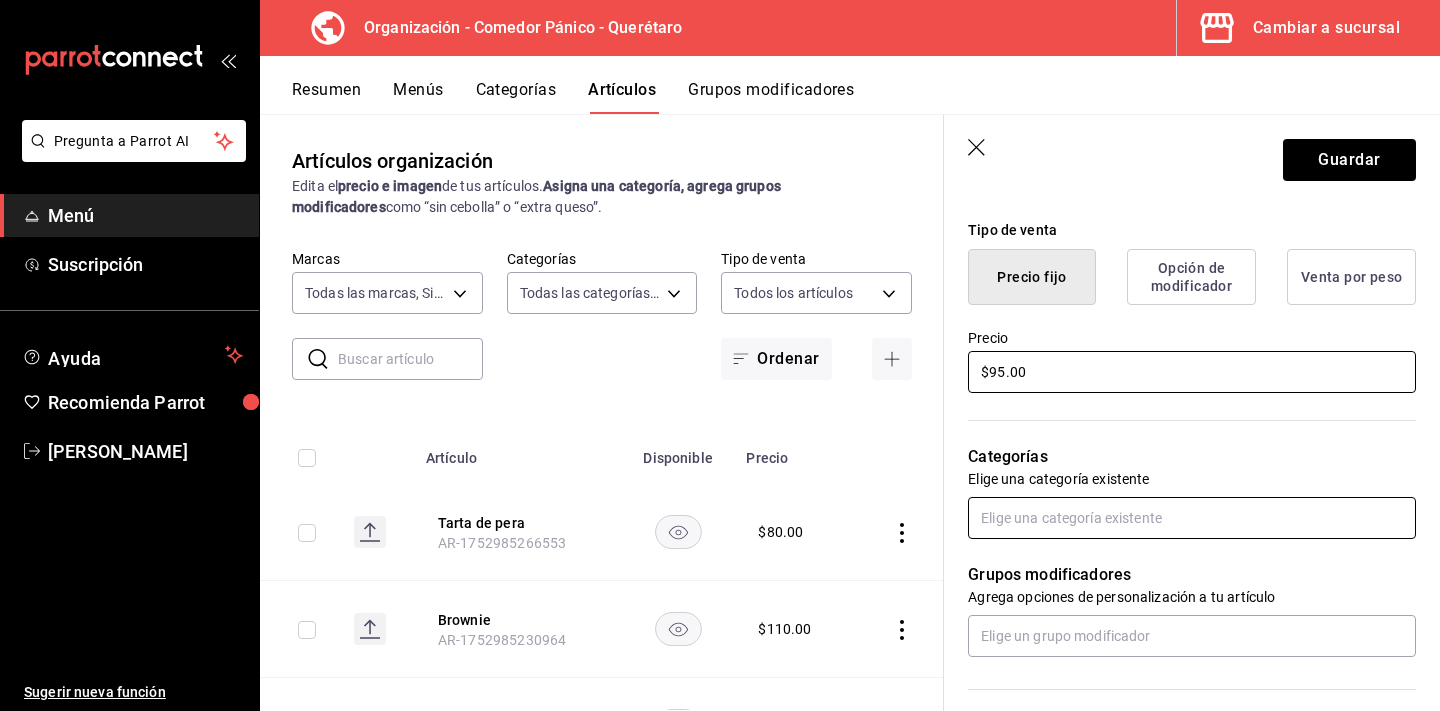 scroll, scrollTop: 490, scrollLeft: 0, axis: vertical 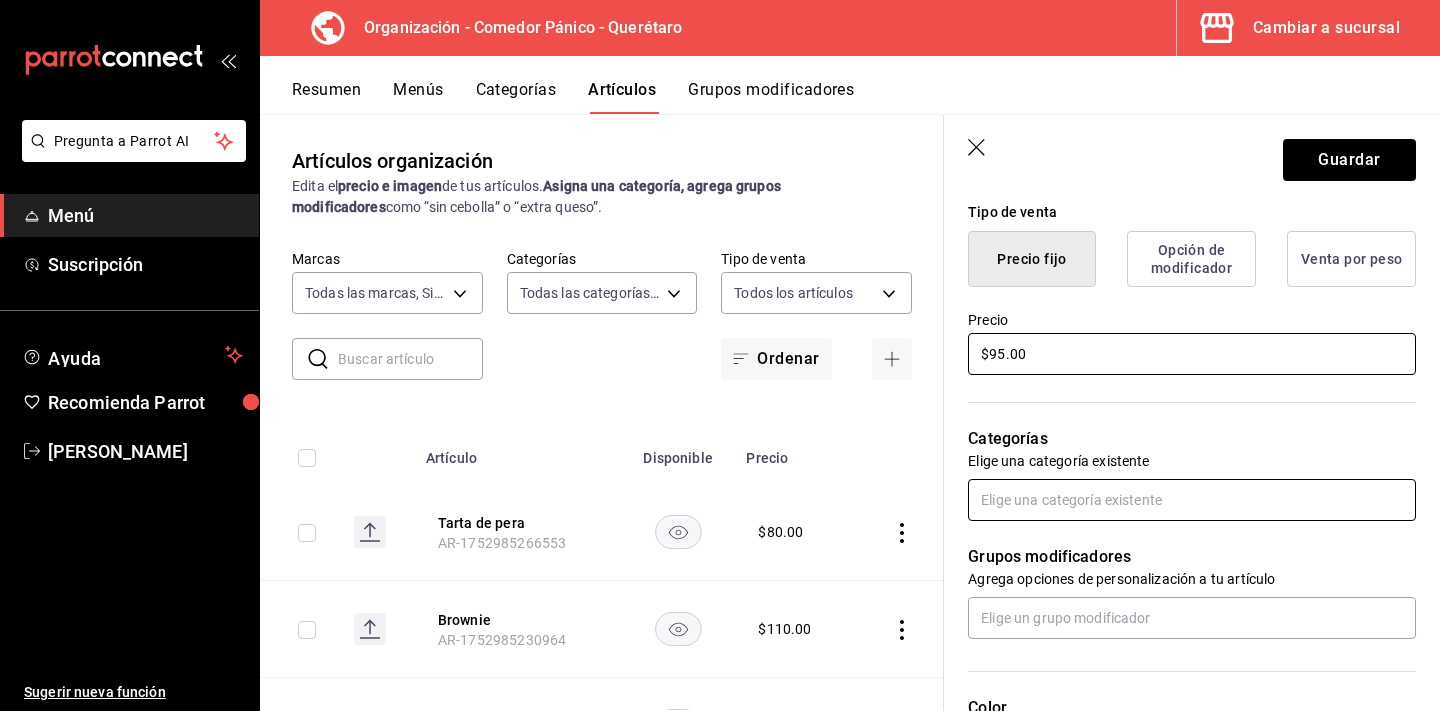 type on "$95.00" 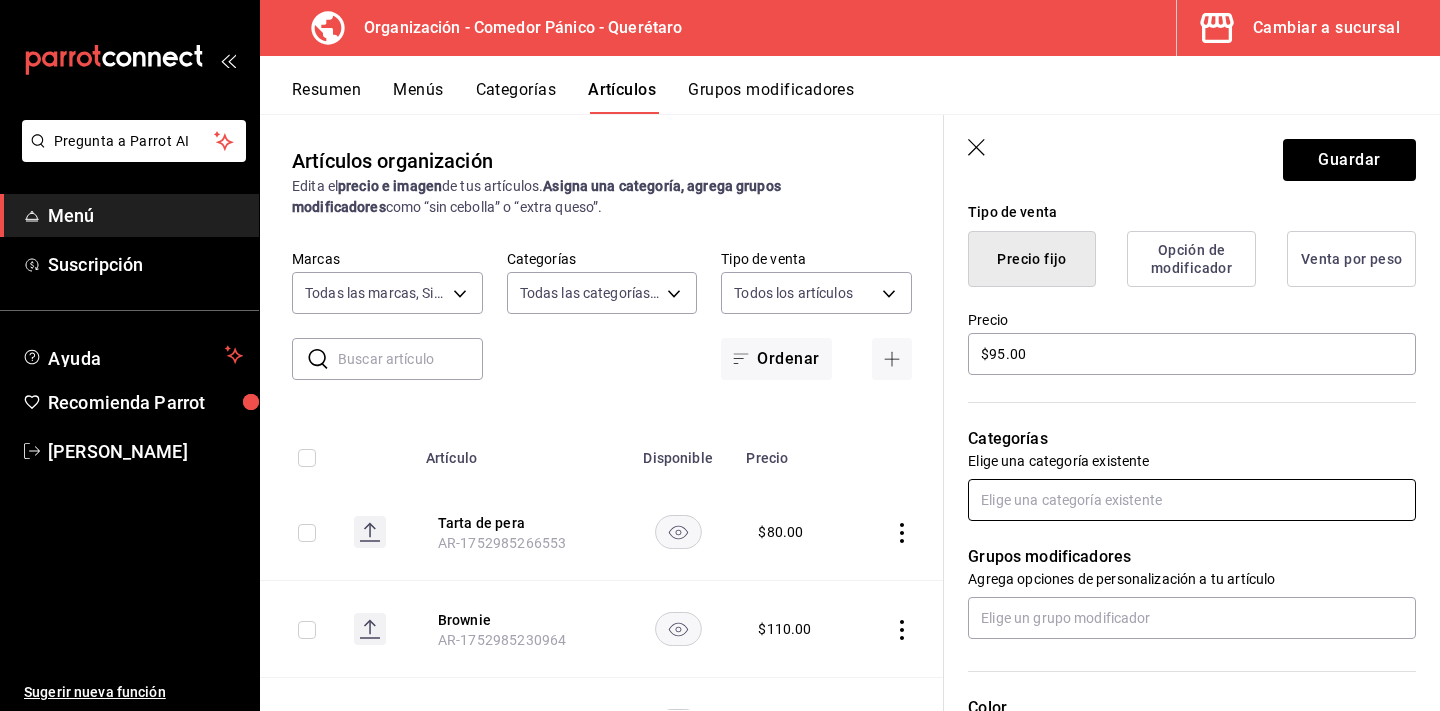 click at bounding box center (1192, 500) 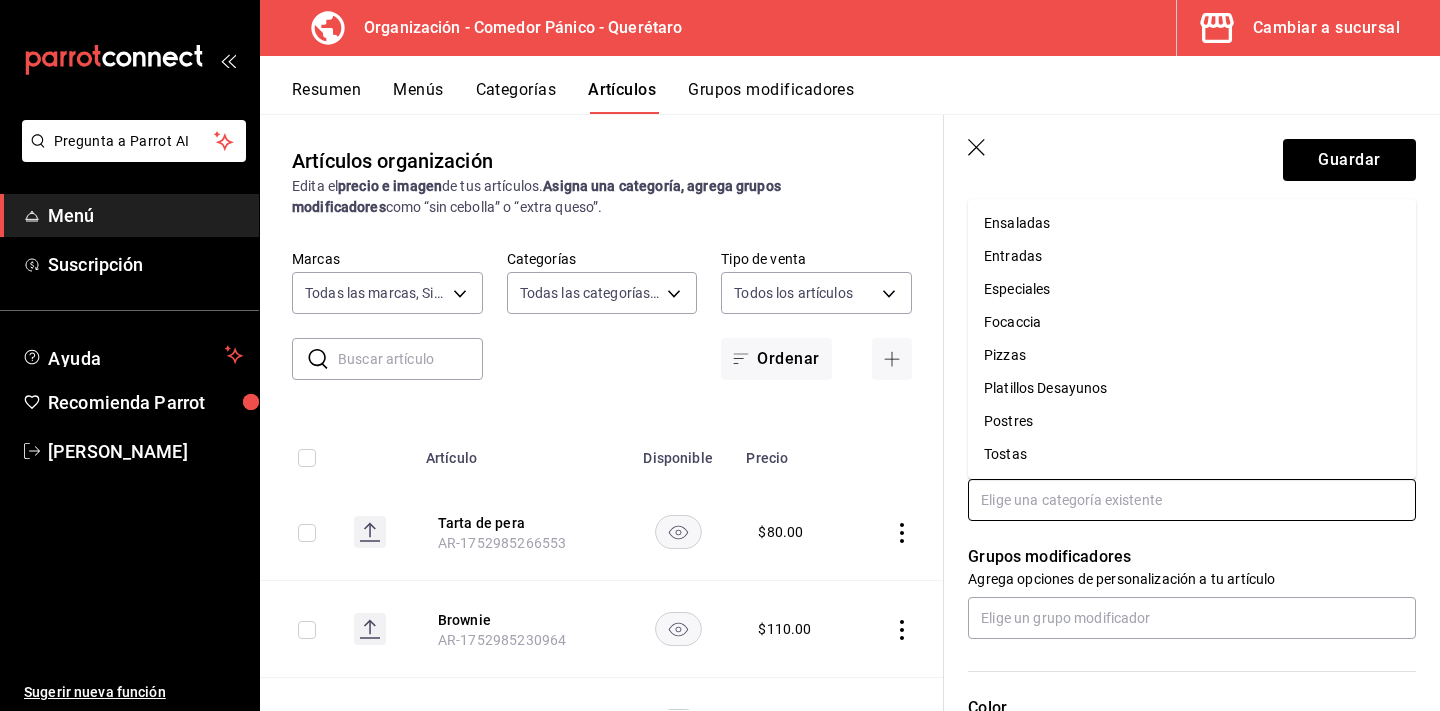 click on "Postres" at bounding box center (1192, 421) 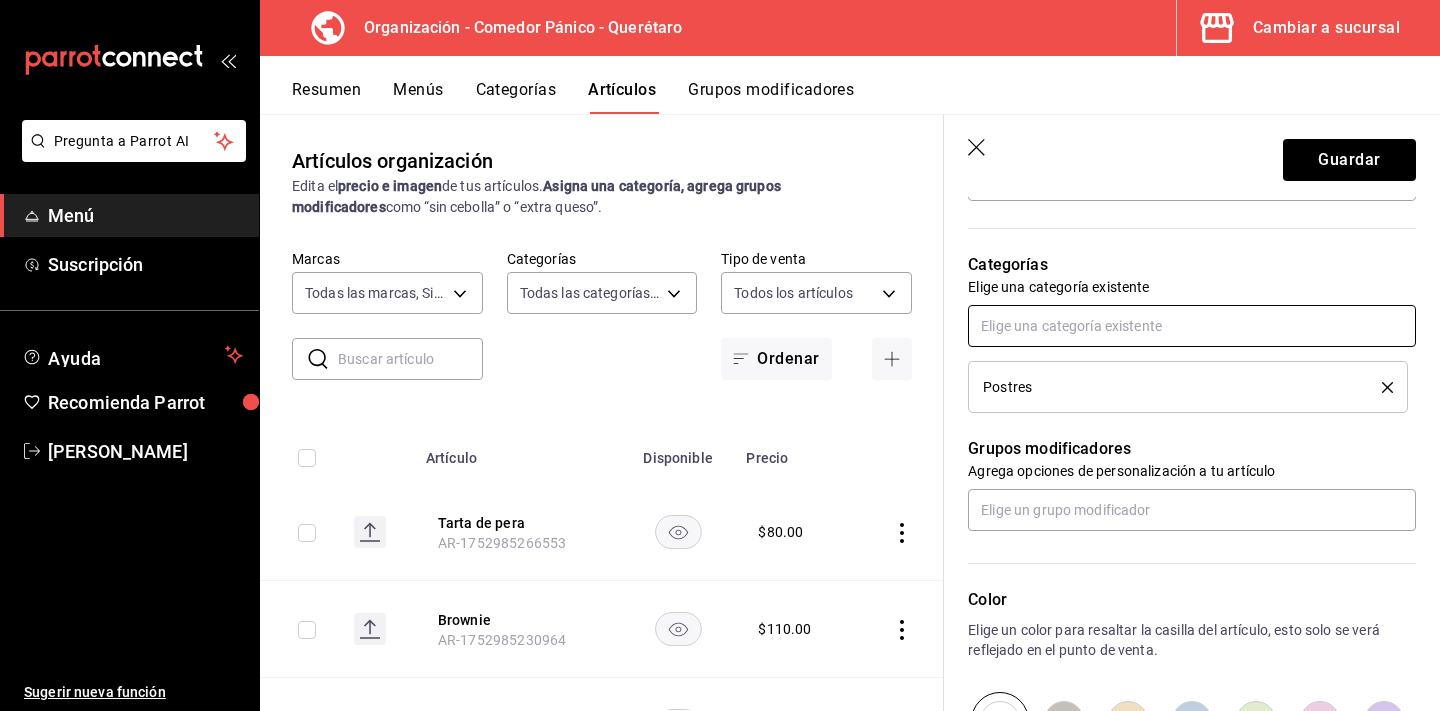 scroll, scrollTop: 739, scrollLeft: 0, axis: vertical 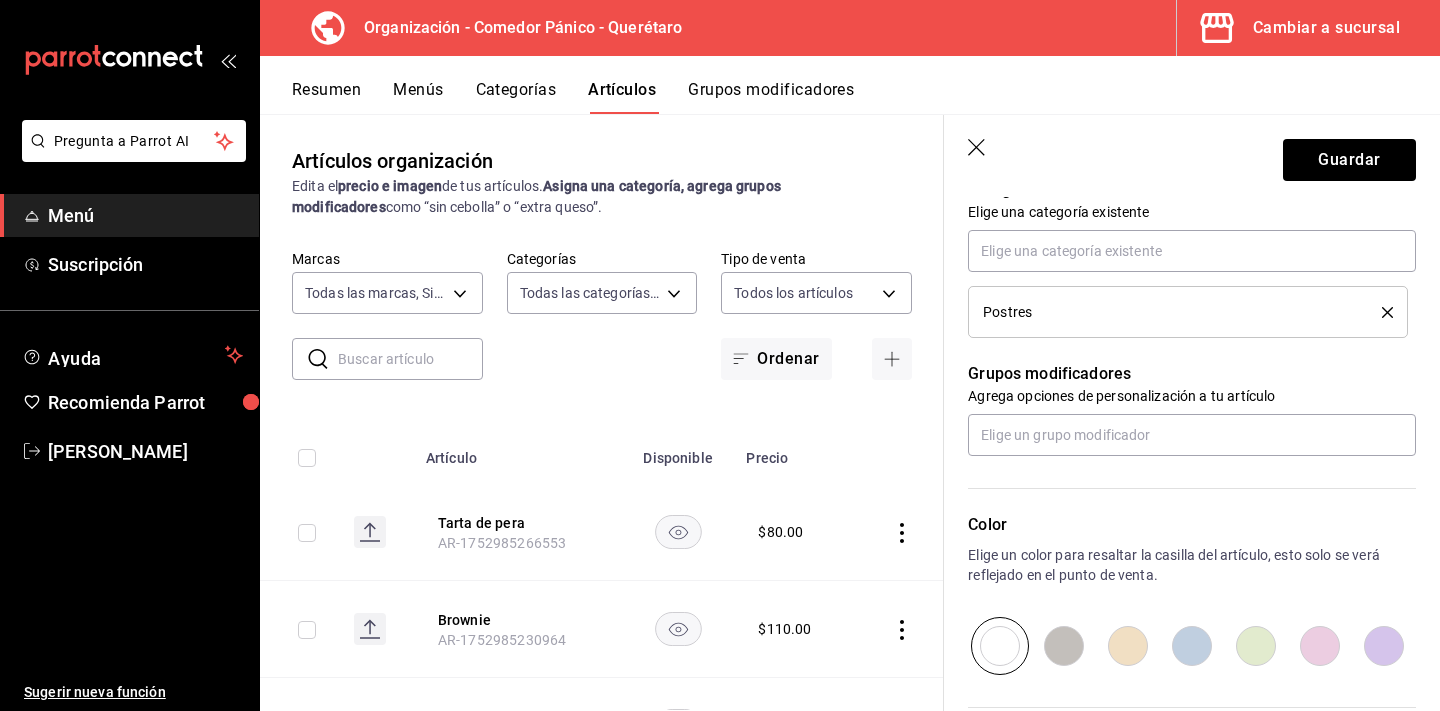 click at bounding box center [1320, 646] 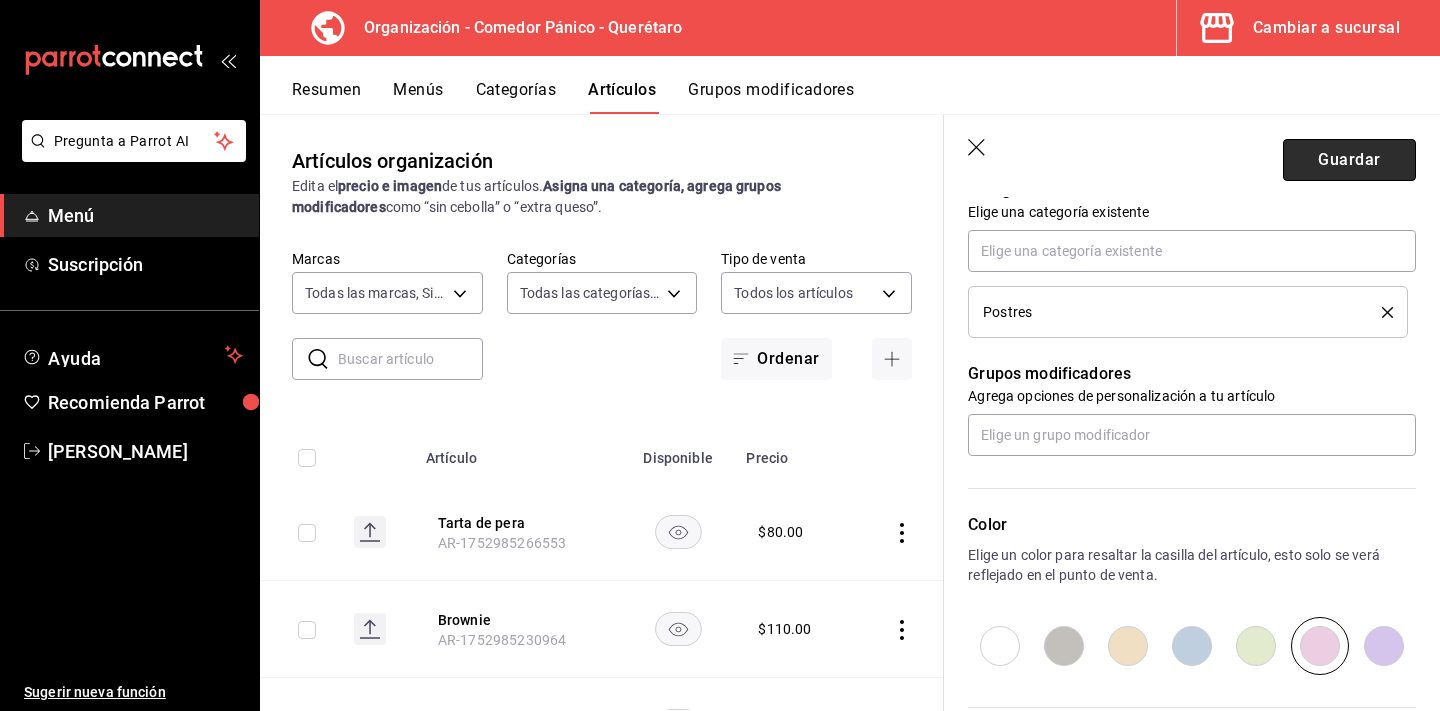 click on "Guardar" at bounding box center [1349, 160] 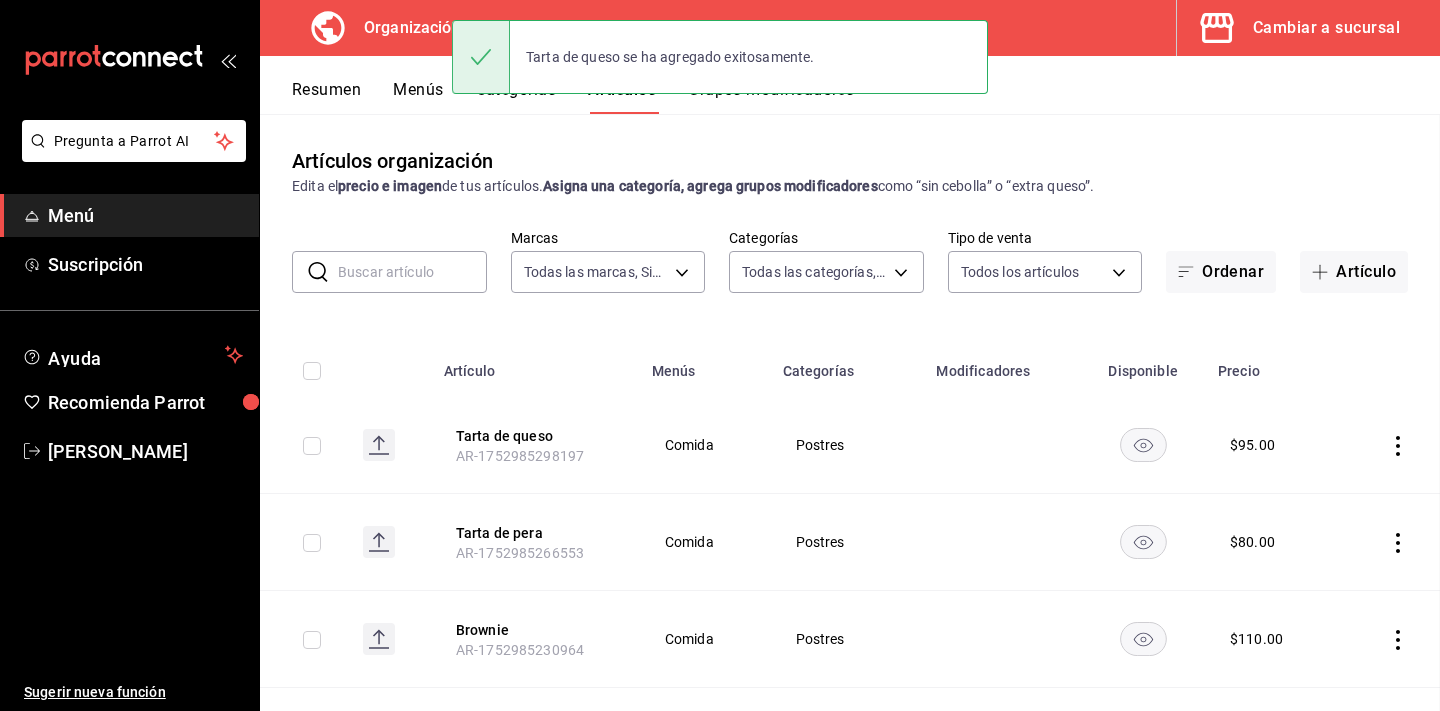 scroll, scrollTop: 0, scrollLeft: 0, axis: both 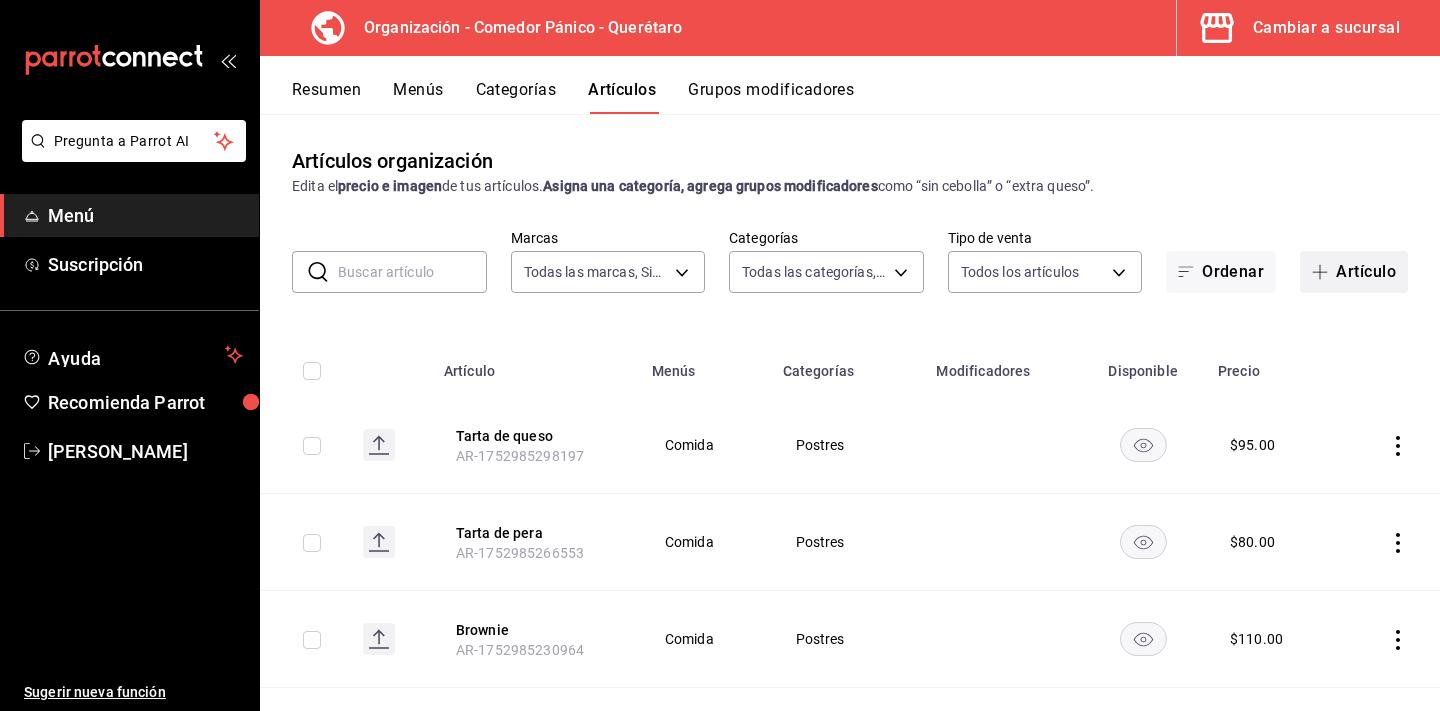 click on "Artículo" at bounding box center [1354, 272] 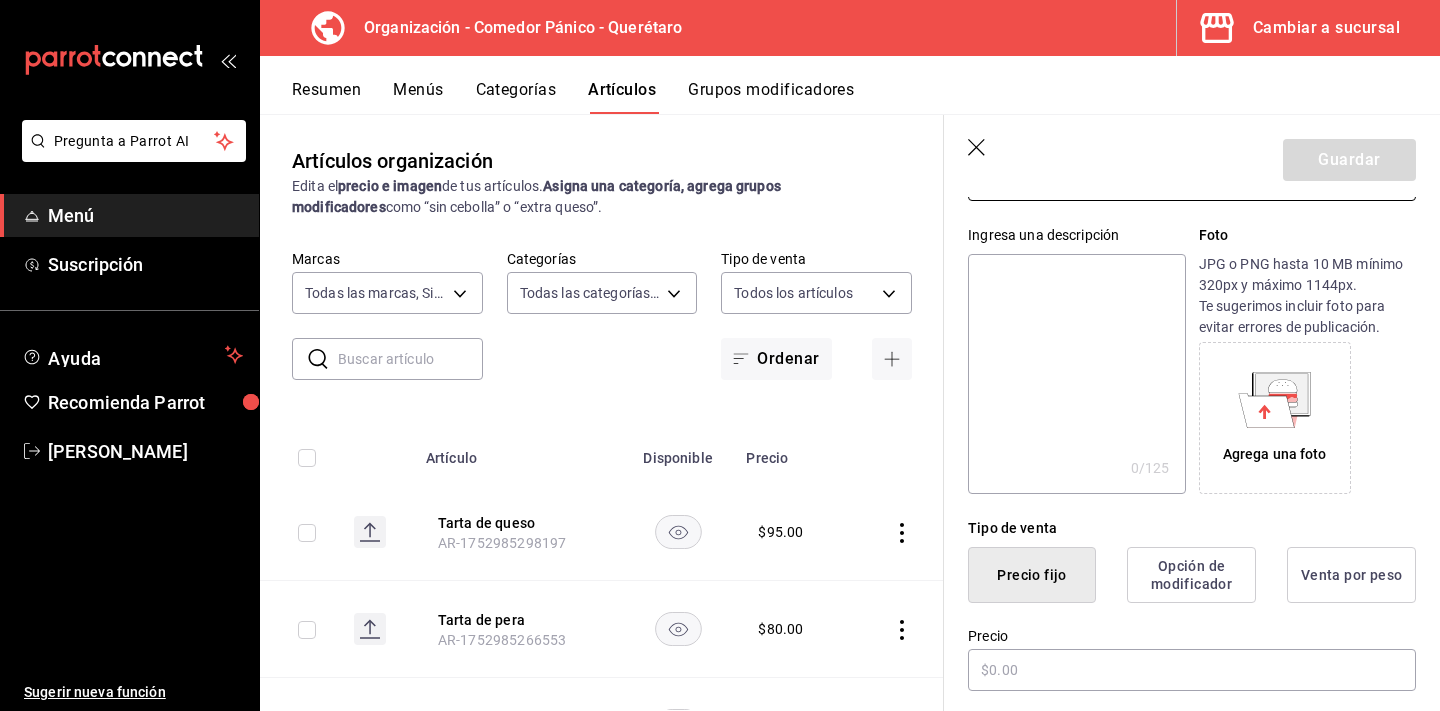 scroll, scrollTop: 176, scrollLeft: 0, axis: vertical 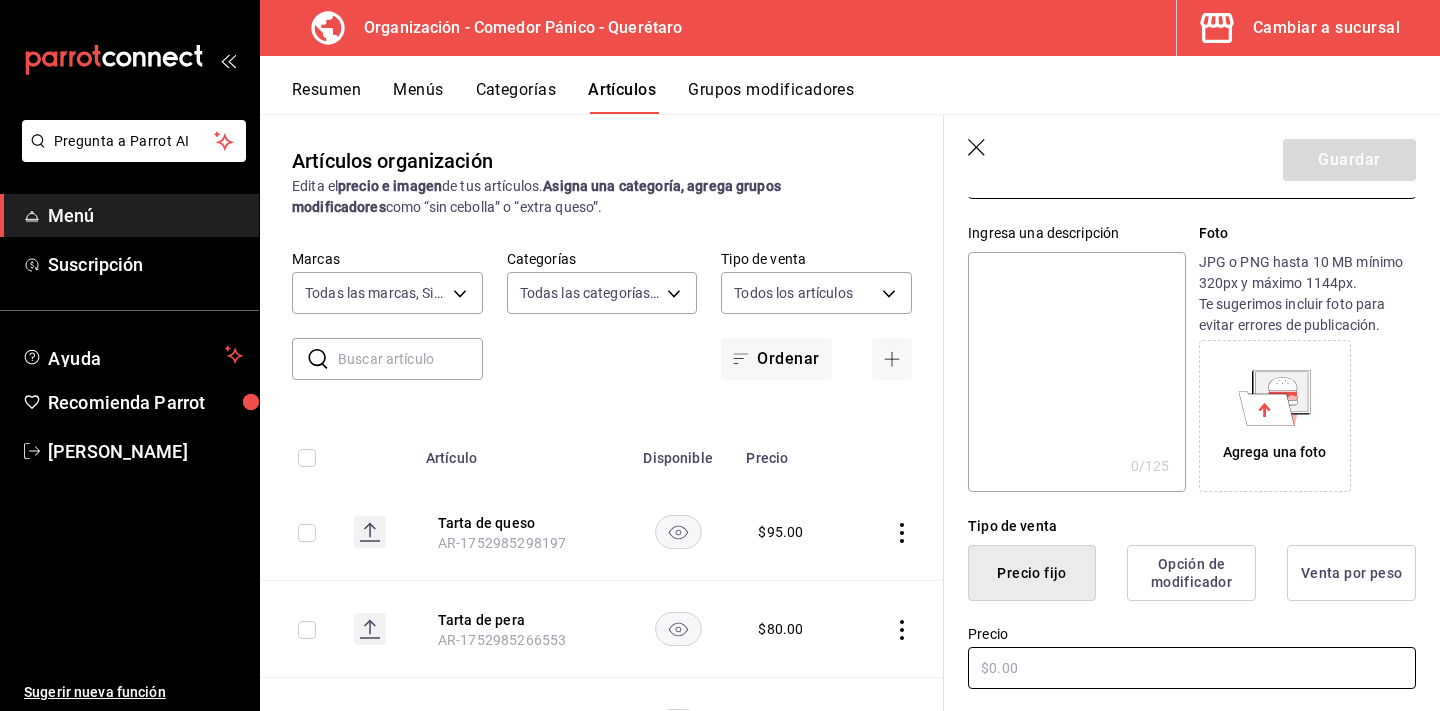 type on "Tarta de chocolate" 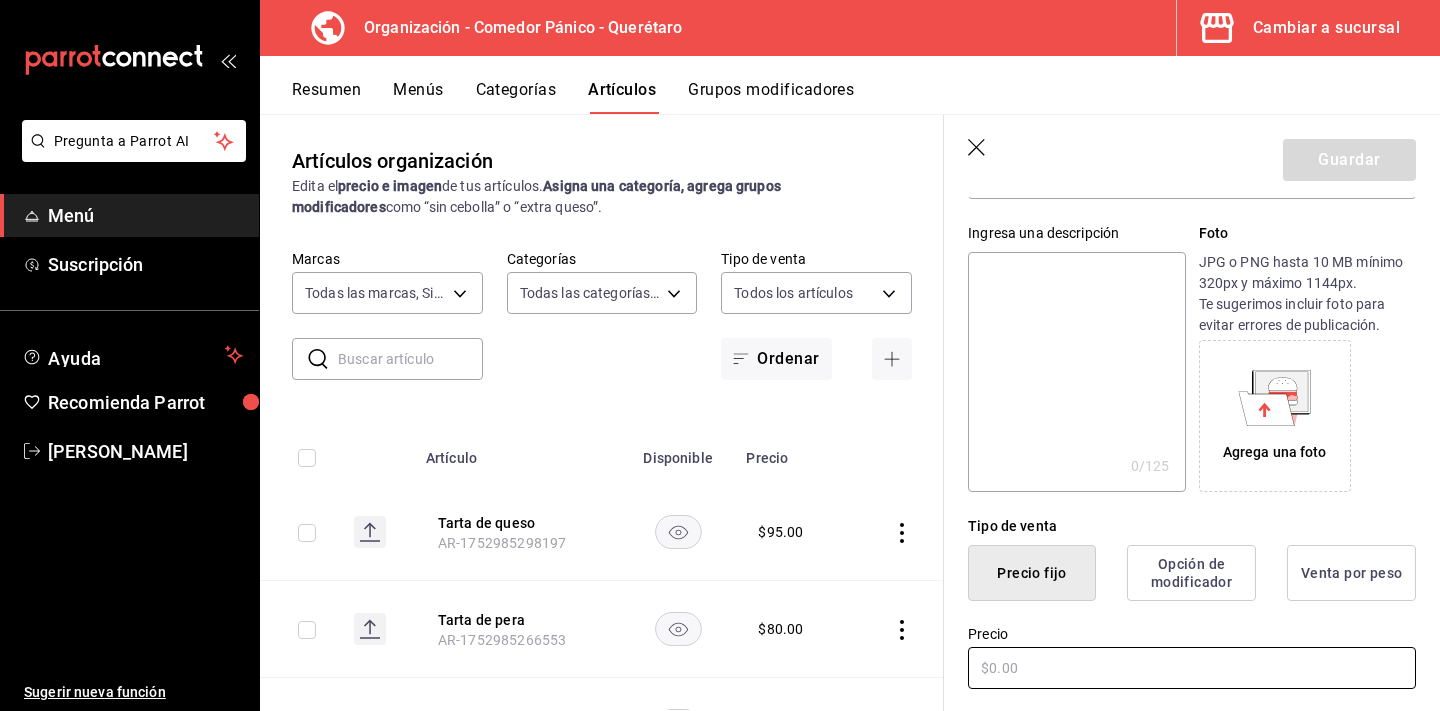 click at bounding box center [1192, 668] 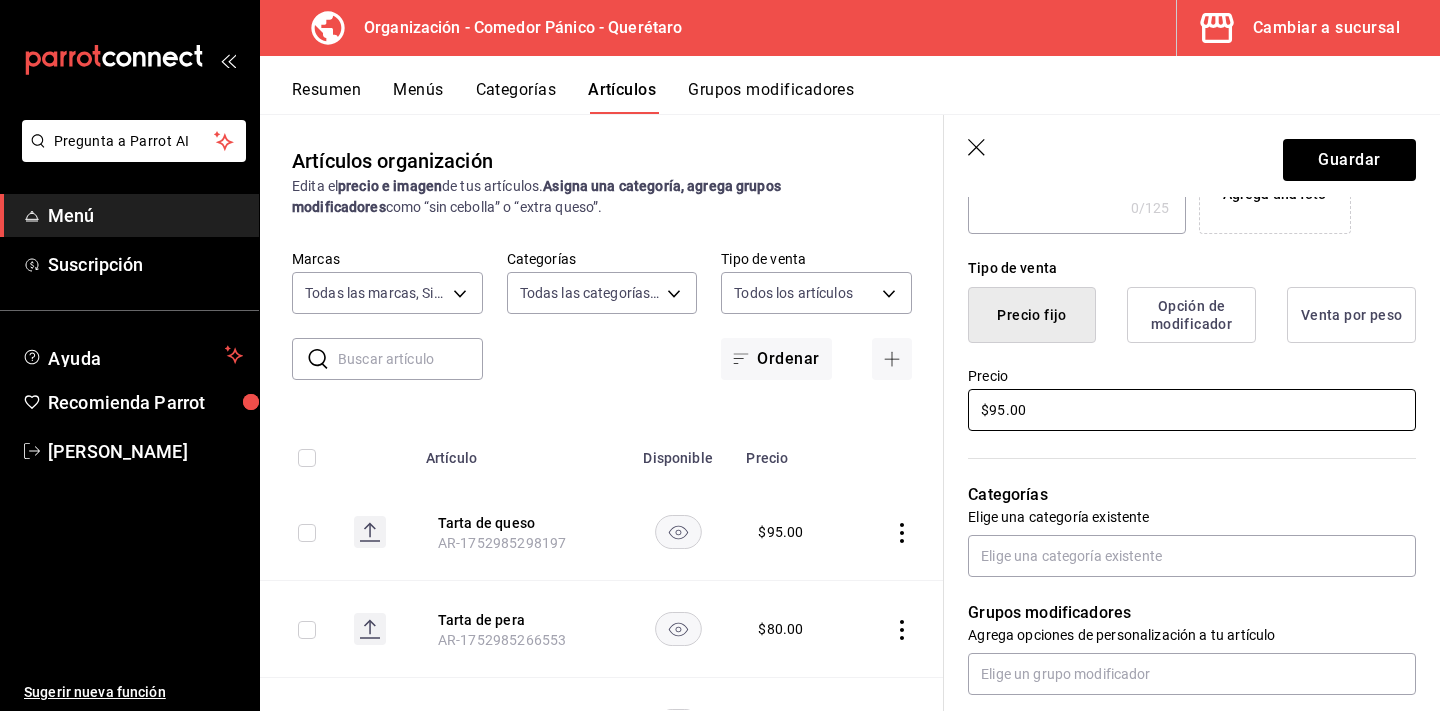 scroll, scrollTop: 441, scrollLeft: 0, axis: vertical 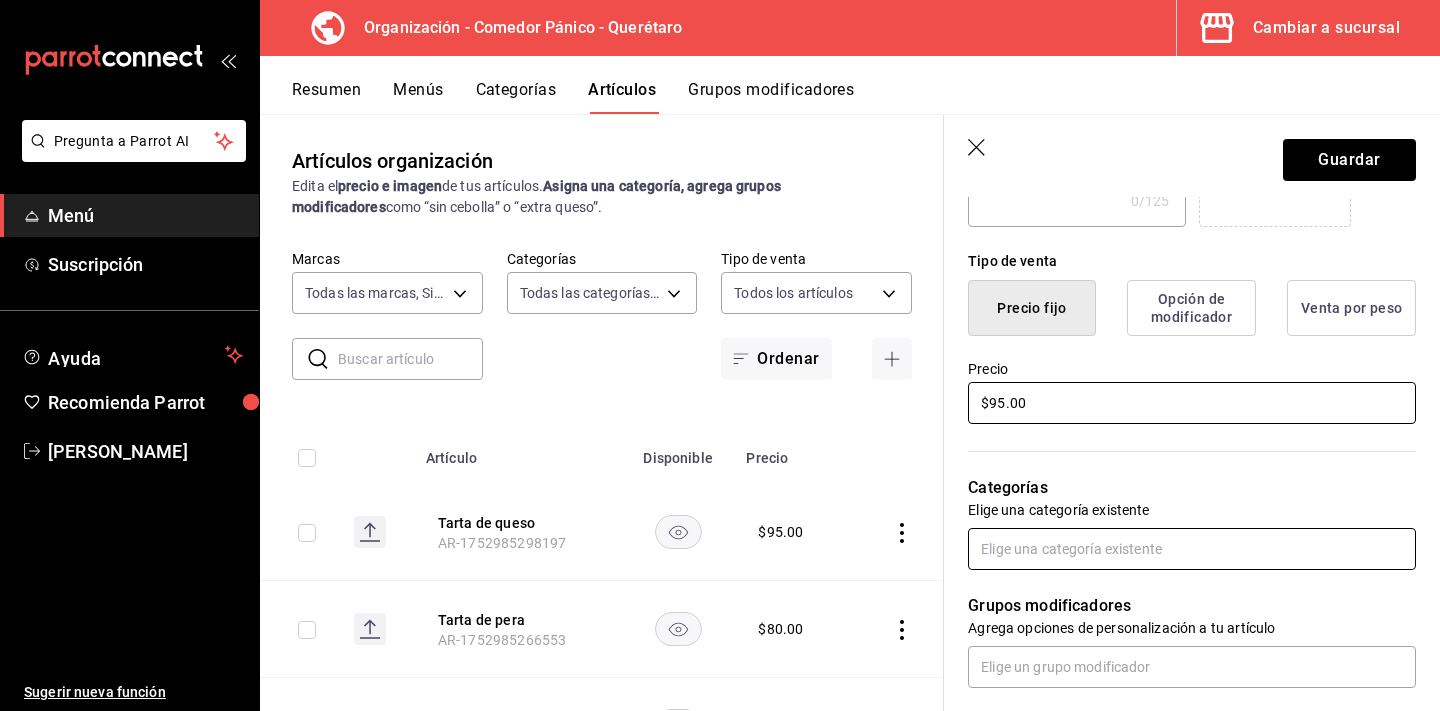 type on "$95.00" 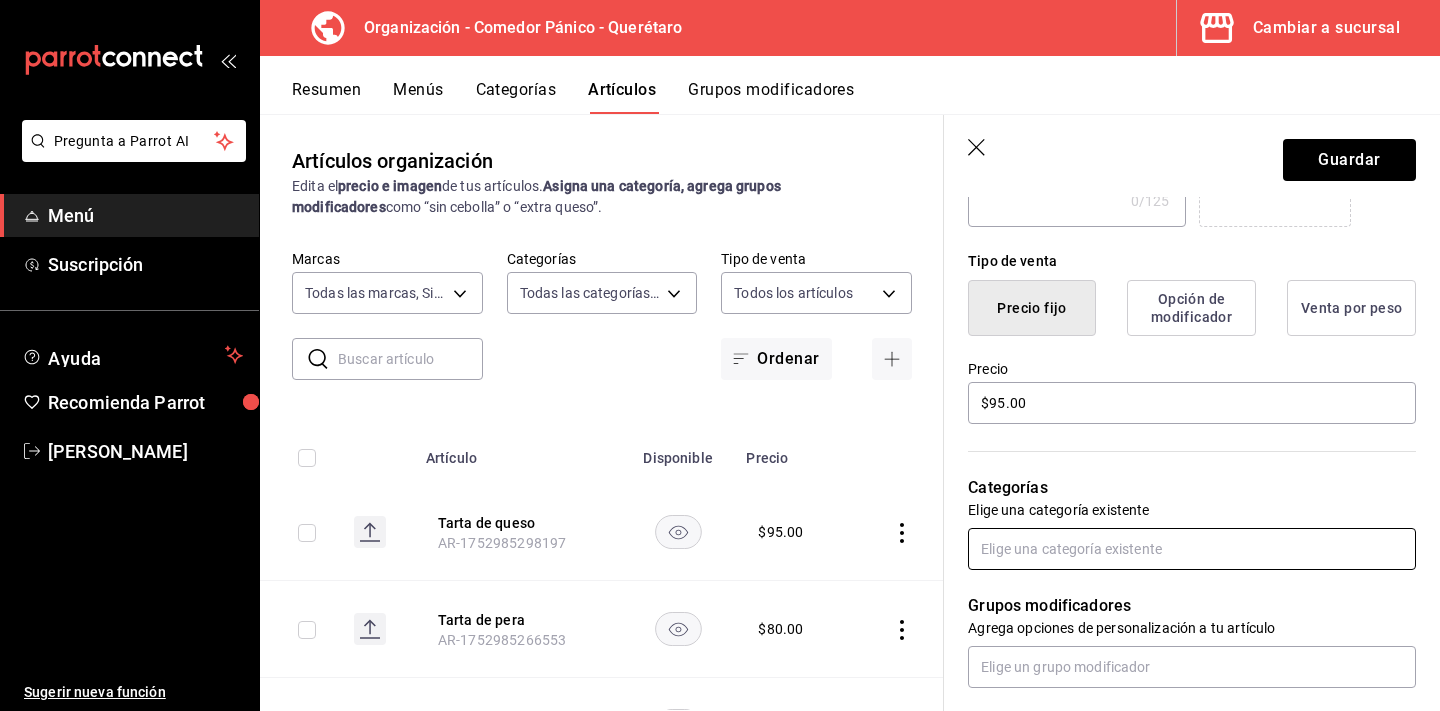 click at bounding box center [1192, 549] 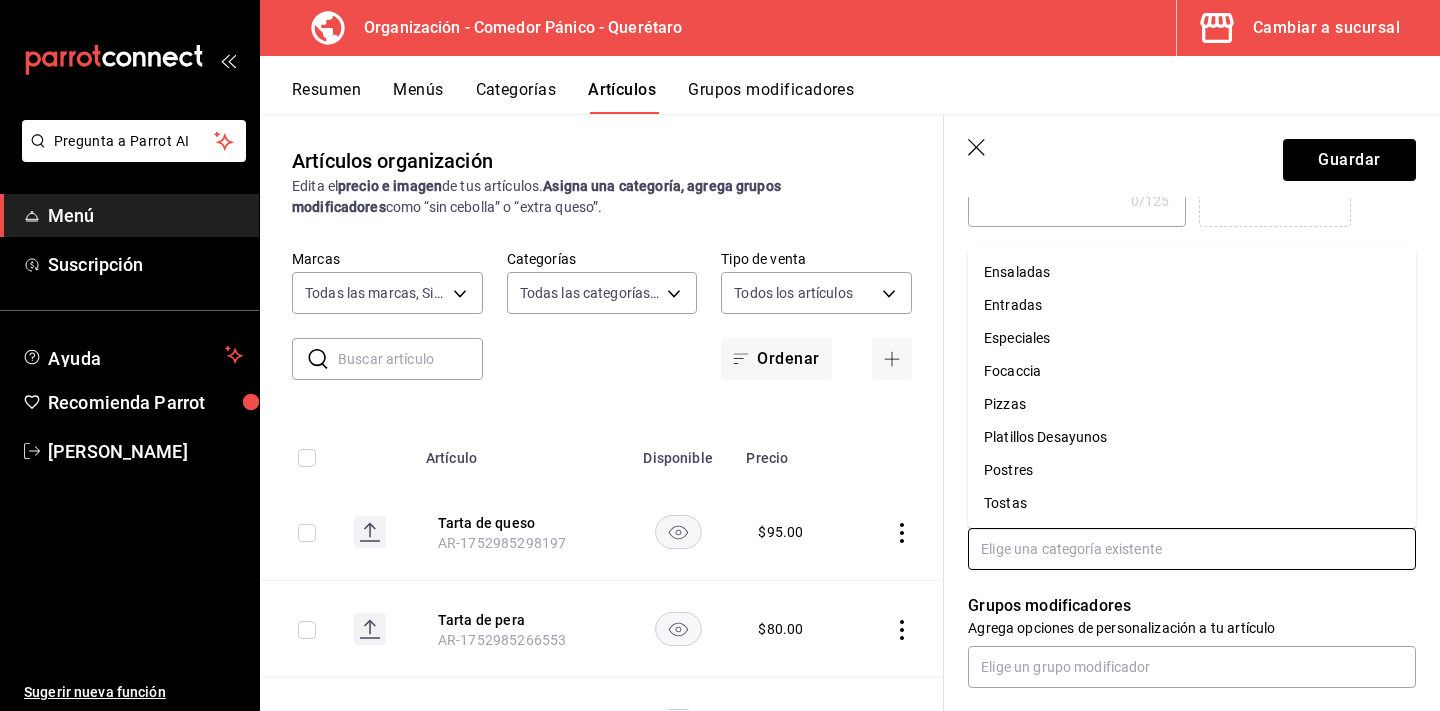click on "Postres" at bounding box center (1192, 470) 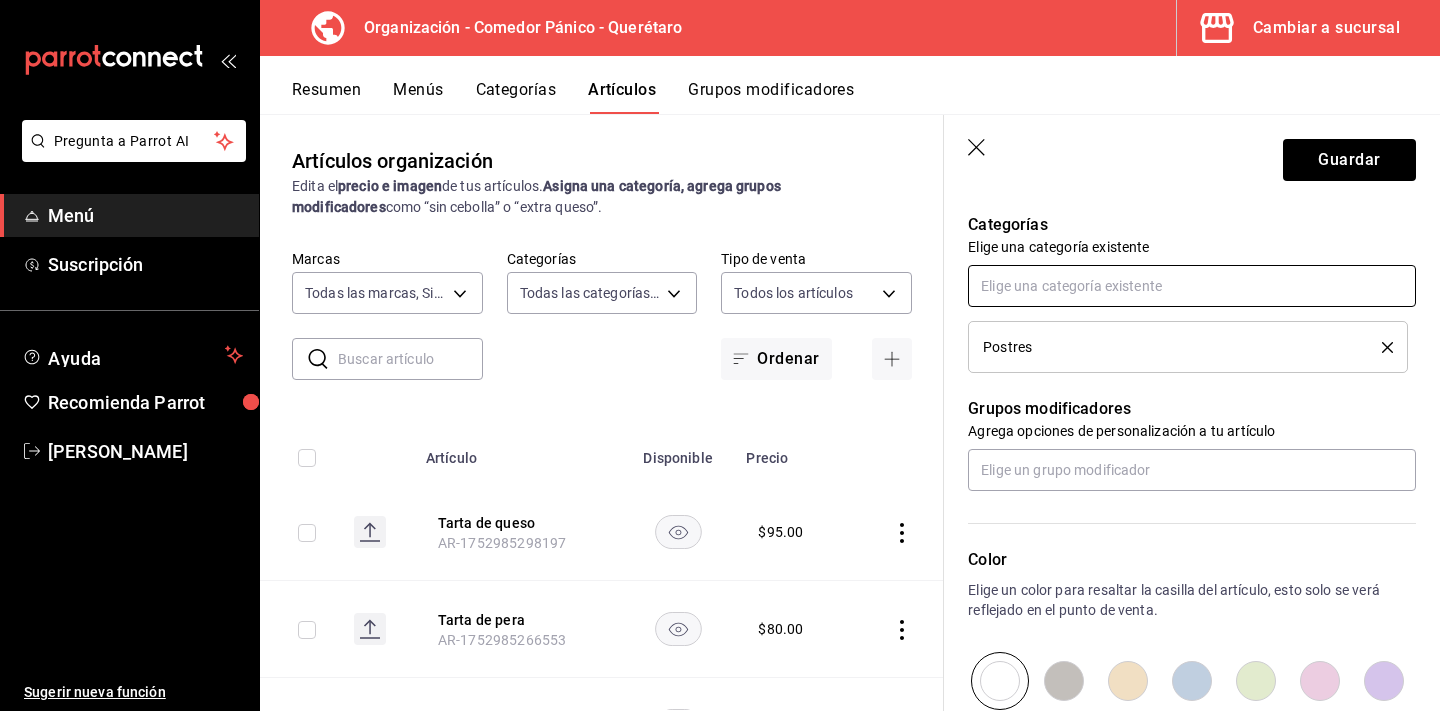 scroll, scrollTop: 765, scrollLeft: 0, axis: vertical 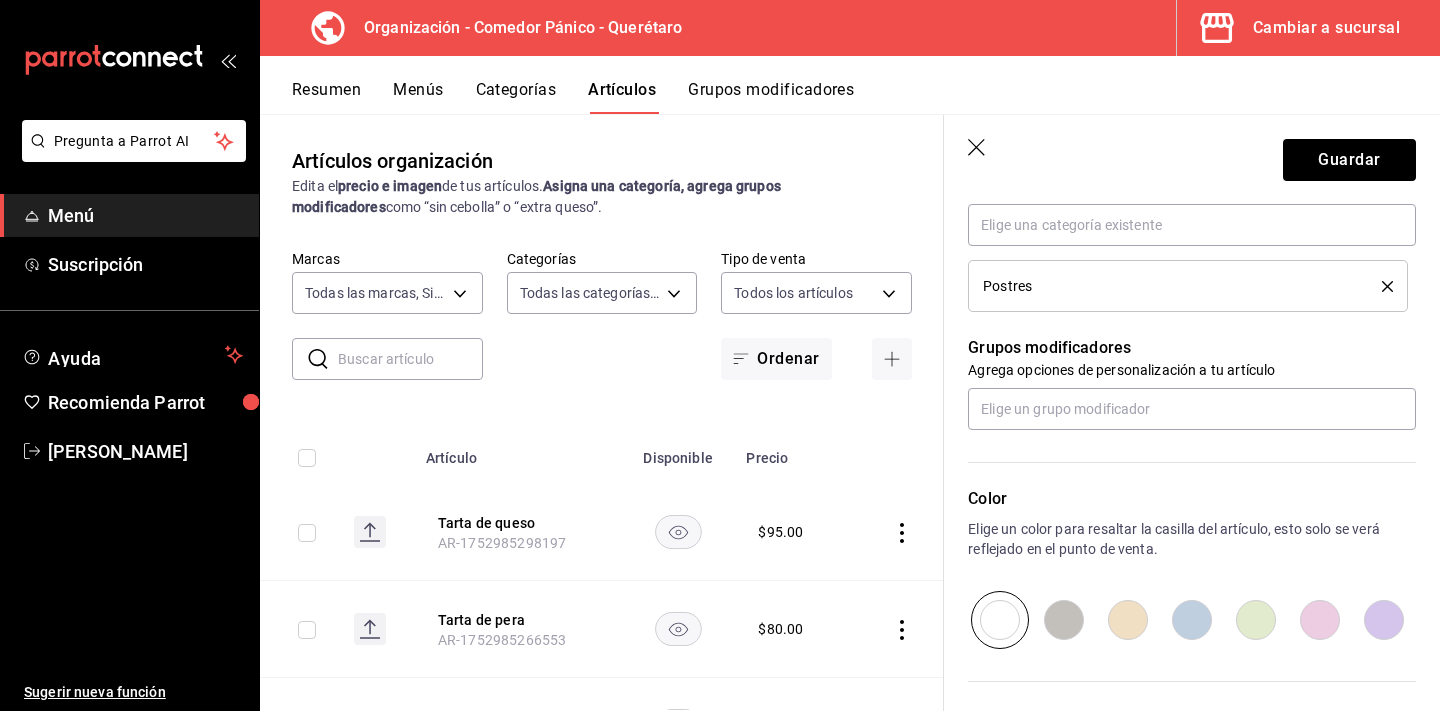 click at bounding box center (1320, 620) 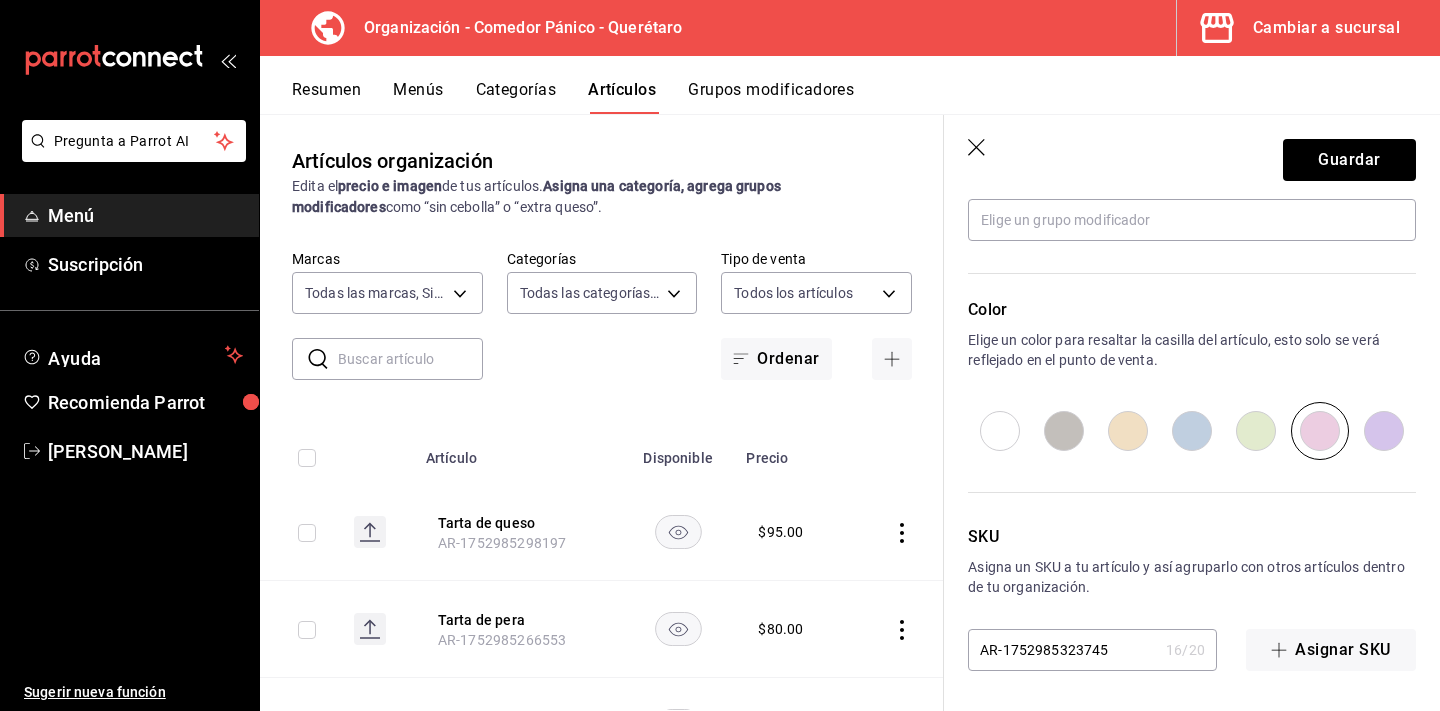 scroll, scrollTop: 954, scrollLeft: 0, axis: vertical 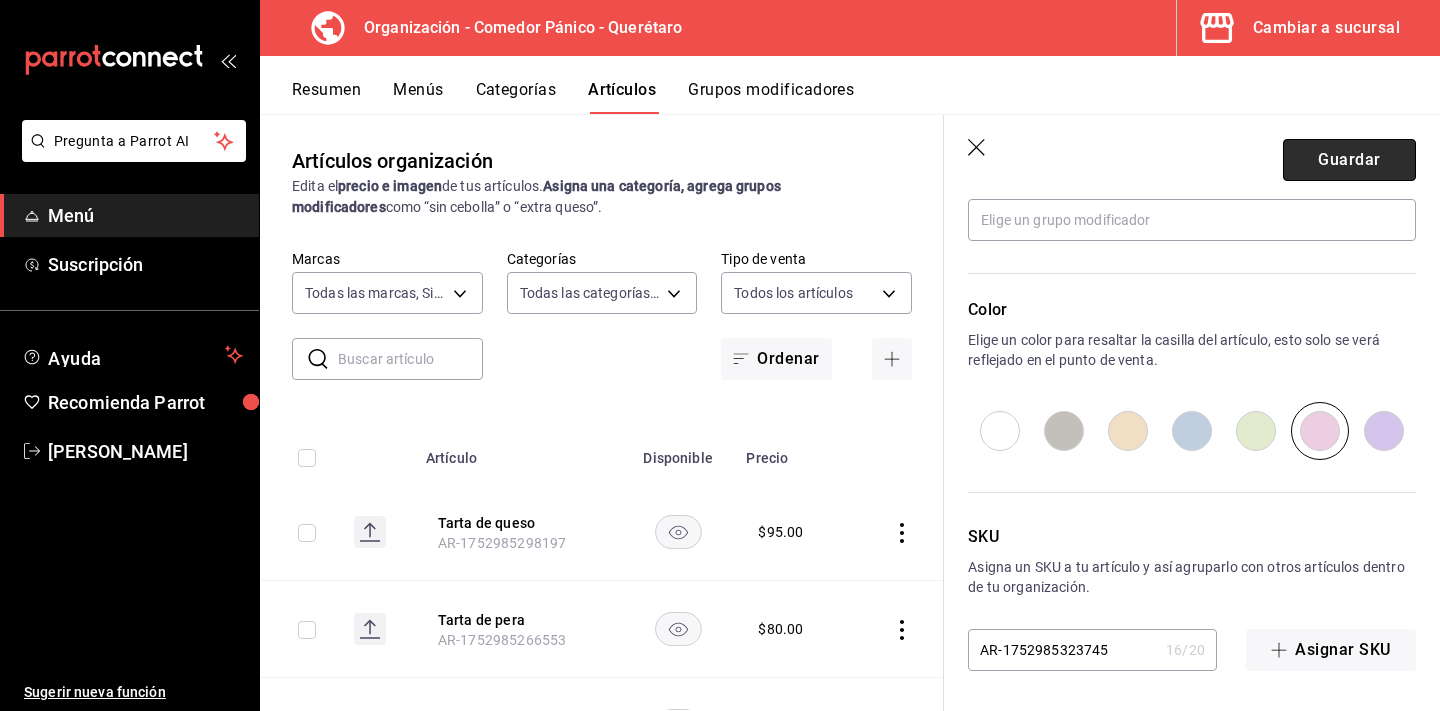 click on "Guardar" at bounding box center [1349, 160] 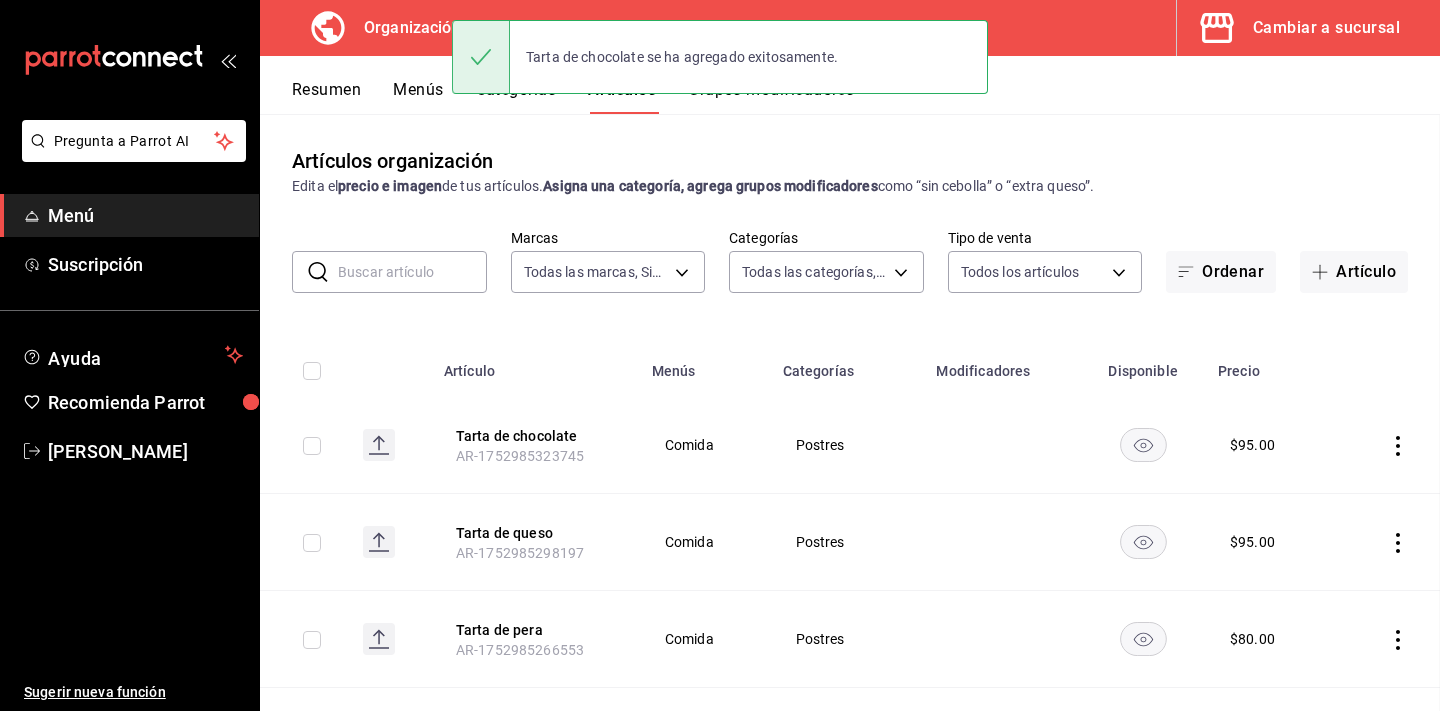 scroll, scrollTop: 0, scrollLeft: 0, axis: both 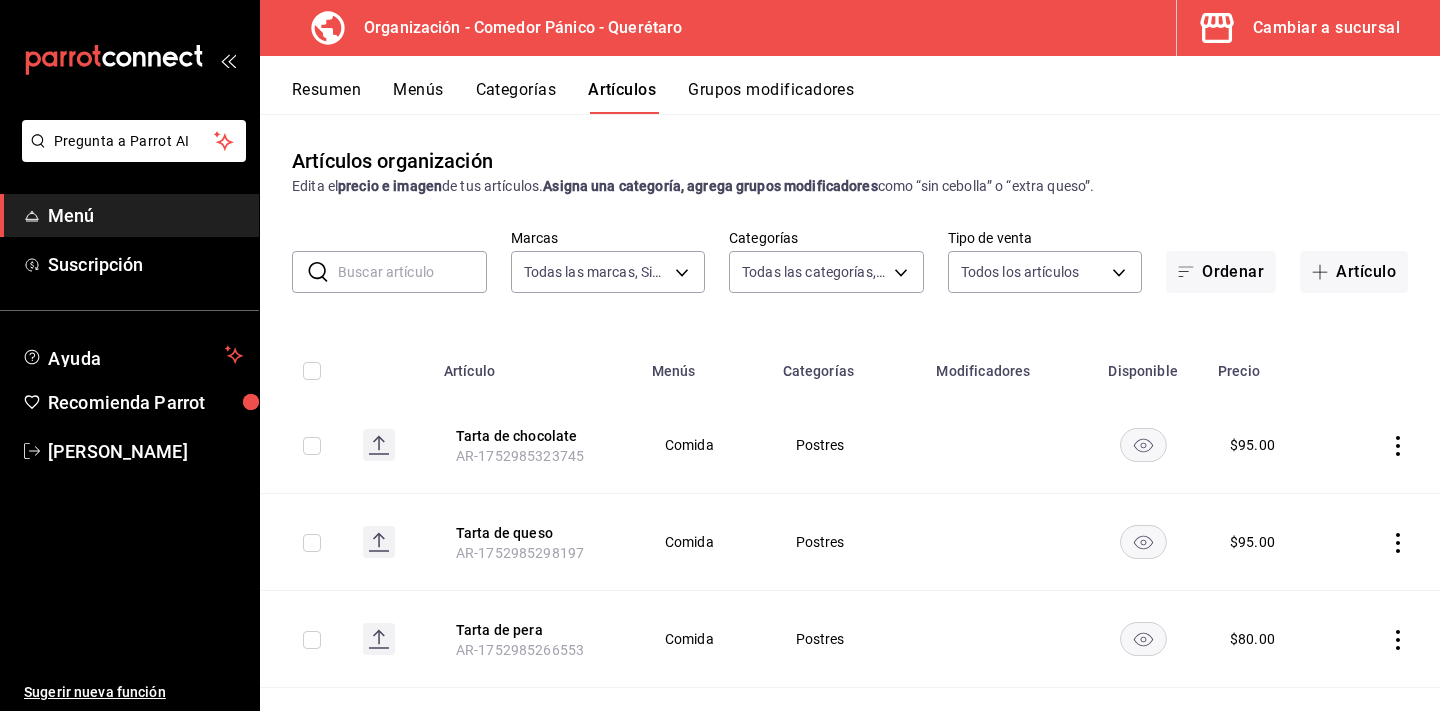 click on "Categorías" at bounding box center (516, 97) 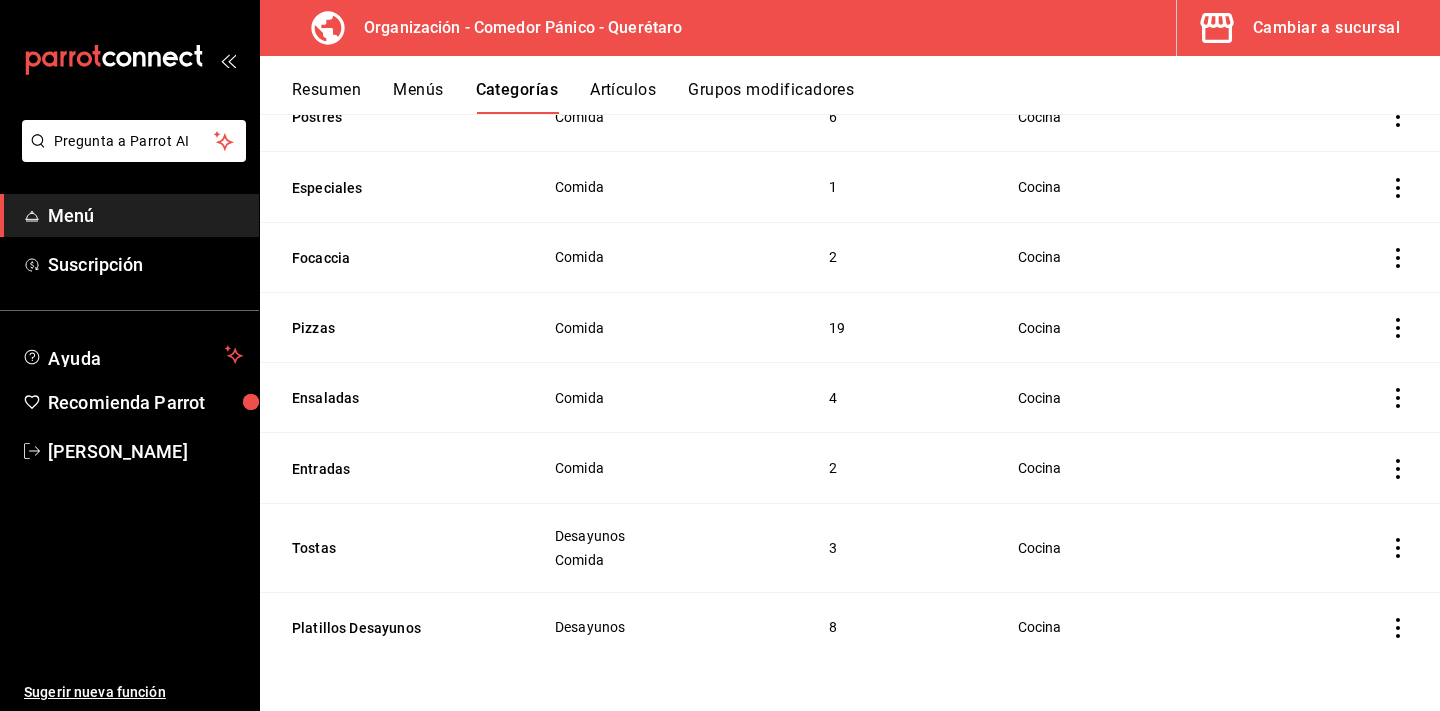 scroll, scrollTop: 233, scrollLeft: 0, axis: vertical 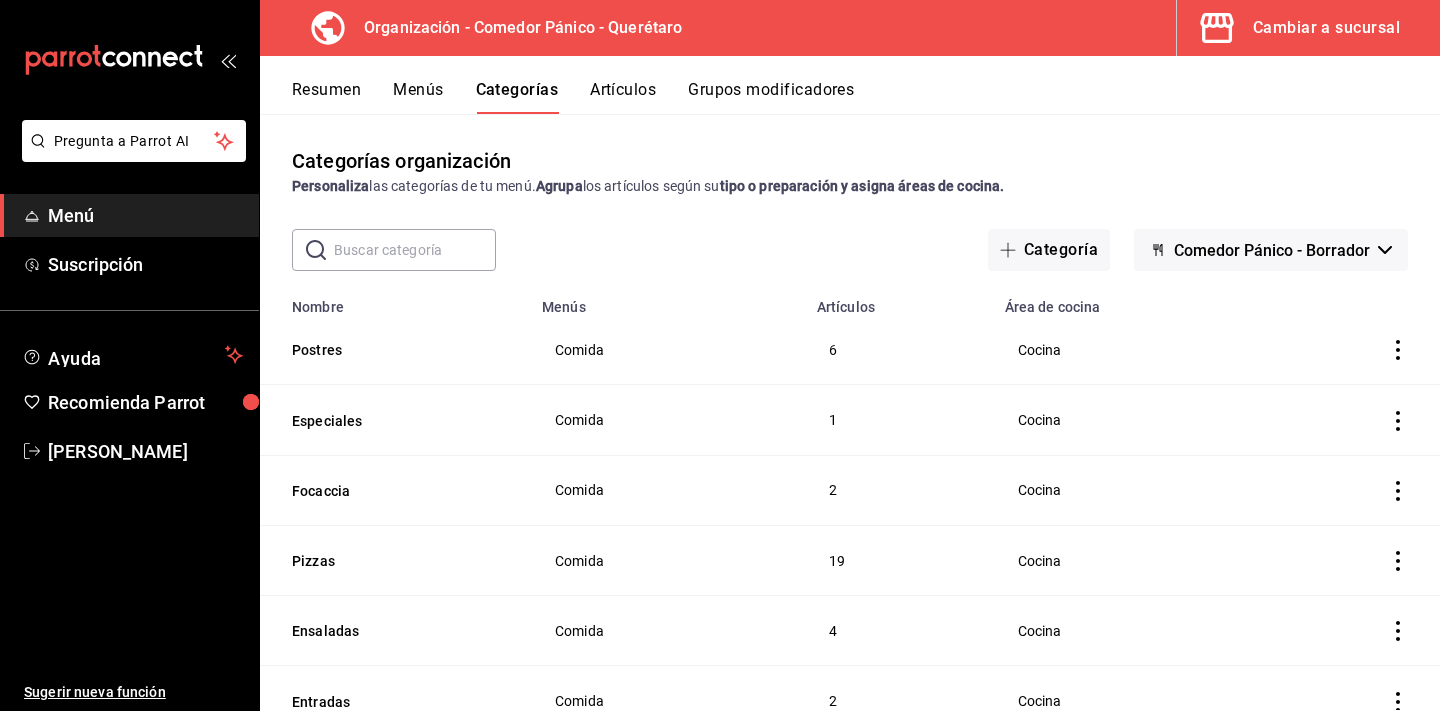 click on "Grupos modificadores" at bounding box center [771, 97] 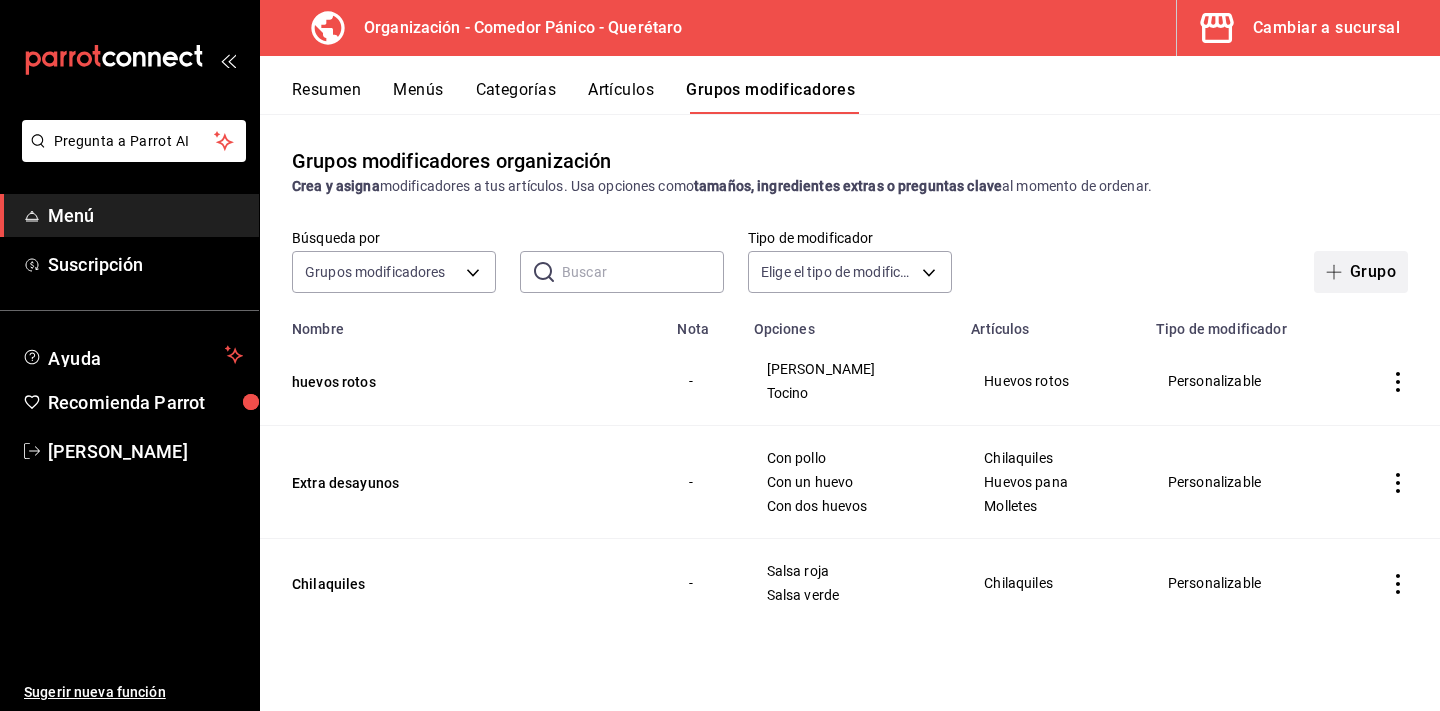 click on "Grupo" at bounding box center (1361, 272) 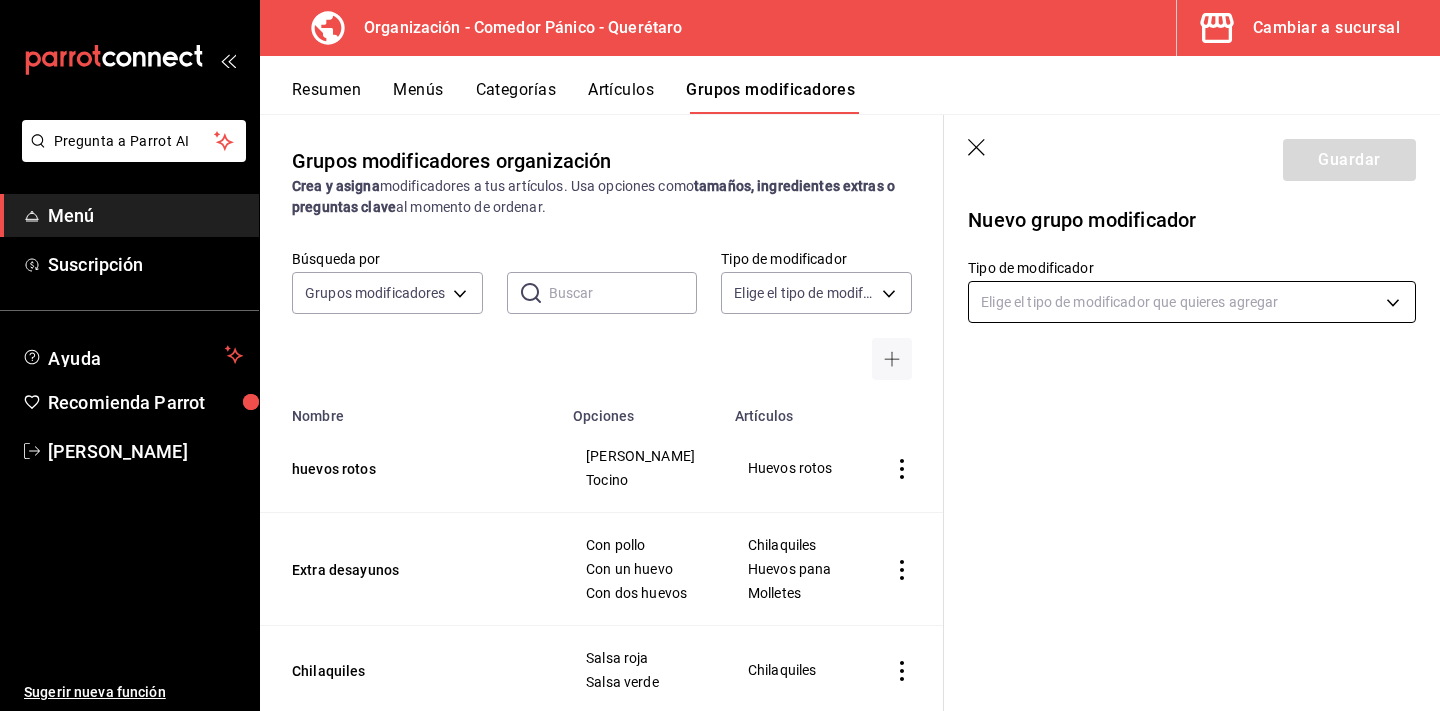 click on "Pregunta a Parrot AI Menú   Suscripción   Ayuda Recomienda Parrot   Nancy niembro   Sugerir nueva función   Organización - Comedor Pánico - Querétaro Cambiar a sucursal Resumen Menús Categorías Artículos Grupos modificadores Grupos modificadores organización Crea y asigna  modificadores a tus artículos. Usa opciones como  tamaños, ingredientes extras o preguntas clave  al momento de ordenar. Búsqueda por Grupos modificadores GROUP ​ ​ Tipo de modificador Elige el tipo de modificador Nombre Opciones Artículos huevos rotos Flor de calabaza Tocino Huevos rotos Extra desayunos Con pollo Con un huevo Con dos huevos Chilaquiles Huevos pana Molletes Chilaquiles Salsa roja Salsa verde Chilaquiles Guardar Nuevo grupo modificador Tipo de modificador Elige el tipo de modificador que quieres agregar GANA 1 MES GRATIS EN TU SUSCRIPCIÓN AQUÍ Ver video tutorial Ir a video Pregunta a Parrot AI Menú   Suscripción   Ayuda Recomienda Parrot   Nancy niembro   Sugerir nueva función   Editar Duplicar" at bounding box center [720, 355] 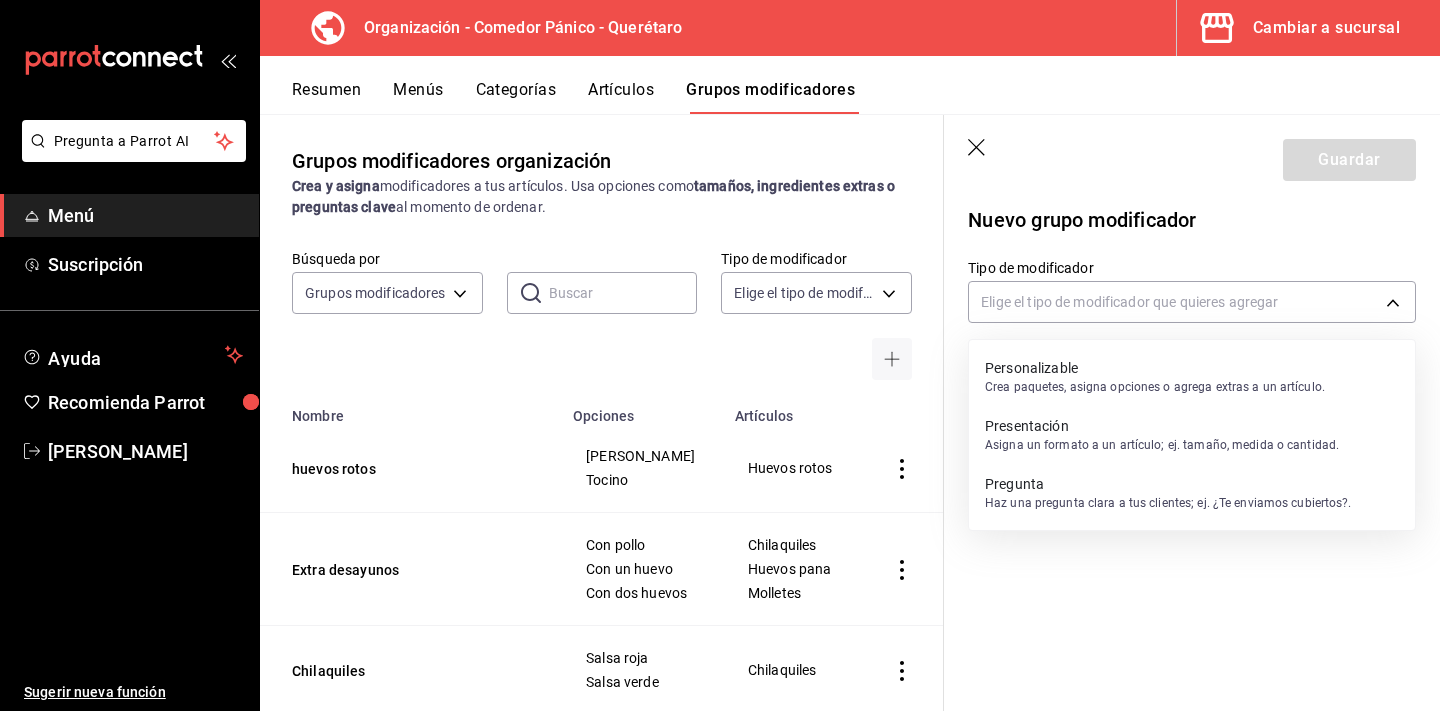 click on "Personalizable" at bounding box center (1155, 368) 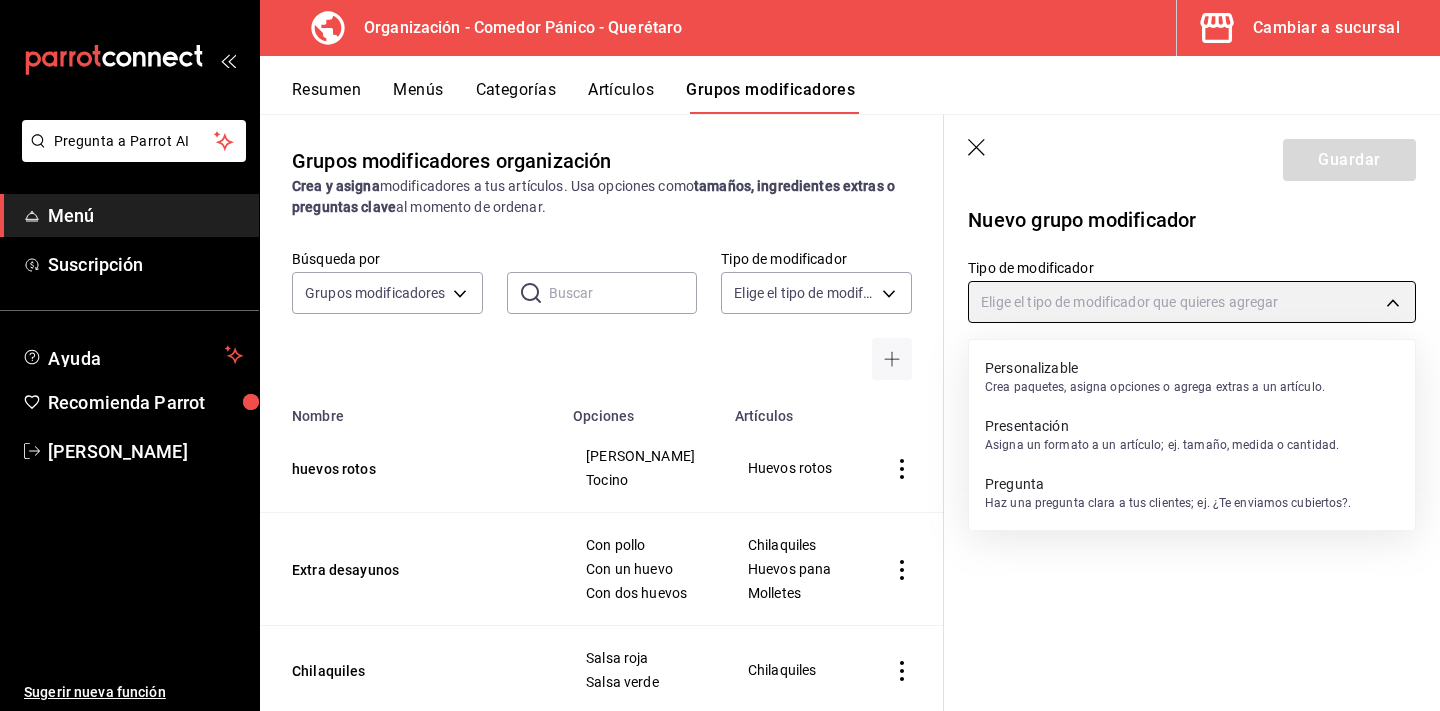 type on "CUSTOMIZABLE" 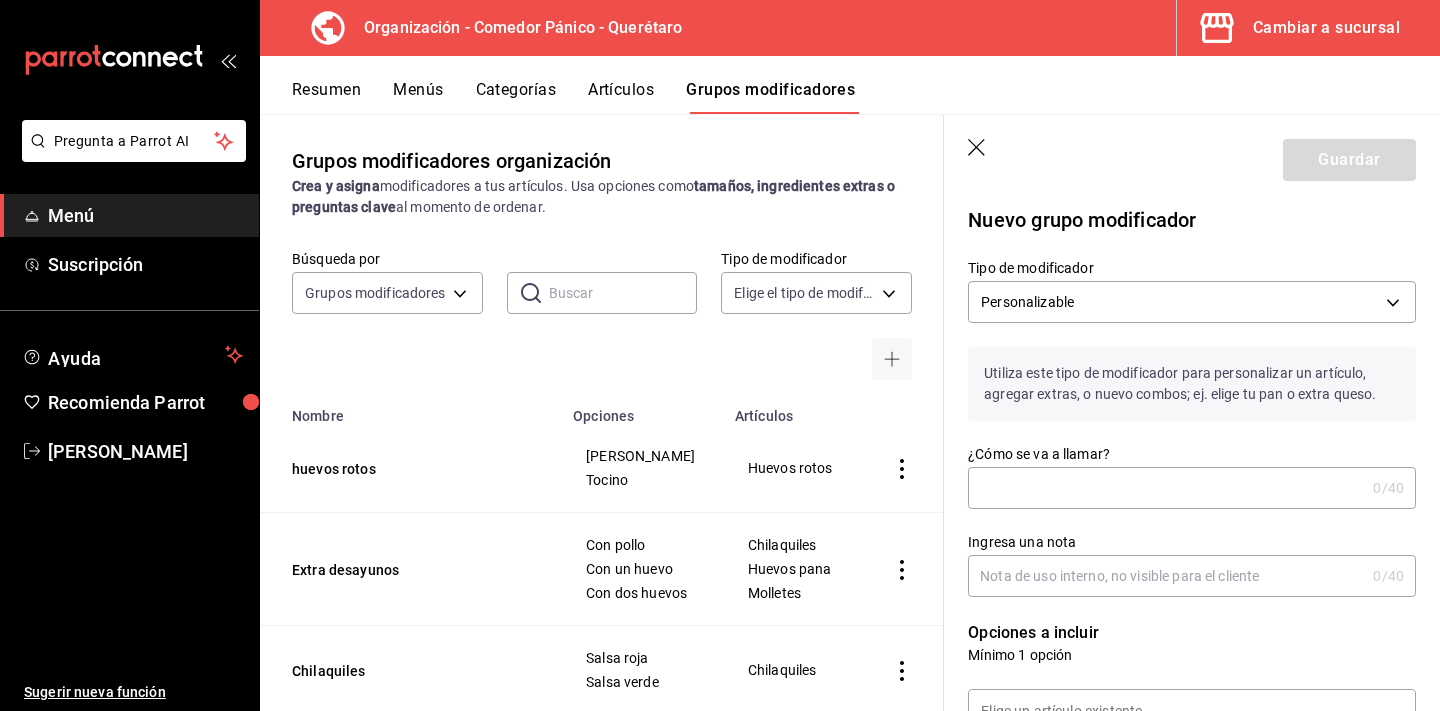 click on "¿Cómo se va a llamar?" at bounding box center [1166, 488] 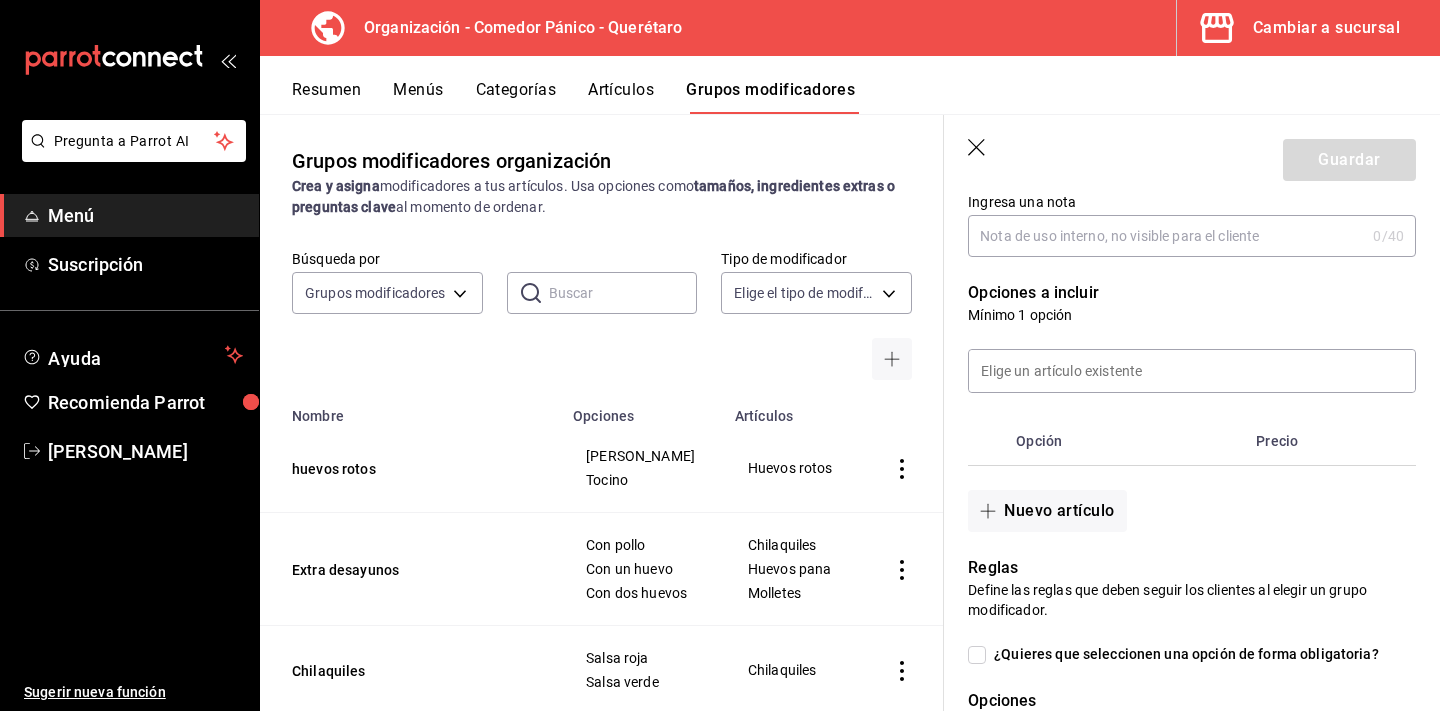 scroll, scrollTop: 344, scrollLeft: 0, axis: vertical 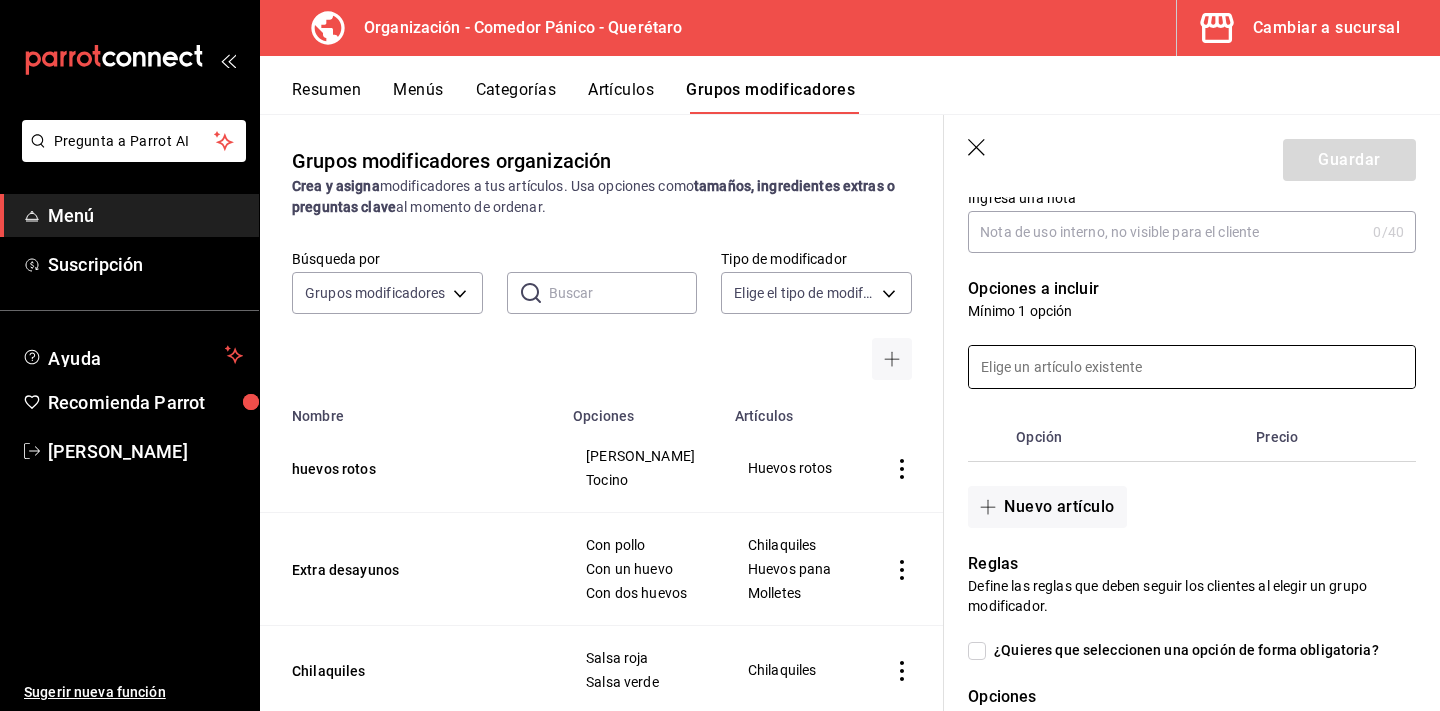 type on "Extra pizza" 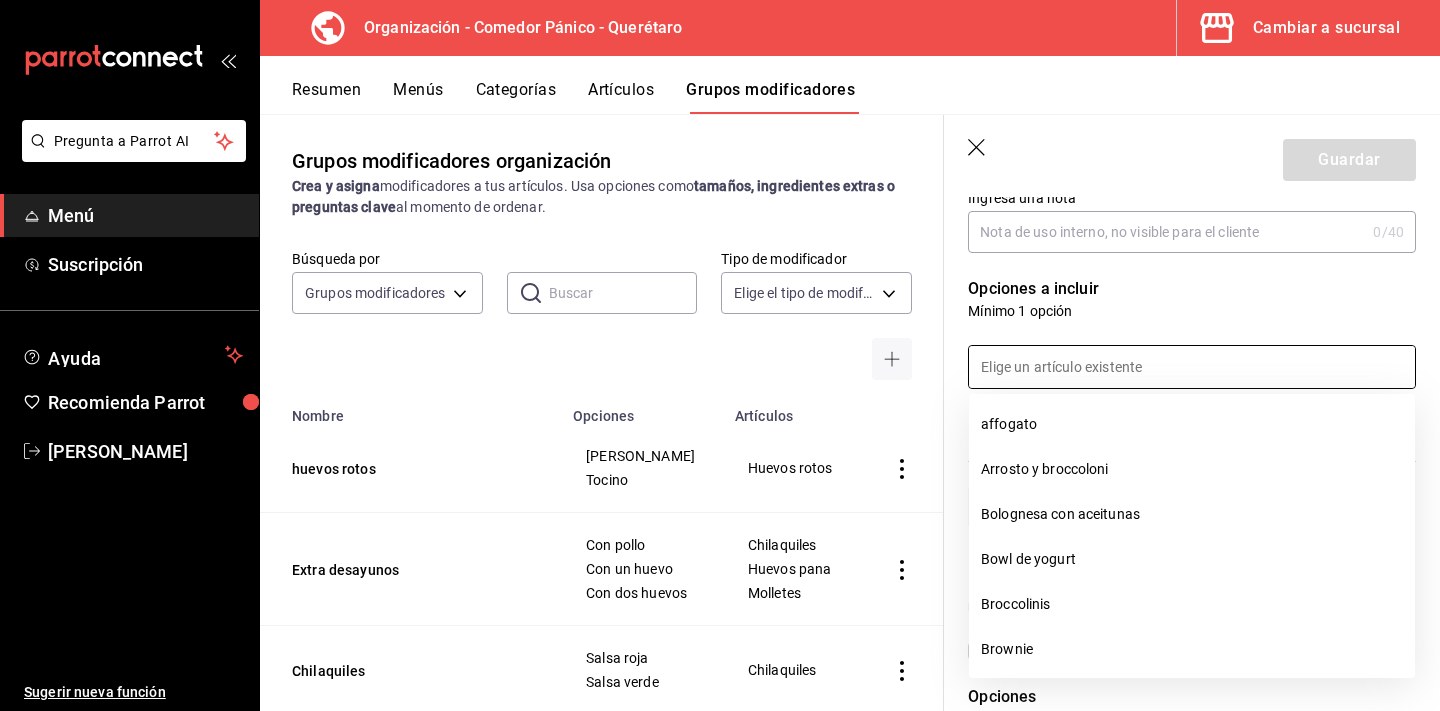 click on "Mínimo 1 opción" at bounding box center [1192, 311] 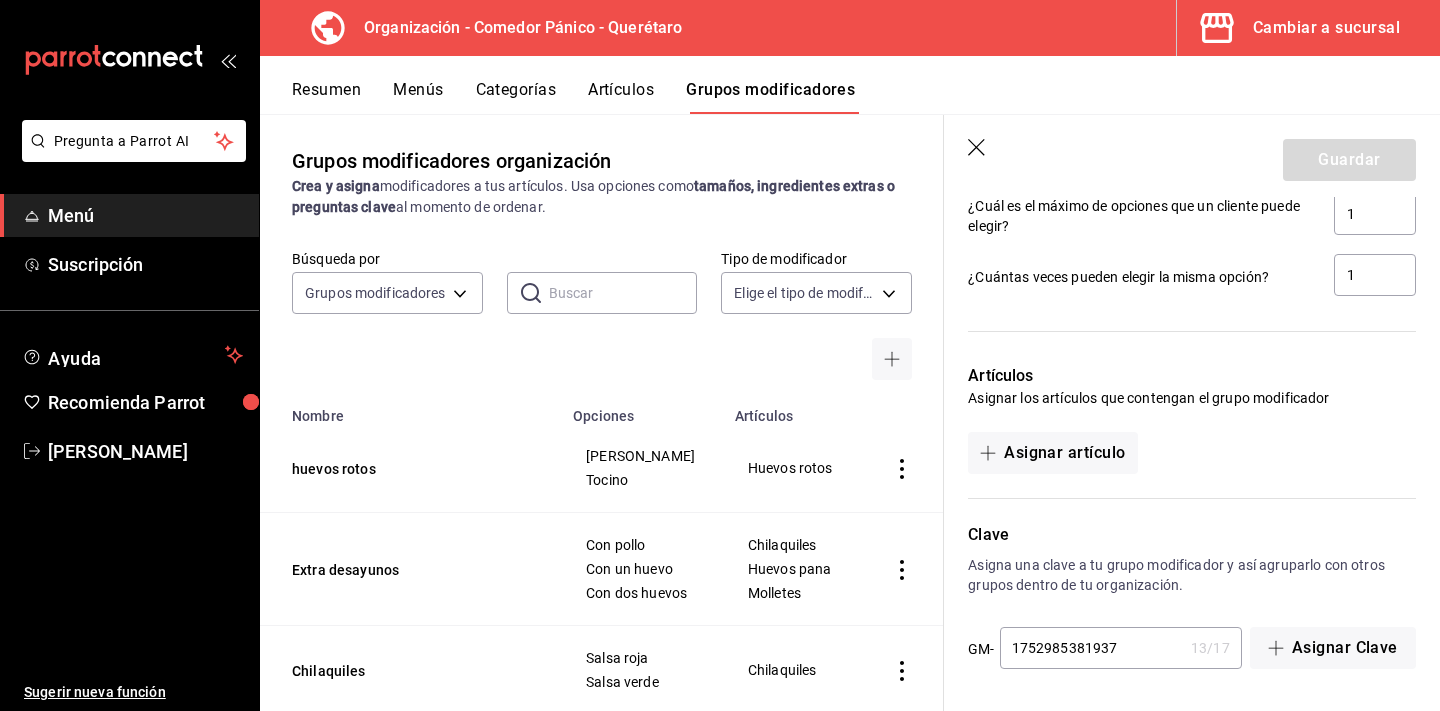 scroll, scrollTop: 929, scrollLeft: 0, axis: vertical 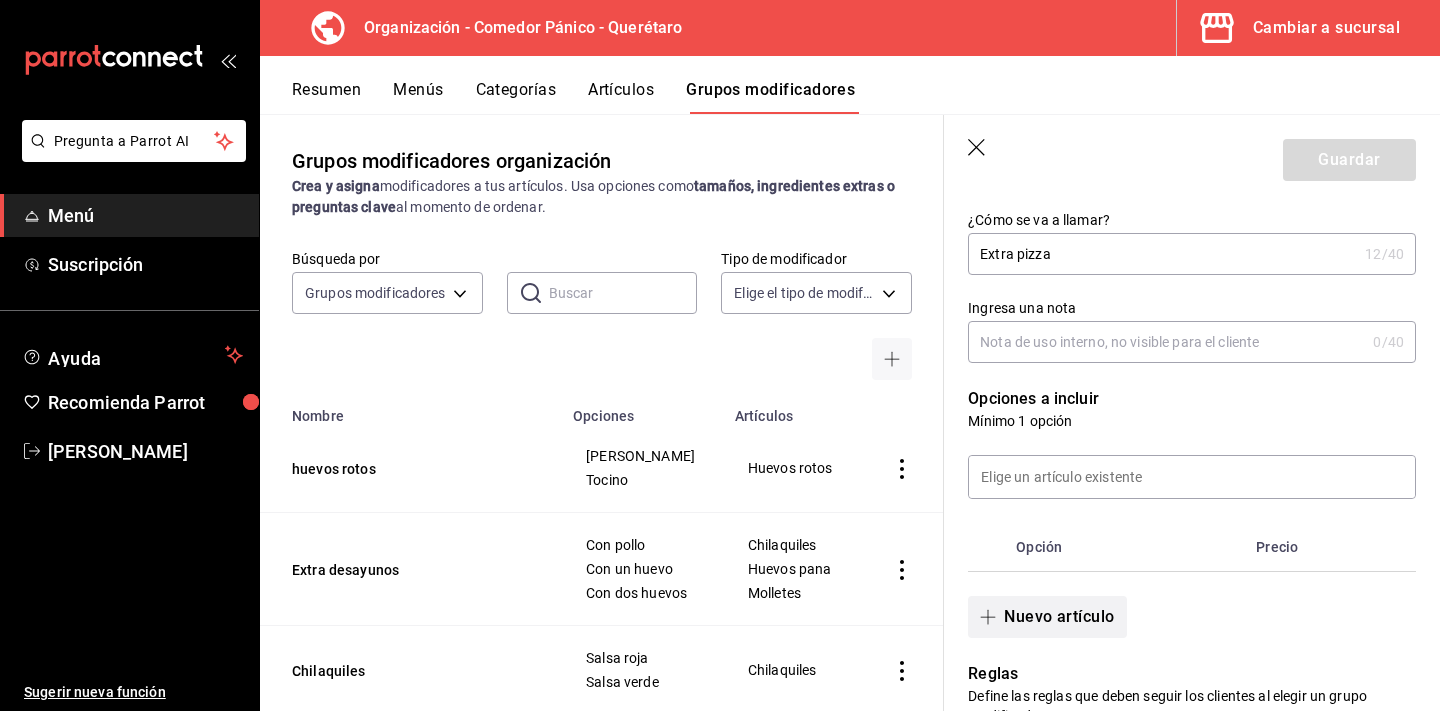 click on "Nuevo artículo" at bounding box center [1047, 617] 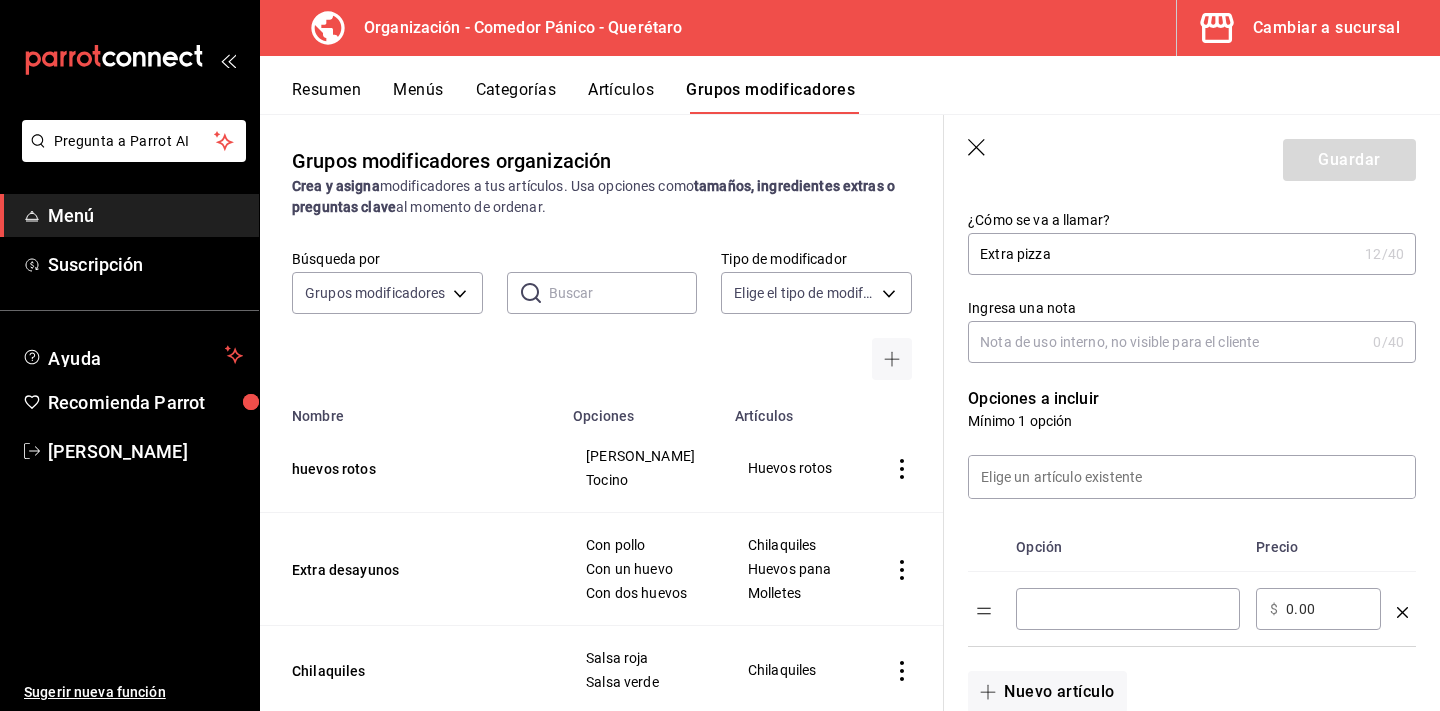 click at bounding box center (1128, 609) 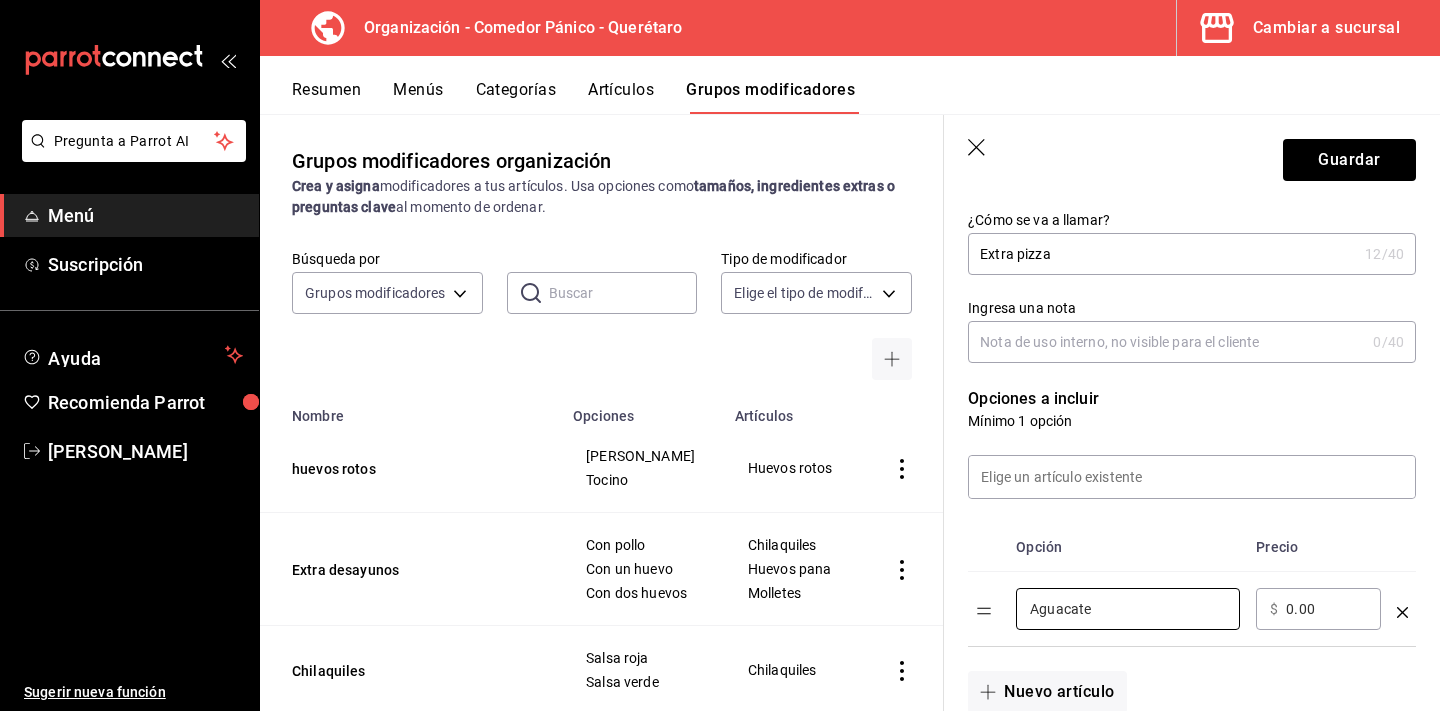type on "Aguacate" 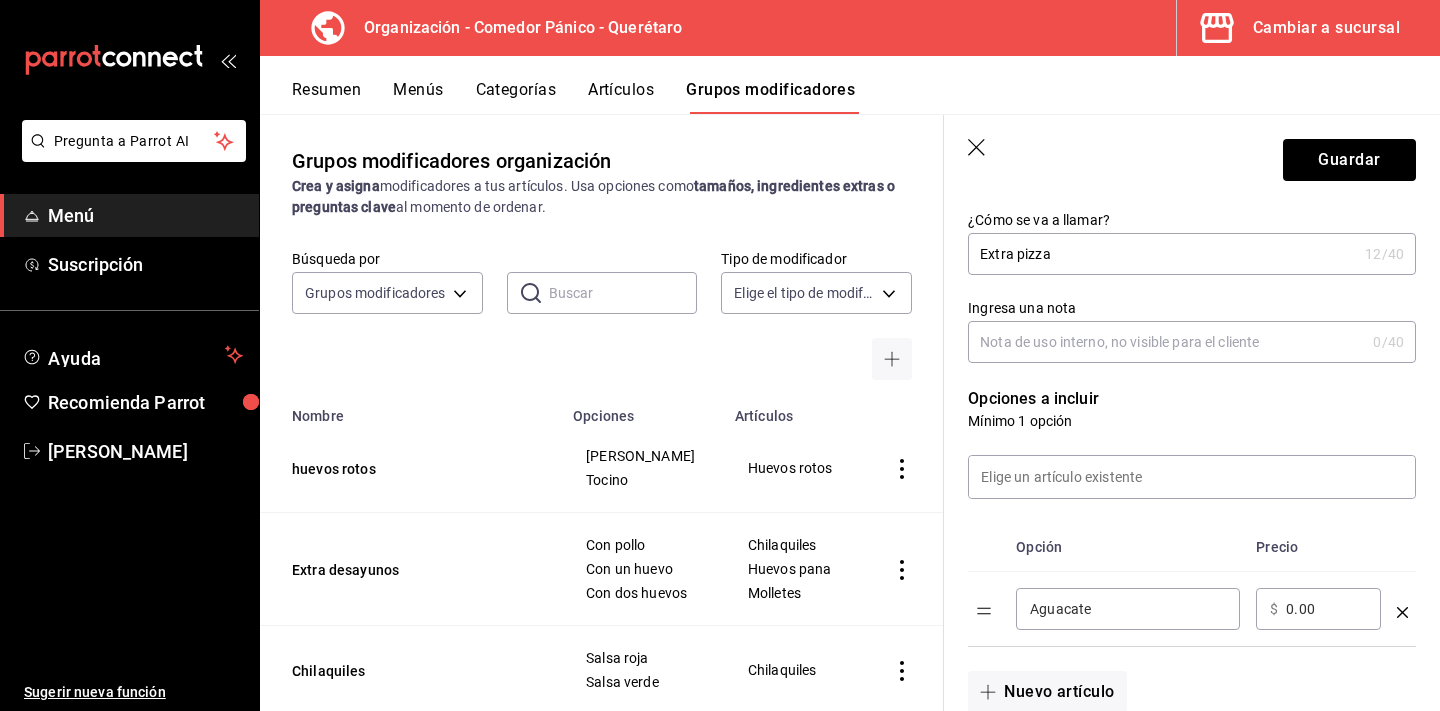 click on "0.00" at bounding box center (1326, 609) 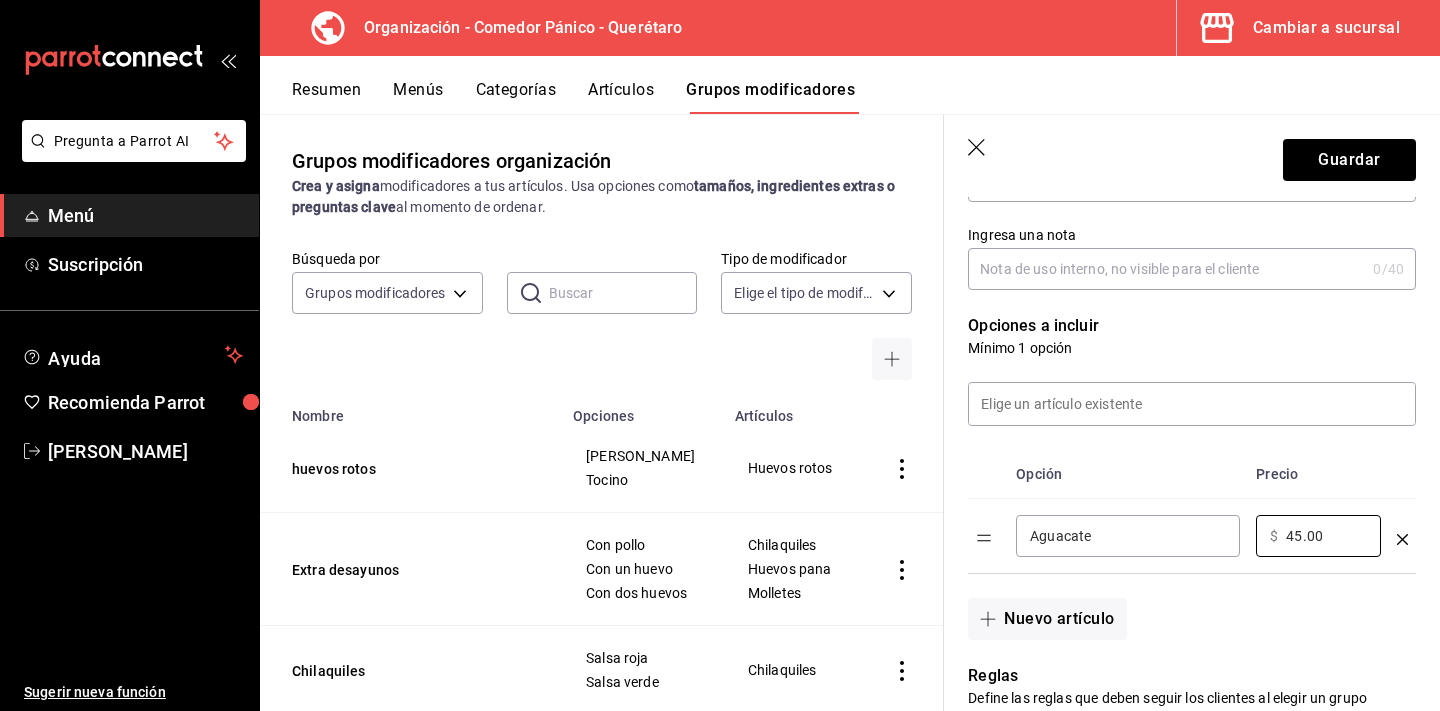 scroll, scrollTop: 310, scrollLeft: 0, axis: vertical 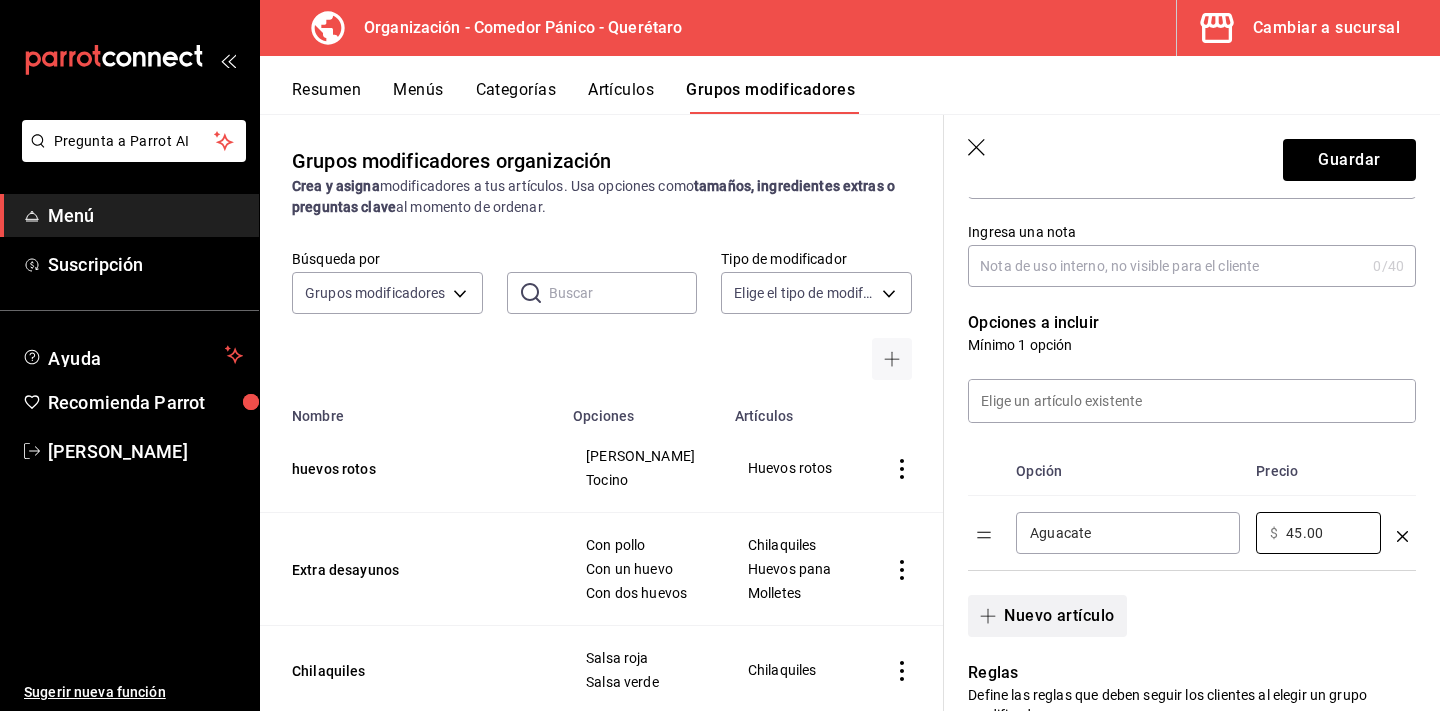 type on "45.00" 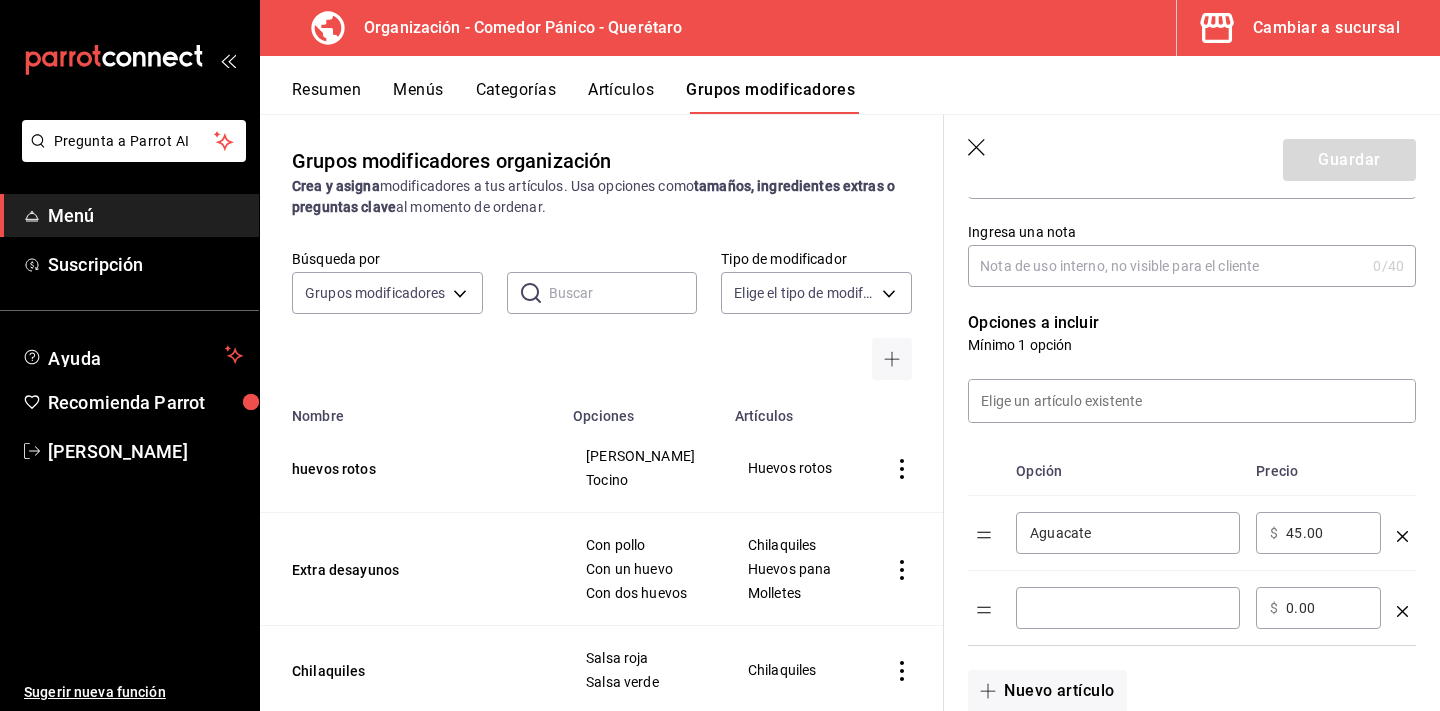 click at bounding box center (1128, 608) 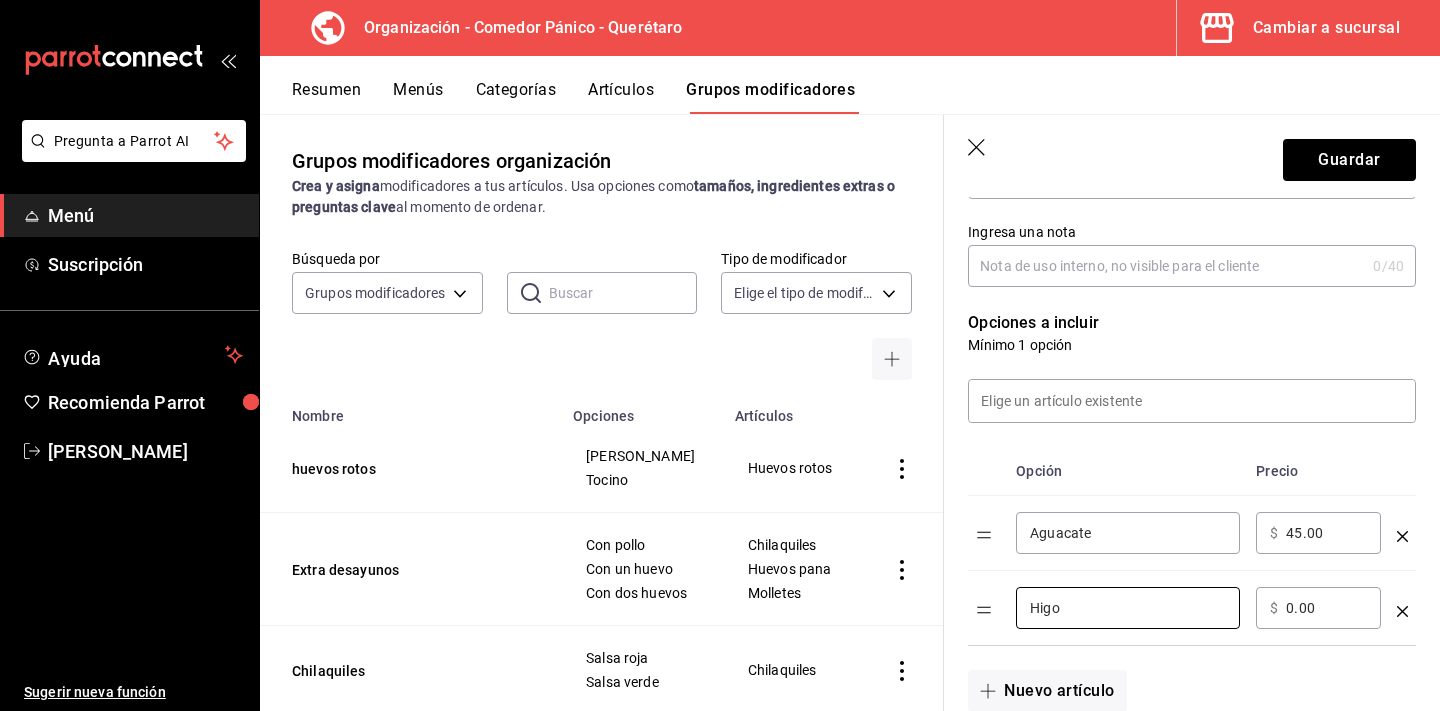 type on "Higo" 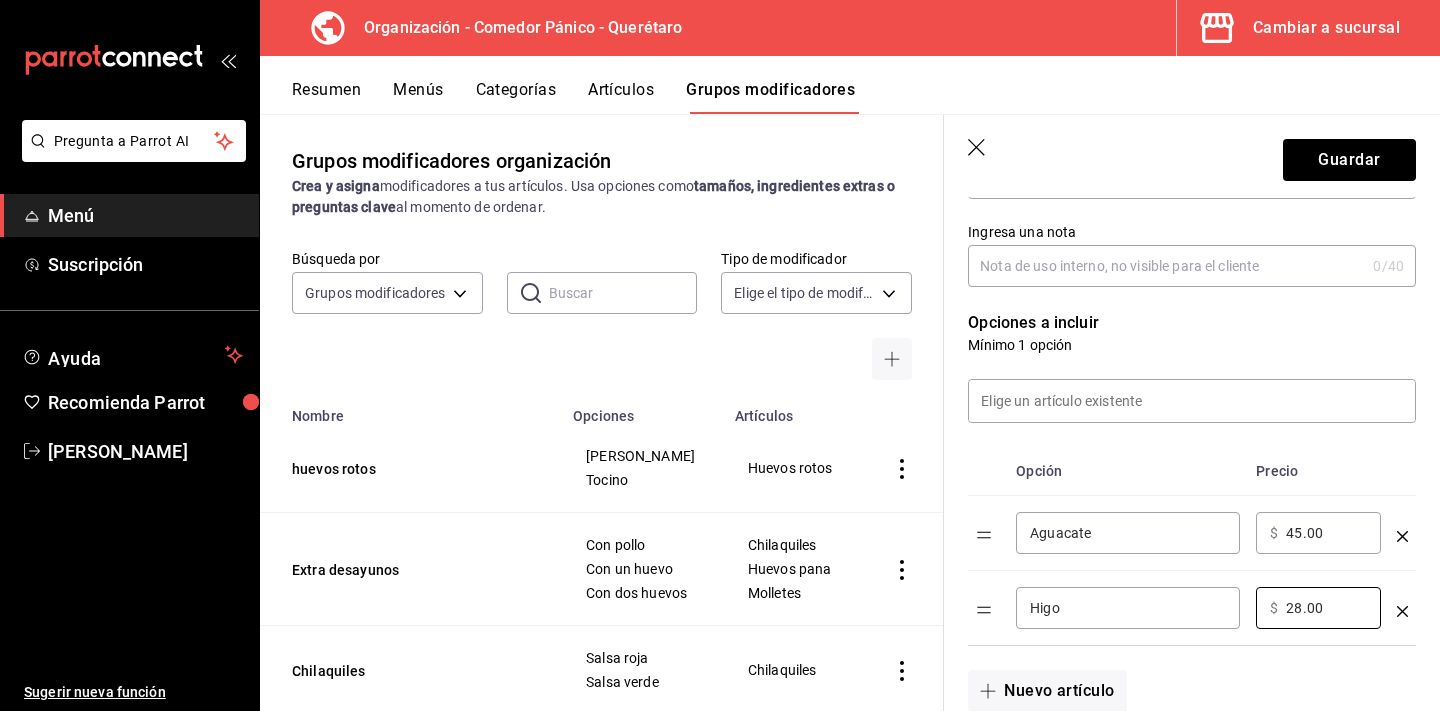 scroll, scrollTop: 402, scrollLeft: 0, axis: vertical 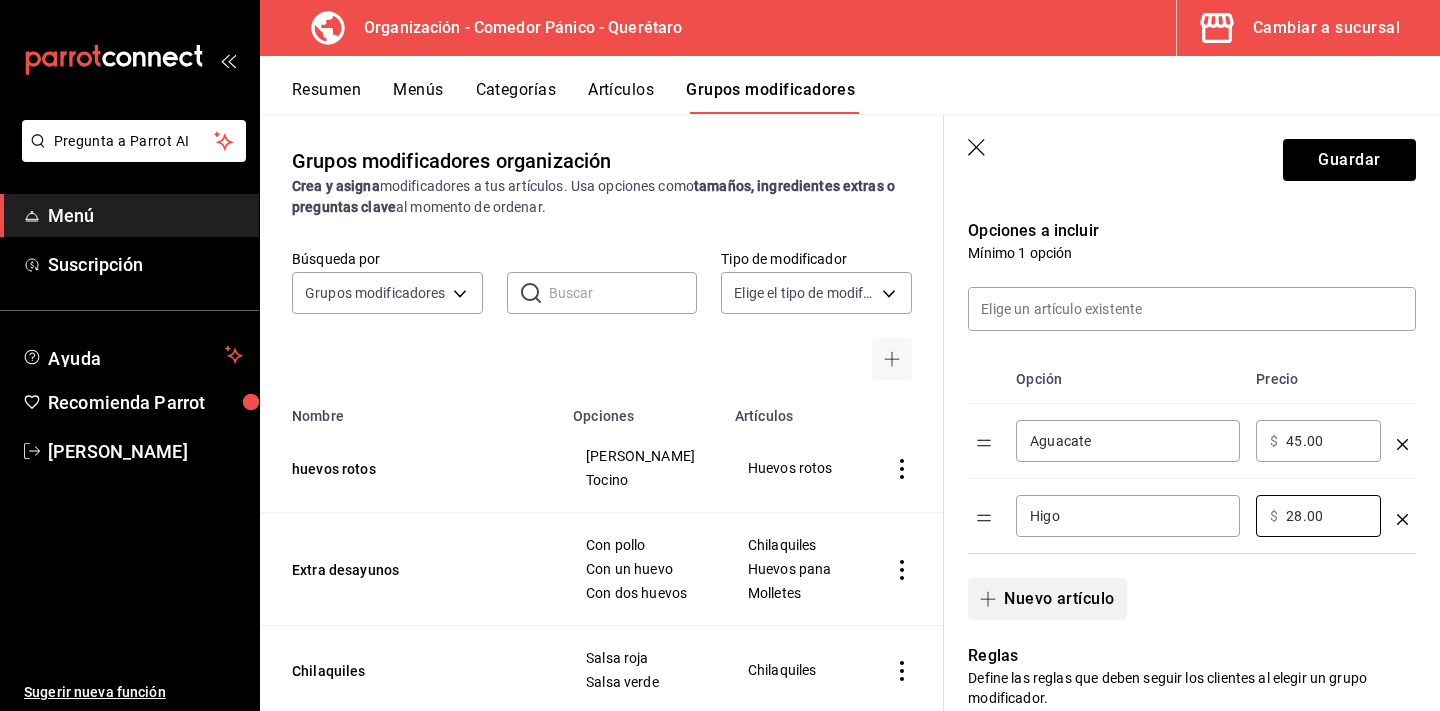 type on "28.00" 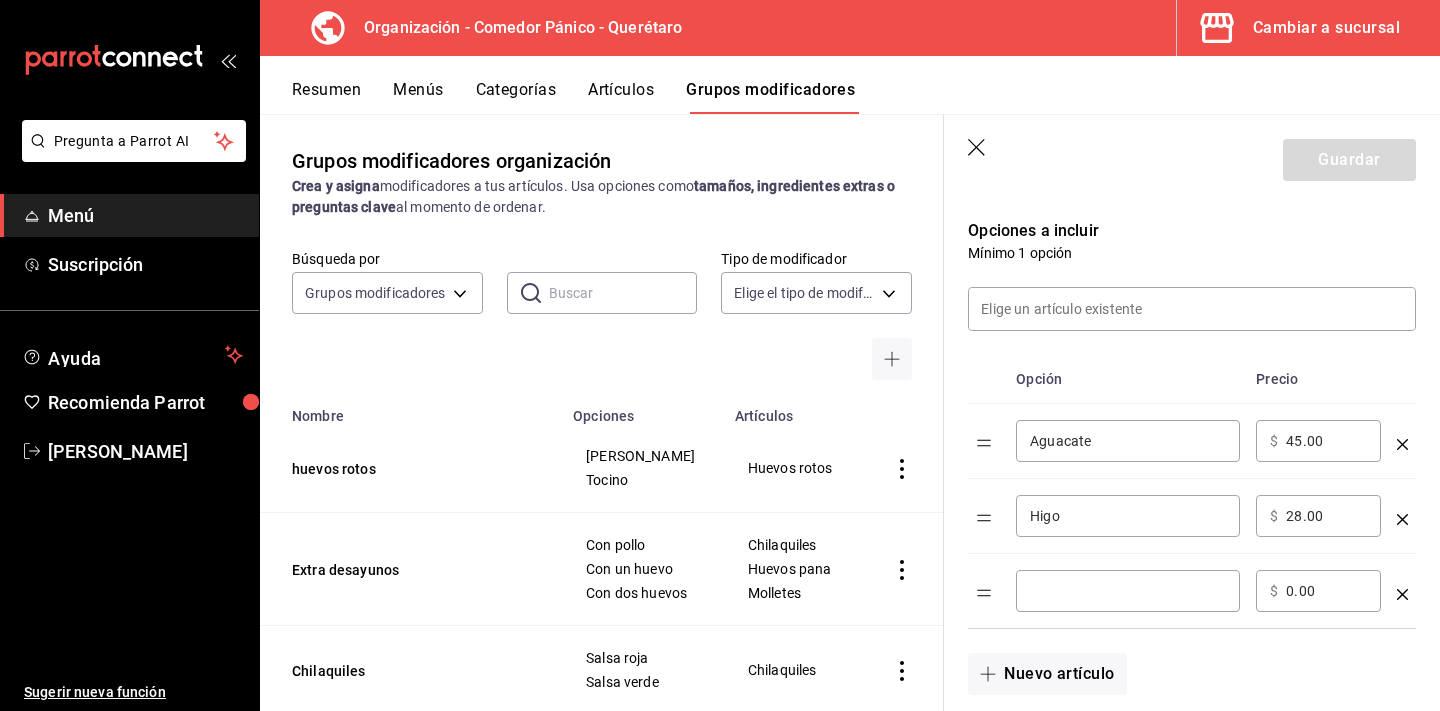 click at bounding box center [1128, 591] 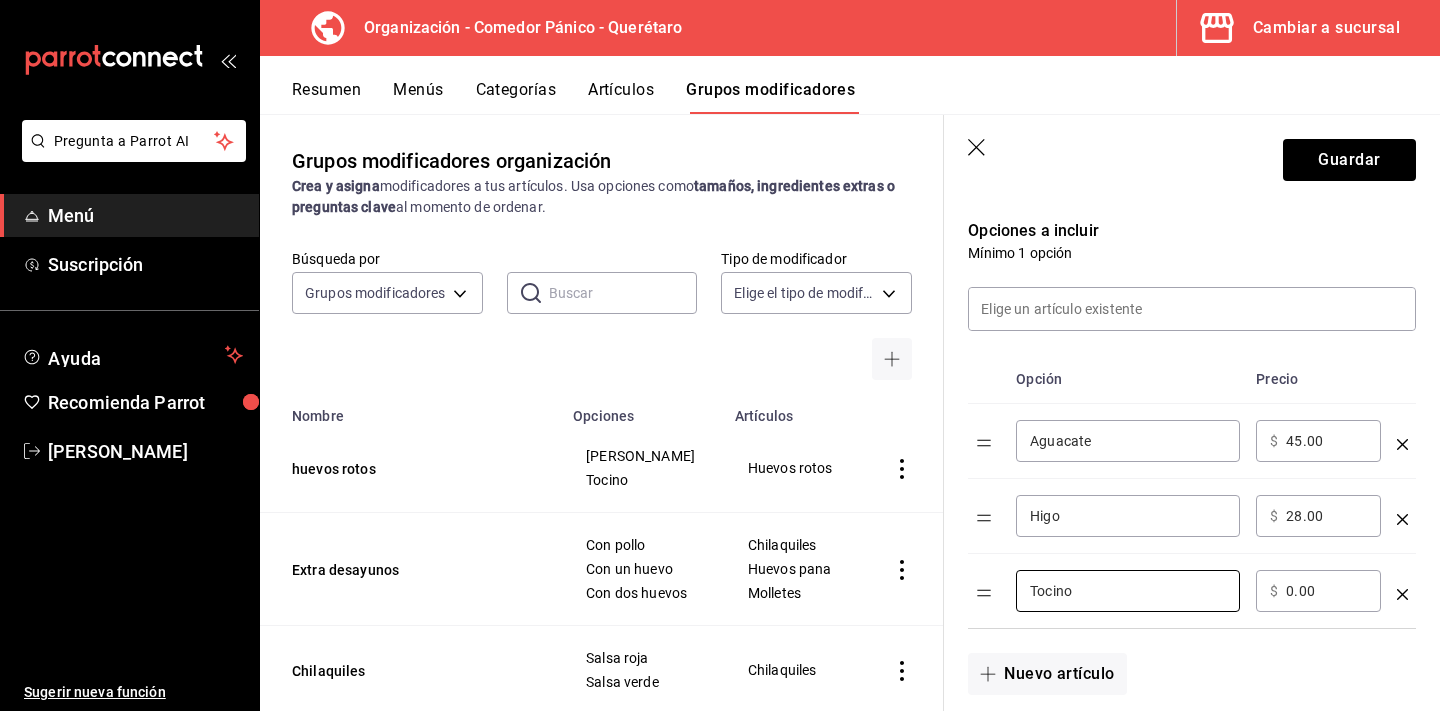 type on "Tocino" 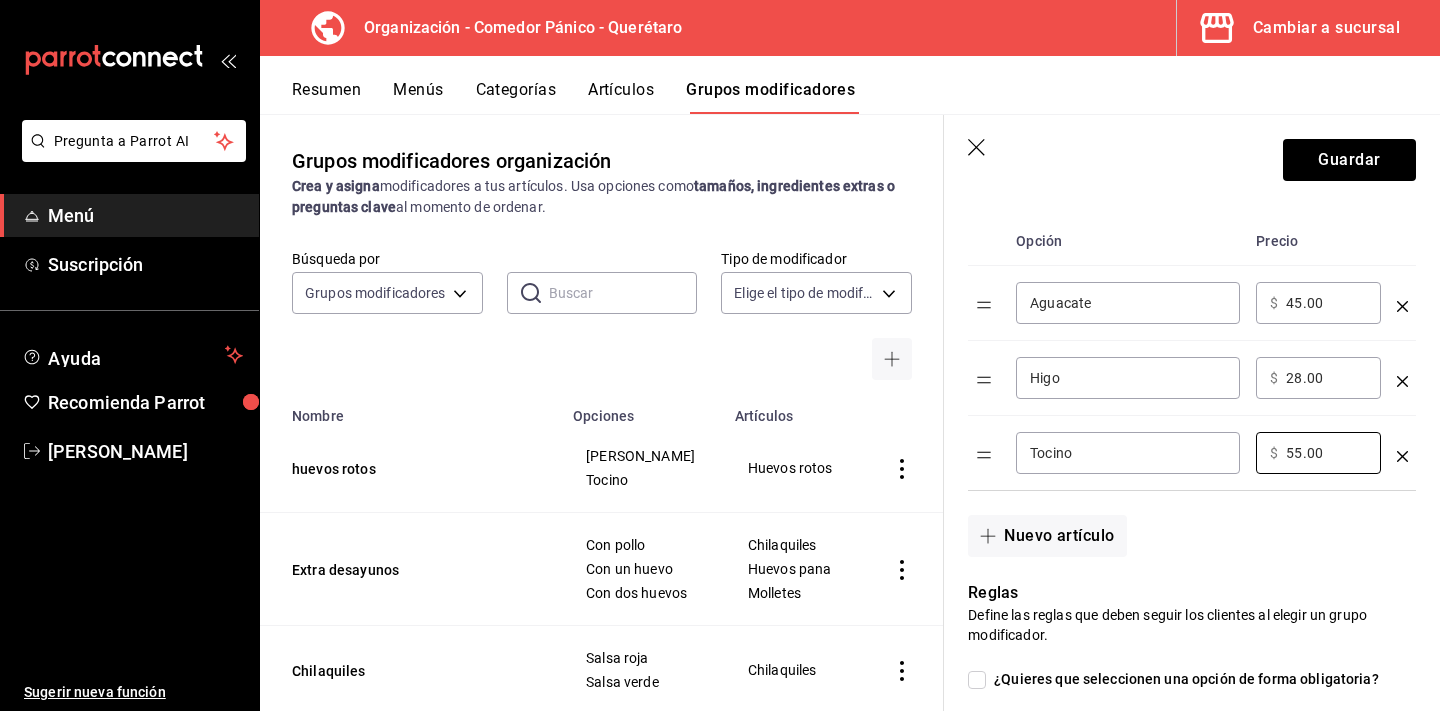 scroll, scrollTop: 619, scrollLeft: 0, axis: vertical 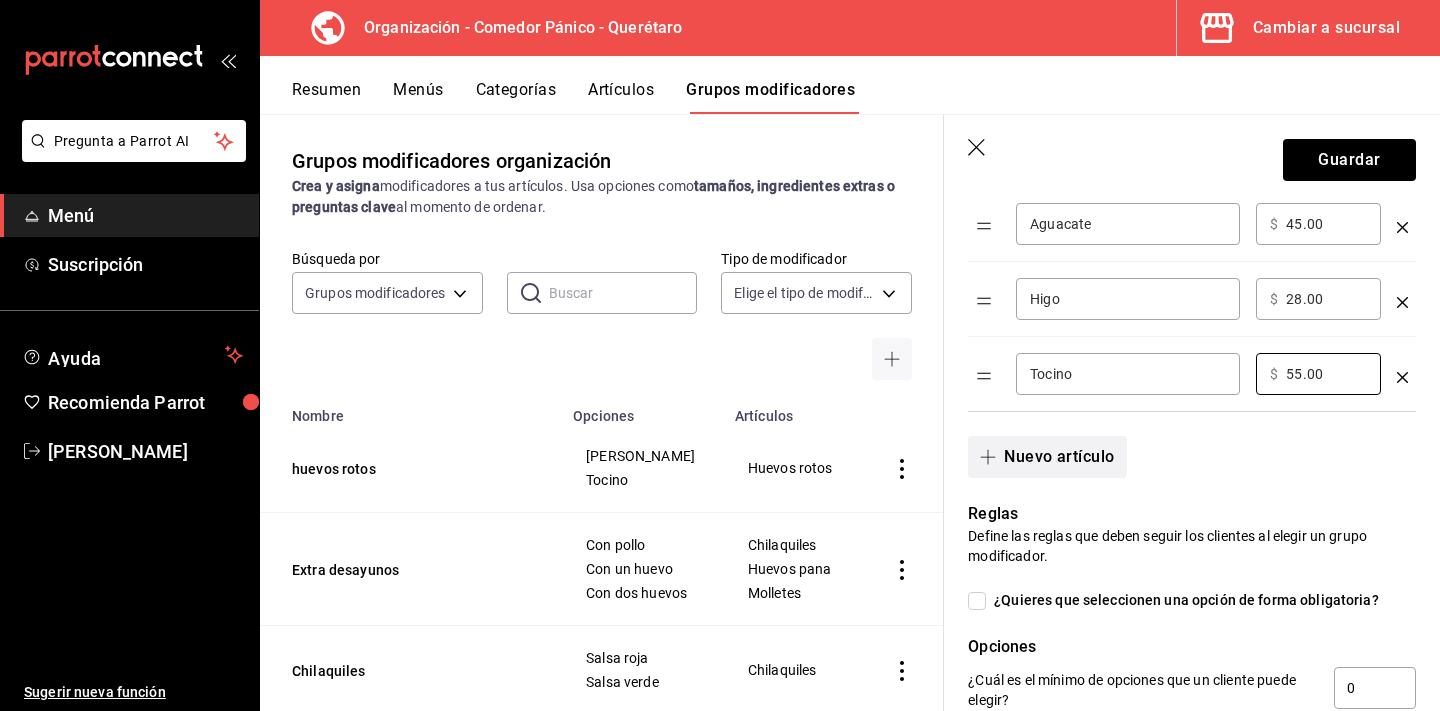 type on "55.00" 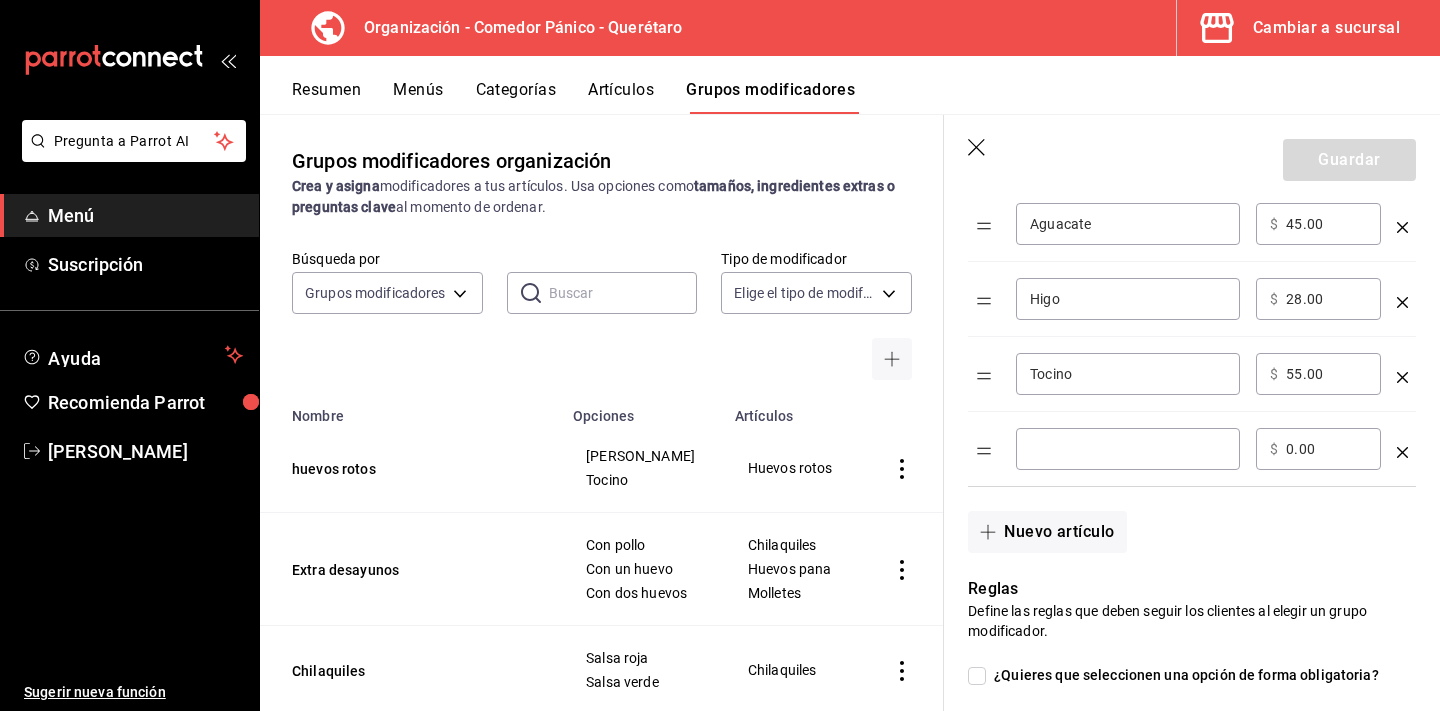 click at bounding box center [1128, 449] 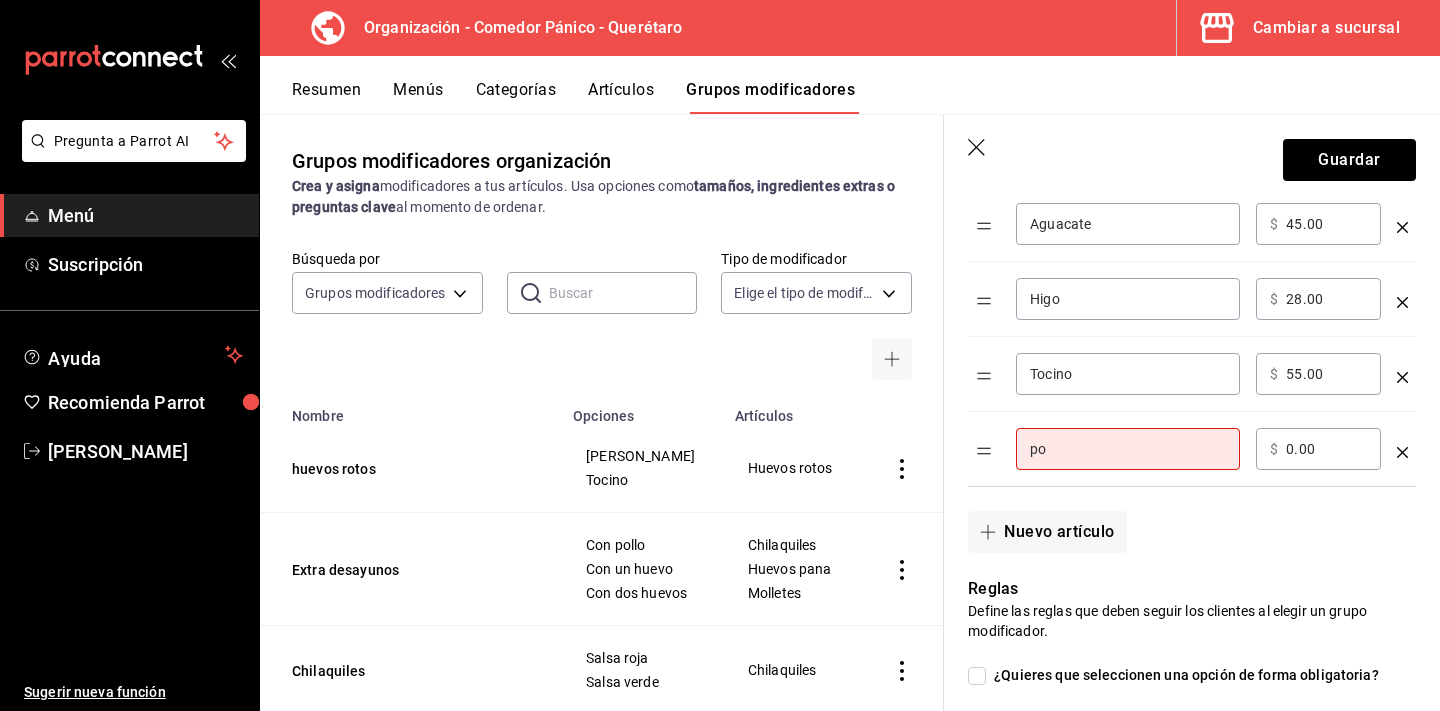 type on "p" 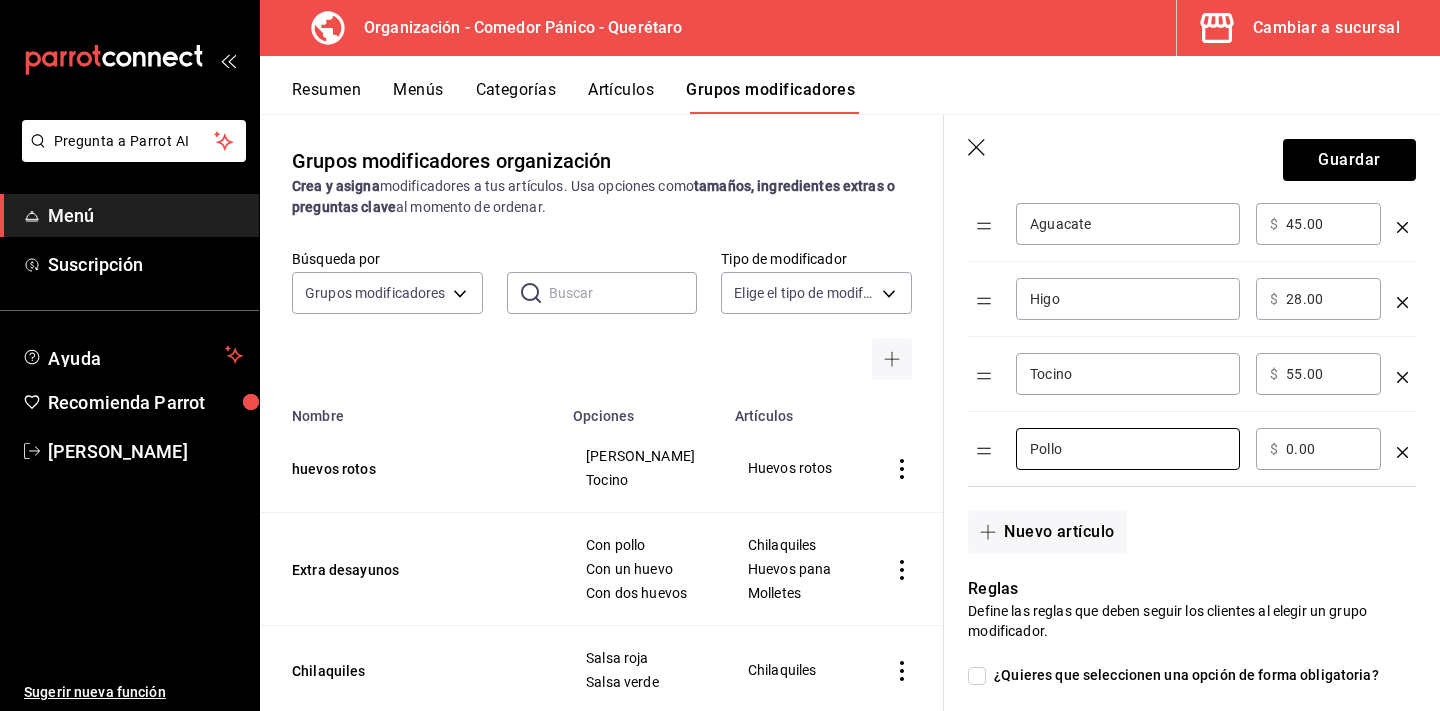type on "Pollo" 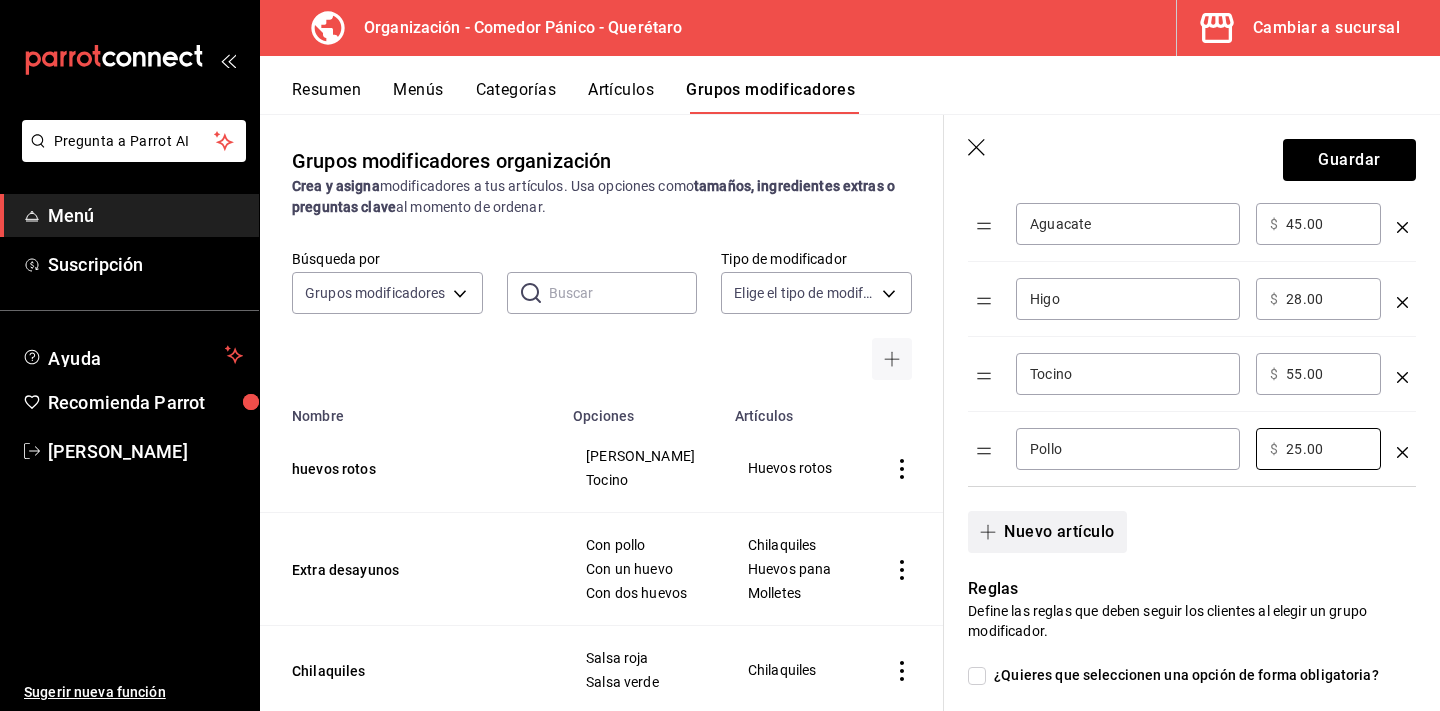 type on "25.00" 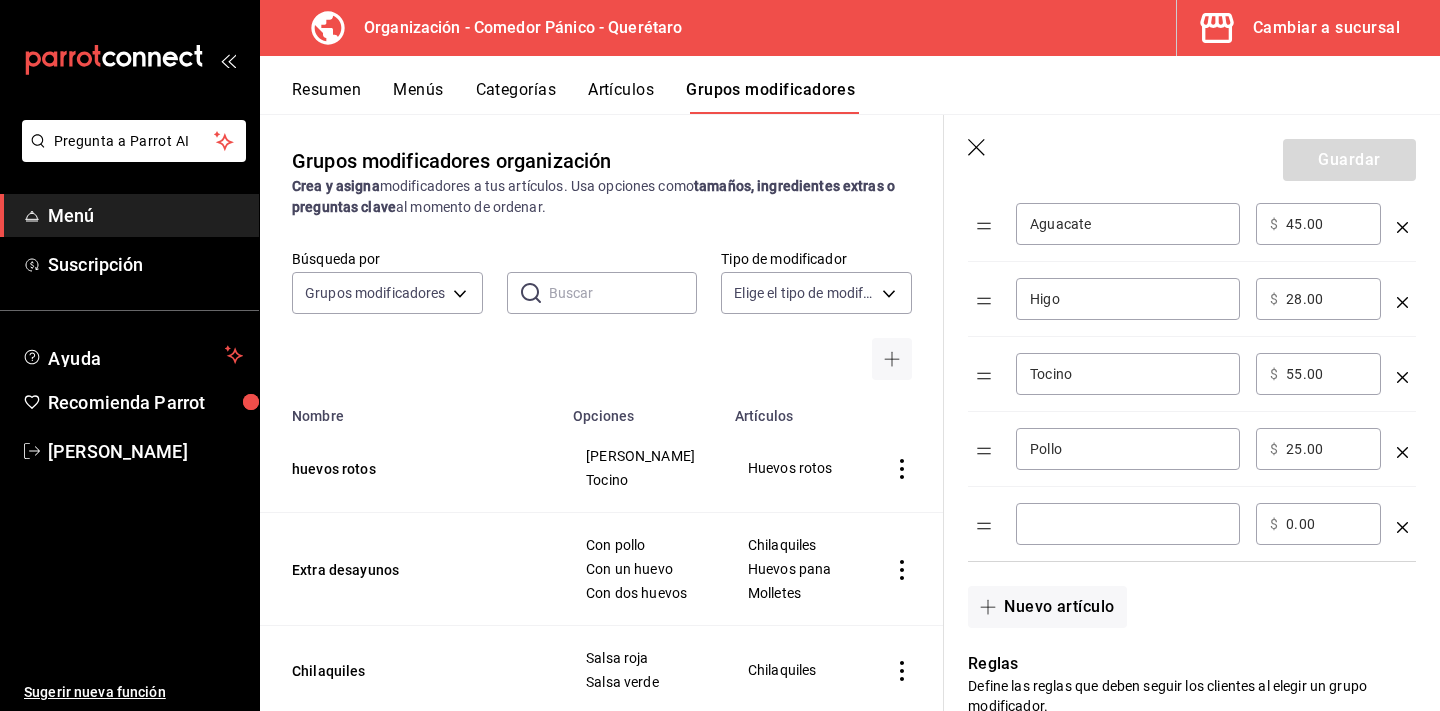 click at bounding box center (1128, 524) 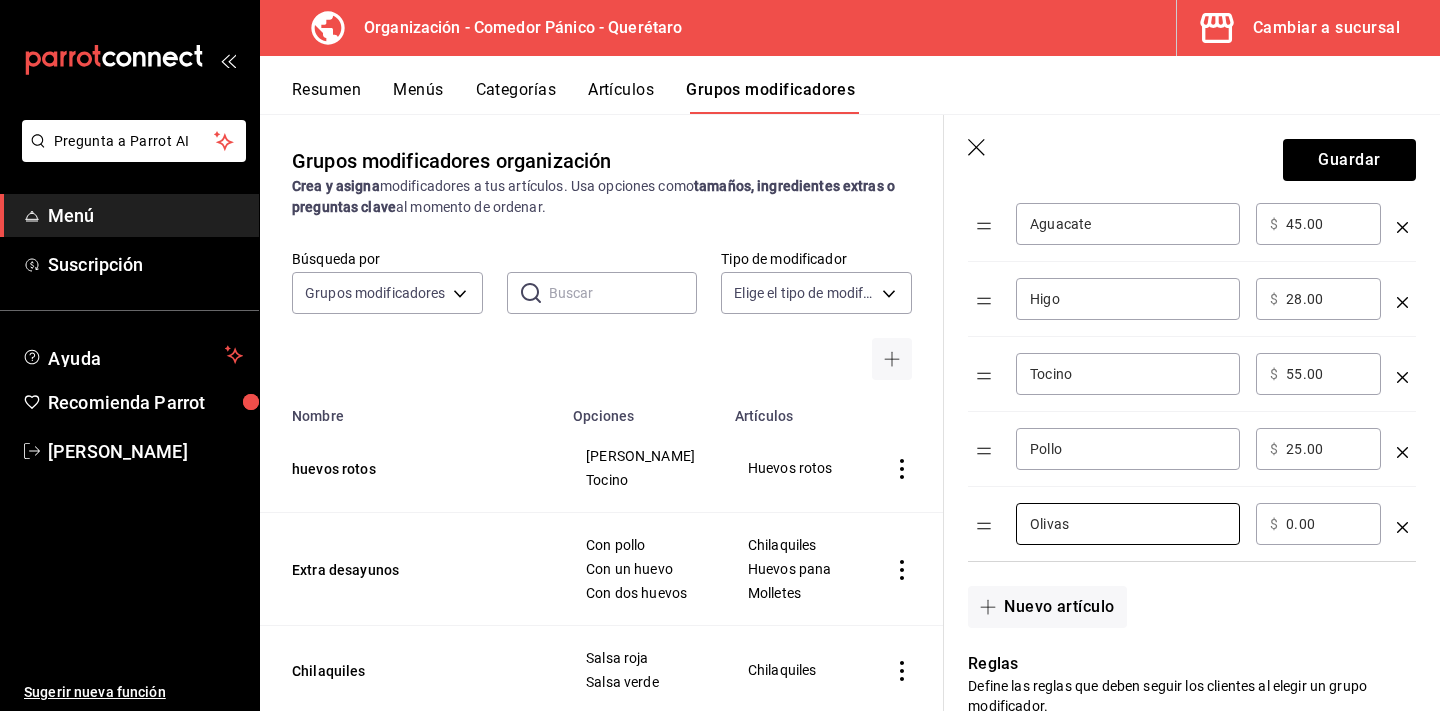 type on "Olivas" 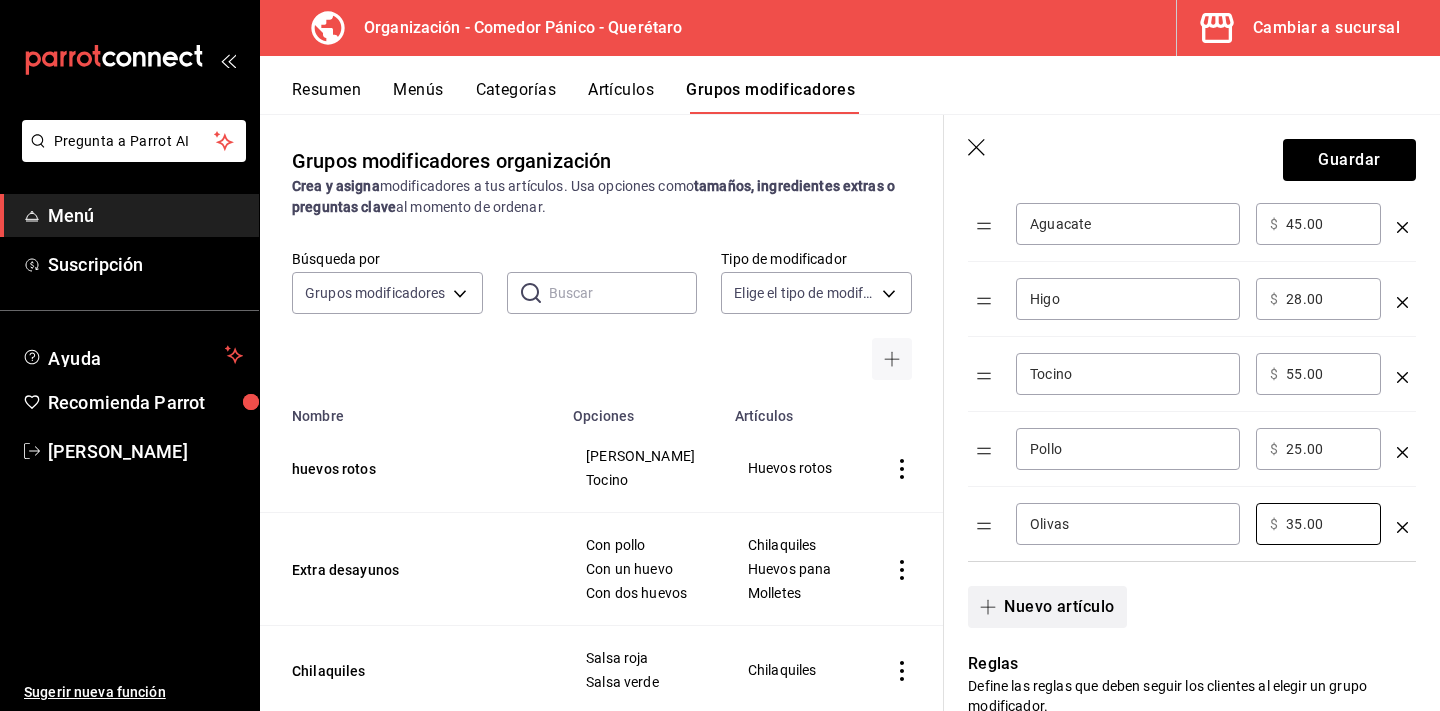 type on "35.00" 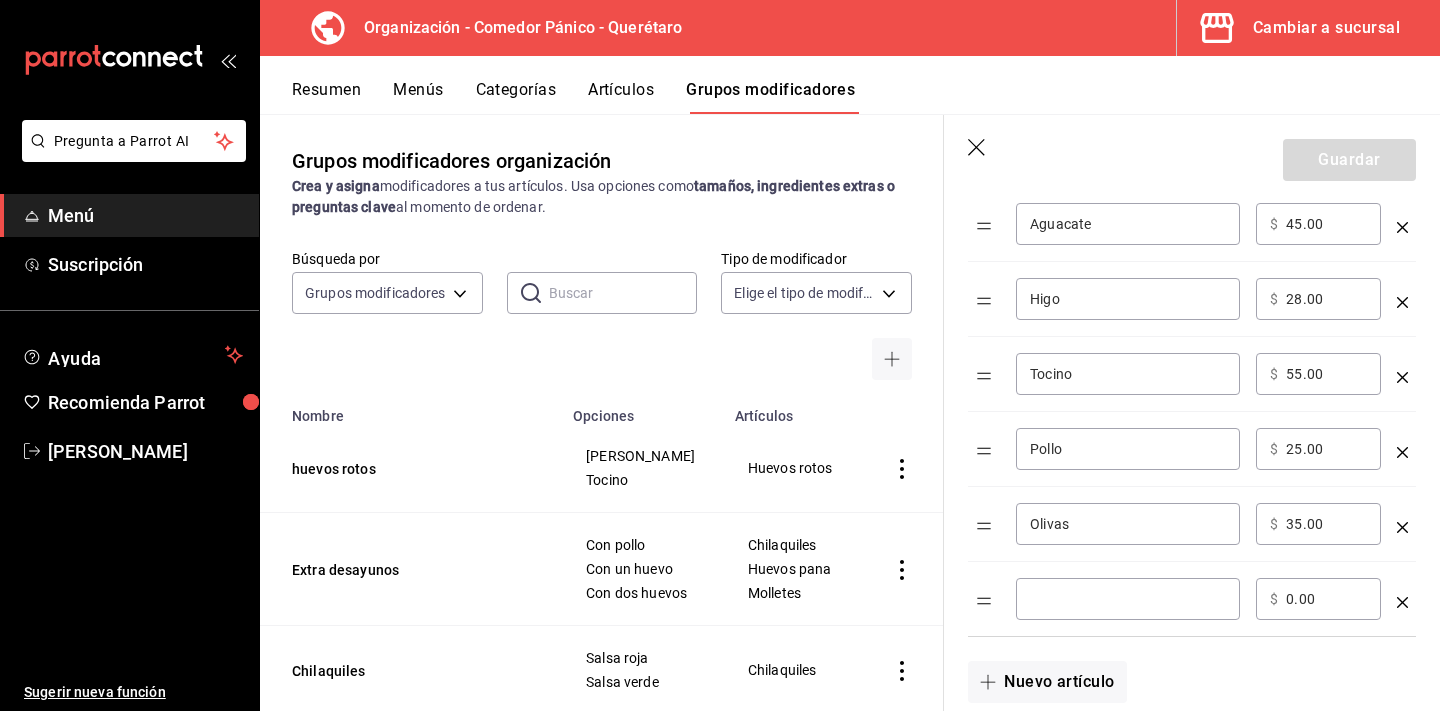 click on "​" at bounding box center (1128, 599) 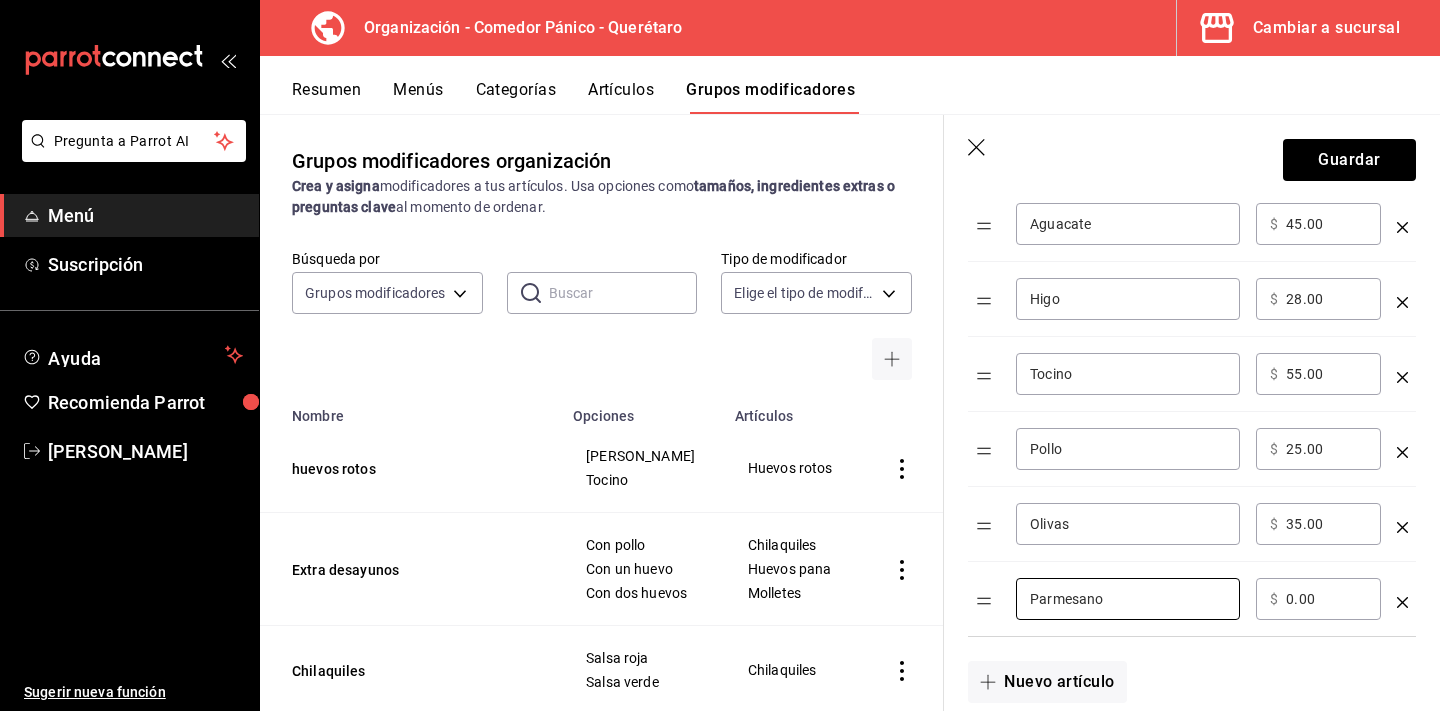 type on "Parmesano" 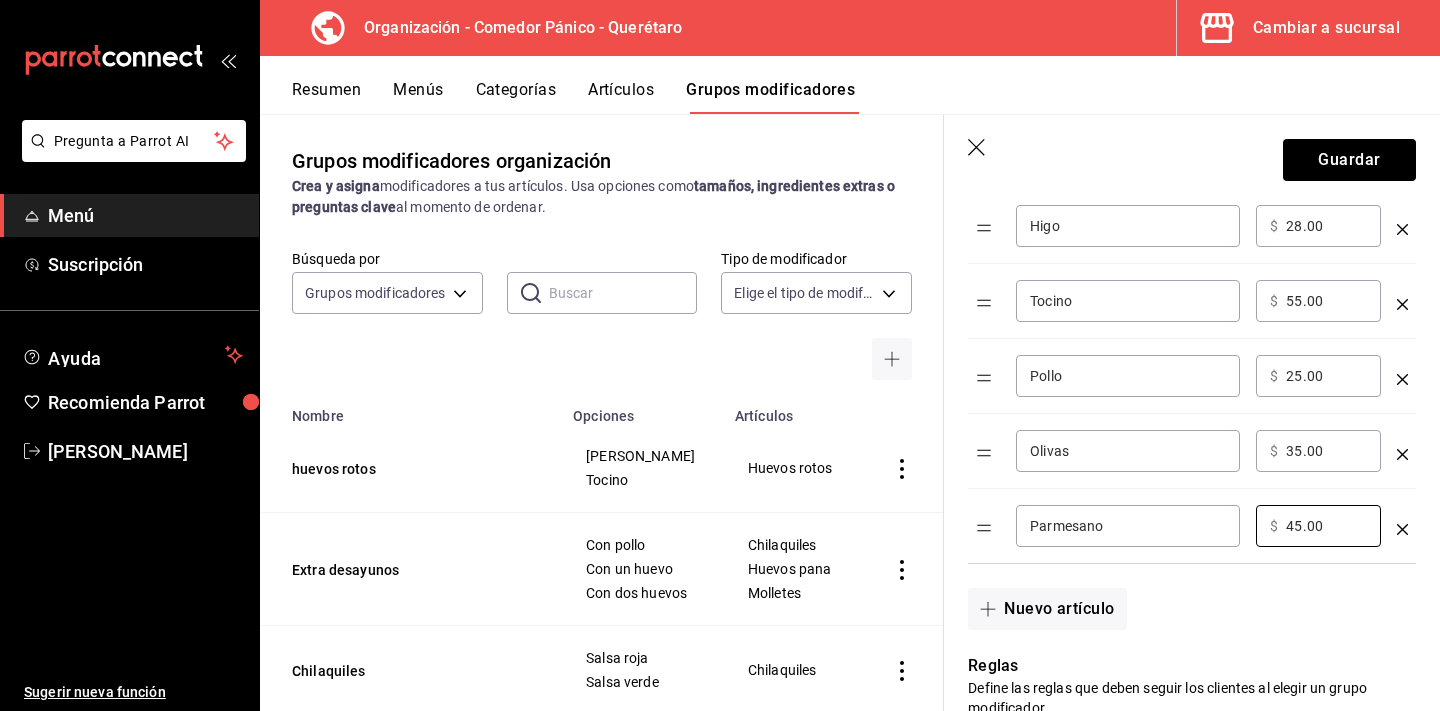 scroll, scrollTop: 700, scrollLeft: 0, axis: vertical 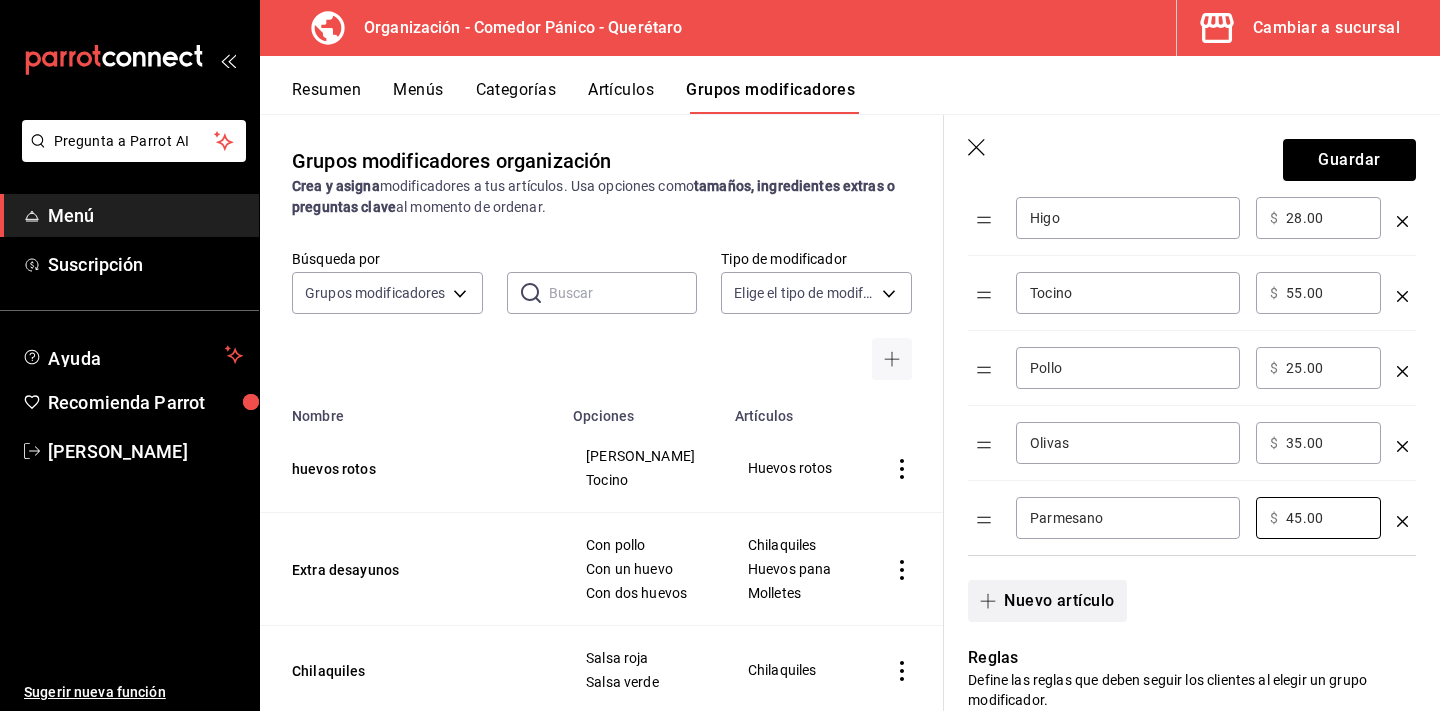 type on "45.00" 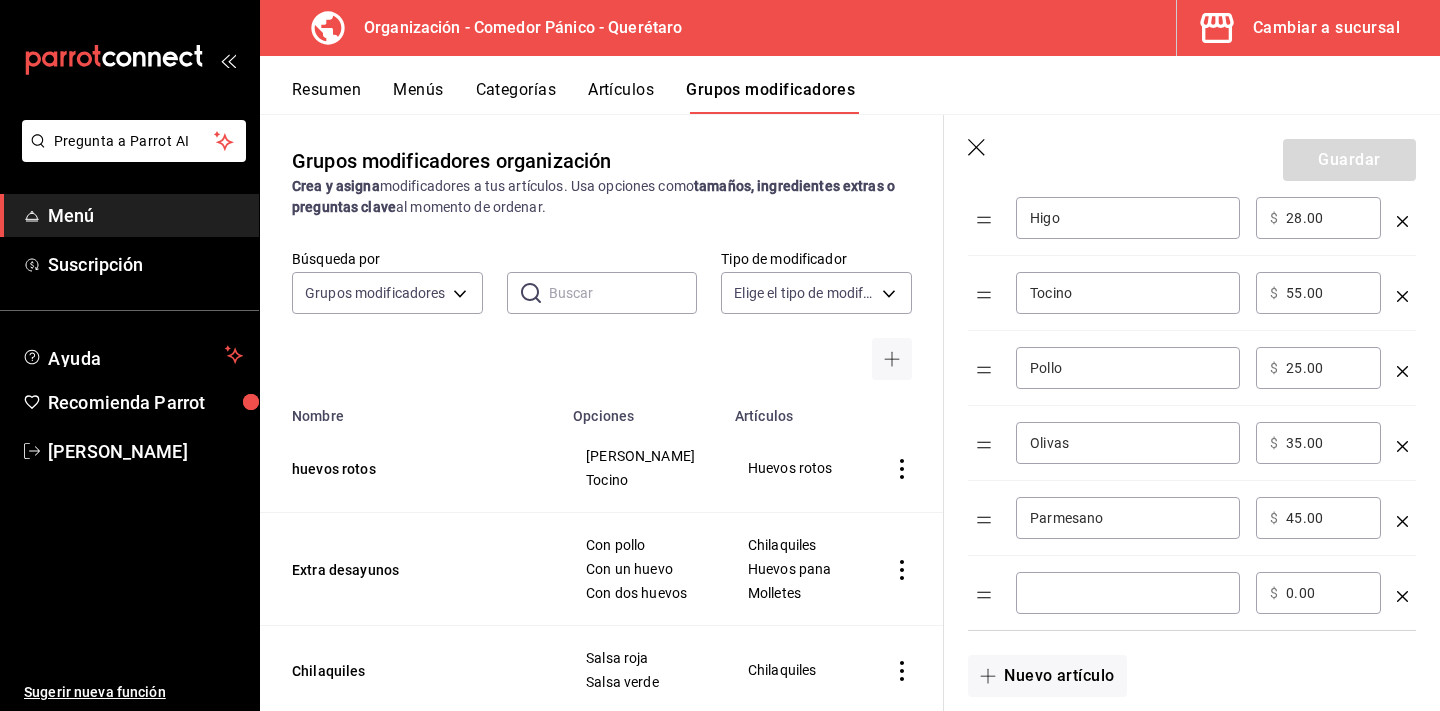 click at bounding box center (1128, 593) 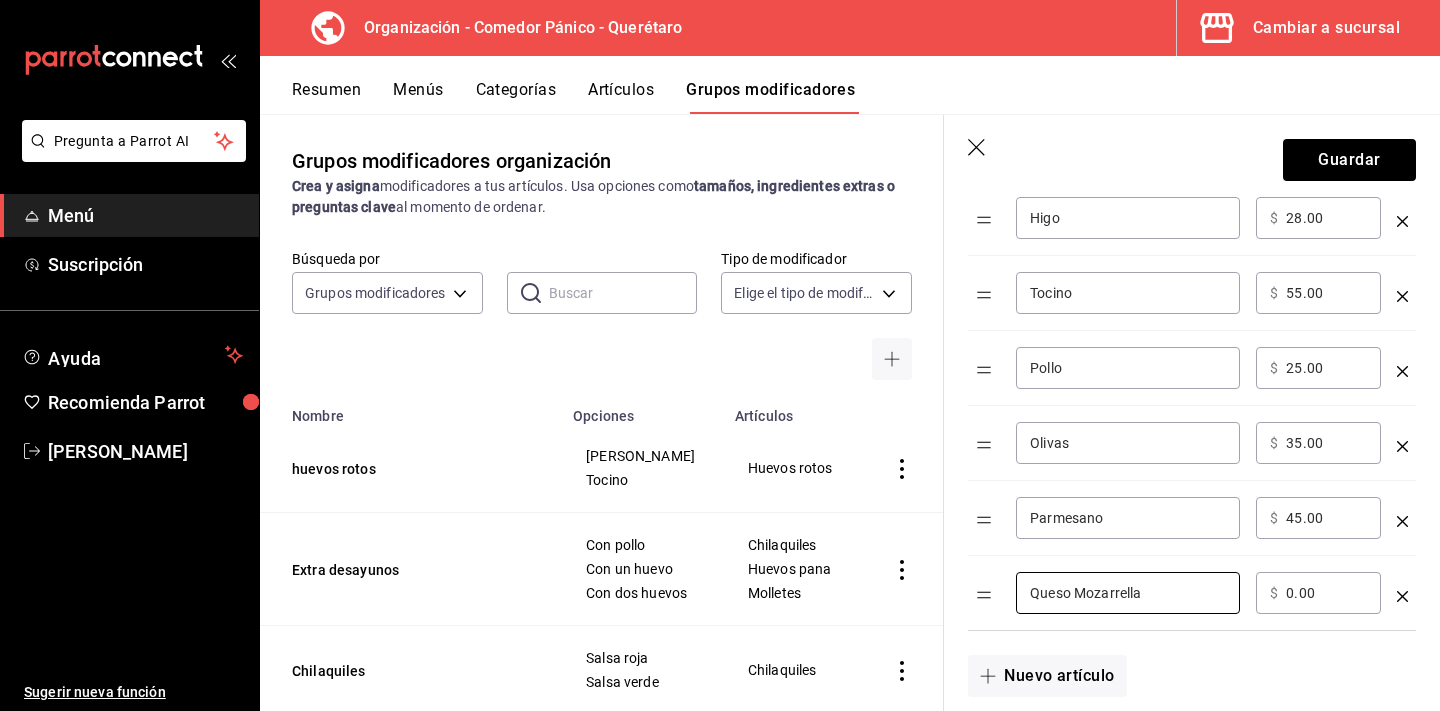 type on "Queso Mozarrella" 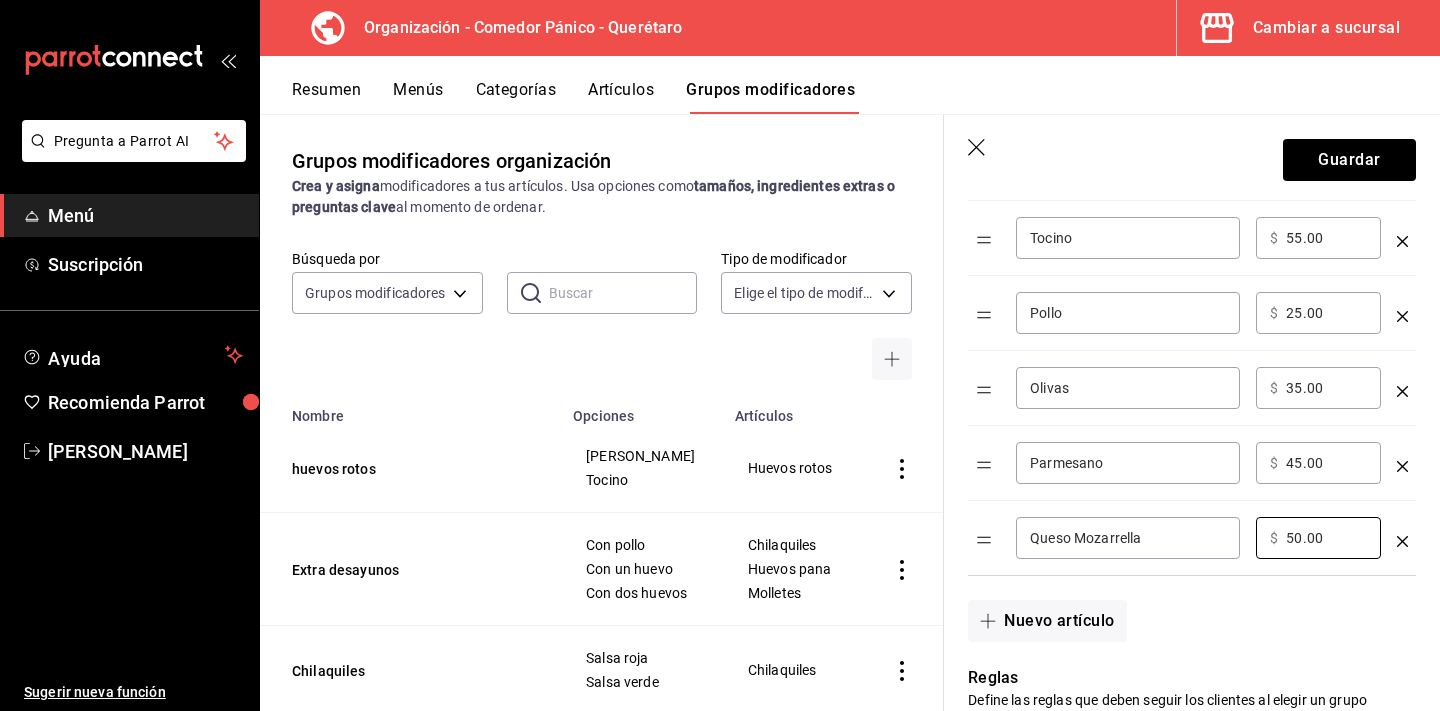 scroll, scrollTop: 757, scrollLeft: 0, axis: vertical 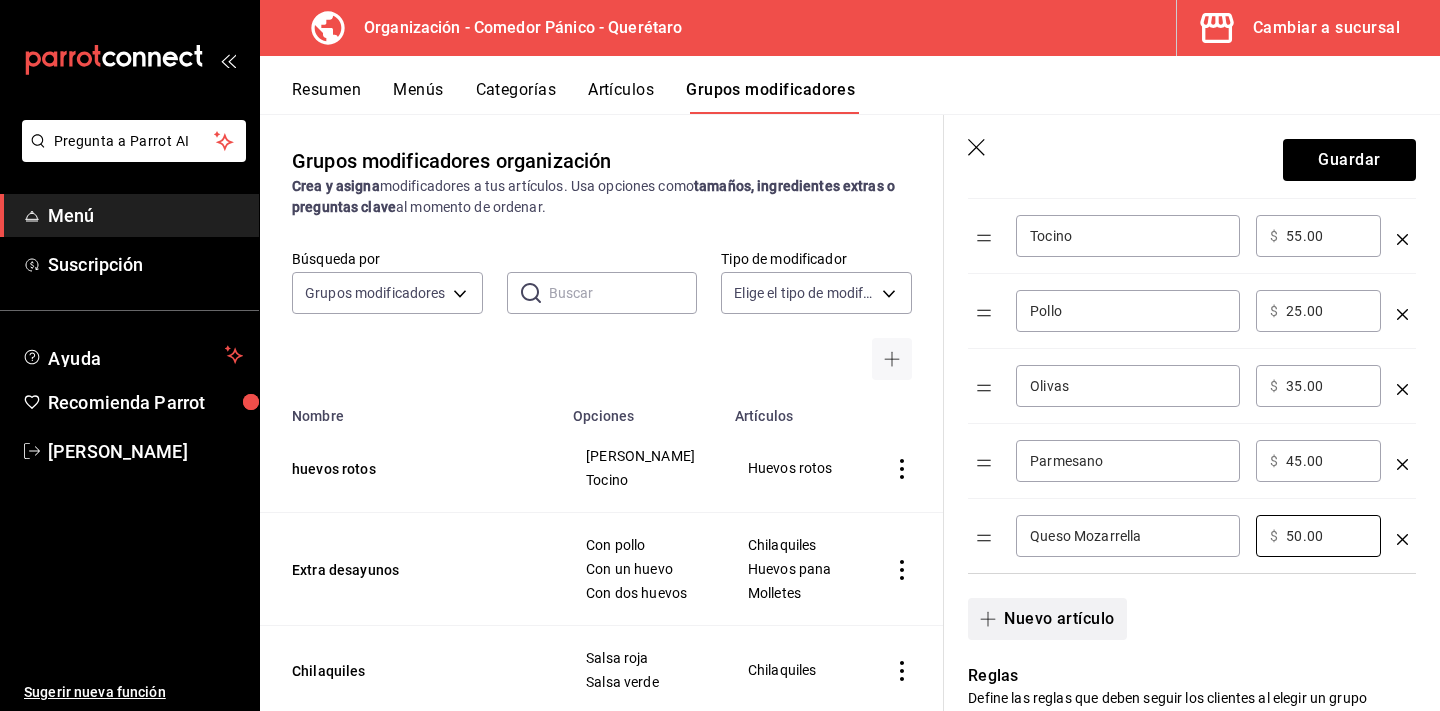 type on "50.00" 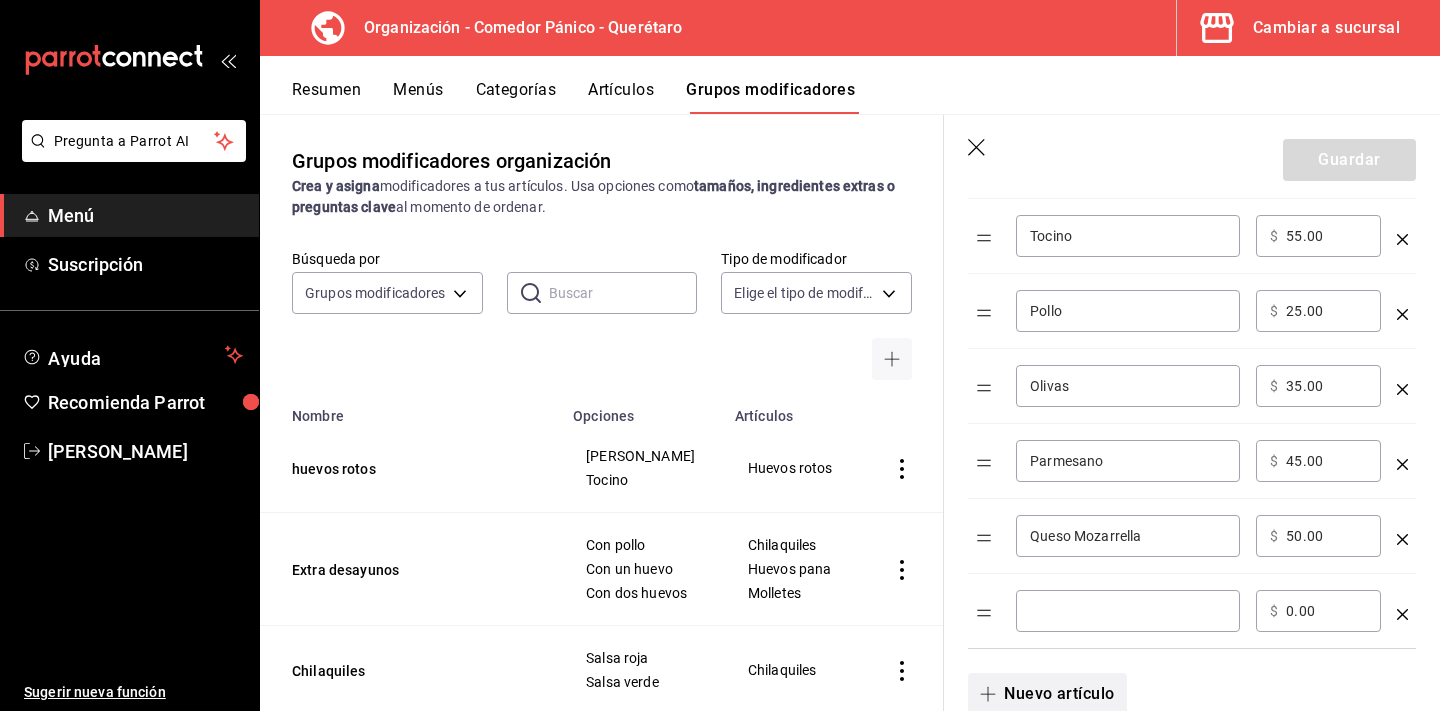 click at bounding box center (1128, 611) 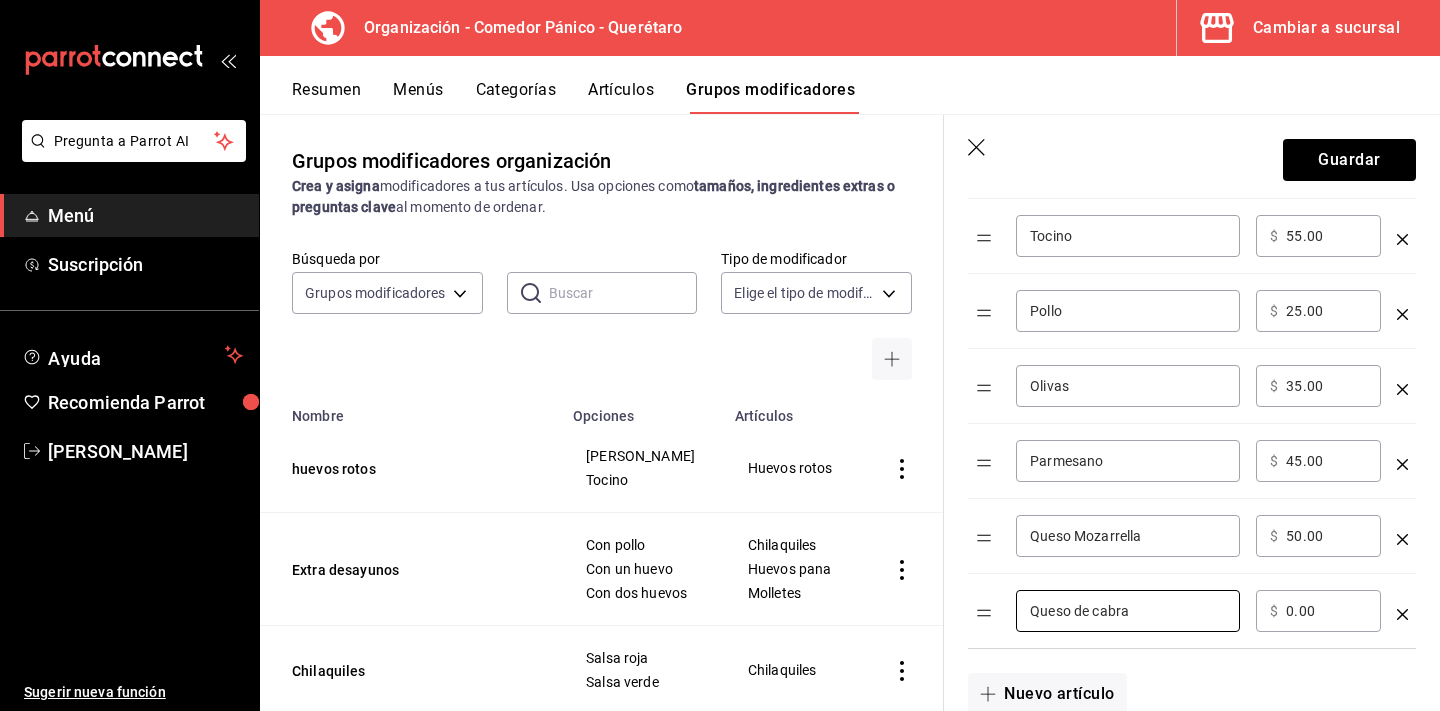 type on "Queso de cabra" 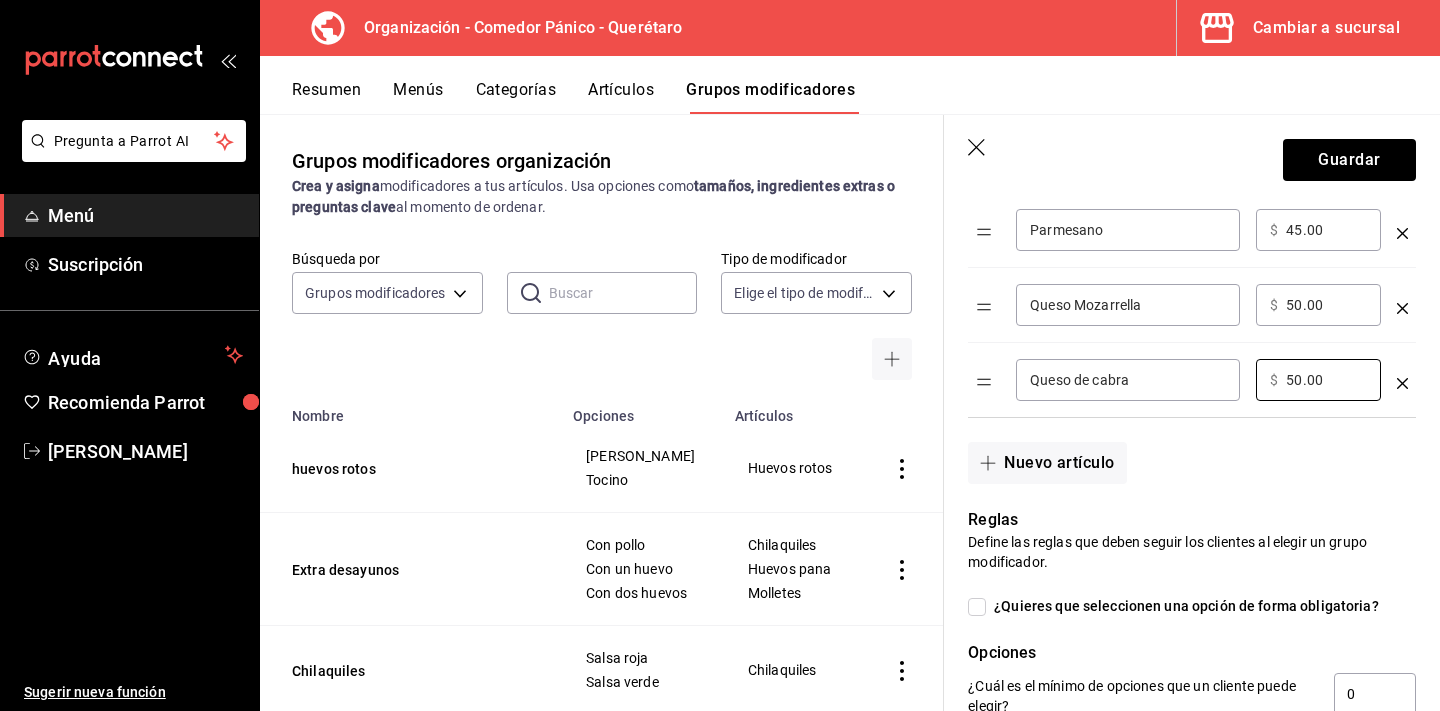 scroll, scrollTop: 996, scrollLeft: 0, axis: vertical 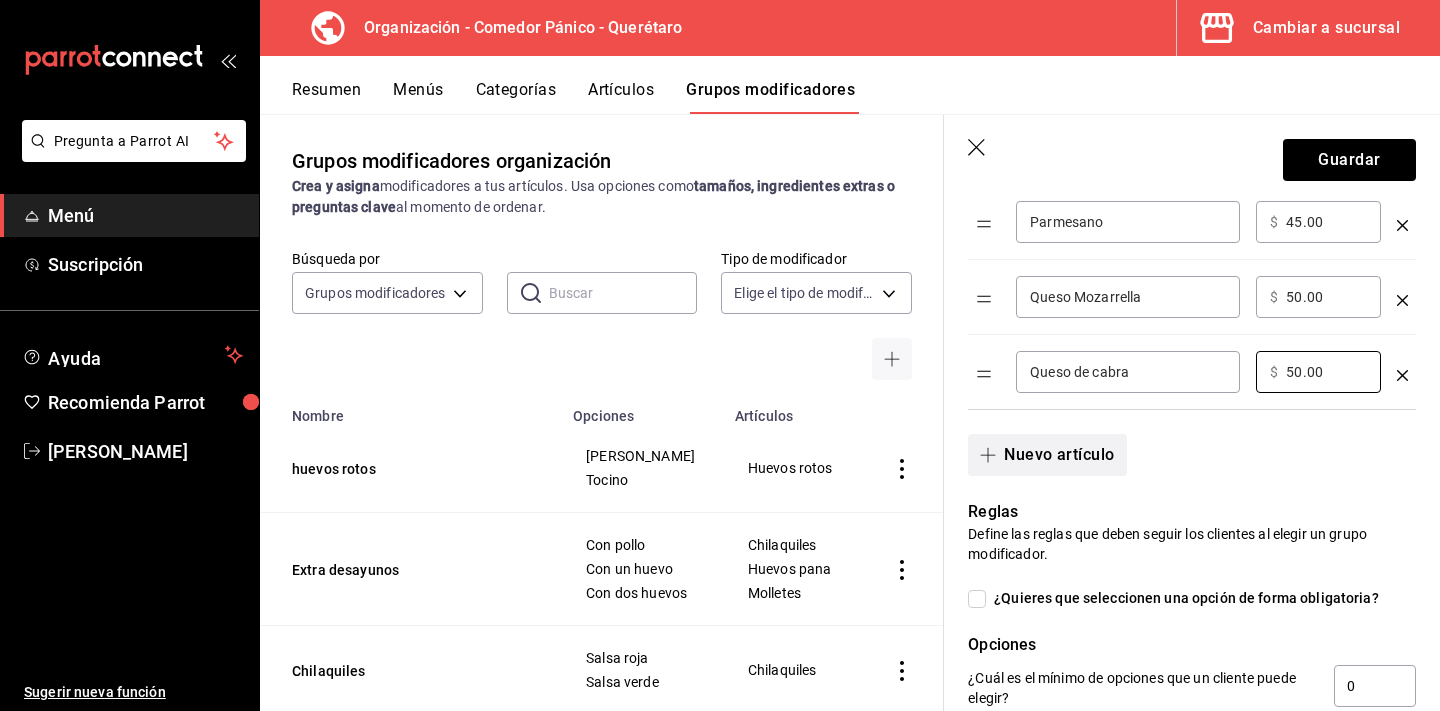 type on "50.00" 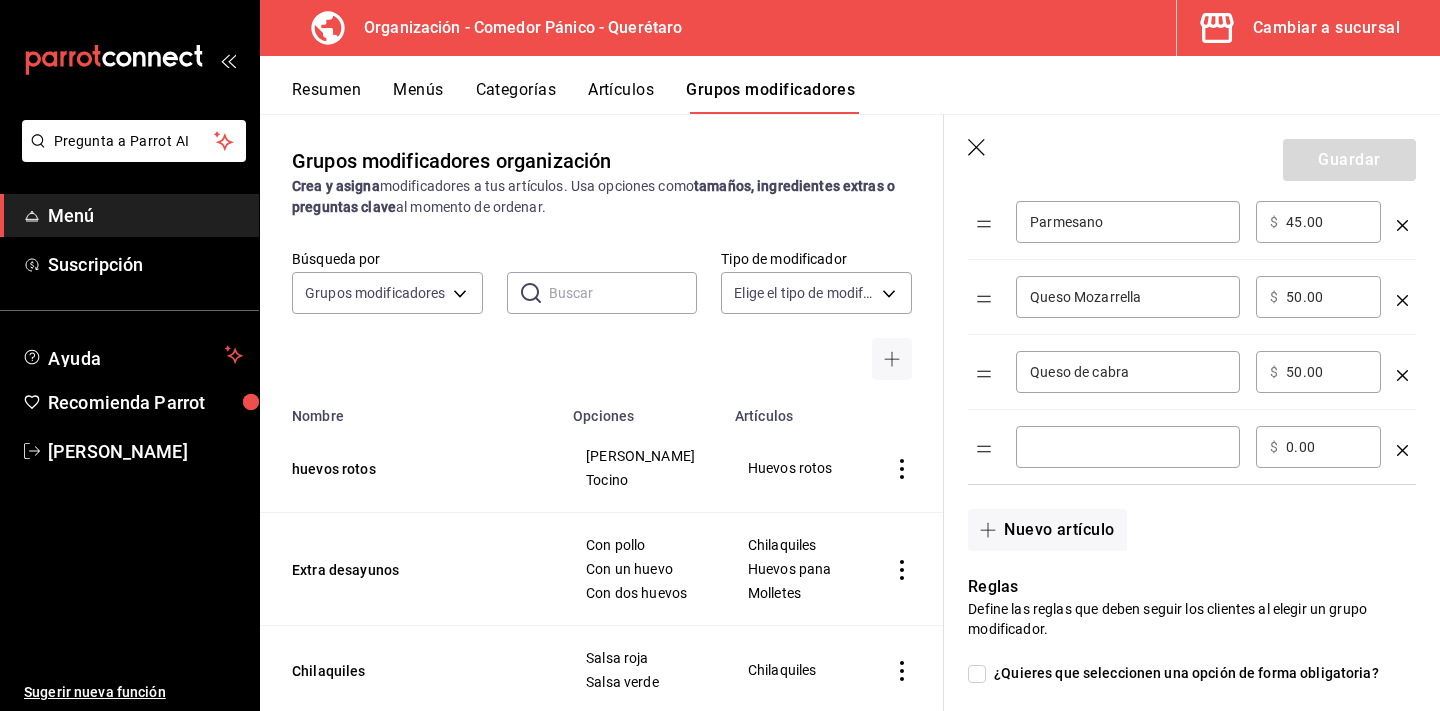 click at bounding box center [1128, 447] 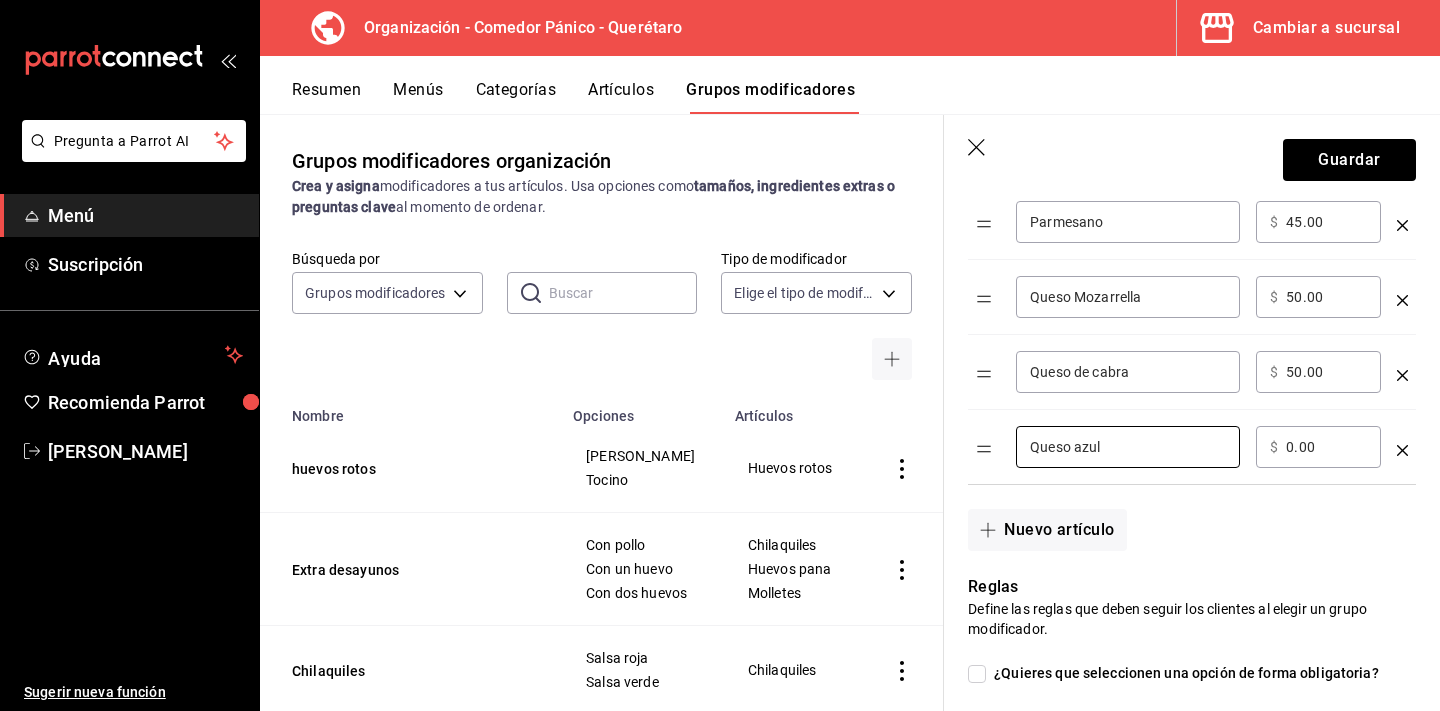 type on "Queso azul" 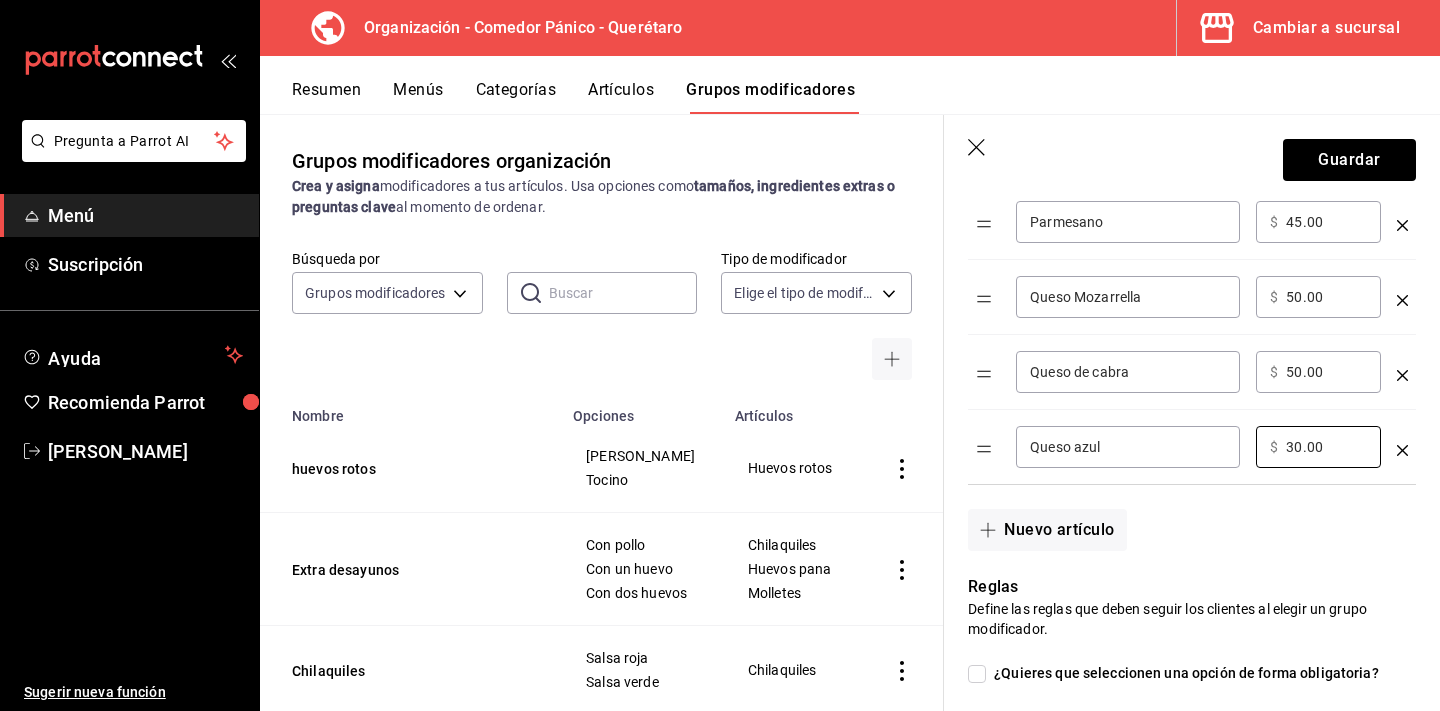 type on "30.00" 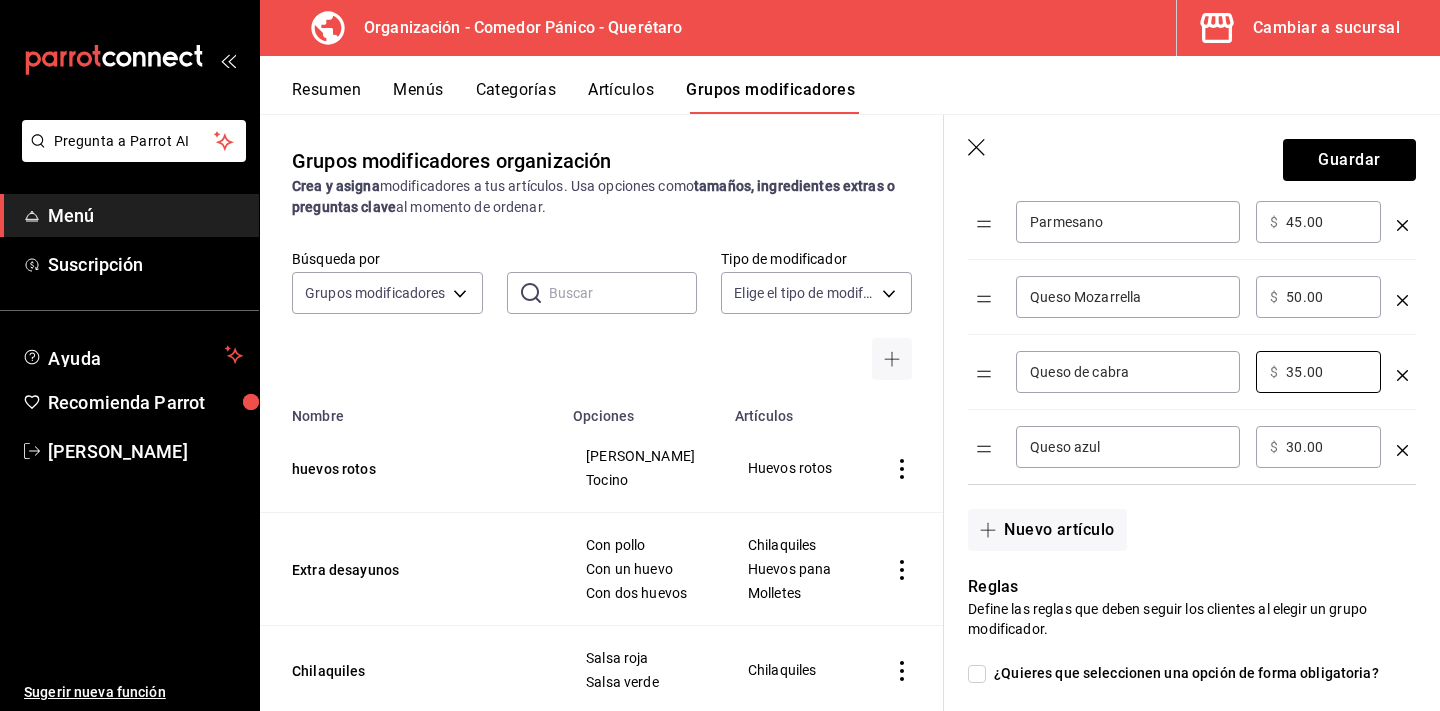 type on "35.00" 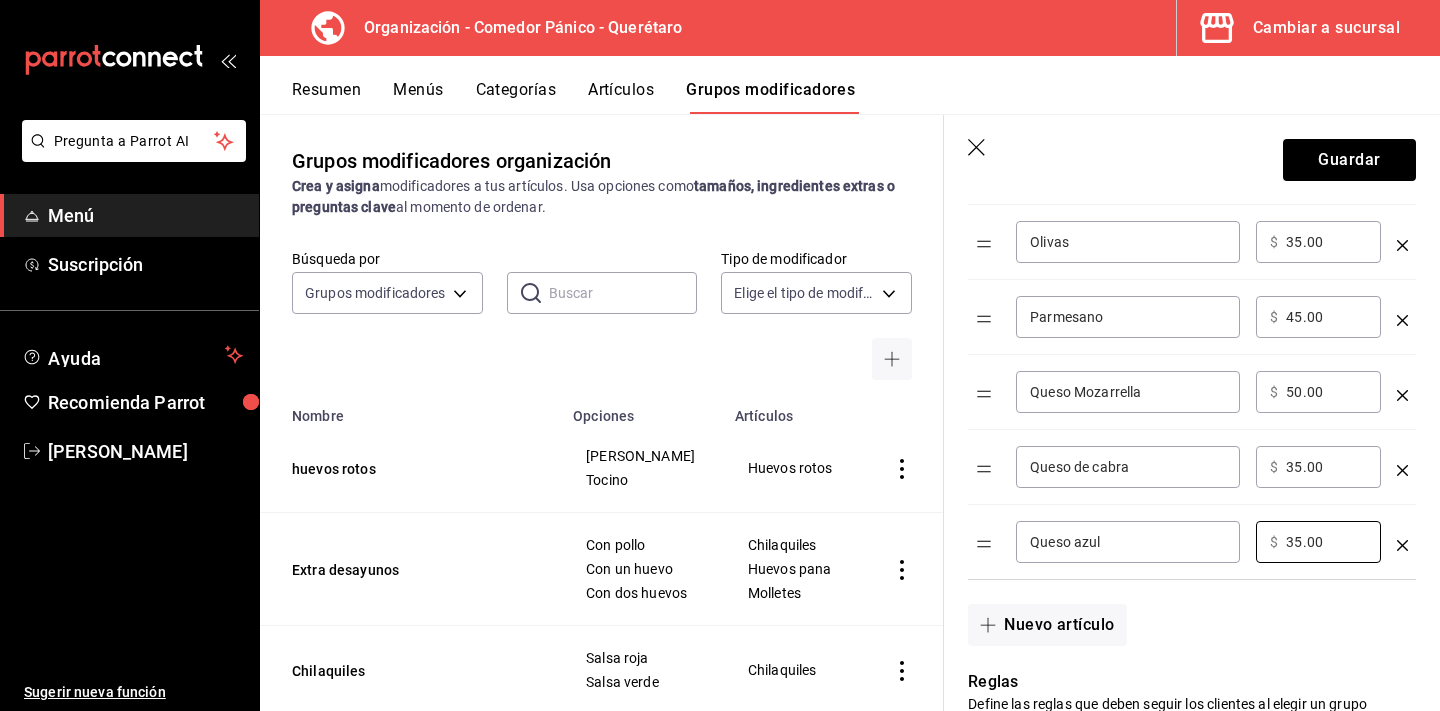 scroll, scrollTop: 891, scrollLeft: 0, axis: vertical 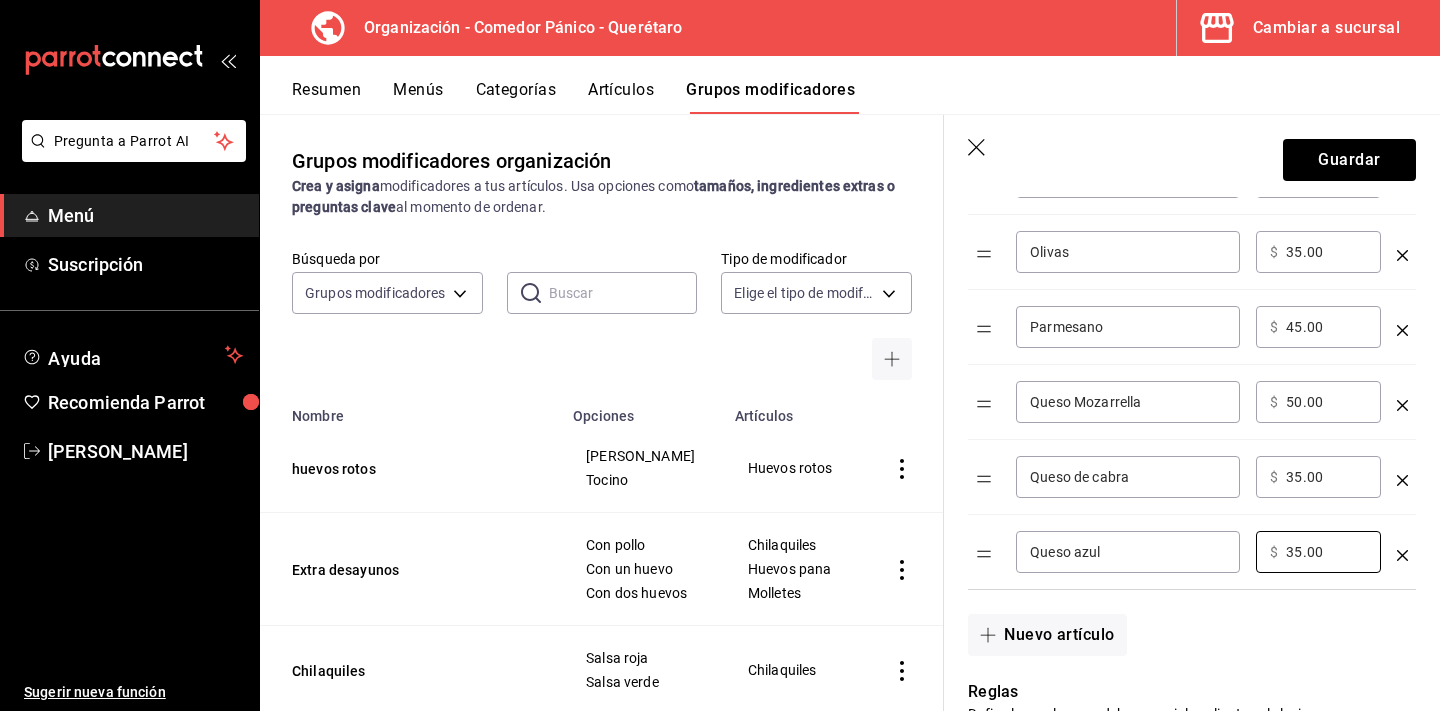type on "35.00" 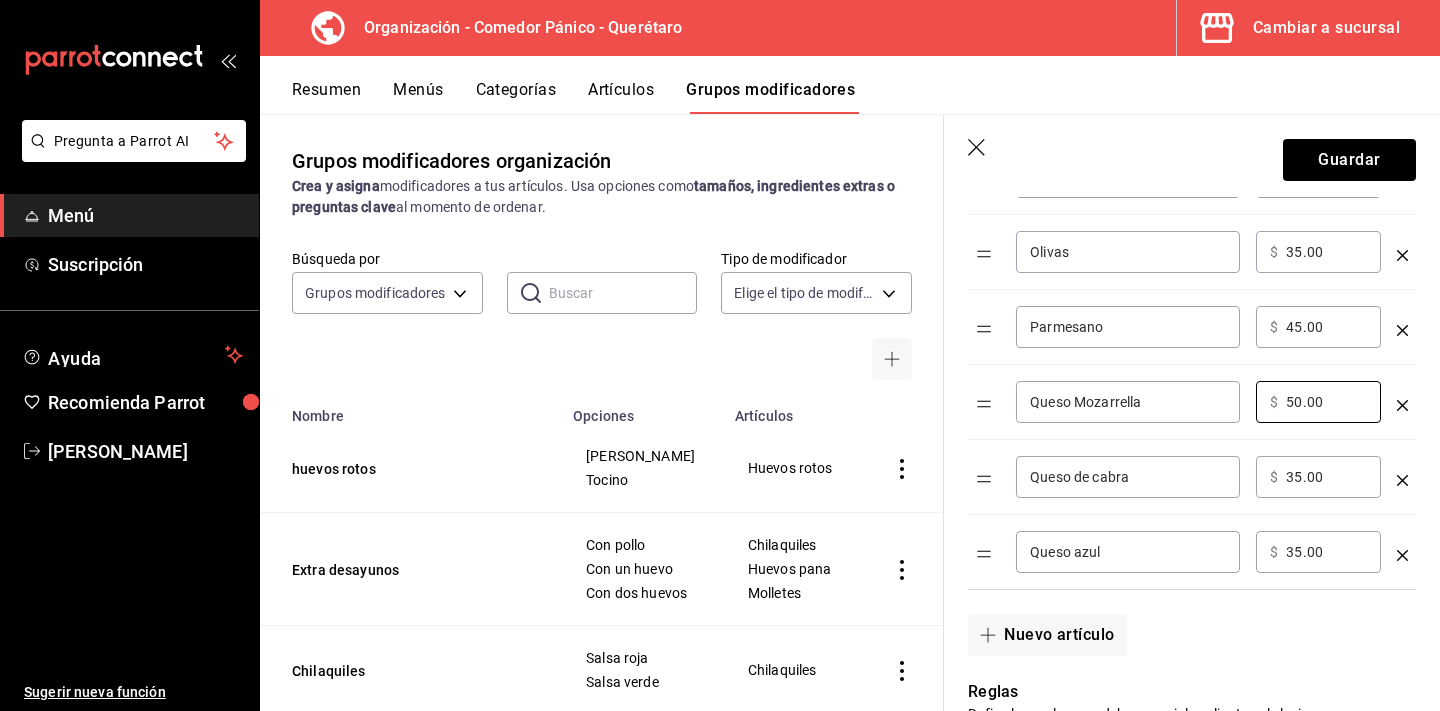 type on "5.00" 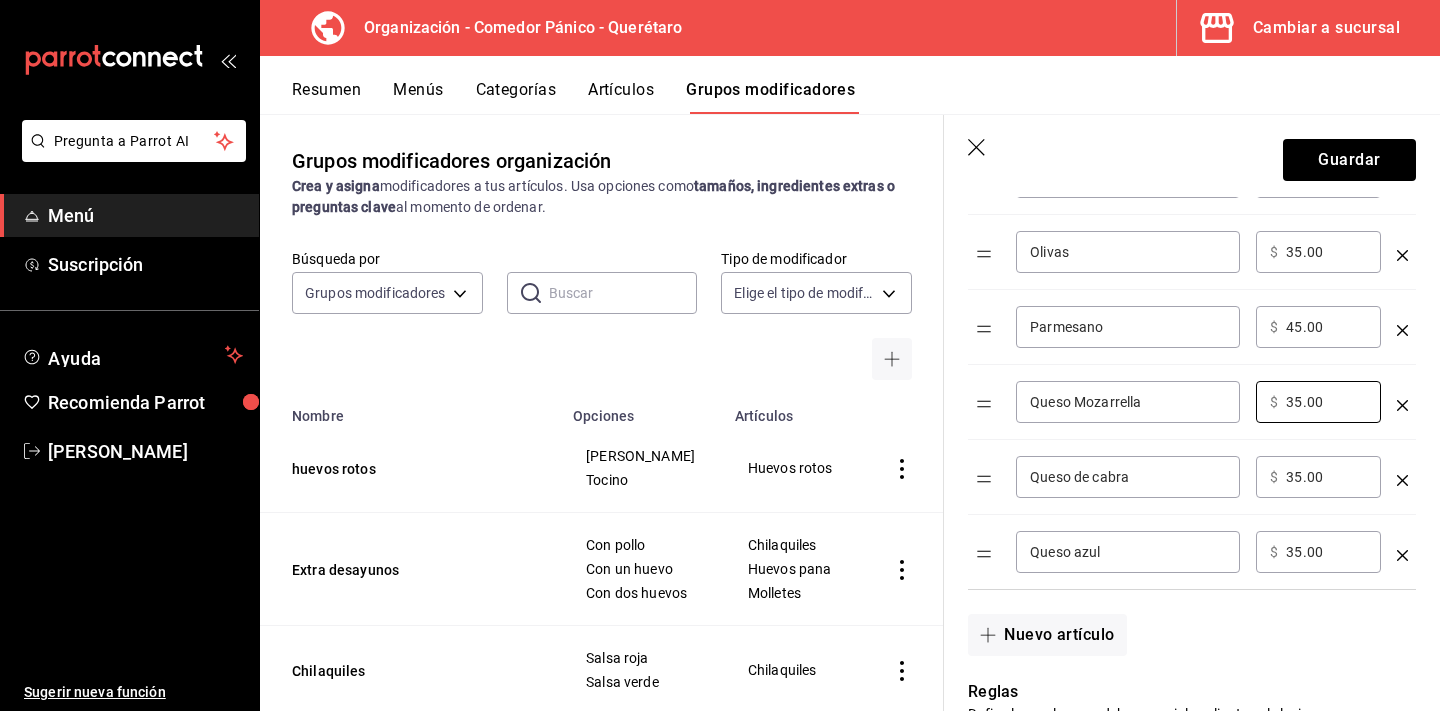 type on "35.00" 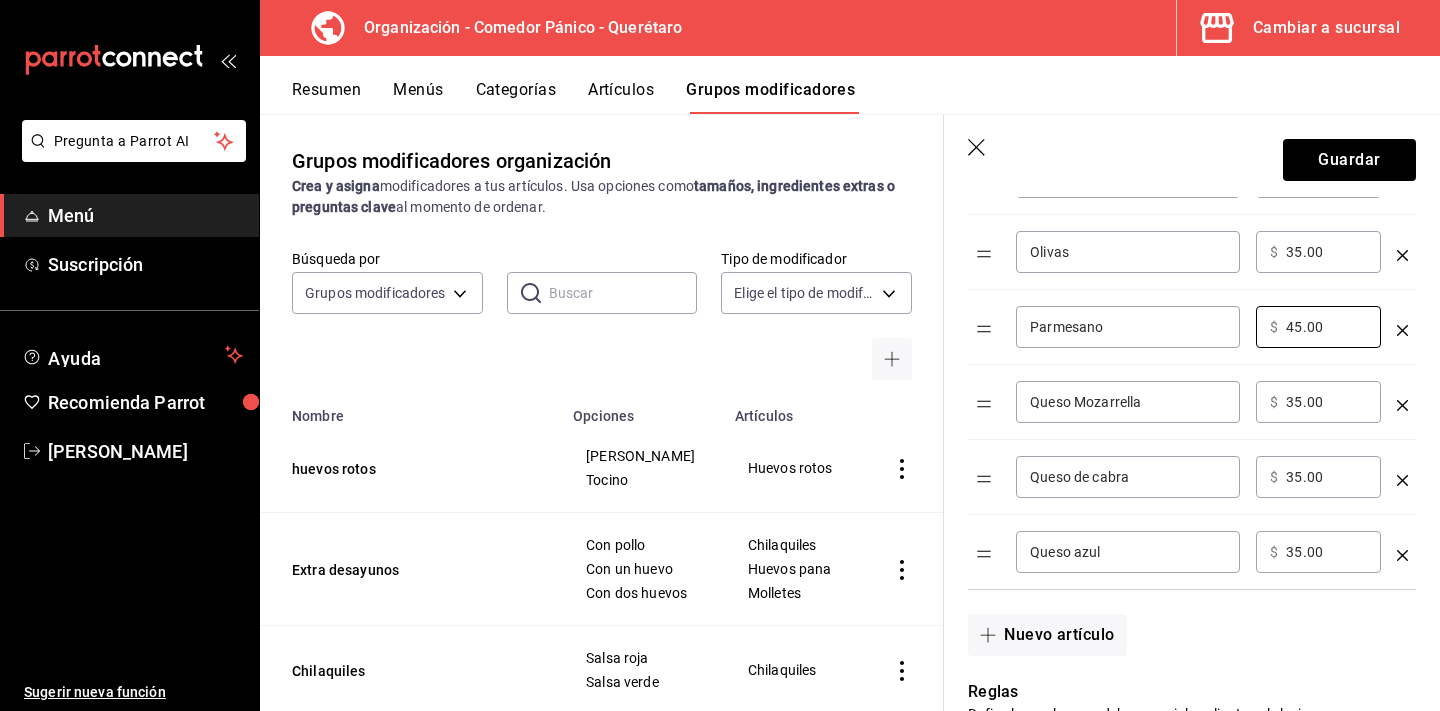 type on "4.00" 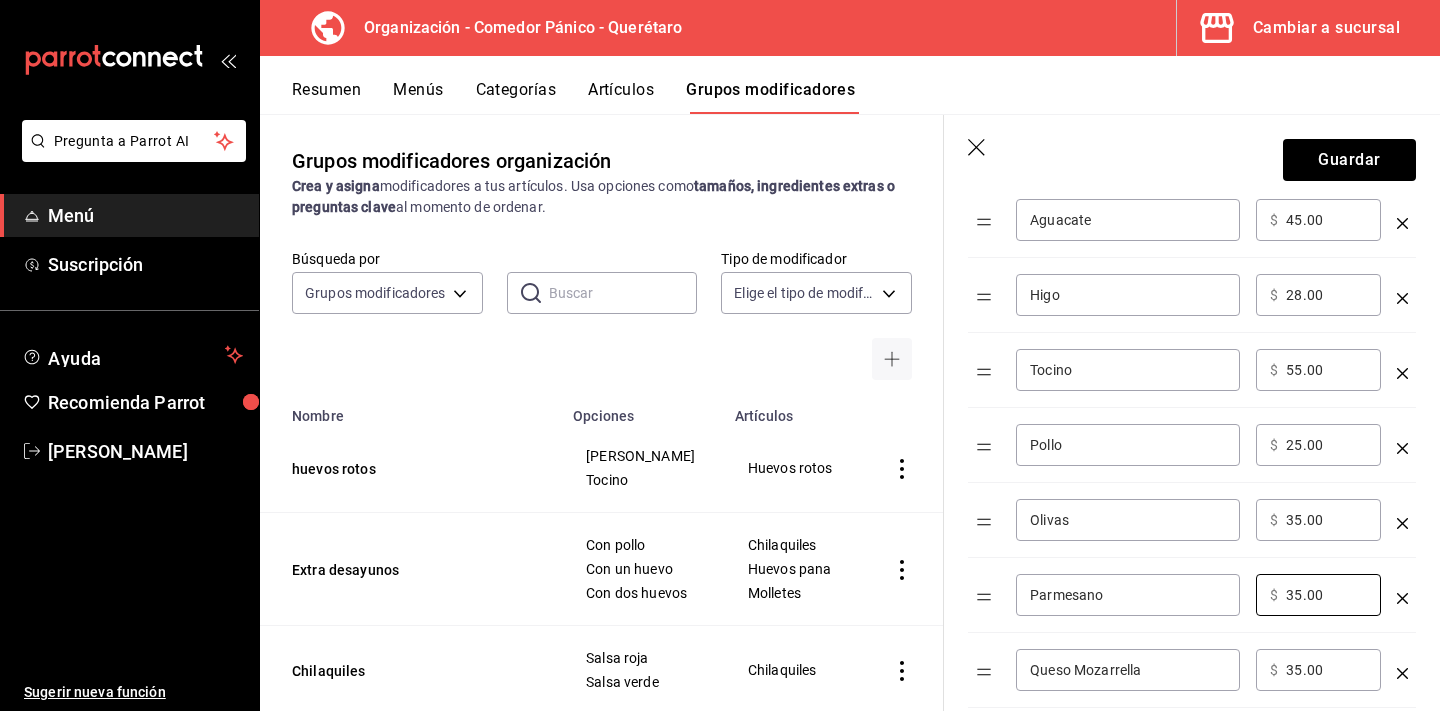 scroll, scrollTop: 605, scrollLeft: 0, axis: vertical 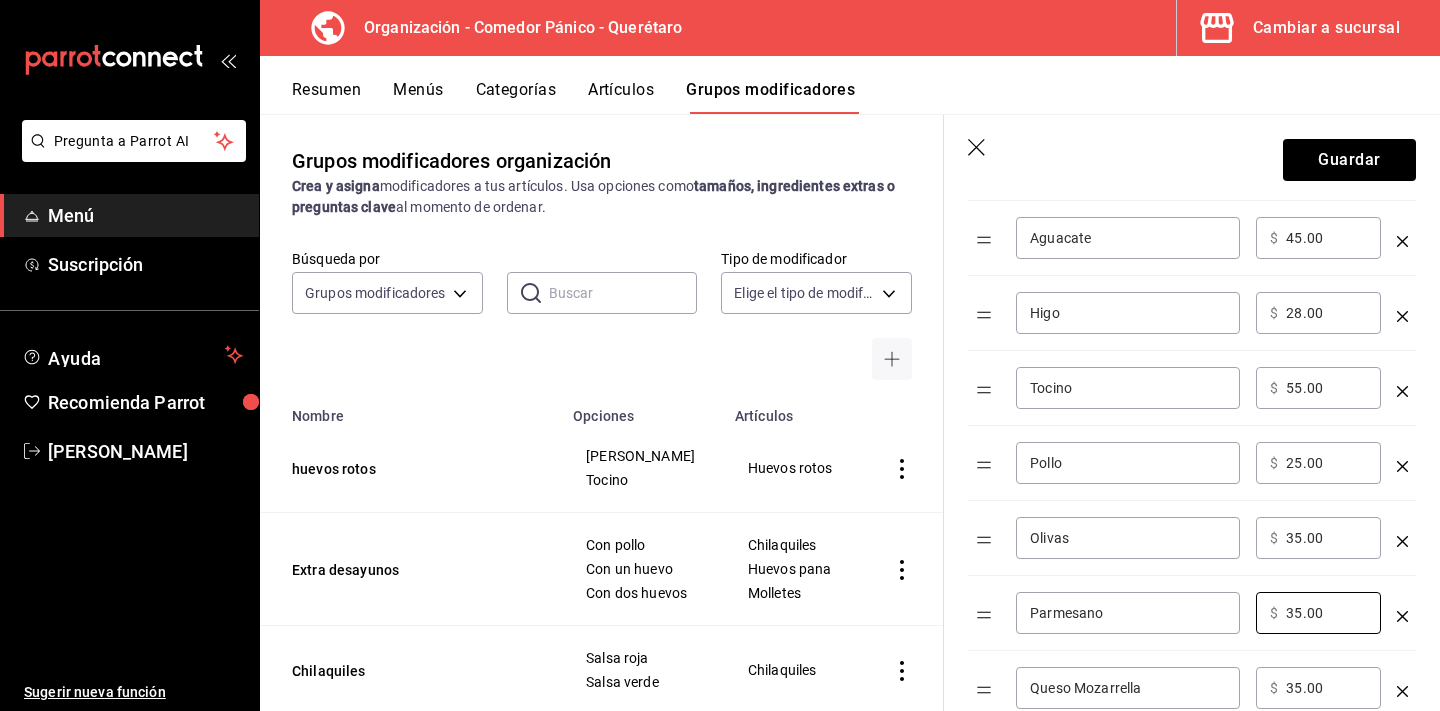 type on "35.00" 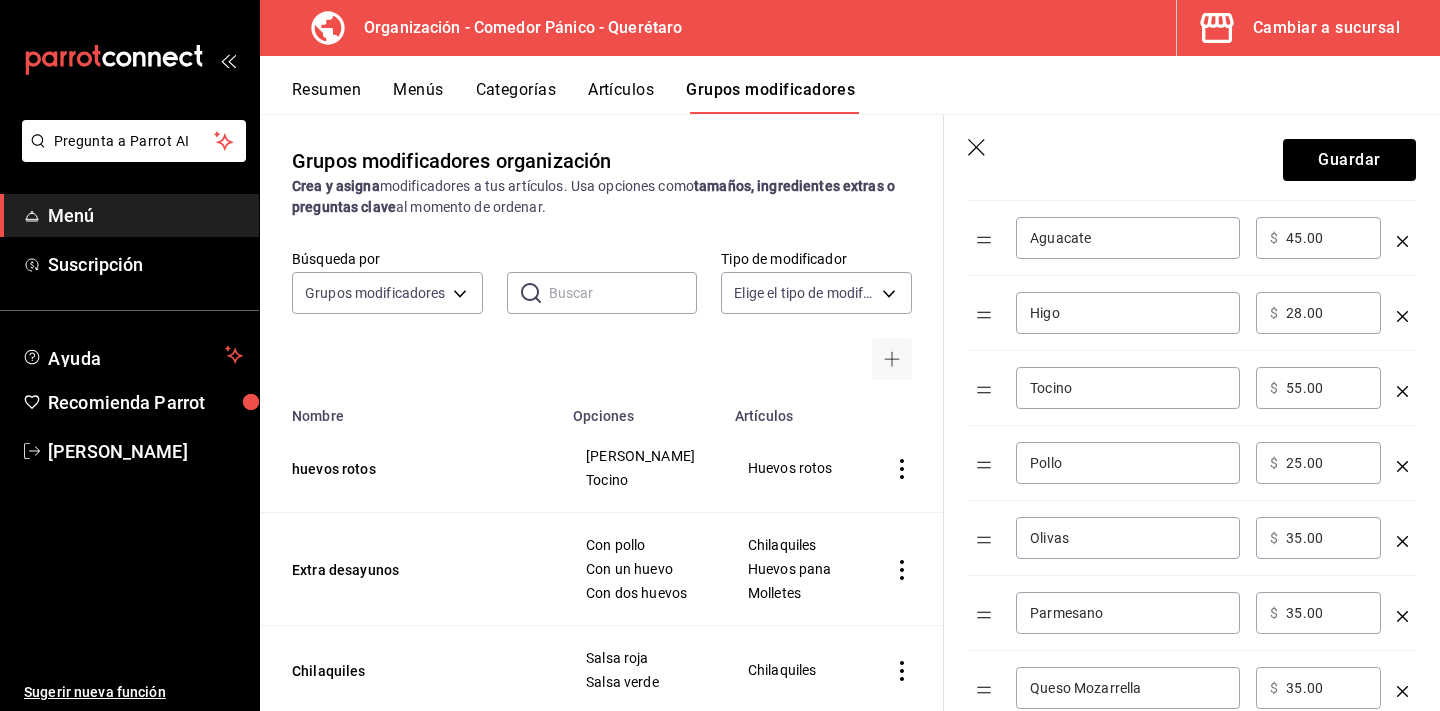 click on "25.00" at bounding box center [1326, 463] 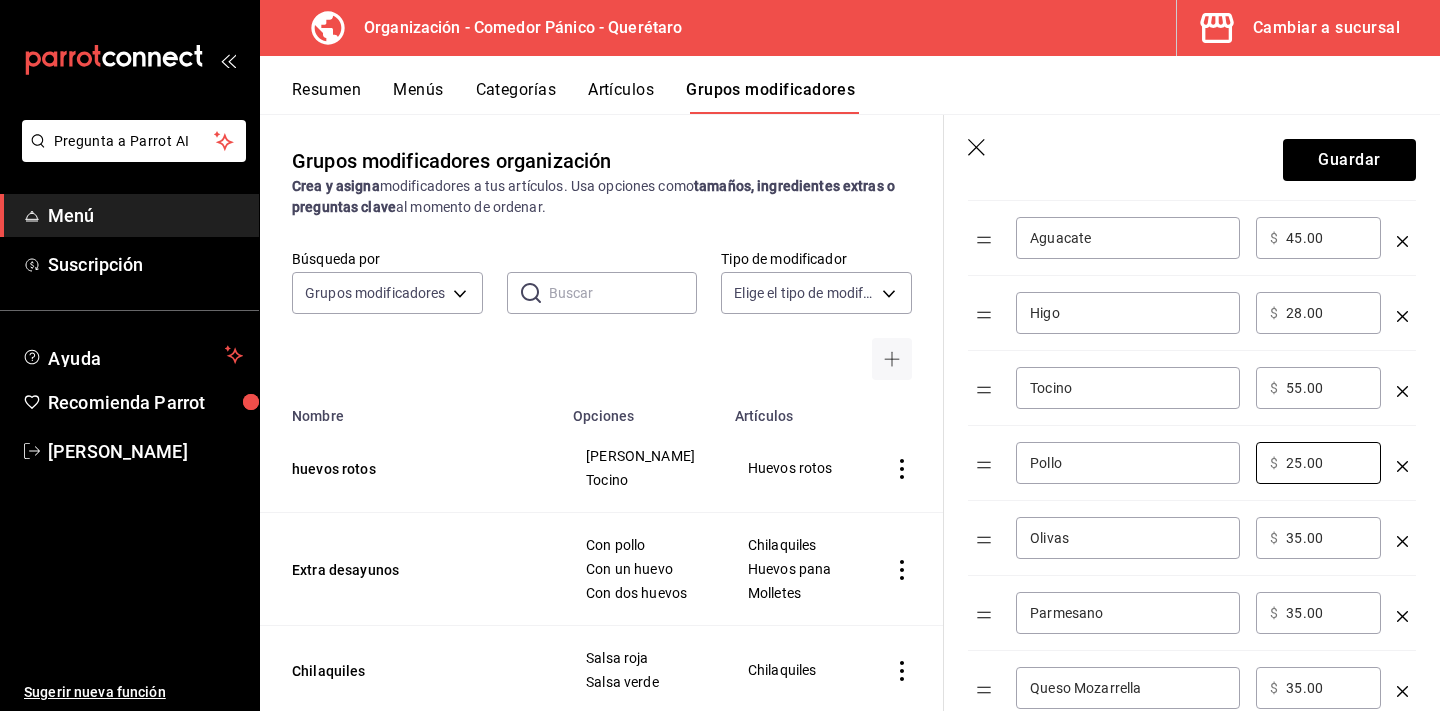 type on "2.00" 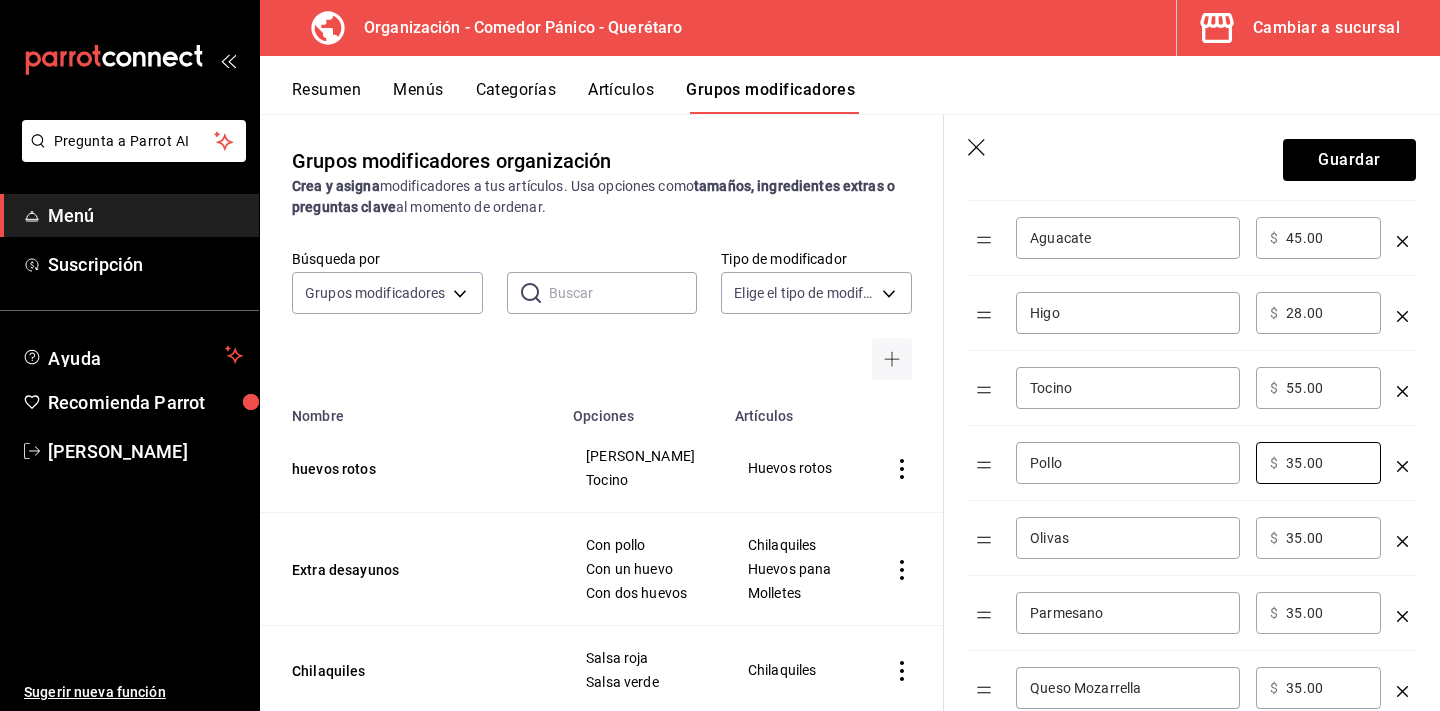 scroll, scrollTop: 585, scrollLeft: 0, axis: vertical 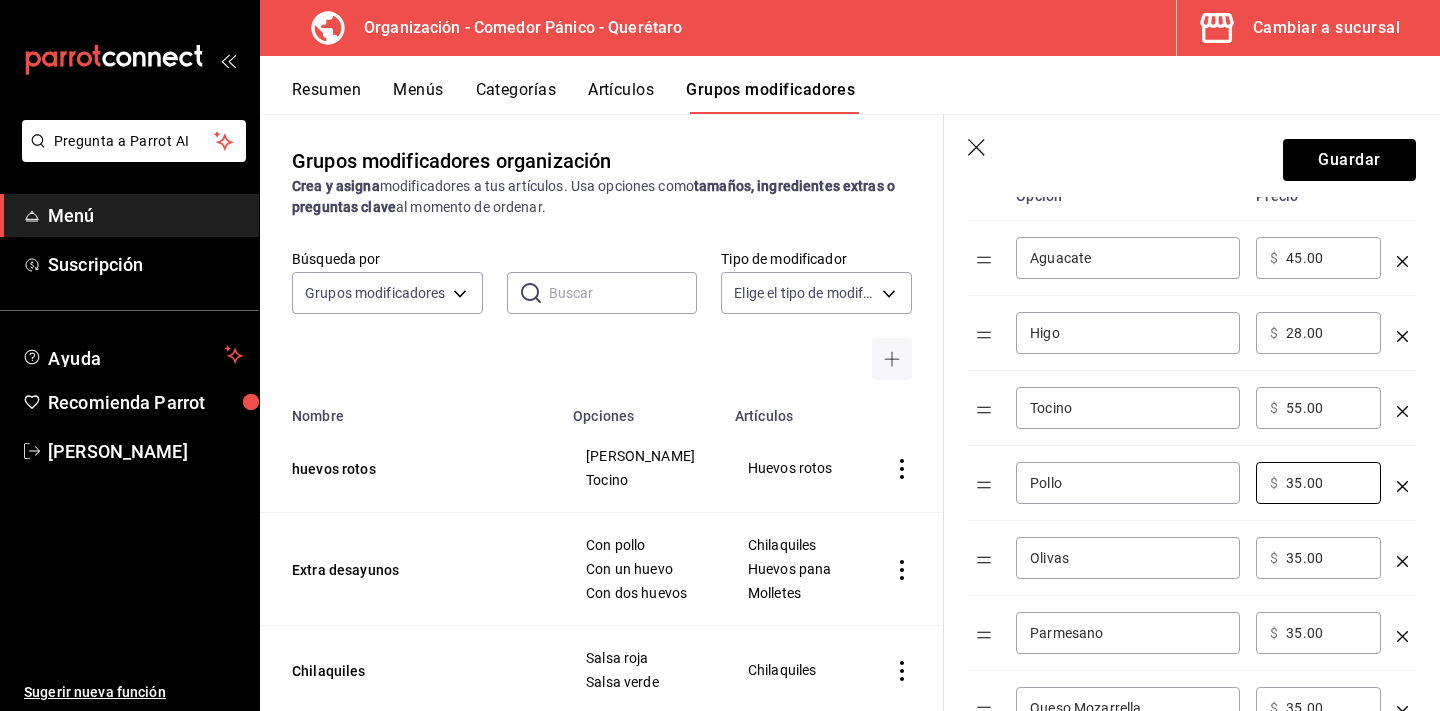 type on "35.00" 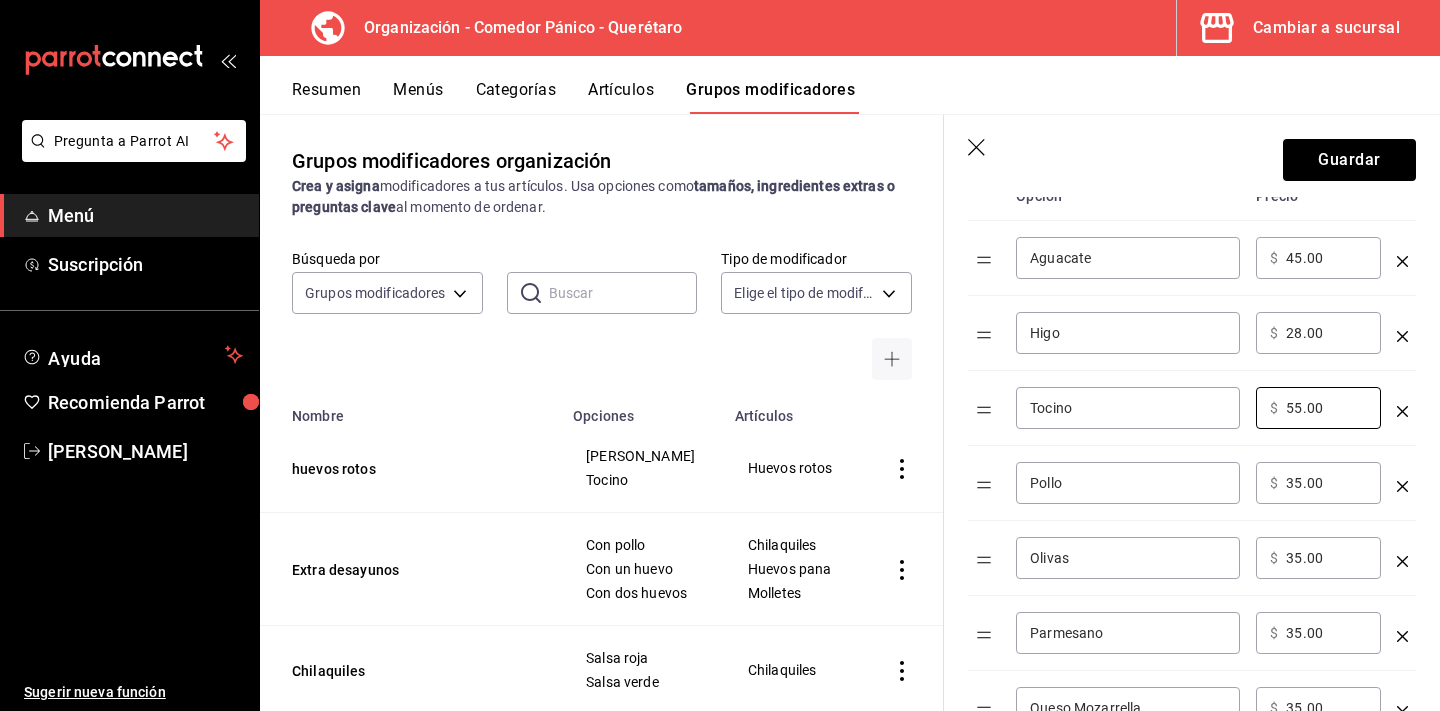 type on "5.00" 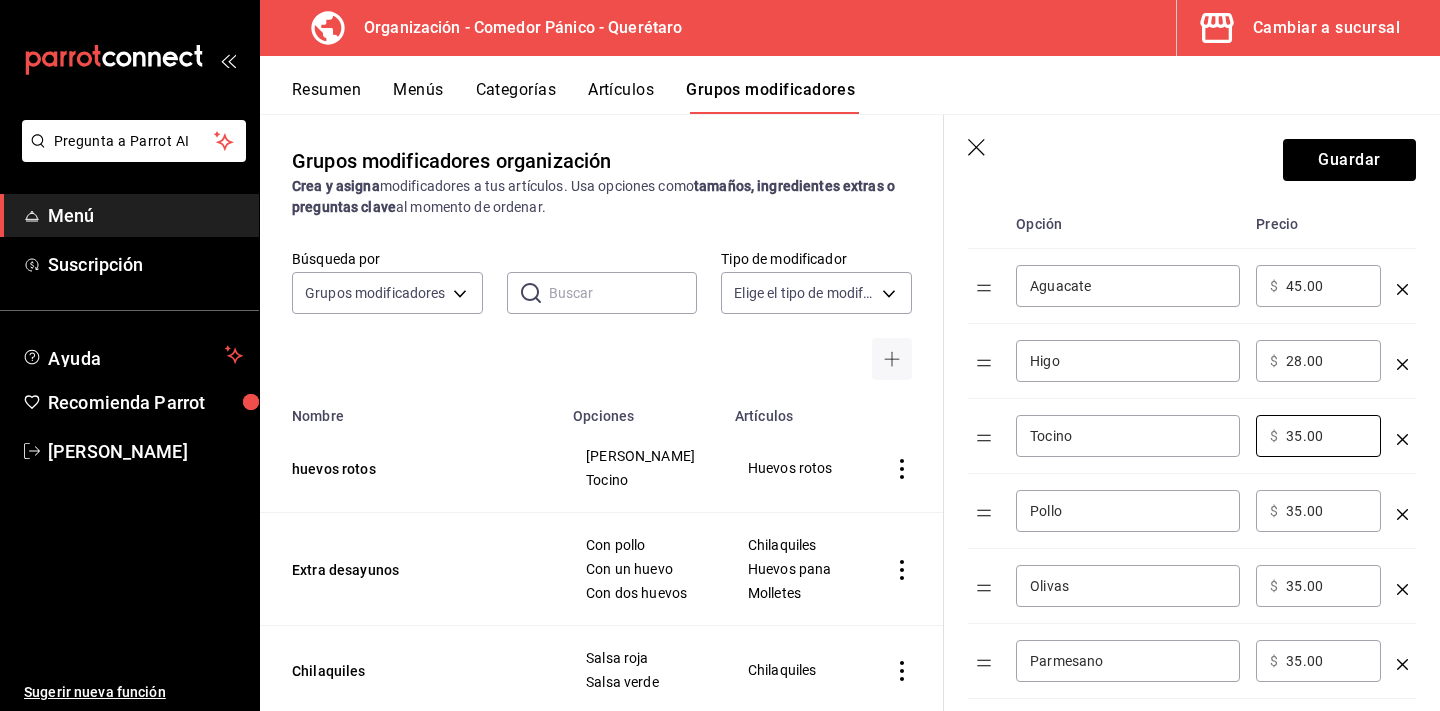 scroll, scrollTop: 545, scrollLeft: 0, axis: vertical 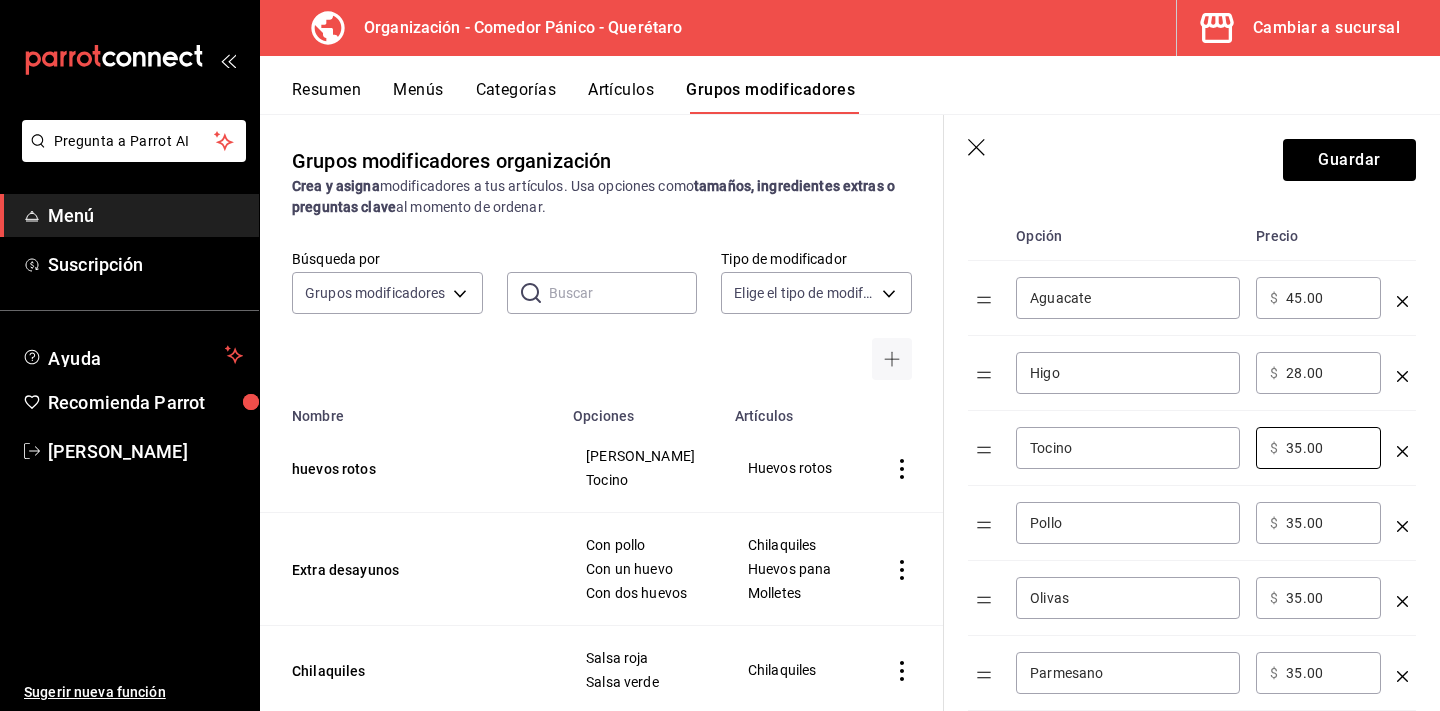 type on "35.00" 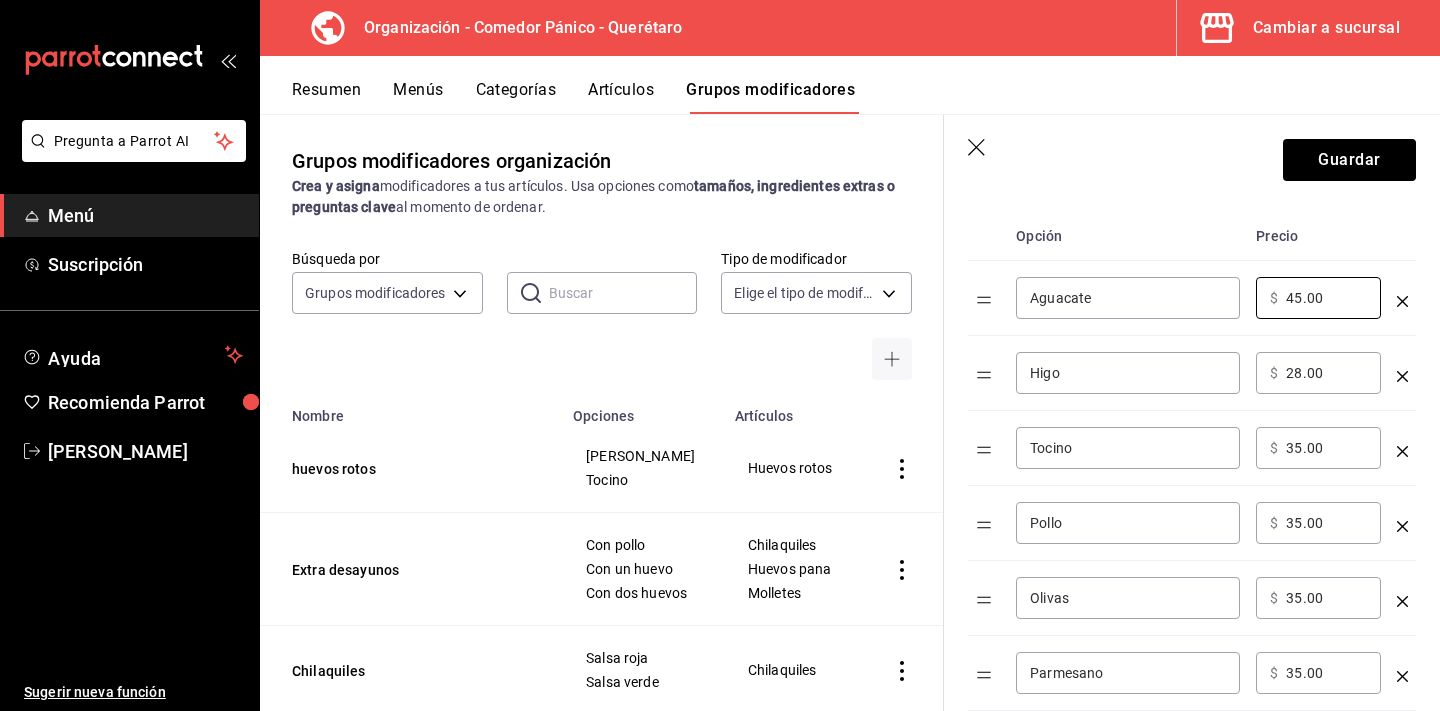 type on "4.00" 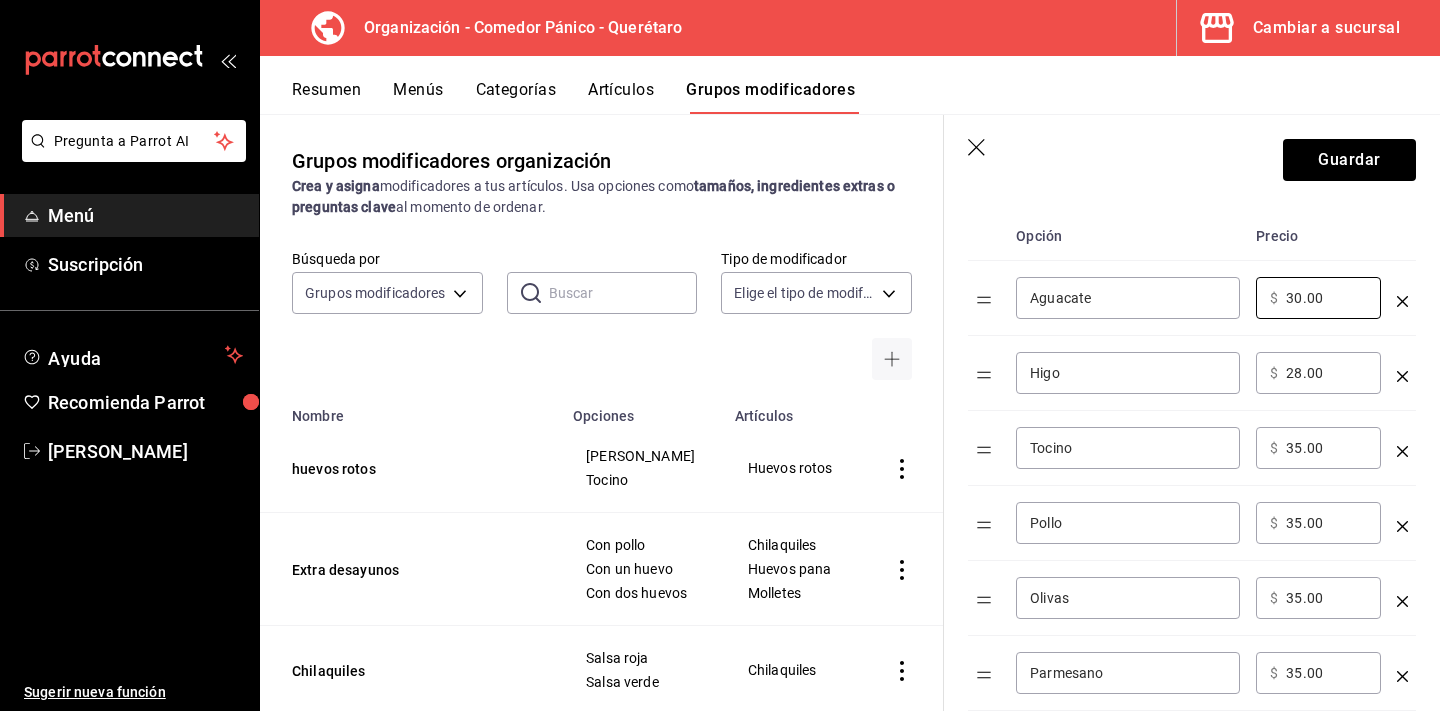 type on "30.00" 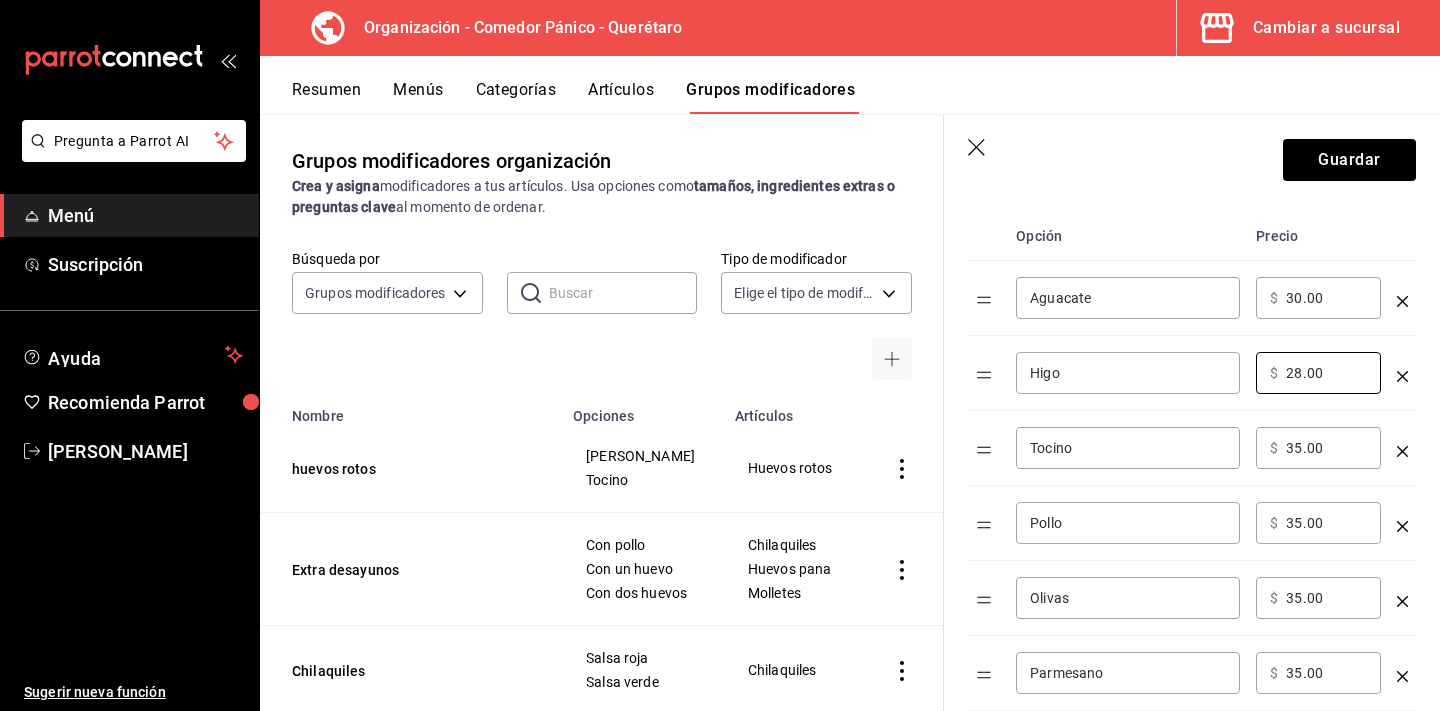 type on "2.00" 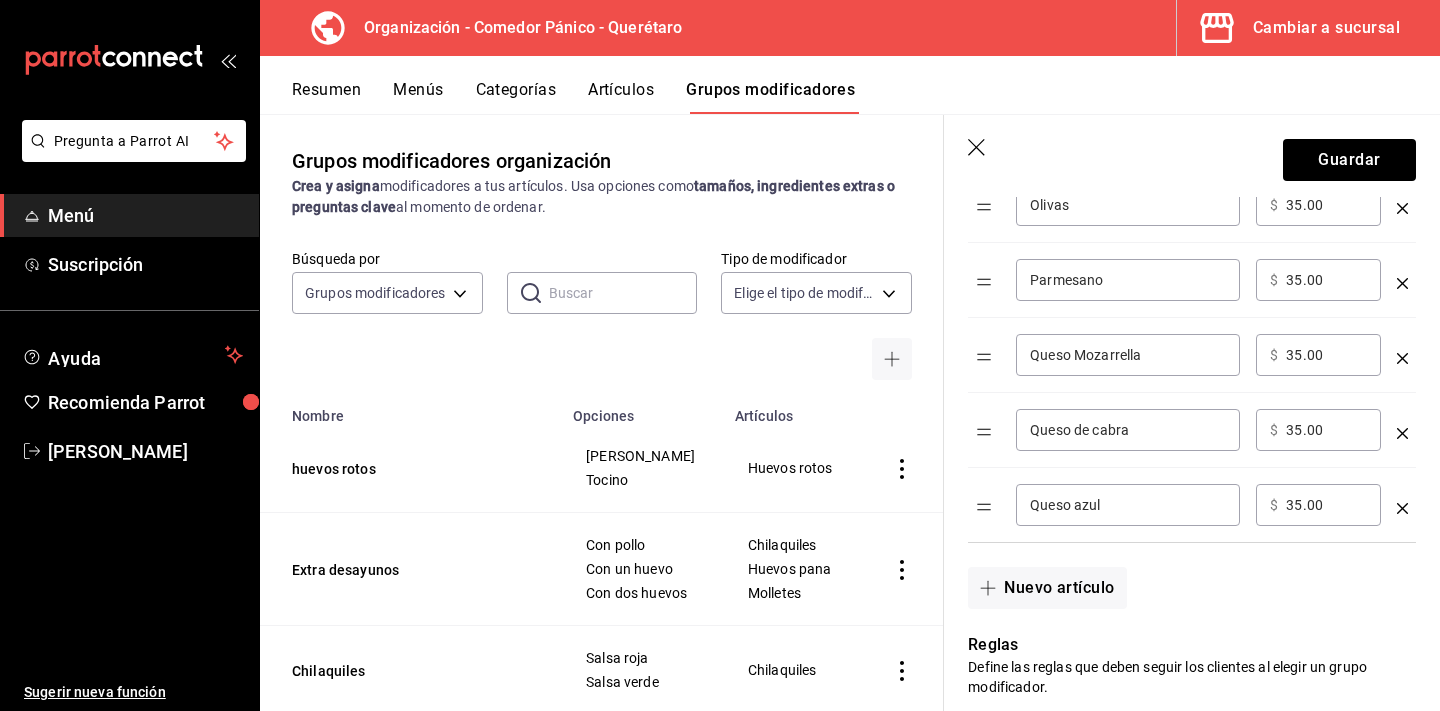 scroll, scrollTop: 941, scrollLeft: 0, axis: vertical 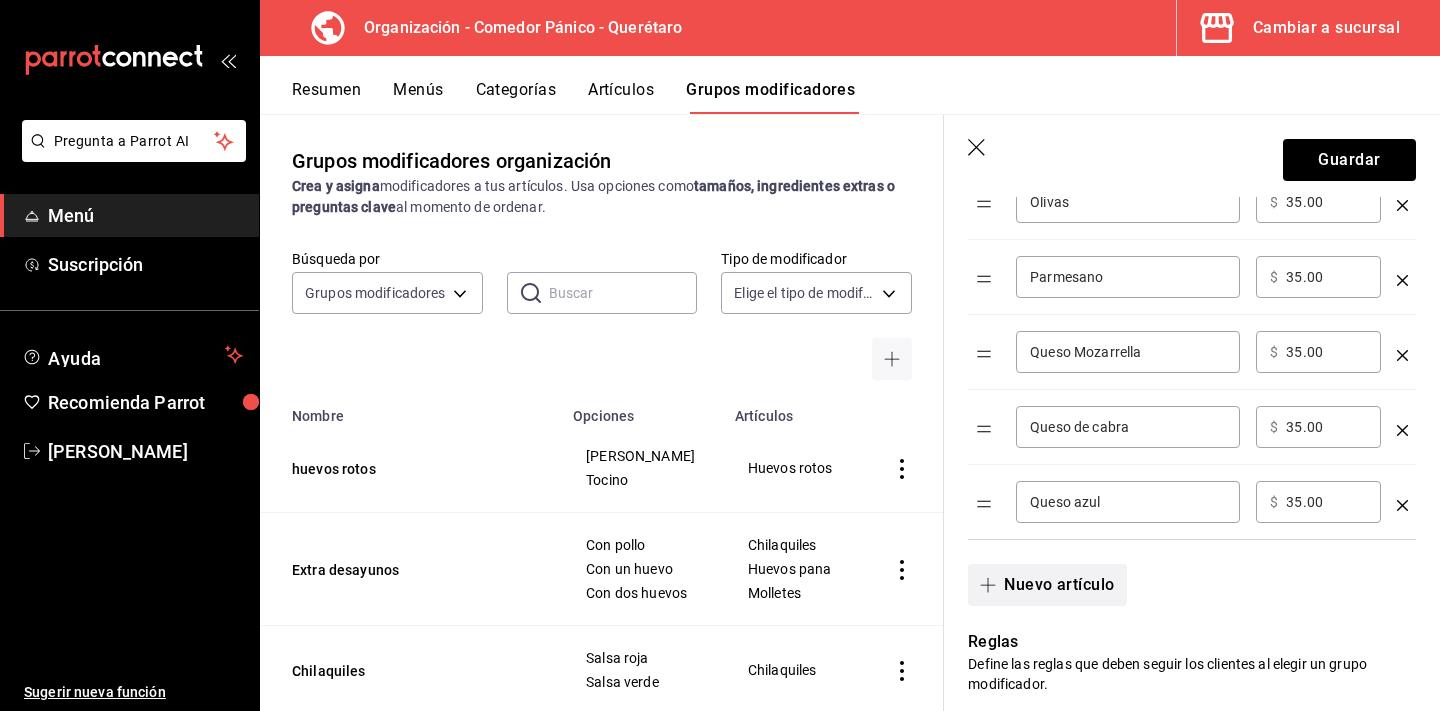 type on "30.00" 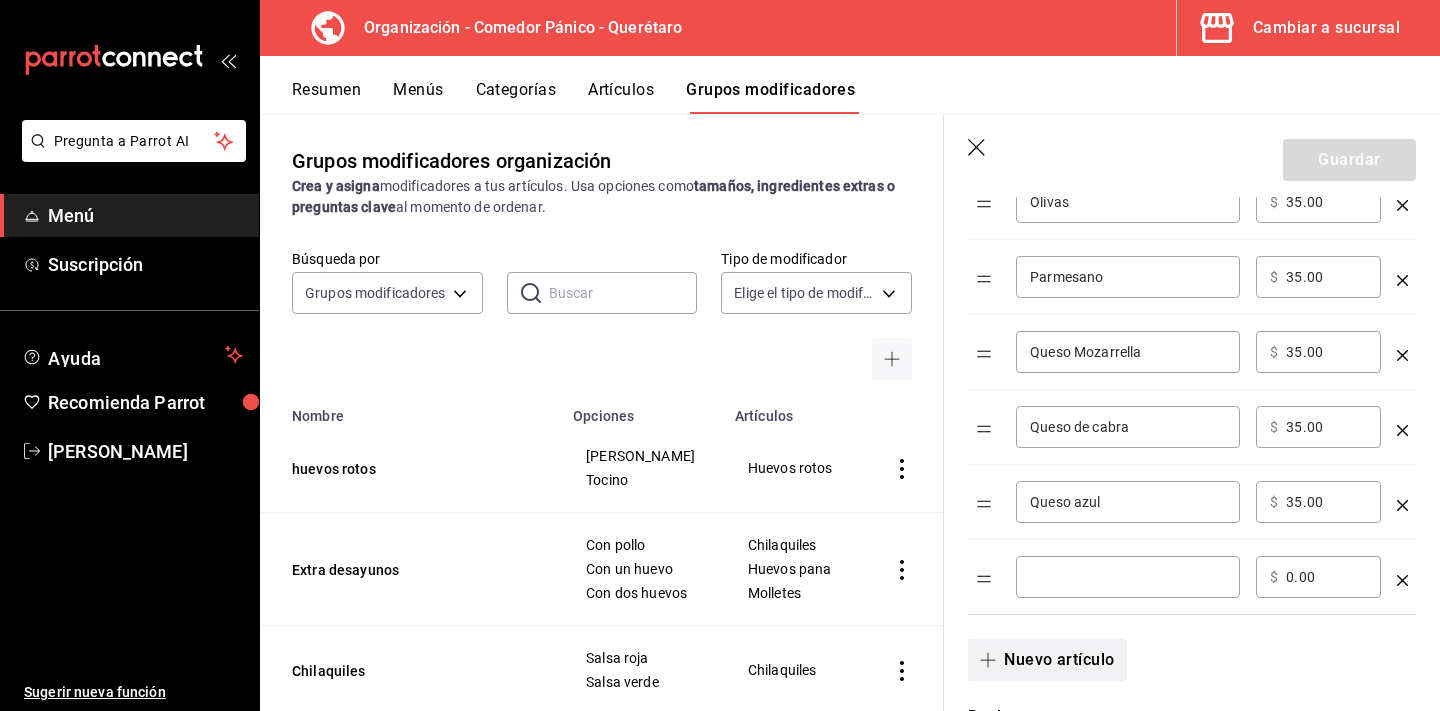 click at bounding box center [1128, 577] 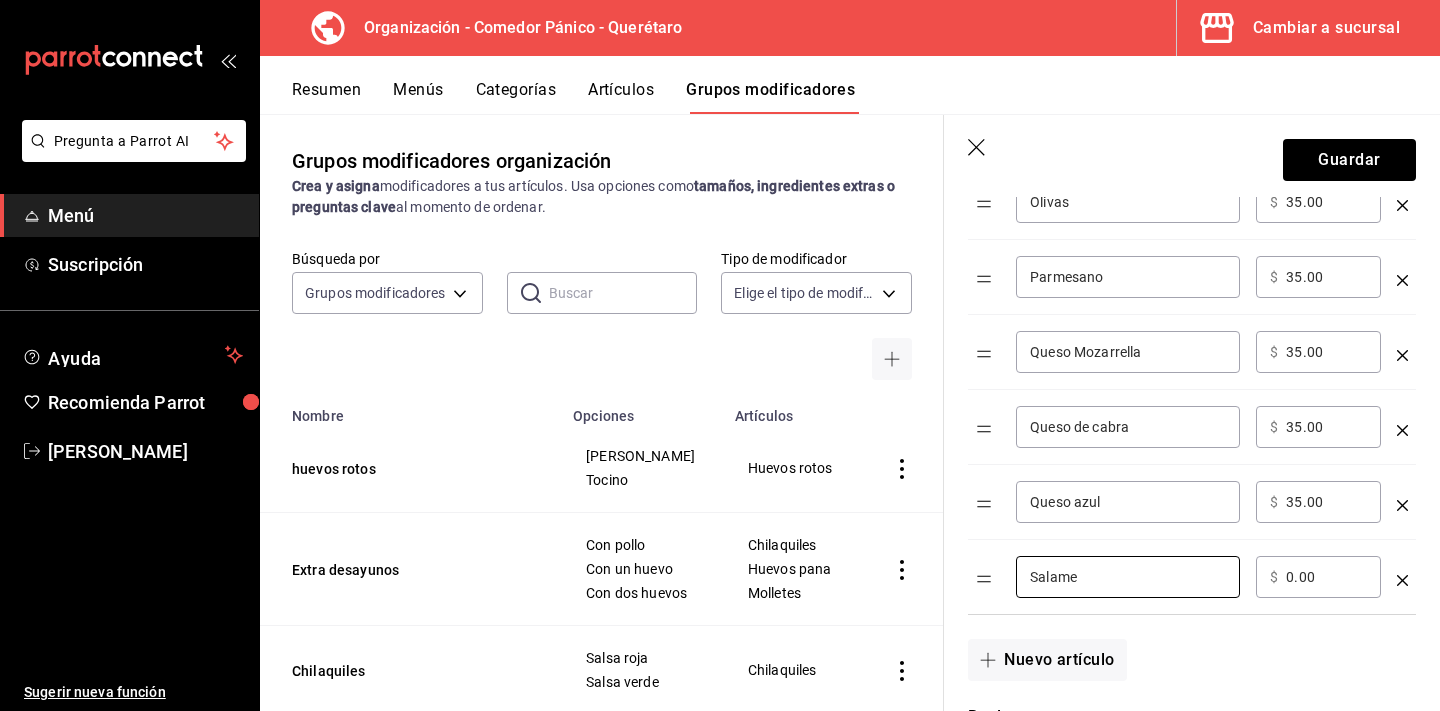 type on "Salame" 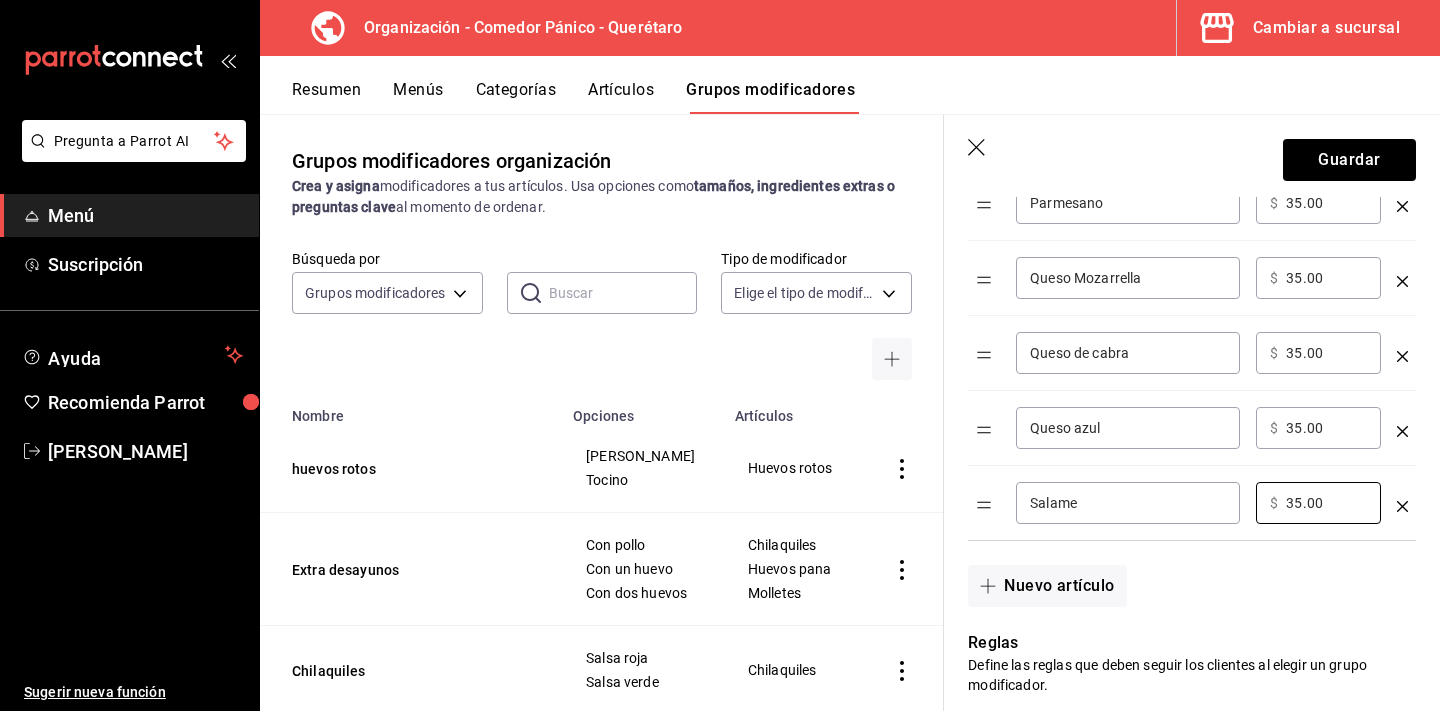 scroll, scrollTop: 1018, scrollLeft: 0, axis: vertical 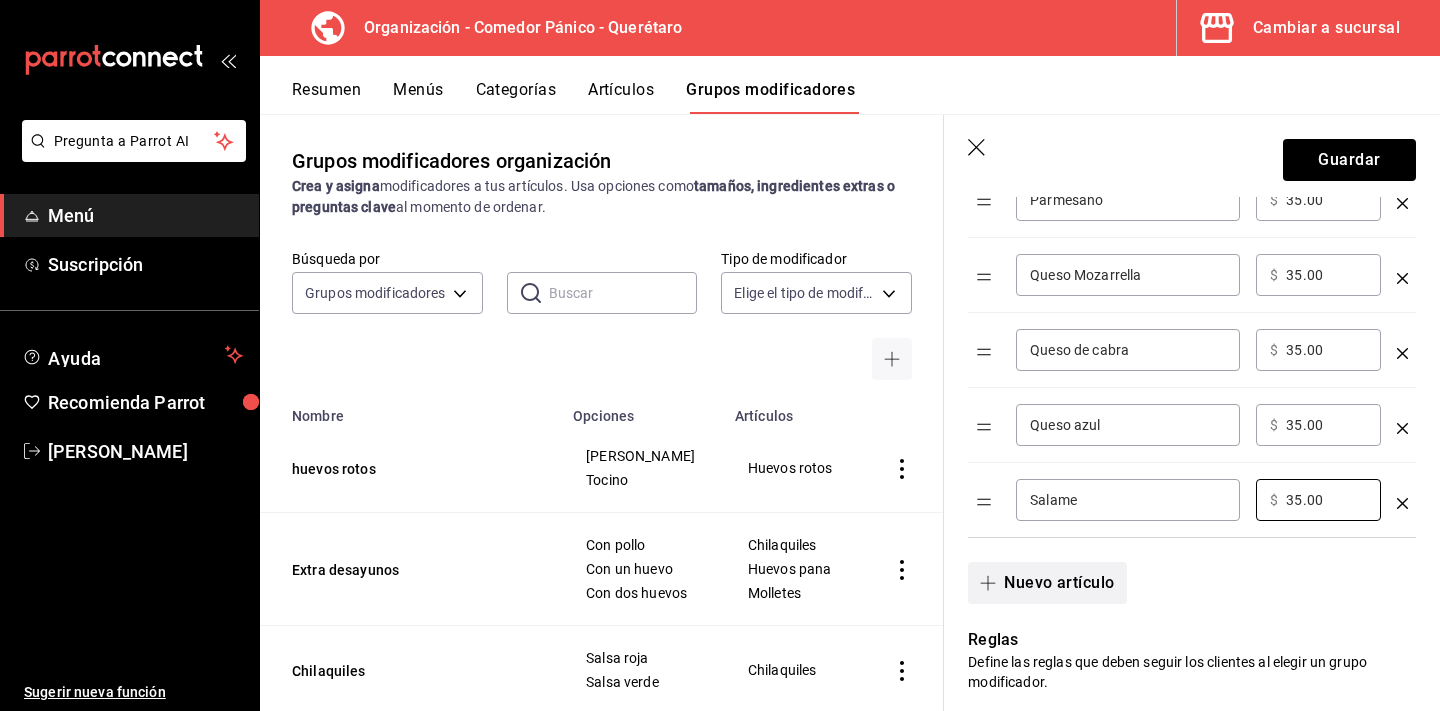 type on "35.00" 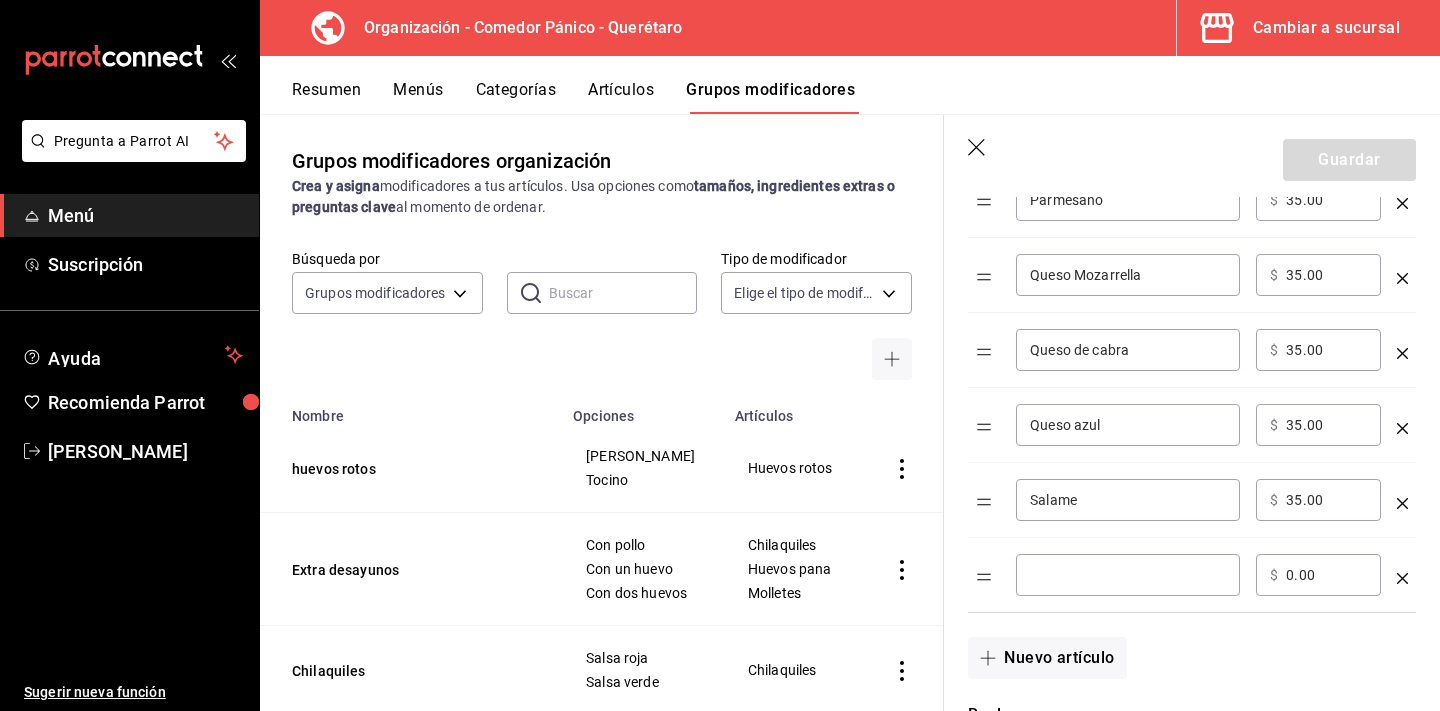 click at bounding box center (1128, 575) 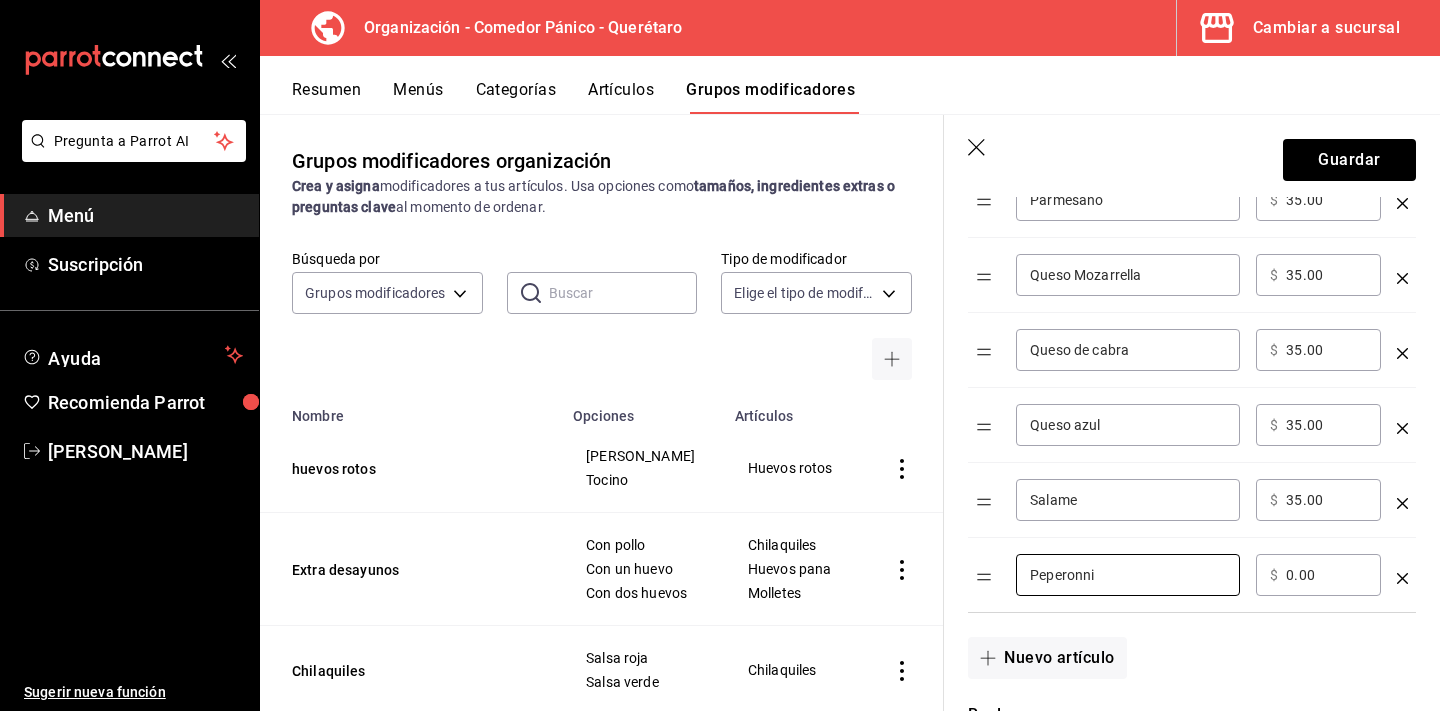 type on "Peperonni" 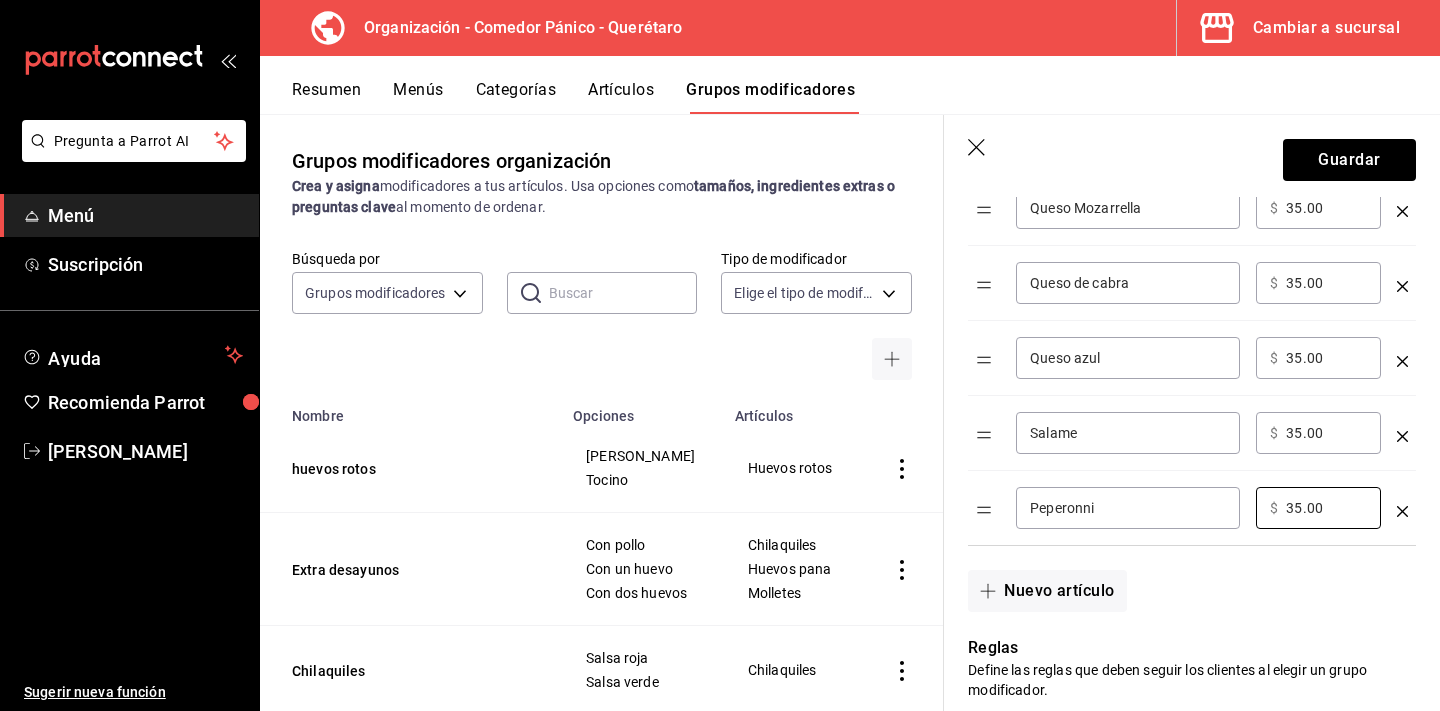 scroll, scrollTop: 1103, scrollLeft: 0, axis: vertical 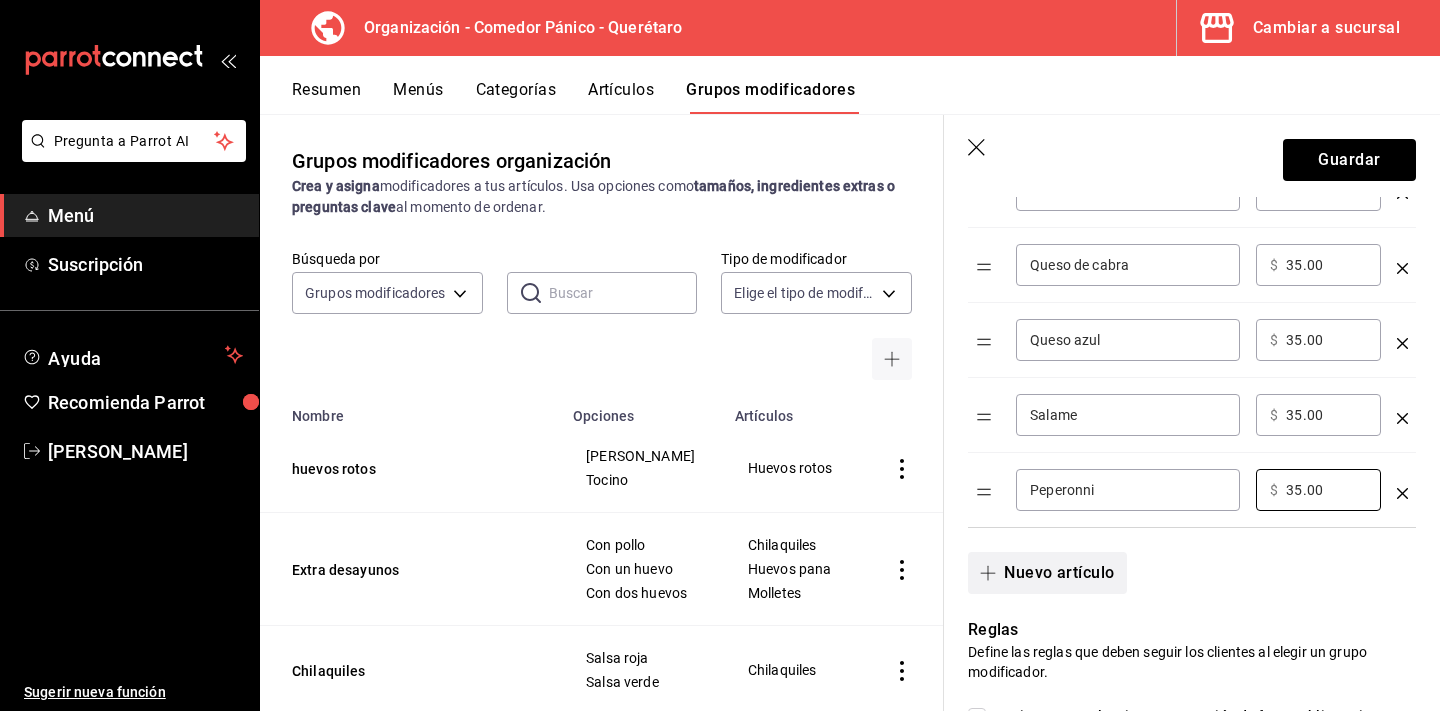 type on "35.00" 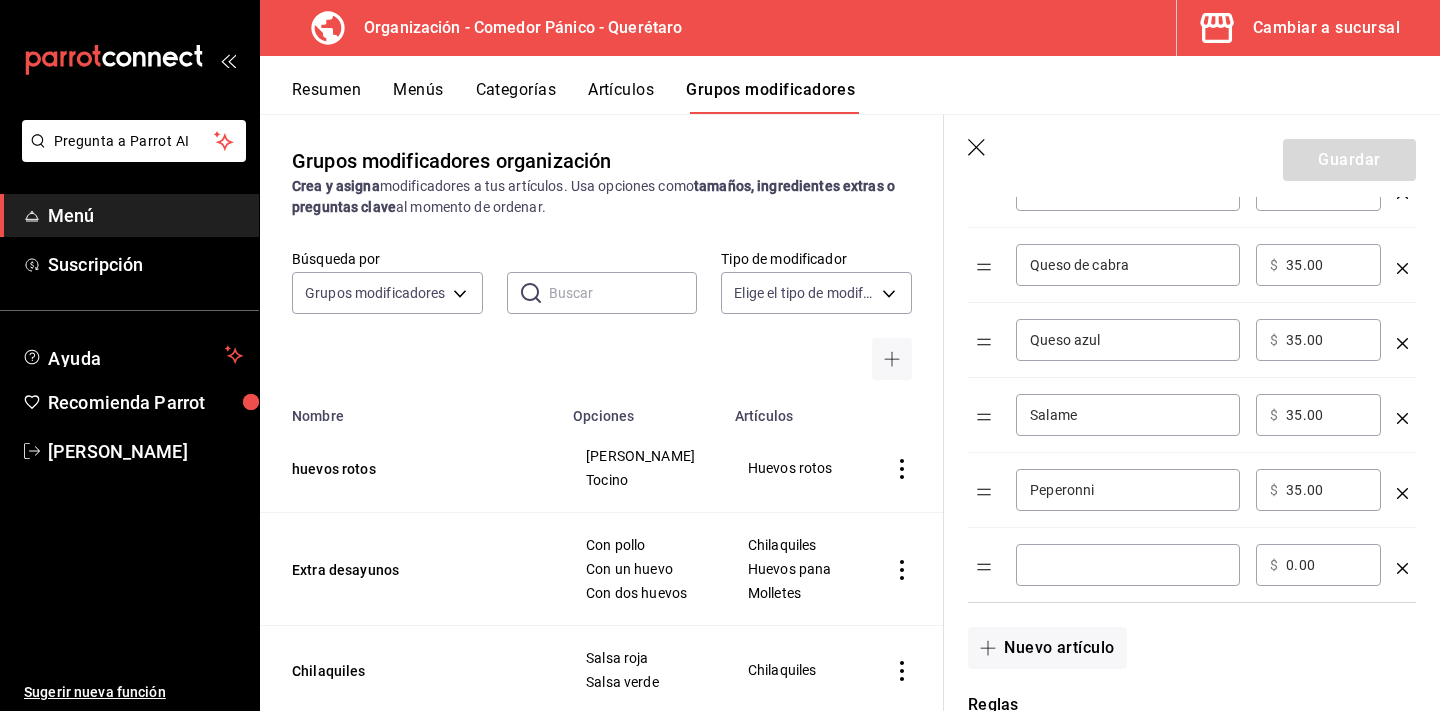 click at bounding box center (1128, 565) 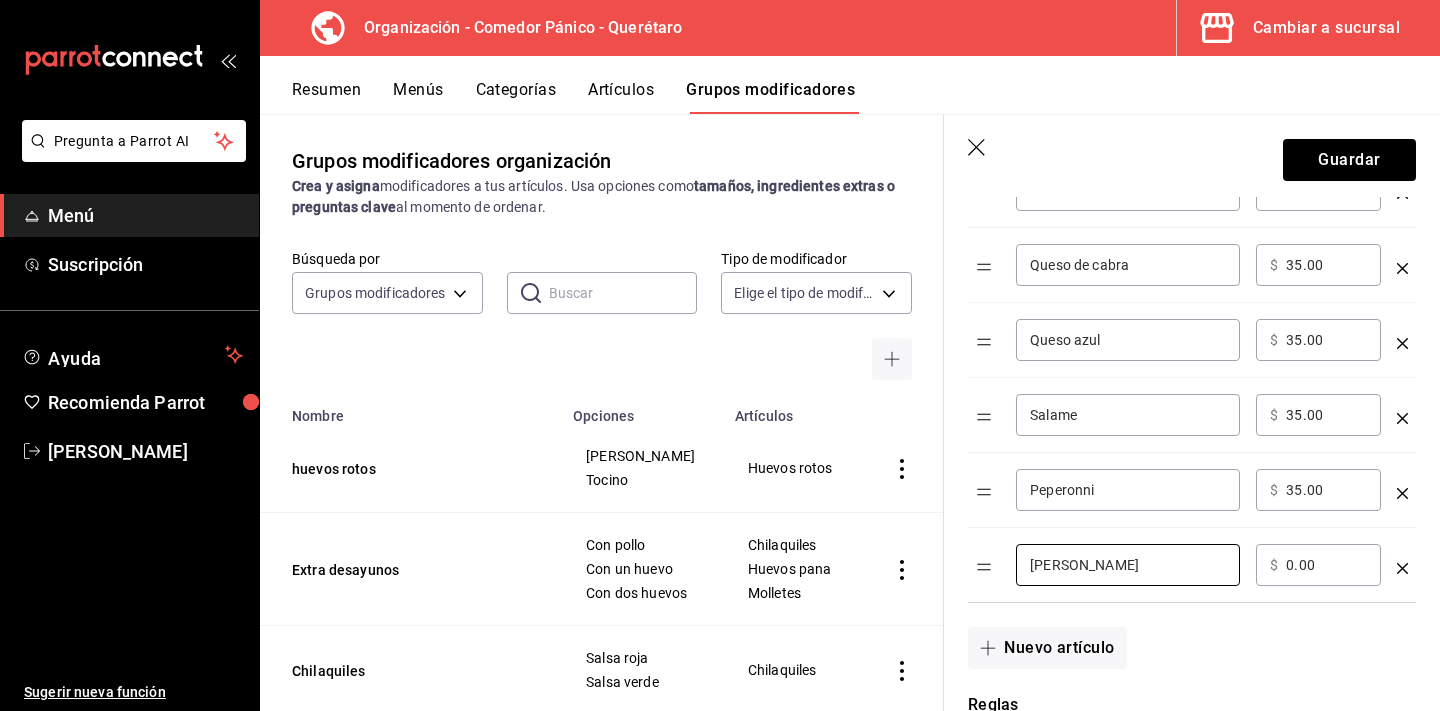 type on "Jamon serrano" 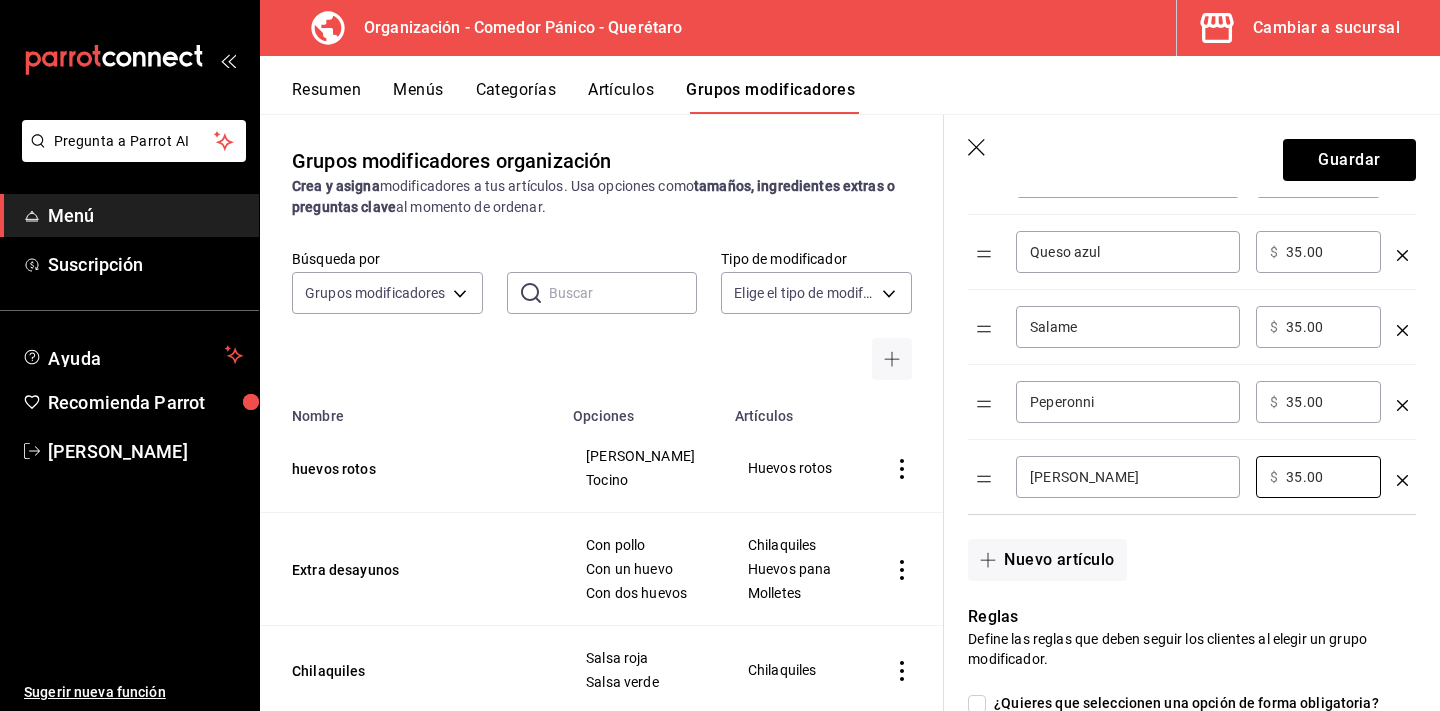 scroll, scrollTop: 1214, scrollLeft: 0, axis: vertical 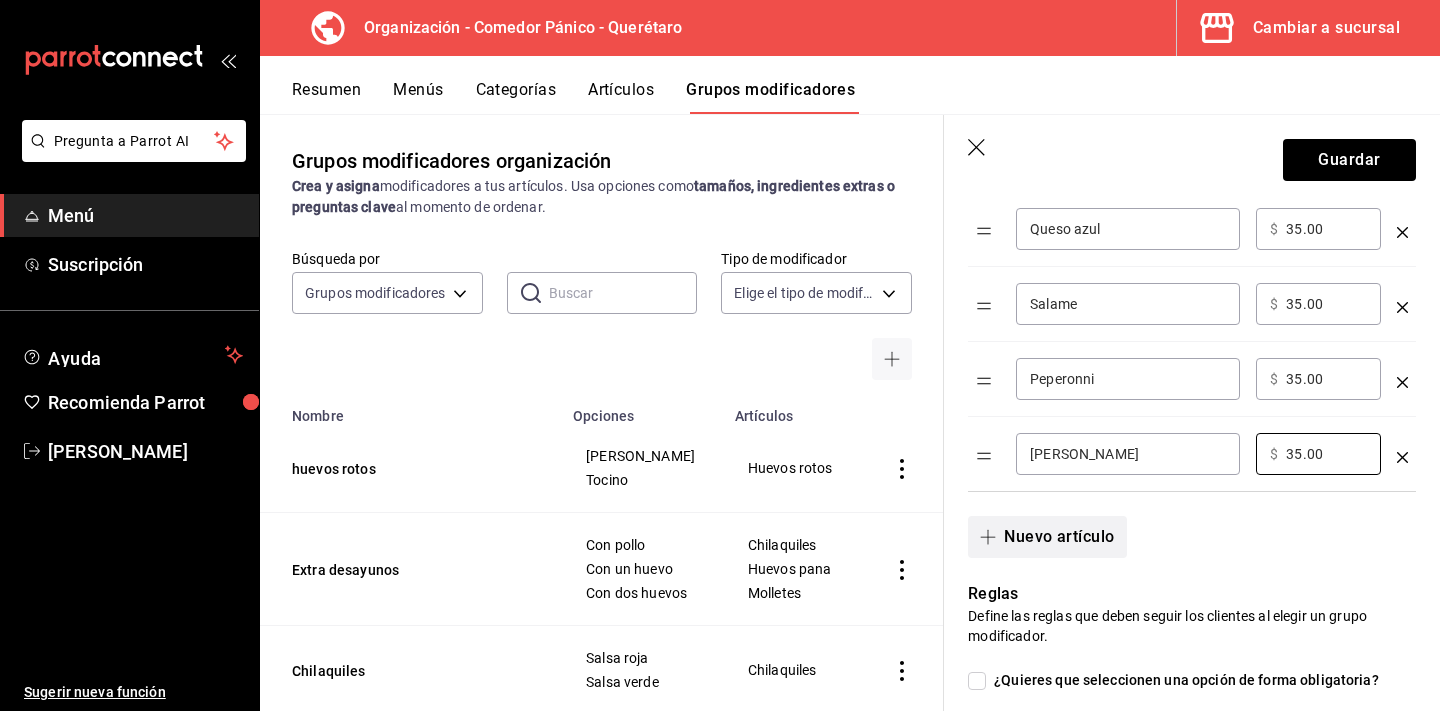 type on "35.00" 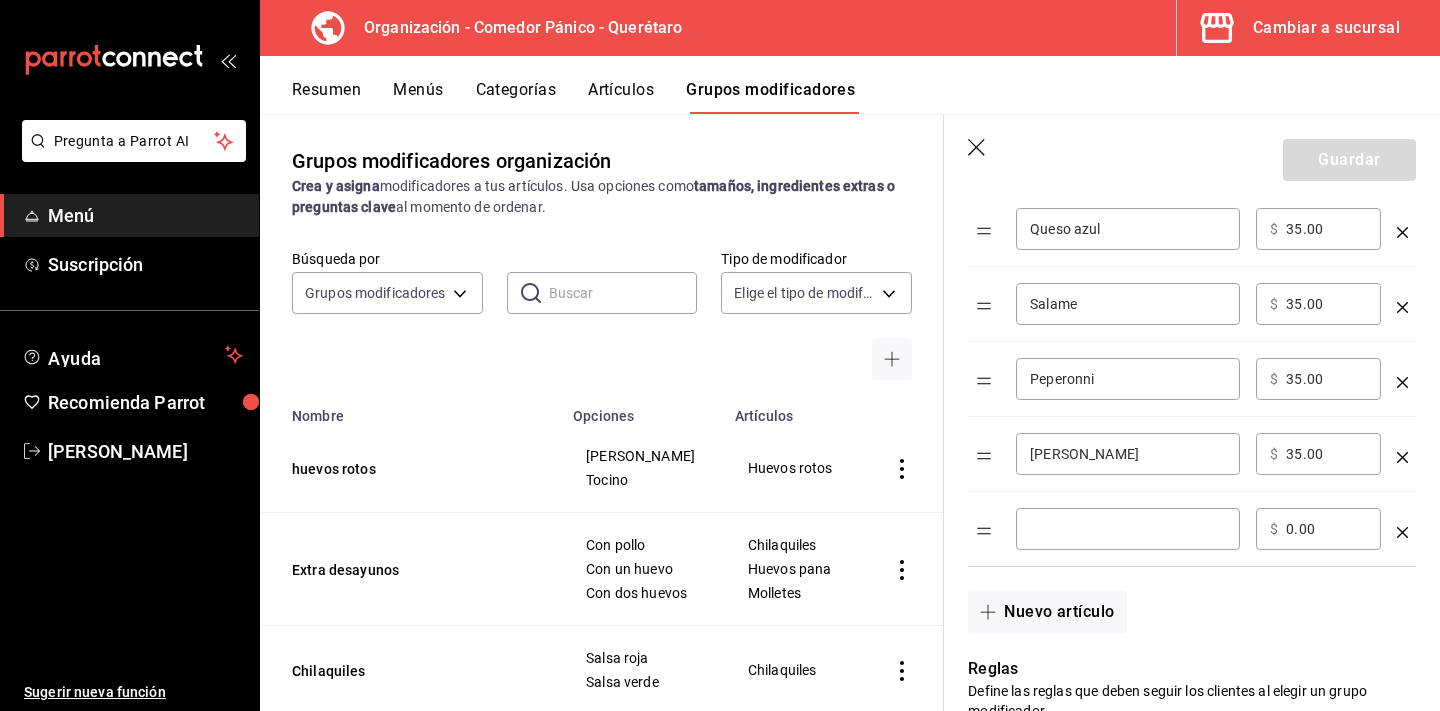 click at bounding box center (1128, 529) 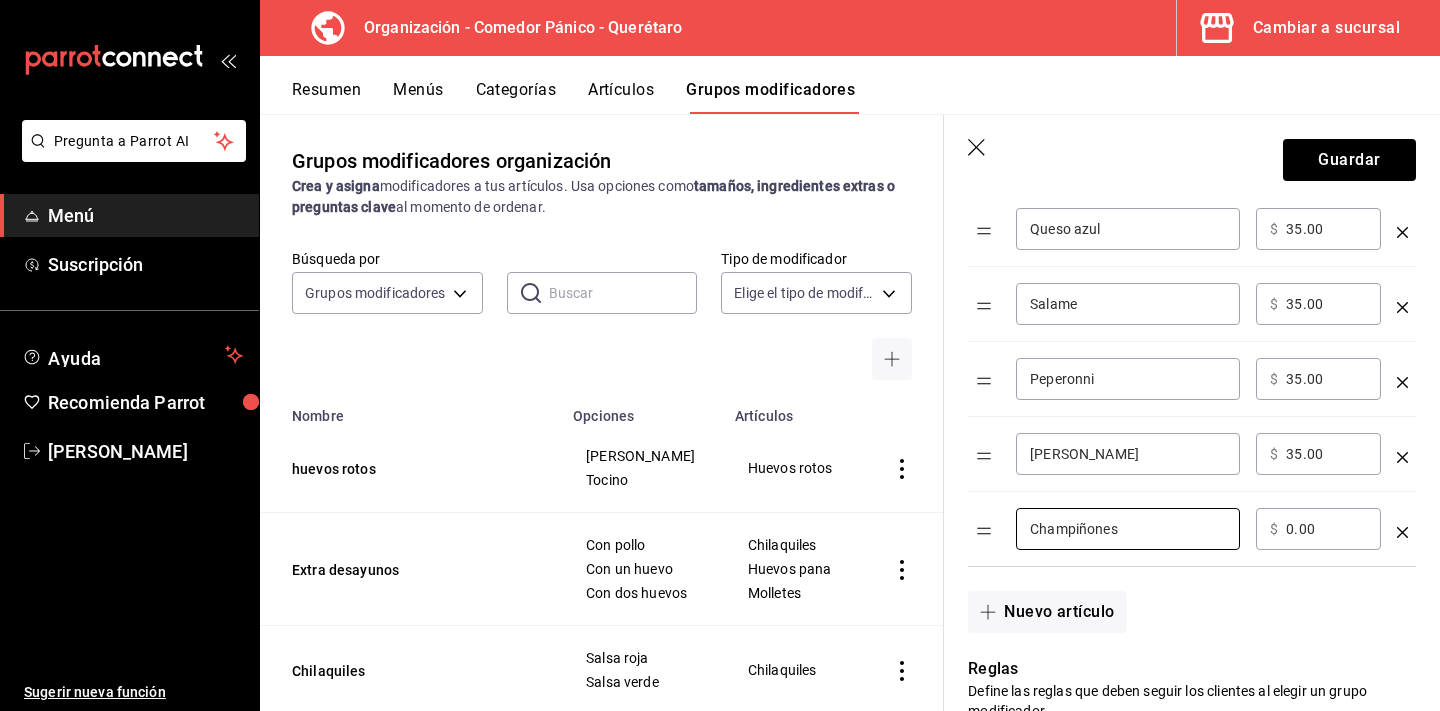 type on "Champiñones" 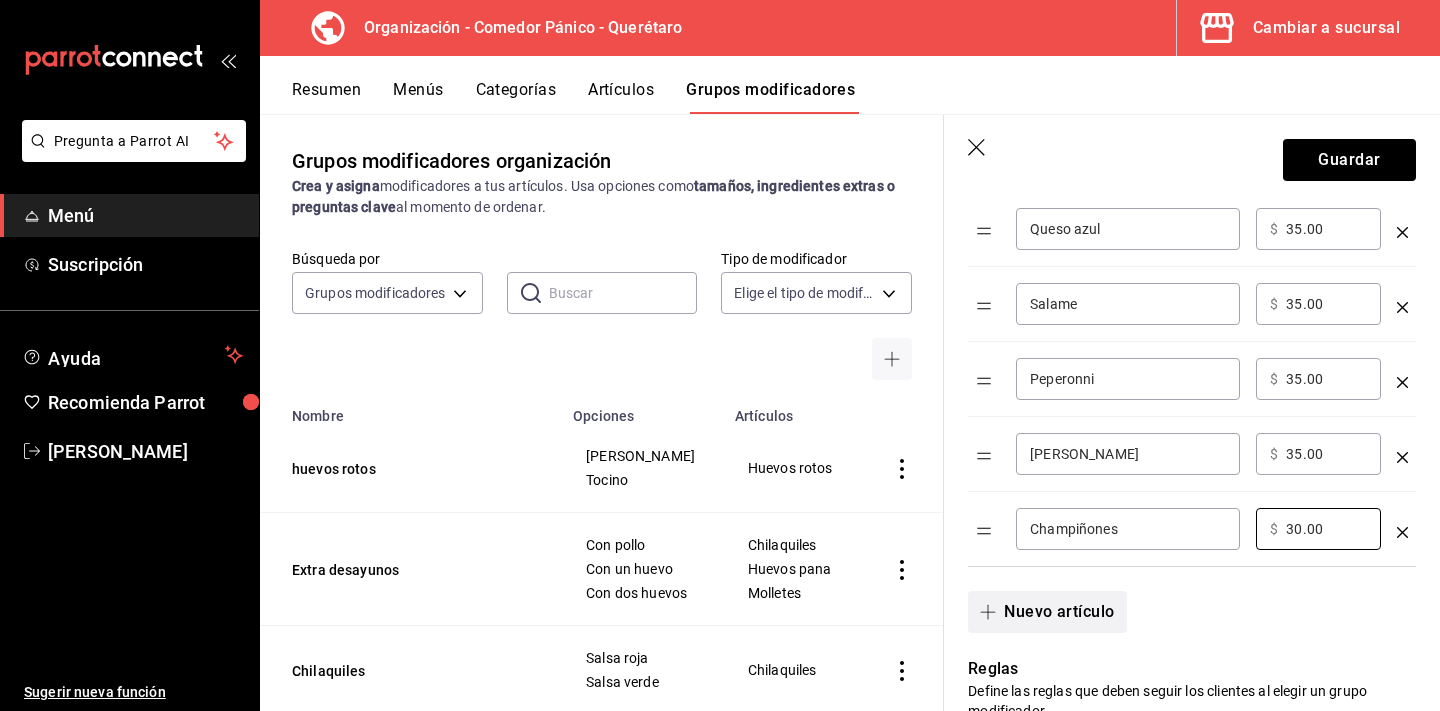 type on "30.00" 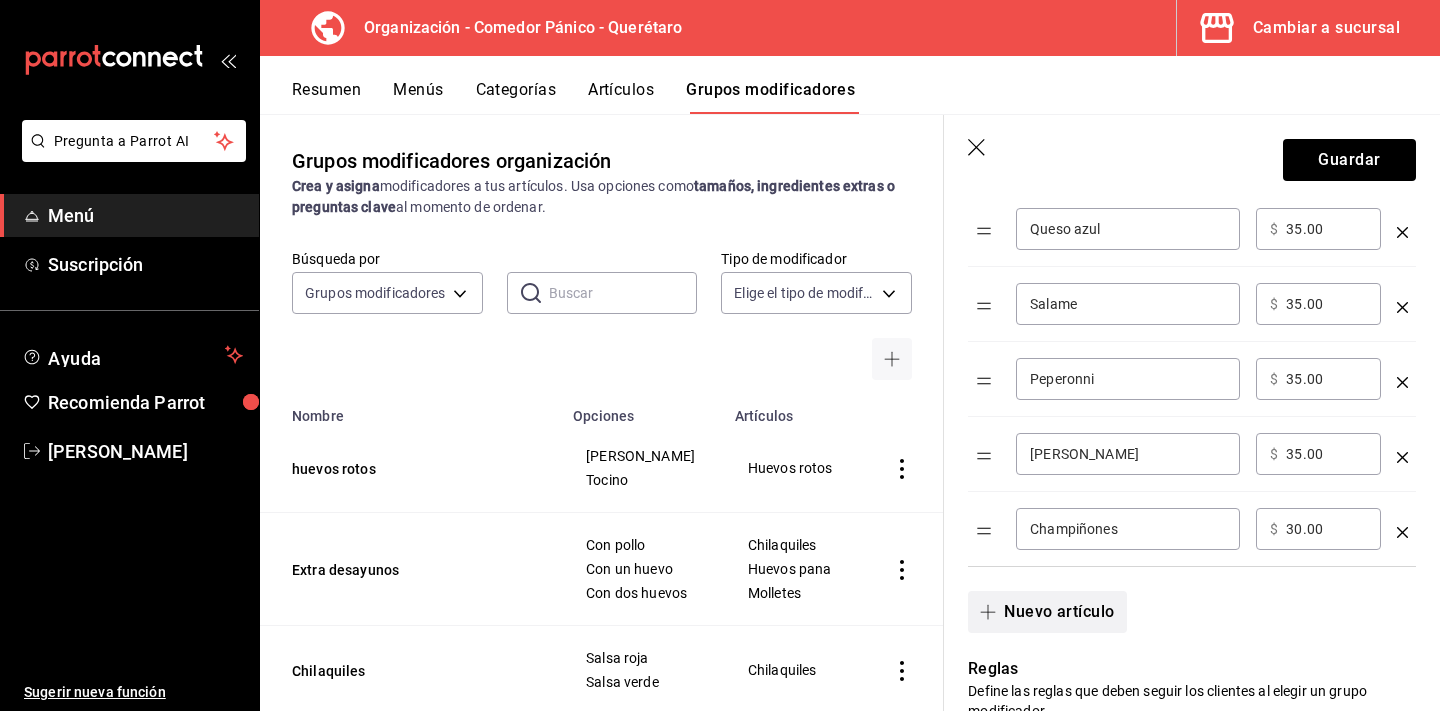 click on "Nuevo artículo" at bounding box center (1047, 612) 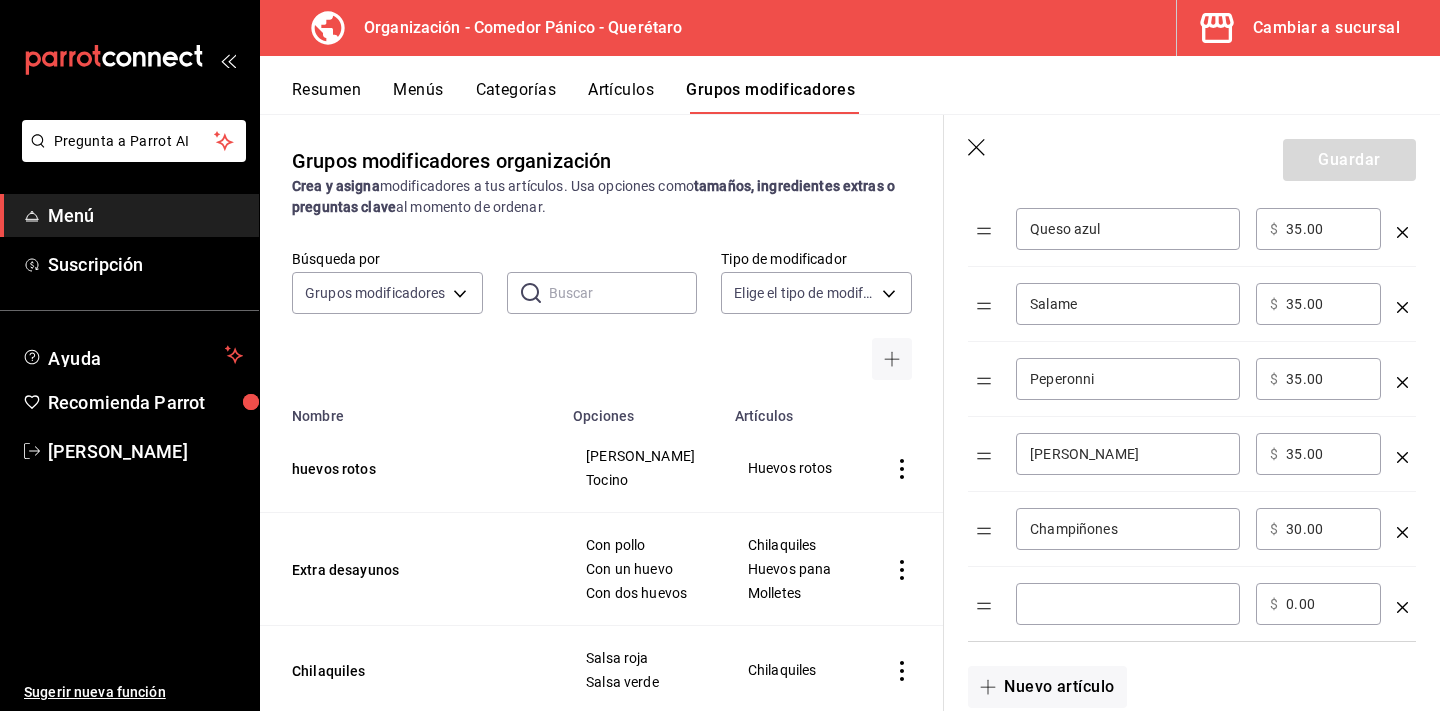 click at bounding box center [1128, 604] 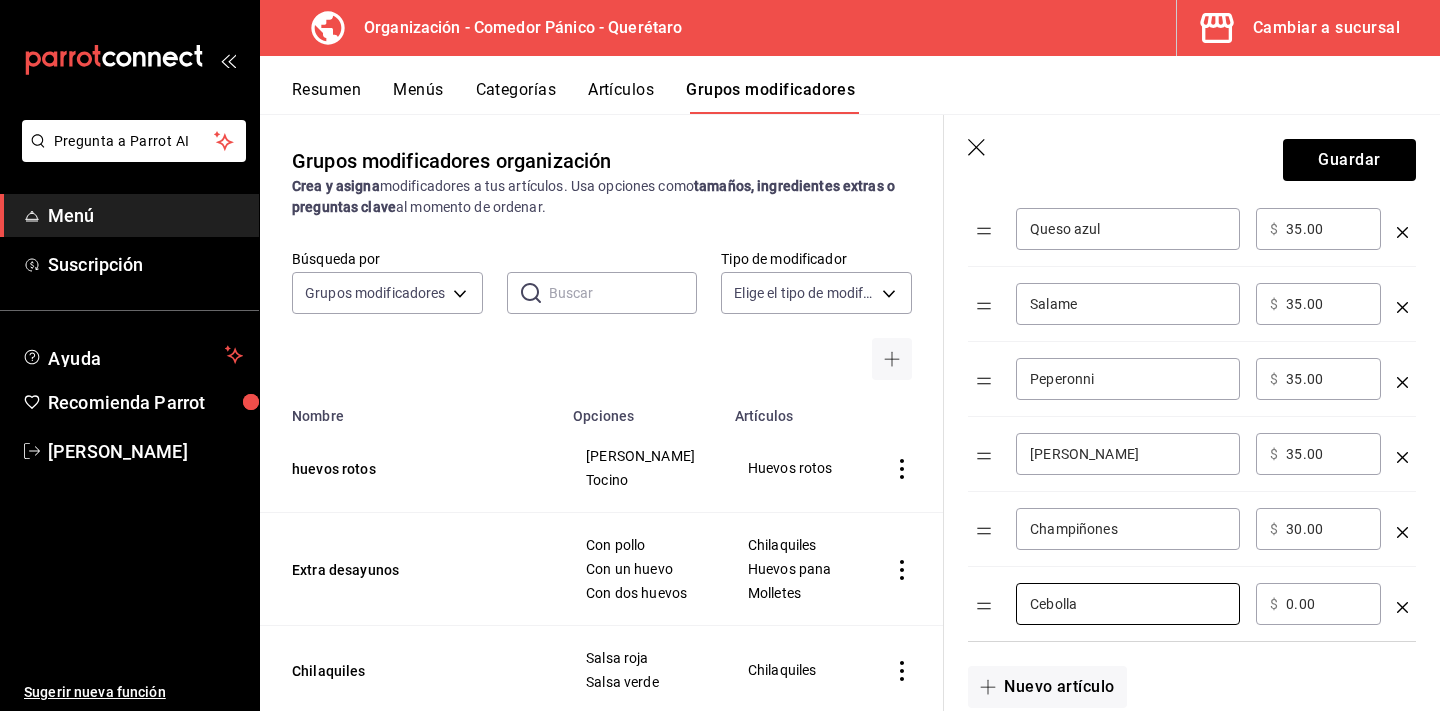 type on "Cebolla" 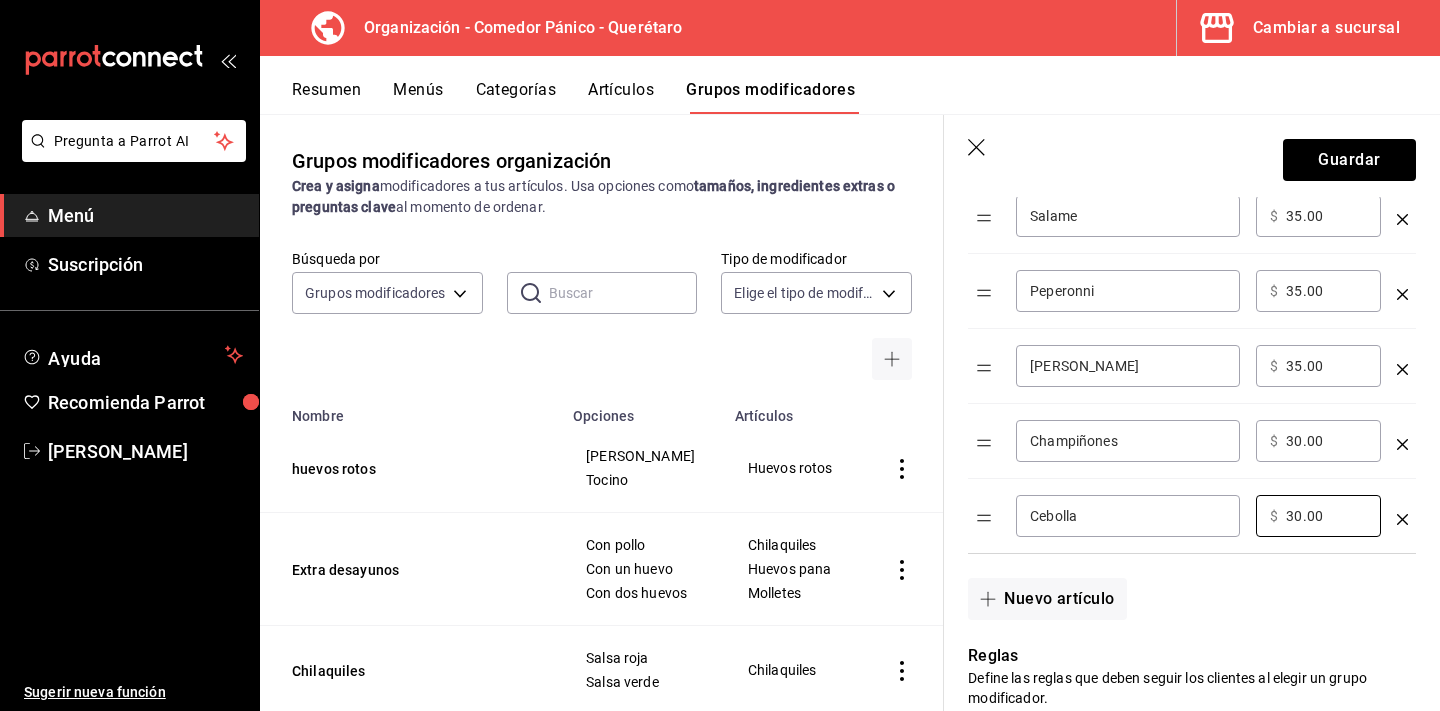 scroll, scrollTop: 1337, scrollLeft: 0, axis: vertical 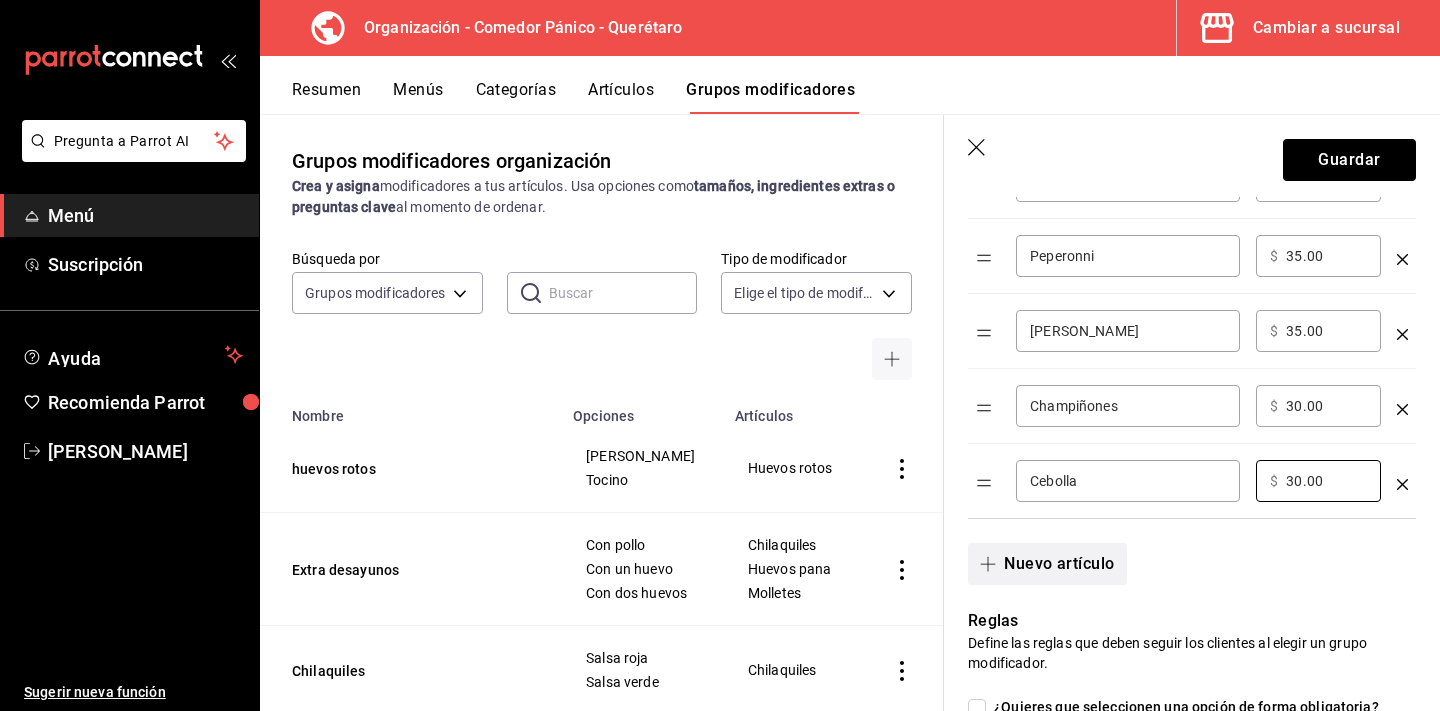 type on "30.00" 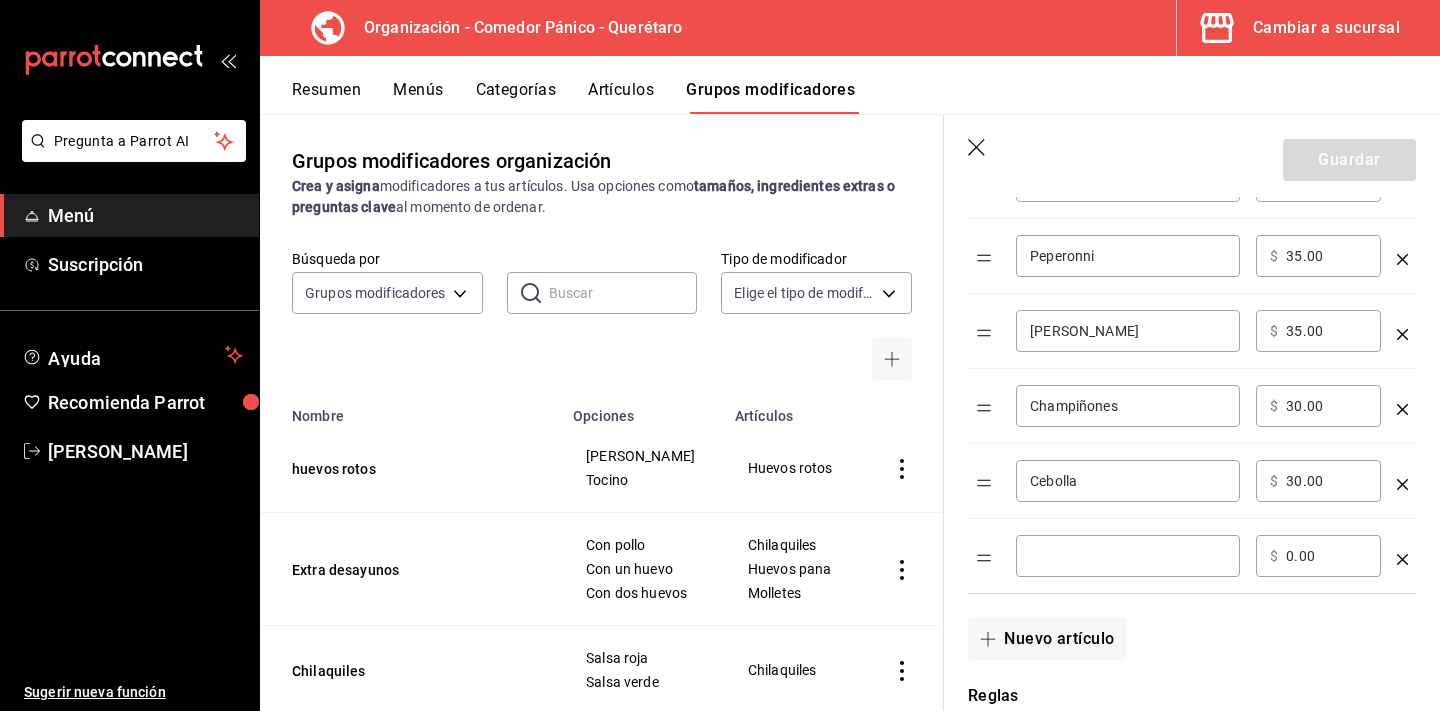 click at bounding box center (1128, 556) 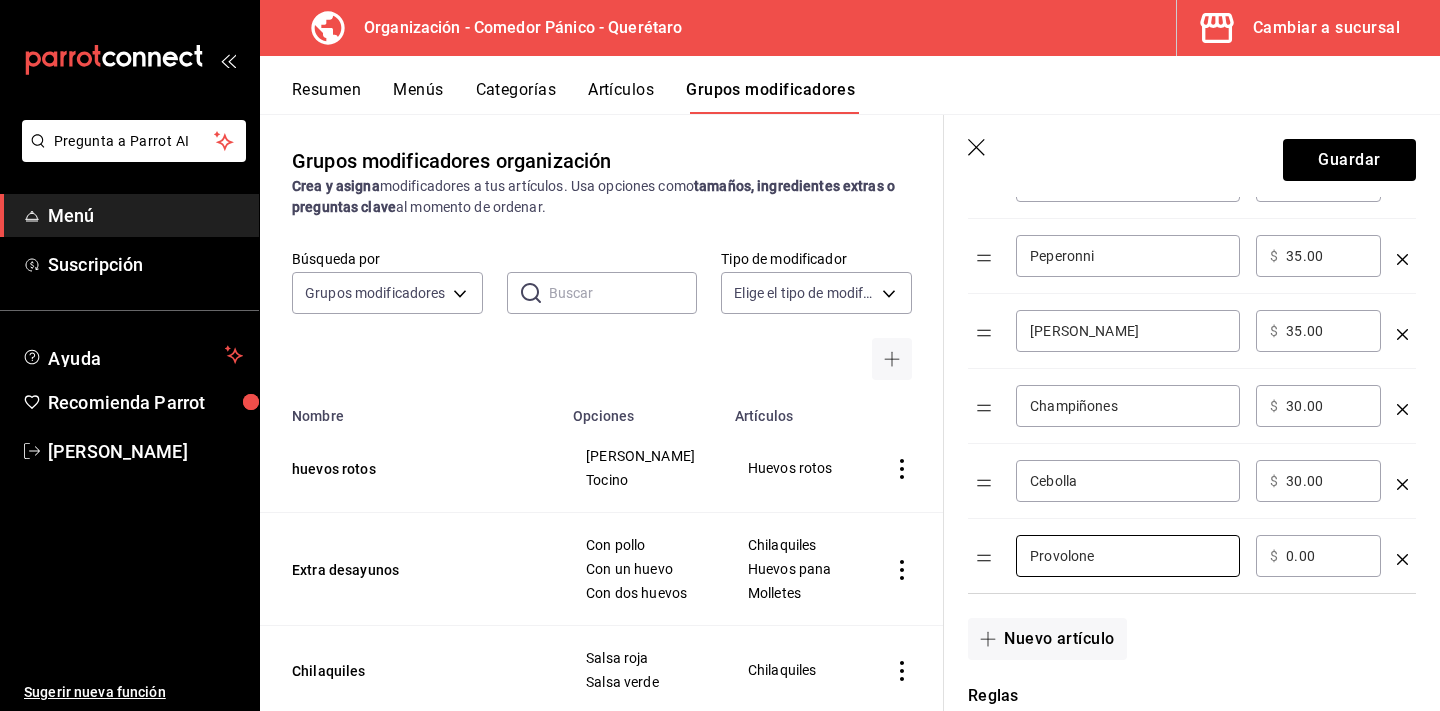 type on "Provolone" 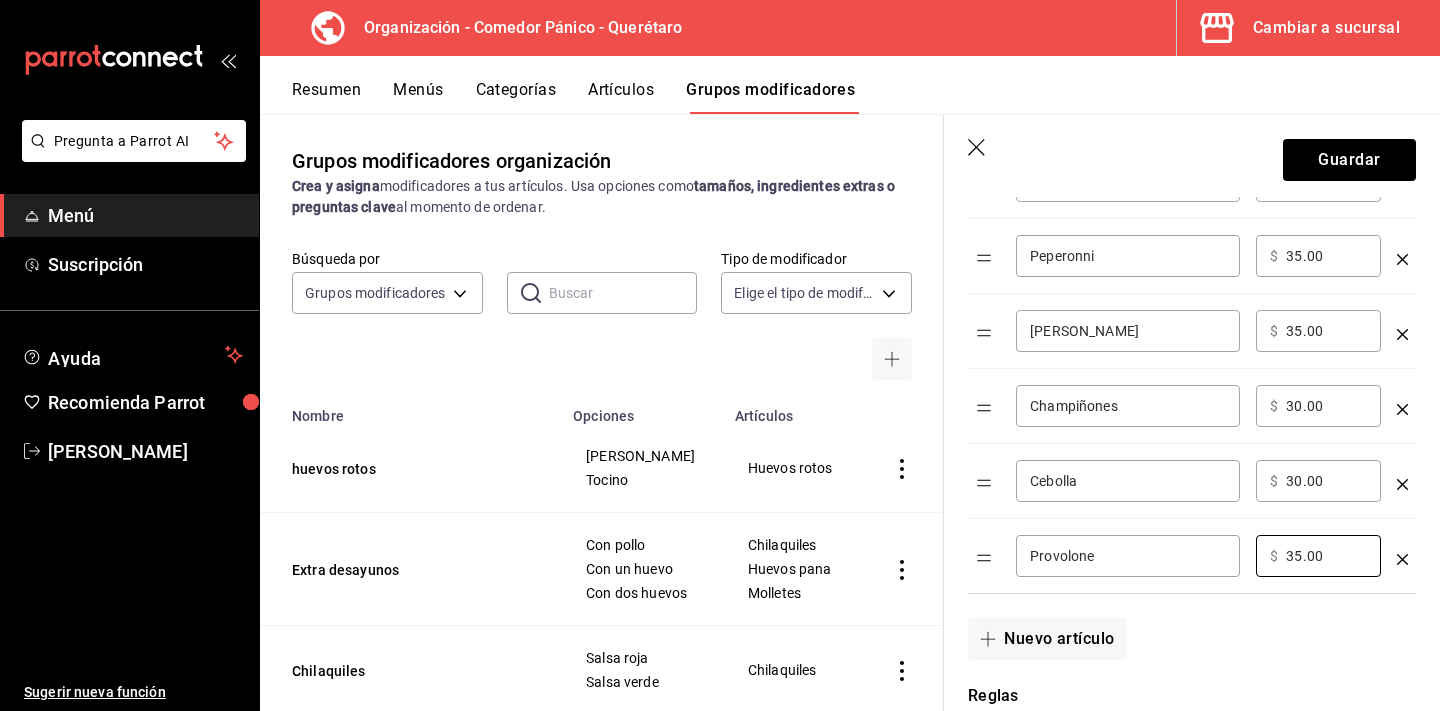scroll, scrollTop: 0, scrollLeft: 0, axis: both 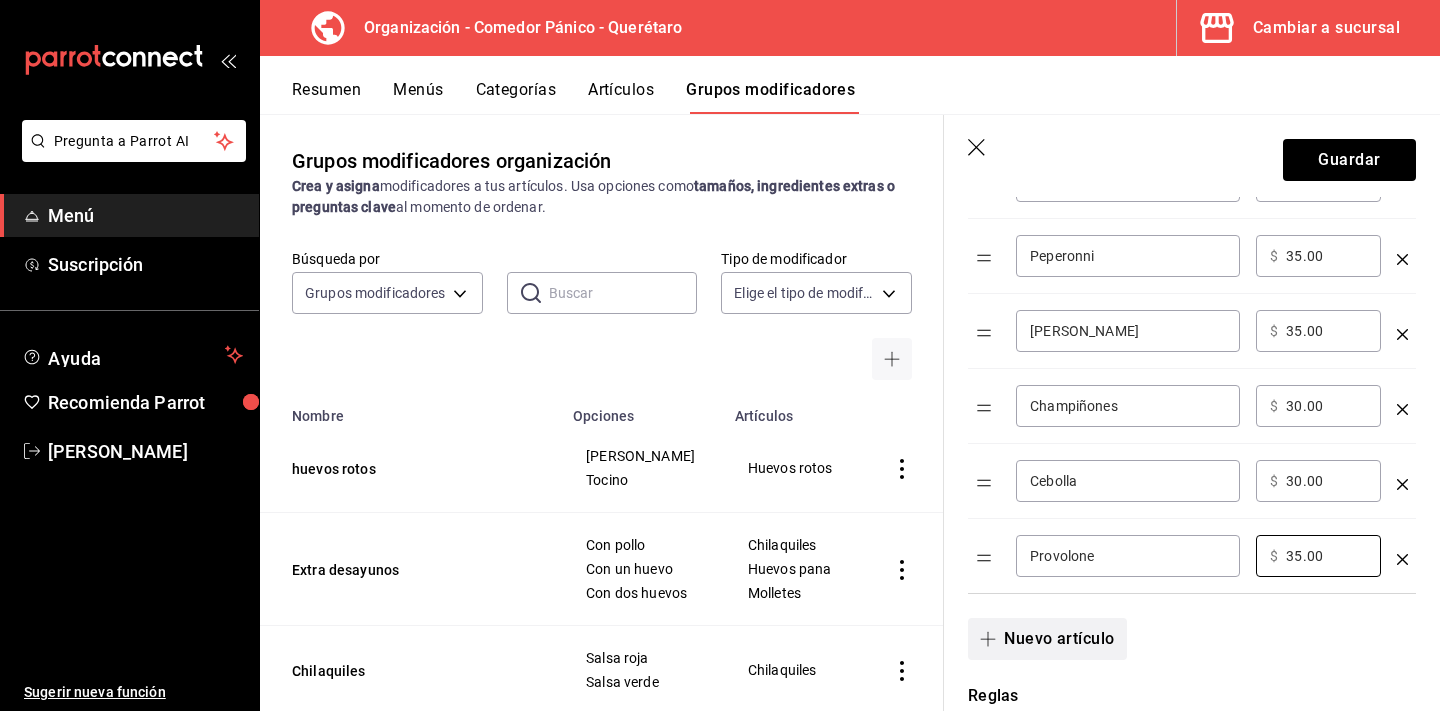 type on "35.00" 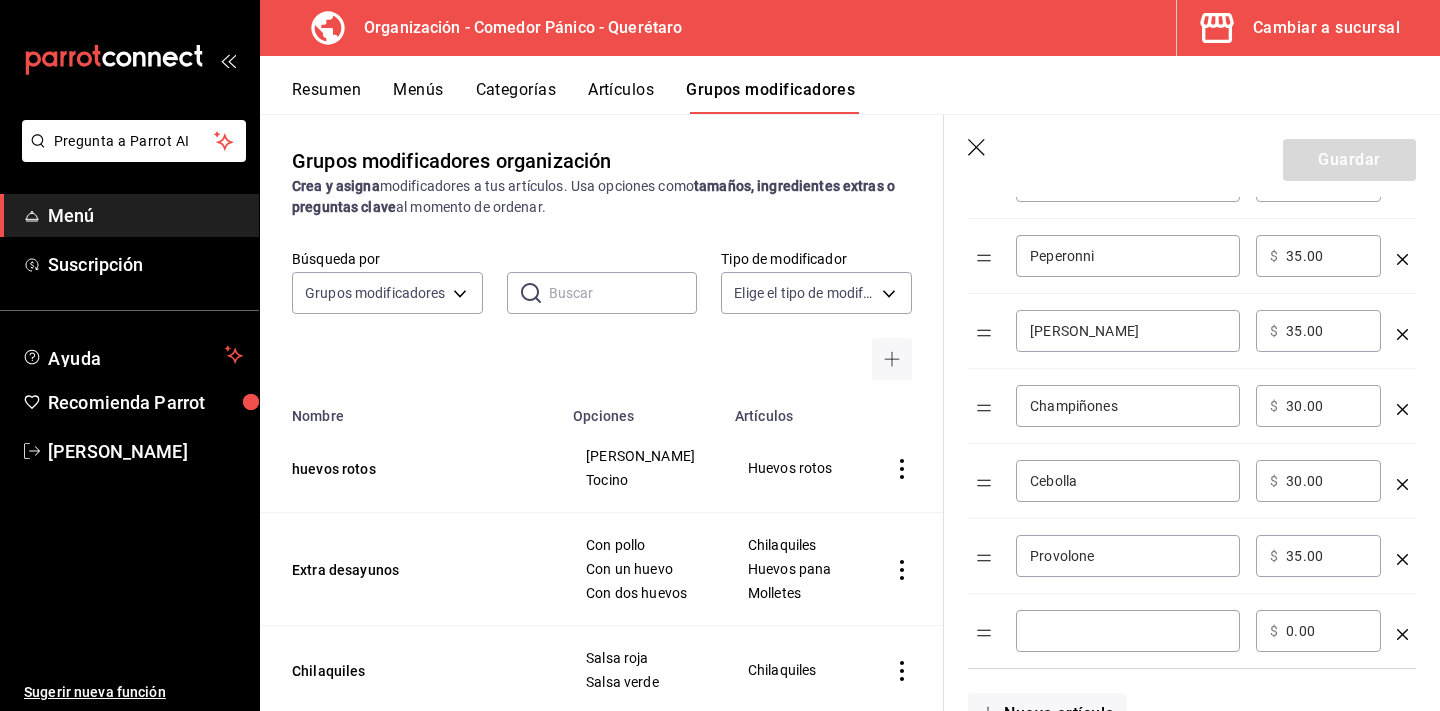 click at bounding box center (1128, 631) 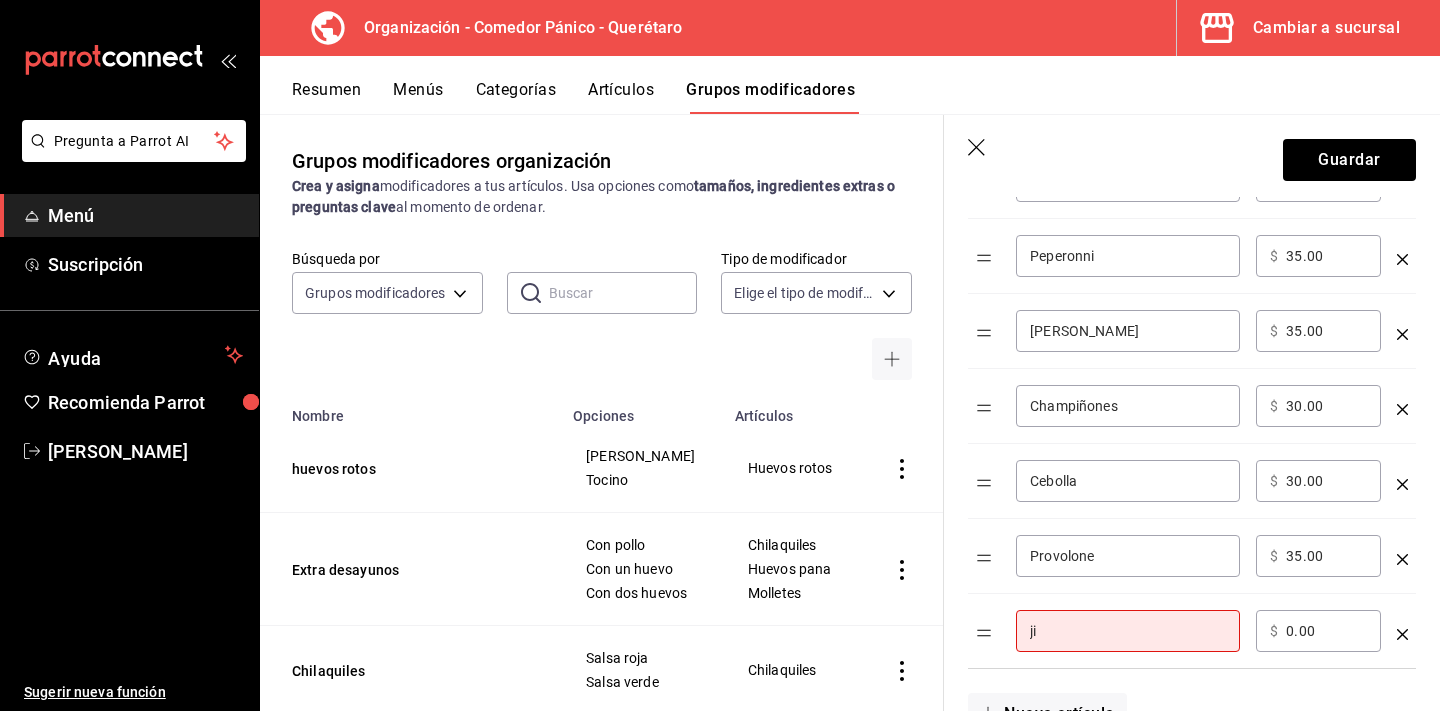 type on "j" 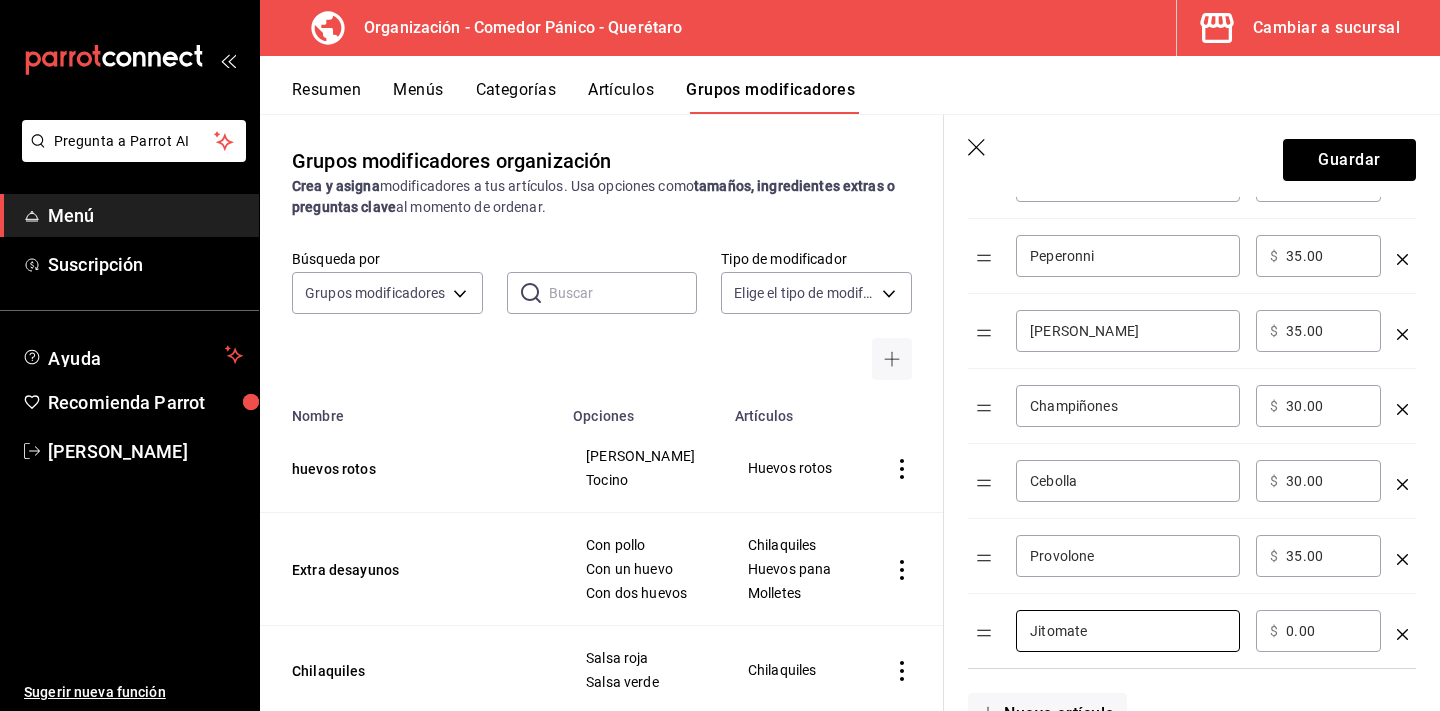 type on "Jitomate" 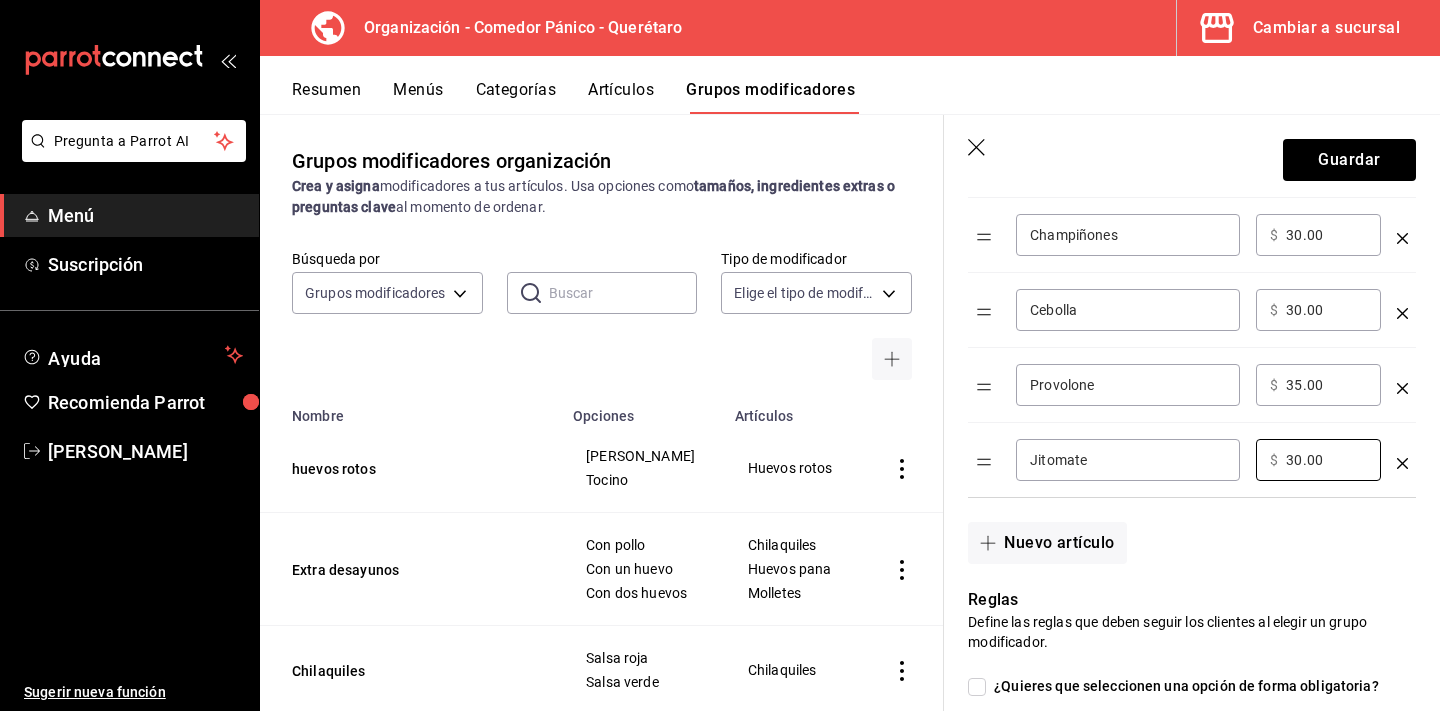 scroll, scrollTop: 1523, scrollLeft: 0, axis: vertical 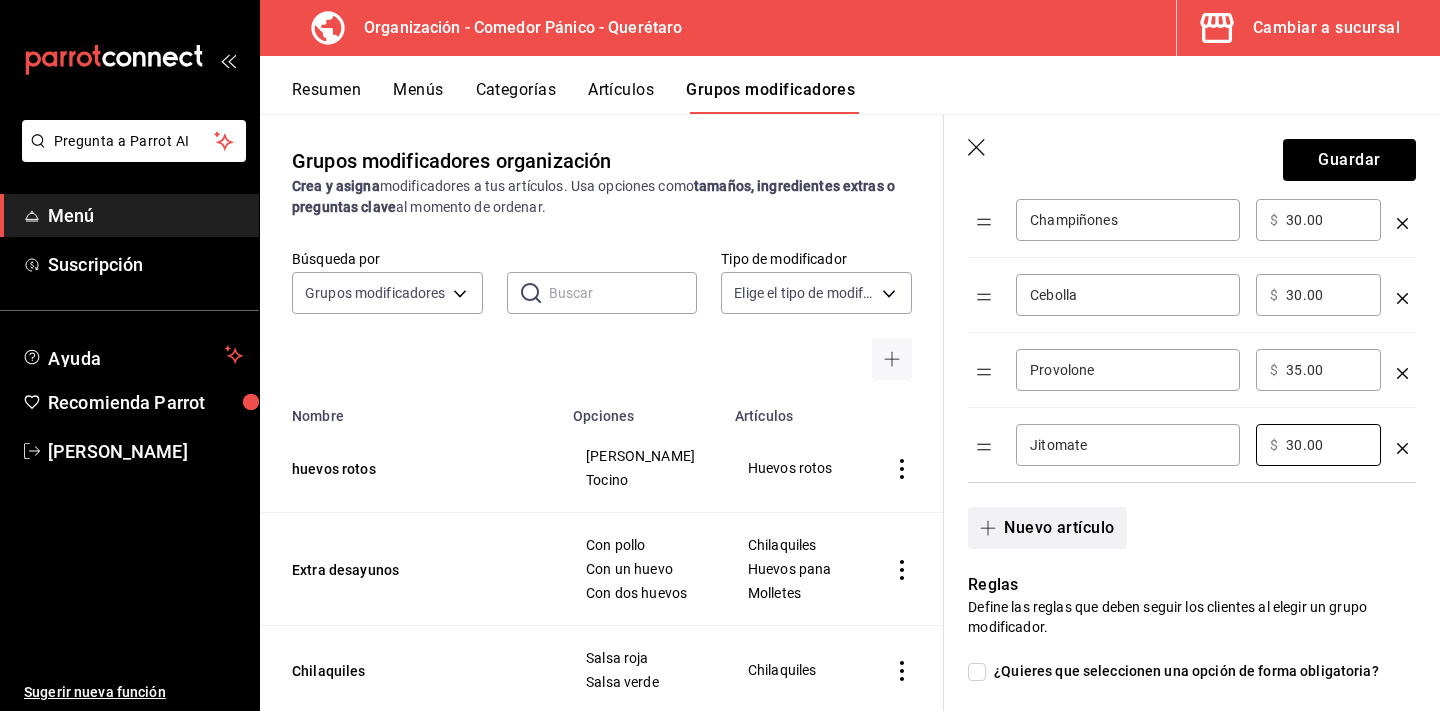 type on "30.00" 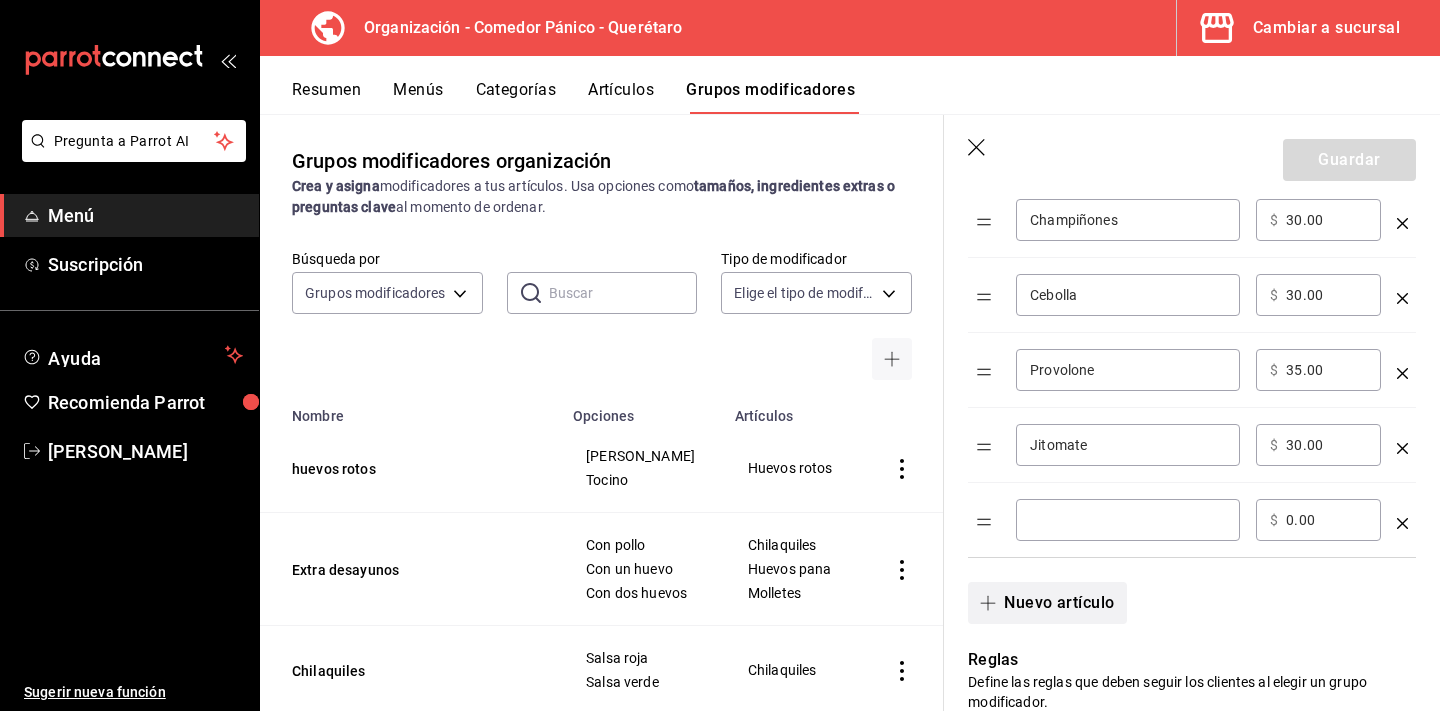 click at bounding box center (1128, 520) 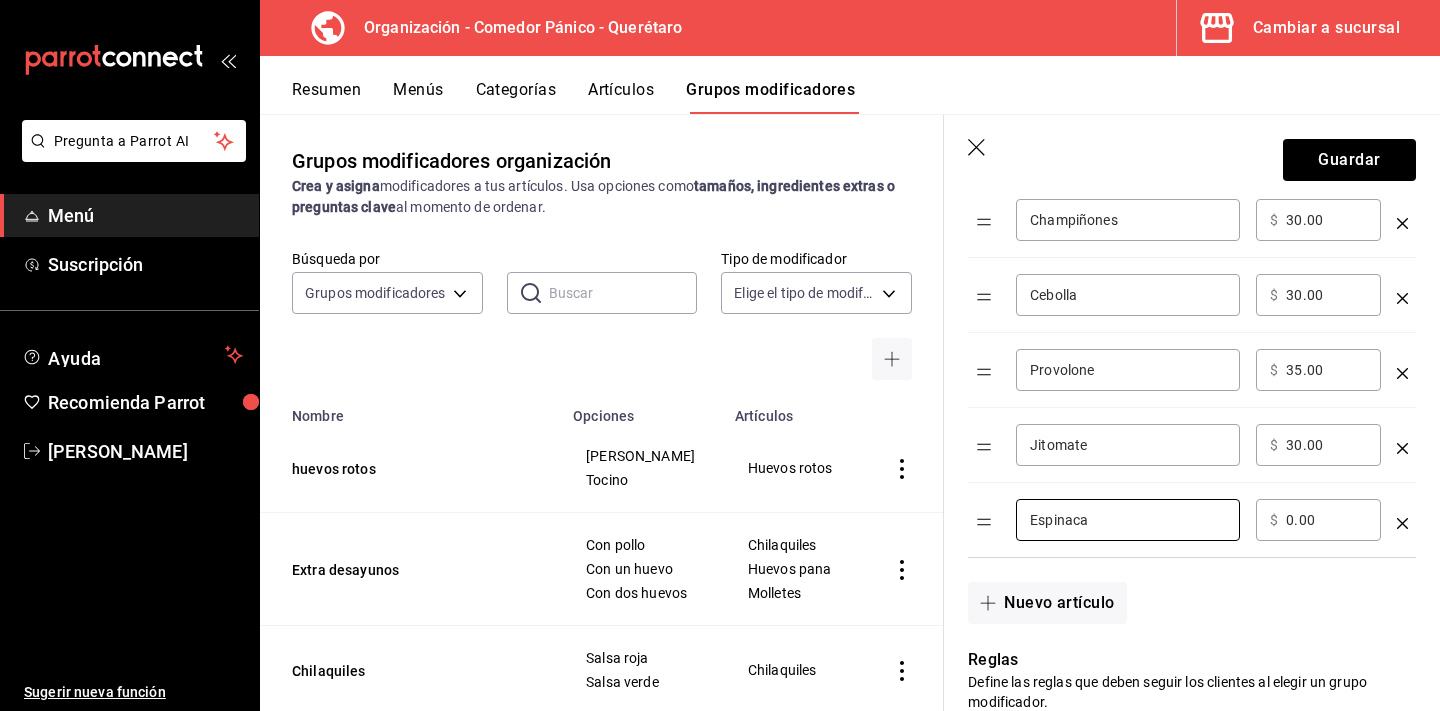 type on "Espinaca" 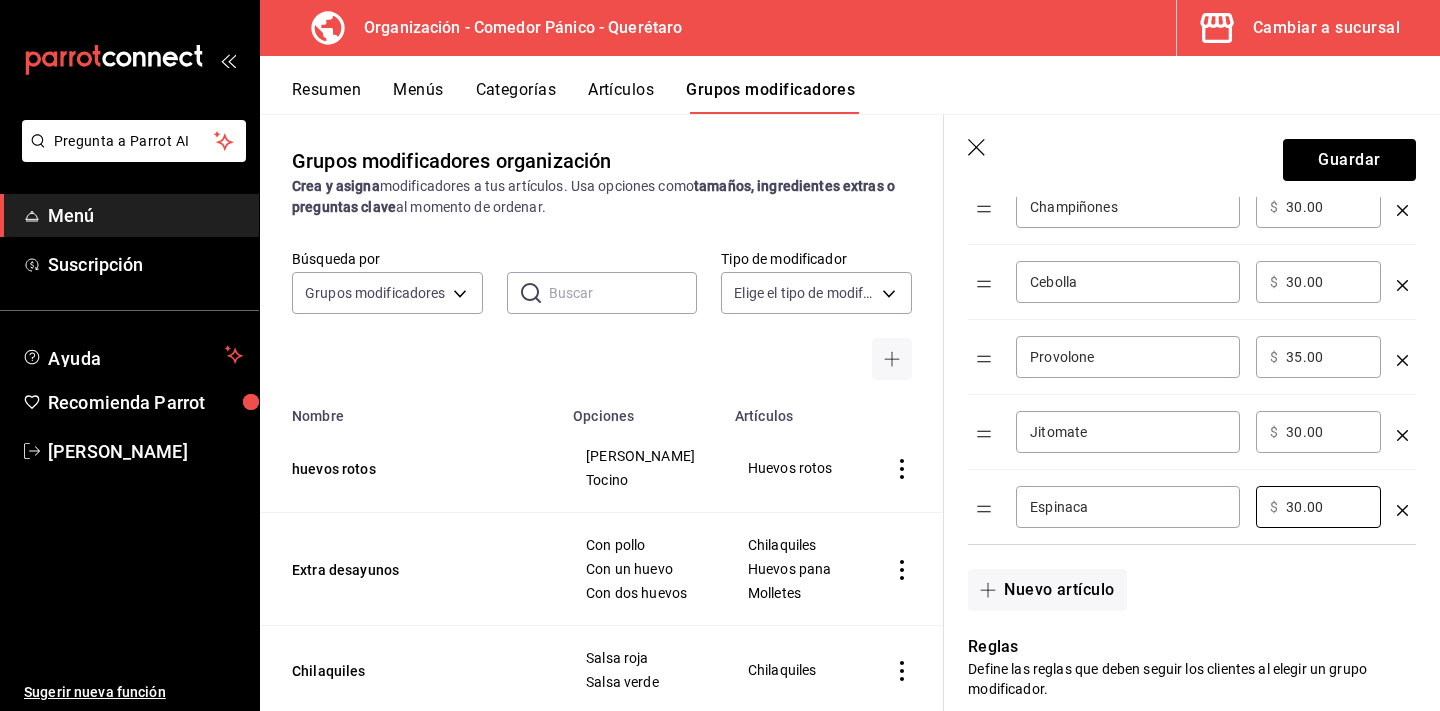 scroll, scrollTop: 1541, scrollLeft: 0, axis: vertical 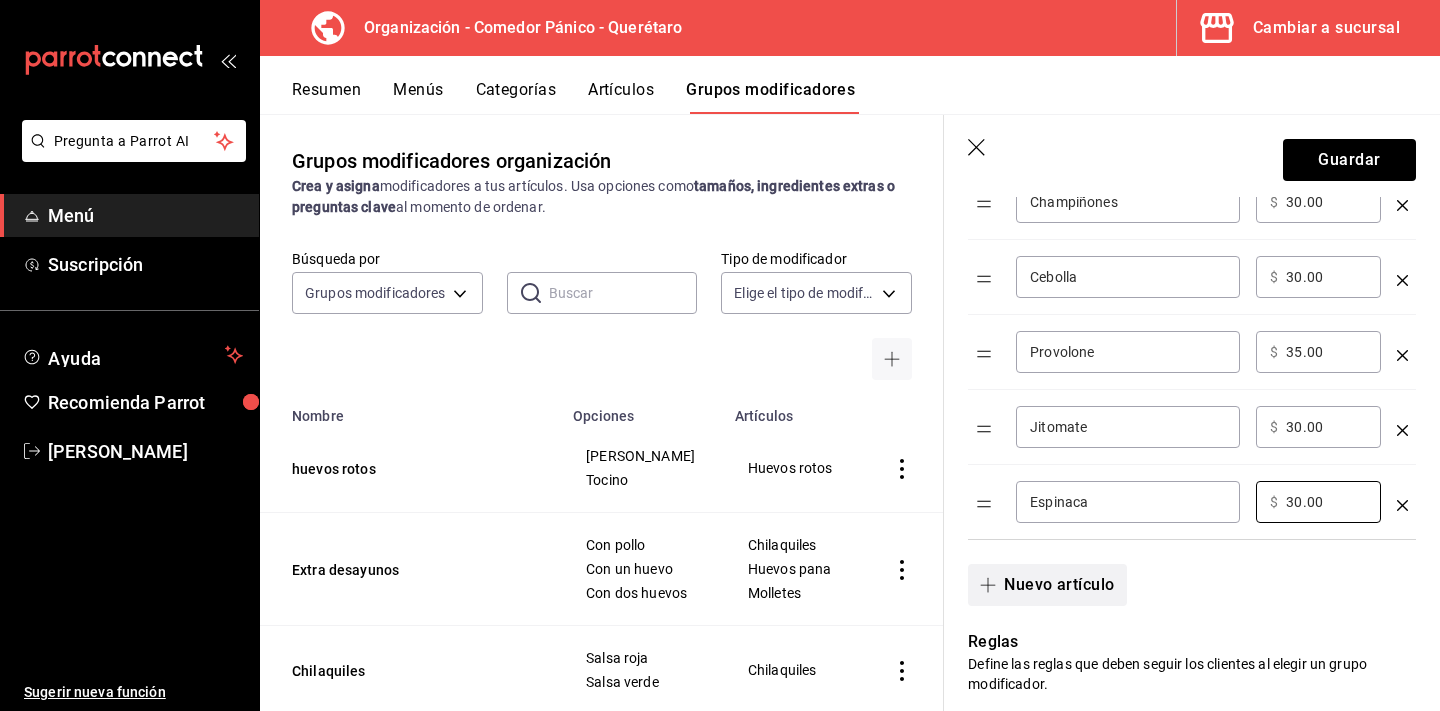 type on "30.00" 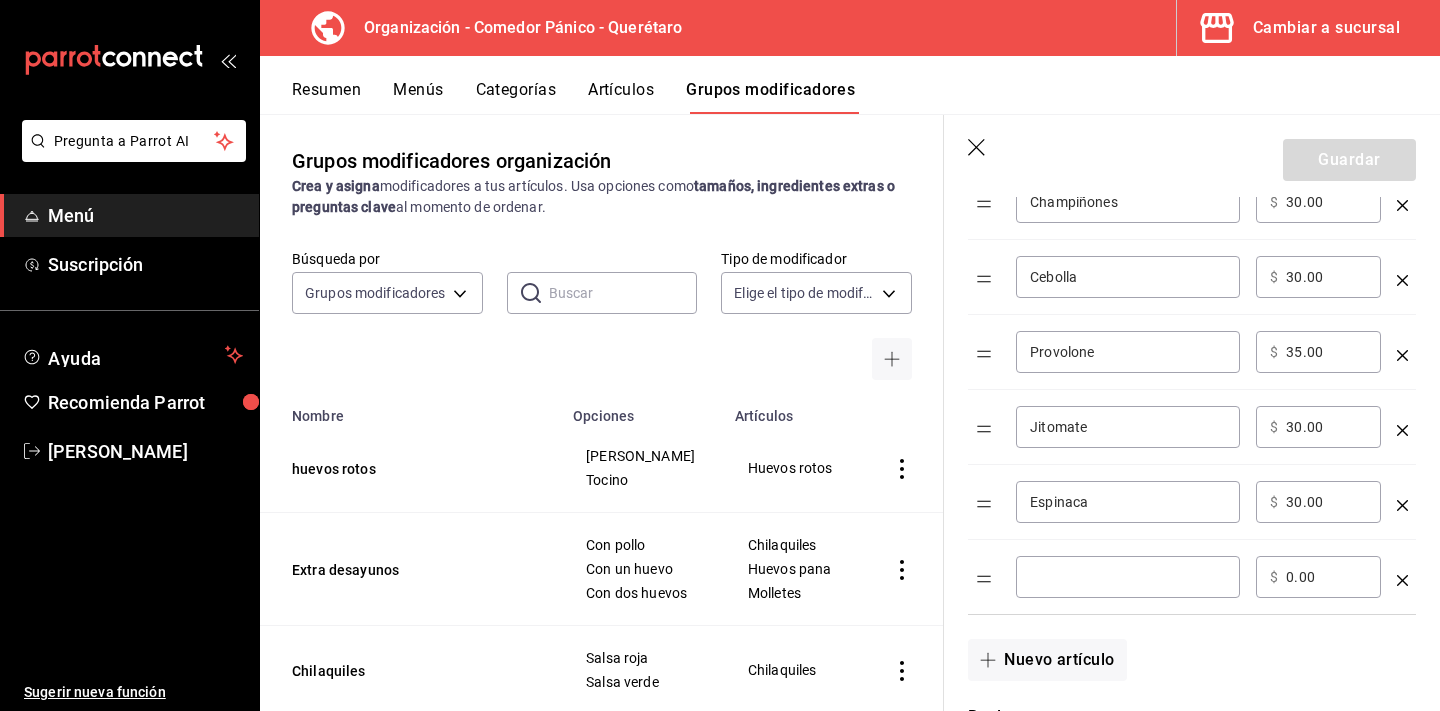 click at bounding box center (1128, 577) 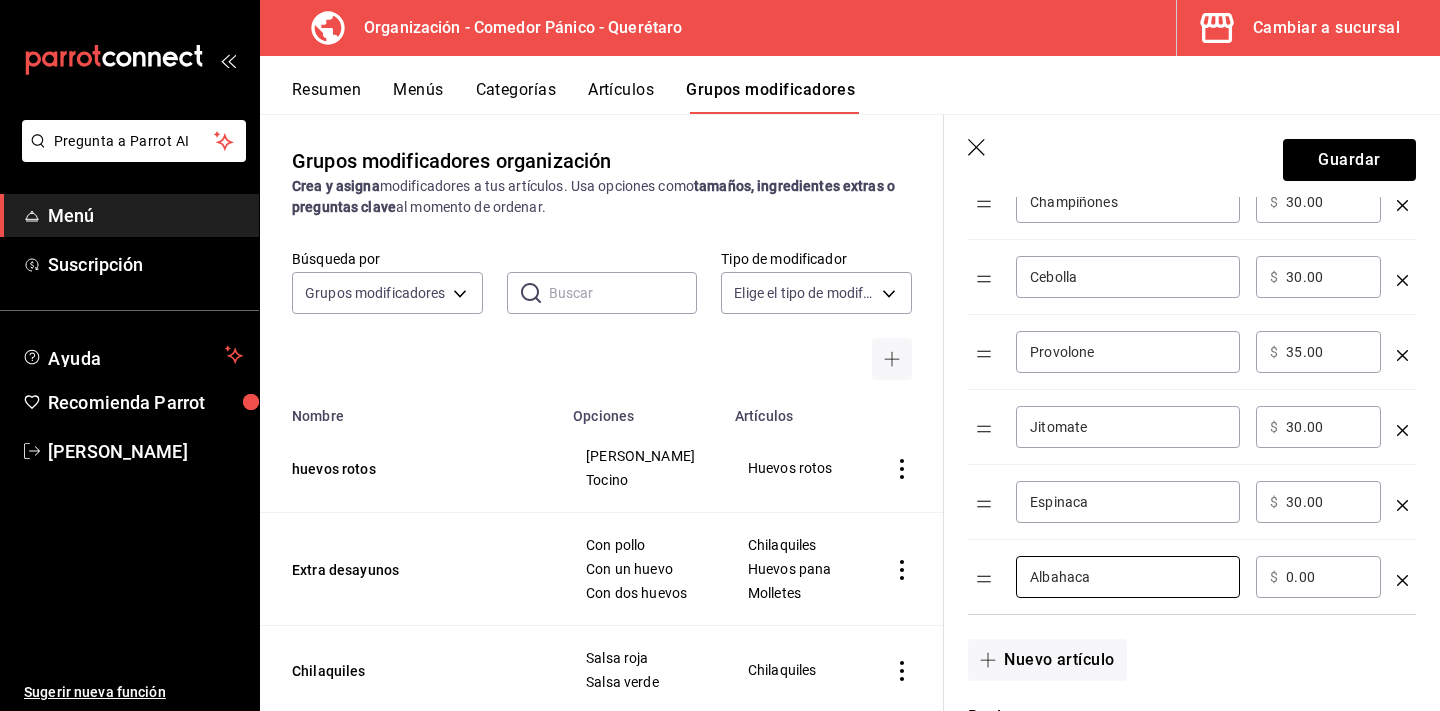 type on "Albahaca" 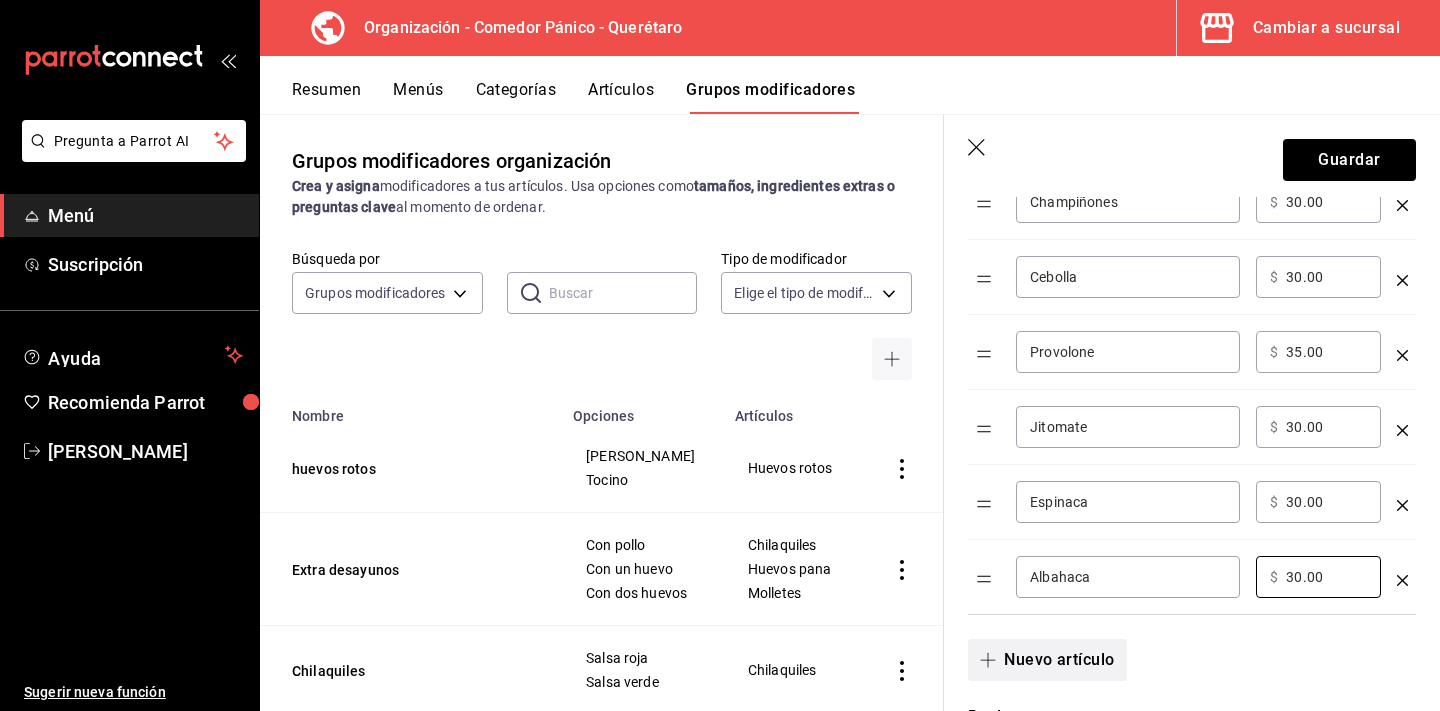 type on "30.00" 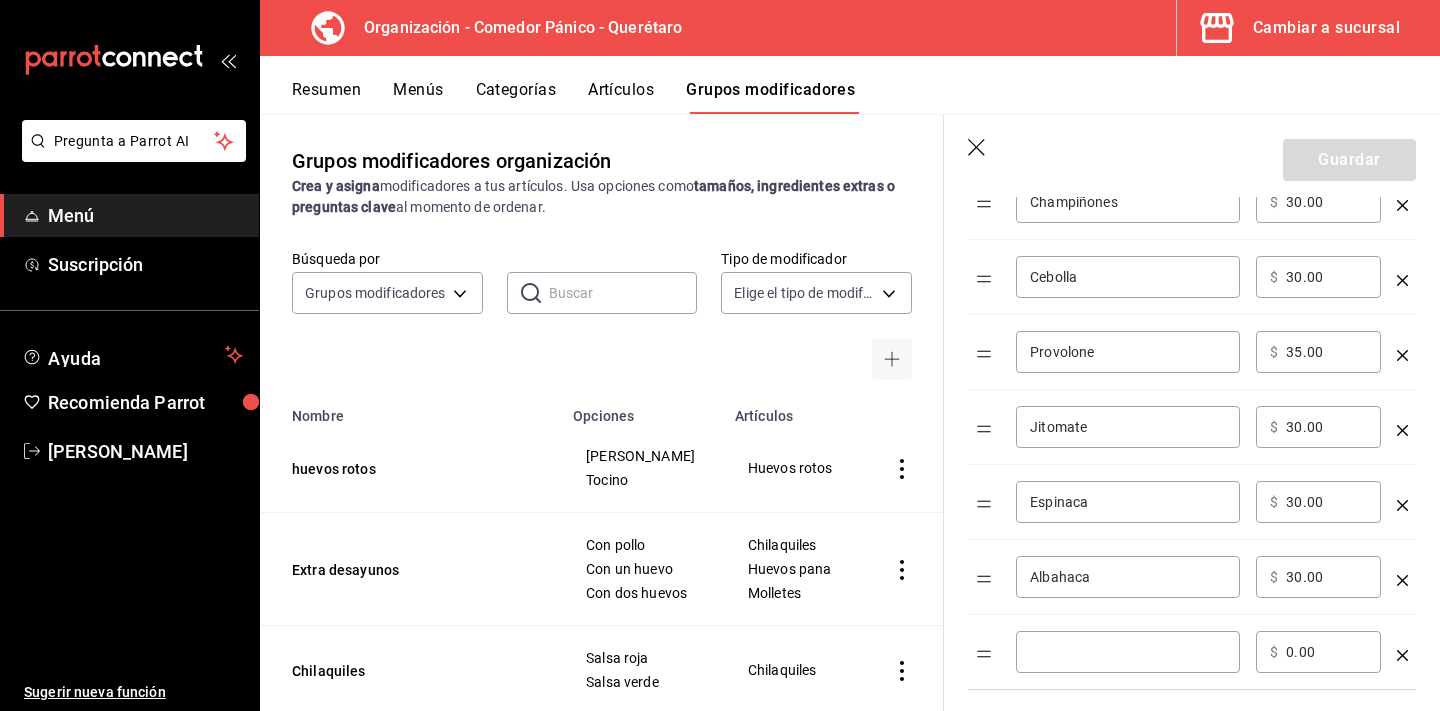 click at bounding box center [1128, 652] 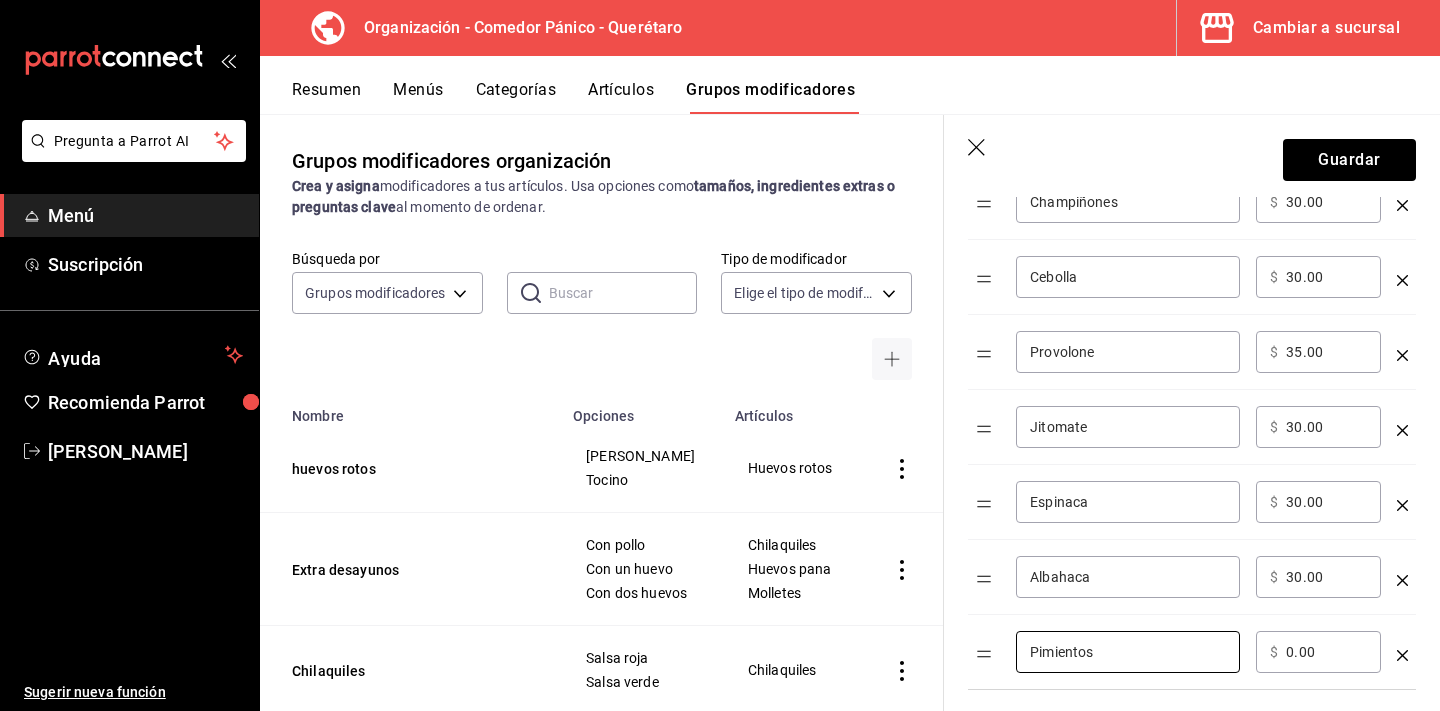 type on "Pimientos" 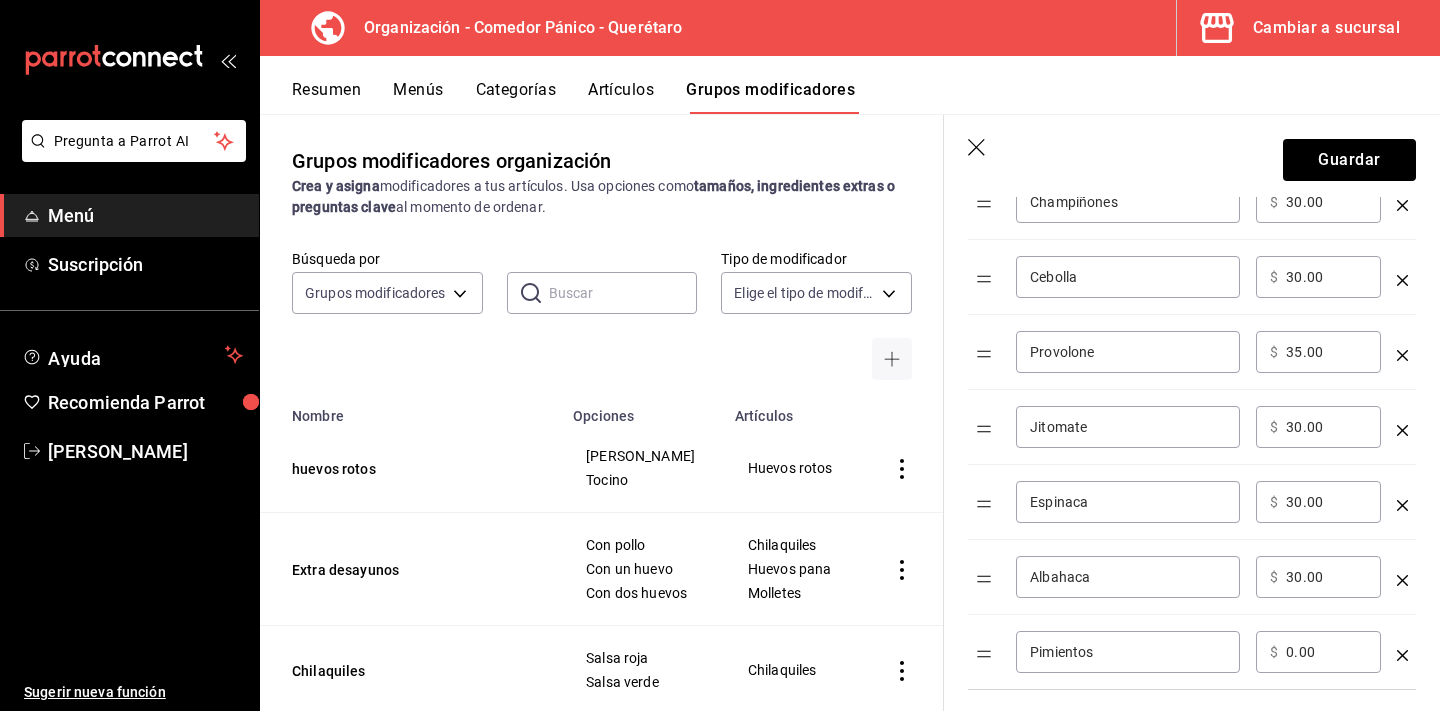 click on "0.00" at bounding box center [1326, 652] 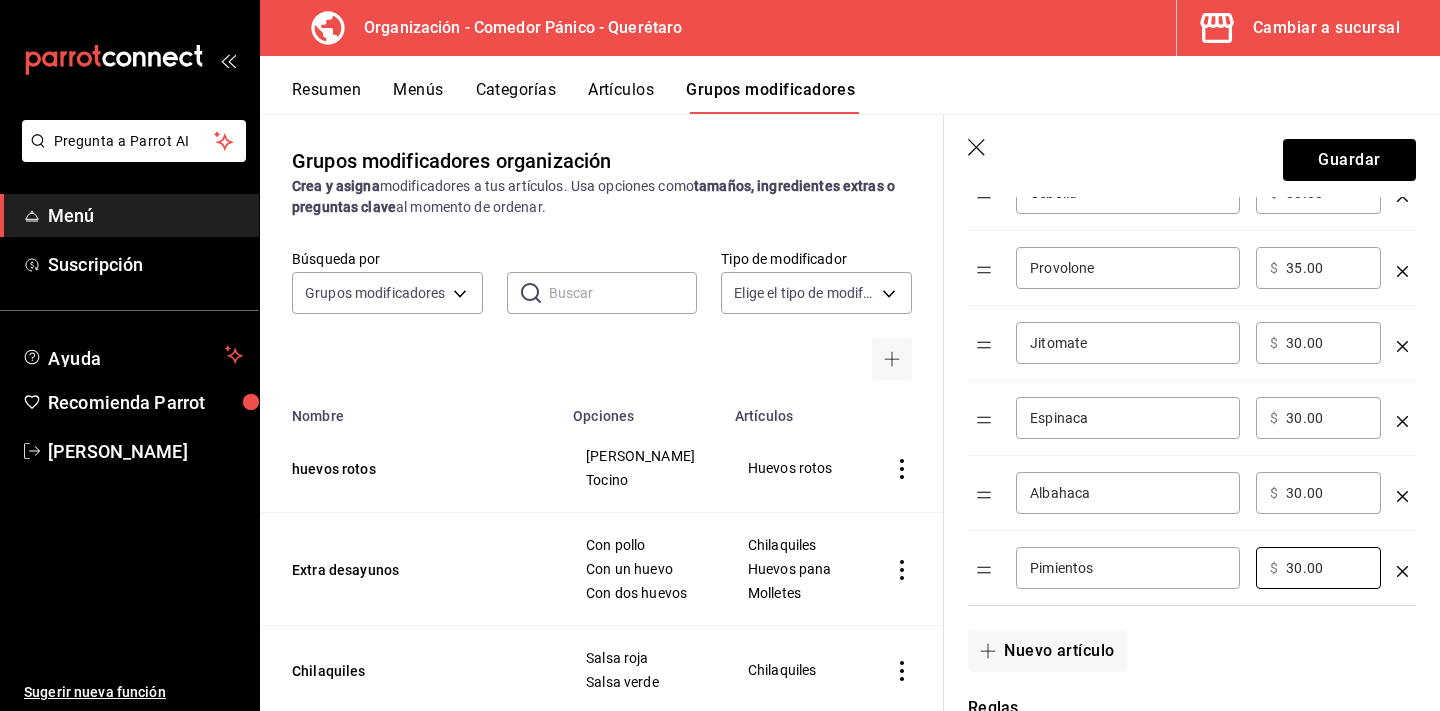 scroll, scrollTop: 1628, scrollLeft: 0, axis: vertical 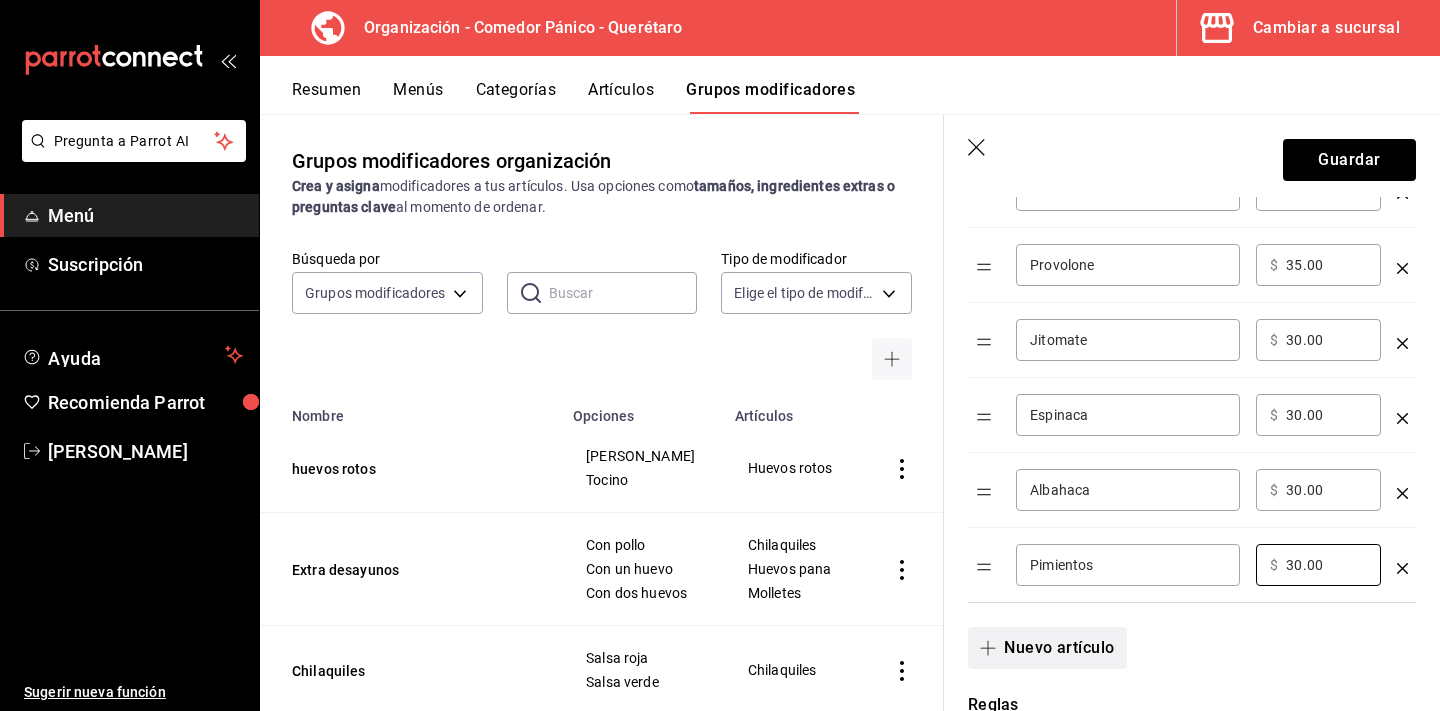 type on "30.00" 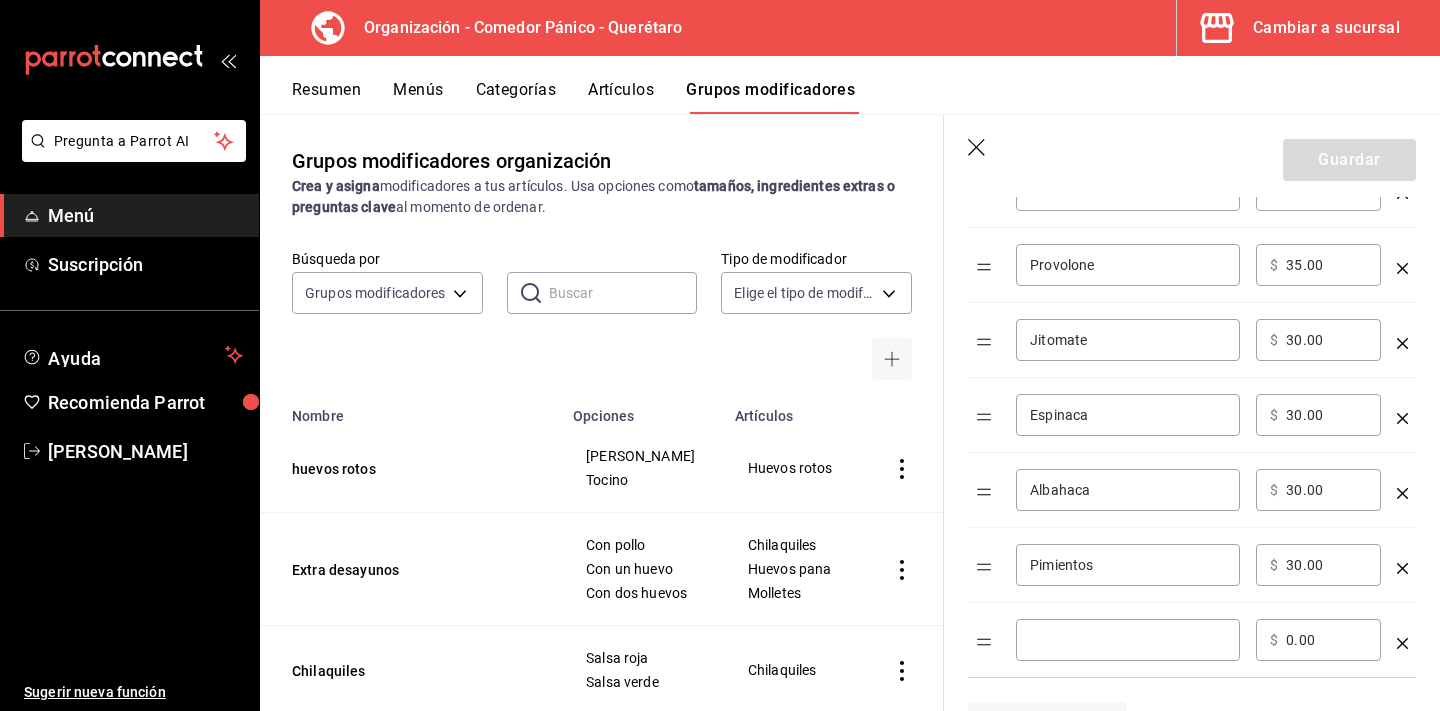 click at bounding box center (1128, 640) 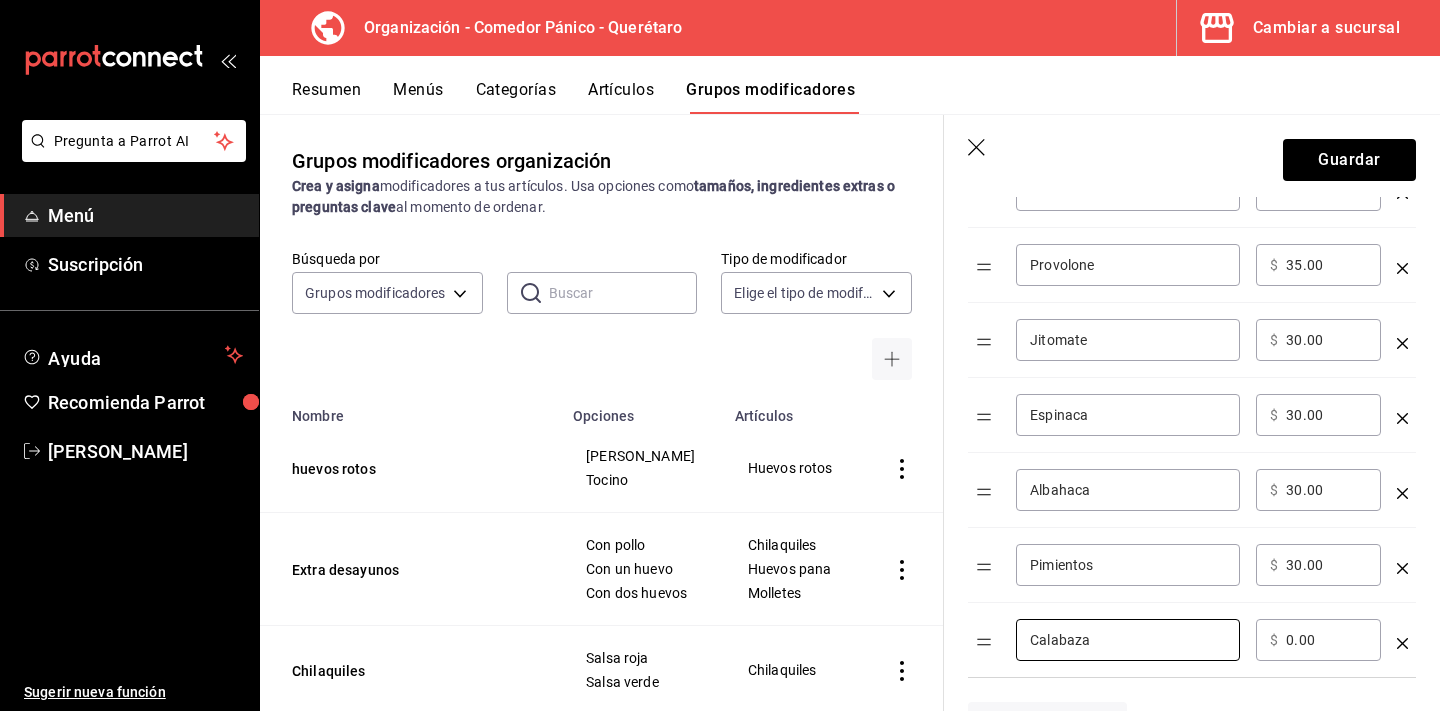 type on "Calabaza" 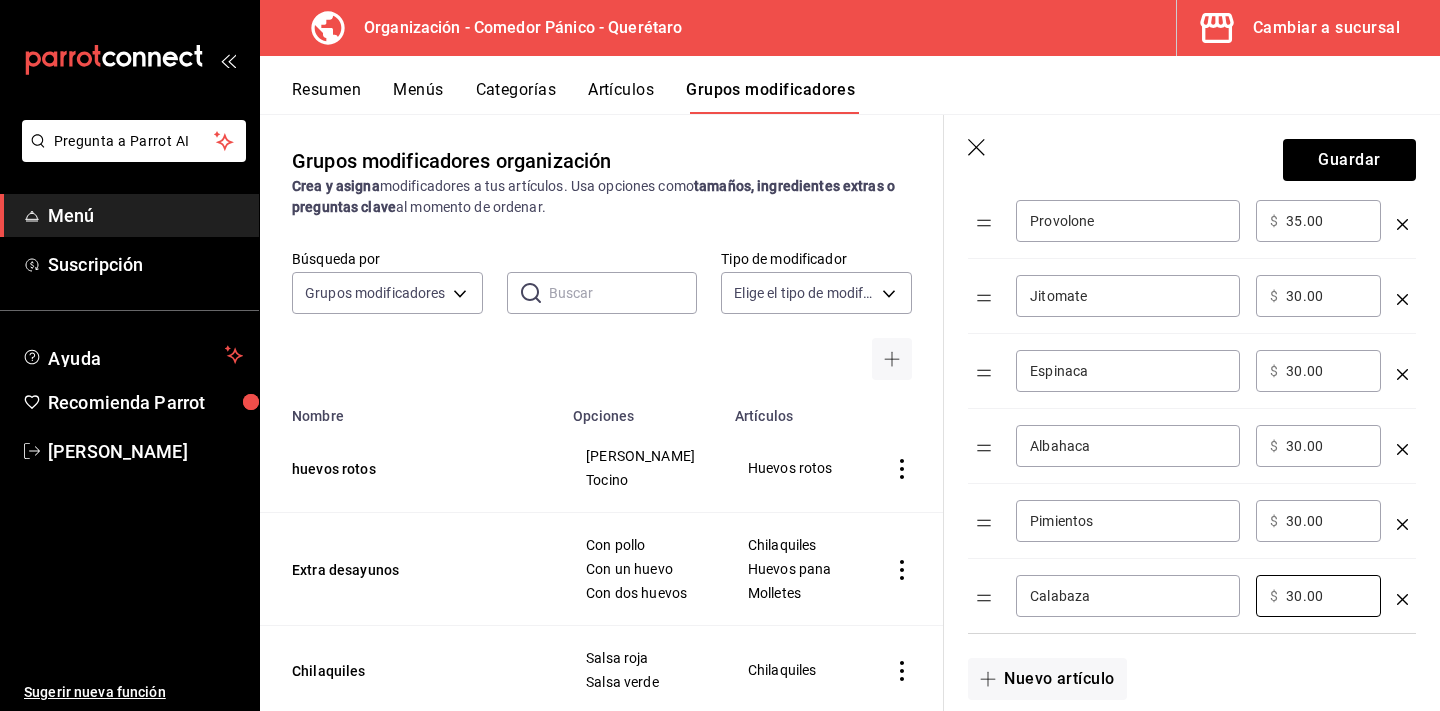 scroll, scrollTop: 1677, scrollLeft: 0, axis: vertical 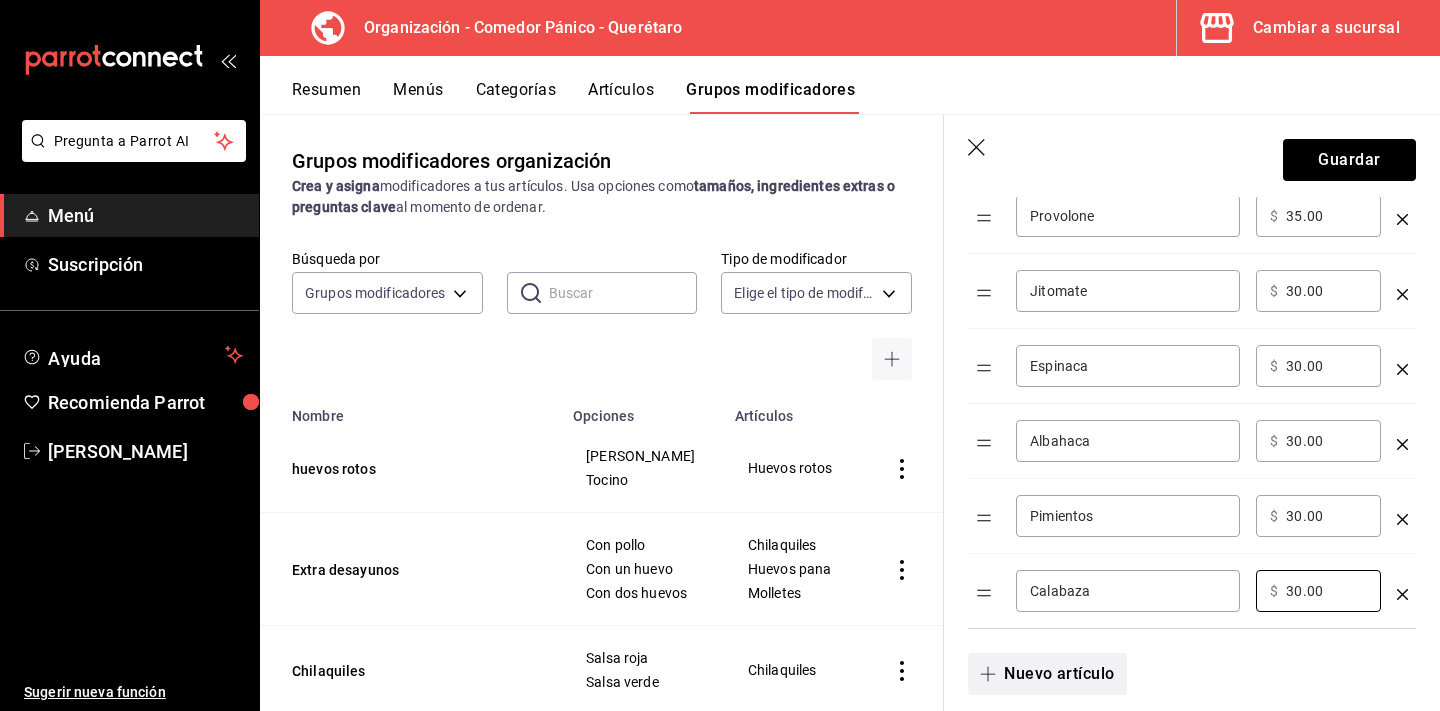 type on "30.00" 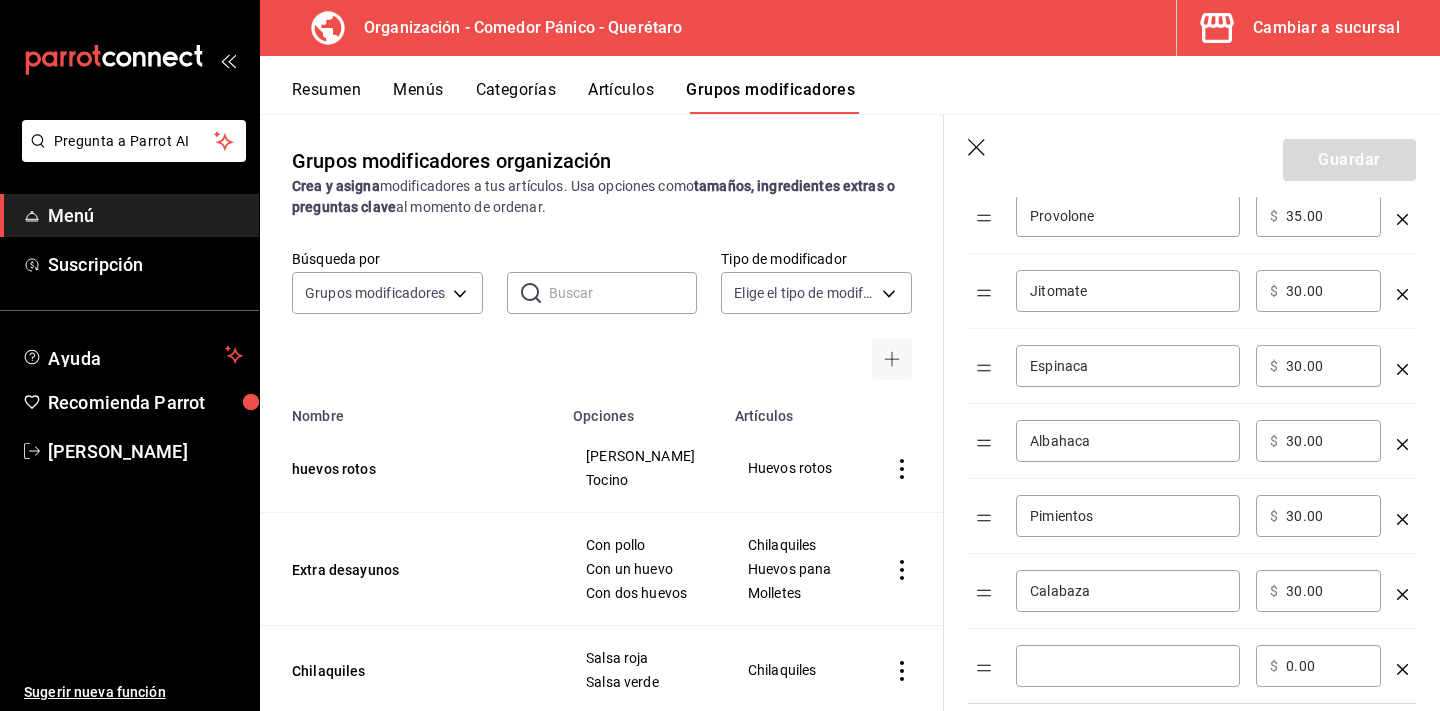 click at bounding box center (1128, 666) 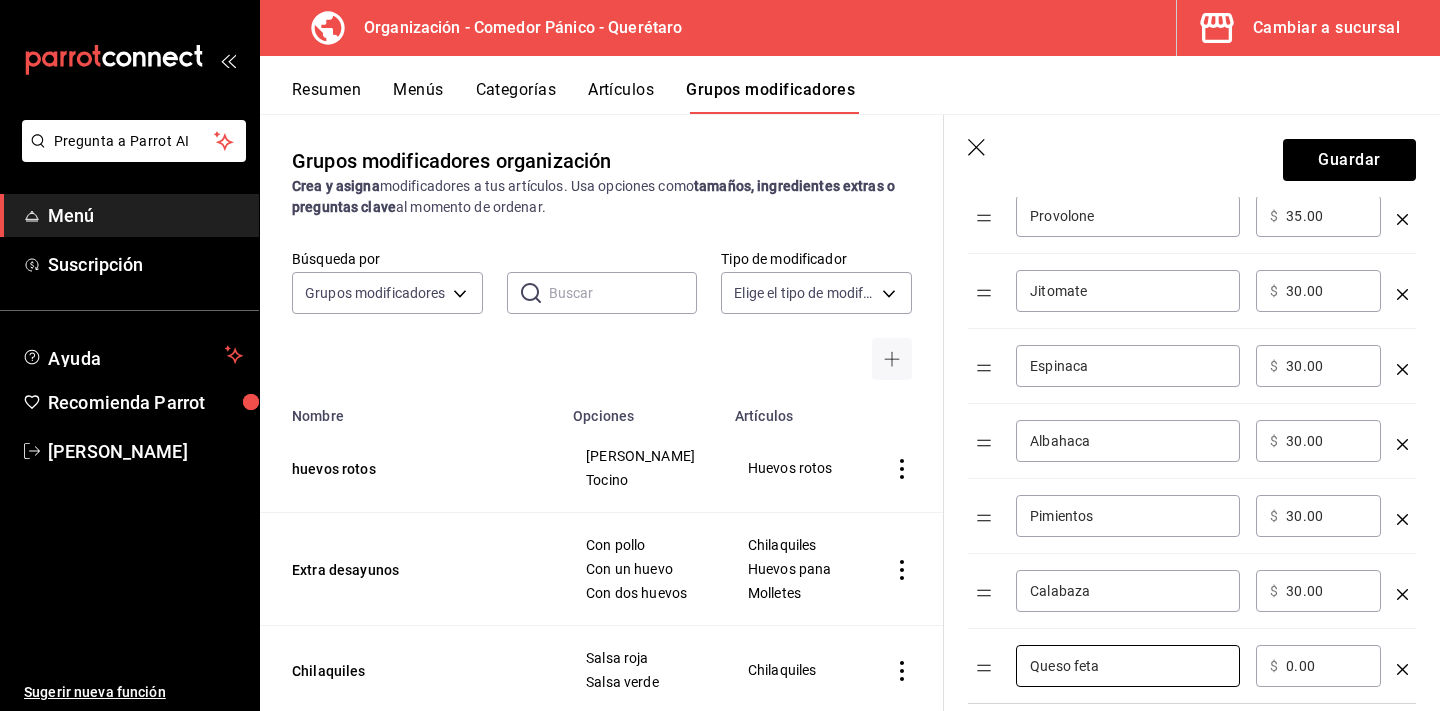 type on "Queso feta" 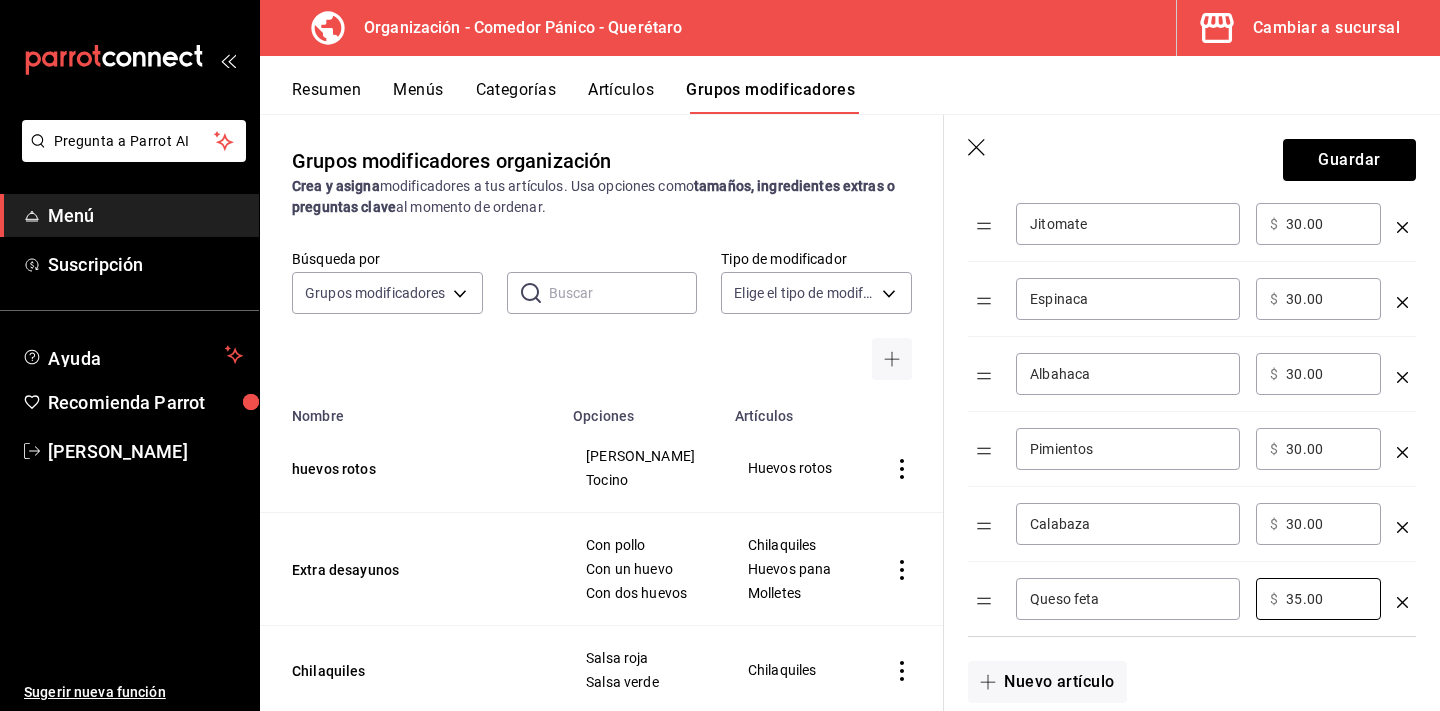 scroll, scrollTop: 1749, scrollLeft: 0, axis: vertical 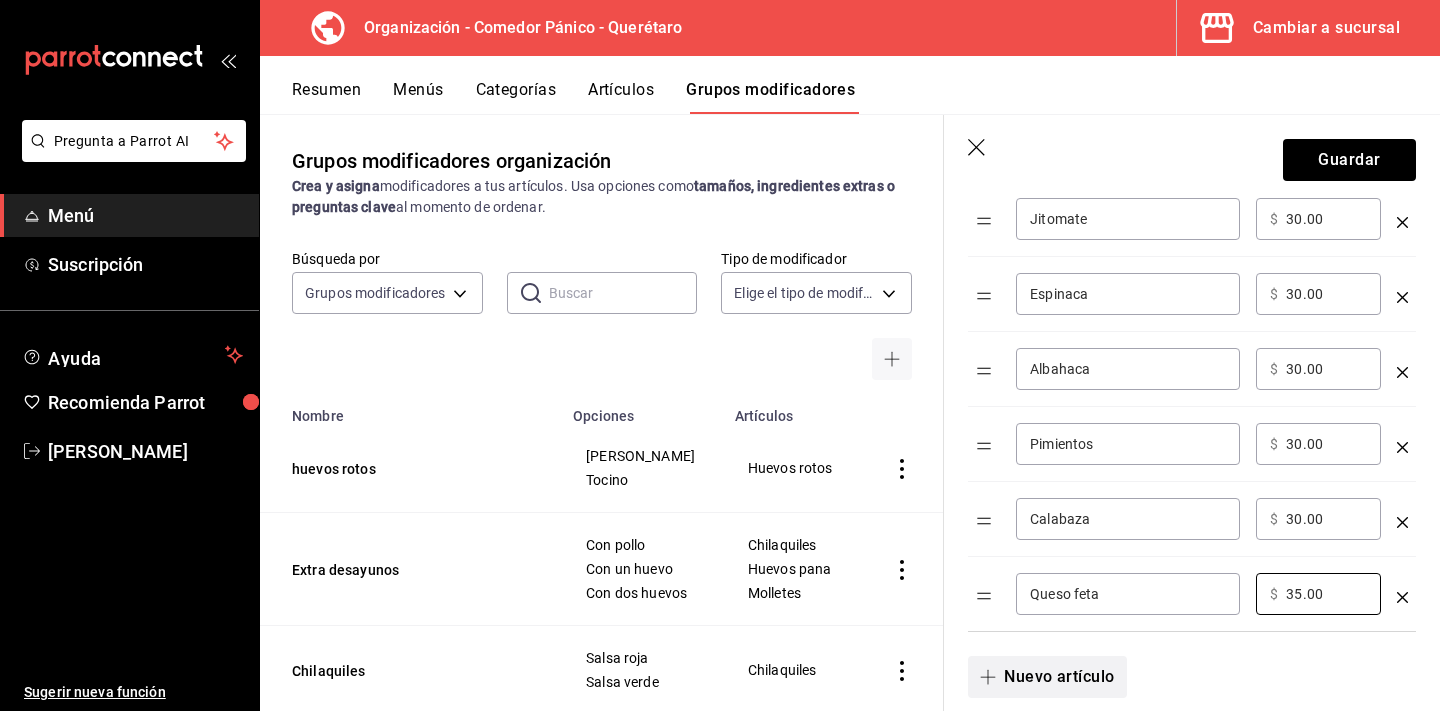 type on "35.00" 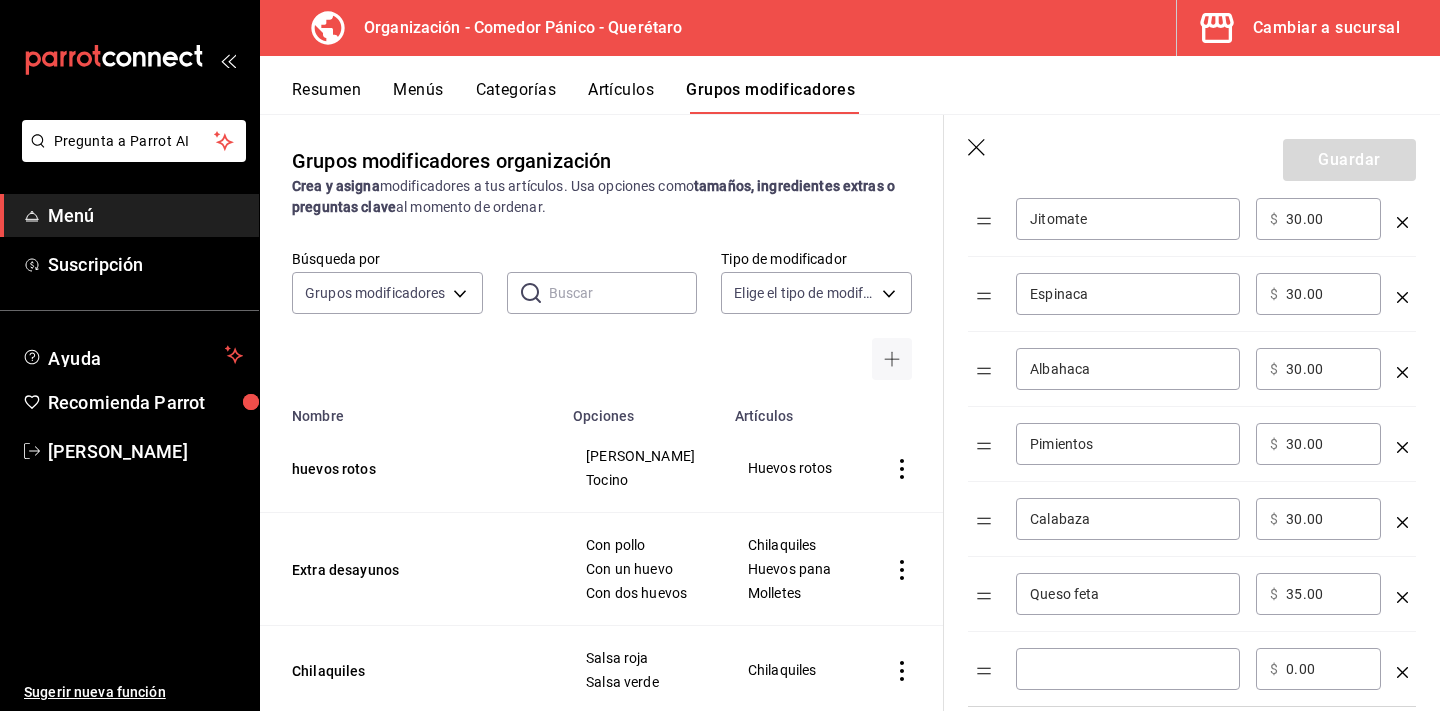 click at bounding box center (1128, 669) 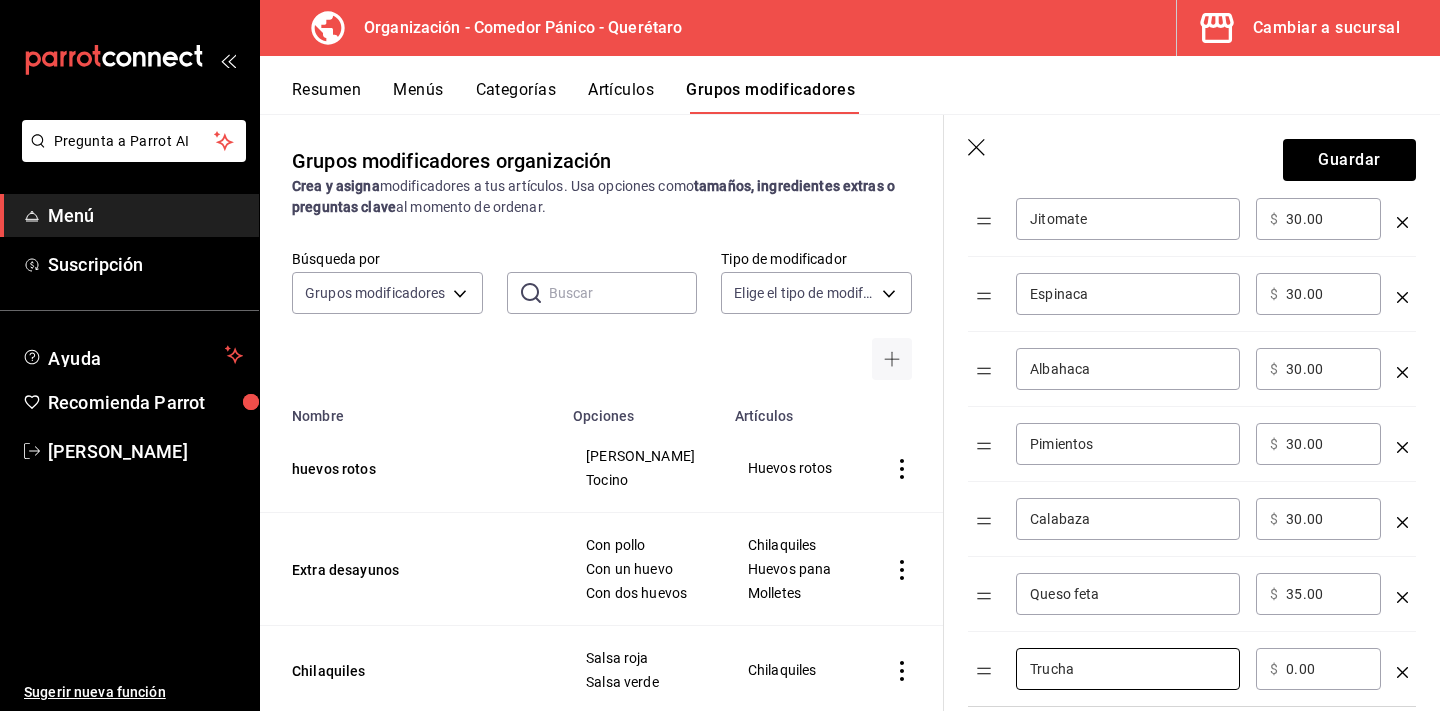 type on "Trucha" 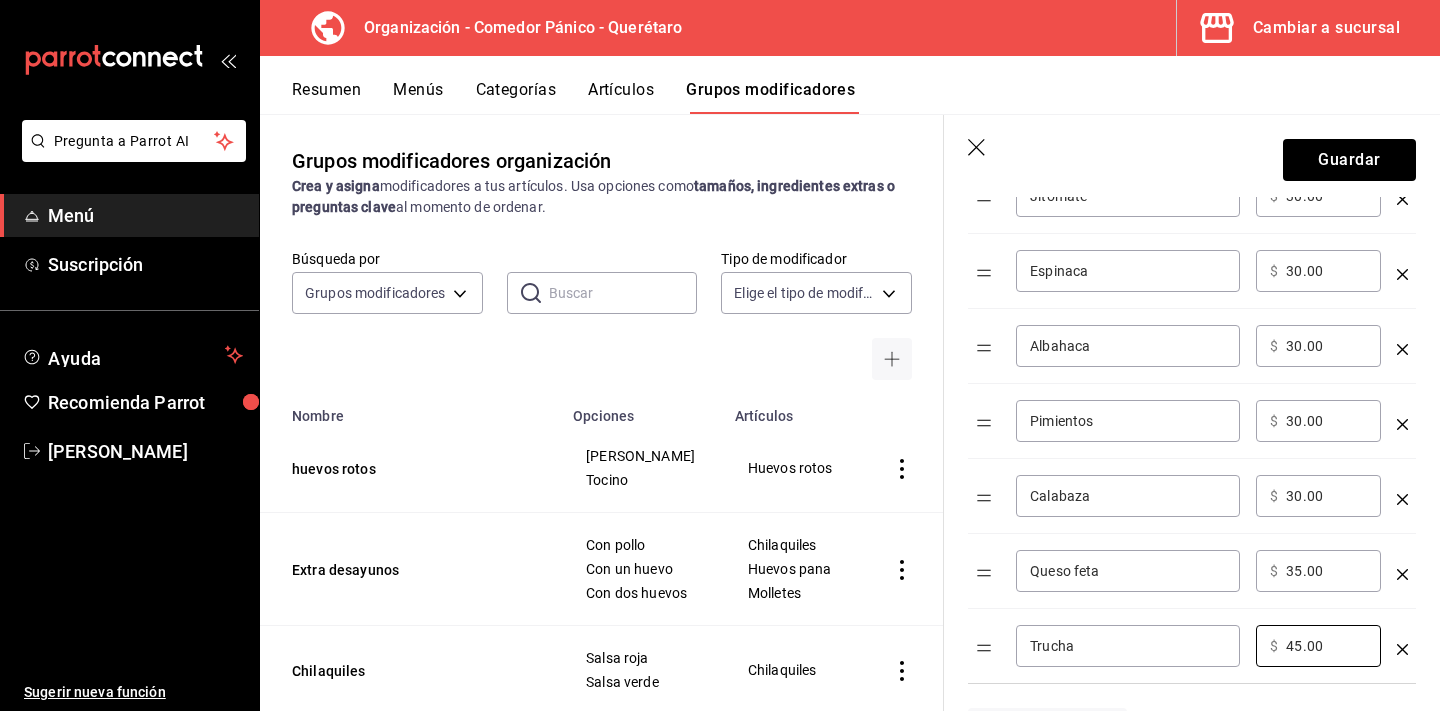 scroll, scrollTop: 1771, scrollLeft: 0, axis: vertical 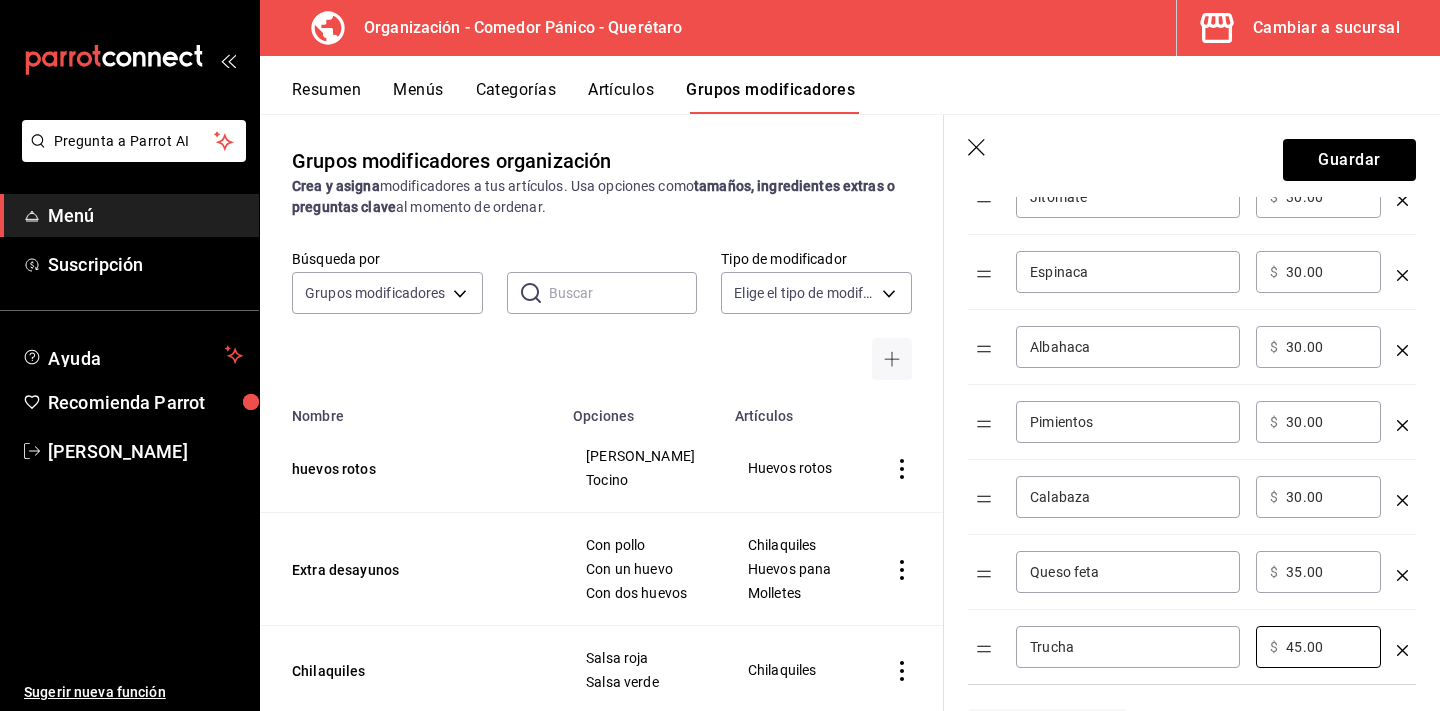 type on "45.00" 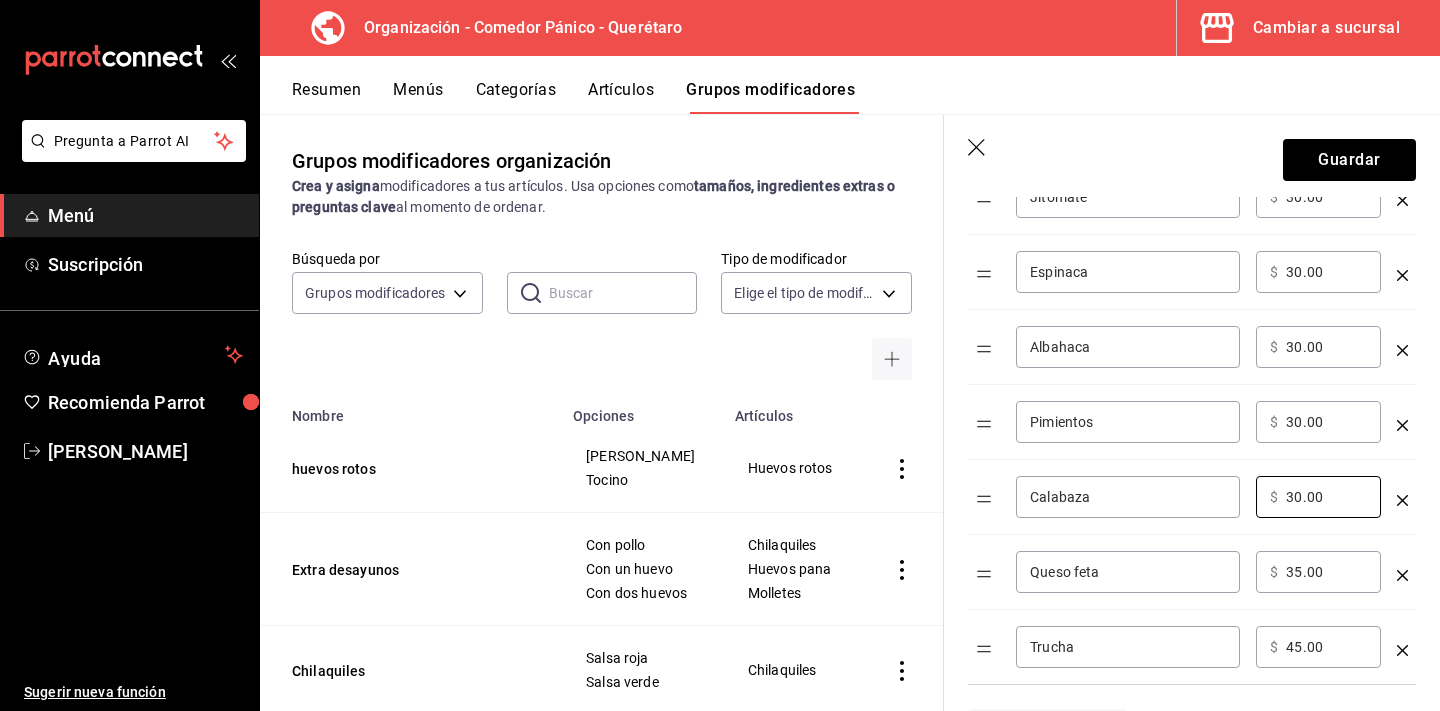 type on "3.00" 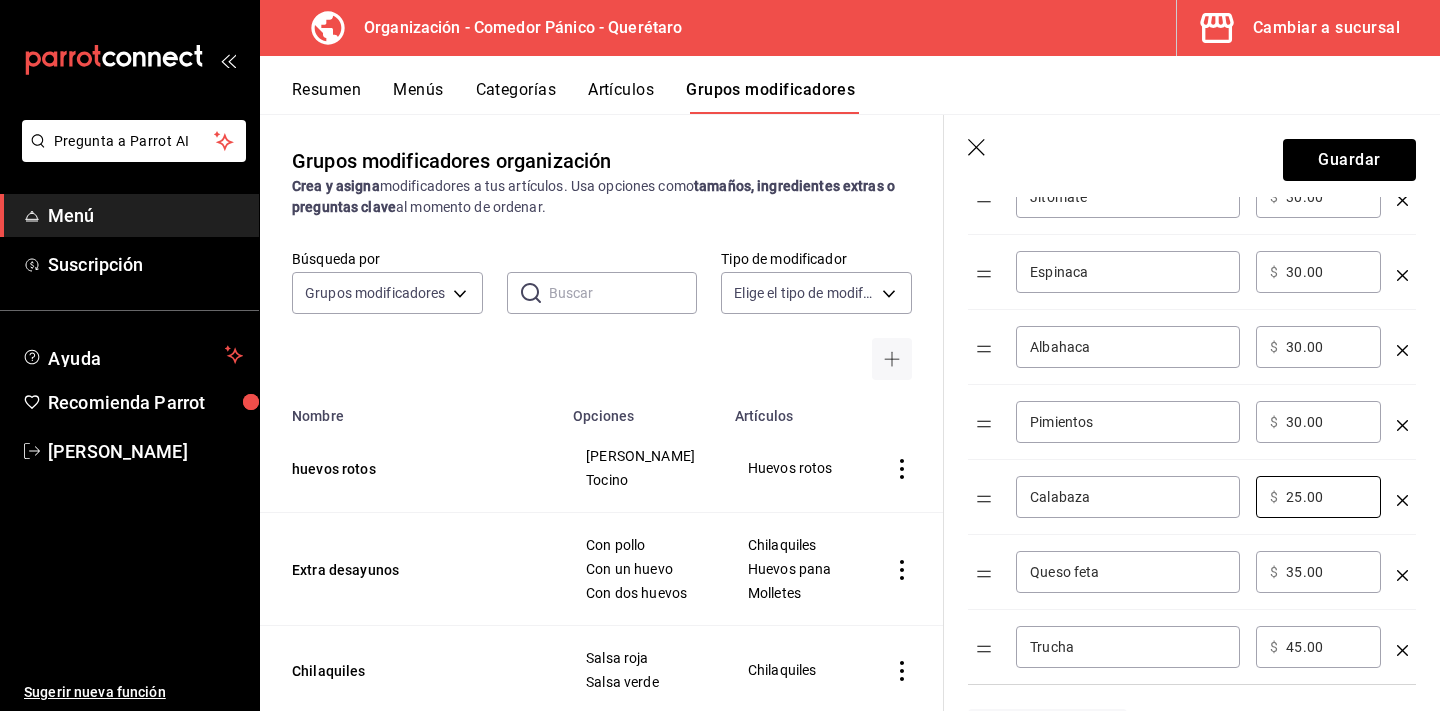 type on "25.00" 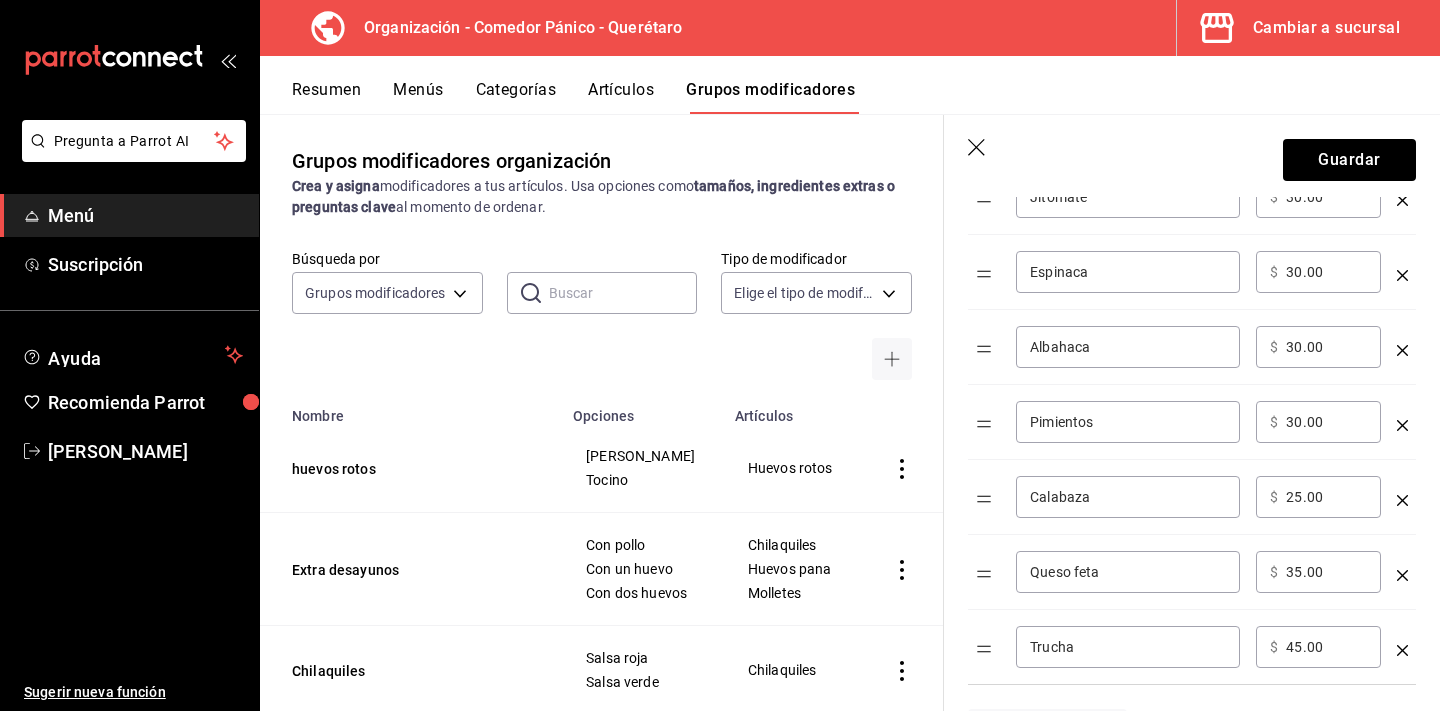 type on "3.00" 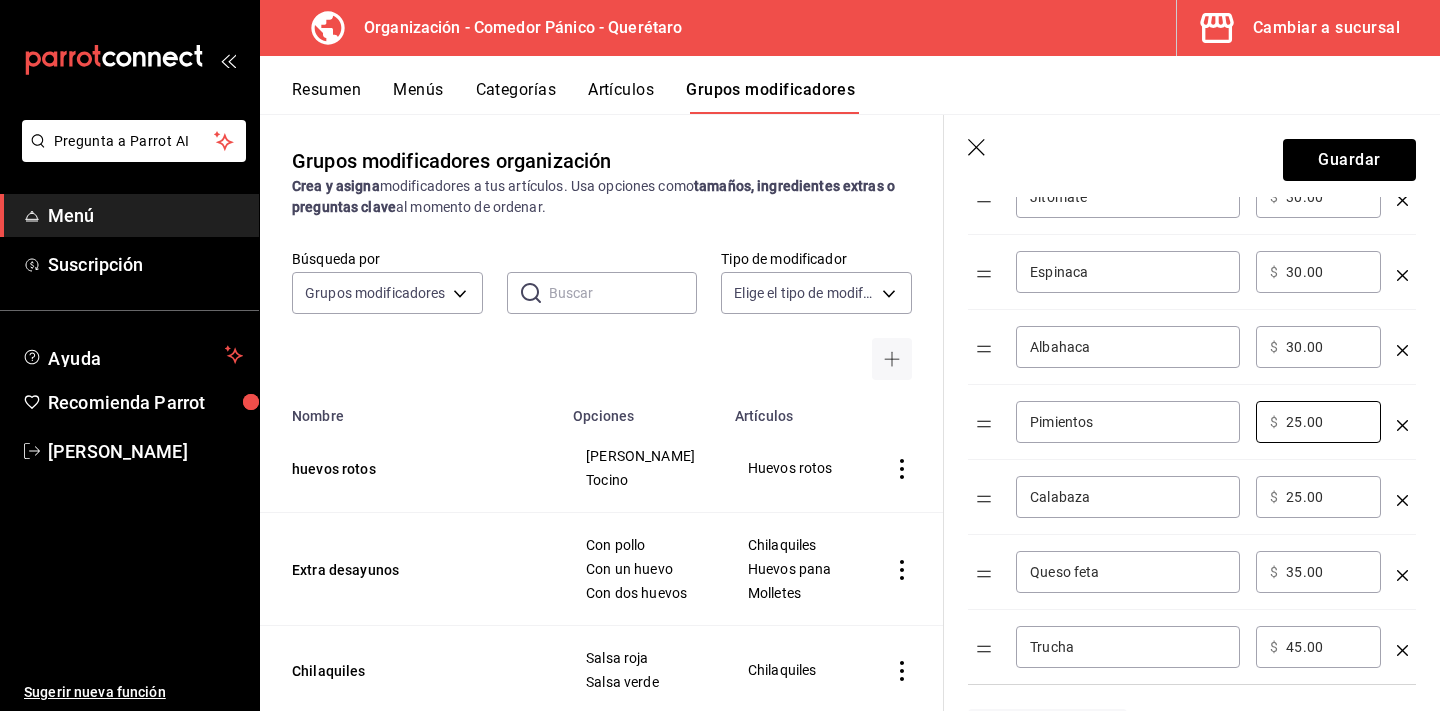 type on "25.00" 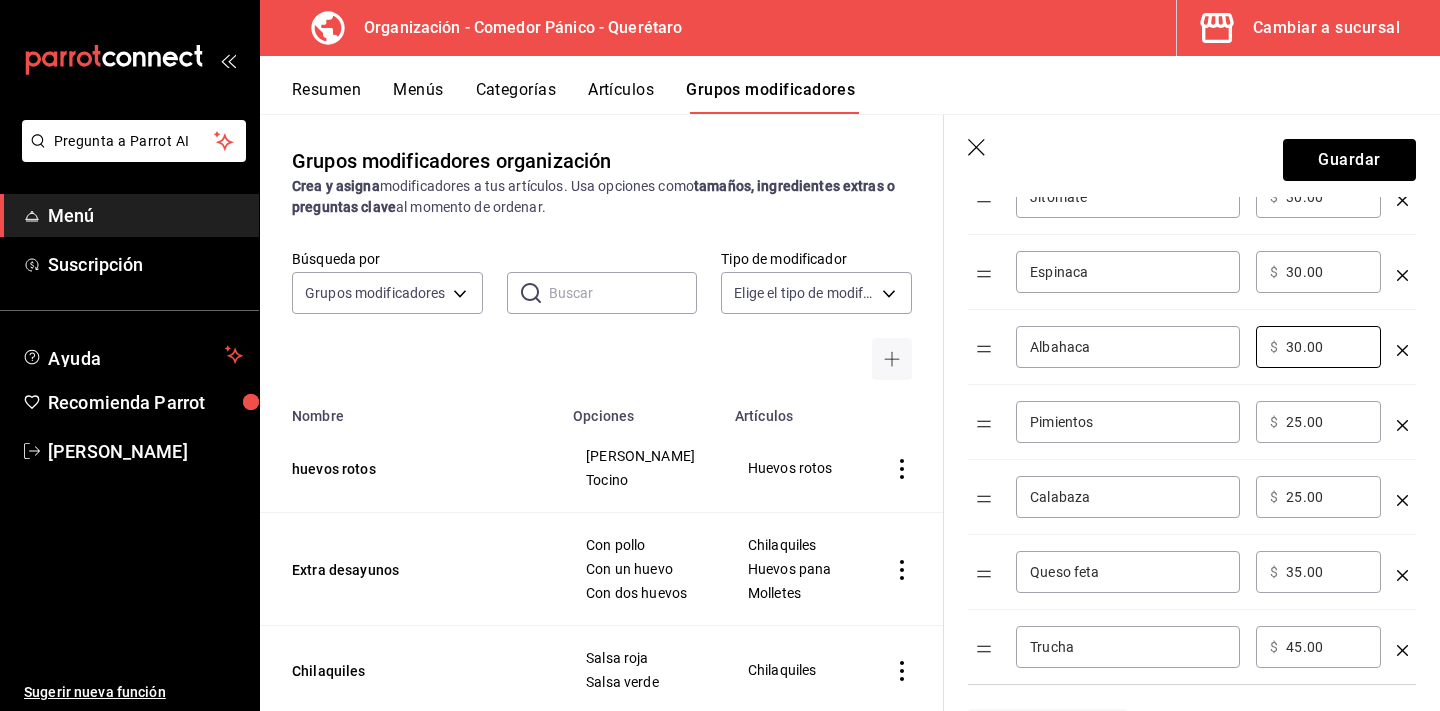 type on "3.00" 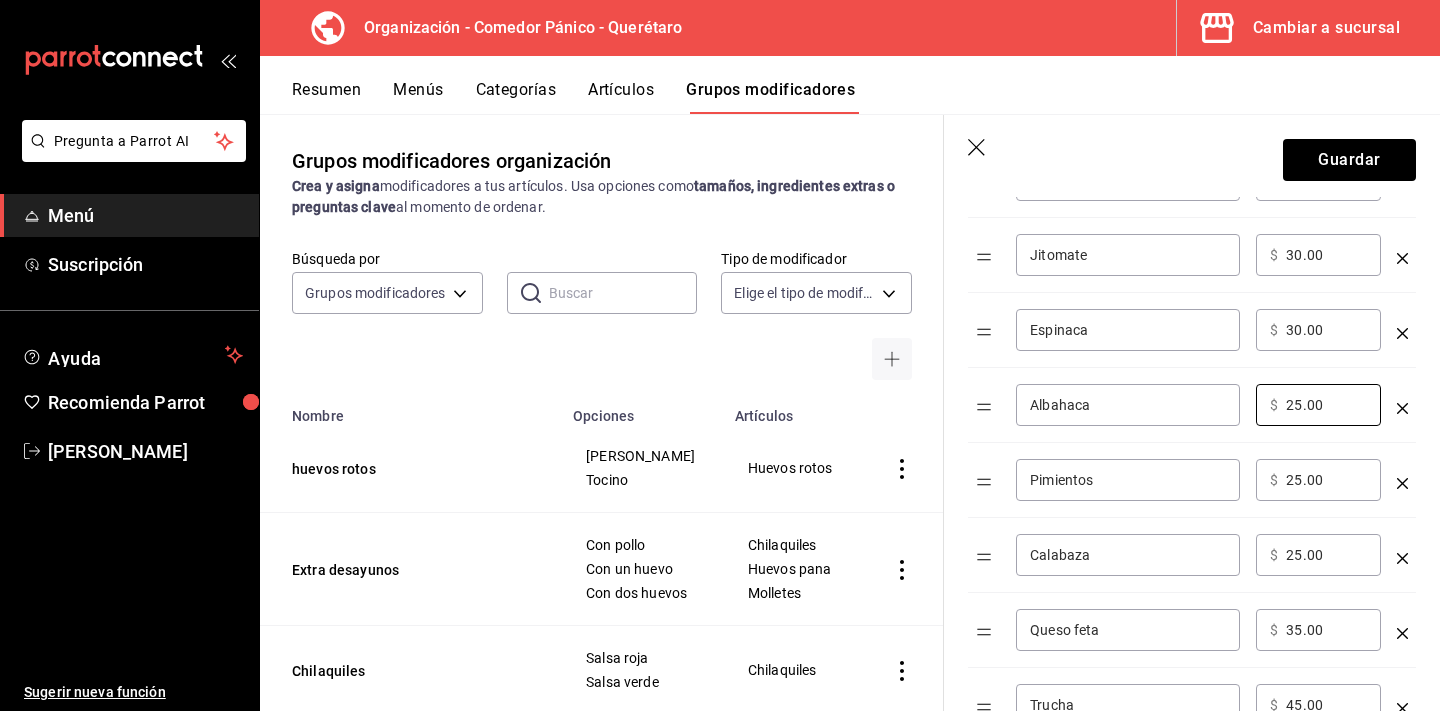 scroll, scrollTop: 1699, scrollLeft: 0, axis: vertical 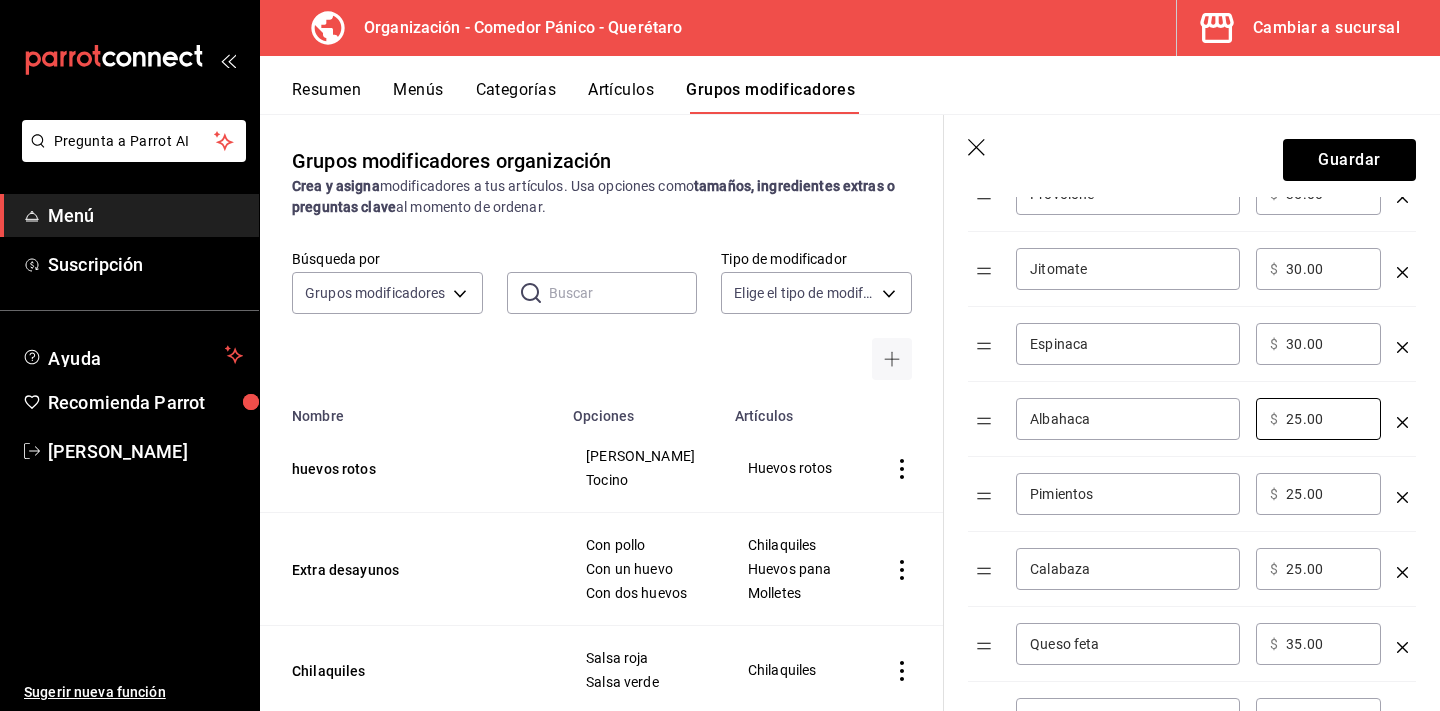 type on "25.00" 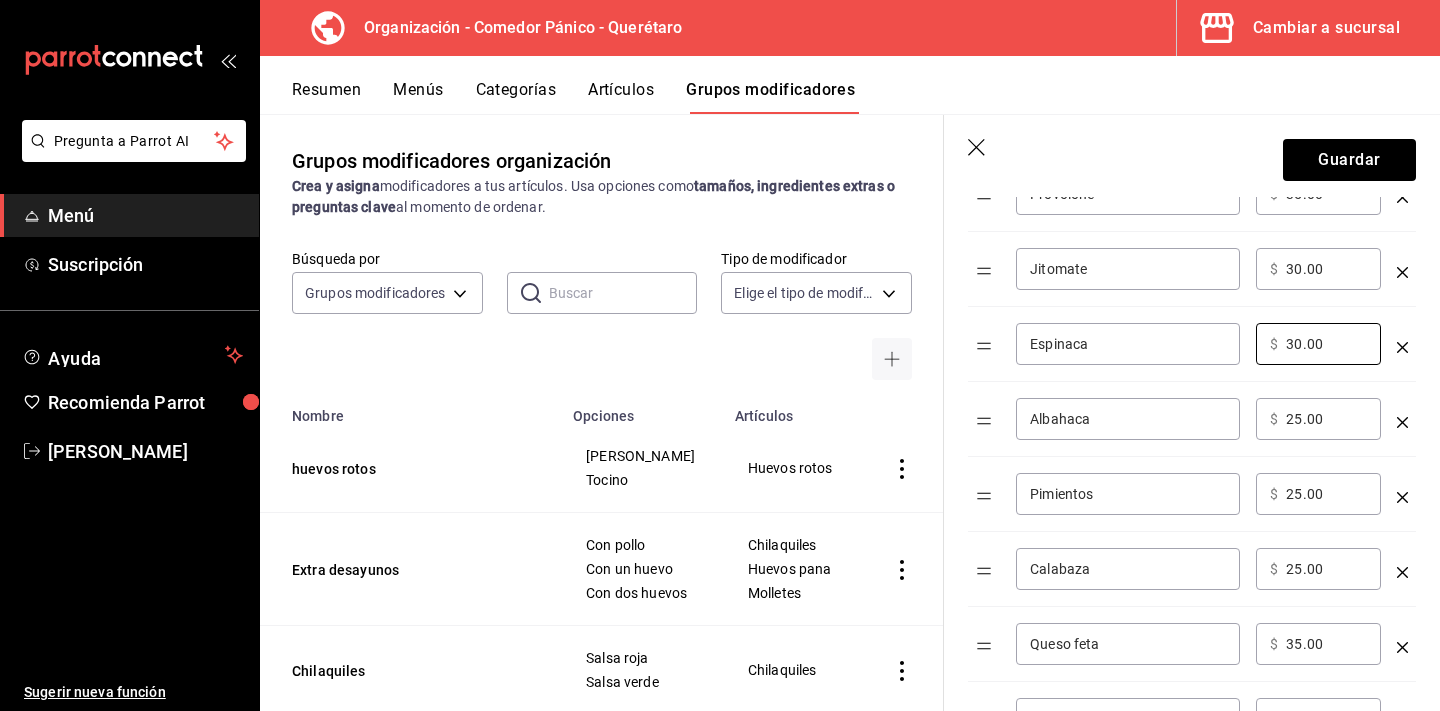 type on "3.00" 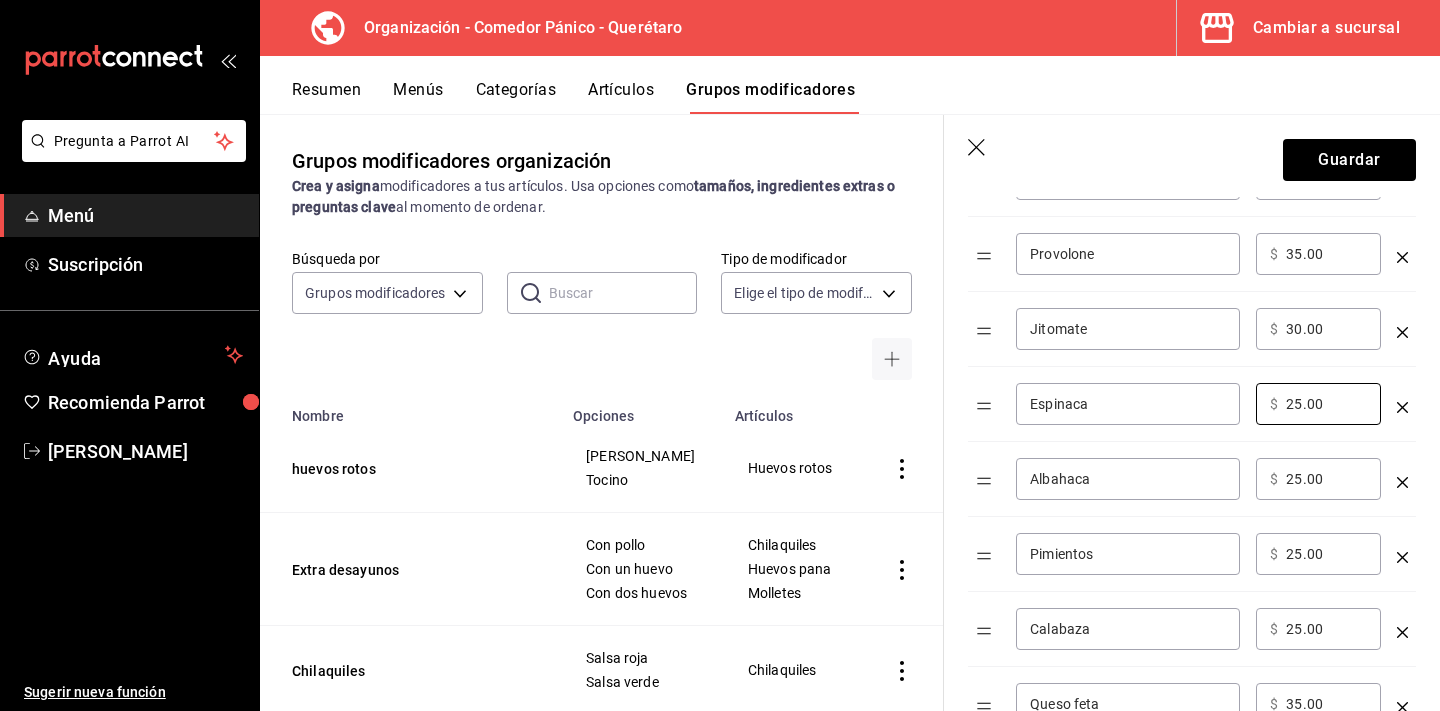 scroll, scrollTop: 1614, scrollLeft: 0, axis: vertical 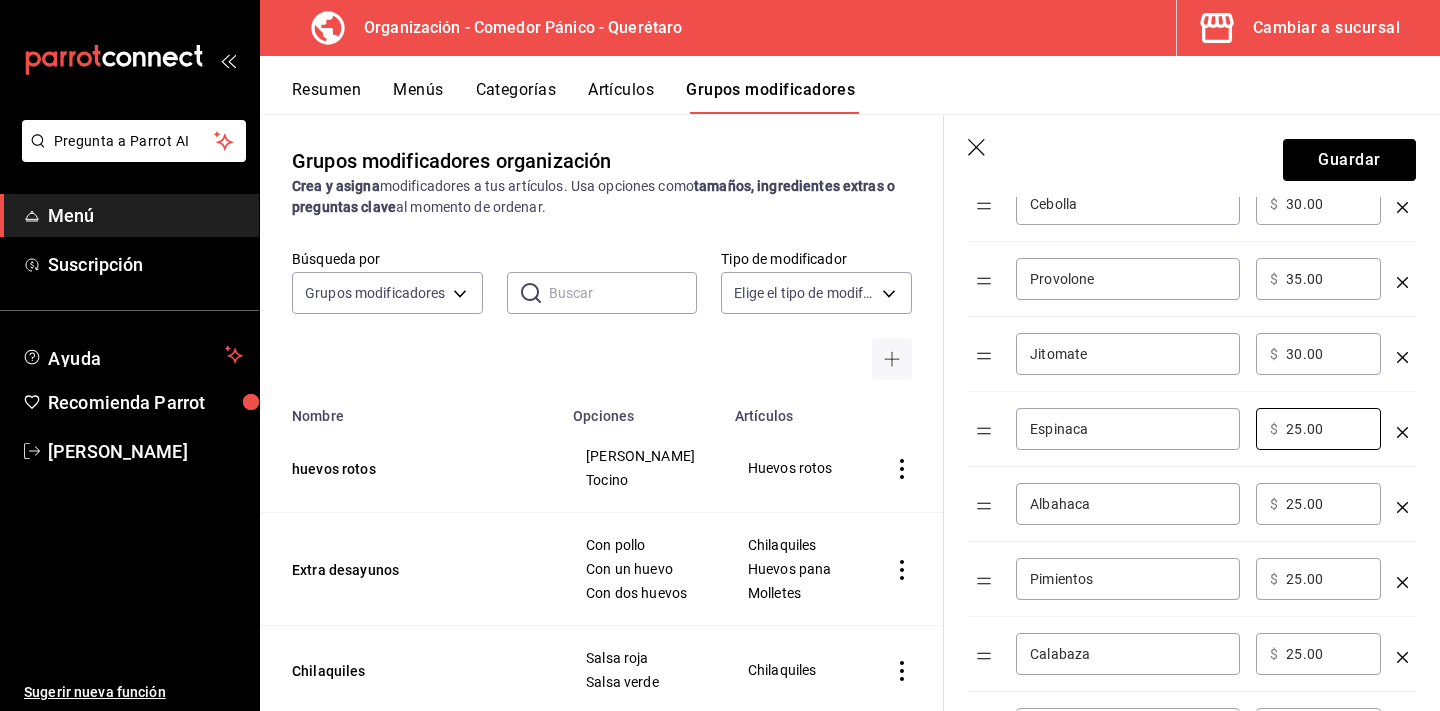 type on "25.00" 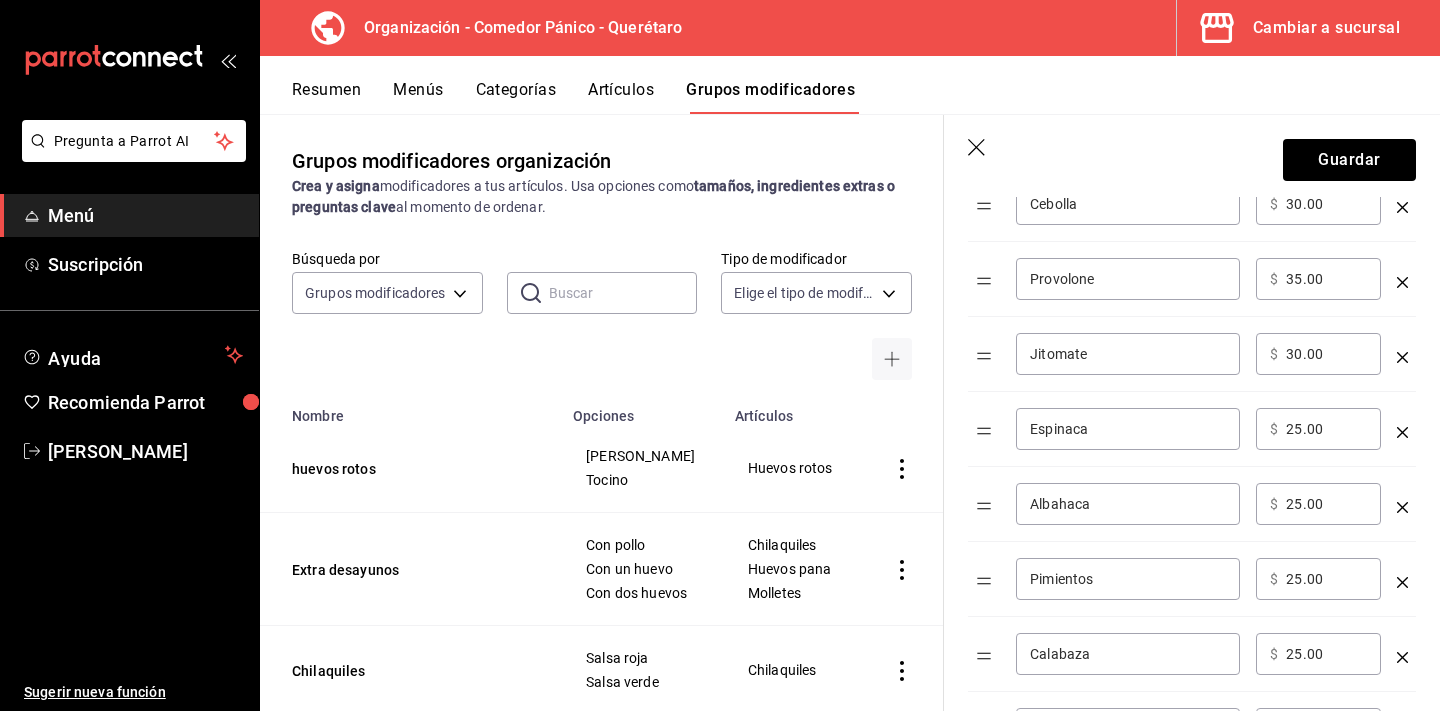 type on "3.00" 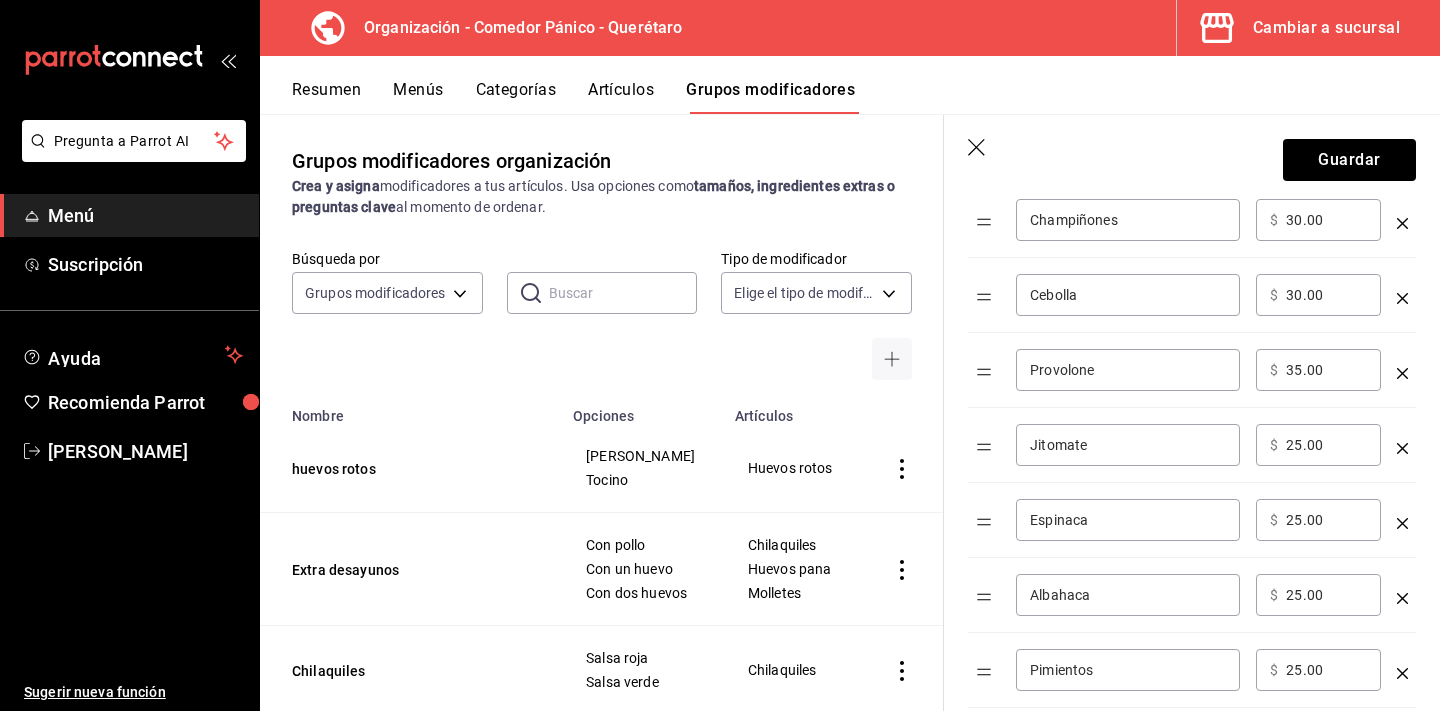 scroll, scrollTop: 1515, scrollLeft: 0, axis: vertical 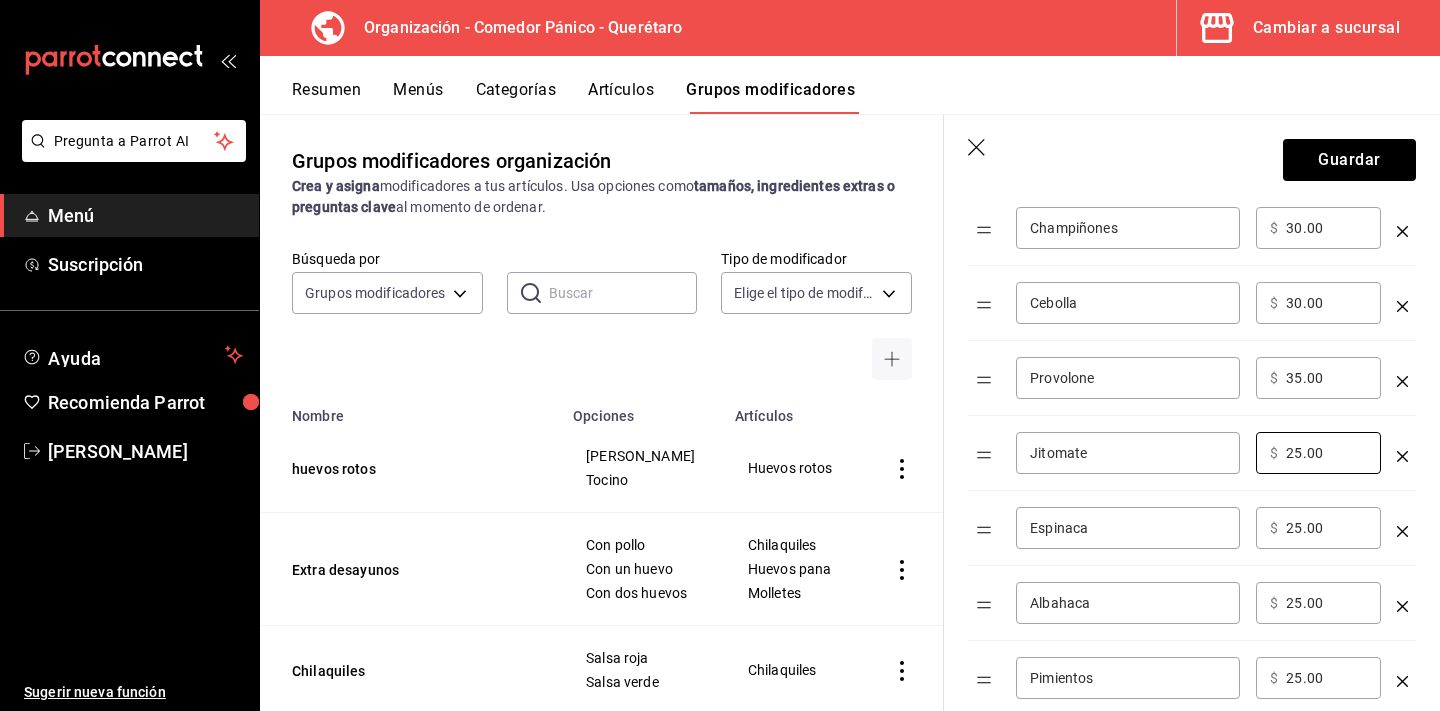 type on "25.00" 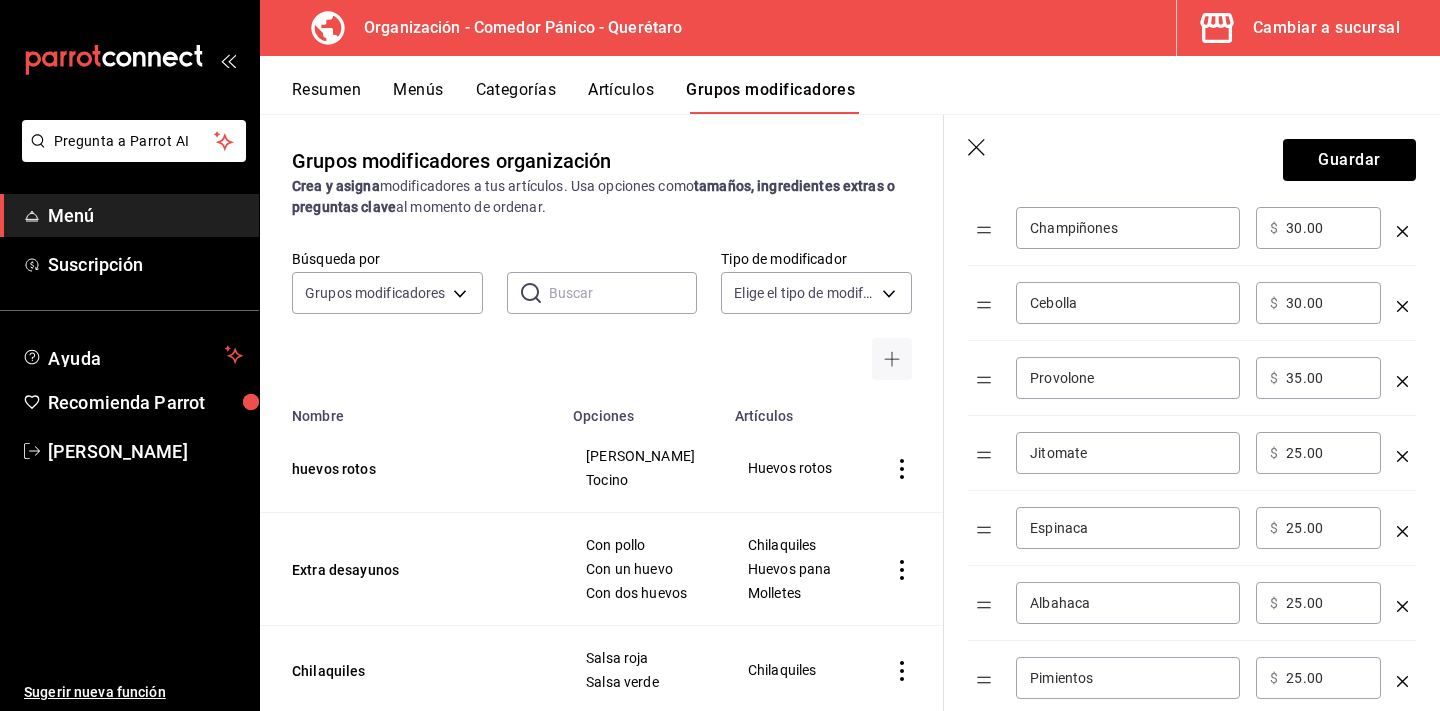 click on "30.00" at bounding box center (1326, 303) 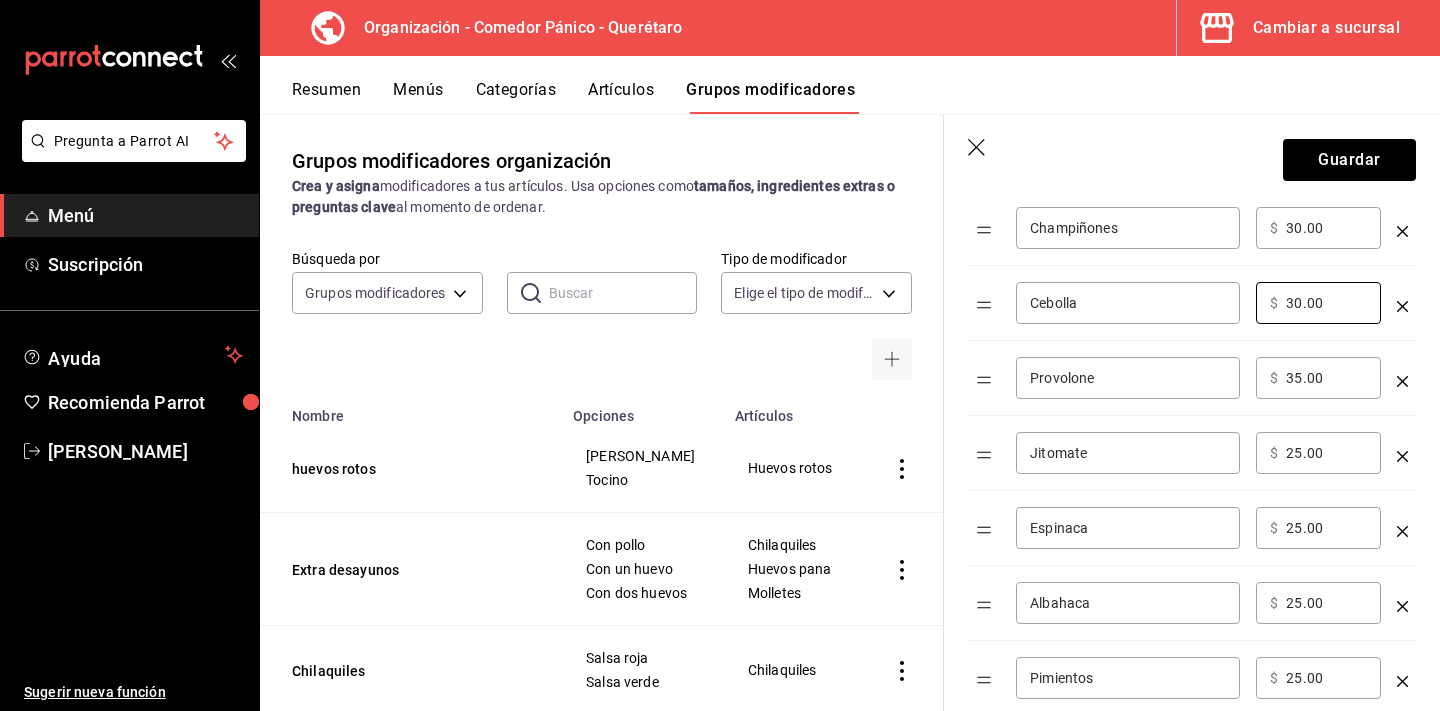 type on "3.00" 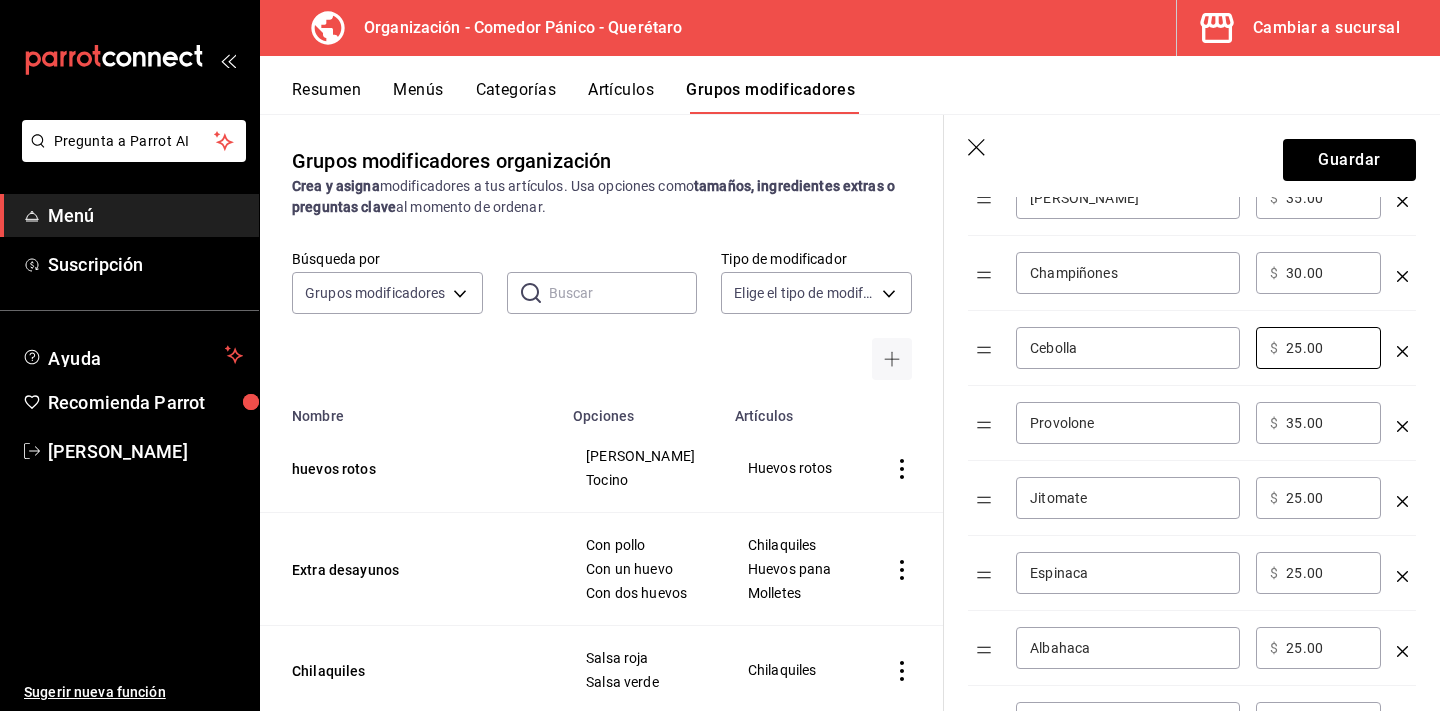 scroll, scrollTop: 1468, scrollLeft: 0, axis: vertical 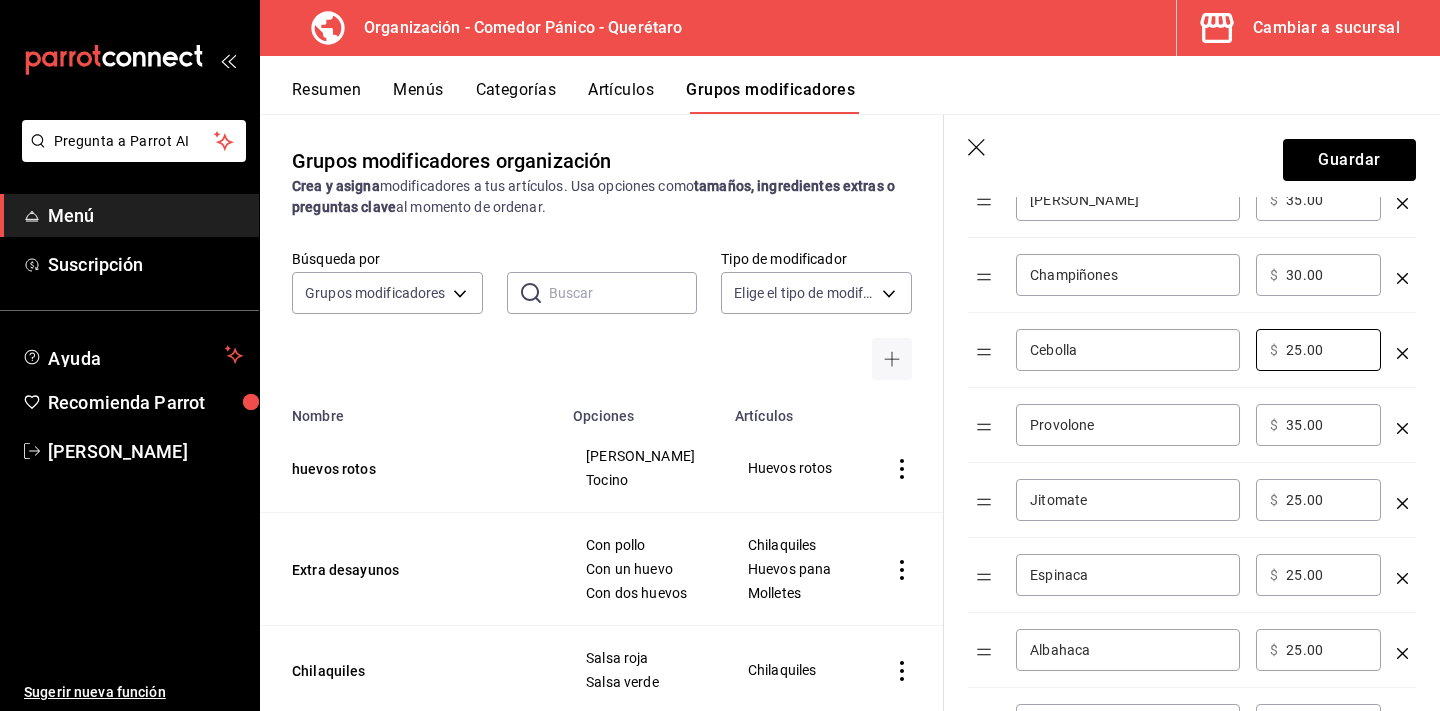 type on "25.00" 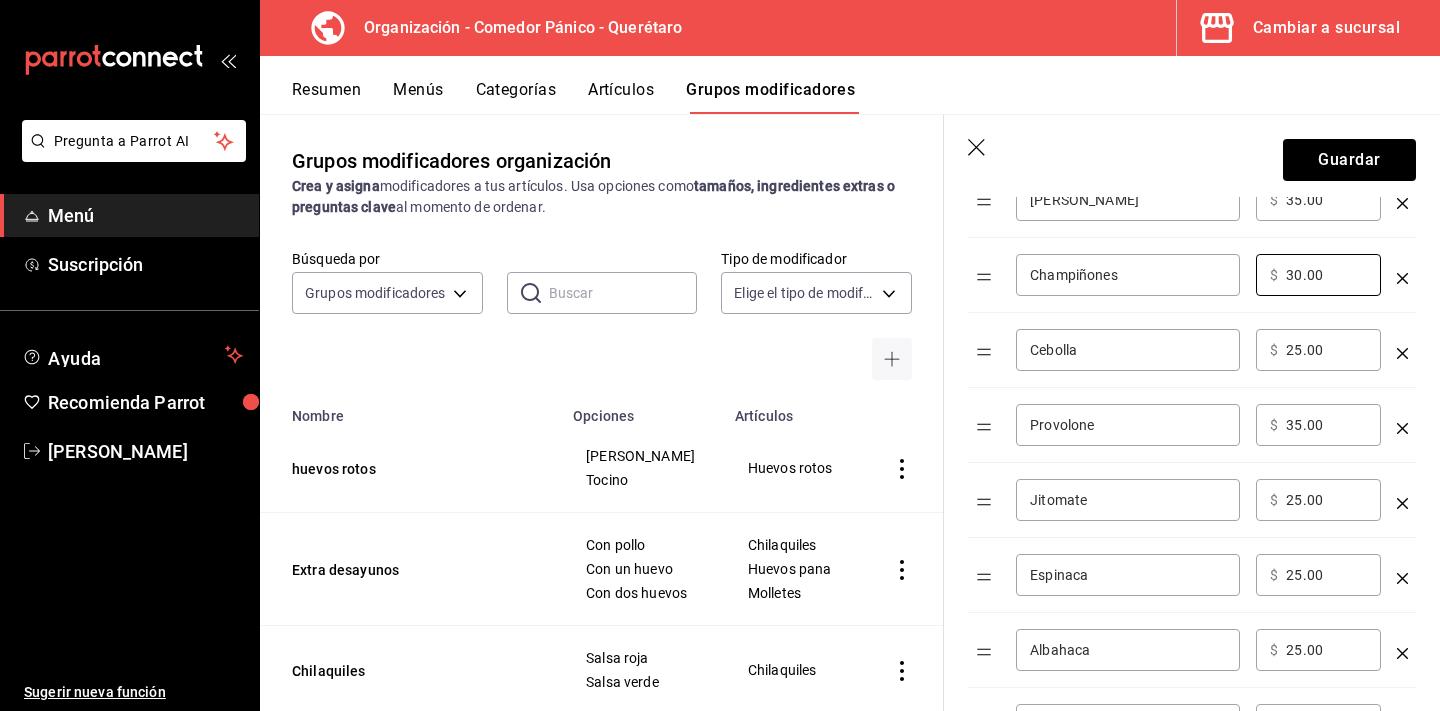 type on "3.00" 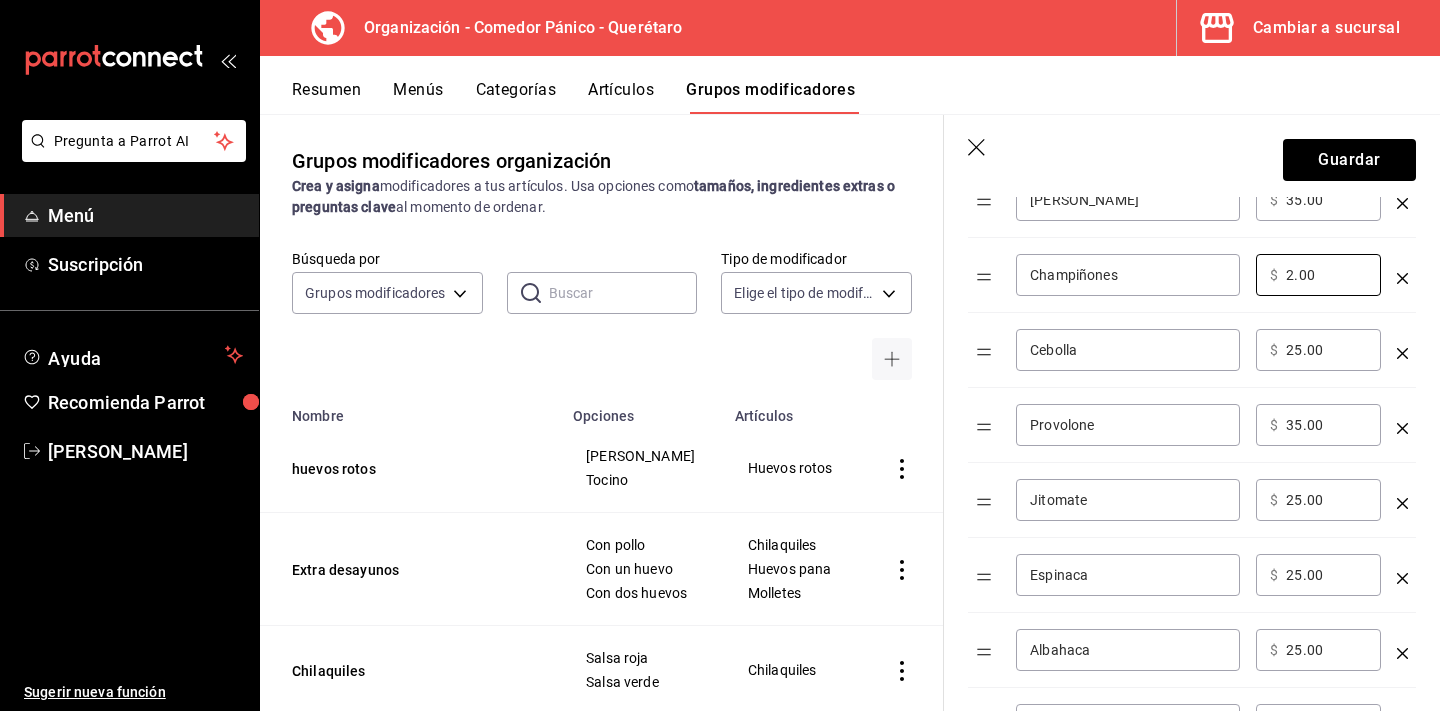 type on "25.00" 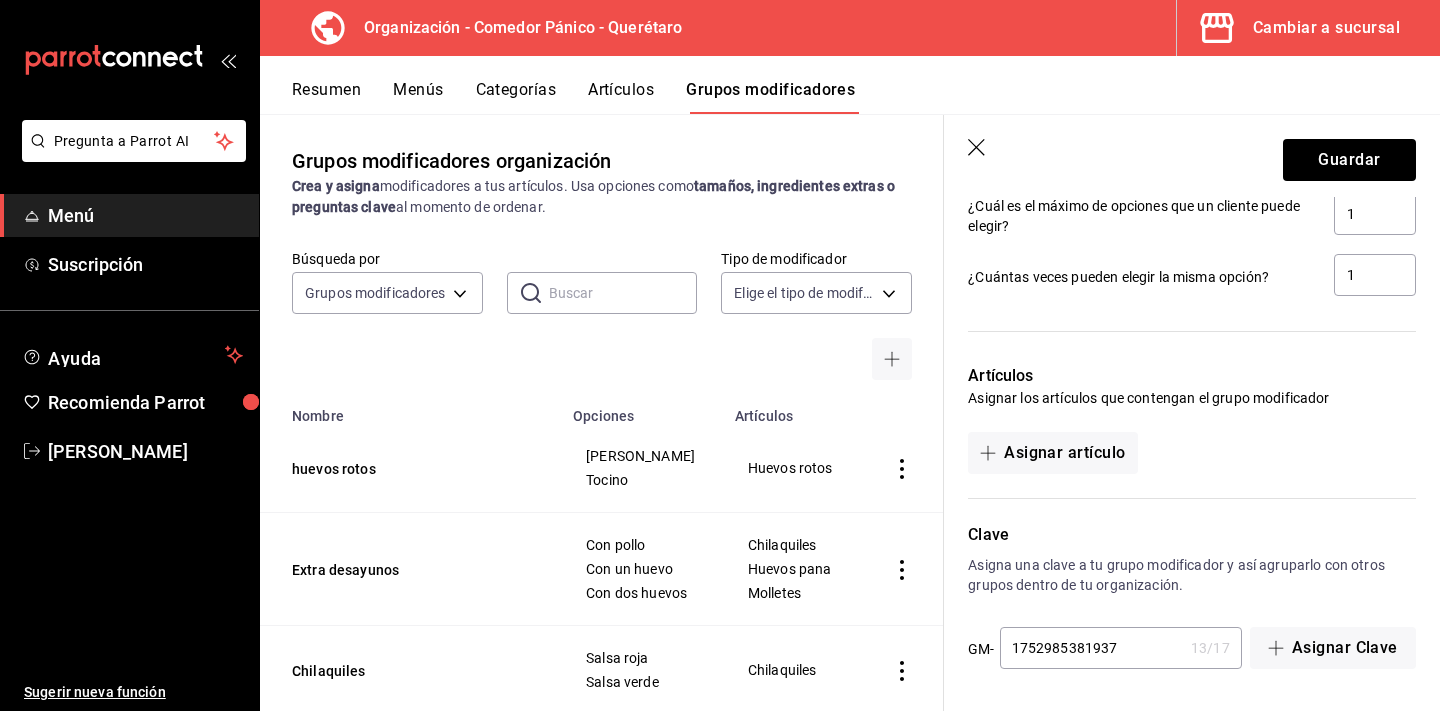 scroll, scrollTop: 2579, scrollLeft: 0, axis: vertical 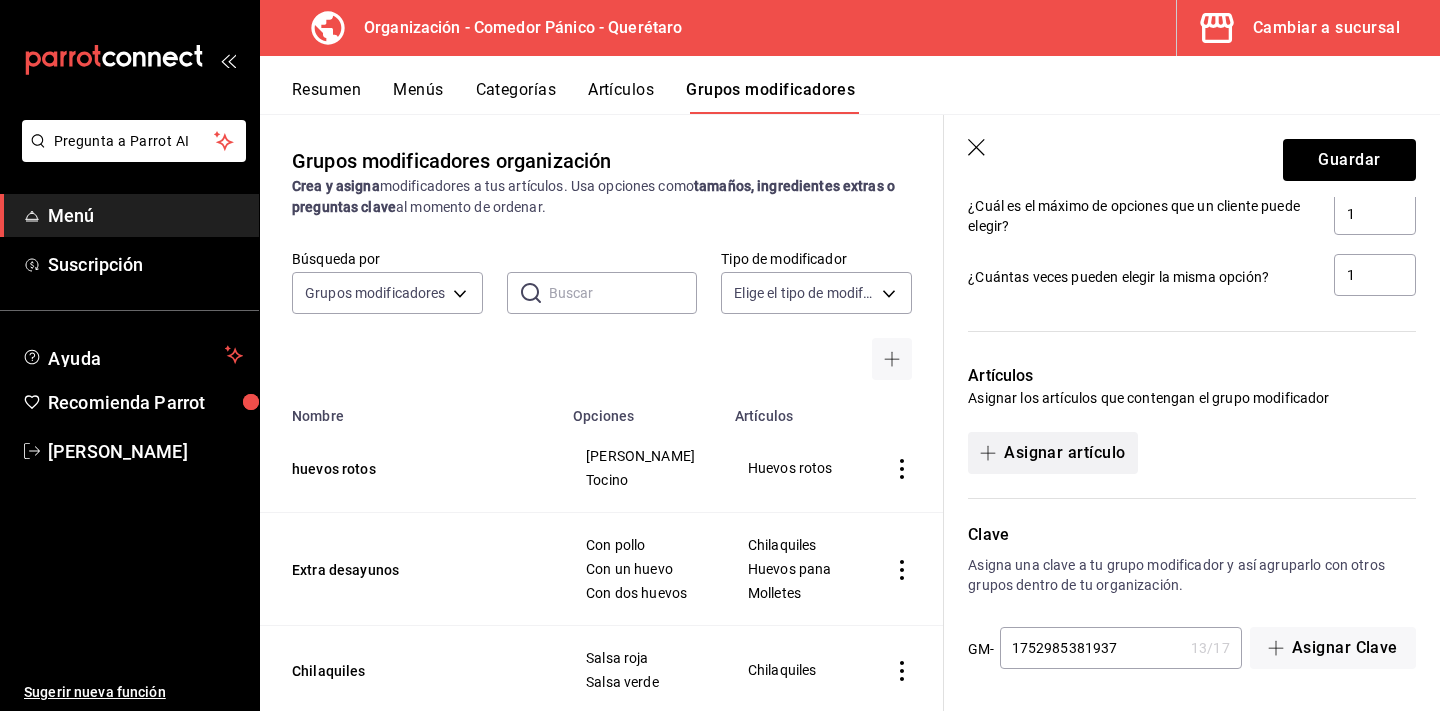 click on "Asignar artículo" at bounding box center (1052, 453) 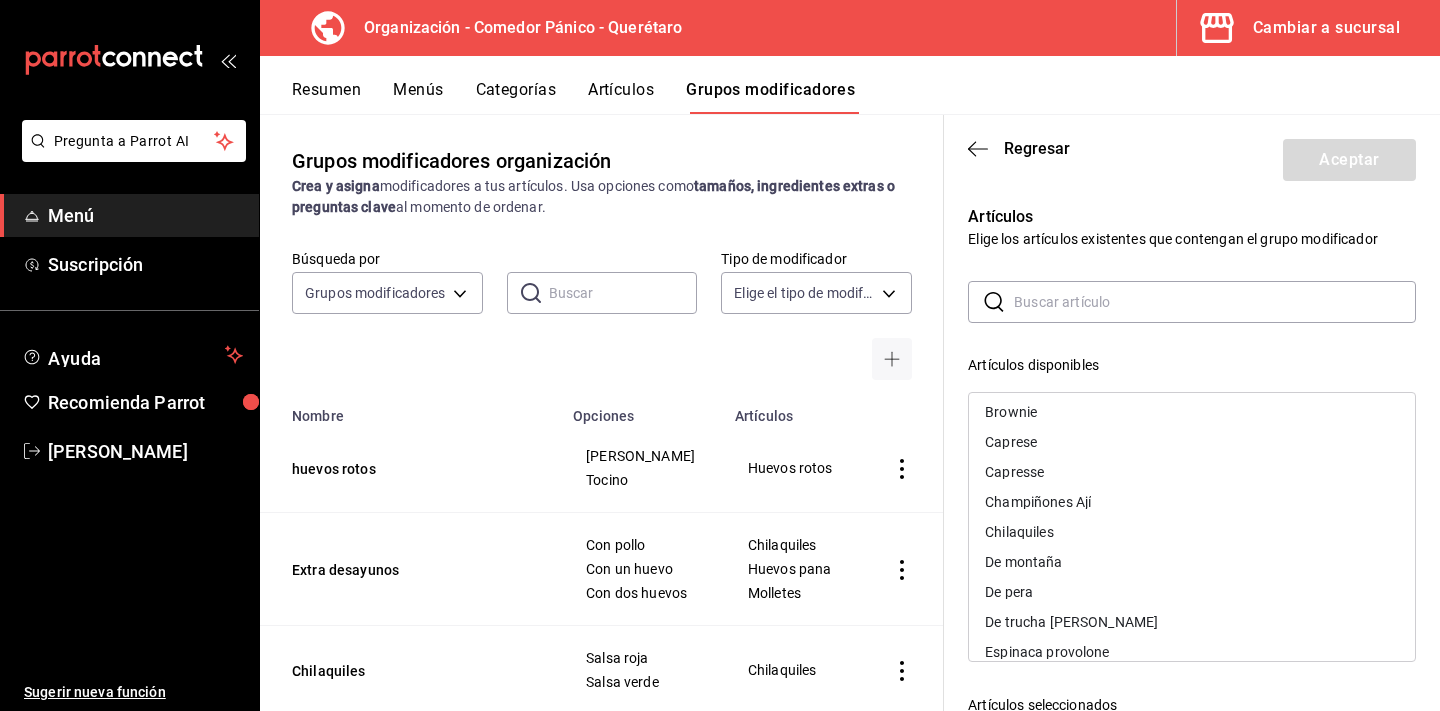 scroll, scrollTop: 178, scrollLeft: 0, axis: vertical 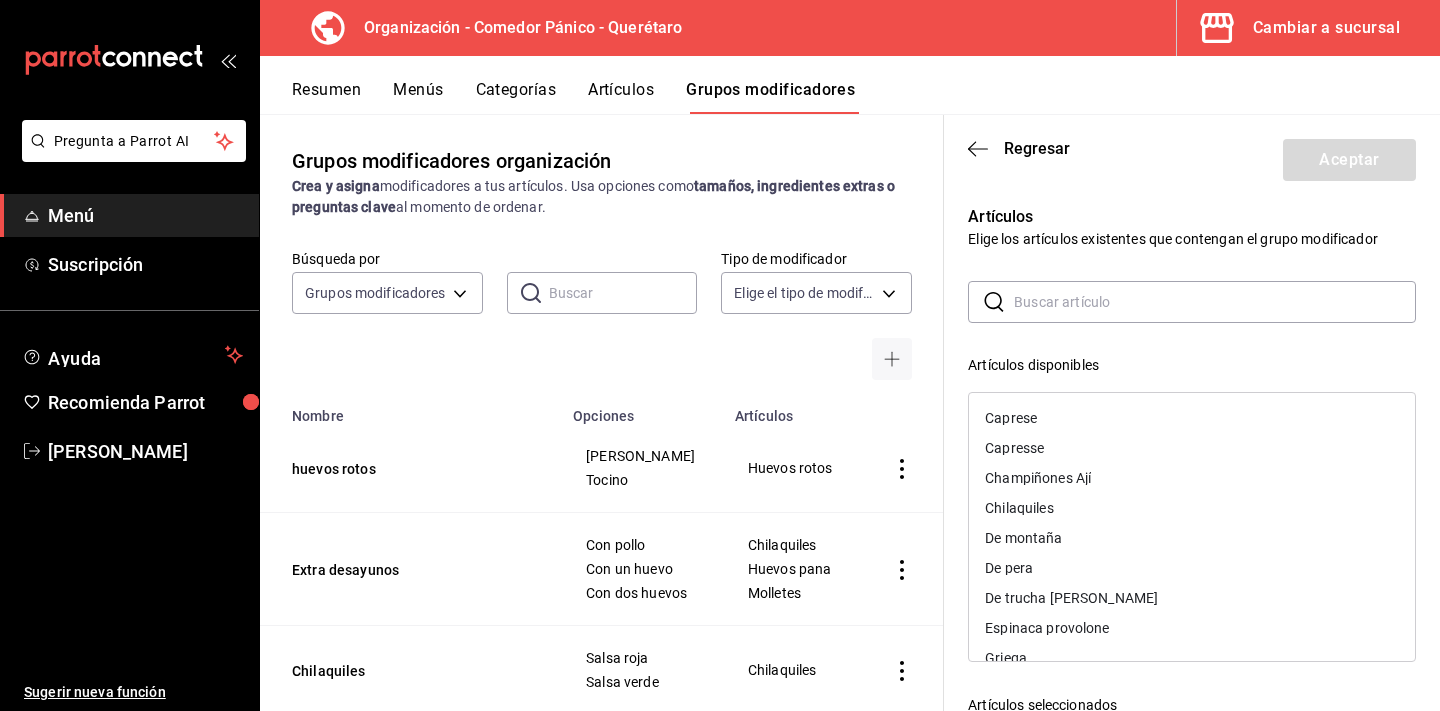 click on "Champiñones Ají" at bounding box center (1192, 478) 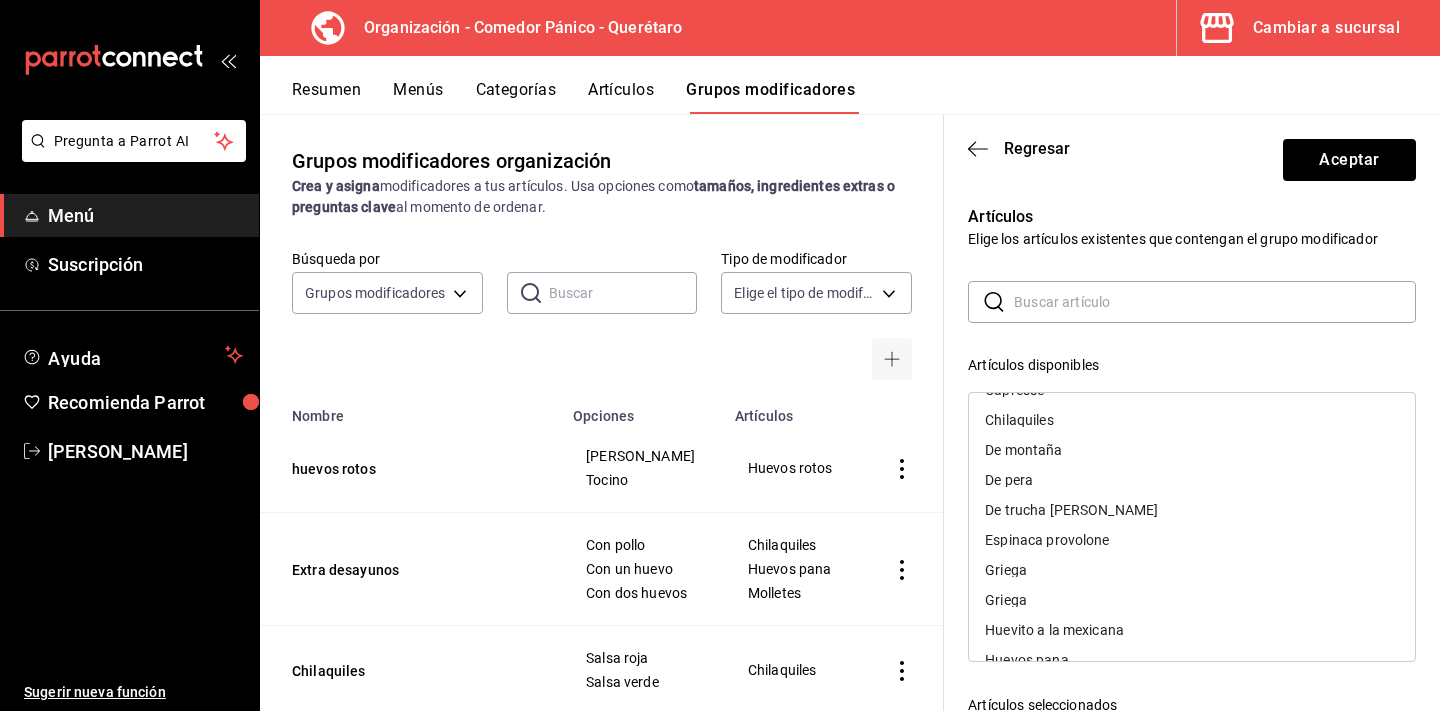 scroll, scrollTop: 238, scrollLeft: 0, axis: vertical 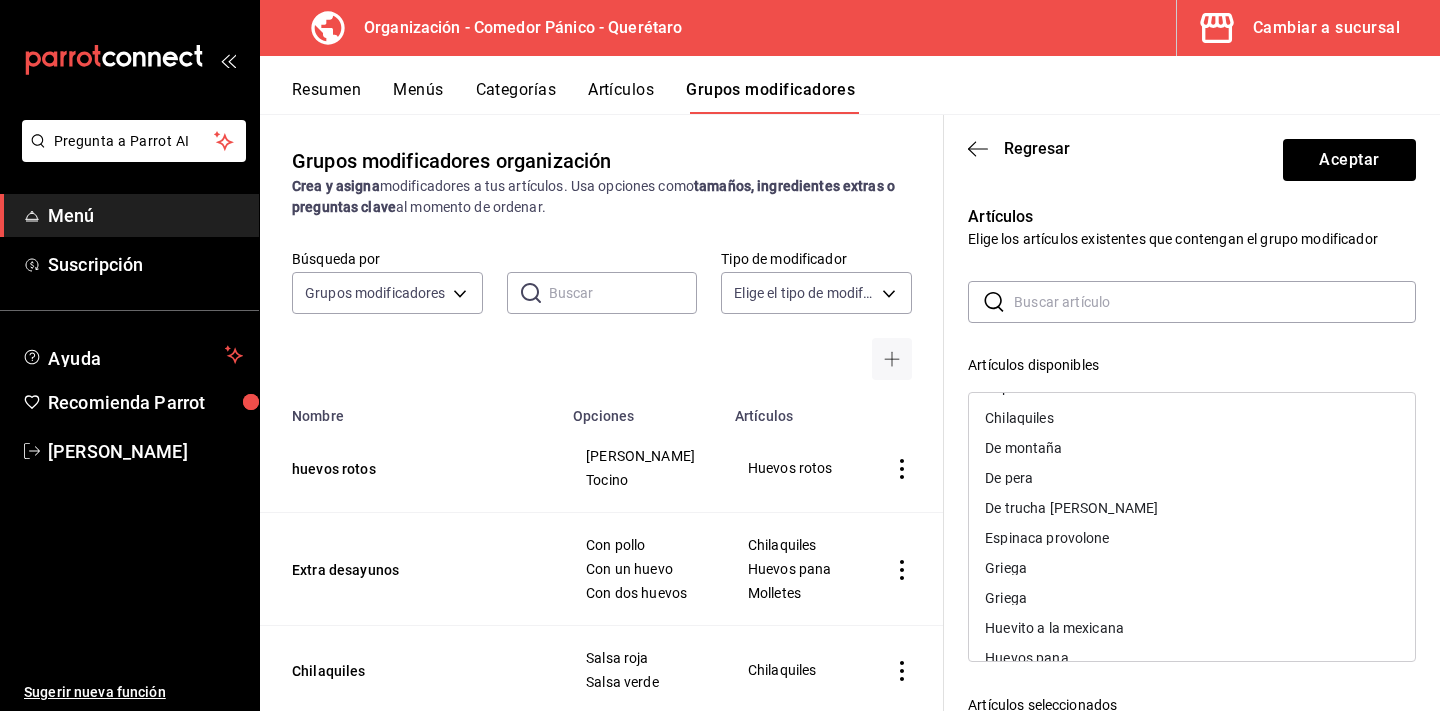 click on "Espinaca provolone" at bounding box center (1047, 538) 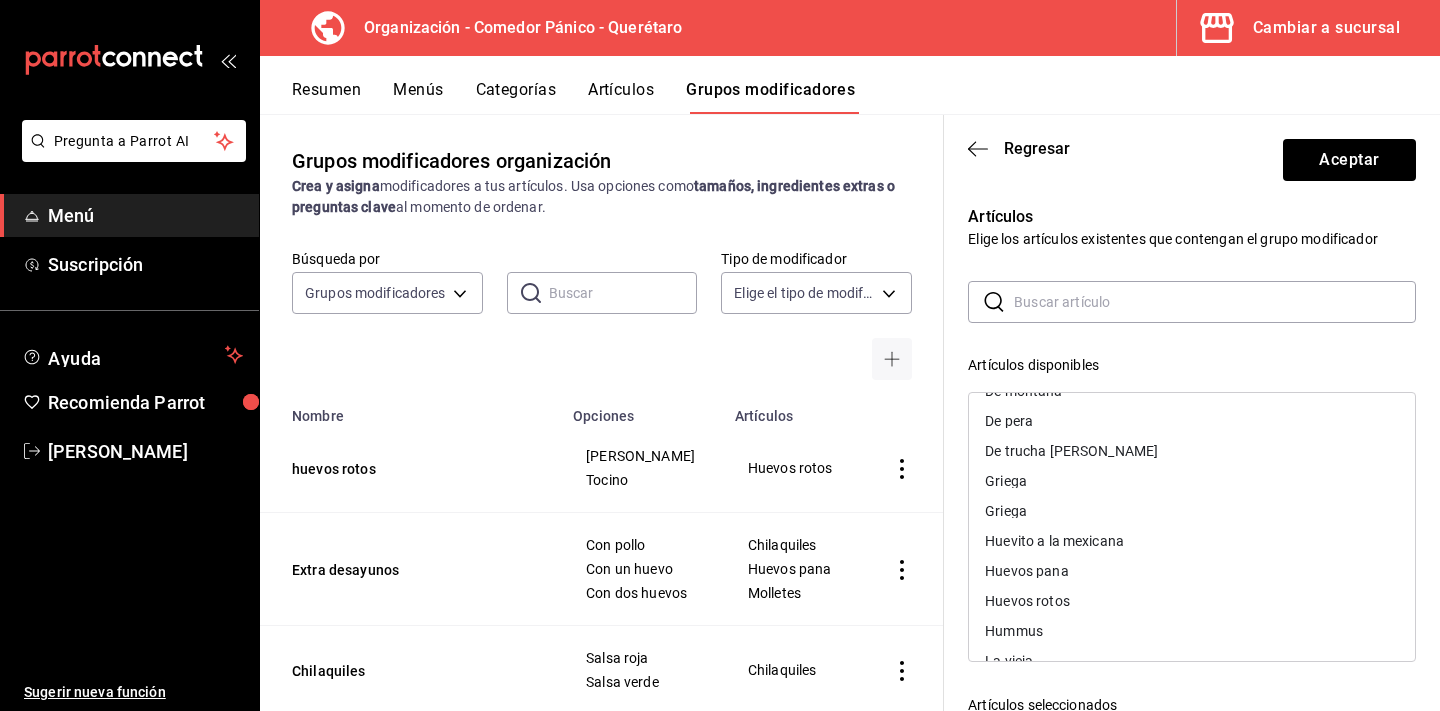 scroll, scrollTop: 300, scrollLeft: 0, axis: vertical 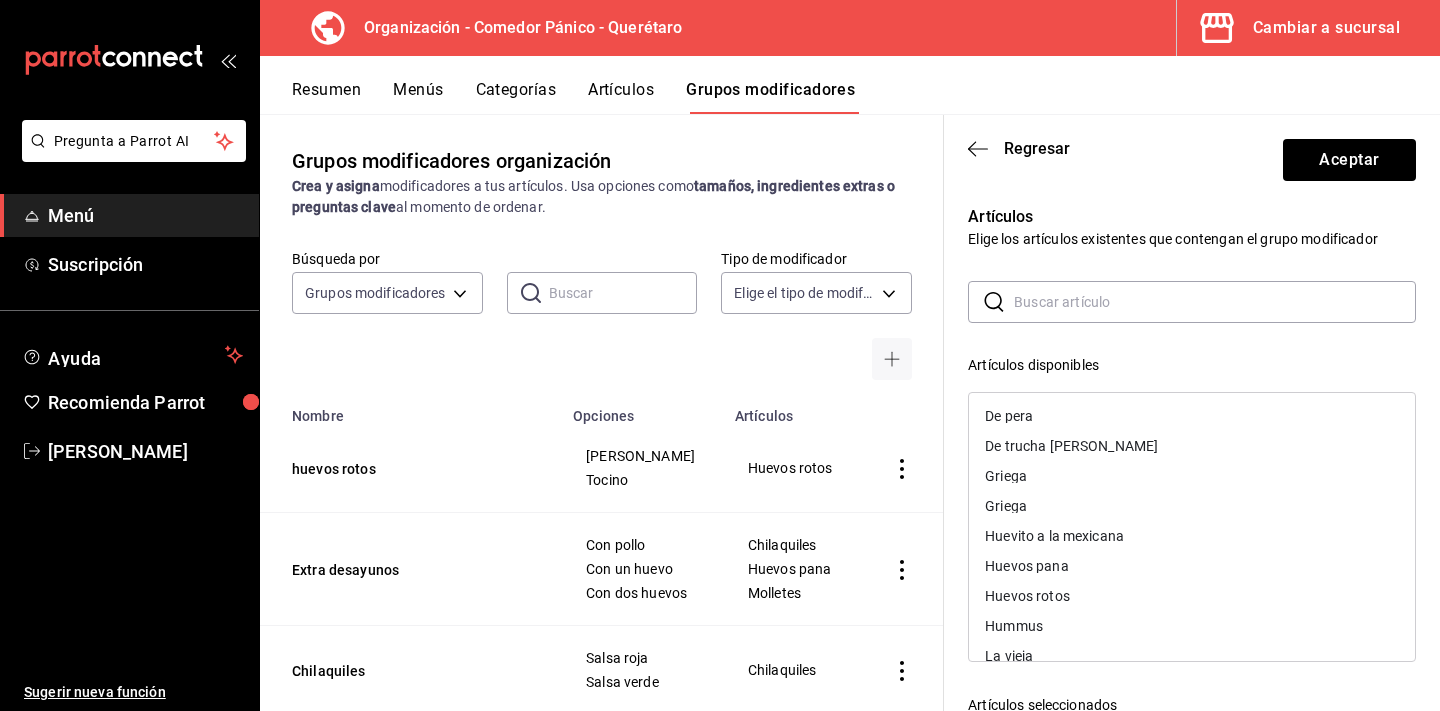 click on "Artículos Elige los artículos existentes que contengan el grupo modificador ​ ​ Artículos disponibles affogato Arrosto y broccoloni Bolognesa con aceitunas Bowl de yogurt Broccolinis Brownie Caprese Capresse Chilaquiles De montaña De pera De trucha ahumada Griega Griega Huevito a la mexicana Huevos pana Huevos rotos Hummus La vieja Manzana Margarita Molletes Montaña Palomitas de huevo Pan con mantequilla peperonni Pera Plato de queso Porchetta prosciutto Provolone Cherry Provolone tocino Quesos Salame y pimientos Salchicha Strudel Tarta de chocolate Tarta de pera Tarta de queso Torta ahogada Trio de calabaza Trucha Vegetariana Artículos seleccionados Champiñones Ají Espinaca provolone" at bounding box center [1180, 588] 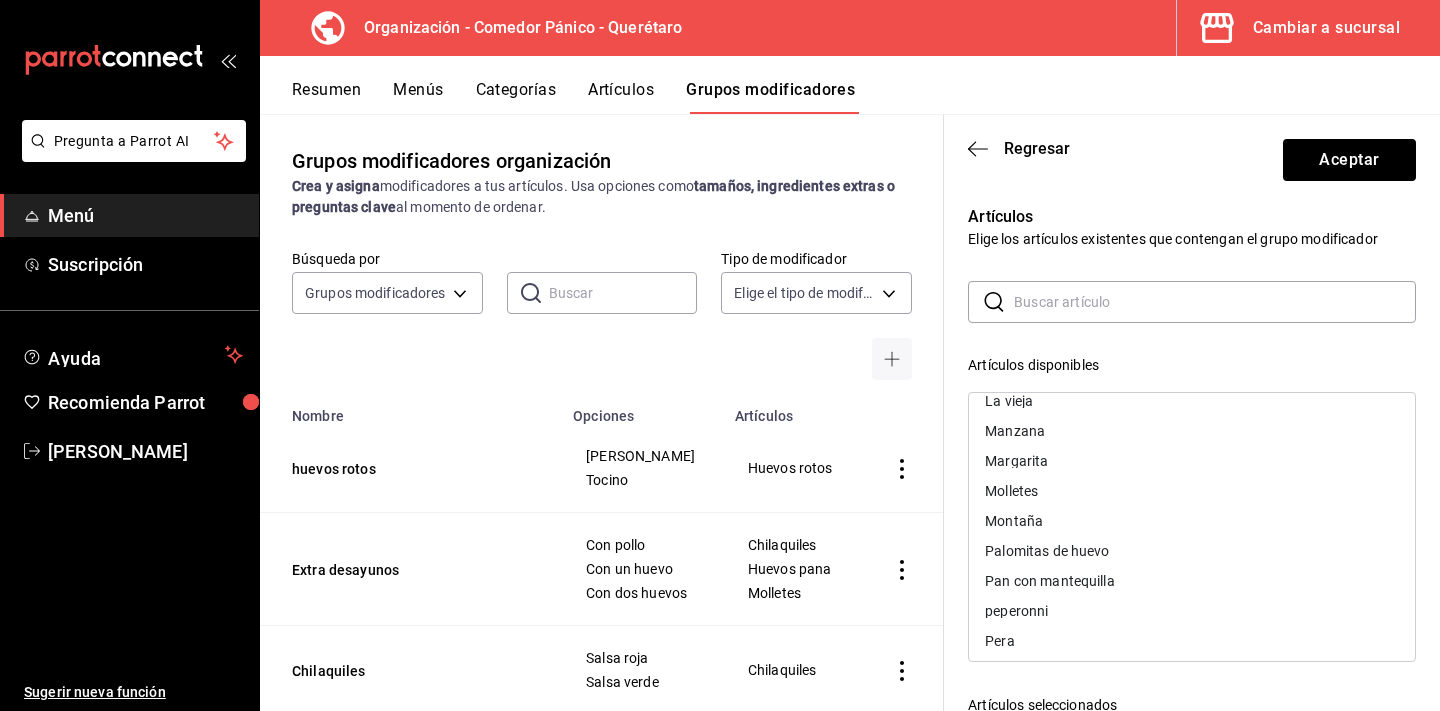 scroll, scrollTop: 561, scrollLeft: 0, axis: vertical 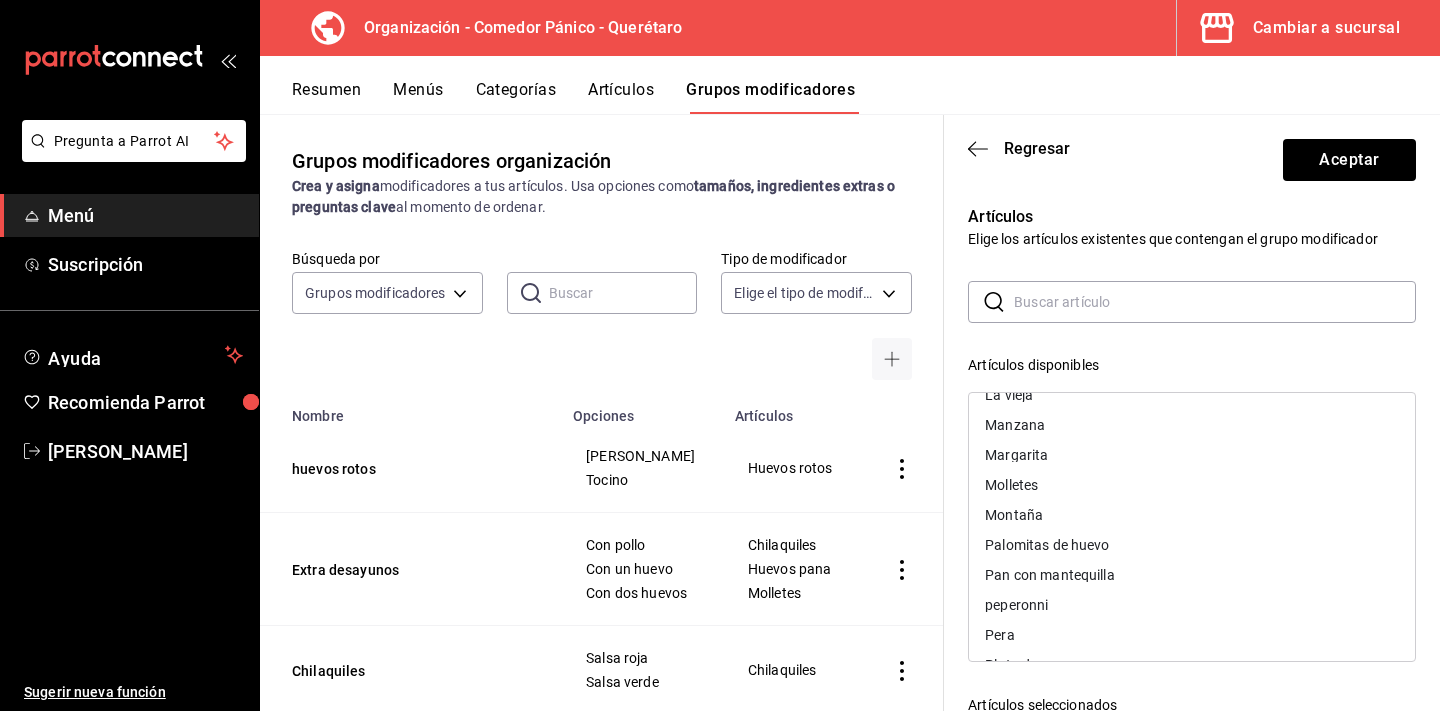 click on "Artículos disponibles affogato Arrosto y broccoloni Bolognesa con aceitunas Bowl de yogurt Broccolinis Brownie Caprese Capresse Chilaquiles De montaña De pera De trucha ahumada Griega Griega Huevito a la mexicana Huevos pana Huevos rotos Hummus La vieja Manzana Margarita Molletes Montaña Palomitas de huevo Pan con mantequilla peperonni Pera Plato de queso Porchetta prosciutto Provolone Cherry Provolone tocino Quesos Salame y pimientos Salchicha Strudel Tarta de chocolate Tarta de pera Tarta de queso Torta ahogada Trio de calabaza Trucha Vegetariana Artículos seleccionados Champiñones Ají Espinaca provolone" at bounding box center (1192, 675) 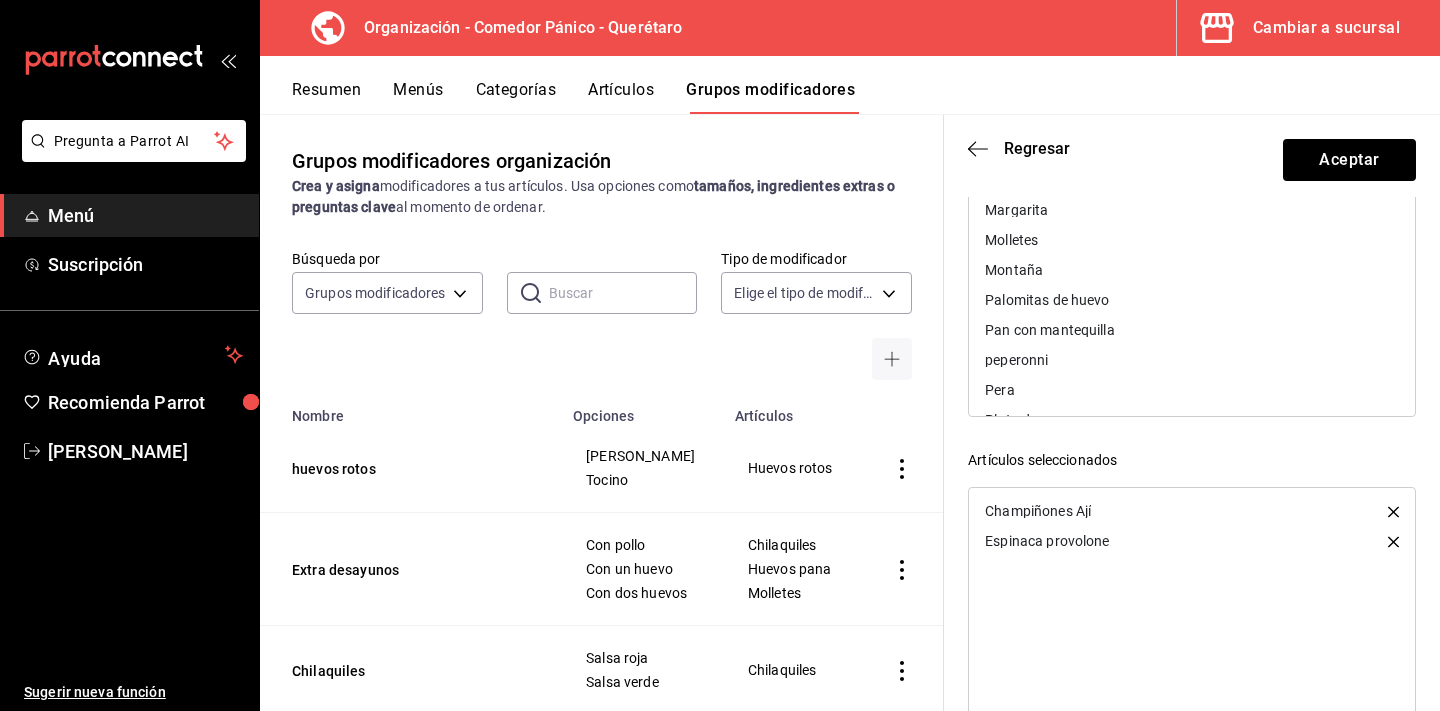 scroll, scrollTop: 252, scrollLeft: 0, axis: vertical 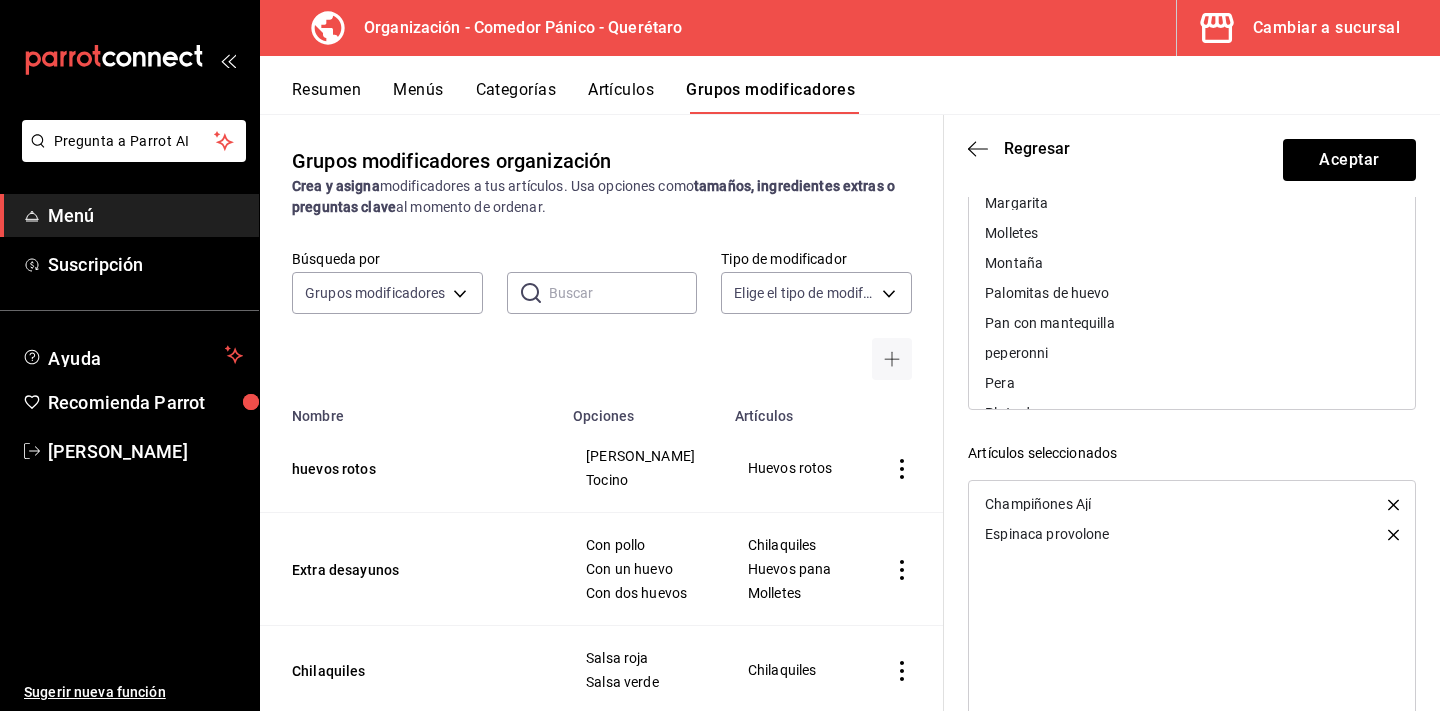 click on "peperonni" at bounding box center [1016, 353] 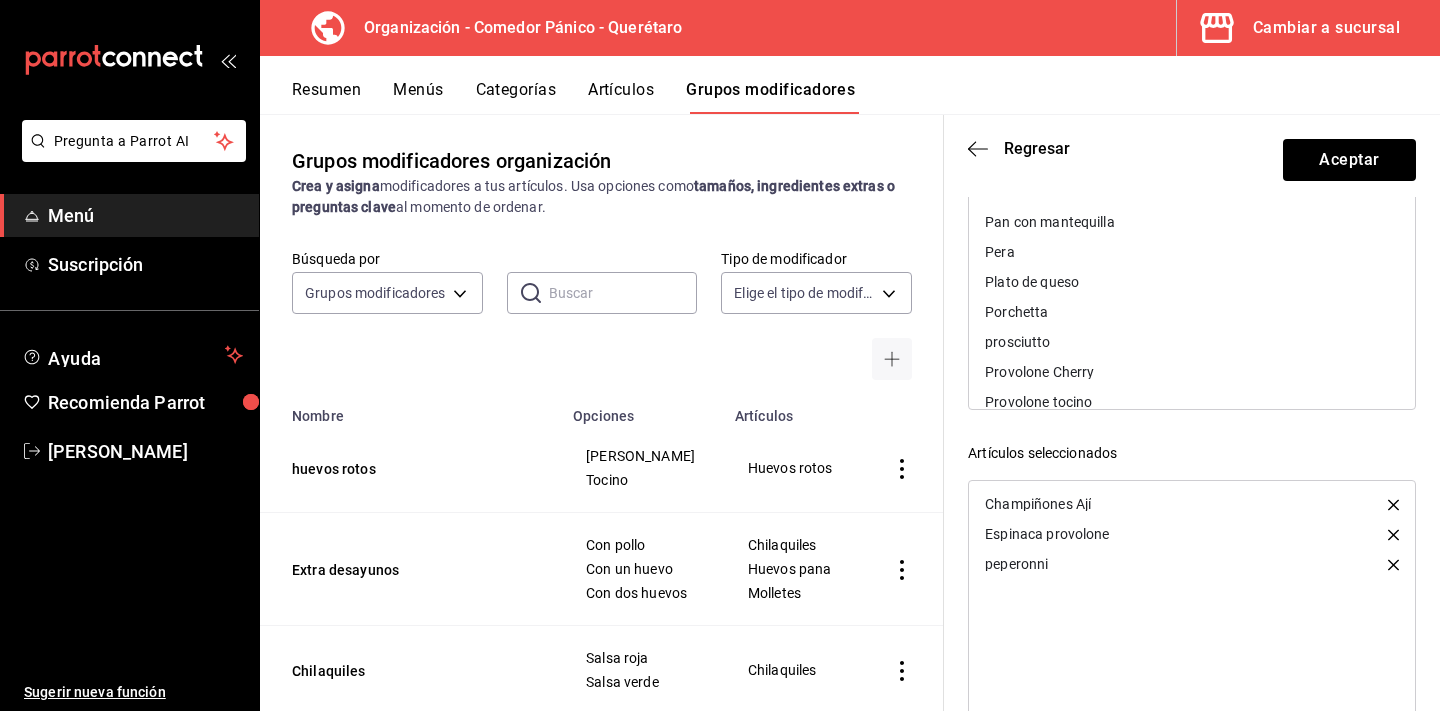 scroll, scrollTop: 674, scrollLeft: 0, axis: vertical 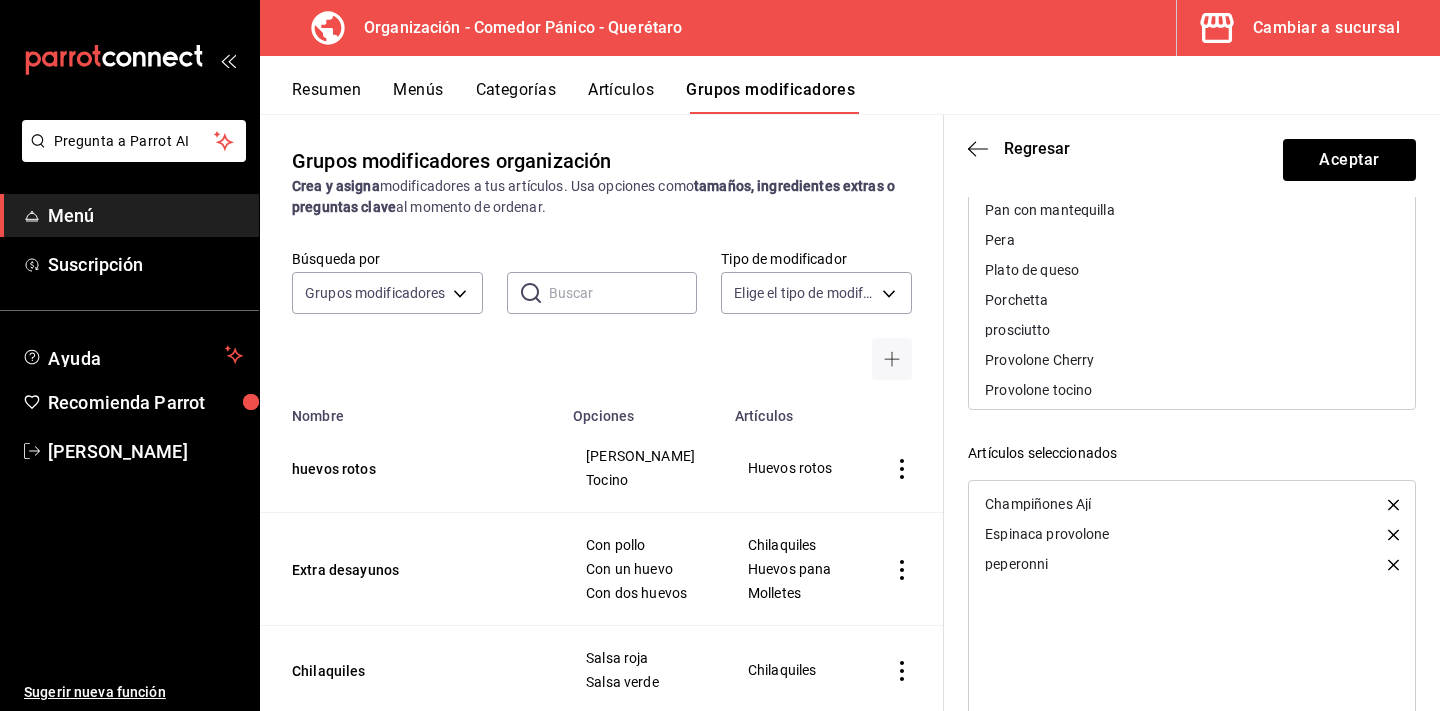 click on "Provolone Cherry" at bounding box center (1039, 360) 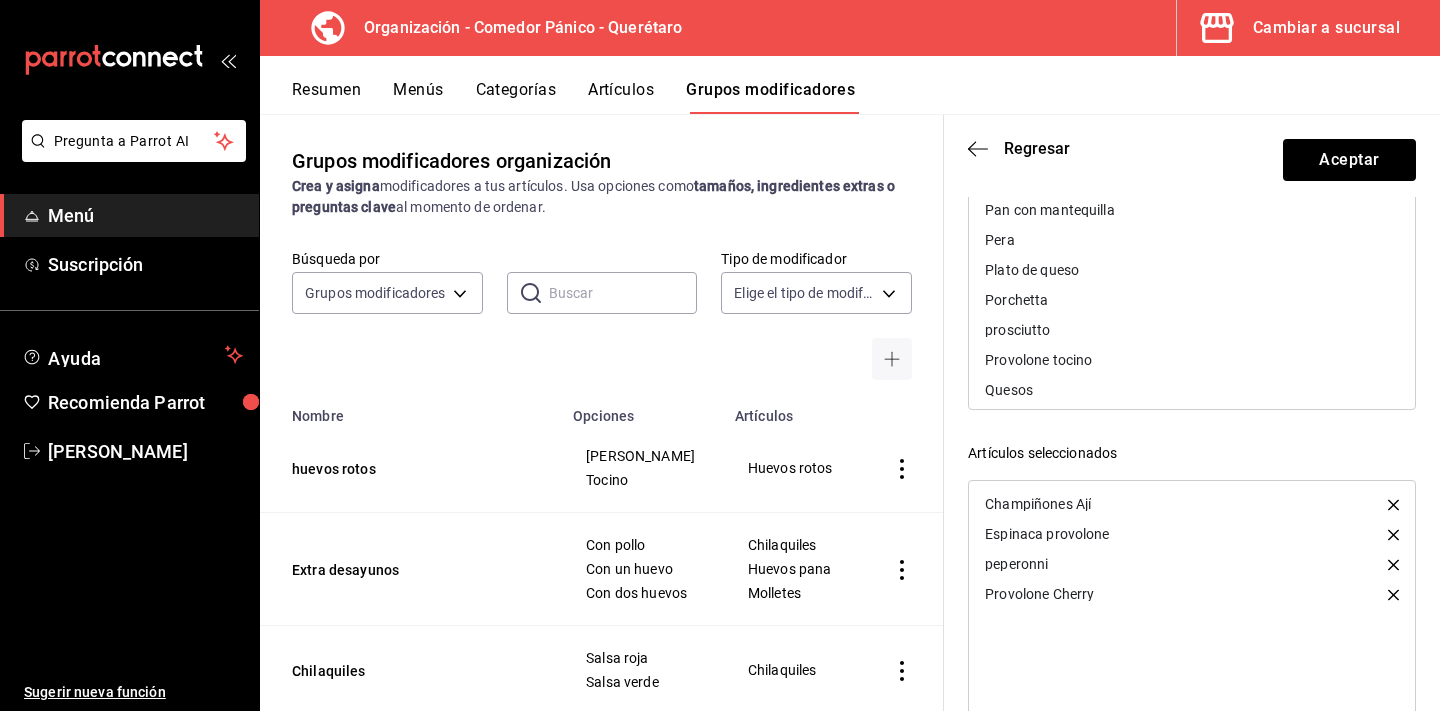 click on "Provolone tocino" at bounding box center [1038, 360] 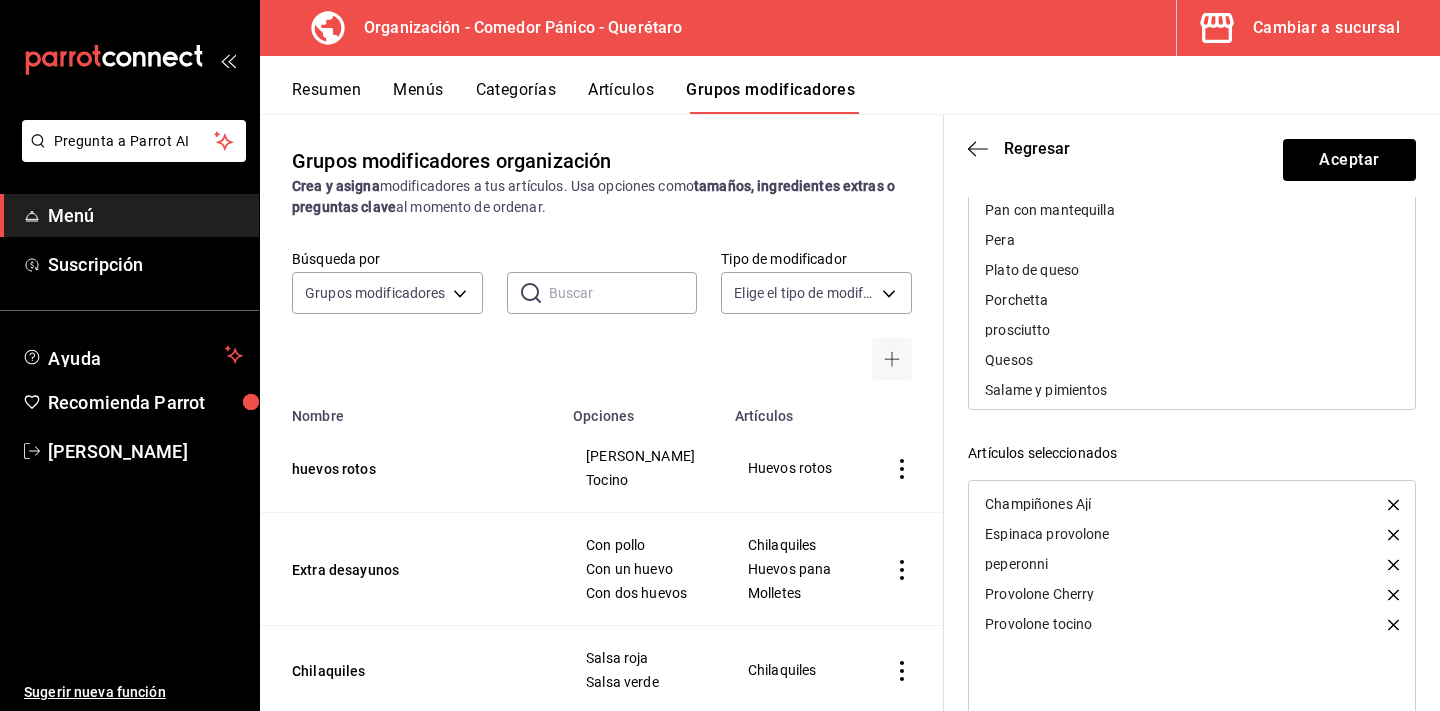 click on "Quesos" at bounding box center (1009, 360) 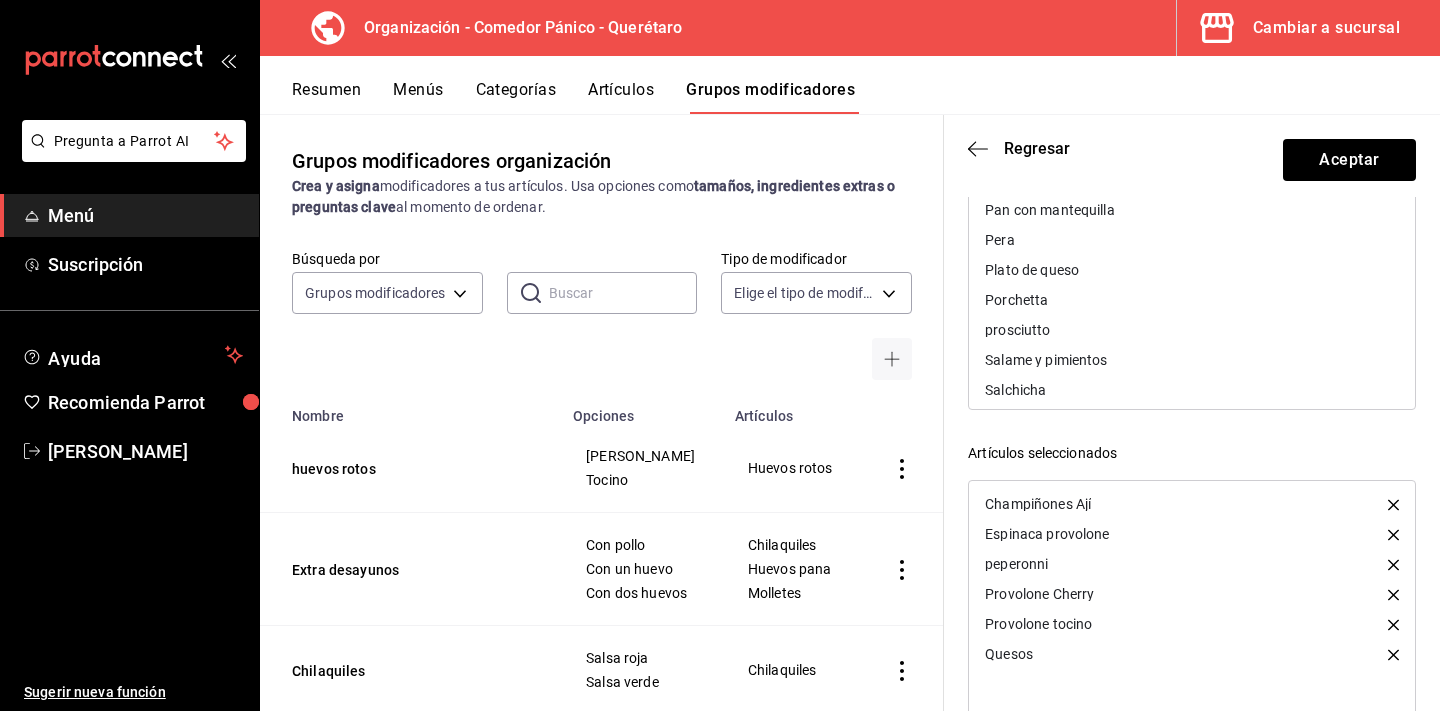 click on "Salame y pimientos" at bounding box center (1046, 360) 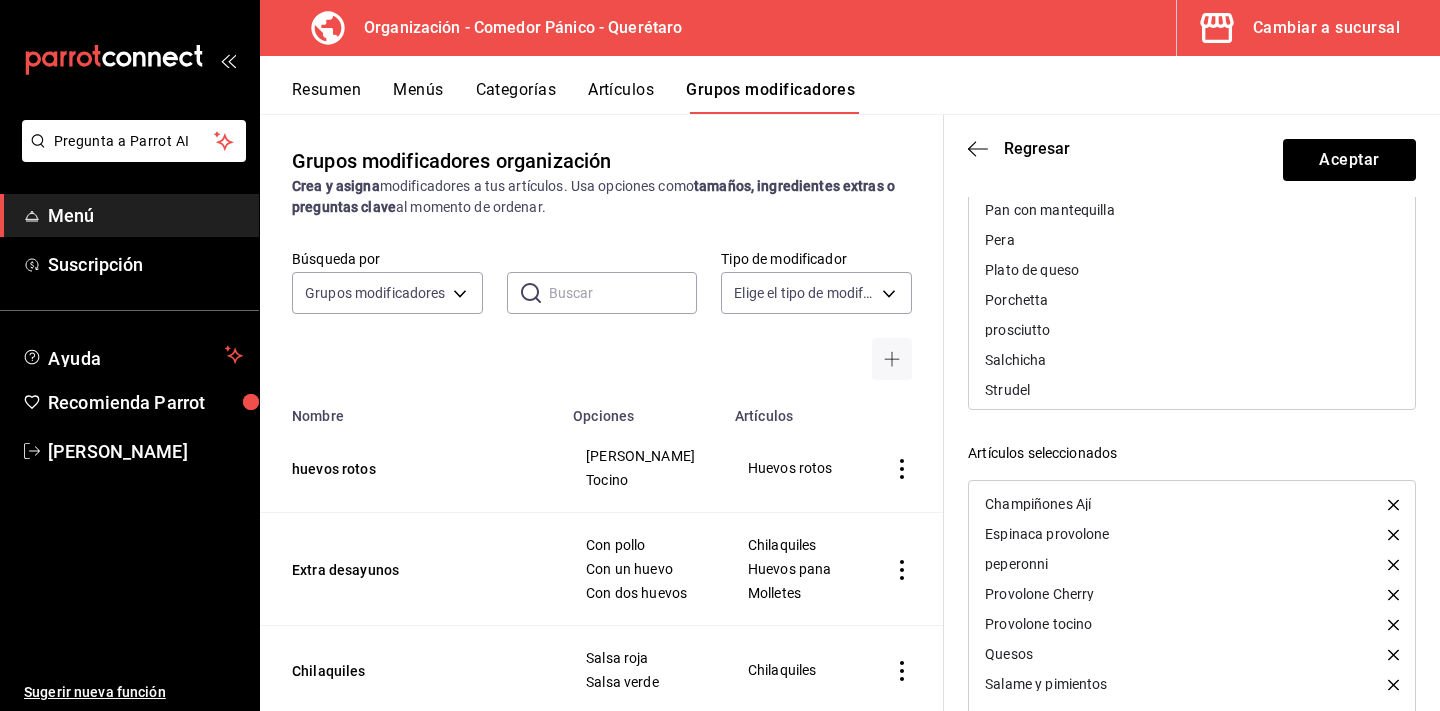 click on "Salchicha" at bounding box center (1015, 360) 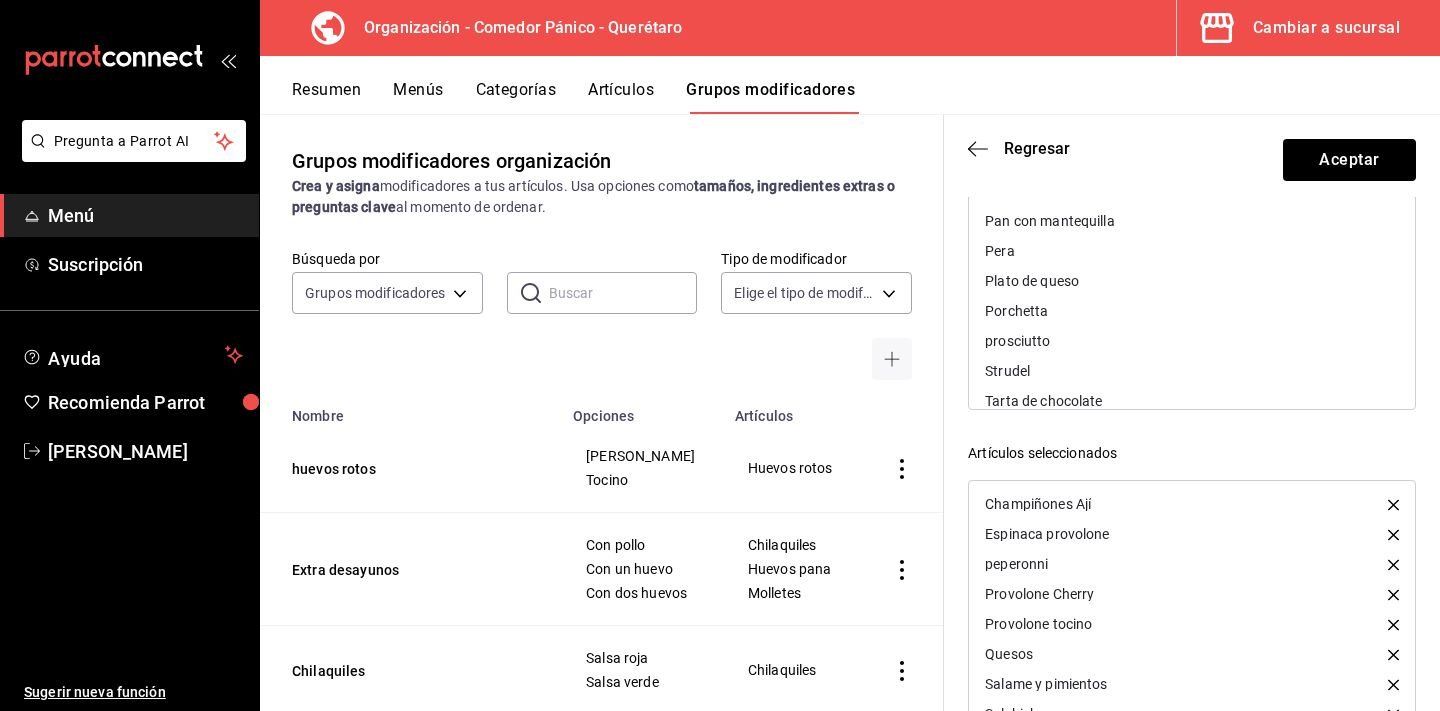 scroll, scrollTop: 659, scrollLeft: 0, axis: vertical 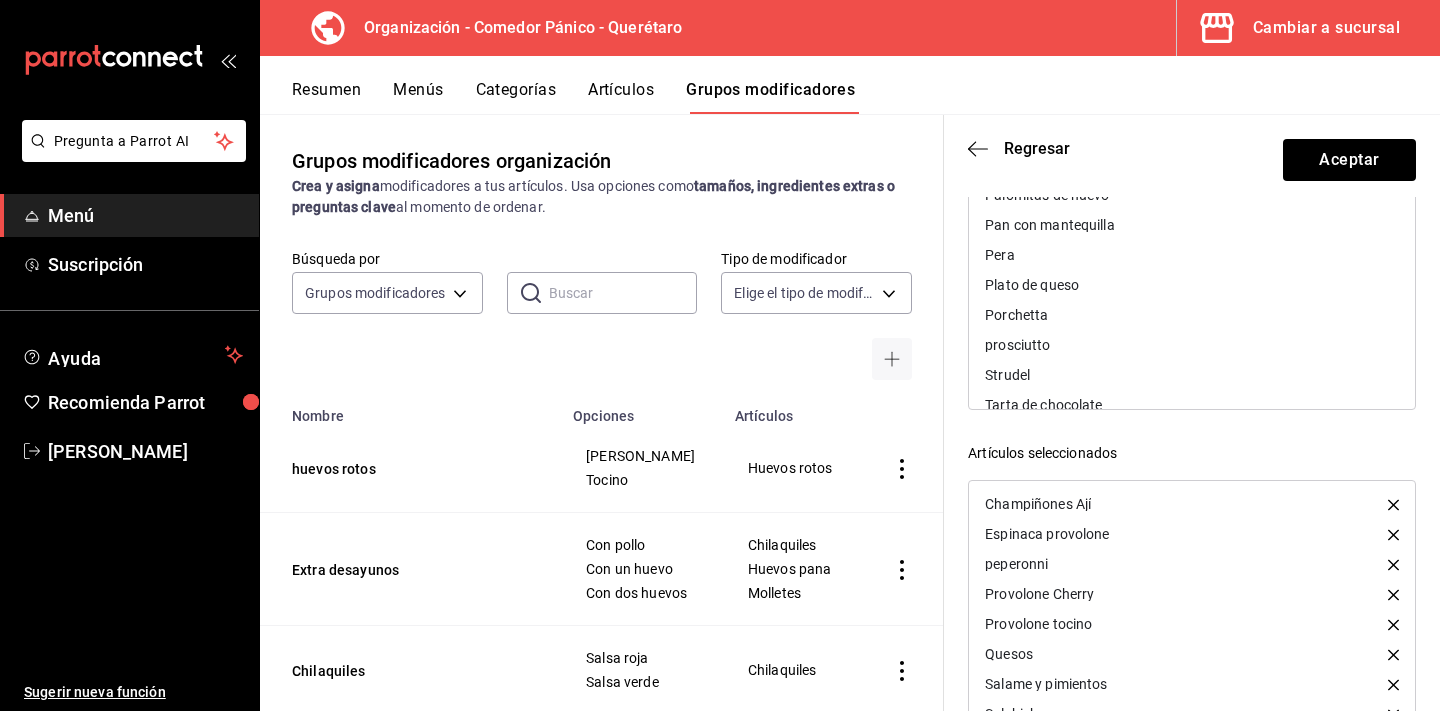 click on "prosciutto" at bounding box center (1017, 345) 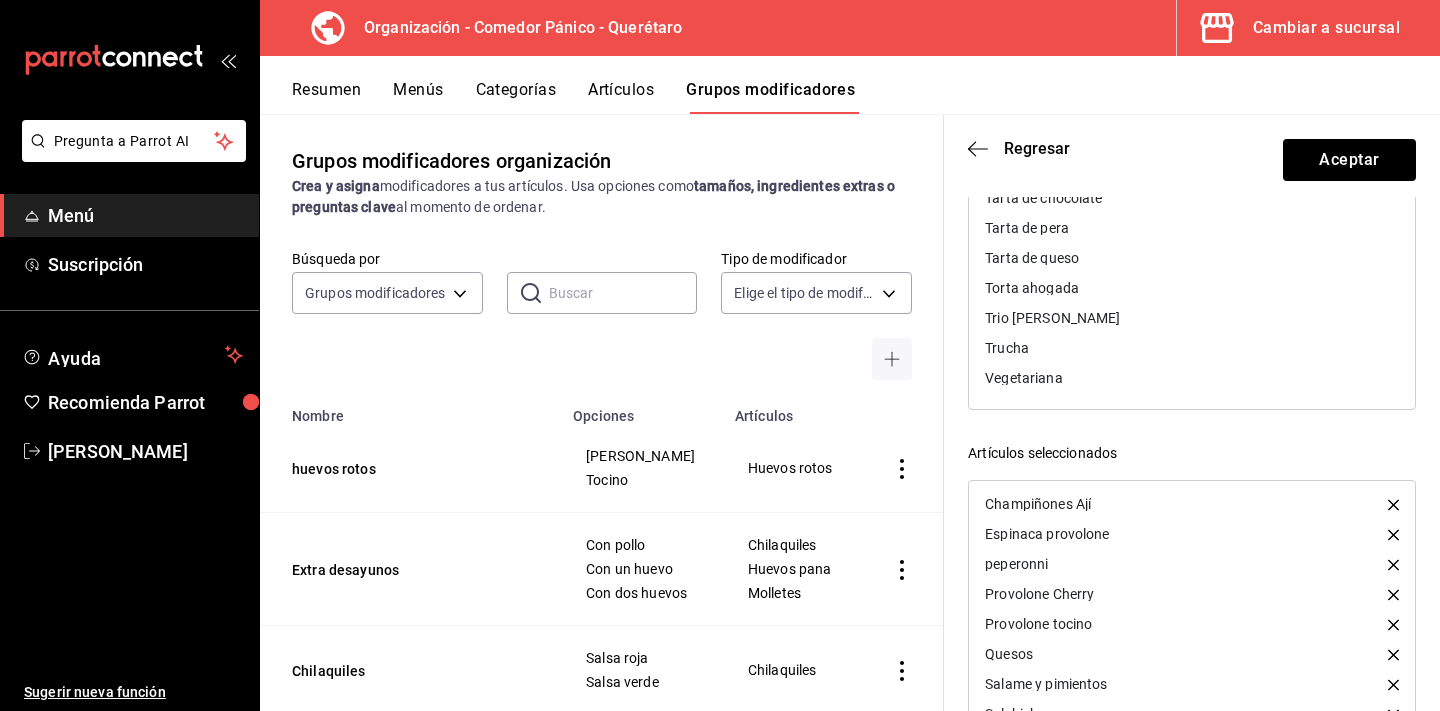 scroll, scrollTop: 836, scrollLeft: 0, axis: vertical 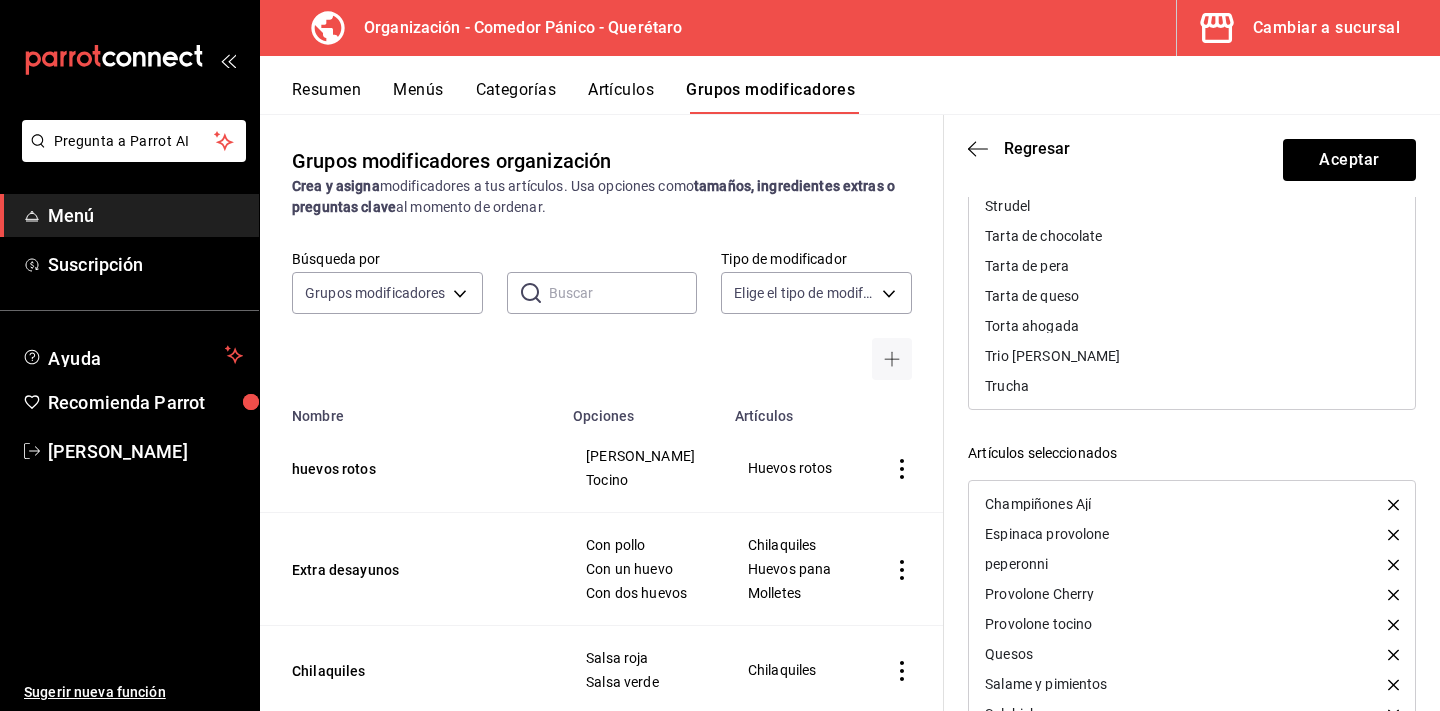 click on "Trio [PERSON_NAME]" at bounding box center [1052, 356] 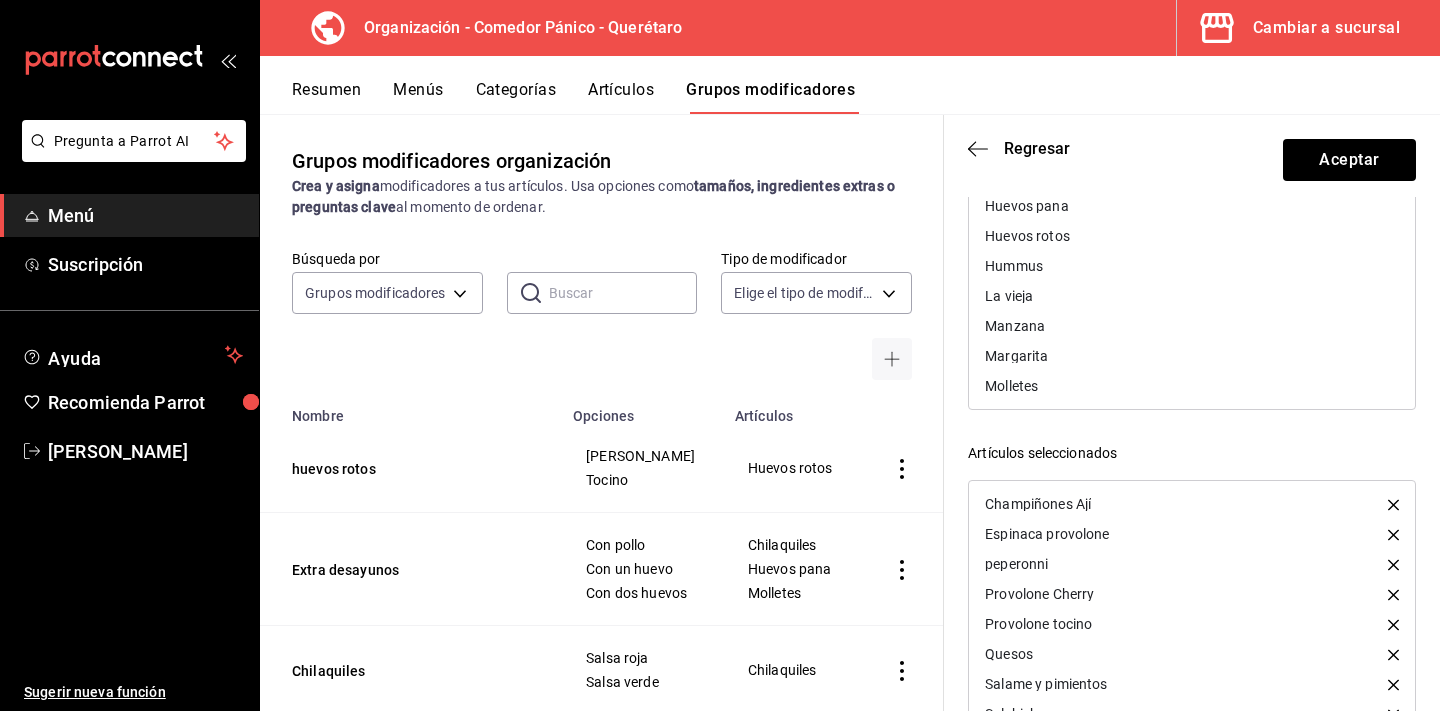 scroll, scrollTop: 406, scrollLeft: 0, axis: vertical 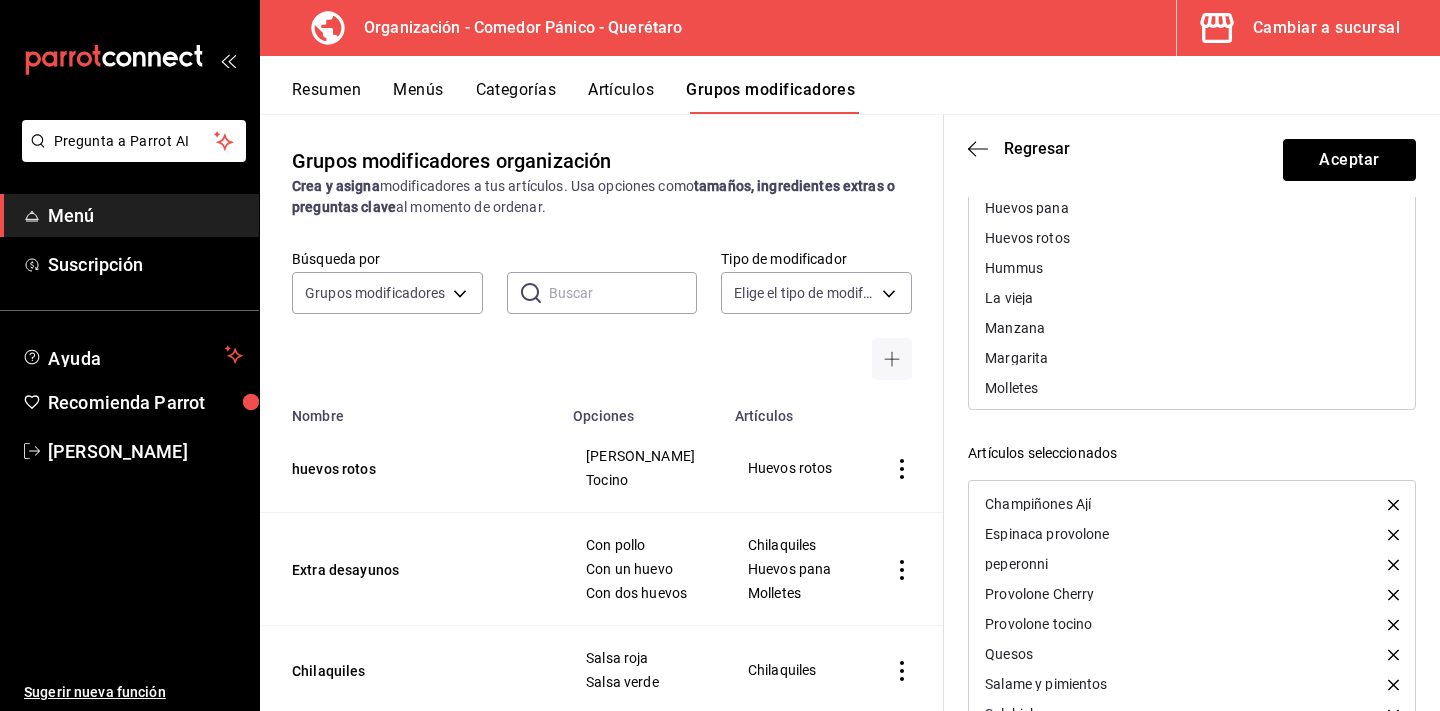 click on "Margarita" at bounding box center [1016, 358] 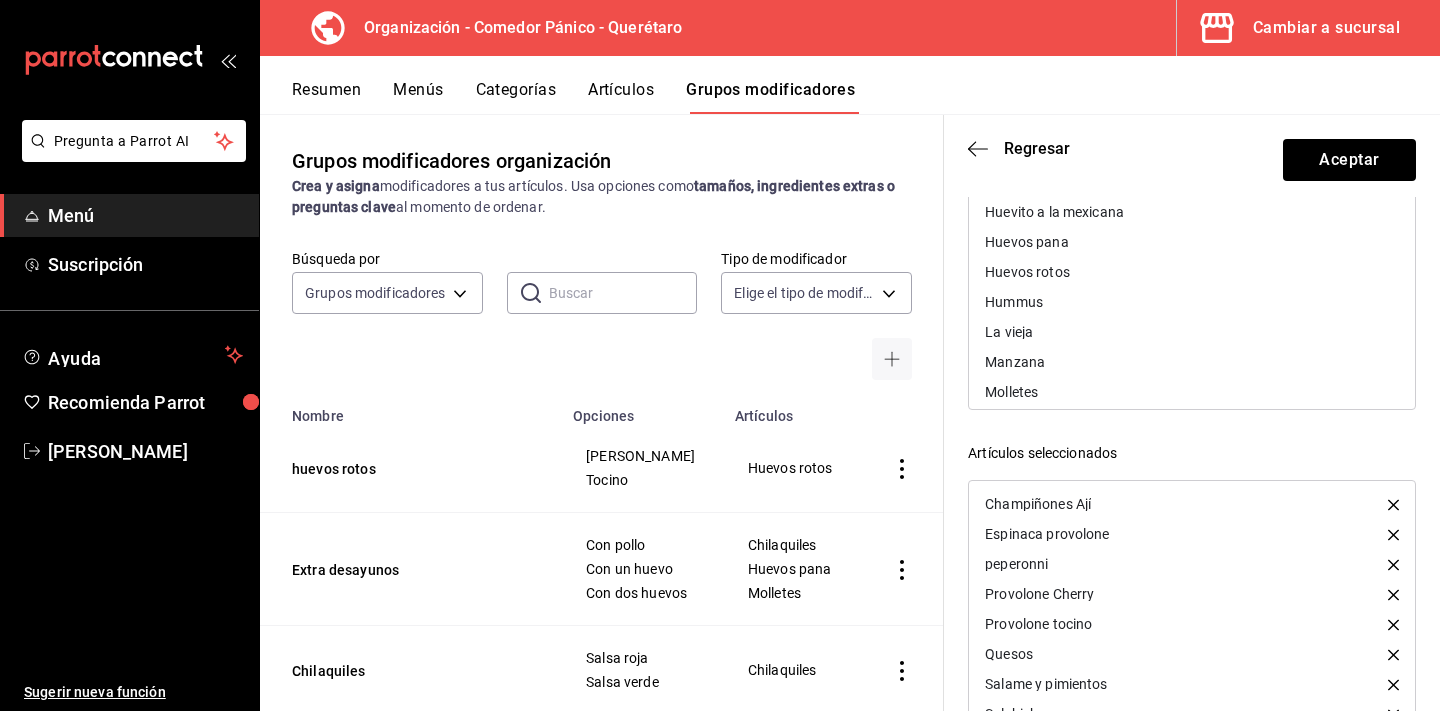 scroll, scrollTop: 378, scrollLeft: 0, axis: vertical 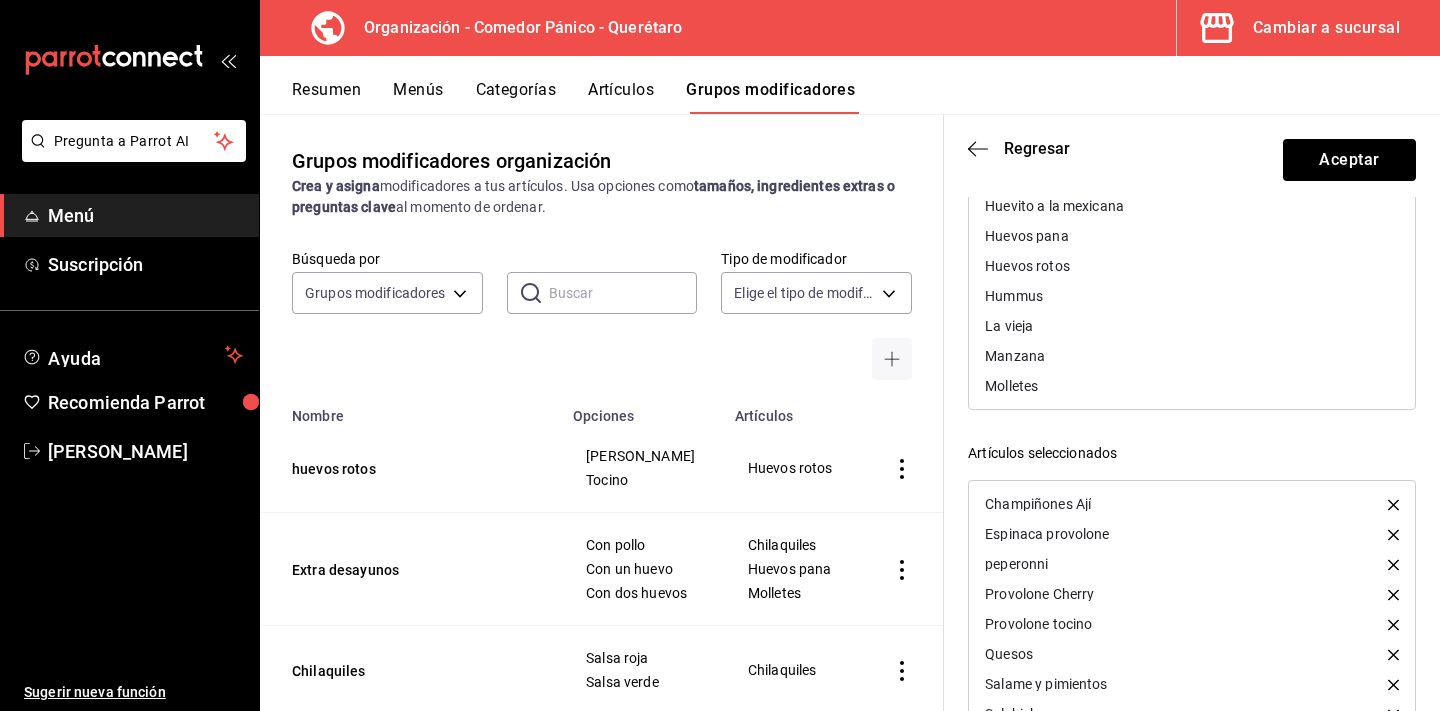 click on "Manzana" at bounding box center (1015, 356) 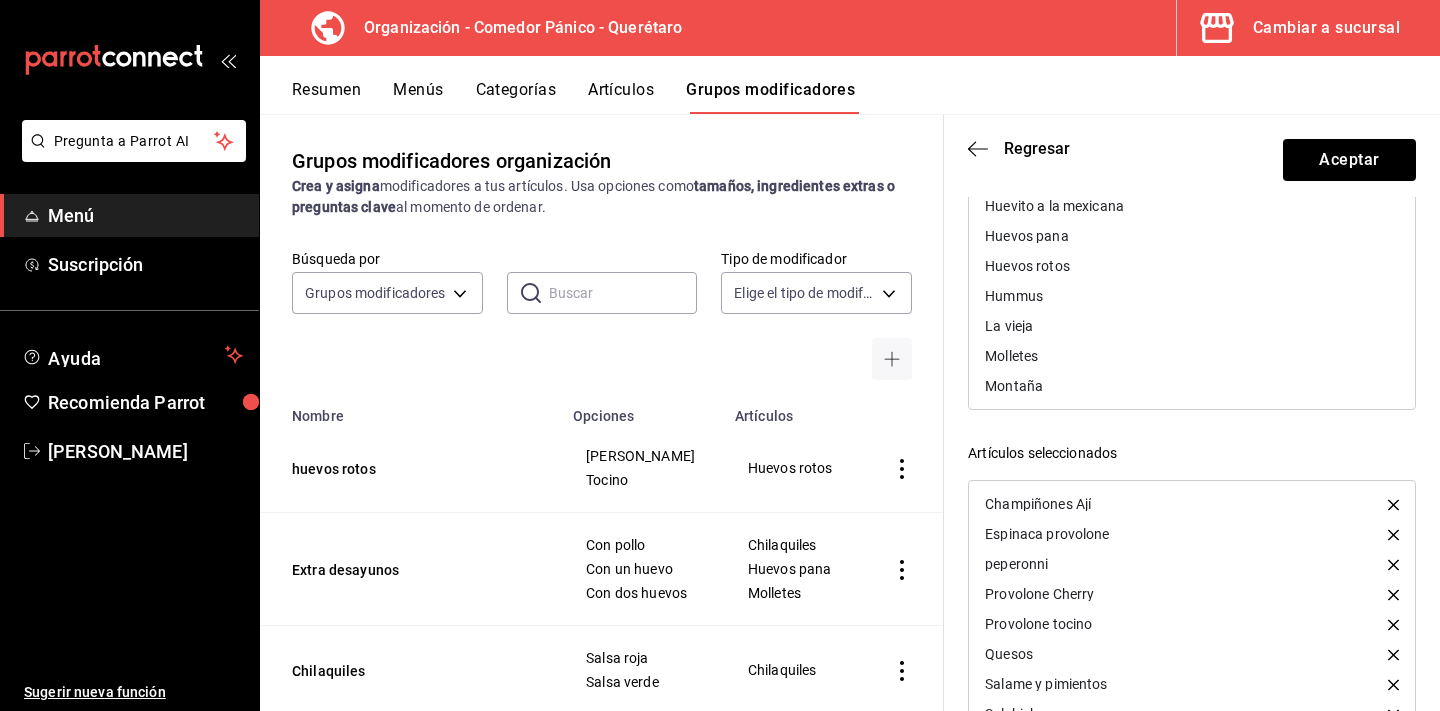 click on "La vieja" at bounding box center (1009, 326) 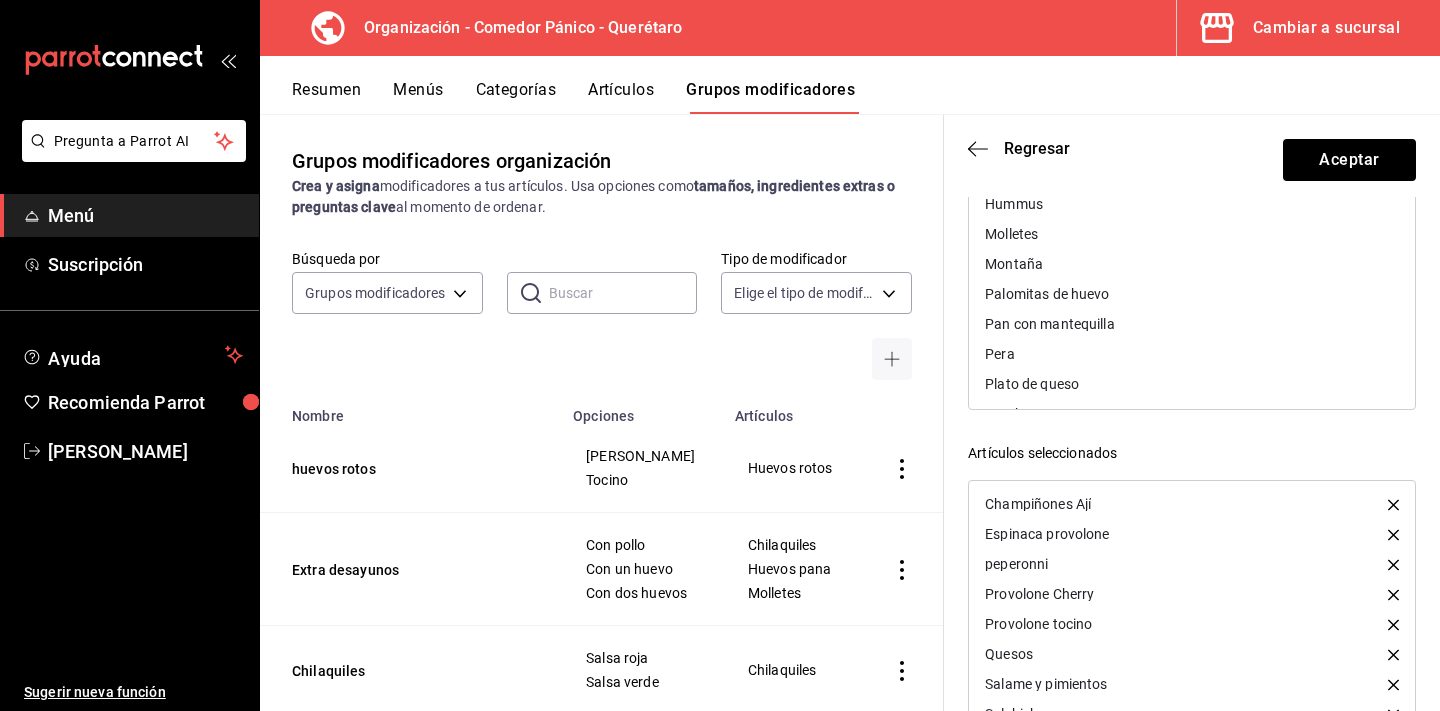 scroll, scrollTop: 475, scrollLeft: 0, axis: vertical 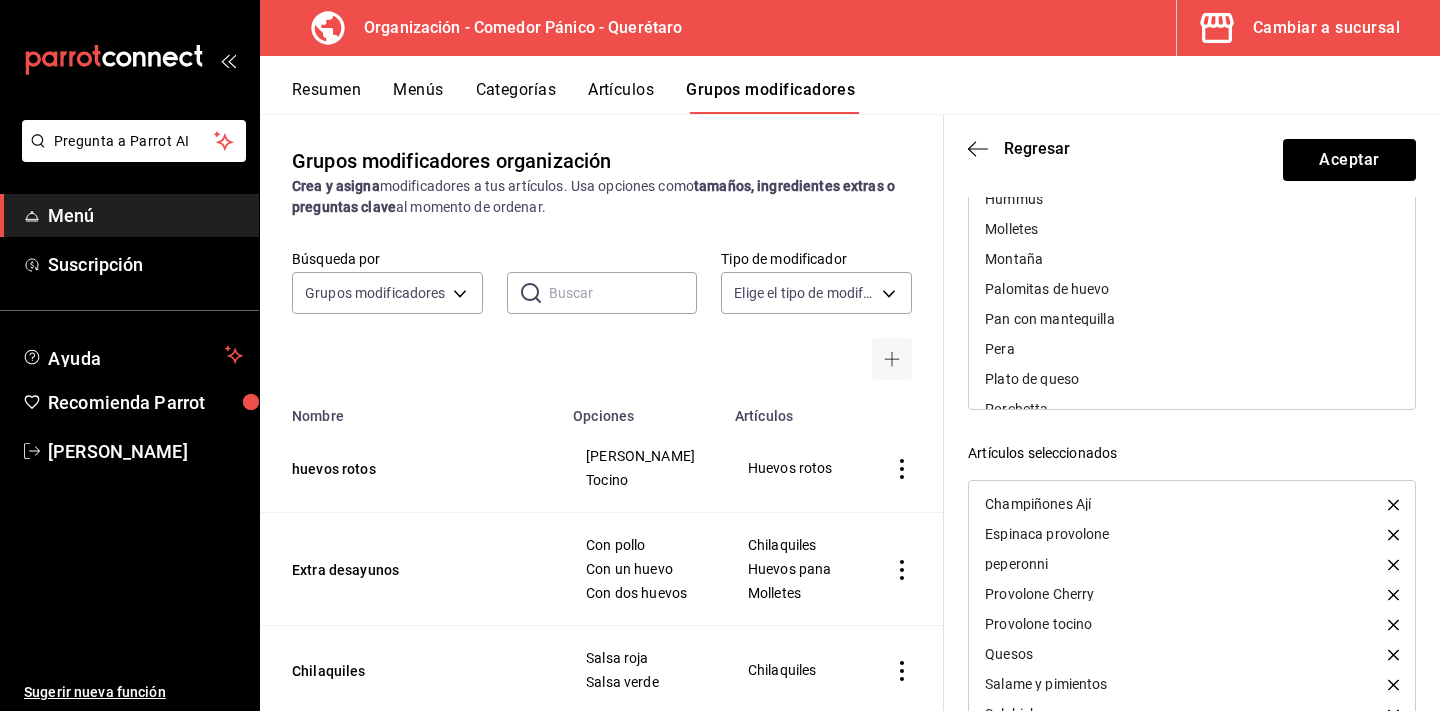 click on "Montaña" at bounding box center (1014, 259) 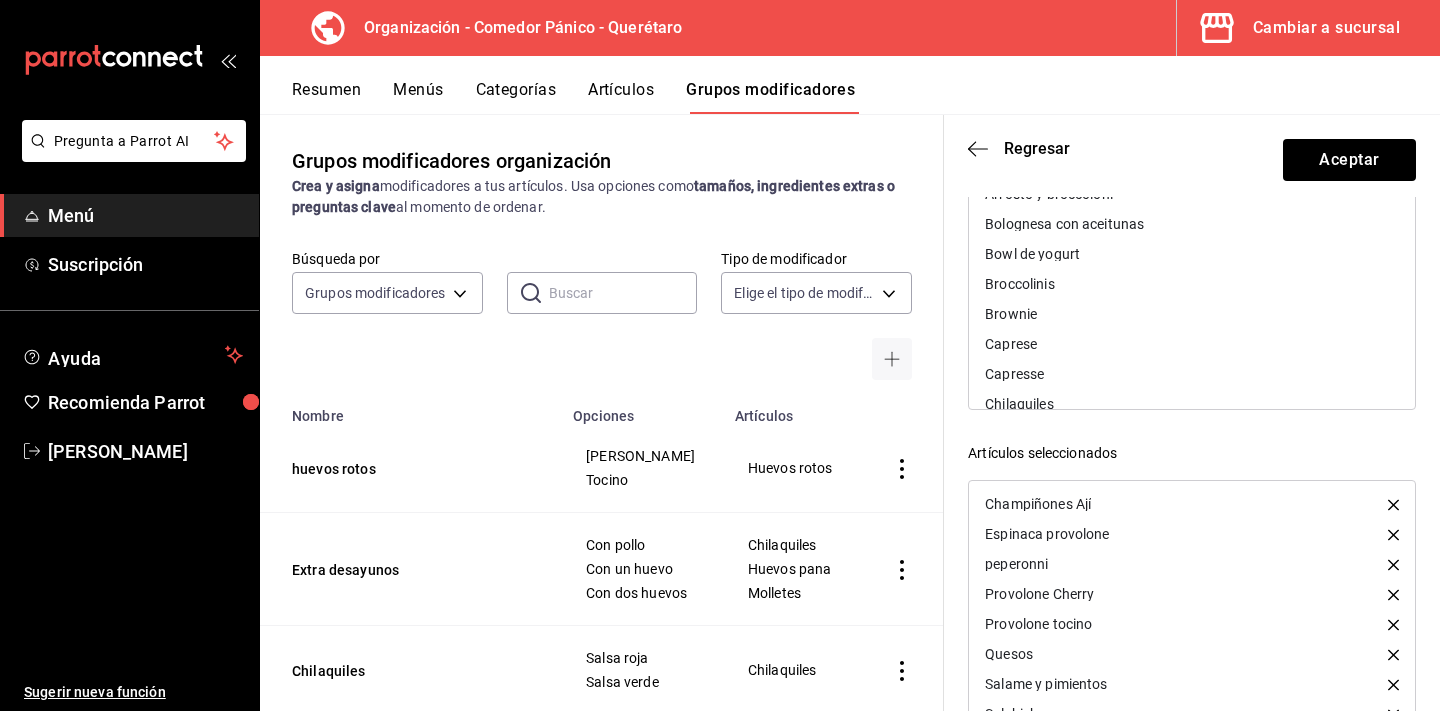 scroll, scrollTop: 0, scrollLeft: 0, axis: both 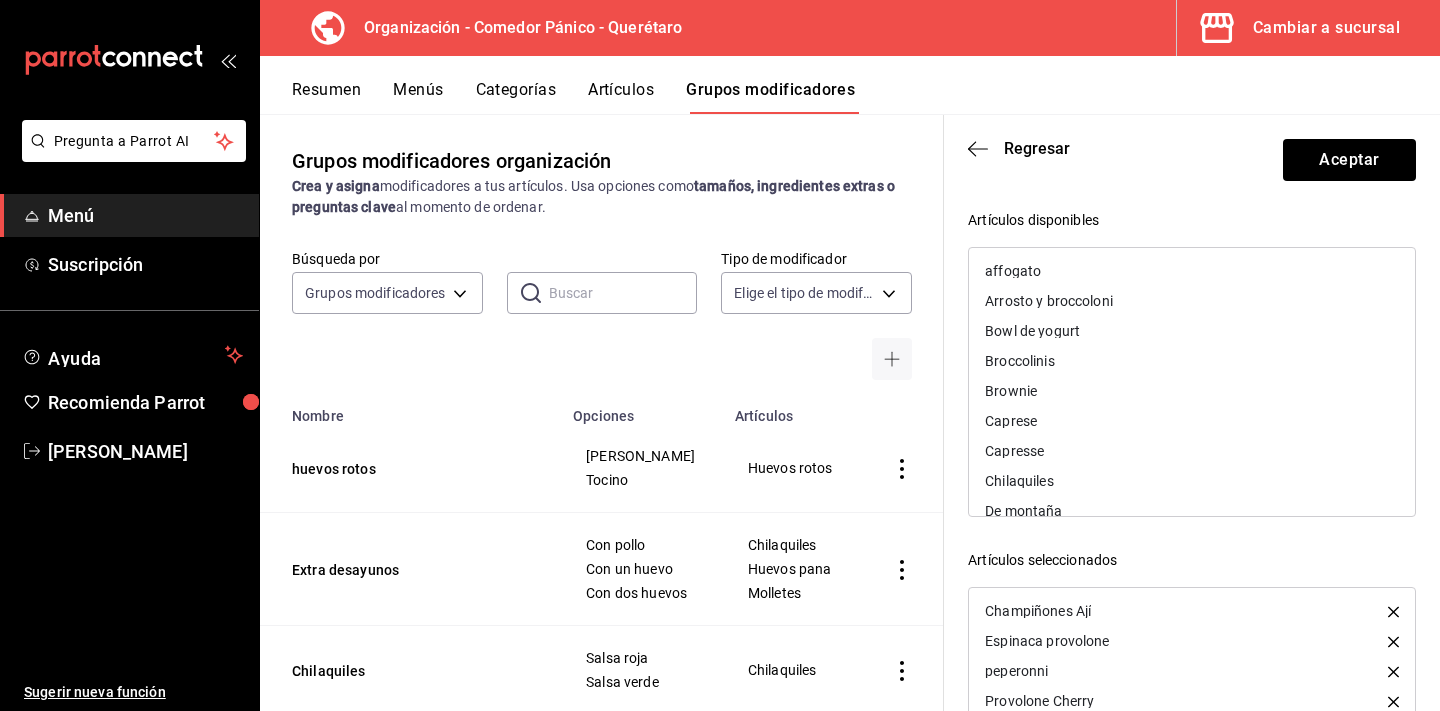 click on "Arrosto y broccoloni" at bounding box center (1192, 301) 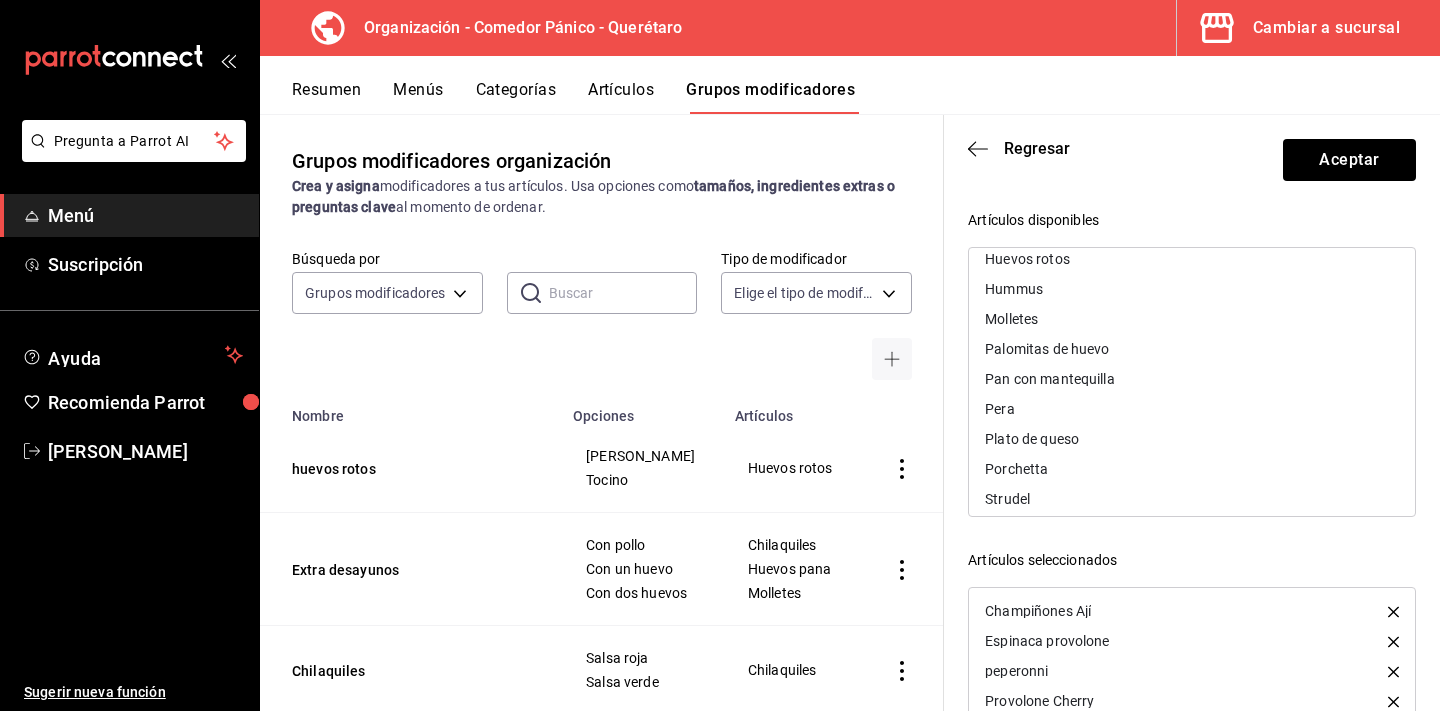 scroll, scrollTop: 437, scrollLeft: 0, axis: vertical 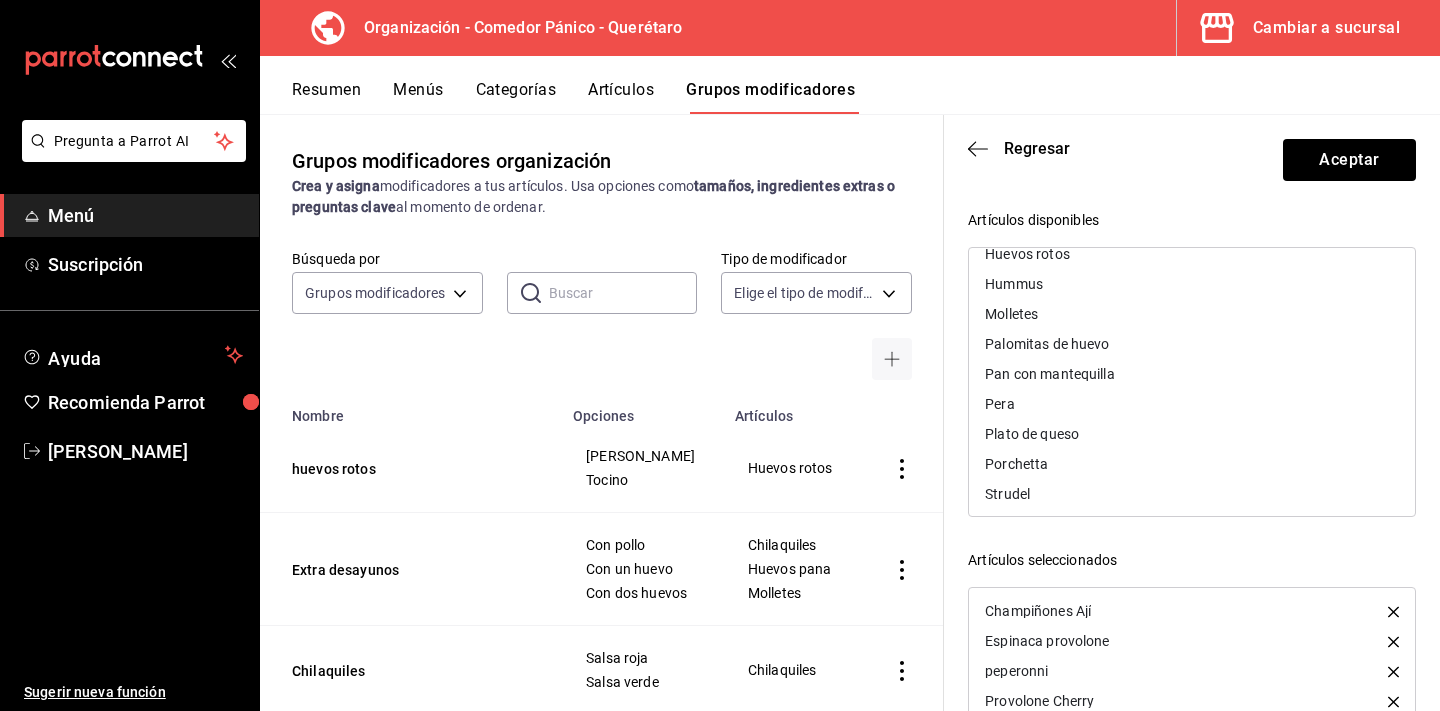 click on "Pera" at bounding box center (1192, 404) 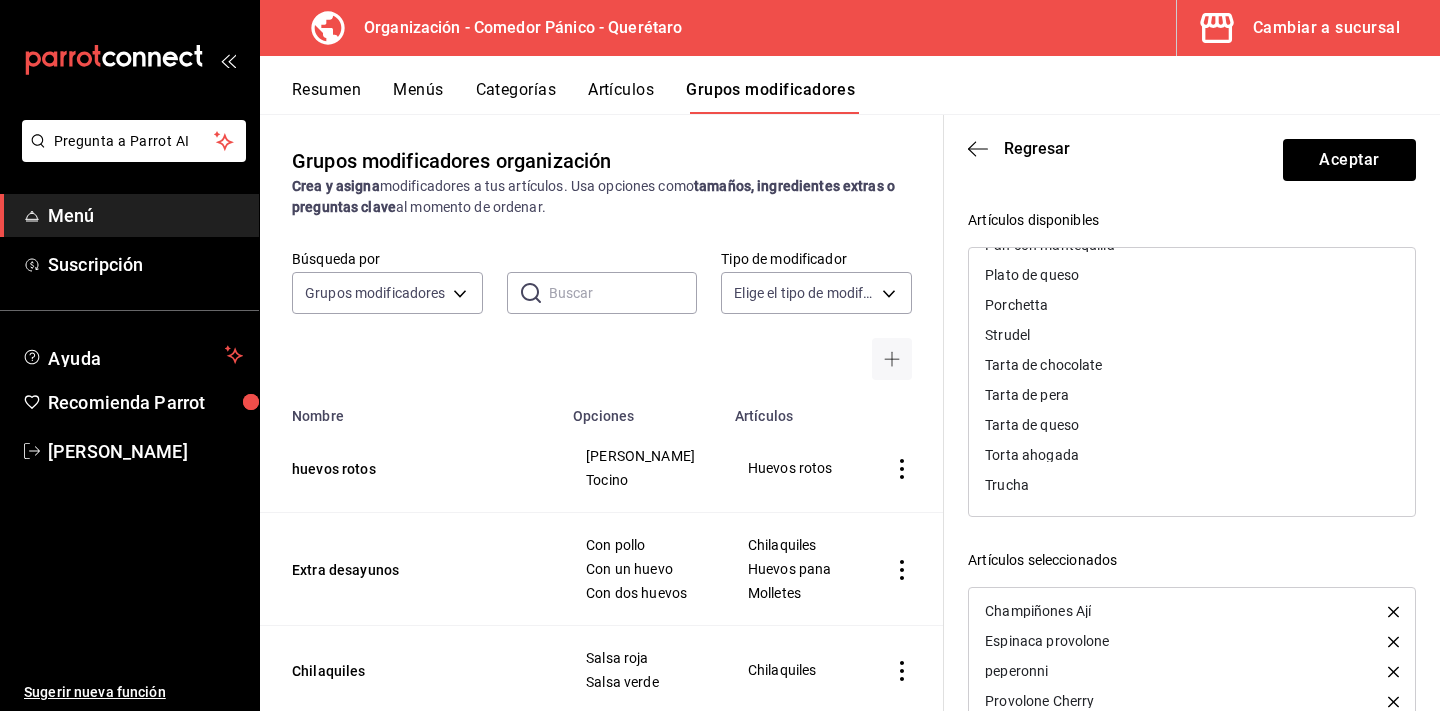 scroll, scrollTop: 566, scrollLeft: 0, axis: vertical 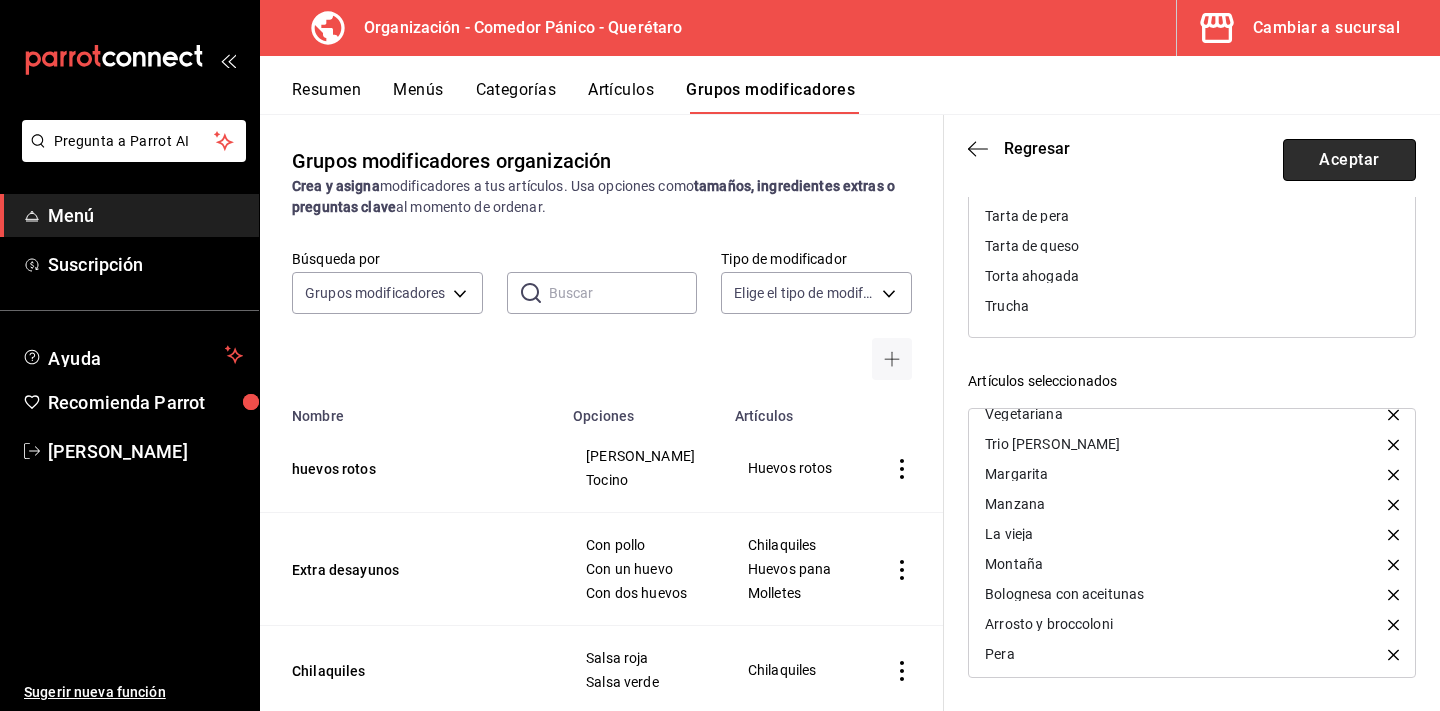 click on "Aceptar" at bounding box center [1349, 160] 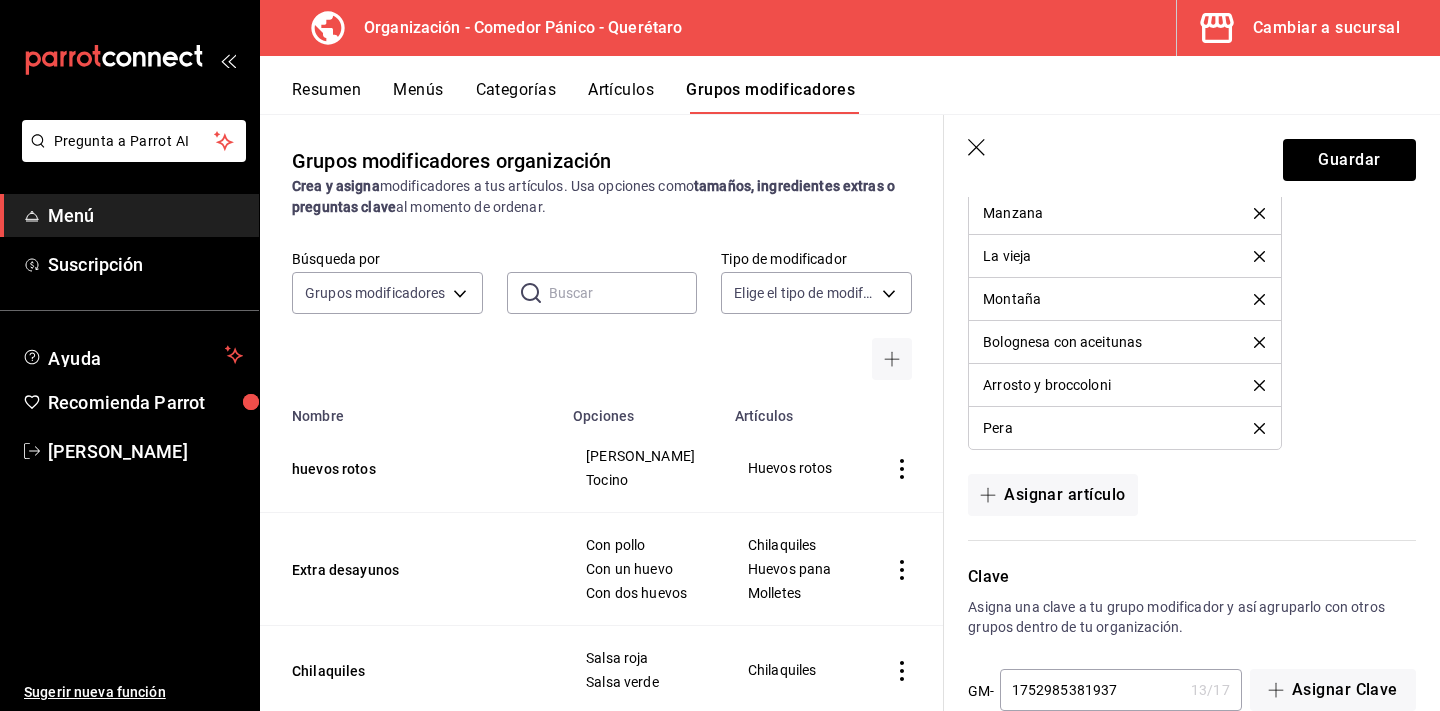 scroll, scrollTop: 3378, scrollLeft: 0, axis: vertical 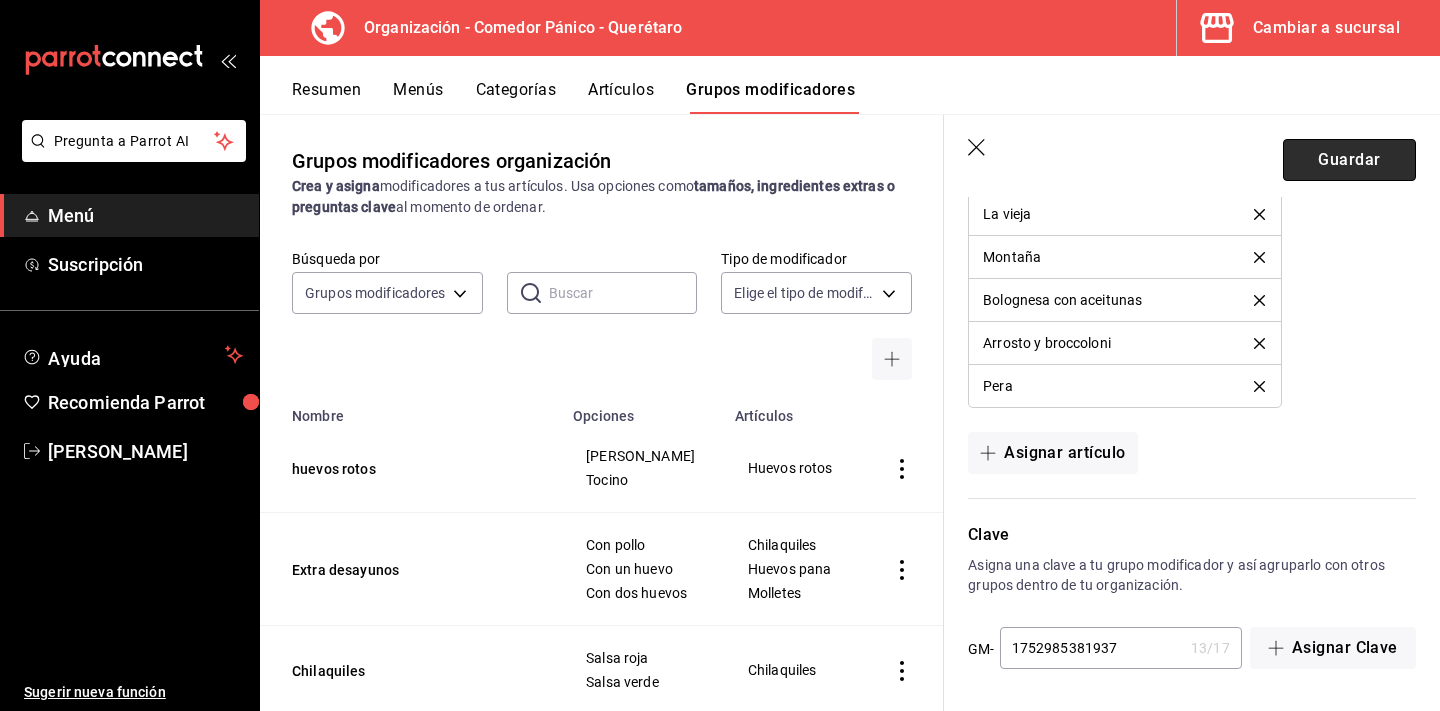 click on "Guardar" at bounding box center (1349, 160) 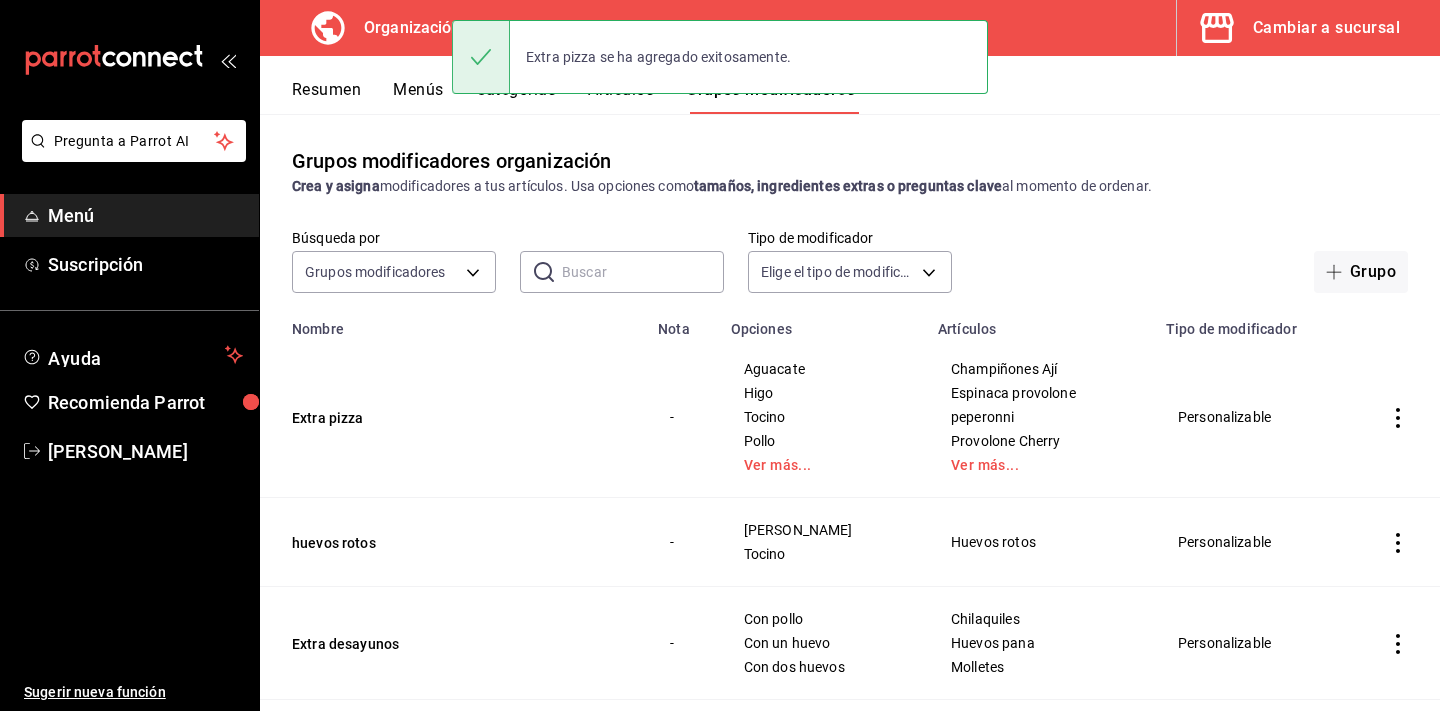 scroll, scrollTop: 0, scrollLeft: 0, axis: both 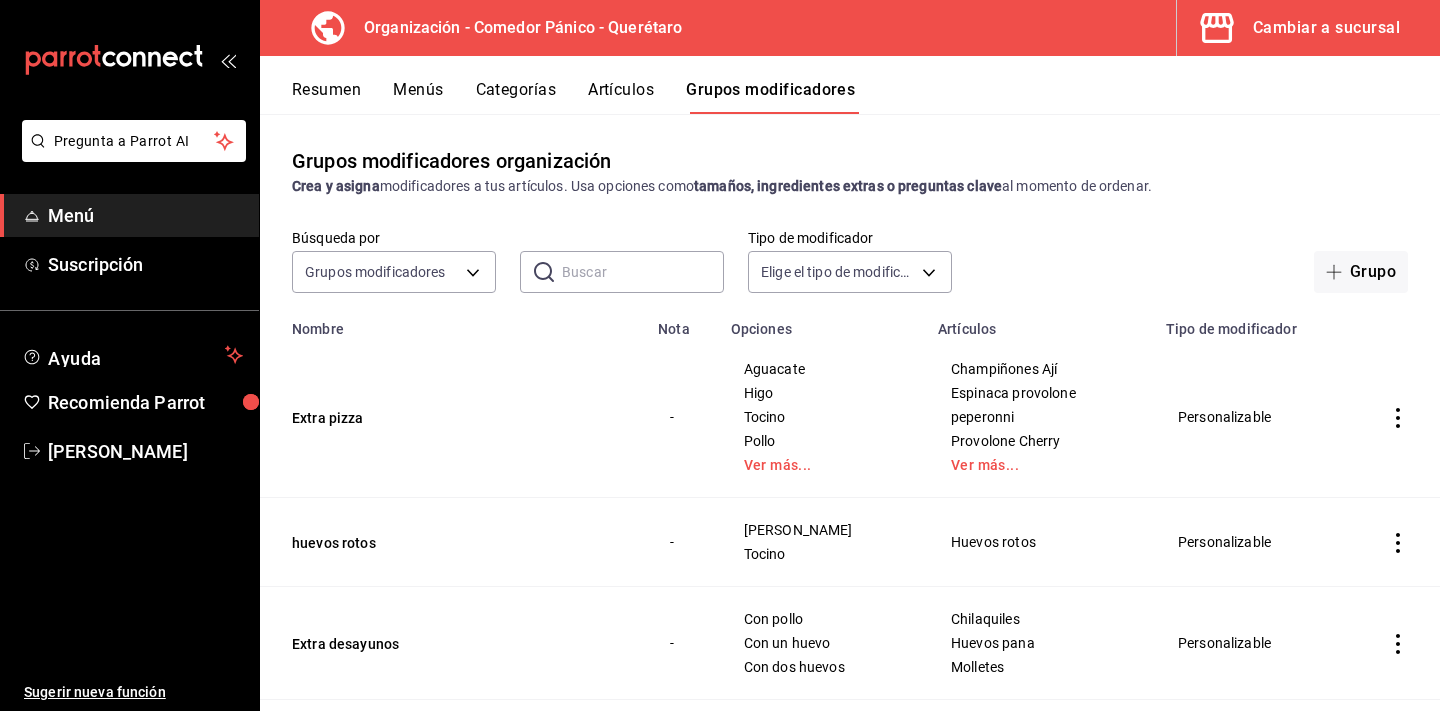 click on "Artículos" at bounding box center [621, 97] 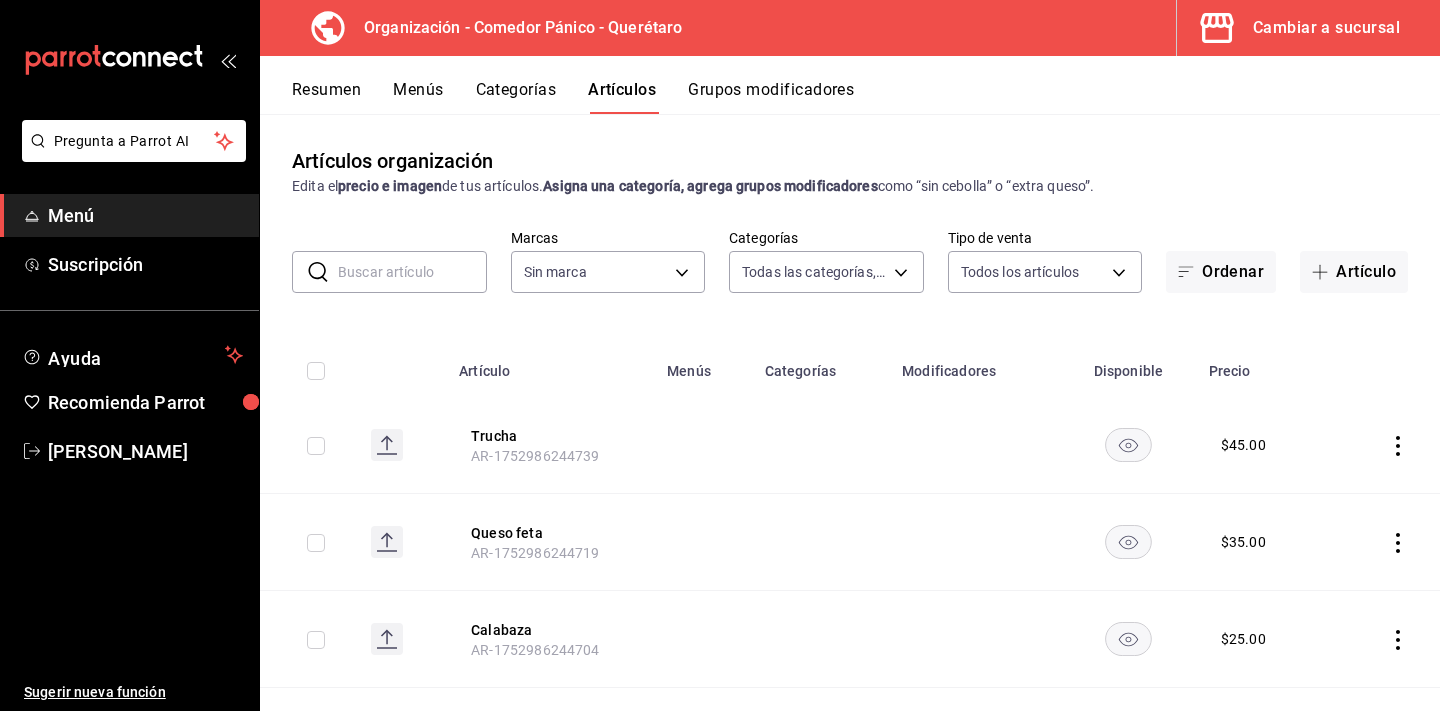 type on "0b42c147-9fa0-487a-a92c-2c3d47713da6,d84e76d2-f574-4f36-a092-669d12951a65,38ff3ed1-5dec-40ec-8661-bef2b7bccfc4,1b975c66-f691-419c-9055-8bbdb853d34e,613efd38-cfdf-46b1-9046-311bc94636de,6e7953ad-5990-45b3-940c-a2c8dbc3ea93,c5a35373-a6b9-4d57-ba58-bd0ca2f8a877,f9ad7c63-9656-43f4-a7d3-529b17b3c835" 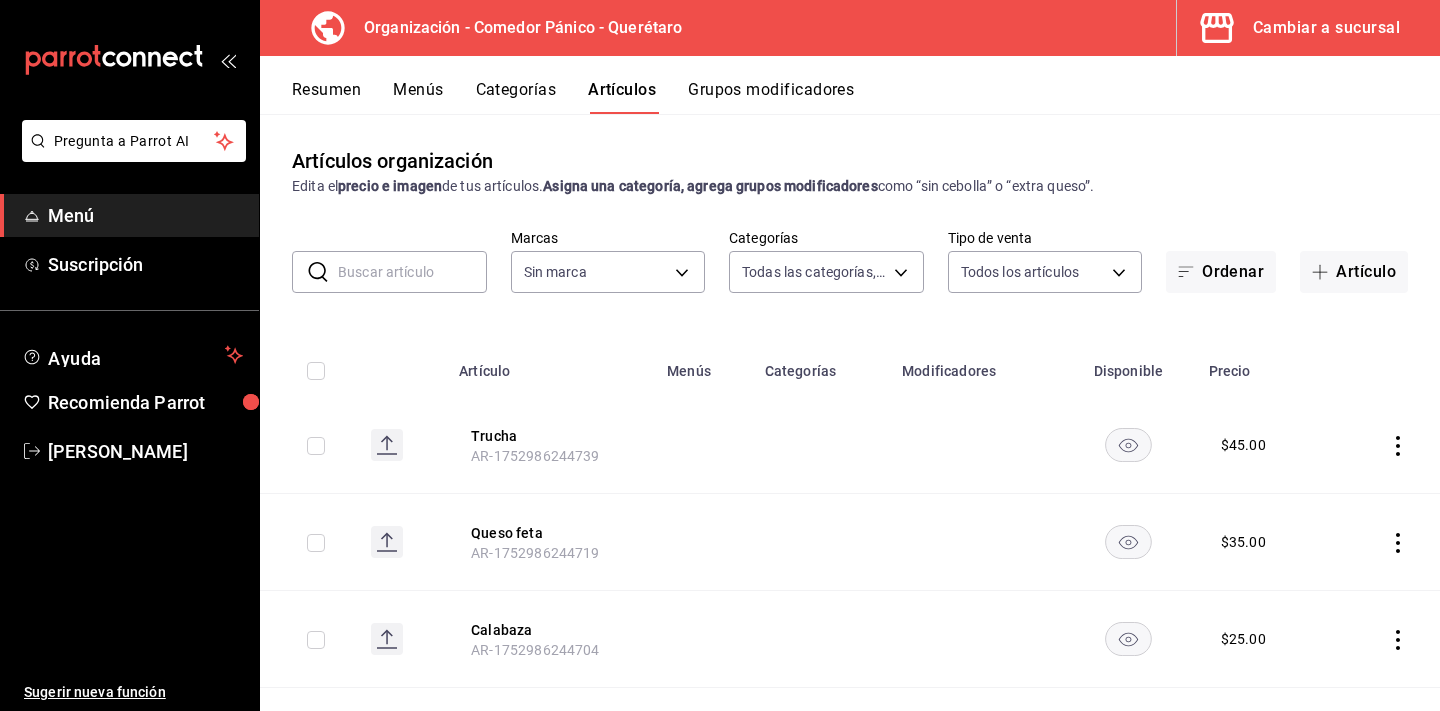type on "0f40e74e-b6b1-418d-bf10-855e15756c5c" 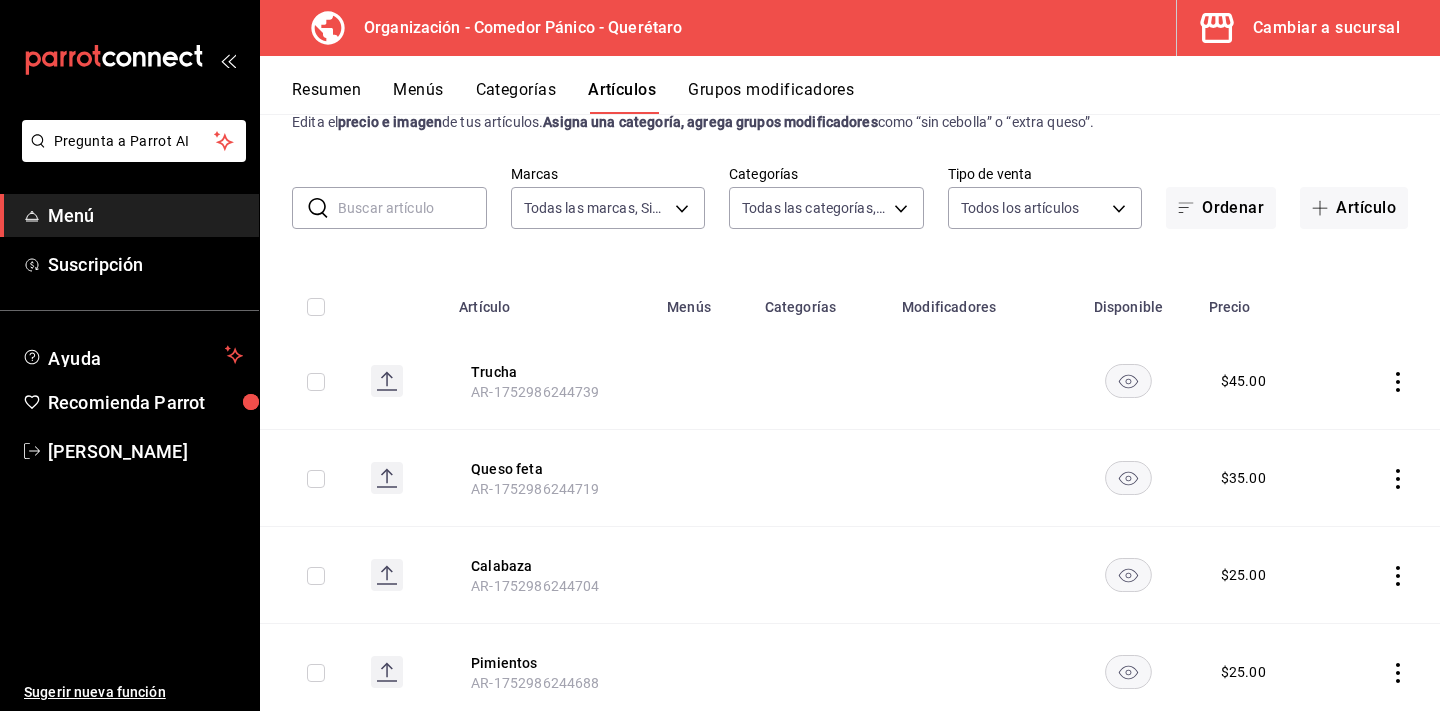click 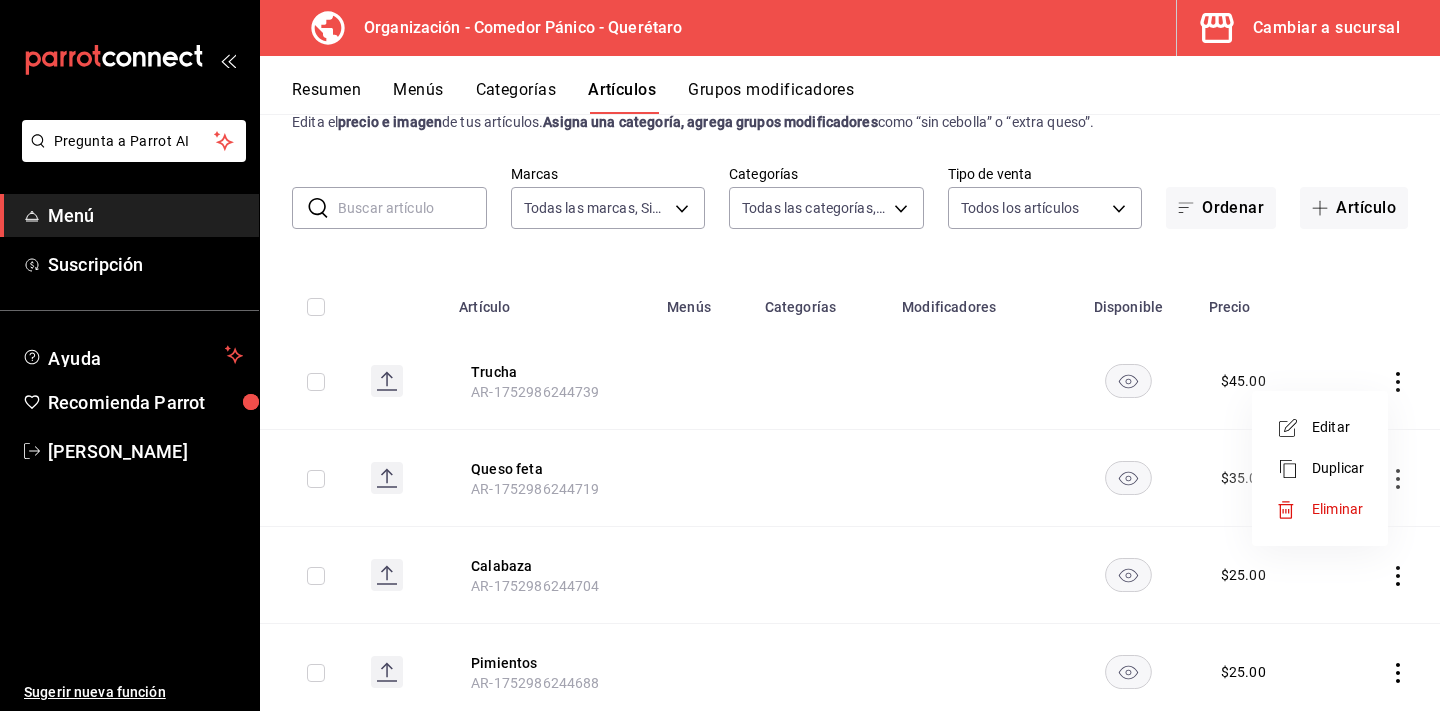 click on "Editar" at bounding box center (1338, 427) 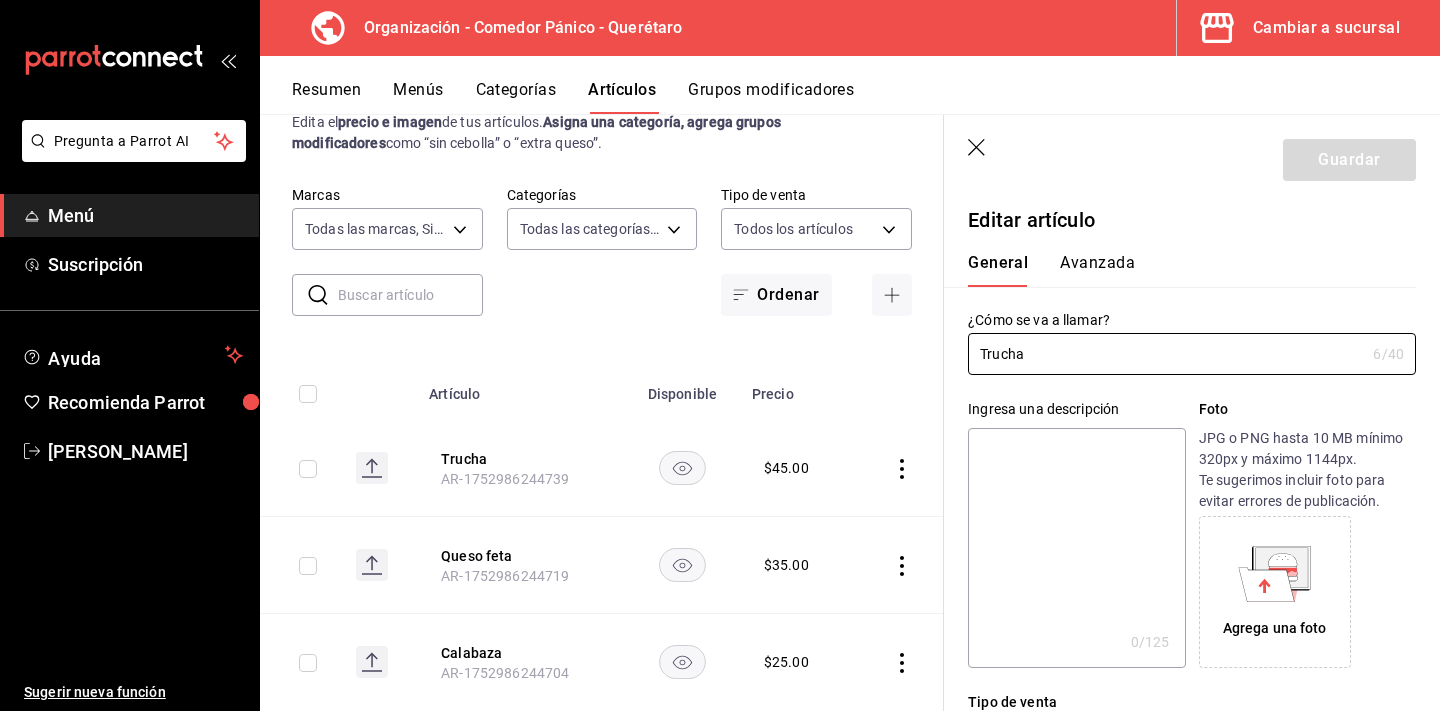 type on "$45.00" 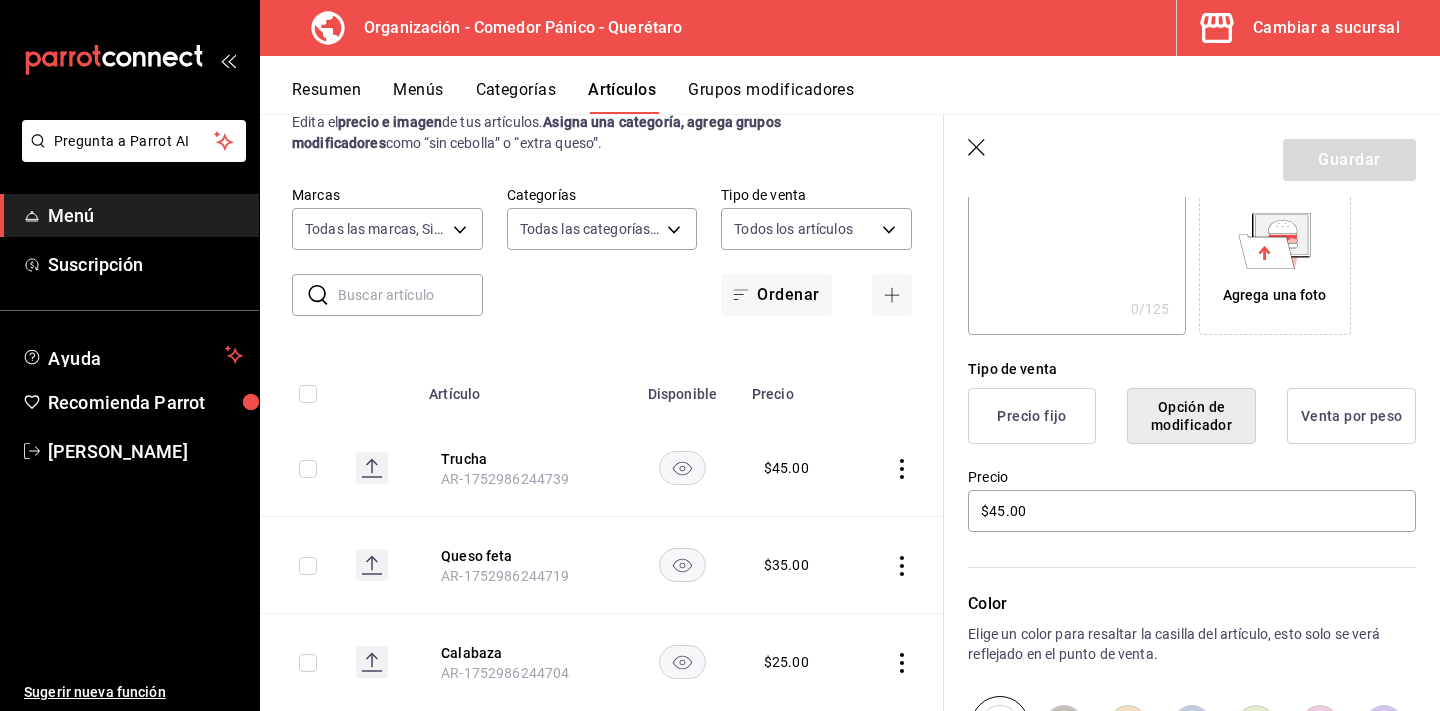 scroll, scrollTop: 0, scrollLeft: 0, axis: both 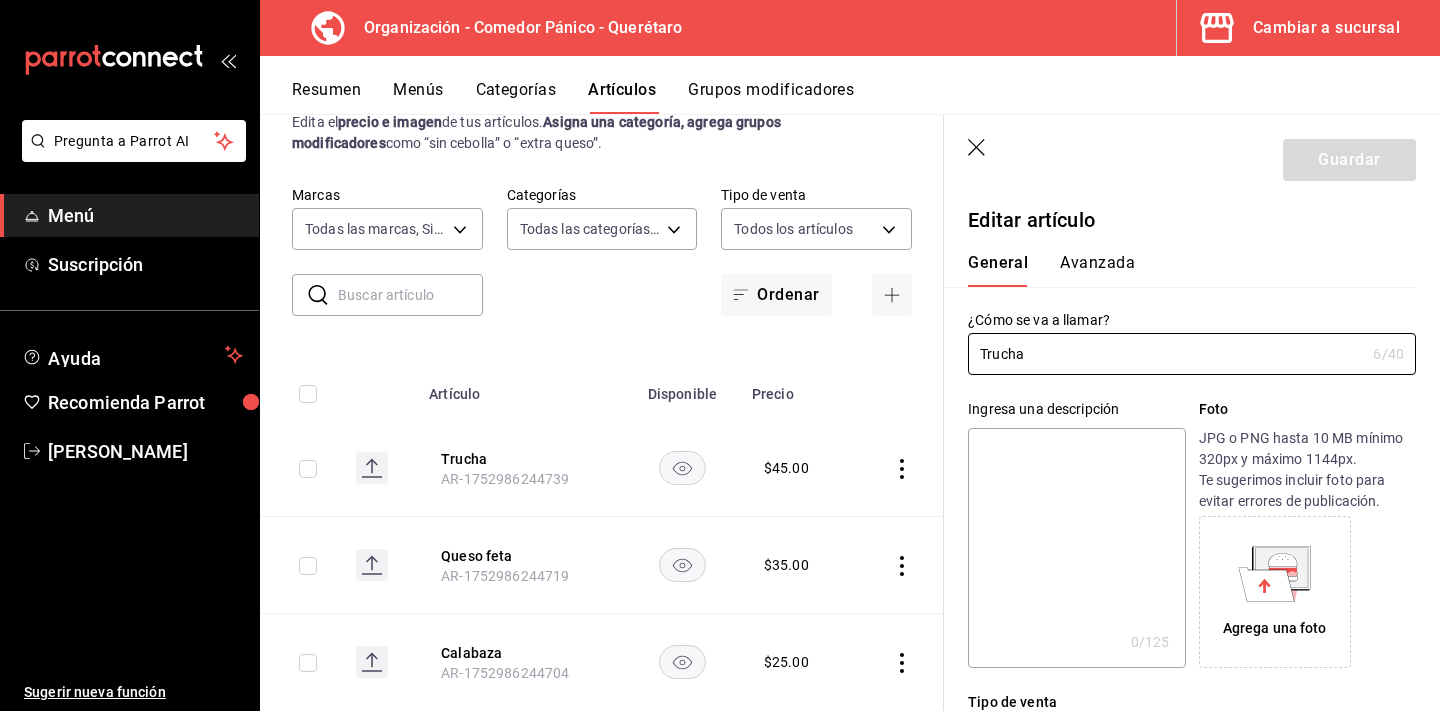 click 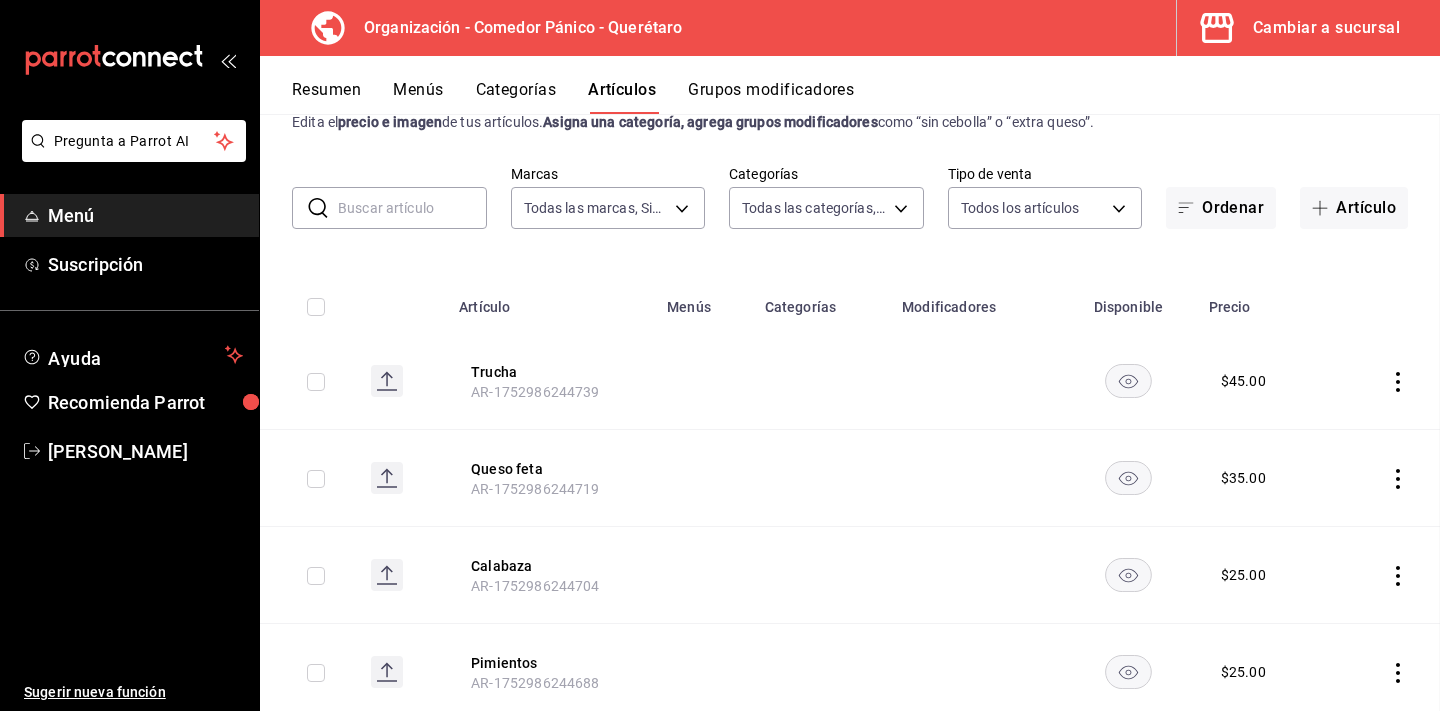 click on "Artículos organización Edita el  precio e imagen  de tus artículos.  Asigna una categoría, agrega grupos modificadores  como “sin cebolla” o “extra queso”. ​ ​ Marcas Todas las marcas, Sin marca 0f40e74e-b6b1-418d-bf10-855e15756c5c Categorías Todas las categorías, Sin categoría 0b42c147-9fa0-487a-a92c-2c3d47713da6,d84e76d2-f574-4f36-a092-669d12951a65,38ff3ed1-5dec-40ec-8661-bef2b7bccfc4,1b975c66-f691-419c-9055-8bbdb853d34e,613efd38-cfdf-46b1-9046-311bc94636de,6e7953ad-5990-45b3-940c-a2c8dbc3ea93,c5a35373-a6b9-4d57-ba58-bd0ca2f8a877,f9ad7c63-9656-43f4-a7d3-529b17b3c835 Tipo de venta Todos los artículos ALL Ordenar Artículo Artículo Menús Categorías Modificadores Disponible Precio Trucha AR-1752986244739 $ 45.00 Queso feta AR-1752986244719 $ 35.00 Calabaza AR-1752986244704 $ 25.00 Pimientos AR-1752986244688 $ 25.00 Albahaca AR-1752986244672 $ 25.00 Espinaca AR-1752986244655 $ 25.00 Jitomate AR-1752986244636 $ 25.00 Provolone AR-1752986244617 $ 35.00 Cebolla AR-1752986244597 $ 25.00 $ $ $" at bounding box center [850, 412] 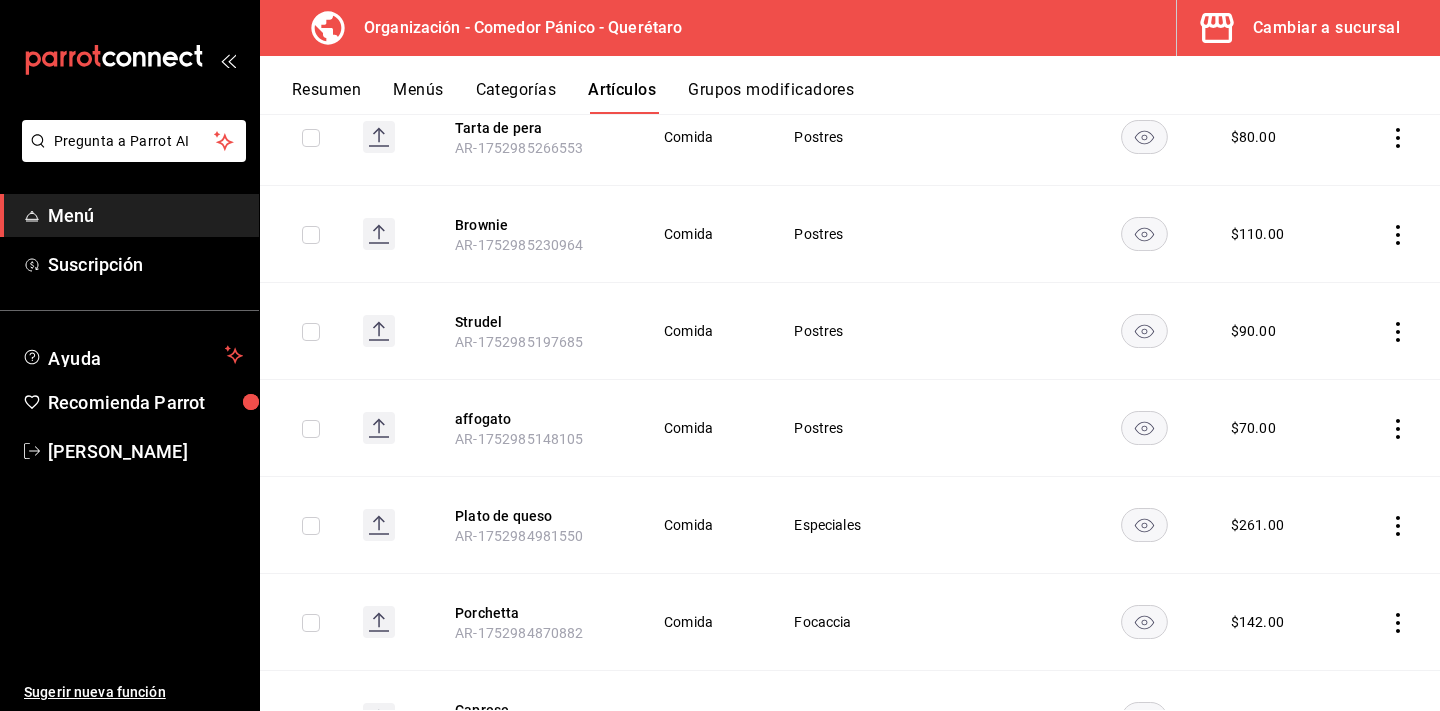 scroll, scrollTop: 2637, scrollLeft: 0, axis: vertical 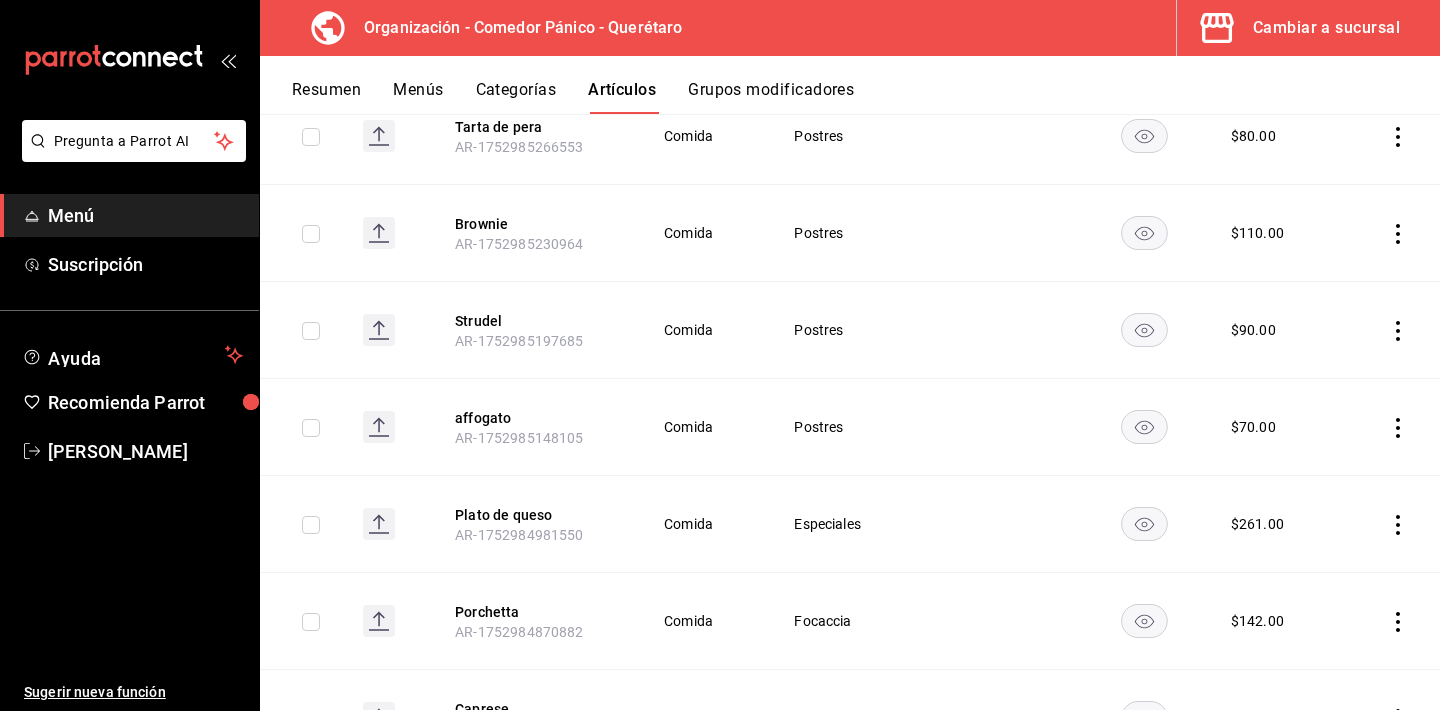 click 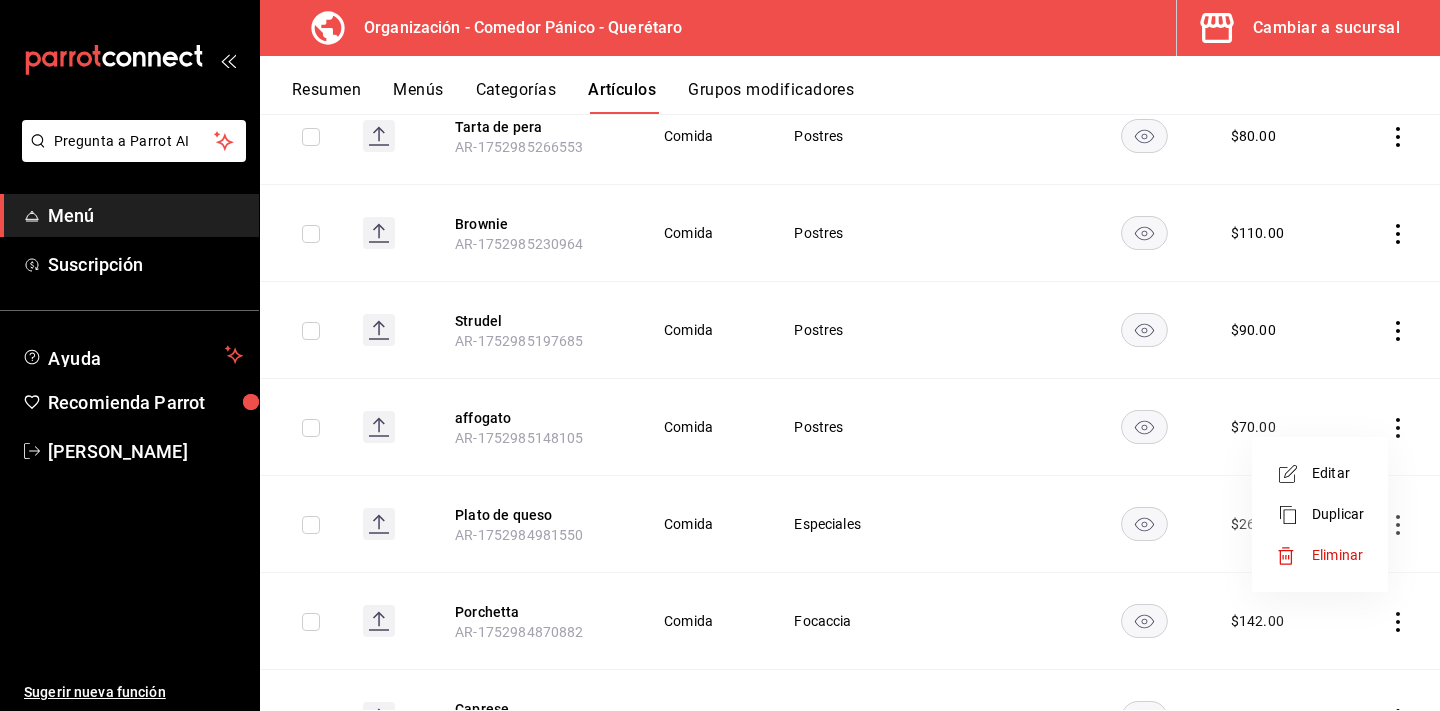 click on "Editar" at bounding box center [1338, 473] 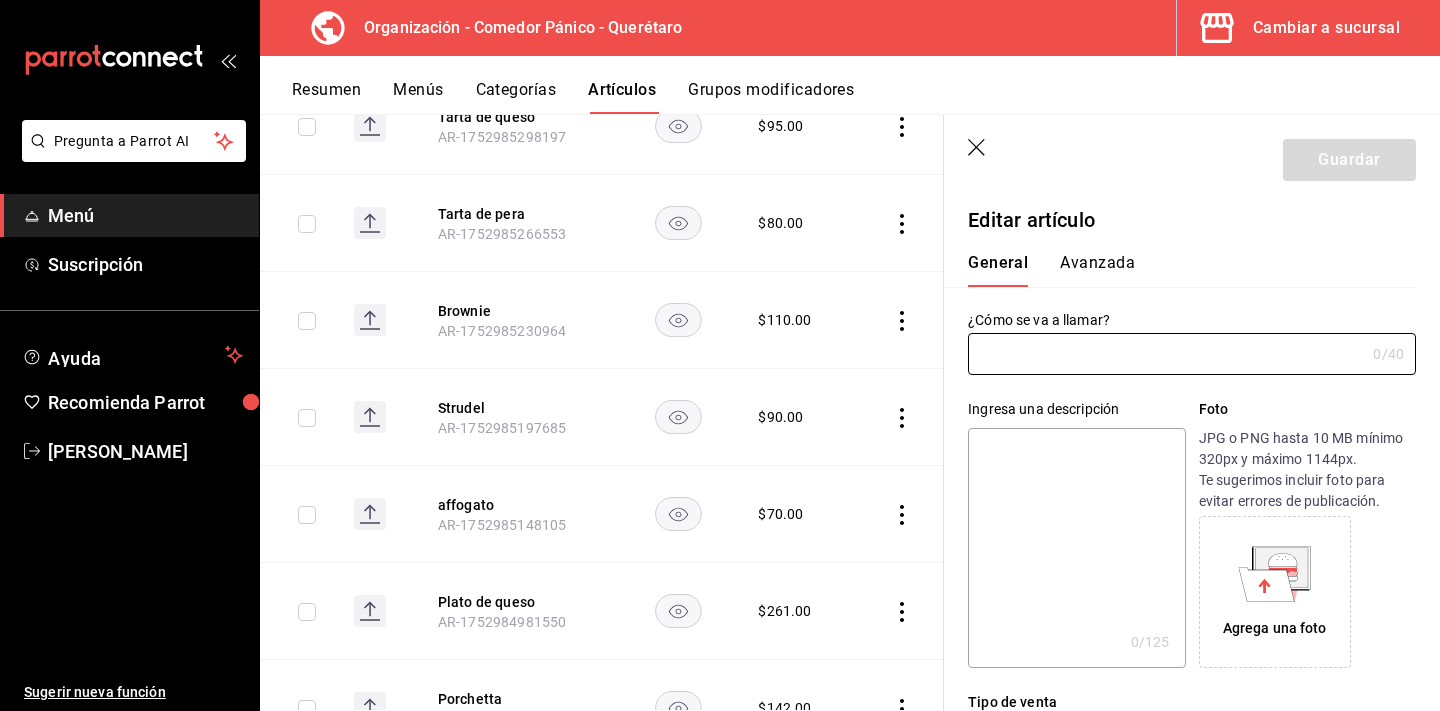 type on "affogato" 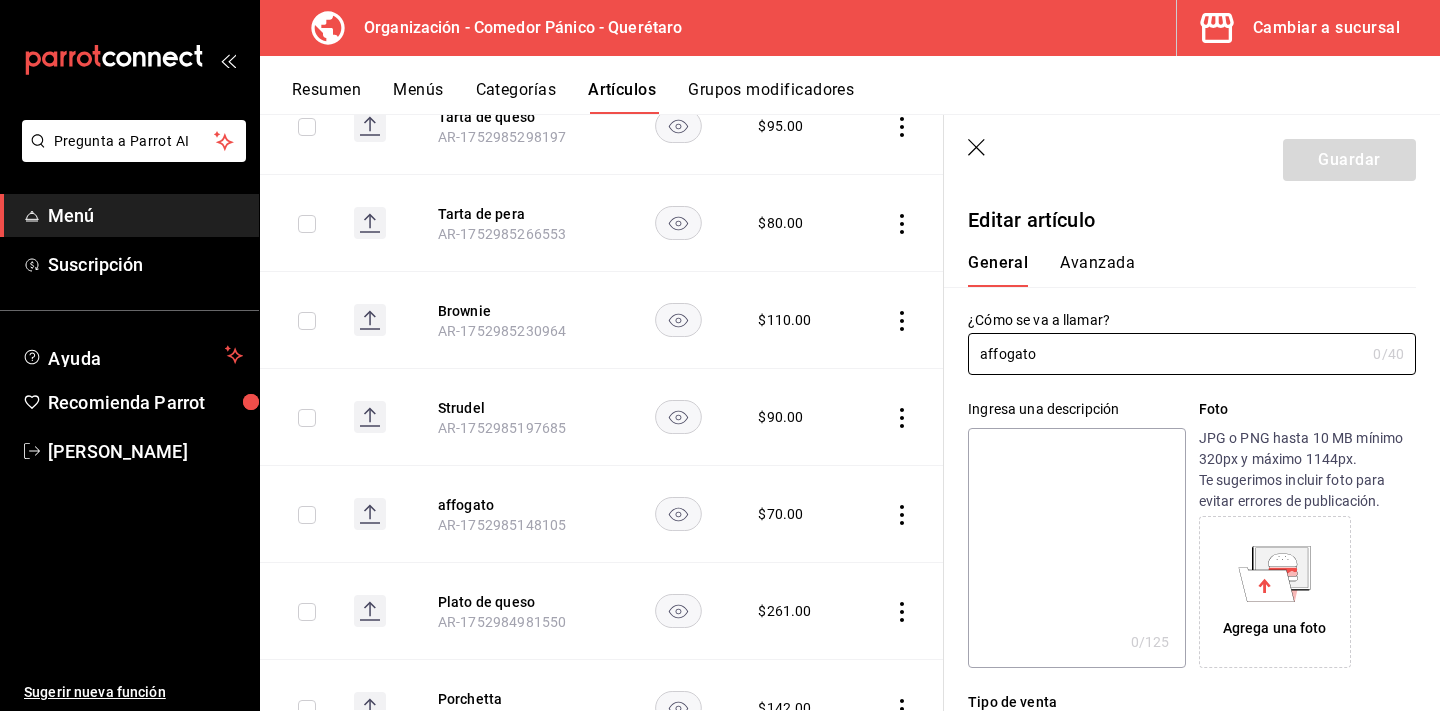 type on "$70.00" 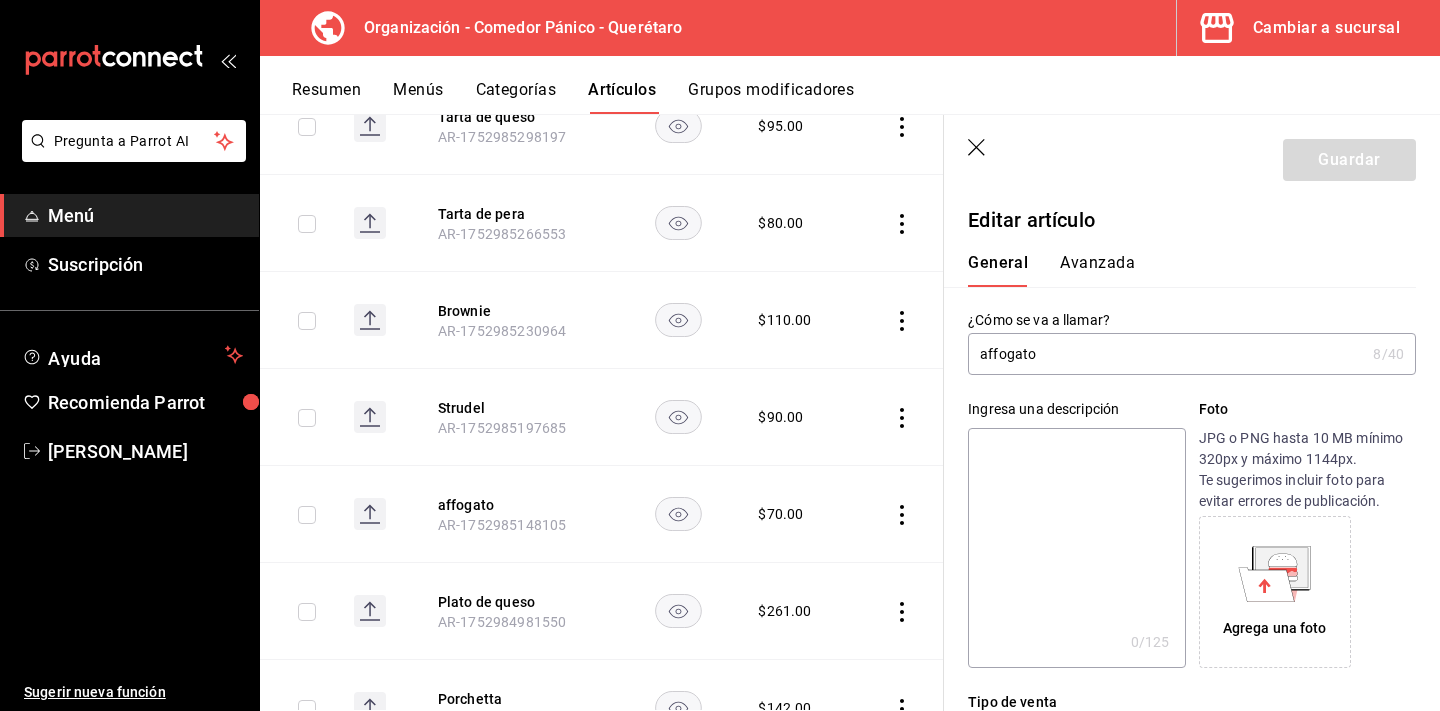 click on "affogato" at bounding box center [1166, 354] 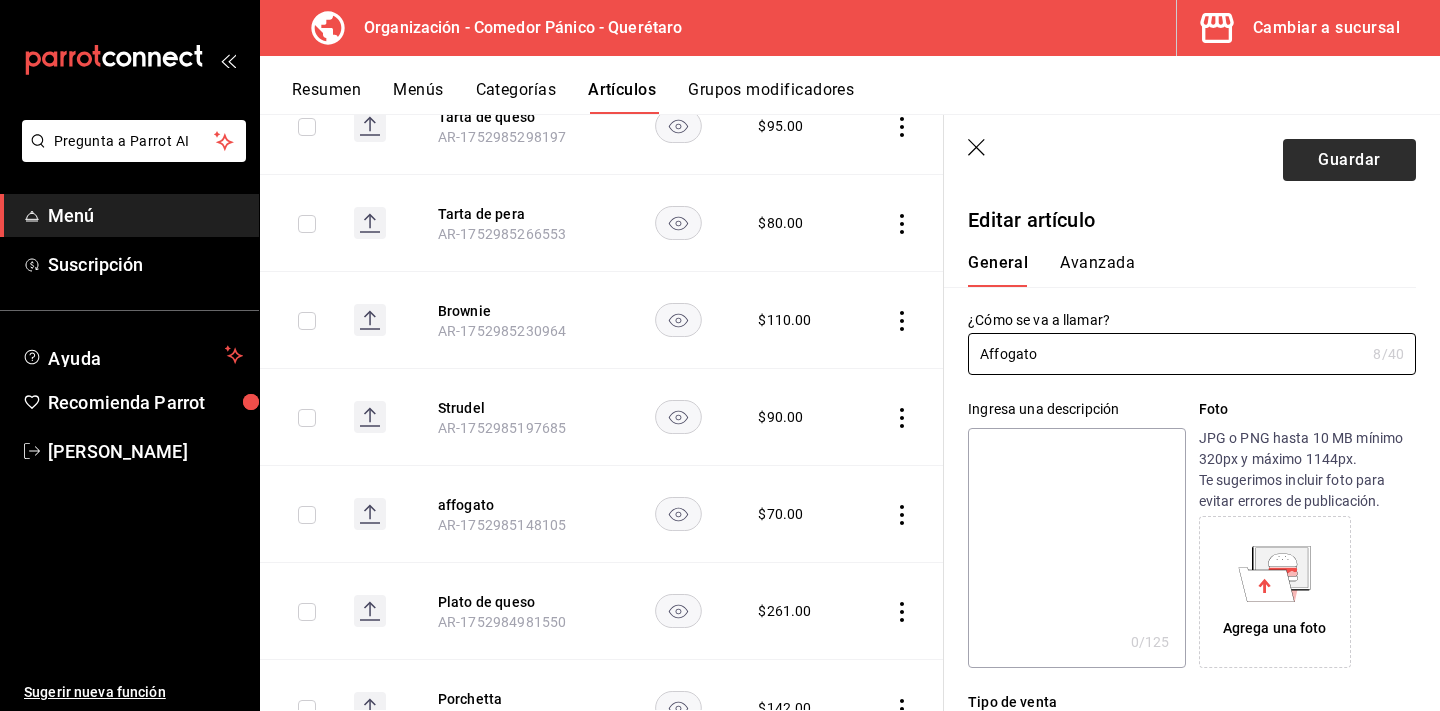 type on "Affogato" 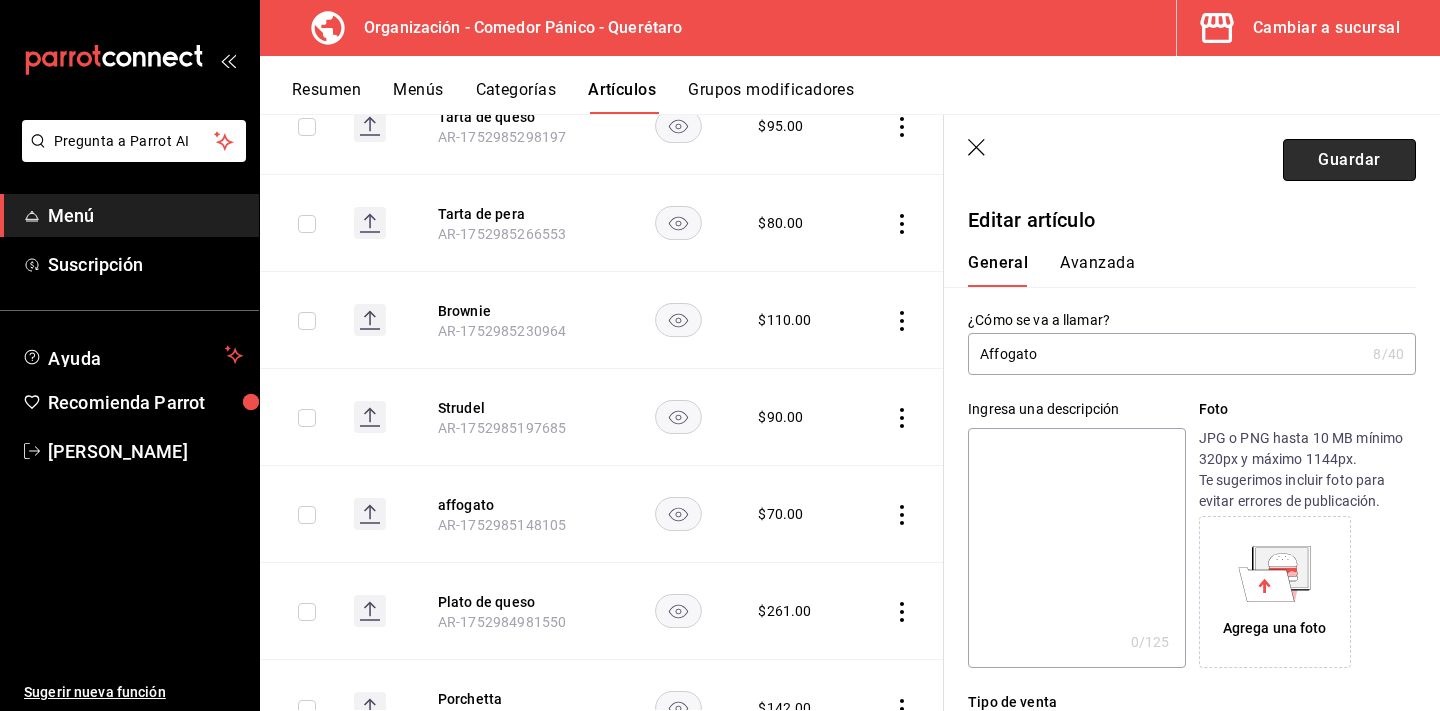 click on "Guardar" at bounding box center [1349, 160] 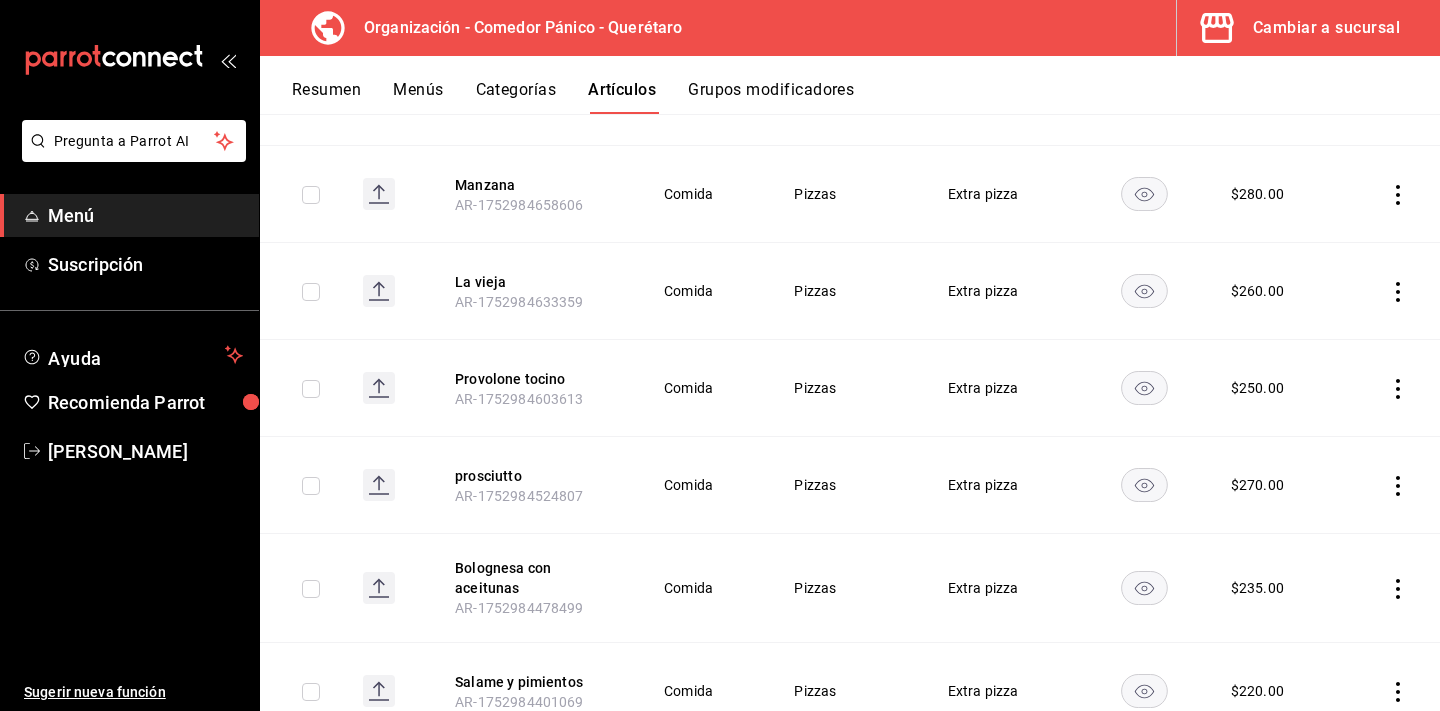 scroll, scrollTop: 3458, scrollLeft: 0, axis: vertical 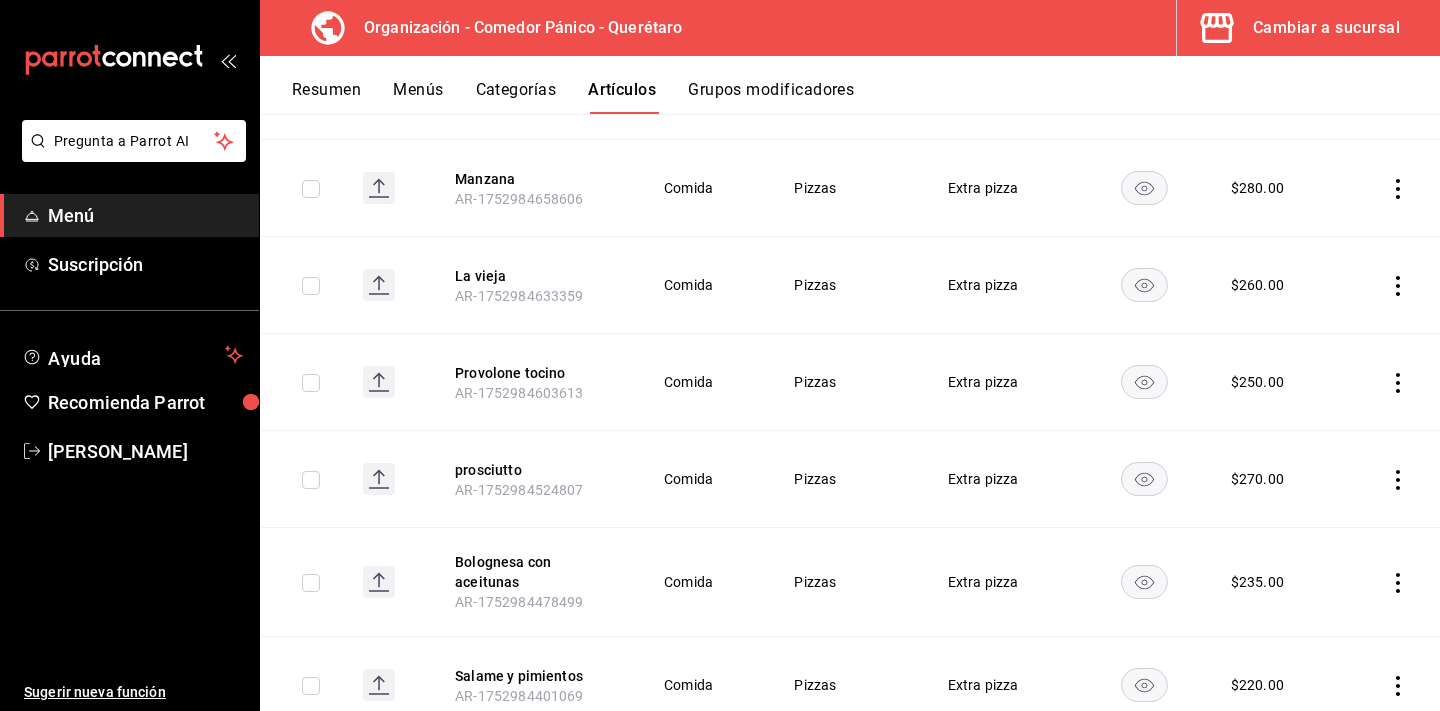 click 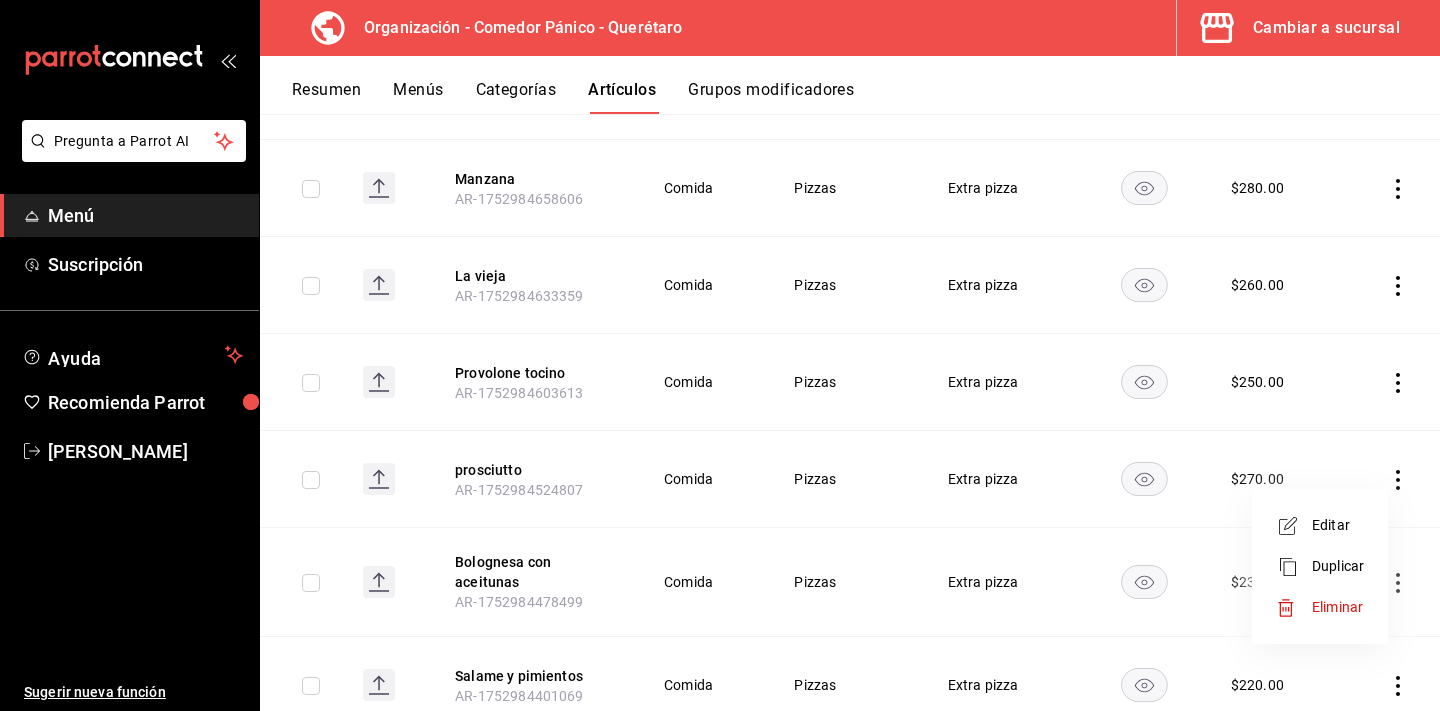 click on "Editar" at bounding box center [1338, 525] 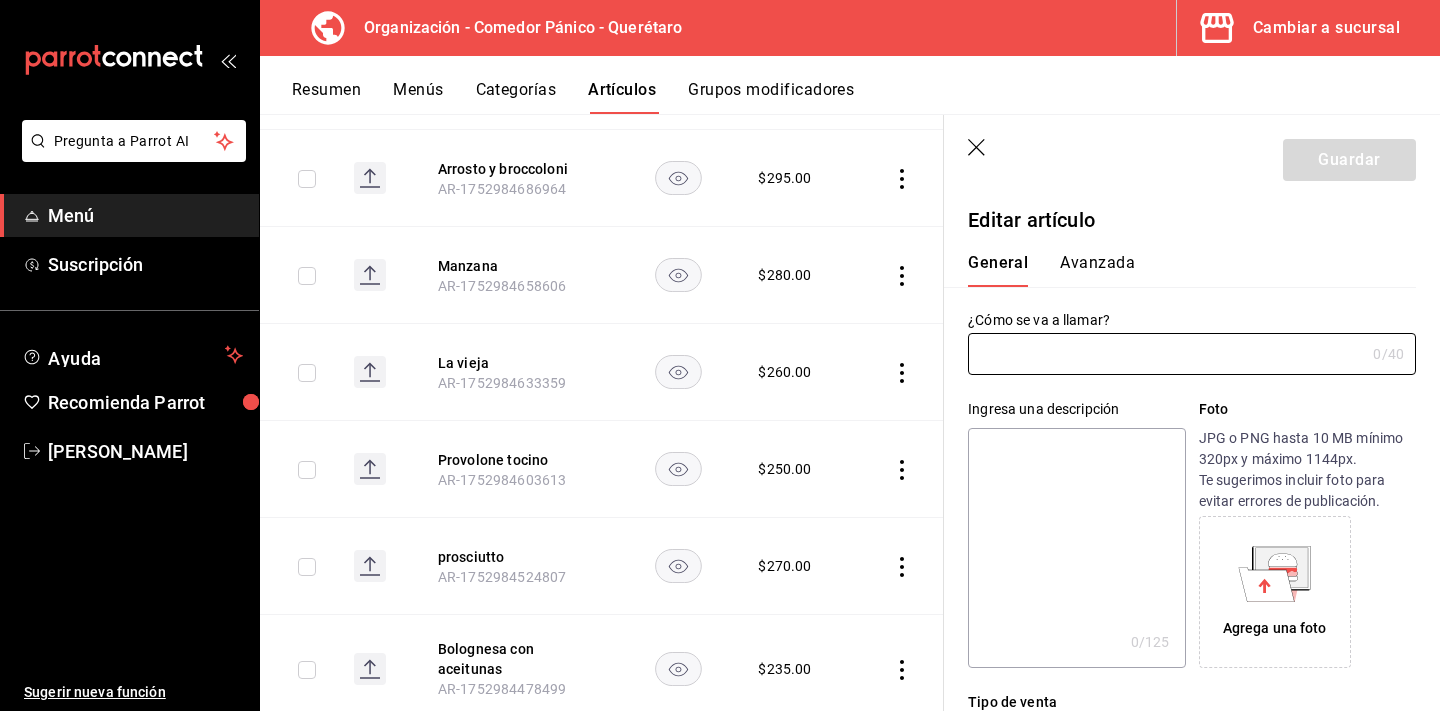 type on "prosciutto" 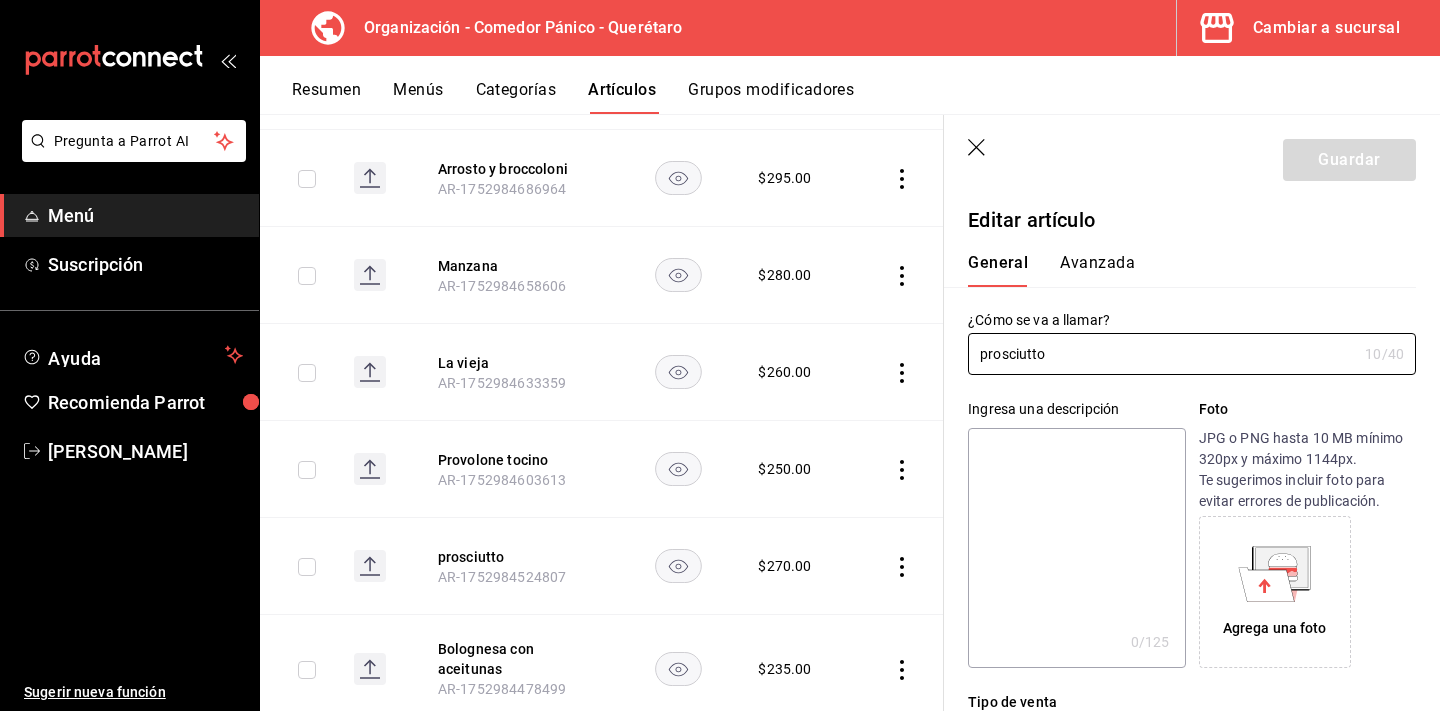 type on "$270.00" 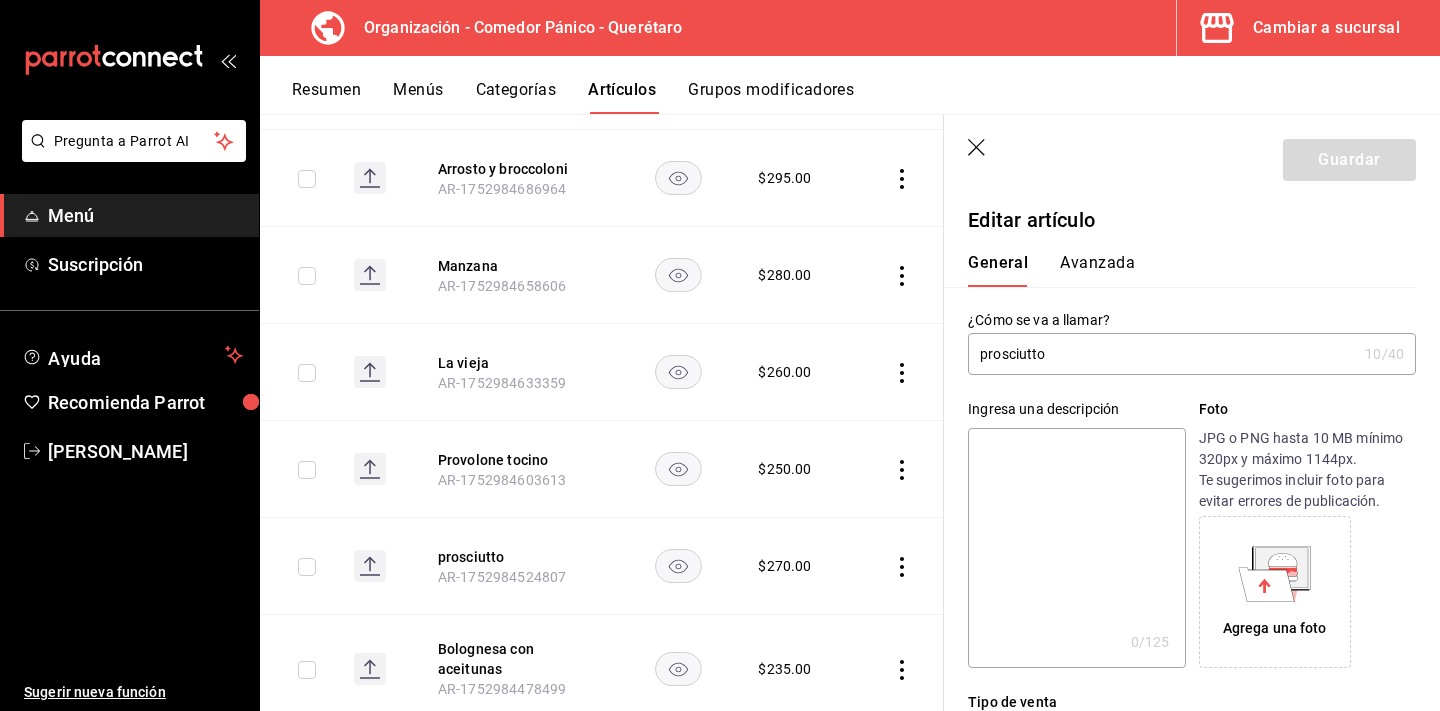 click on "prosciutto" at bounding box center [1162, 354] 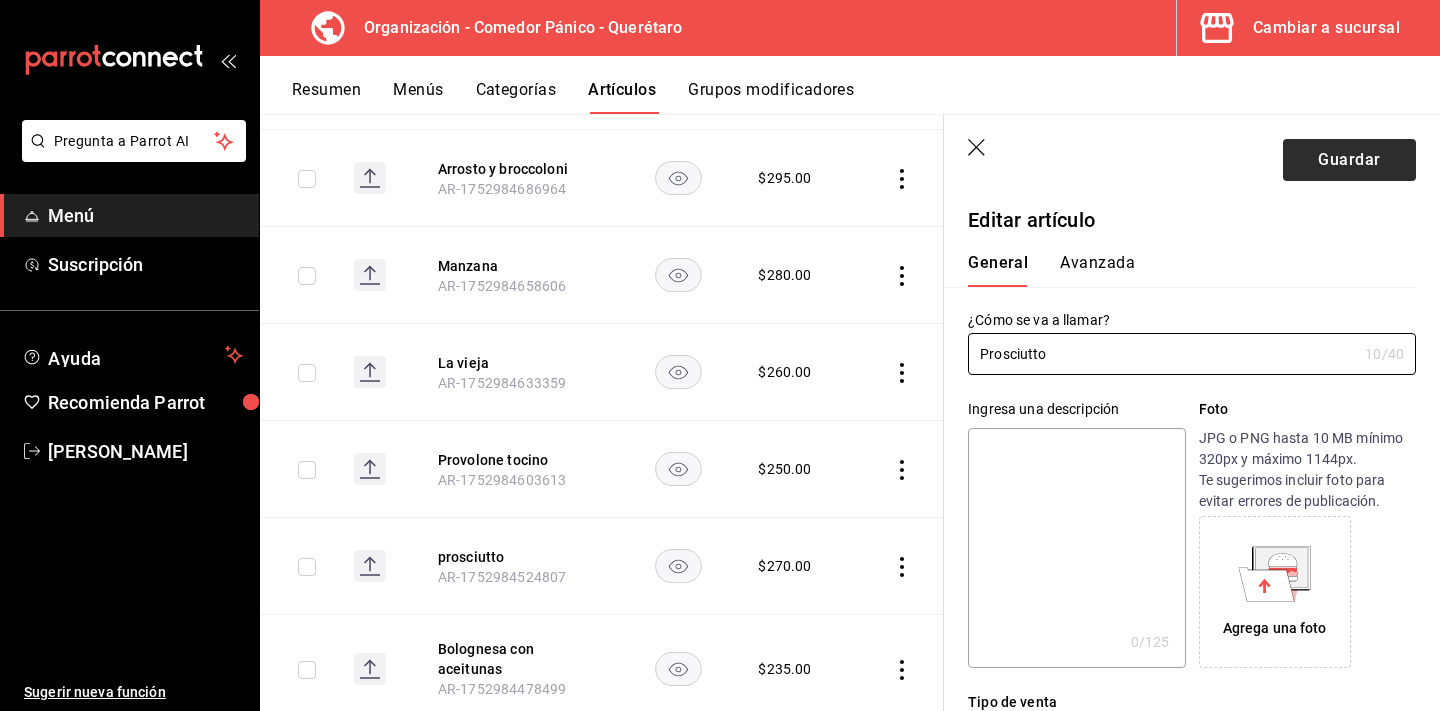 type on "Prosciutto" 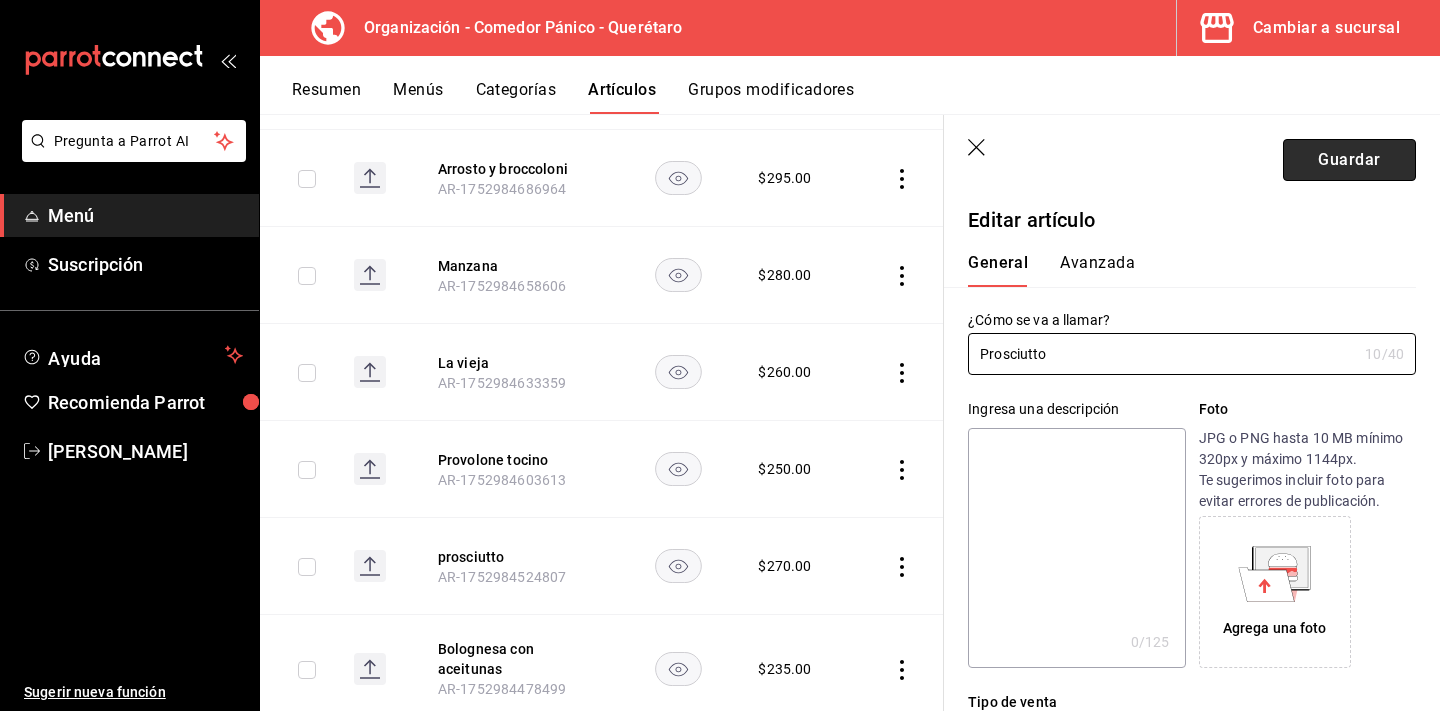 click on "Guardar" at bounding box center (1349, 160) 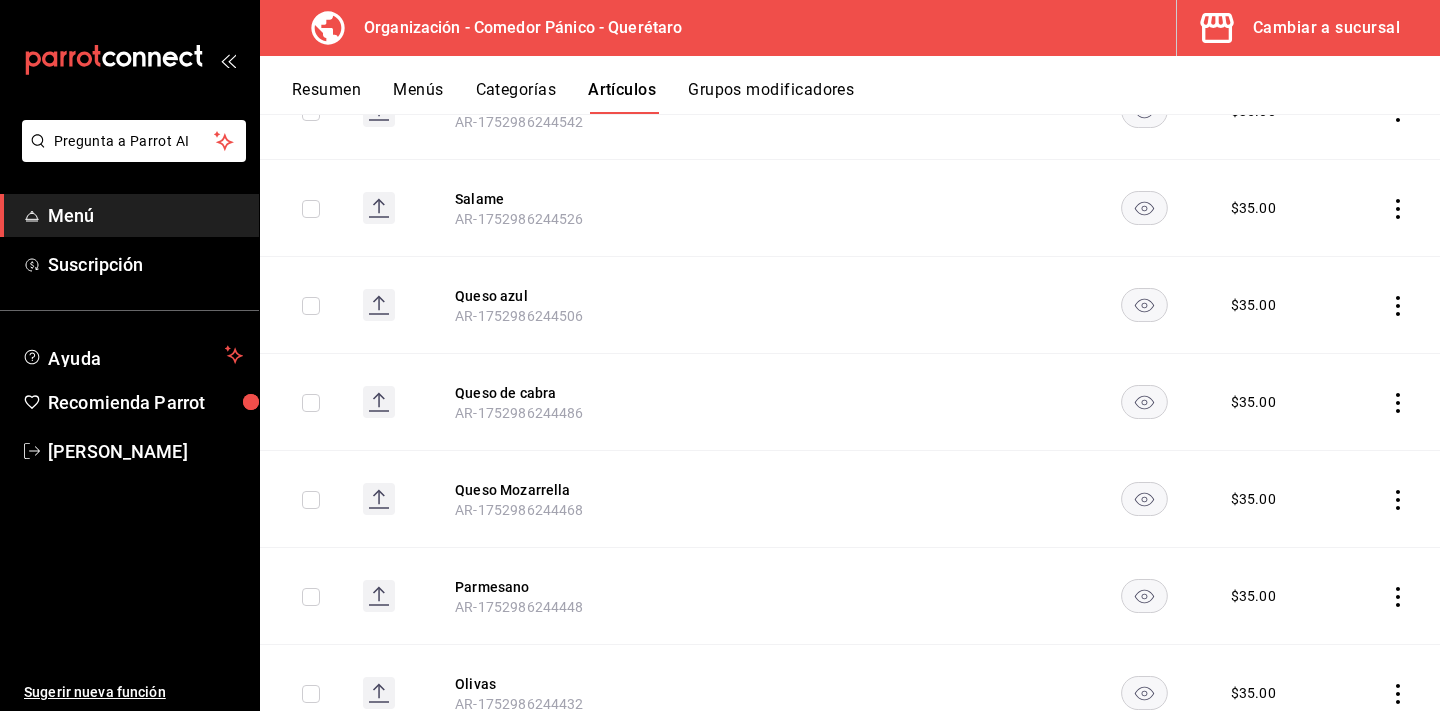 scroll, scrollTop: 1833, scrollLeft: 0, axis: vertical 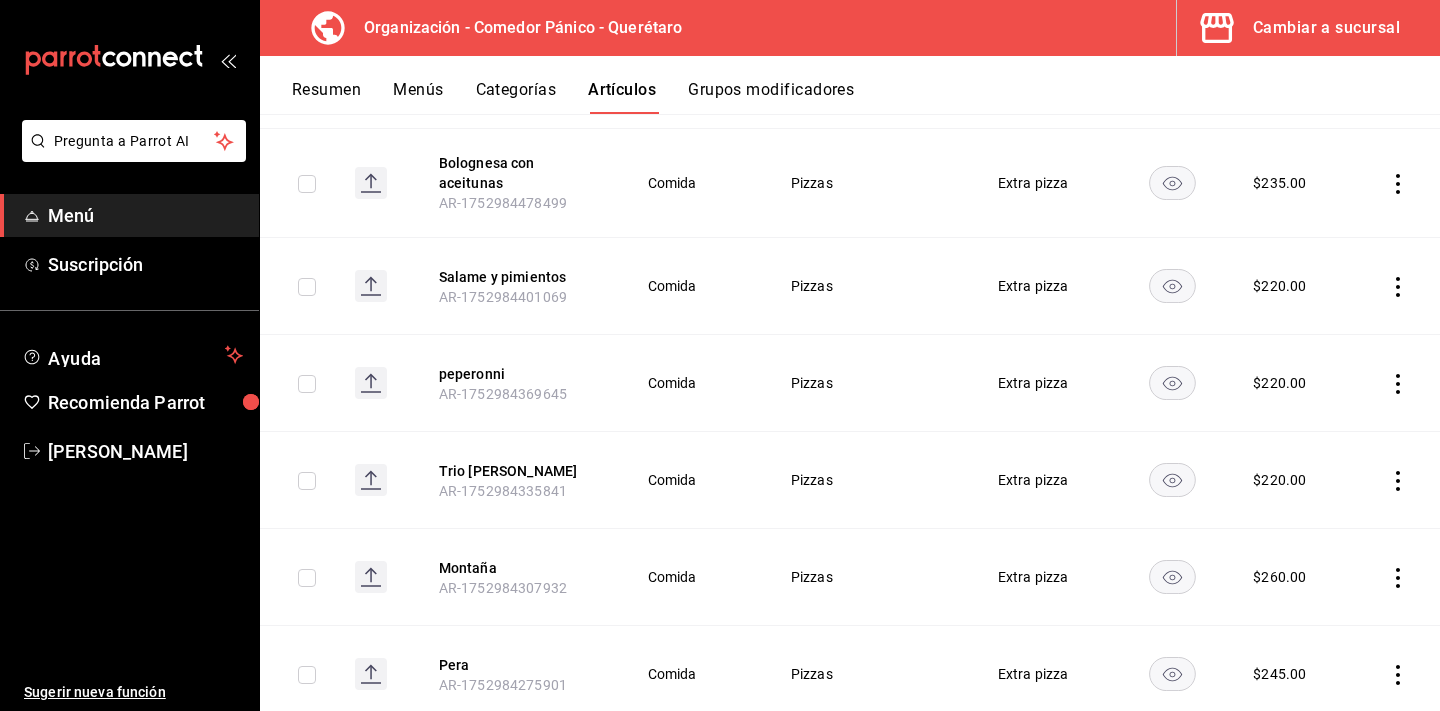 click 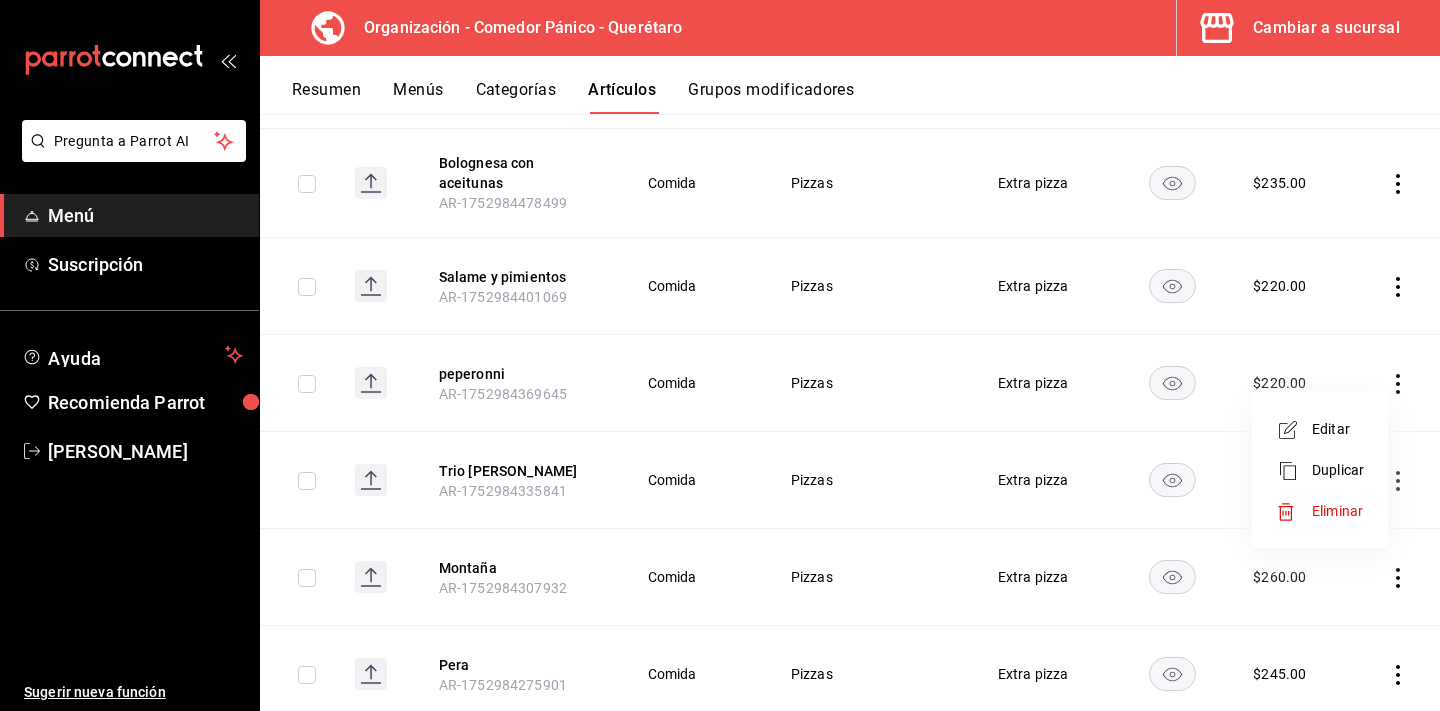 click on "Editar" at bounding box center (1338, 429) 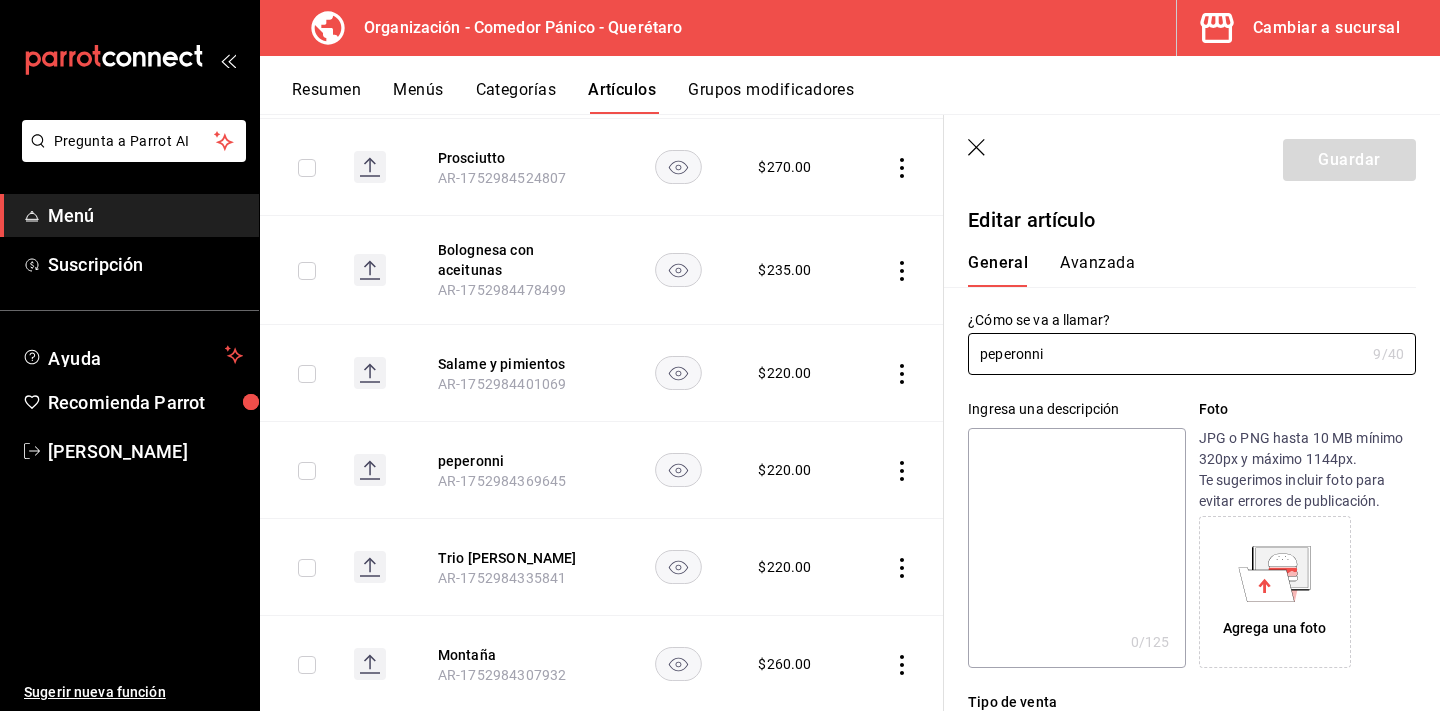 type on "$220.00" 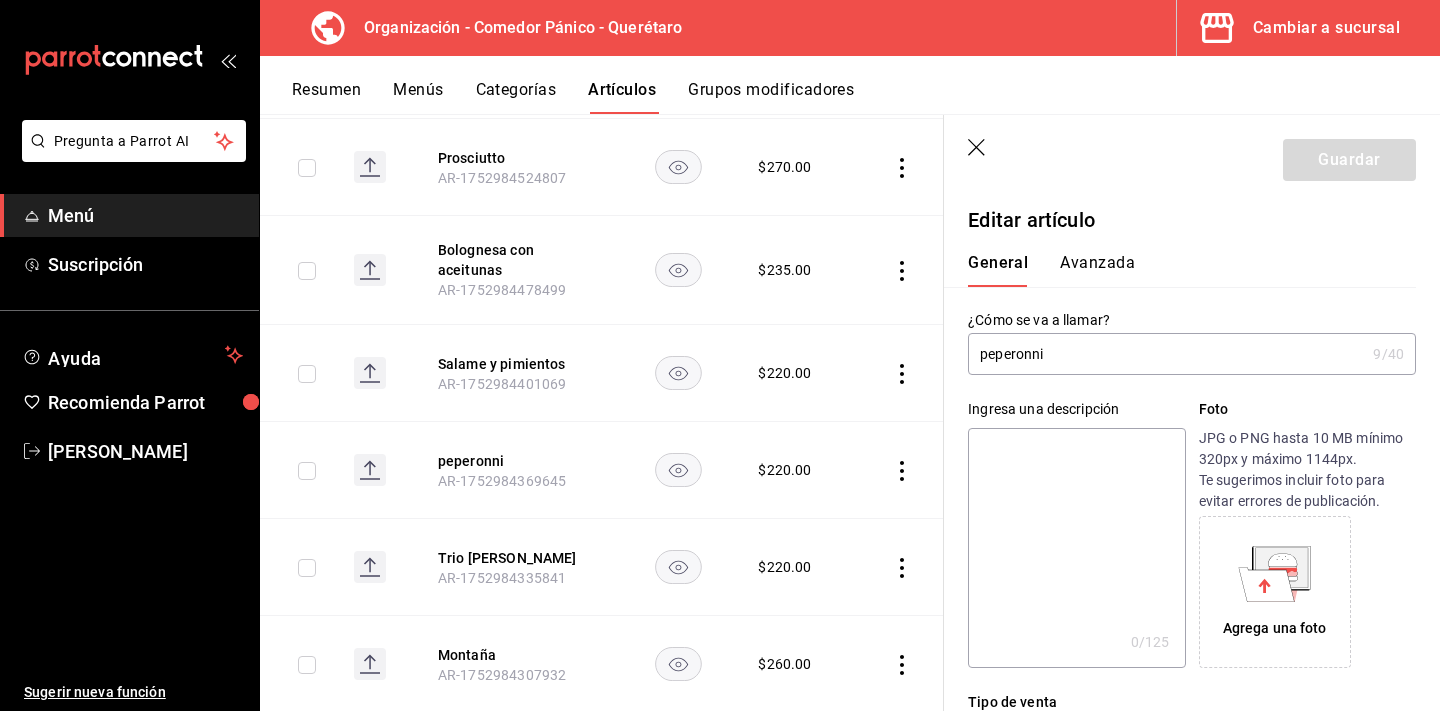 click on "peperonni" at bounding box center (1166, 354) 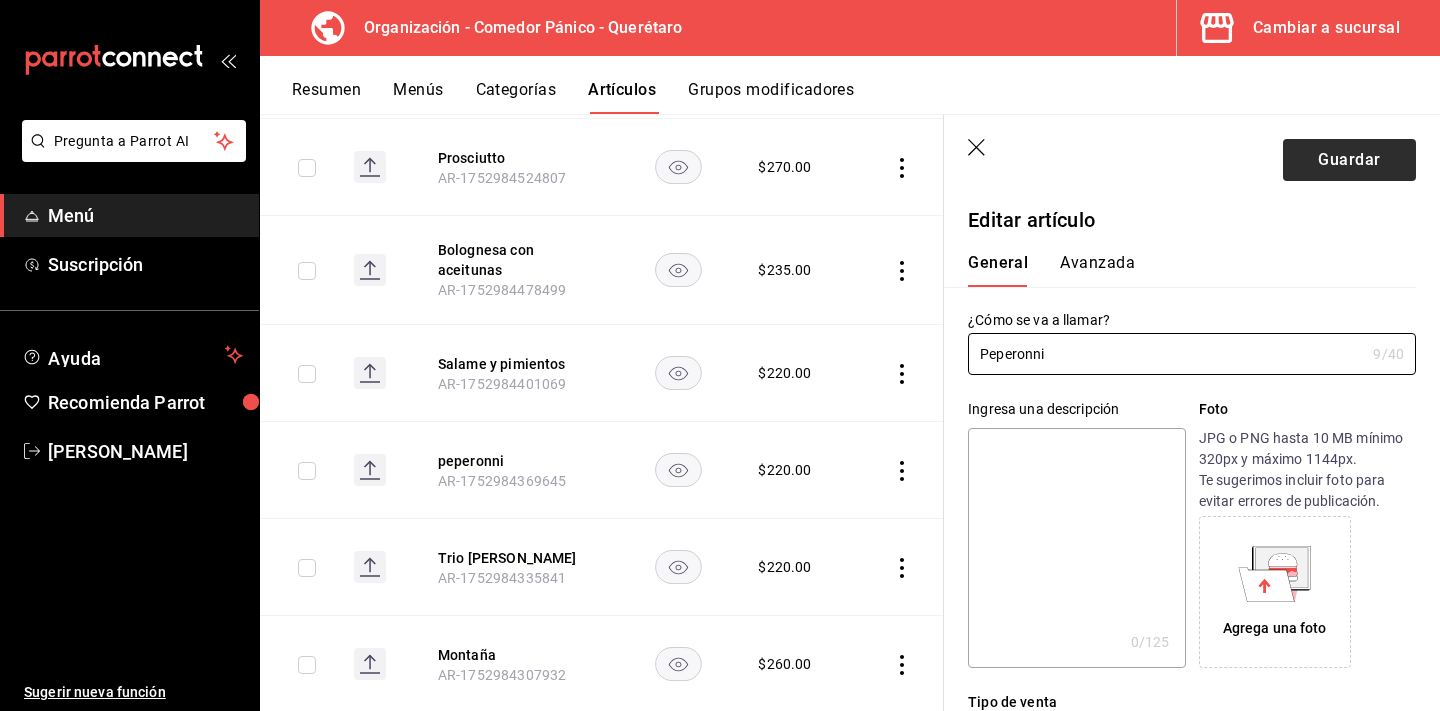 type on "Peperonni" 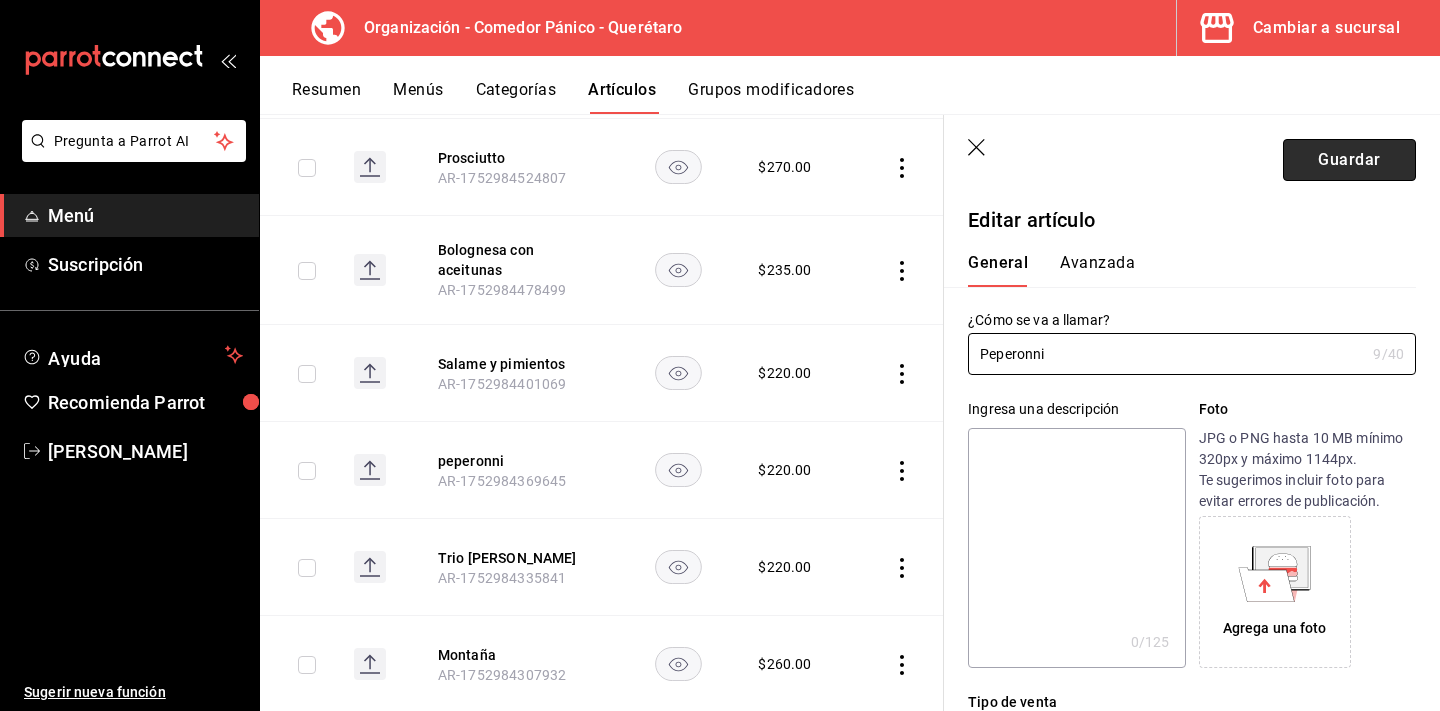 click on "Guardar" at bounding box center [1349, 160] 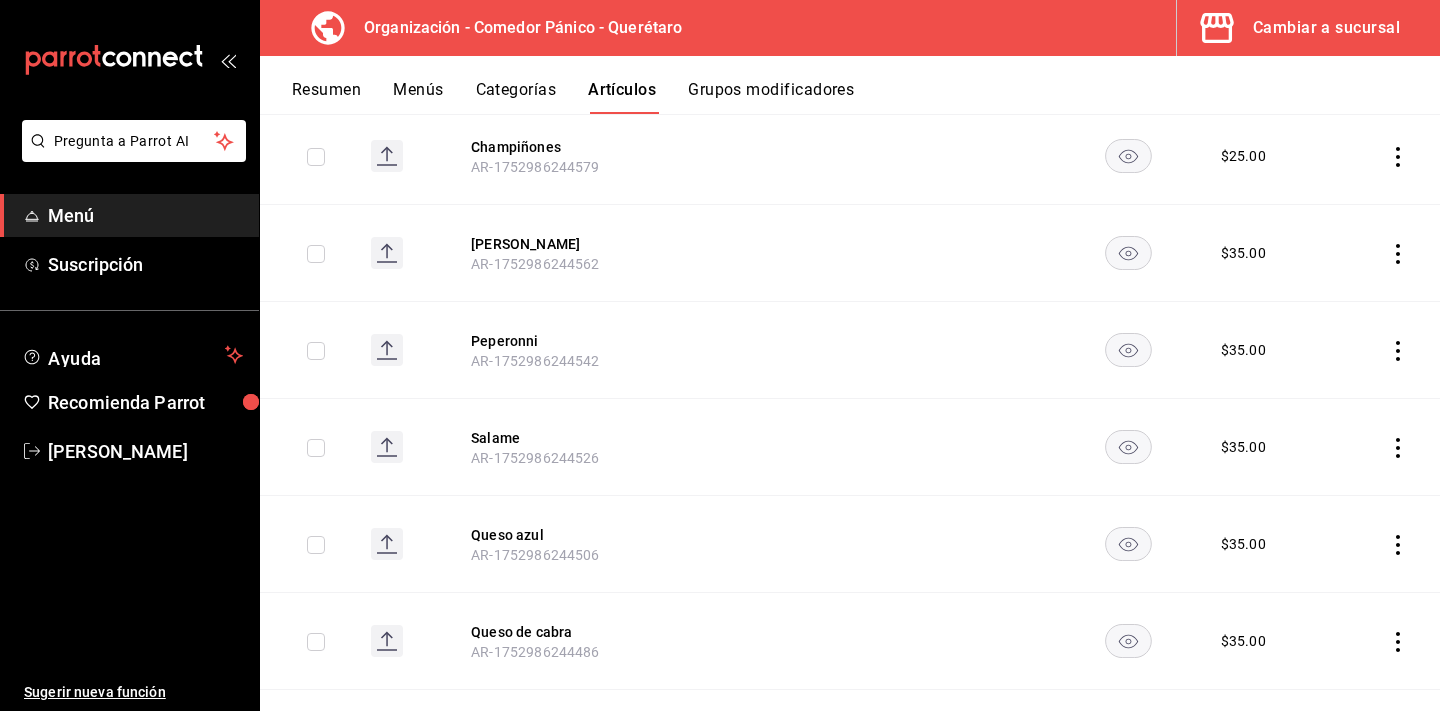 scroll, scrollTop: 1674, scrollLeft: 0, axis: vertical 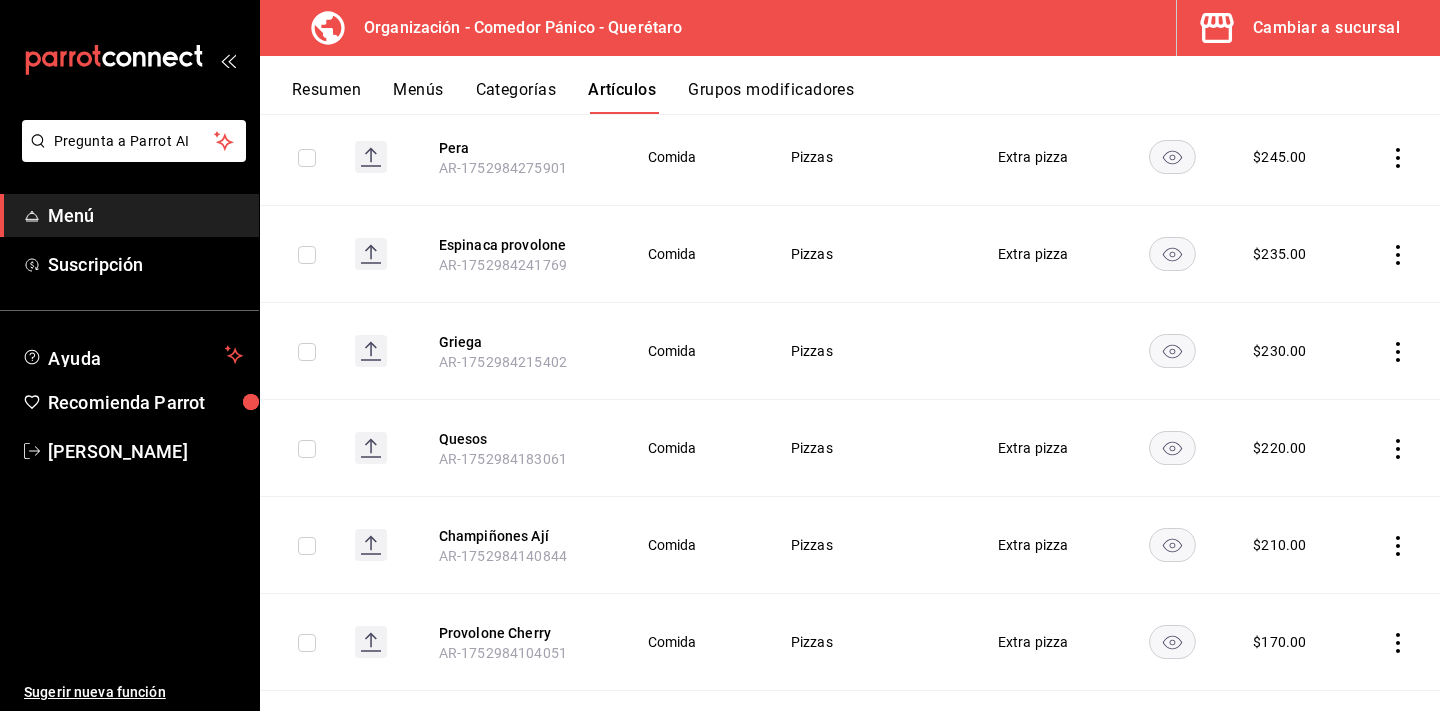 click 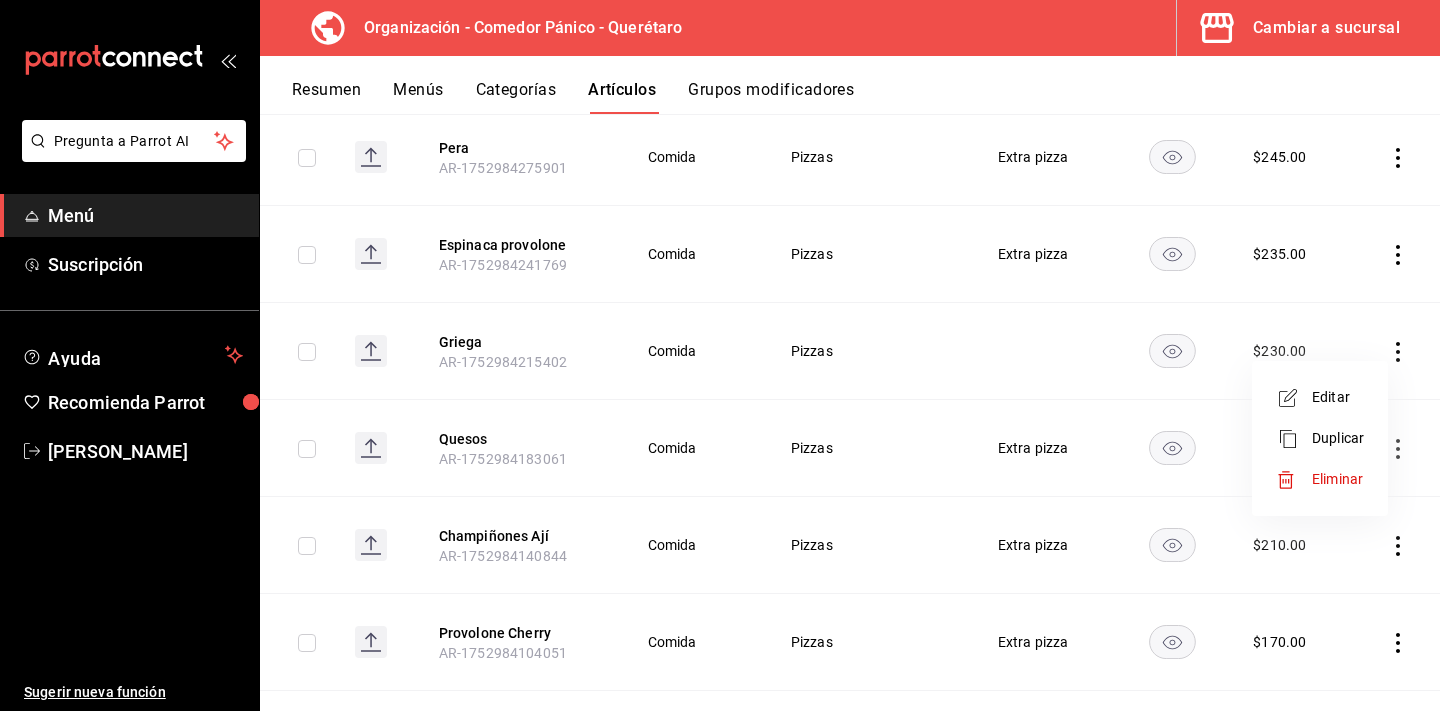 click on "Editar" at bounding box center [1338, 397] 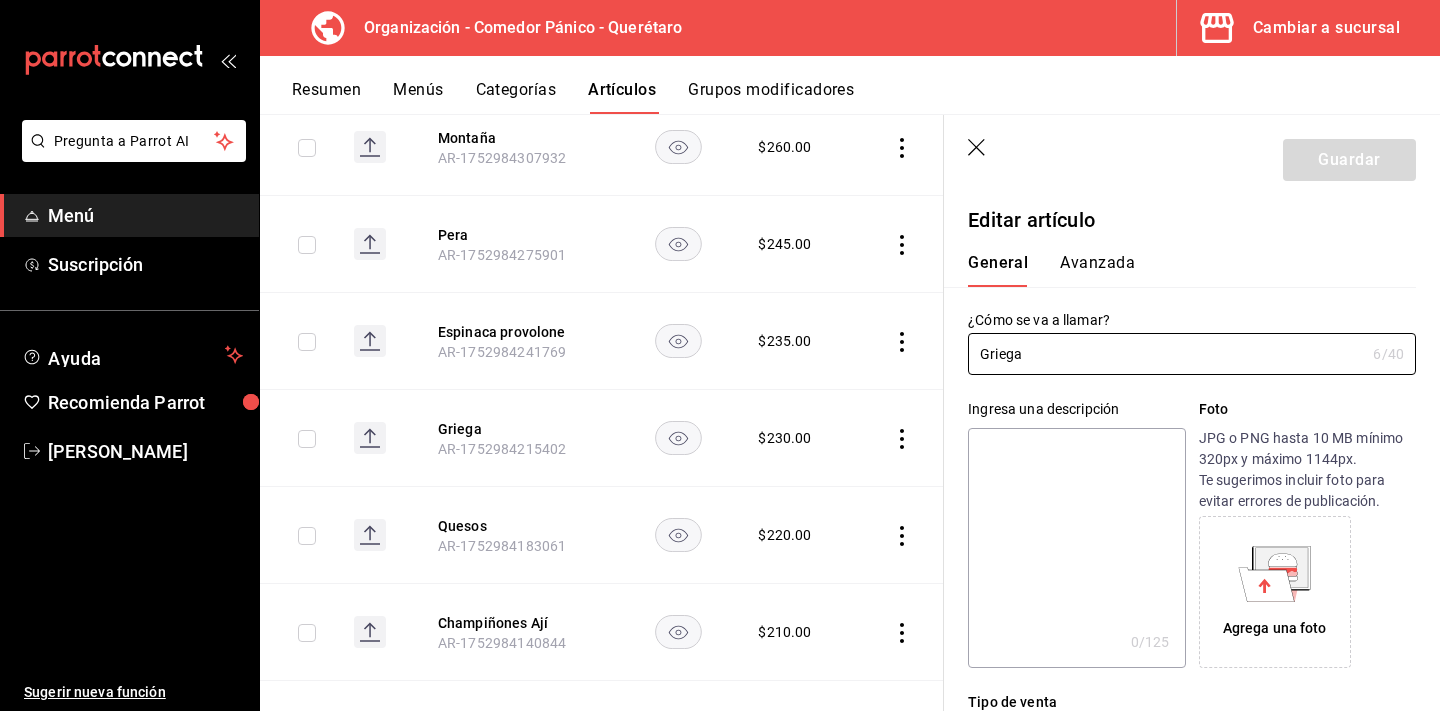 type on "$230.00" 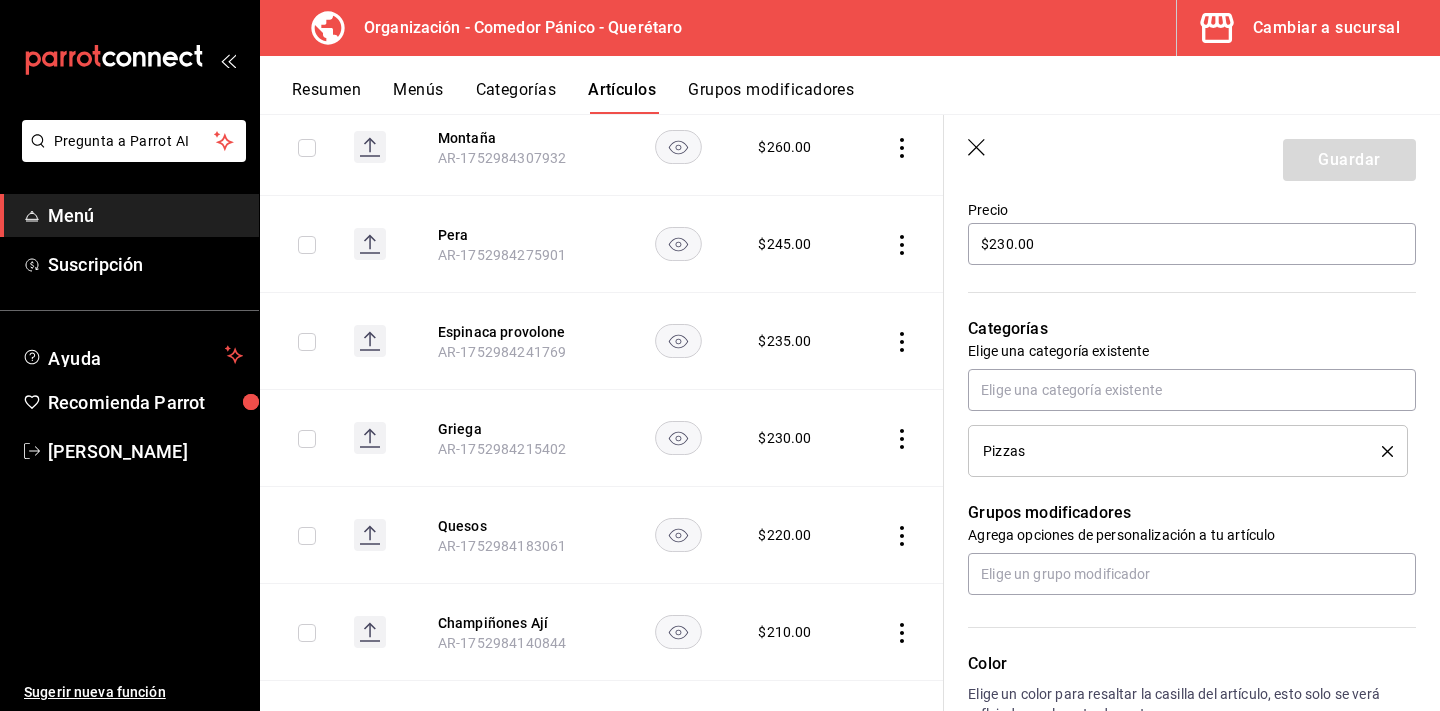 scroll, scrollTop: 604, scrollLeft: 0, axis: vertical 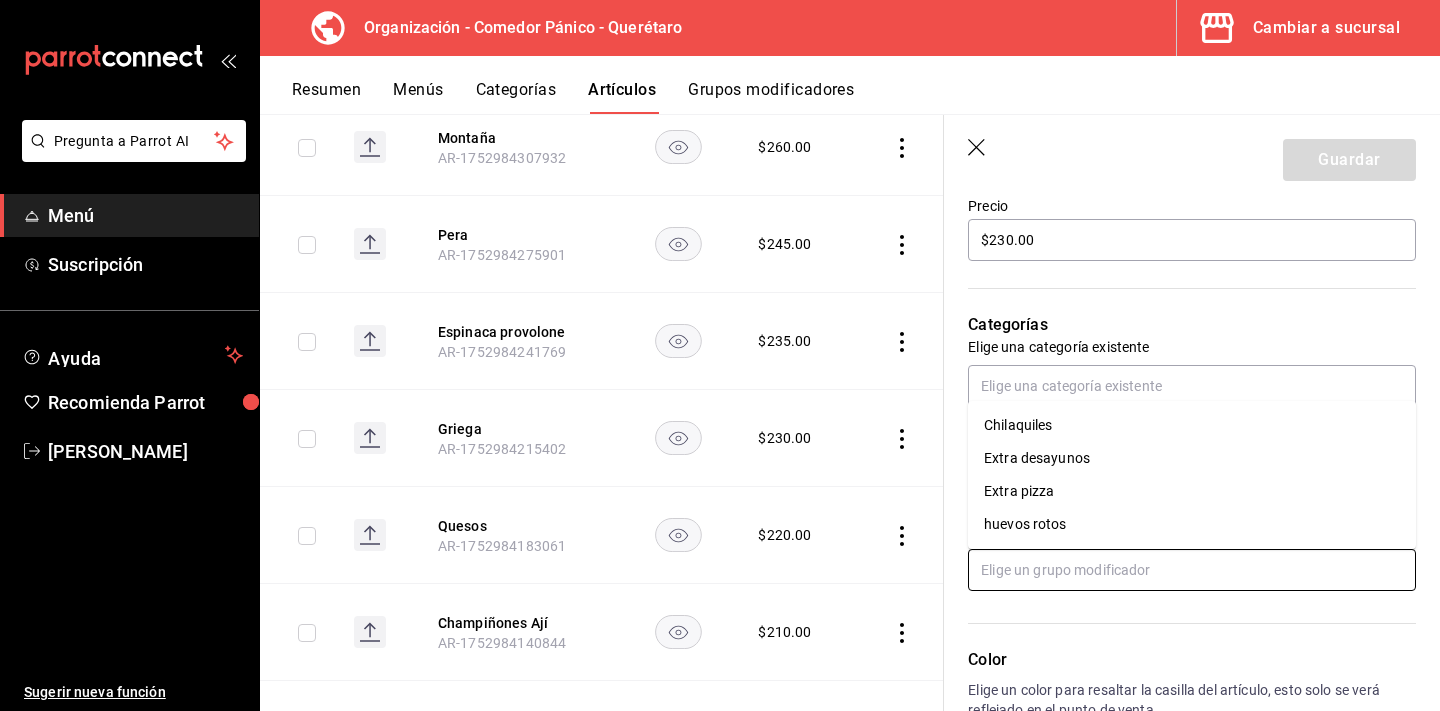 click at bounding box center (1192, 570) 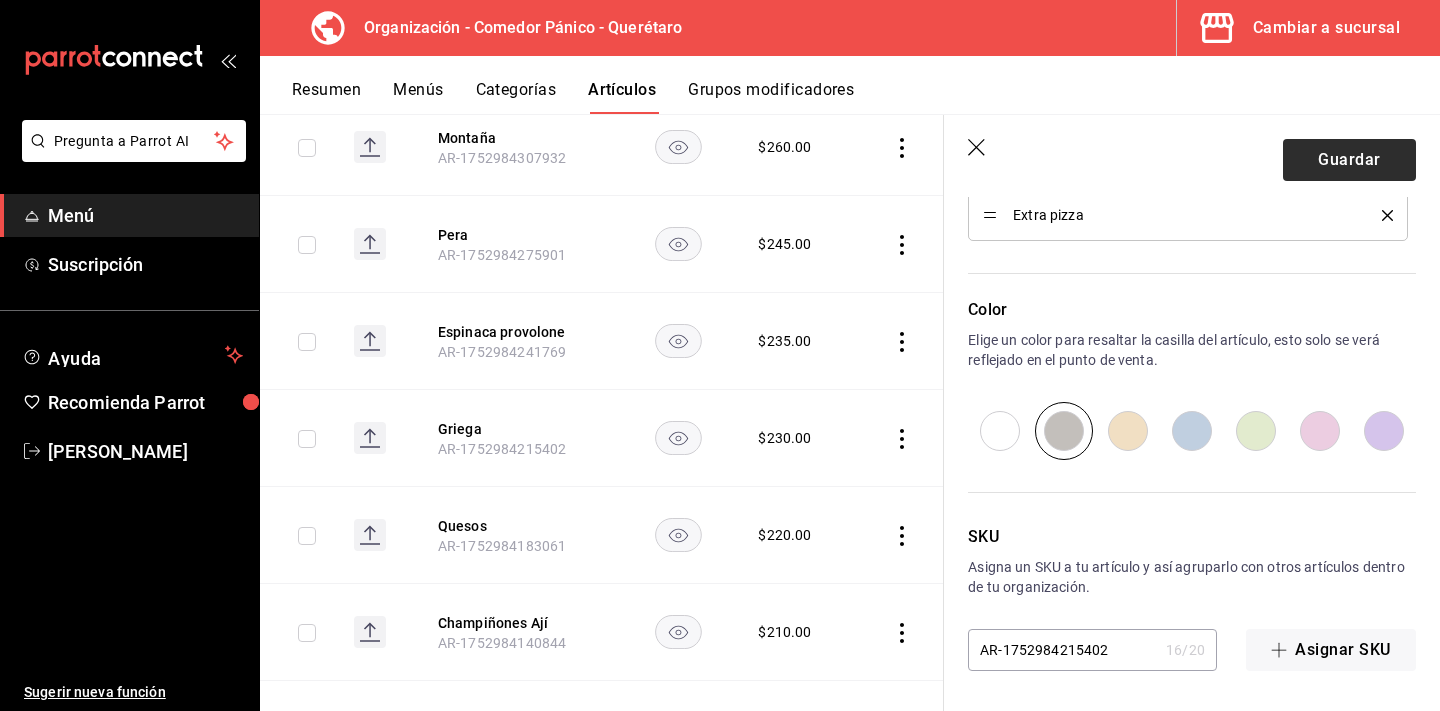 scroll, scrollTop: 1020, scrollLeft: 0, axis: vertical 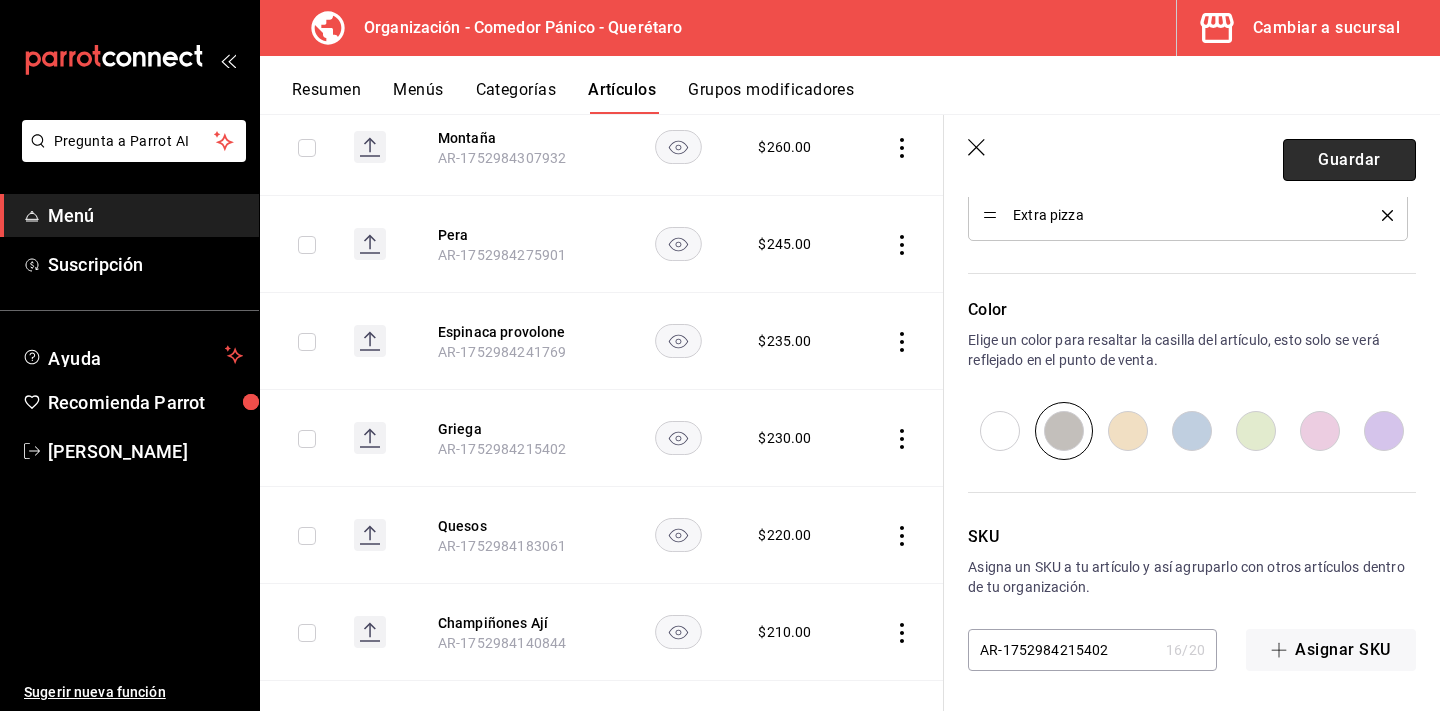 click on "Guardar" at bounding box center (1349, 160) 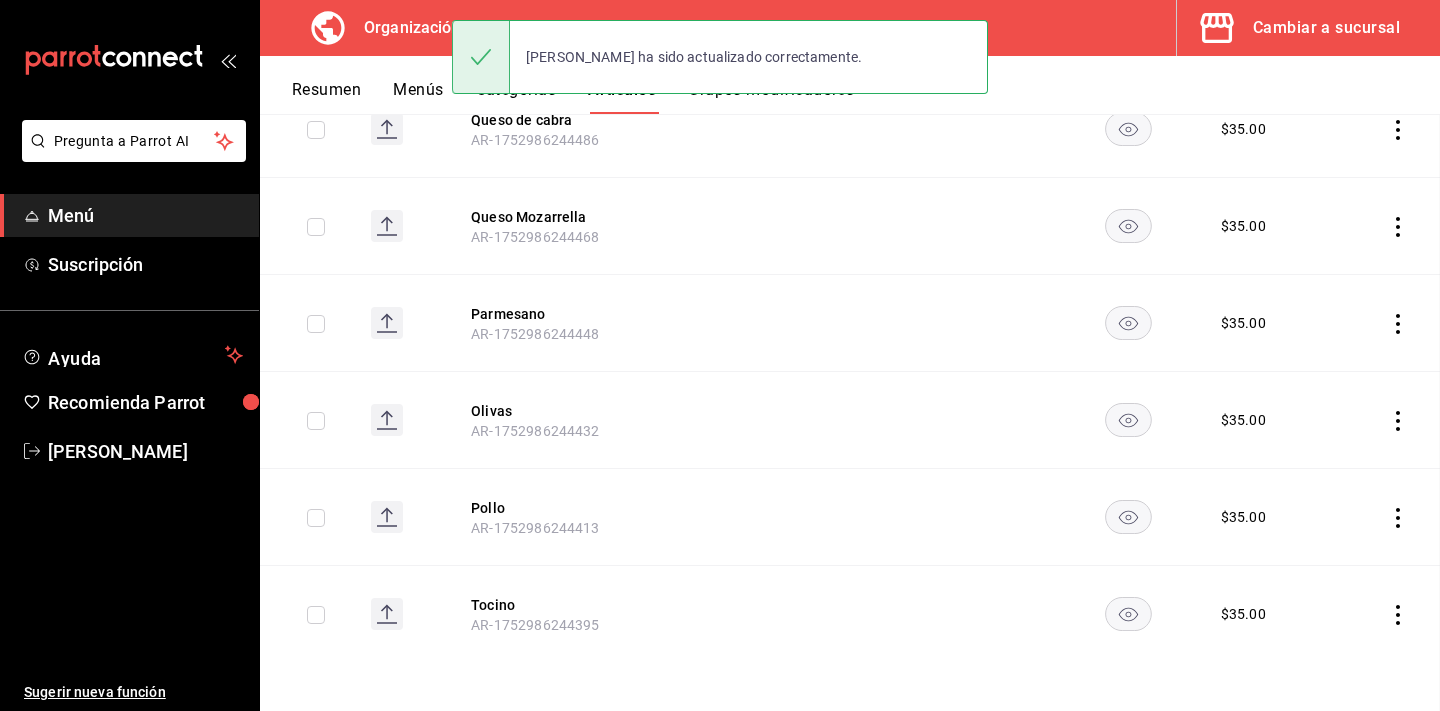 scroll, scrollTop: 215, scrollLeft: 0, axis: vertical 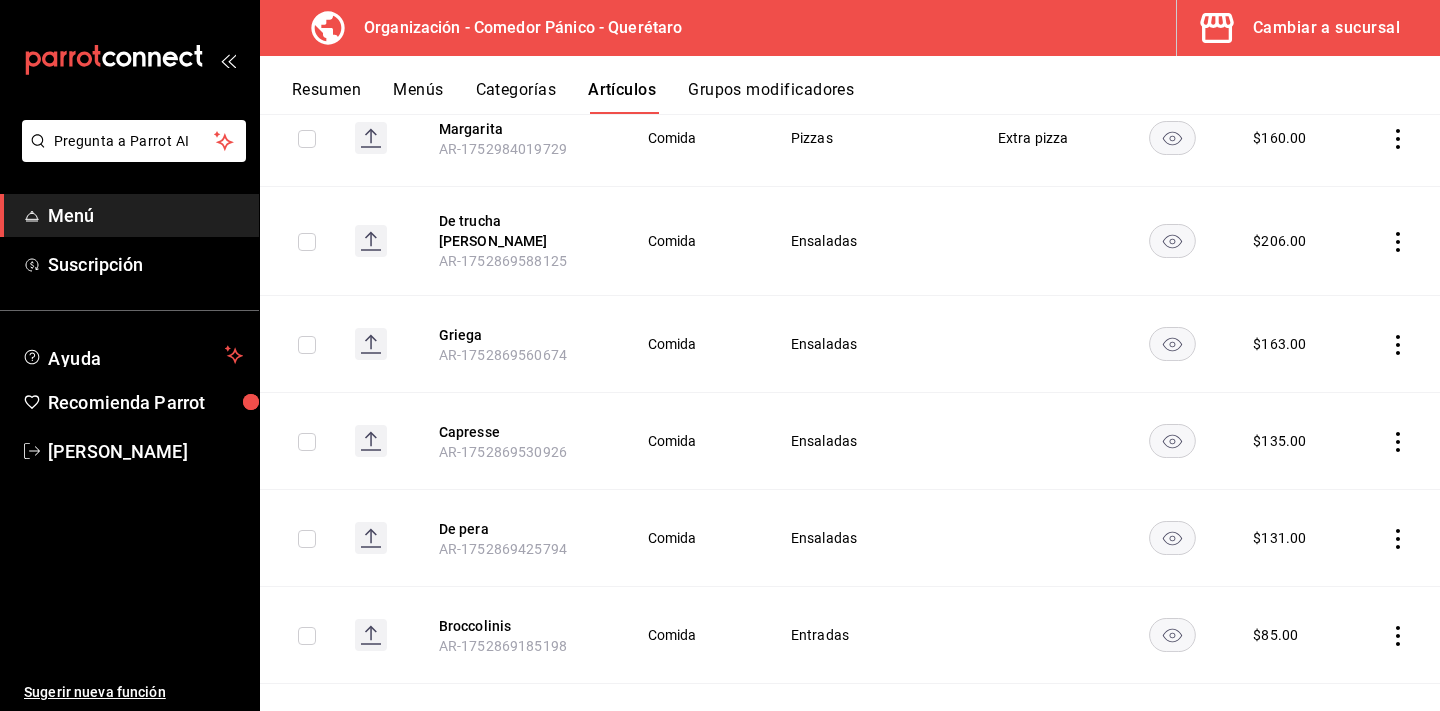 click 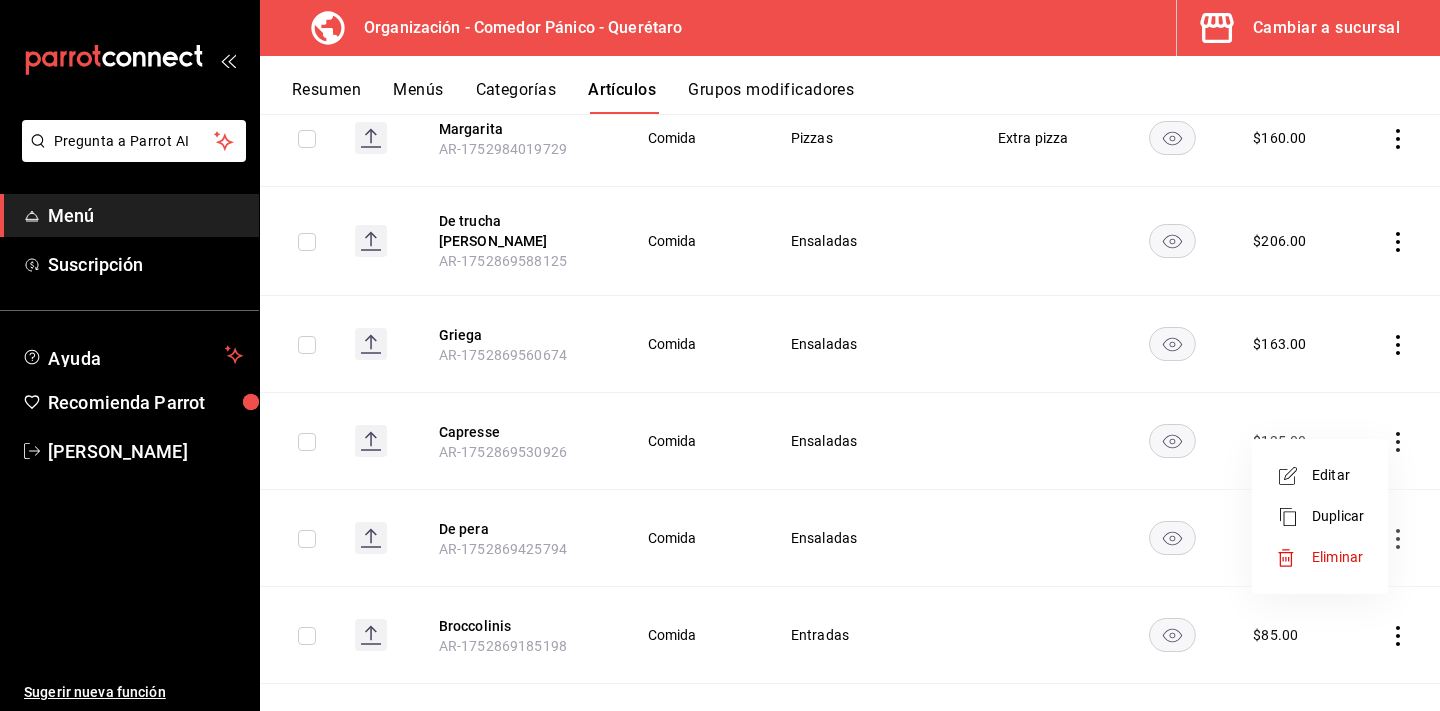 click on "Editar" at bounding box center (1338, 475) 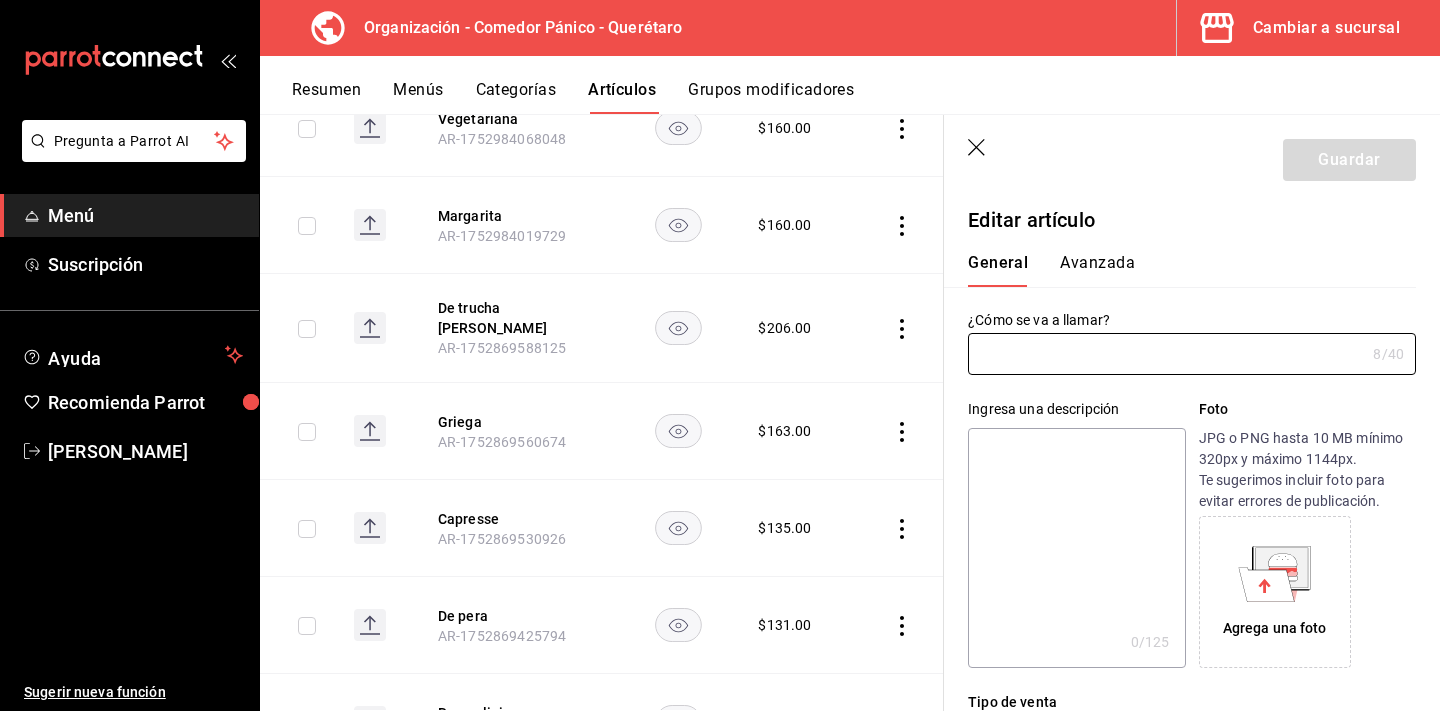 type on "Capresse" 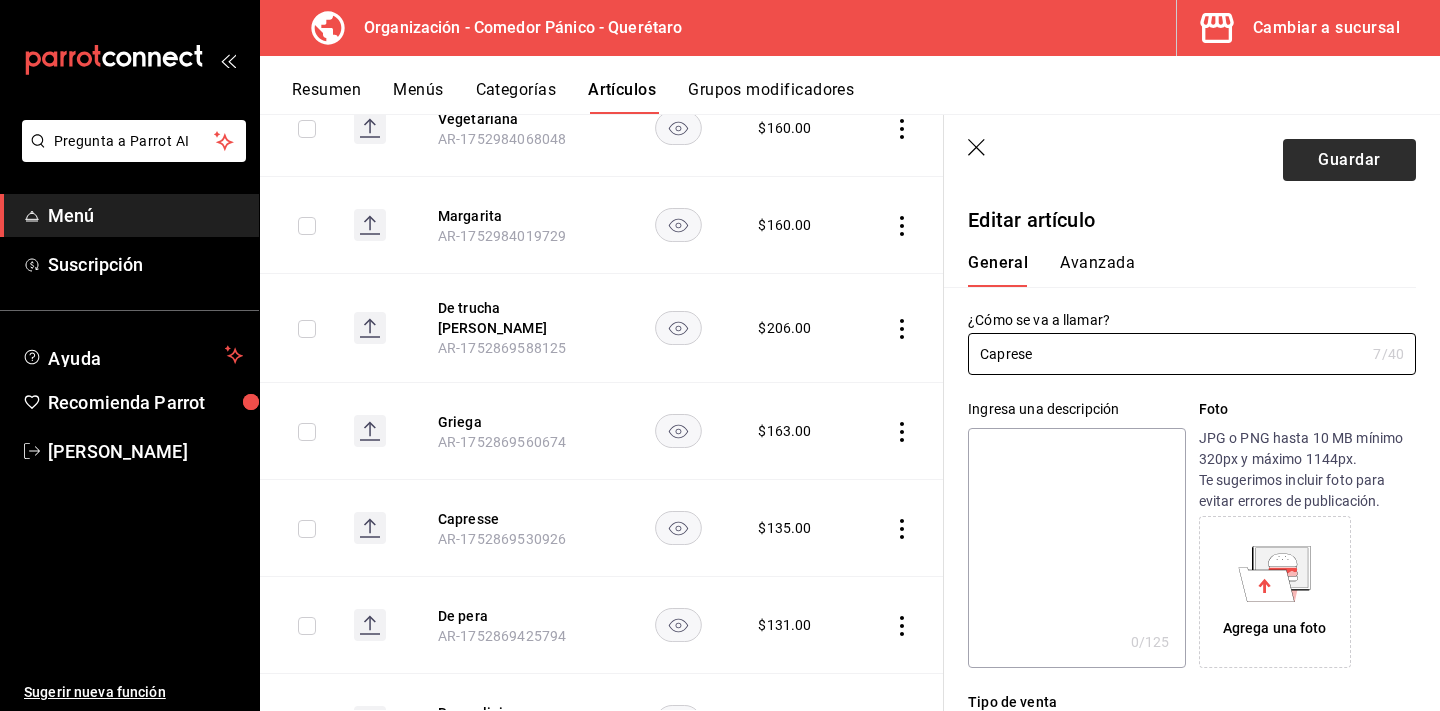 type on "Caprese" 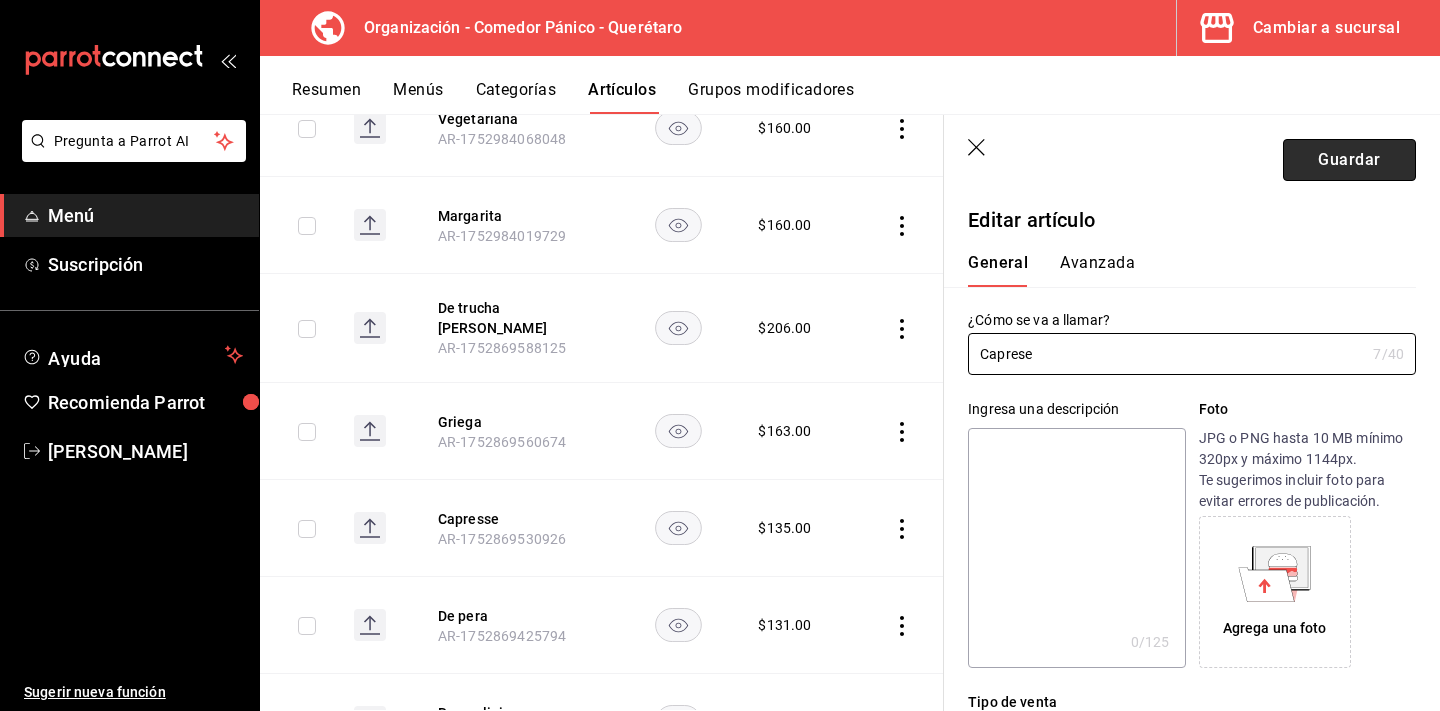 click on "Guardar" at bounding box center (1349, 160) 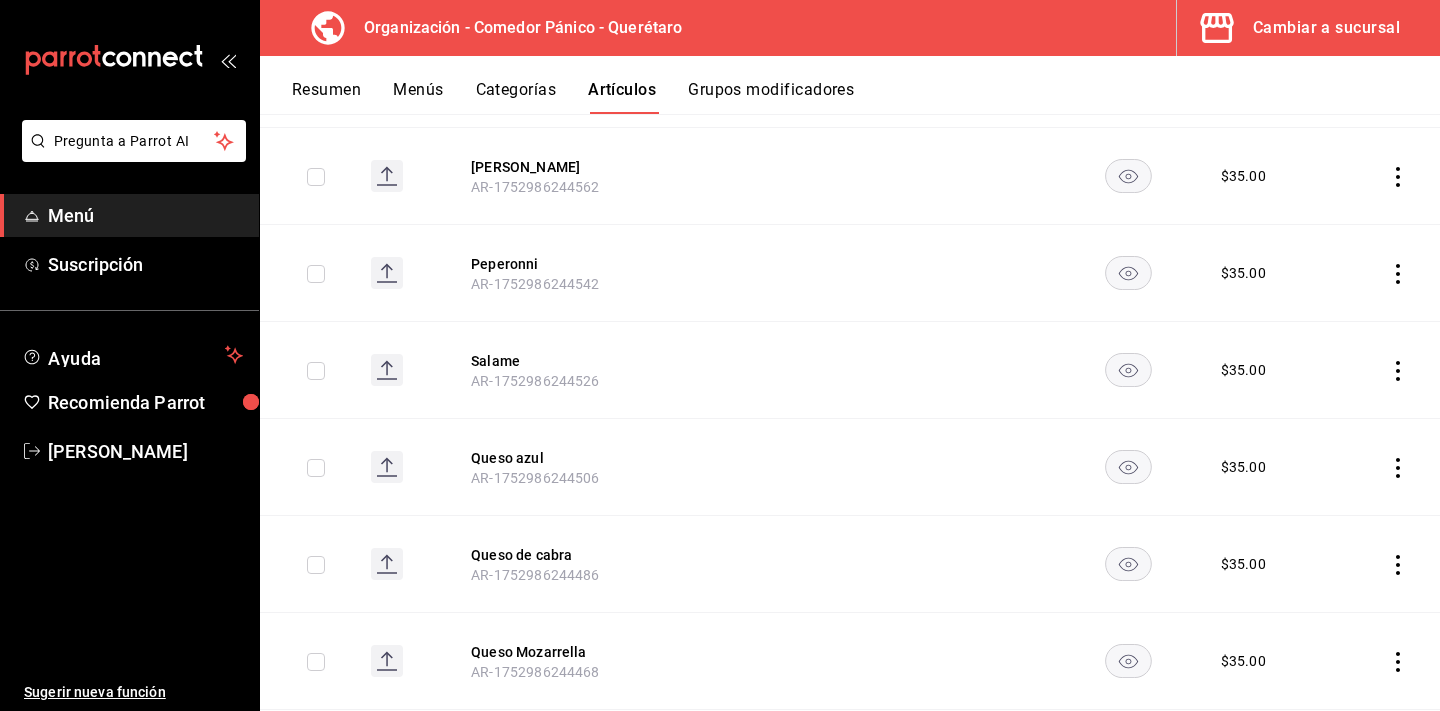 scroll, scrollTop: 1677, scrollLeft: 0, axis: vertical 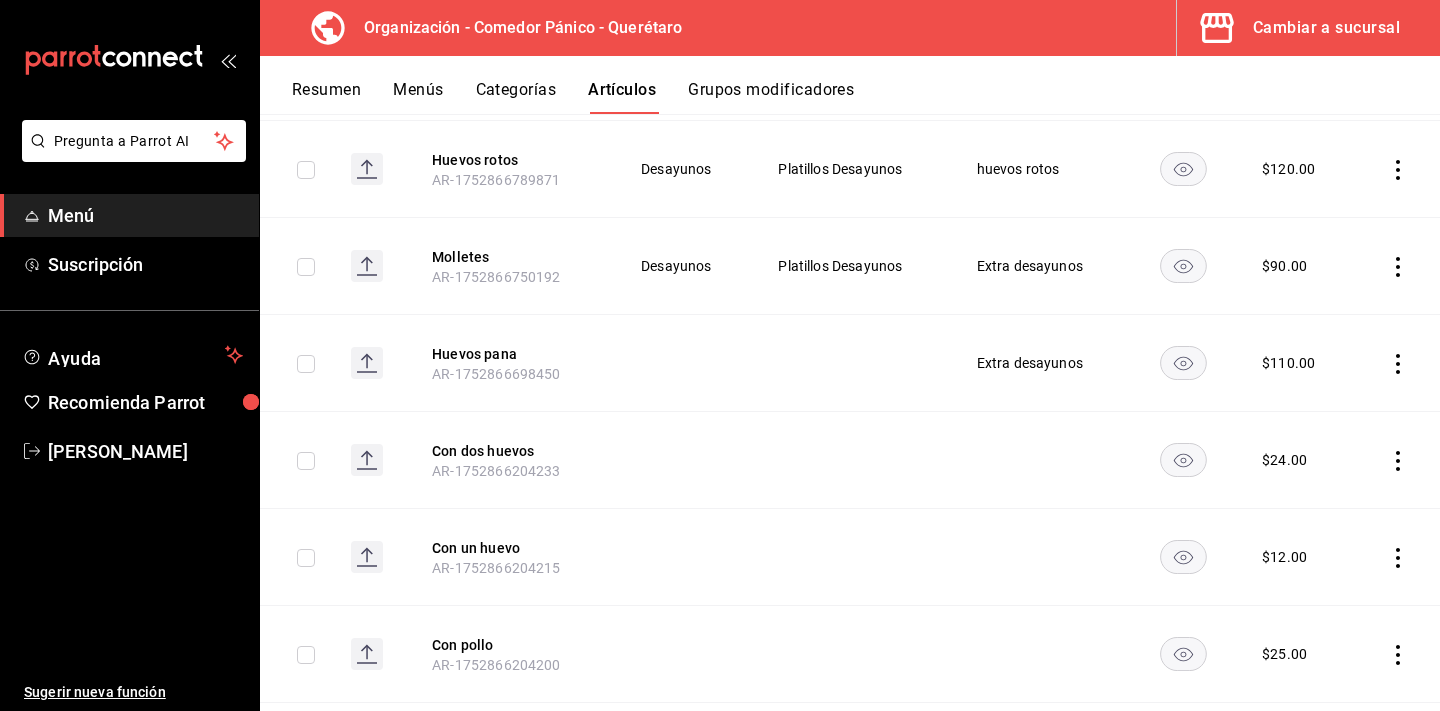 click 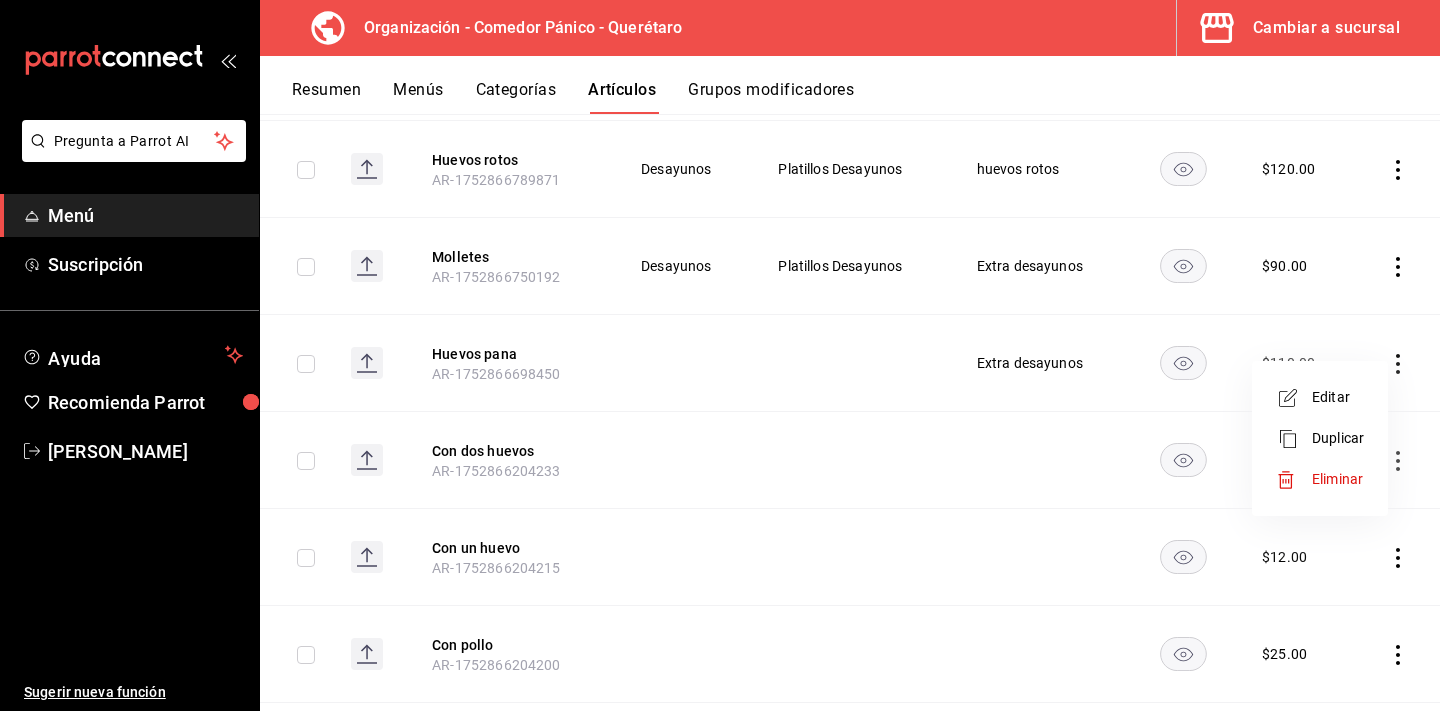 click on "Editar" at bounding box center [1338, 397] 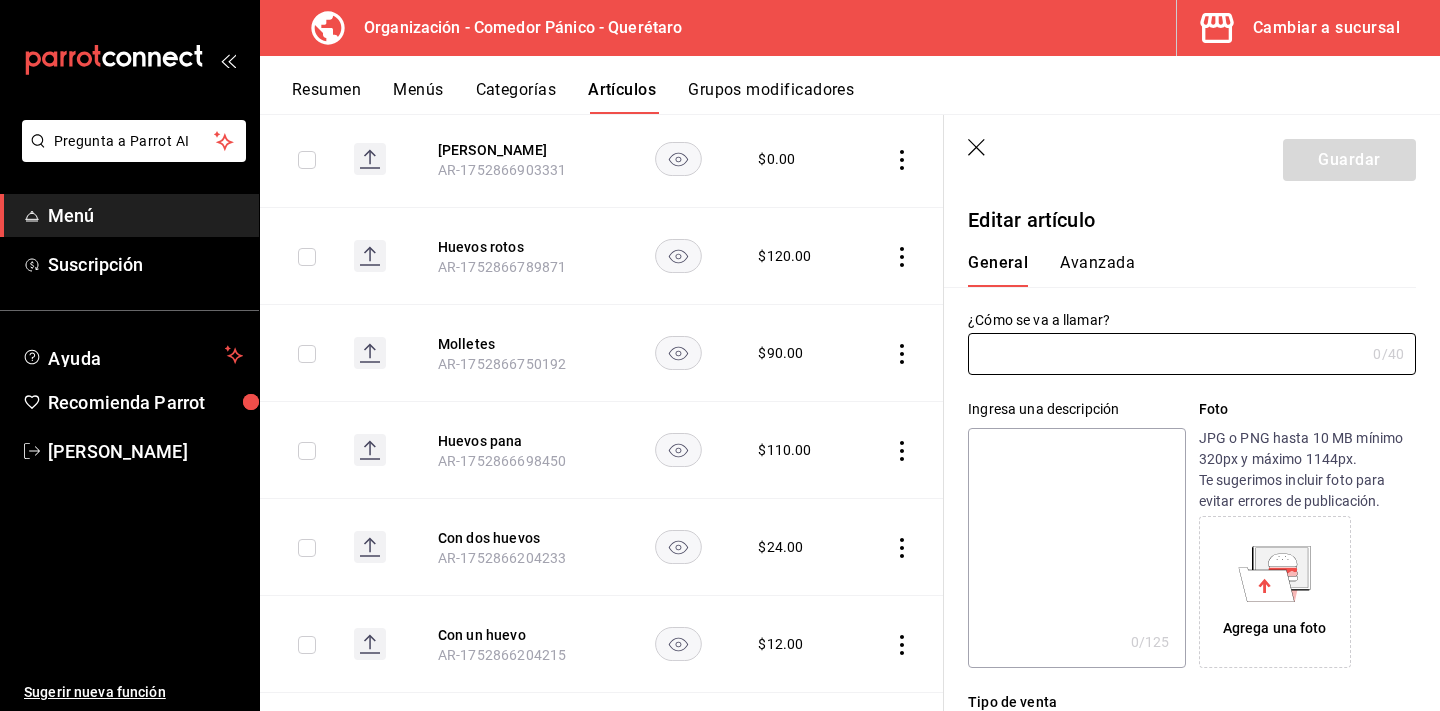type on "Huevos pana" 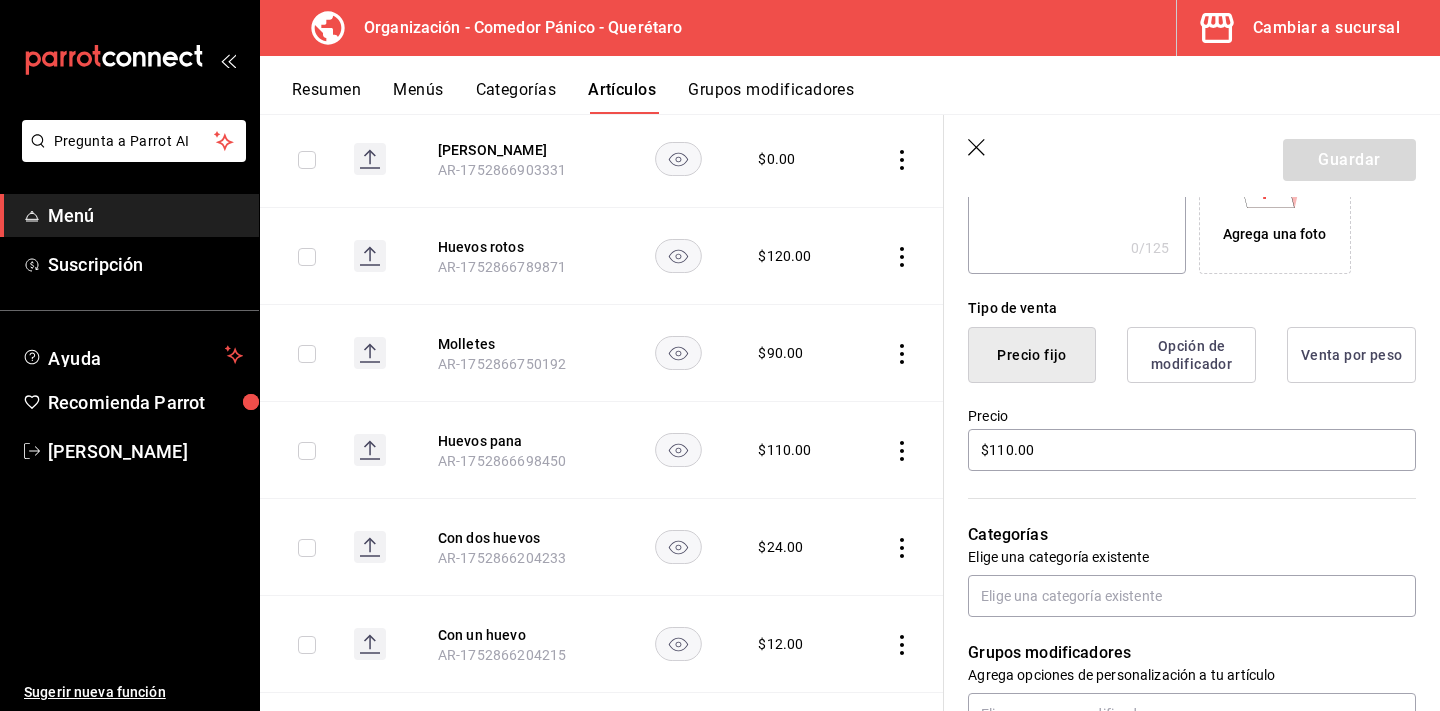 scroll, scrollTop: 412, scrollLeft: 0, axis: vertical 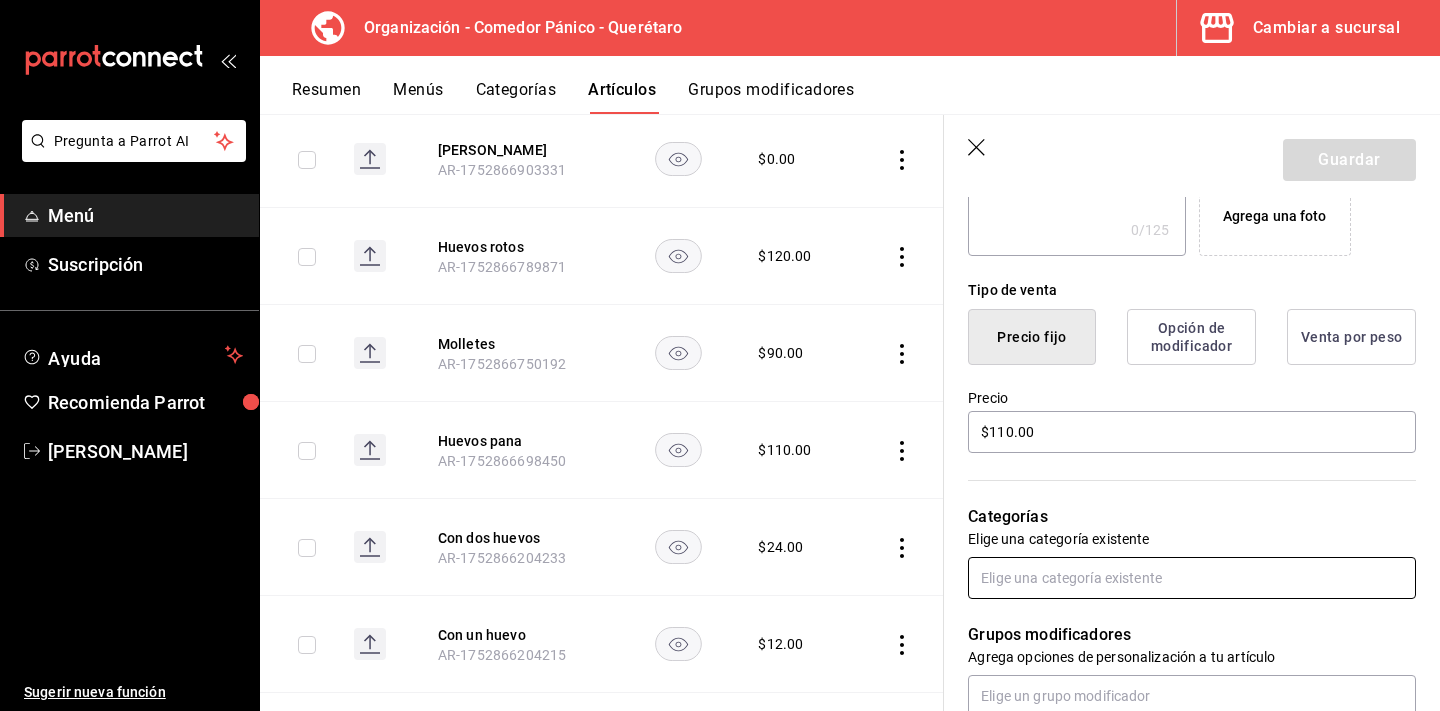 click at bounding box center (1192, 578) 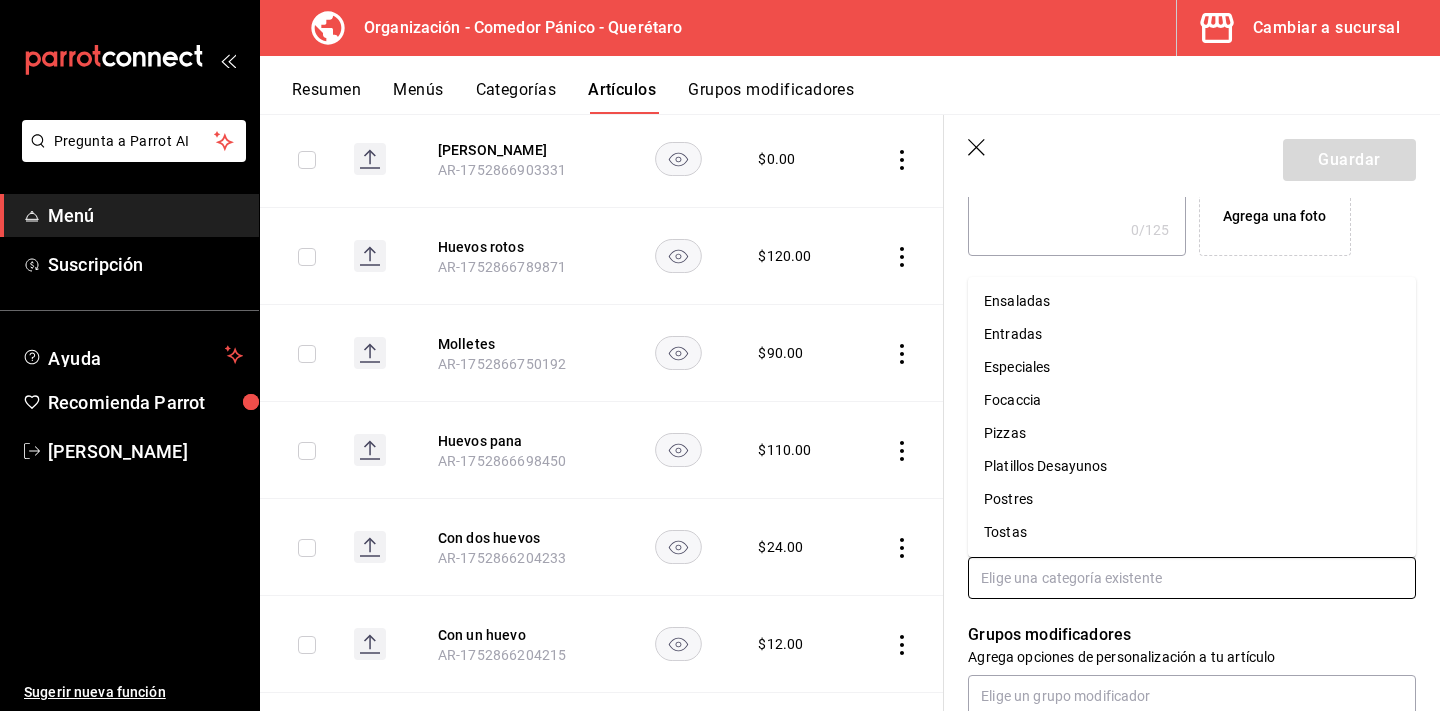 click on "Platillos Desayunos" at bounding box center (1192, 466) 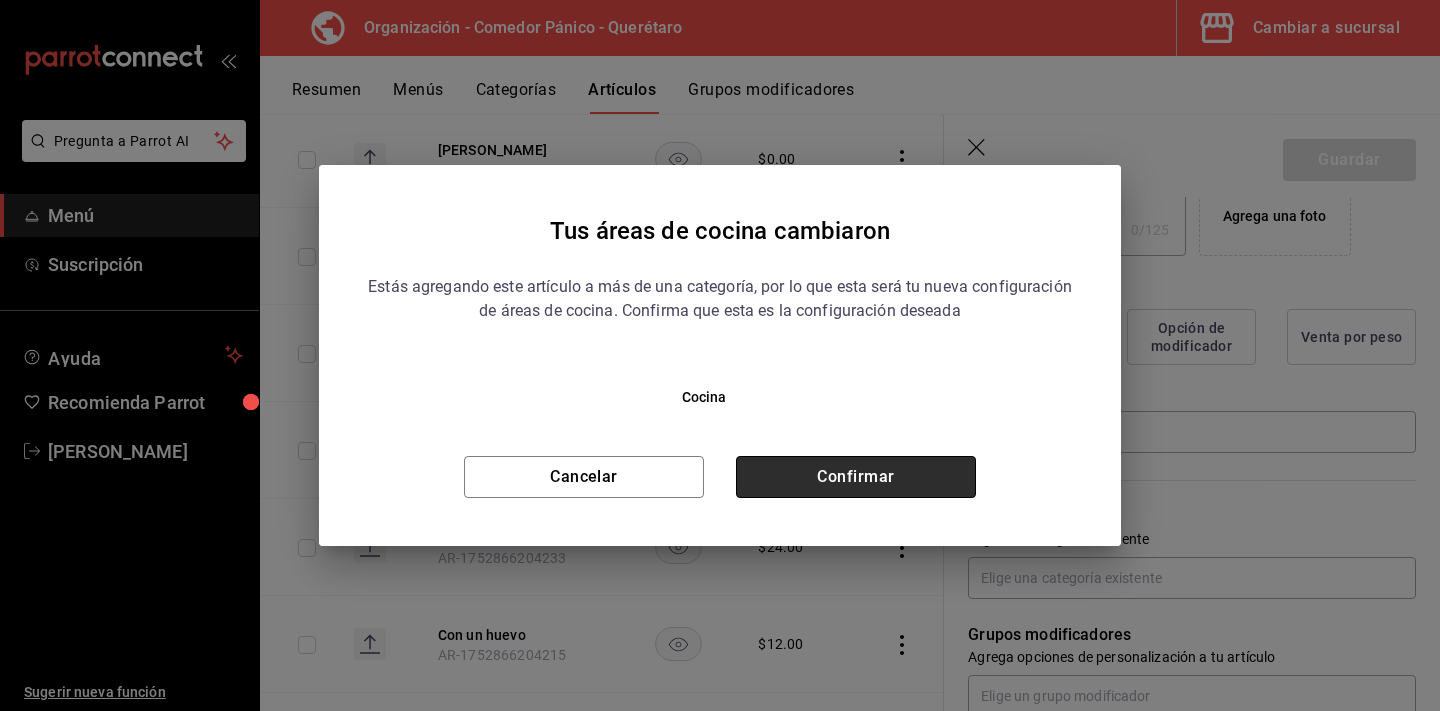 click on "Confirmar" at bounding box center [856, 477] 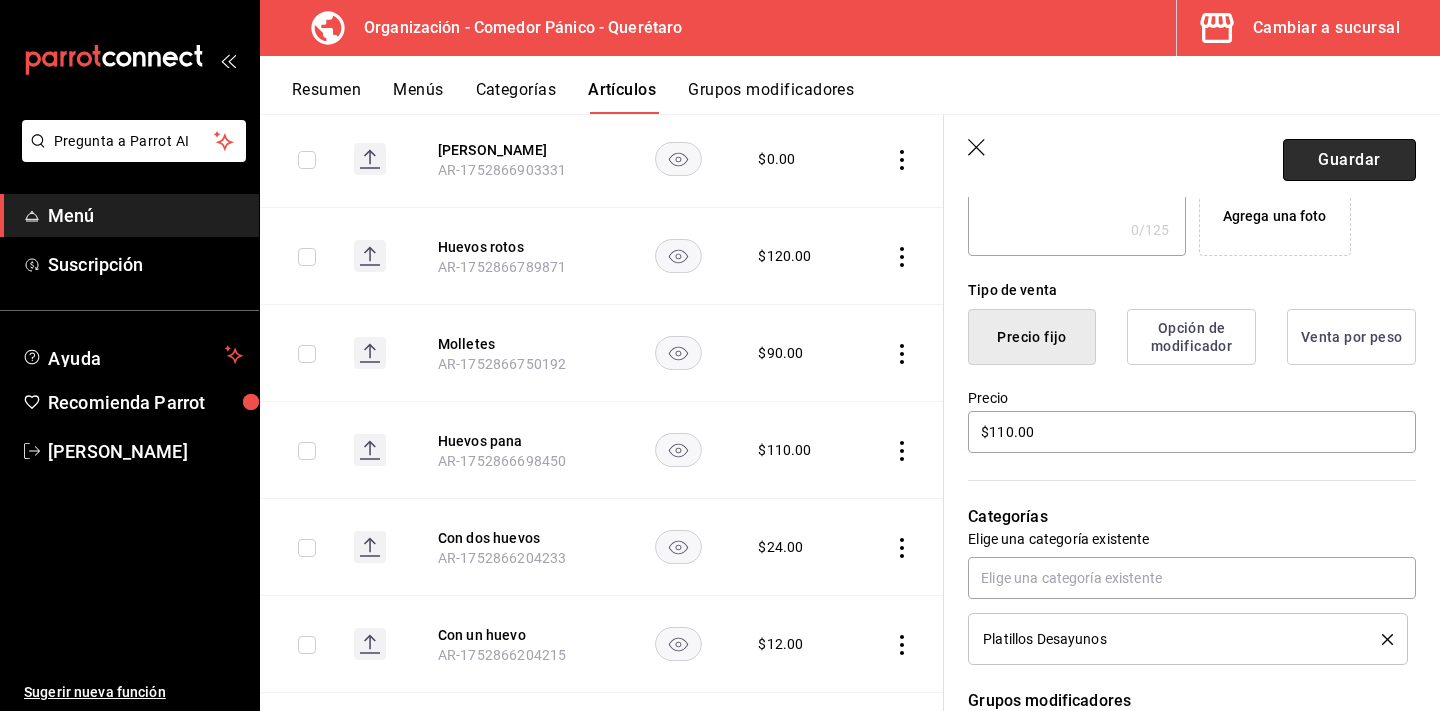 click on "Guardar" at bounding box center [1349, 160] 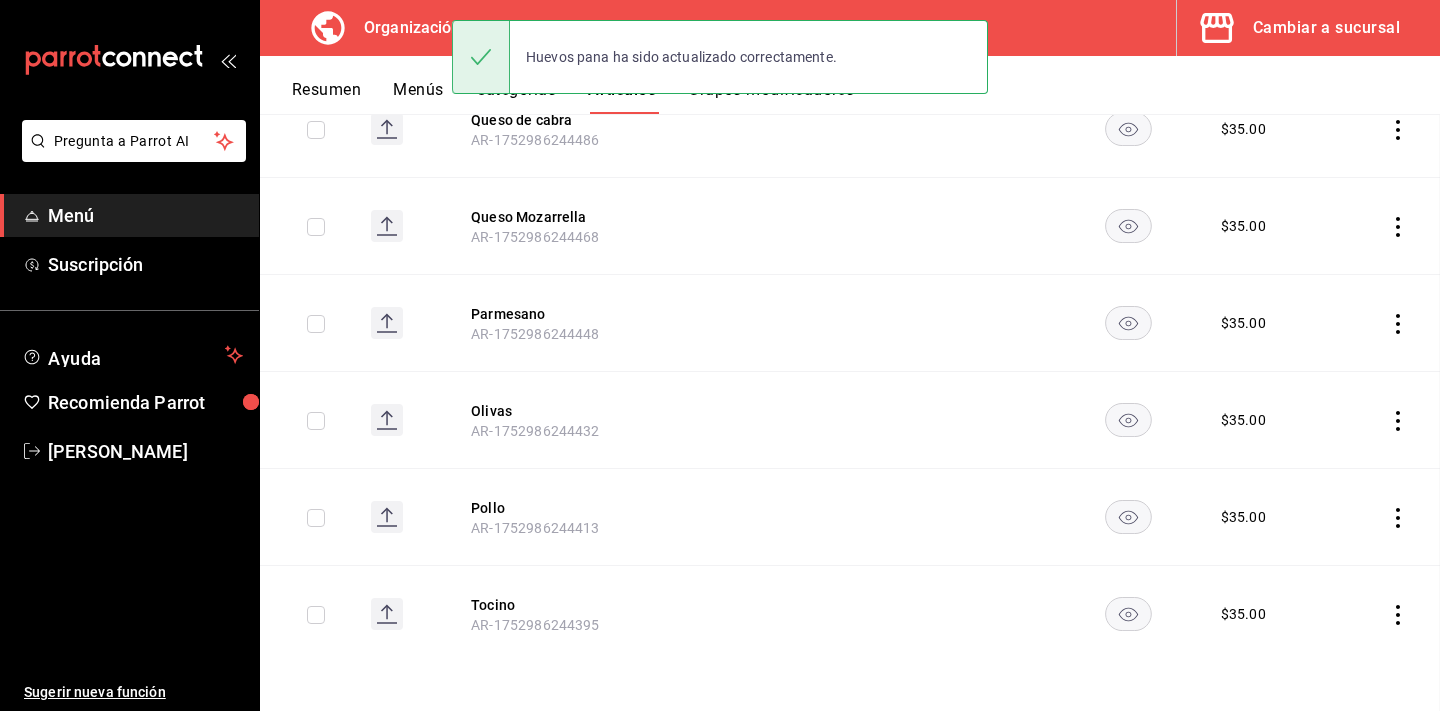 scroll, scrollTop: 0, scrollLeft: 0, axis: both 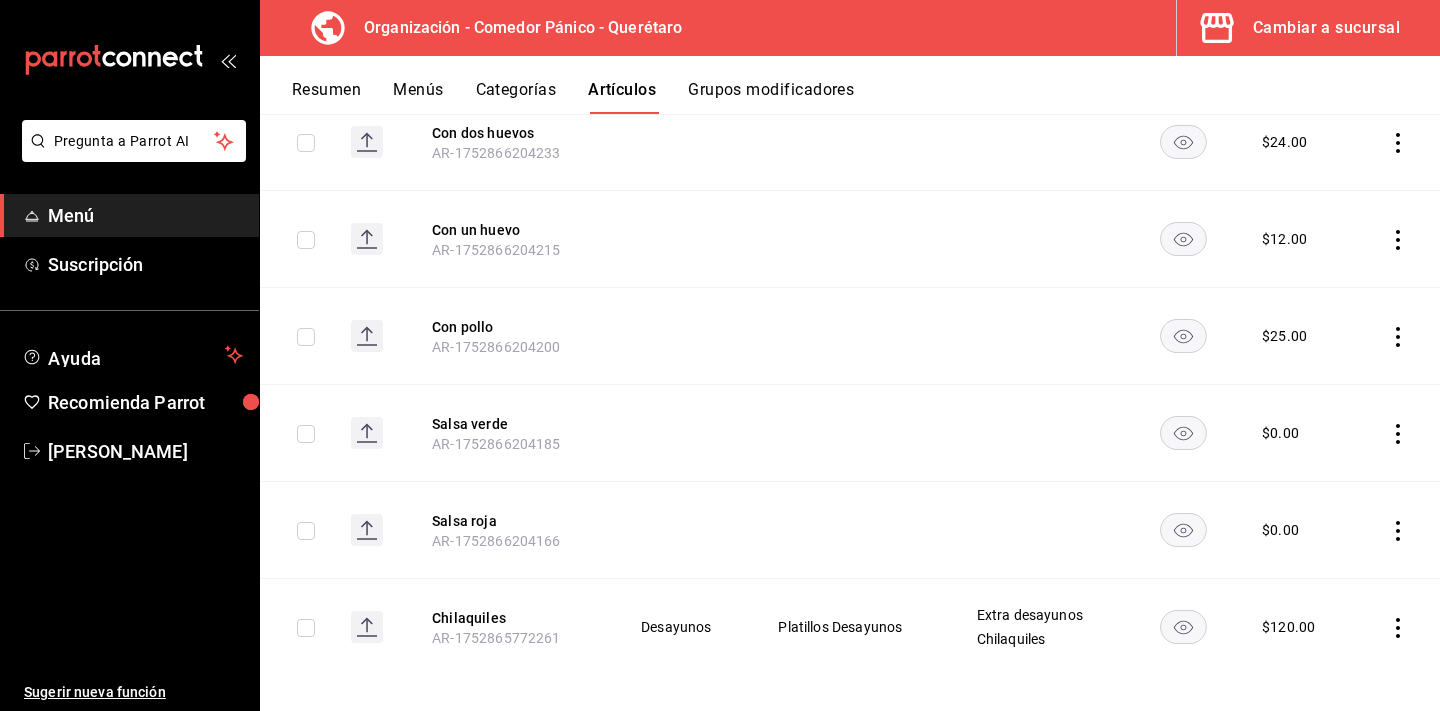 click 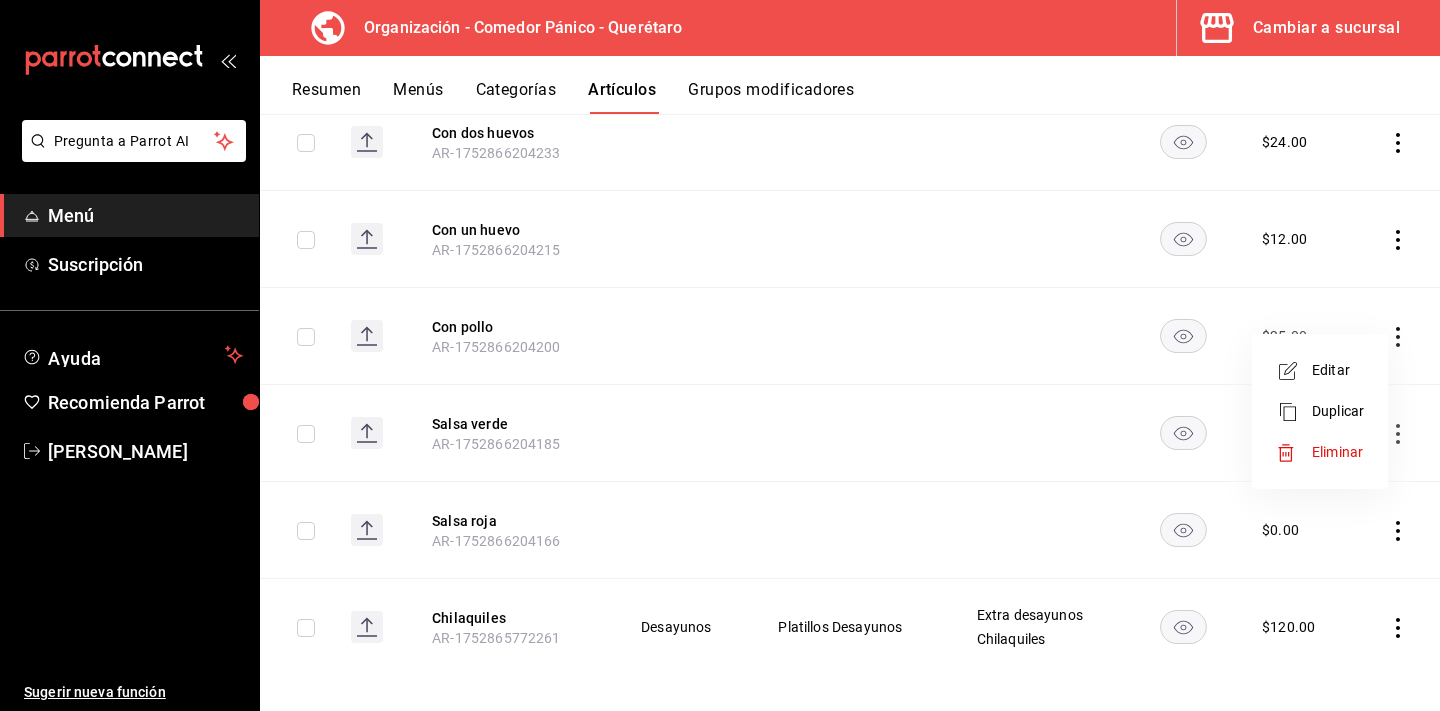 click on "Editar" at bounding box center (1338, 370) 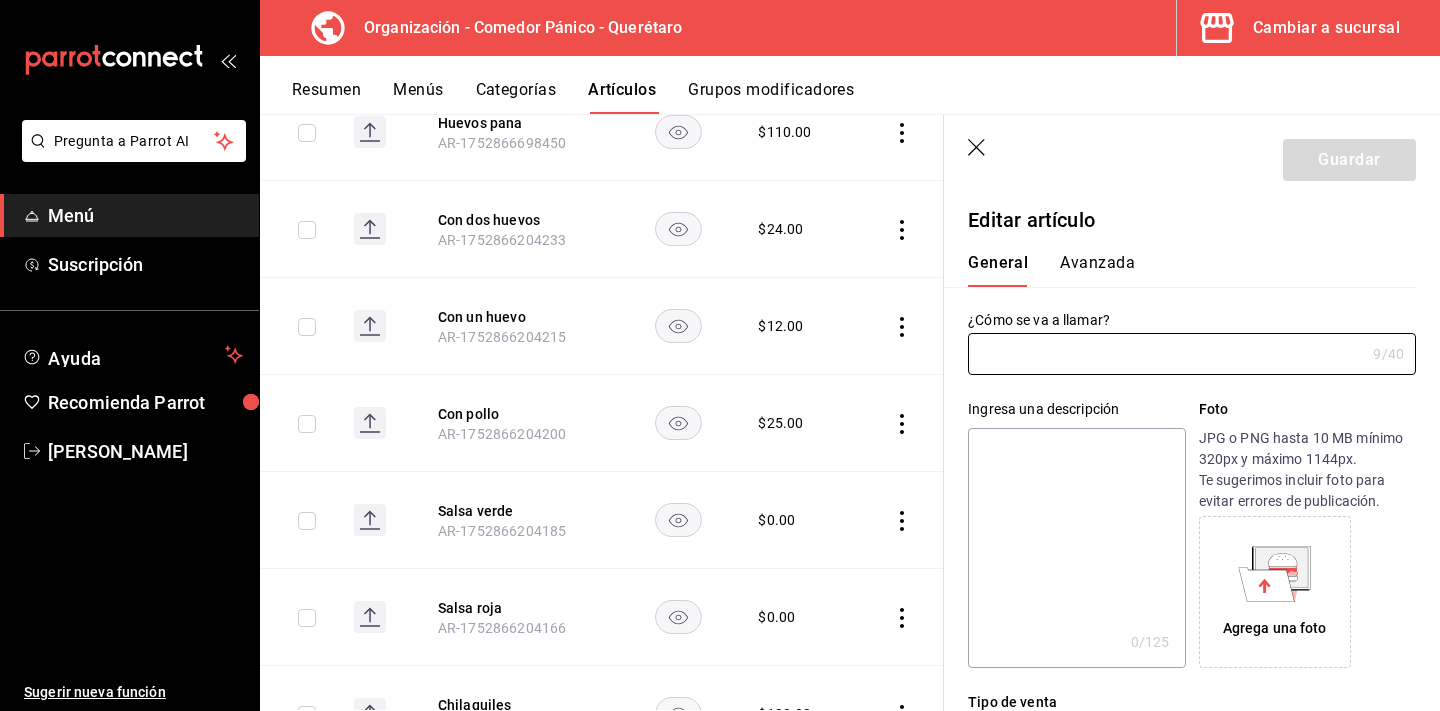 type on "Con pollo" 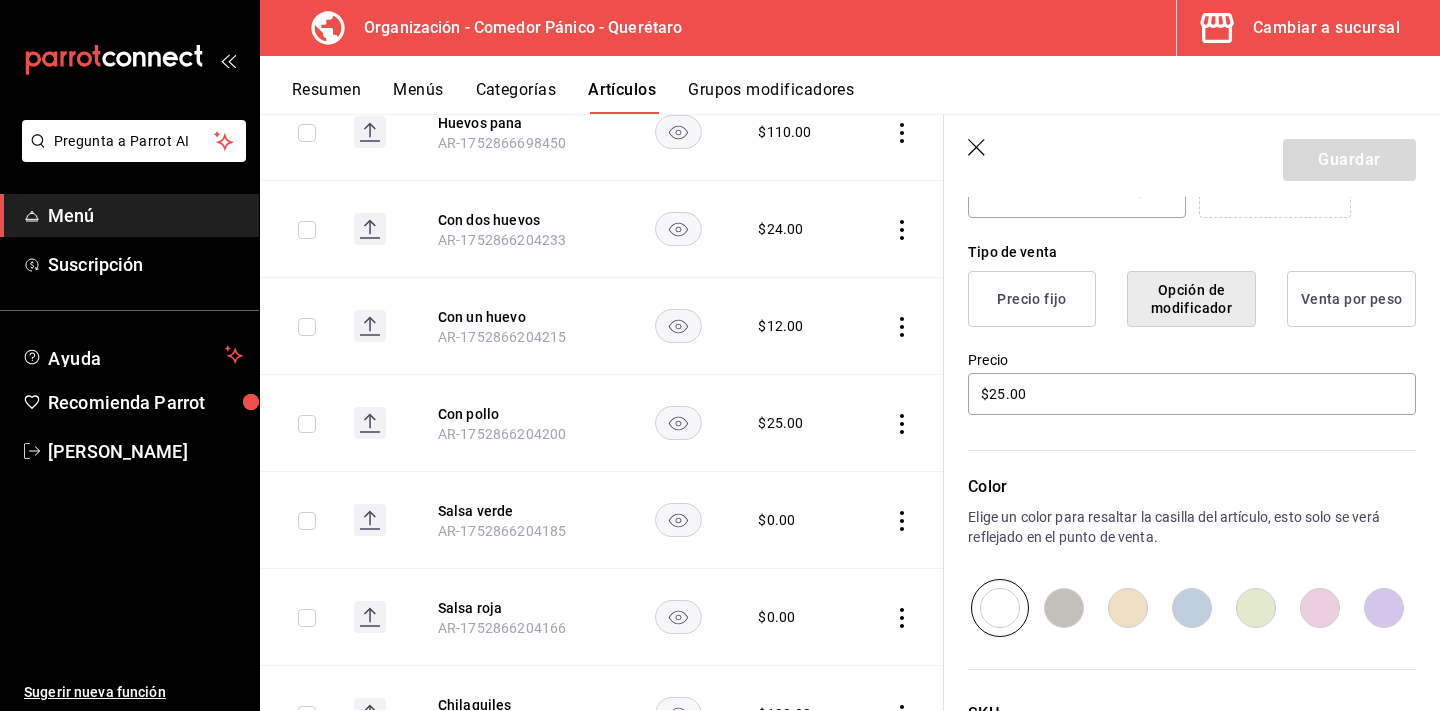 scroll, scrollTop: 474, scrollLeft: 0, axis: vertical 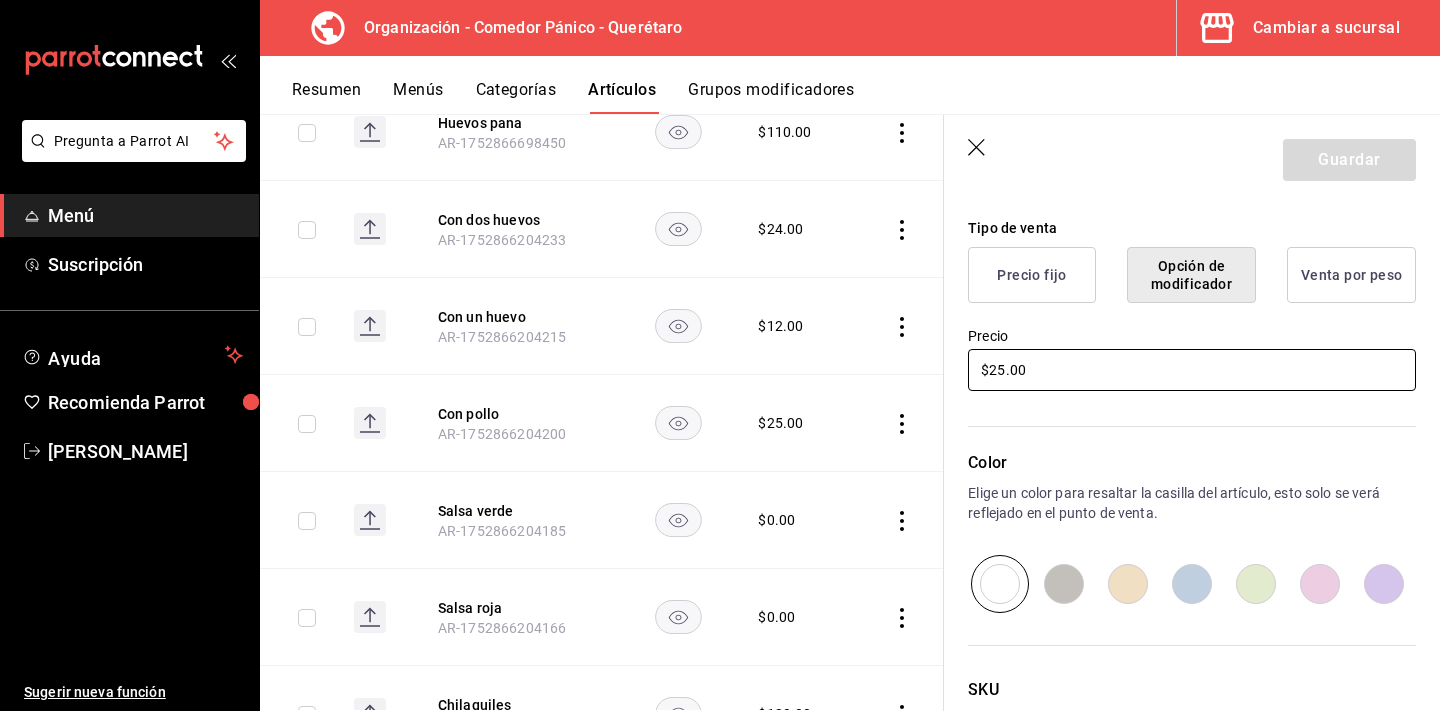 click on "$25.00" at bounding box center [1192, 370] 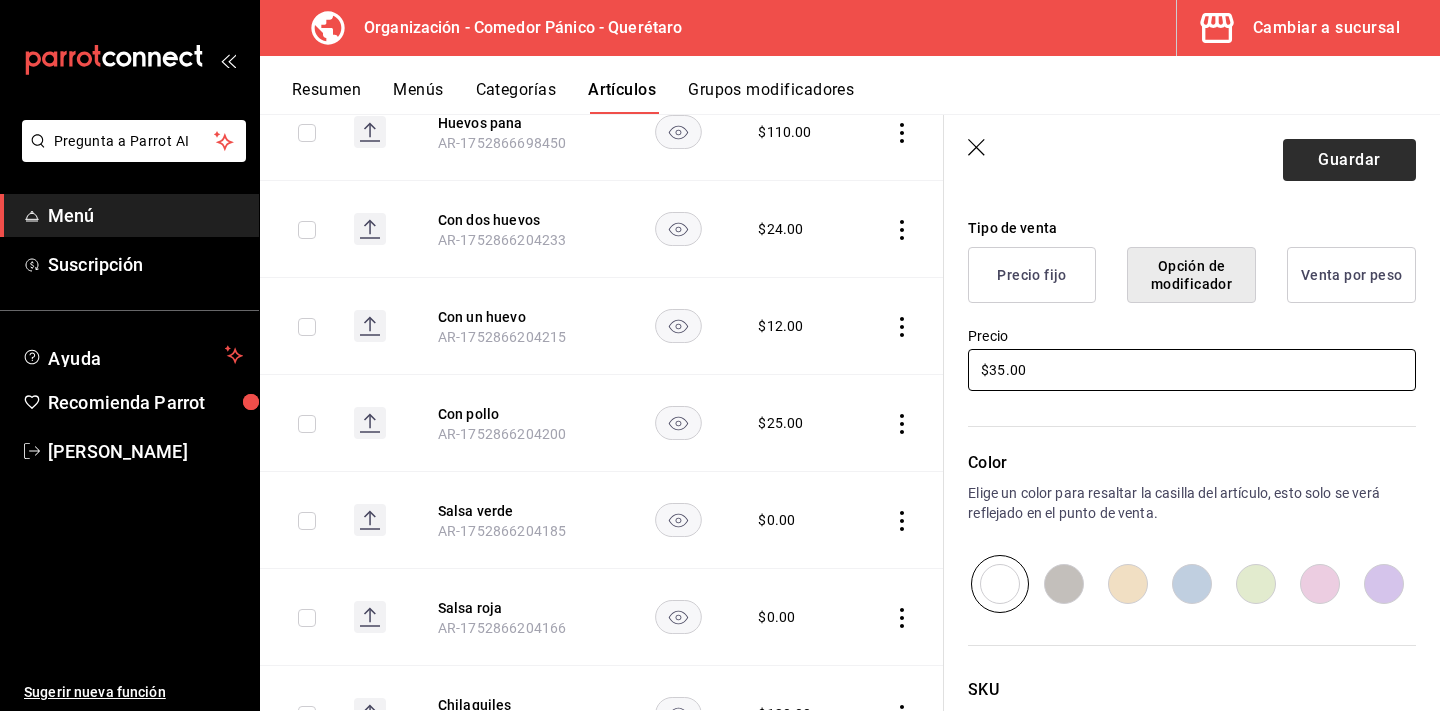 type on "$35.00" 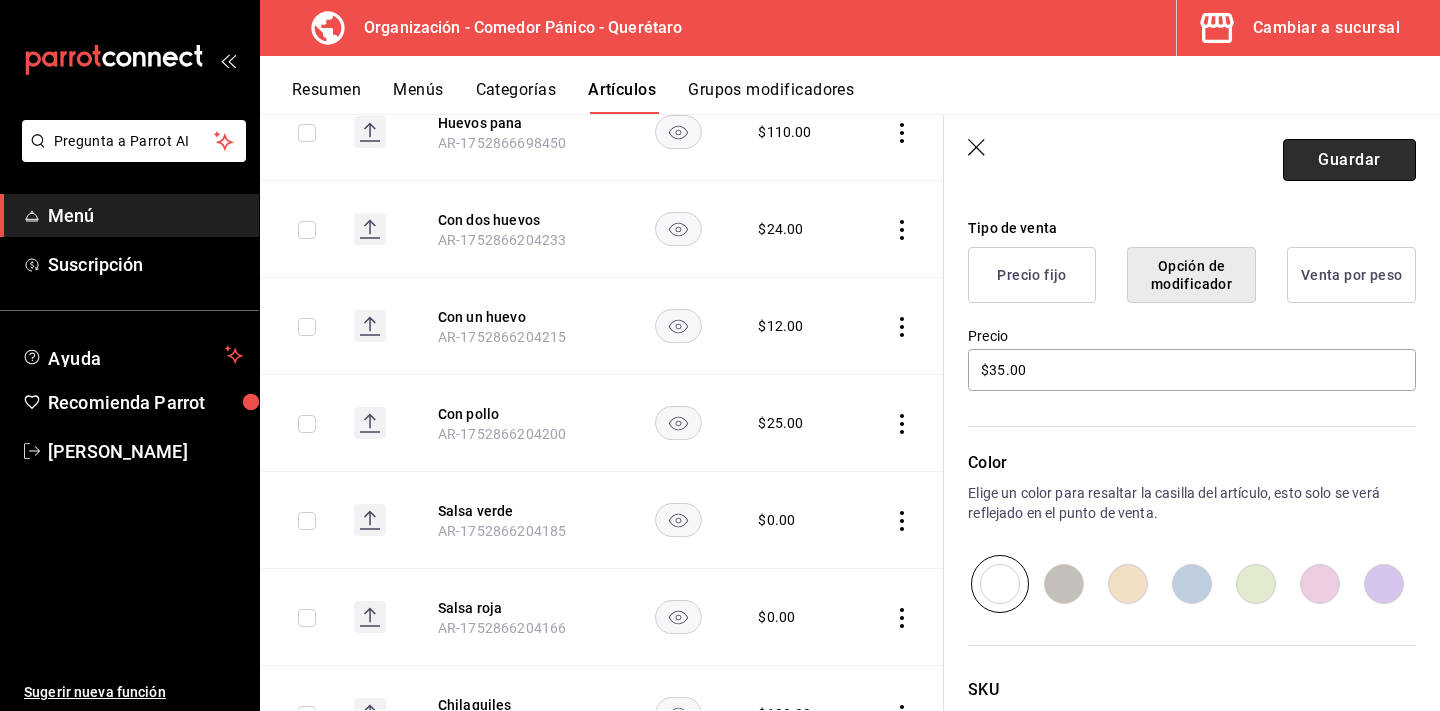 click on "Guardar" at bounding box center [1349, 160] 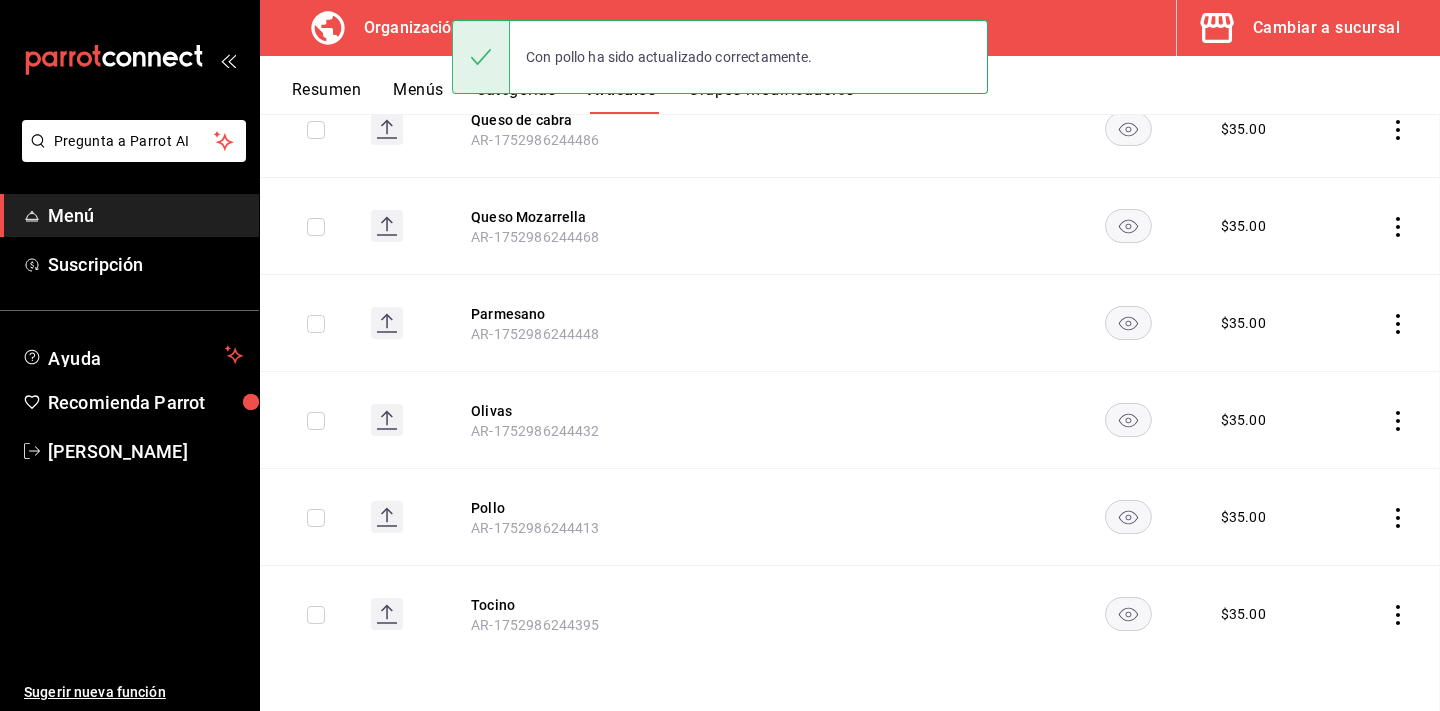 scroll, scrollTop: 0, scrollLeft: 0, axis: both 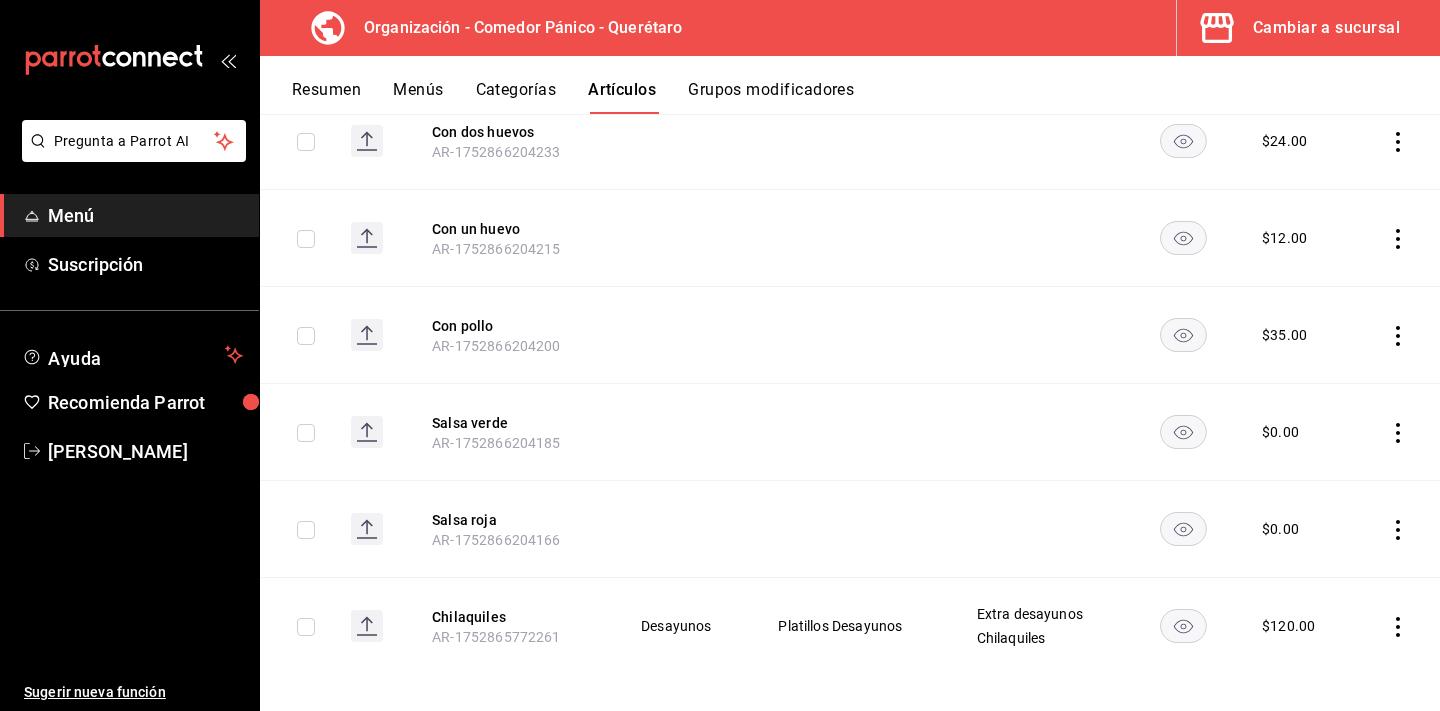 click on "Artículos organización Edita el  precio e imagen  de tus artículos.  Asigna una categoría, agrega grupos modificadores  como “sin cebolla” o “extra queso”. ​ ​ Marcas Todas las marcas, Sin marca 0f40e74e-b6b1-418d-bf10-855e15756c5c Categorías Todas las categorías, Sin categoría 0b42c147-9fa0-487a-a92c-2c3d47713da6,d84e76d2-f574-4f36-a092-669d12951a65,38ff3ed1-5dec-40ec-8661-bef2b7bccfc4,1b975c66-f691-419c-9055-8bbdb853d34e,613efd38-cfdf-46b1-9046-311bc94636de,6e7953ad-5990-45b3-940c-a2c8dbc3ea93,c5a35373-a6b9-4d57-ba58-bd0ca2f8a877,f9ad7c63-9656-43f4-a7d3-529b17b3c835 Tipo de venta Todos los artículos ALL Ordenar Artículo Artículo Menús Categorías Modificadores Disponible Precio Trucha AR-1752986244739 $ 45.00 Queso feta AR-1752986244719 $ 35.00 Calabaza AR-1752986244704 $ 25.00 Pimientos AR-1752986244688 $ 25.00 Albahaca AR-1752986244672 $ 25.00 Espinaca AR-1752986244655 $ 25.00 Jitomate AR-1752986244636 $ 25.00 Provolone AR-1752986244617 $ 35.00 Cebolla AR-1752986244597 $ 25.00 $ $ $" at bounding box center (850, 412) 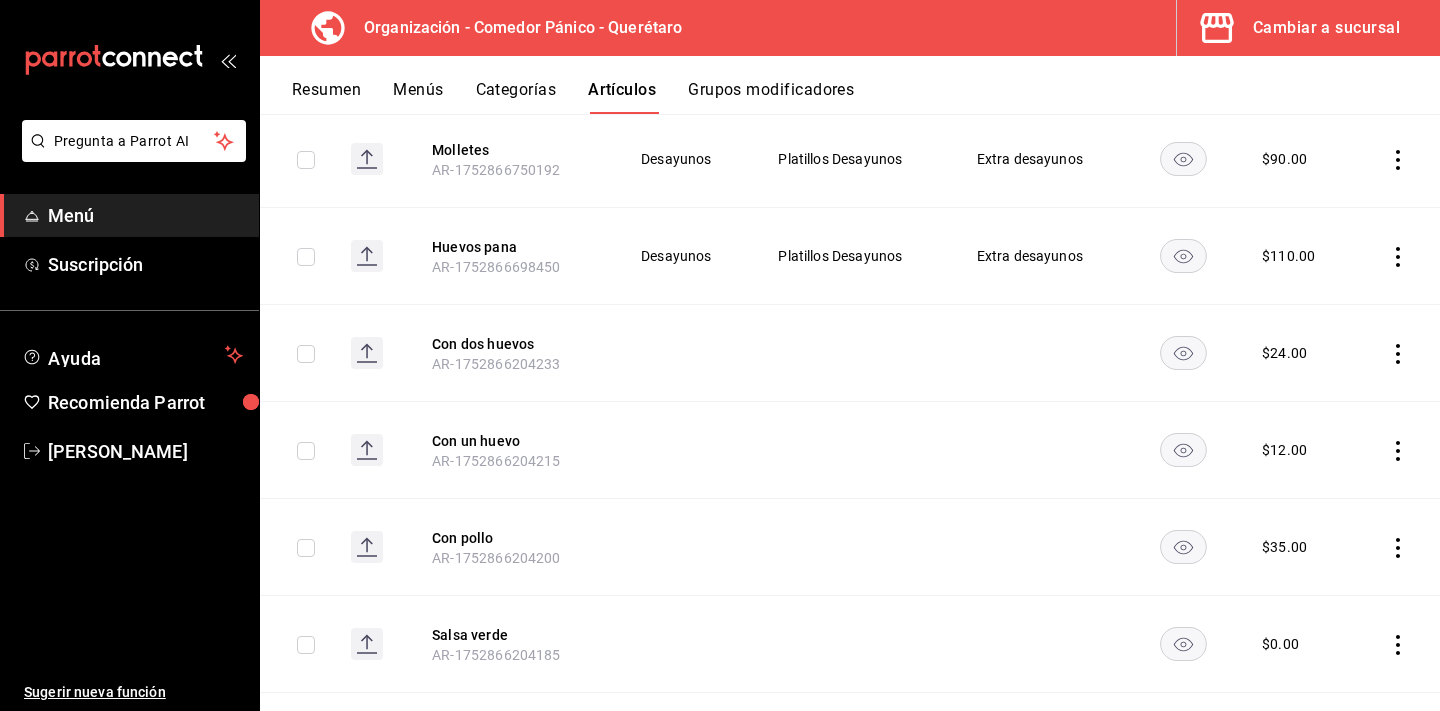 scroll, scrollTop: 6703, scrollLeft: 0, axis: vertical 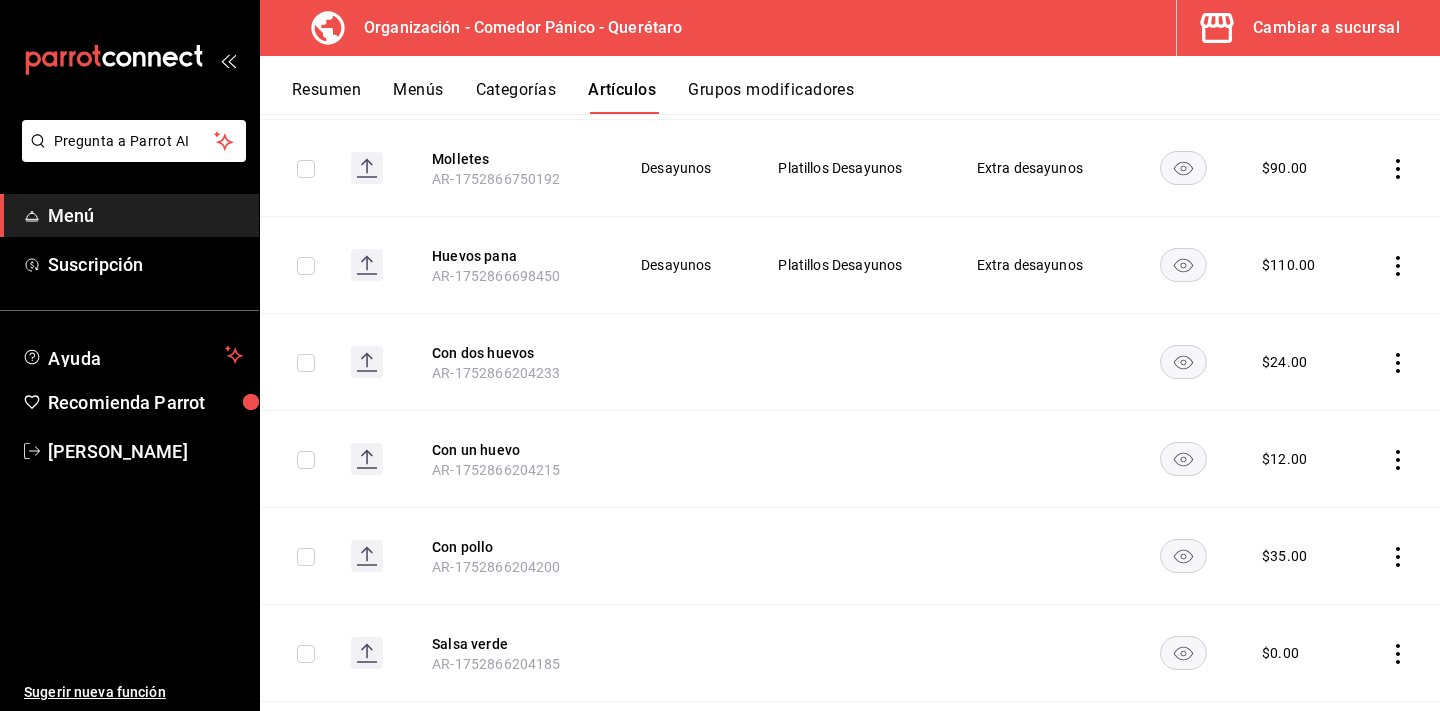 click on "Grupos modificadores" at bounding box center [771, 97] 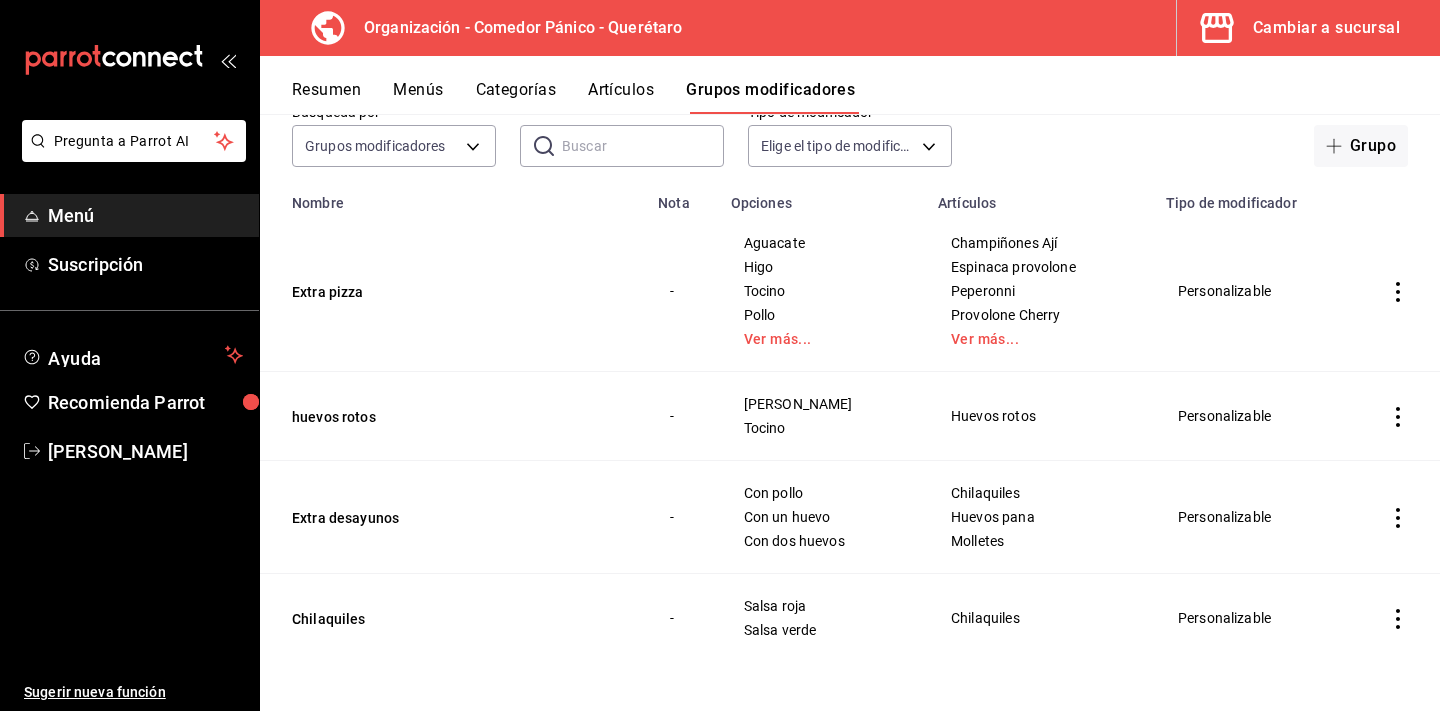 scroll, scrollTop: 126, scrollLeft: 0, axis: vertical 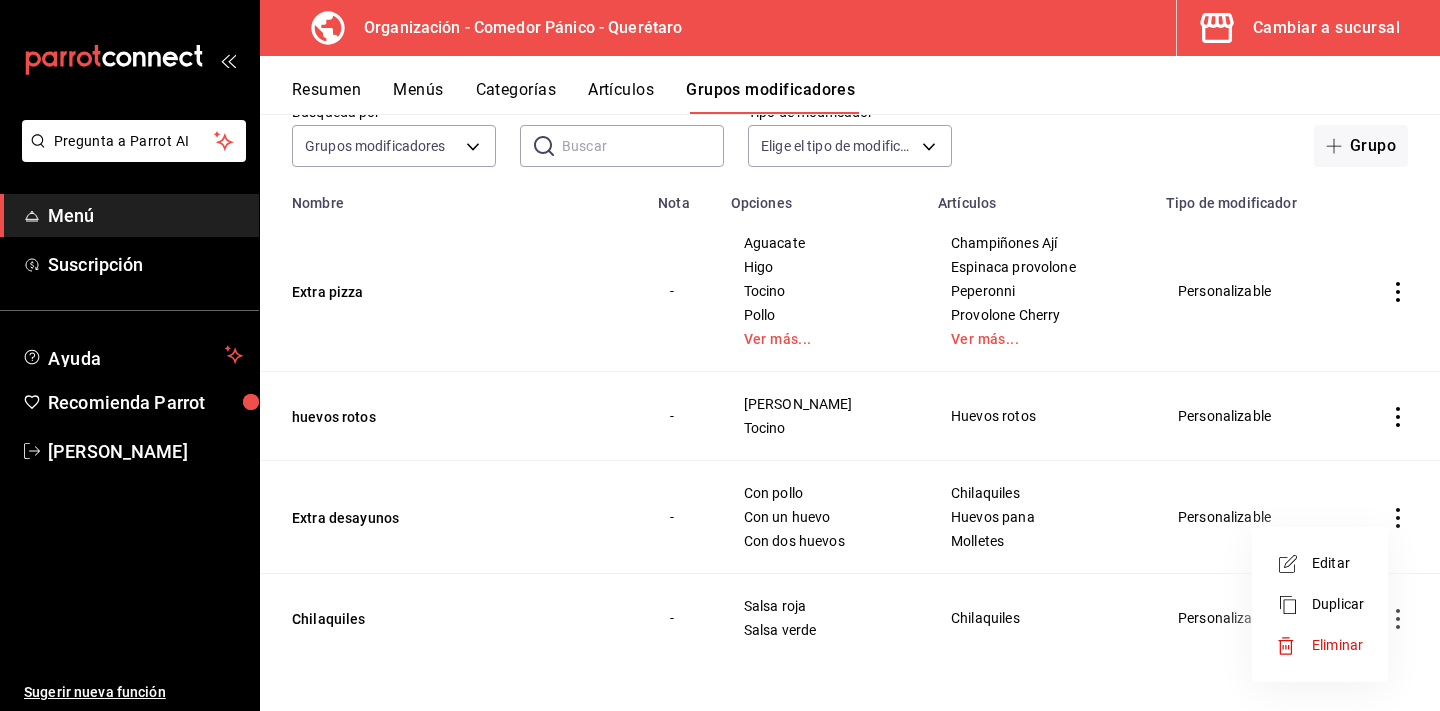 click on "Editar" at bounding box center [1338, 563] 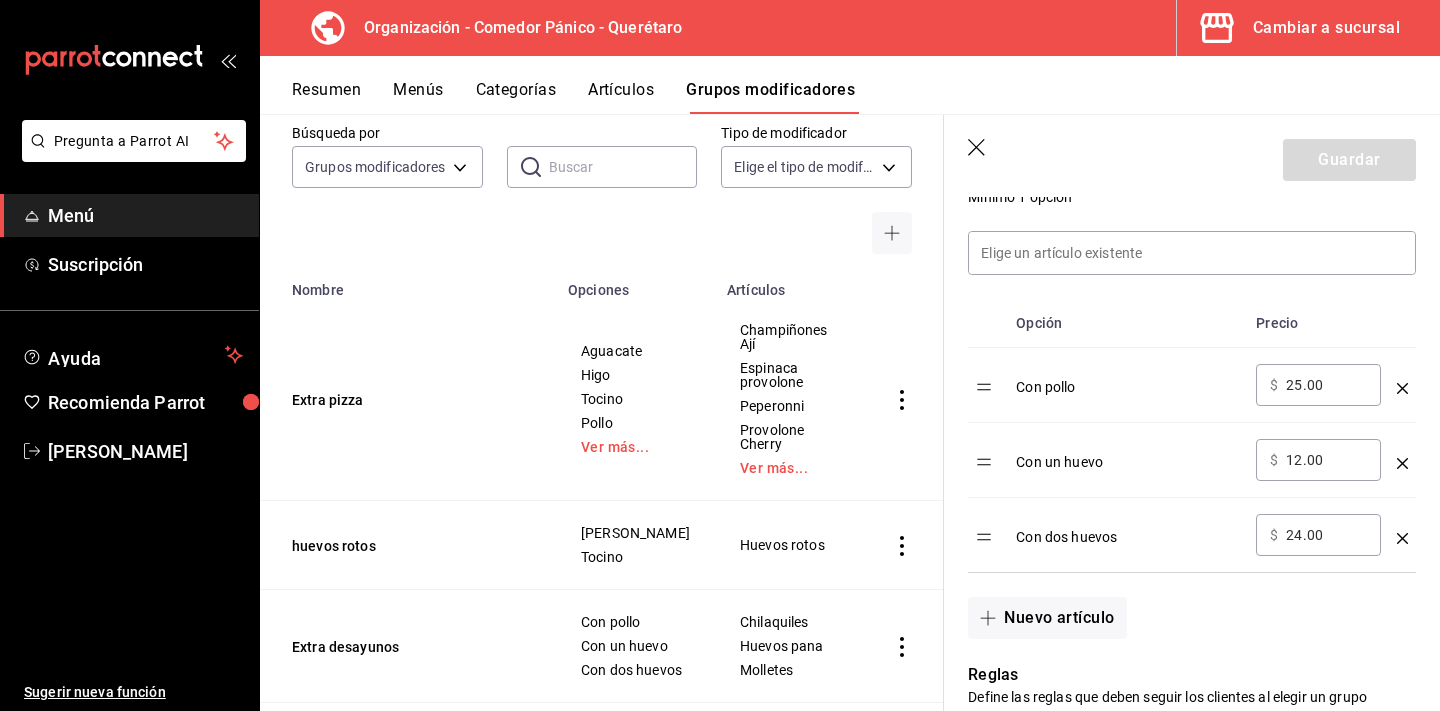 scroll, scrollTop: 580, scrollLeft: 0, axis: vertical 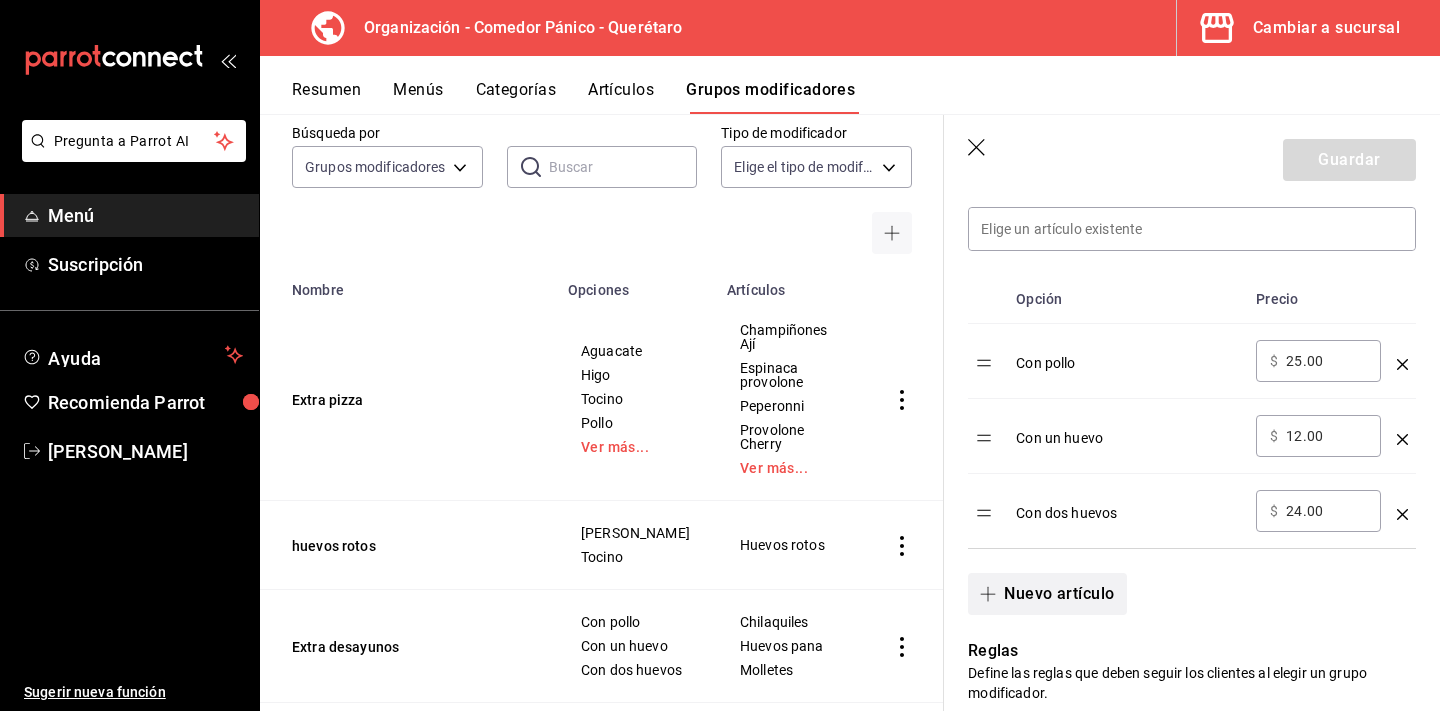 click on "Nuevo artículo" at bounding box center (1047, 594) 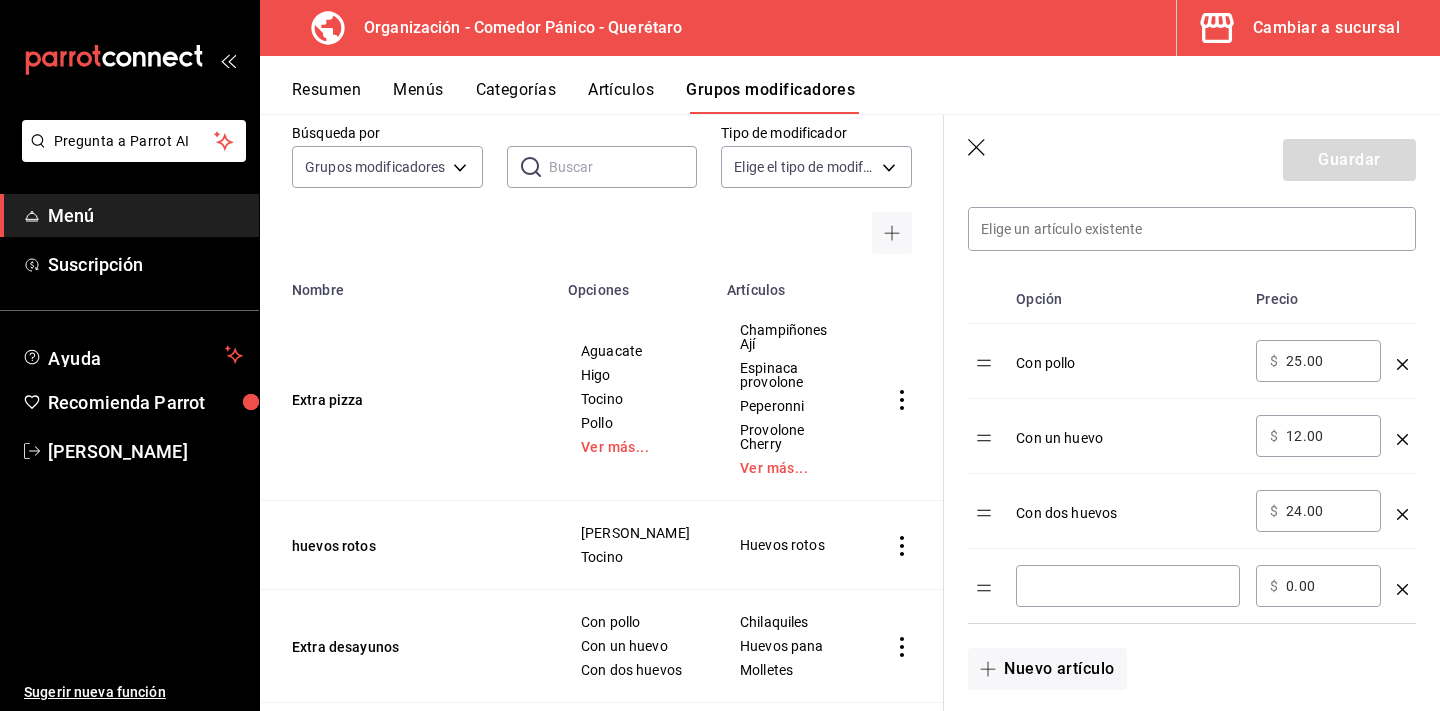 click at bounding box center (1128, 586) 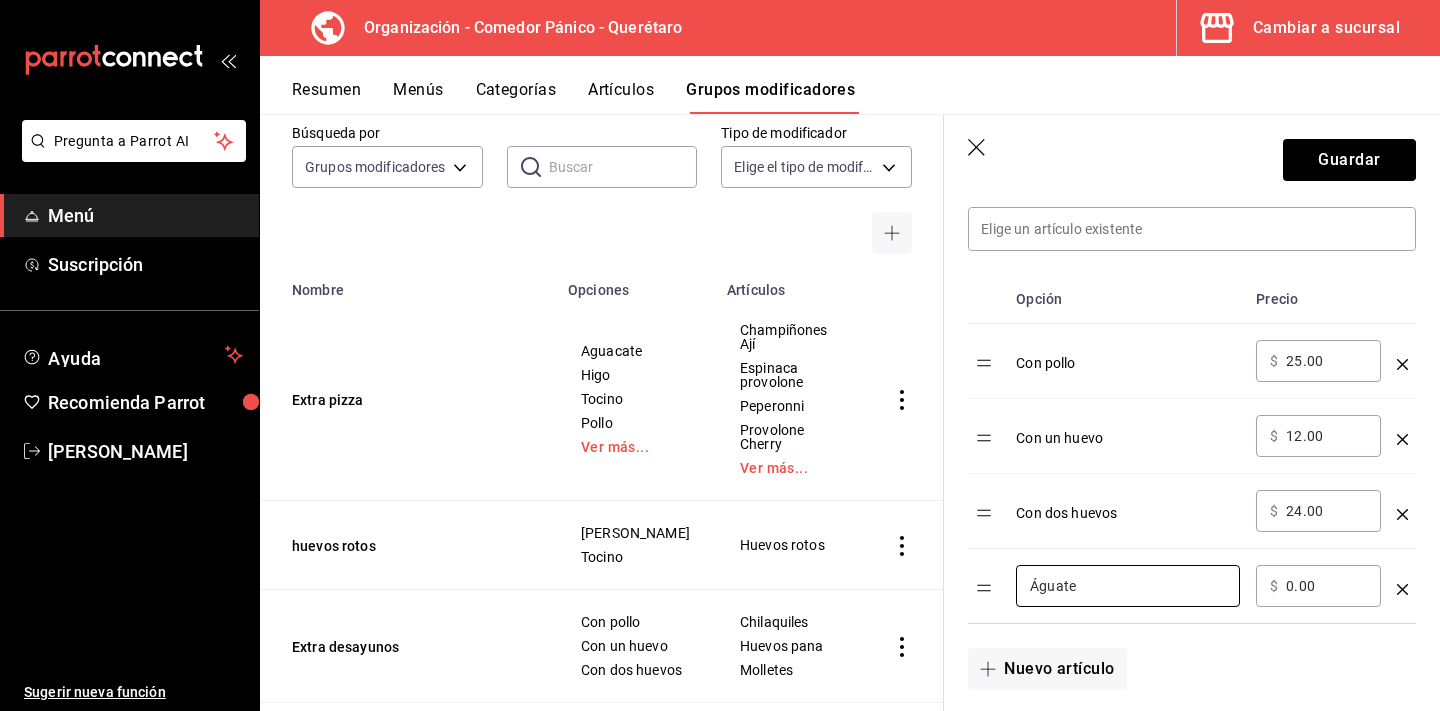 type on "Águate" 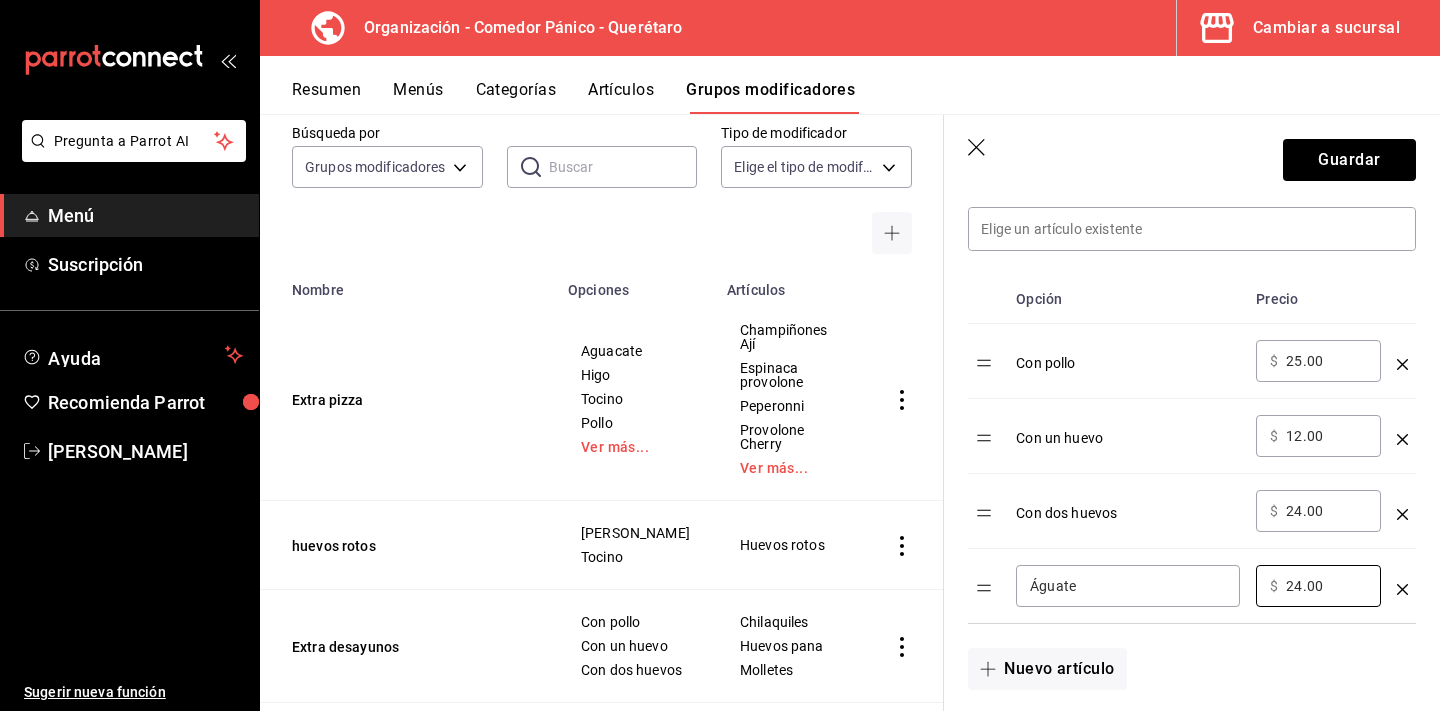 type on "24.00" 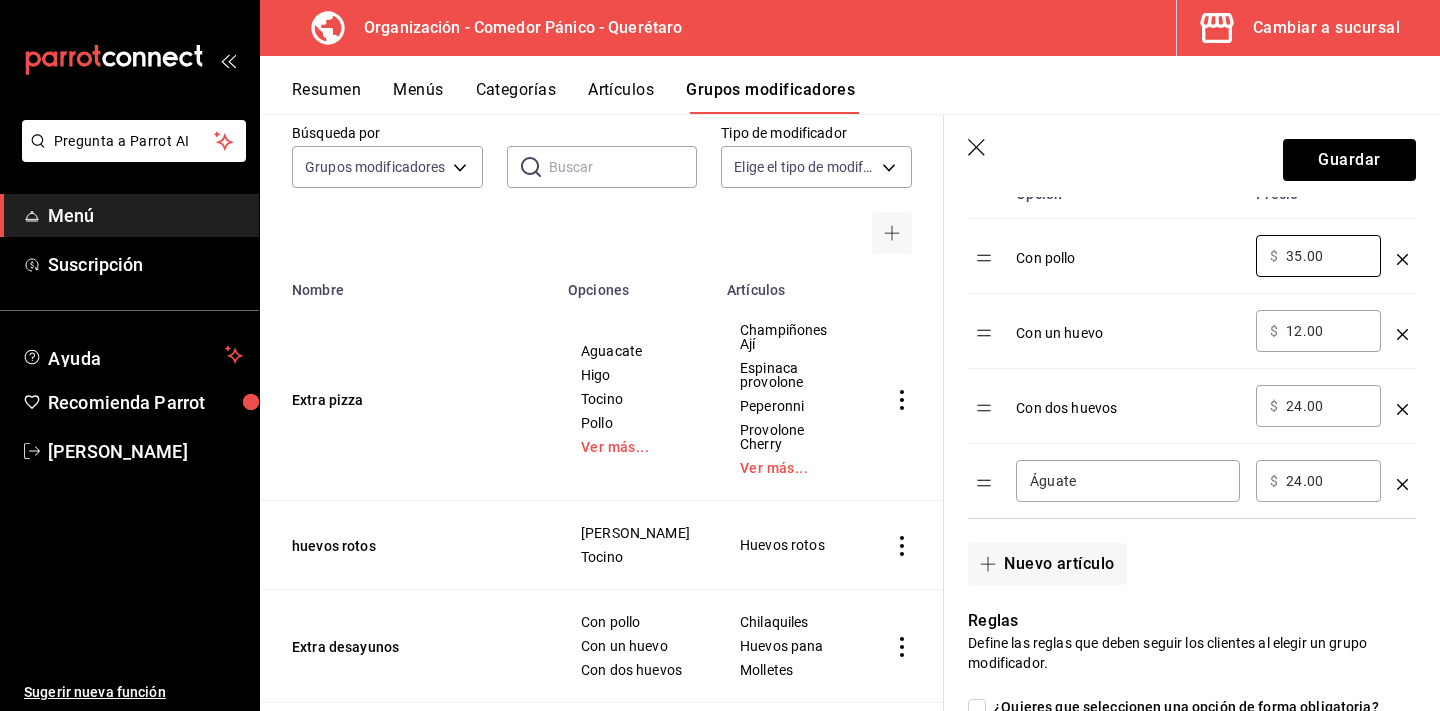 scroll, scrollTop: 716, scrollLeft: 0, axis: vertical 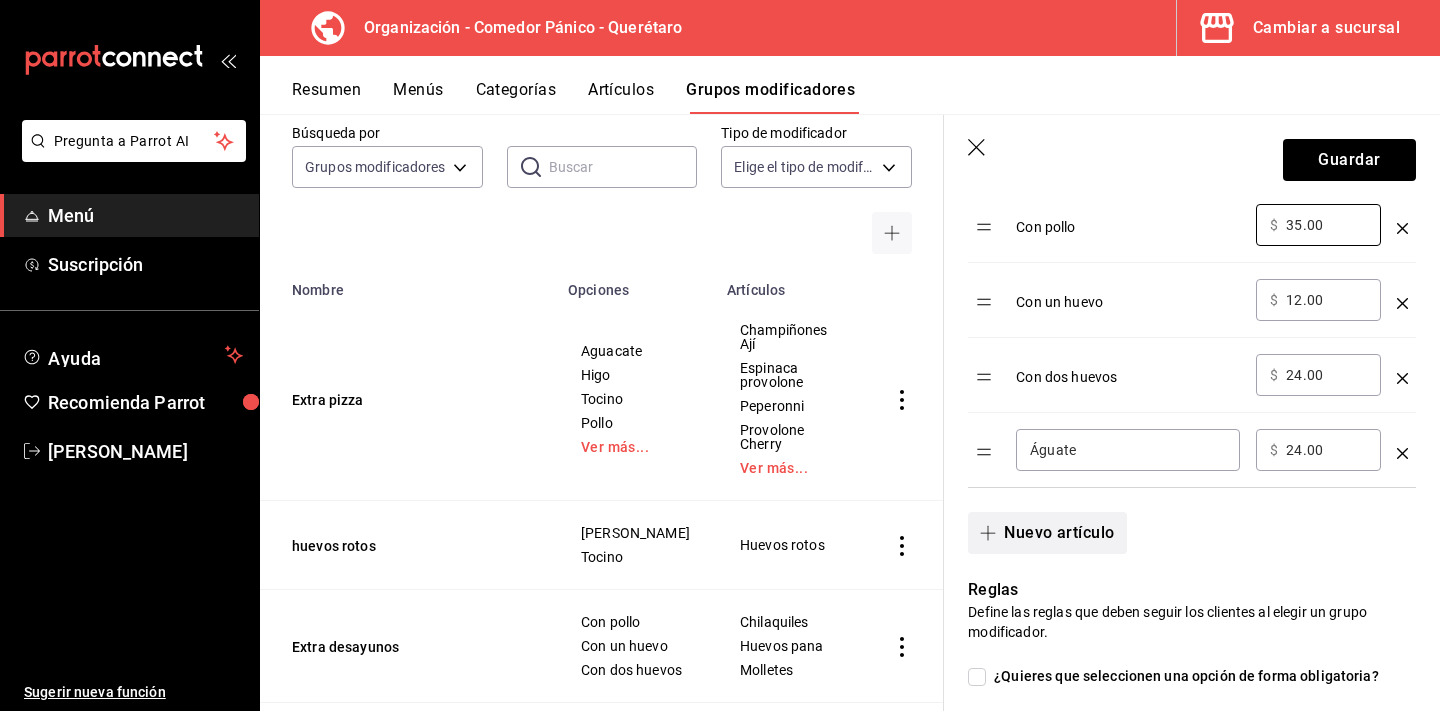type on "35.00" 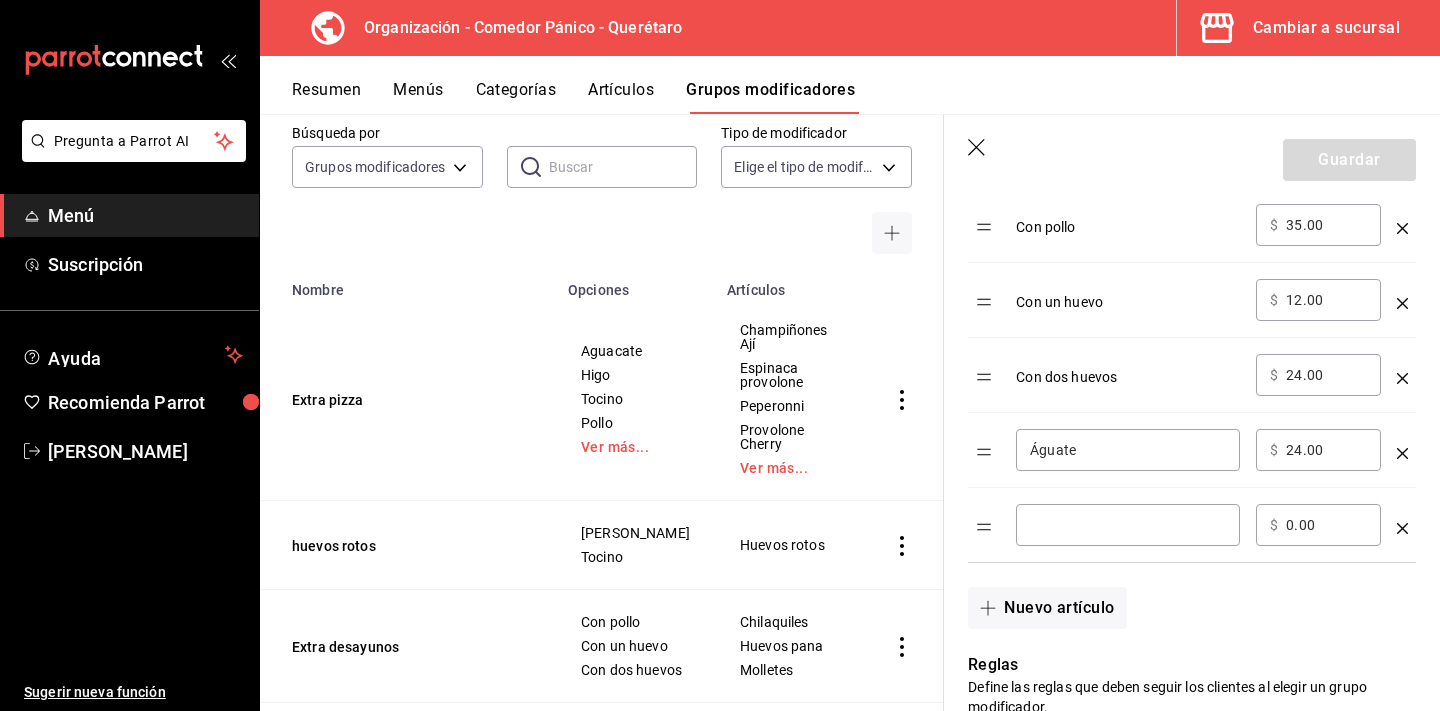 click on "Águate" at bounding box center (1128, 450) 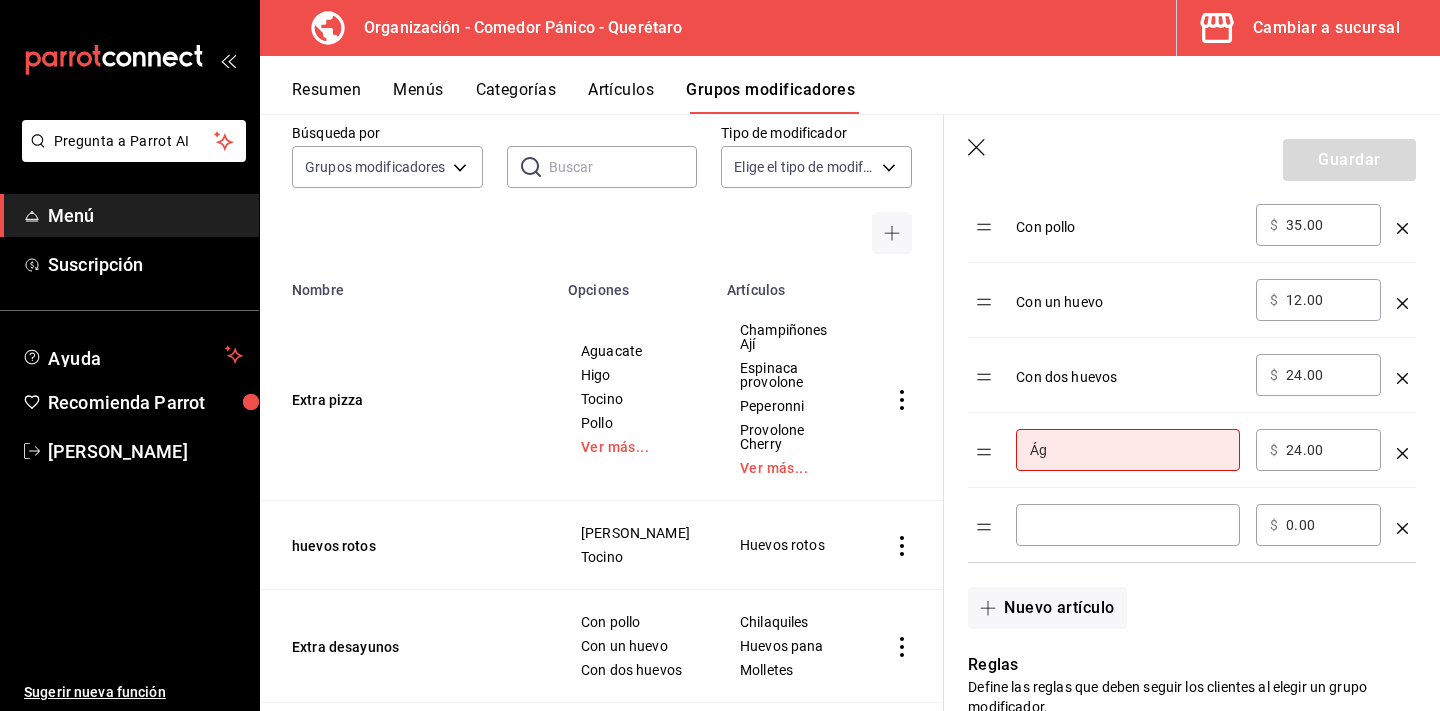 type on "Á" 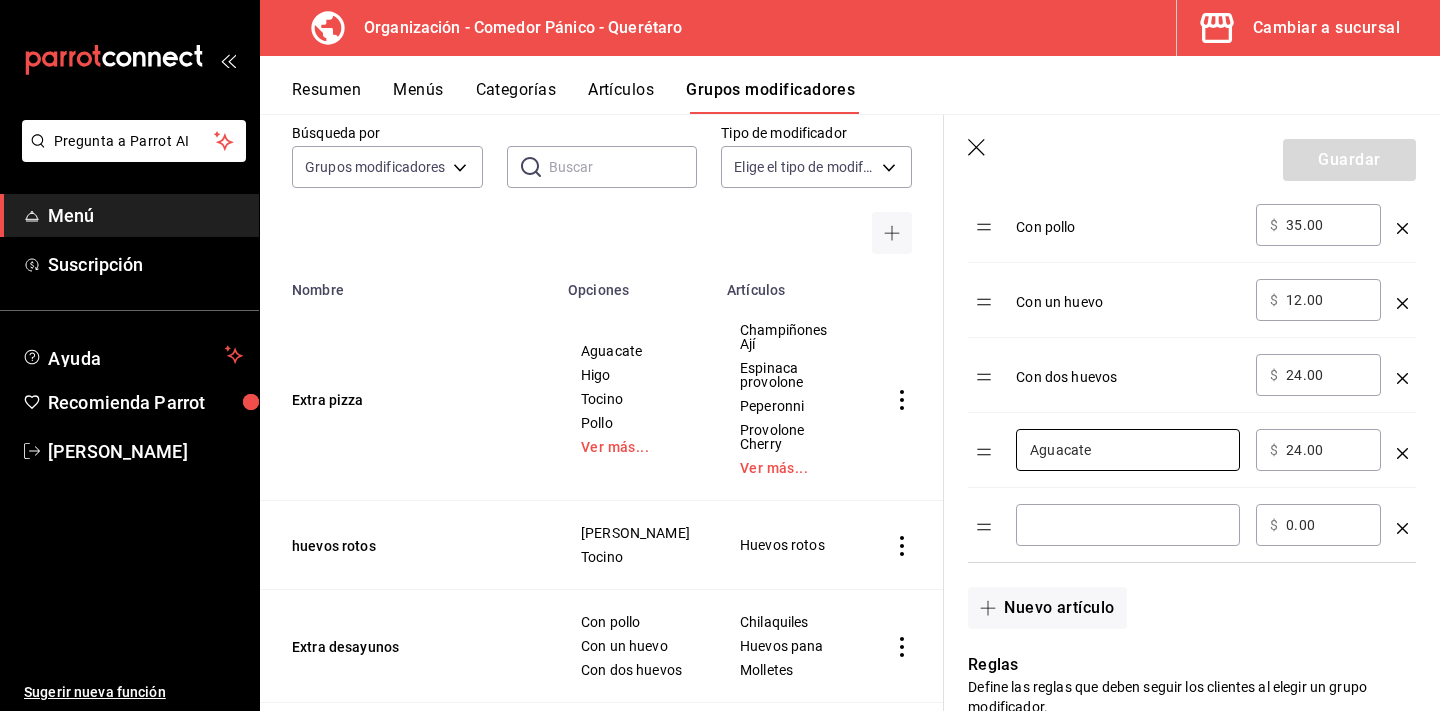 type on "Aguacate" 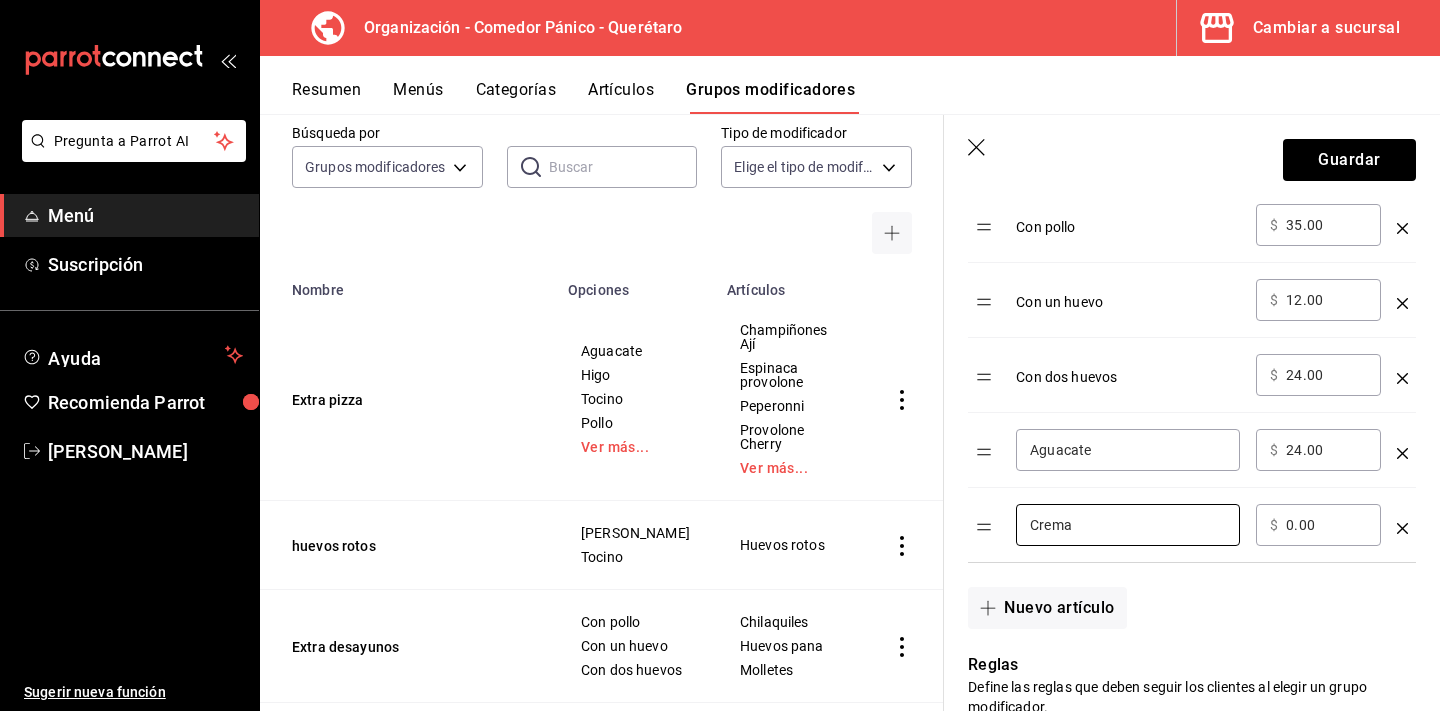 type on "Crema" 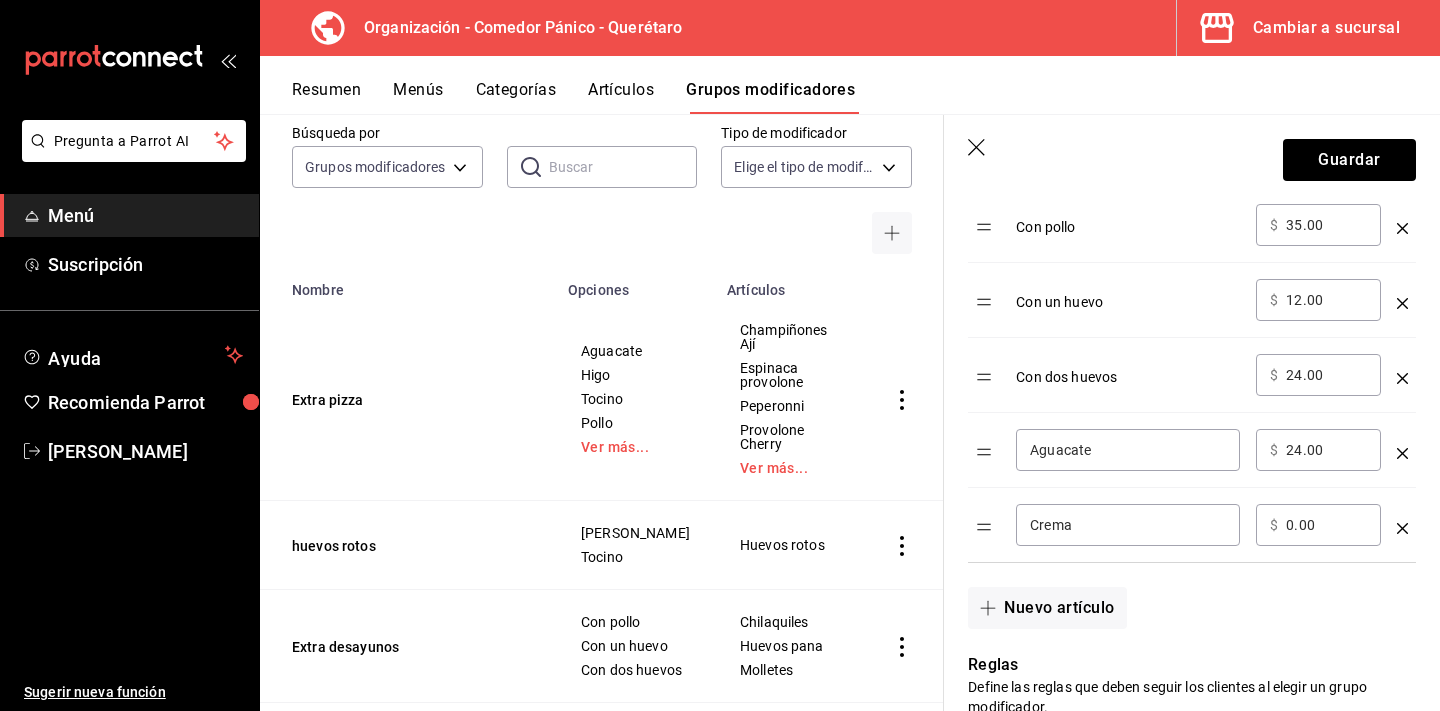 click on "0.00" at bounding box center (1326, 525) 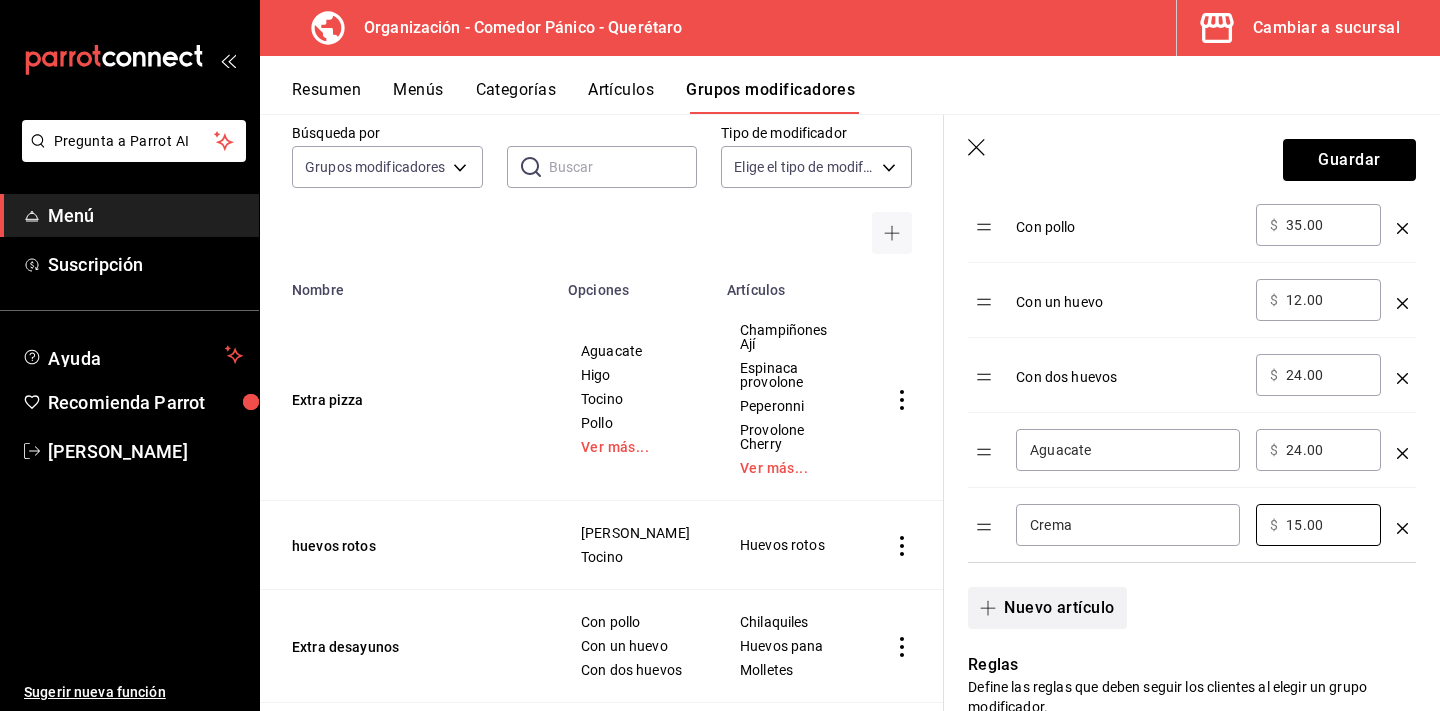 type on "15.00" 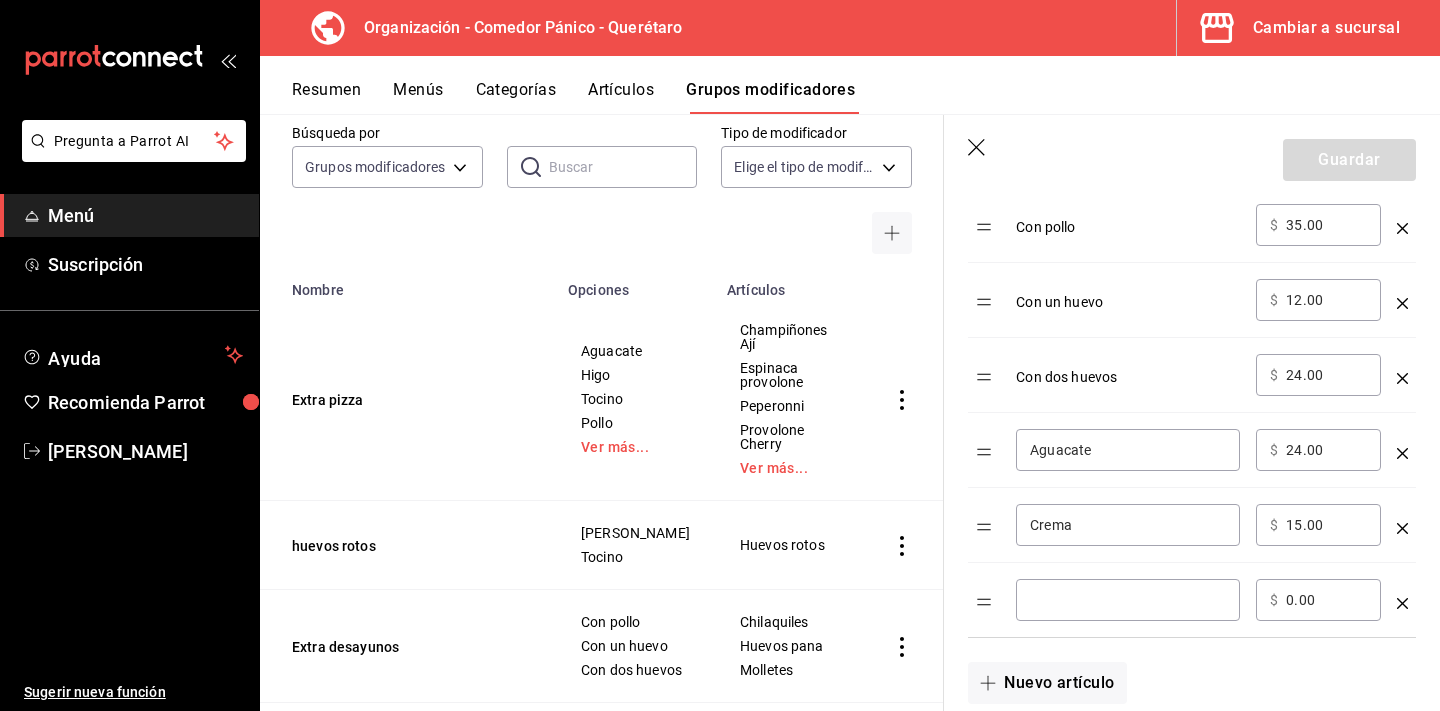 click at bounding box center [1128, 600] 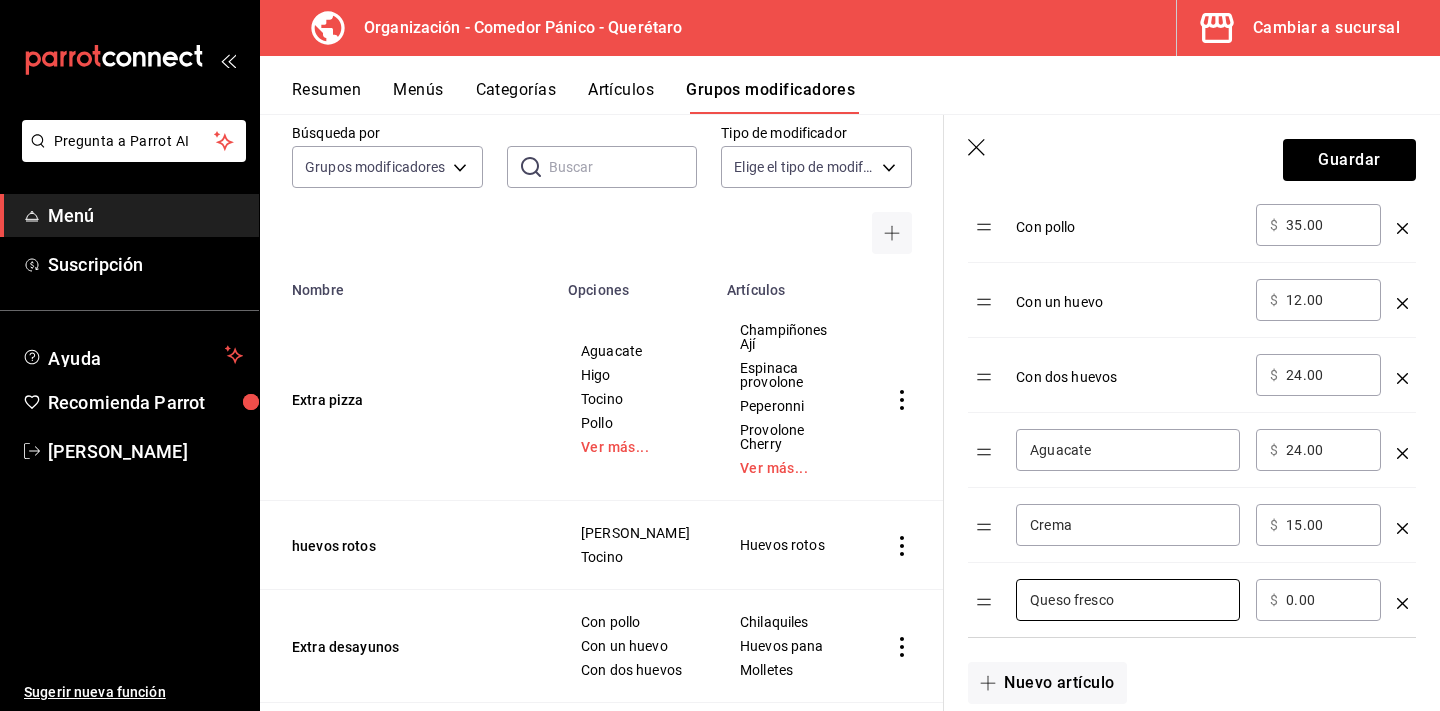 type on "Queso fresco" 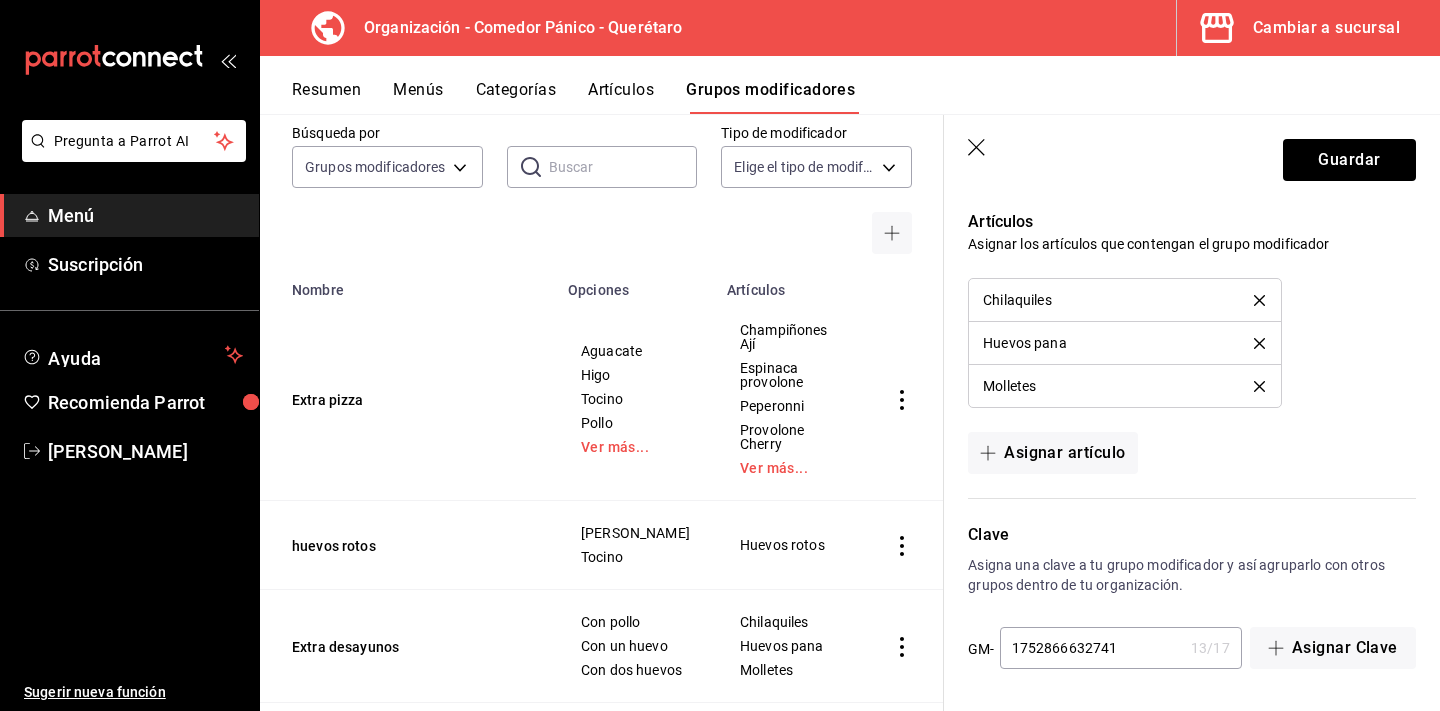 scroll, scrollTop: 1631, scrollLeft: 0, axis: vertical 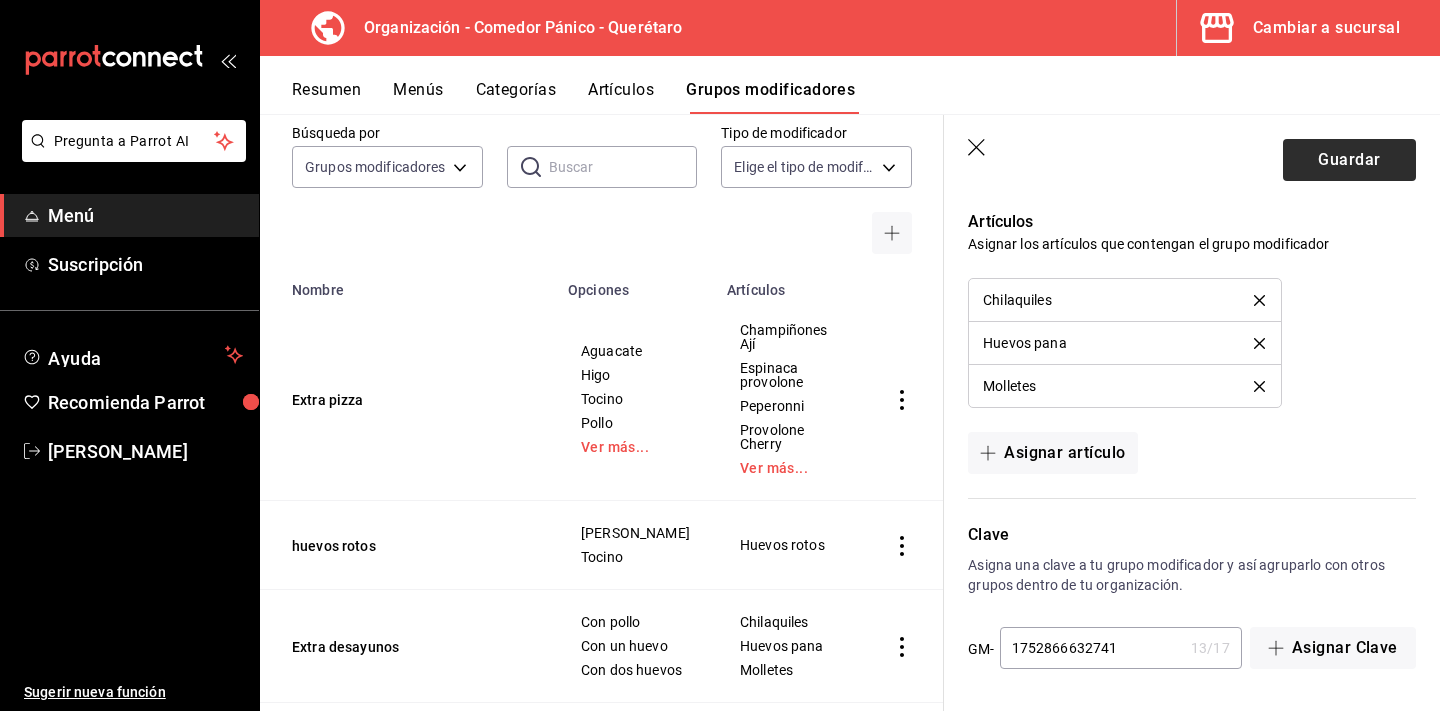 type on "15.00" 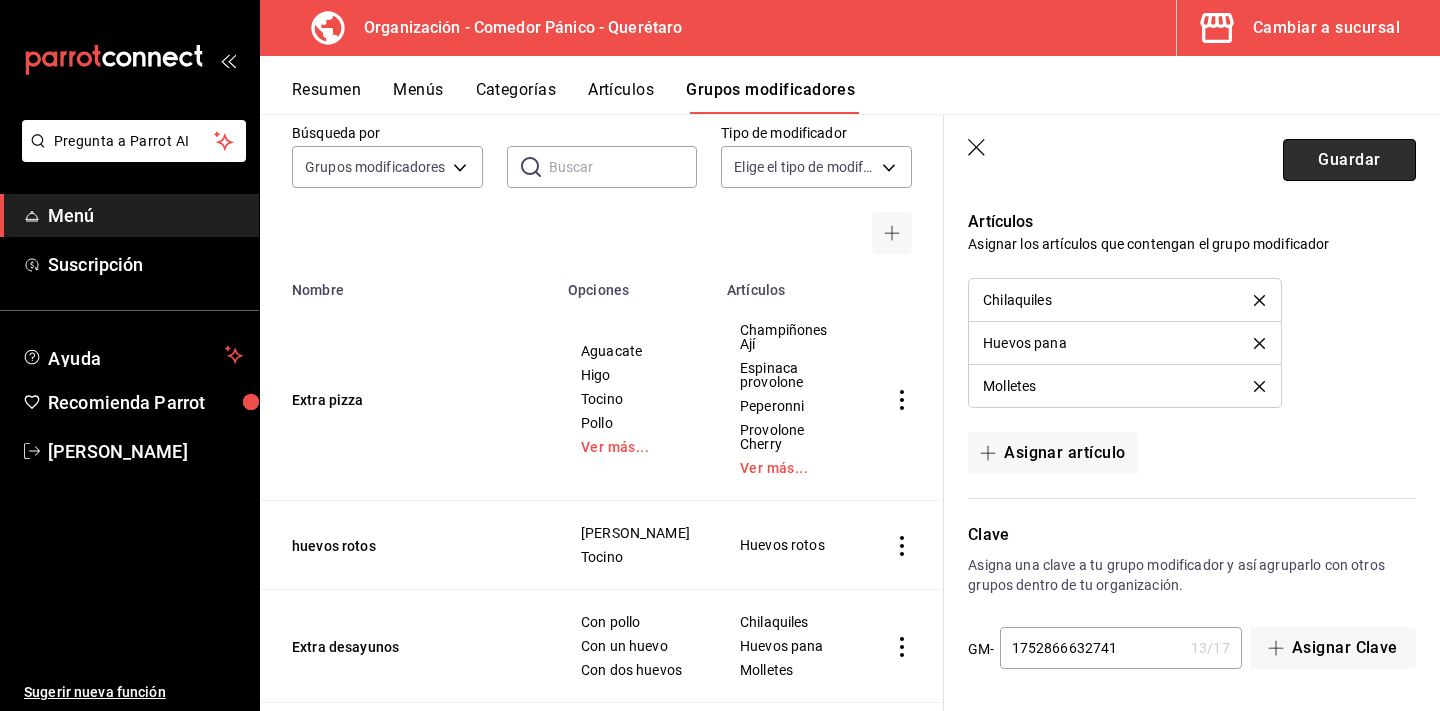 click on "Guardar" at bounding box center [1349, 160] 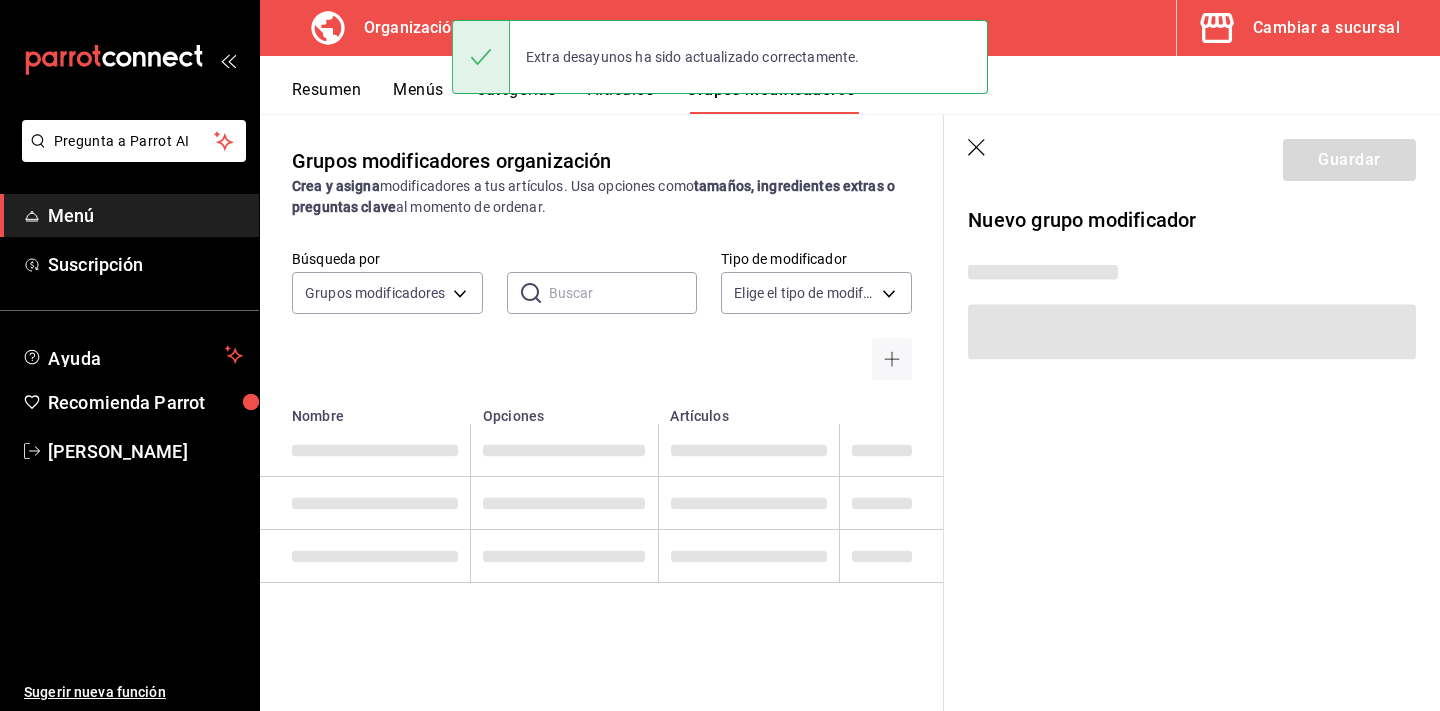 scroll, scrollTop: 0, scrollLeft: 0, axis: both 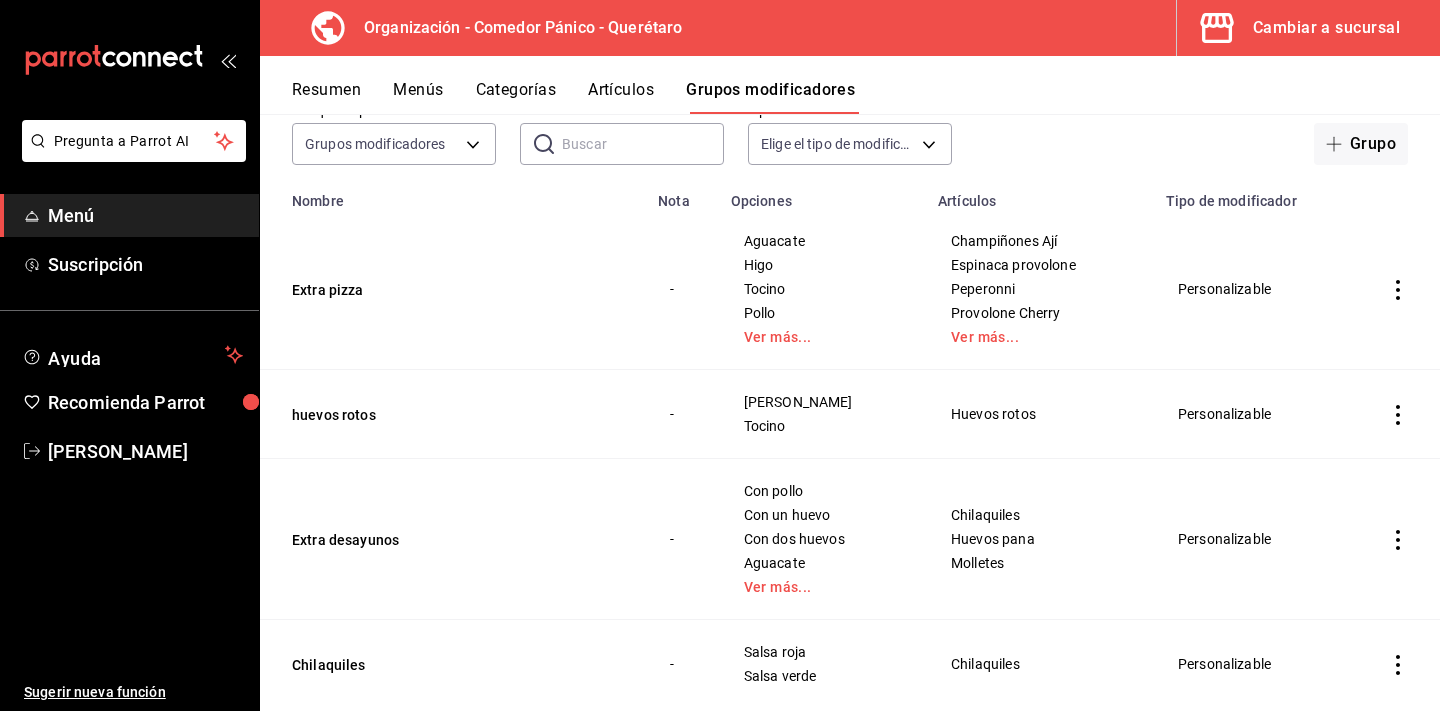 click 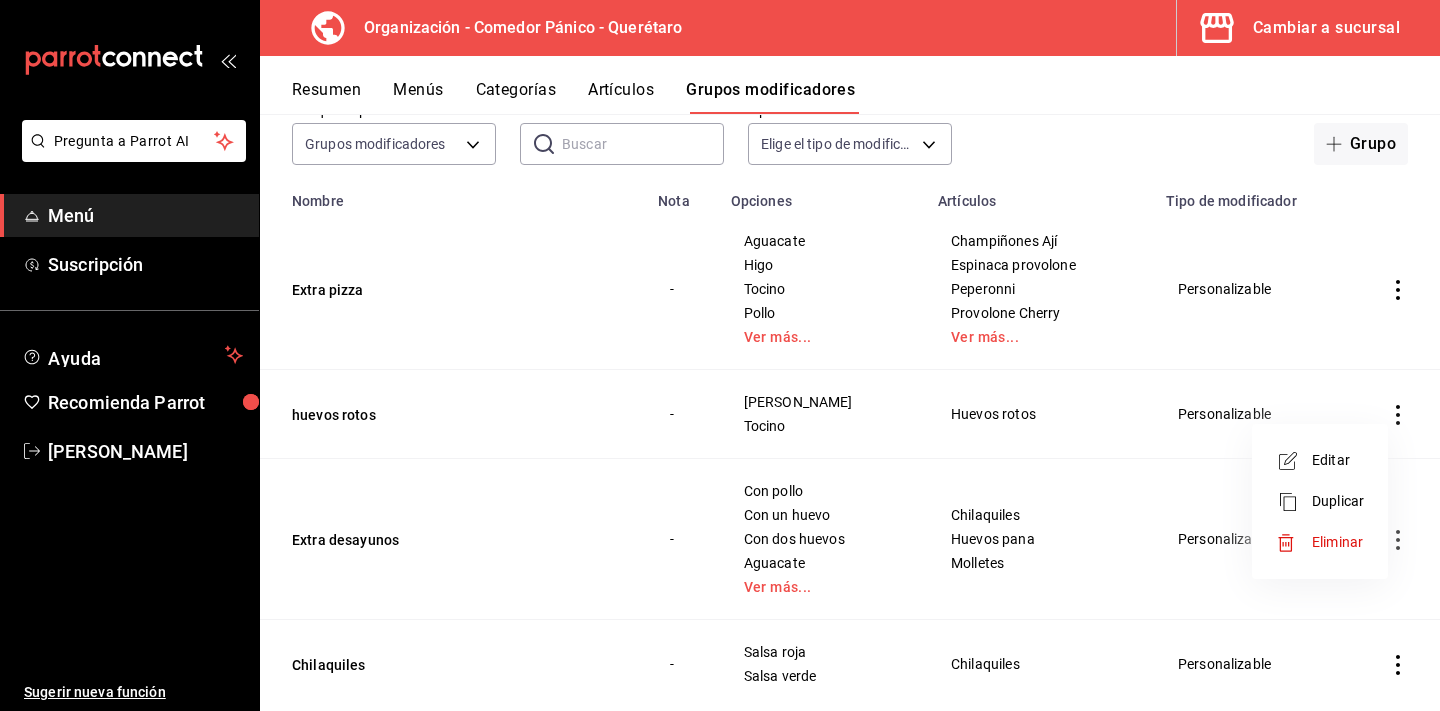 click on "Editar" at bounding box center [1338, 460] 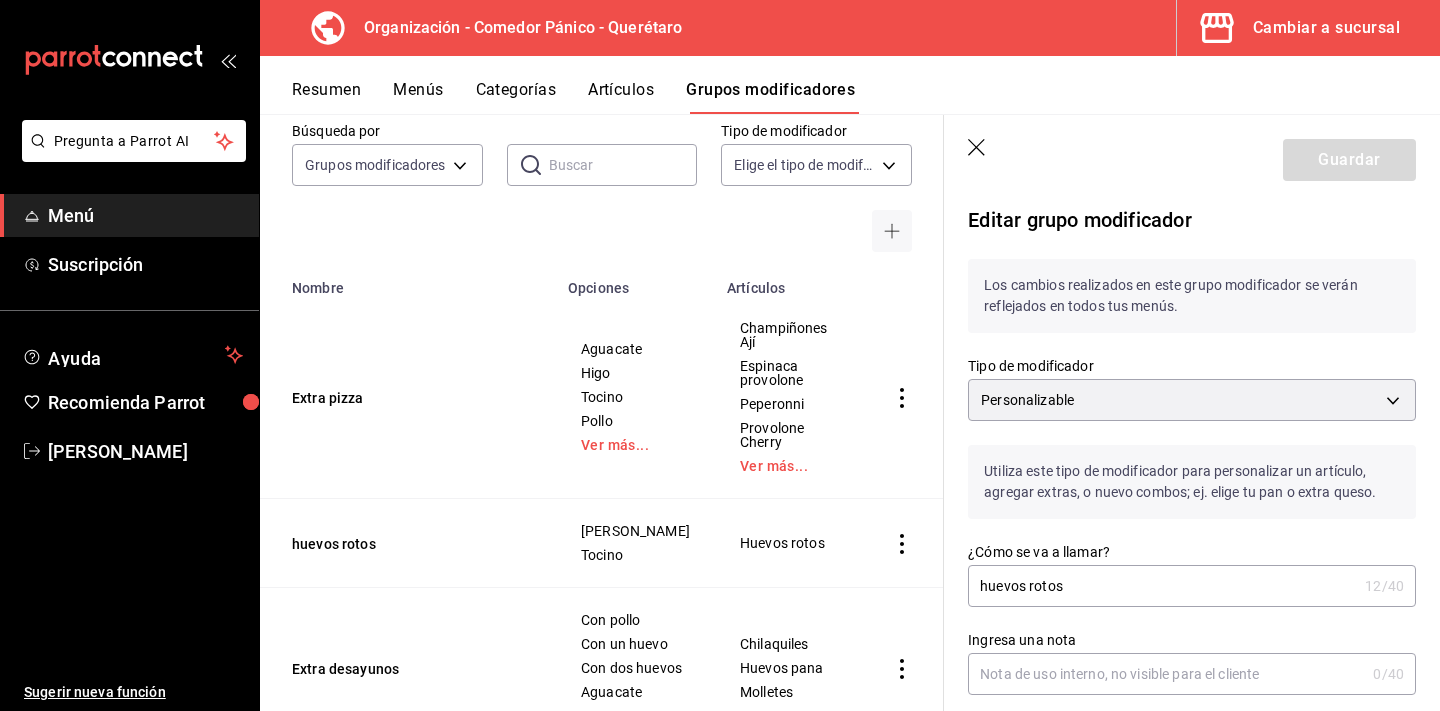 click on "huevos rotos" at bounding box center [1162, 586] 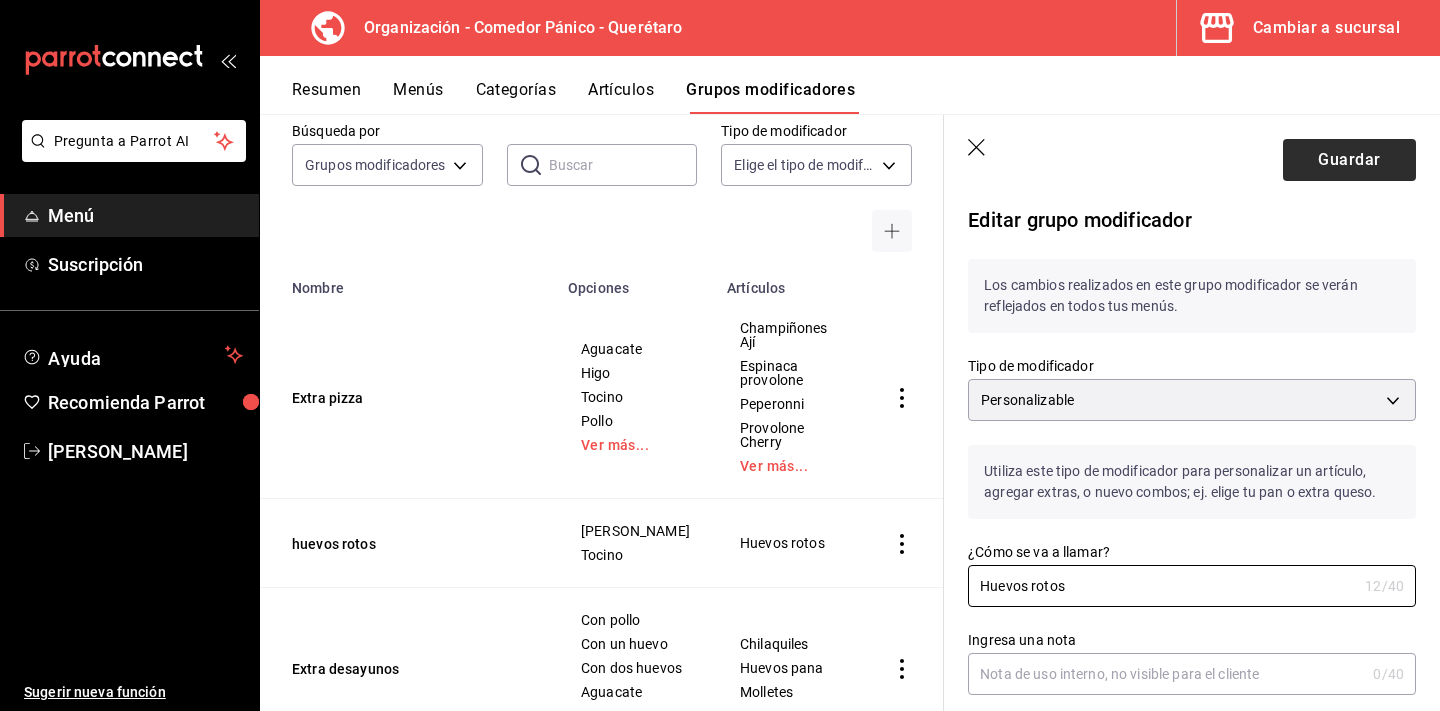 type on "Huevos rotos" 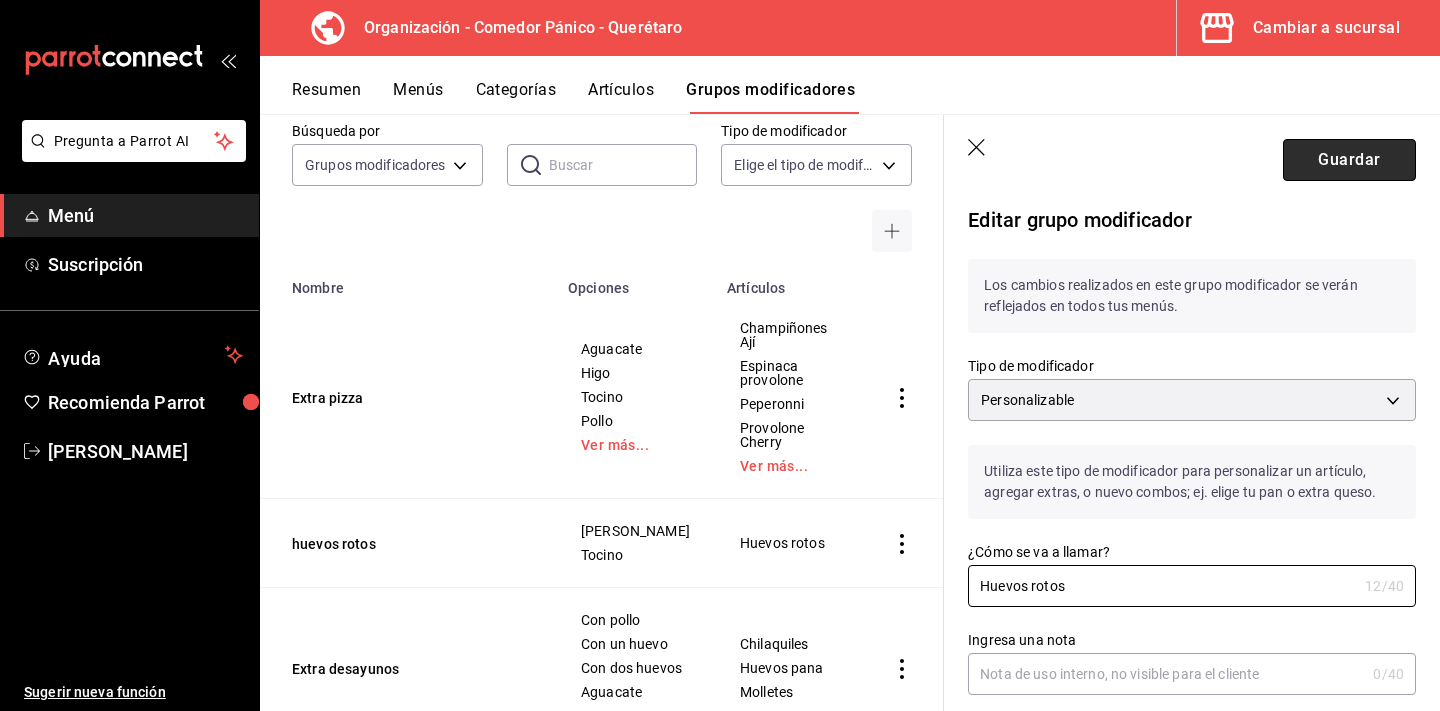 click on "Guardar" at bounding box center [1349, 160] 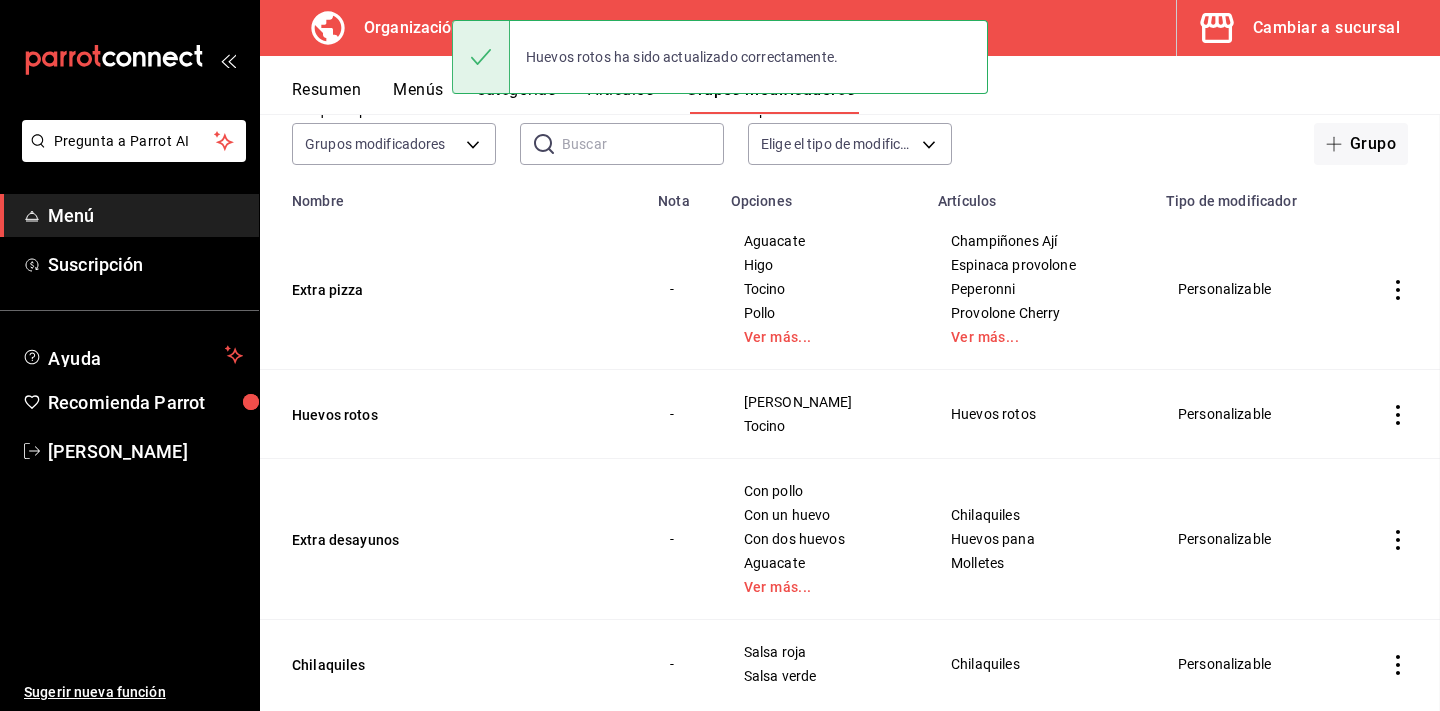 scroll, scrollTop: 0, scrollLeft: 0, axis: both 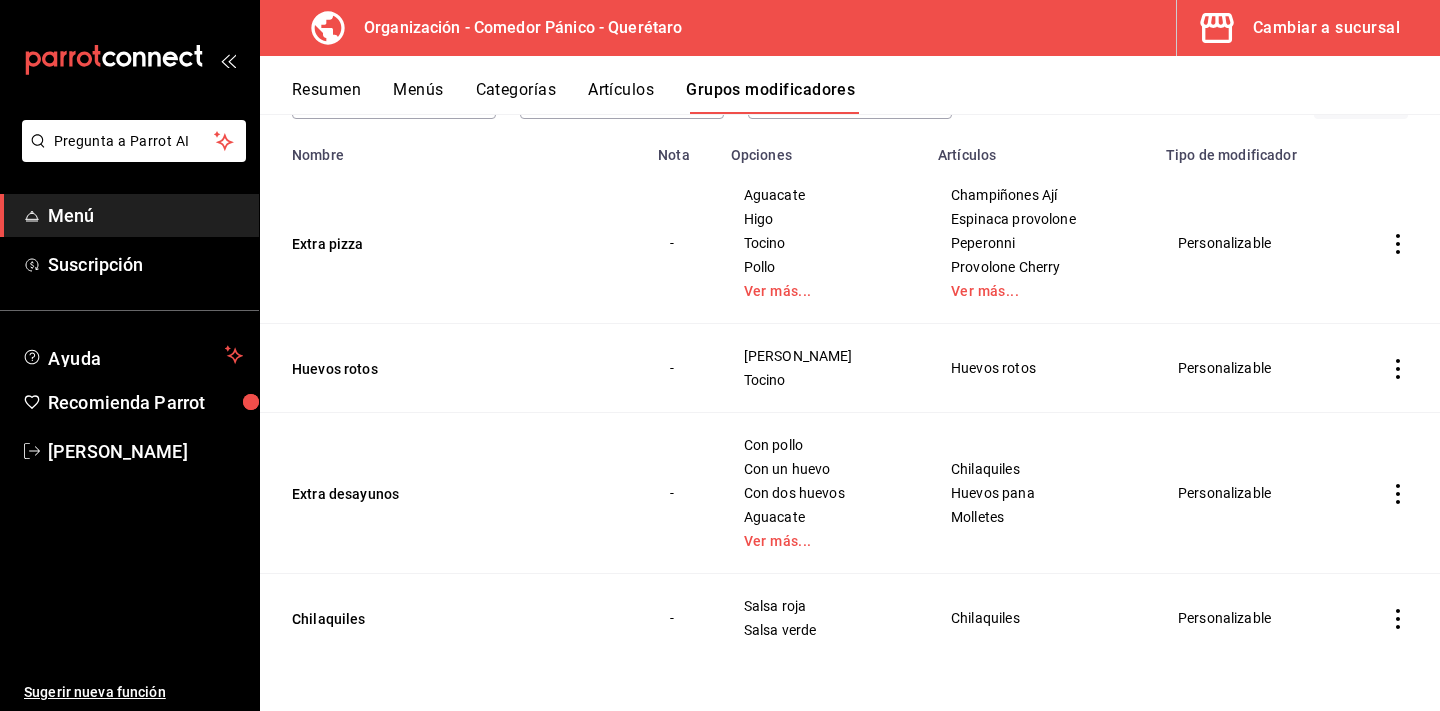 click 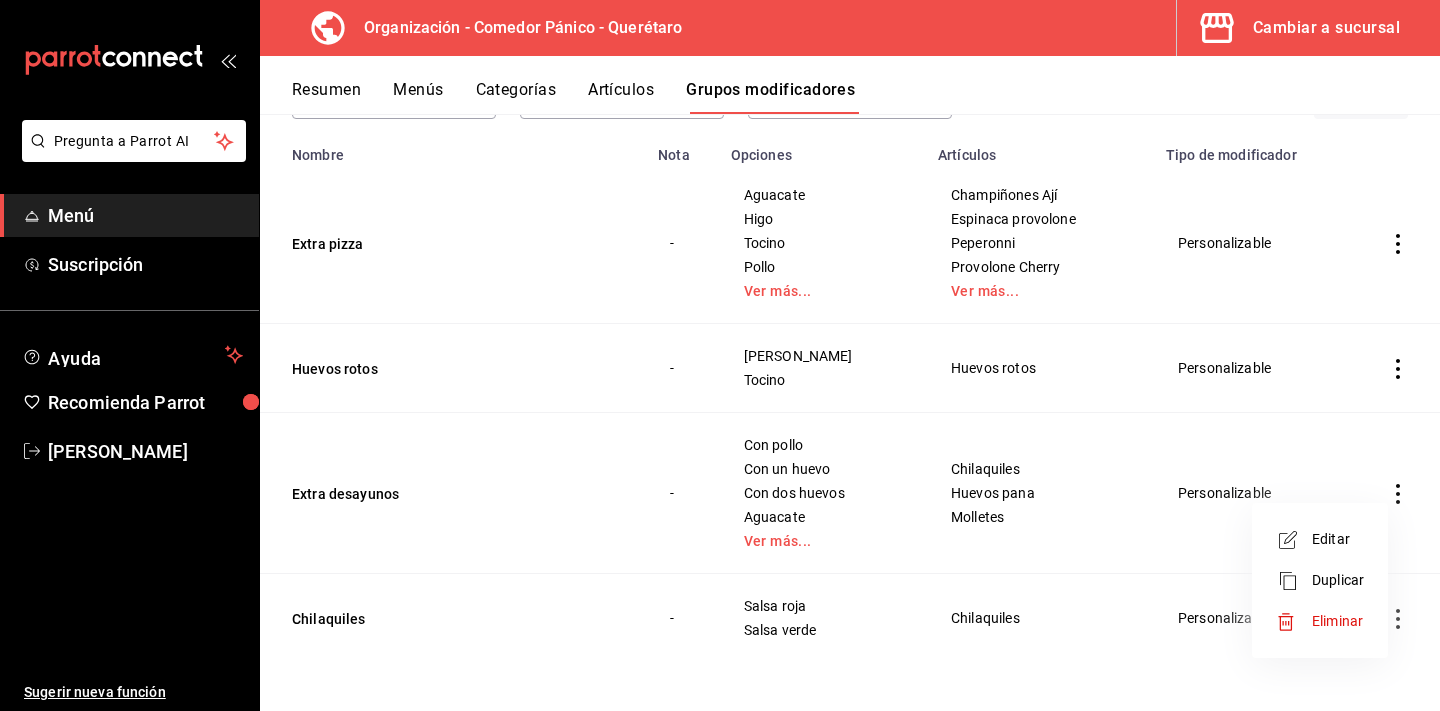 click on "Editar" at bounding box center [1338, 539] 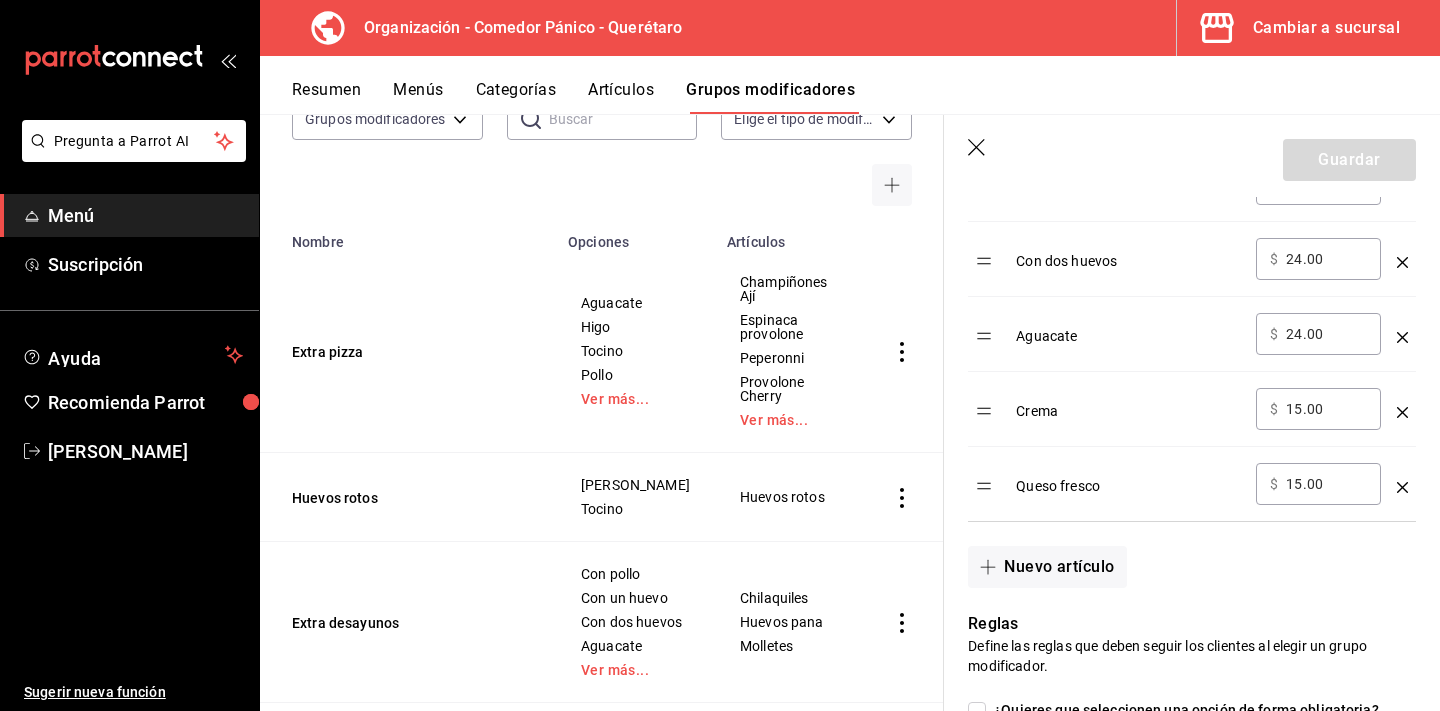 scroll, scrollTop: 838, scrollLeft: 0, axis: vertical 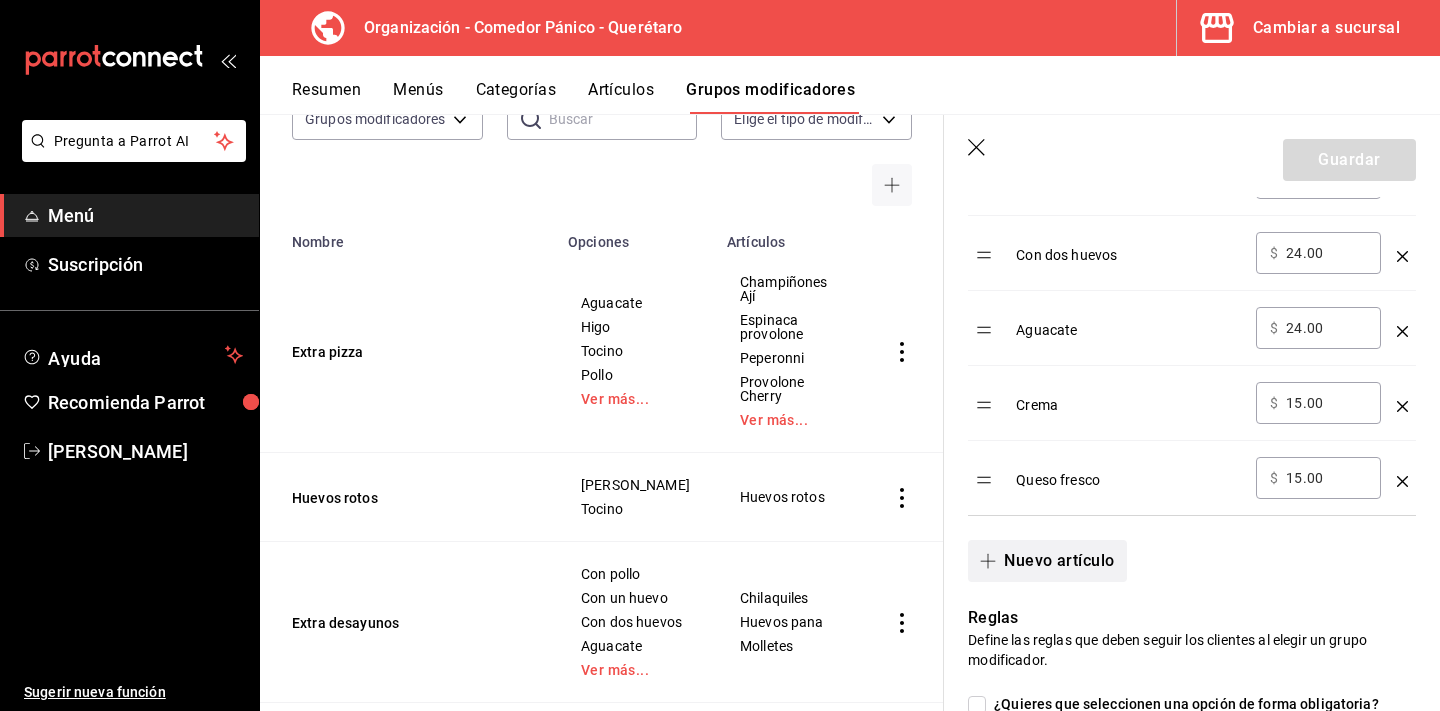 click on "Nuevo artículo" at bounding box center (1047, 561) 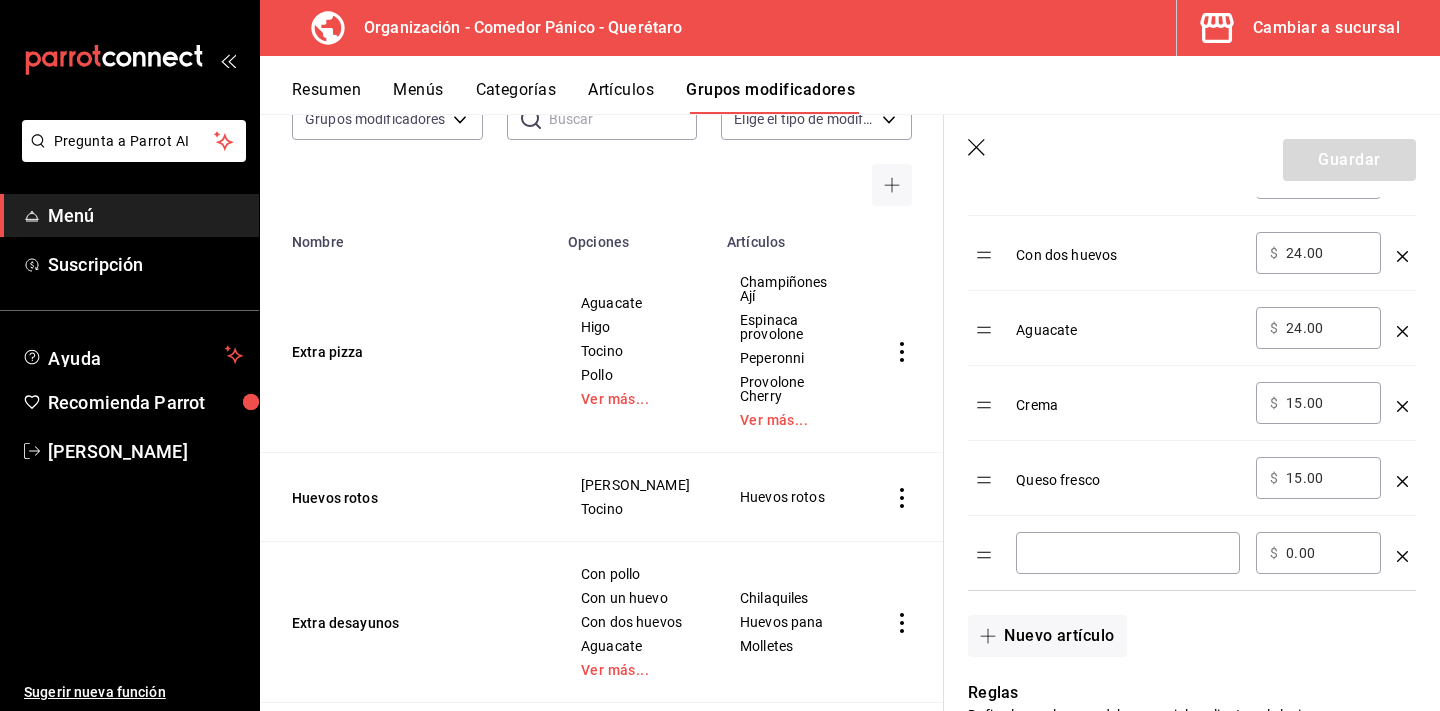 click at bounding box center (1128, 553) 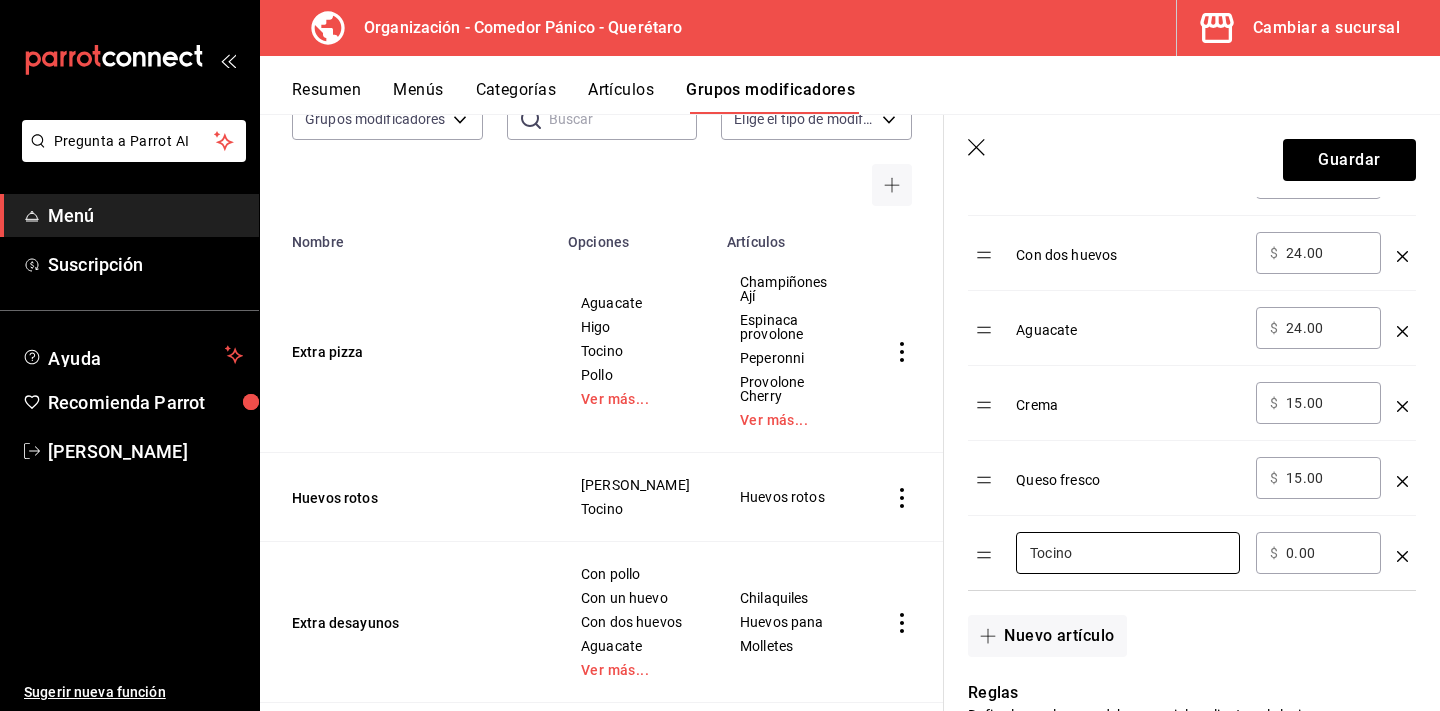 type on "Tocino" 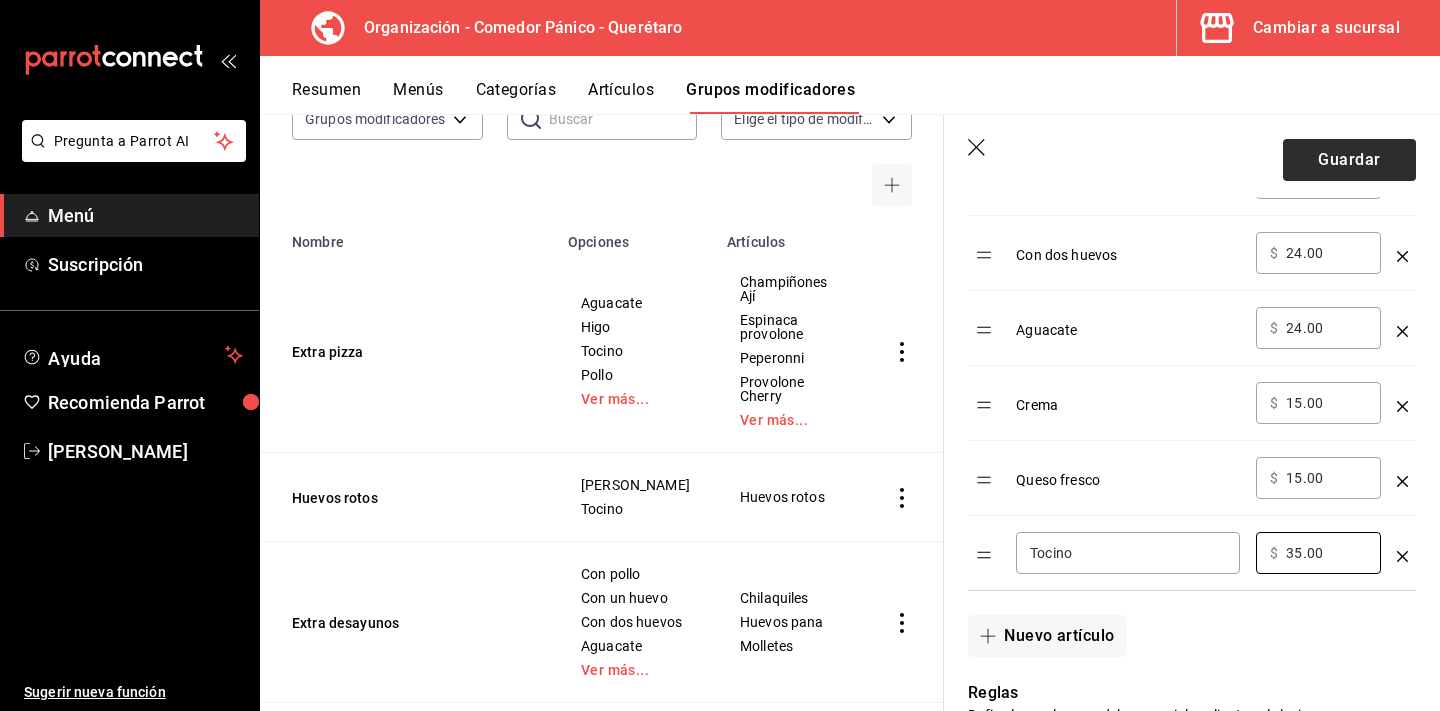 type on "35.00" 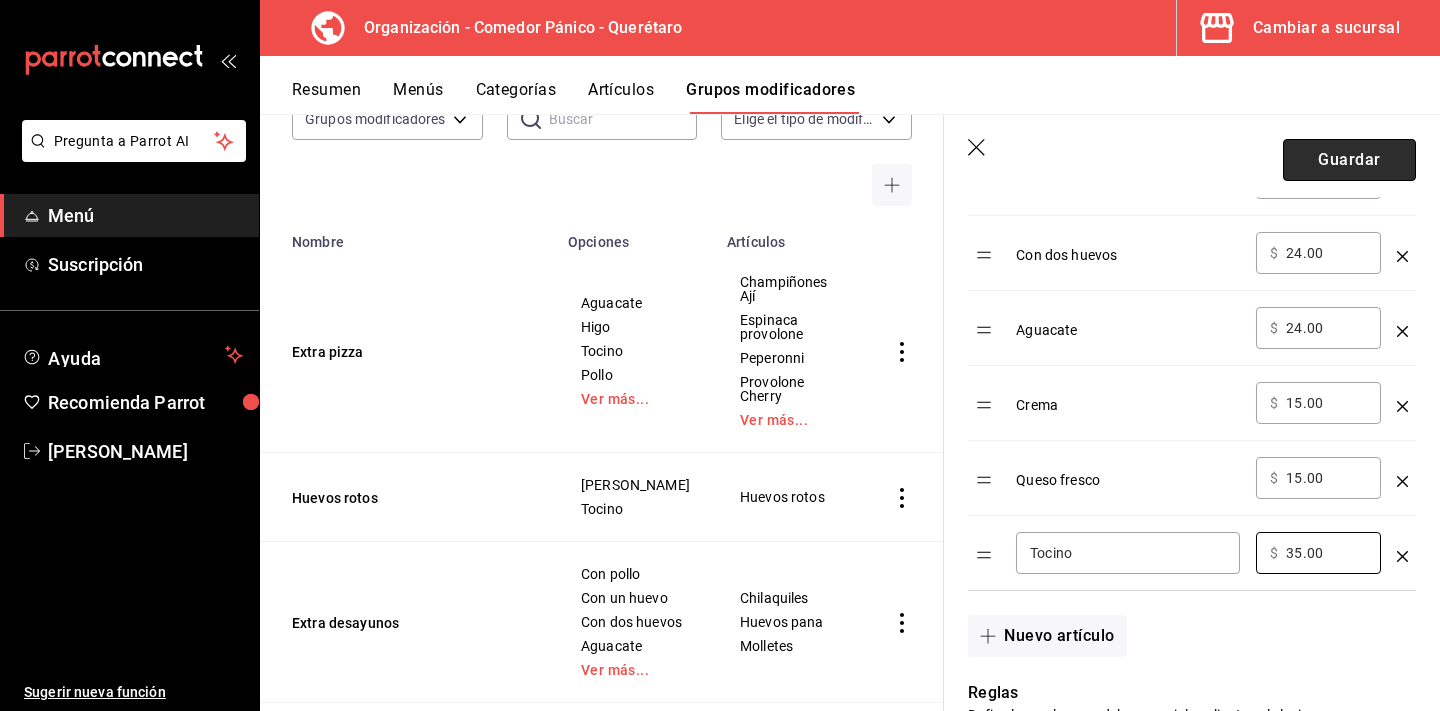 click on "Guardar" at bounding box center (1349, 160) 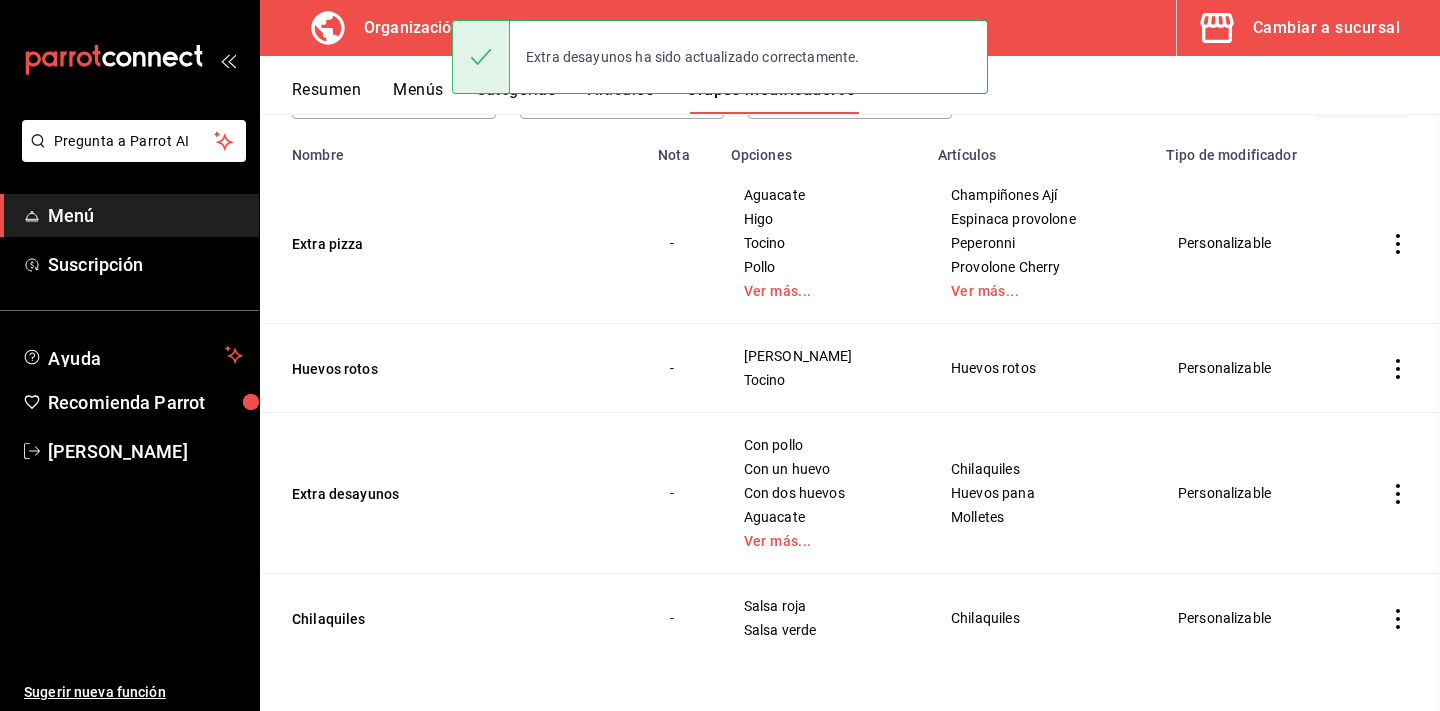 scroll, scrollTop: 0, scrollLeft: 0, axis: both 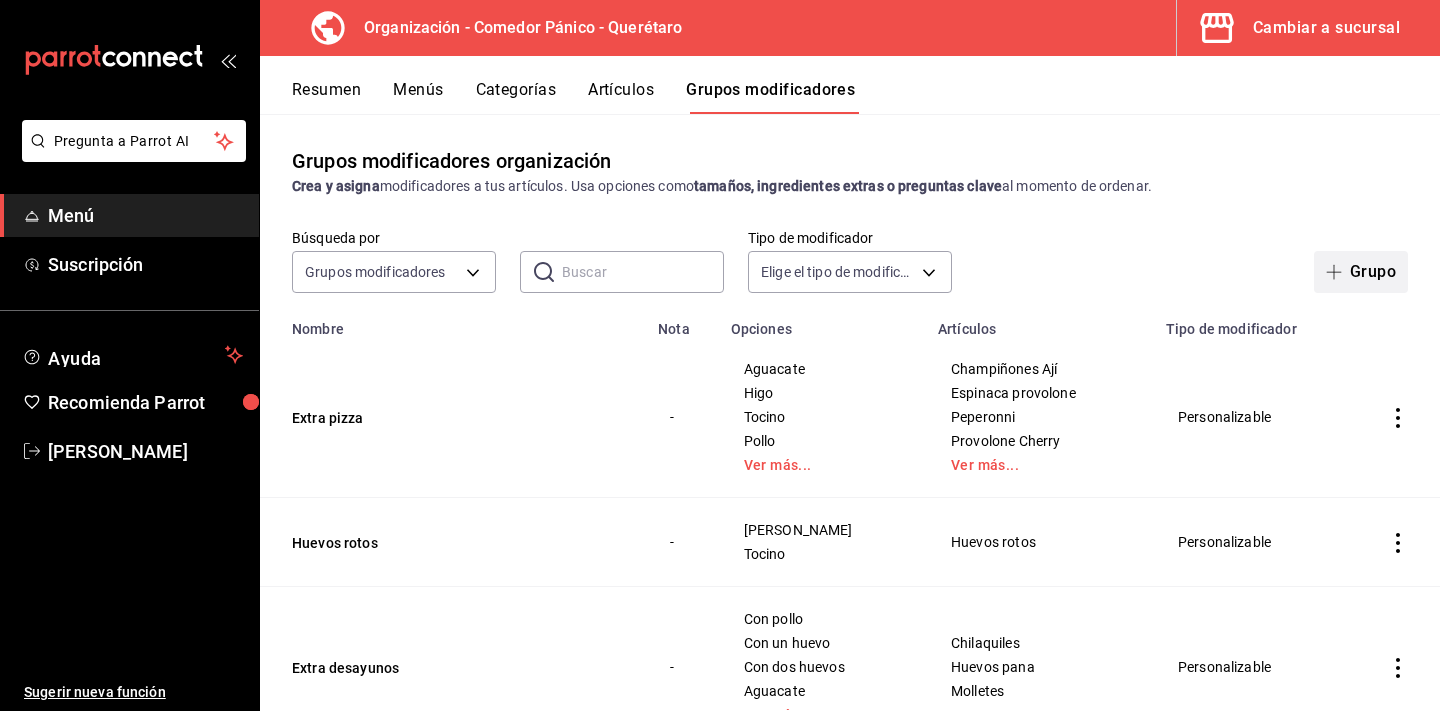 click on "Grupo" at bounding box center [1361, 272] 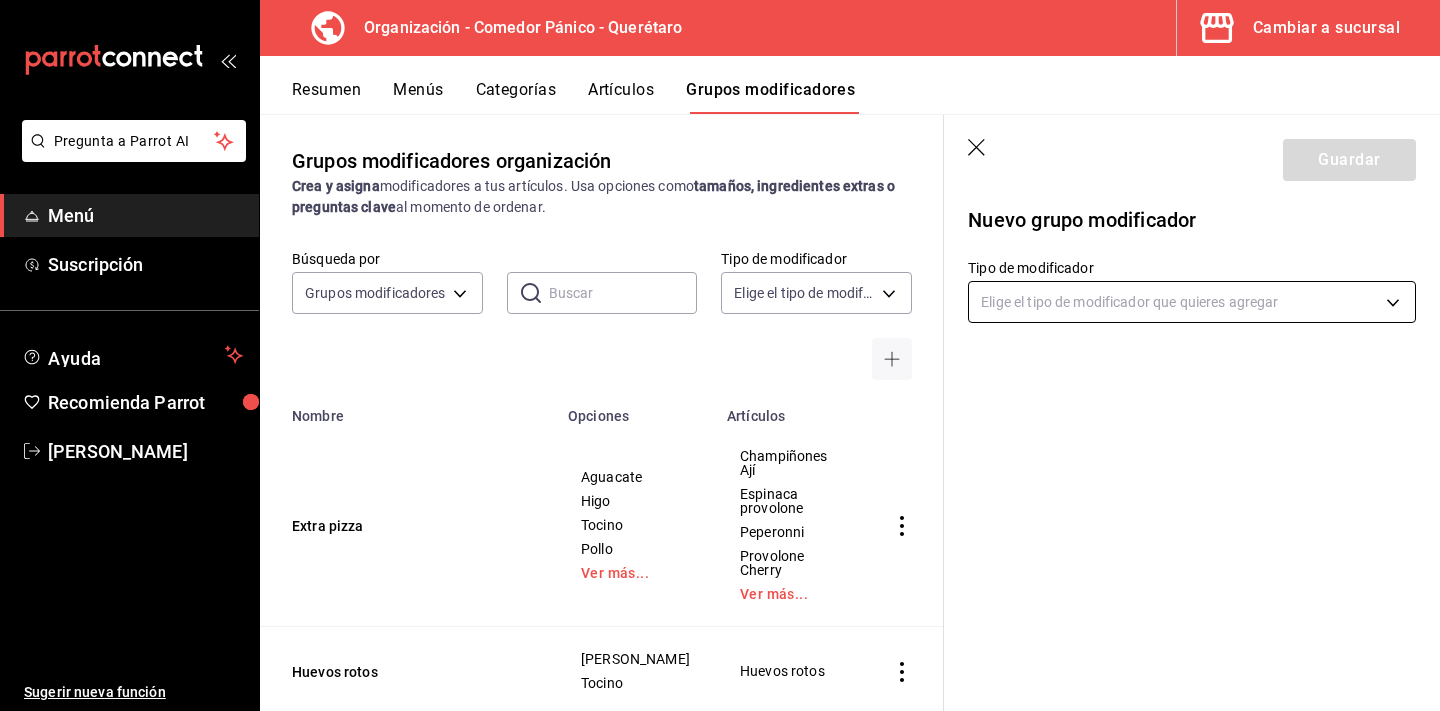 click on "Pregunta a Parrot AI Menú   Suscripción   Ayuda Recomienda Parrot   Nancy niembro   Sugerir nueva función   Organización - Comedor Pánico - Querétaro Cambiar a sucursal Resumen Menús Categorías Artículos Grupos modificadores Grupos modificadores organización Crea y asigna  modificadores a tus artículos. Usa opciones como  tamaños, ingredientes extras o preguntas clave  al momento de ordenar. Búsqueda por Grupos modificadores GROUP ​ ​ Tipo de modificador Elige el tipo de modificador Nombre Opciones Artículos Extra pizza Aguacate Higo Tocino Pollo Ver más... Champiñones Ají Espinaca provolone Peperonni Provolone Cherry Ver más... Huevos rotos Flor de calabaza Tocino Huevos rotos Extra desayunos Con pollo Con un huevo Con dos huevos Aguacate Ver más... Chilaquiles Huevos pana Molletes Chilaquiles Salsa roja Salsa verde Chilaquiles Guardar Nuevo grupo modificador Tipo de modificador Elige el tipo de modificador que quieres agregar GANA 1 MES GRATIS EN TU SUSCRIPCIÓN AQUÍ Ir a video Menú" at bounding box center (720, 355) 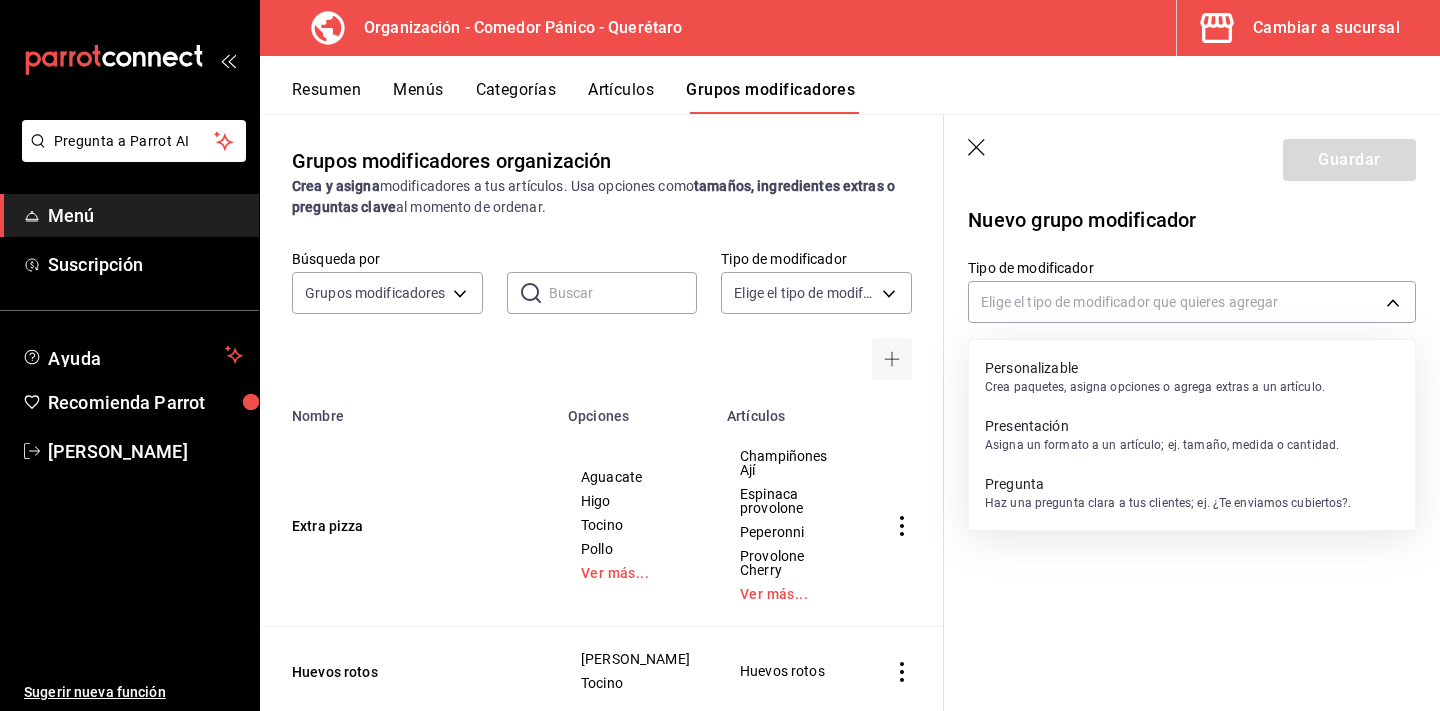 click on "Personalizable" at bounding box center [1155, 368] 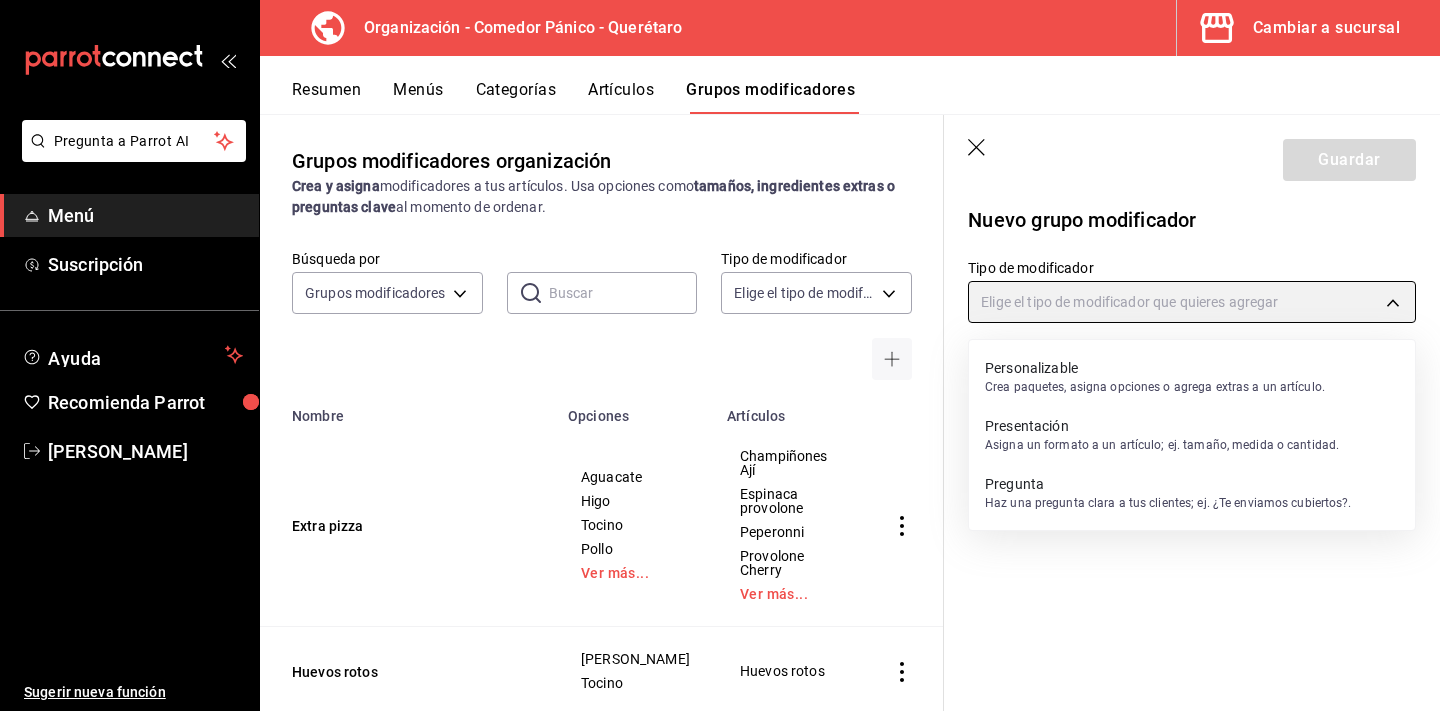 type on "CUSTOMIZABLE" 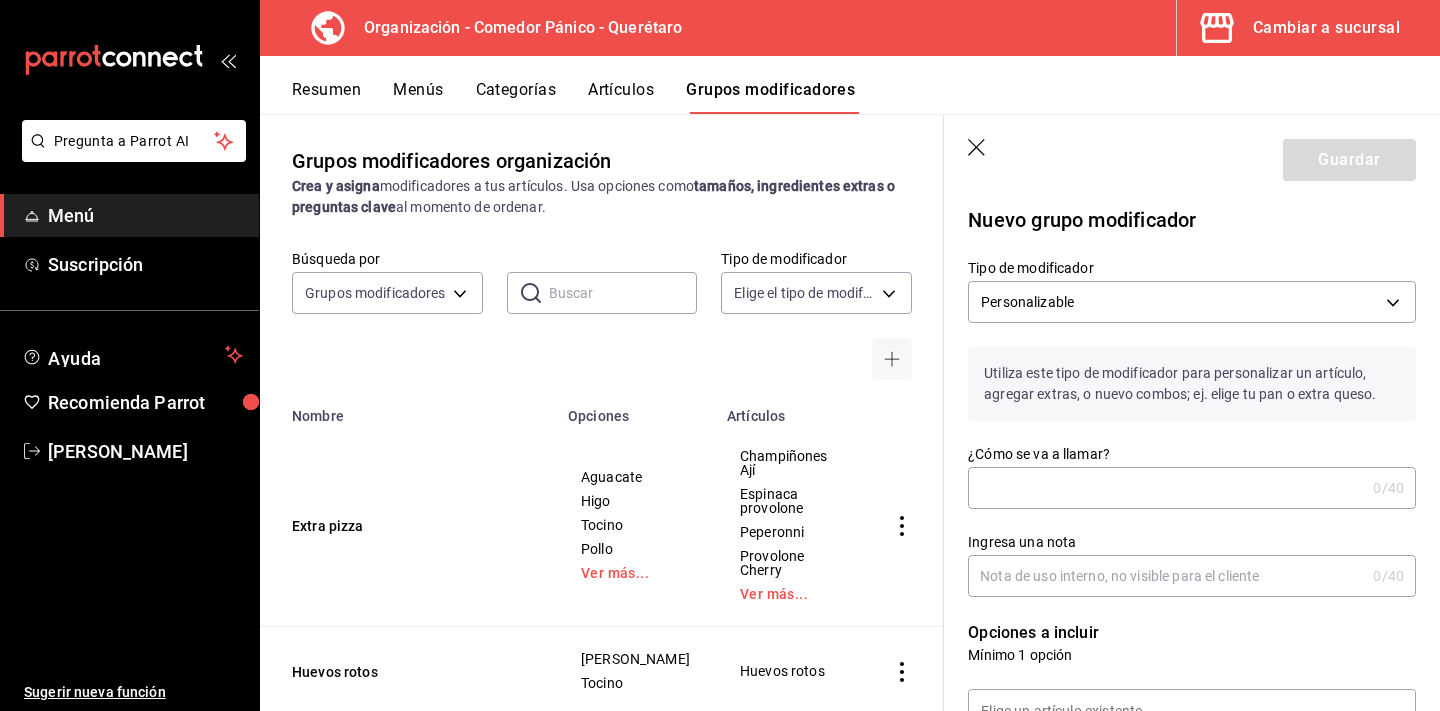 click on "¿Cómo se va a llamar?" at bounding box center (1166, 488) 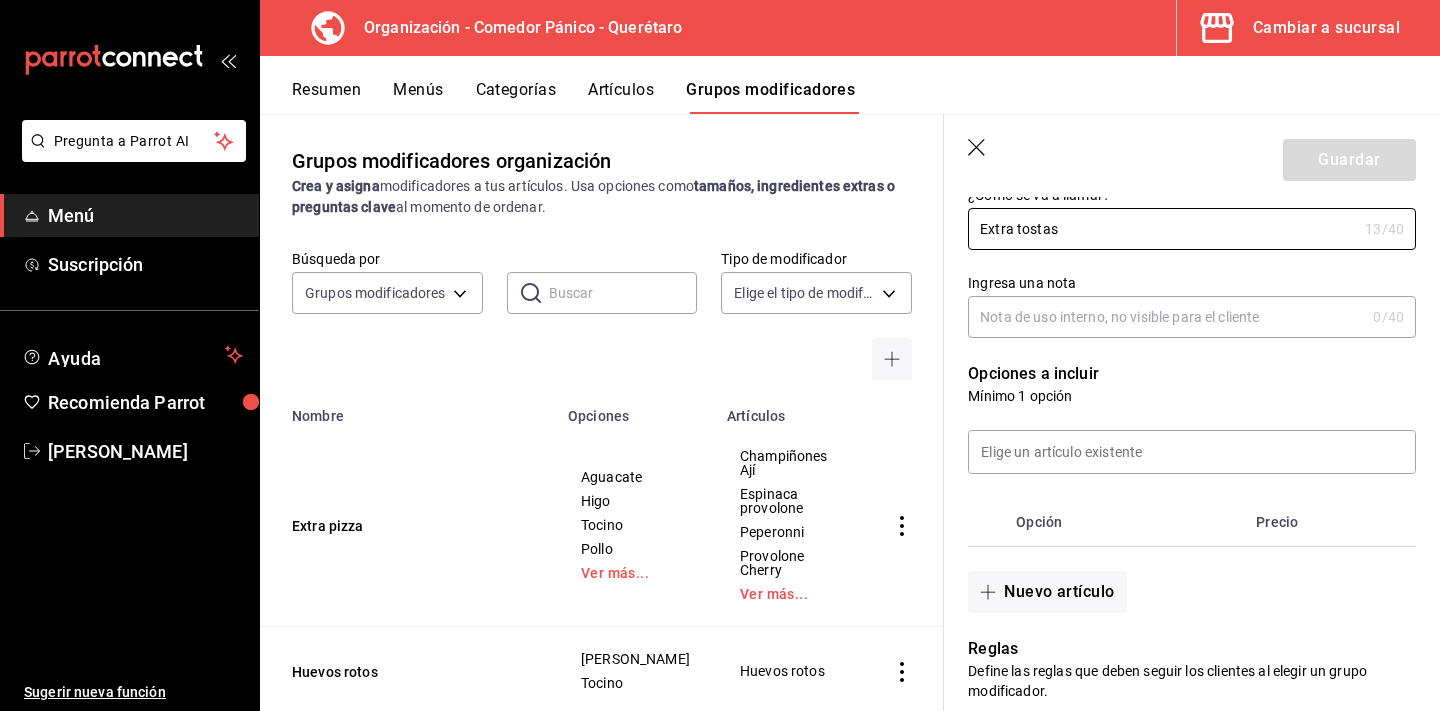 scroll, scrollTop: 261, scrollLeft: 0, axis: vertical 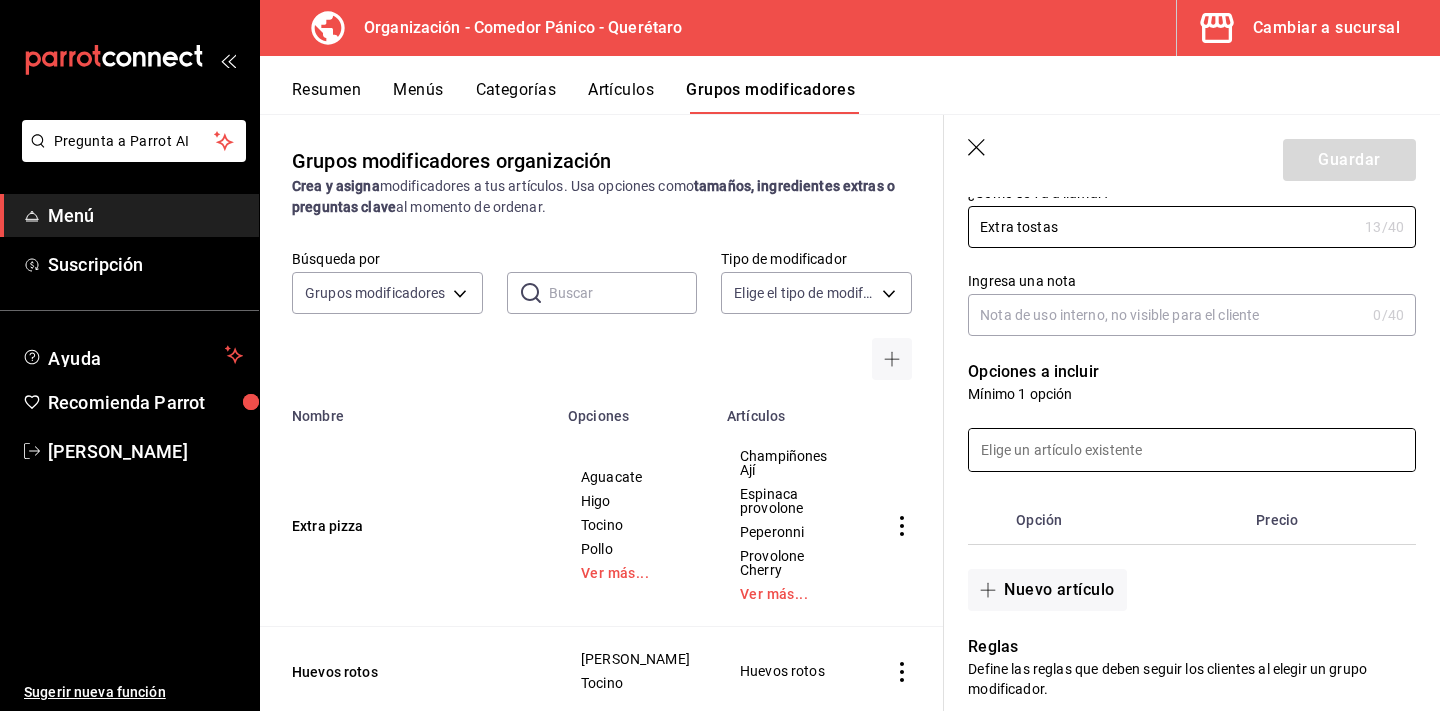 type on "Extra tostas" 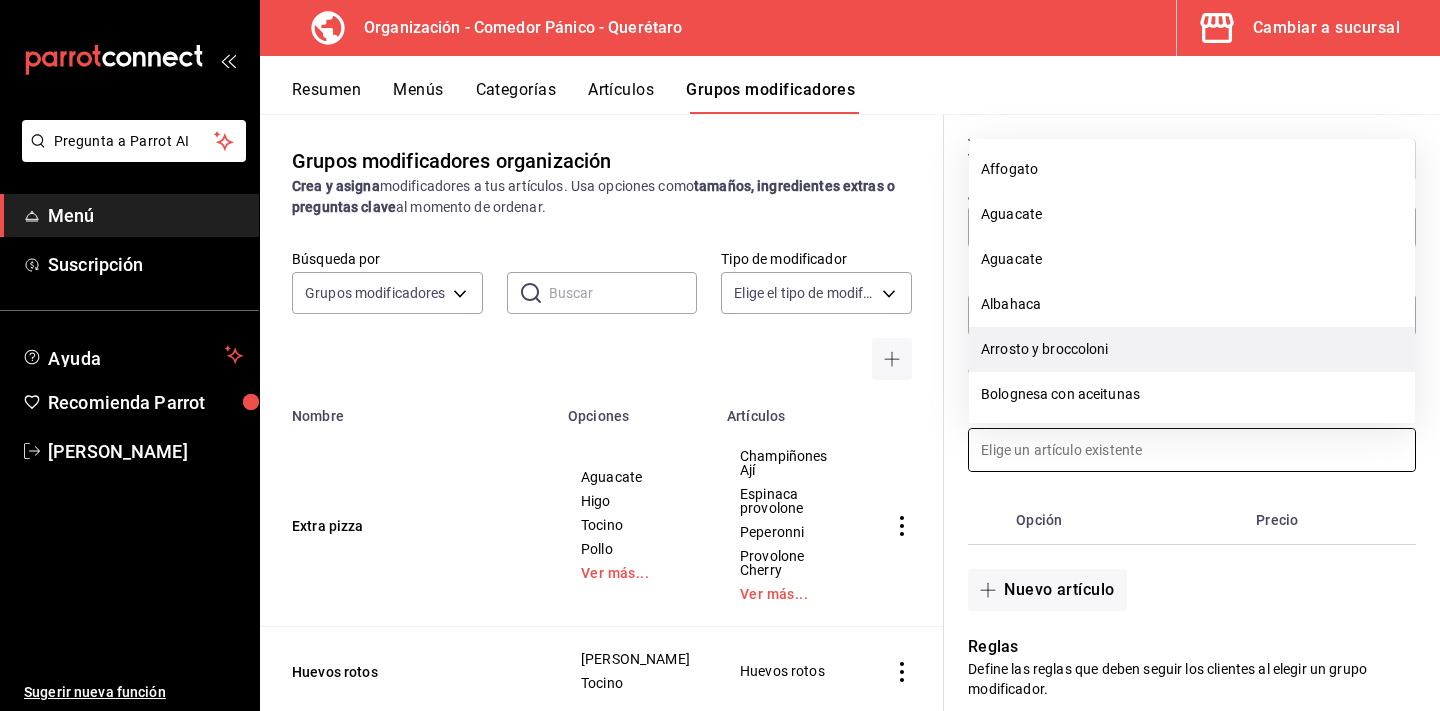 scroll, scrollTop: 0, scrollLeft: 0, axis: both 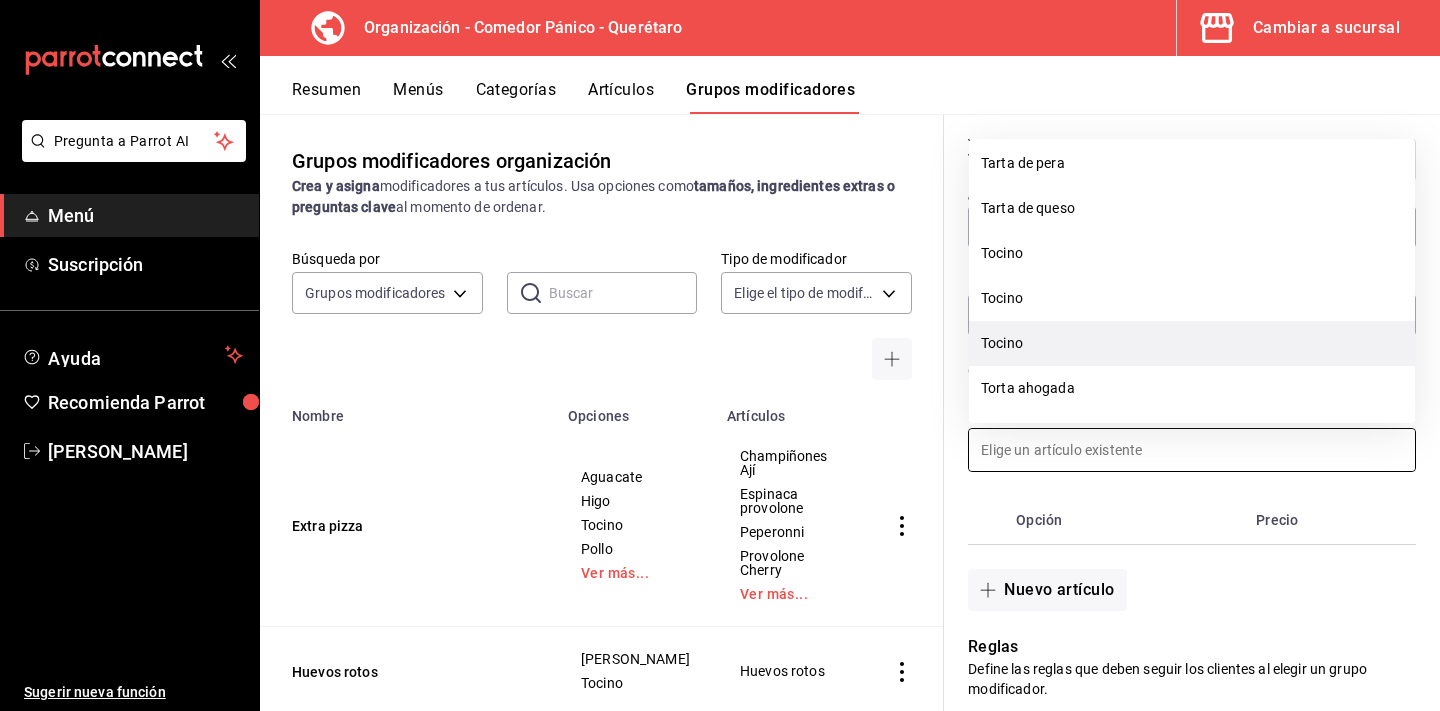 click on "Tocino" at bounding box center [1192, 343] 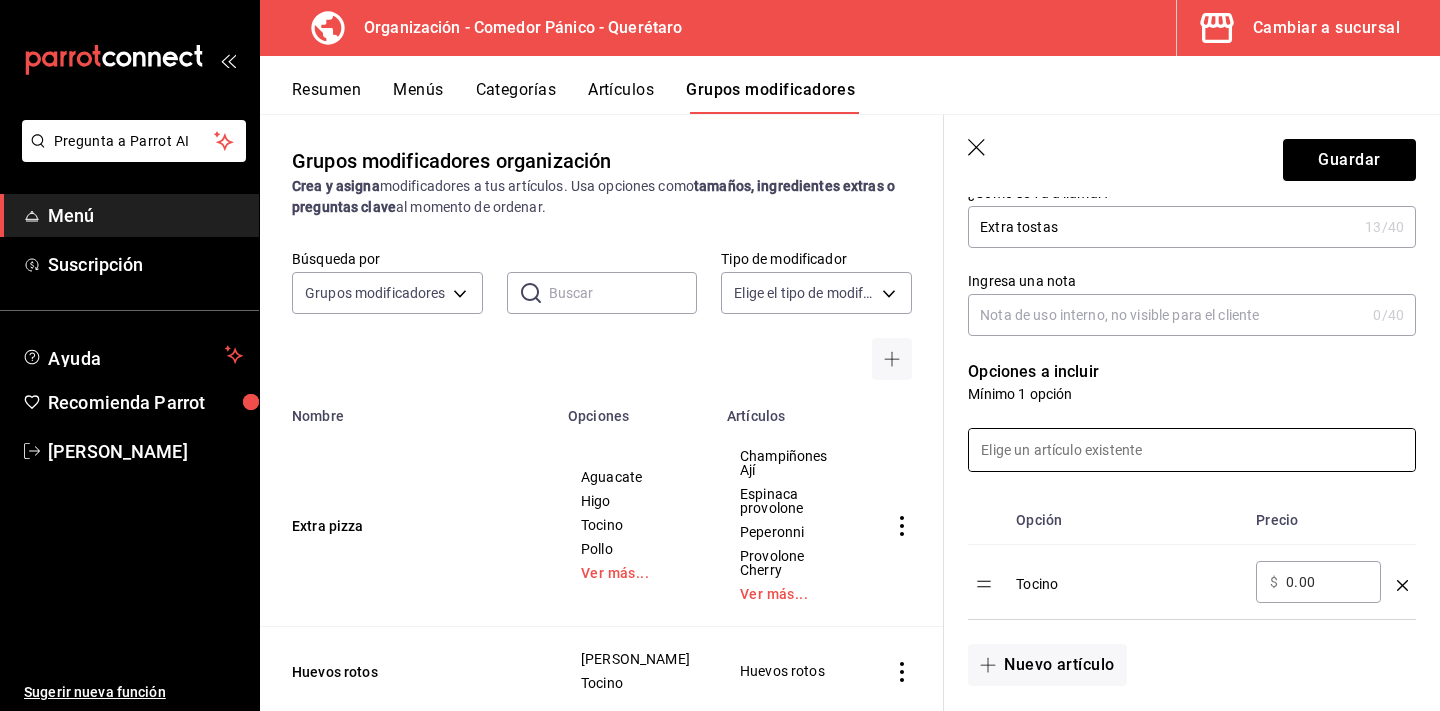 click at bounding box center (1192, 450) 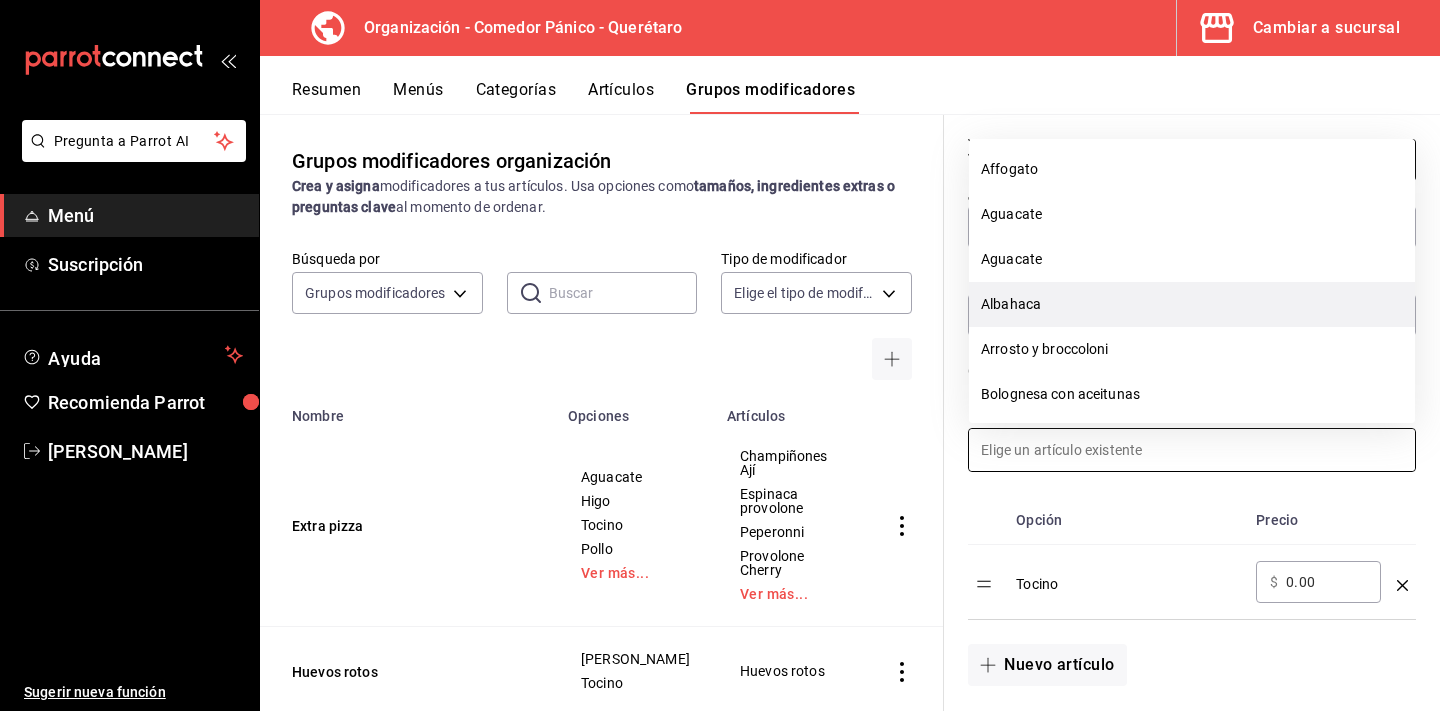 scroll, scrollTop: 0, scrollLeft: 0, axis: both 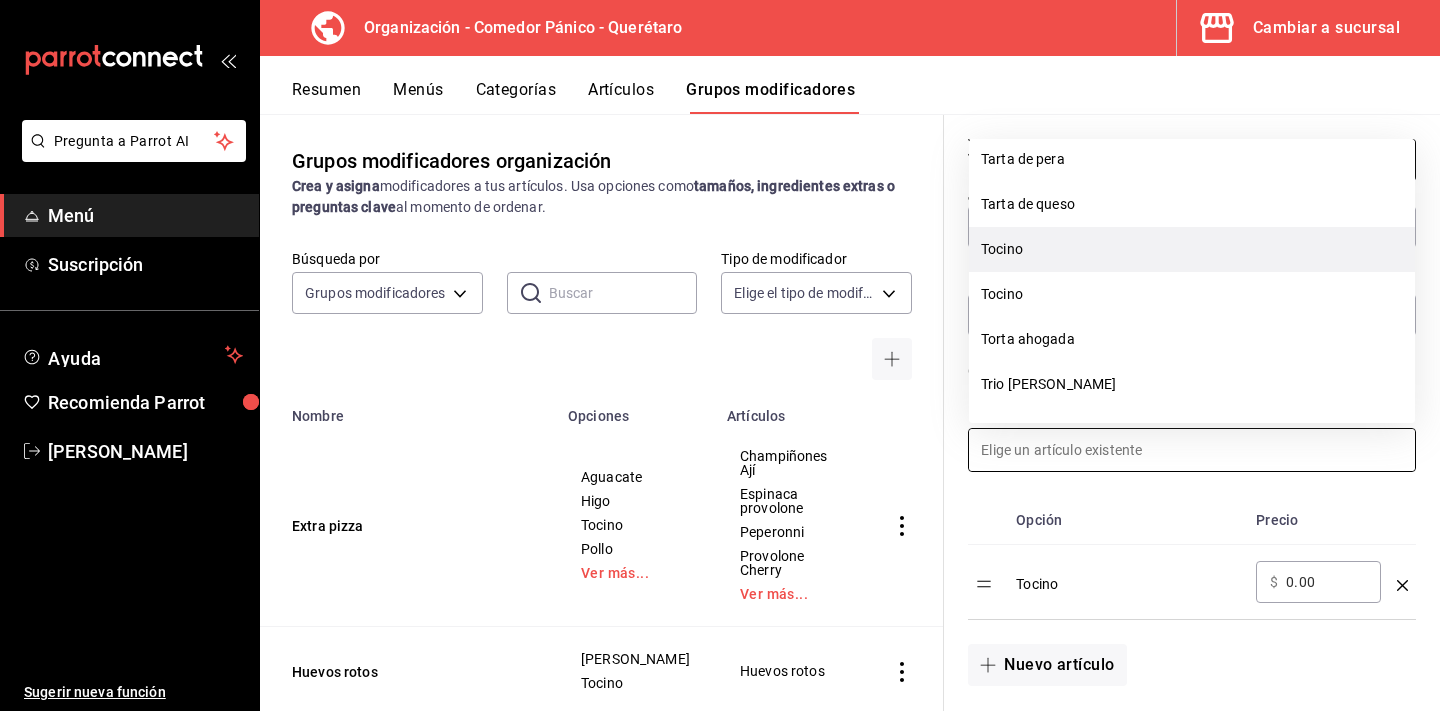 click on "Tocino" at bounding box center (1192, 249) 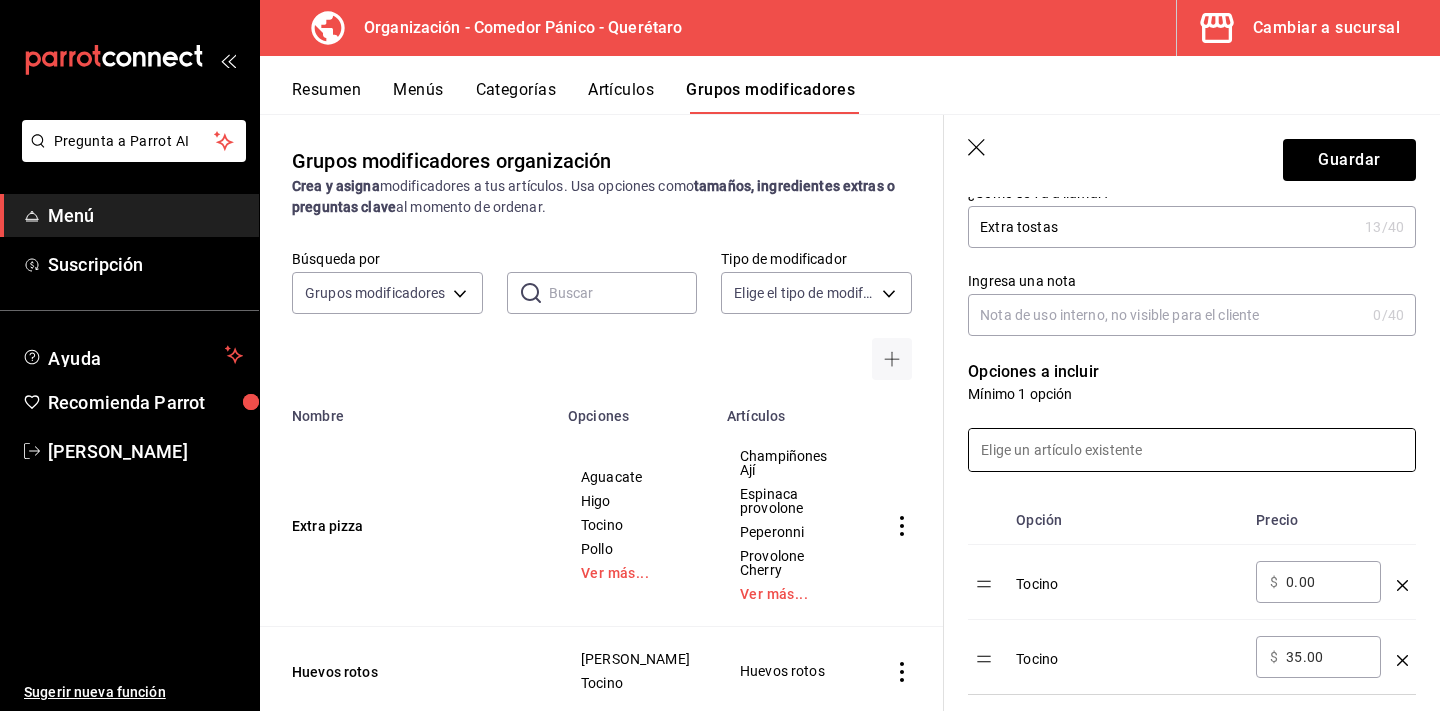 scroll, scrollTop: 323, scrollLeft: 0, axis: vertical 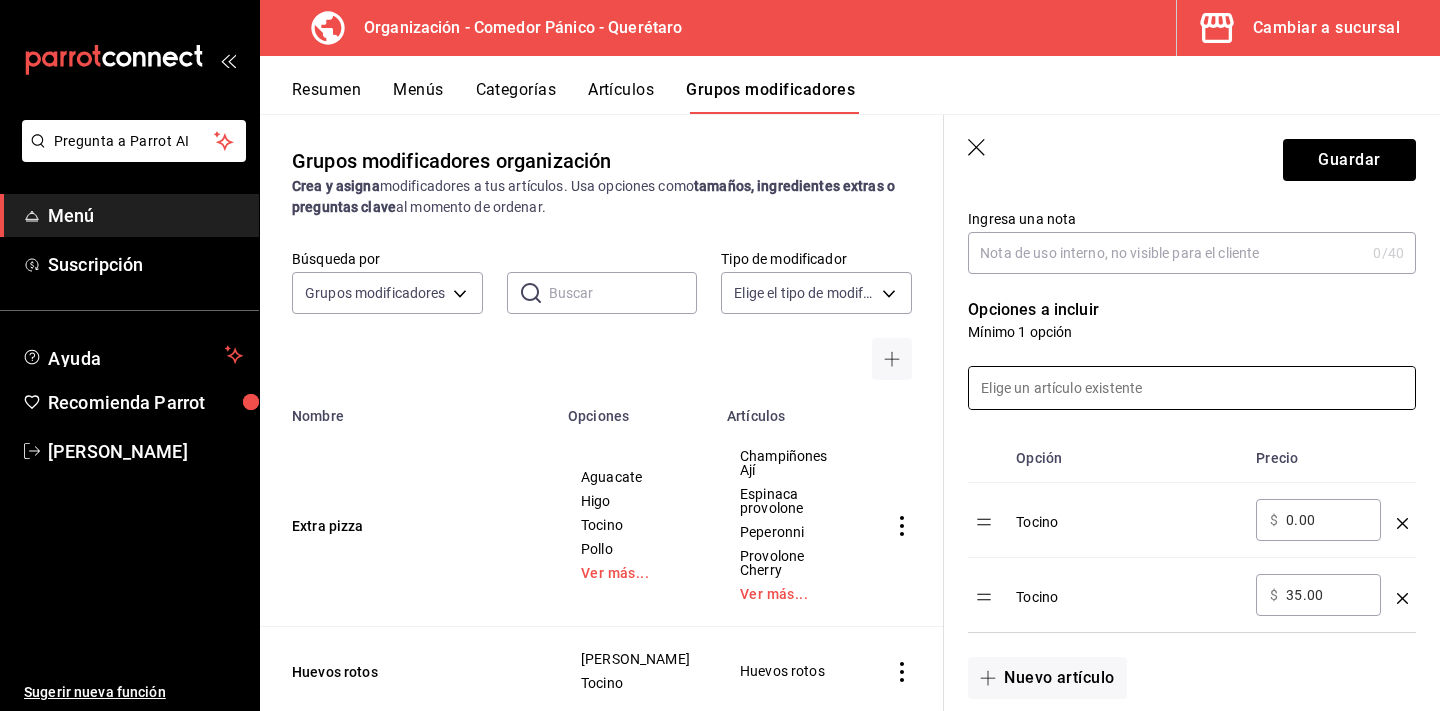 click 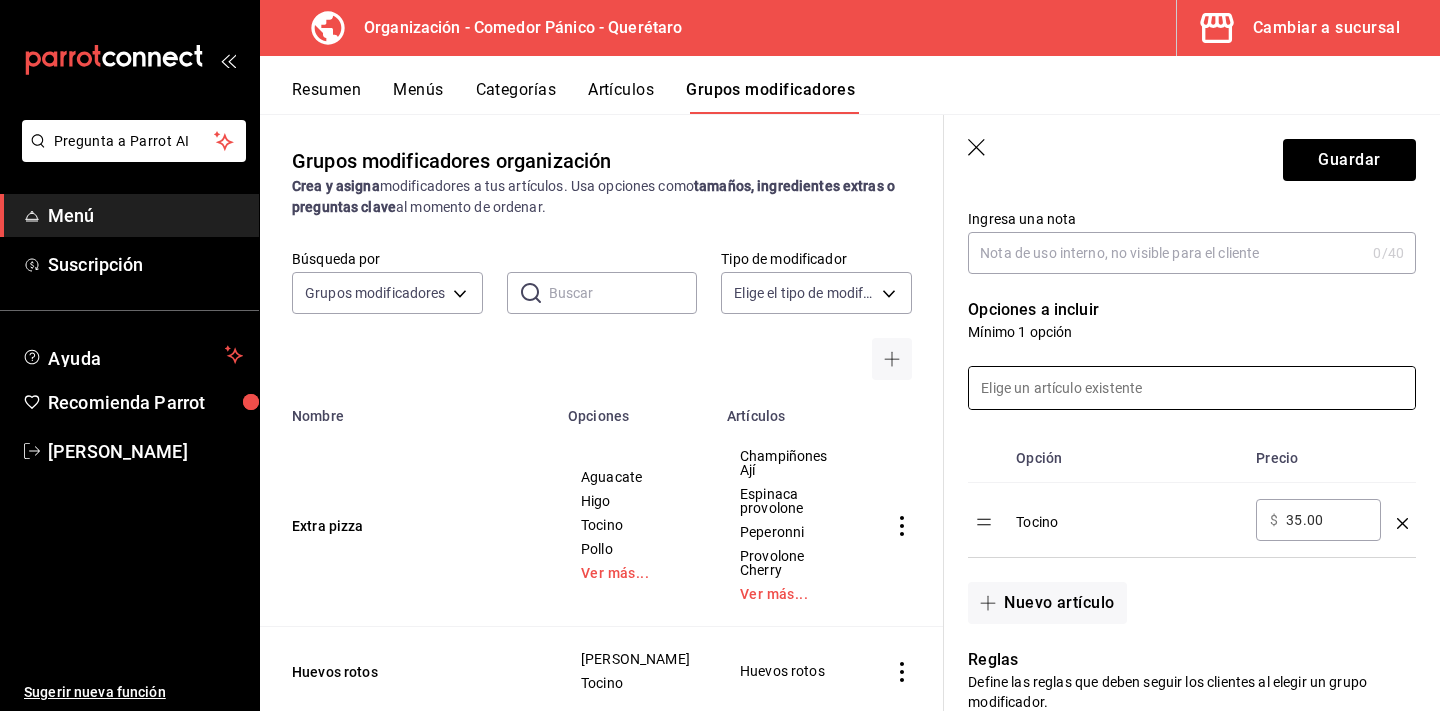 click at bounding box center (1192, 388) 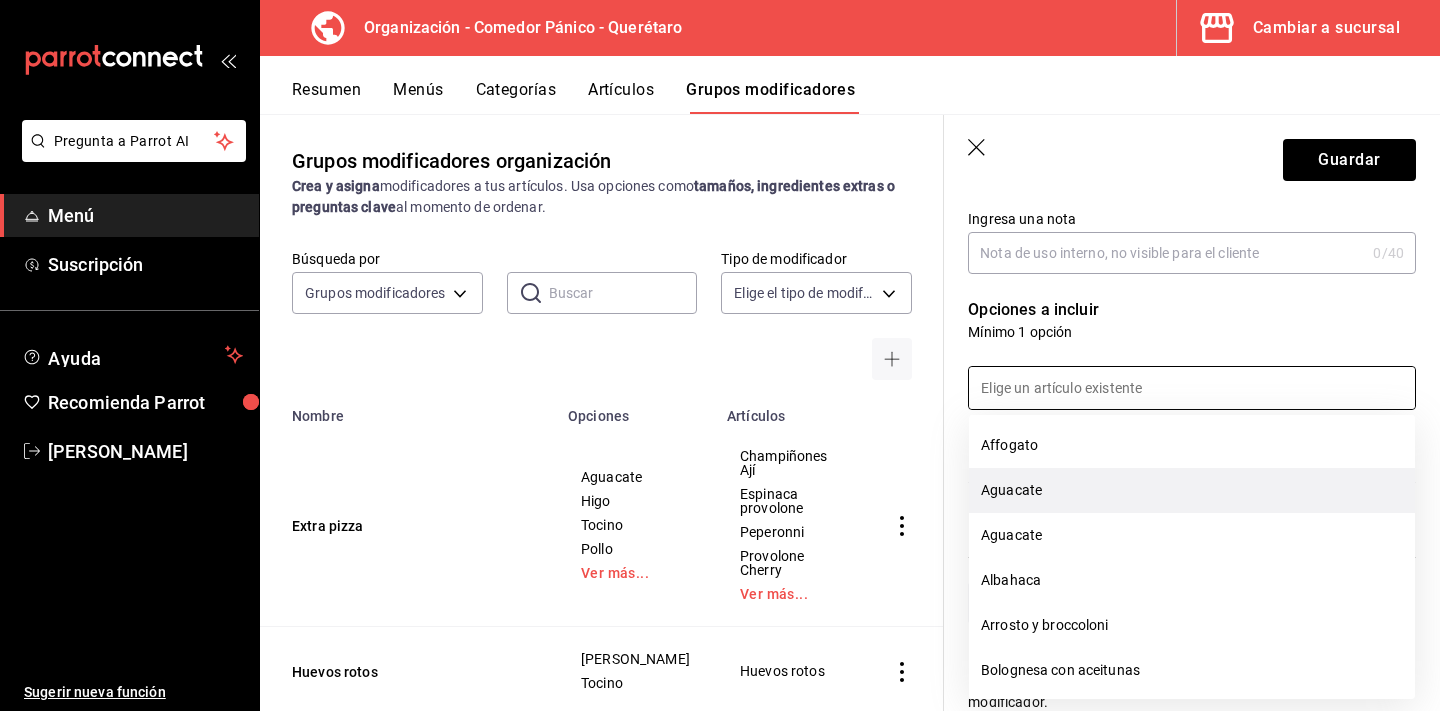 click on "Aguacate" at bounding box center (1192, 490) 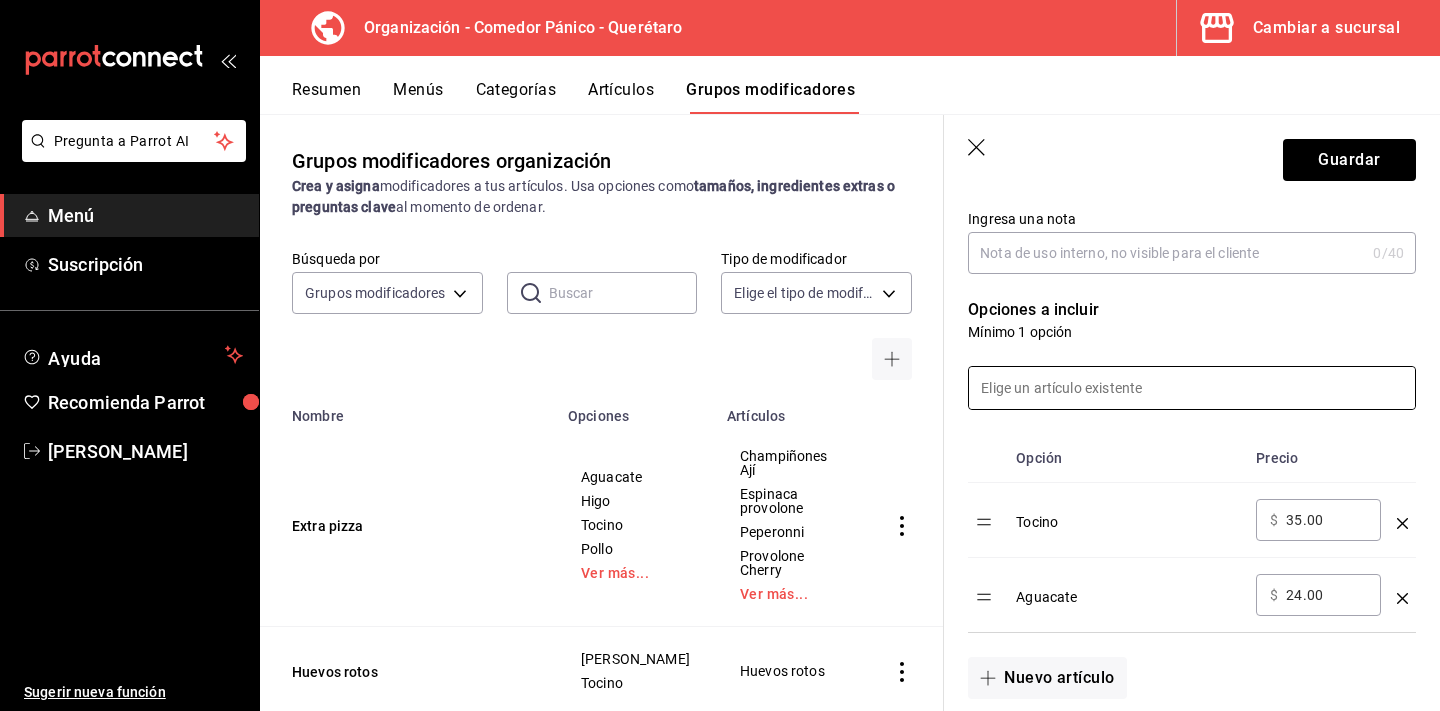 click at bounding box center (1192, 388) 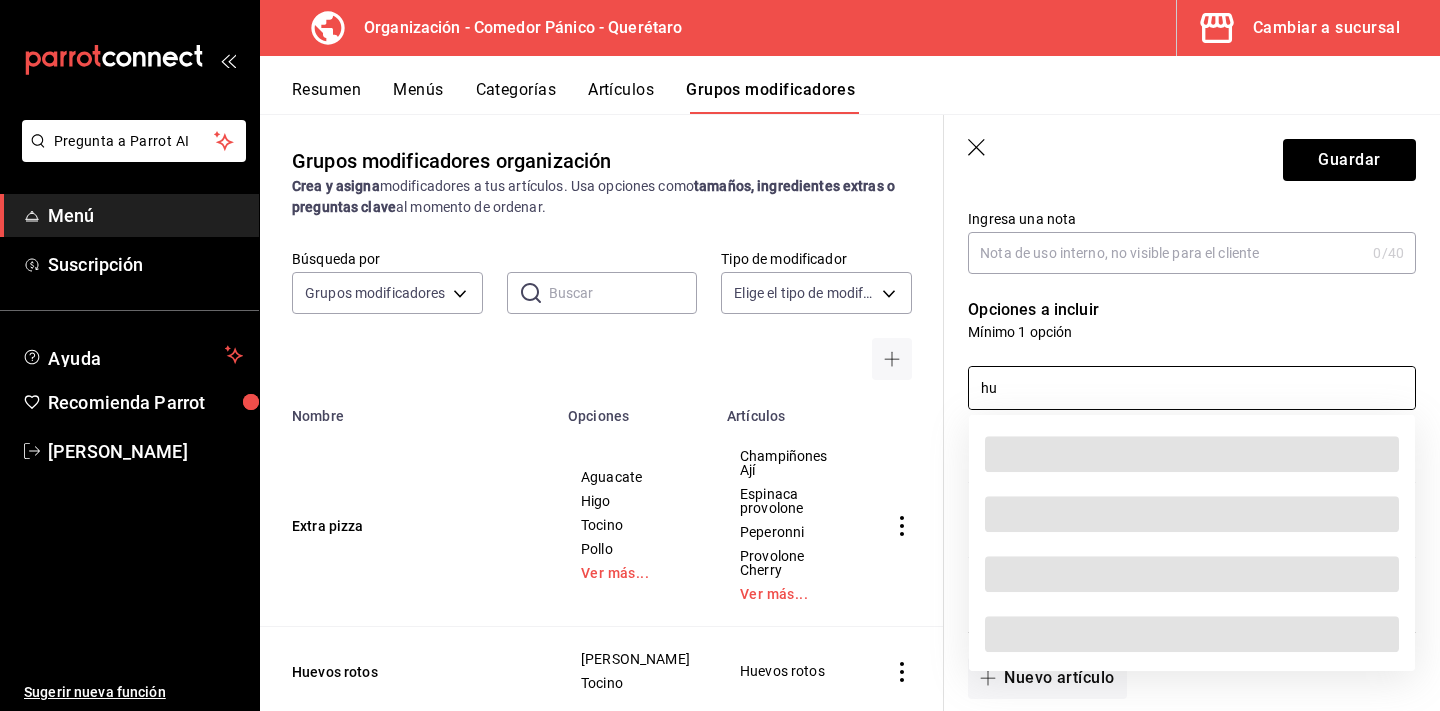 scroll, scrollTop: 0, scrollLeft: 0, axis: both 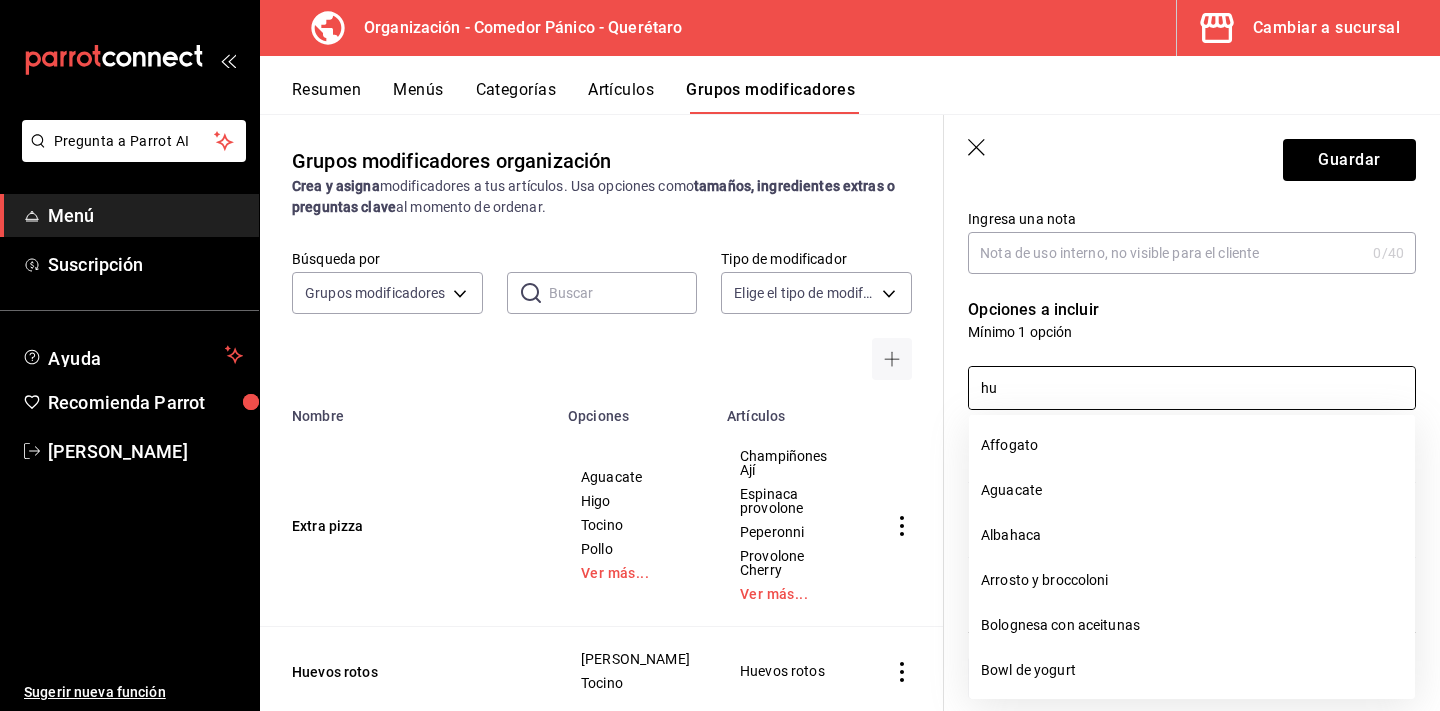 type on "h" 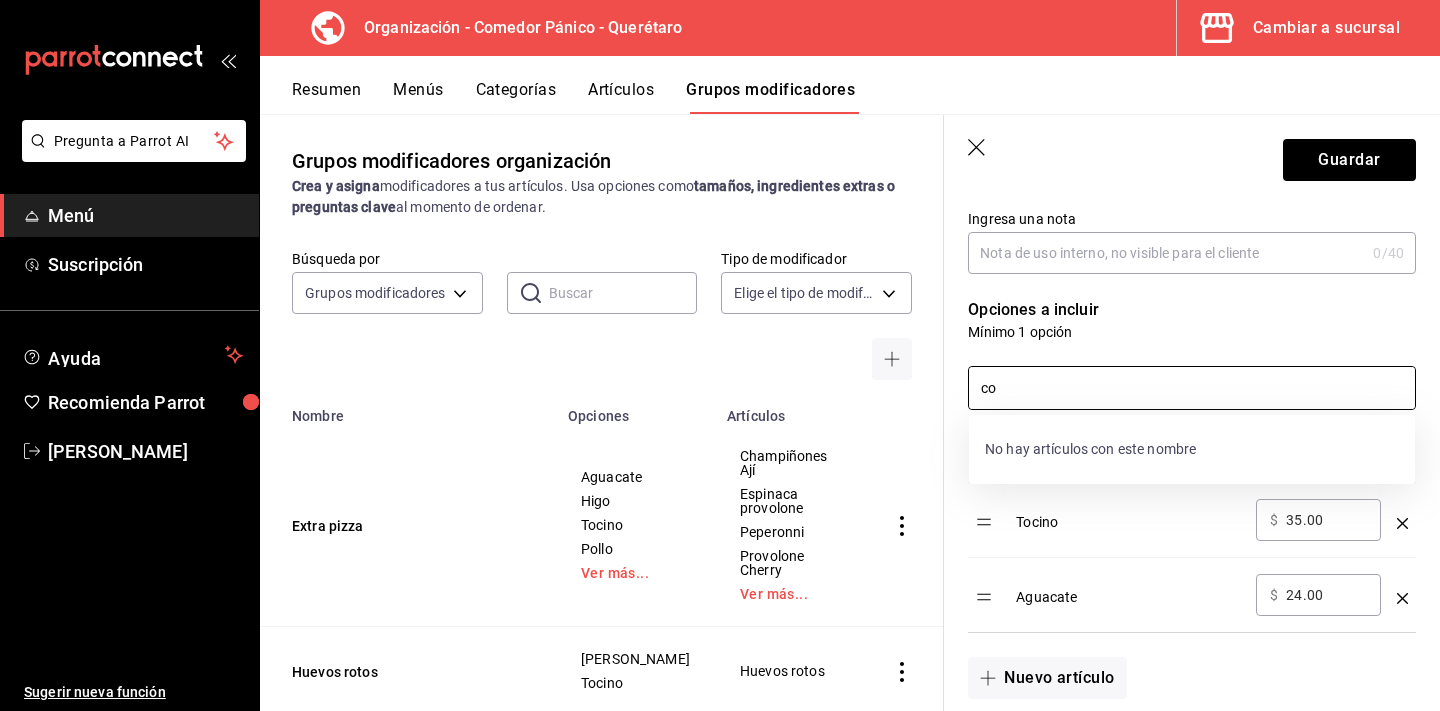 type on "c" 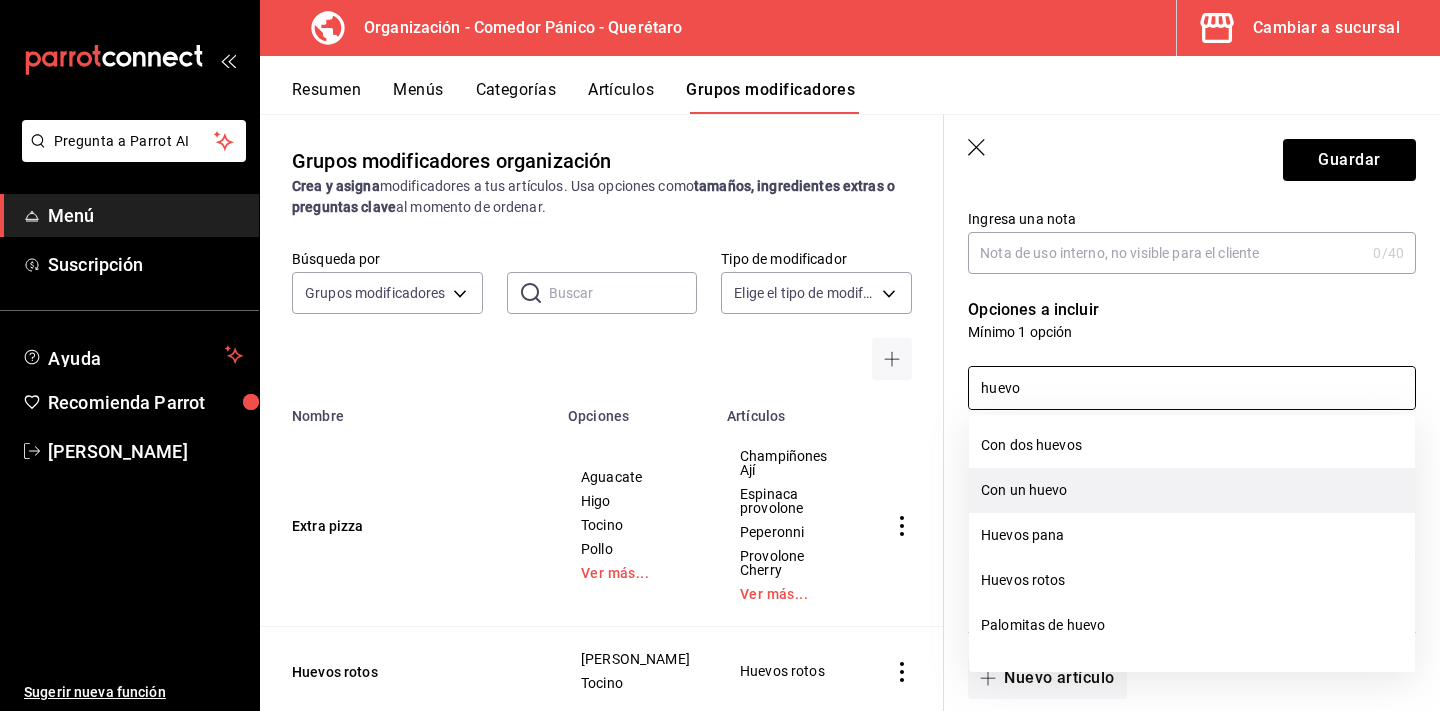 click on "Con un huevo" at bounding box center [1192, 490] 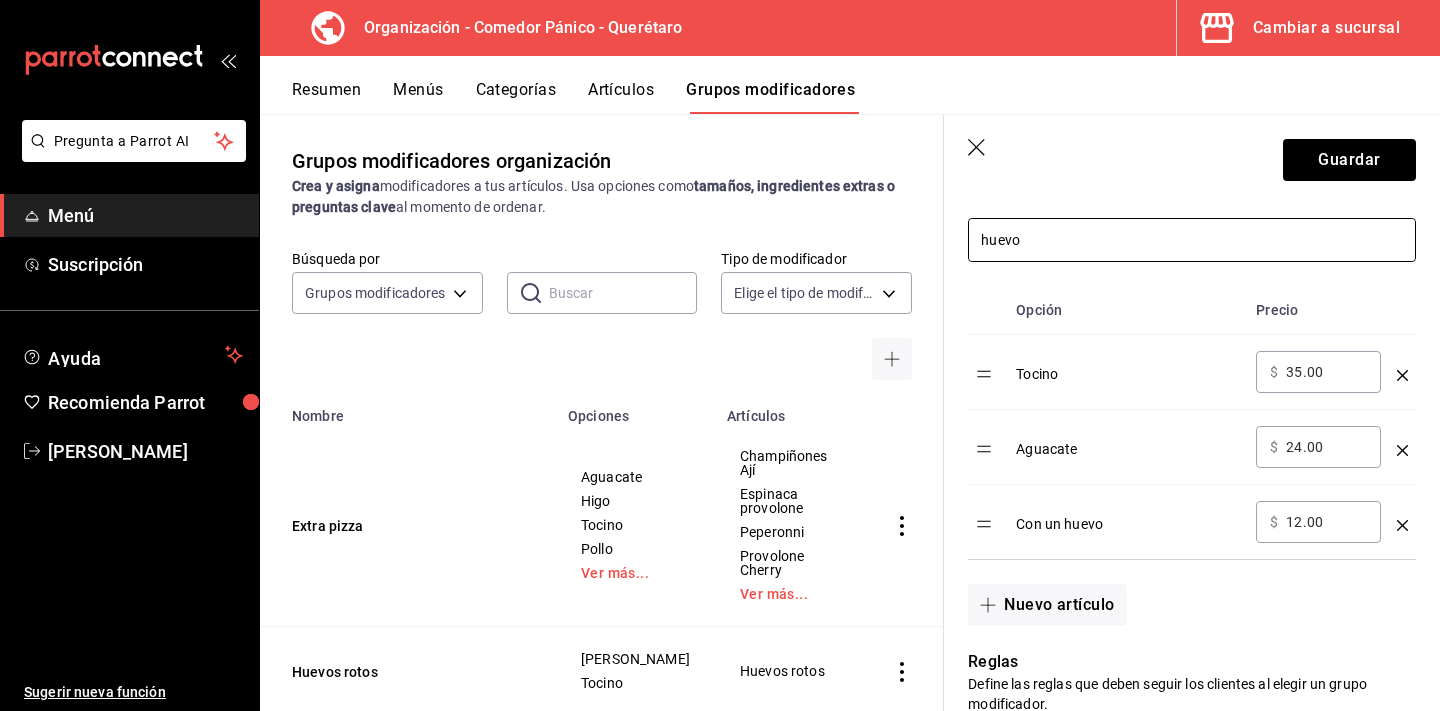 scroll, scrollTop: 473, scrollLeft: 0, axis: vertical 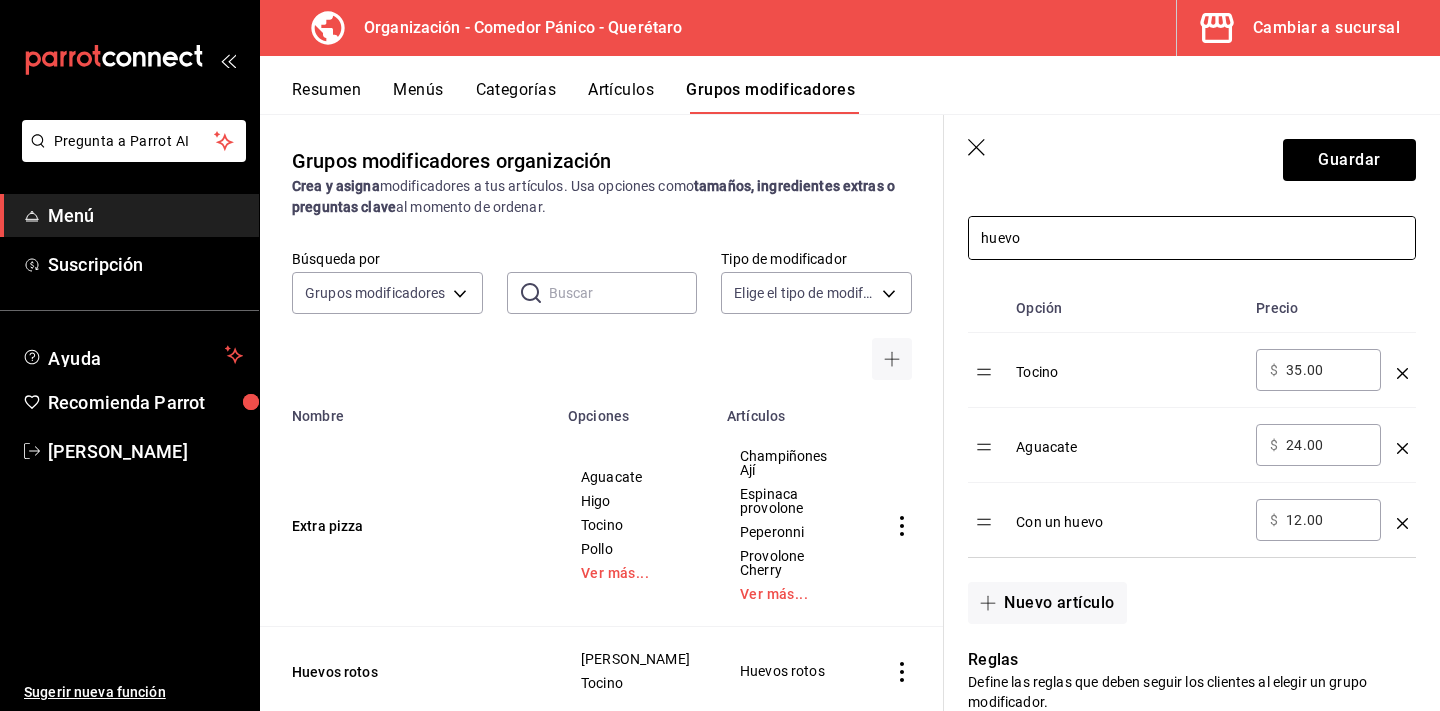 type on "huevo" 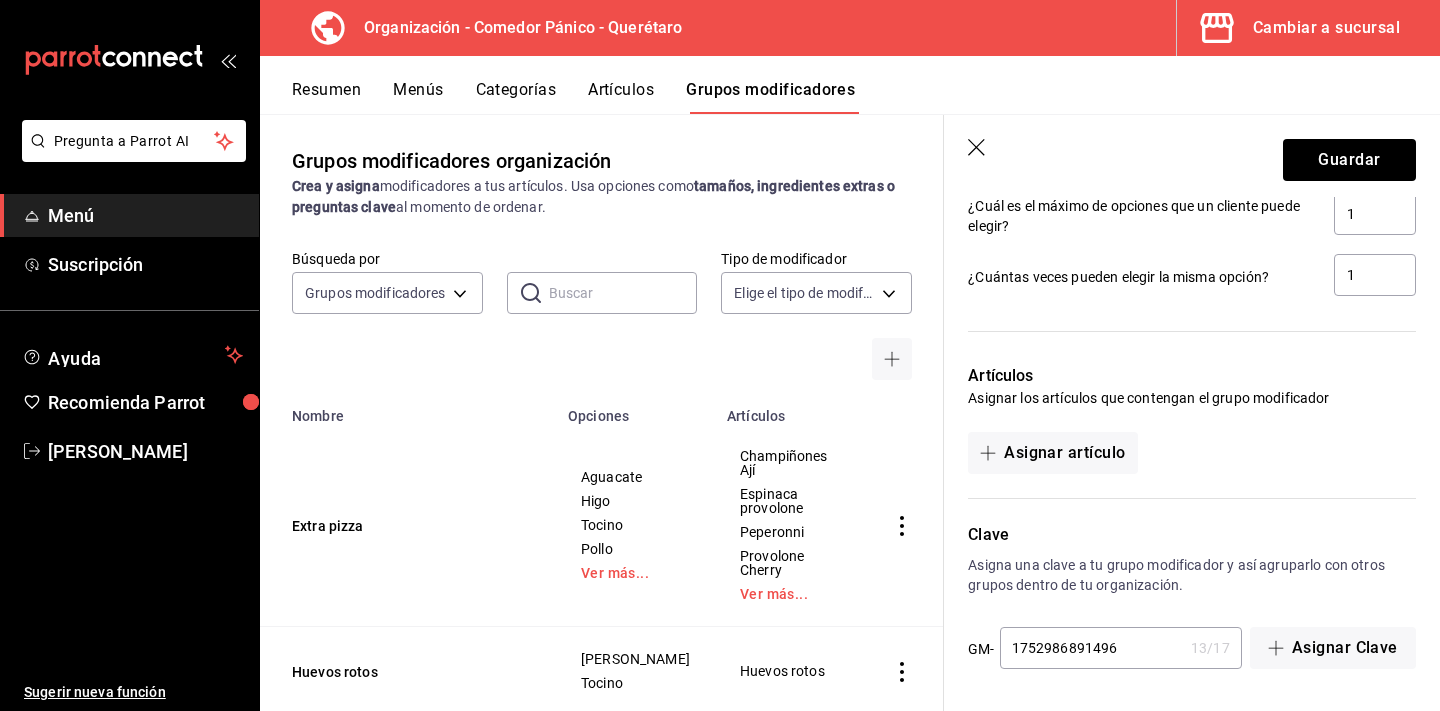 scroll, scrollTop: 1154, scrollLeft: 0, axis: vertical 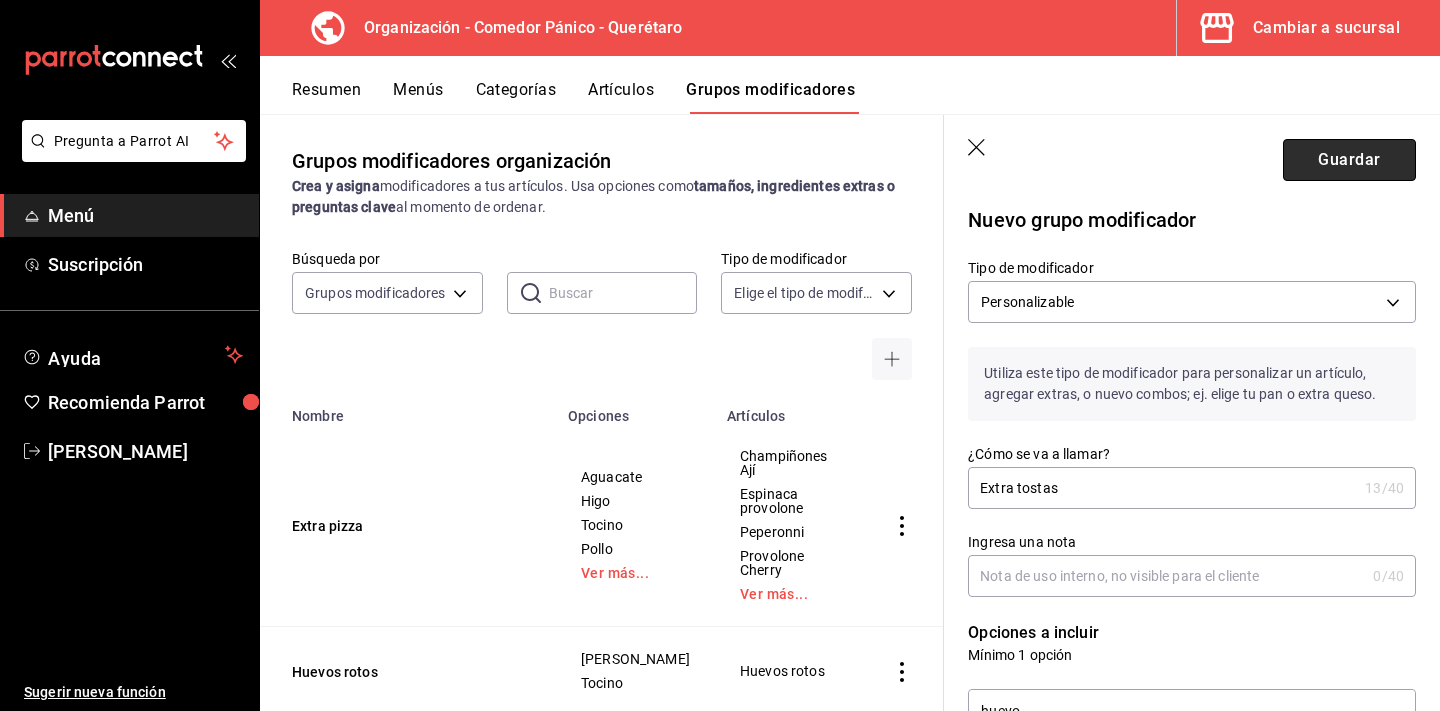 click on "Guardar" at bounding box center [1349, 160] 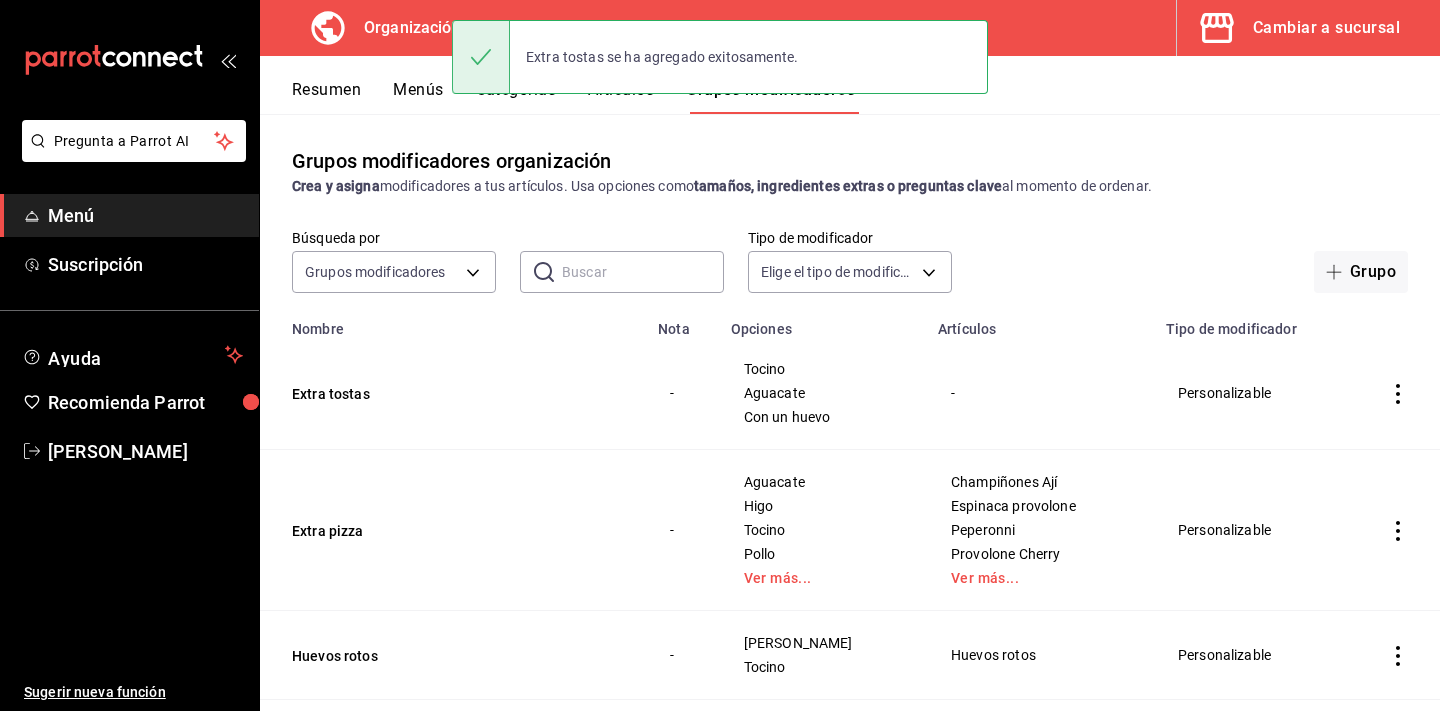 scroll, scrollTop: 0, scrollLeft: 0, axis: both 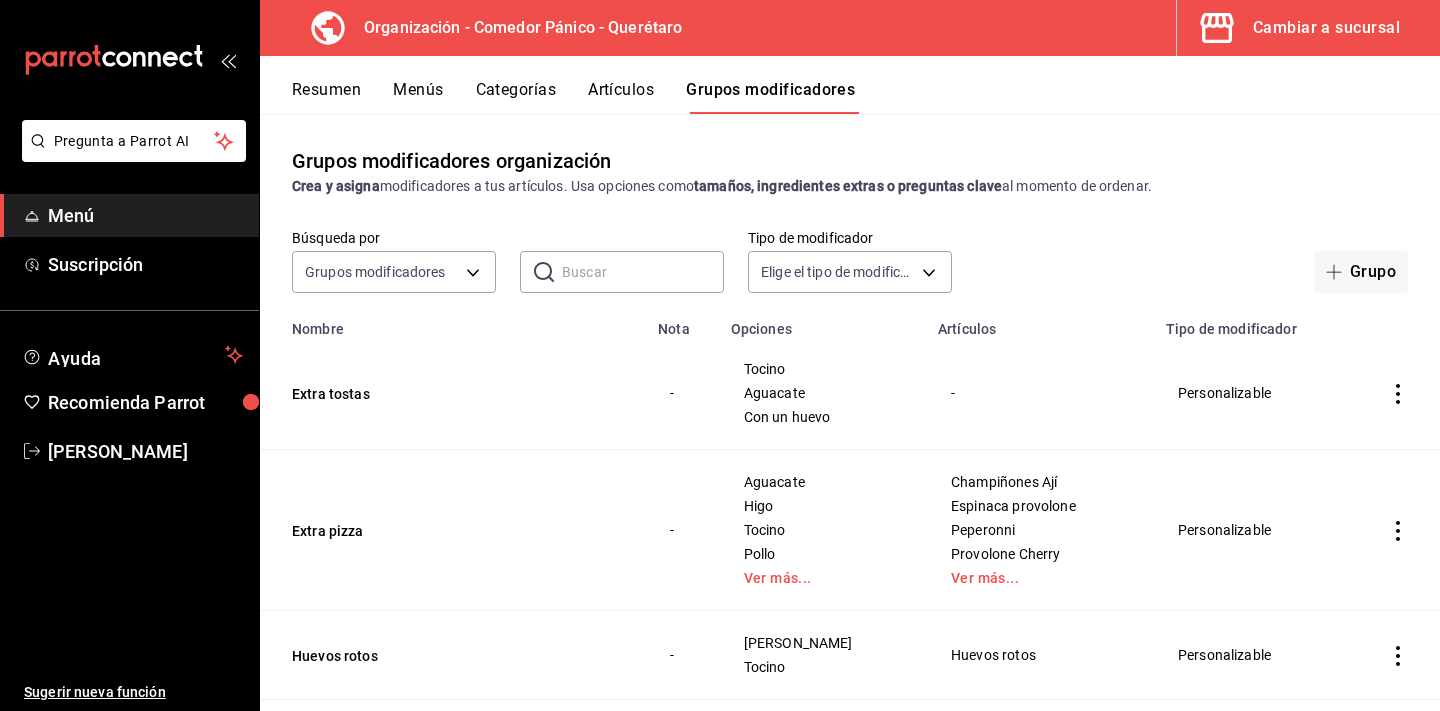 click 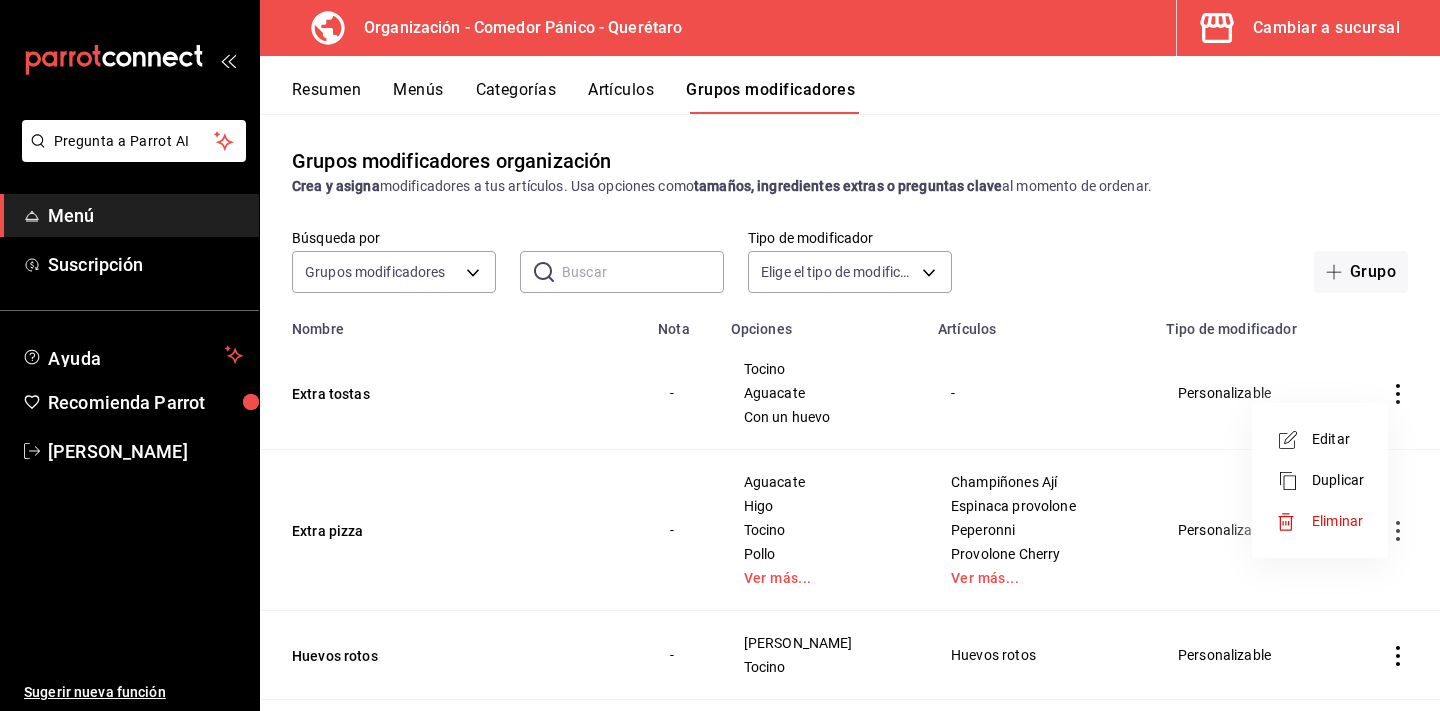 click on "Editar" at bounding box center (1338, 439) 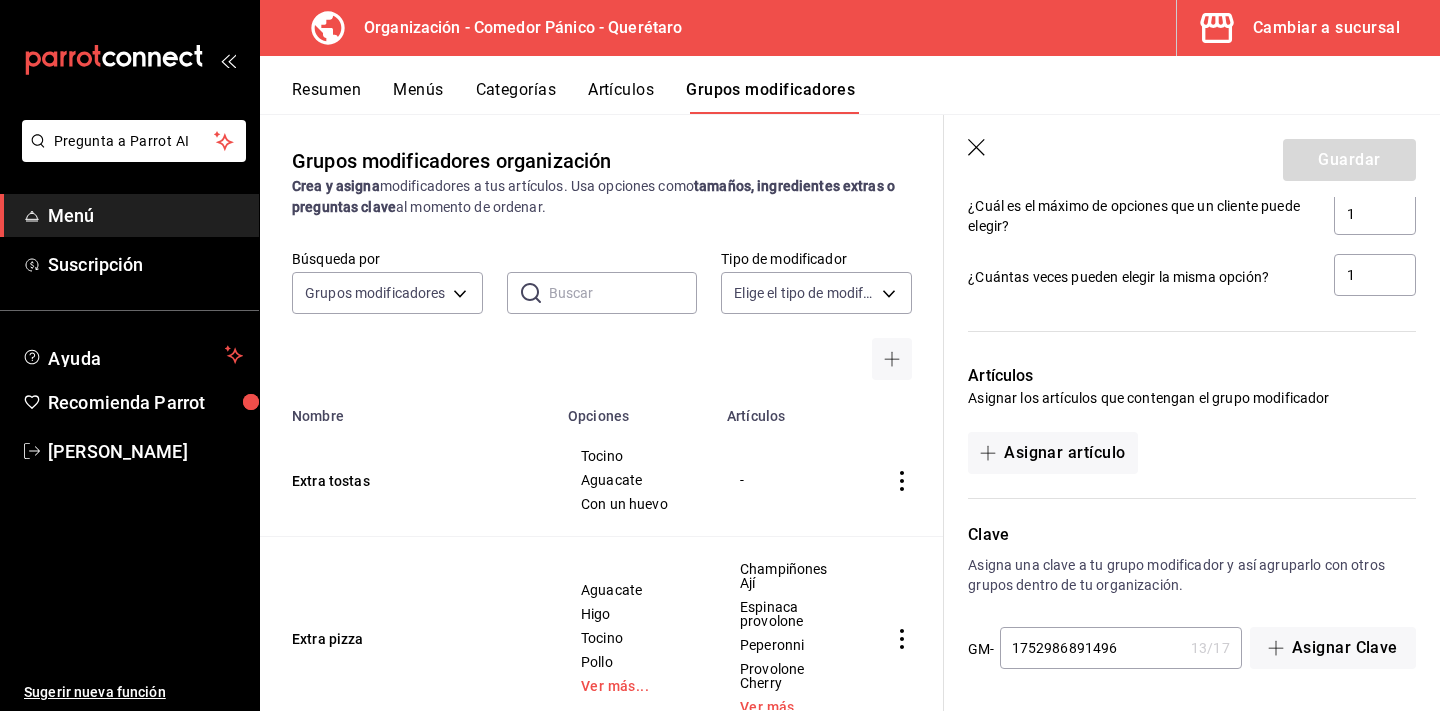 scroll, scrollTop: 1252, scrollLeft: 0, axis: vertical 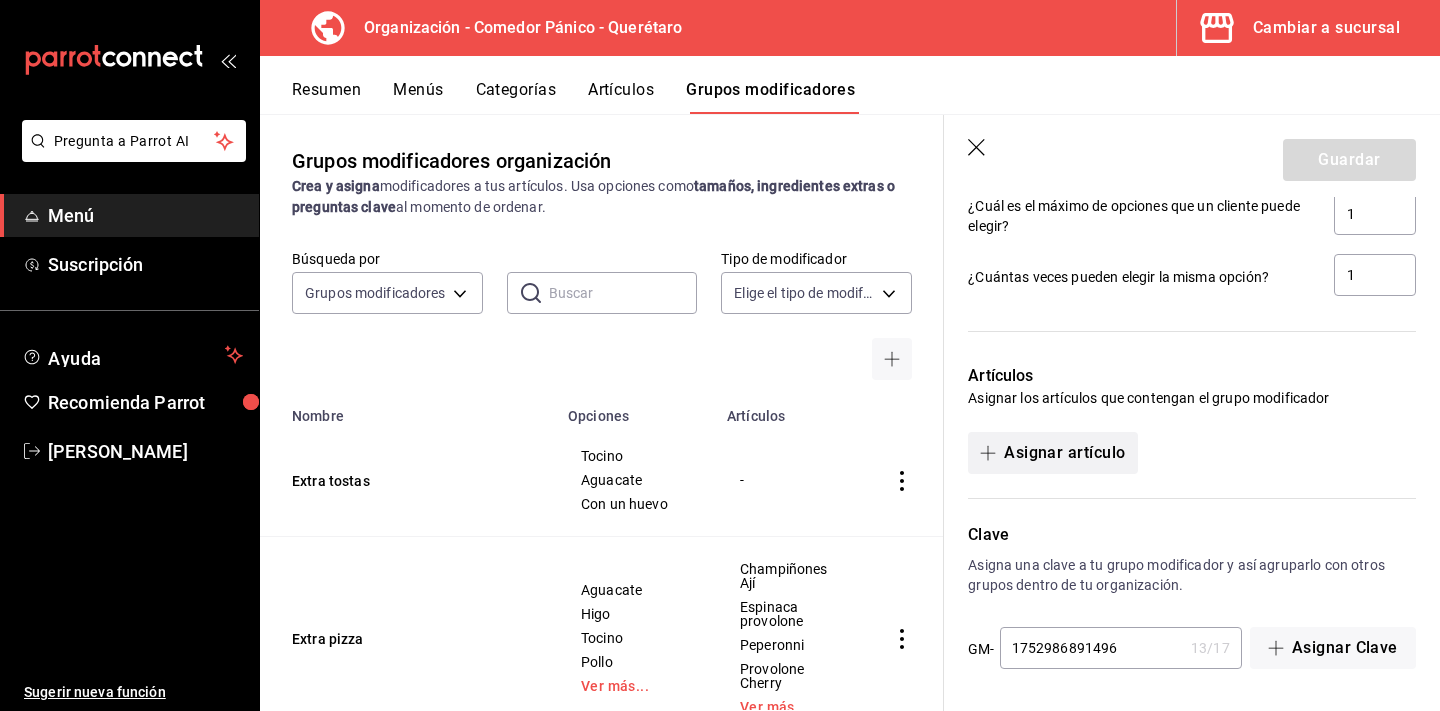 click on "Asignar artículo" at bounding box center [1052, 453] 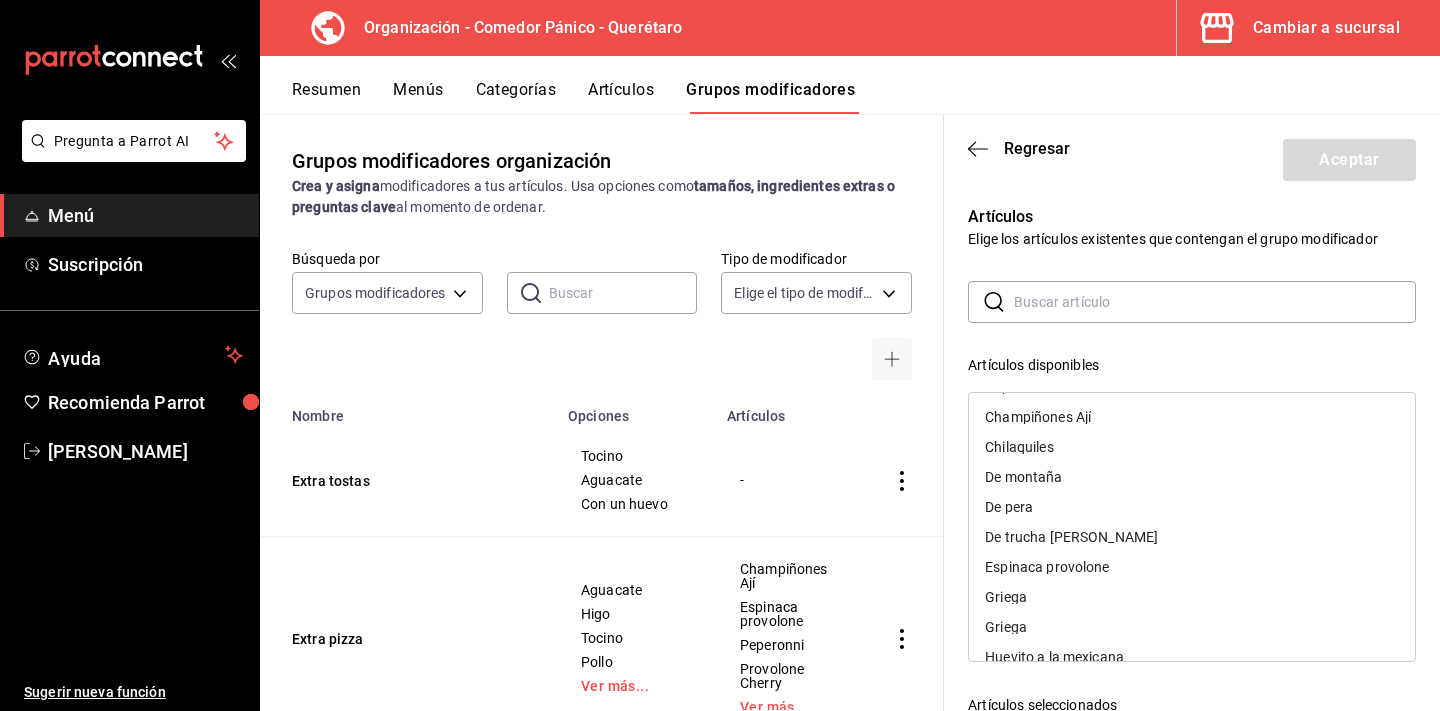 scroll, scrollTop: 234, scrollLeft: 0, axis: vertical 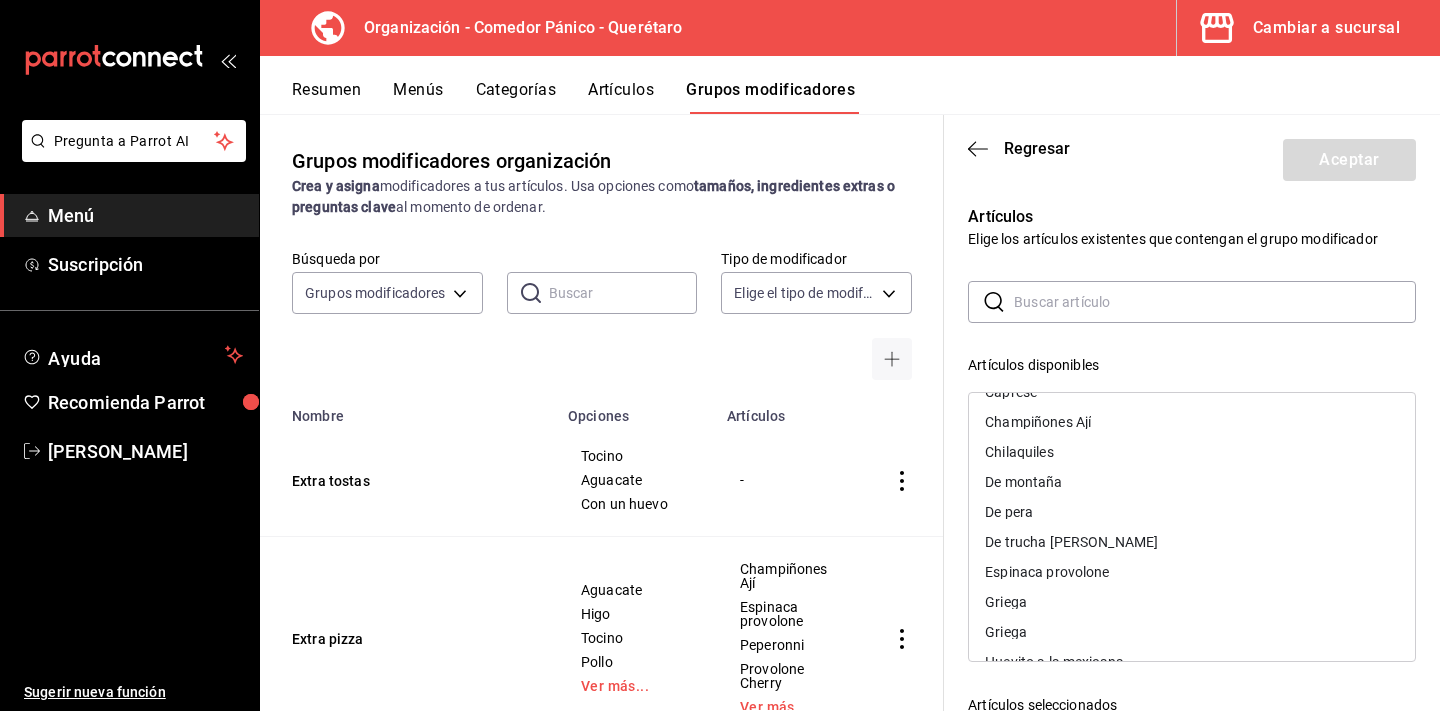 click on "De montaña" at bounding box center [1023, 482] 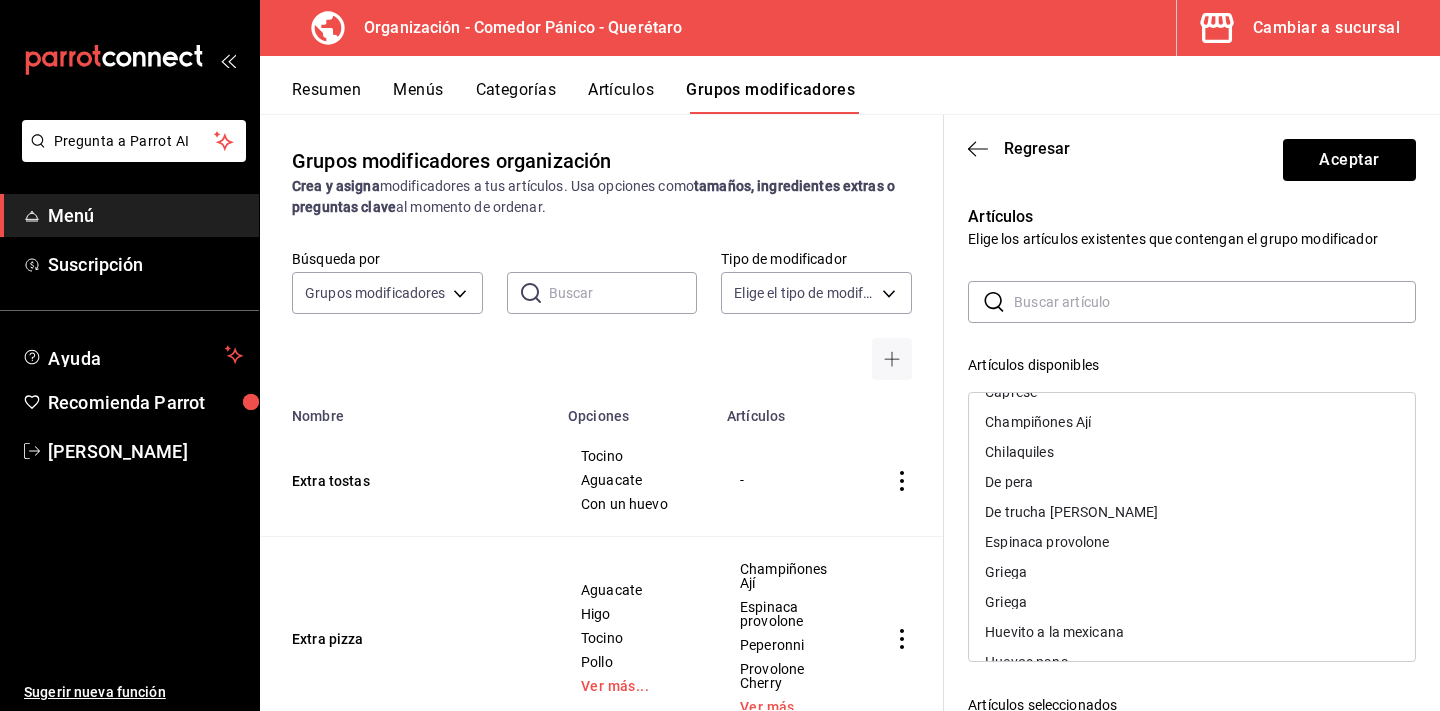 click on "De trucha [PERSON_NAME]" at bounding box center [1071, 512] 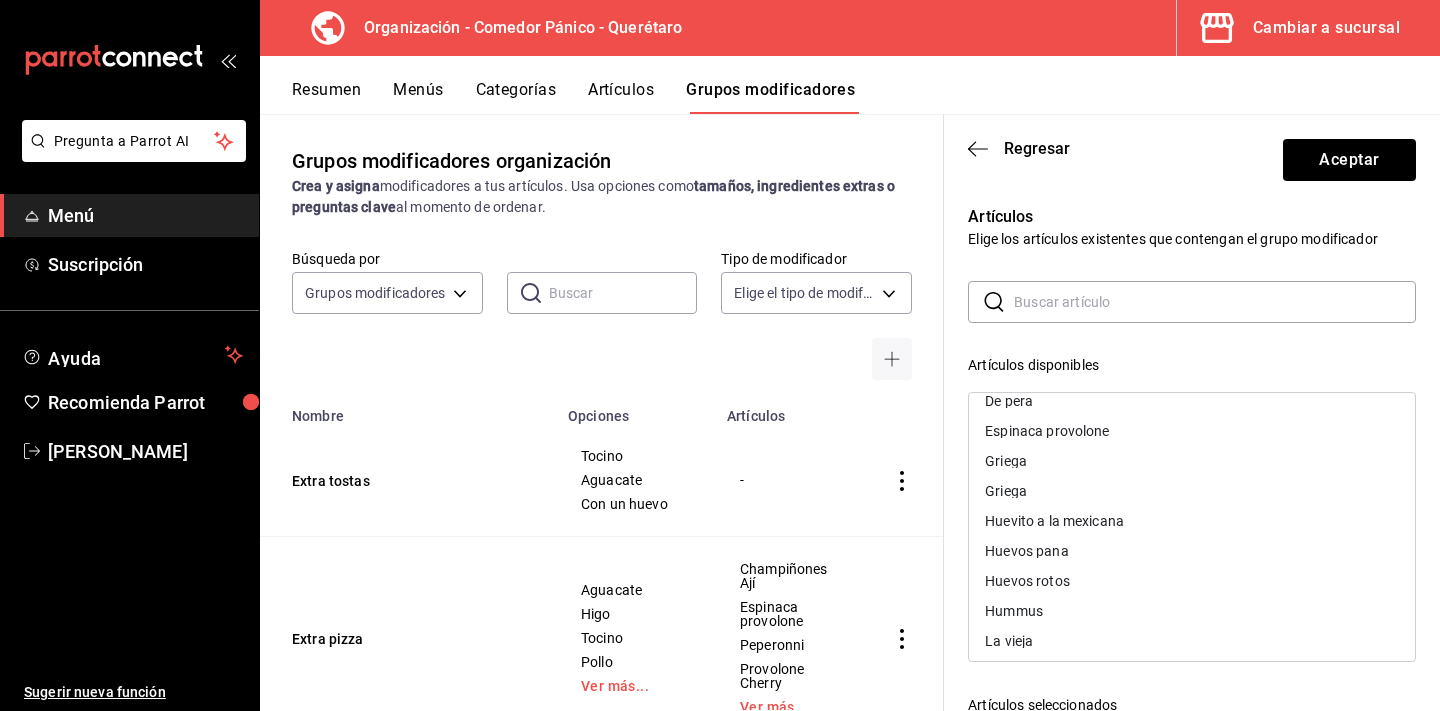 scroll, scrollTop: 322, scrollLeft: 0, axis: vertical 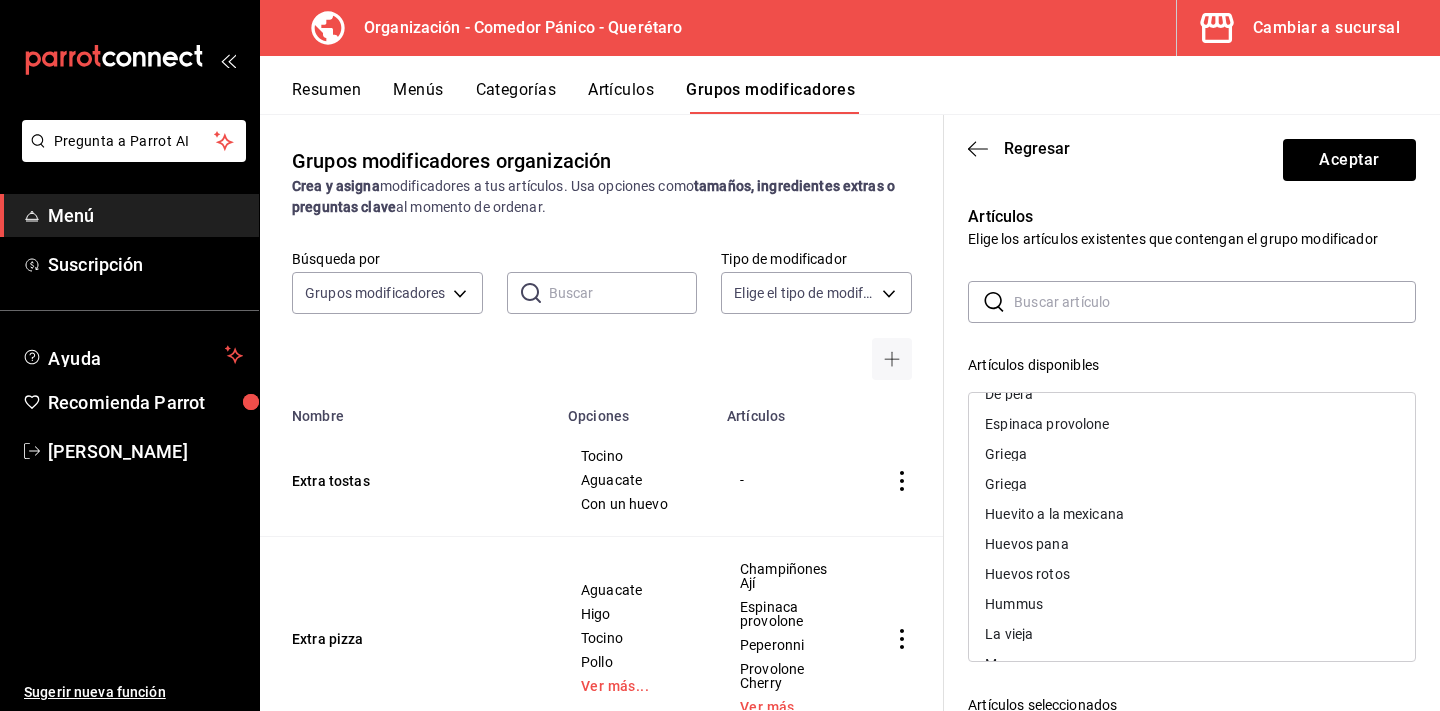 click on "Hummus" at bounding box center (1014, 604) 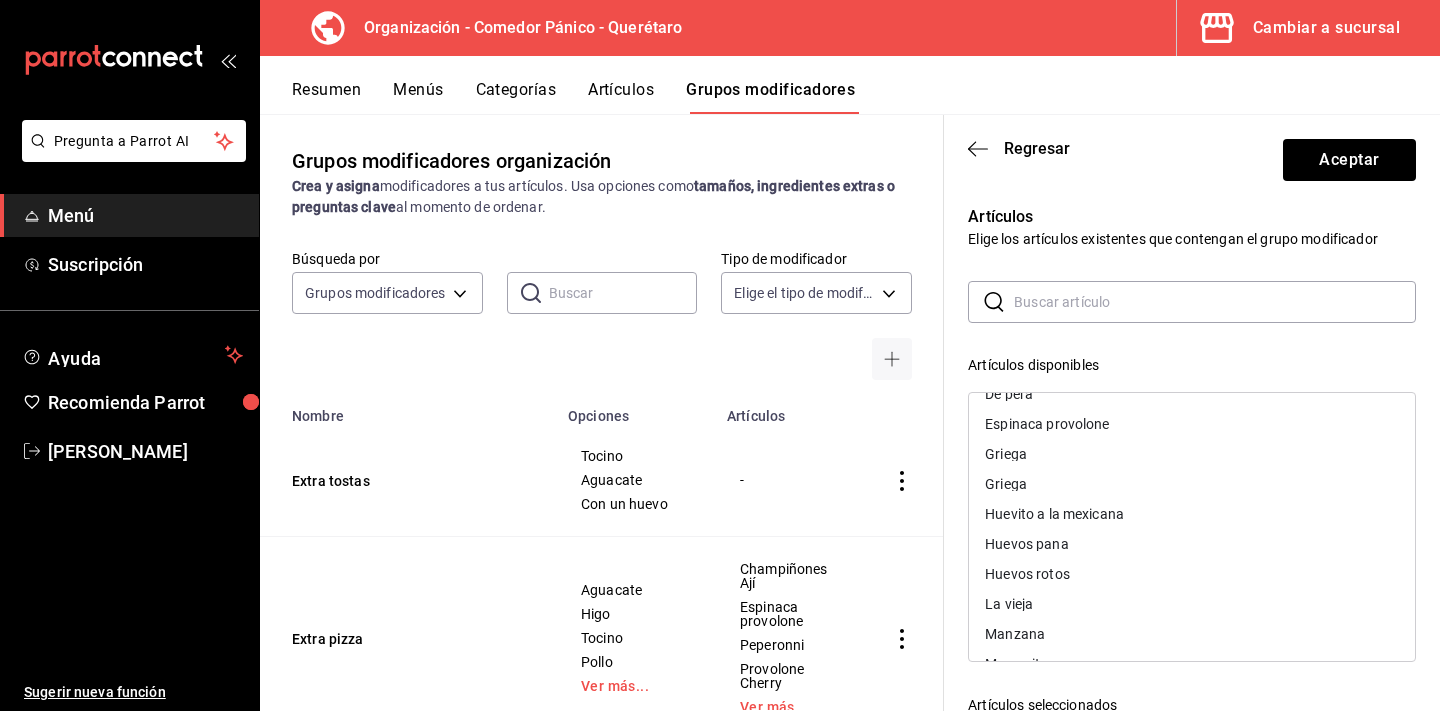 click on "​ ​ Artículos disponibles Affogato Arrosto y broccoloni Bolognesa con aceitunas Bowl de yogurt Broccolinis Brownie Caprese Caprese Champiñones Ají Chilaquiles De pera Espinaca provolone Griega Griega Huevito a la mexicana Huevos pana Huevos rotos La vieja Manzana Margarita Molletes Montaña Palomitas de huevo Pan con mantequilla Peperonni Pera Plato de queso Porchetta Prosciutto Provolone Cherry Provolone tocino Quesos Salame y pimientos Salchicha Strudel Tarta de chocolate Tarta de pera Tarta de queso Torta ahogada Trio de calabaza Trucha Vegetariana Artículos seleccionados De montaña De trucha ahumada Hummus" at bounding box center [1192, 638] 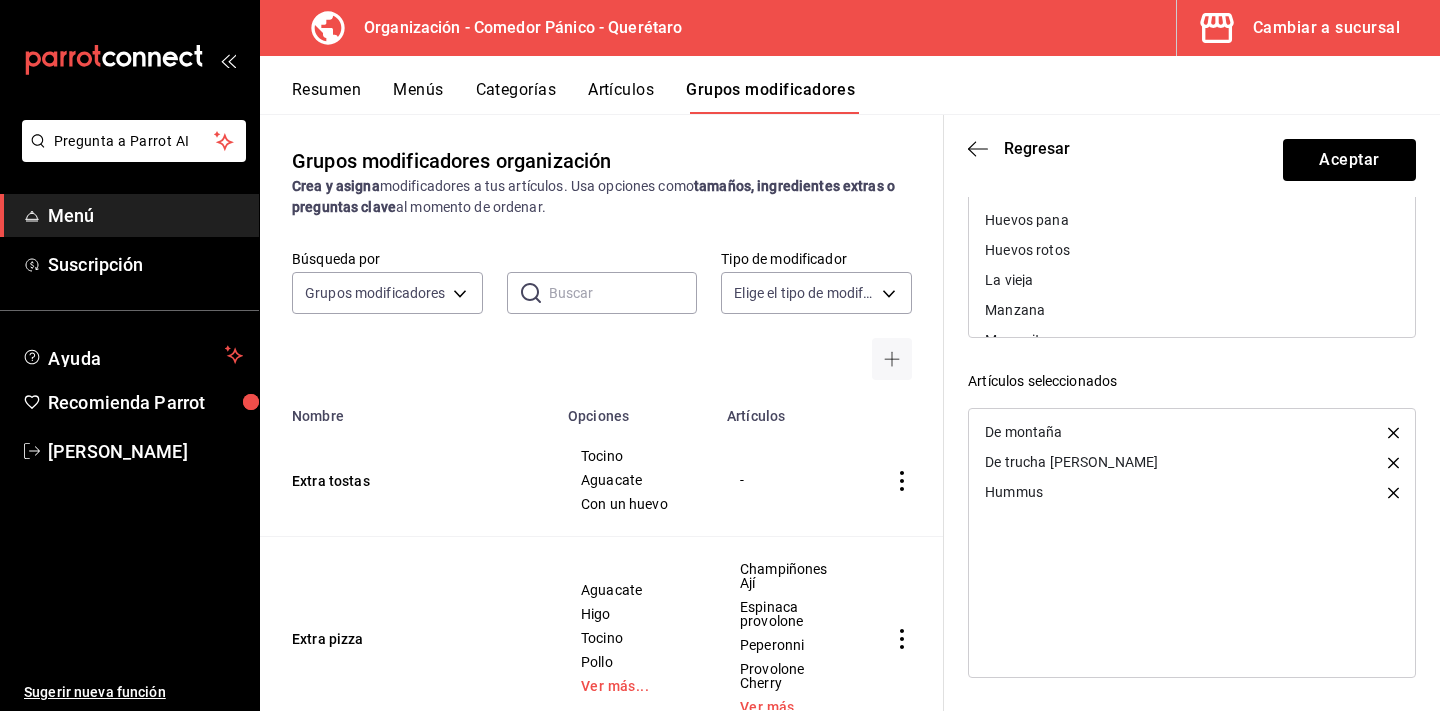 scroll, scrollTop: 324, scrollLeft: 0, axis: vertical 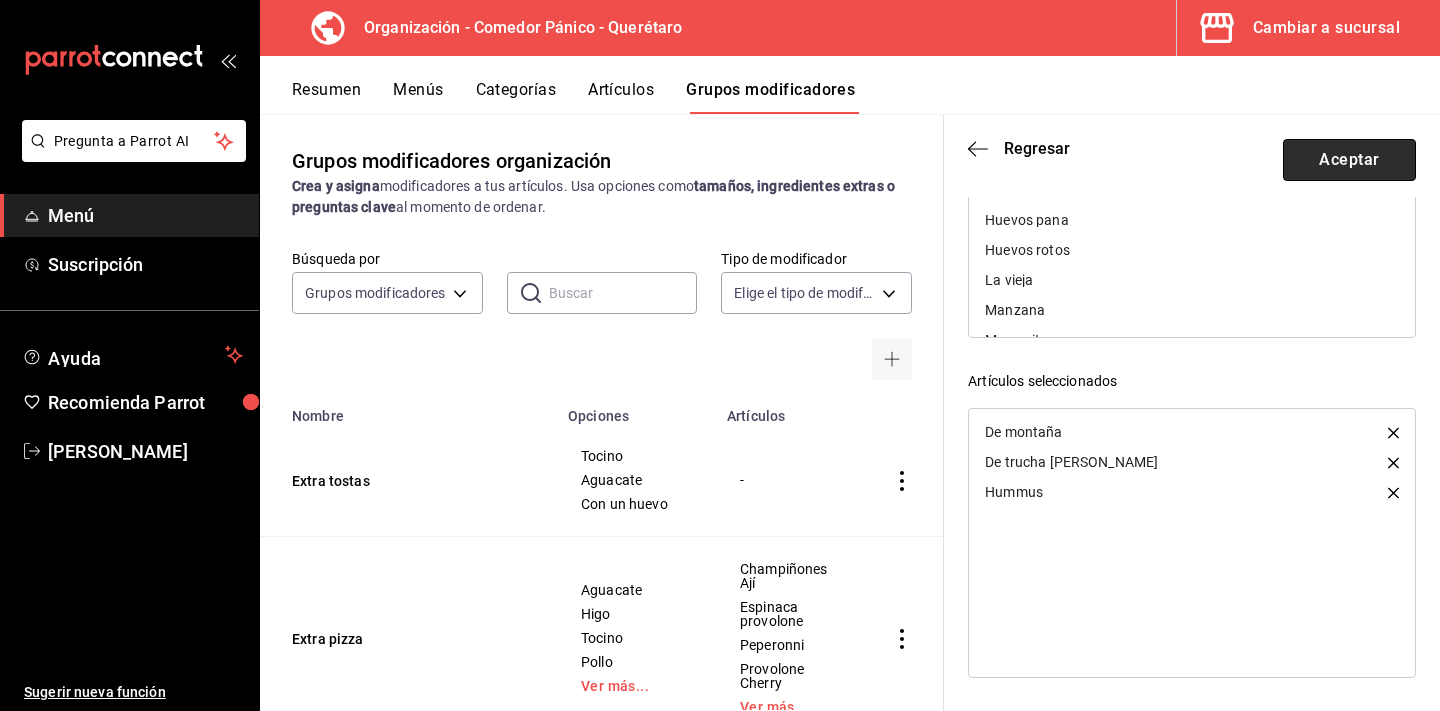 click on "Aceptar" at bounding box center [1349, 160] 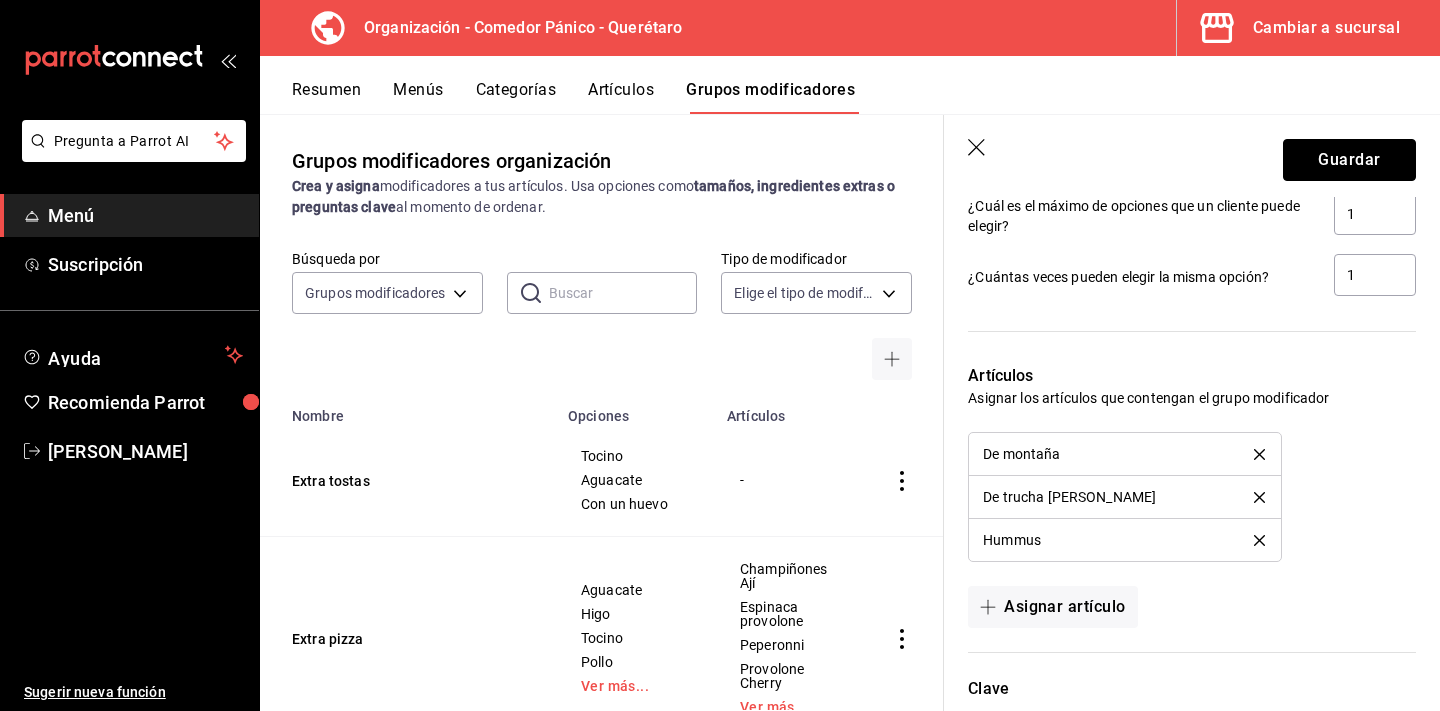 click on "Guardar" at bounding box center [1349, 160] 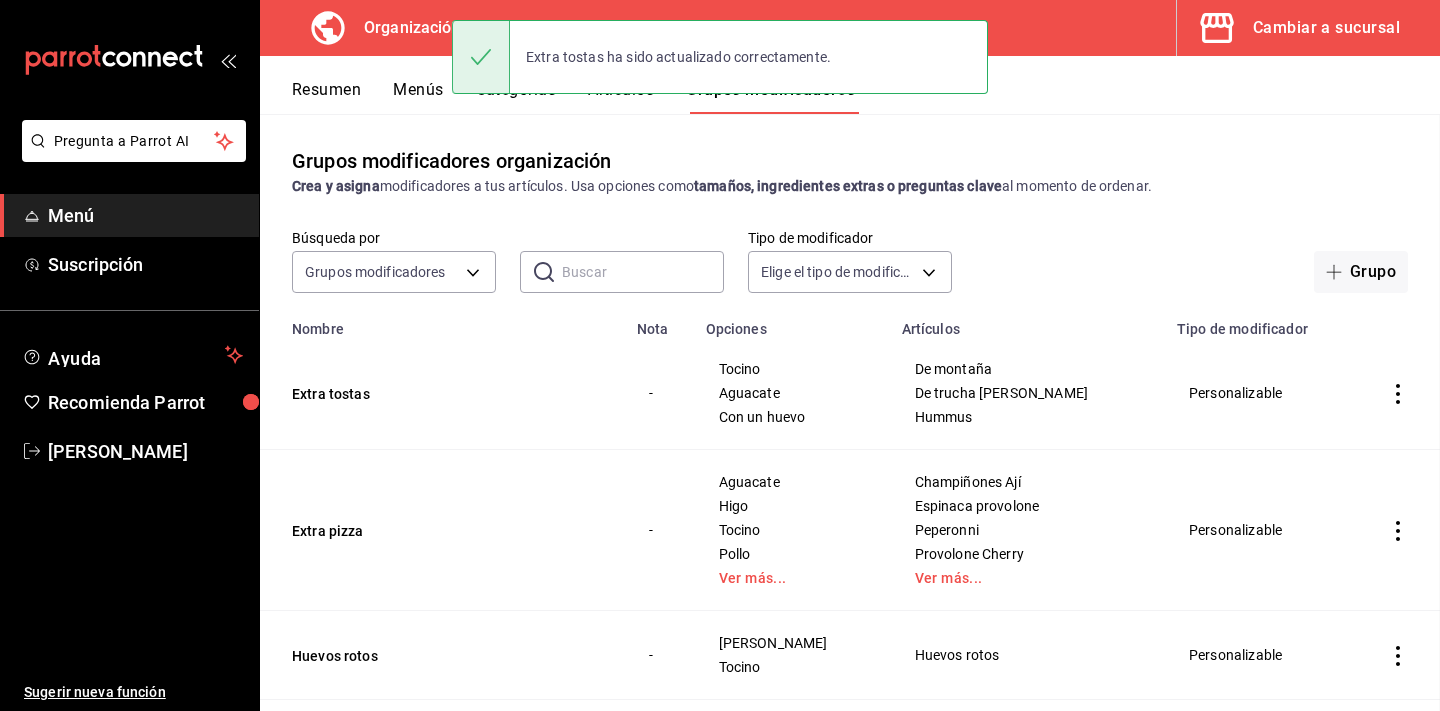 scroll, scrollTop: 0, scrollLeft: 0, axis: both 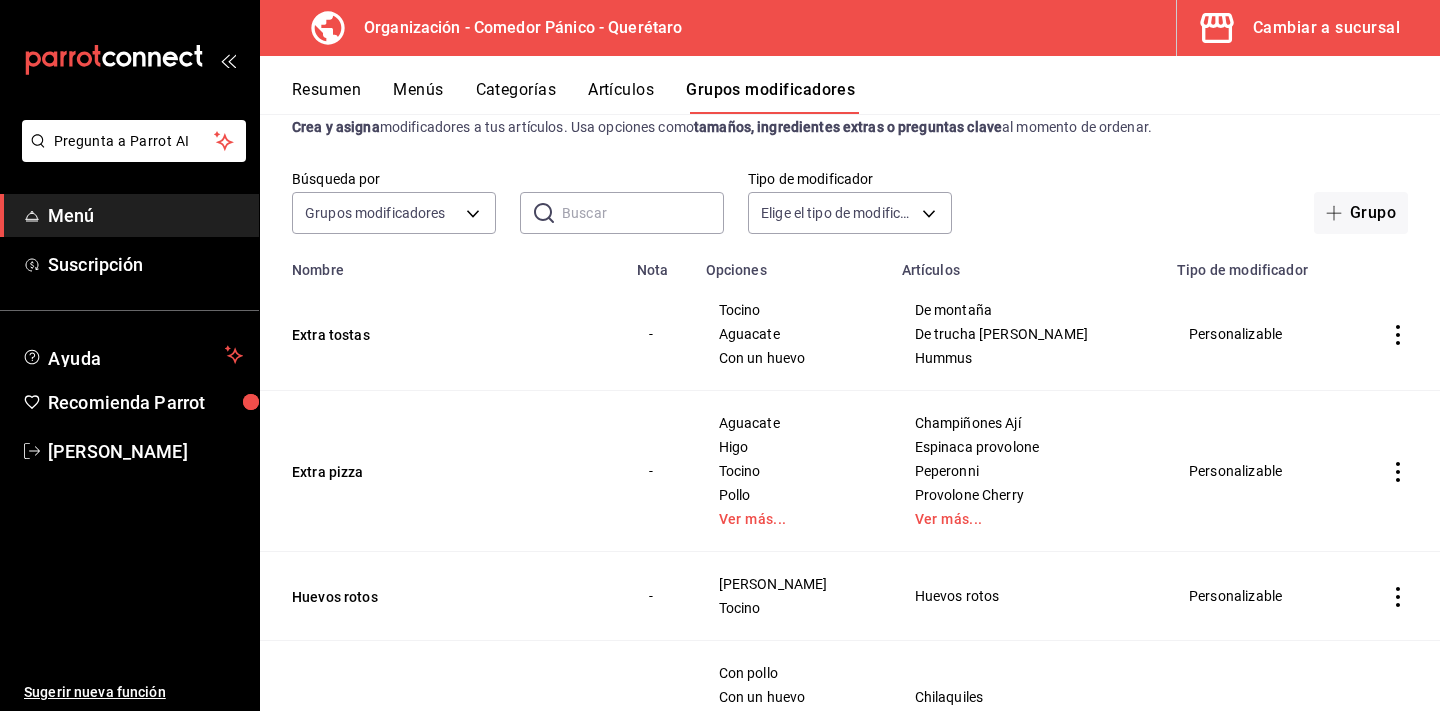 click 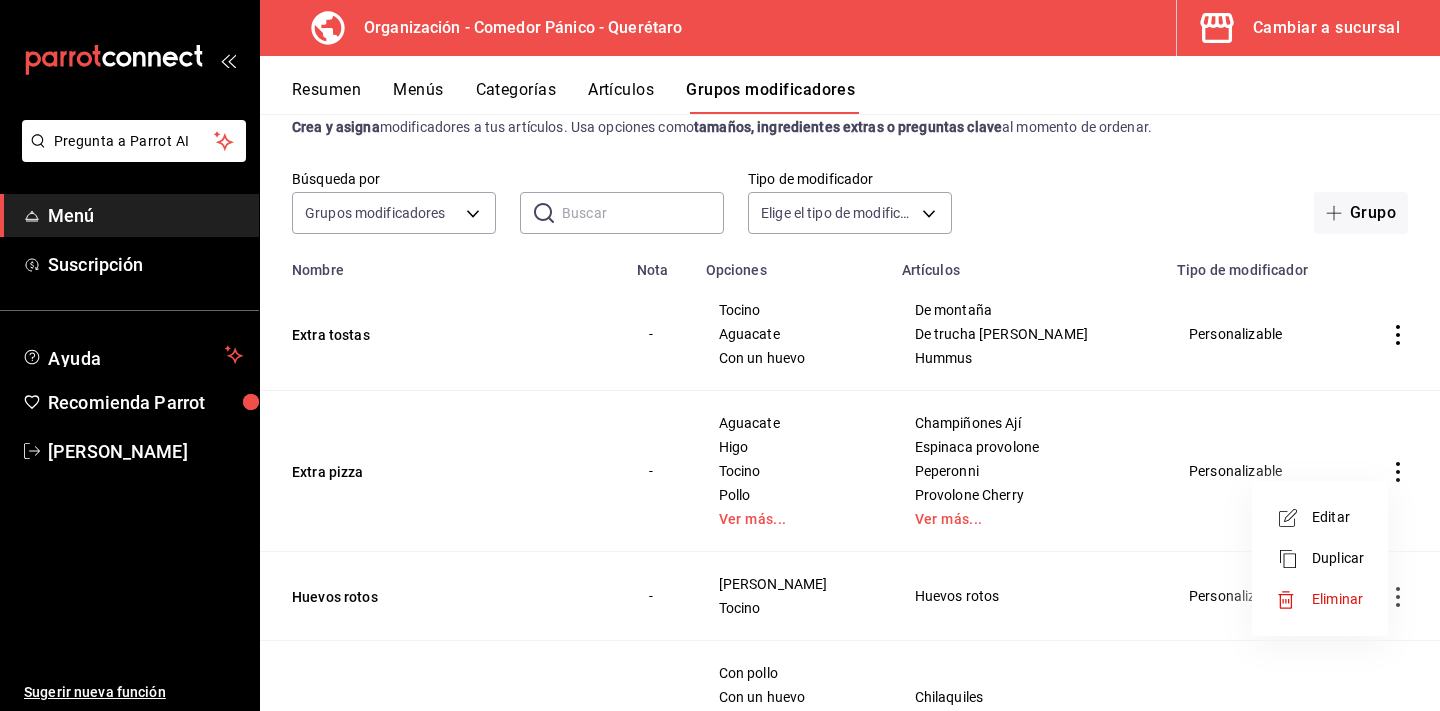 click on "Editar" at bounding box center (1338, 517) 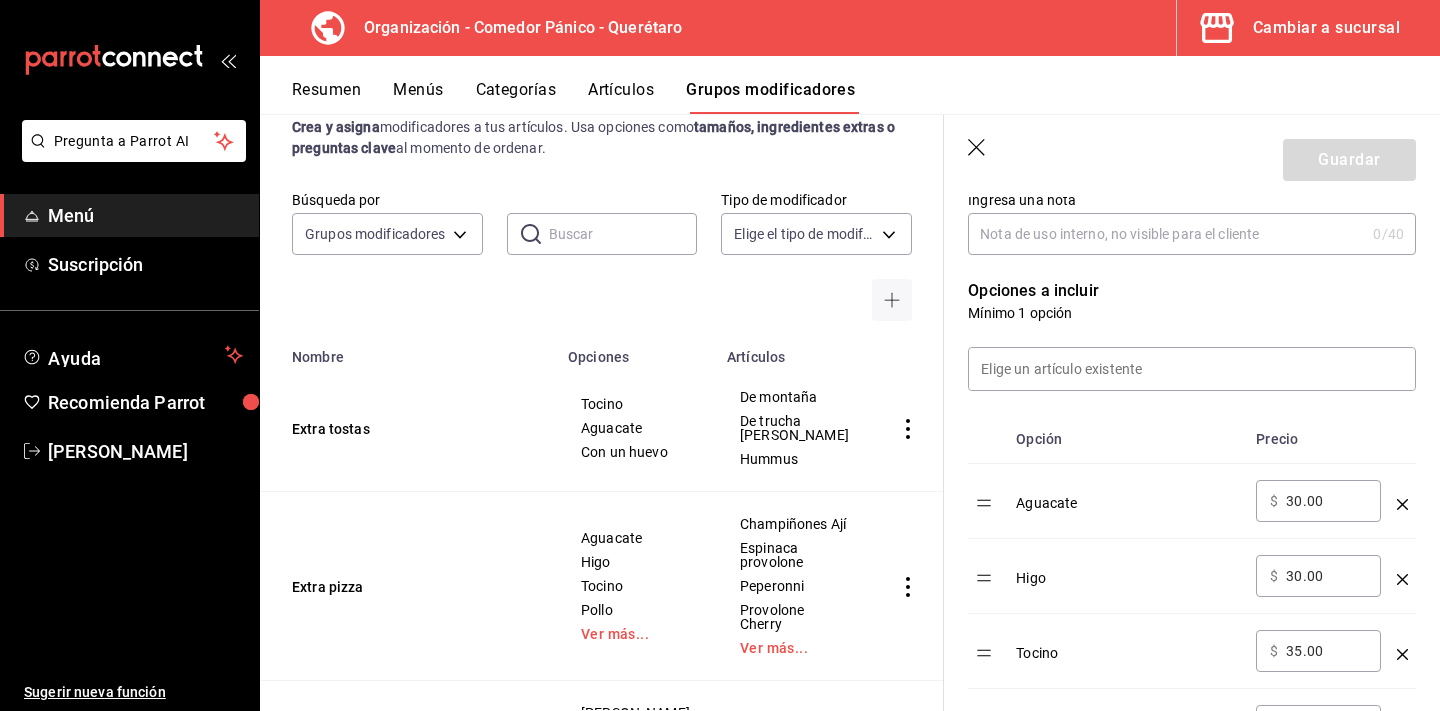 scroll, scrollTop: 431, scrollLeft: 0, axis: vertical 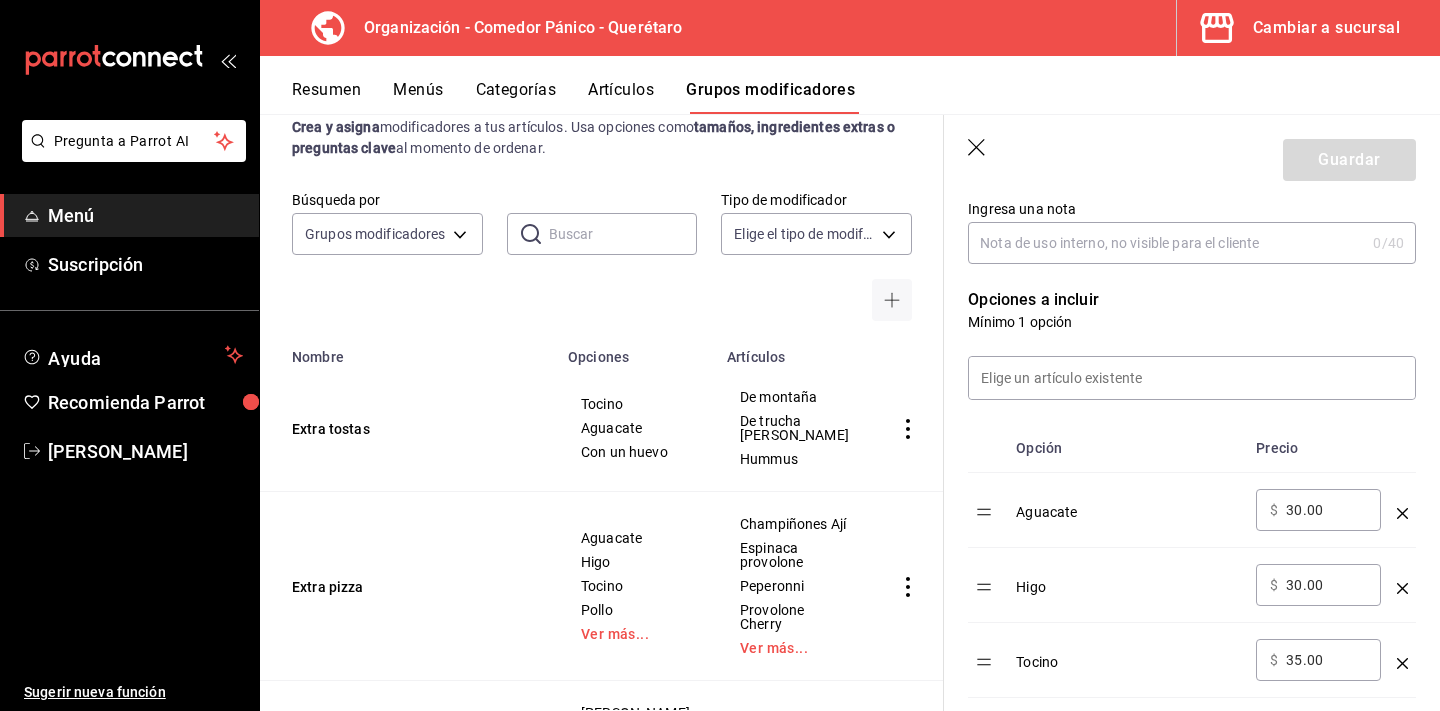 click 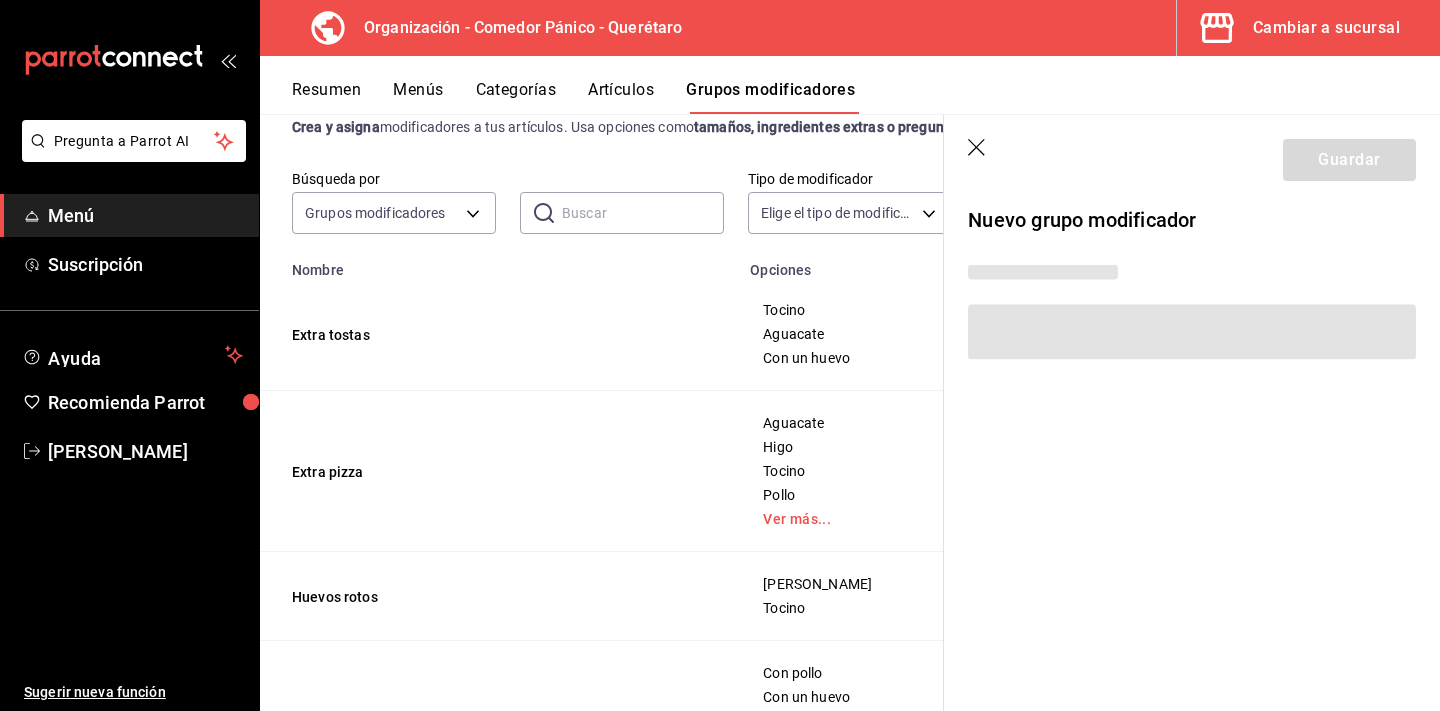 scroll, scrollTop: 0, scrollLeft: 0, axis: both 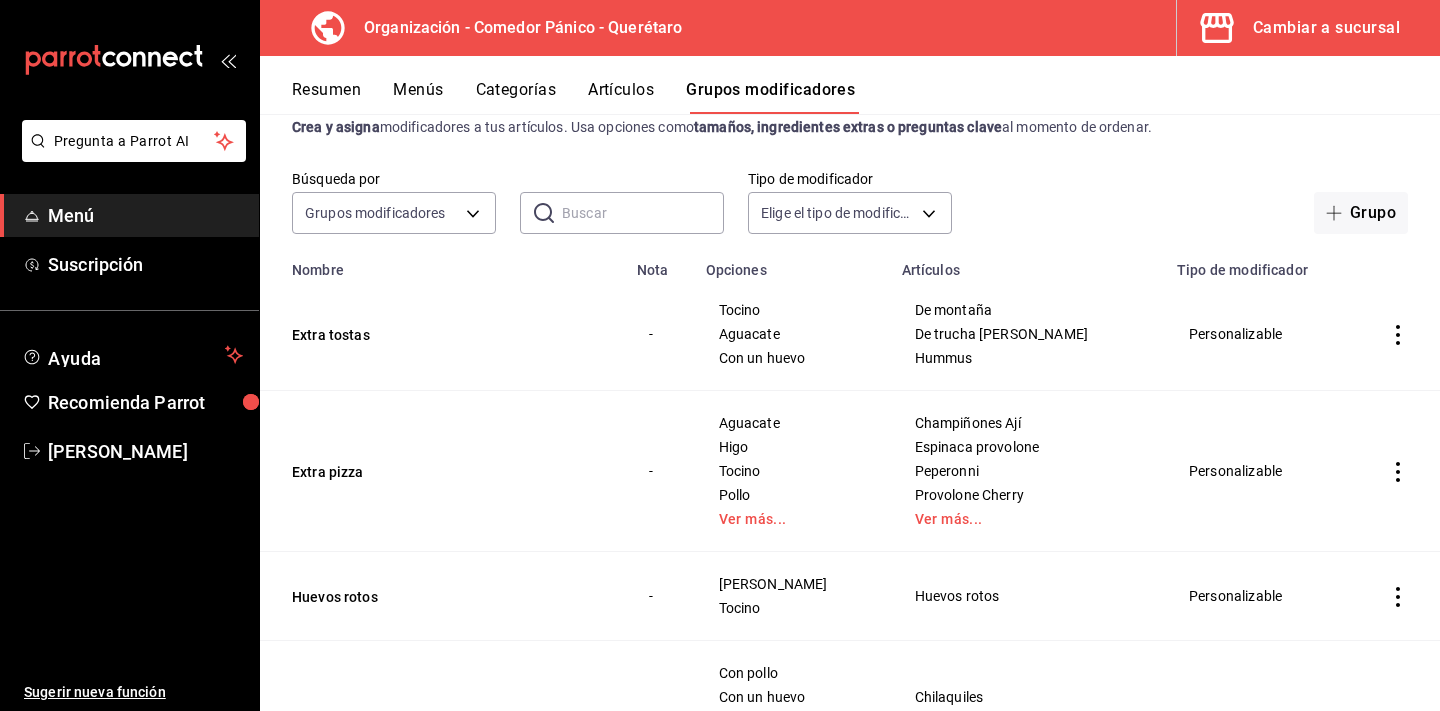 click 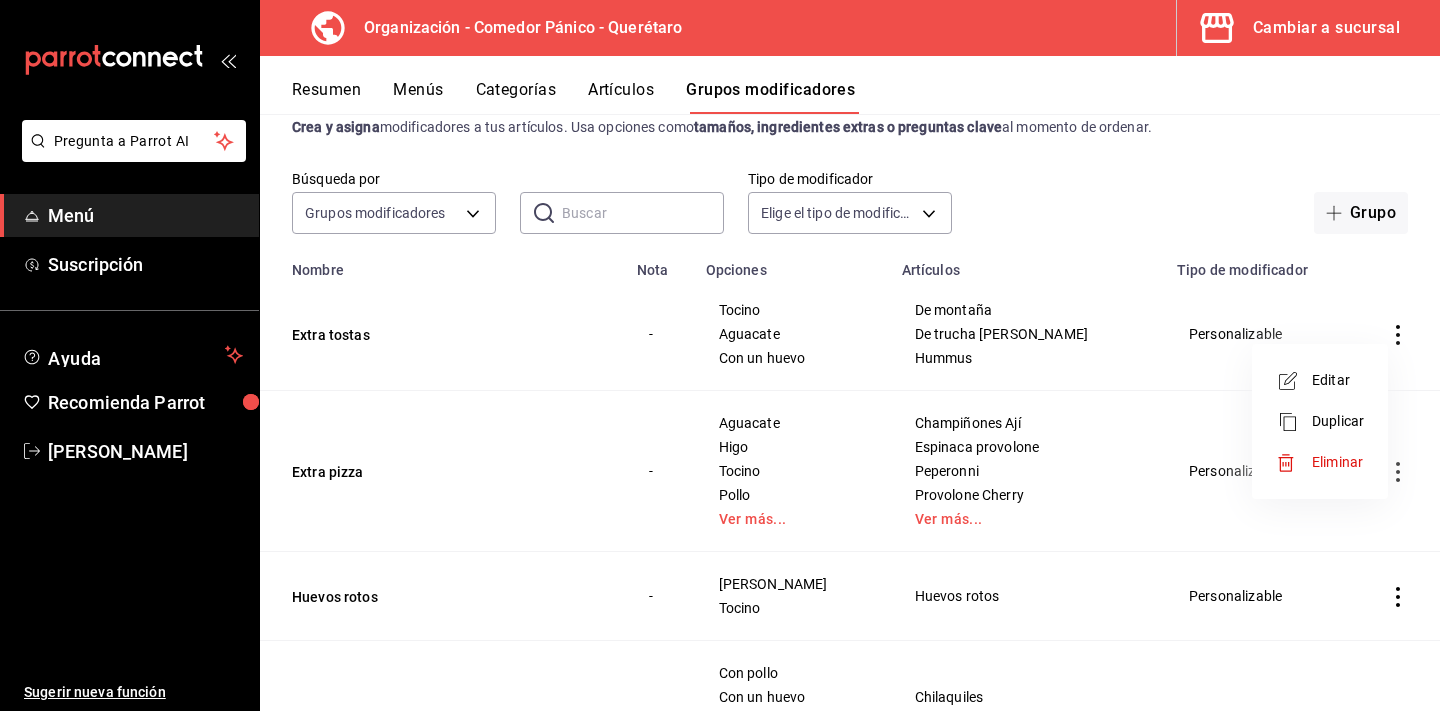 click on "Editar" at bounding box center [1320, 380] 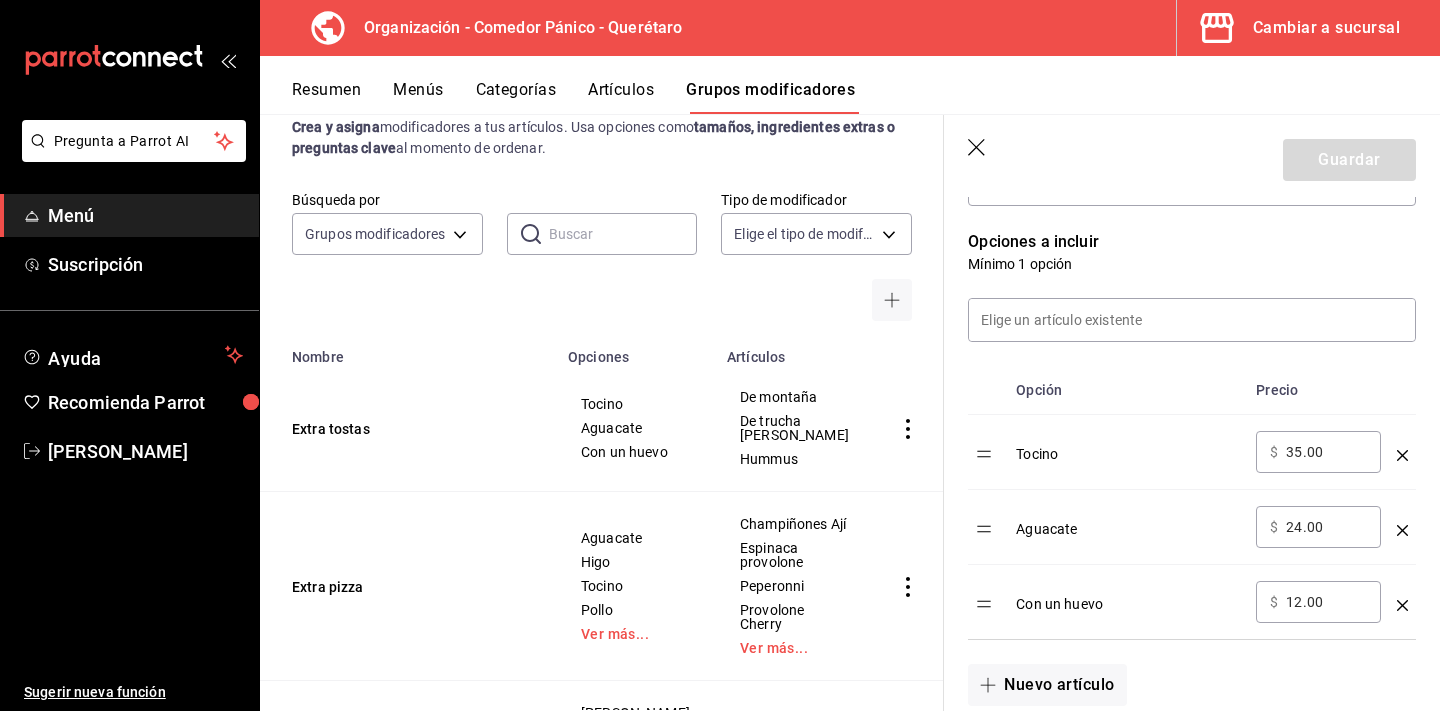 scroll, scrollTop: 493, scrollLeft: 0, axis: vertical 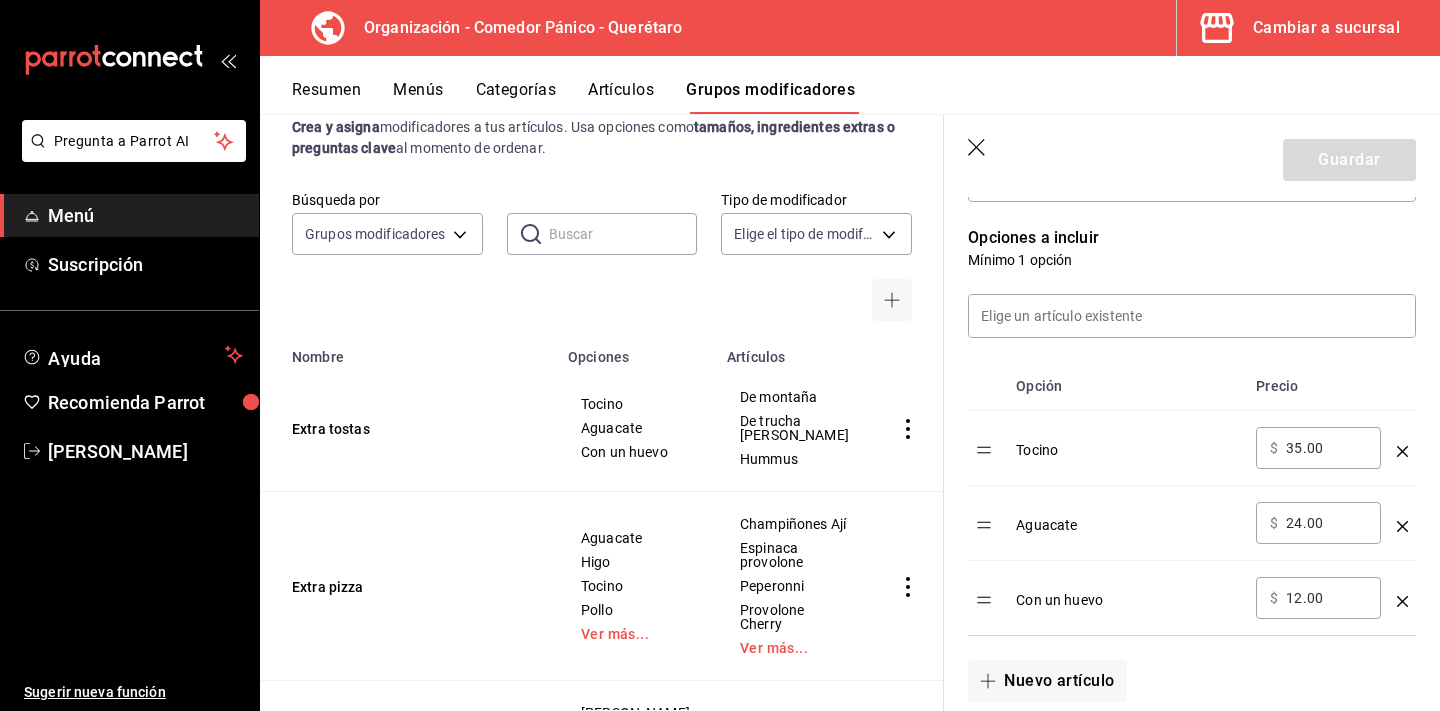 click on "24.00" at bounding box center [1326, 523] 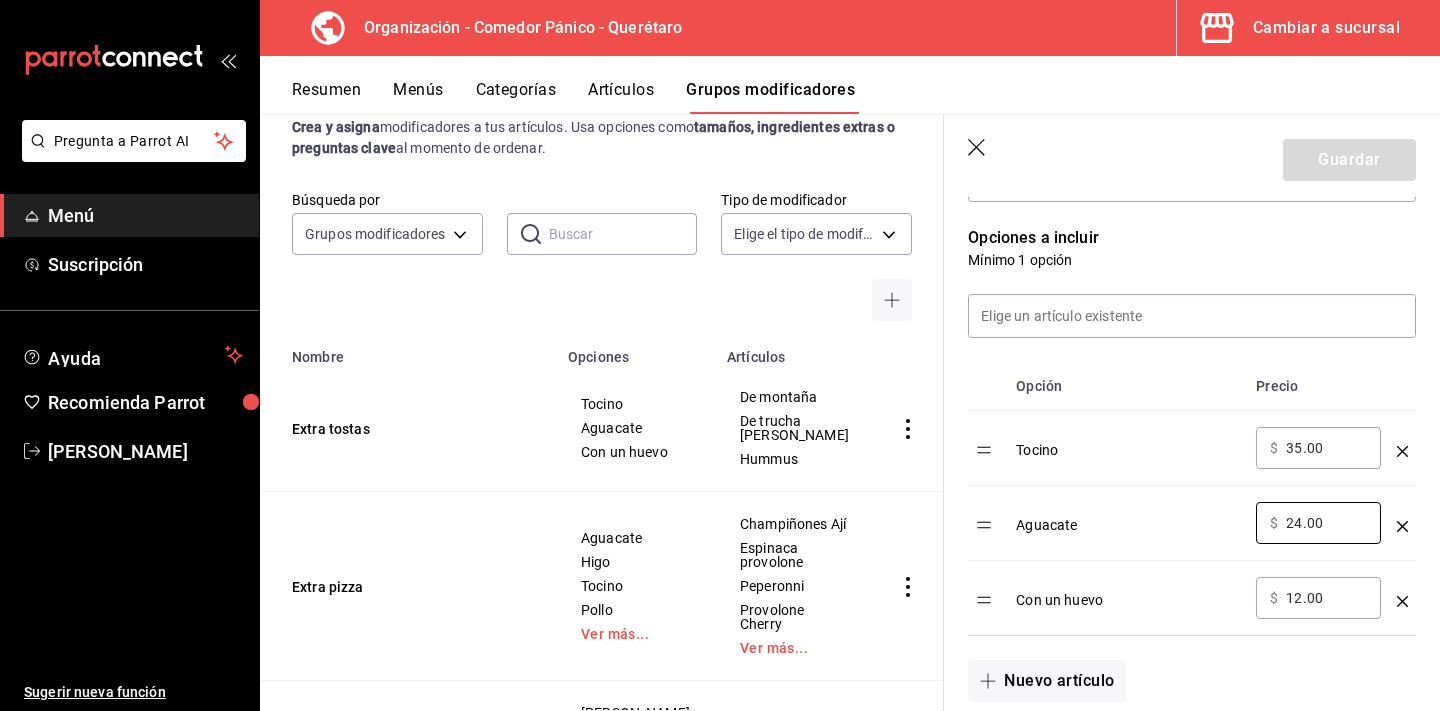 type on "2.00" 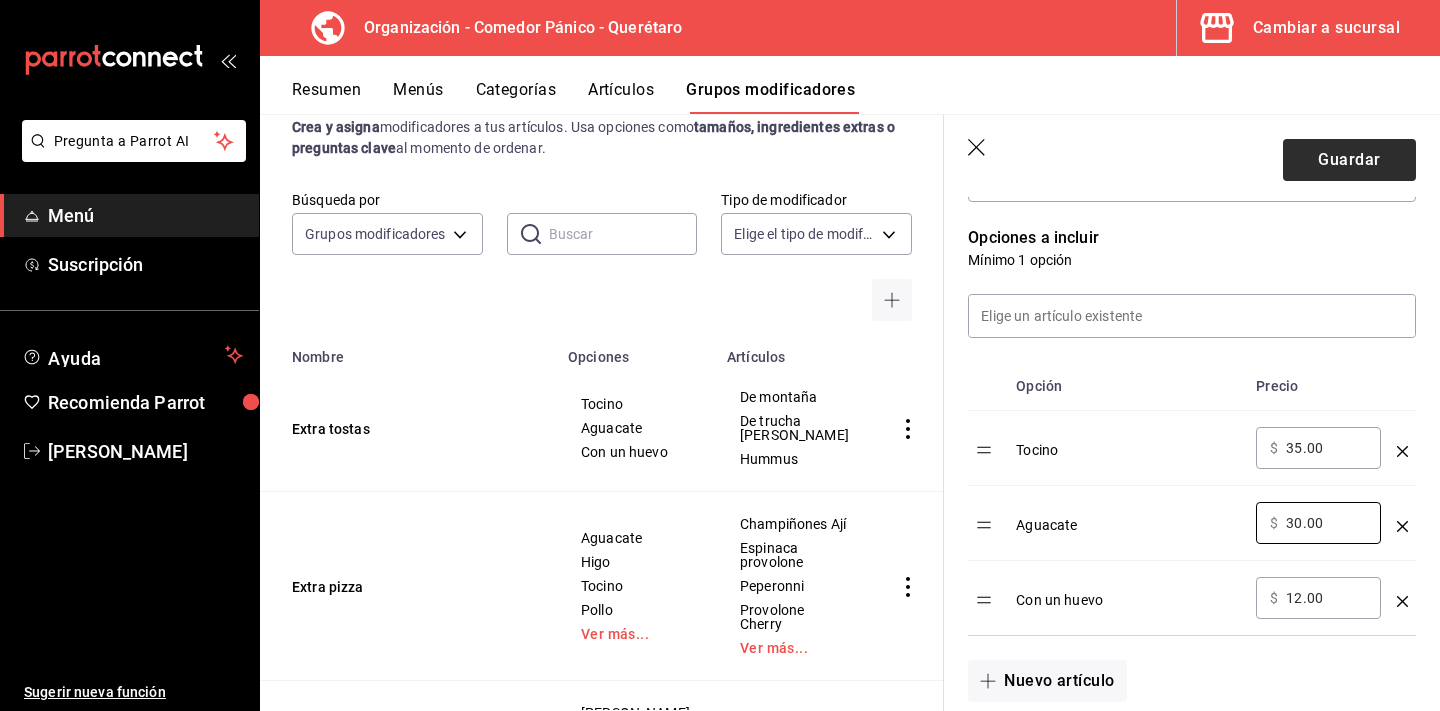 type on "30.00" 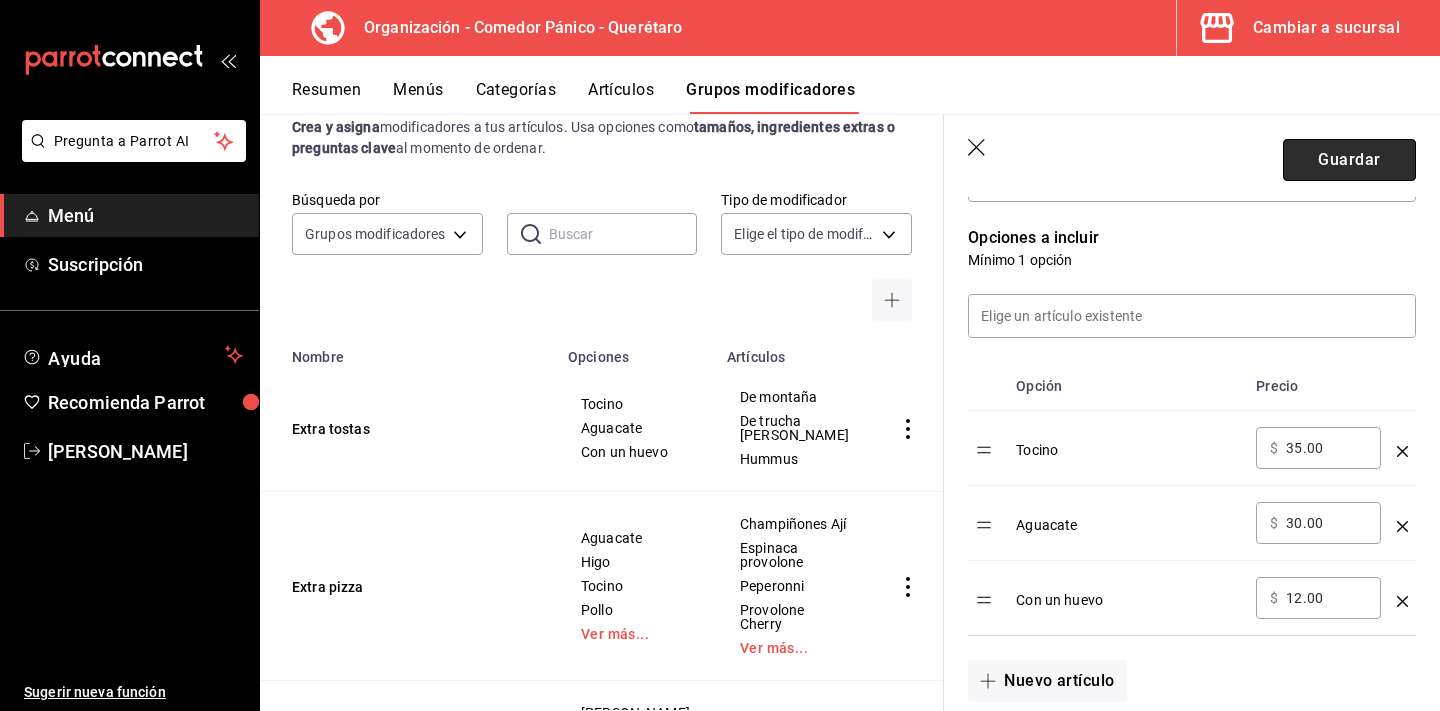 click on "Guardar" at bounding box center (1349, 160) 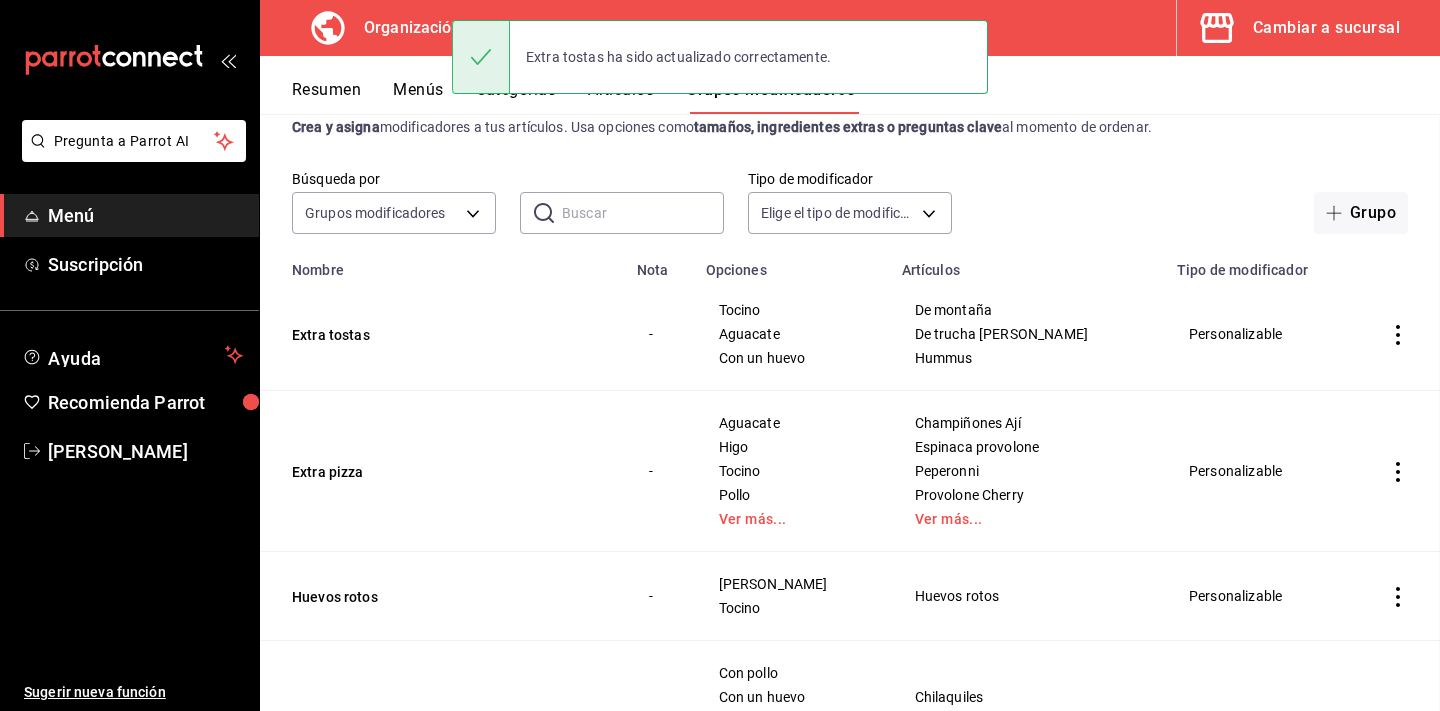 scroll, scrollTop: 0, scrollLeft: 0, axis: both 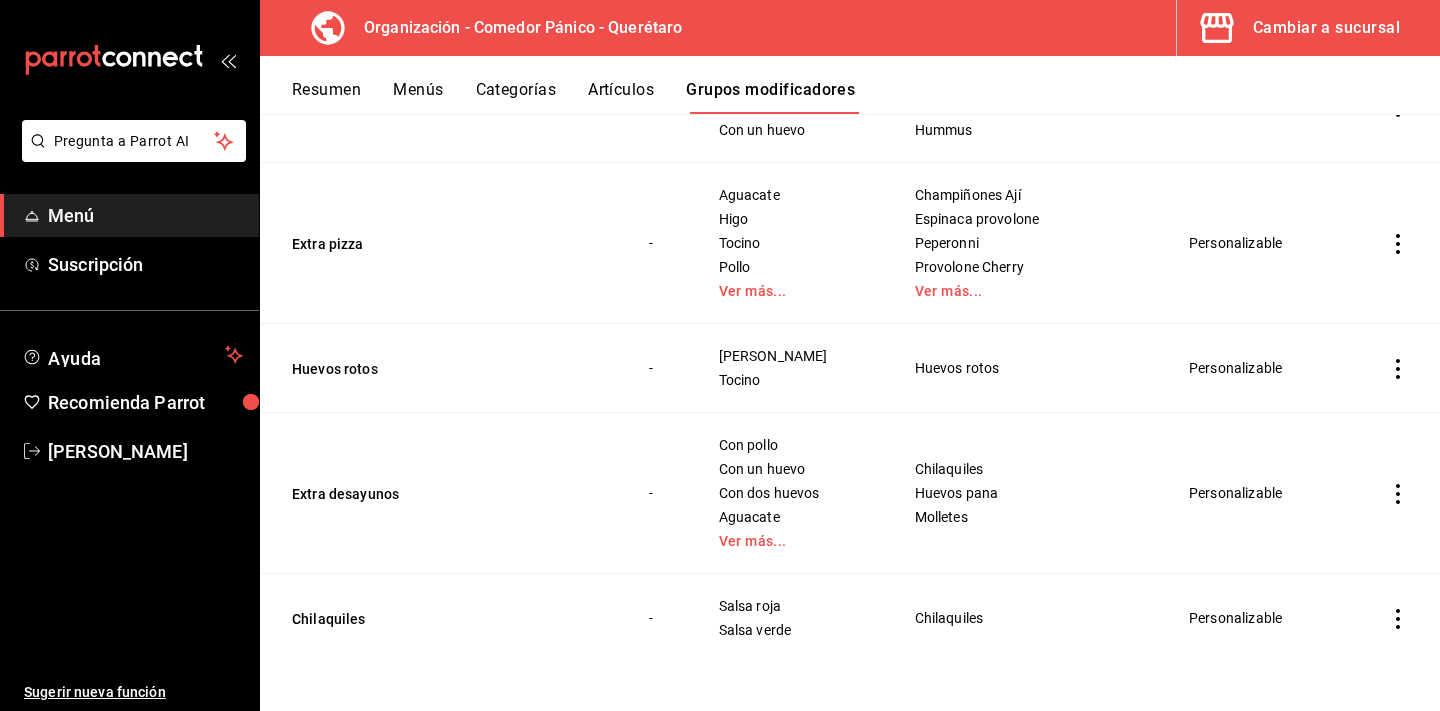 click 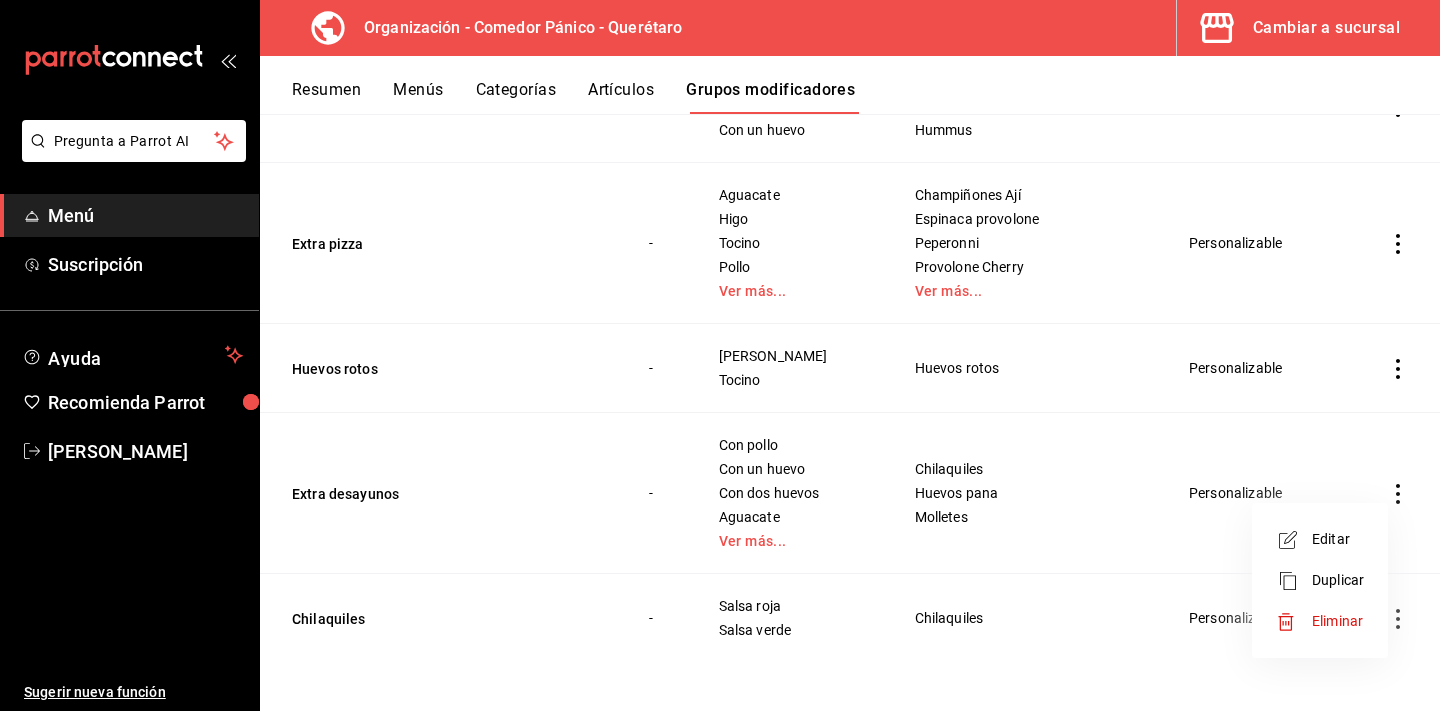click on "Editar" at bounding box center [1338, 539] 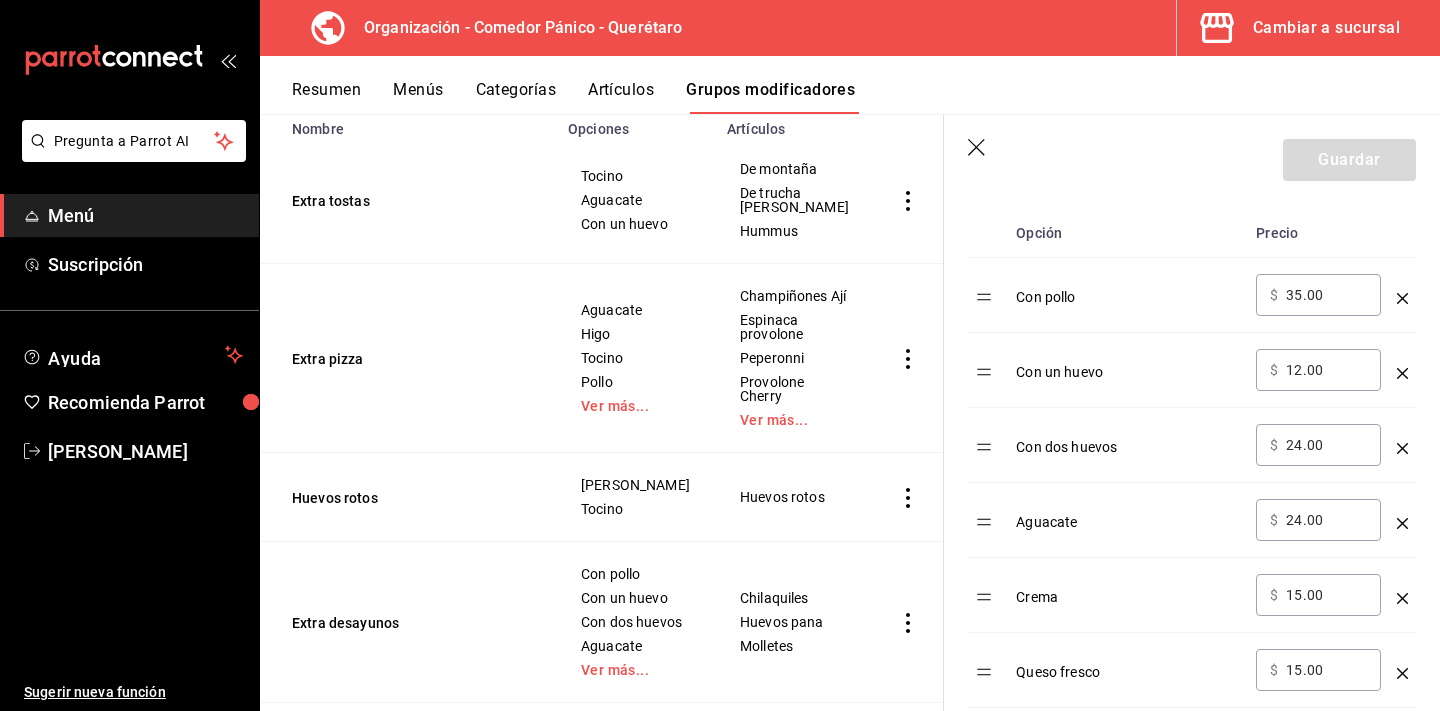 scroll, scrollTop: 656, scrollLeft: 0, axis: vertical 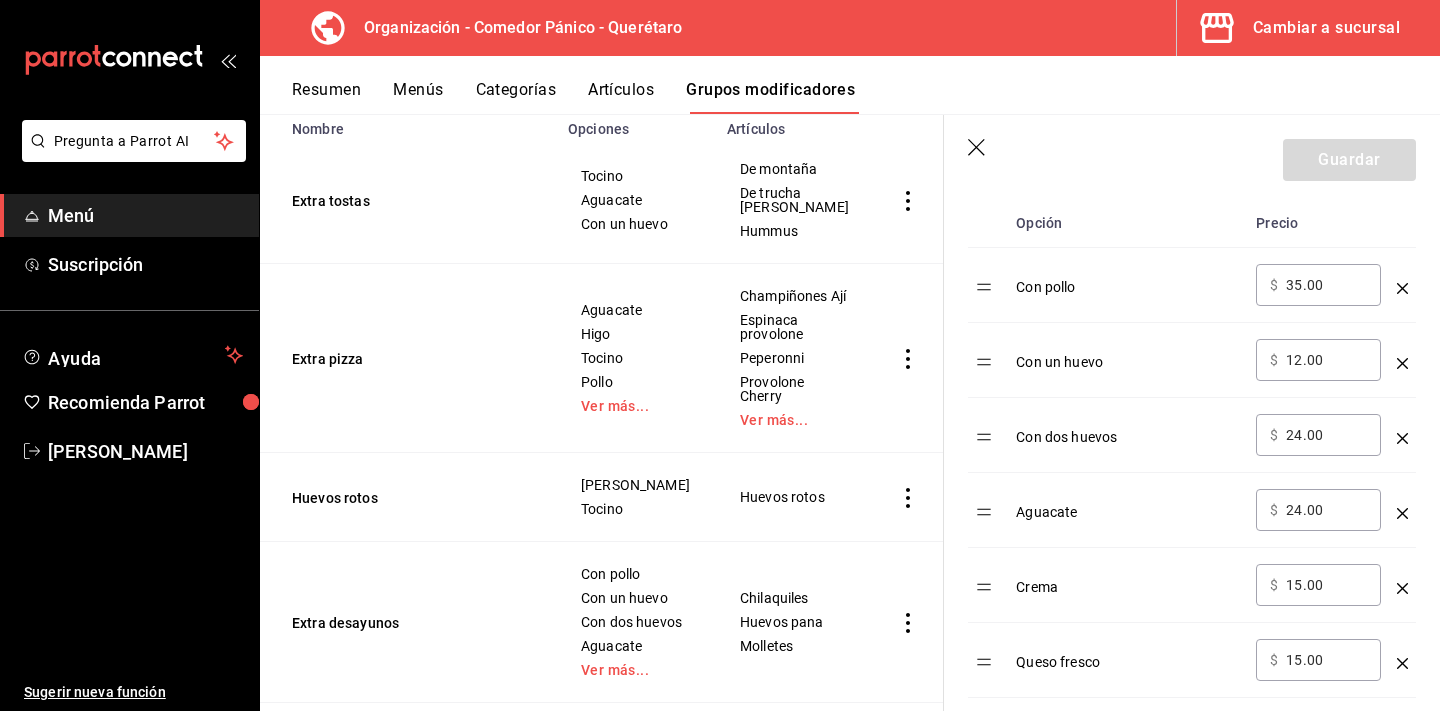 click on "24.00" at bounding box center [1326, 510] 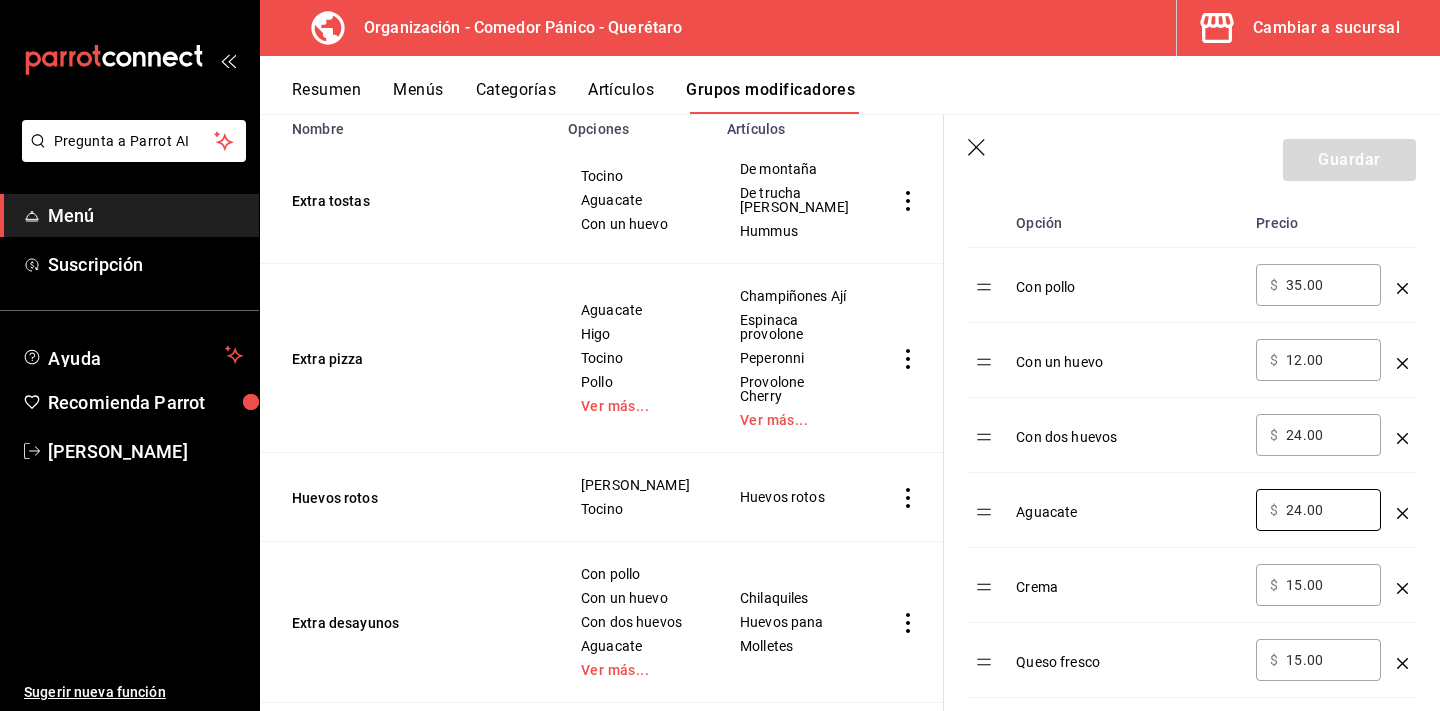 type on "2.00" 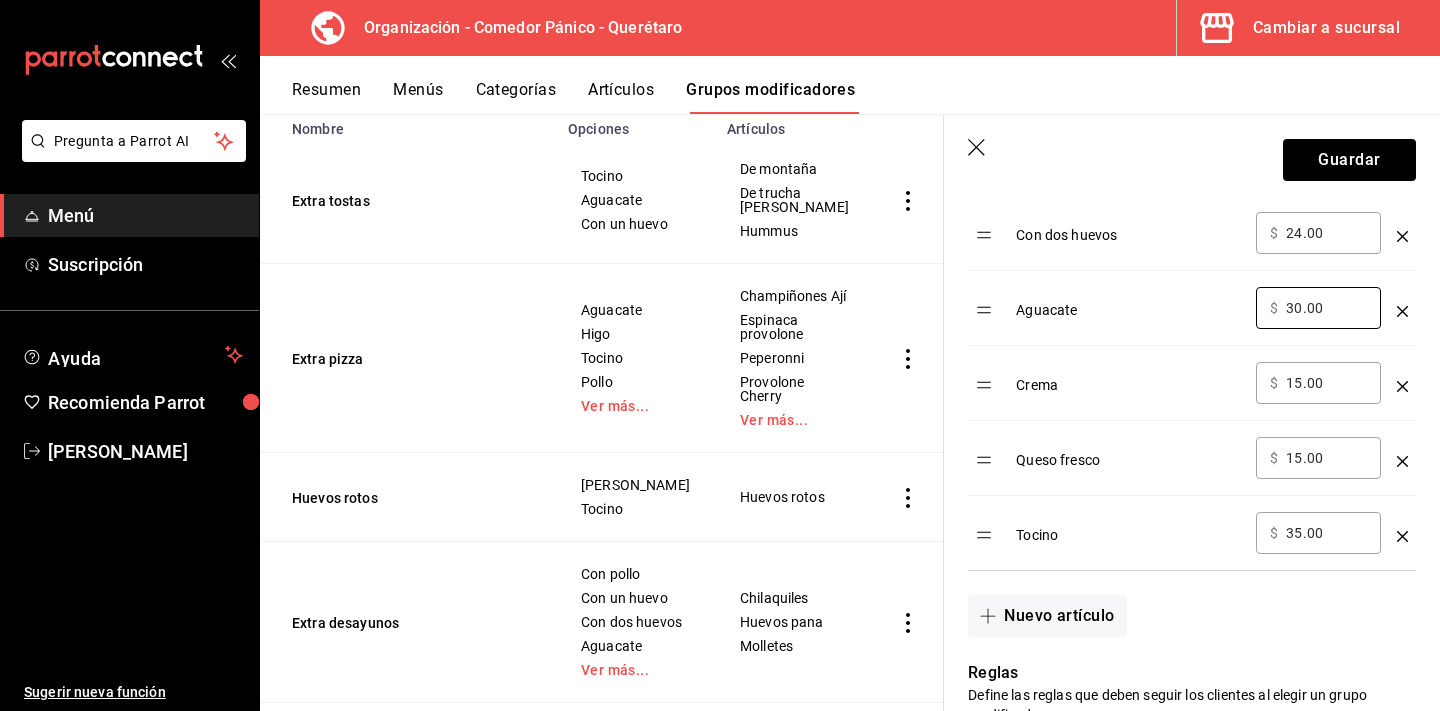 scroll, scrollTop: 859, scrollLeft: 0, axis: vertical 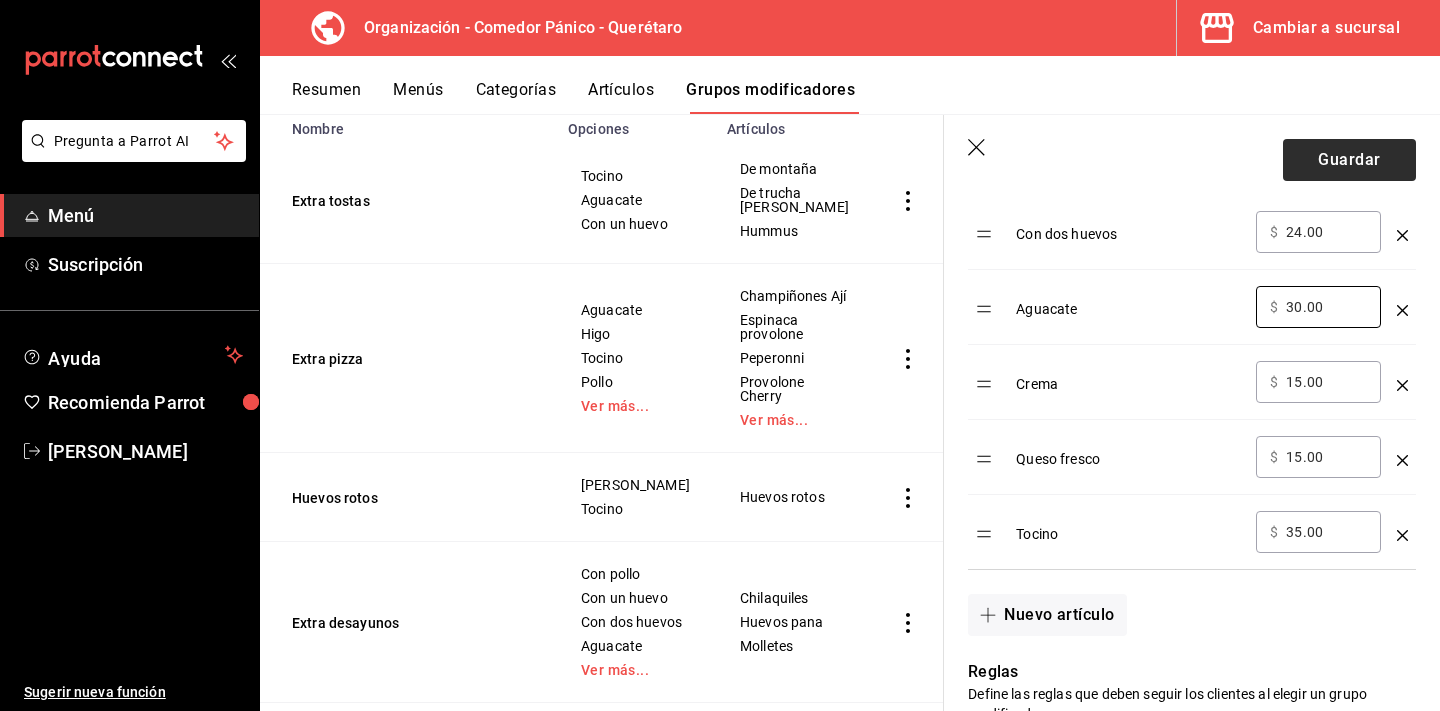 type on "30.00" 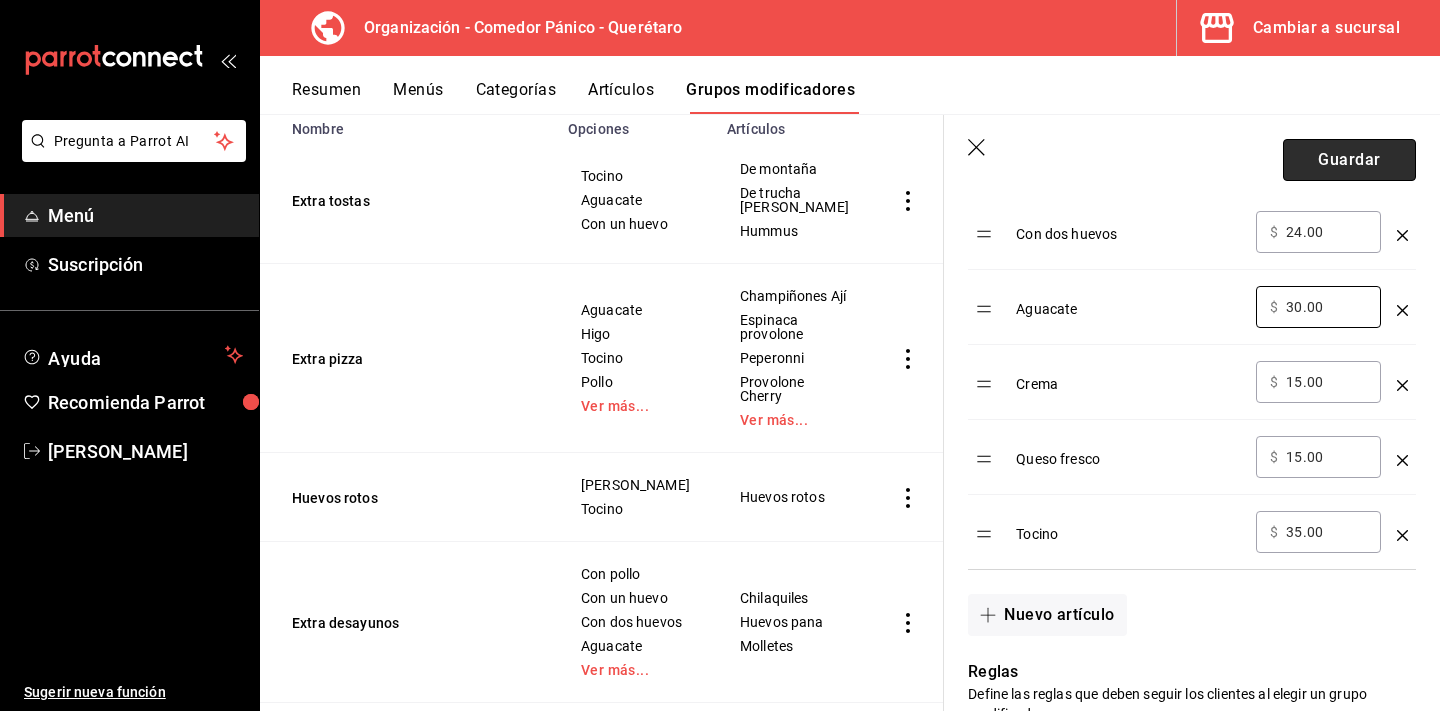 click on "Guardar" at bounding box center [1349, 160] 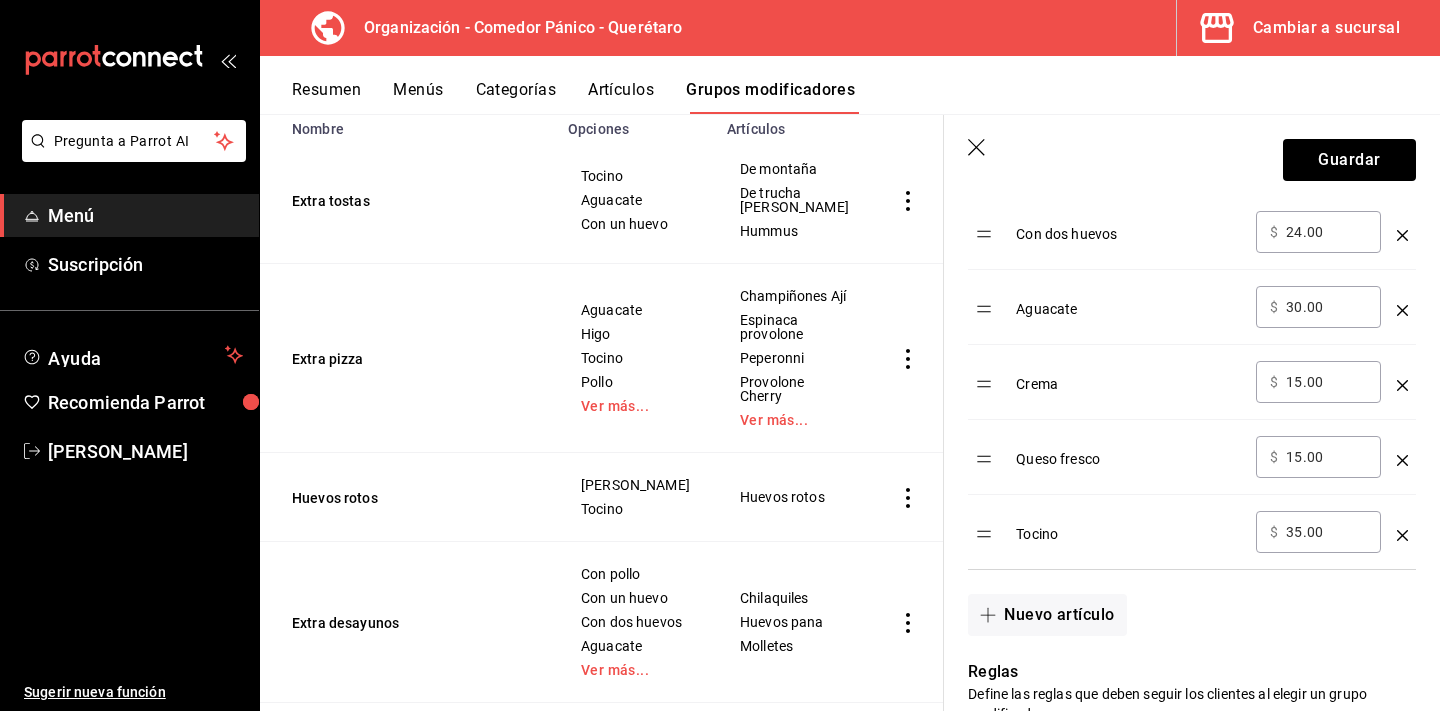 scroll, scrollTop: 0, scrollLeft: 0, axis: both 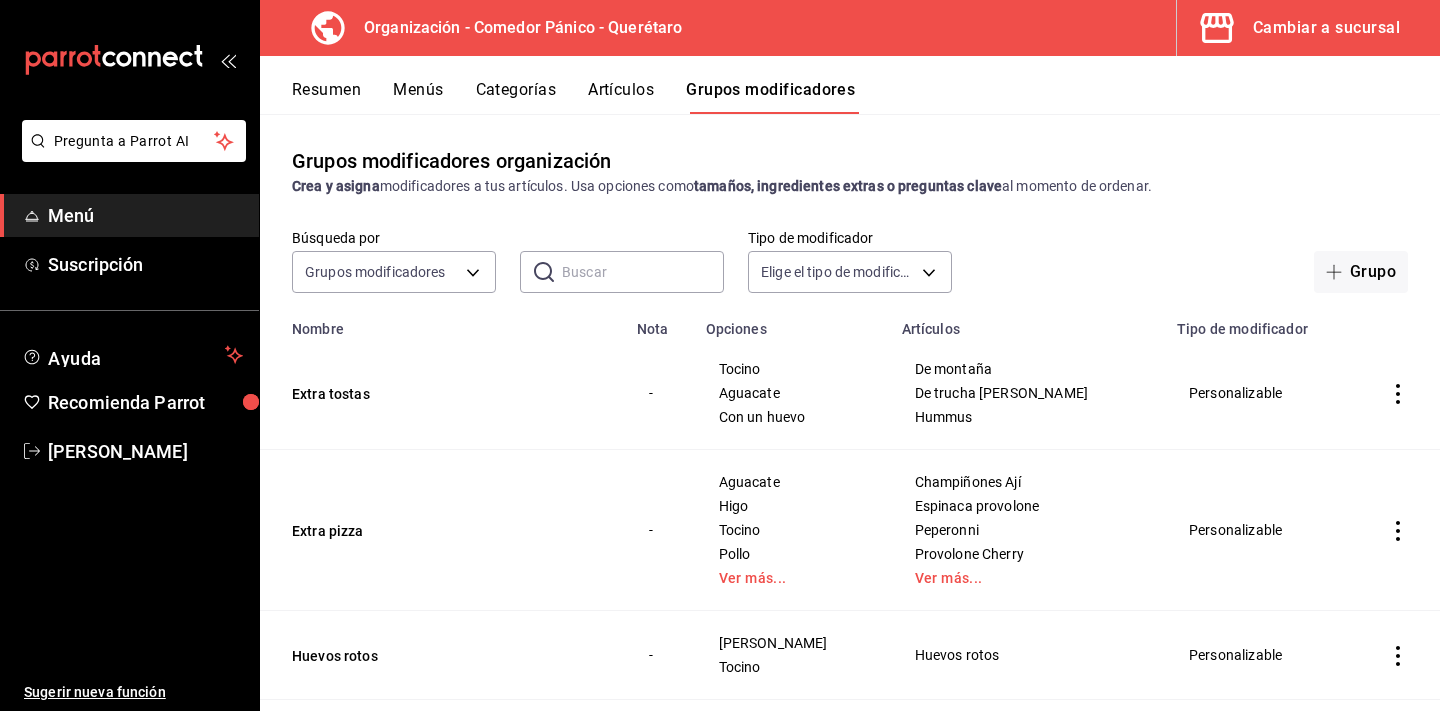 click on "Artículos" at bounding box center [621, 97] 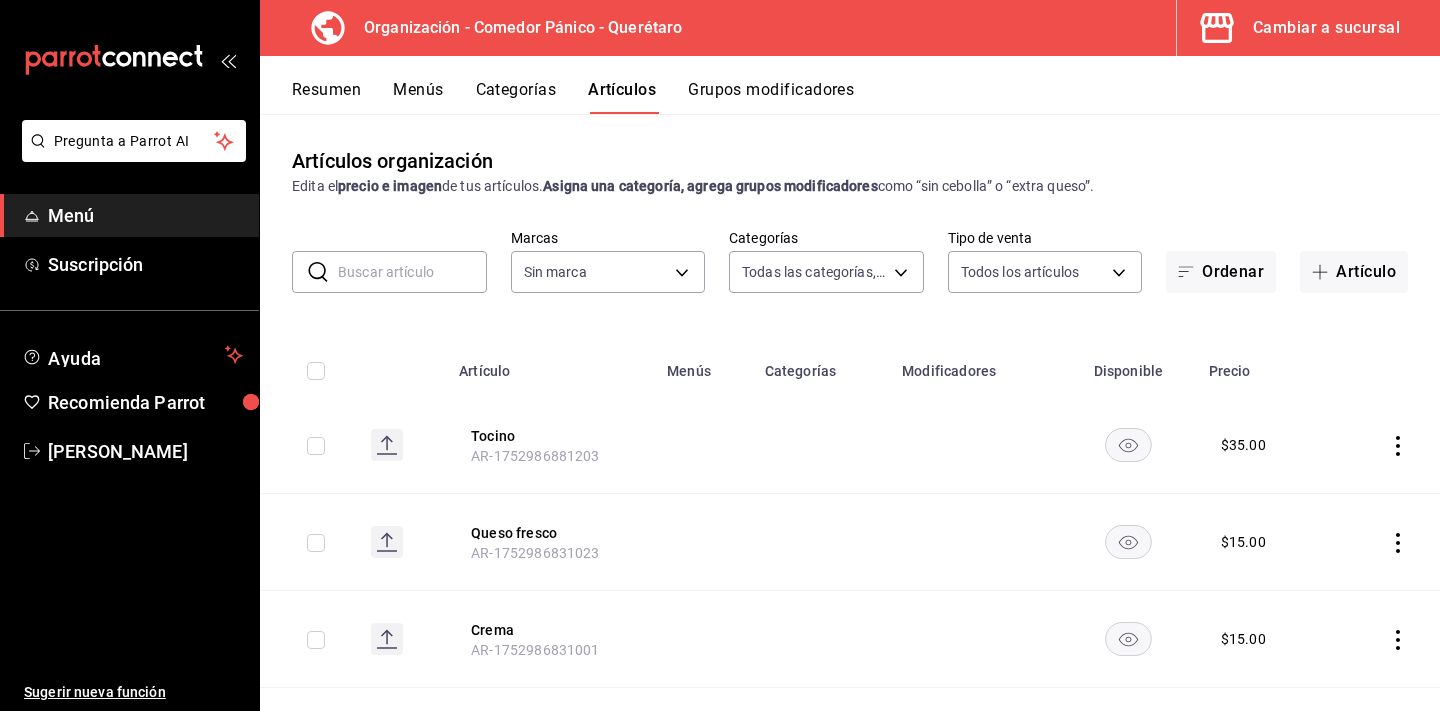 type on "0b42c147-9fa0-487a-a92c-2c3d47713da6,d84e76d2-f574-4f36-a092-669d12951a65,38ff3ed1-5dec-40ec-8661-bef2b7bccfc4,1b975c66-f691-419c-9055-8bbdb853d34e,613efd38-cfdf-46b1-9046-311bc94636de,6e7953ad-5990-45b3-940c-a2c8dbc3ea93,c5a35373-a6b9-4d57-ba58-bd0ca2f8a877,f9ad7c63-9656-43f4-a7d3-529b17b3c835" 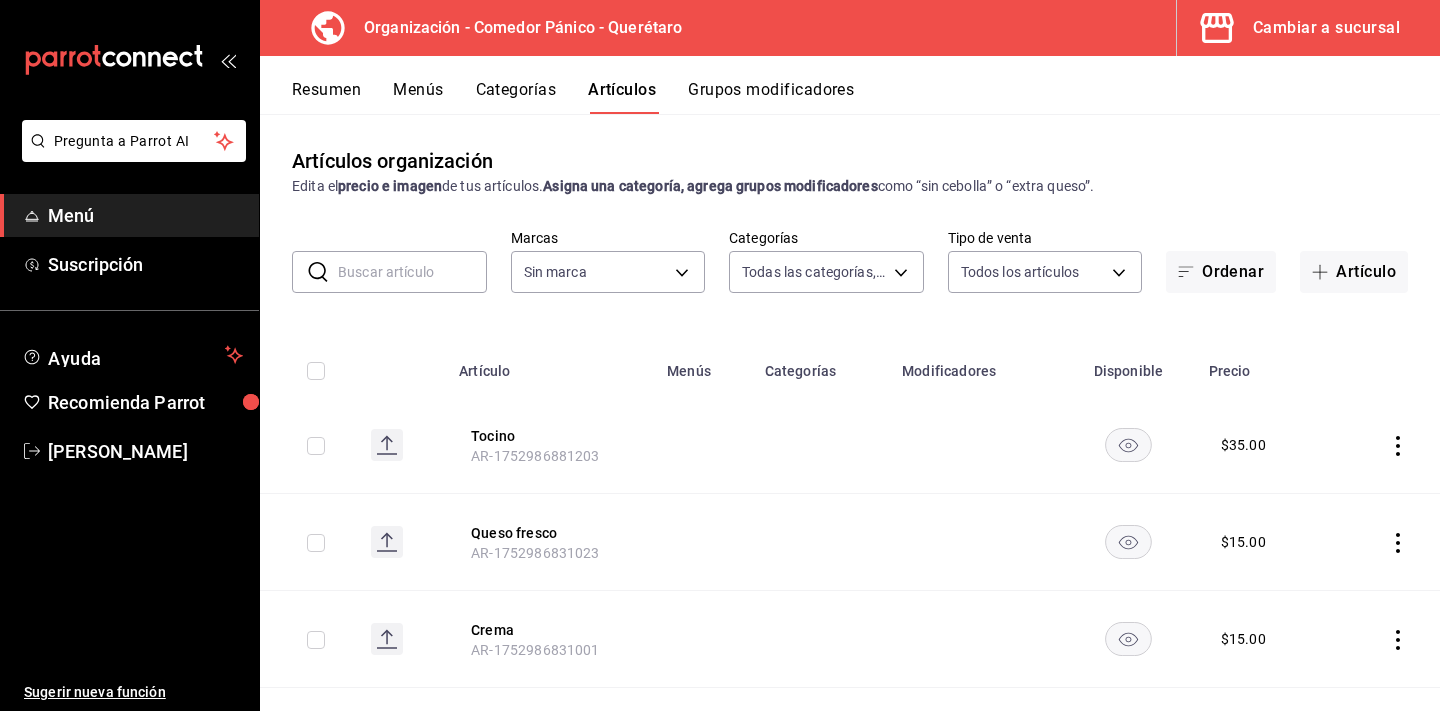 type on "0f40e74e-b6b1-418d-bf10-855e15756c5c" 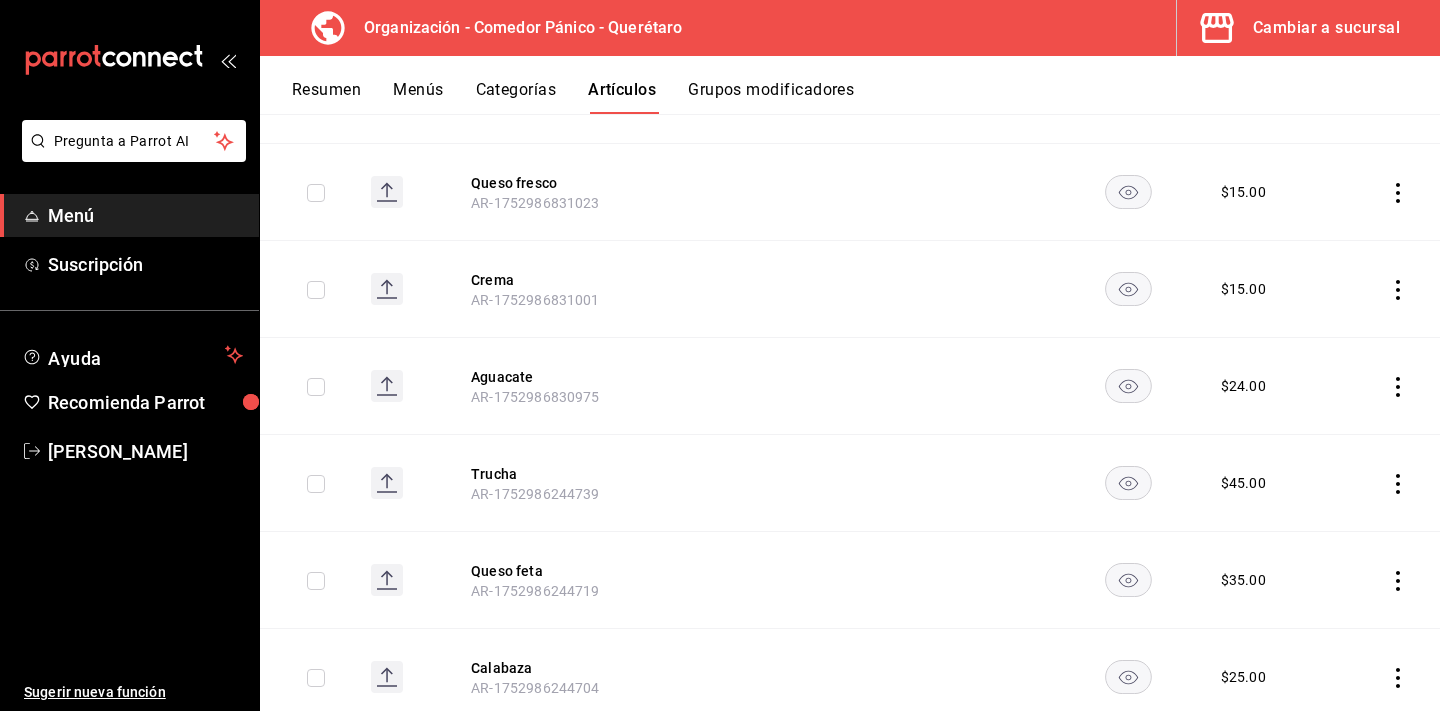scroll, scrollTop: 355, scrollLeft: 0, axis: vertical 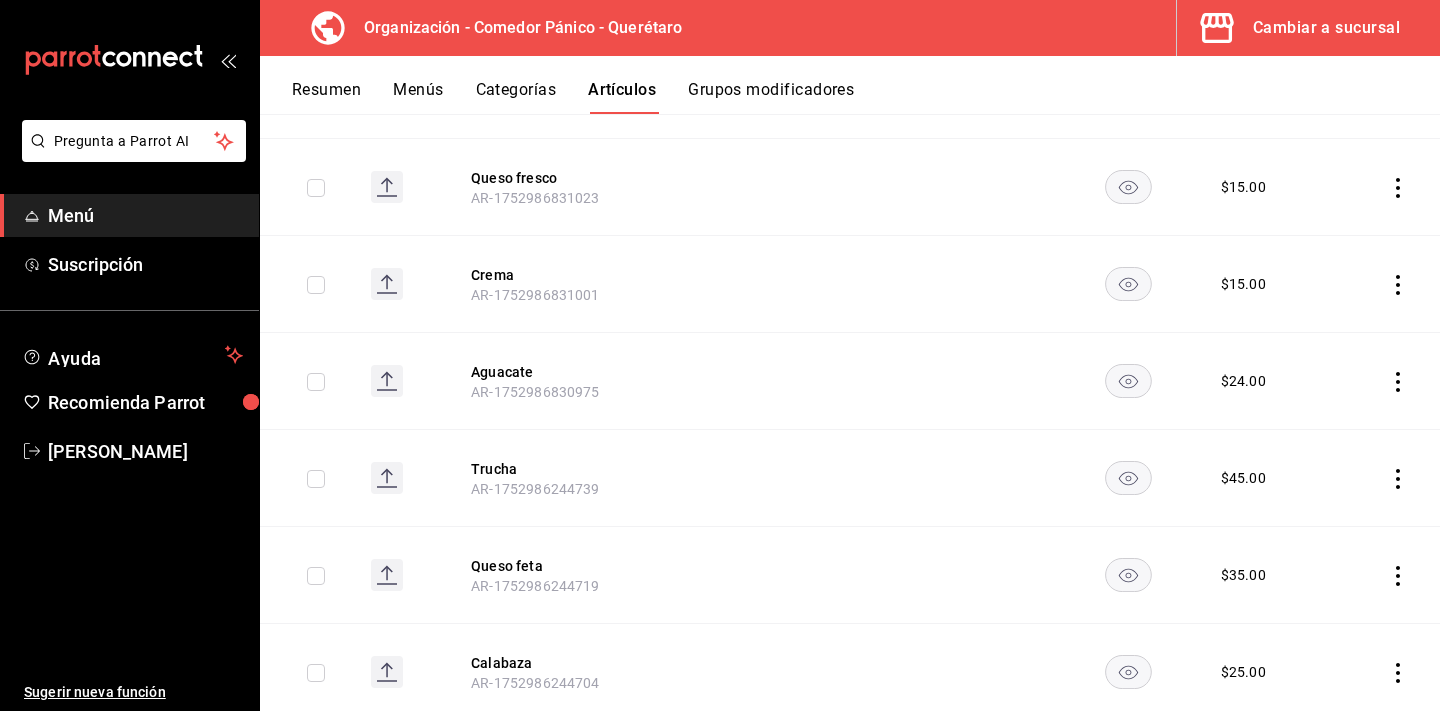 click 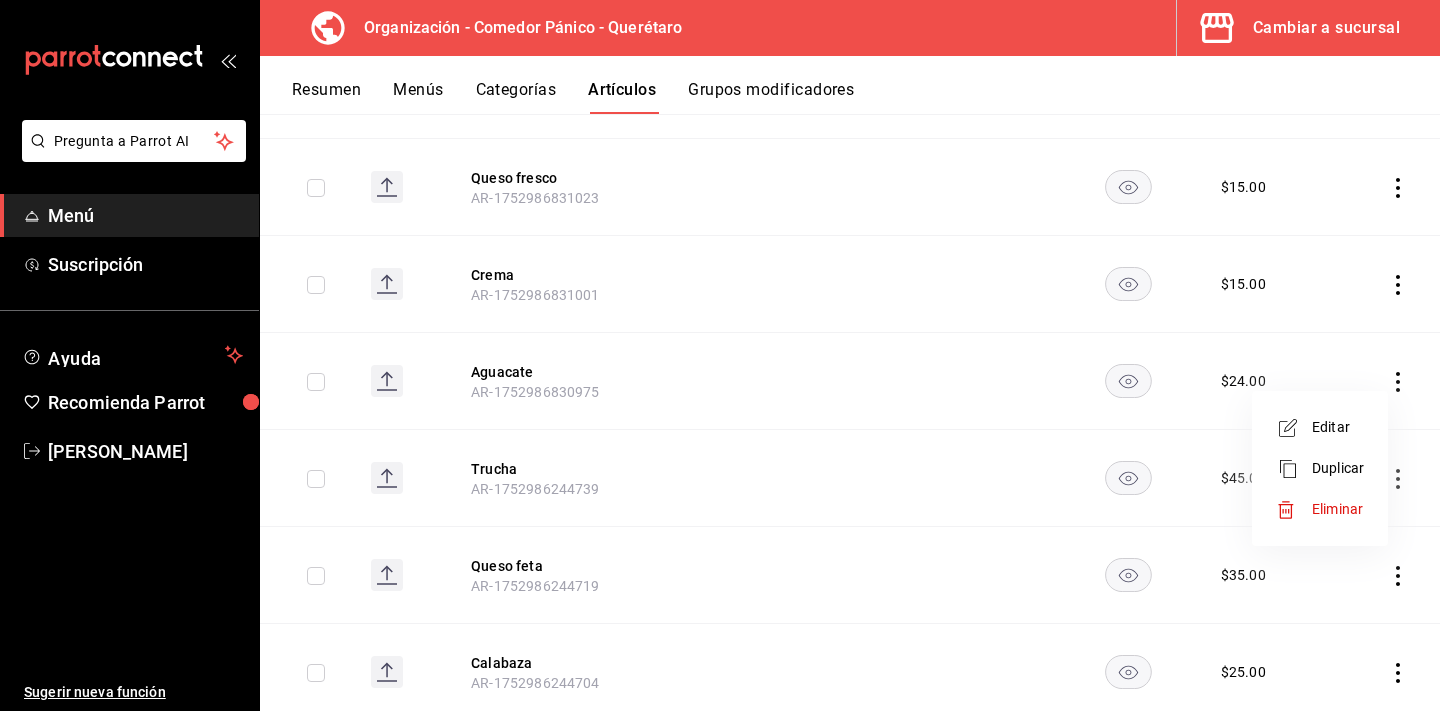 click on "Editar" at bounding box center (1320, 427) 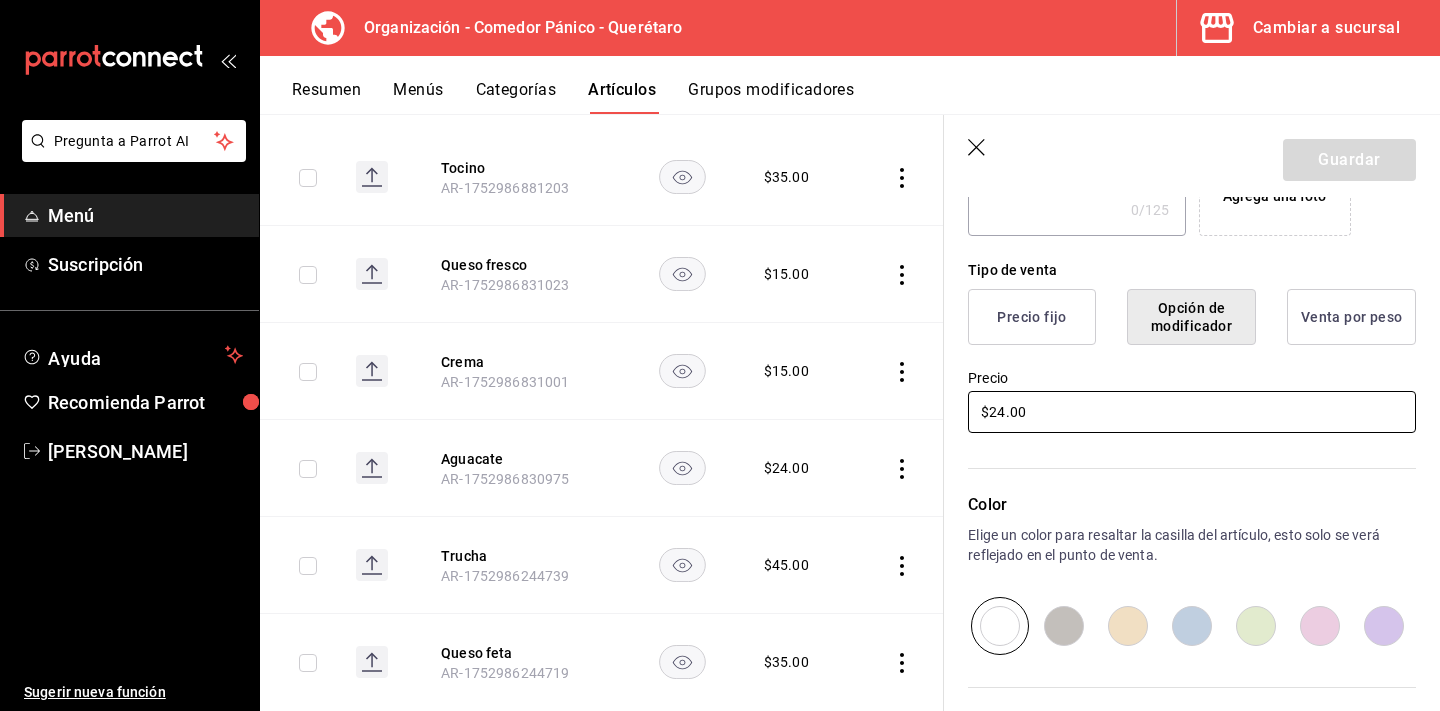 scroll, scrollTop: 434, scrollLeft: 0, axis: vertical 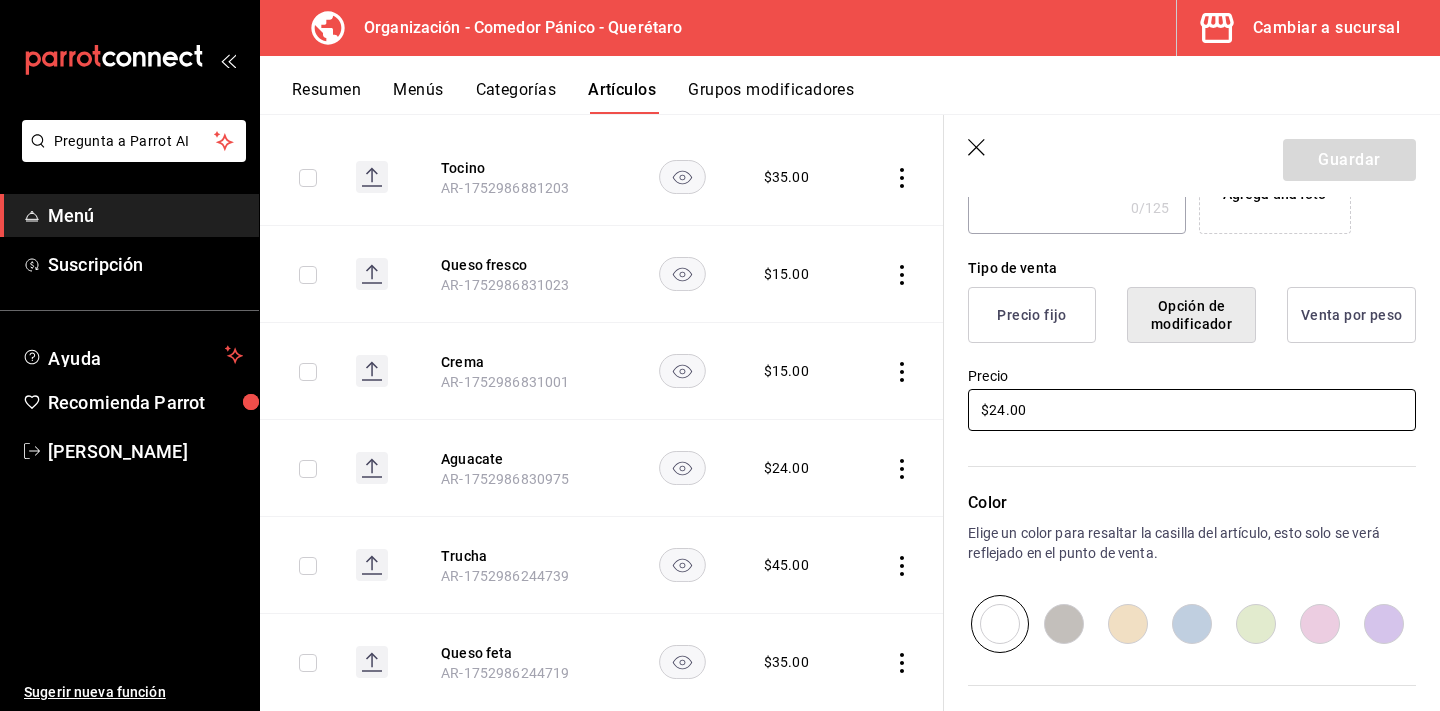 click on "$24.00" at bounding box center (1192, 410) 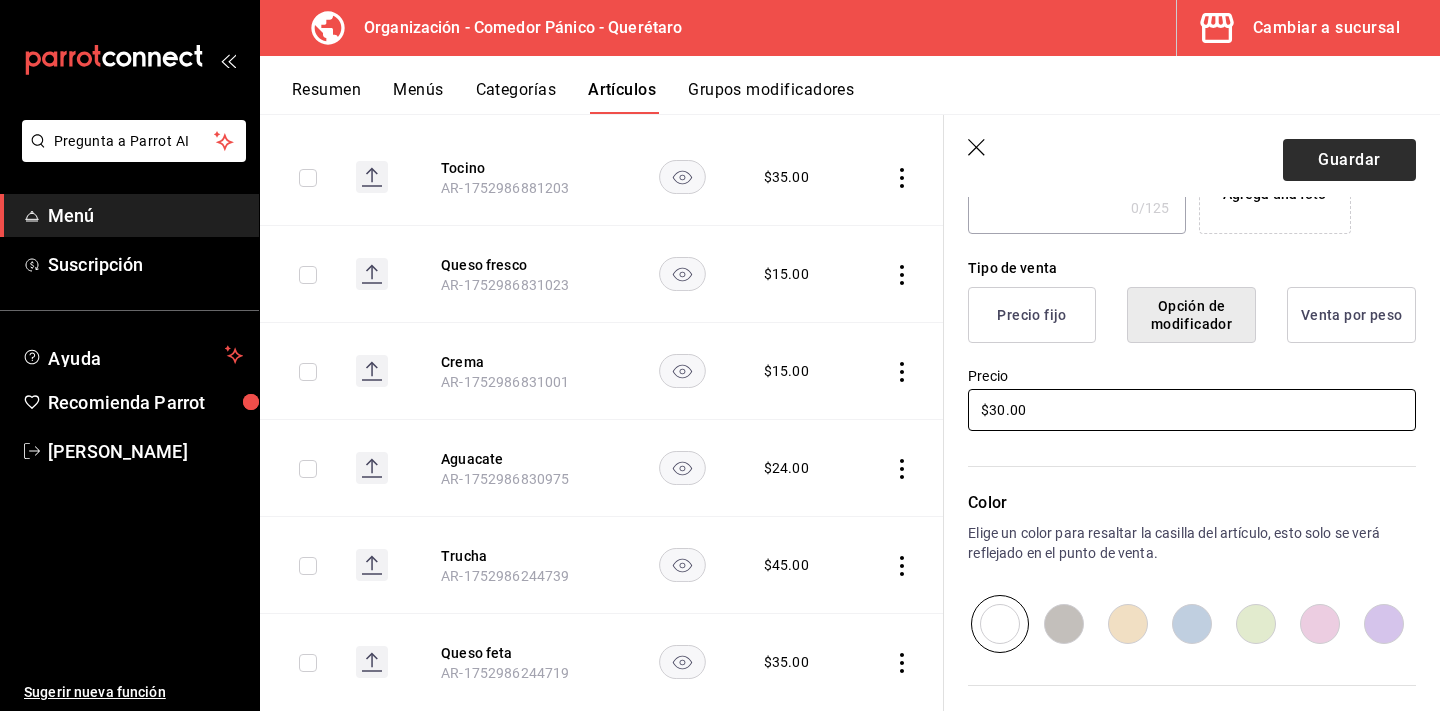 type on "$30.00" 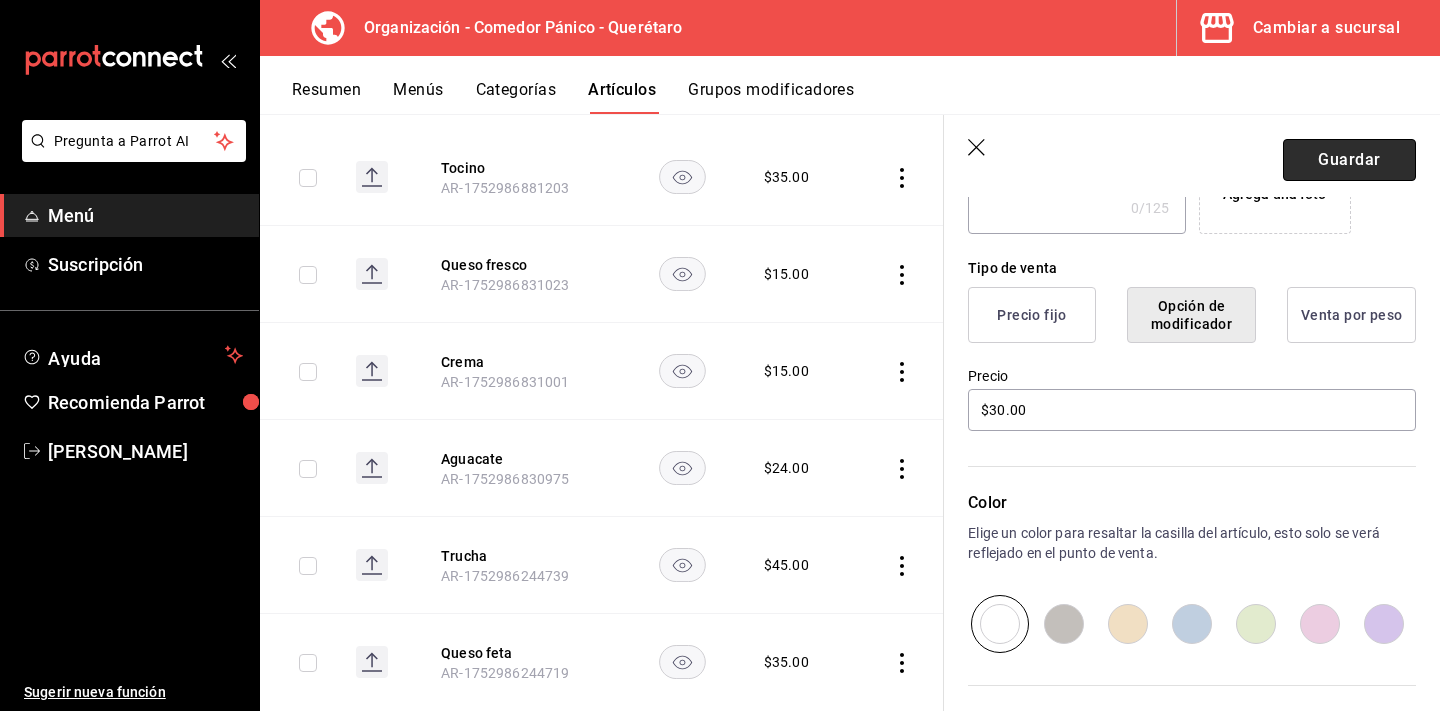 click on "Guardar" at bounding box center [1349, 160] 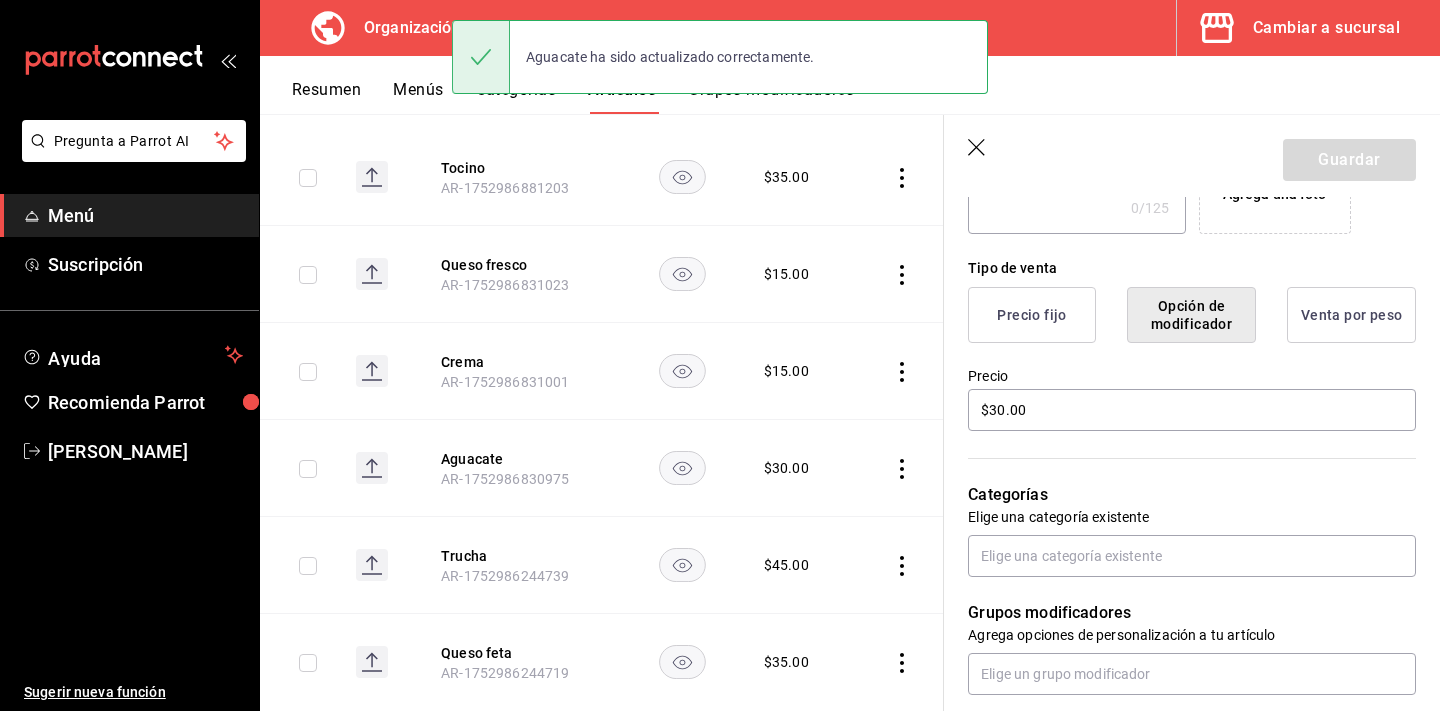 type 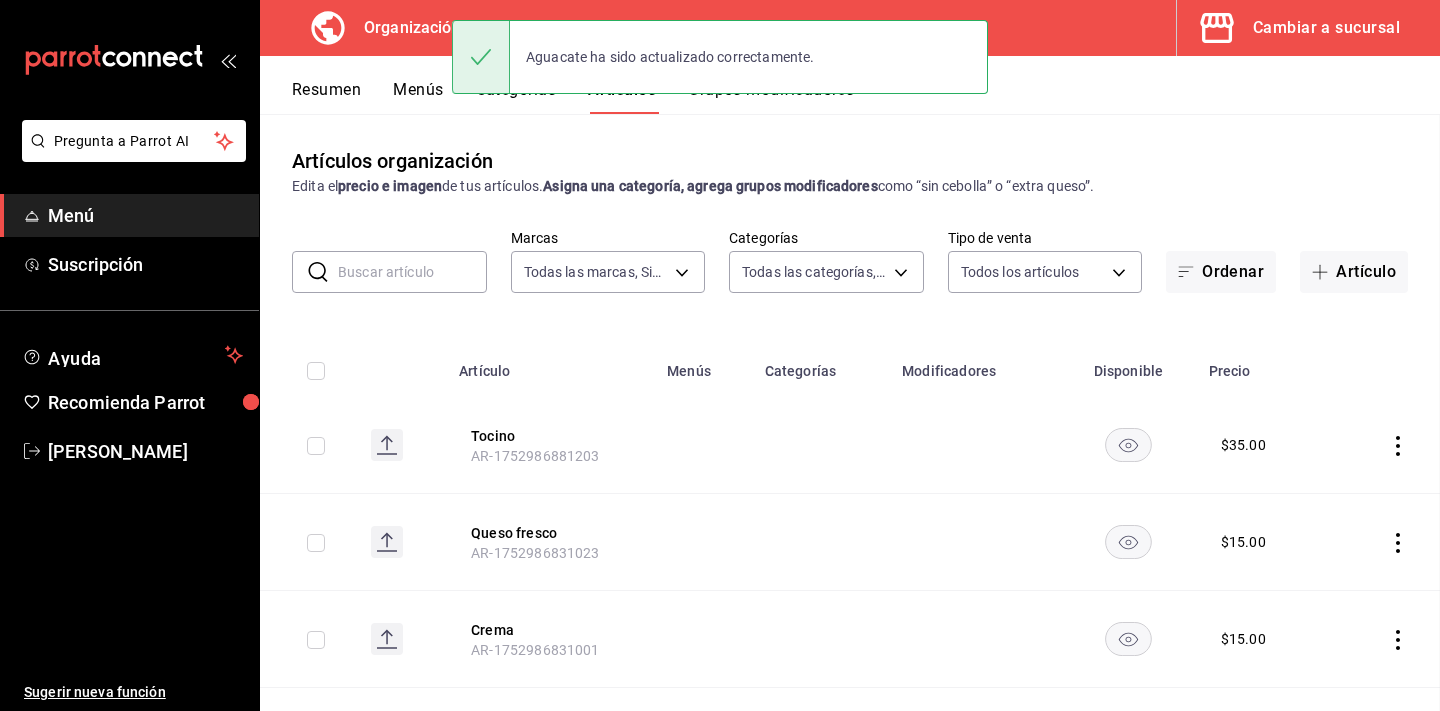 scroll, scrollTop: 132, scrollLeft: 0, axis: vertical 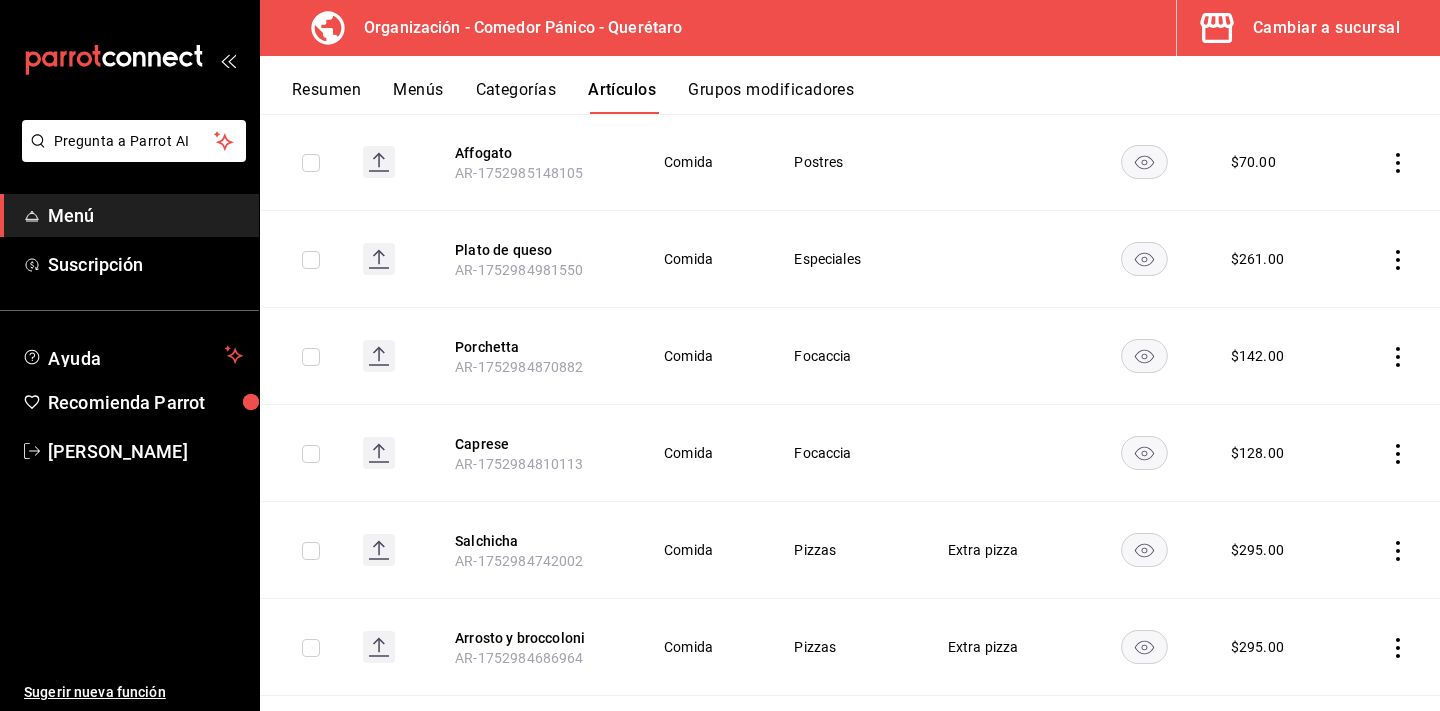 click 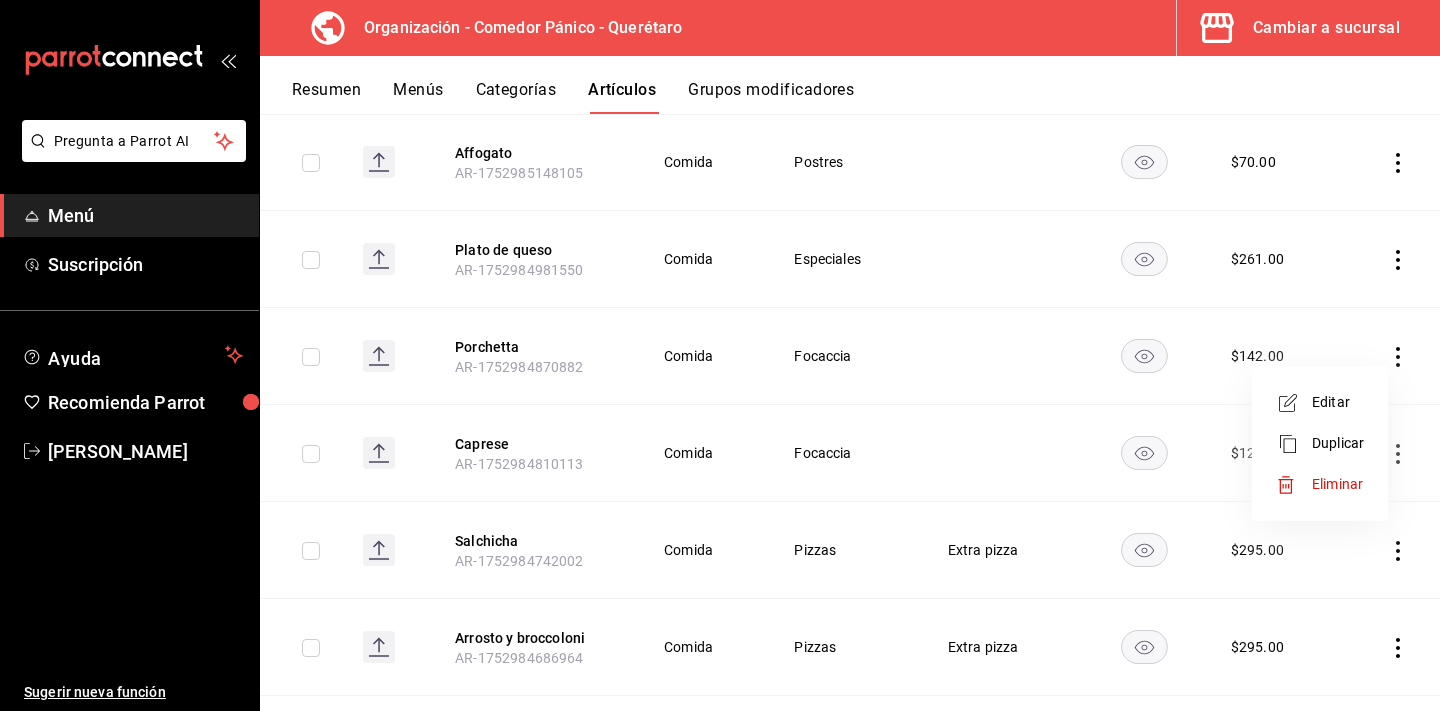 click on "Editar" at bounding box center [1338, 402] 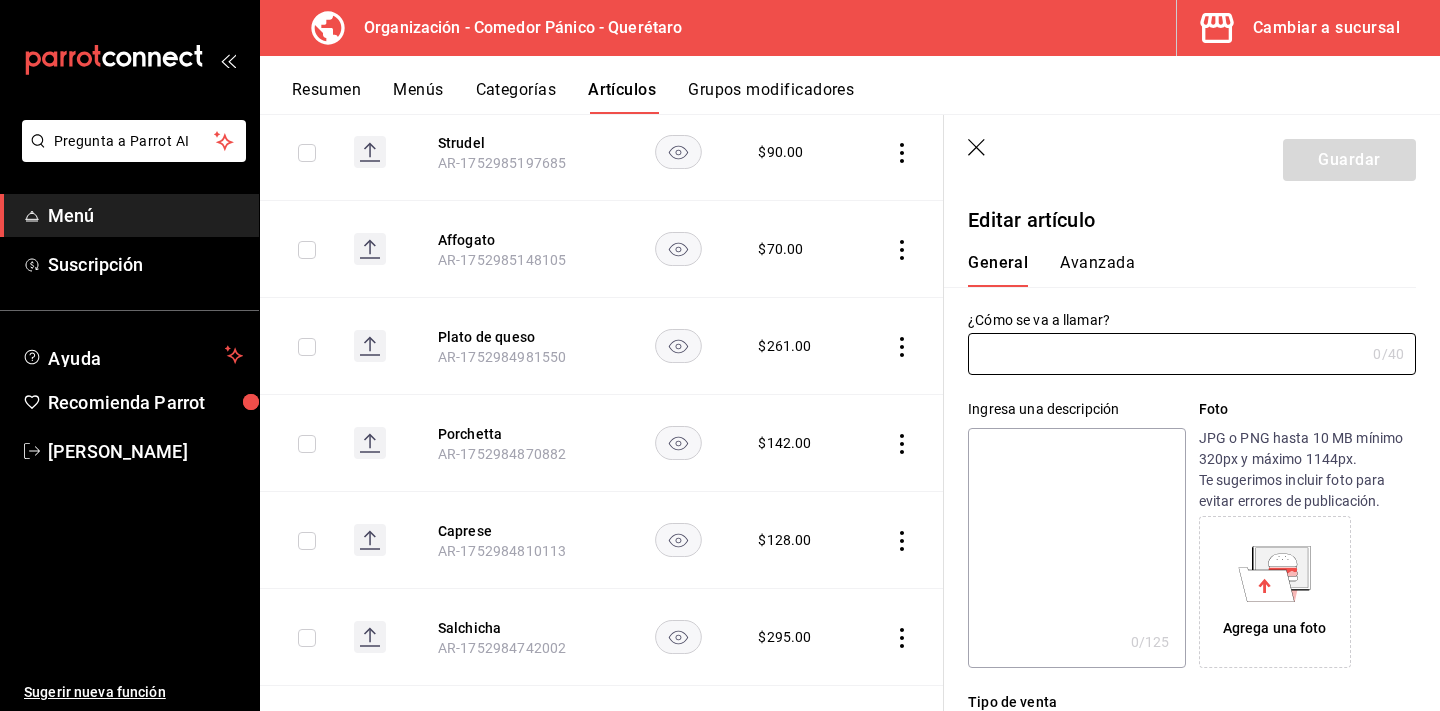 type on "Porchetta" 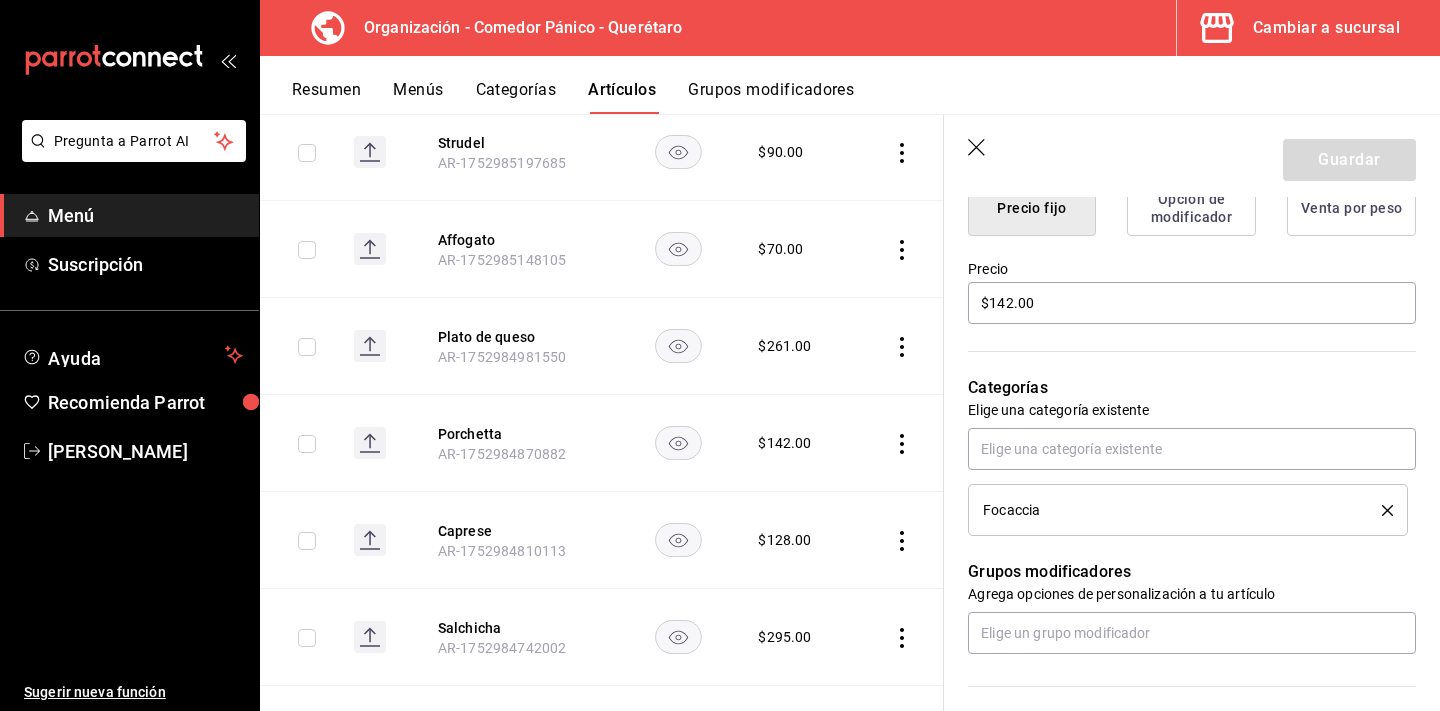 scroll, scrollTop: 593, scrollLeft: 0, axis: vertical 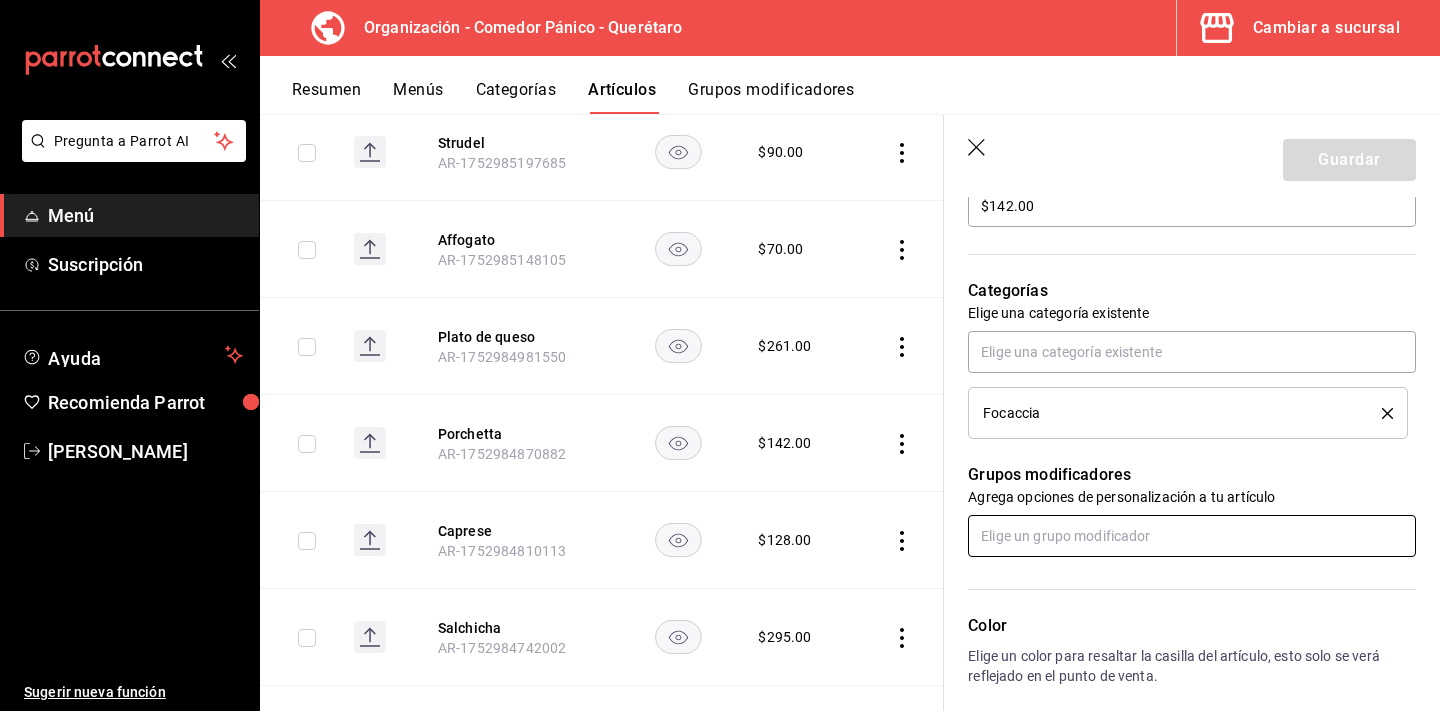 click at bounding box center (1192, 536) 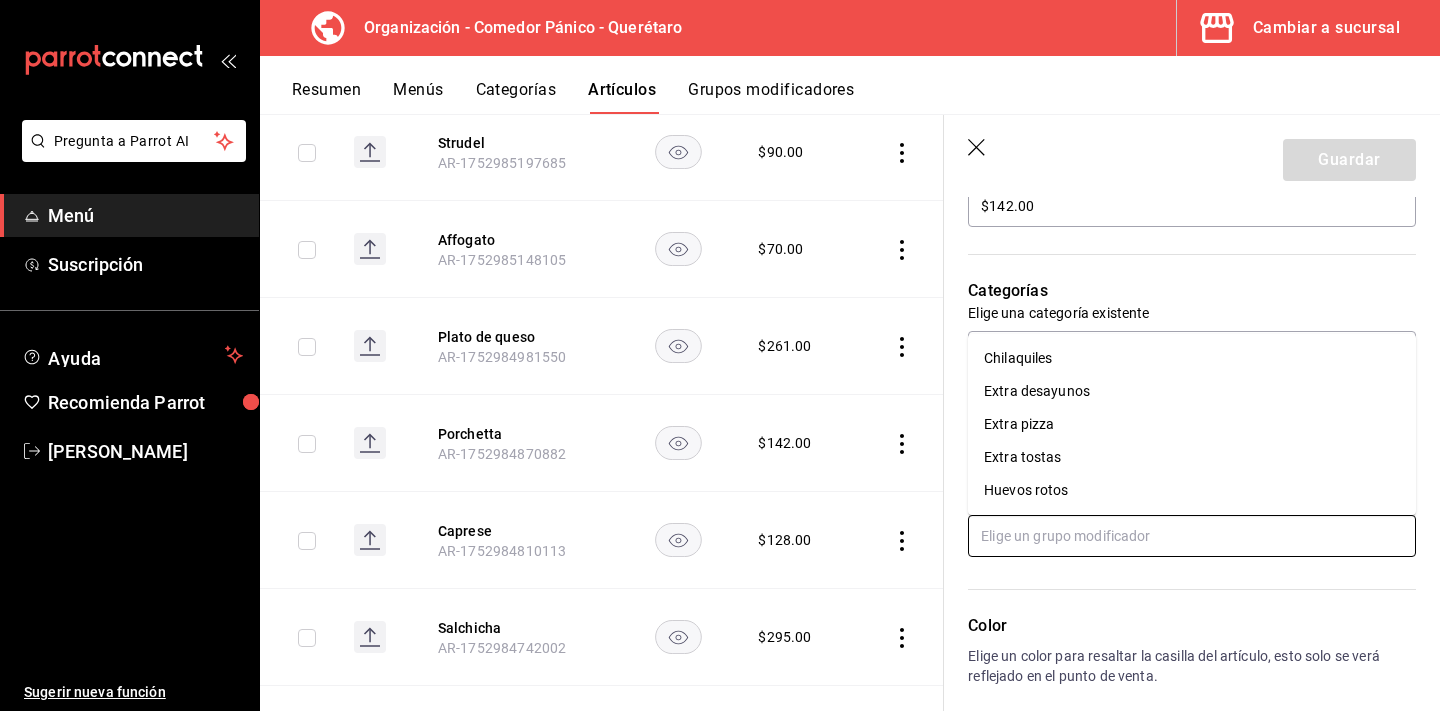 click on "Extra pizza" at bounding box center [1192, 424] 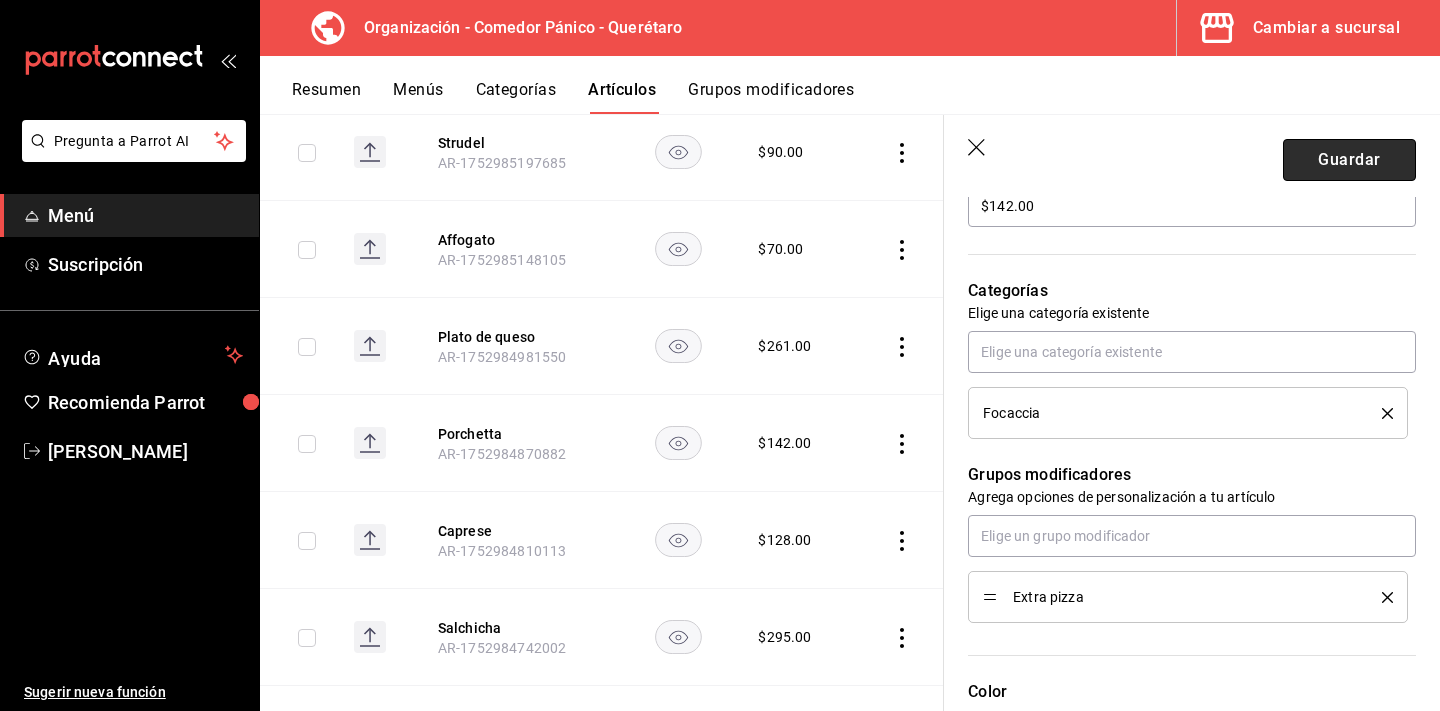 click on "Guardar" at bounding box center [1349, 160] 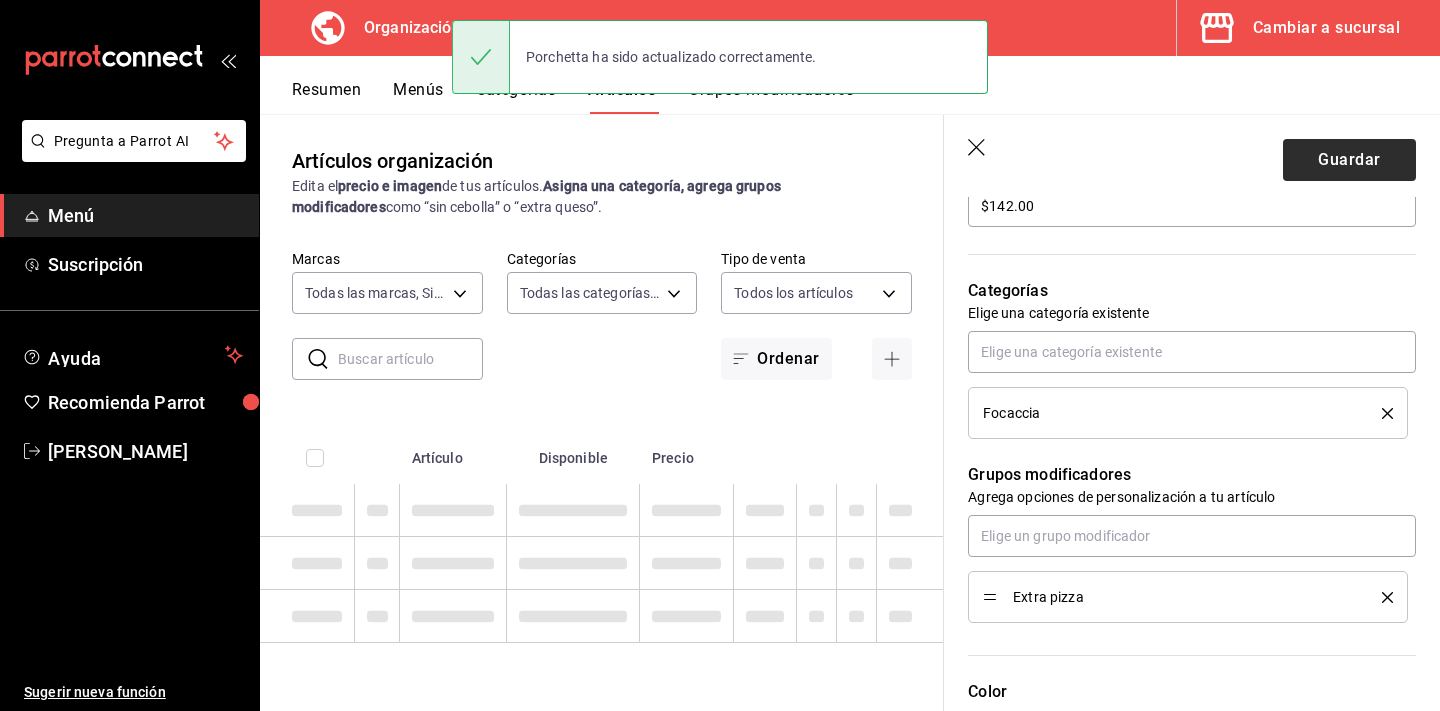 type 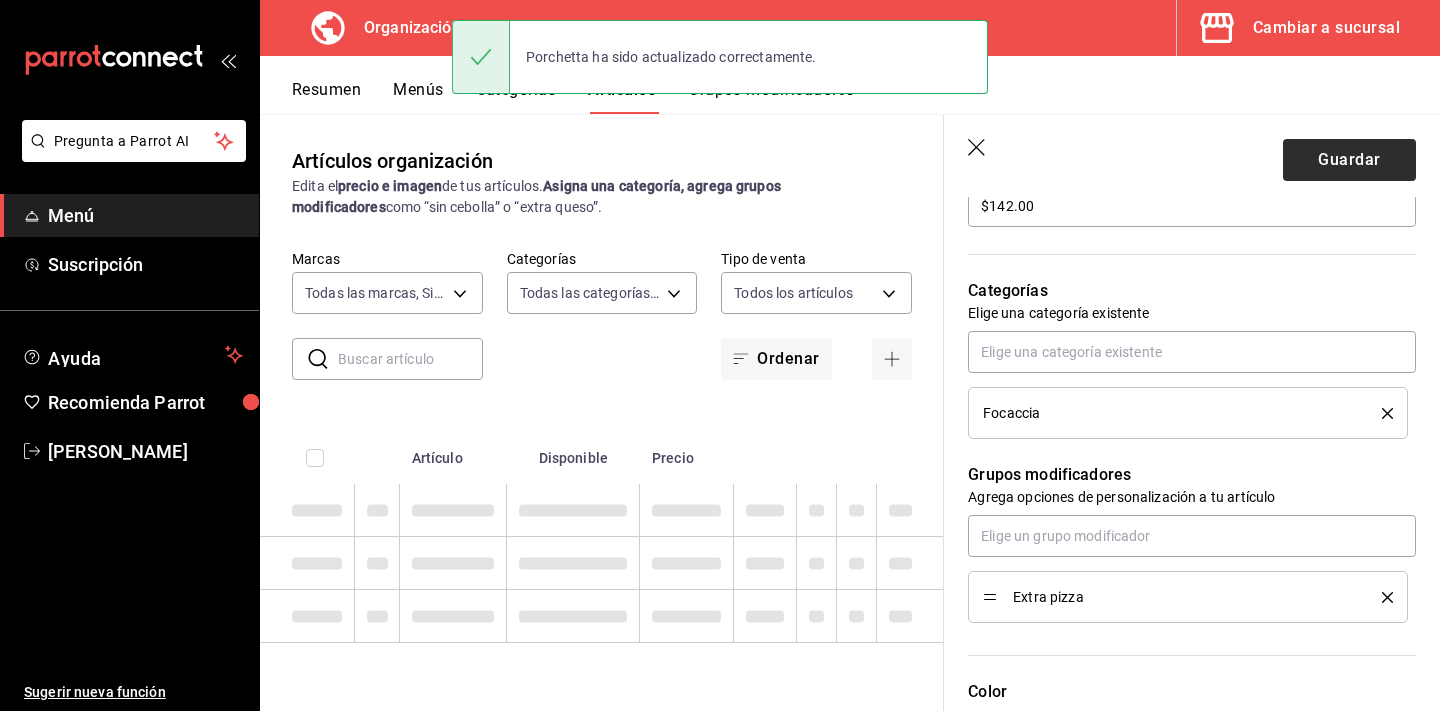 type on "AR-1752987239351" 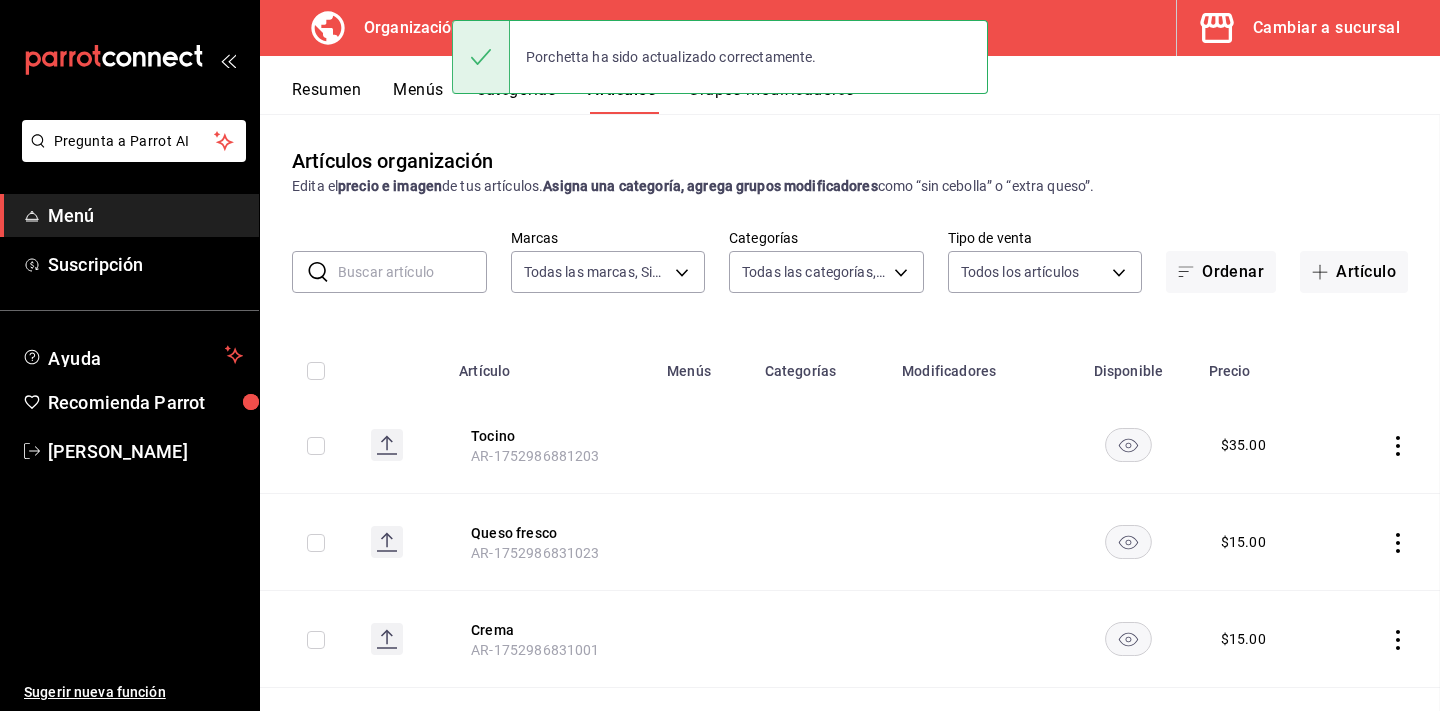 scroll, scrollTop: 0, scrollLeft: 0, axis: both 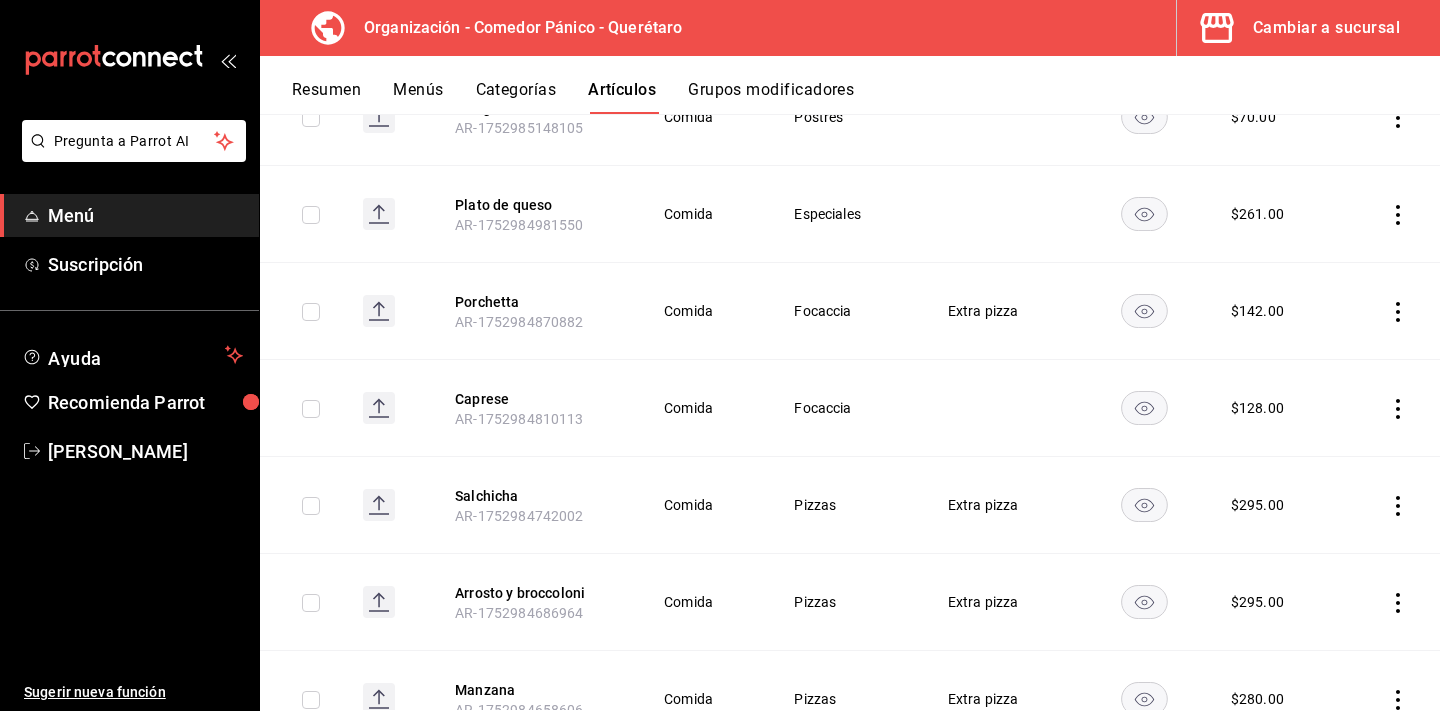 click 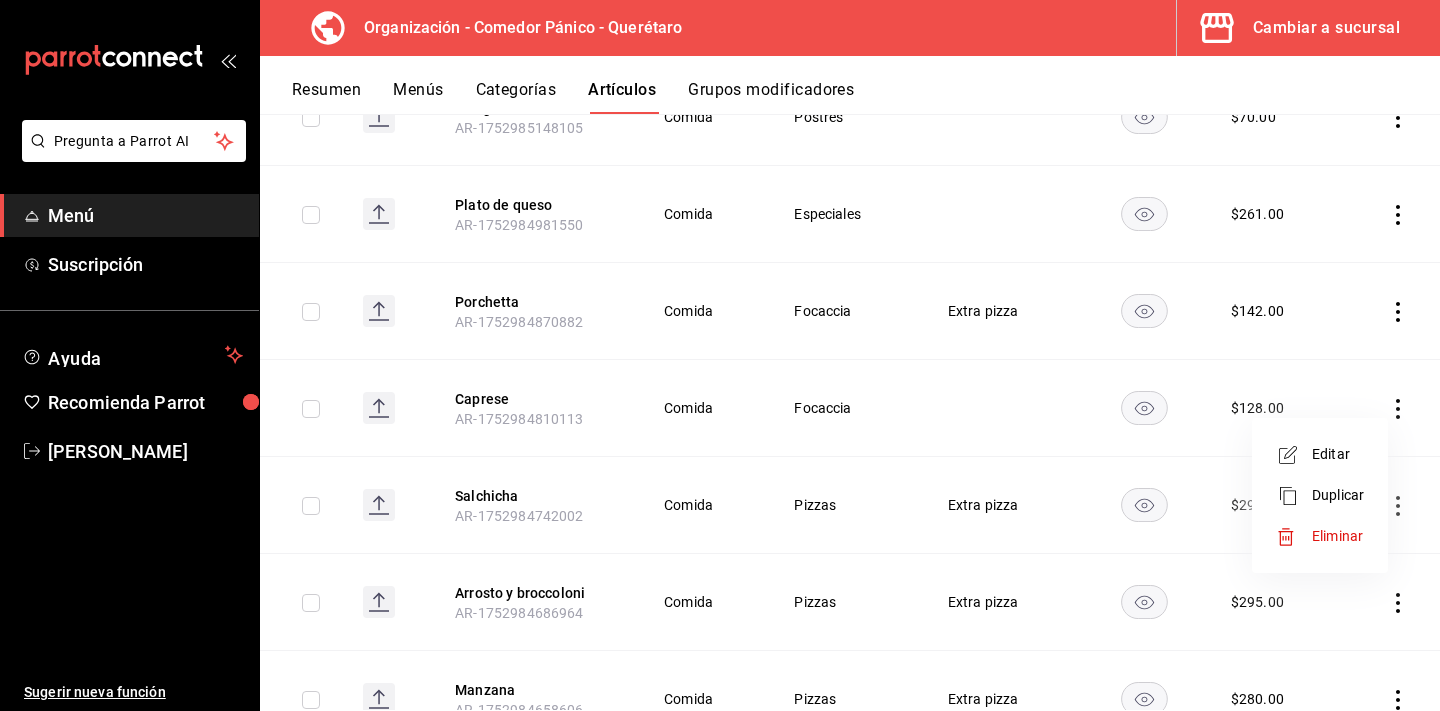 click on "Editar" at bounding box center [1338, 454] 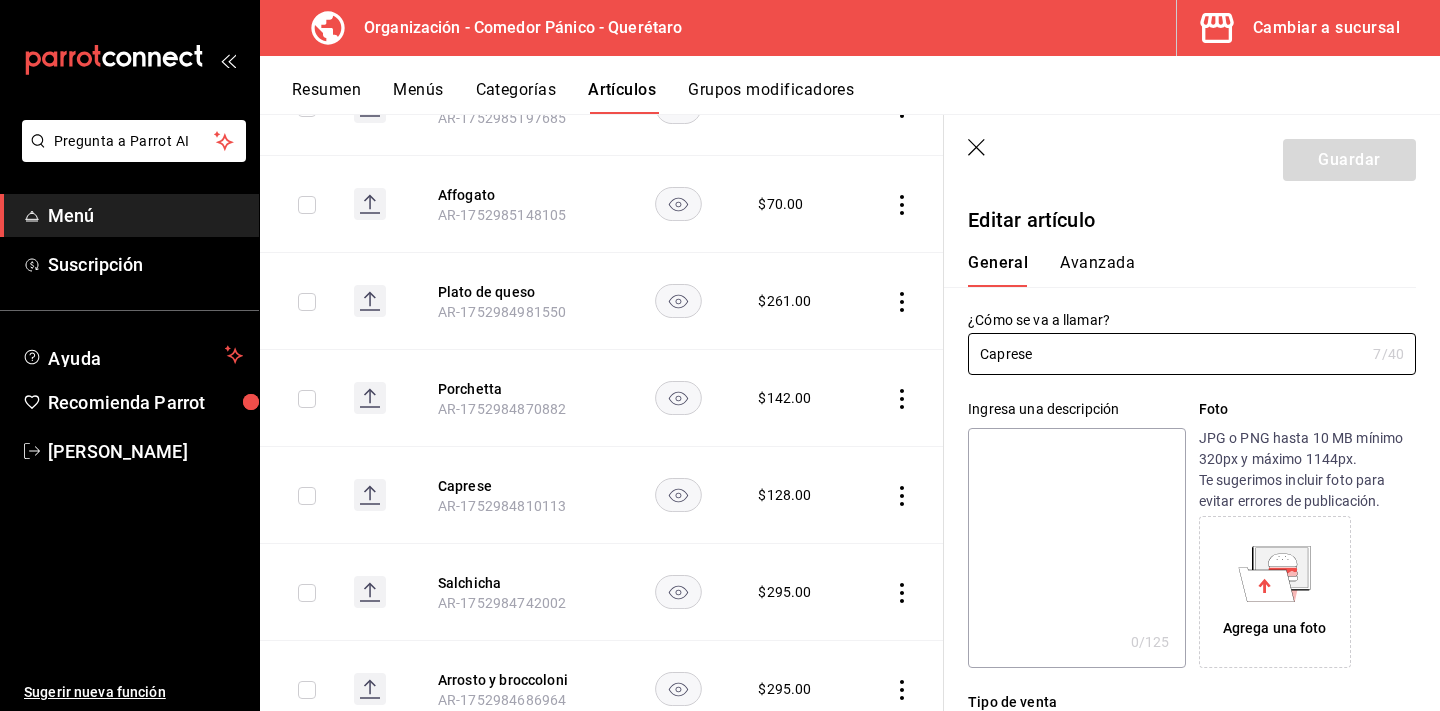 type on "$128.00" 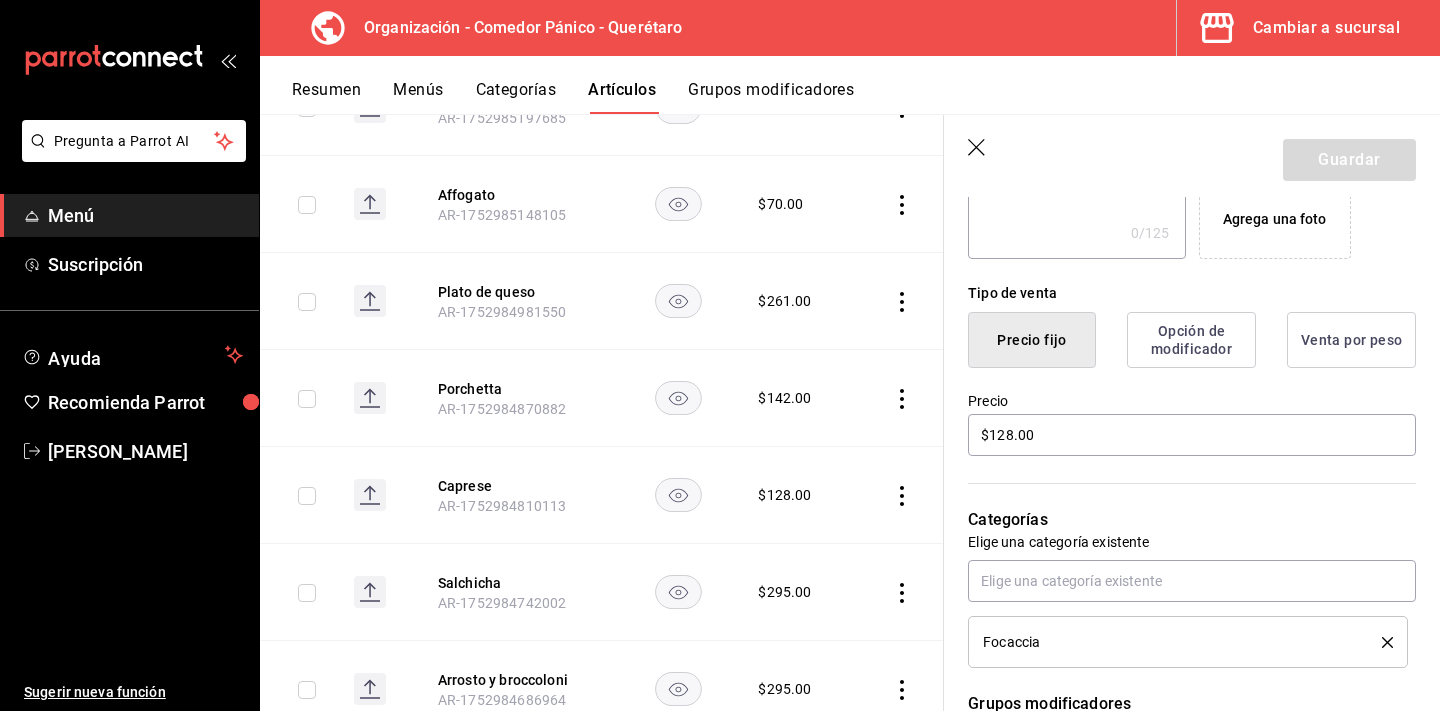 scroll, scrollTop: 507, scrollLeft: 0, axis: vertical 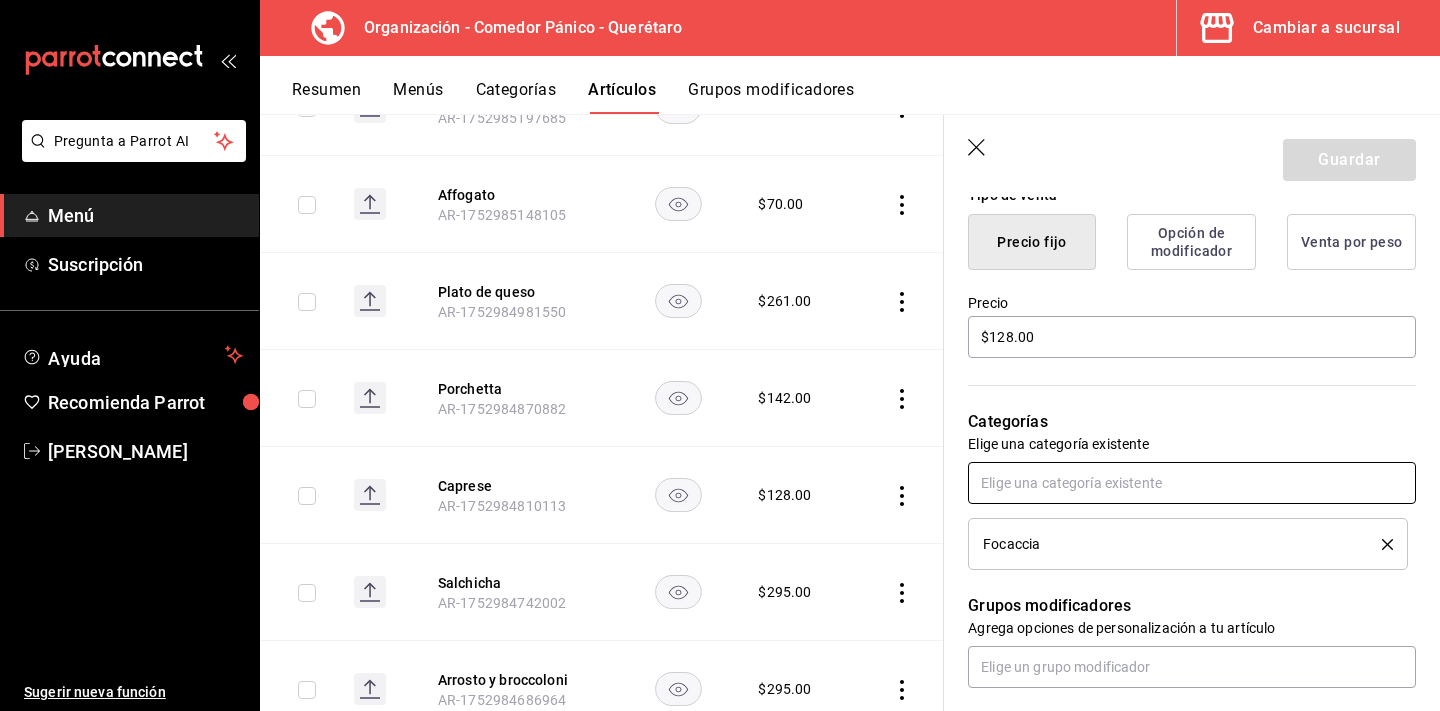 click at bounding box center [1192, 483] 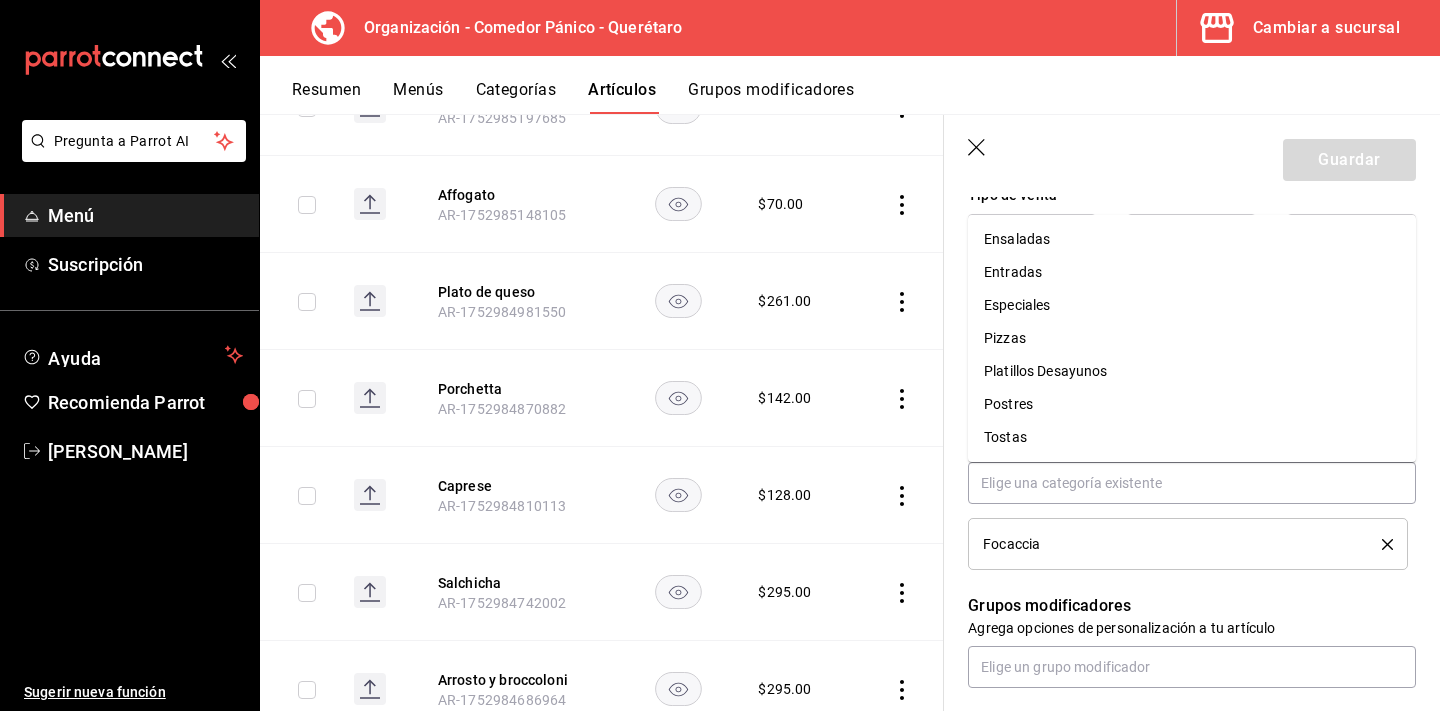 click on "Grupos modificadores" at bounding box center [1192, 606] 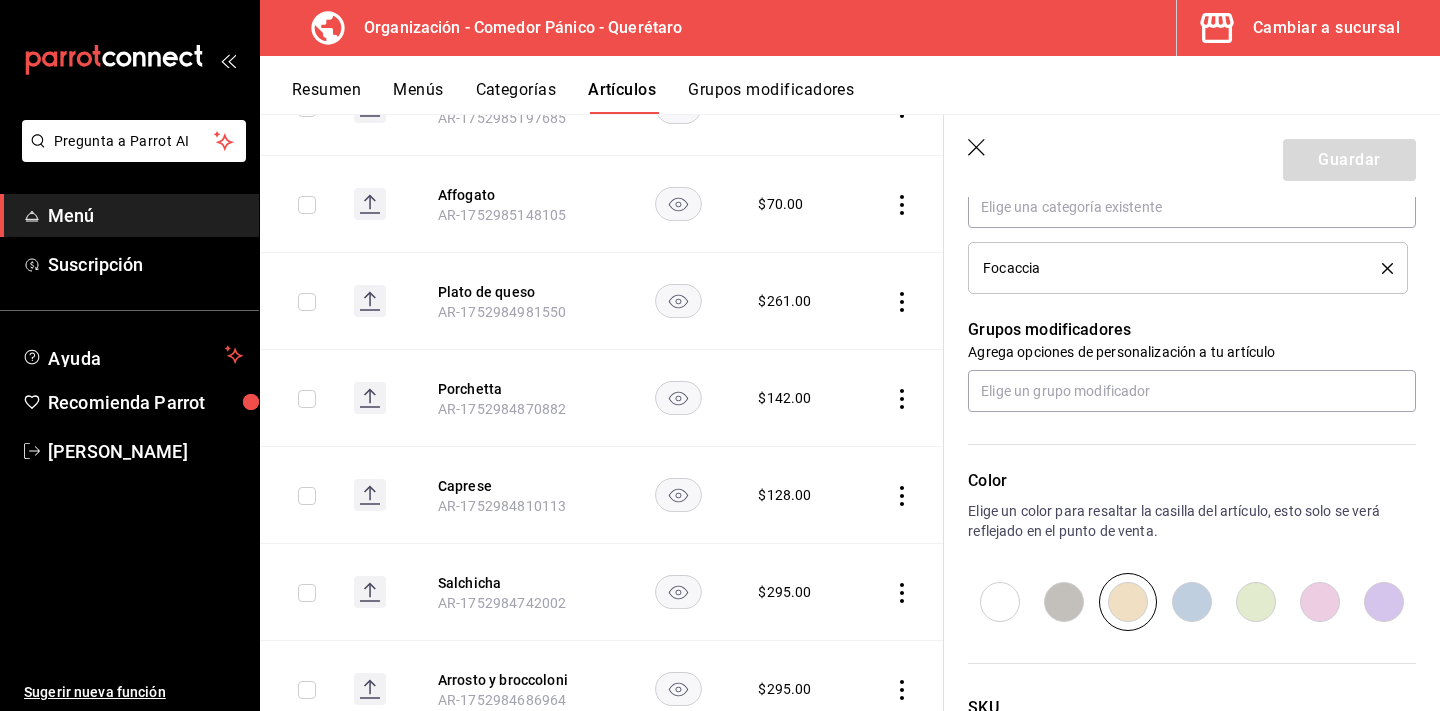 scroll, scrollTop: 870, scrollLeft: 0, axis: vertical 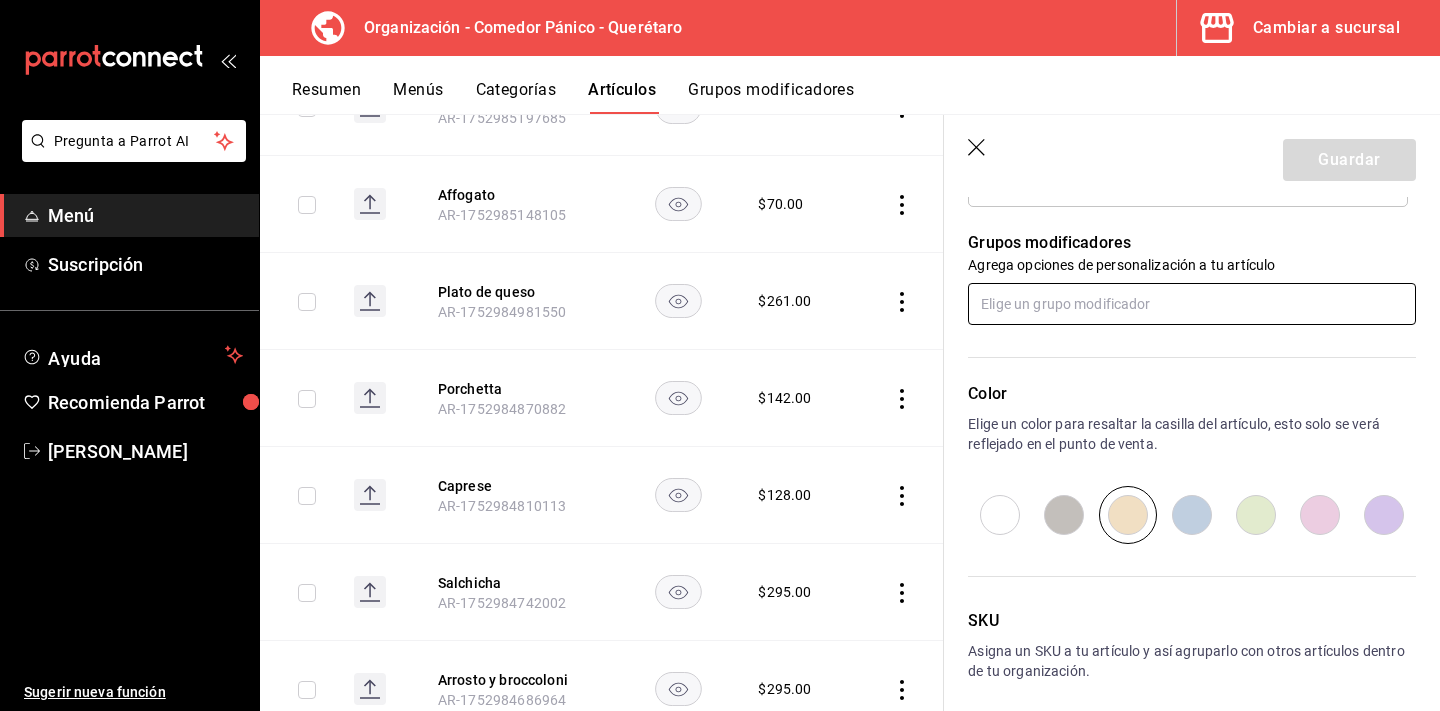 click at bounding box center [1192, 304] 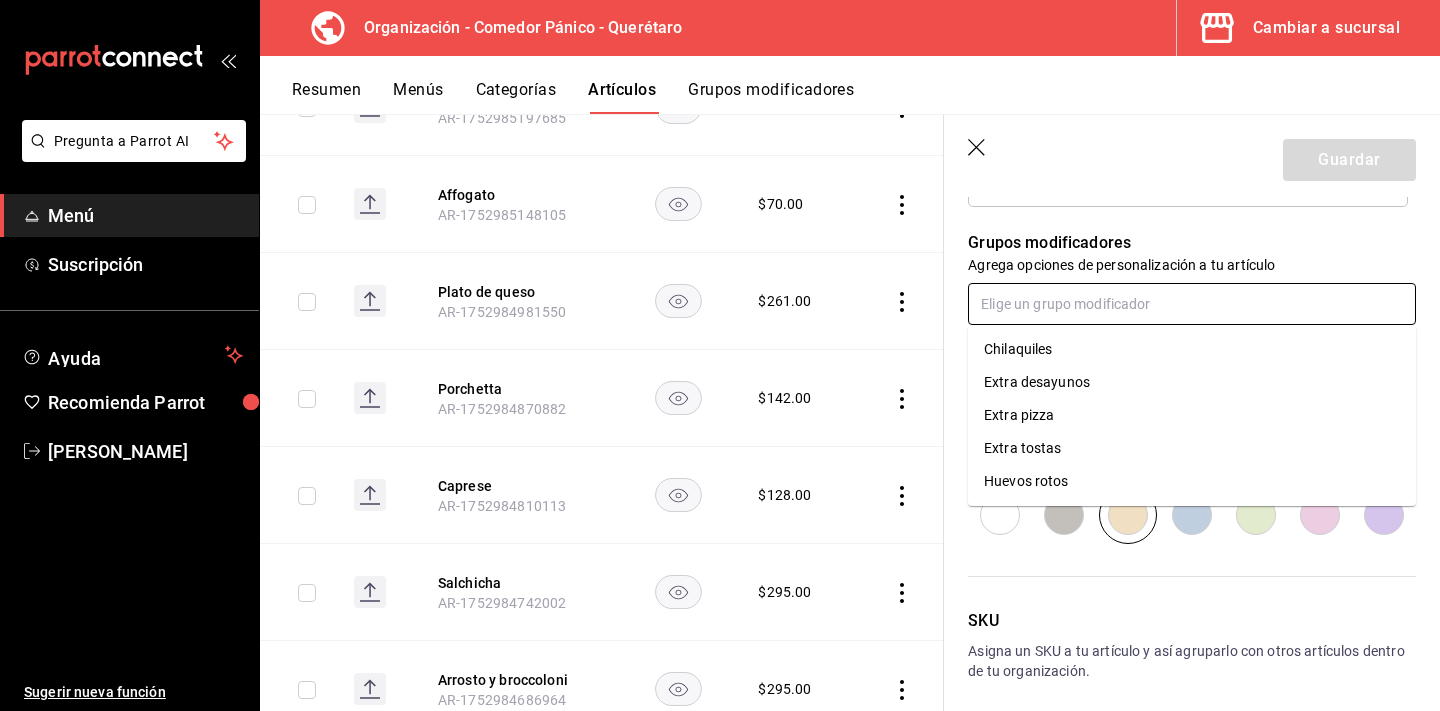 click on "Extra pizza" at bounding box center (1192, 415) 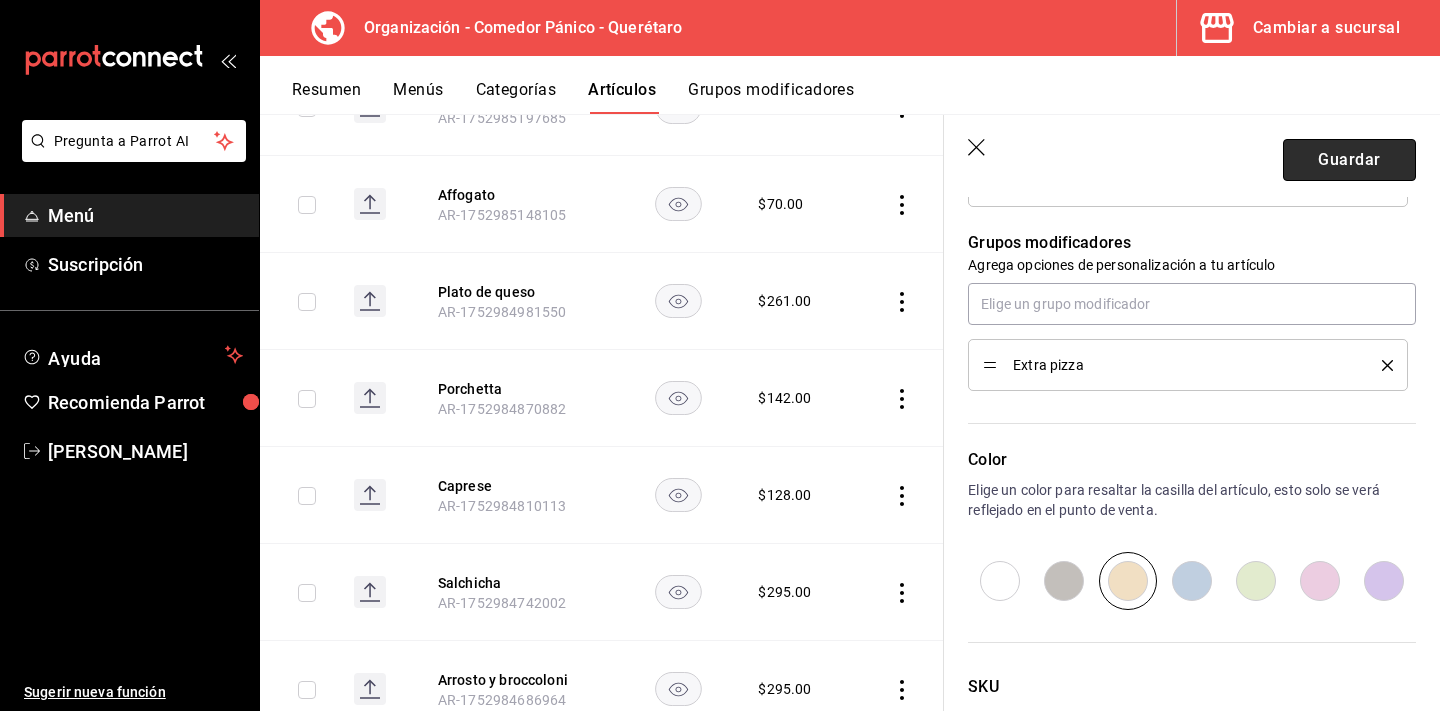 click on "Guardar" at bounding box center (1349, 160) 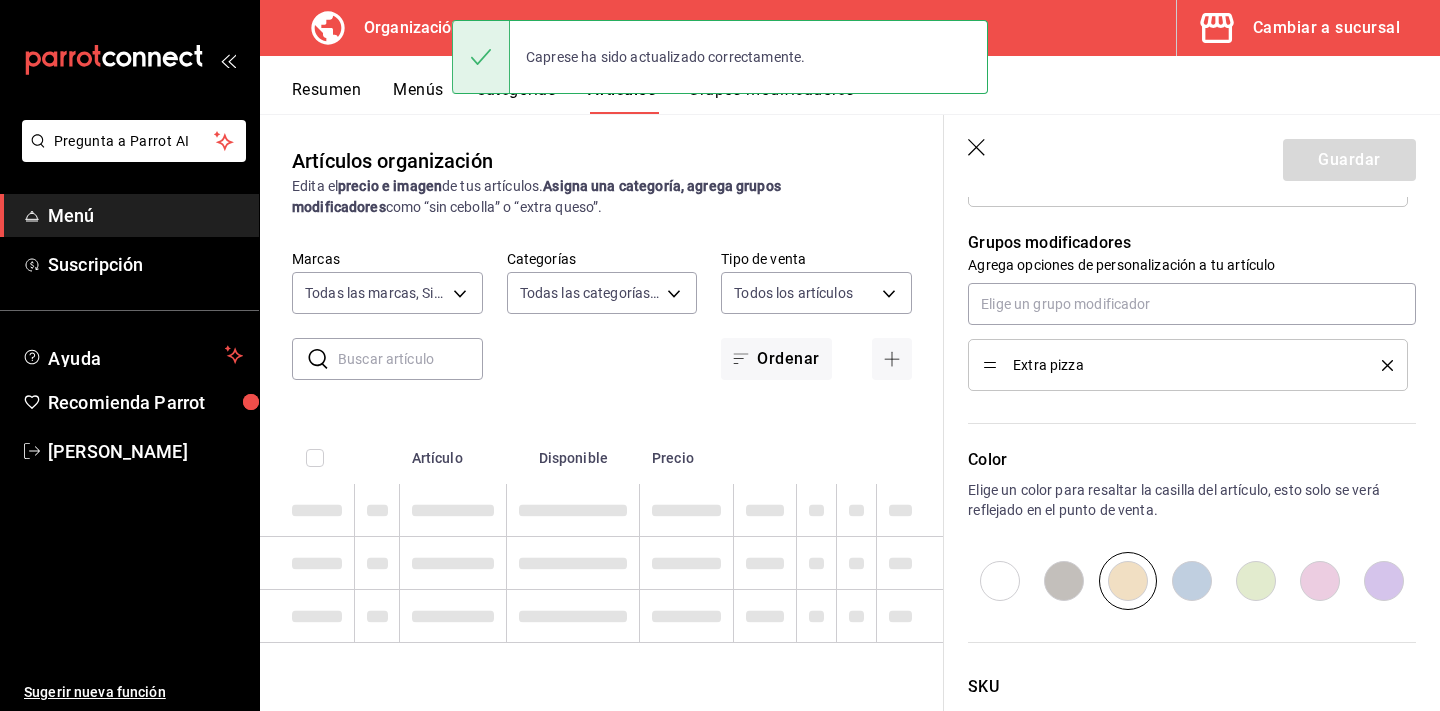 type 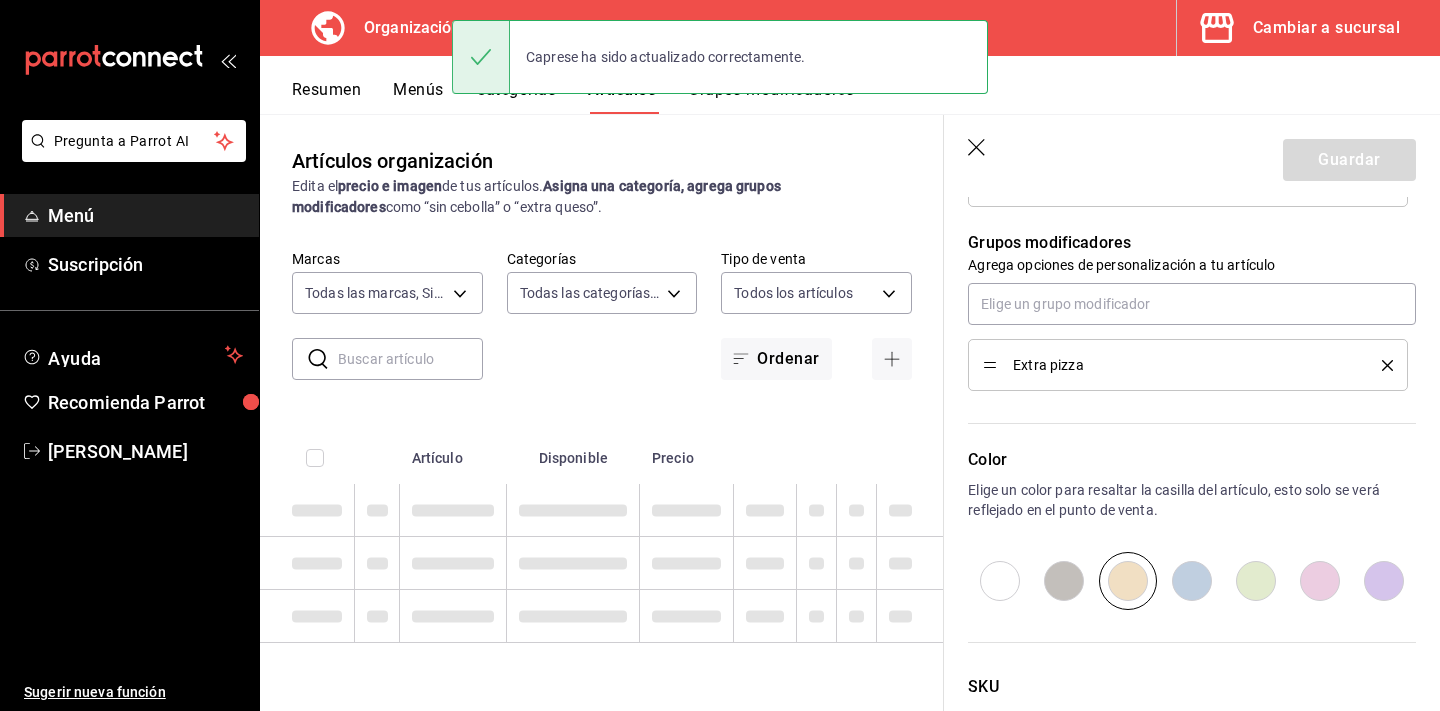 type on "AR-1752987272312" 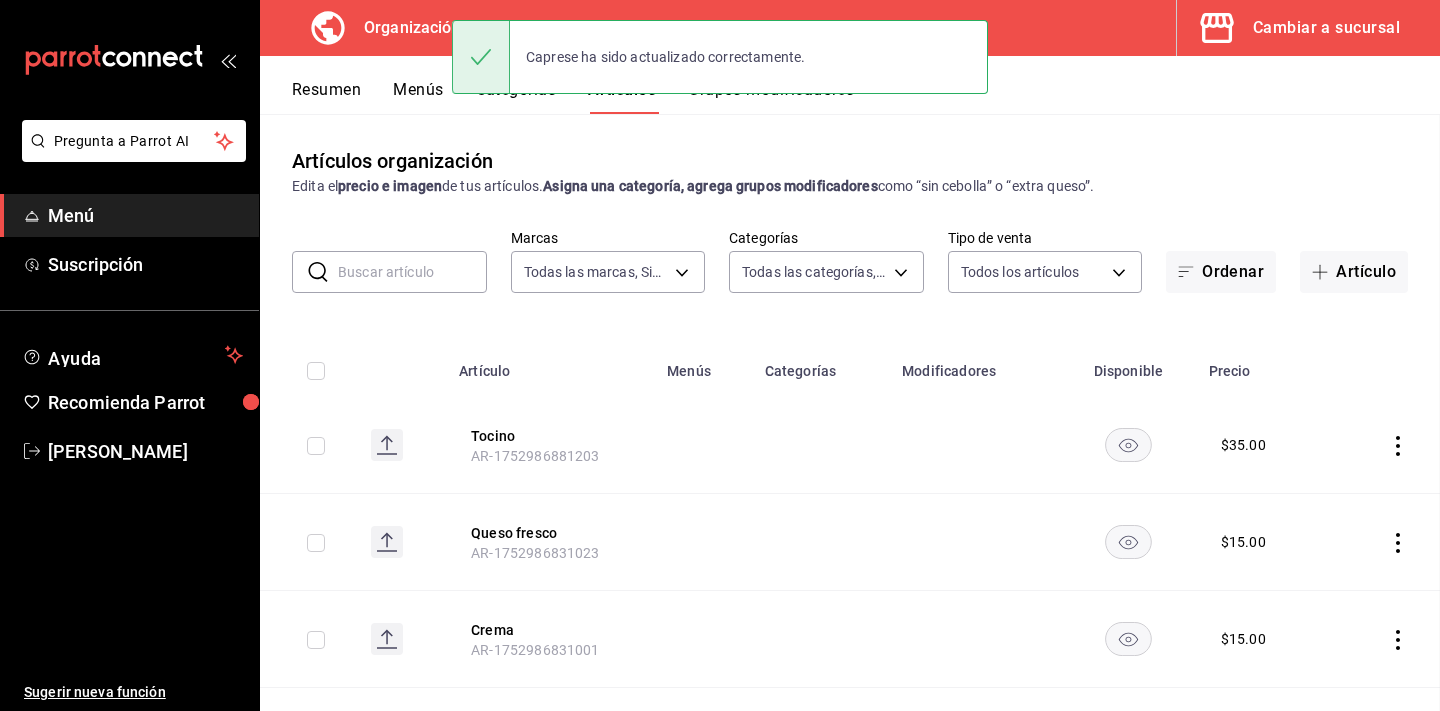 scroll, scrollTop: 0, scrollLeft: 0, axis: both 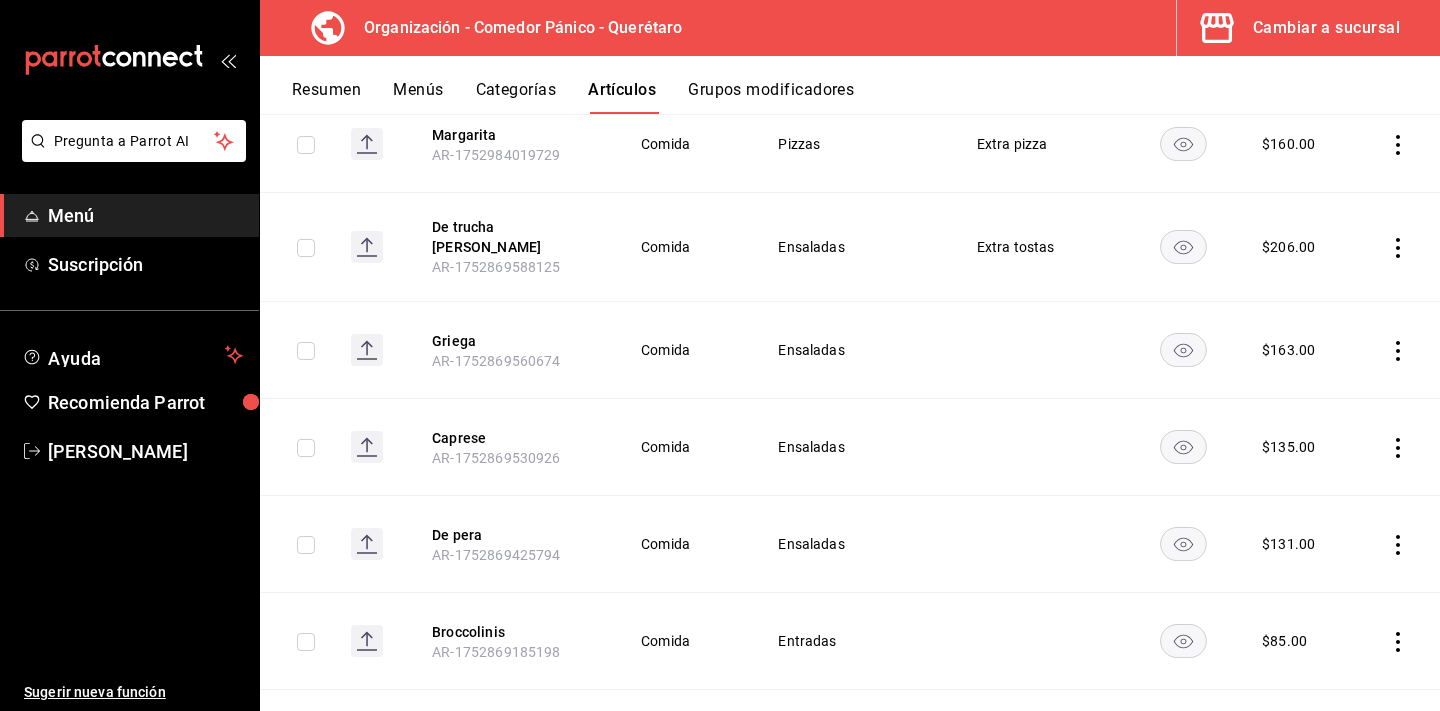 click 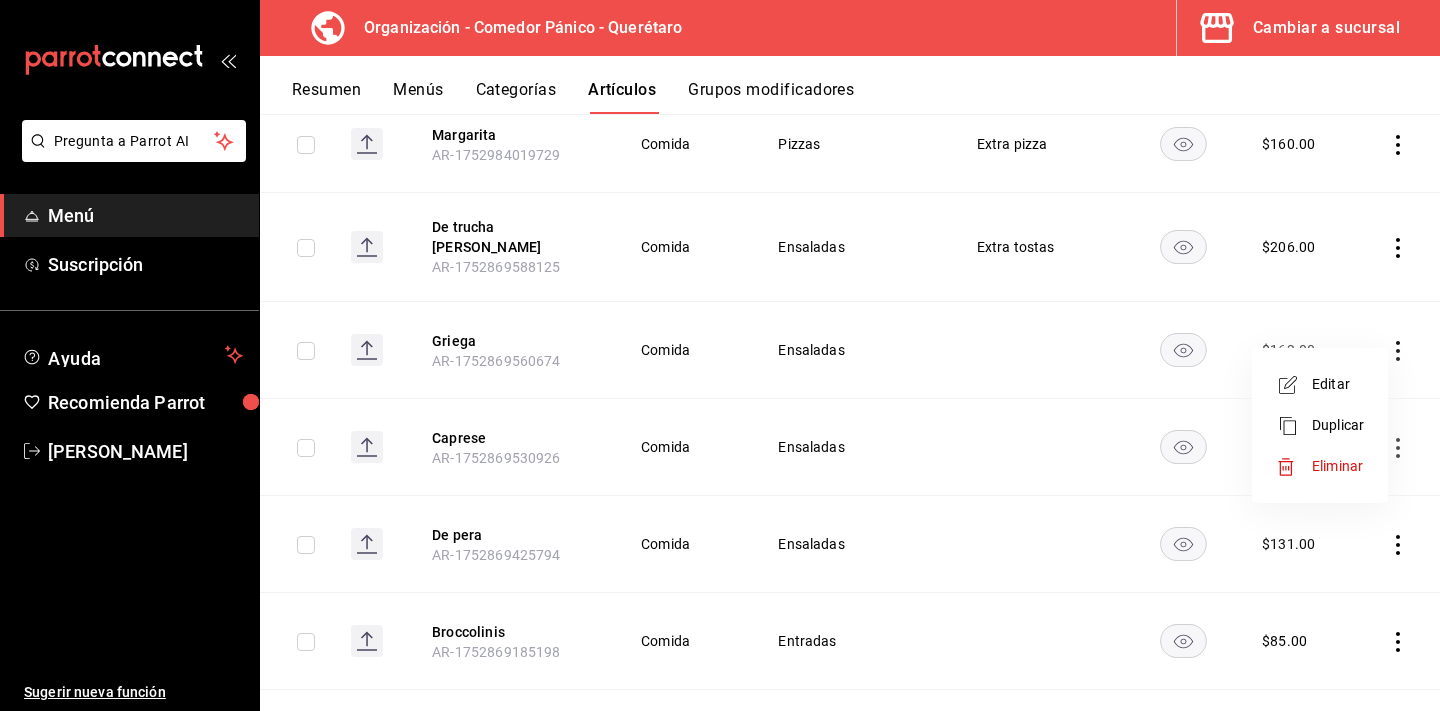 click on "Editar" at bounding box center [1338, 384] 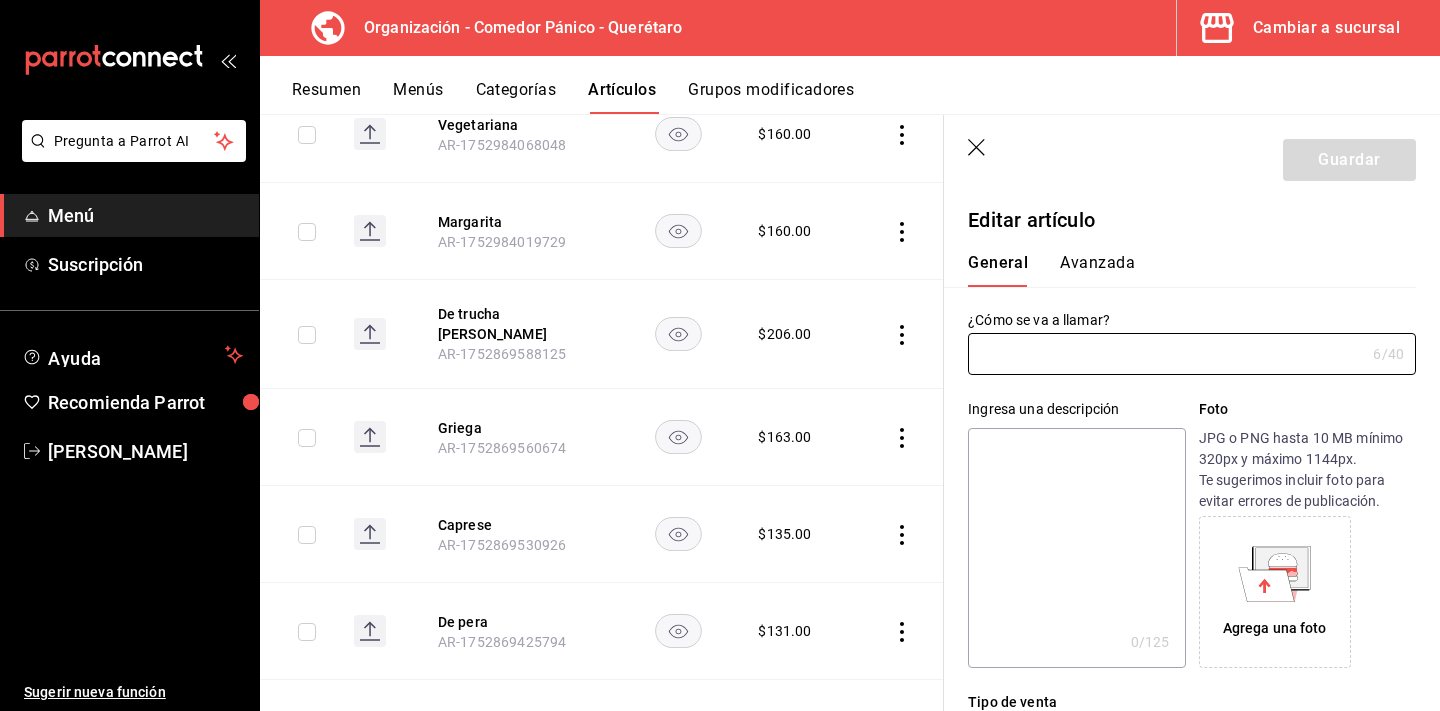 type on "Griega" 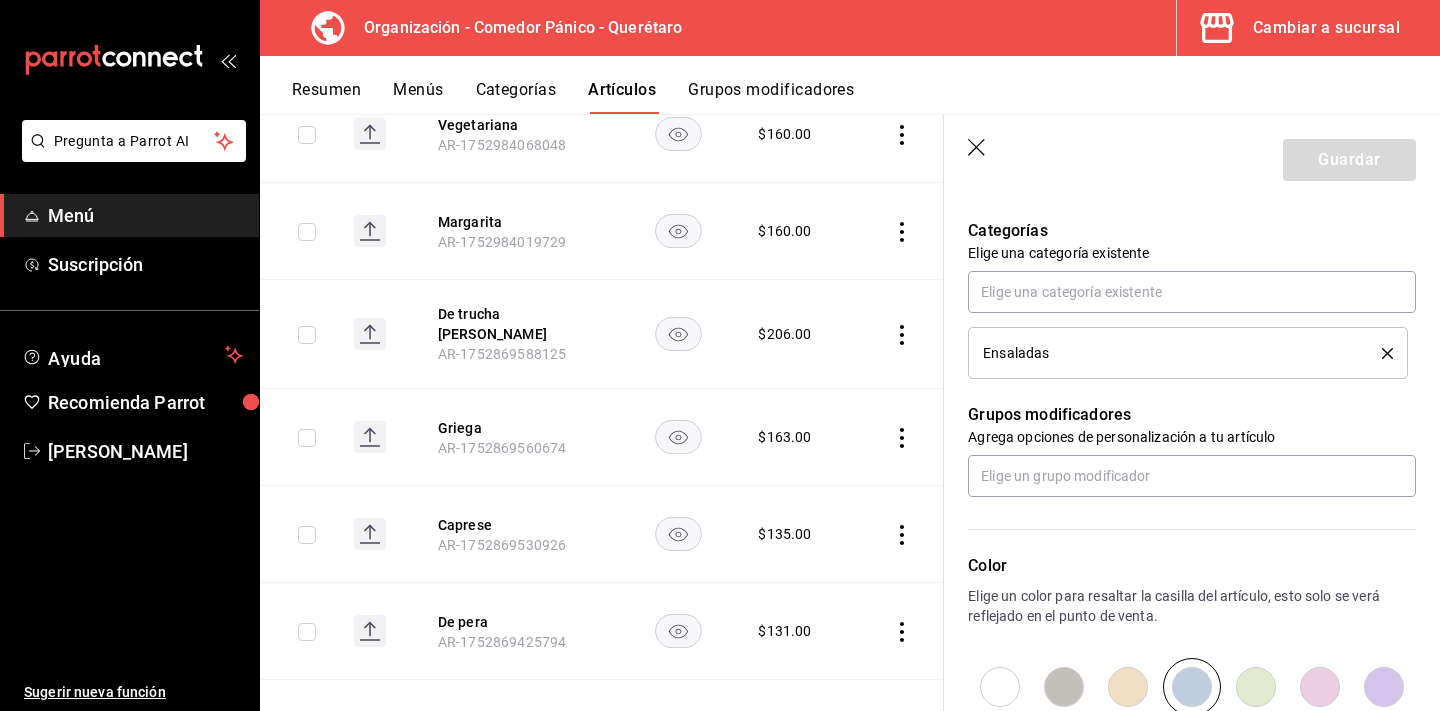 scroll, scrollTop: 705, scrollLeft: 0, axis: vertical 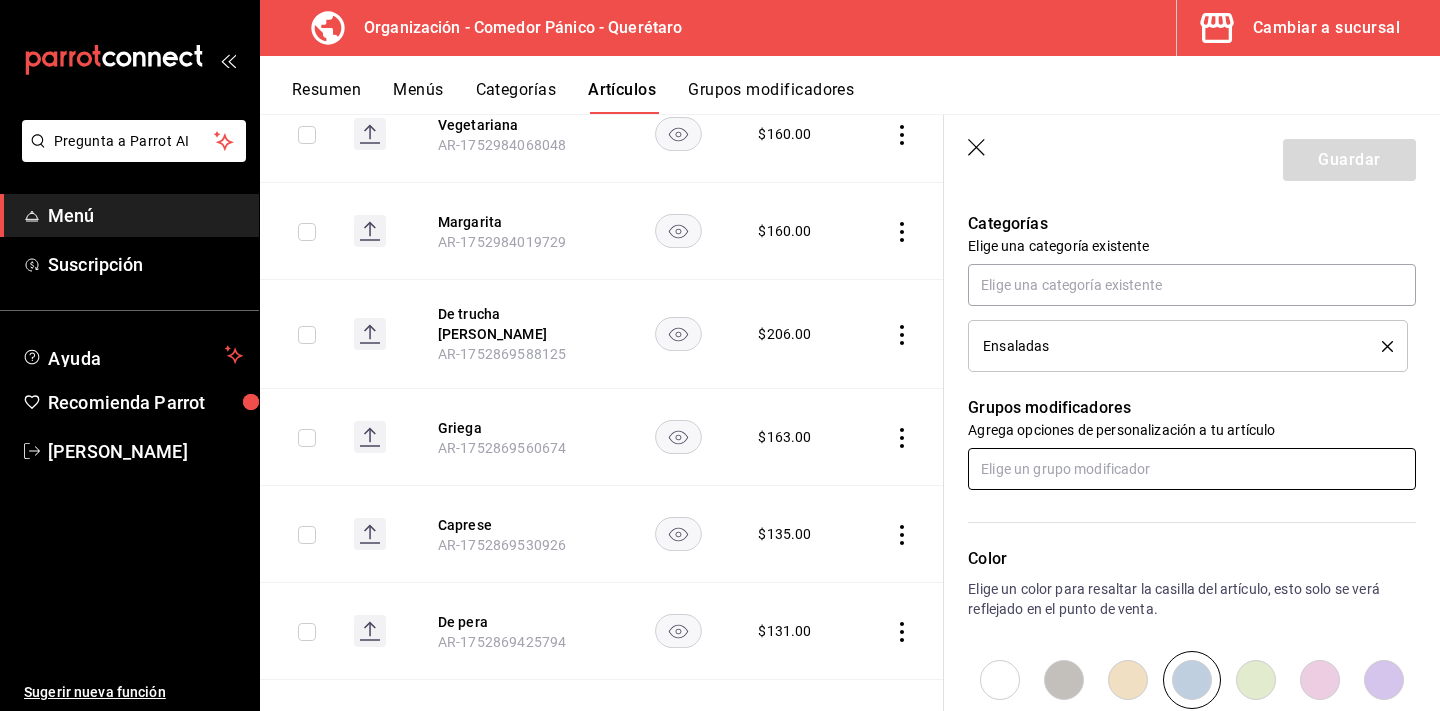 click at bounding box center (1192, 469) 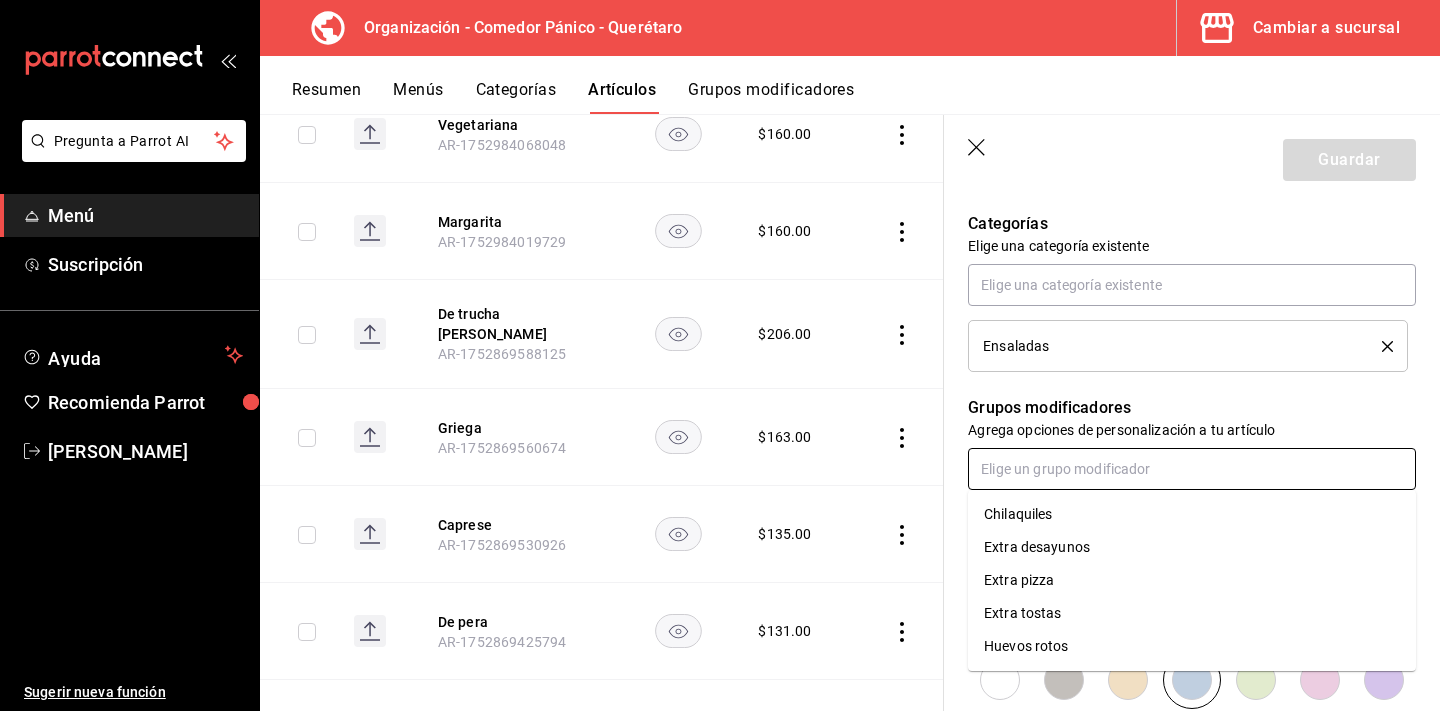 click on "Extra tostas" at bounding box center [1023, 613] 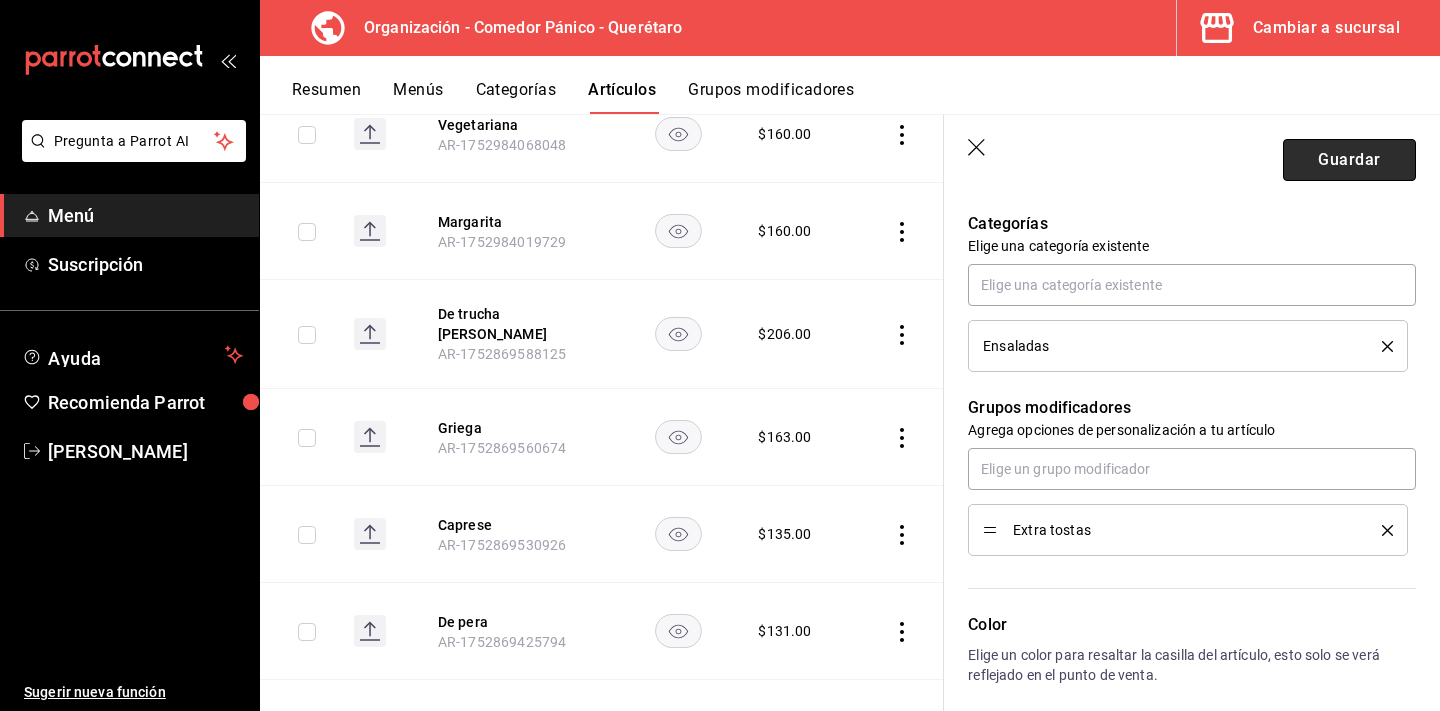 click on "Guardar" at bounding box center (1349, 160) 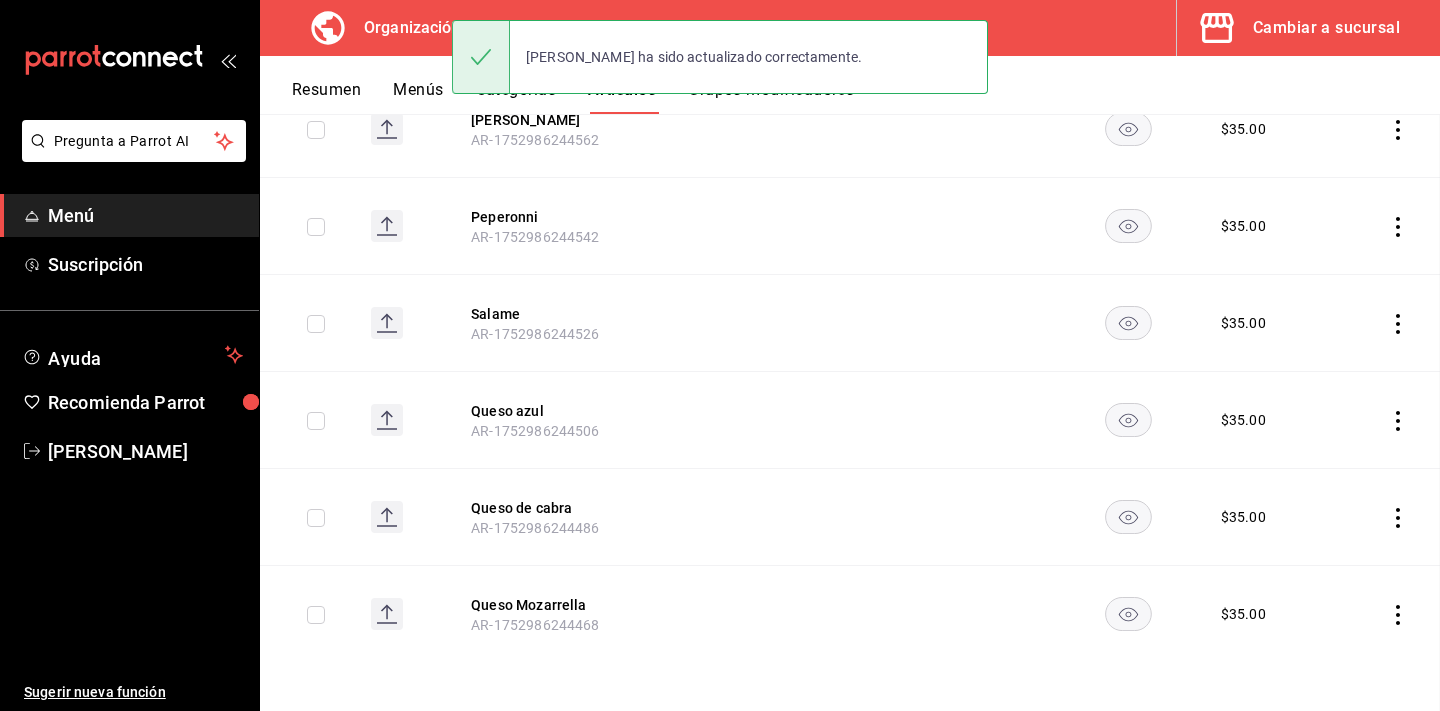 scroll, scrollTop: 0, scrollLeft: 0, axis: both 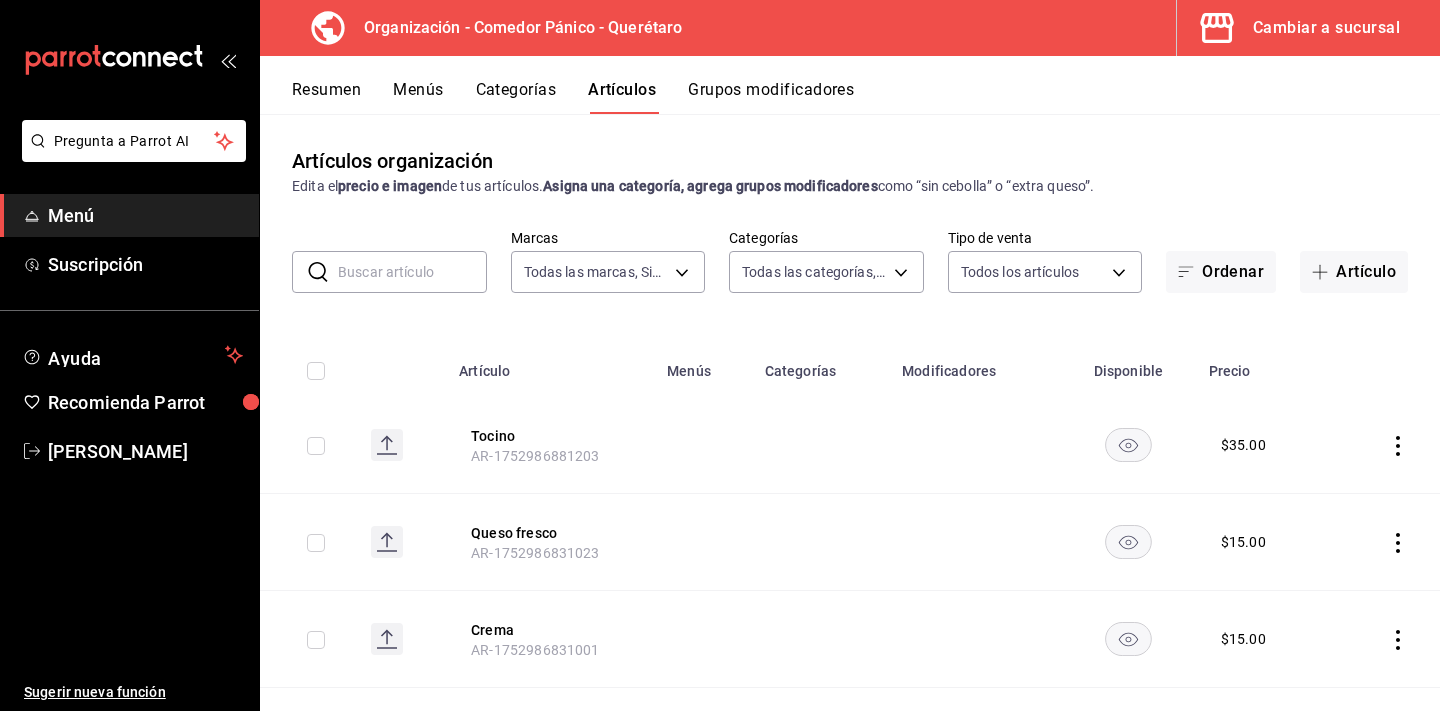 click on "Grupos modificadores" at bounding box center (771, 97) 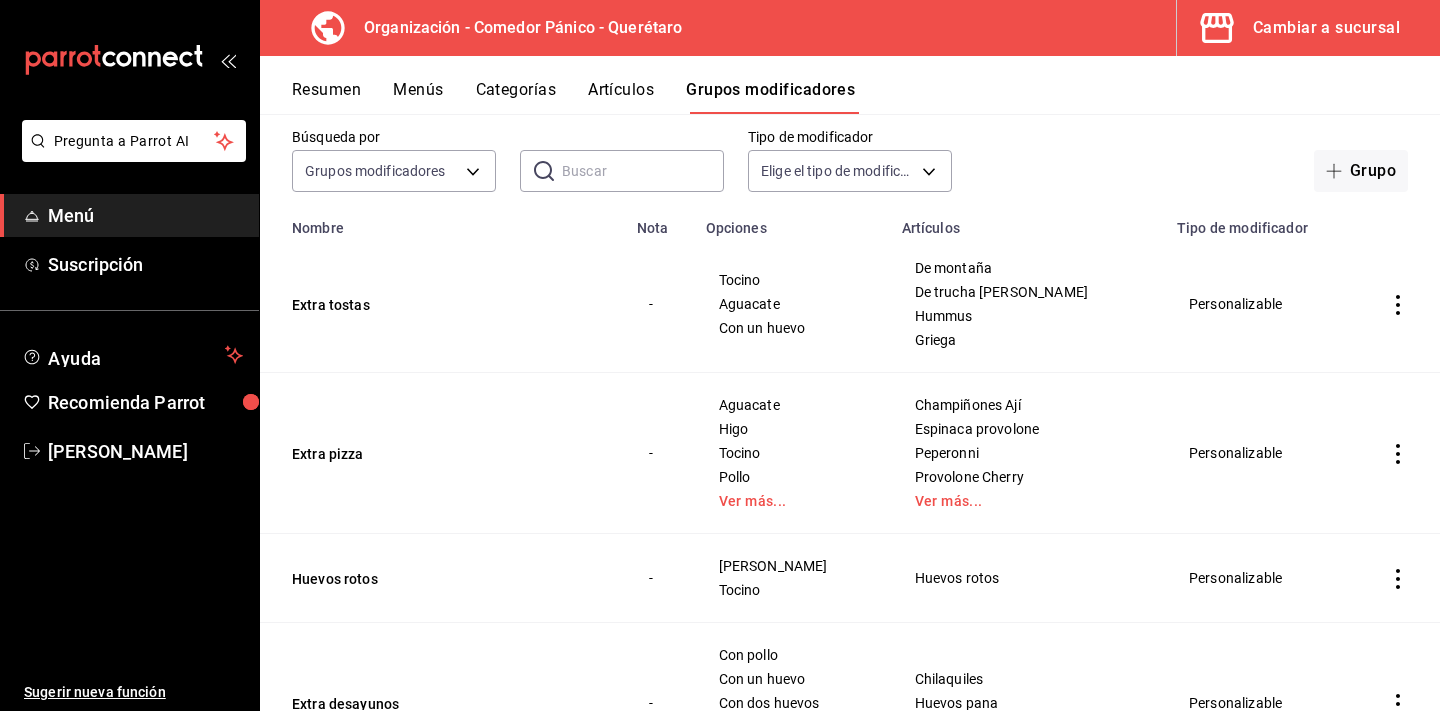 scroll, scrollTop: 93, scrollLeft: 0, axis: vertical 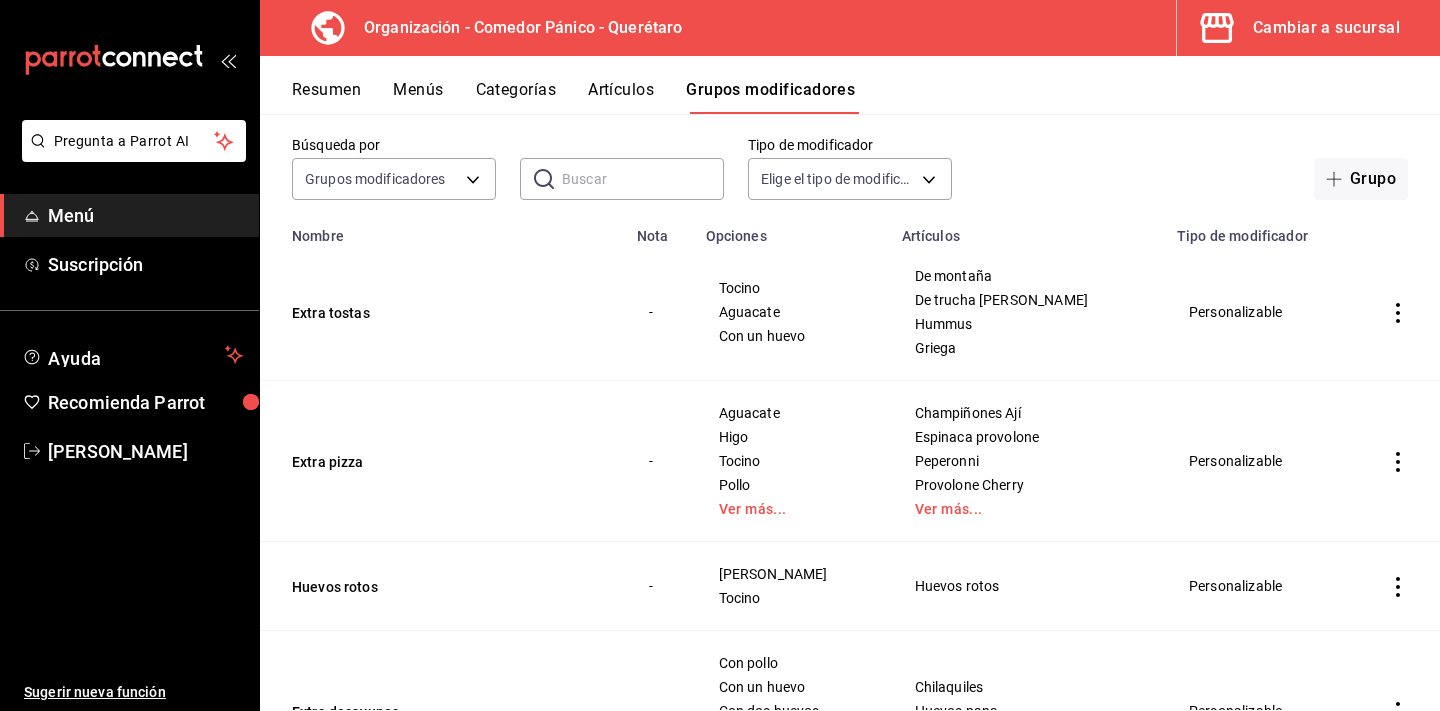 click 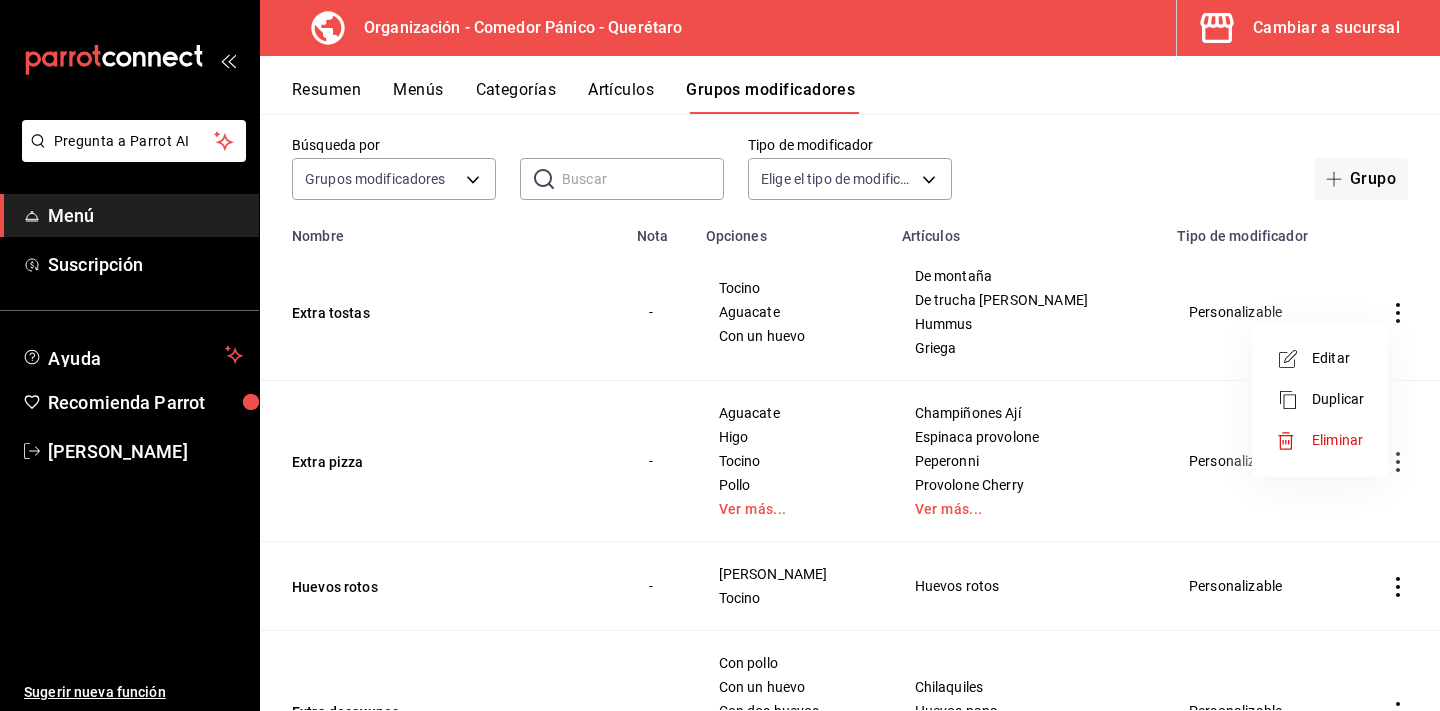 click on "Editar" at bounding box center (1338, 358) 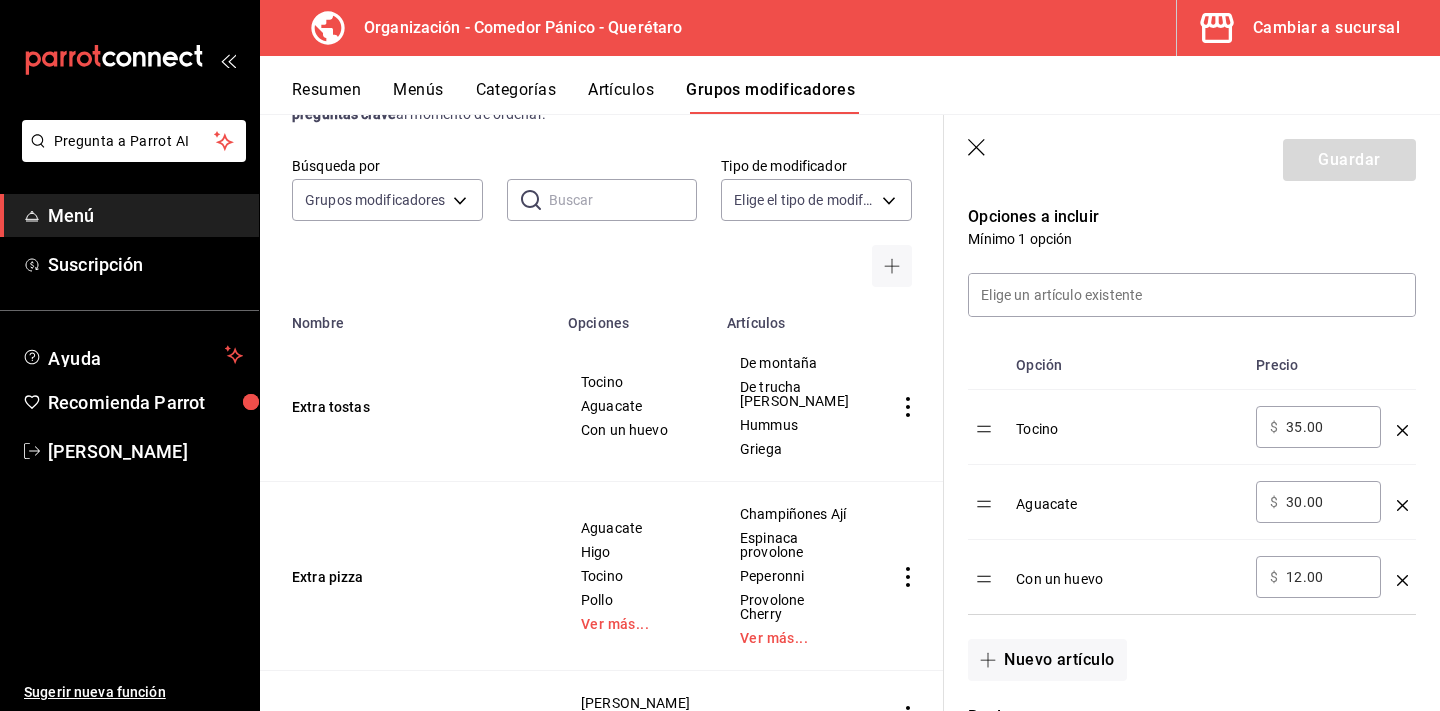 scroll, scrollTop: 491, scrollLeft: 0, axis: vertical 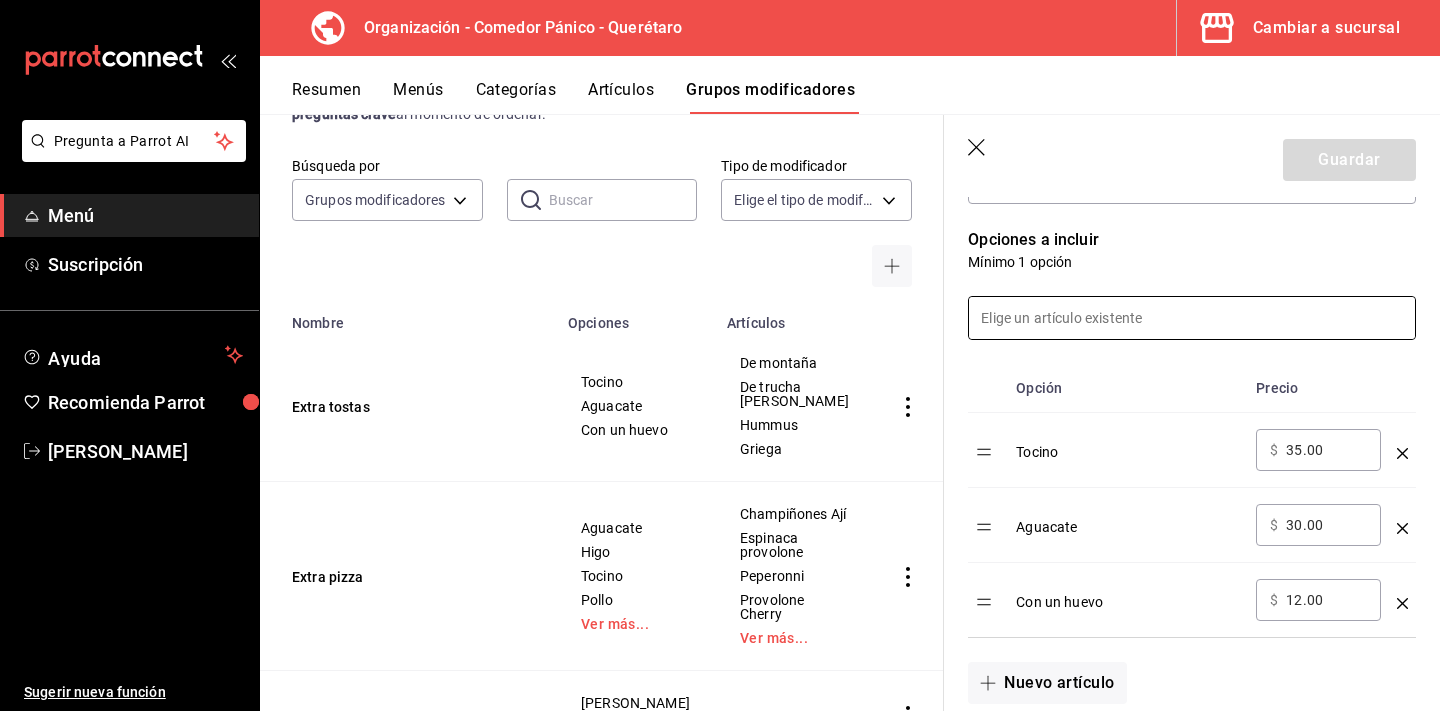 click at bounding box center (1192, 318) 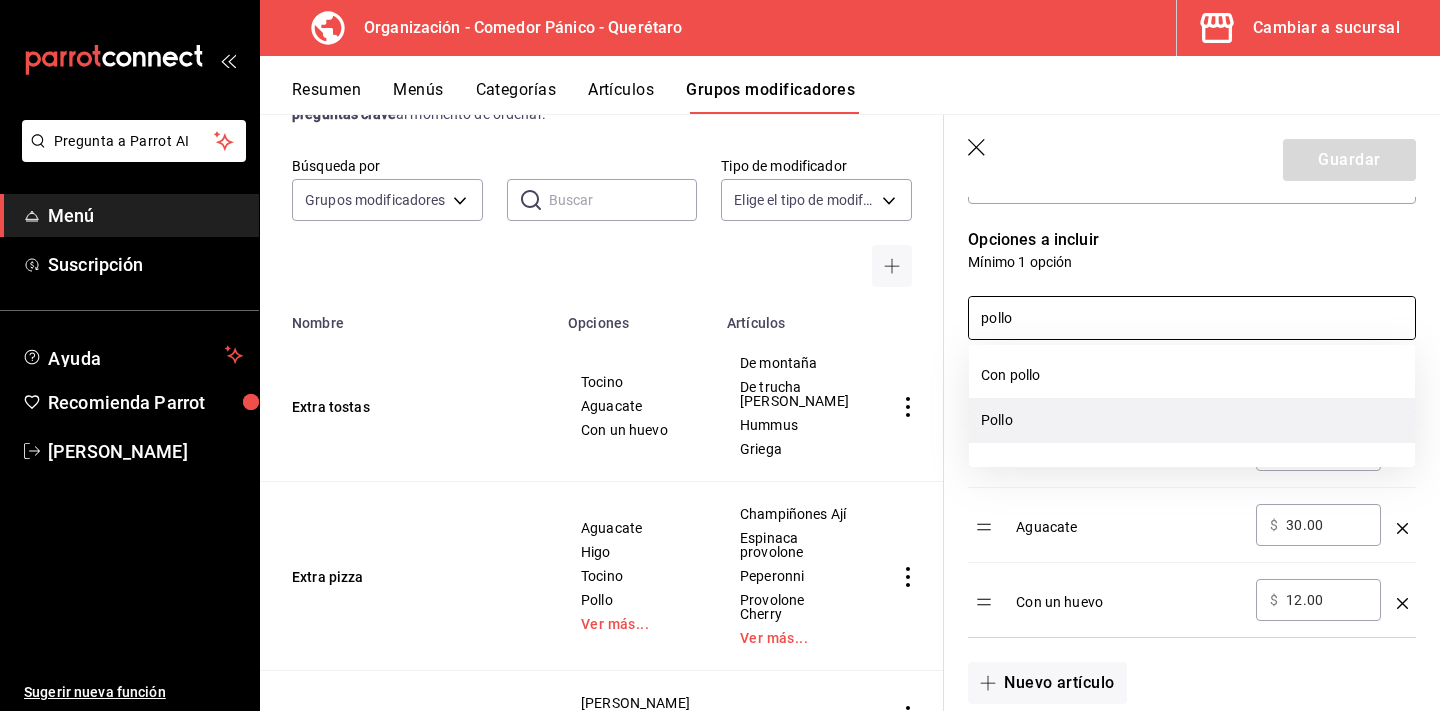 click on "Pollo" at bounding box center [1192, 420] 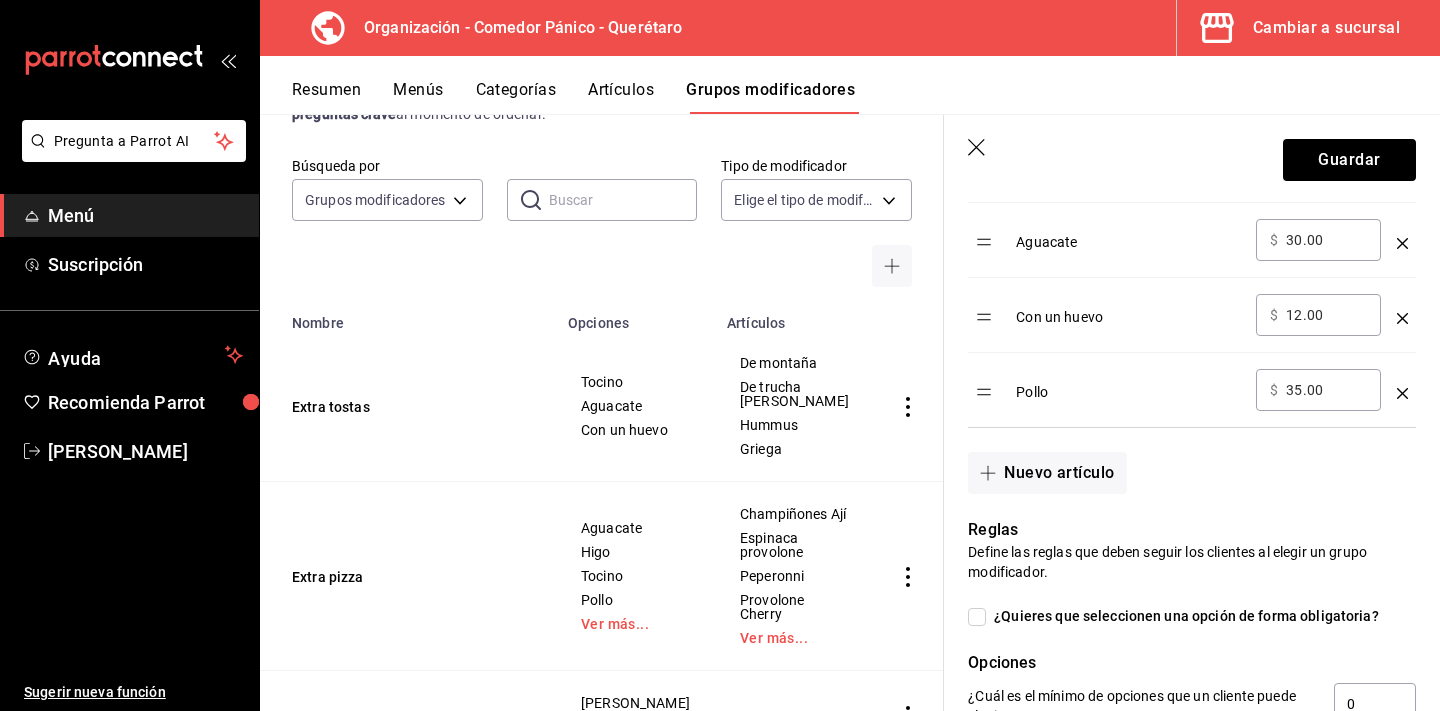 scroll, scrollTop: 893, scrollLeft: 0, axis: vertical 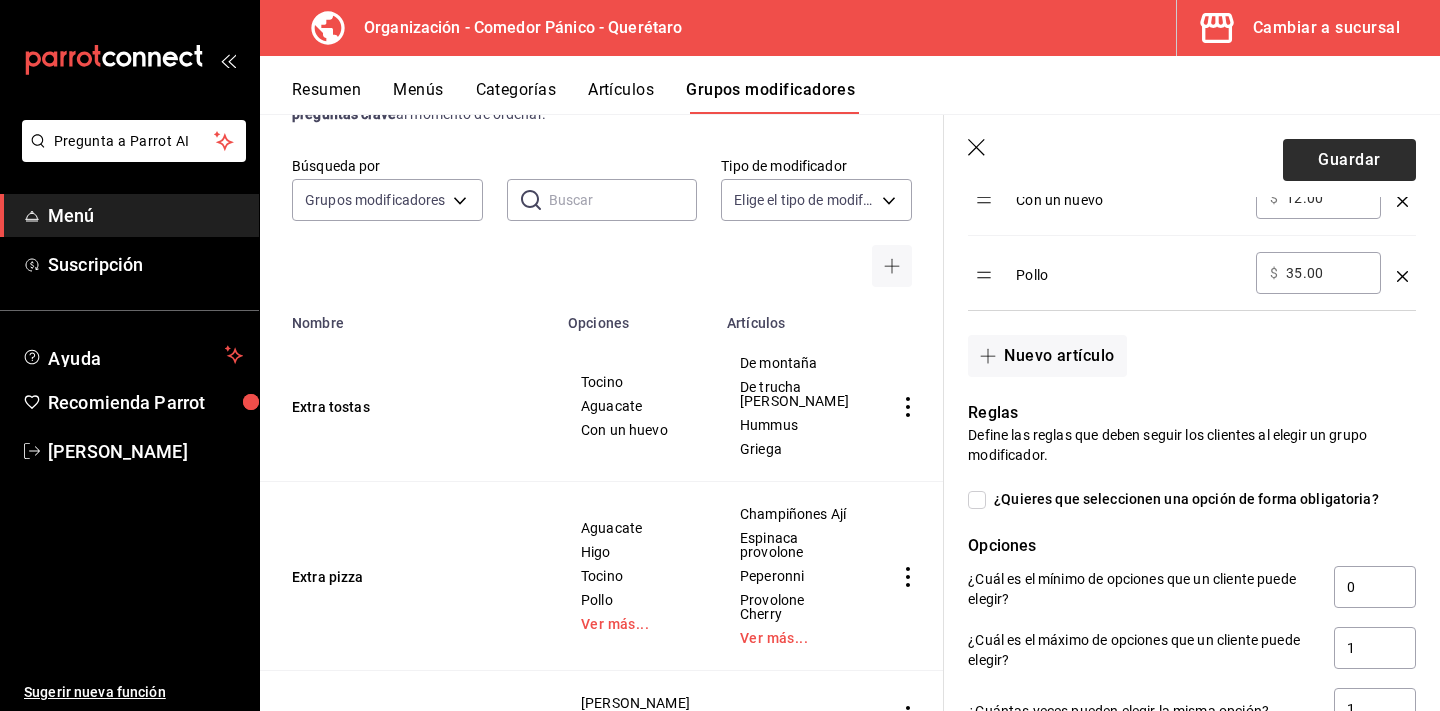 type on "pollo" 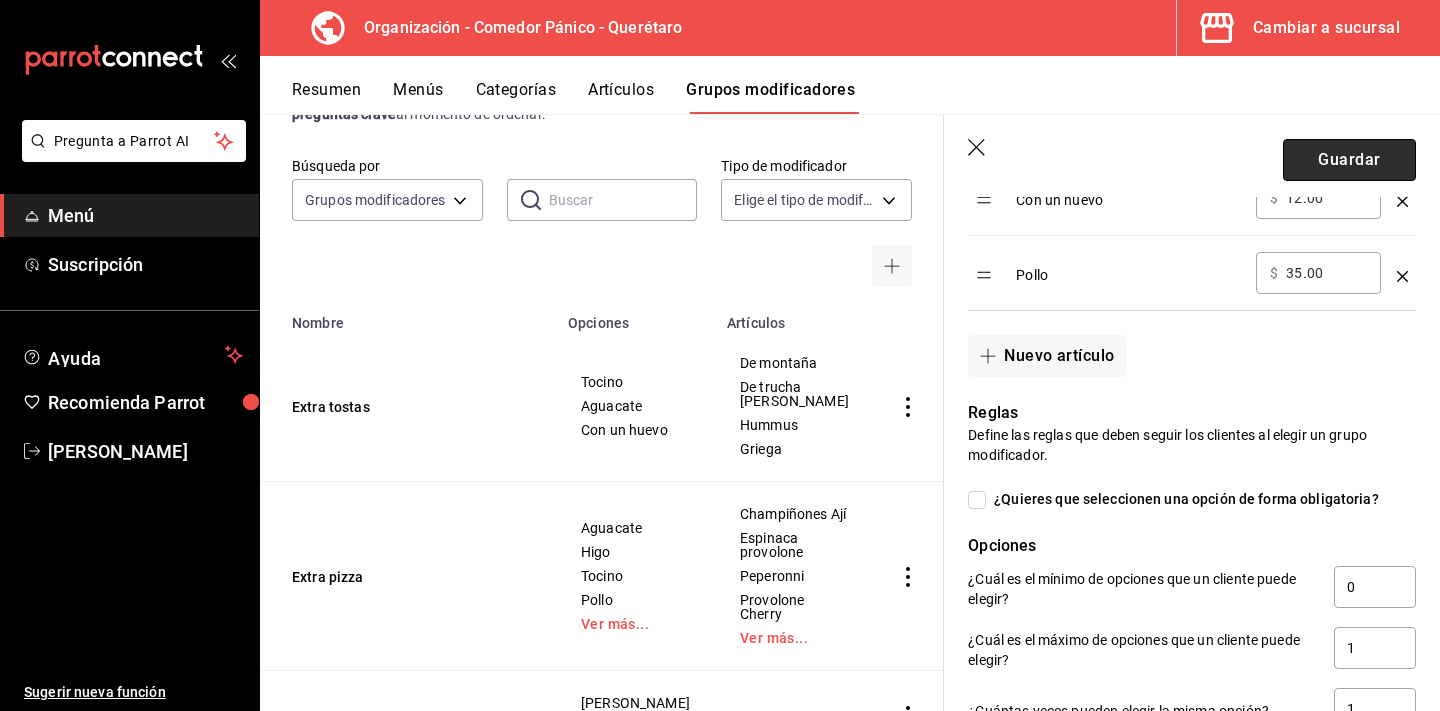 click on "Guardar" at bounding box center (1349, 160) 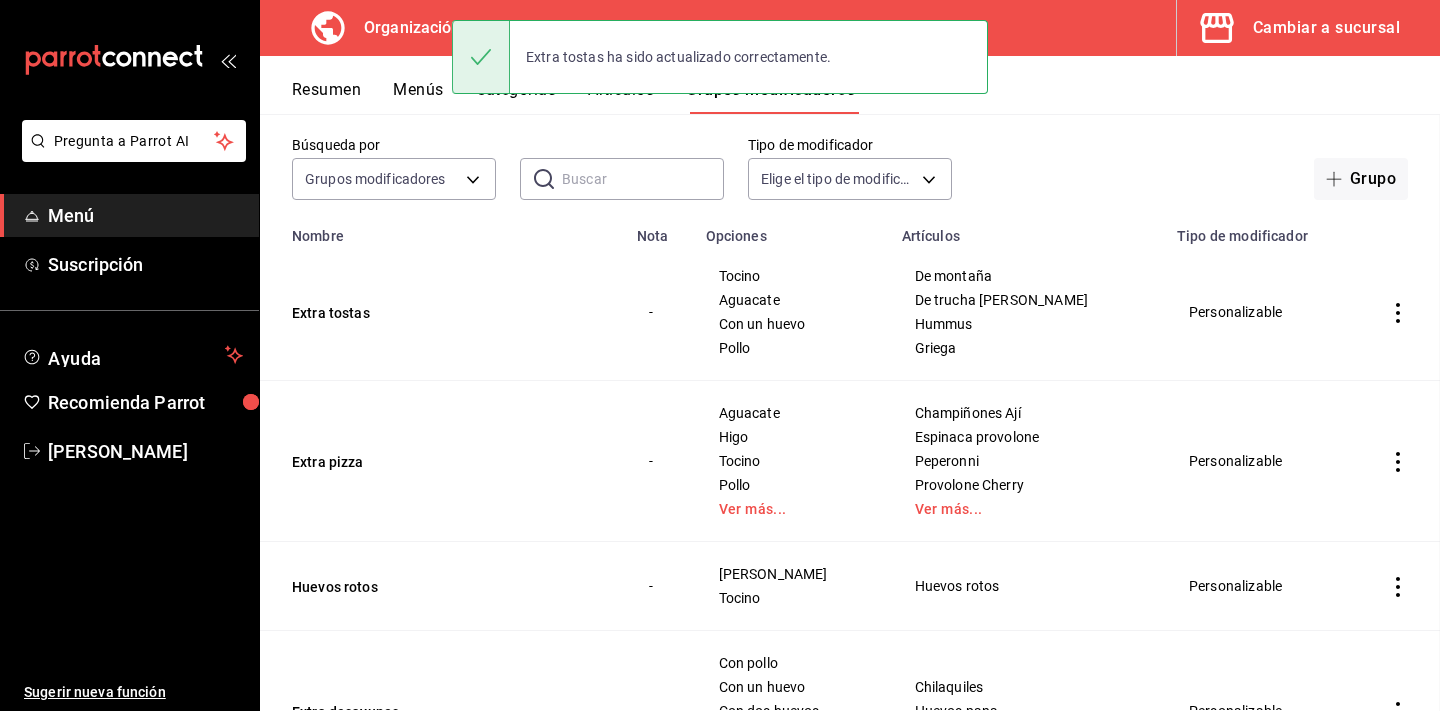 scroll, scrollTop: 0, scrollLeft: 0, axis: both 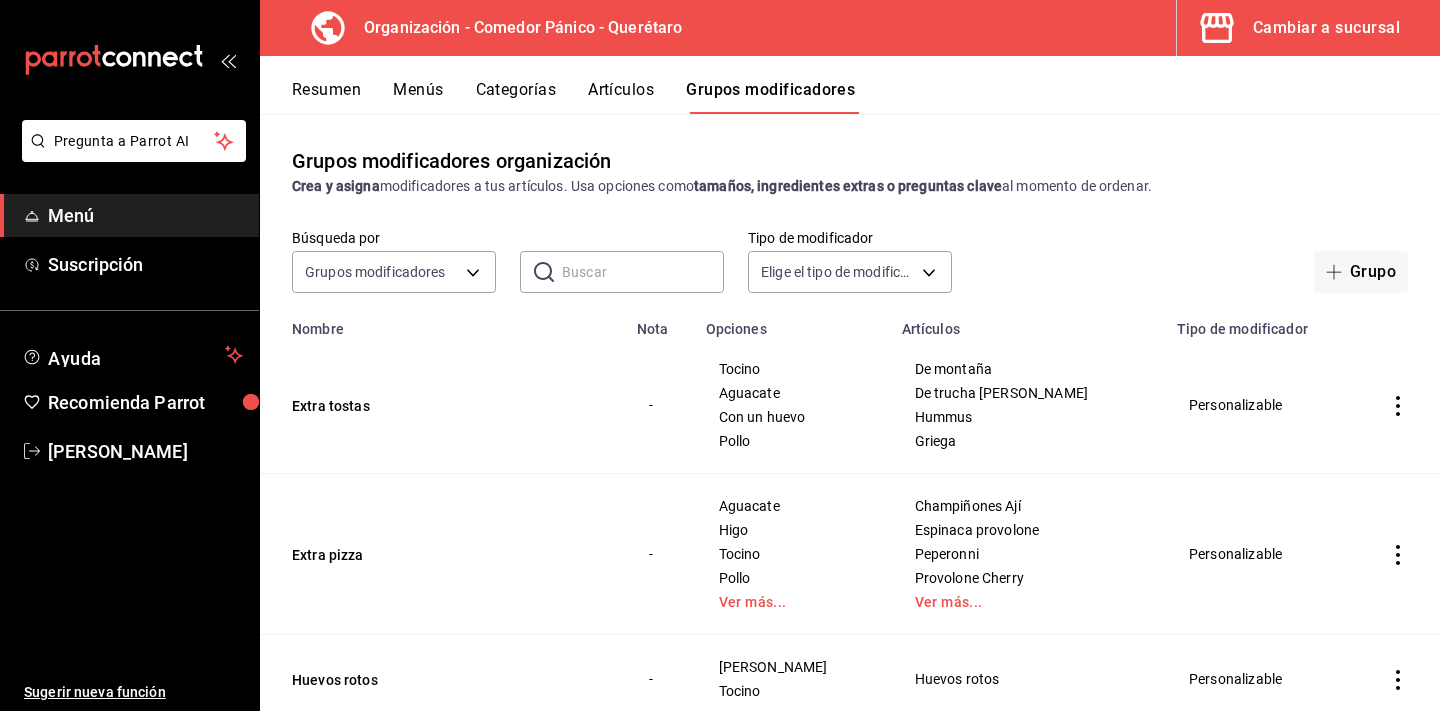 click on "Menús" at bounding box center (418, 97) 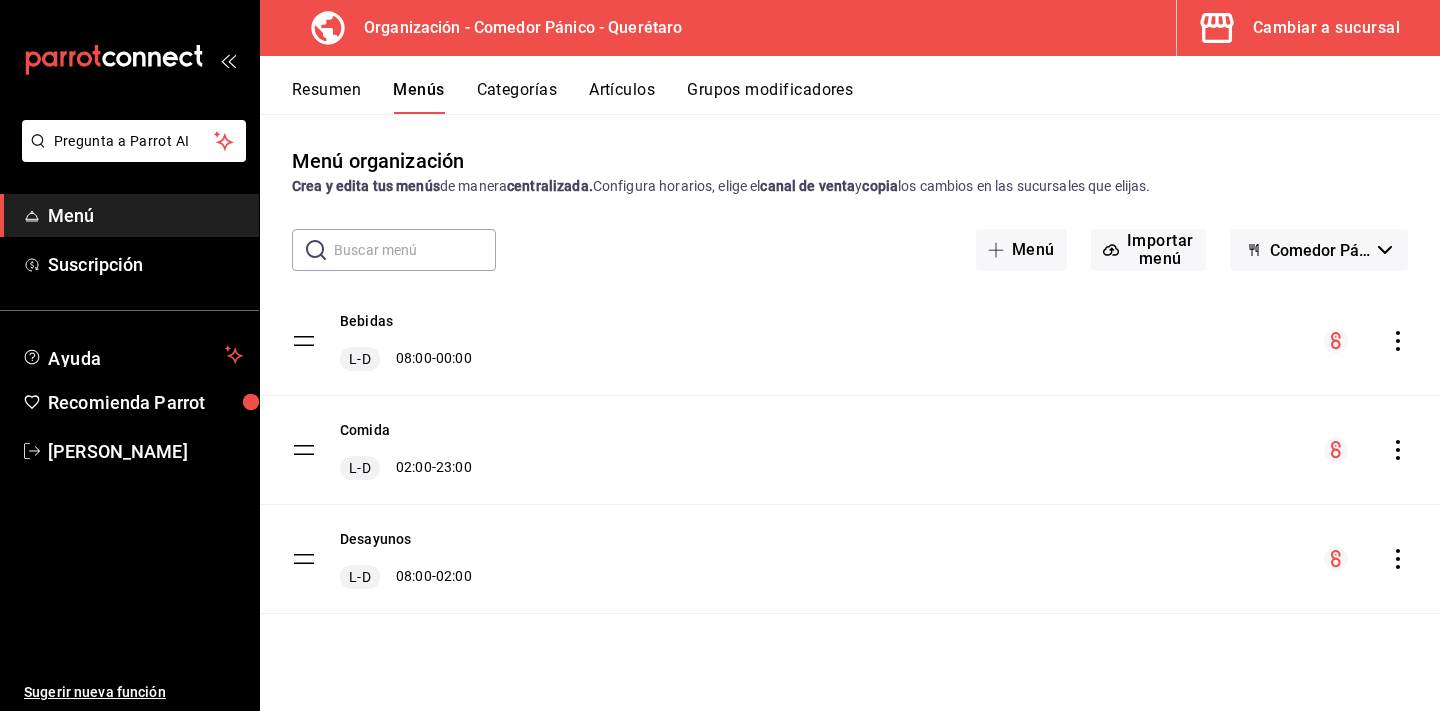 click on "Categorías" at bounding box center [517, 97] 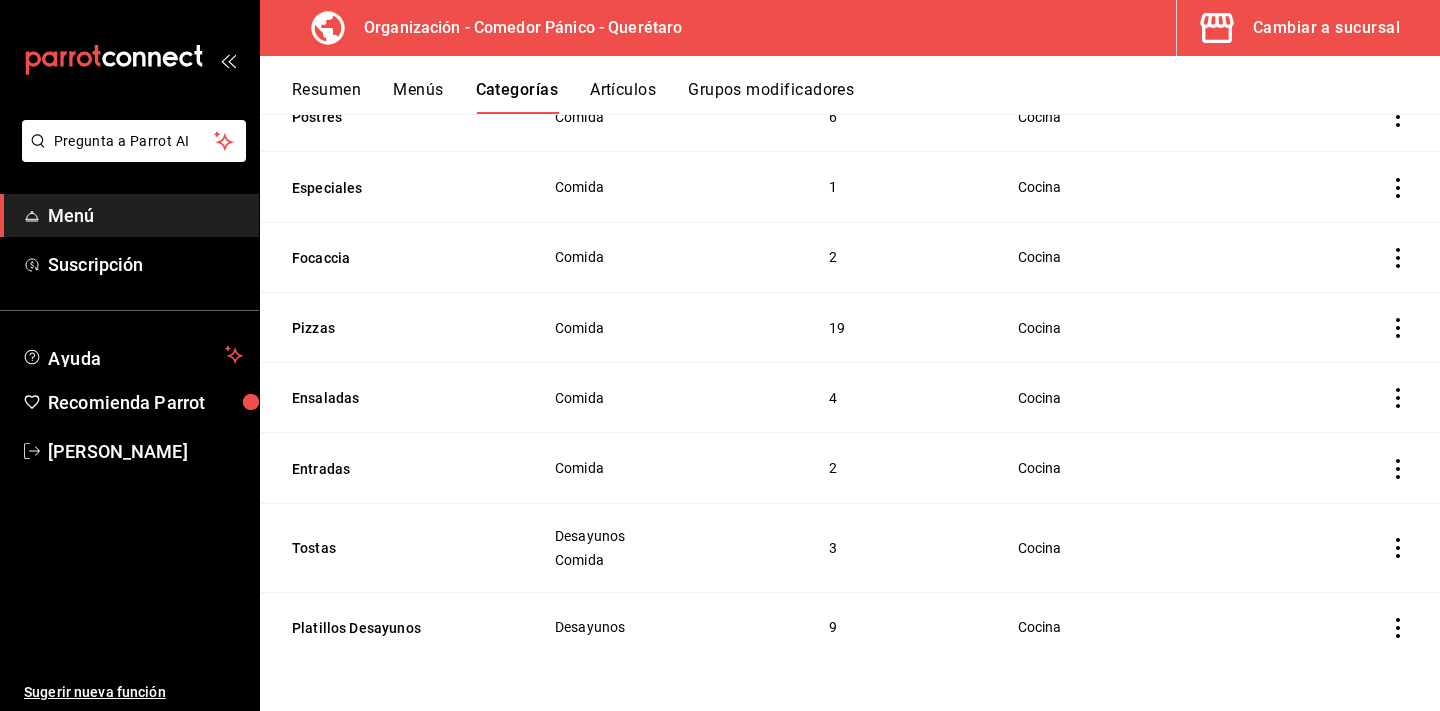 scroll, scrollTop: 233, scrollLeft: 0, axis: vertical 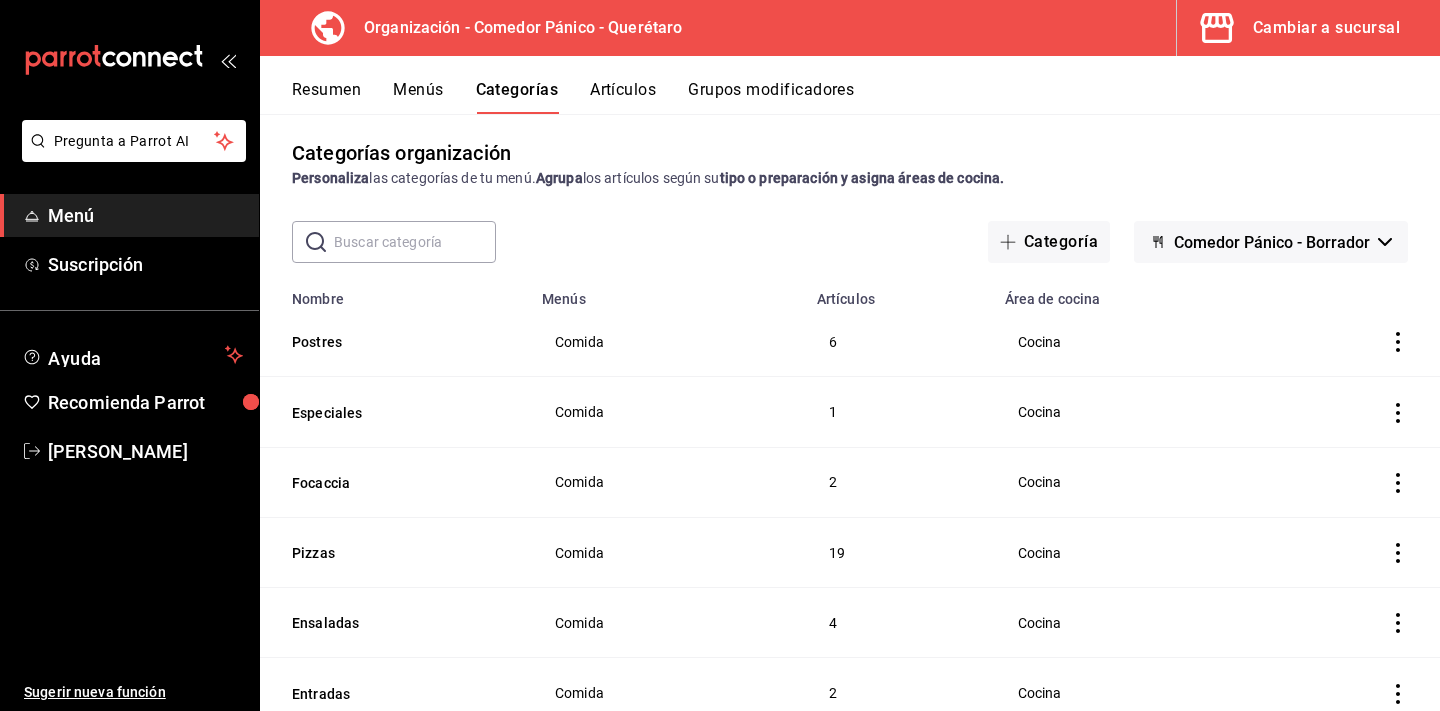 click on "Artículos" at bounding box center (623, 97) 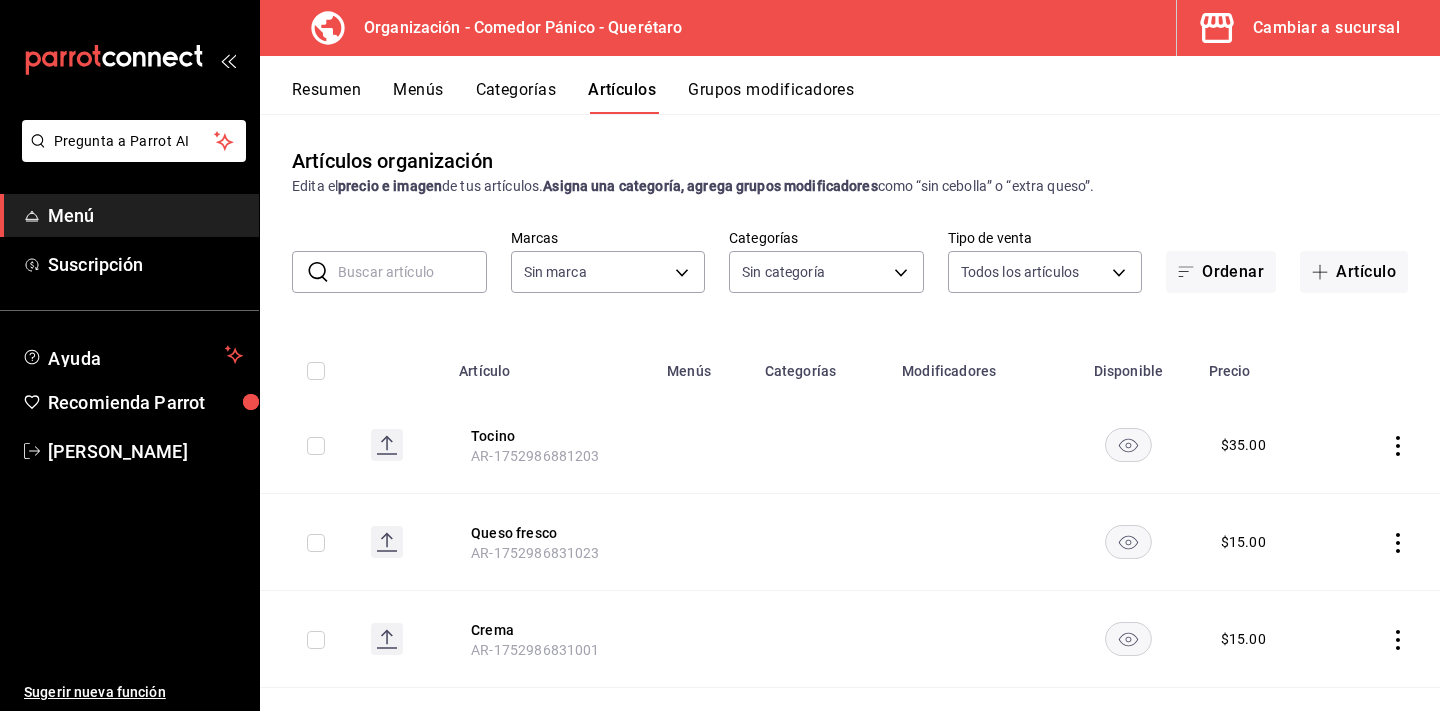 scroll, scrollTop: 3, scrollLeft: 0, axis: vertical 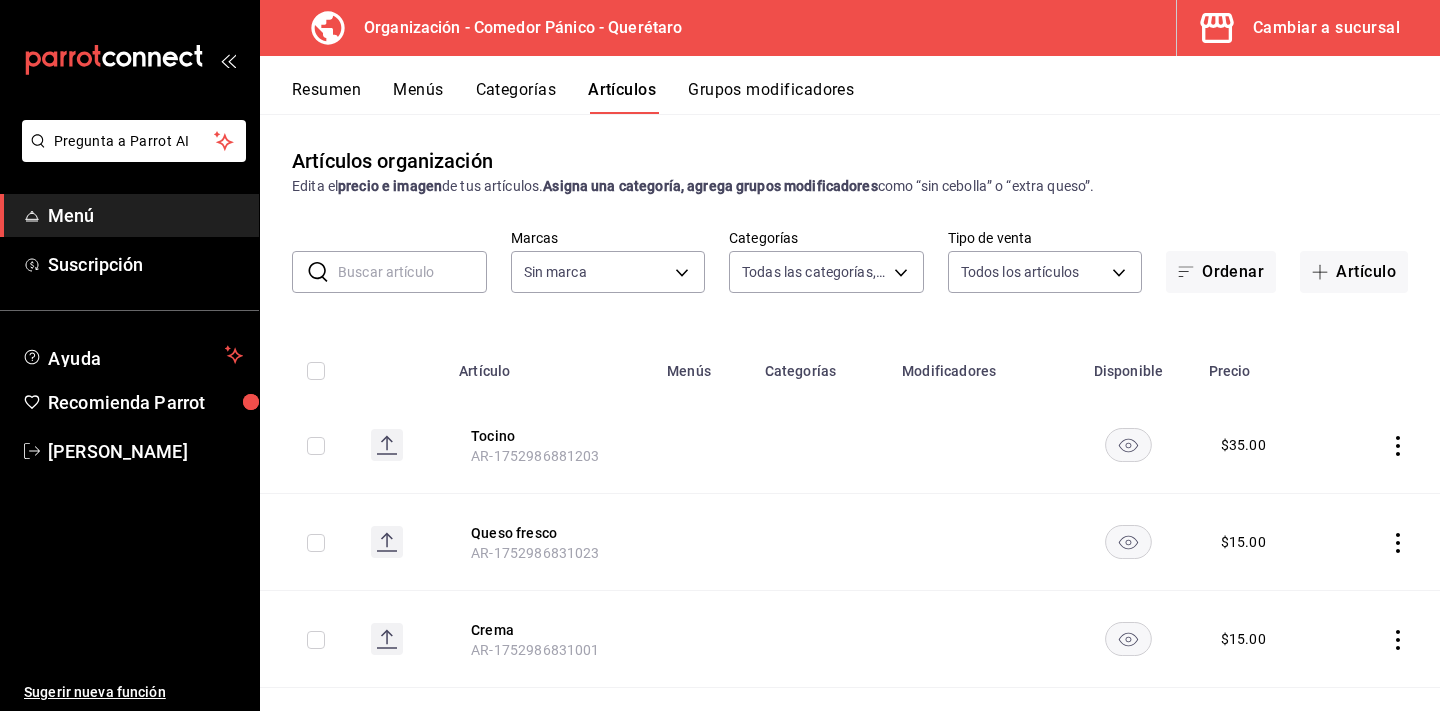 type on "0b42c147-9fa0-487a-a92c-2c3d47713da6,d84e76d2-f574-4f36-a092-669d12951a65,38ff3ed1-5dec-40ec-8661-bef2b7bccfc4,1b975c66-f691-419c-9055-8bbdb853d34e,613efd38-cfdf-46b1-9046-311bc94636de,6e7953ad-5990-45b3-940c-a2c8dbc3ea93,c5a35373-a6b9-4d57-ba58-bd0ca2f8a877,f9ad7c63-9656-43f4-a7d3-529b17b3c835" 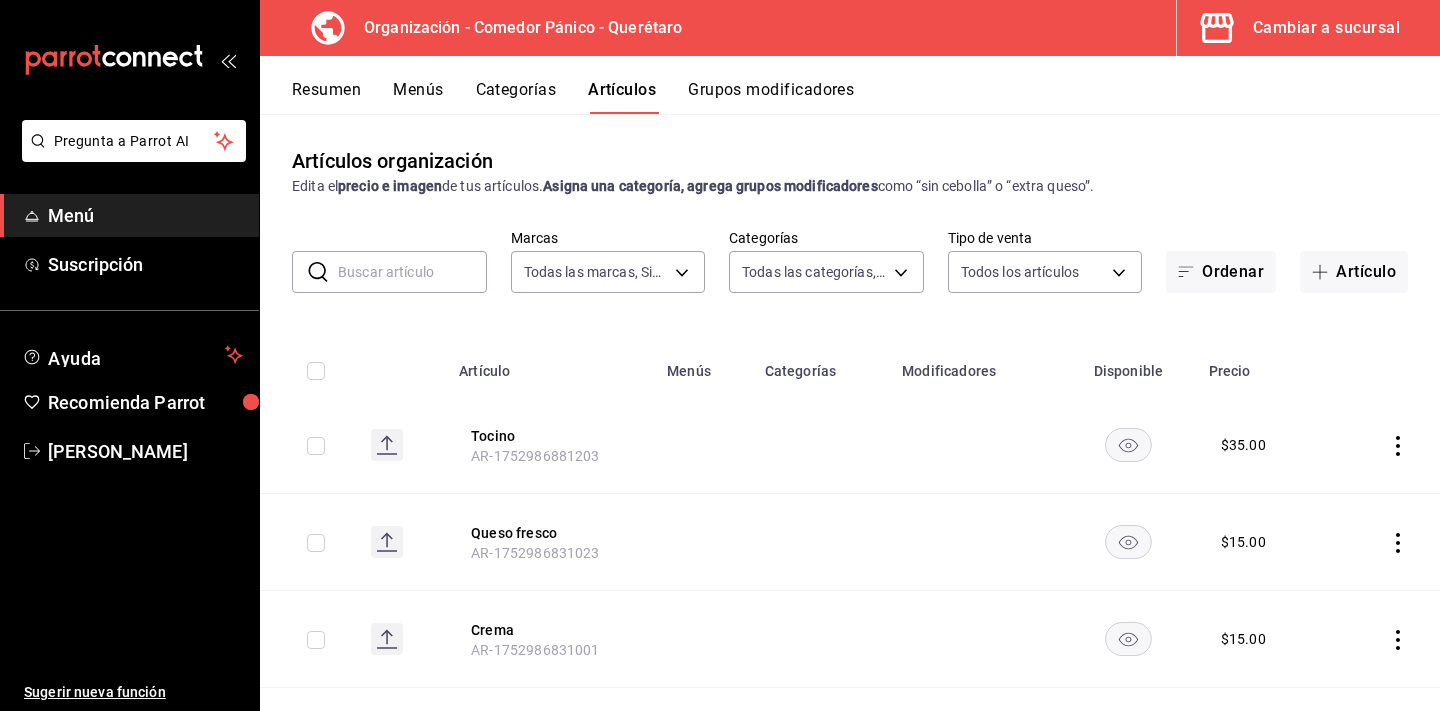 scroll, scrollTop: 0, scrollLeft: 0, axis: both 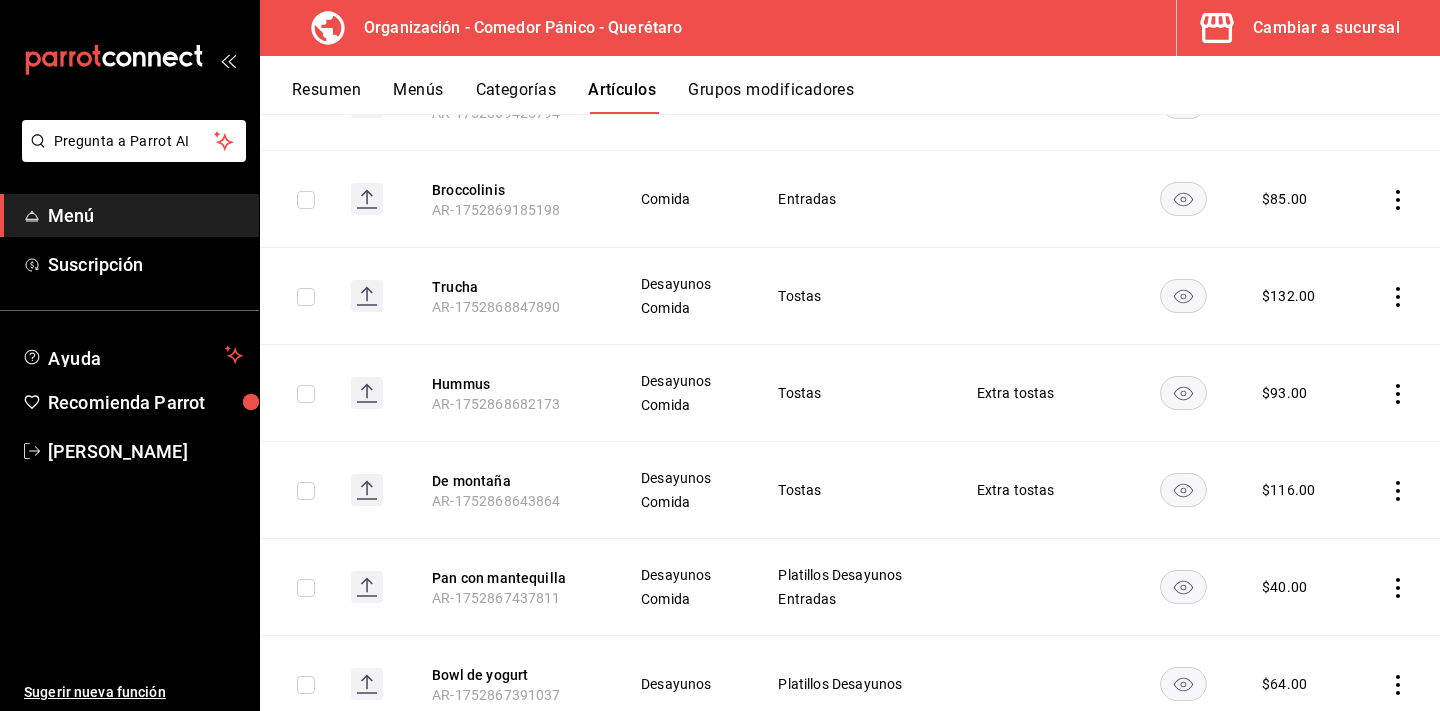 click 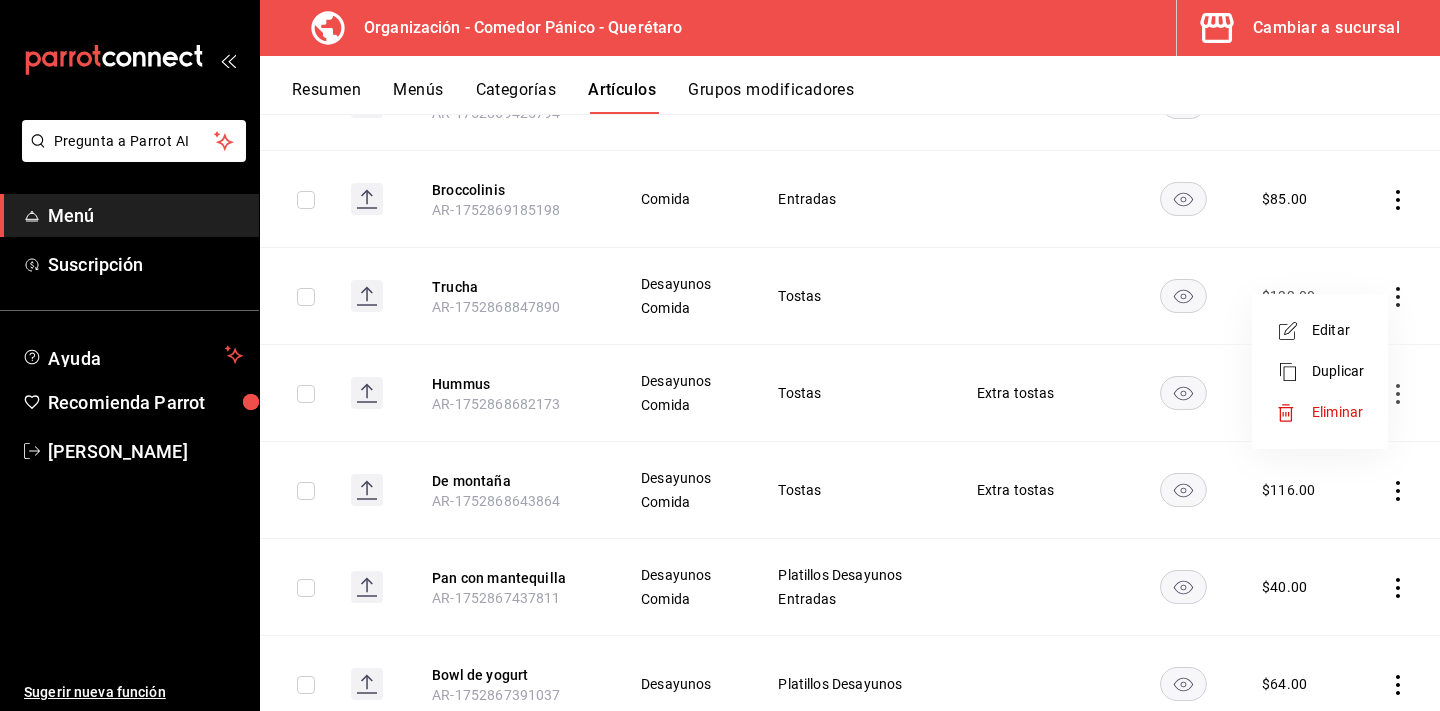 click at bounding box center [1294, 331] 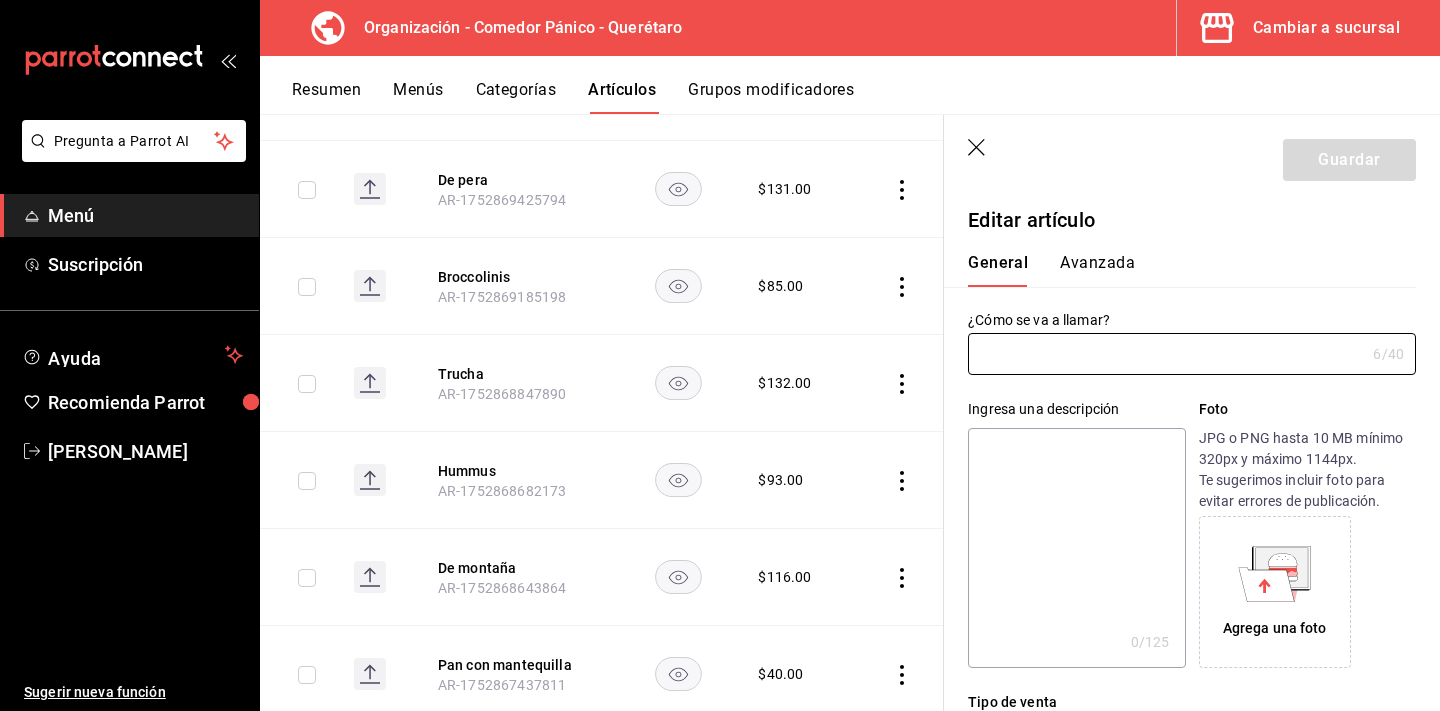 type on "Trucha" 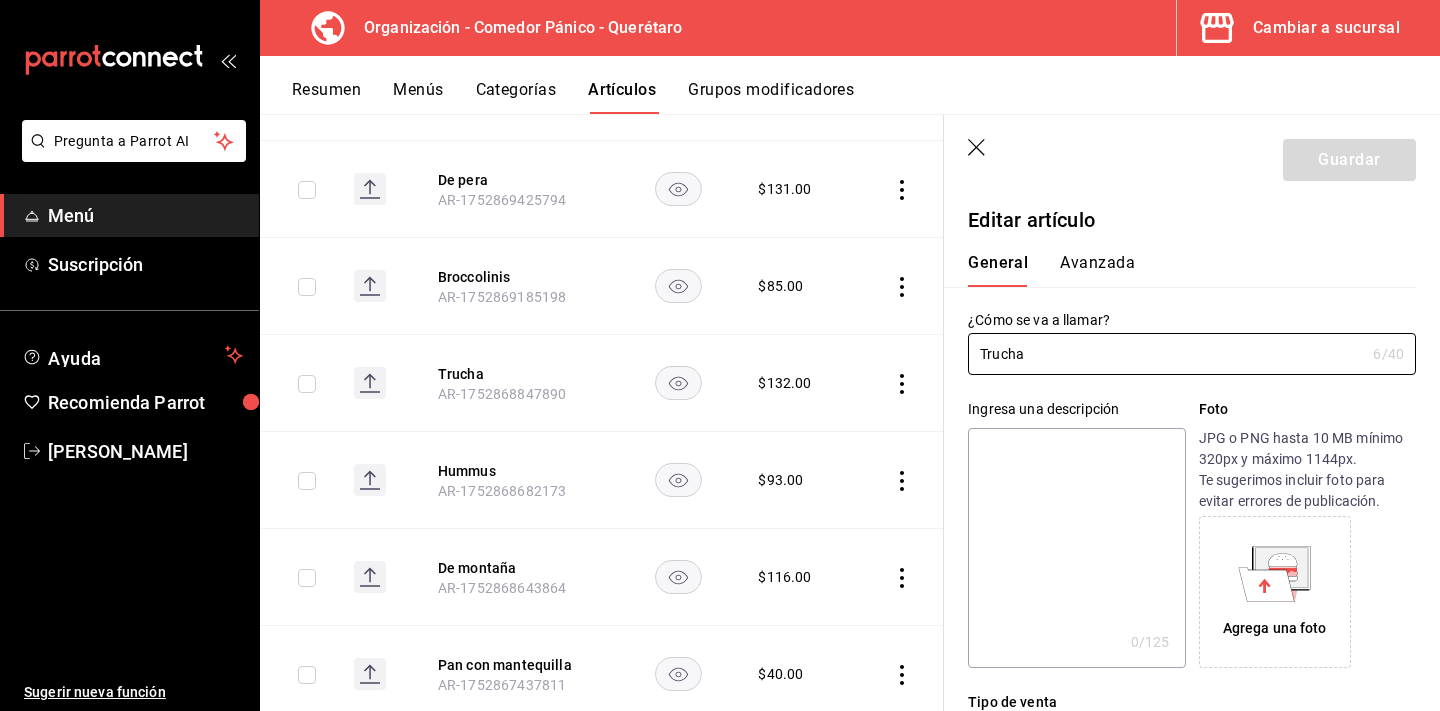scroll, scrollTop: 776, scrollLeft: 0, axis: vertical 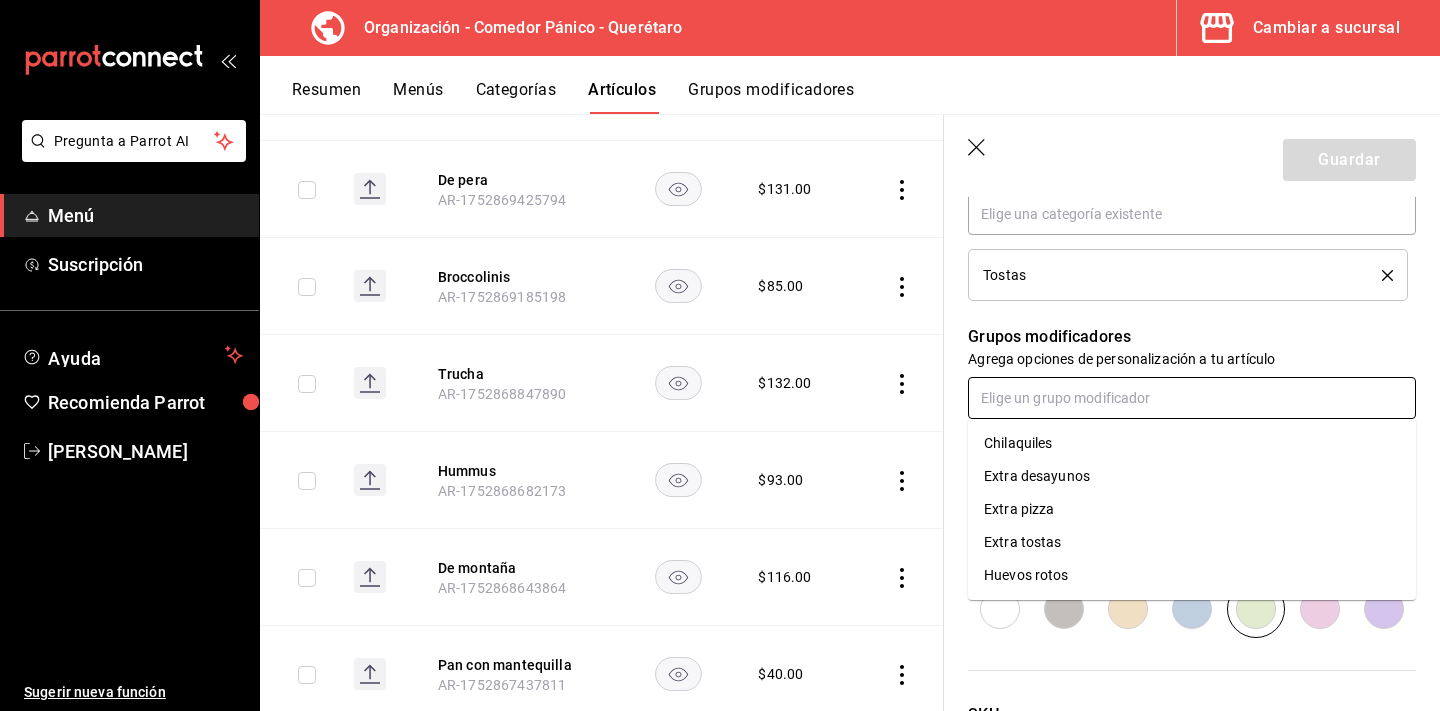 click at bounding box center (1192, 398) 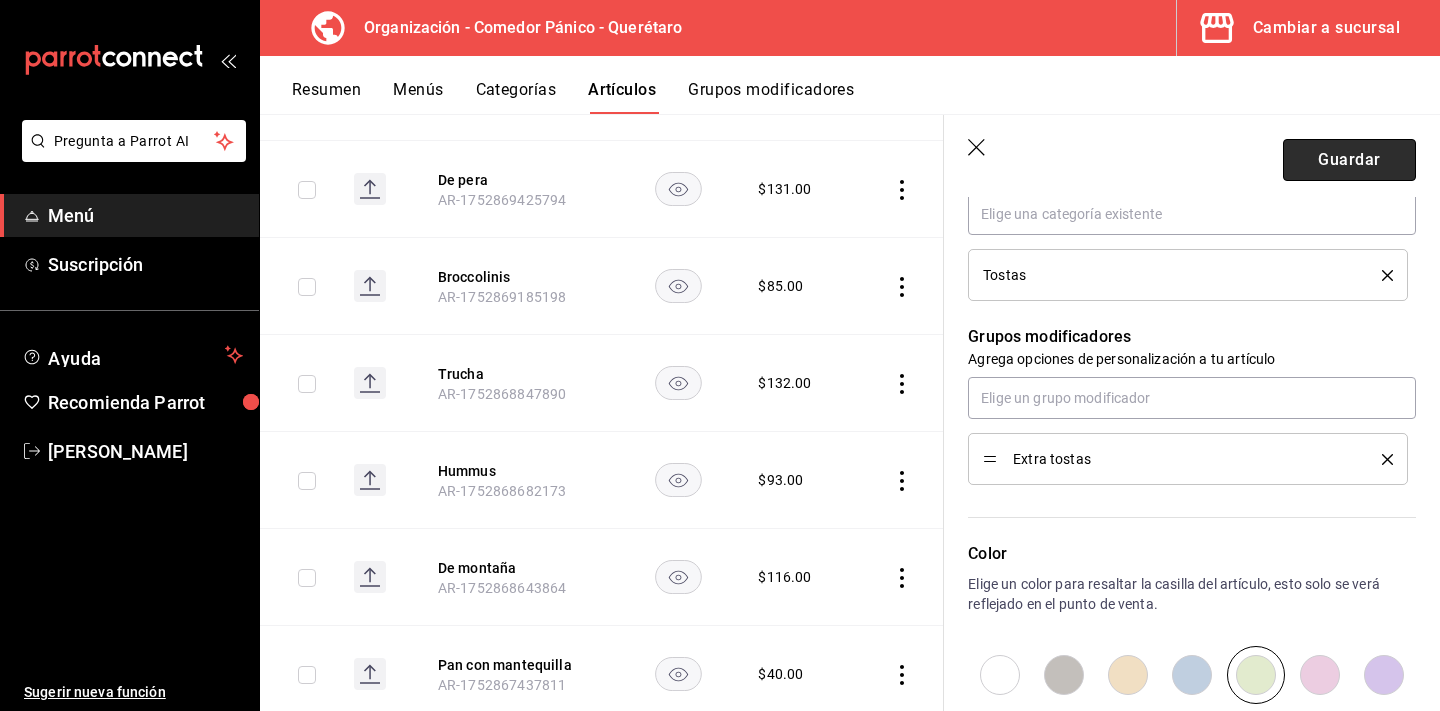 click on "Guardar" at bounding box center [1349, 160] 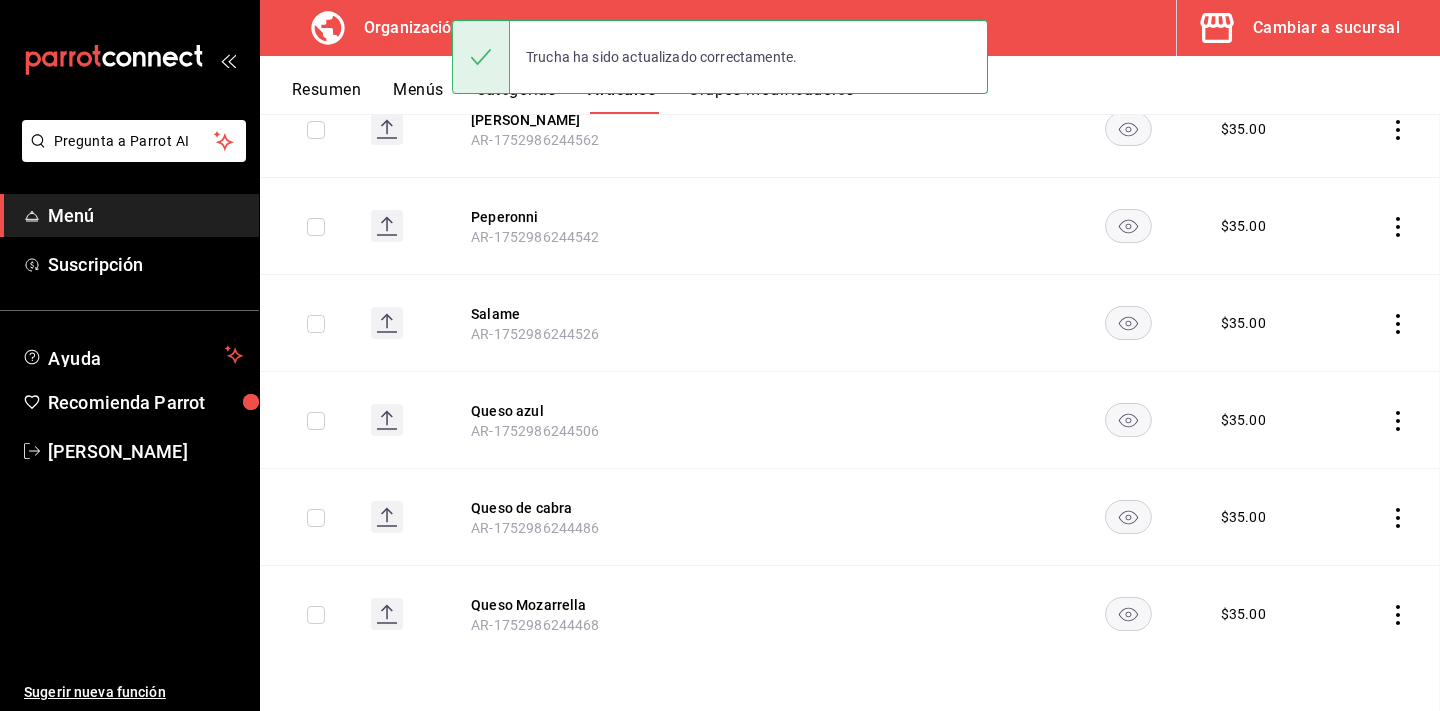 scroll, scrollTop: 0, scrollLeft: 0, axis: both 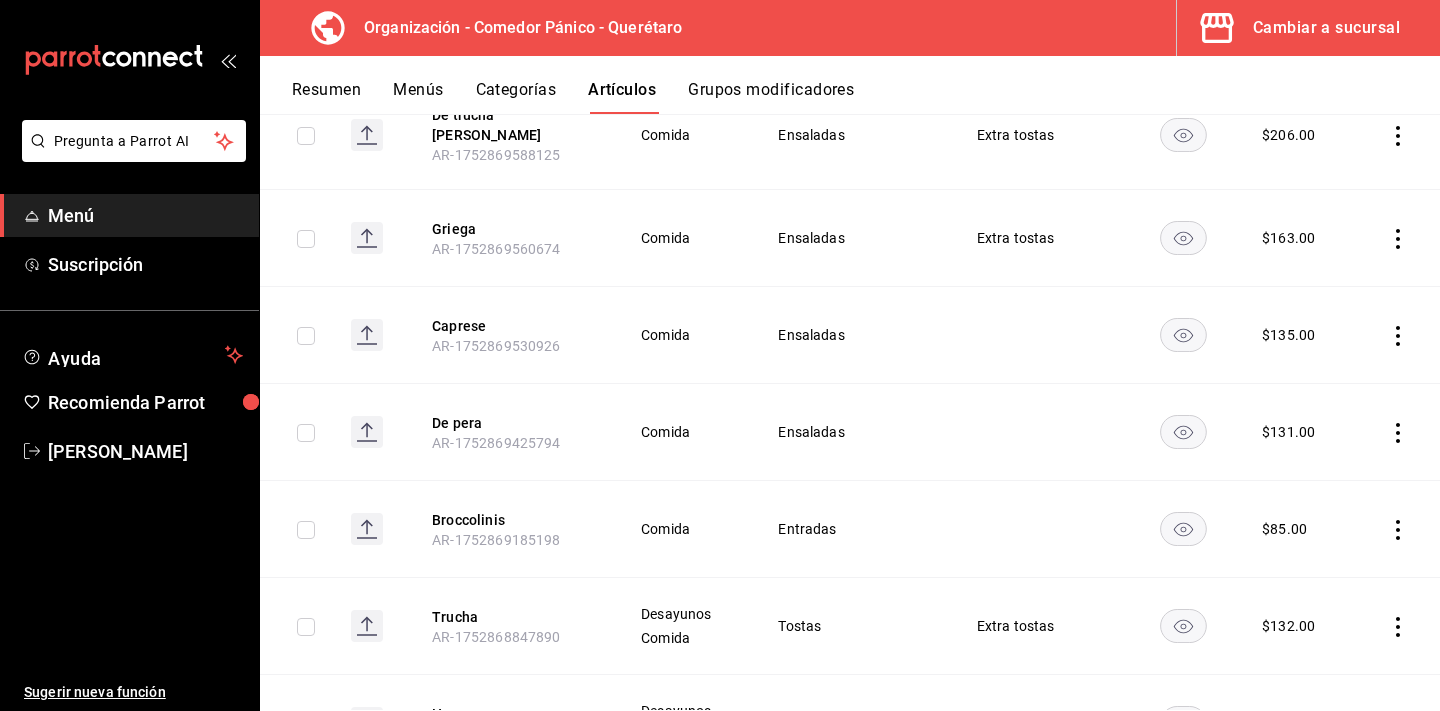 click 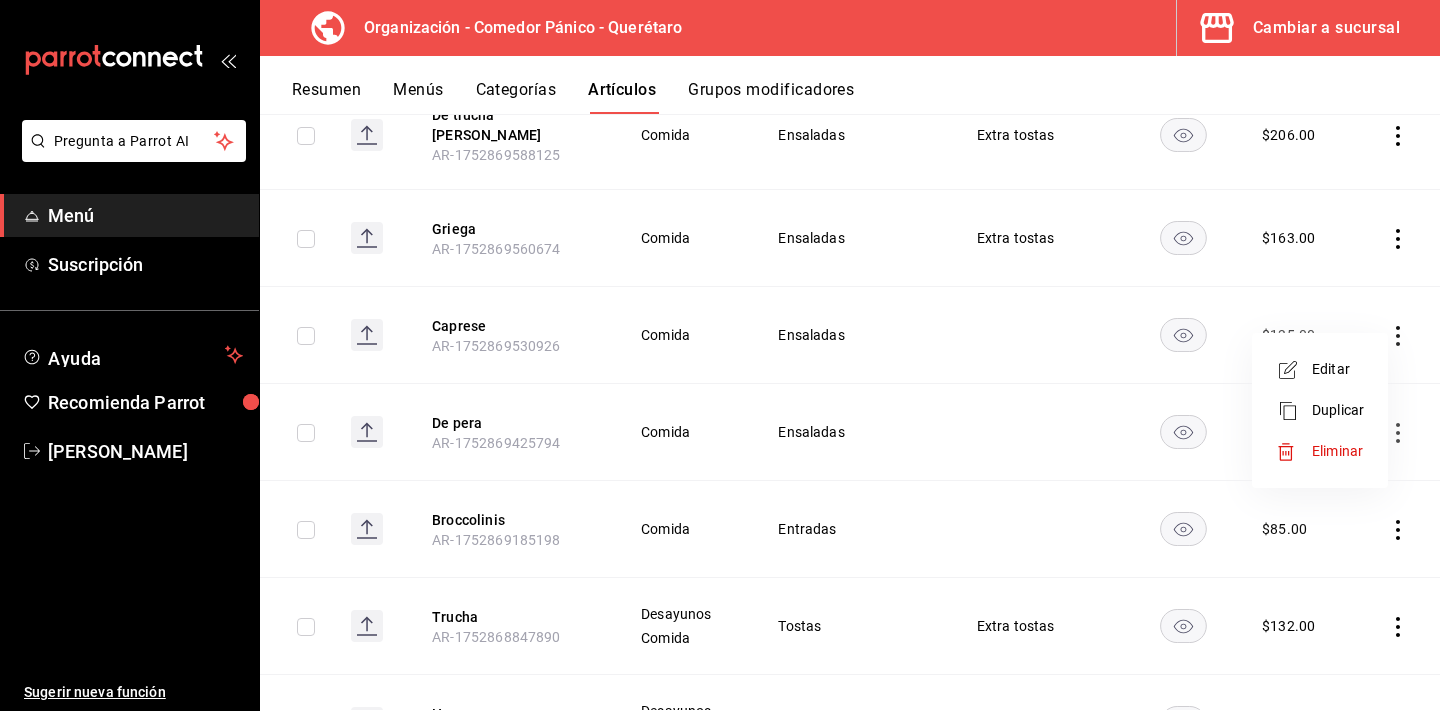 click on "Editar" at bounding box center (1338, 369) 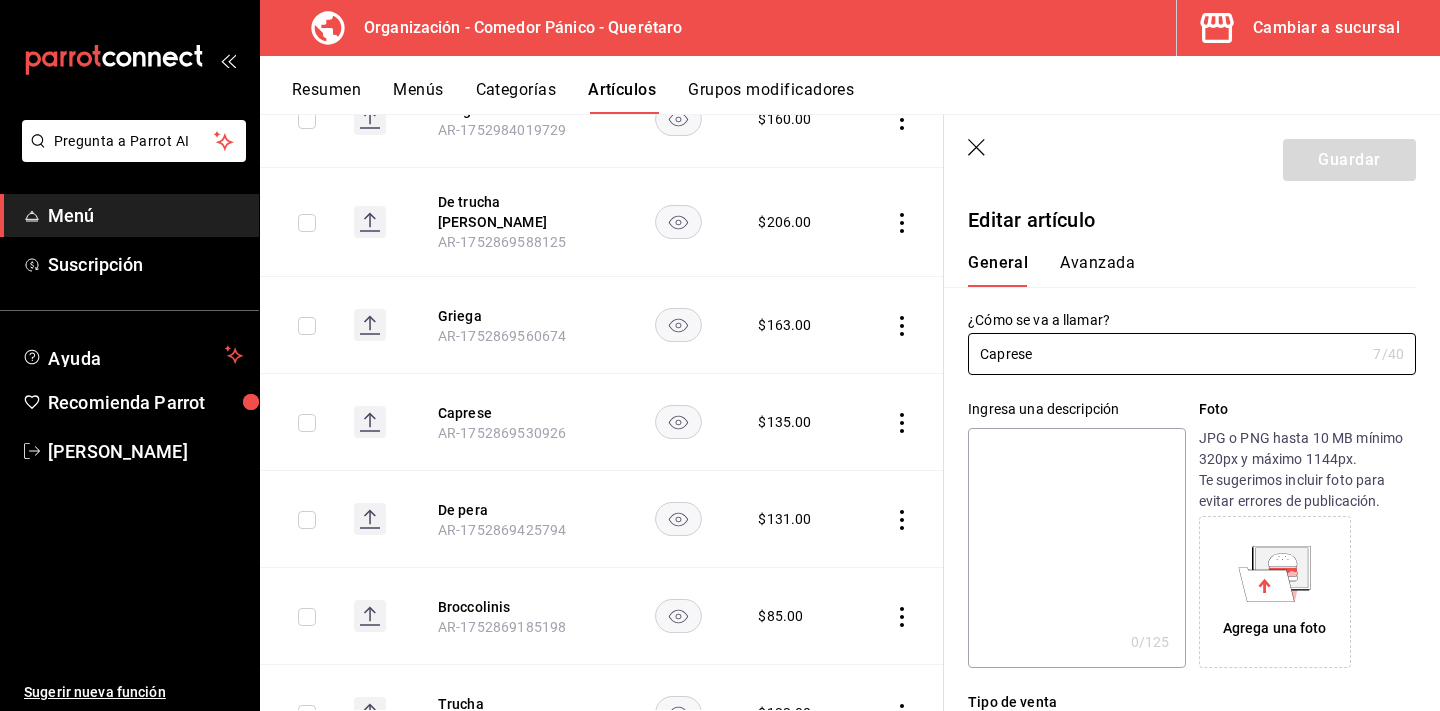 type on "$135.00" 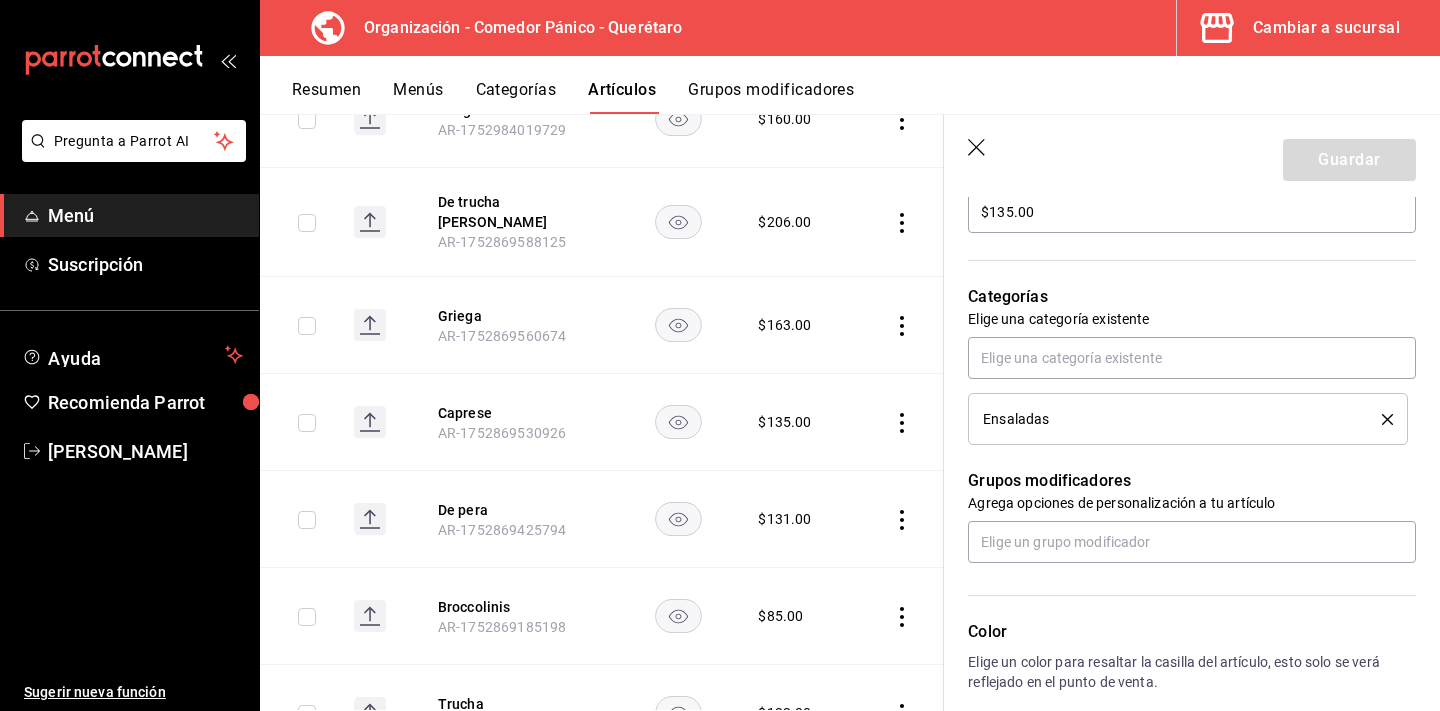 scroll, scrollTop: 771, scrollLeft: 0, axis: vertical 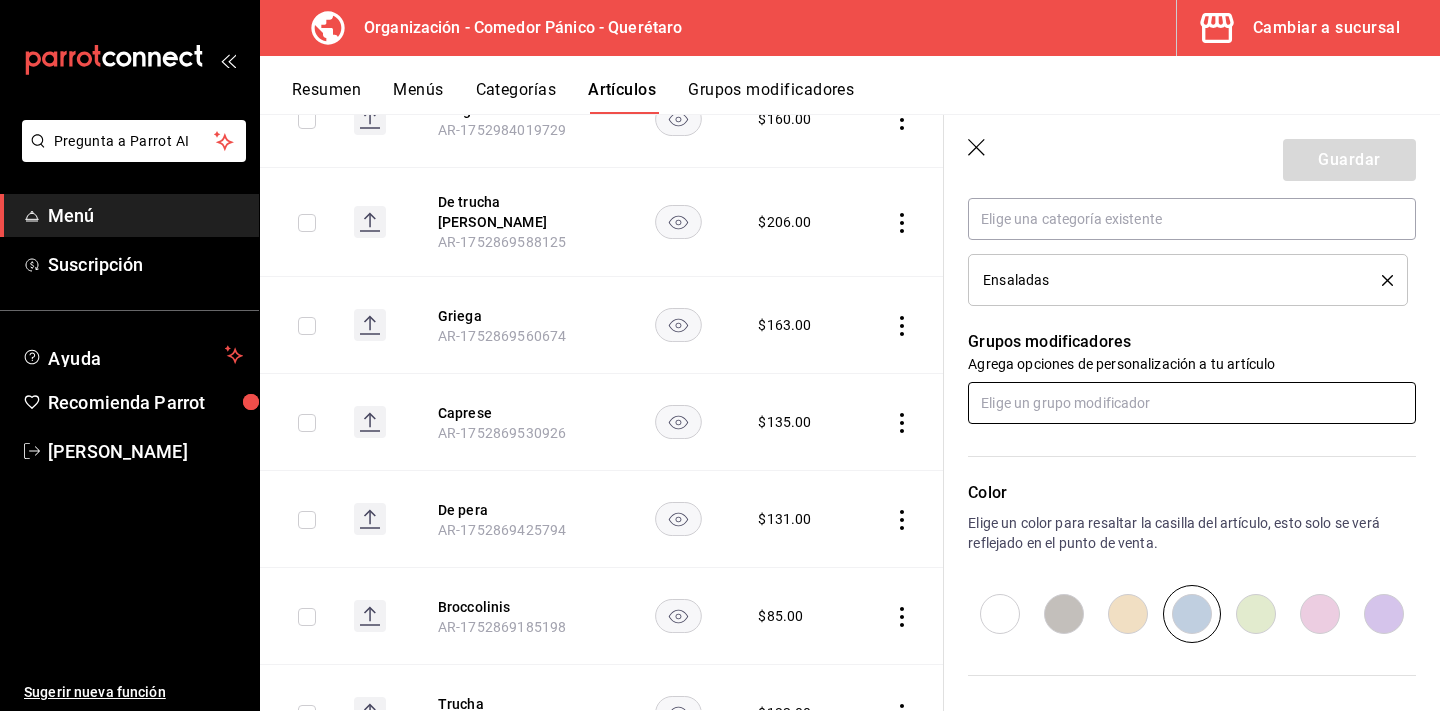 click at bounding box center (1192, 403) 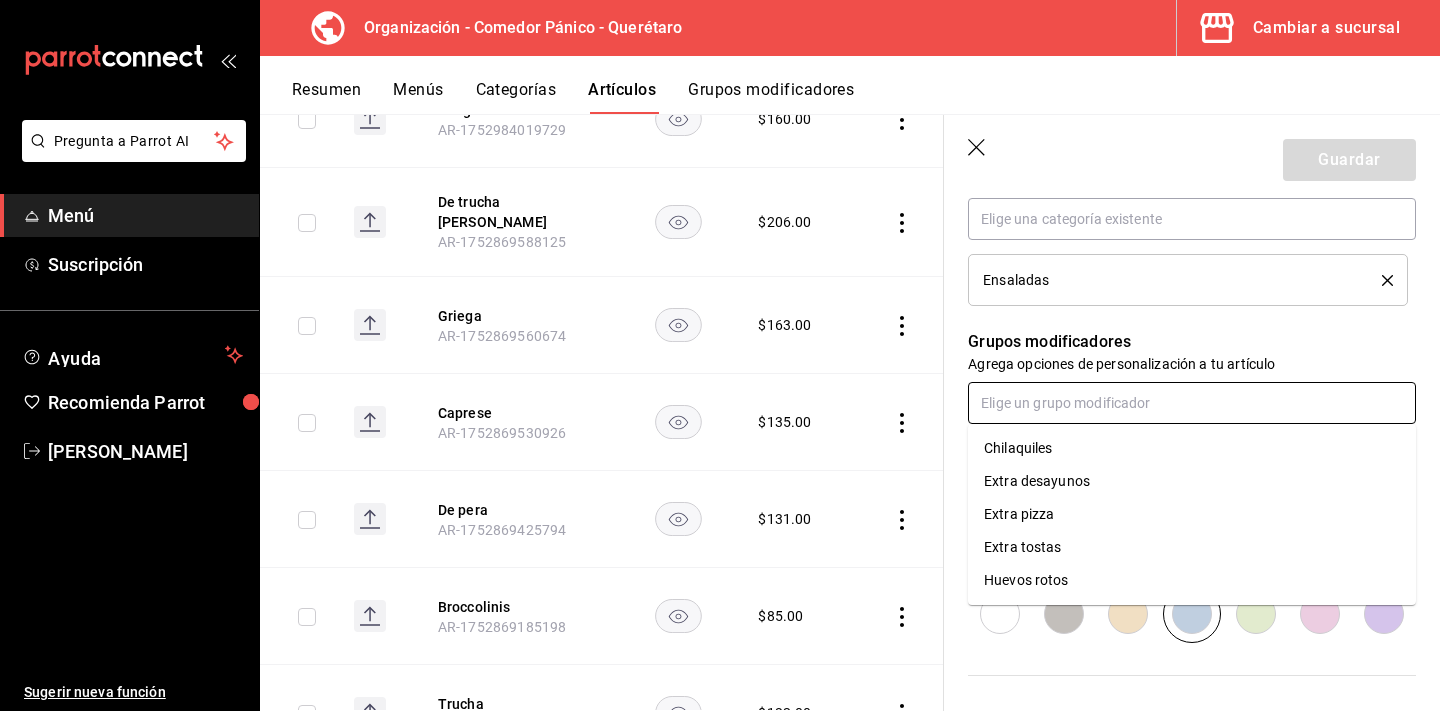 click on "Extra tostas" at bounding box center (1192, 547) 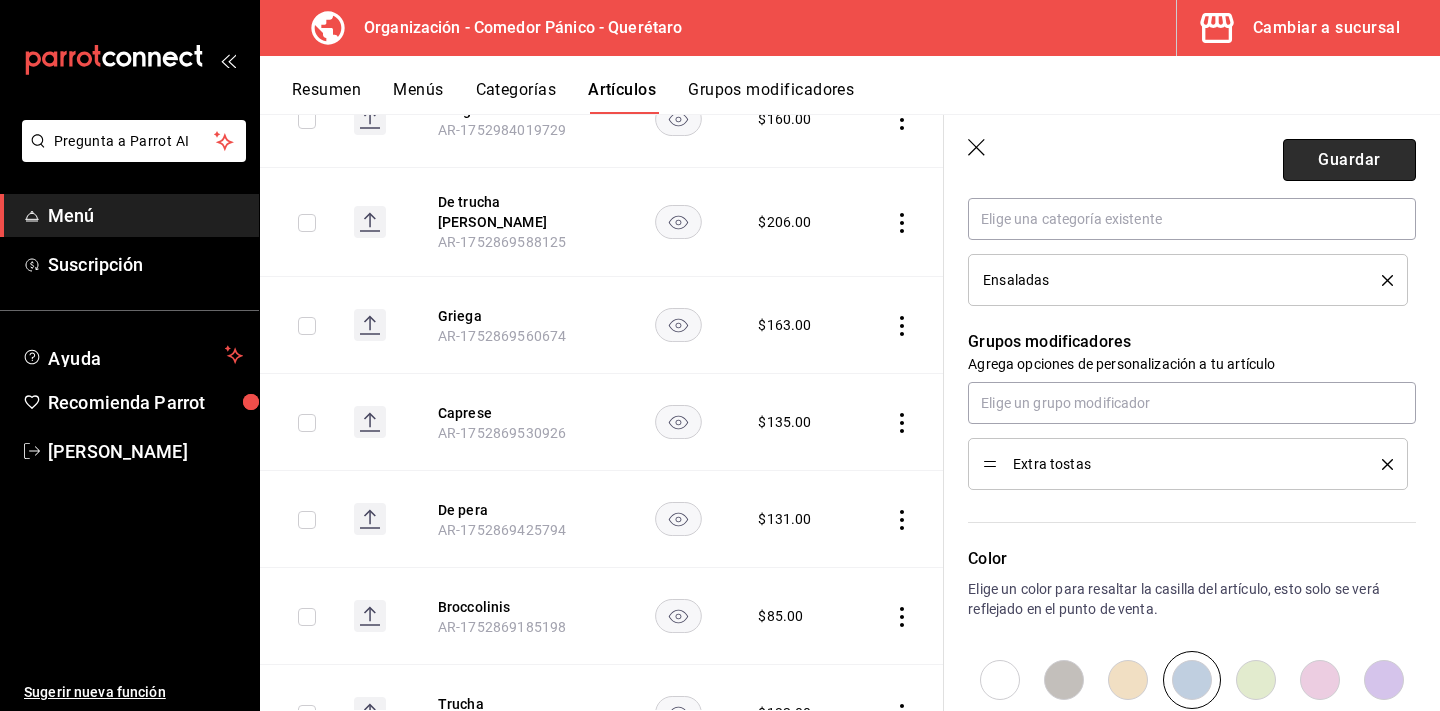 click on "Guardar" at bounding box center (1349, 160) 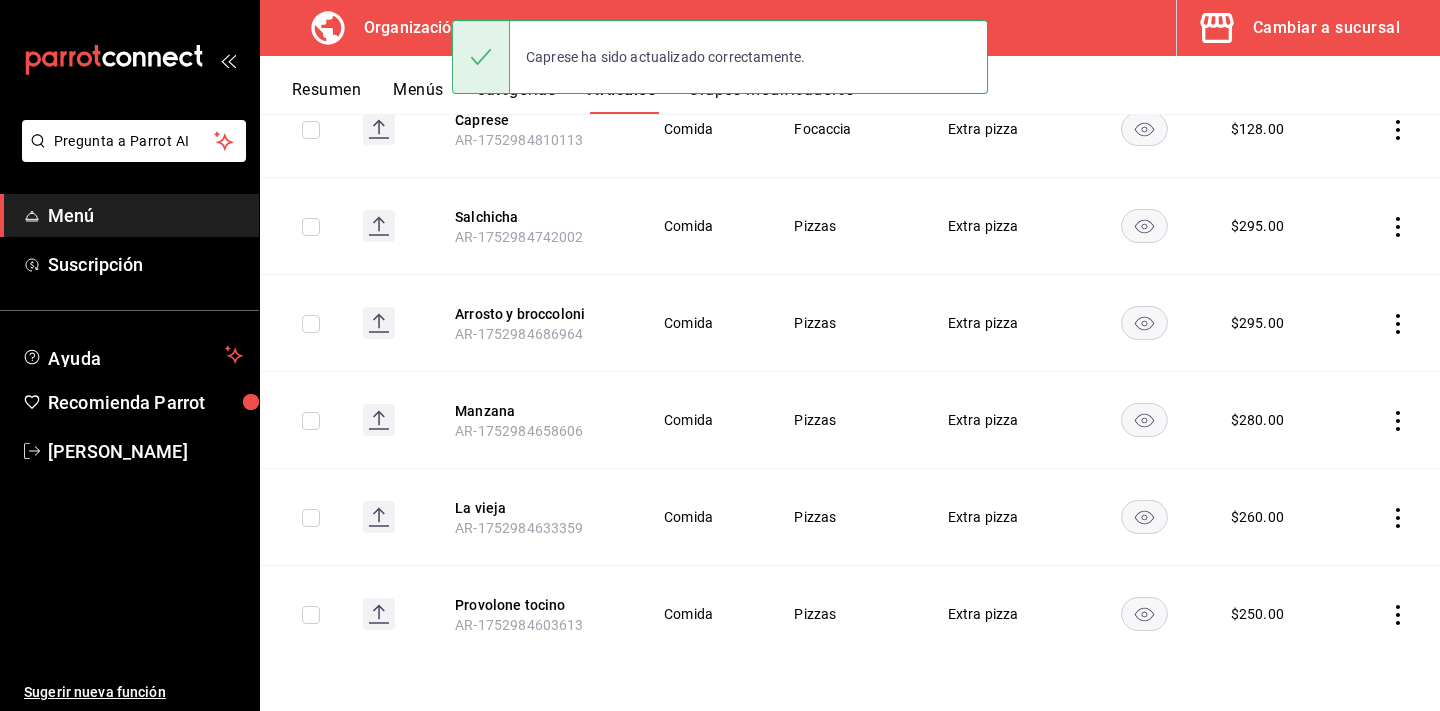 scroll, scrollTop: 1, scrollLeft: 0, axis: vertical 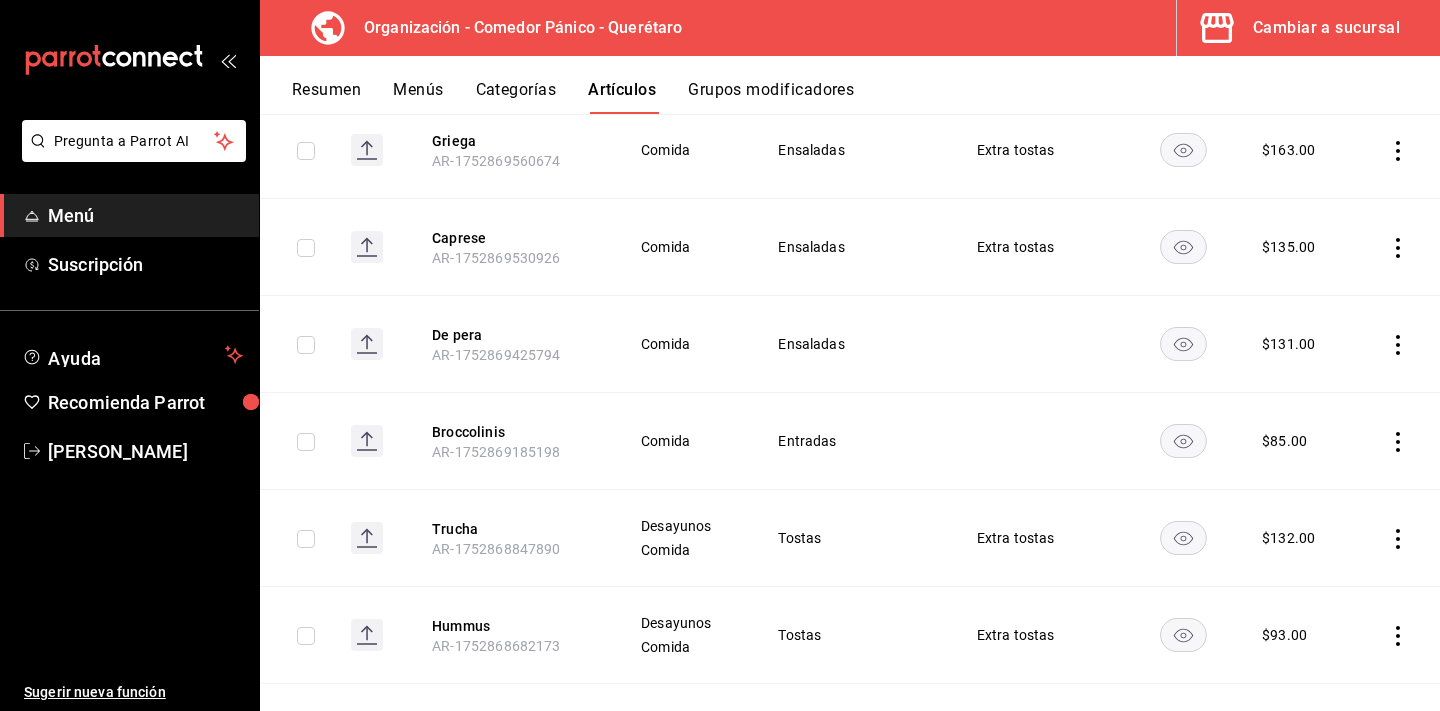 click 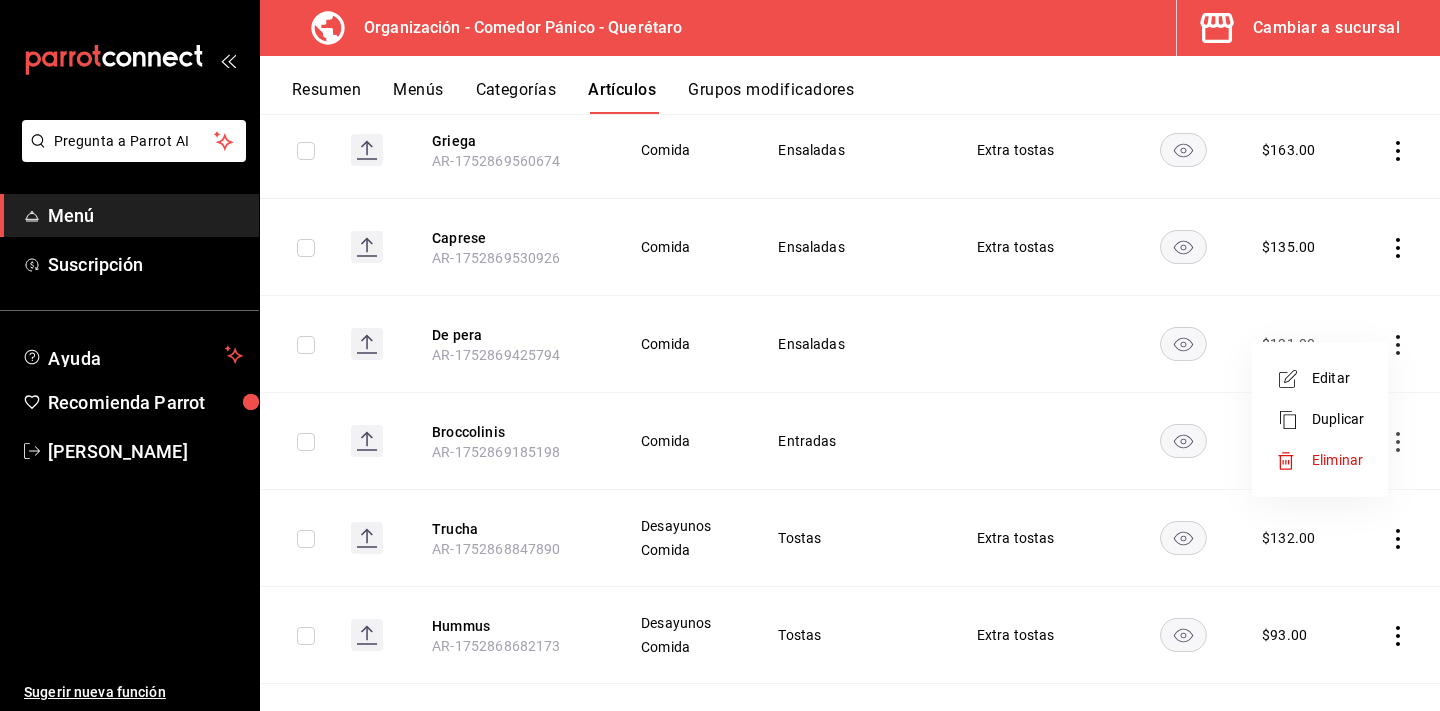 click on "Editar" at bounding box center [1338, 378] 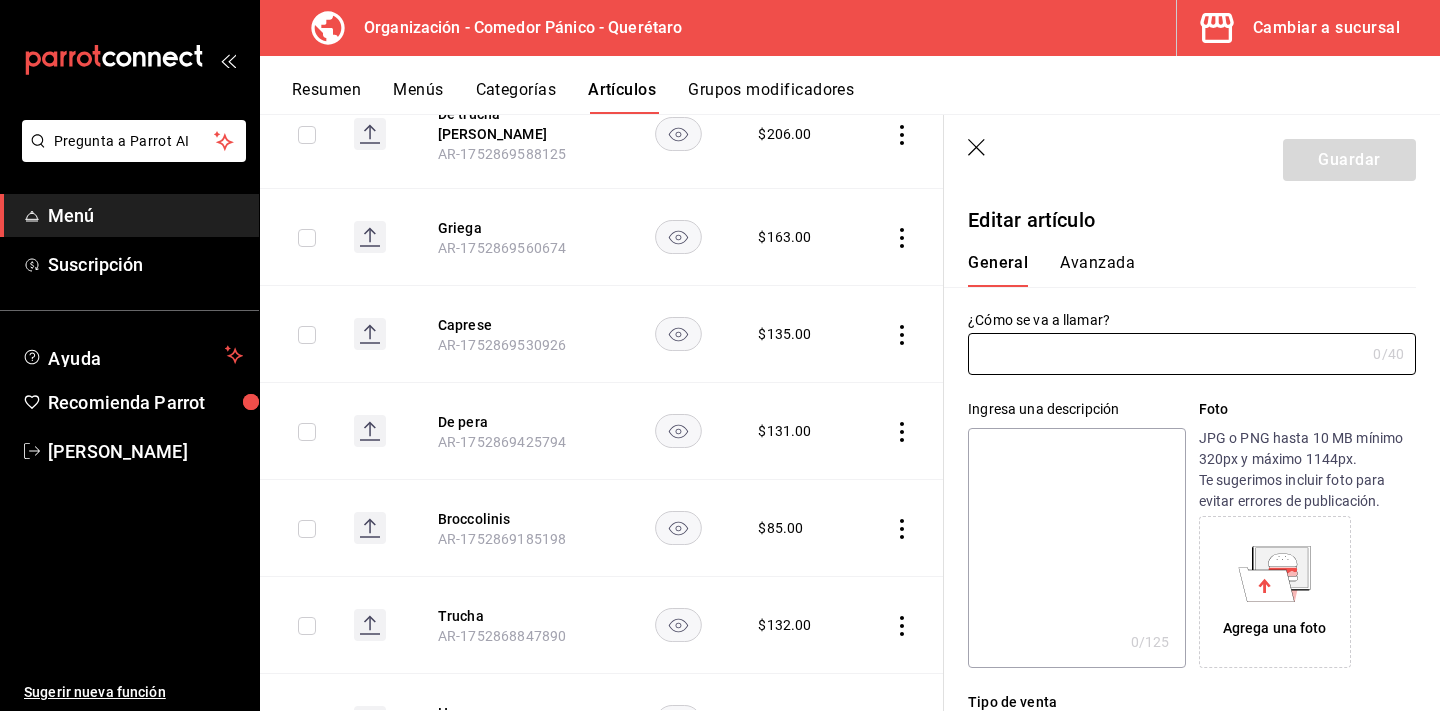 type on "De pera" 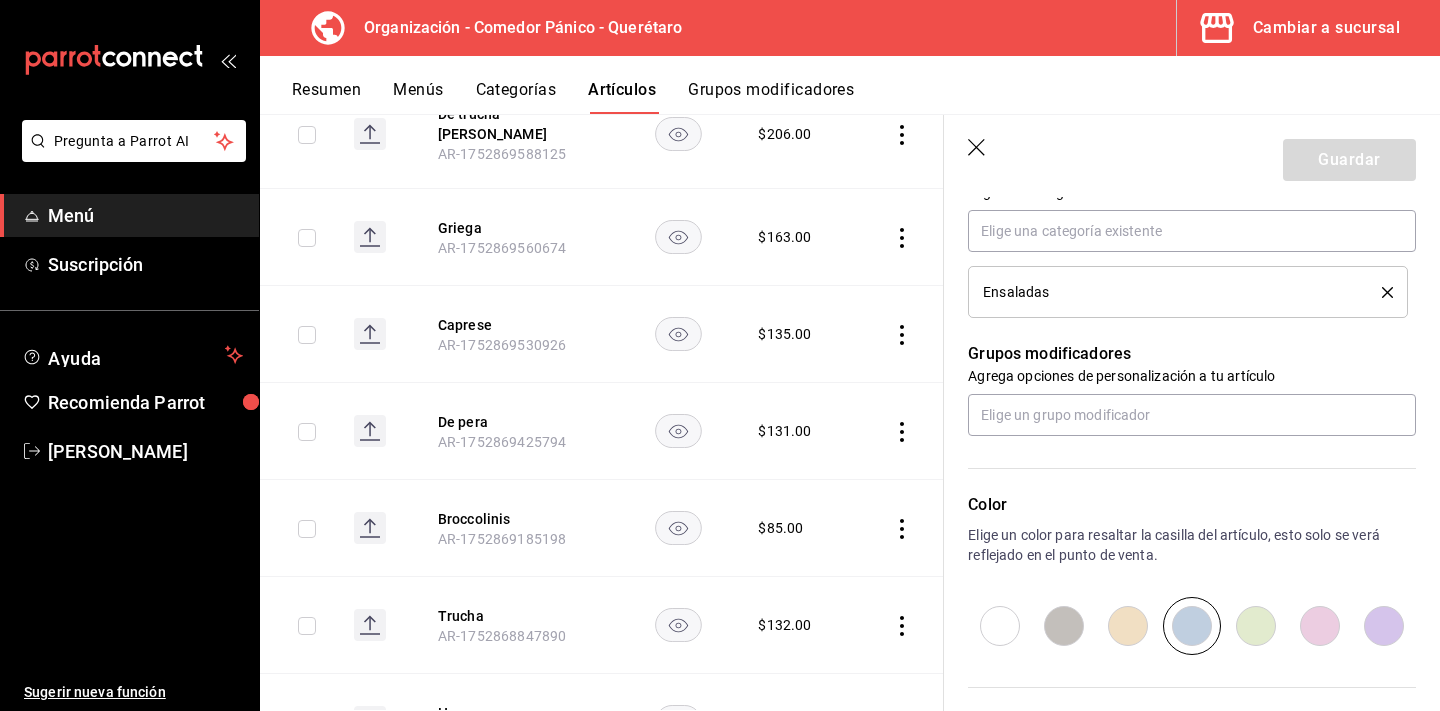 scroll, scrollTop: 954, scrollLeft: 0, axis: vertical 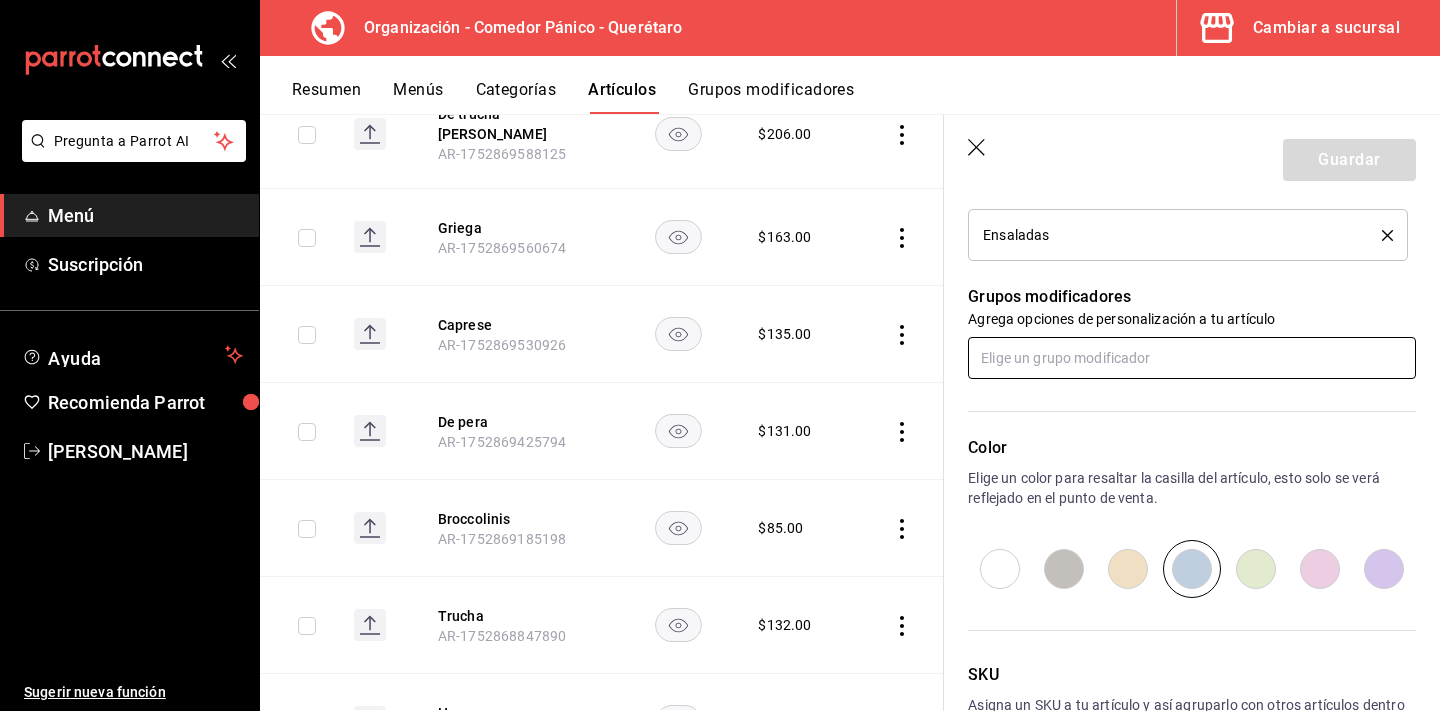 click at bounding box center (1192, 358) 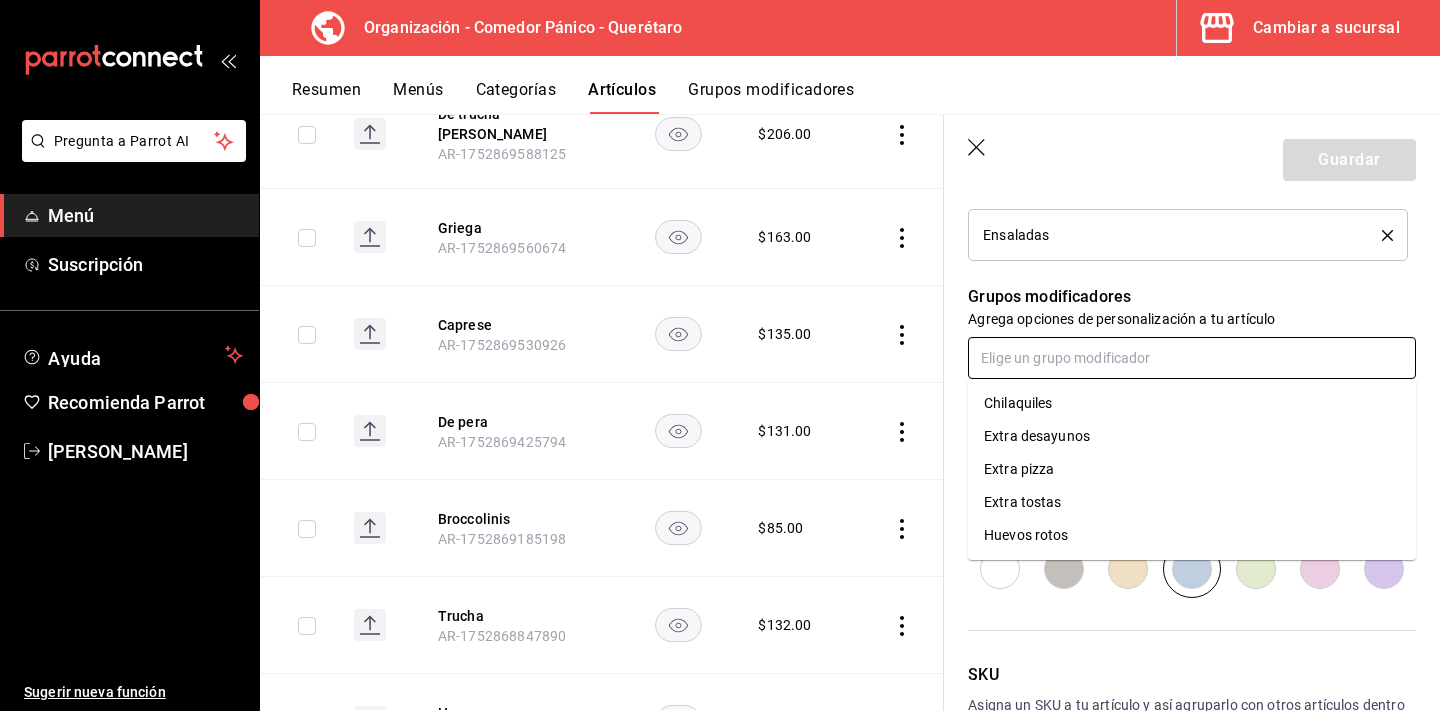 click on "Extra tostas" at bounding box center [1023, 502] 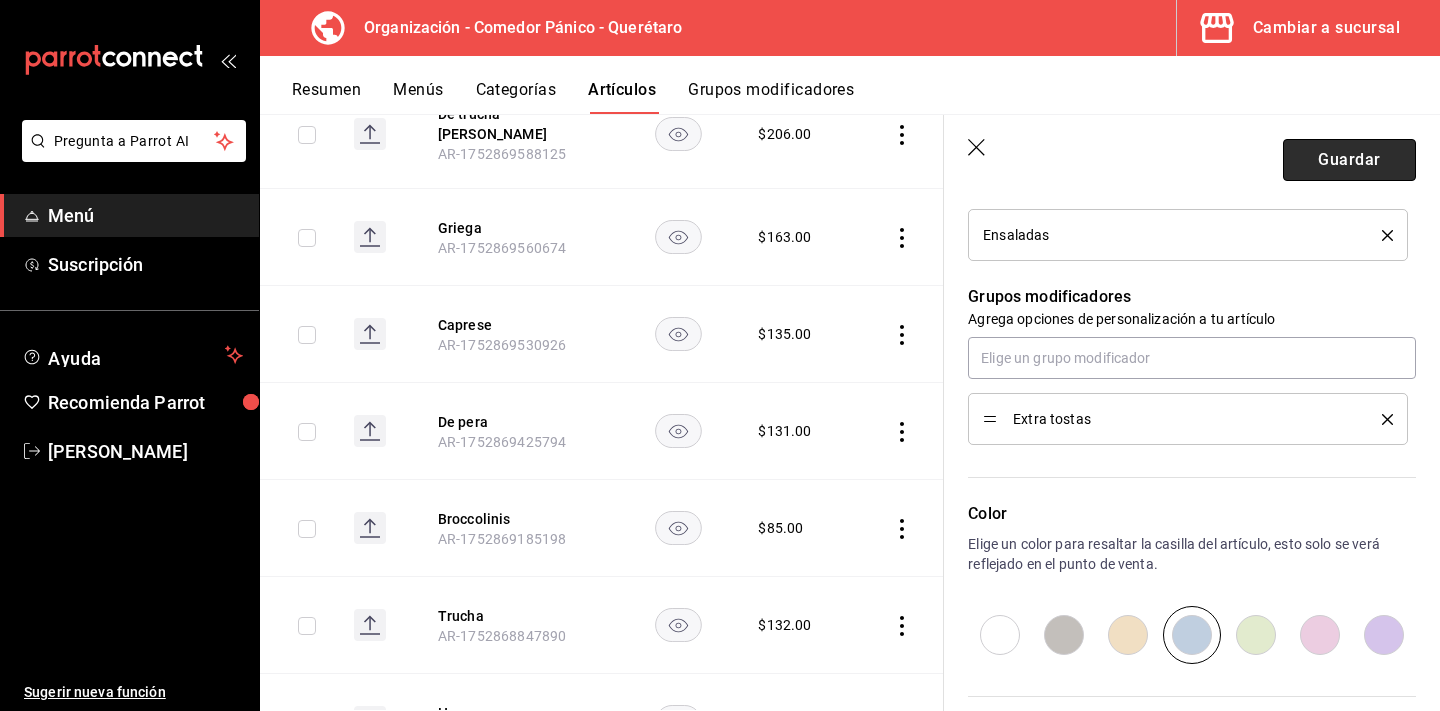 click on "Guardar" at bounding box center (1349, 160) 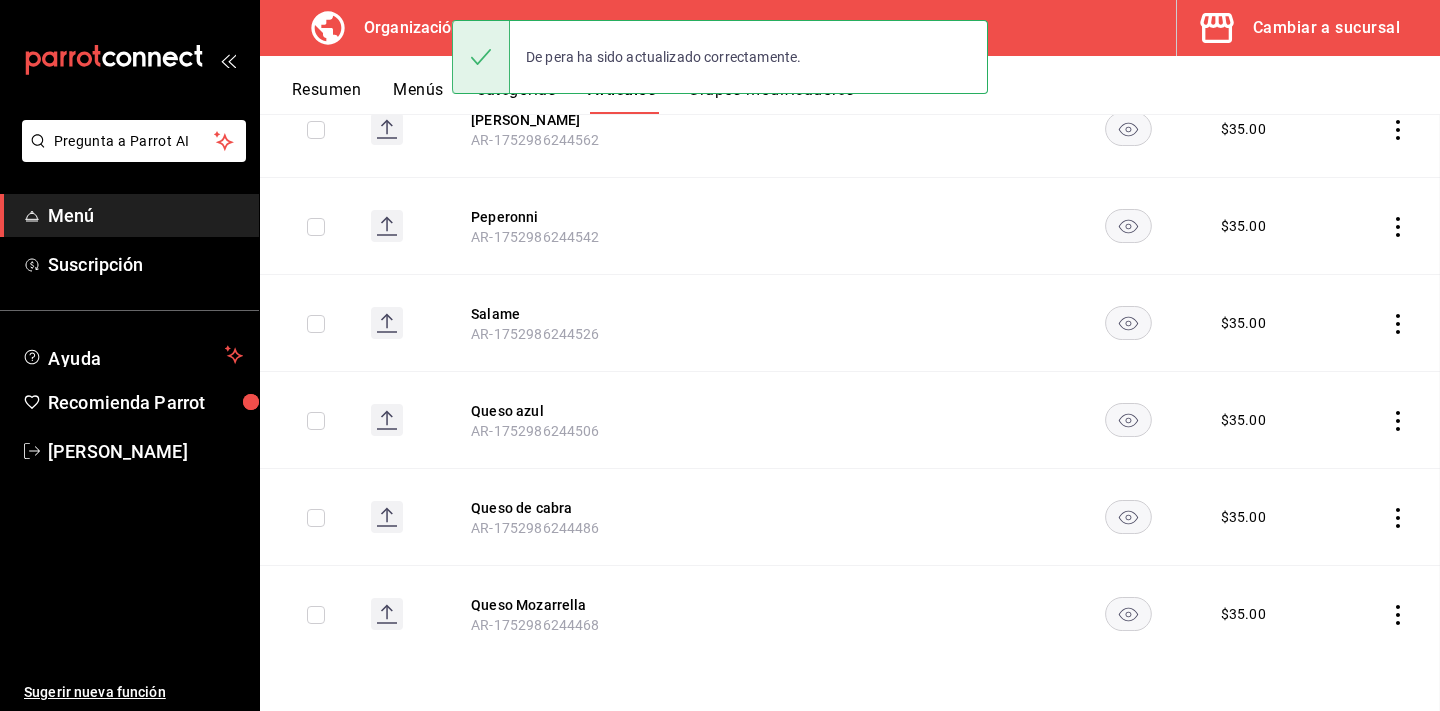 scroll, scrollTop: 0, scrollLeft: 0, axis: both 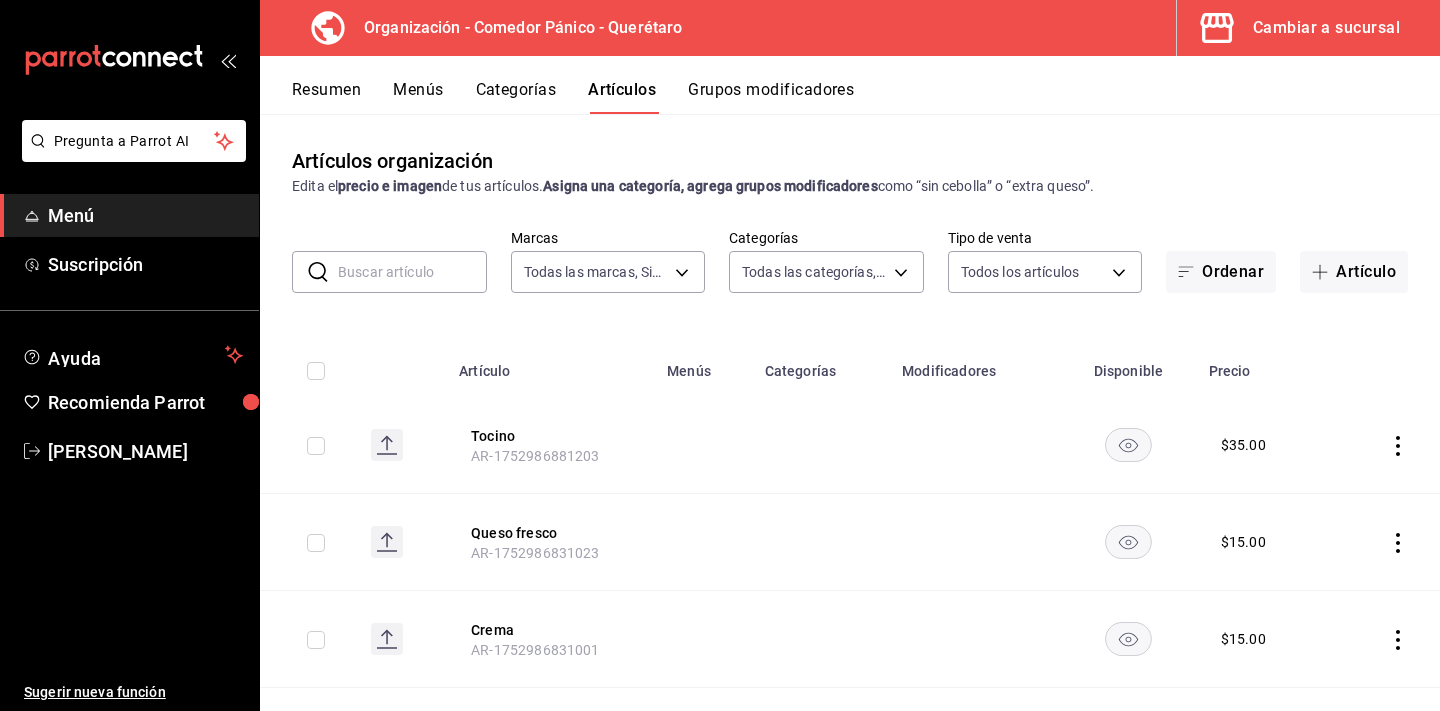 click on "Grupos modificadores" at bounding box center [771, 97] 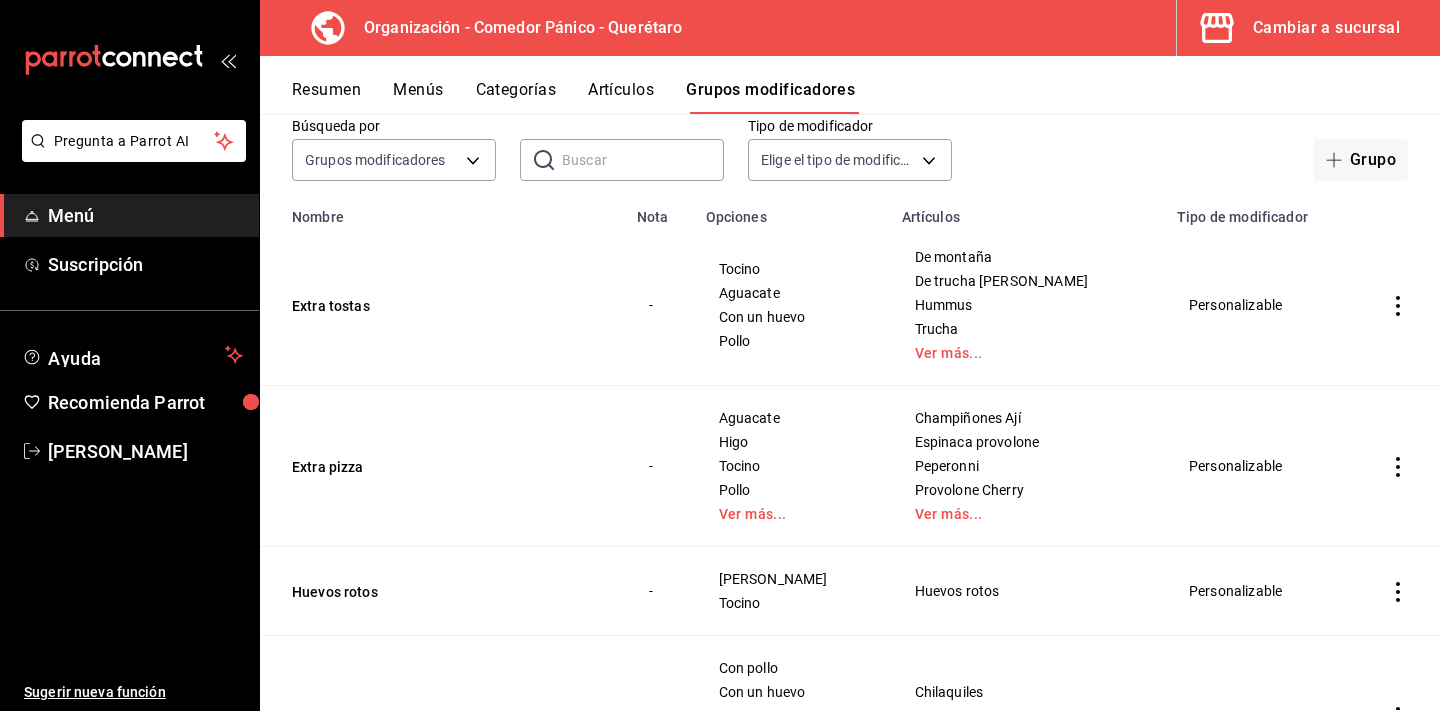 scroll, scrollTop: 114, scrollLeft: 0, axis: vertical 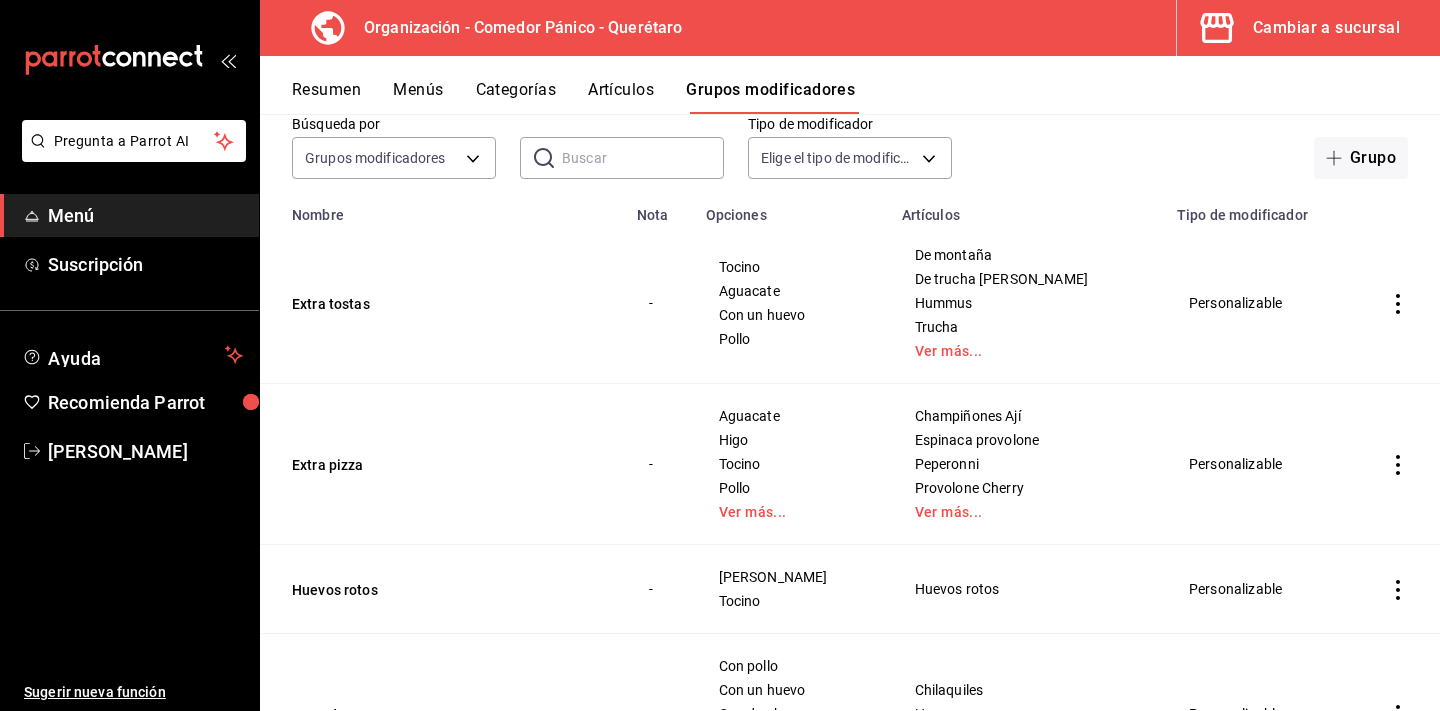 click 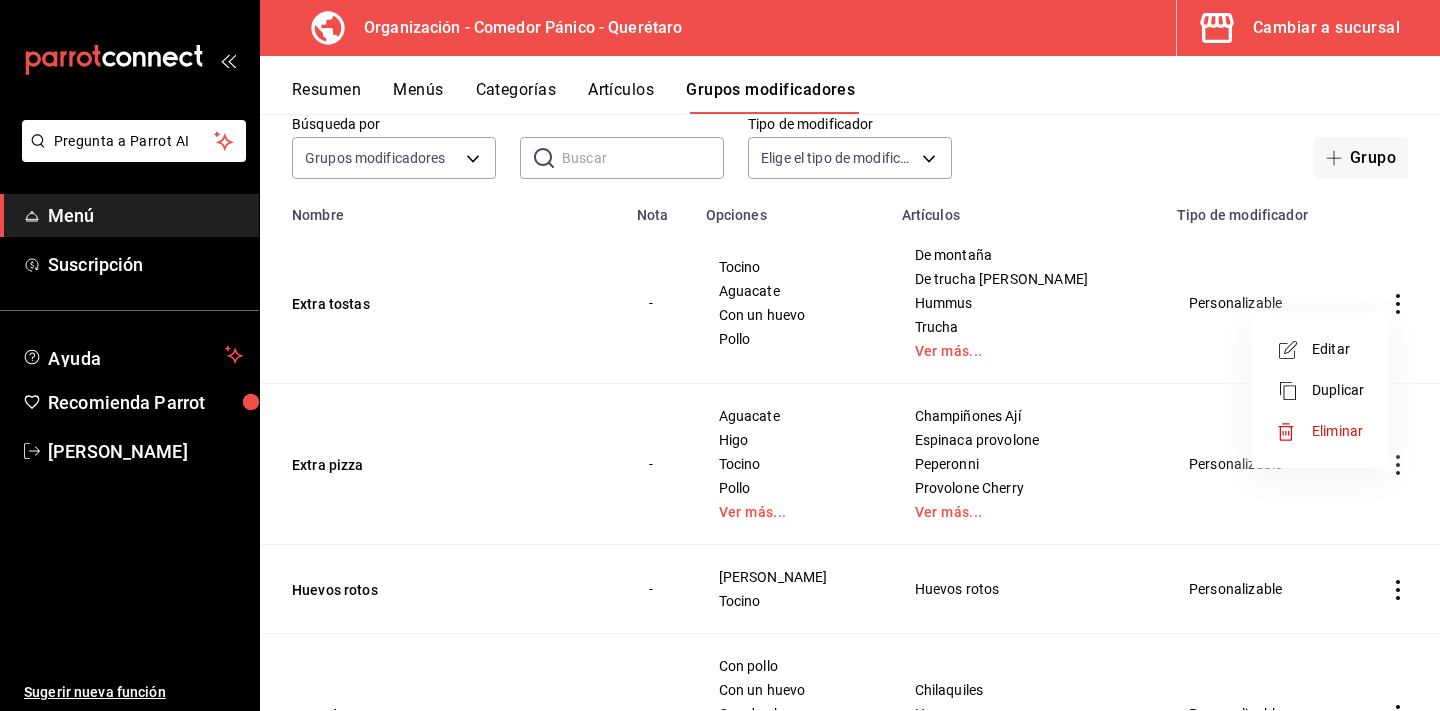 click on "Editar" at bounding box center (1338, 349) 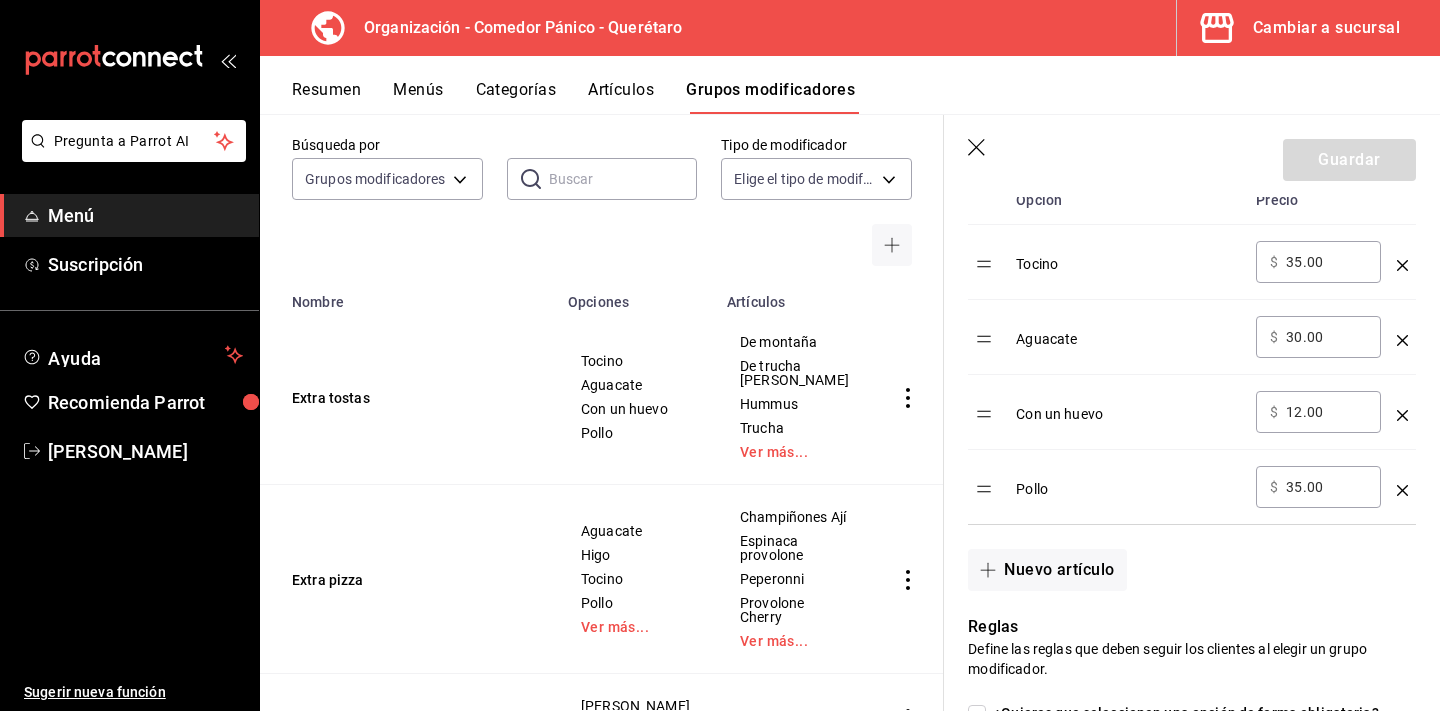 scroll, scrollTop: 680, scrollLeft: 0, axis: vertical 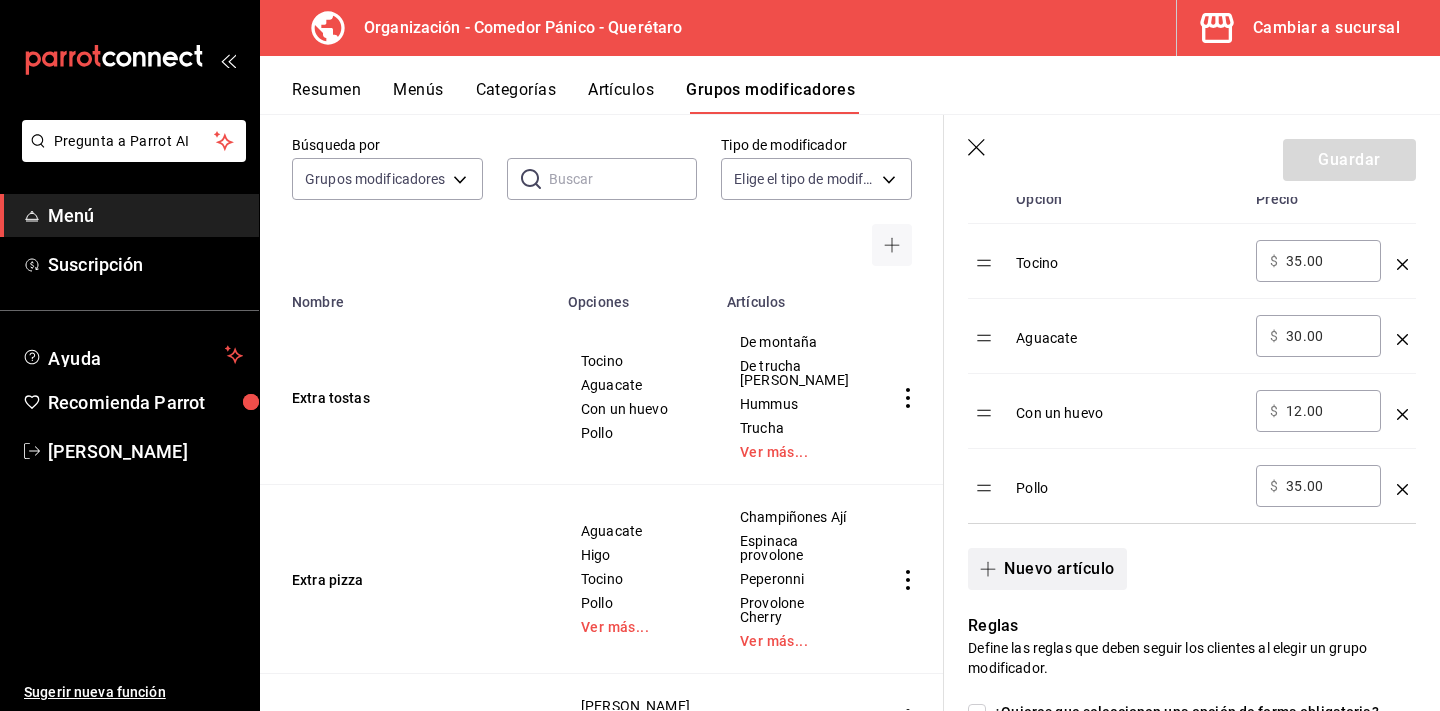 click on "Nuevo artículo" at bounding box center [1047, 569] 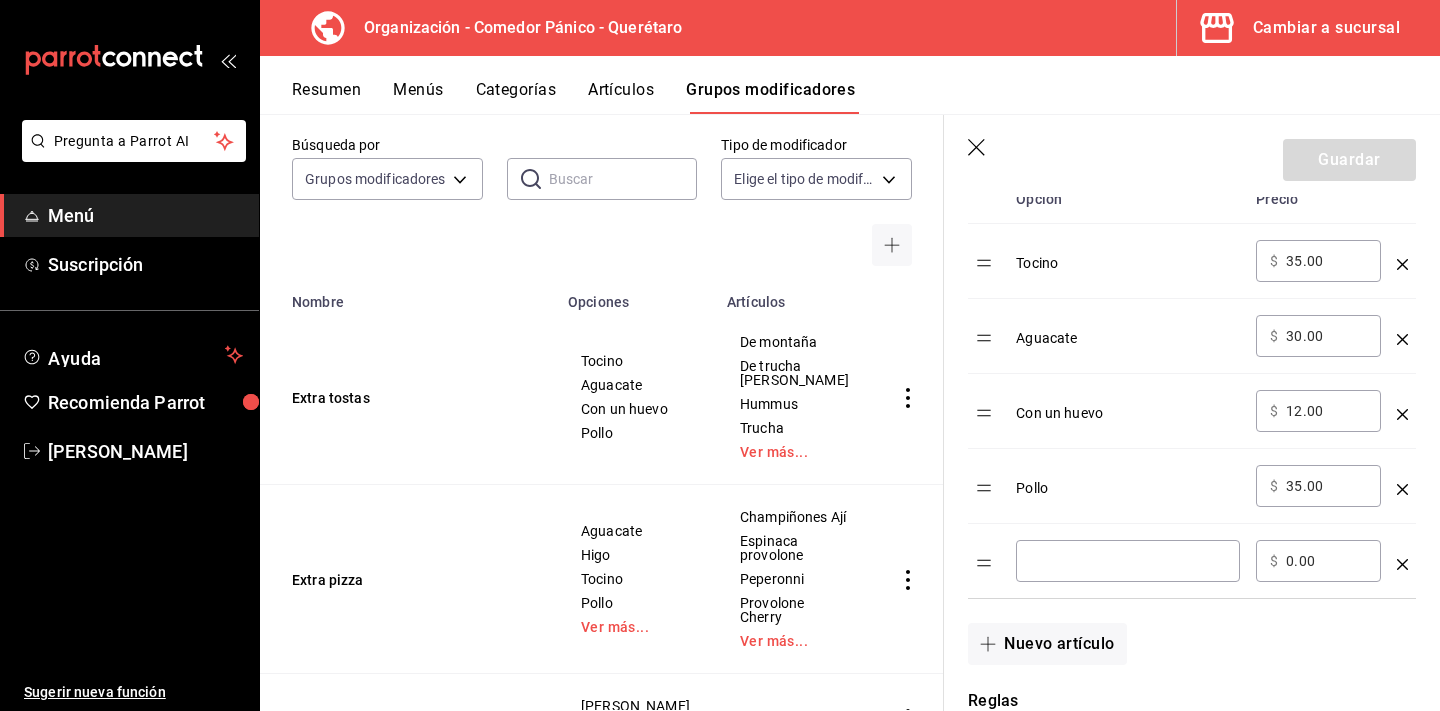 click at bounding box center (1128, 561) 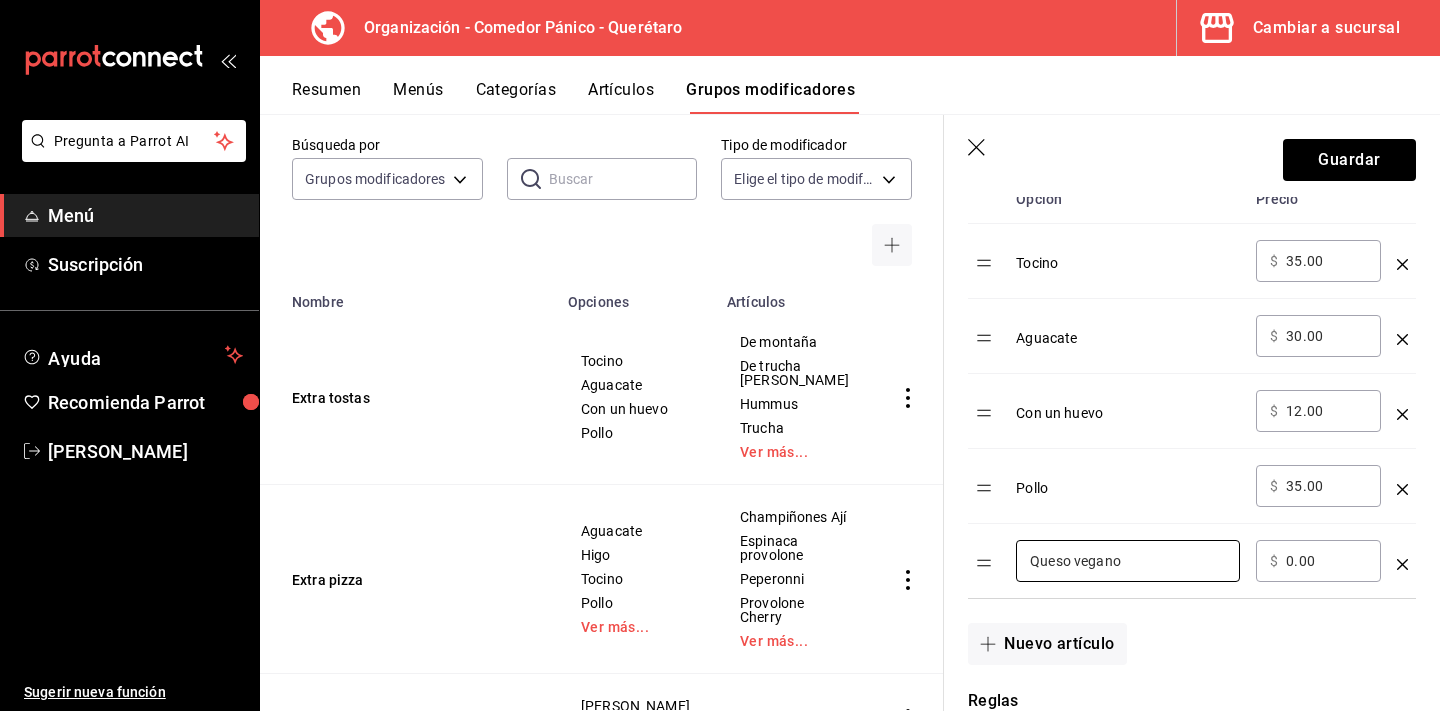 type on "Queso vegano" 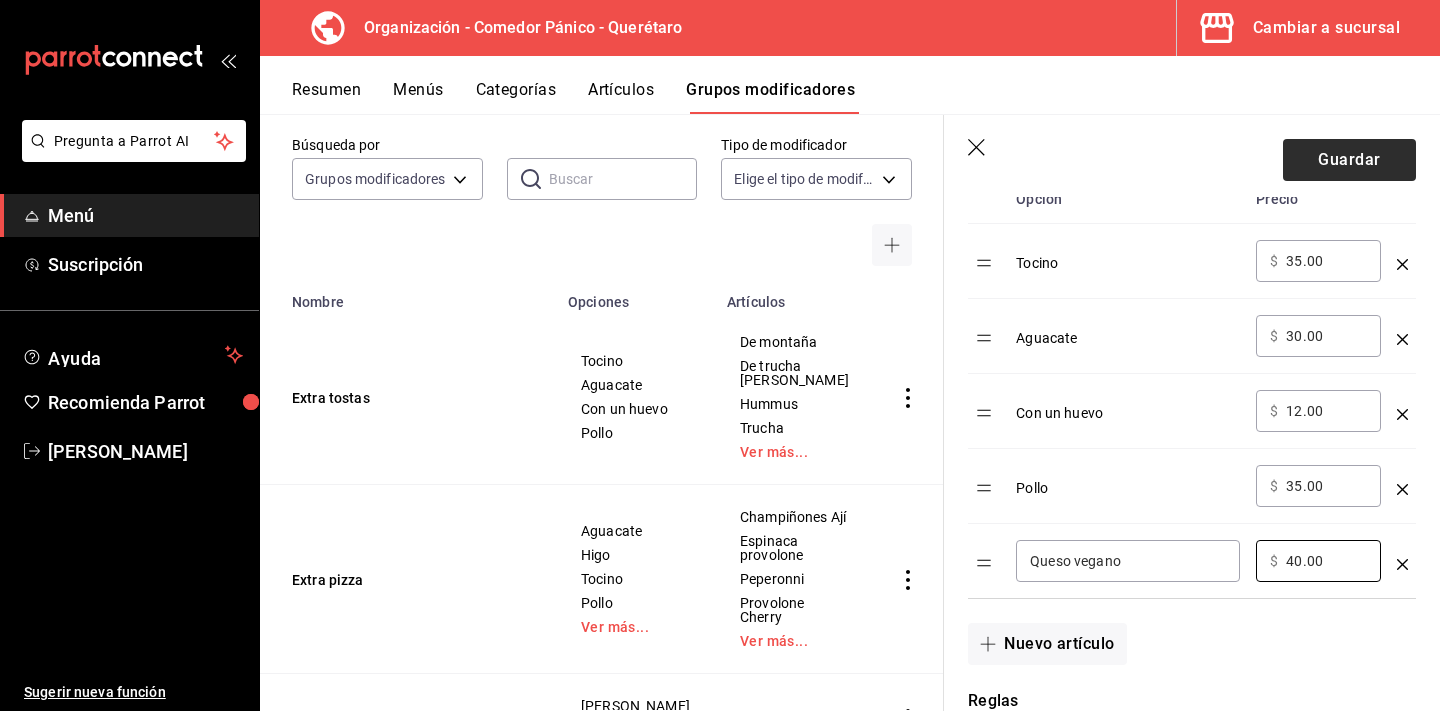 type on "40.00" 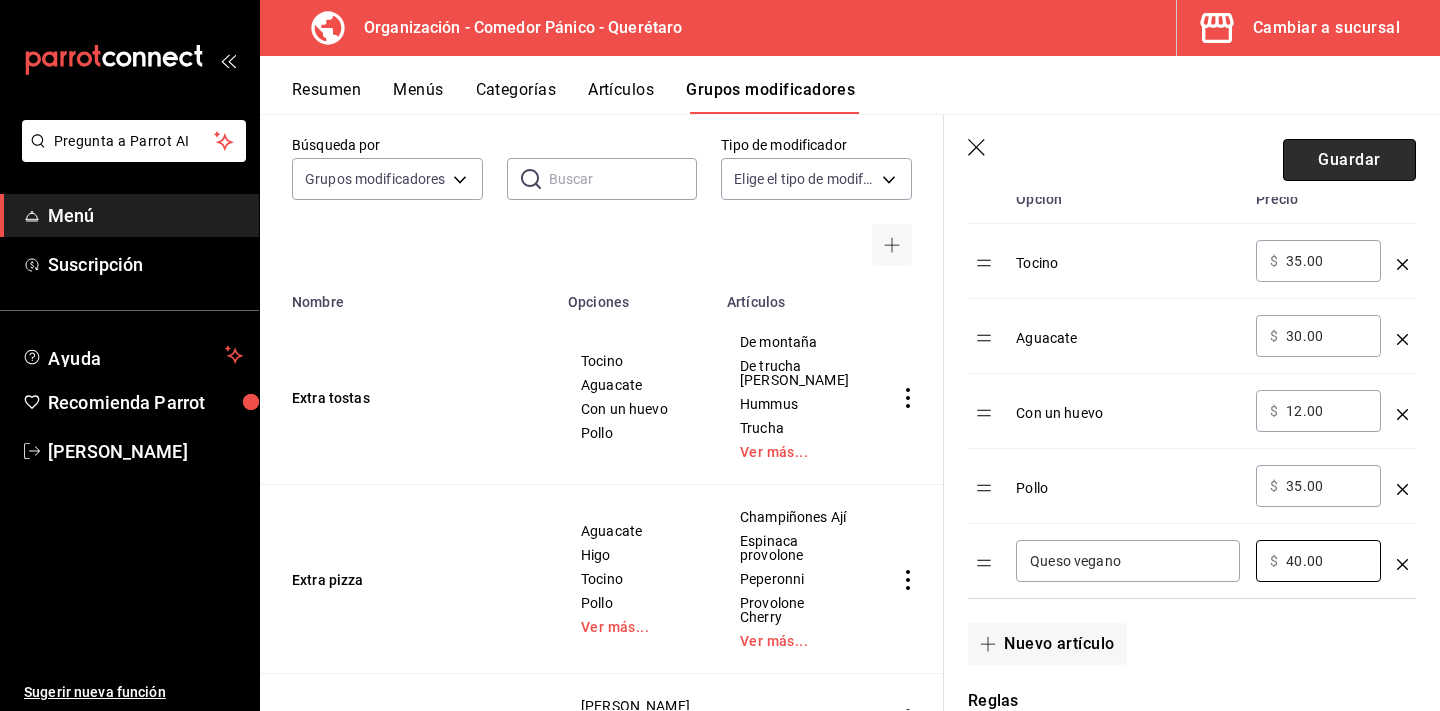 click on "Guardar" at bounding box center [1349, 160] 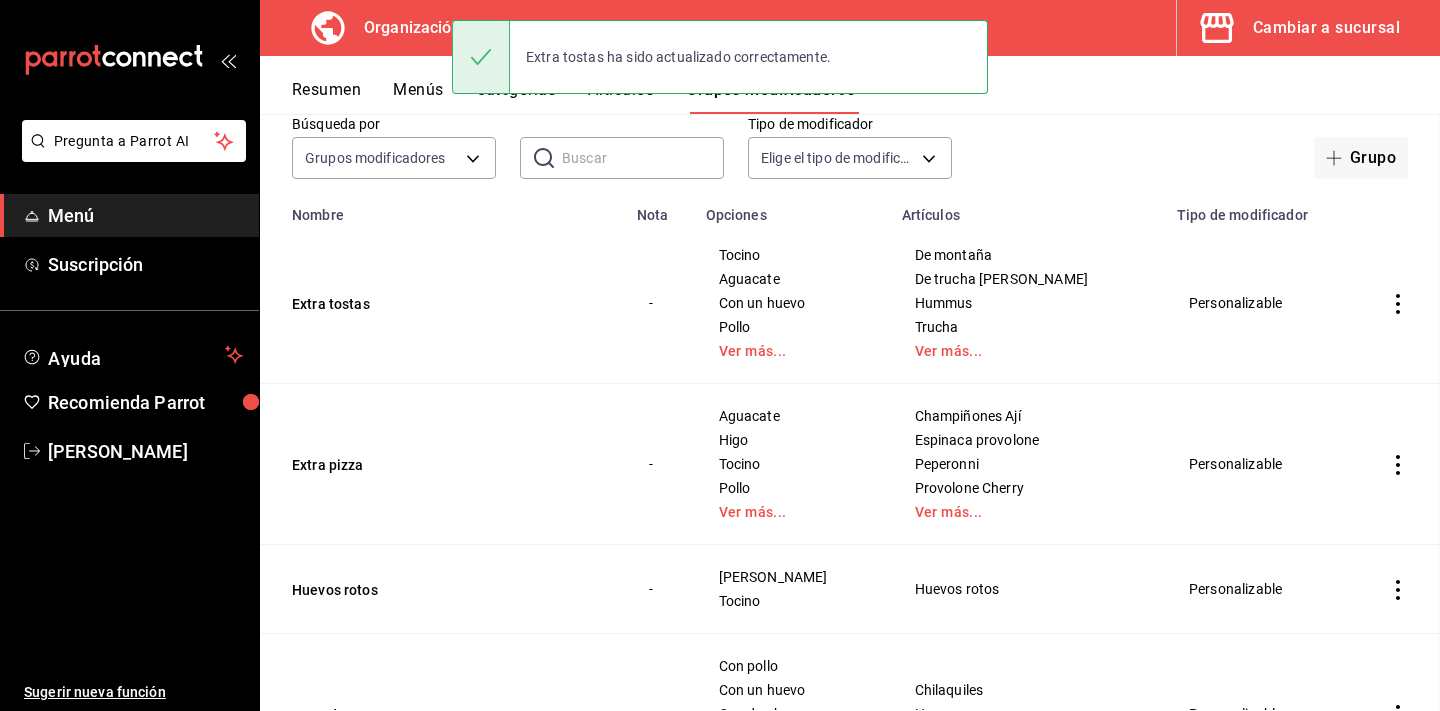 scroll, scrollTop: 0, scrollLeft: 0, axis: both 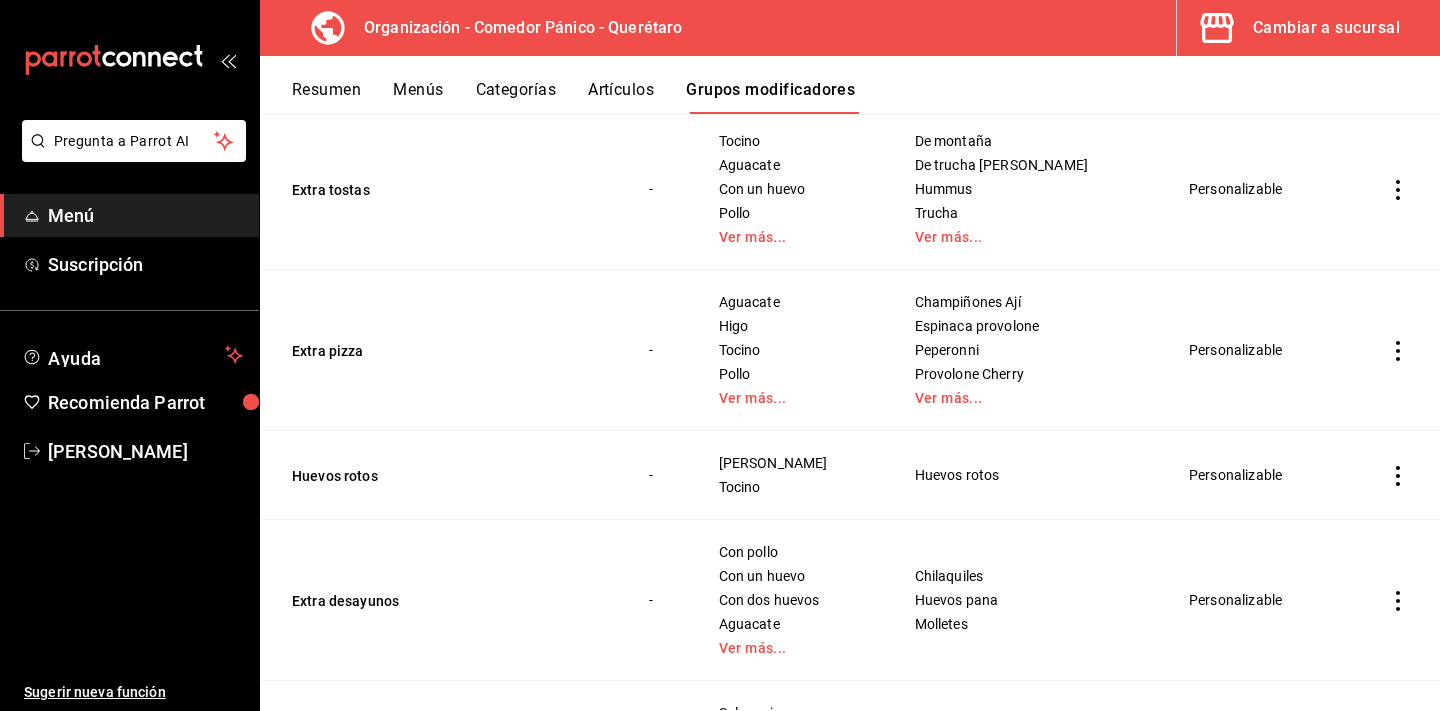 click 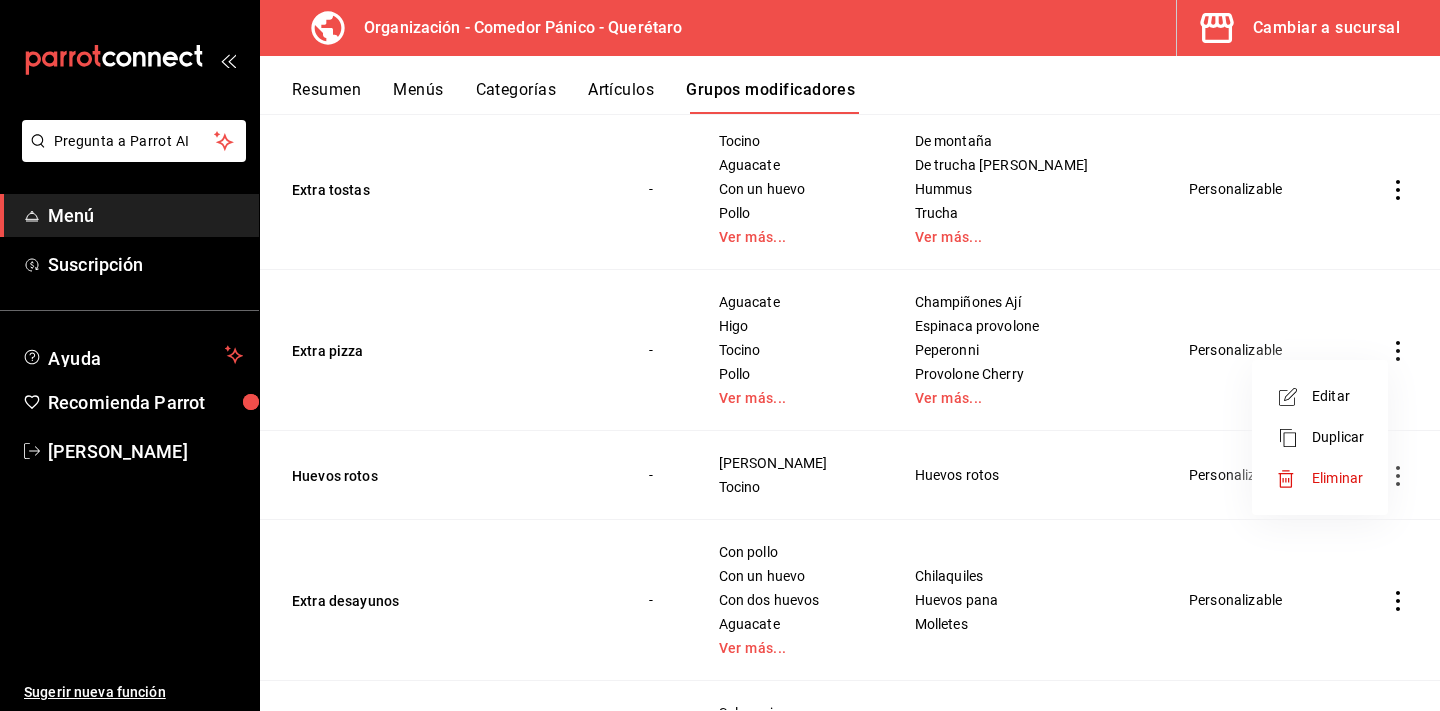 click on "Editar" at bounding box center [1338, 396] 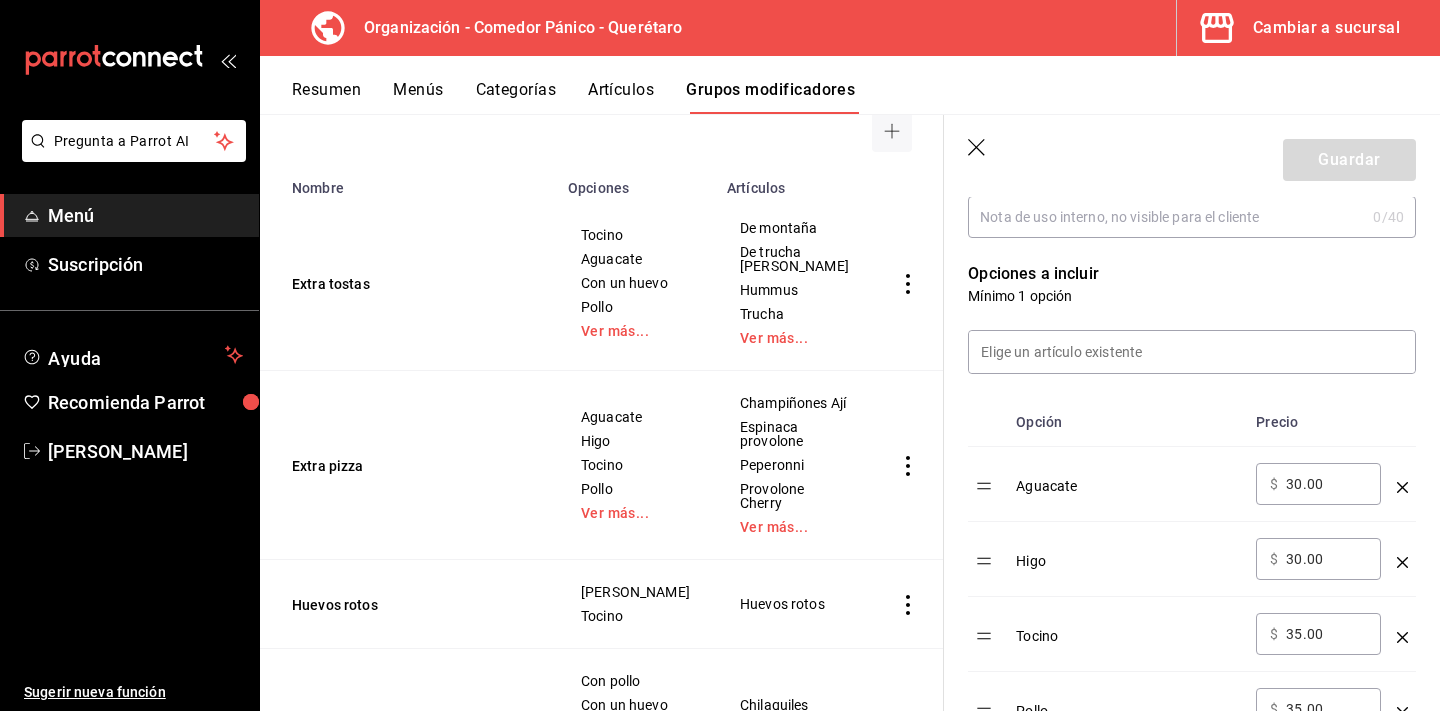 scroll, scrollTop: 448, scrollLeft: 0, axis: vertical 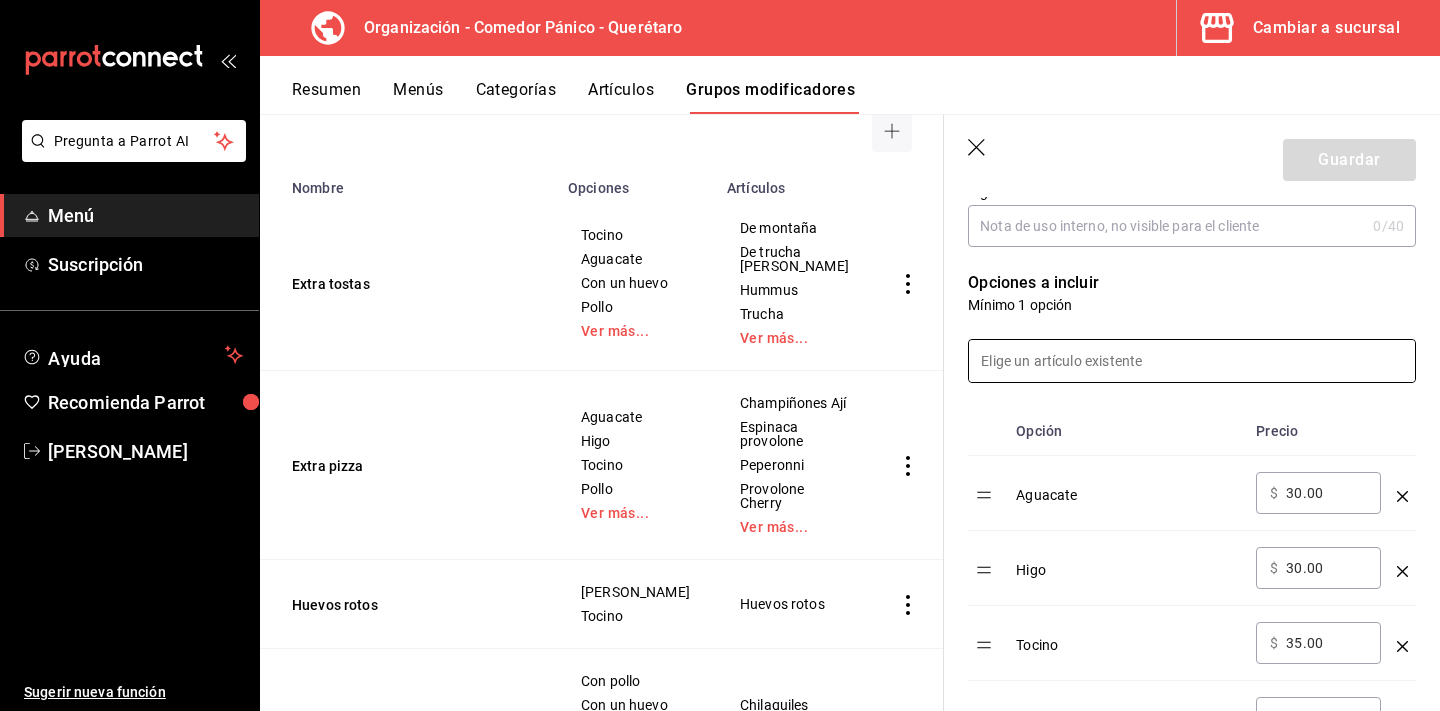 click at bounding box center [1192, 361] 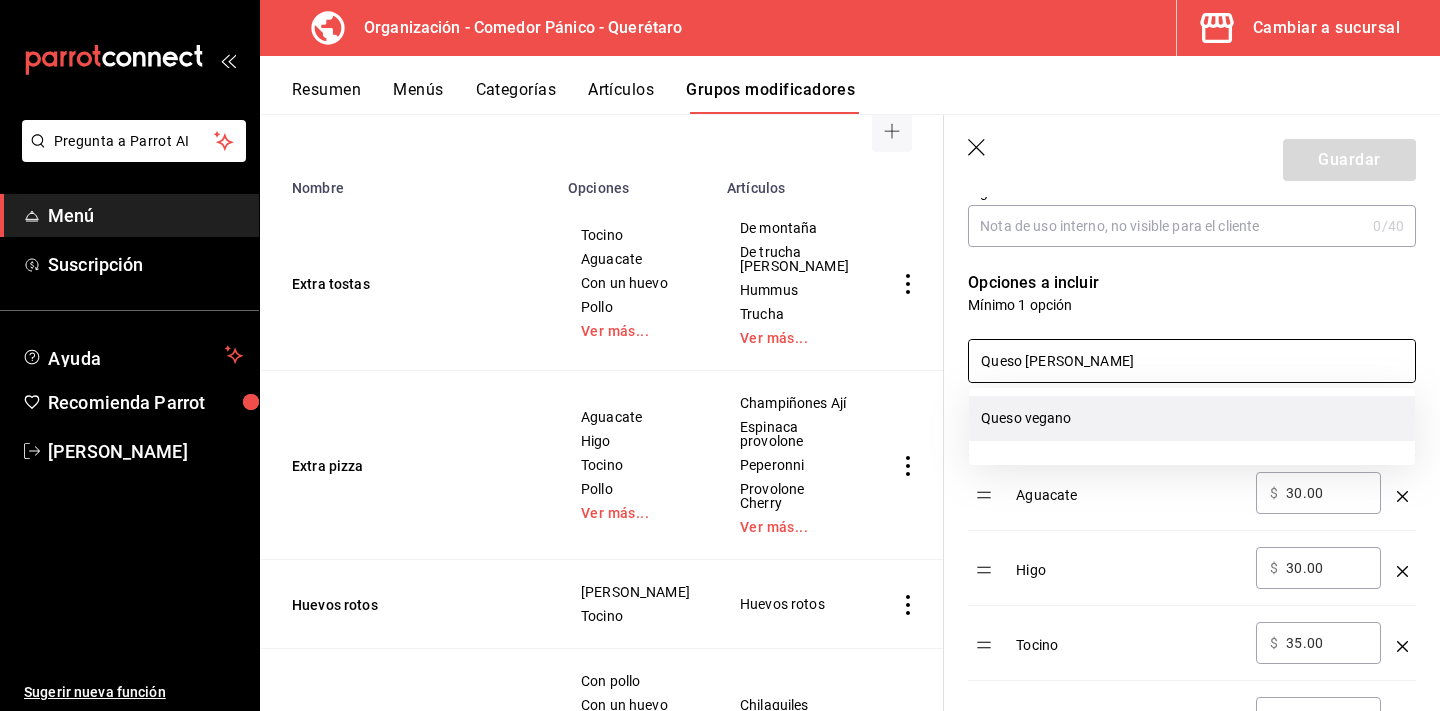 click on "Queso vegano" at bounding box center [1192, 418] 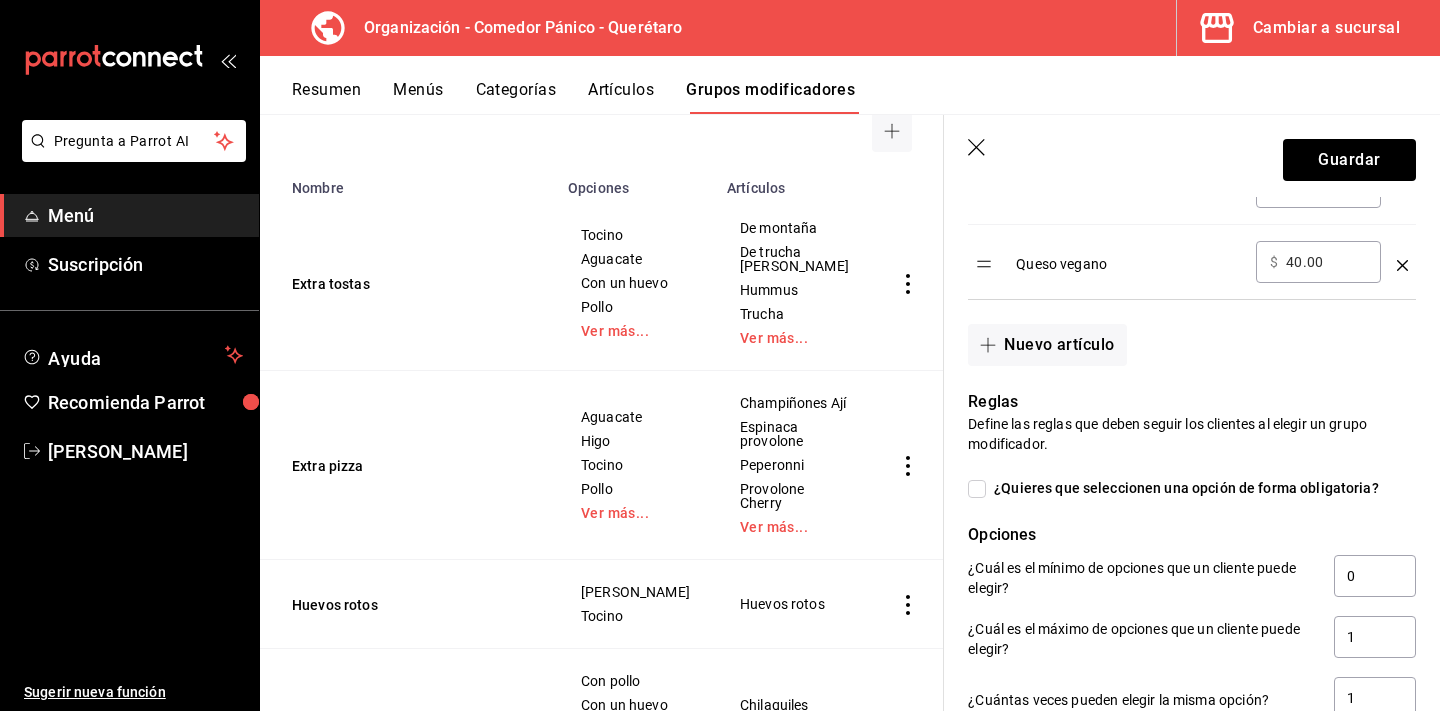 scroll, scrollTop: 2316, scrollLeft: 0, axis: vertical 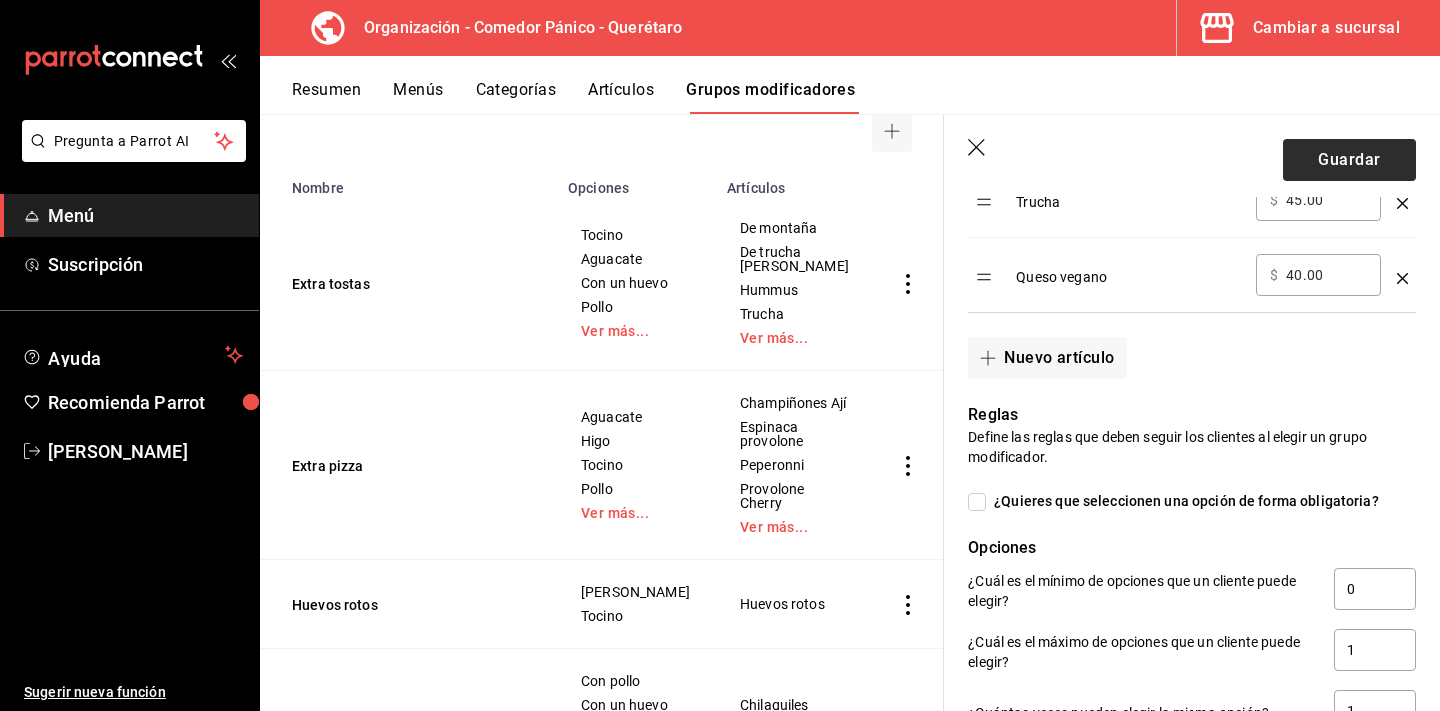 type on "Queso vega" 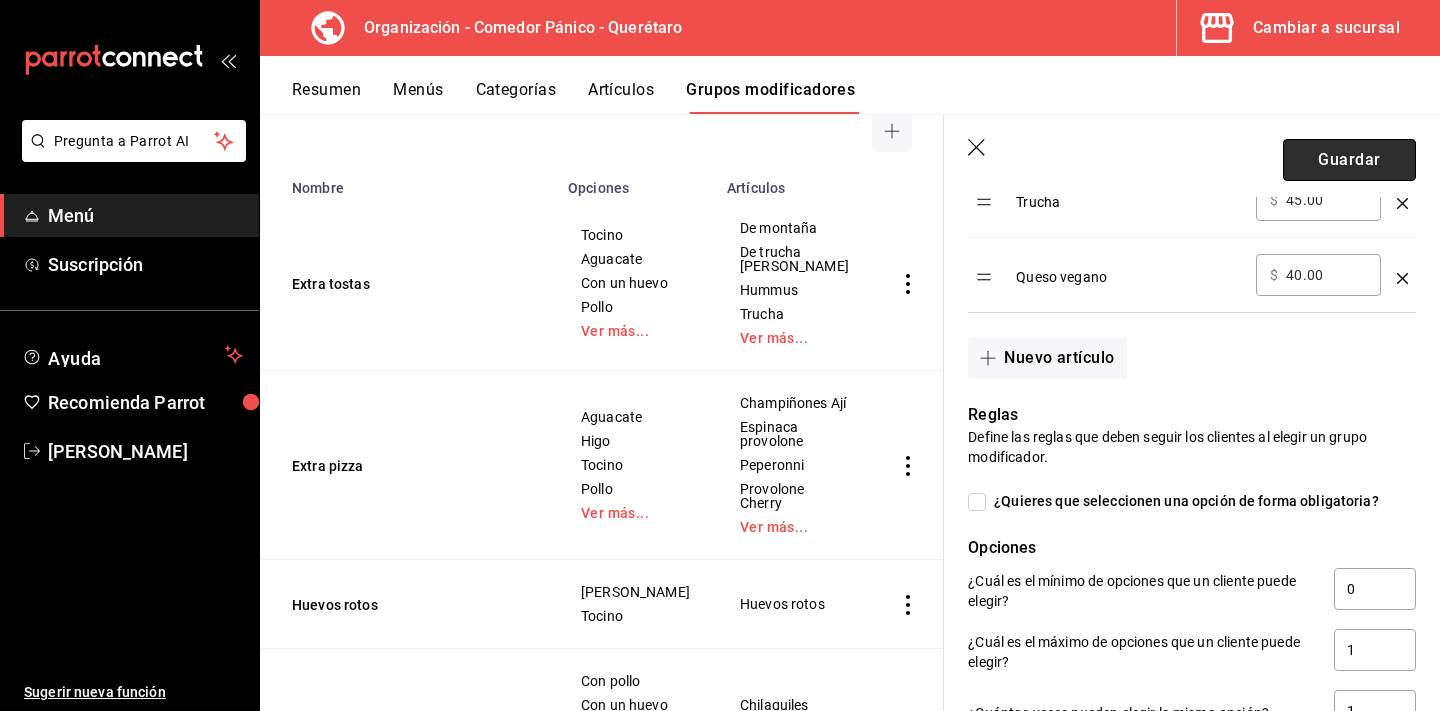 click on "Guardar" at bounding box center [1349, 160] 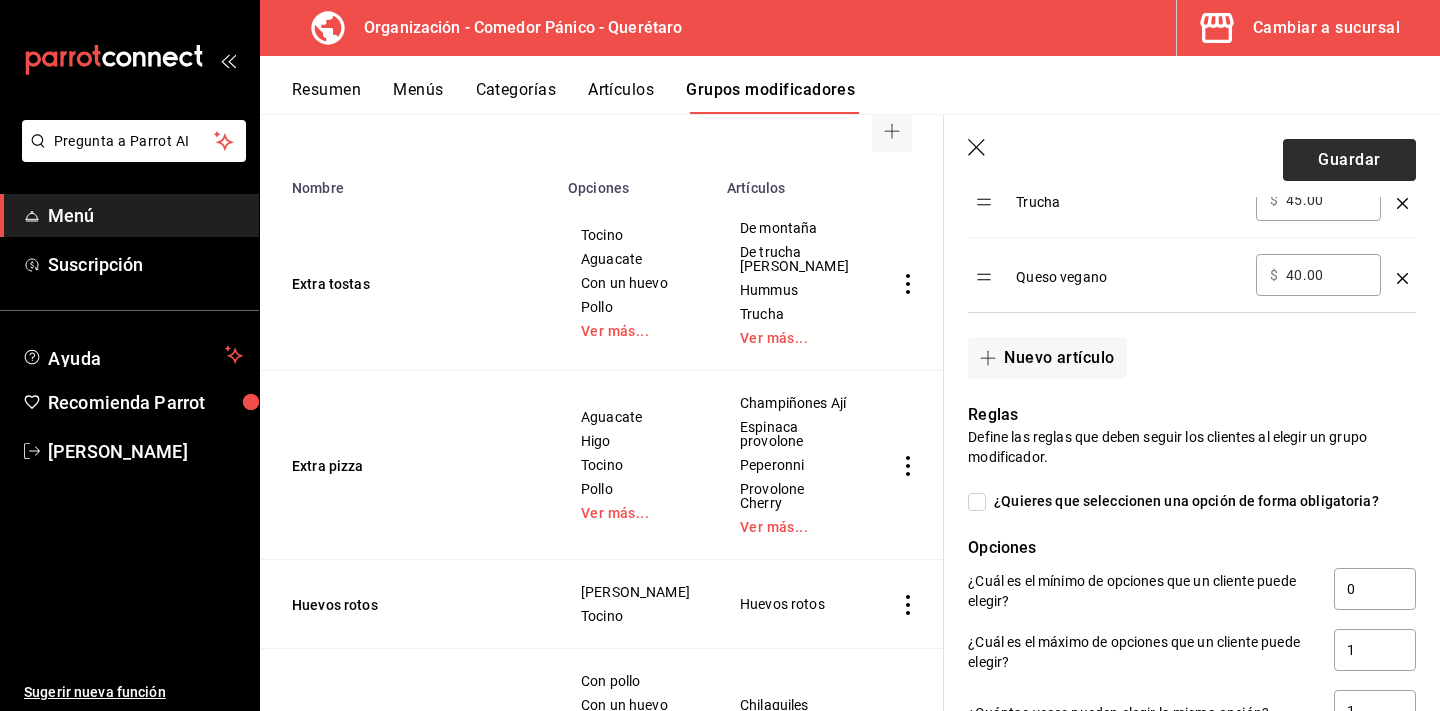 scroll, scrollTop: 0, scrollLeft: 0, axis: both 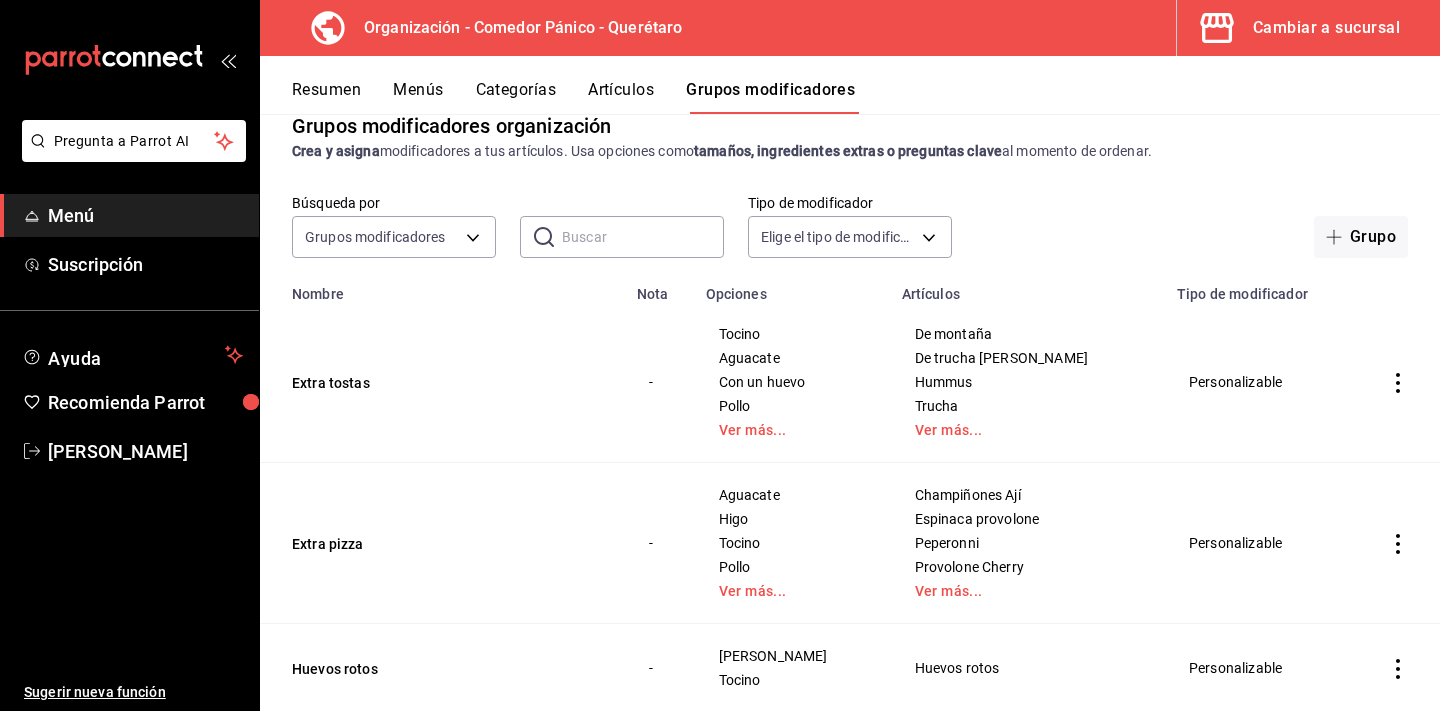 click 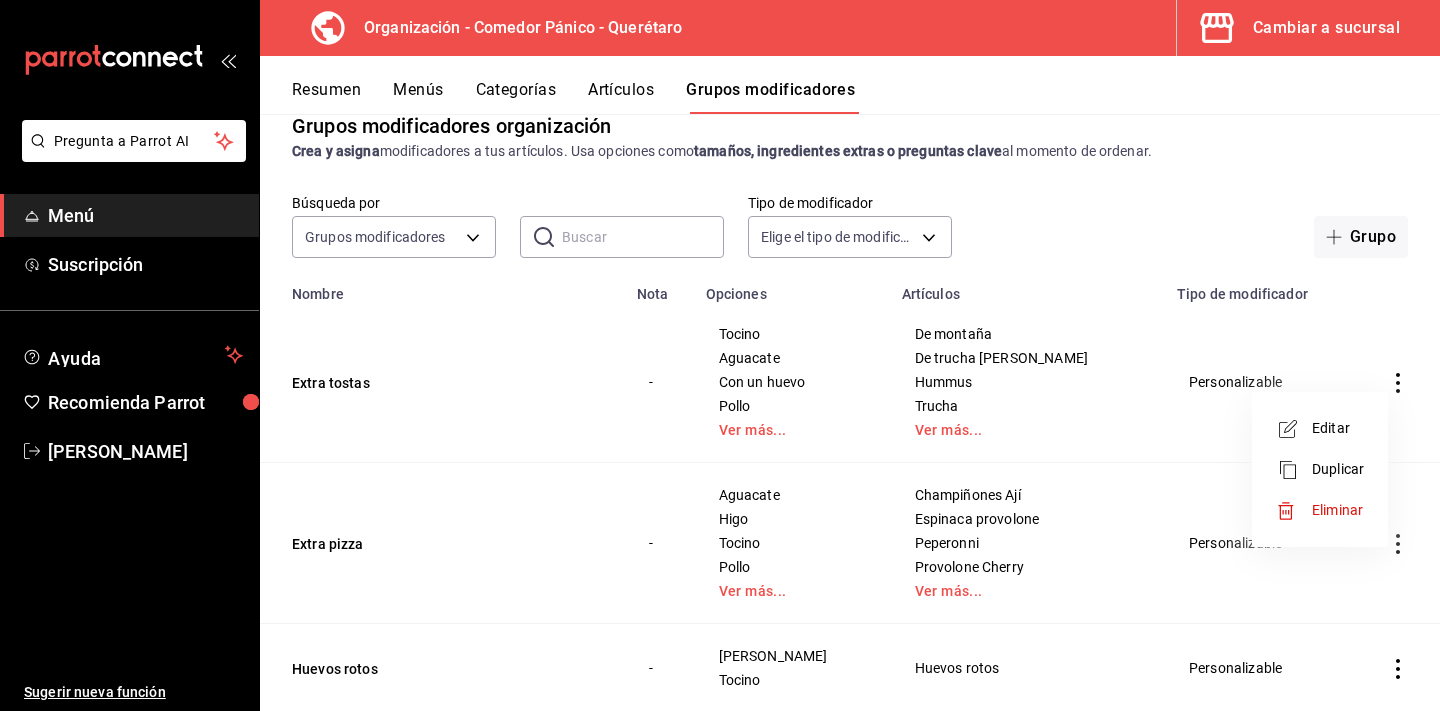 click on "Editar" at bounding box center (1338, 428) 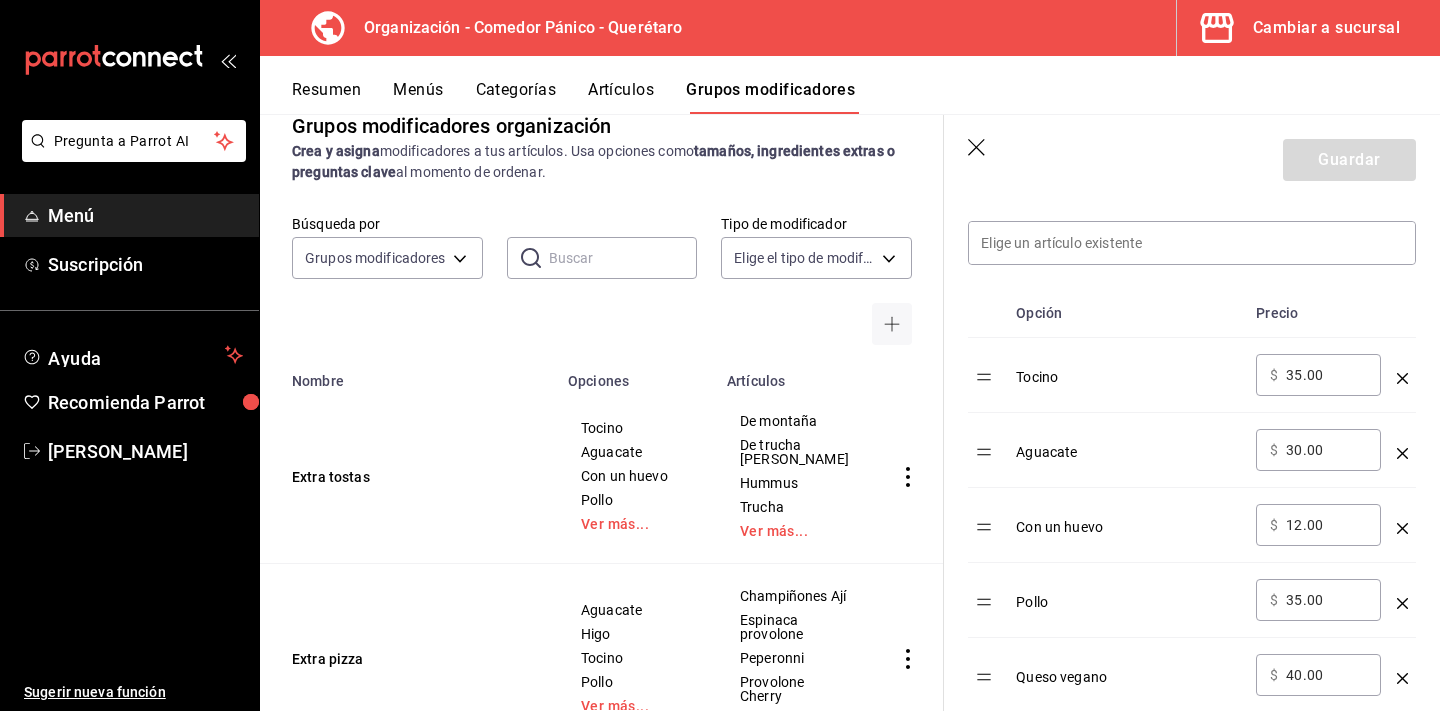 scroll, scrollTop: 544, scrollLeft: 0, axis: vertical 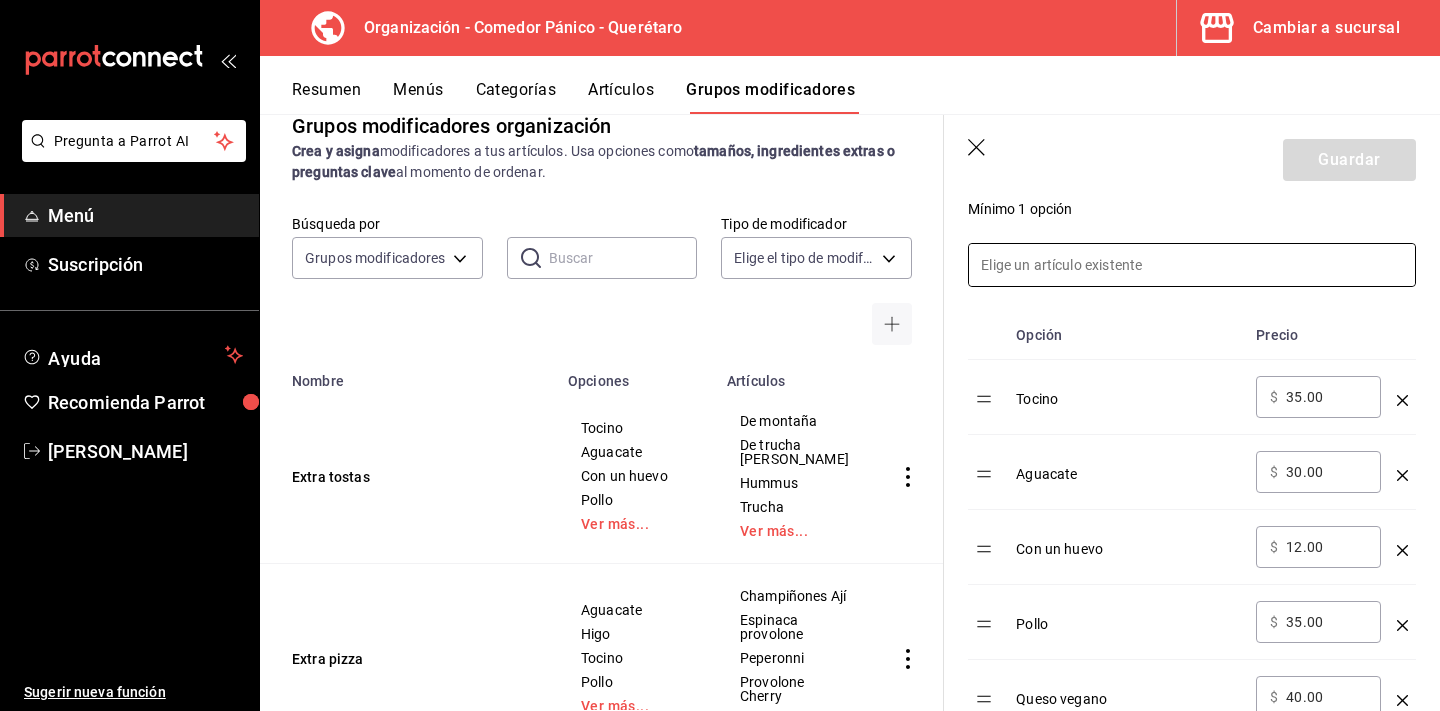 click at bounding box center (1192, 265) 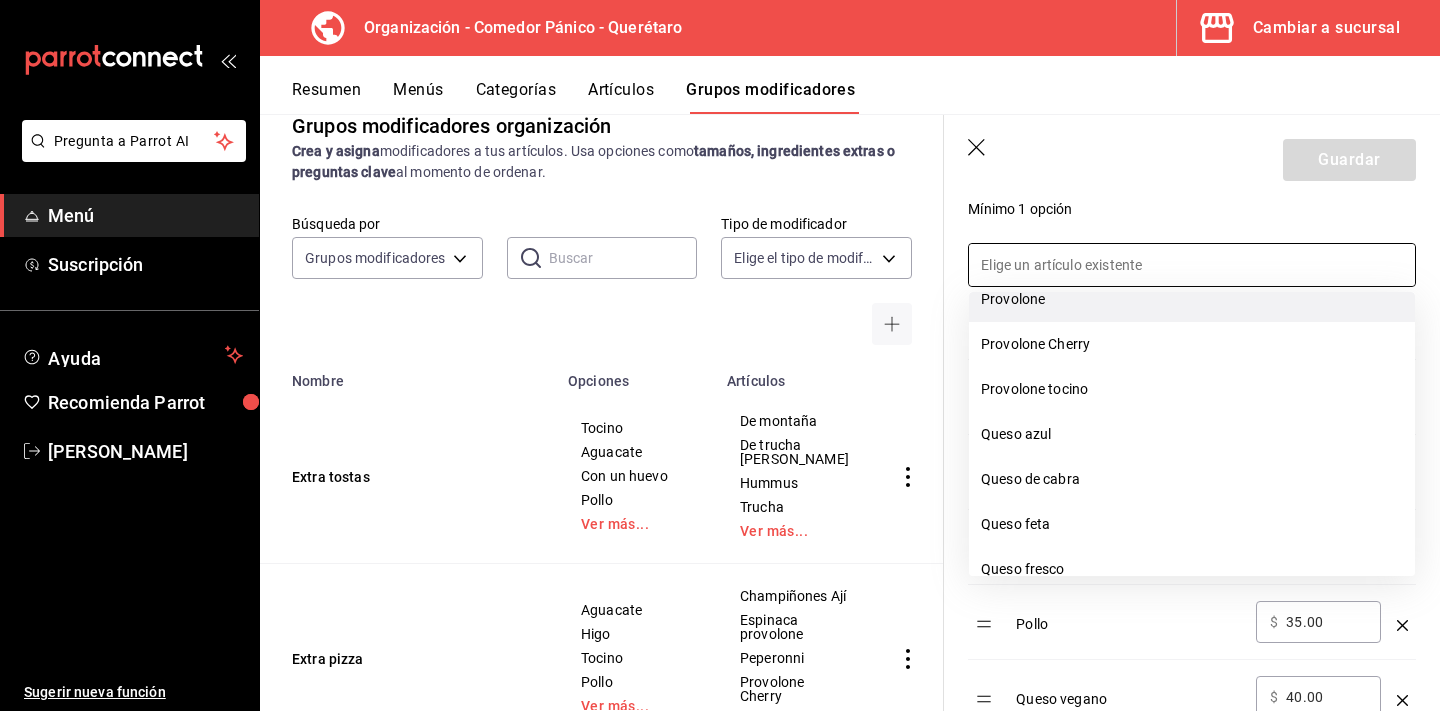 scroll, scrollTop: 2371, scrollLeft: 0, axis: vertical 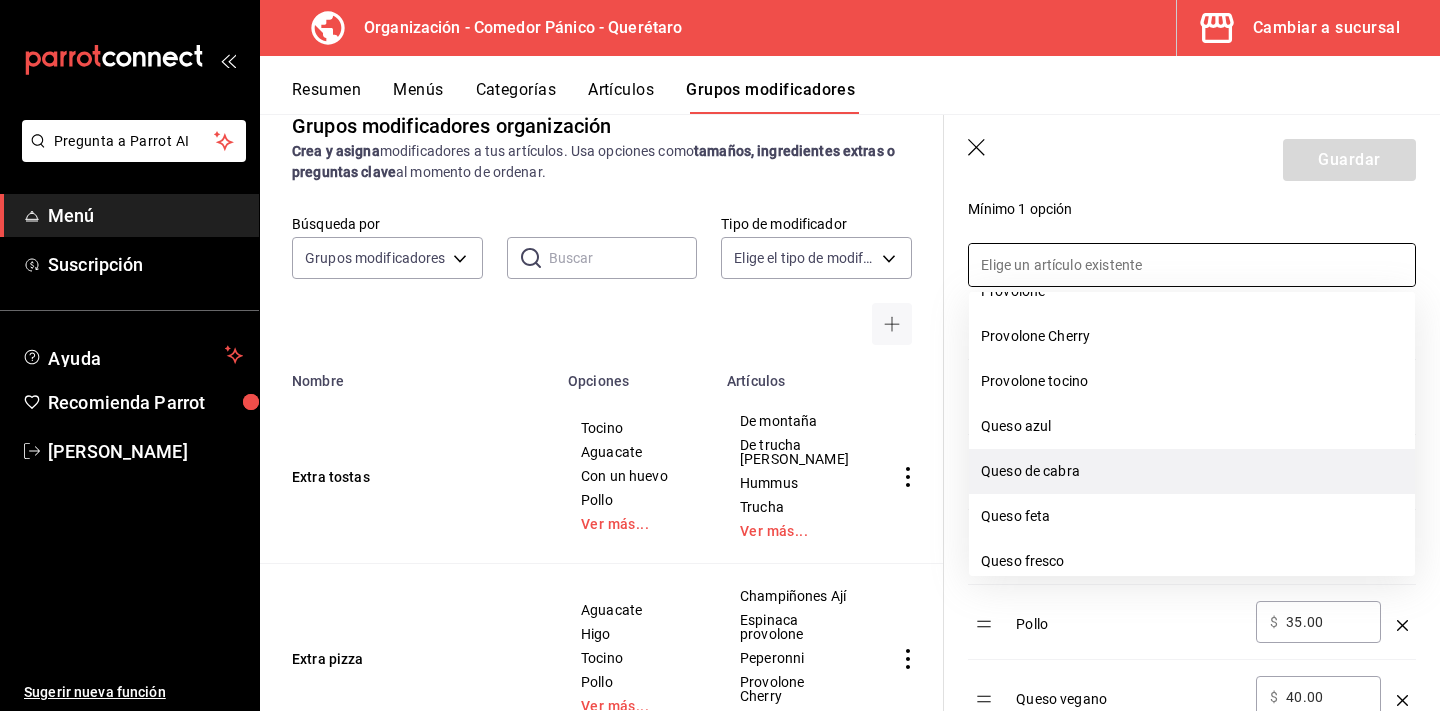 click on "Queso de cabra" at bounding box center (1192, 471) 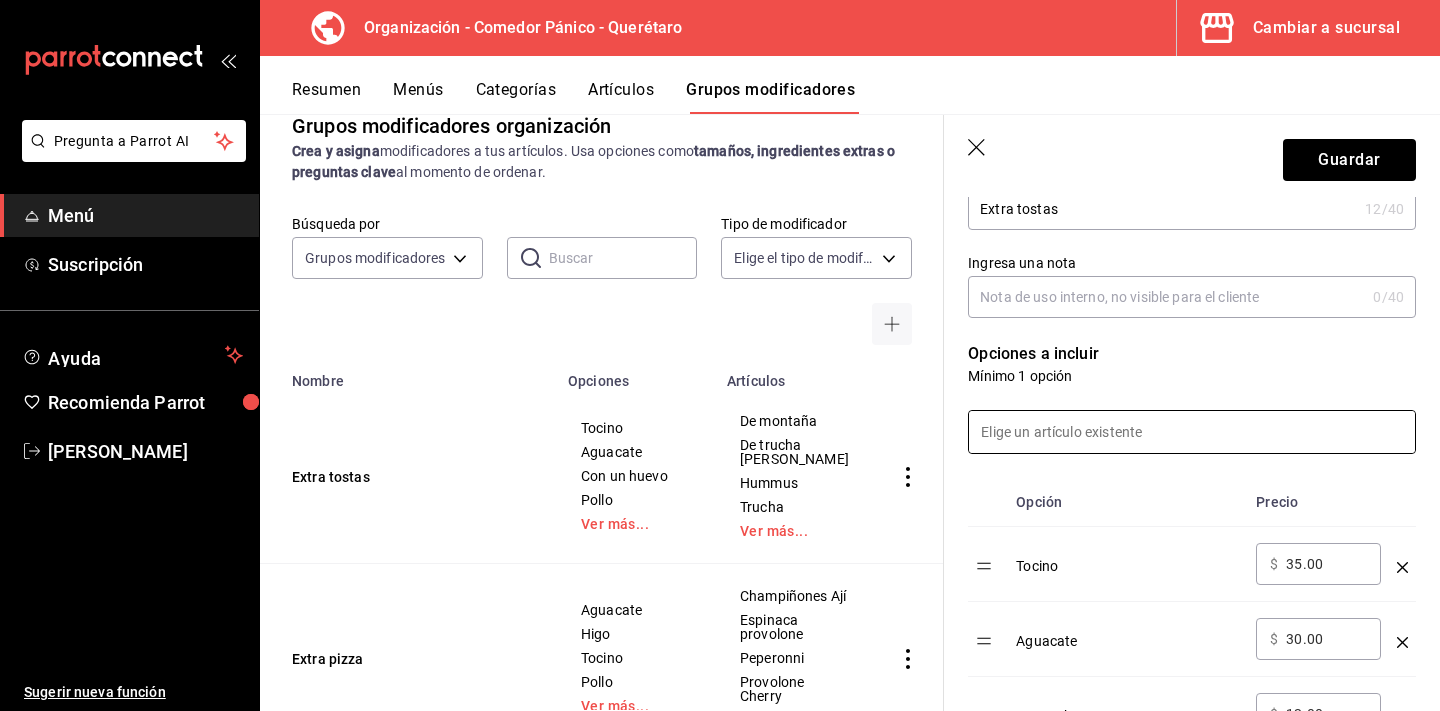 scroll, scrollTop: 309, scrollLeft: 0, axis: vertical 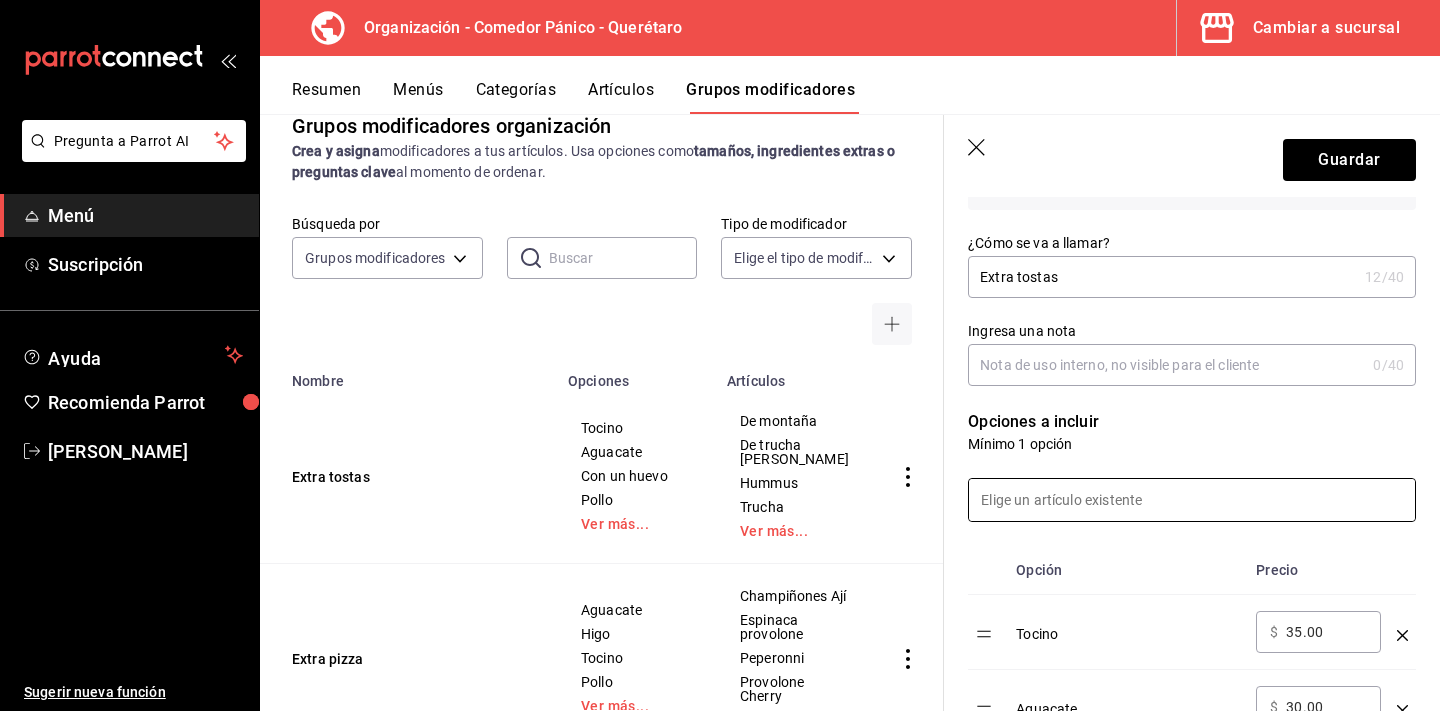 click at bounding box center [1192, 500] 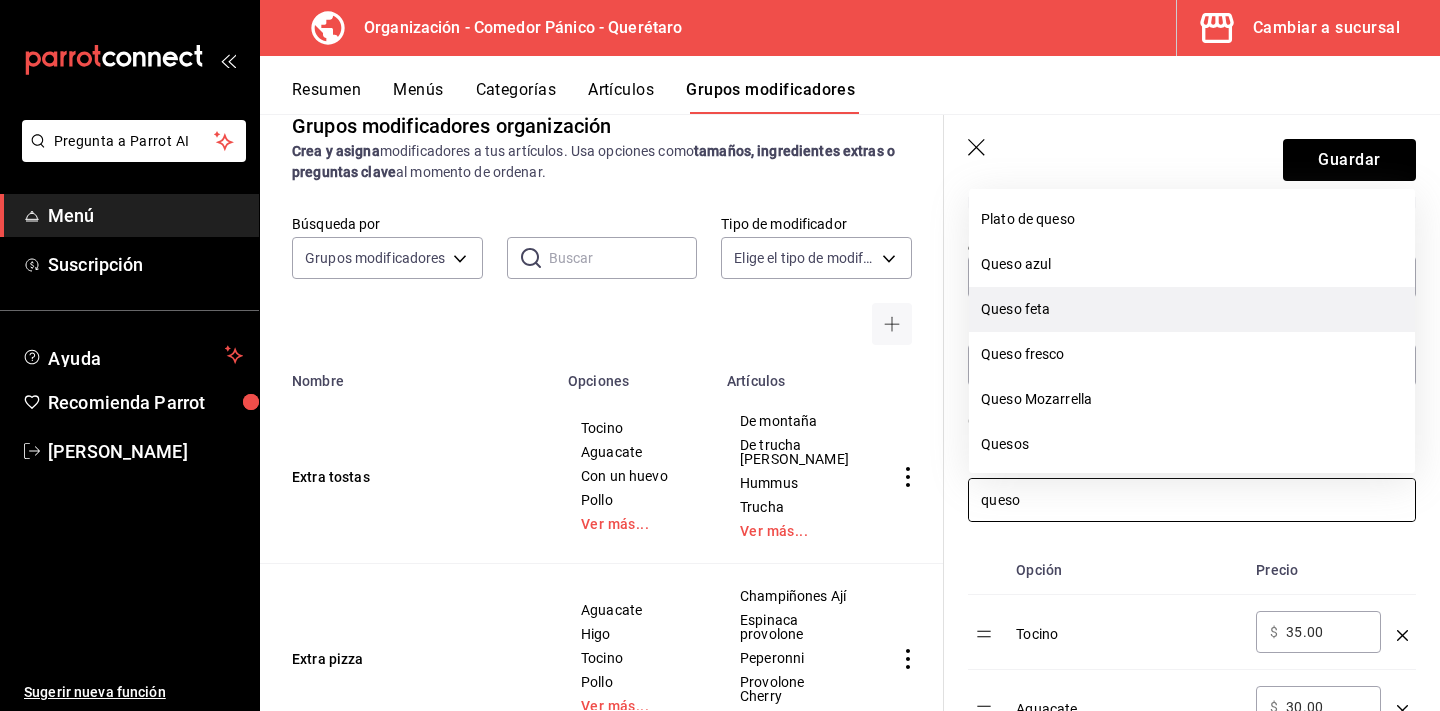 click on "Queso feta" at bounding box center [1192, 309] 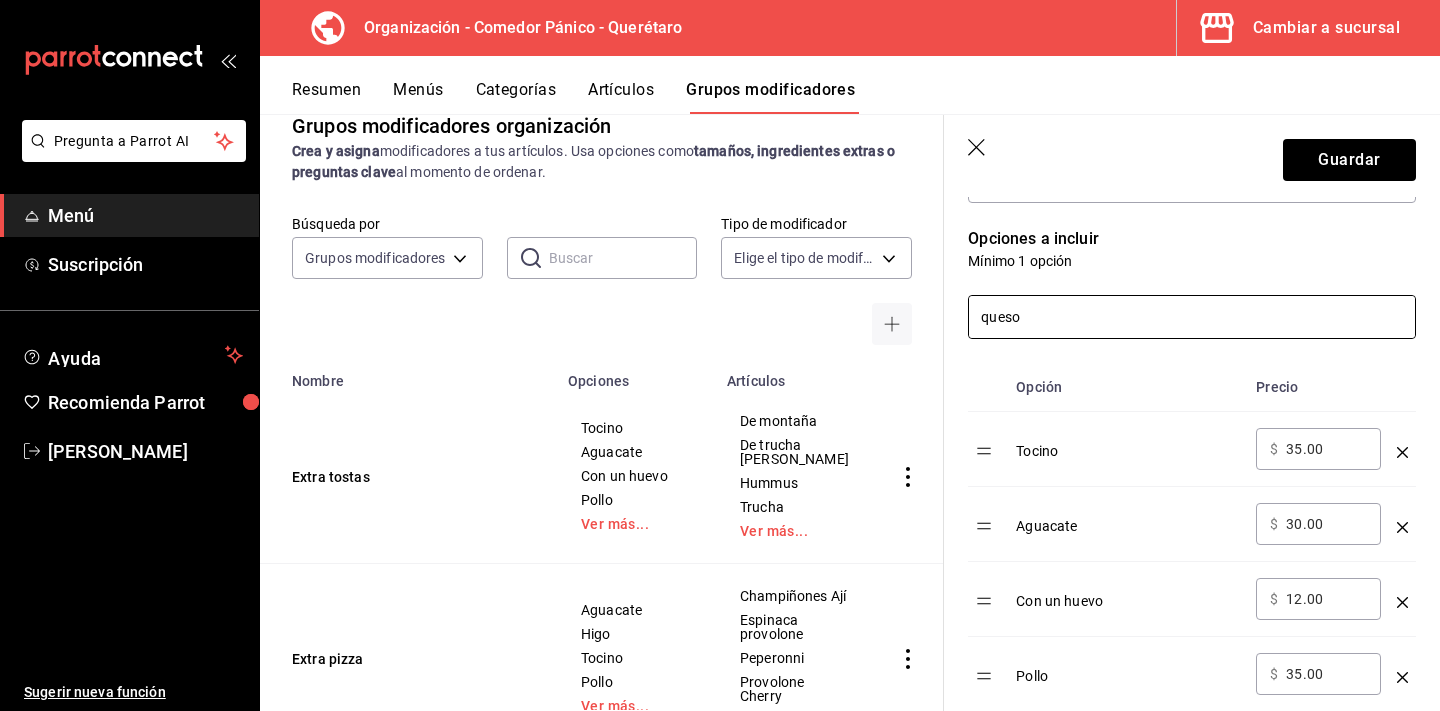 scroll, scrollTop: 484, scrollLeft: 0, axis: vertical 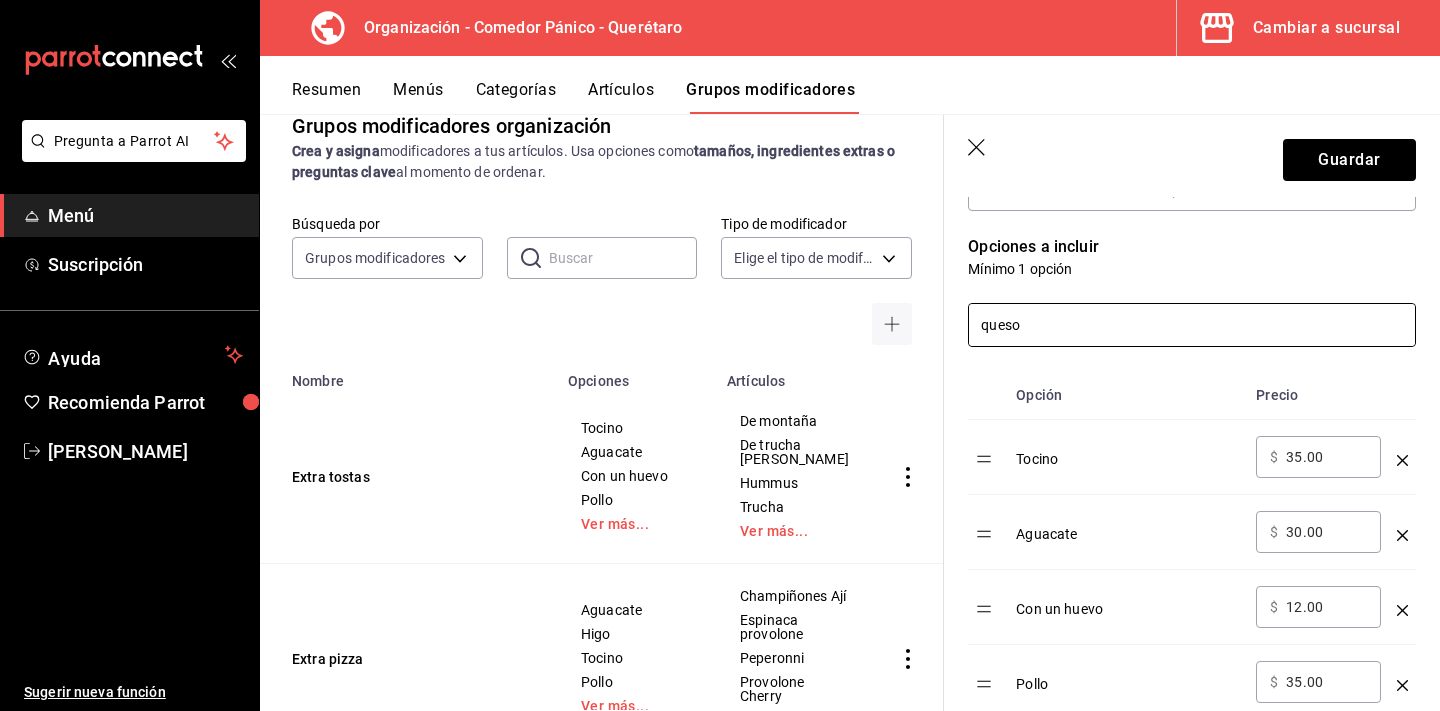 click on "queso" at bounding box center [1192, 325] 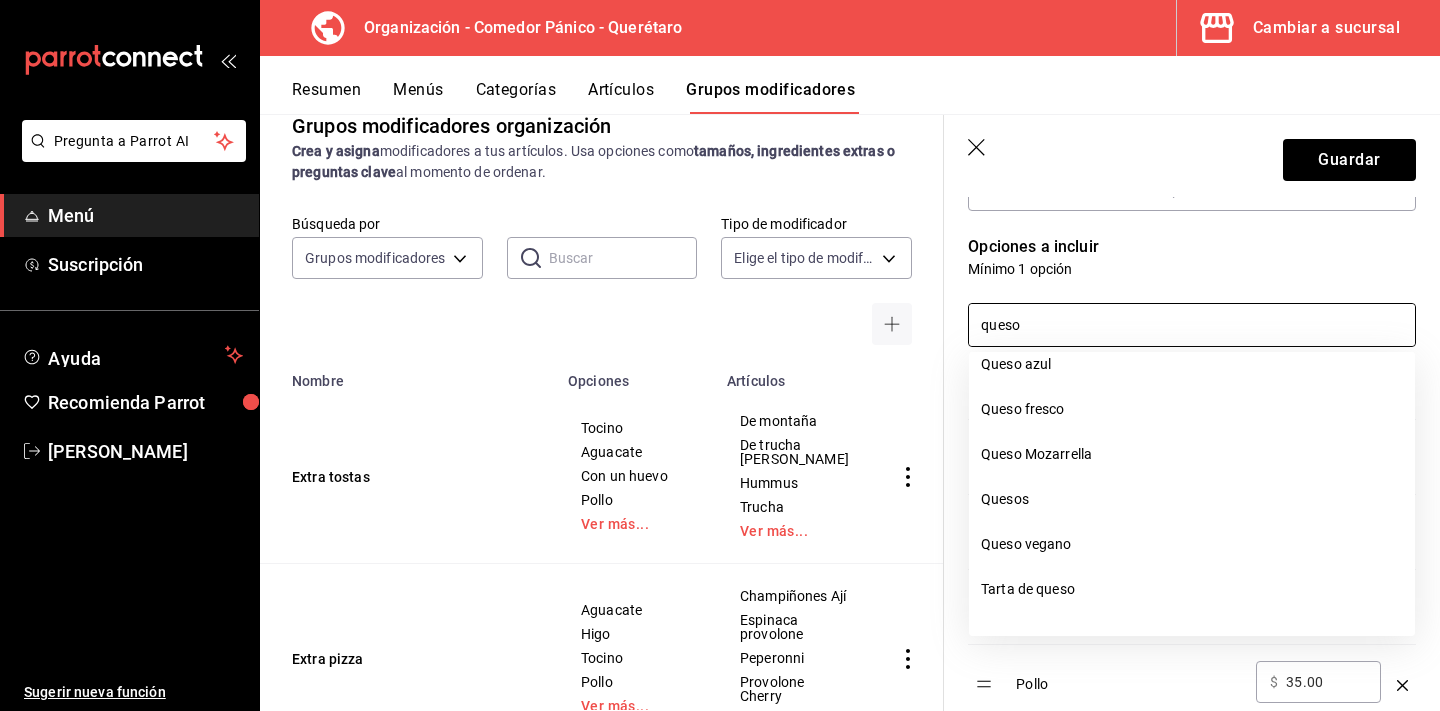 scroll, scrollTop: 63, scrollLeft: 0, axis: vertical 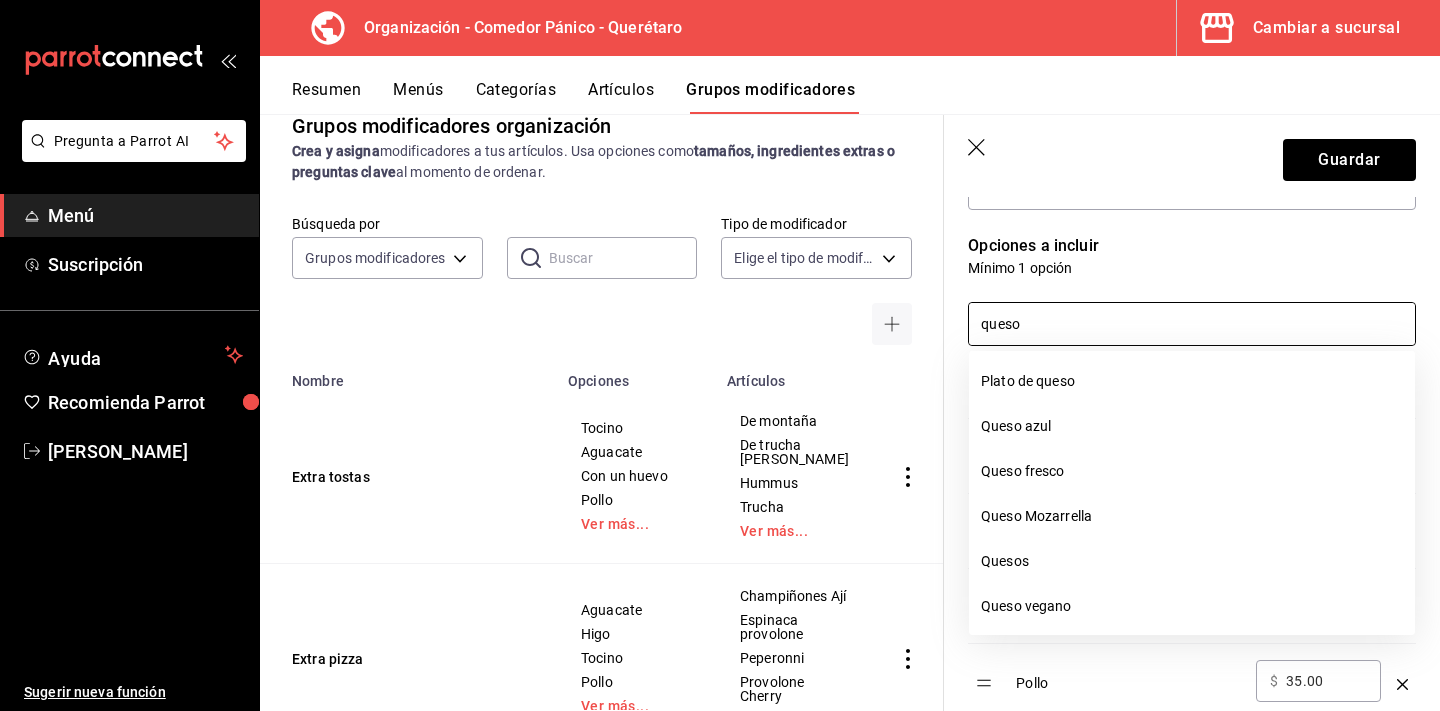 type on "queso" 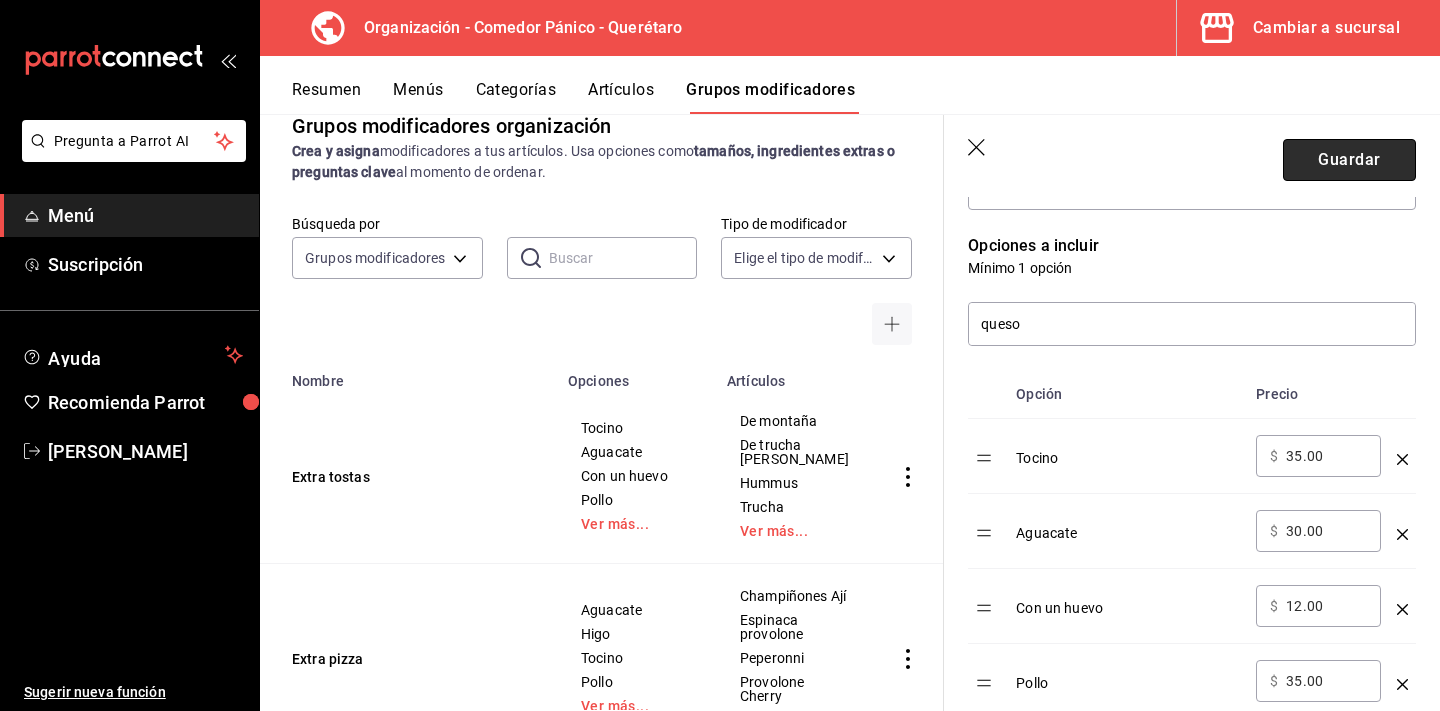 click on "Guardar" at bounding box center [1349, 160] 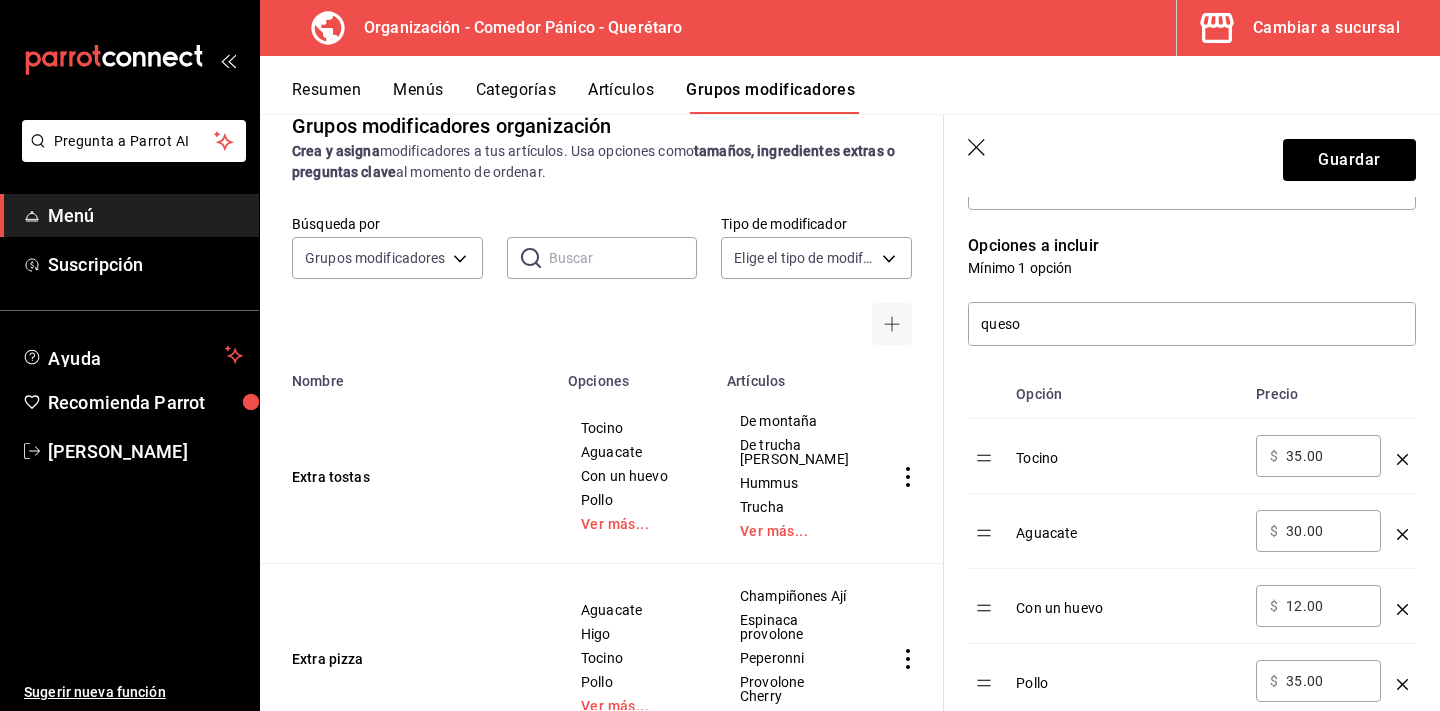 scroll, scrollTop: 0, scrollLeft: 0, axis: both 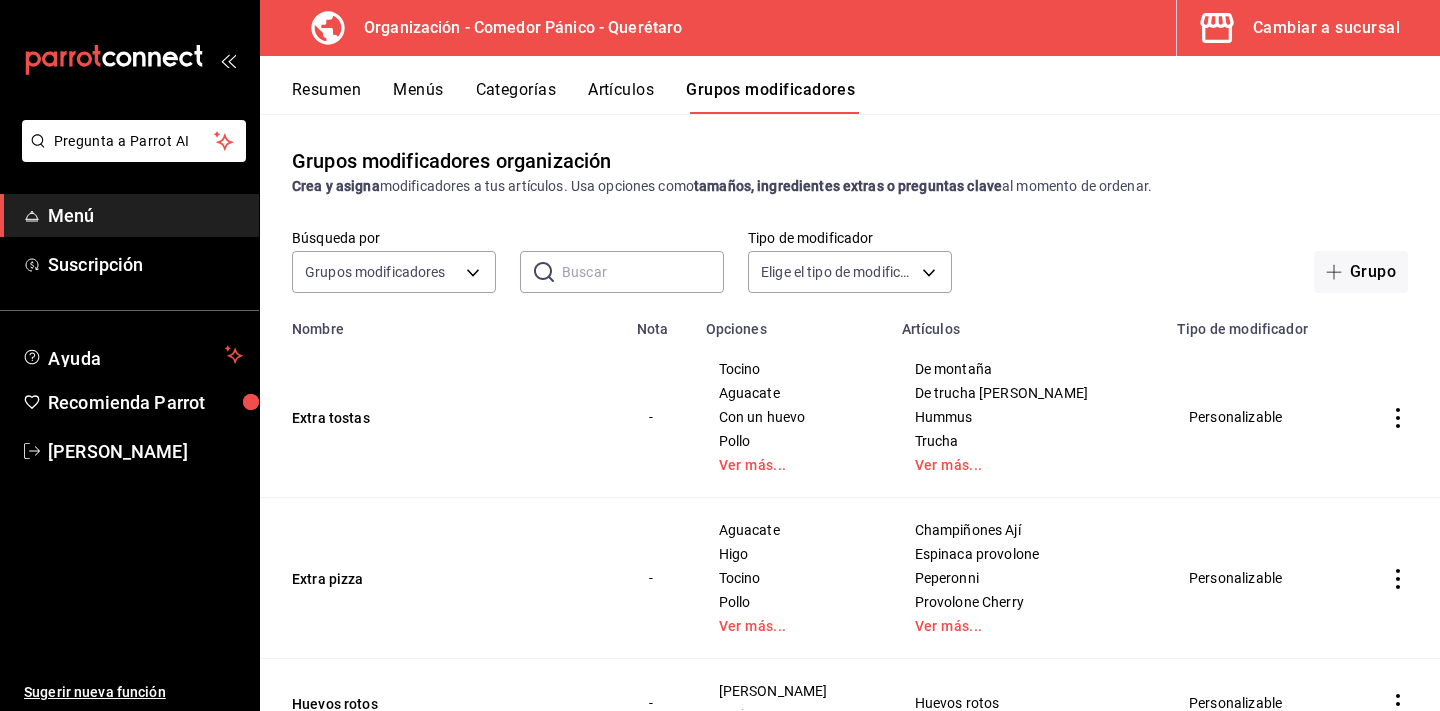 click on "Menús" at bounding box center [418, 97] 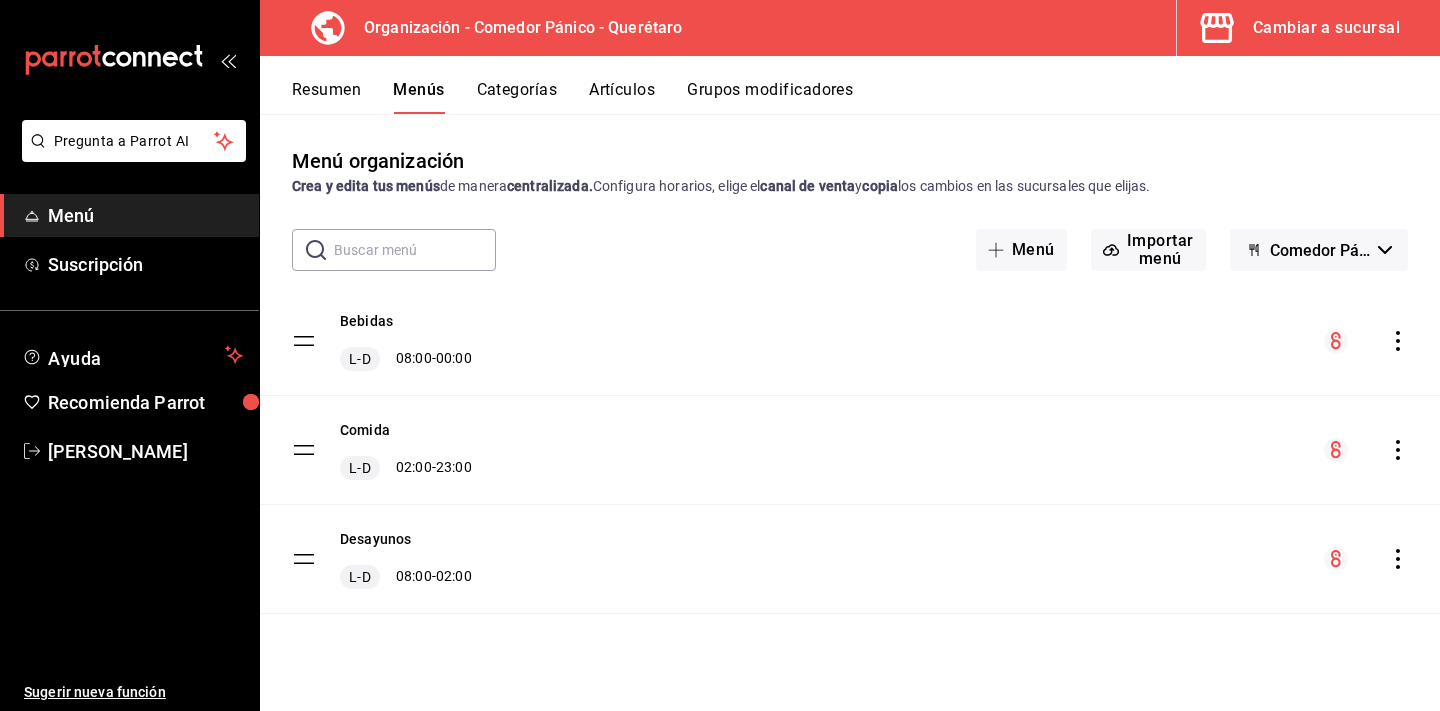 scroll, scrollTop: 0, scrollLeft: 0, axis: both 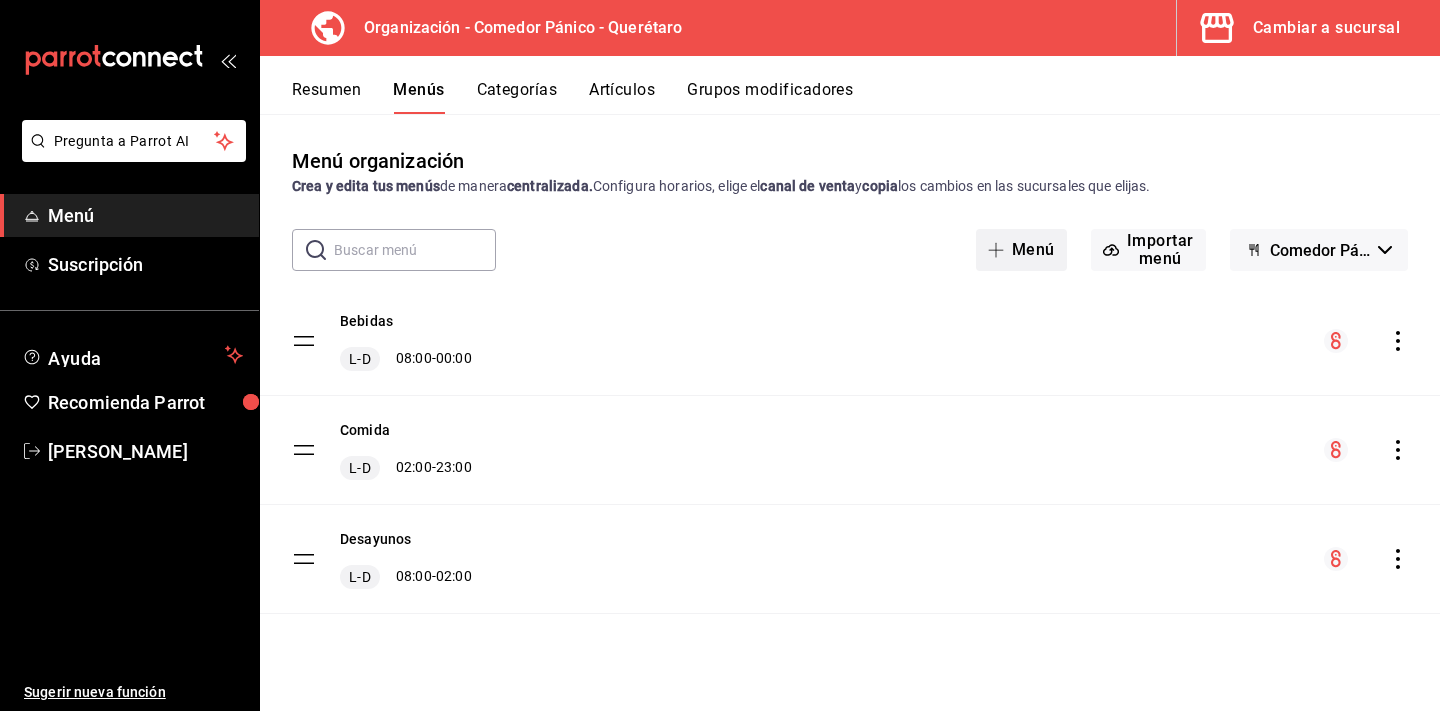 click on "Menú" at bounding box center [1021, 250] 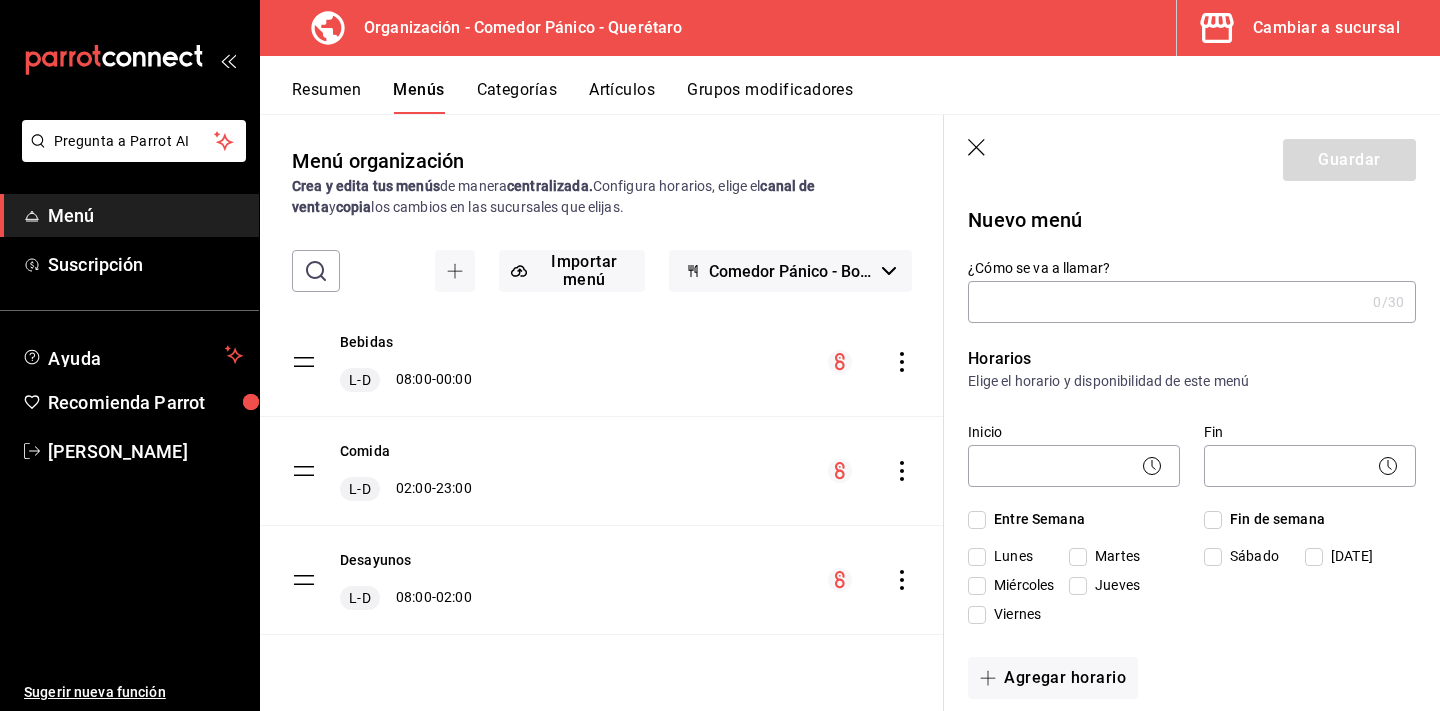 type on "1752987729841" 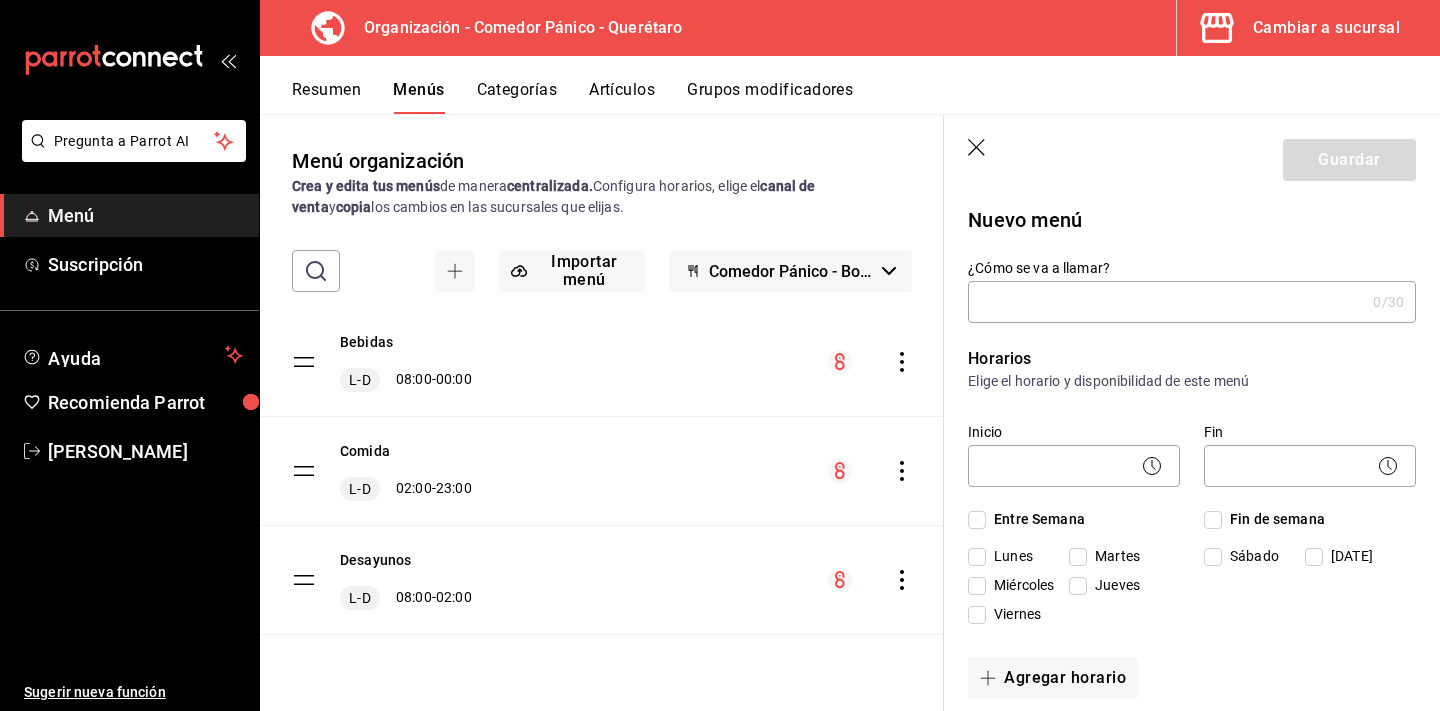 click on "¿Cómo se va a llamar?" at bounding box center (1166, 302) 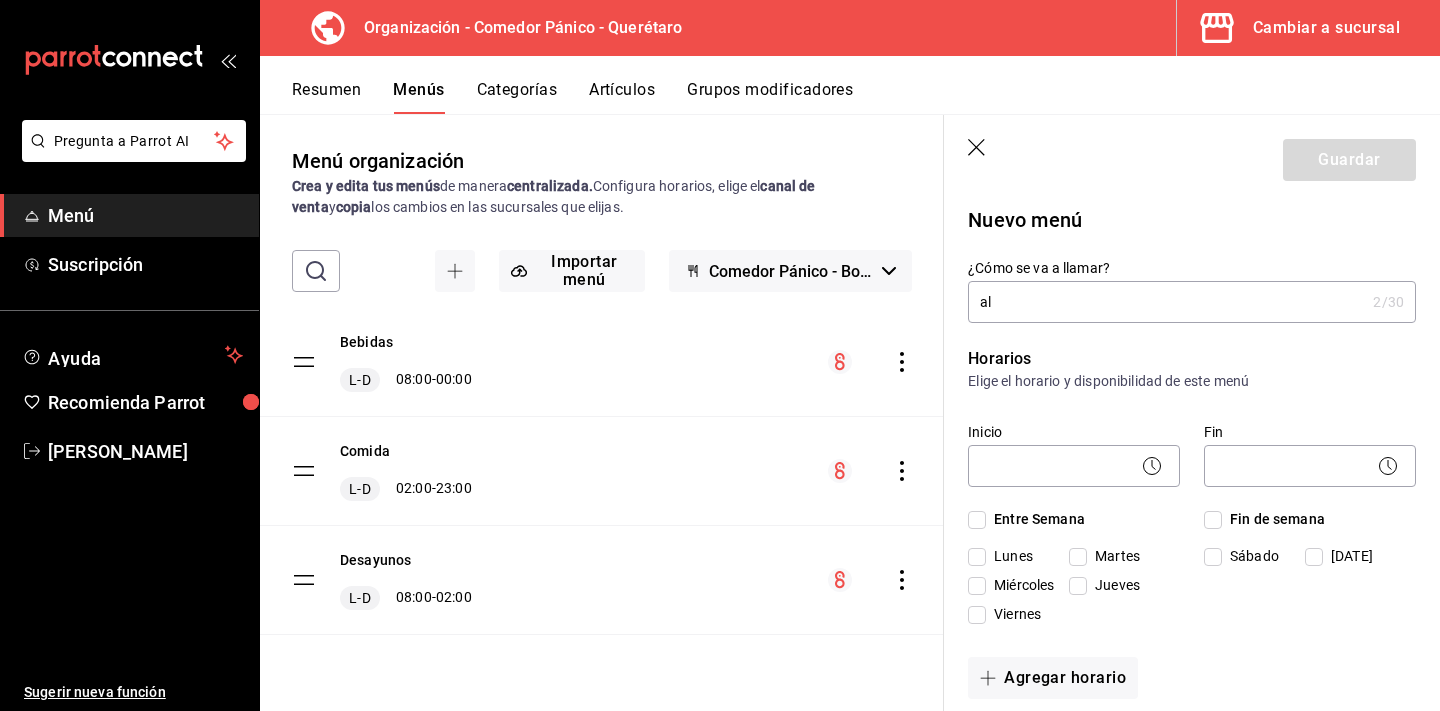 type on "a" 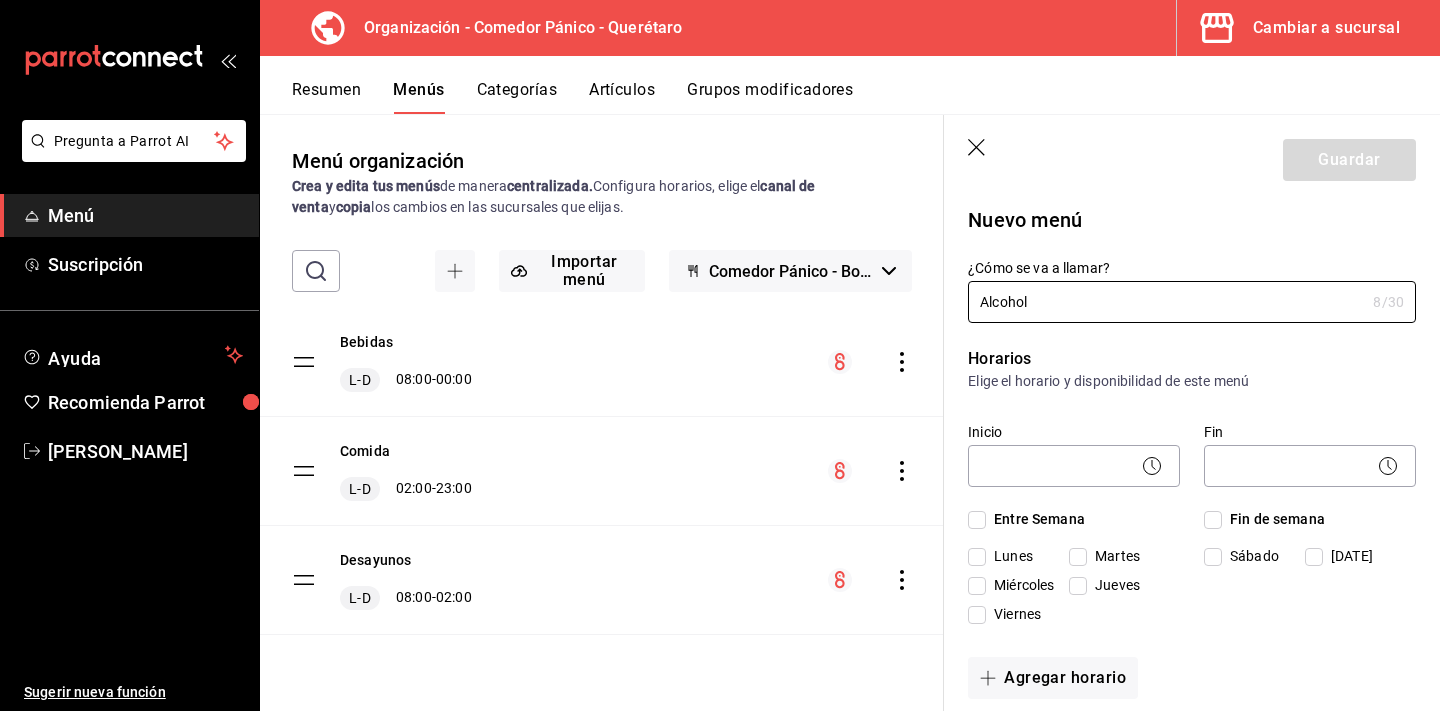 scroll, scrollTop: 80, scrollLeft: 0, axis: vertical 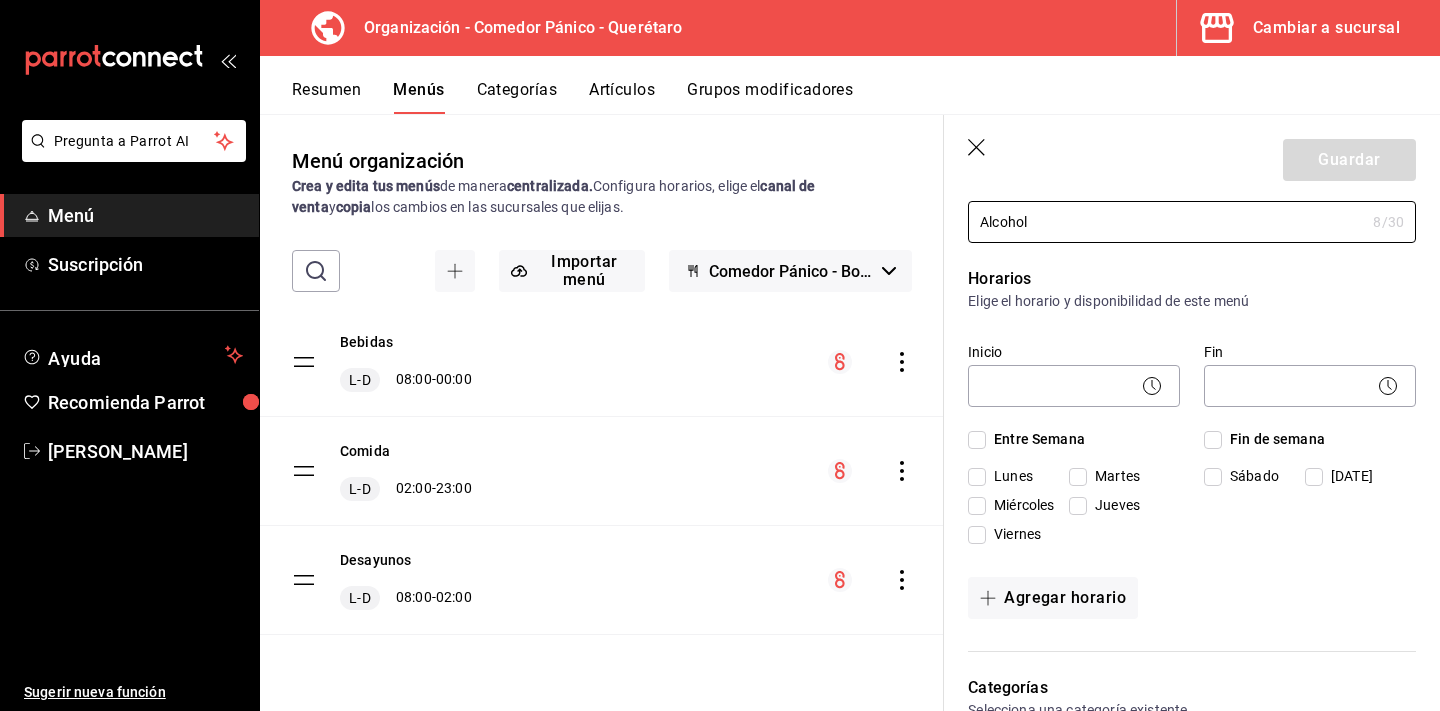 type on "Alcohol" 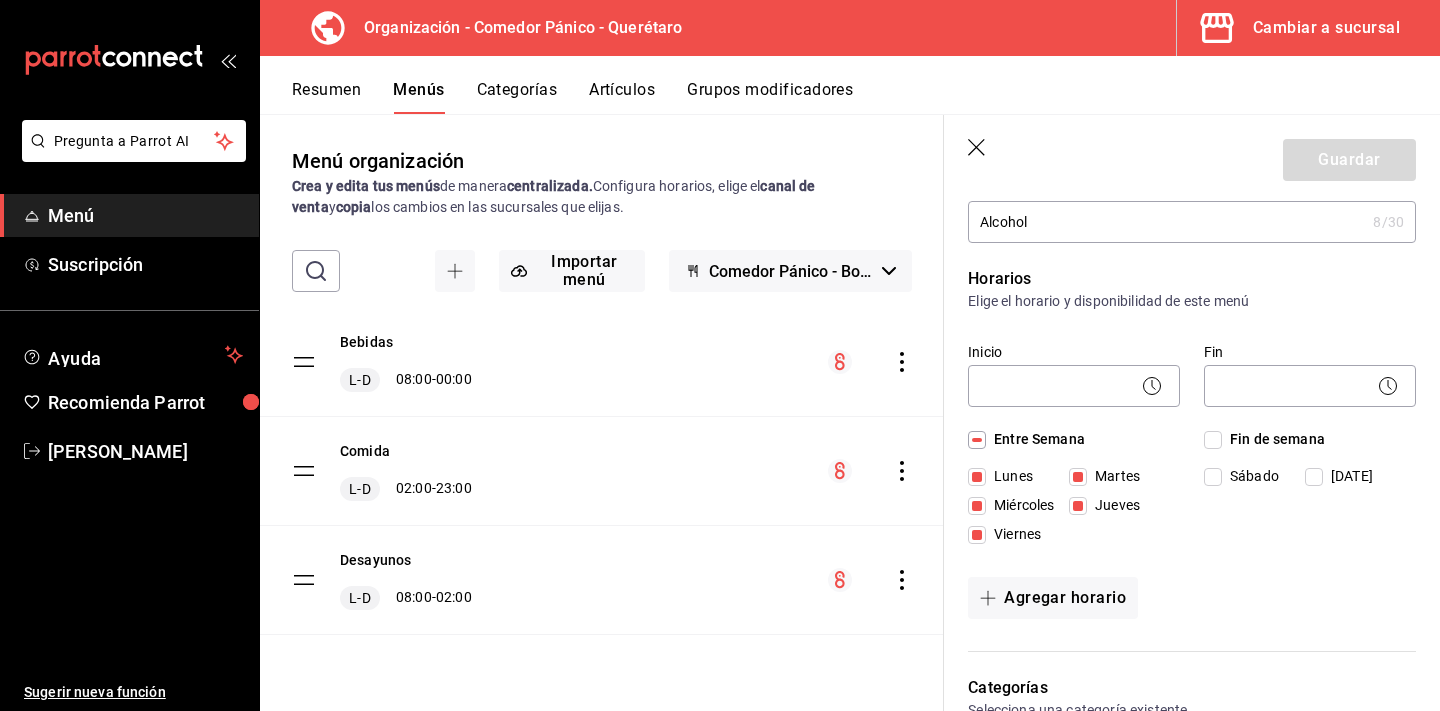click on "Fin de semana" at bounding box center [1213, 440] 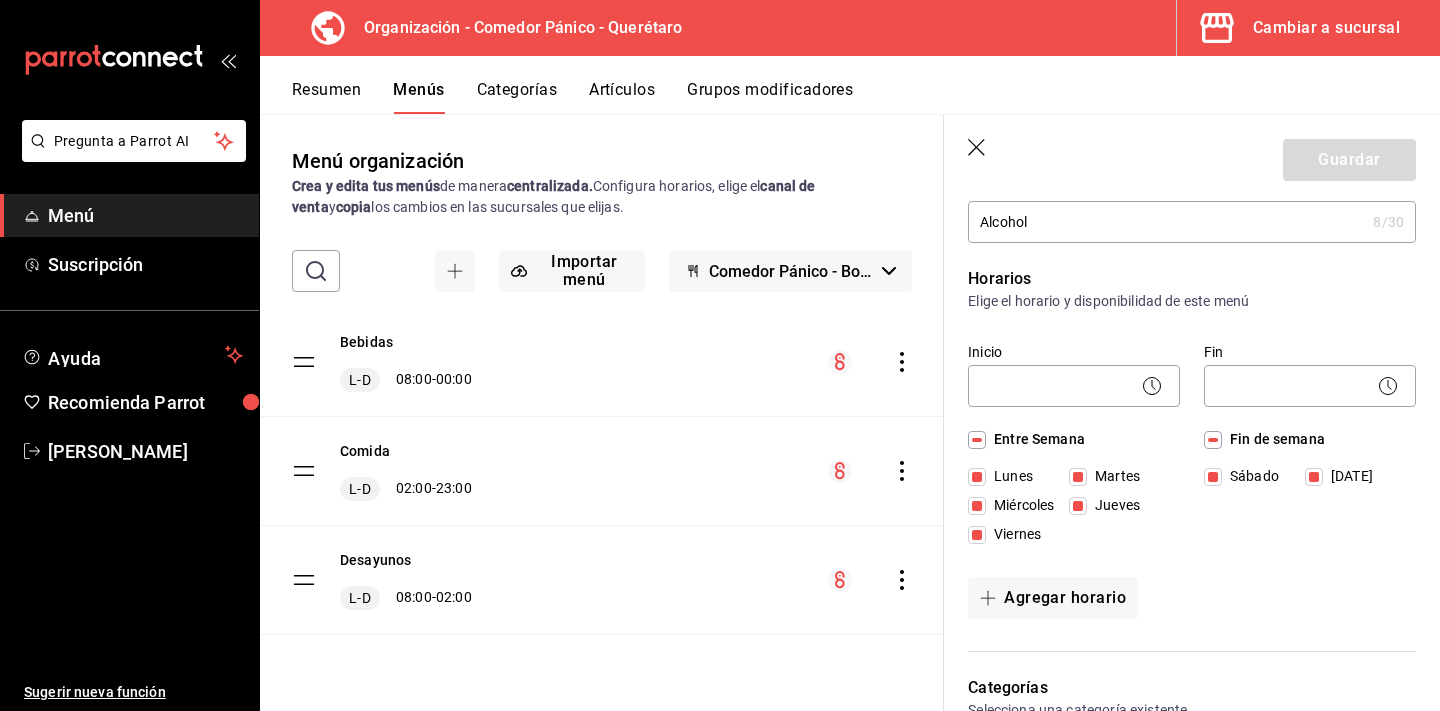 click 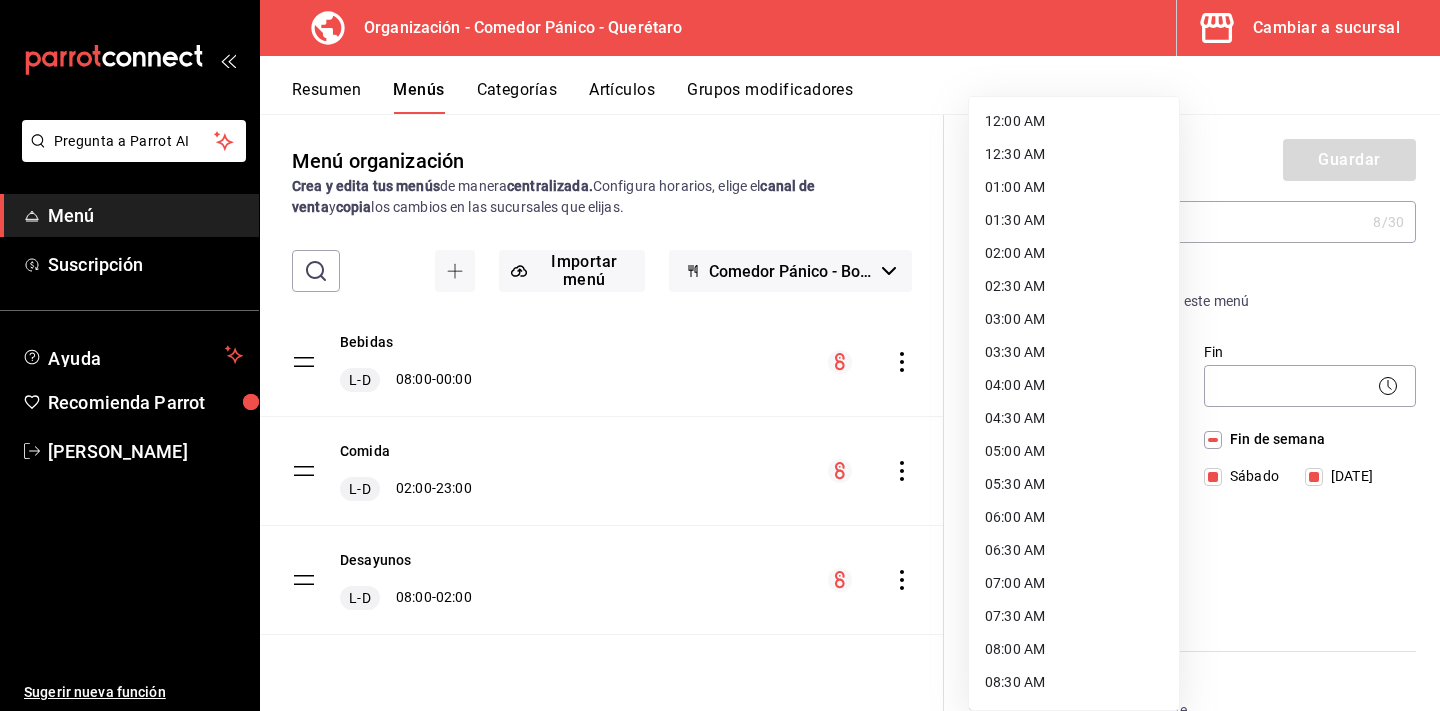 click on "Pregunta a Parrot AI Menú   Suscripción   Ayuda Recomienda Parrot   Nancy niembro   Sugerir nueva función   Organización - Comedor Pánico - Querétaro Cambiar a sucursal Resumen Menús Categorías Artículos Grupos modificadores Menú organización Crea y edita tus menús  de manera  centralizada.  Configura horarios, elige el  canal de venta  y  copia  los cambios en las sucursales que elijas. ​ ​ Importar menú Comedor Pánico - Borrador Bebidas L-D 08:00  -  00:00 Comida L-D 02:00  -  23:00 Desayunos L-D 08:00  -  02:00 Guardar Nuevo menú ¿Cómo se va a llamar? Alcohol 8 /30 ¿Cómo se va a llamar? Horarios Elige el horario y disponibilidad de este menú Inicio ​ Fin ​ Entre Semana Lunes Martes Miércoles Jueves Viernes Fin de semana Sábado Domingo Agregar horario Categorías Selecciona una categoría existente ¿Dónde se va a mostrar tu menú? Selecciona los canales de venta disponibles Punto de venta Uber Eats DiDi Food Rappi Pedidos Online Te recomendamos seleccionar un canal de venta." at bounding box center [720, 355] 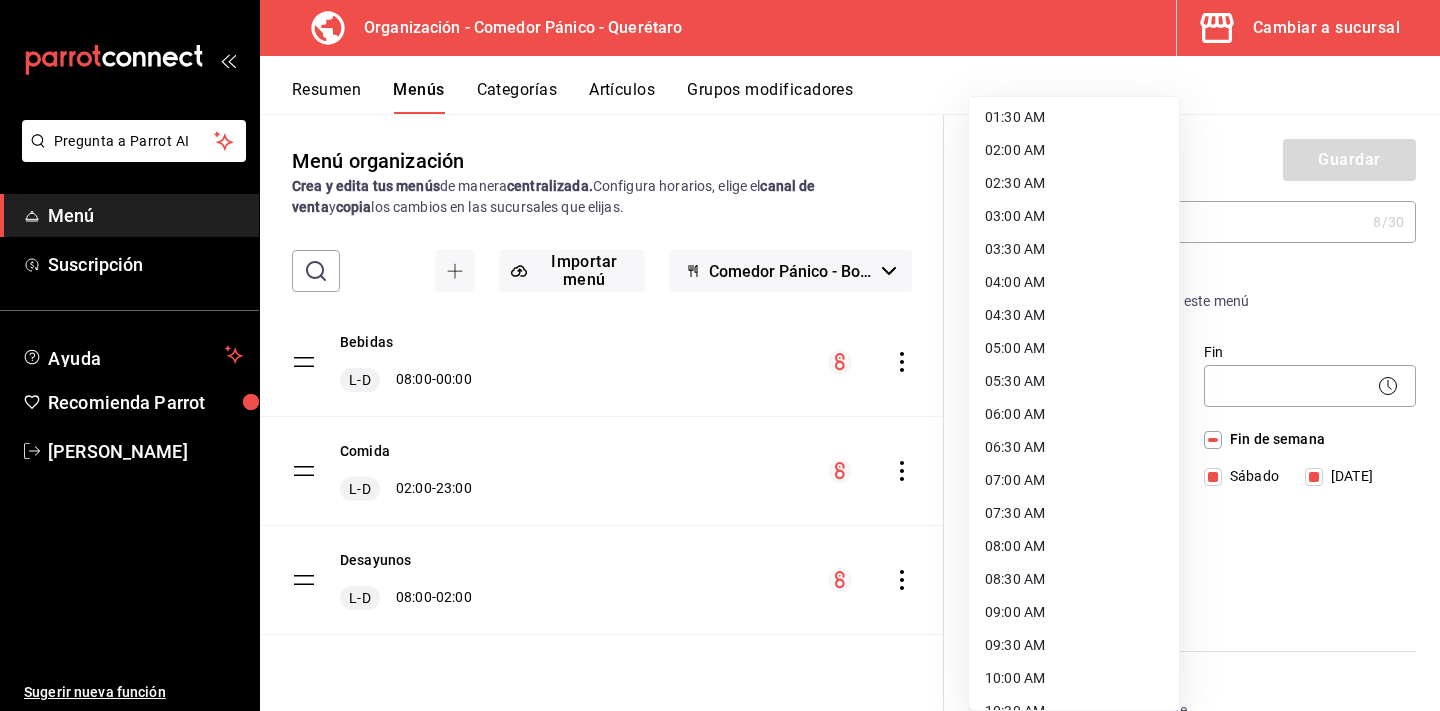 scroll, scrollTop: 108, scrollLeft: 0, axis: vertical 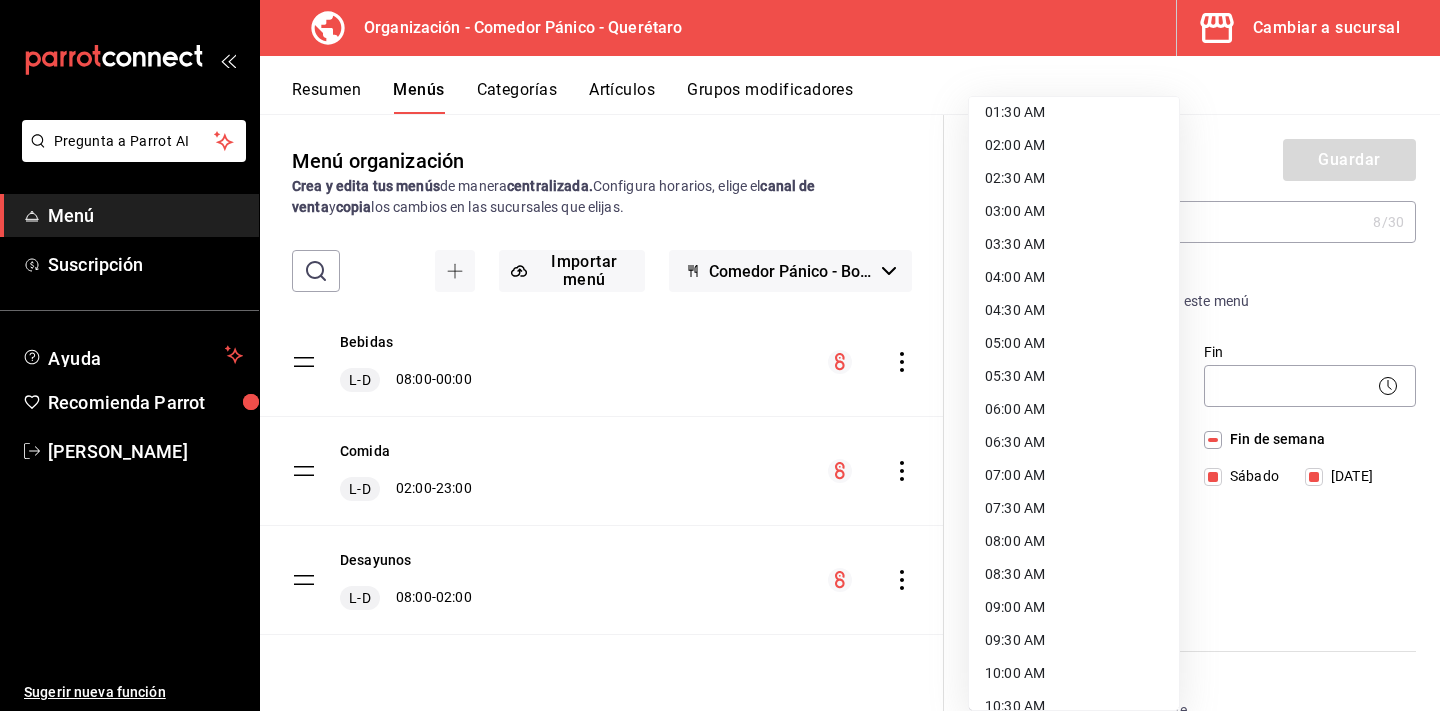click on "08:00 AM" at bounding box center (1074, 541) 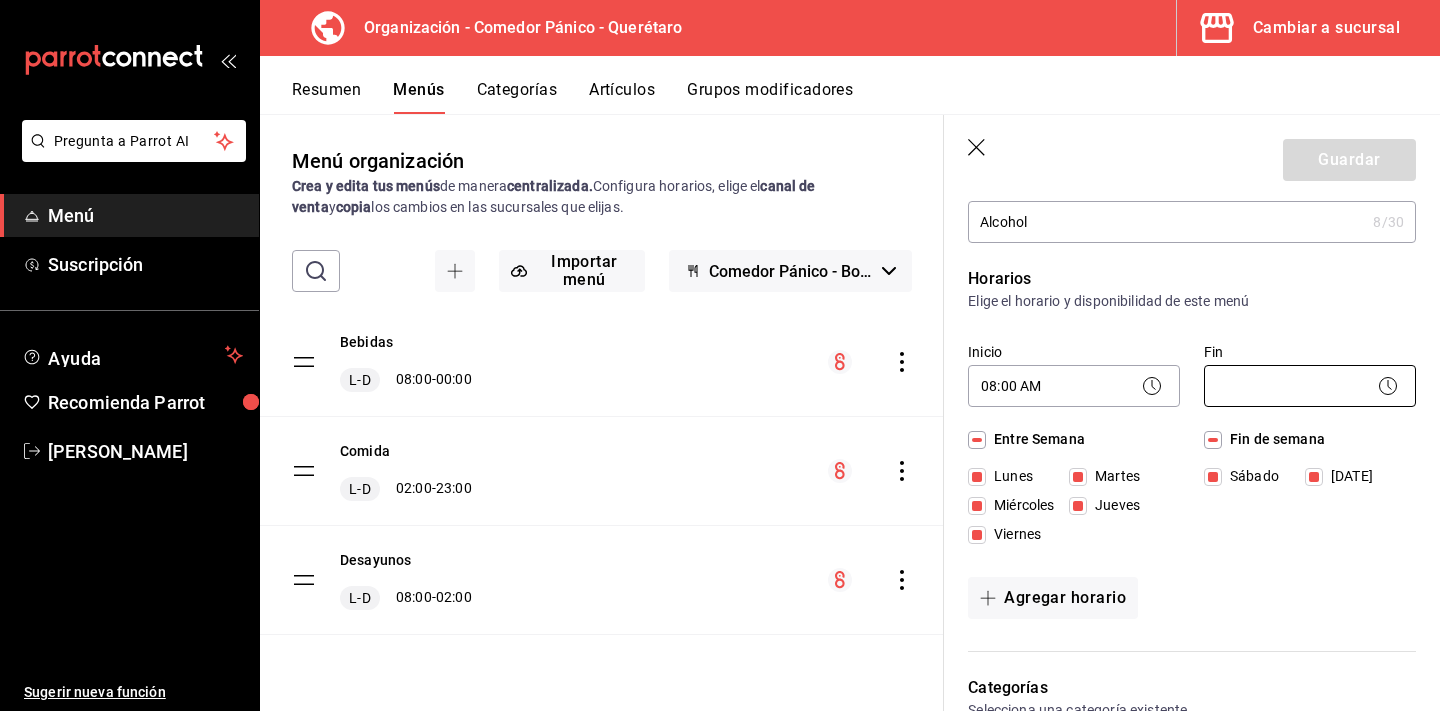 click on "Pregunta a Parrot AI Menú   Suscripción   Ayuda Recomienda Parrot   Nancy niembro   Sugerir nueva función   Organización - Comedor Pánico - Querétaro Cambiar a sucursal Resumen Menús Categorías Artículos Grupos modificadores Menú organización Crea y edita tus menús  de manera  centralizada.  Configura horarios, elige el  canal de venta  y  copia  los cambios en las sucursales que elijas. ​ ​ Importar menú Comedor Pánico - Borrador Bebidas L-D 08:00  -  00:00 Comida L-D 02:00  -  23:00 Desayunos L-D 08:00  -  02:00 Guardar Nuevo menú ¿Cómo se va a llamar? Alcohol 8 /30 ¿Cómo se va a llamar? Horarios Elige el horario y disponibilidad de este menú Inicio 08:00 AM 08:00 Fin ​ Entre Semana Lunes Martes Miércoles Jueves Viernes Fin de semana Sábado Domingo Agregar horario Categorías Selecciona una categoría existente ¿Dónde se va a mostrar tu menú? Selecciona los canales de venta disponibles Punto de venta Uber Eats DiDi Food Rappi Pedidos Online Editar artículos por menú Clave 13" at bounding box center [720, 355] 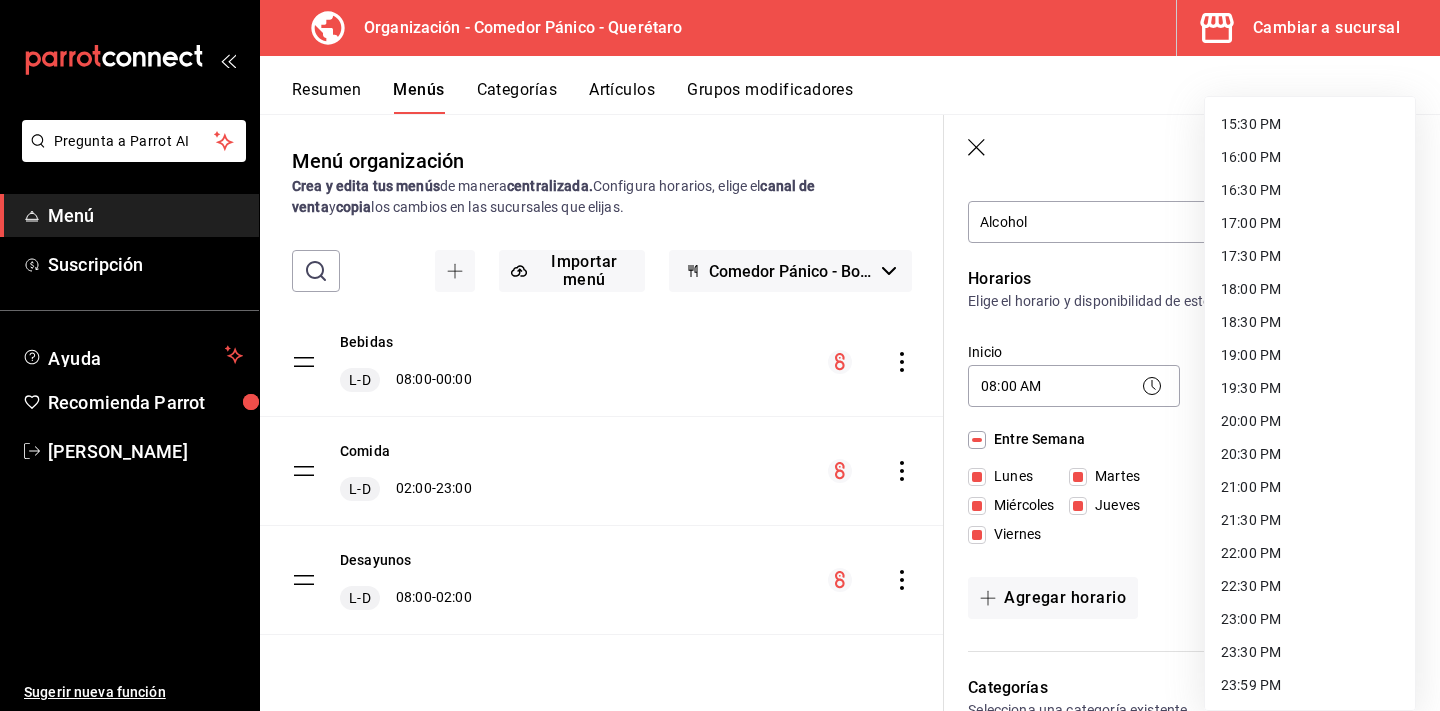 scroll, scrollTop: 1020, scrollLeft: 0, axis: vertical 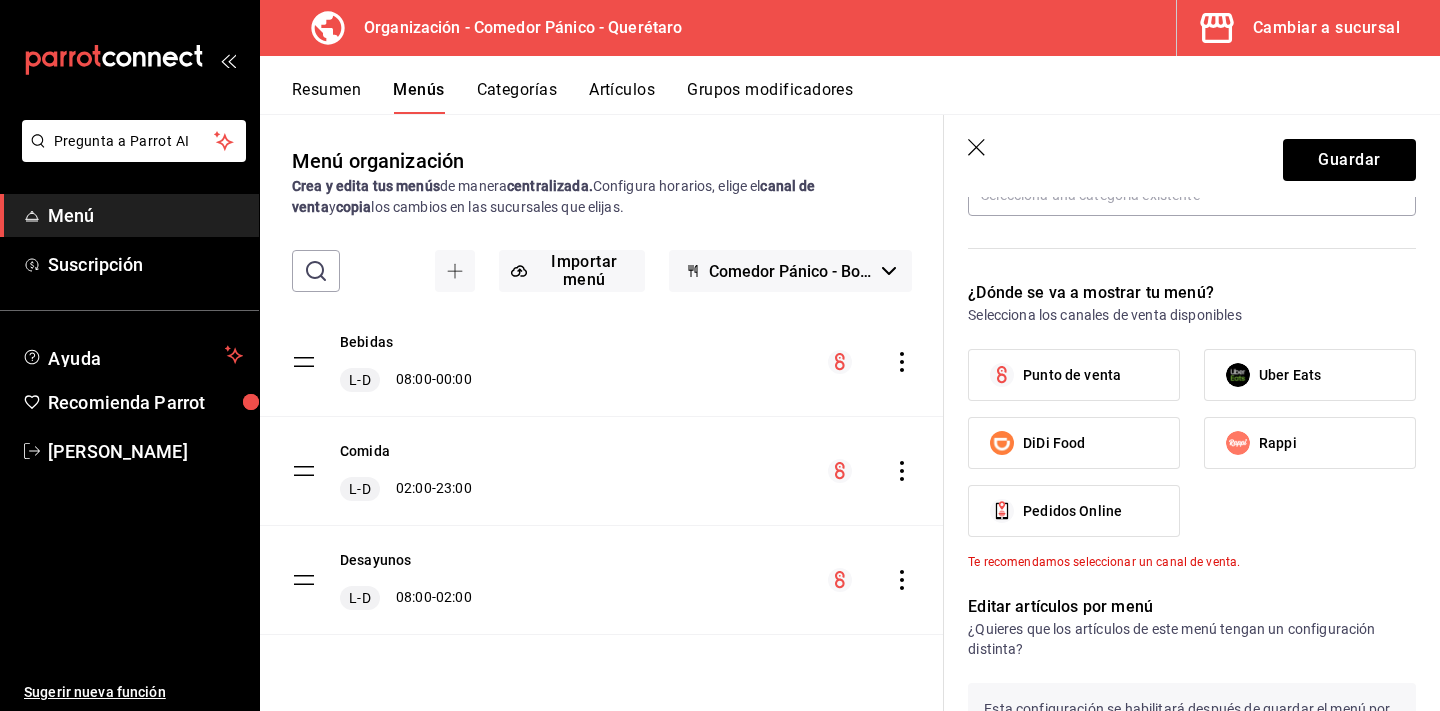 click on "Punto de venta" at bounding box center [1072, 375] 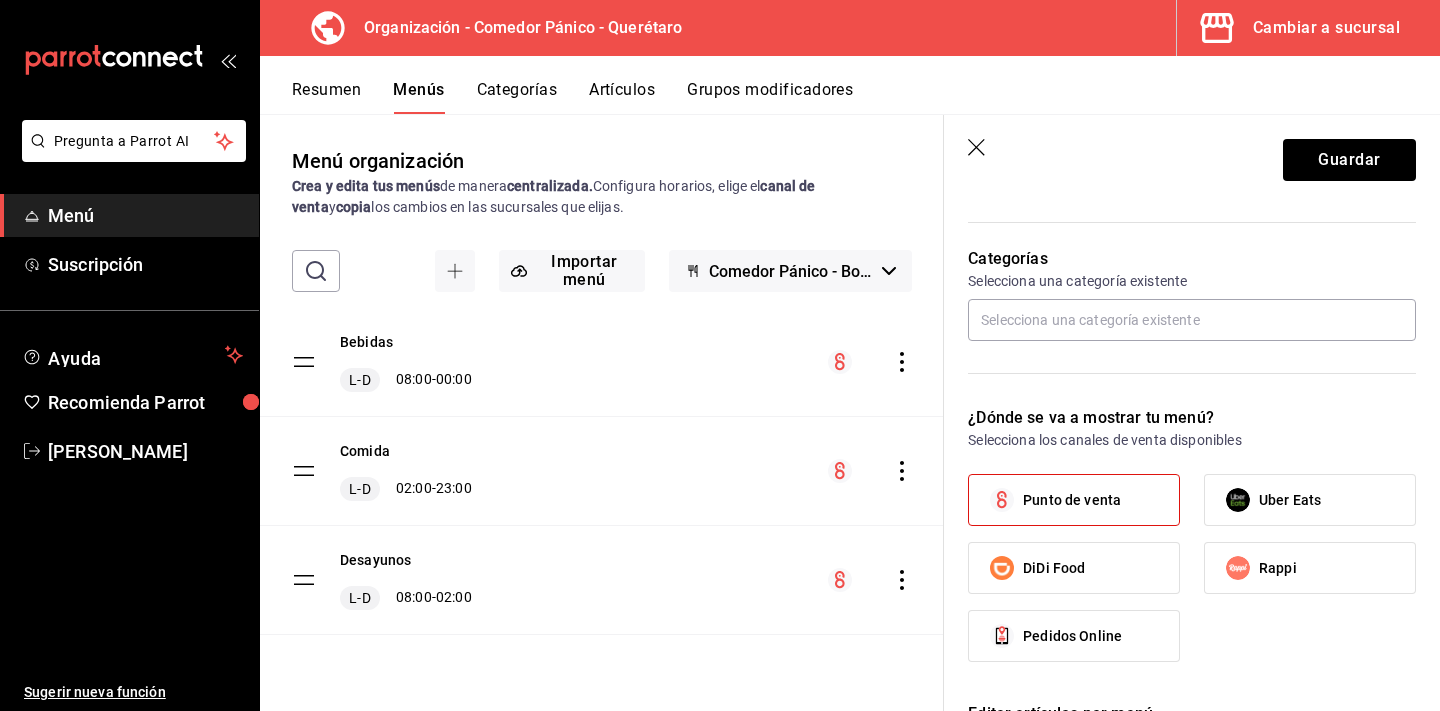scroll, scrollTop: 324, scrollLeft: 0, axis: vertical 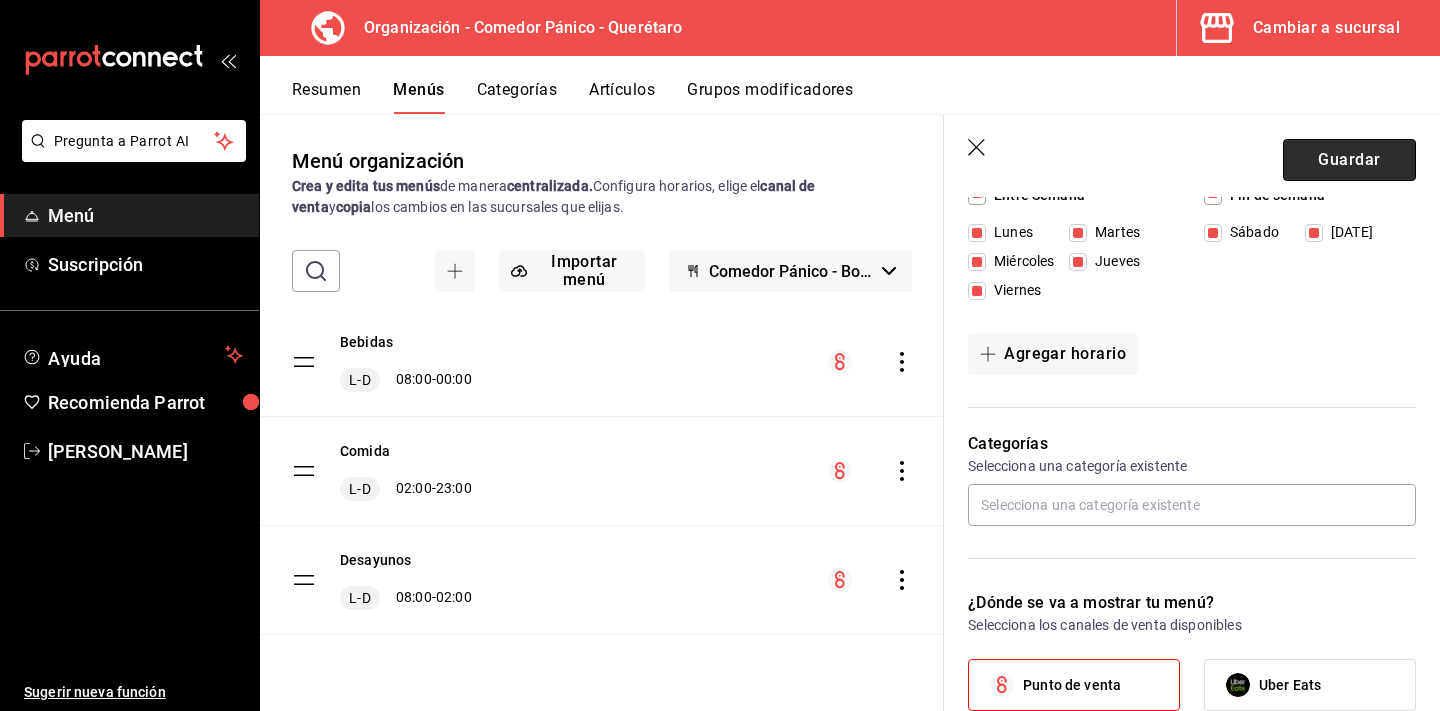 click on "Guardar" at bounding box center [1349, 160] 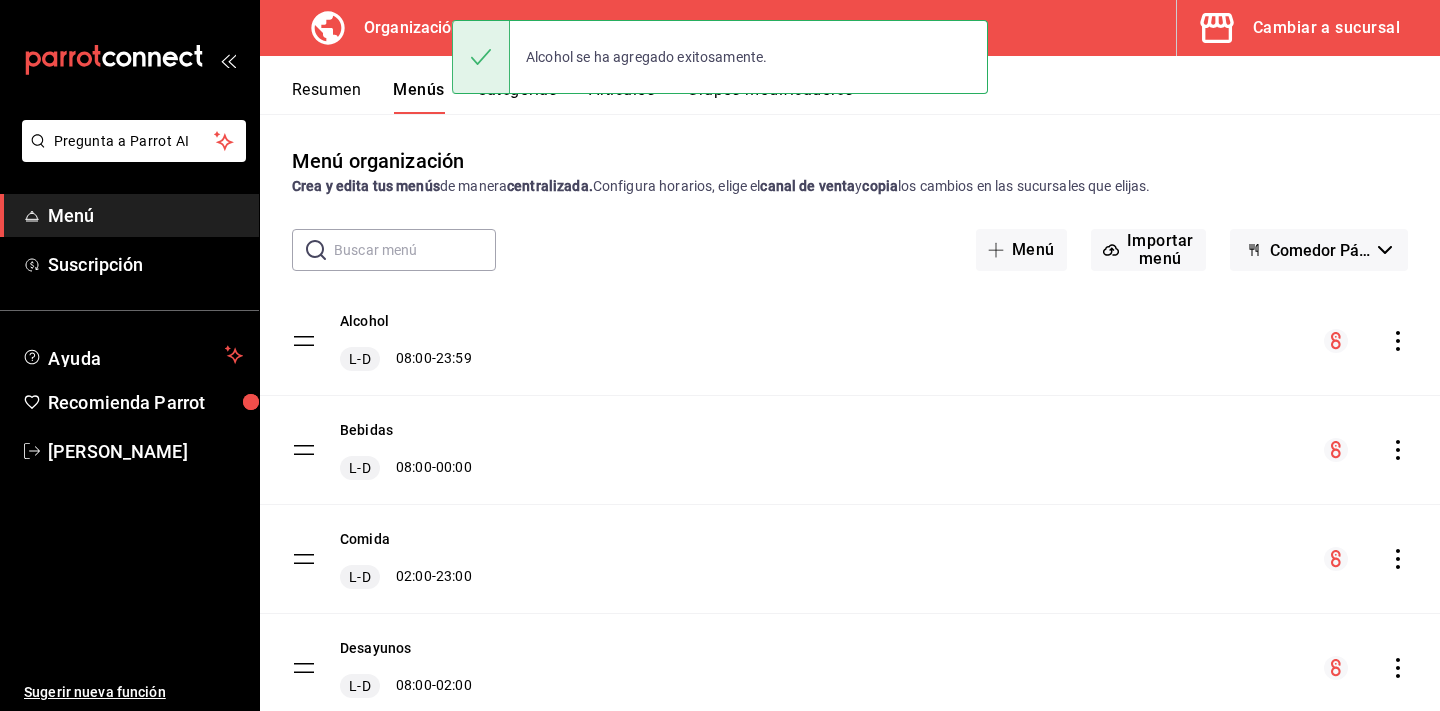 scroll, scrollTop: 0, scrollLeft: 0, axis: both 